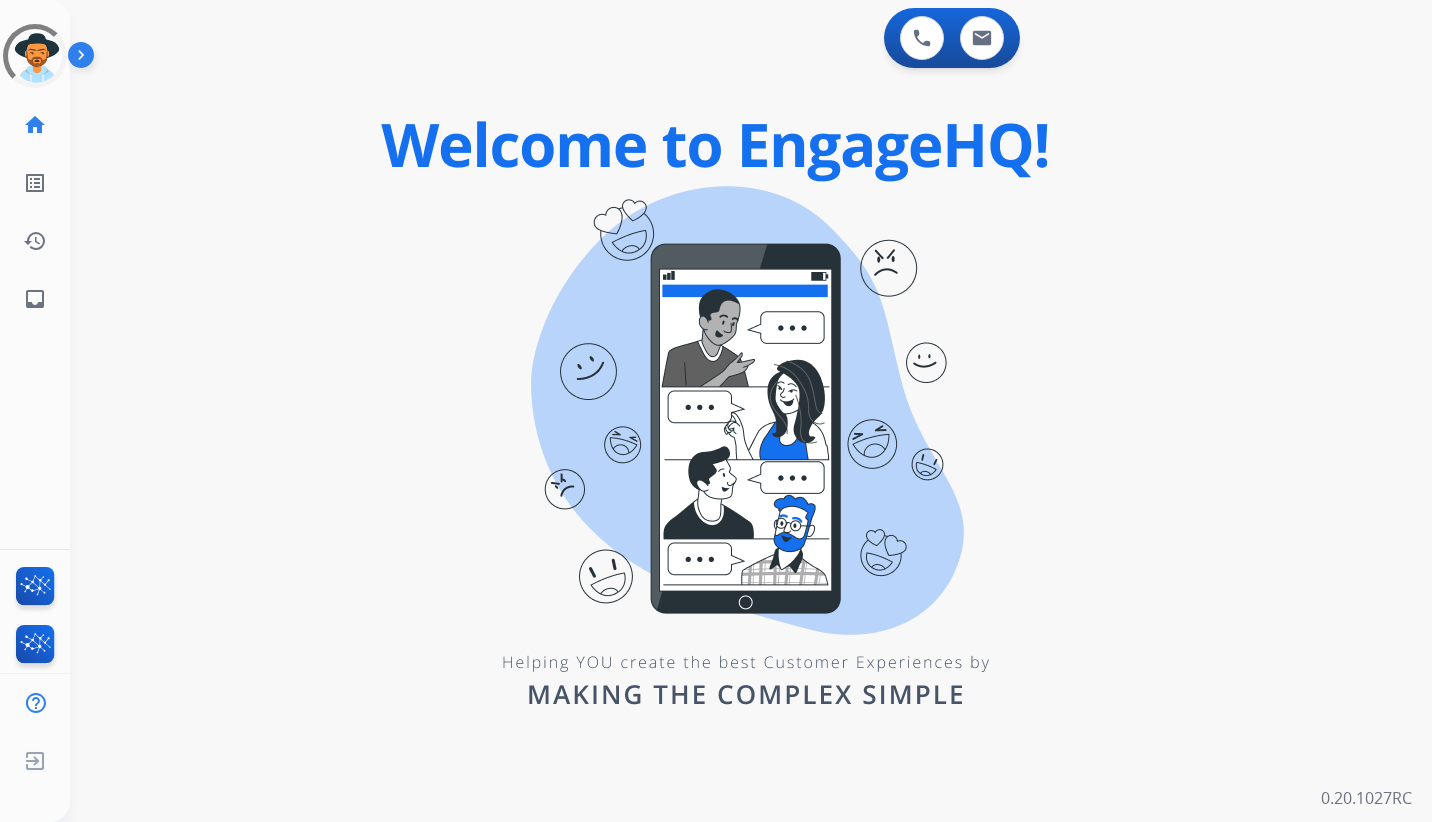 scroll, scrollTop: 0, scrollLeft: 0, axis: both 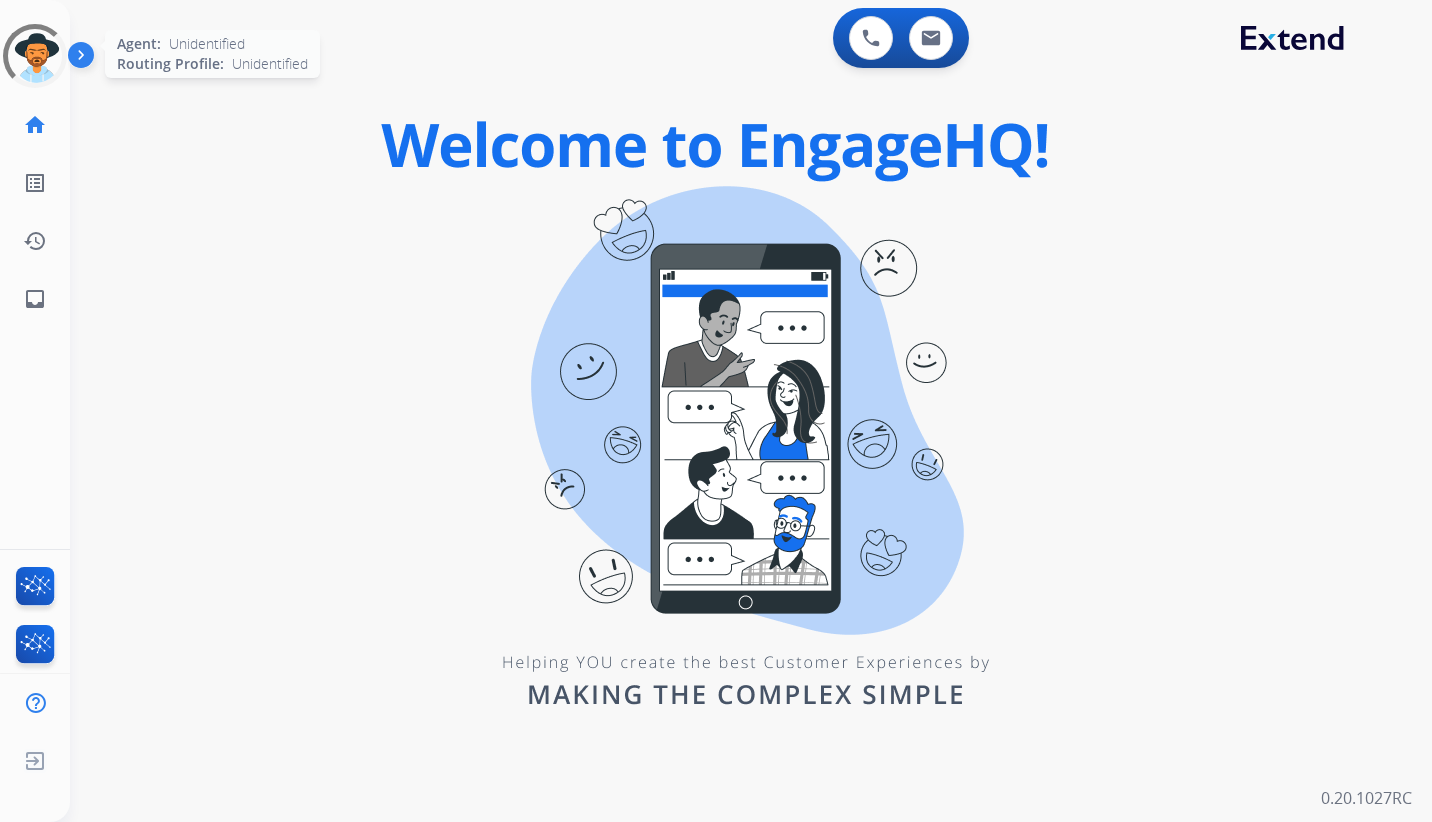 click 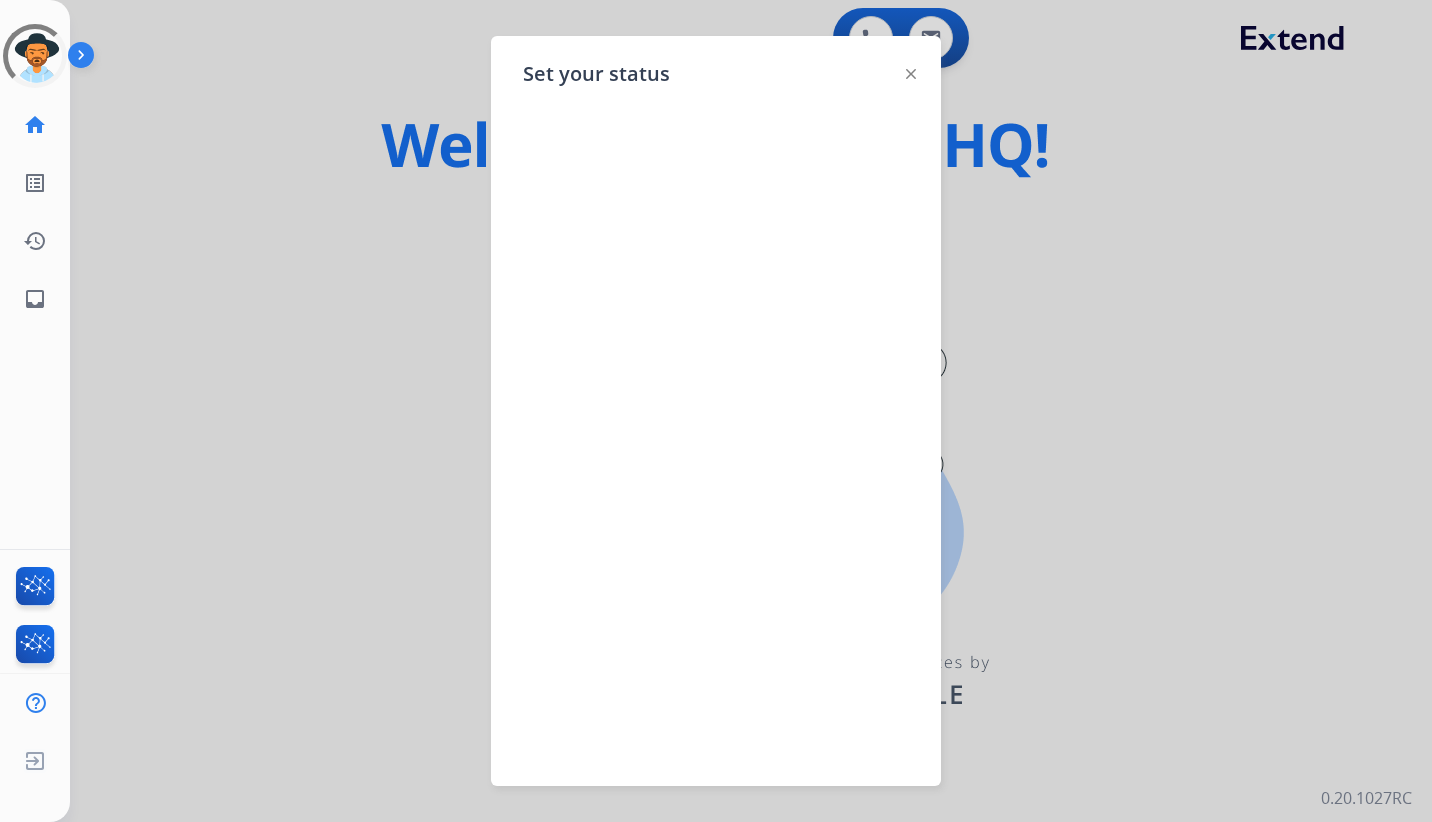 click 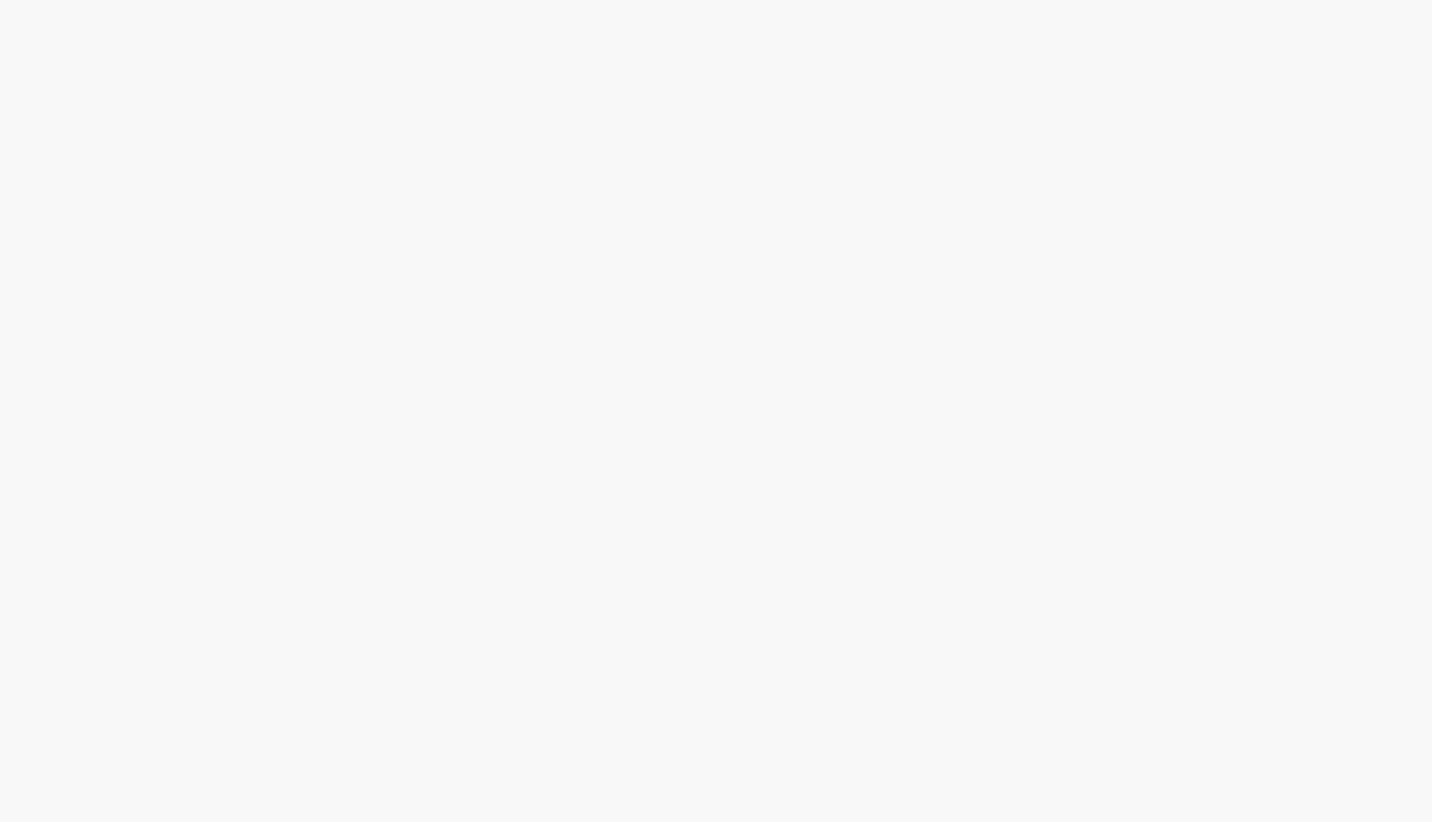 scroll, scrollTop: 0, scrollLeft: 0, axis: both 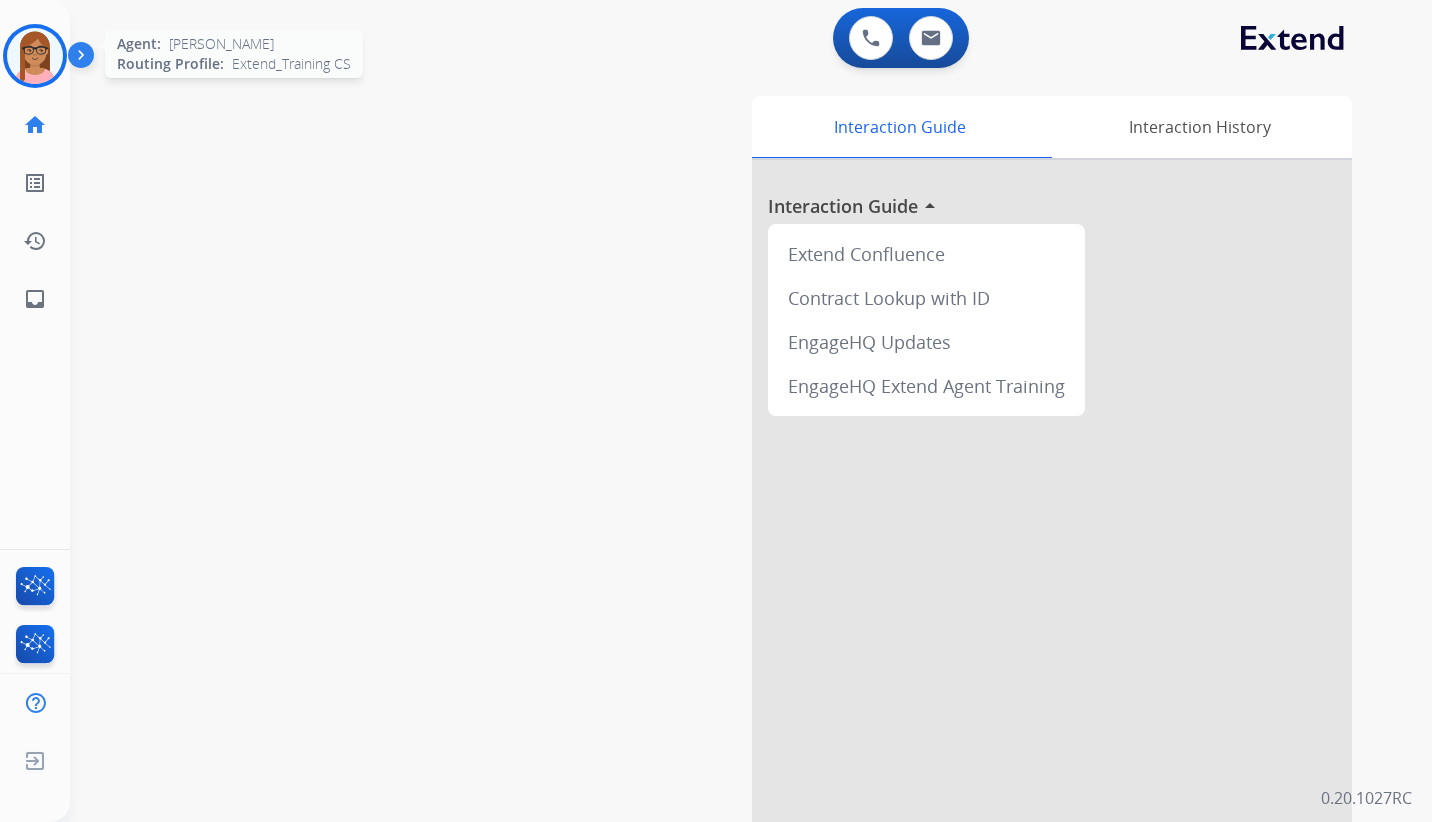 click at bounding box center [35, 56] 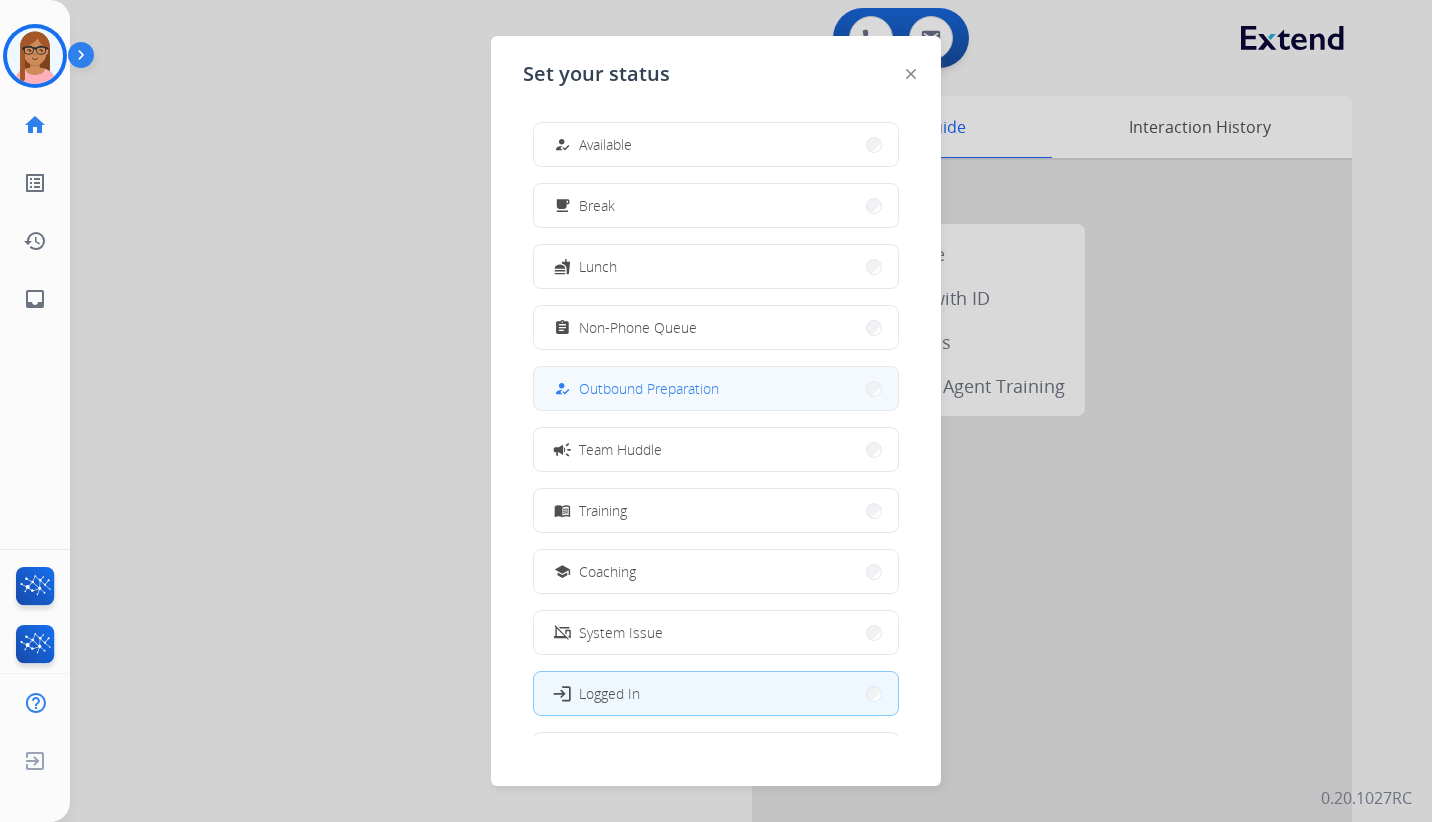 scroll, scrollTop: 67, scrollLeft: 0, axis: vertical 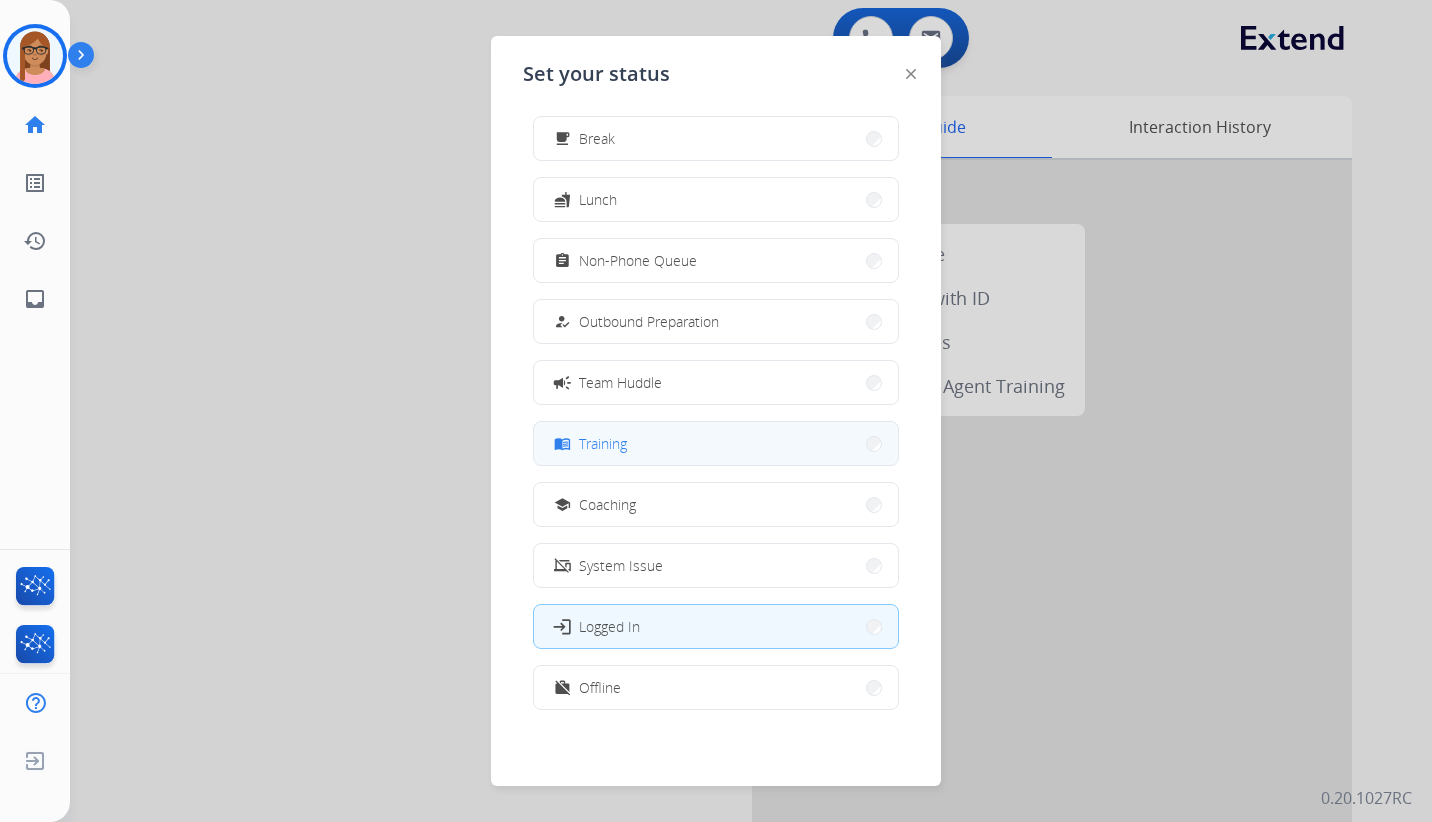 click on "menu_book Training" at bounding box center (716, 443) 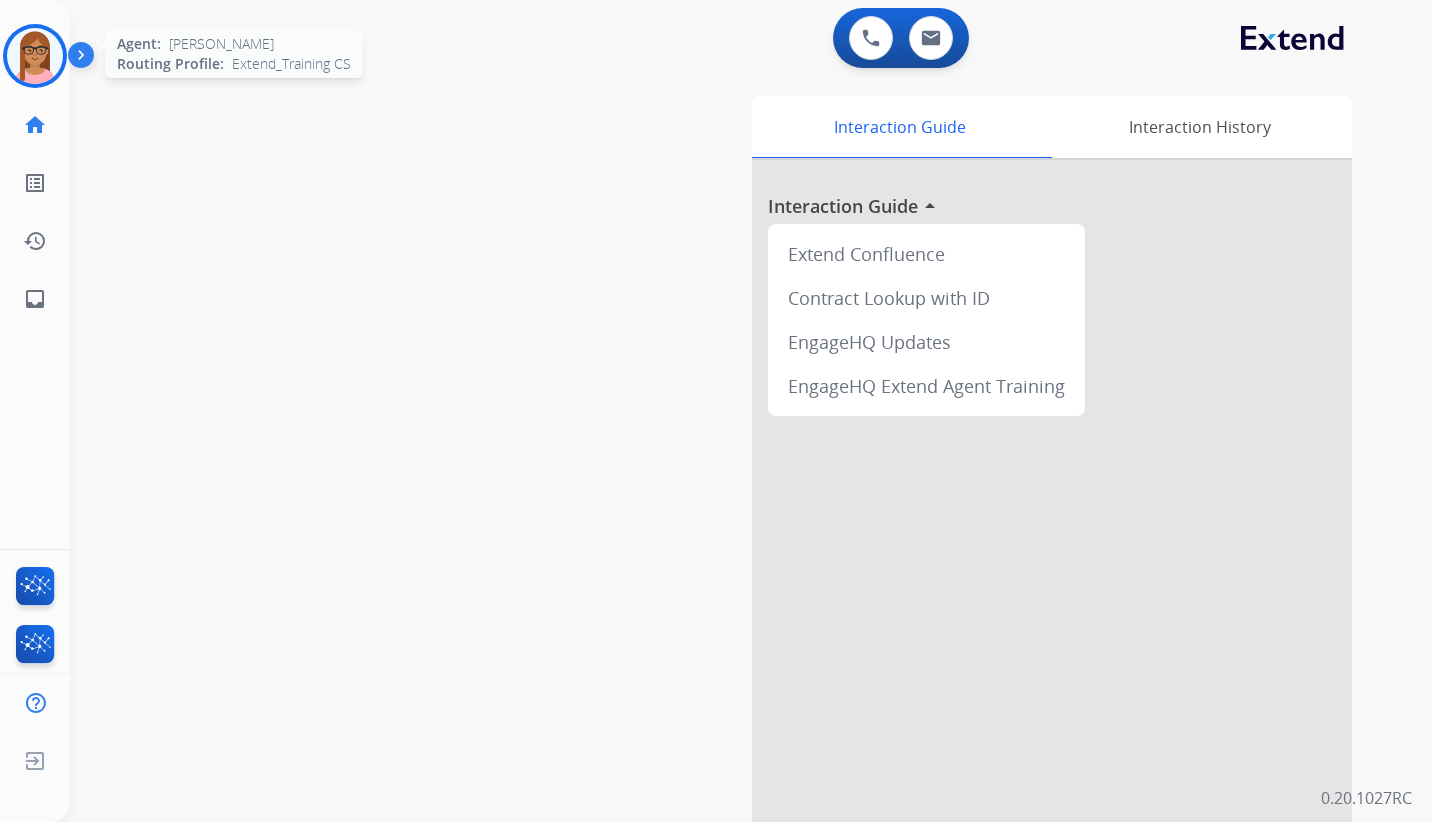 click at bounding box center (35, 56) 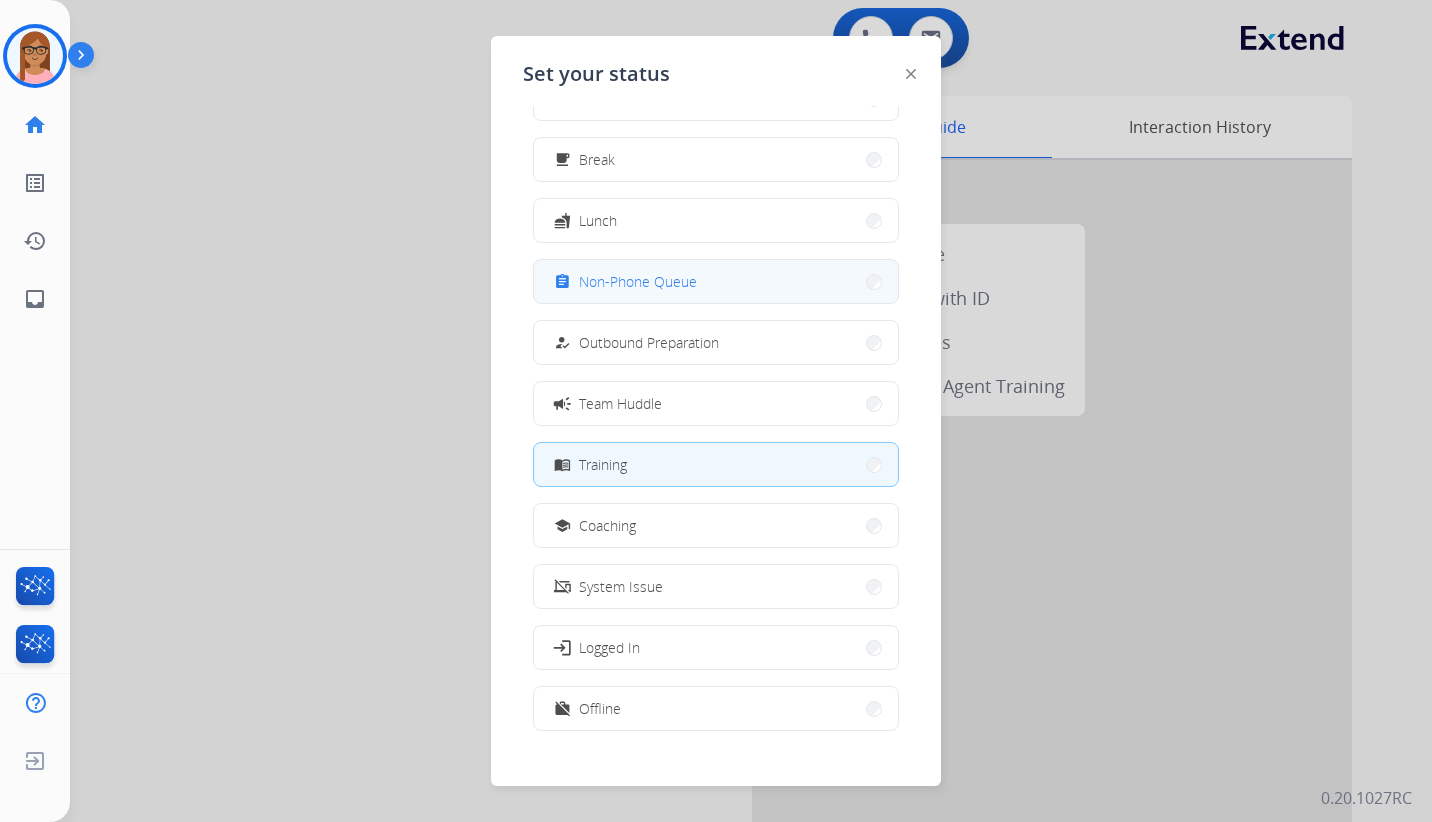 scroll, scrollTop: 67, scrollLeft: 0, axis: vertical 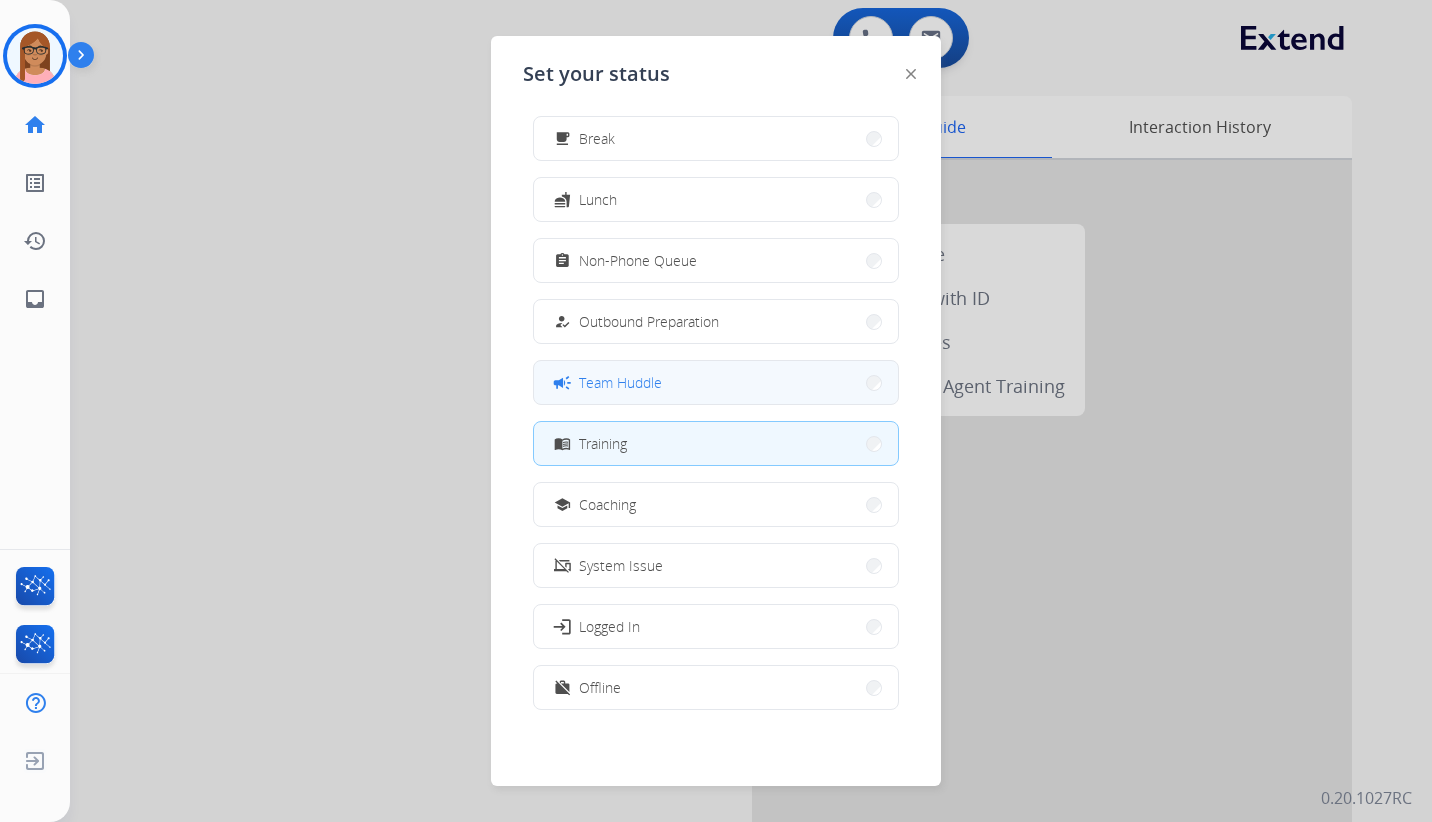click on "Team Huddle" at bounding box center (620, 382) 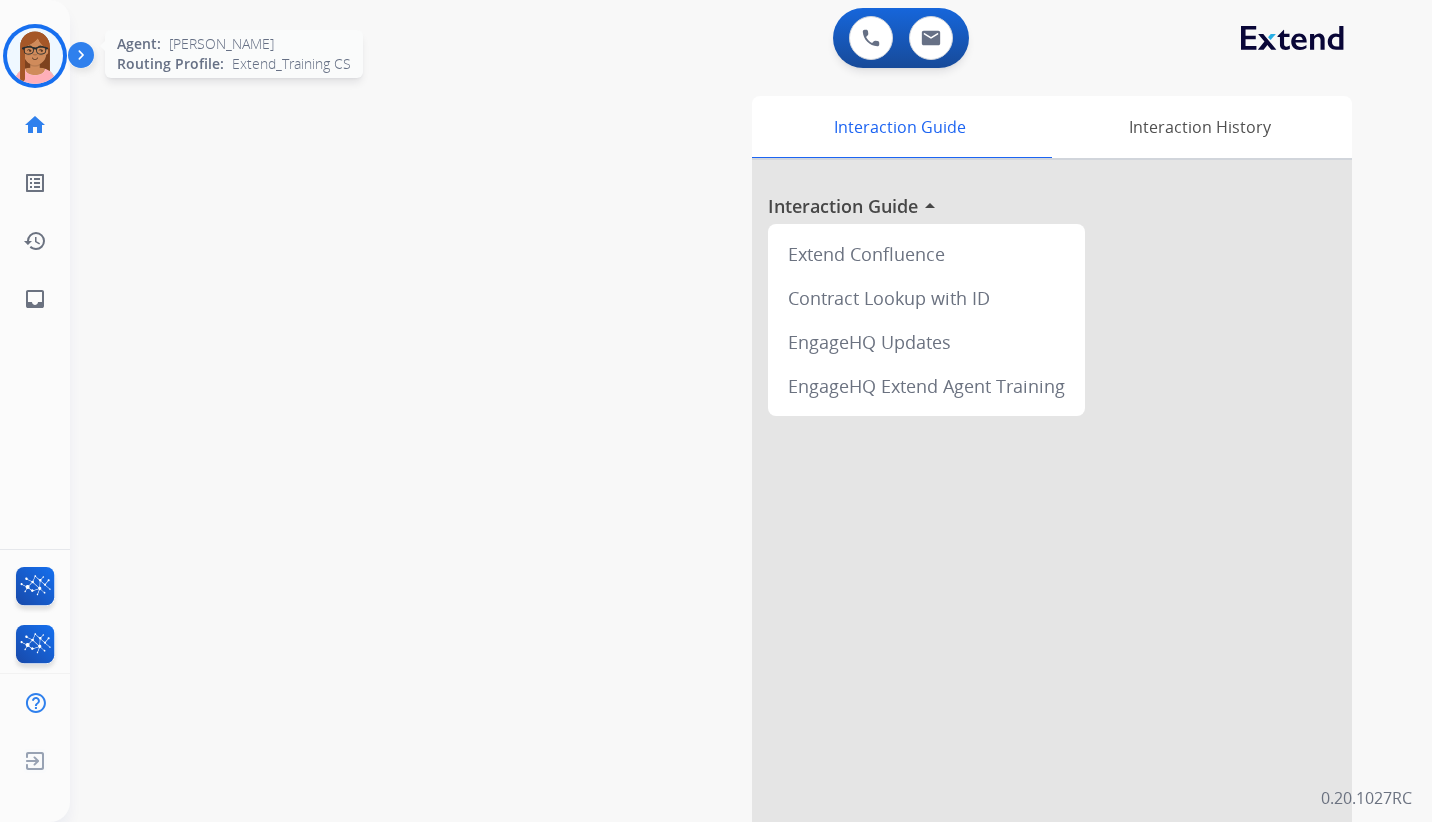 click at bounding box center (35, 56) 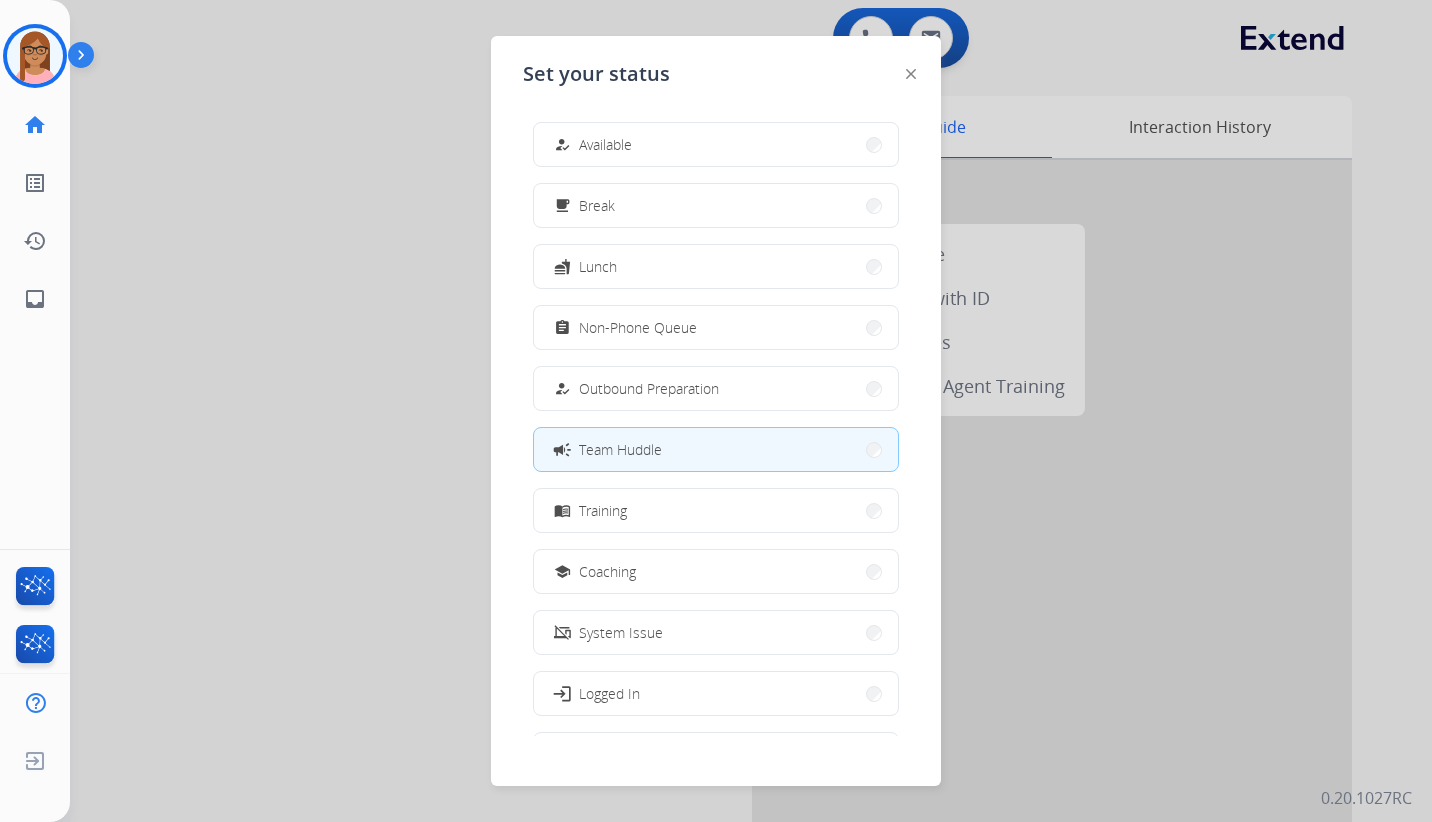 click at bounding box center (716, 411) 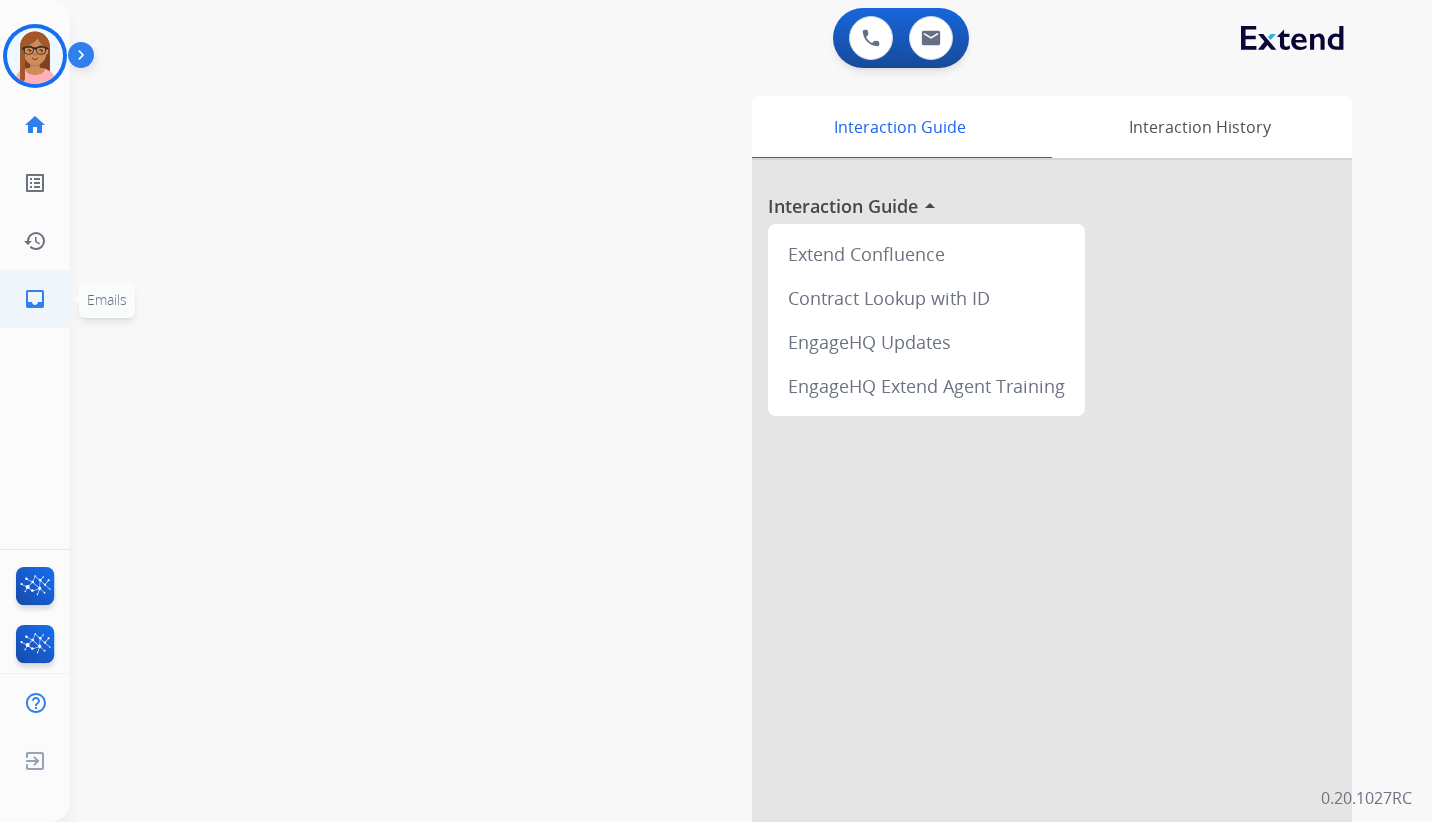 click on "inbox" 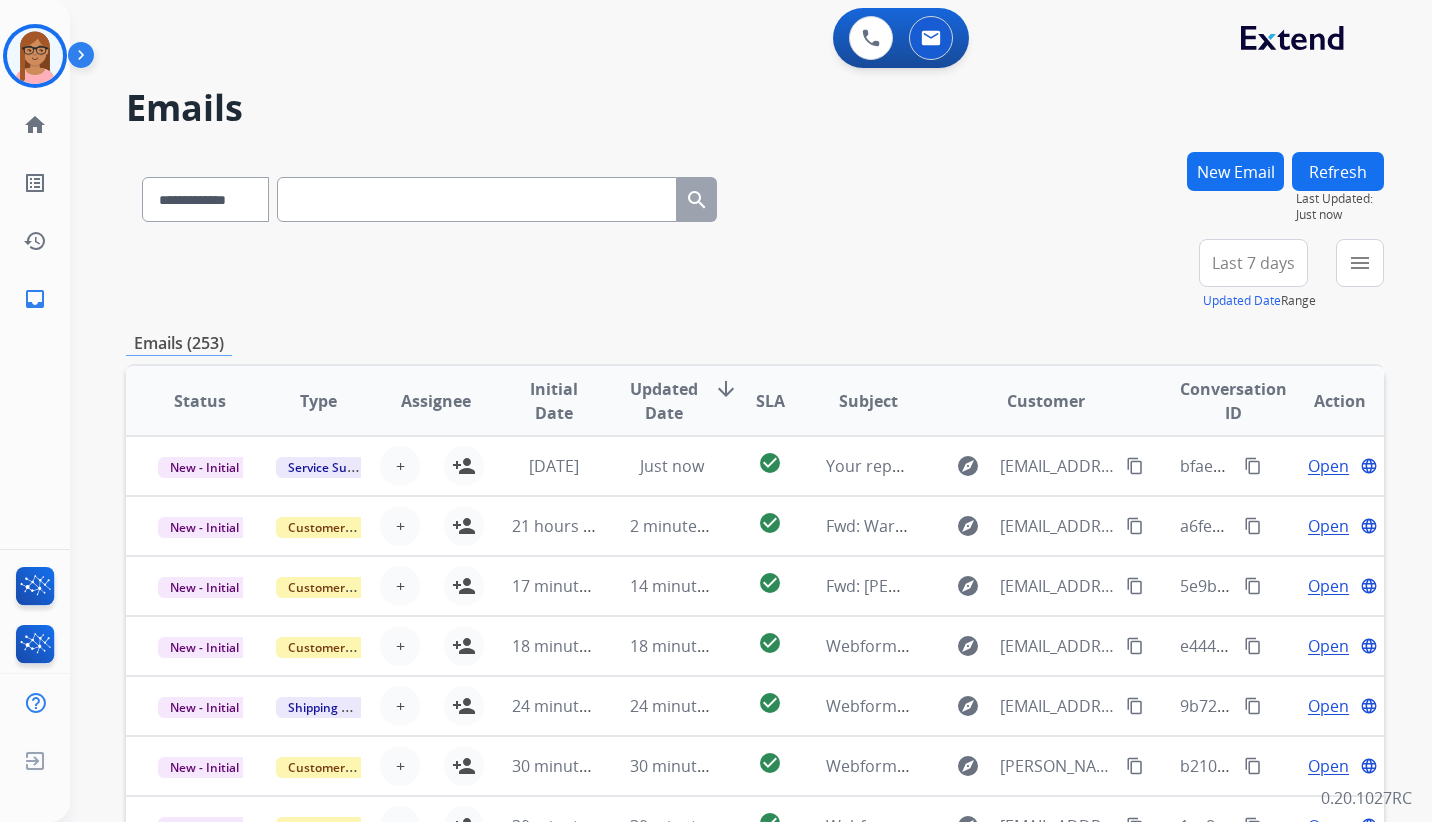 click on "Last 7 days" at bounding box center (1253, 263) 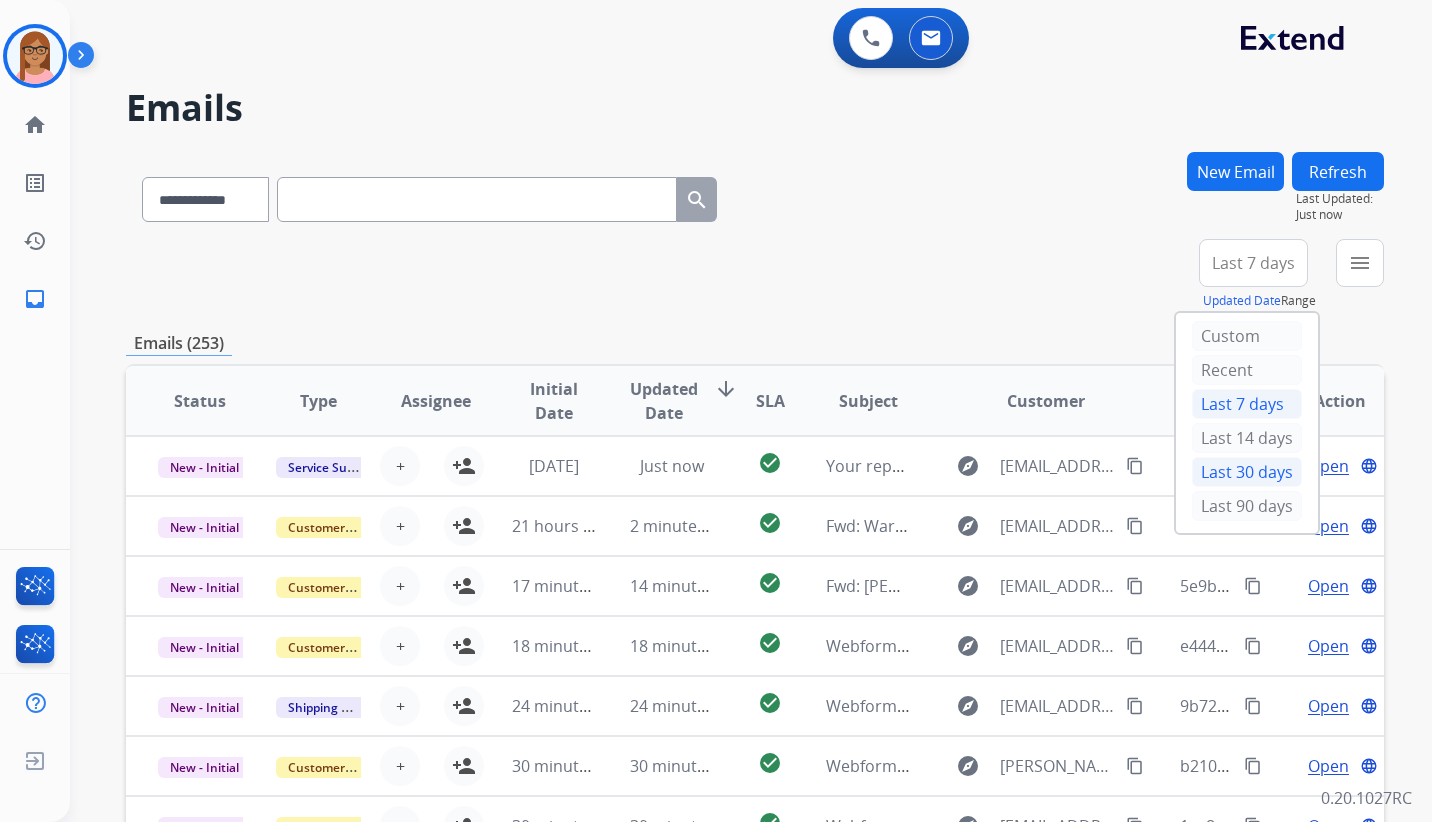 click on "Last 30 days" at bounding box center [1247, 472] 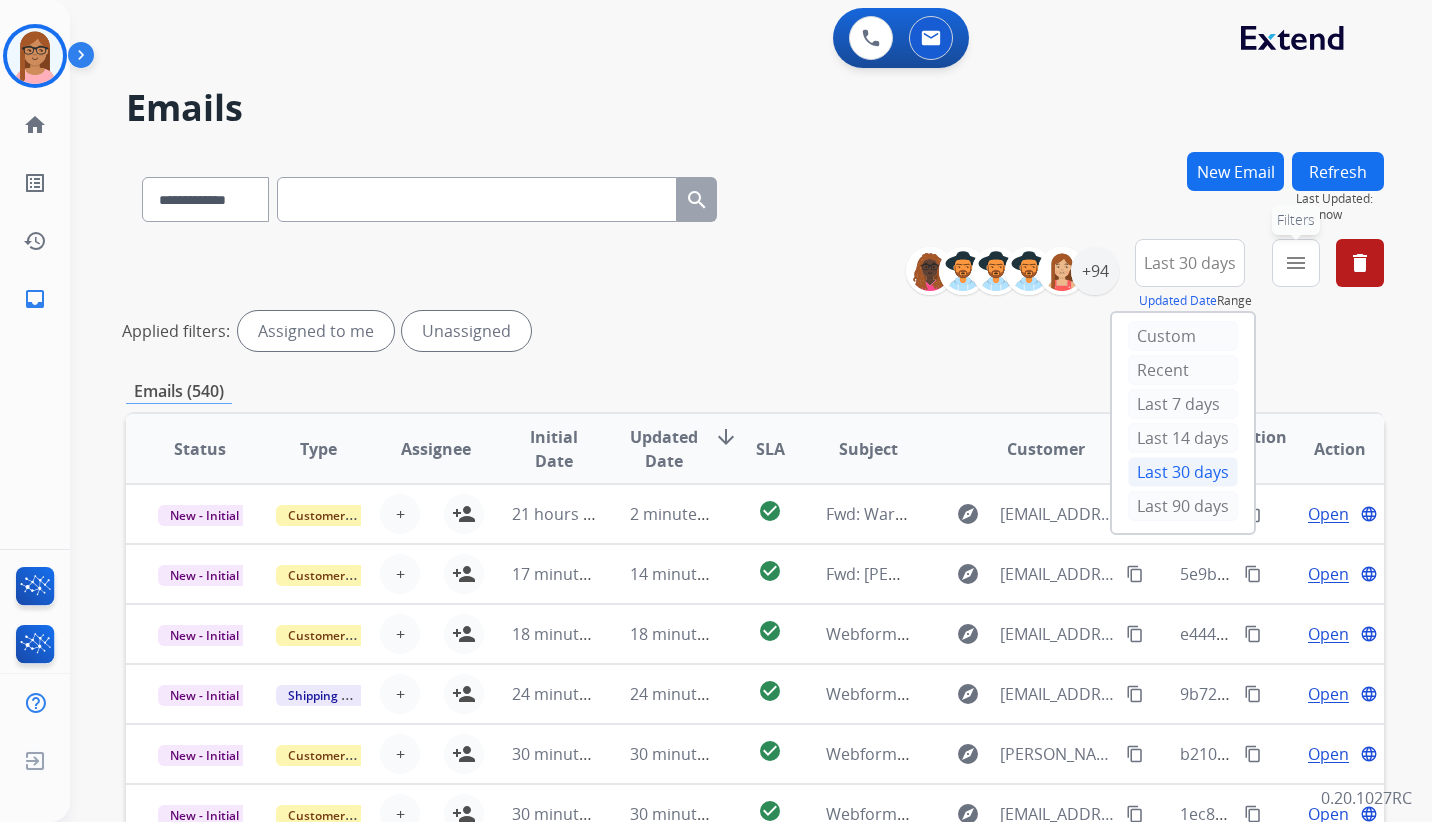 click on "menu" at bounding box center [1296, 263] 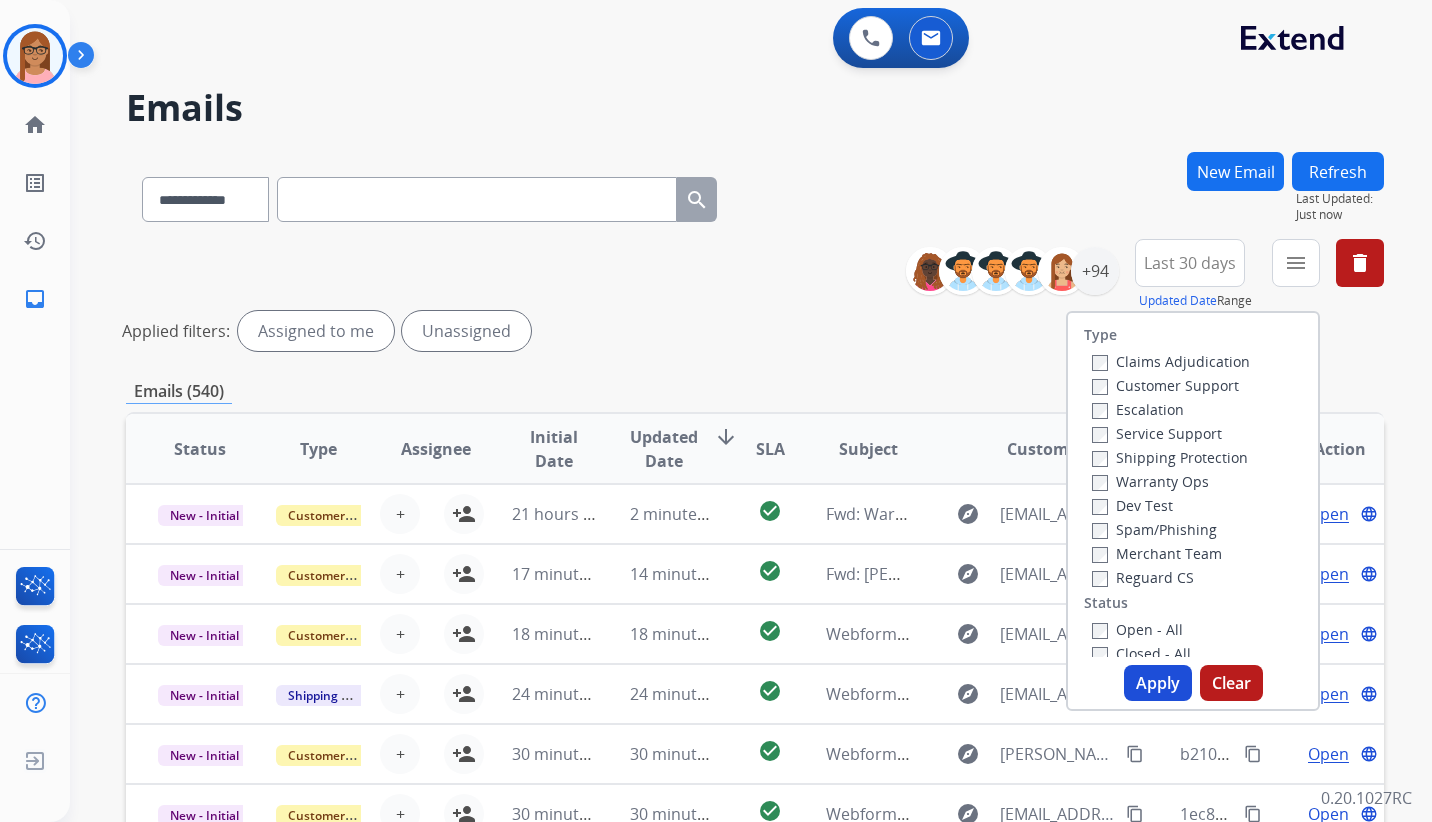 click on "Customer Support" at bounding box center (1165, 385) 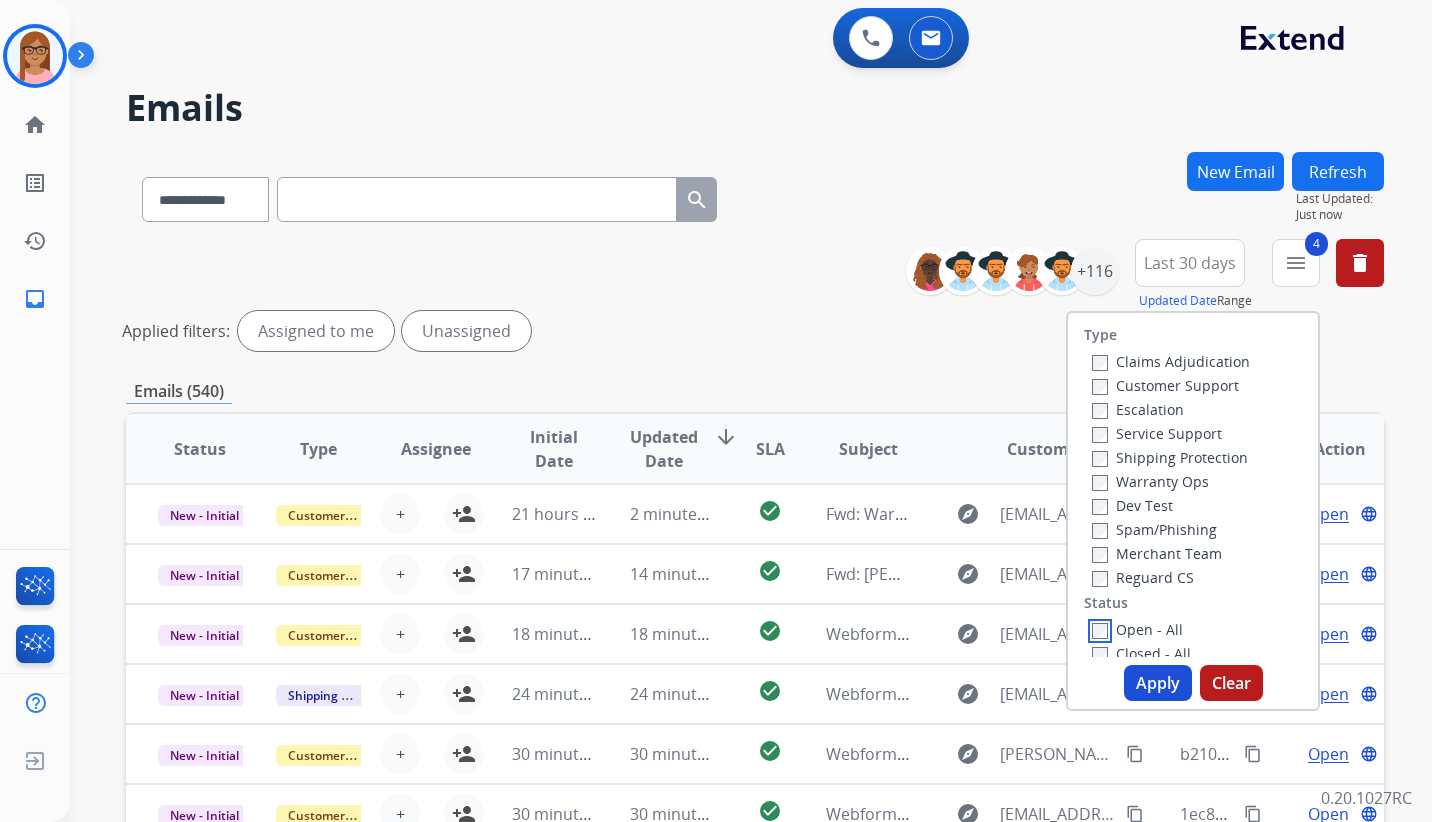 scroll, scrollTop: 100, scrollLeft: 0, axis: vertical 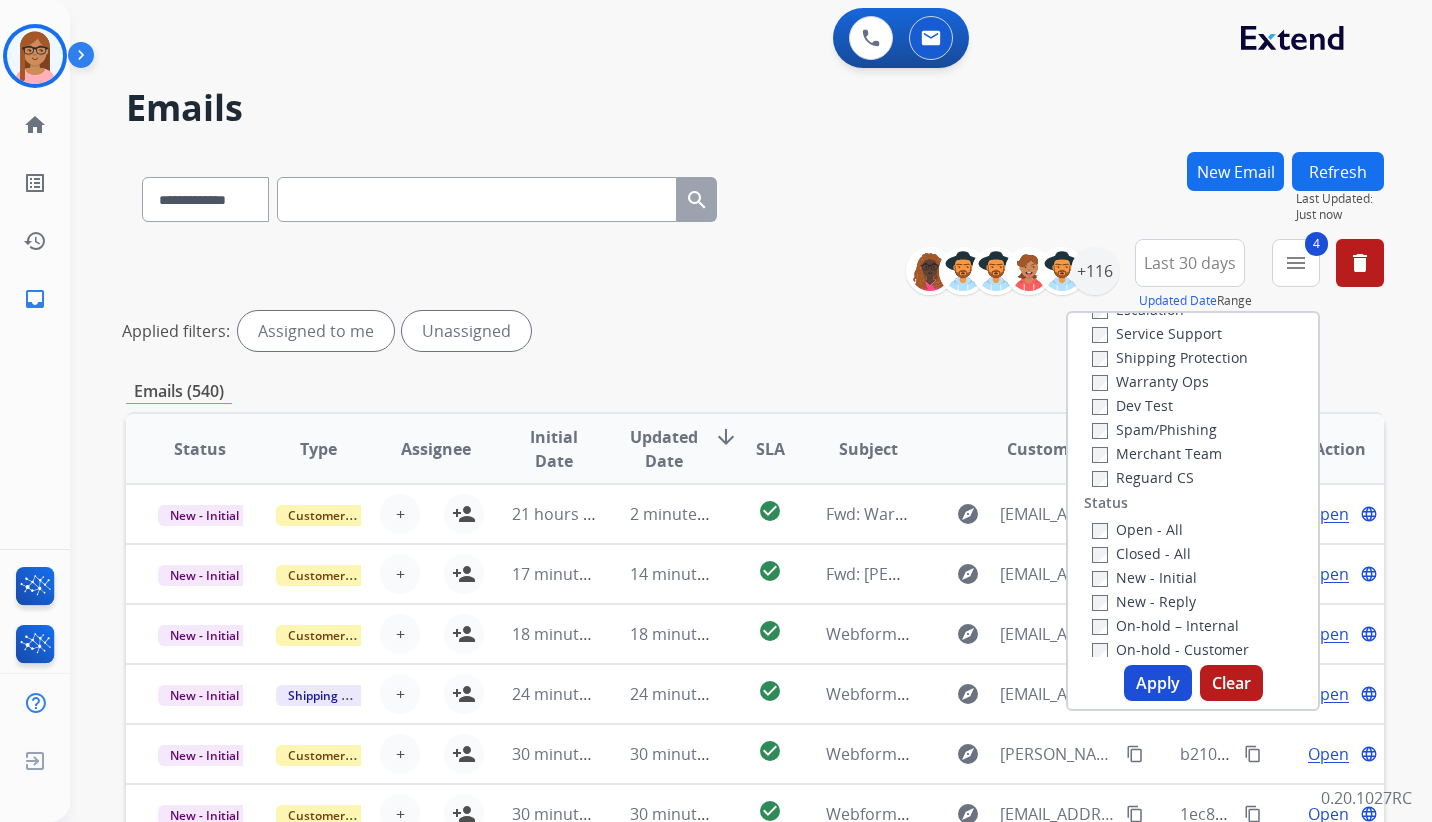 click on "Apply" at bounding box center [1158, 683] 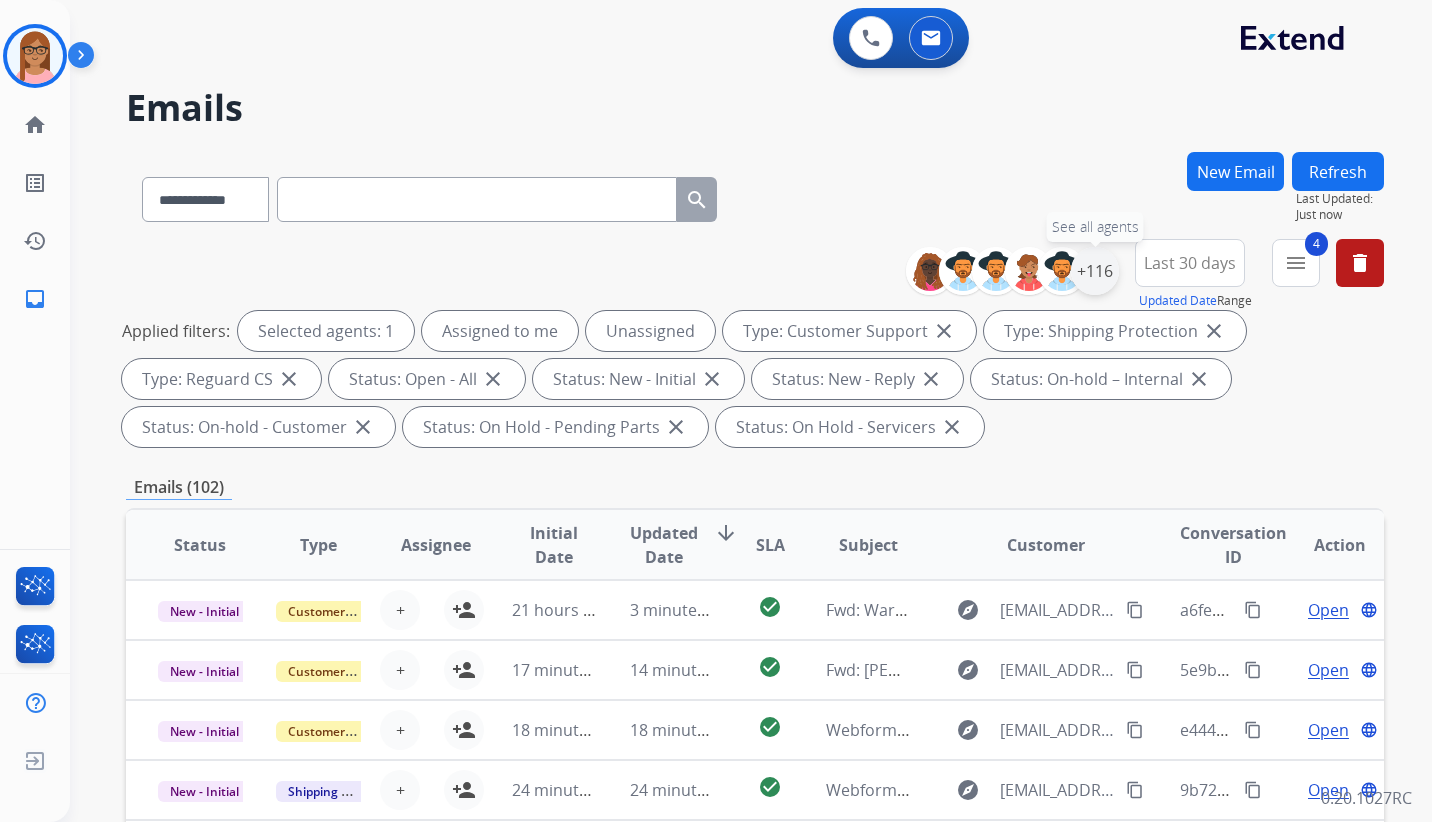 click on "+116" at bounding box center (1095, 271) 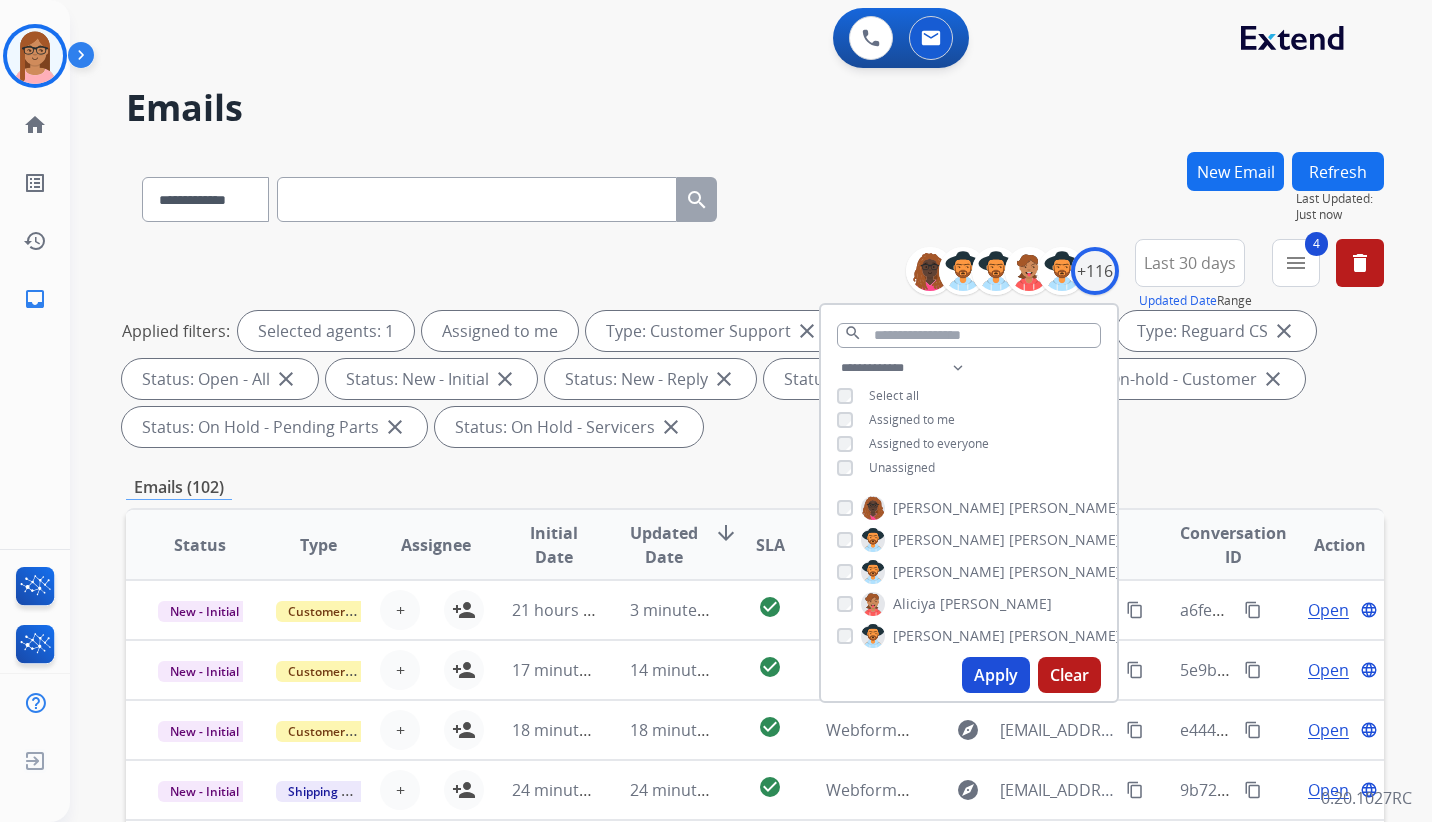 click on "Apply" at bounding box center (996, 675) 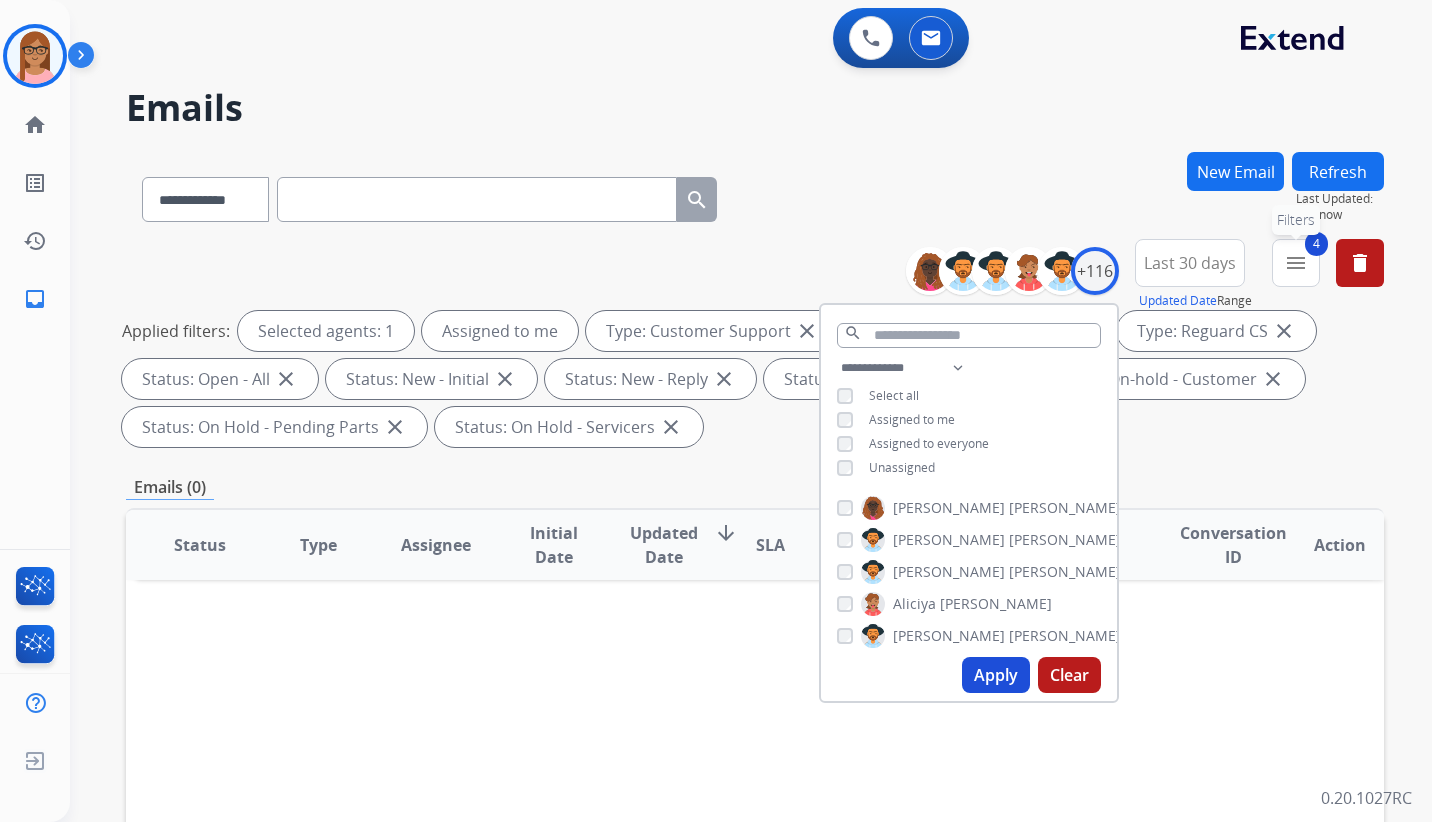click on "menu" at bounding box center [1296, 263] 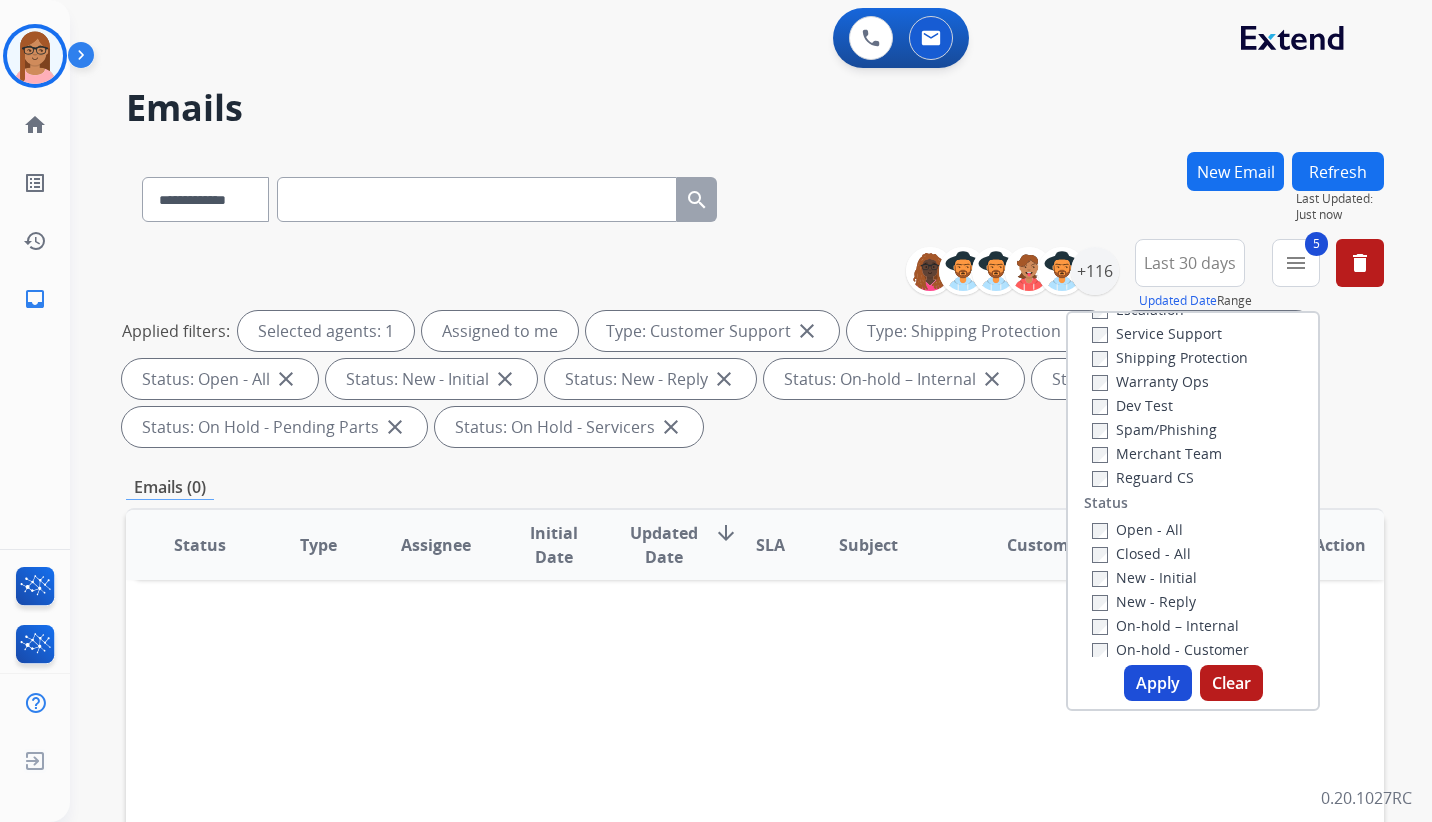 click on "Apply" at bounding box center (1158, 683) 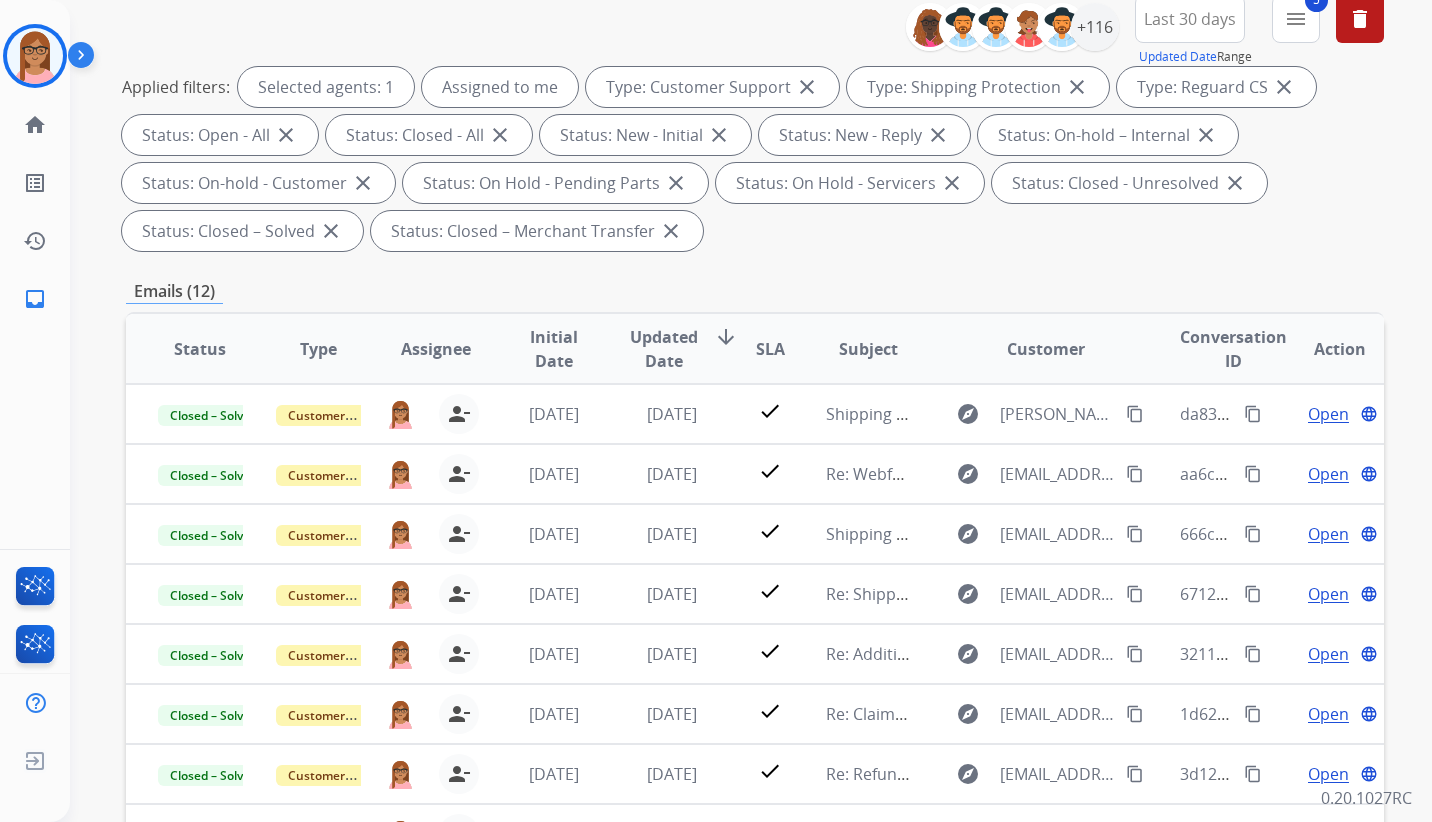 scroll, scrollTop: 0, scrollLeft: 0, axis: both 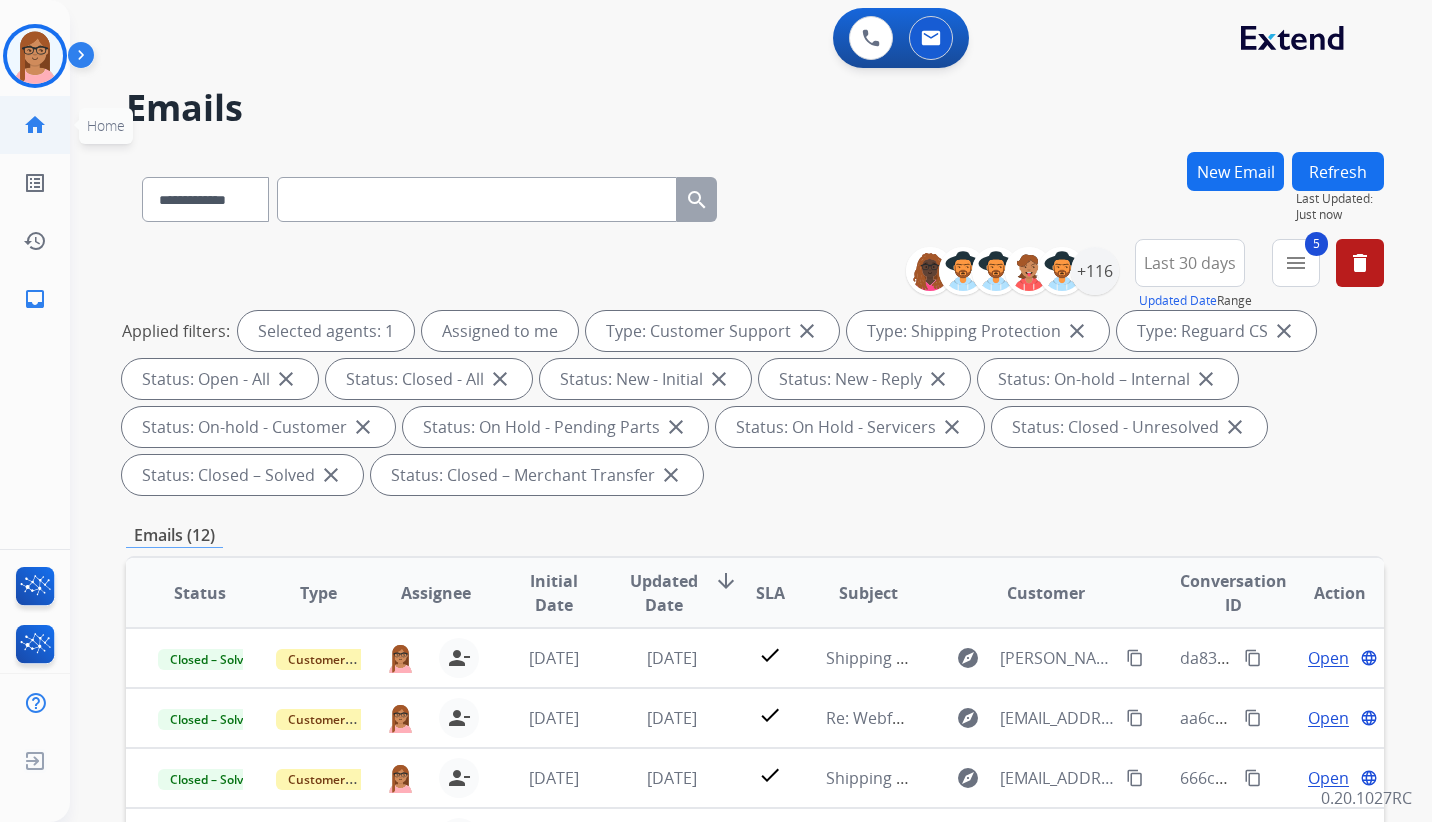 click on "home" 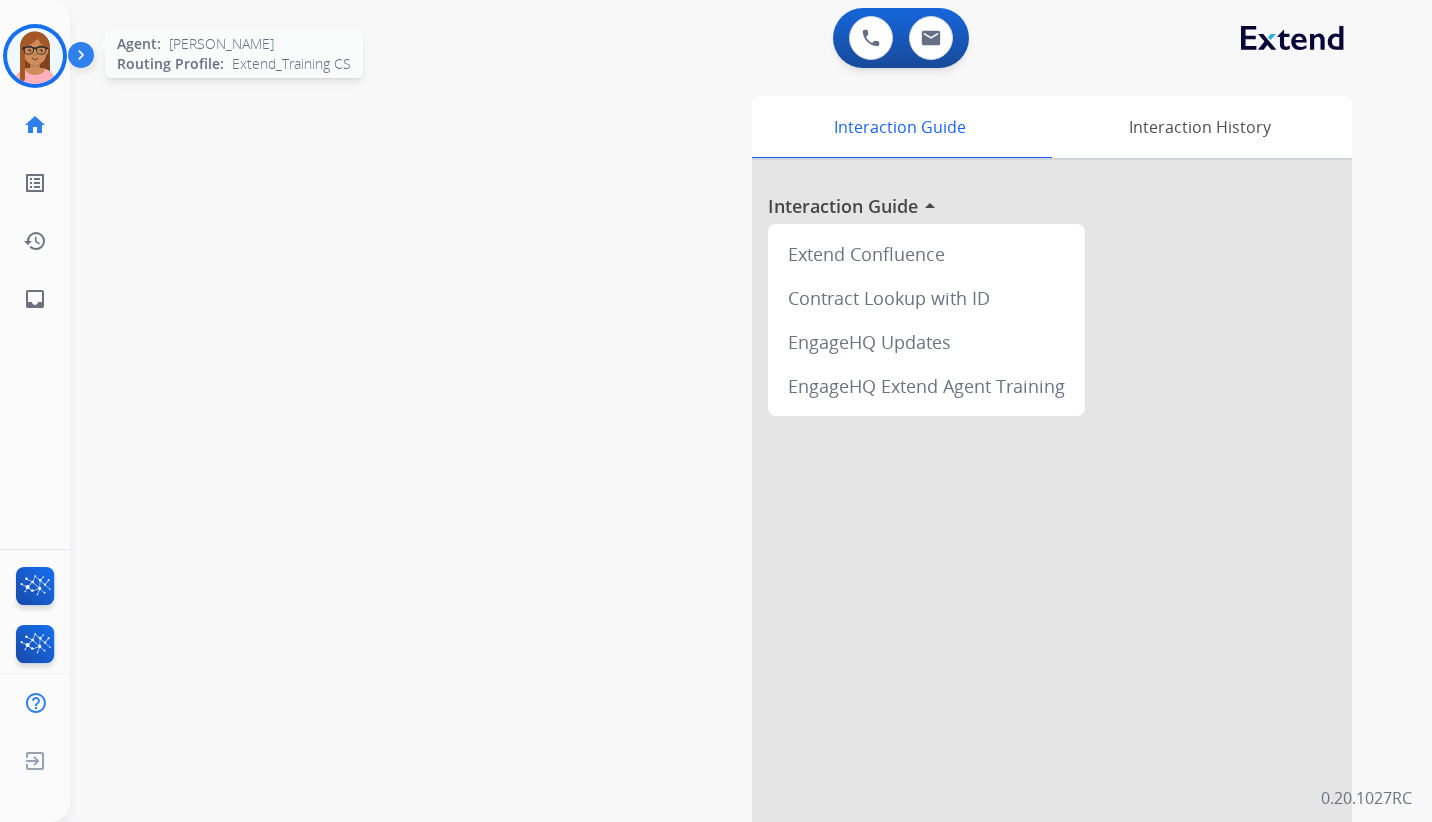 click at bounding box center [35, 56] 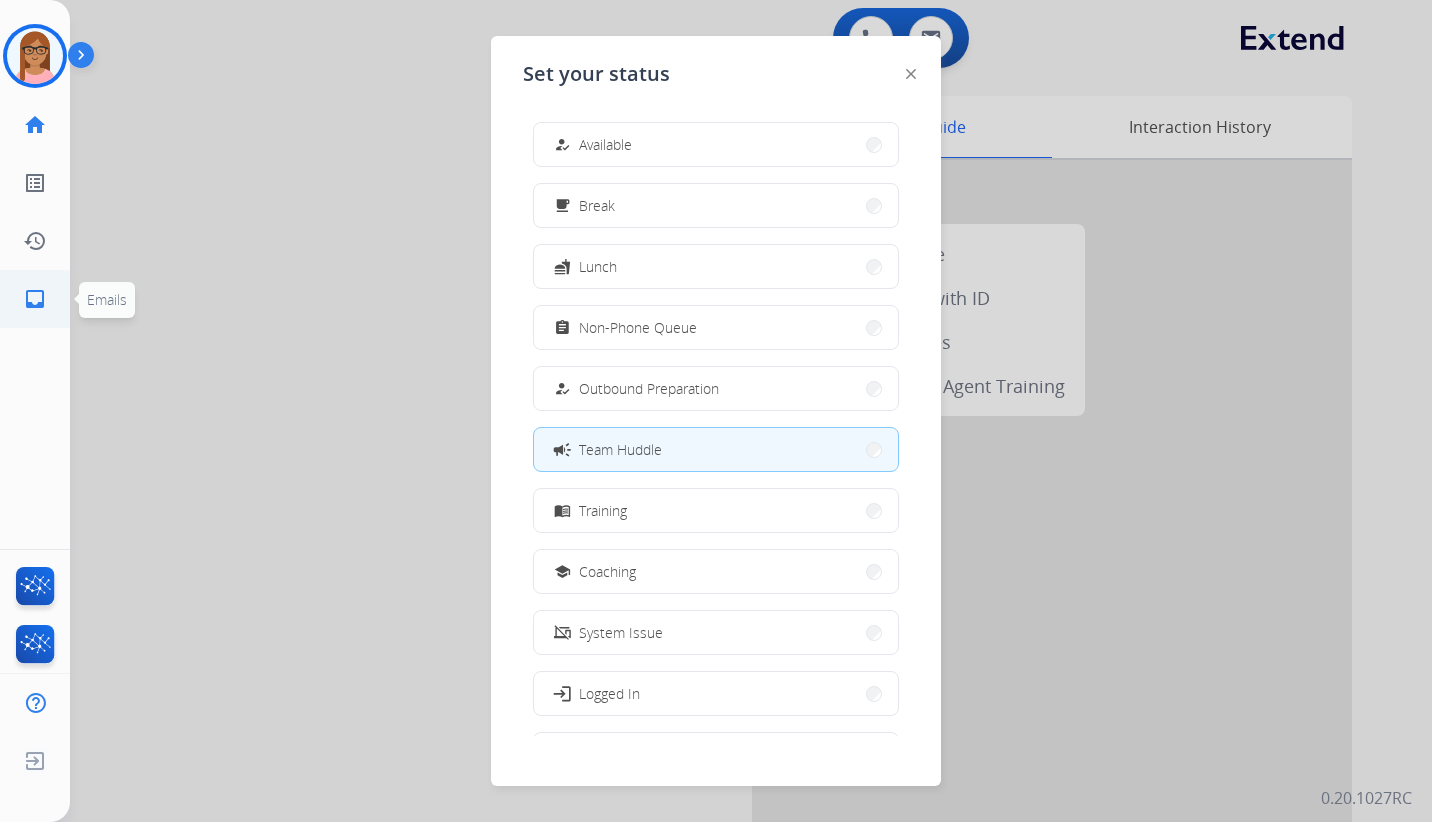 click on "inbox" 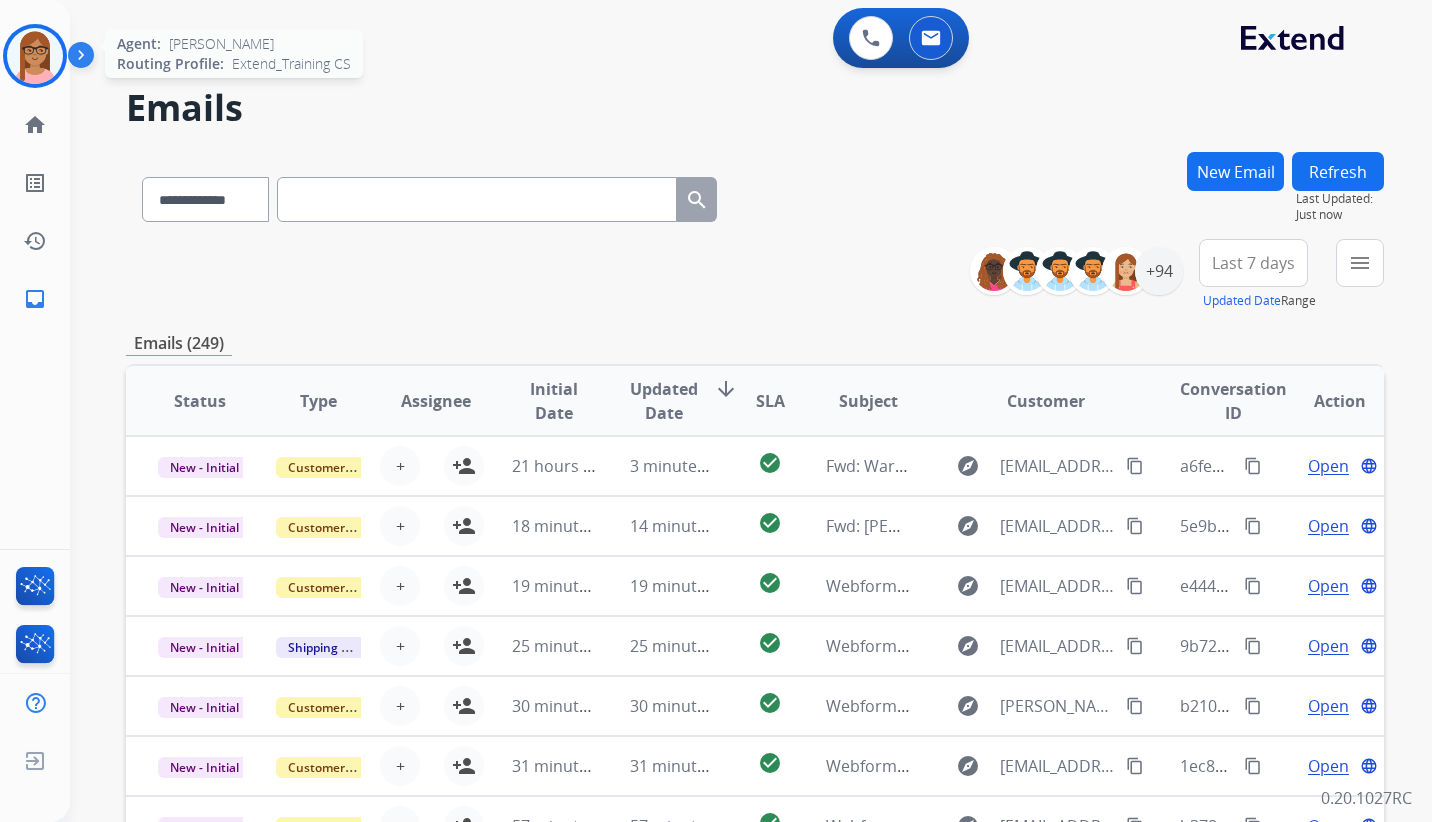 click at bounding box center (35, 56) 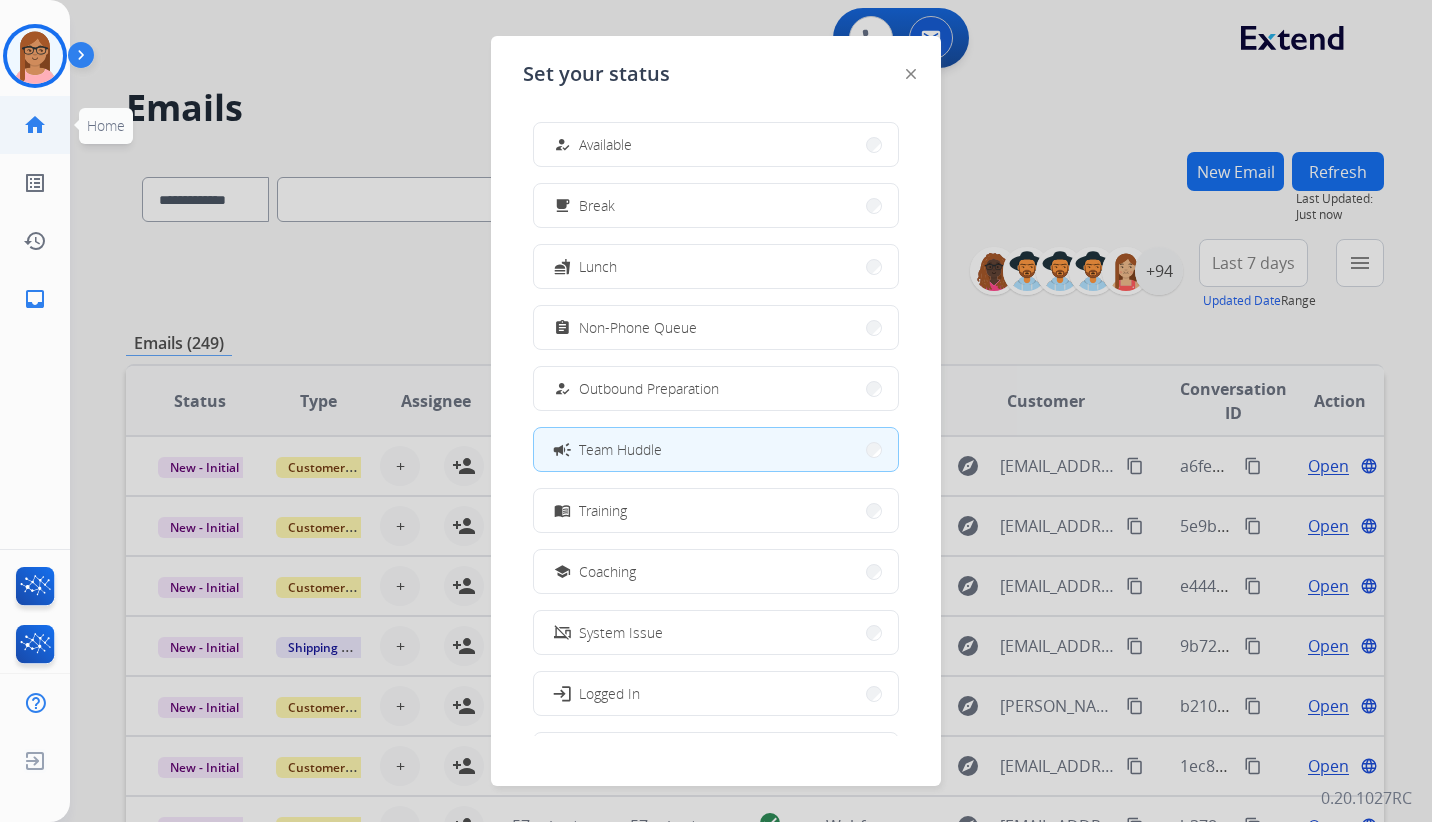 click on "home" 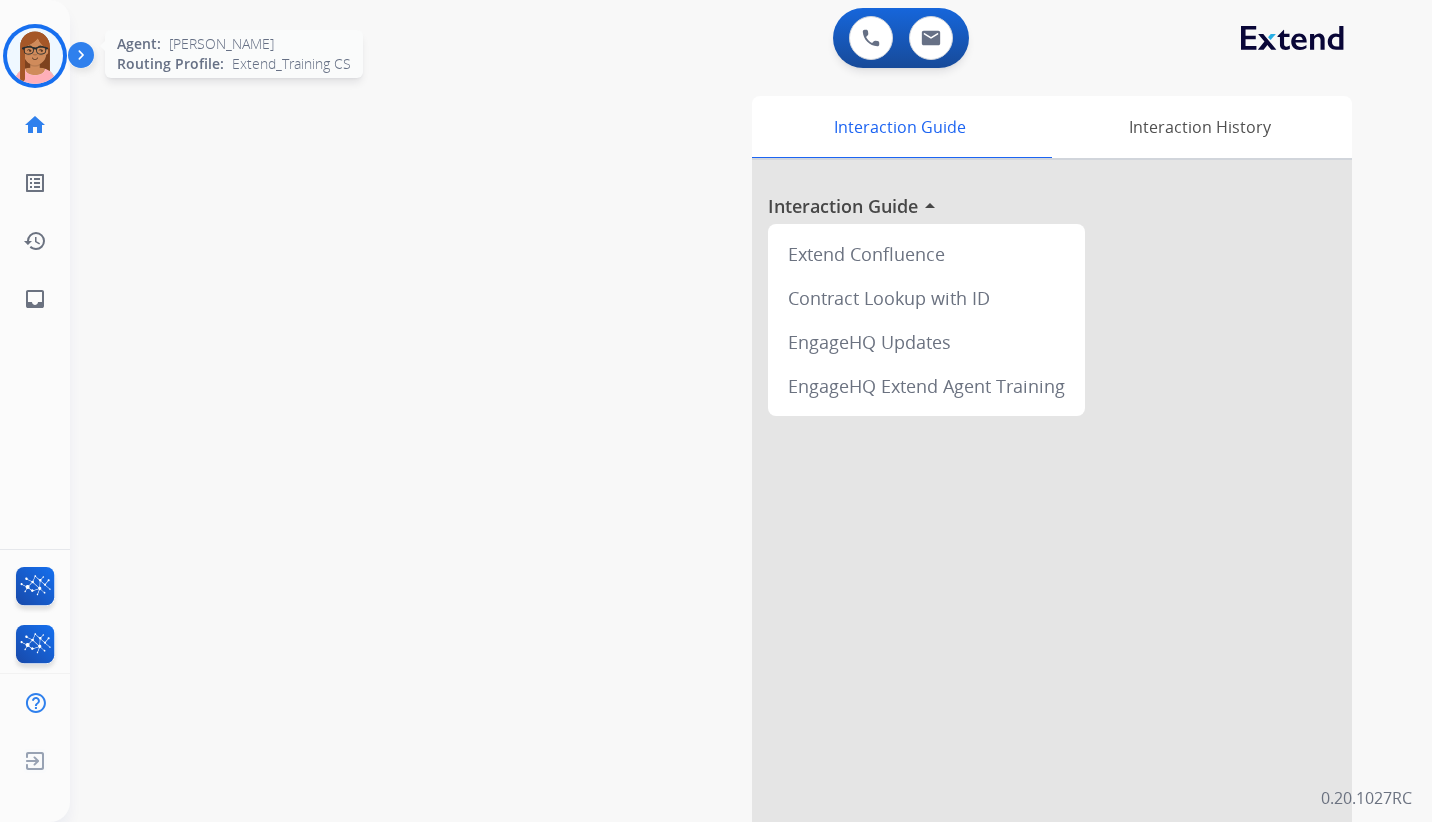 click at bounding box center [35, 56] 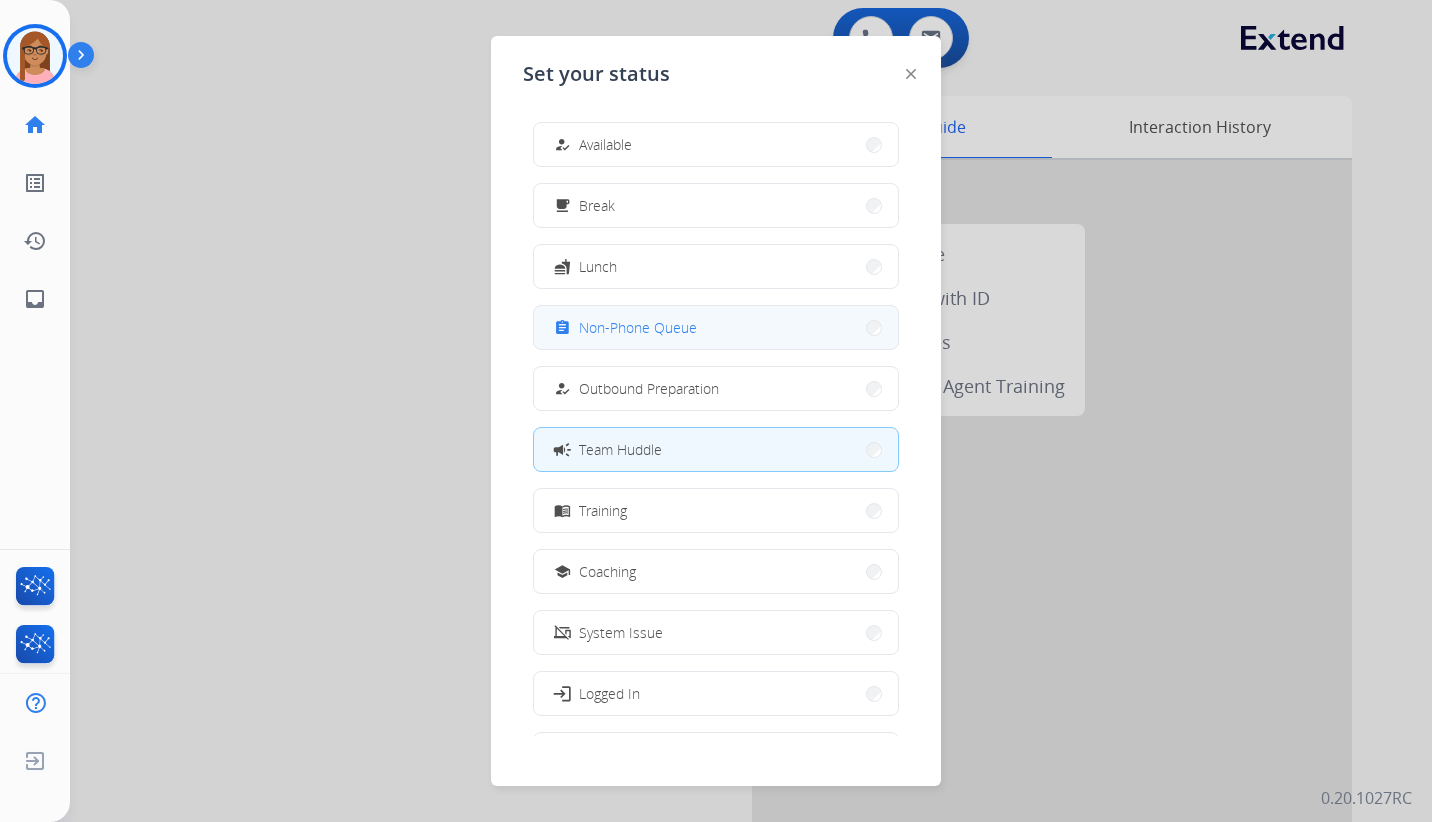 click on "Non-Phone Queue" at bounding box center [638, 327] 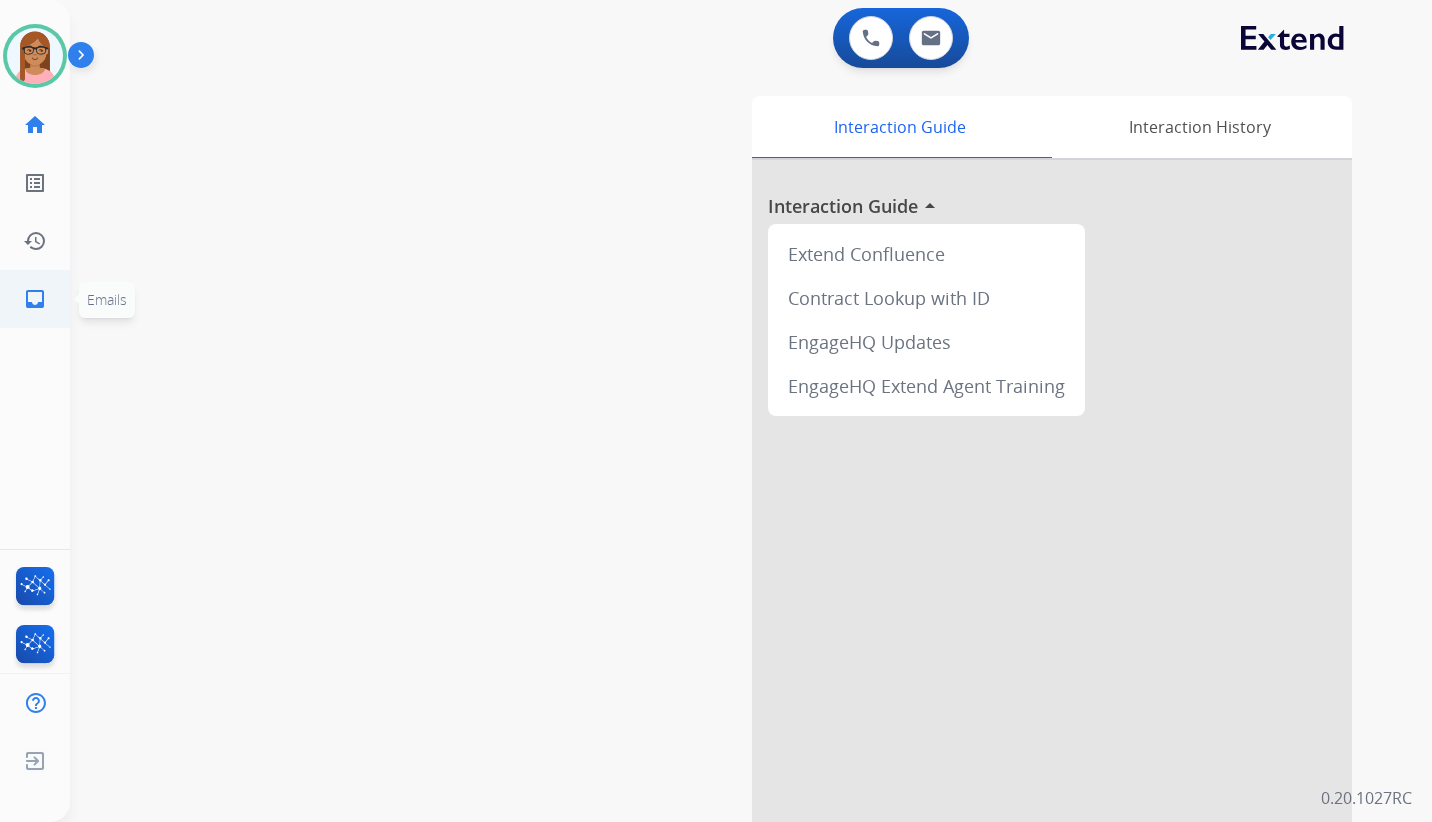 click on "inbox" 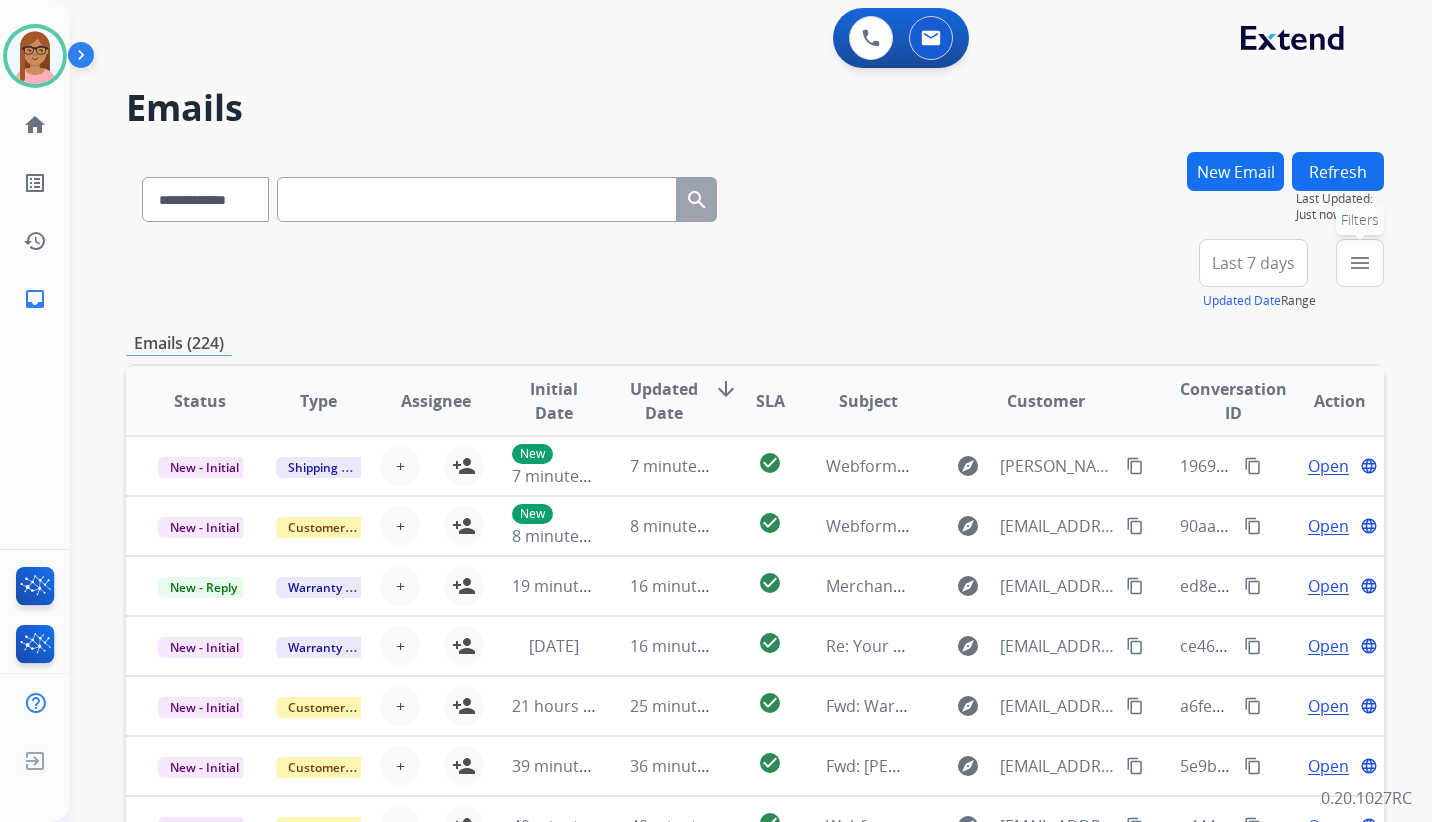 click on "menu  Filters" at bounding box center (1360, 263) 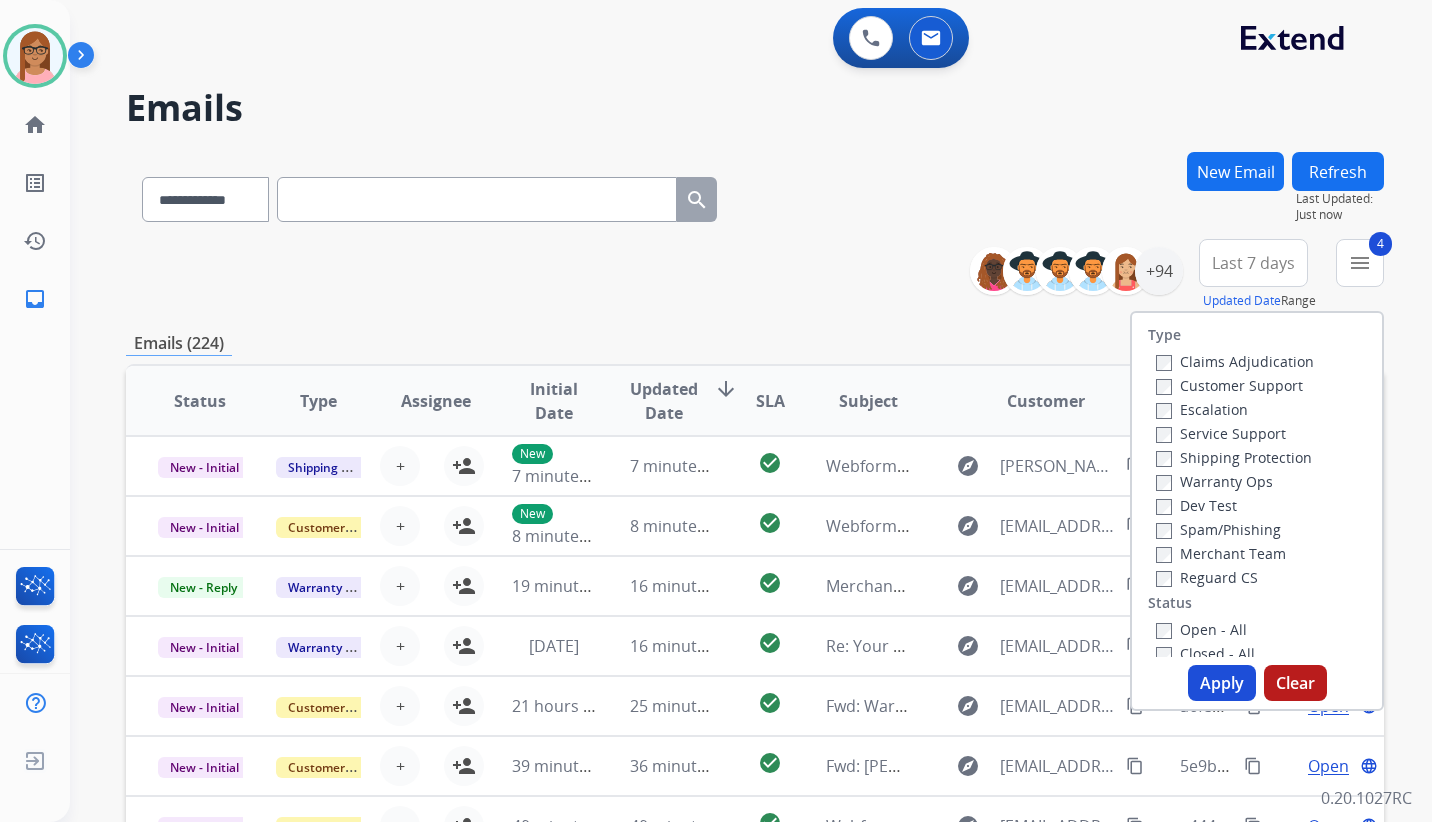 click on "Apply" at bounding box center (1222, 683) 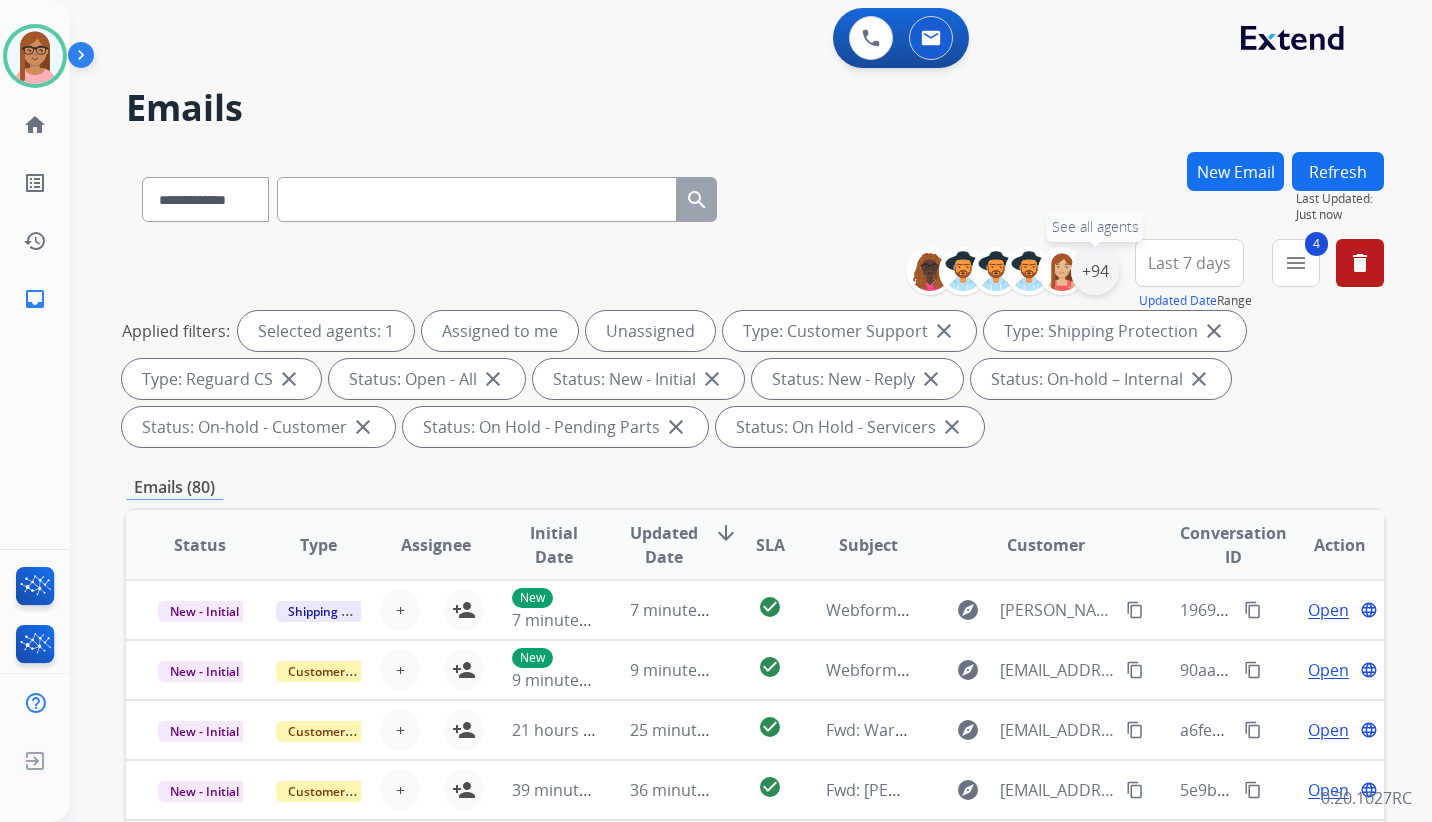 click on "+94" at bounding box center [1095, 271] 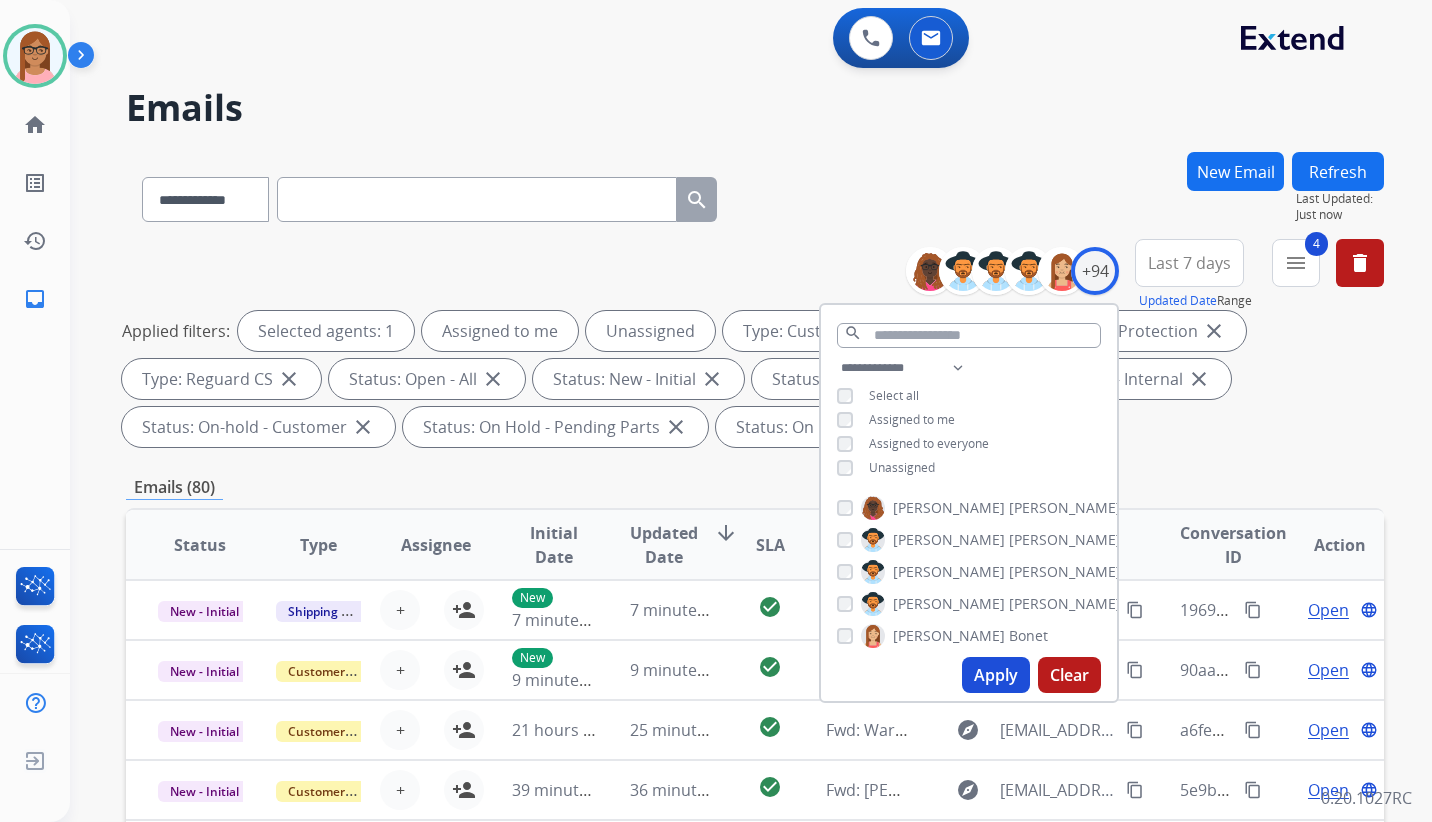 click on "Apply" at bounding box center (996, 675) 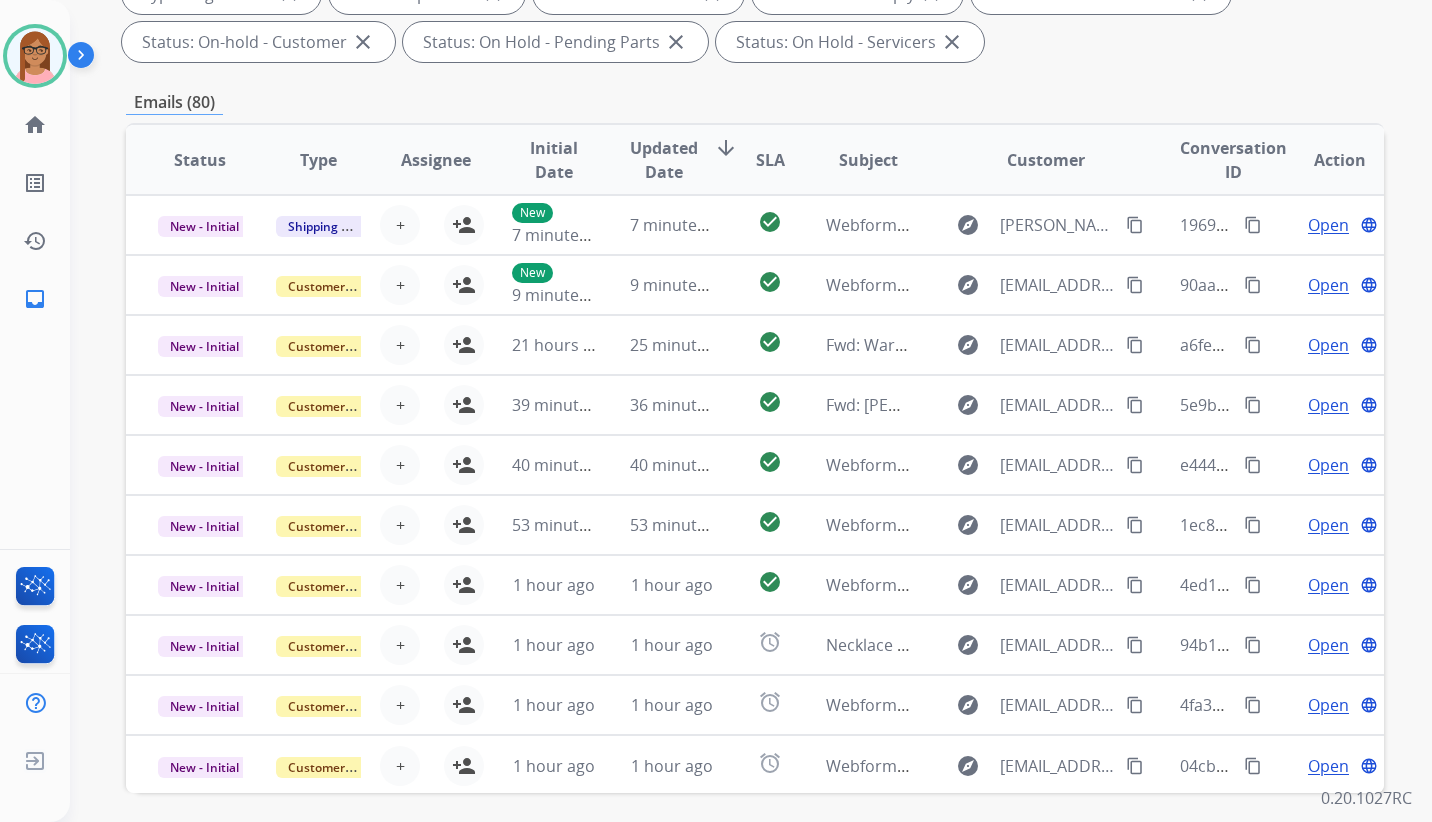 scroll, scrollTop: 460, scrollLeft: 0, axis: vertical 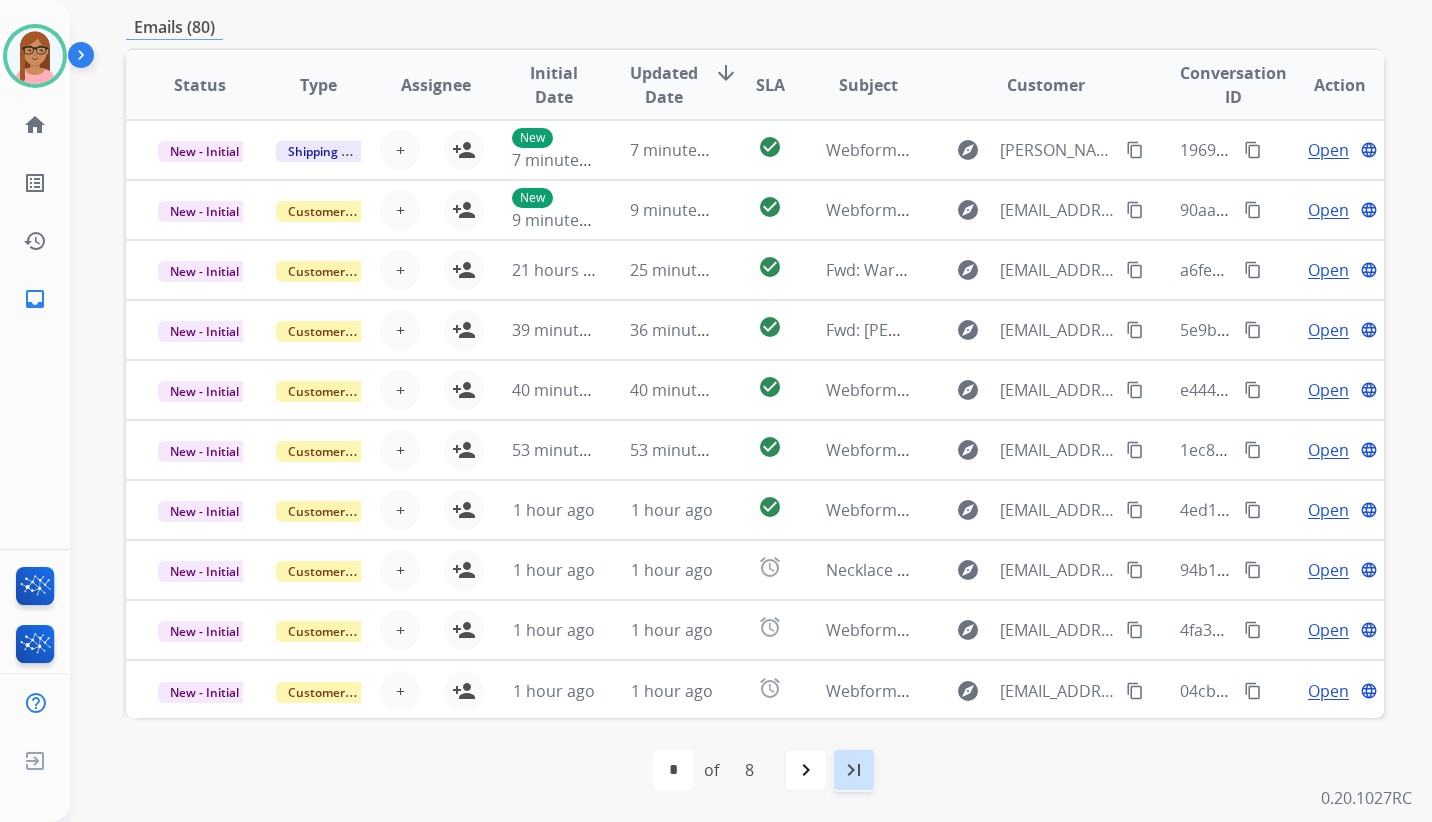 click on "last_page" at bounding box center [854, 770] 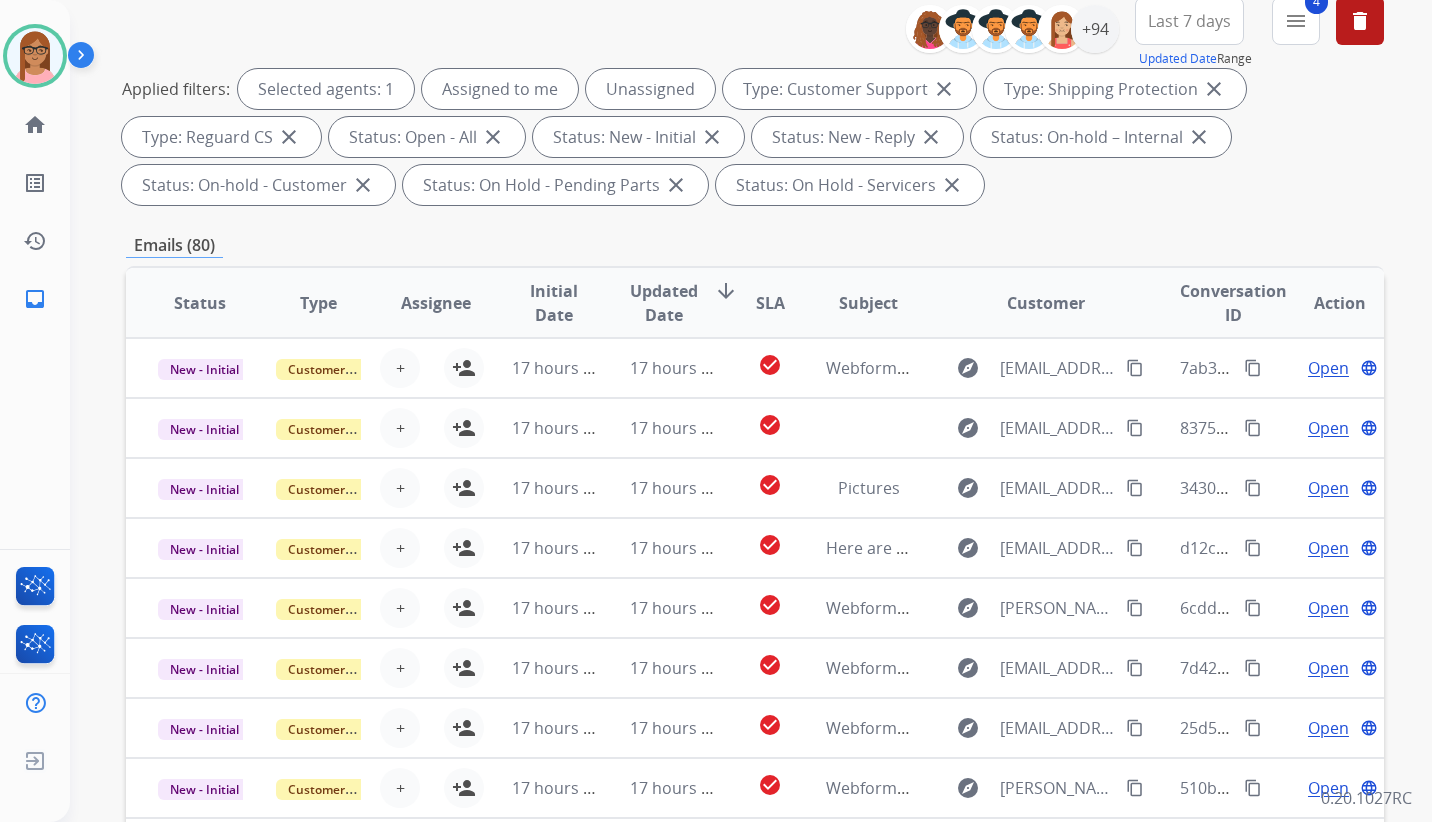 scroll, scrollTop: 300, scrollLeft: 0, axis: vertical 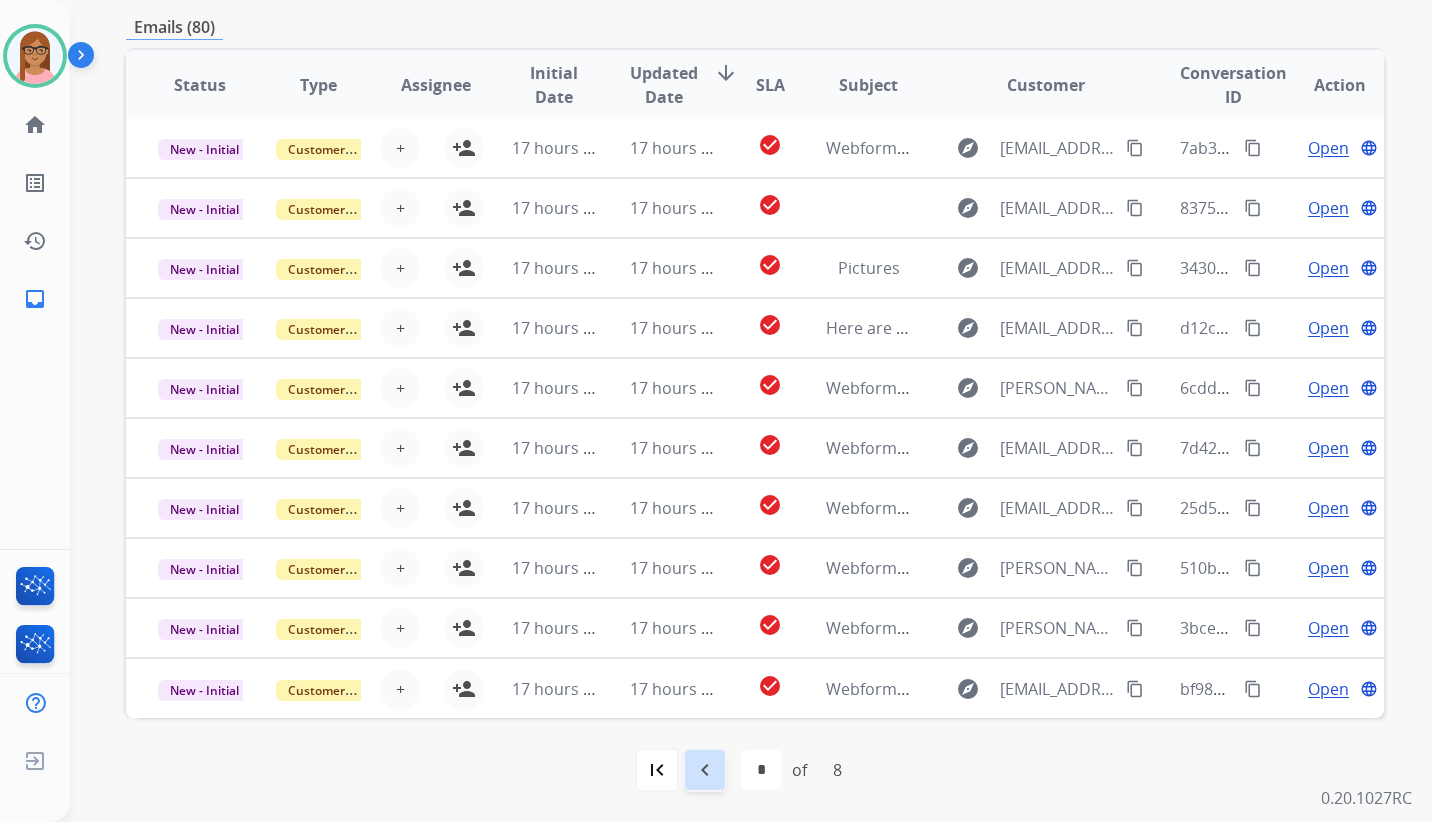 click on "navigate_before" at bounding box center [705, 770] 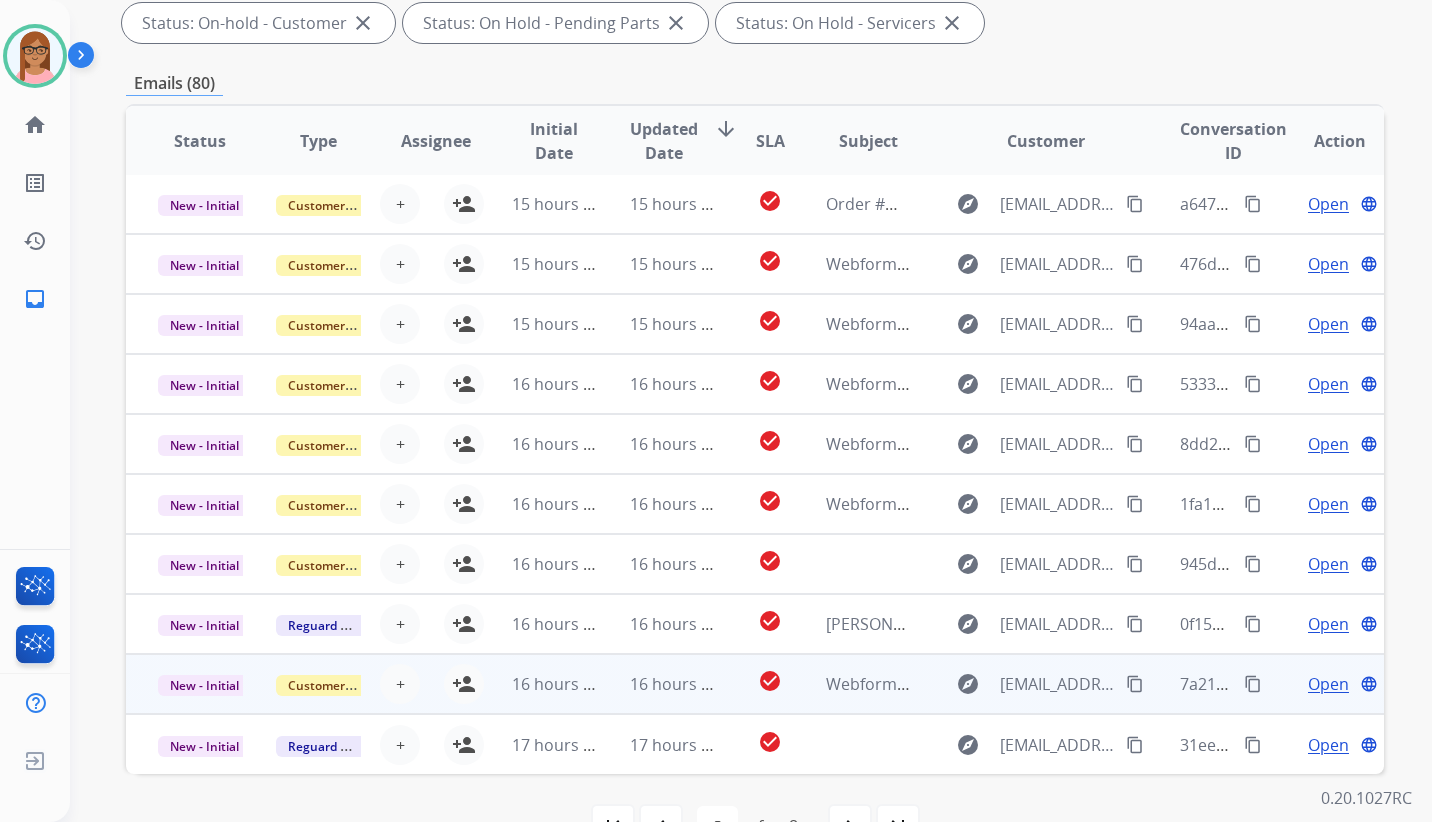 scroll, scrollTop: 460, scrollLeft: 0, axis: vertical 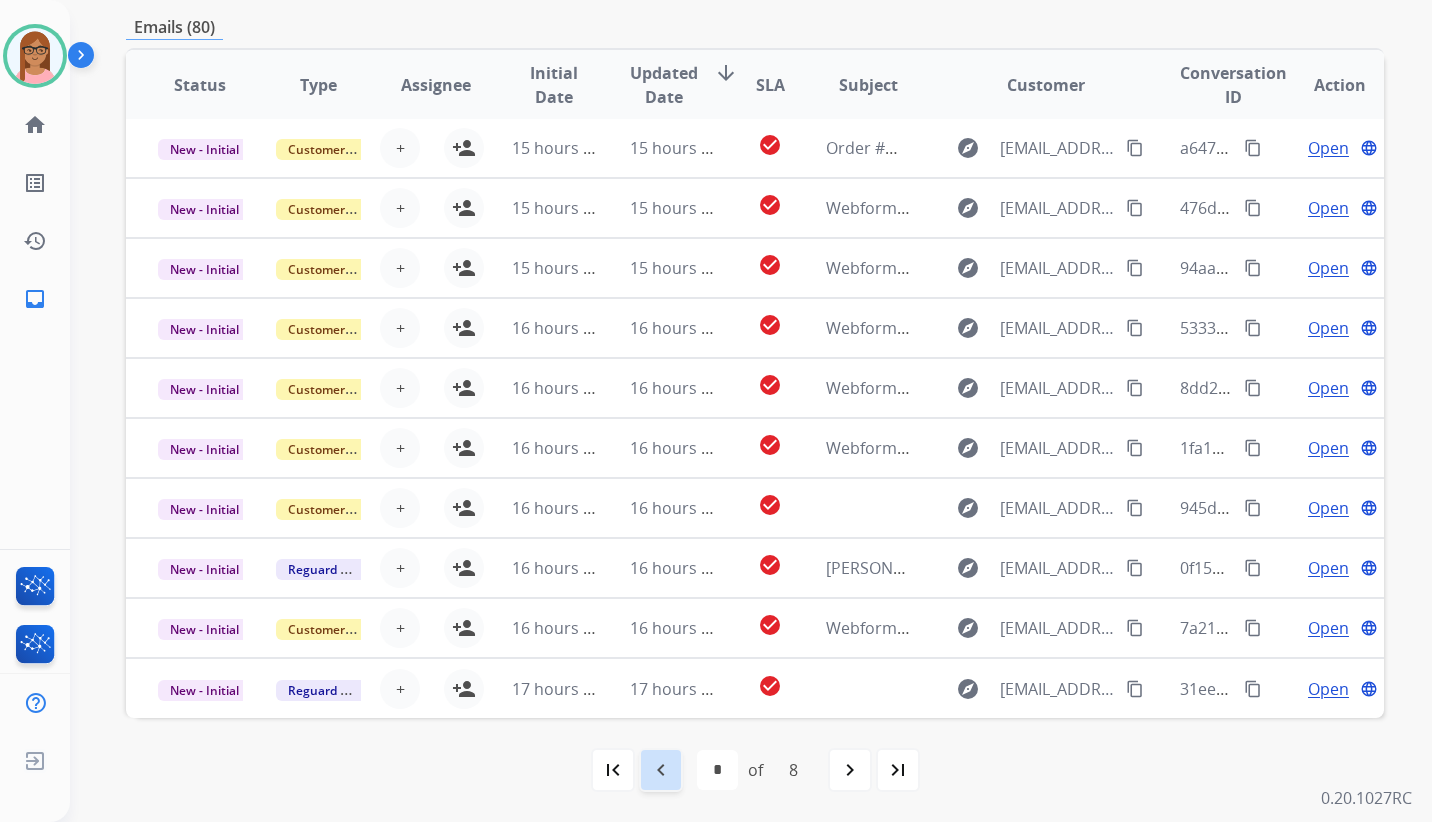 click on "navigate_before" at bounding box center [661, 770] 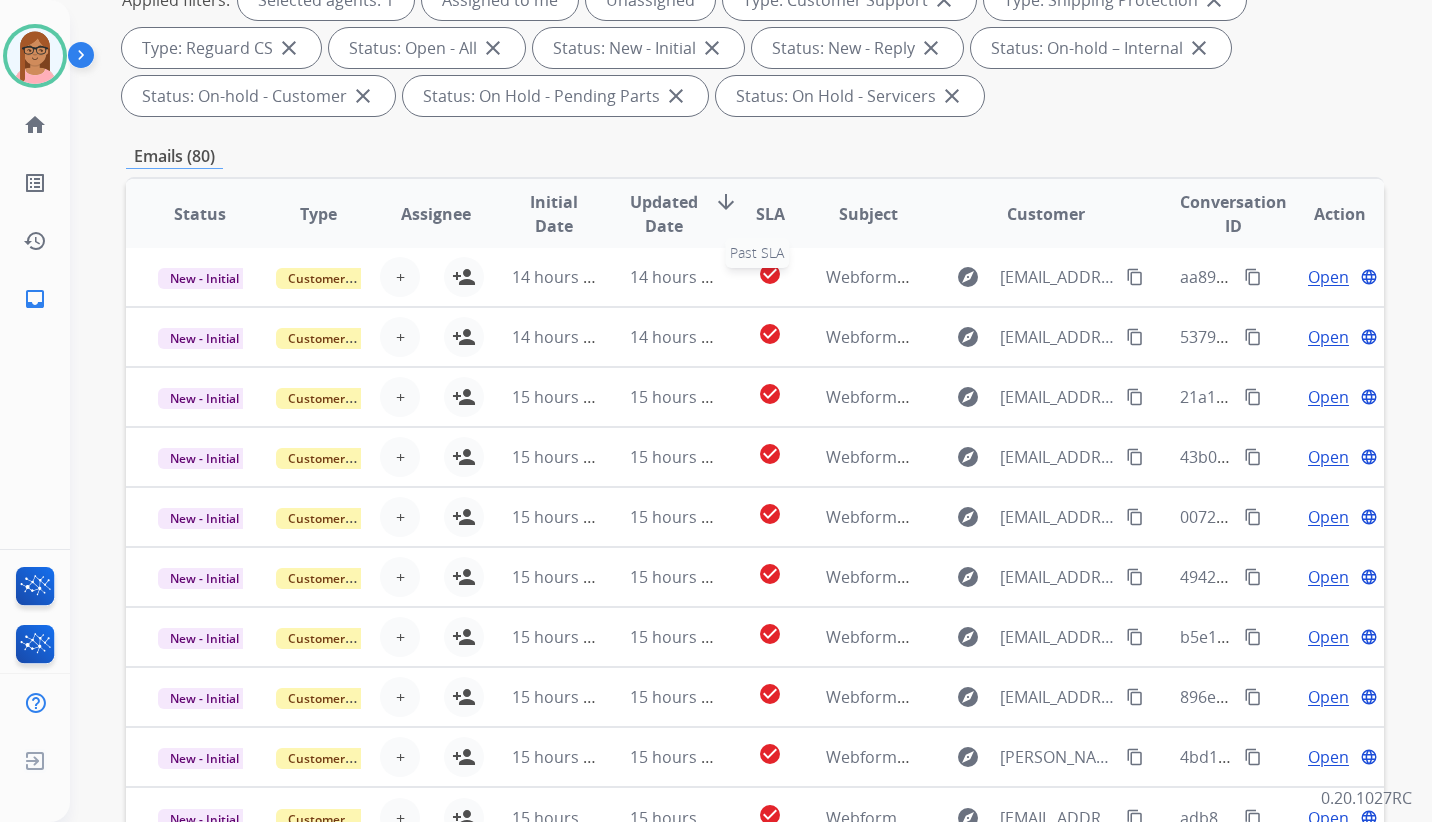 scroll, scrollTop: 460, scrollLeft: 0, axis: vertical 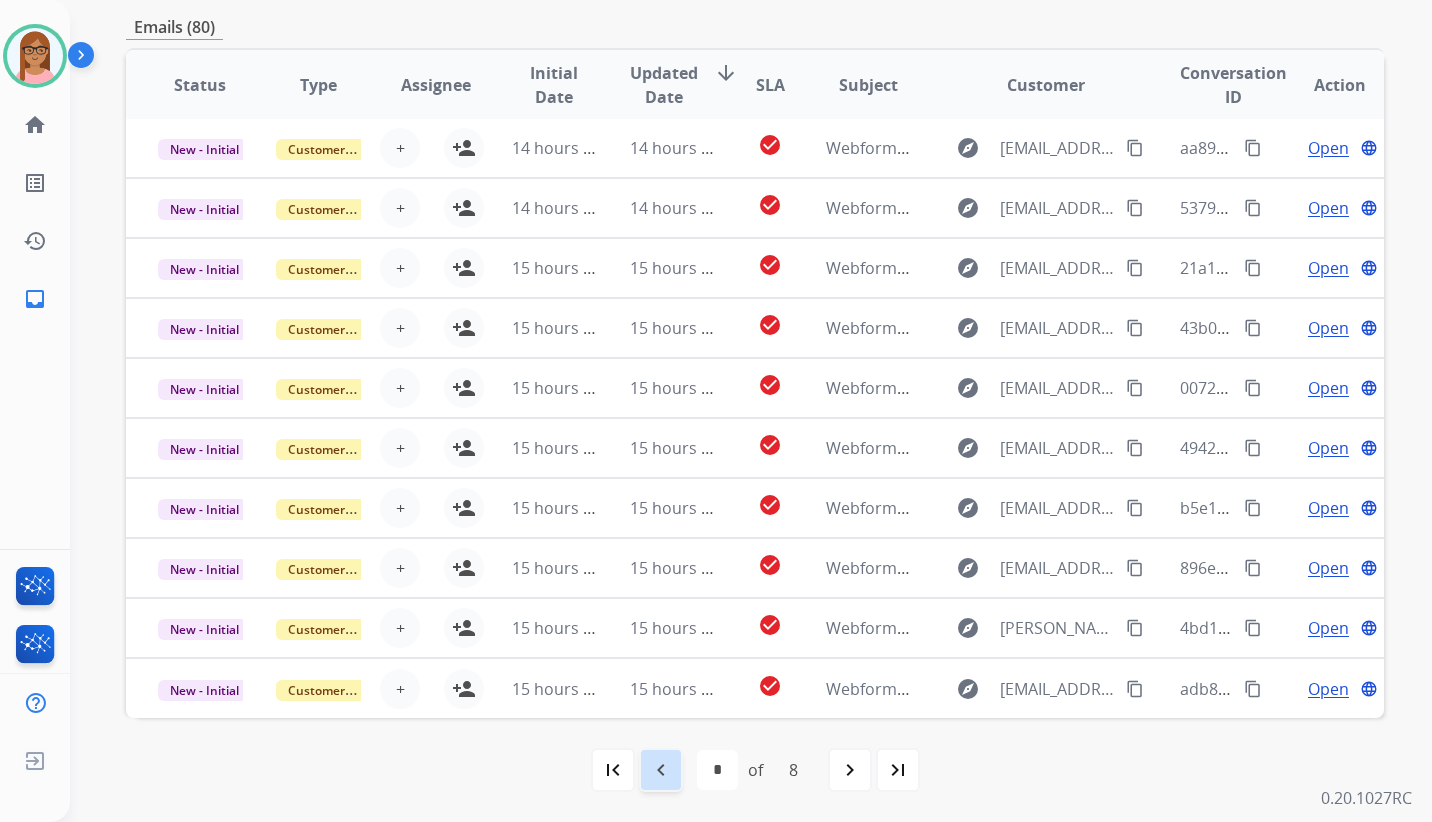 click on "navigate_before" at bounding box center (661, 770) 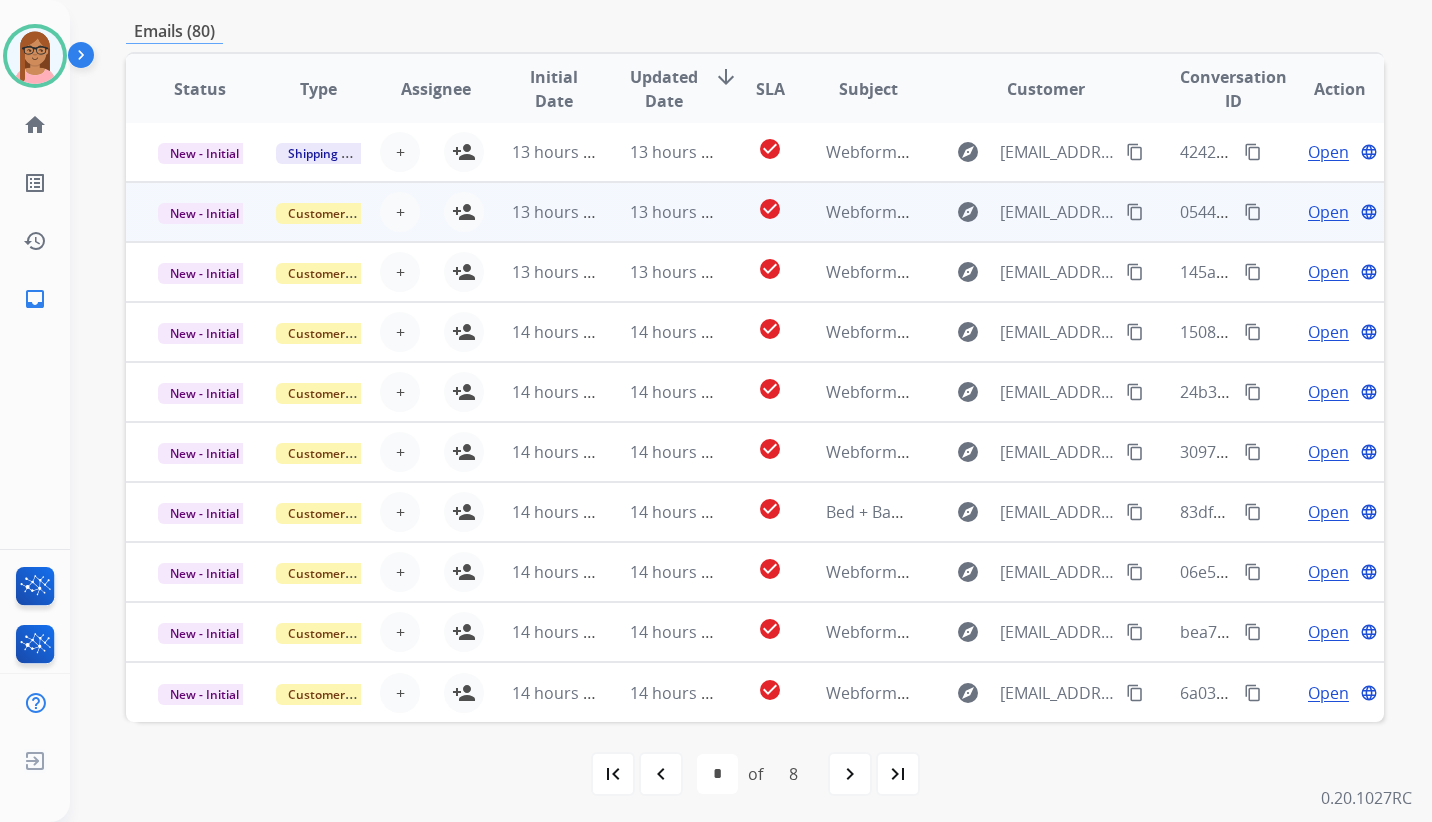 scroll, scrollTop: 460, scrollLeft: 0, axis: vertical 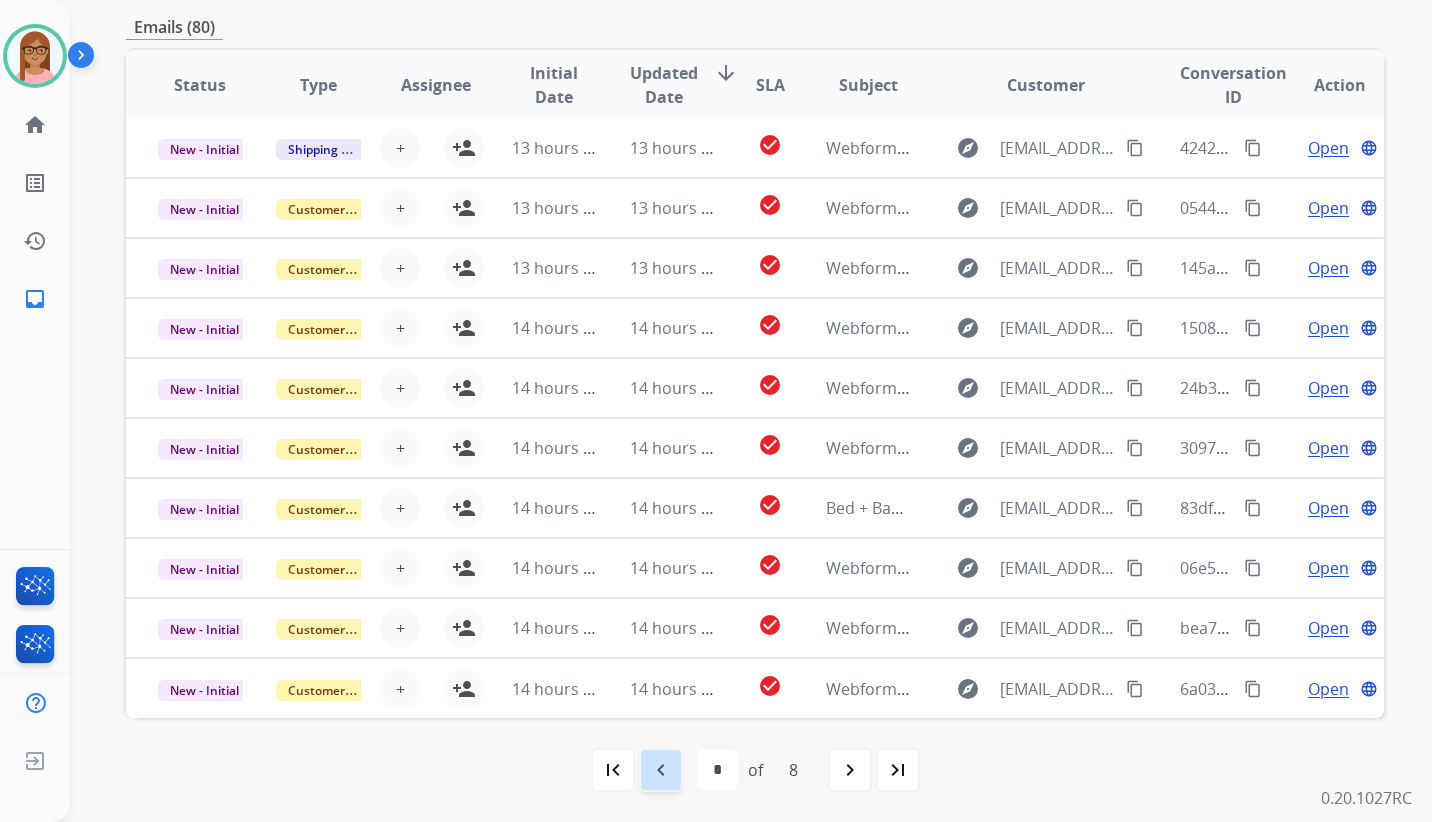 click on "navigate_before" at bounding box center [661, 770] 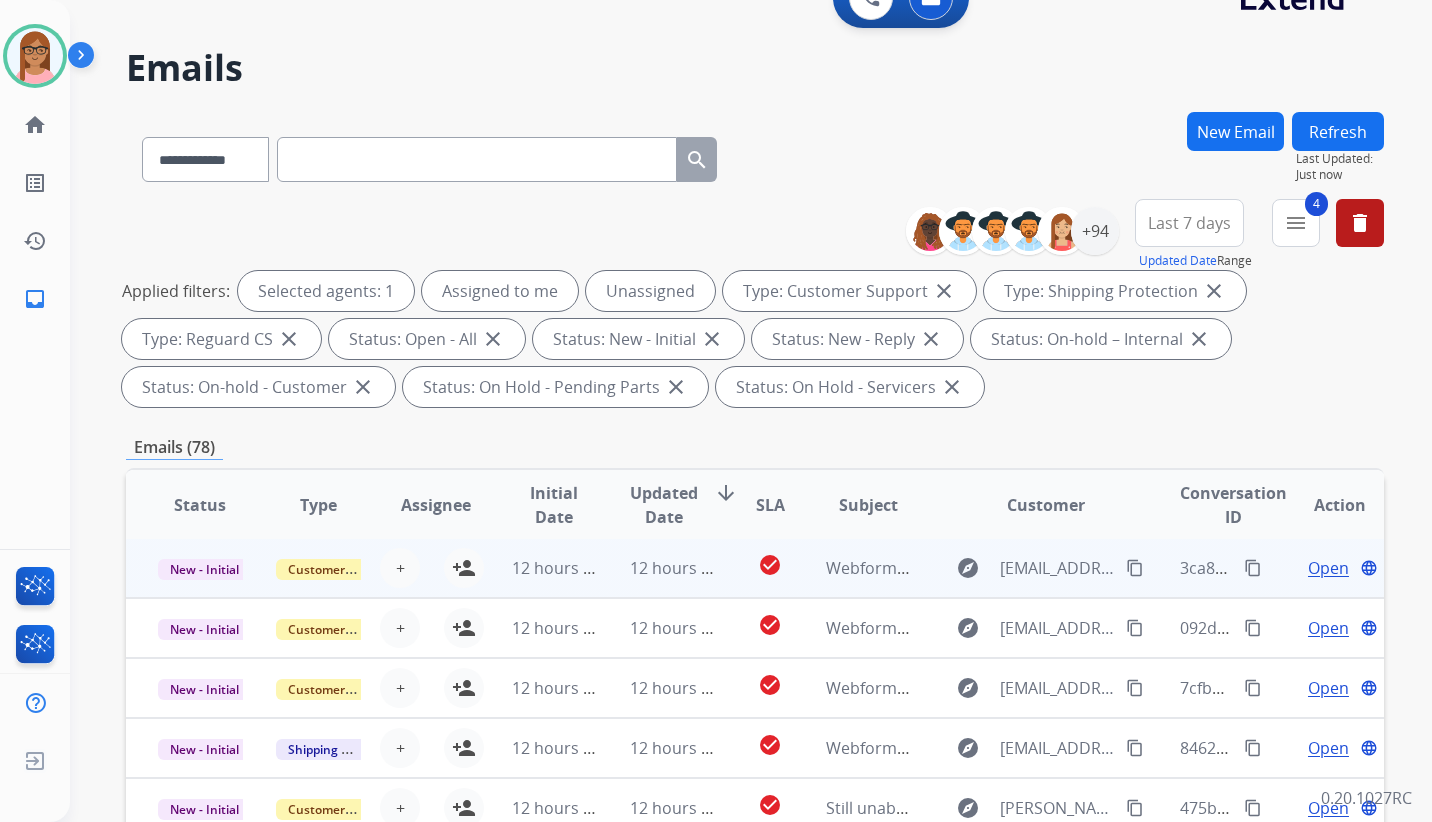 scroll, scrollTop: 0, scrollLeft: 0, axis: both 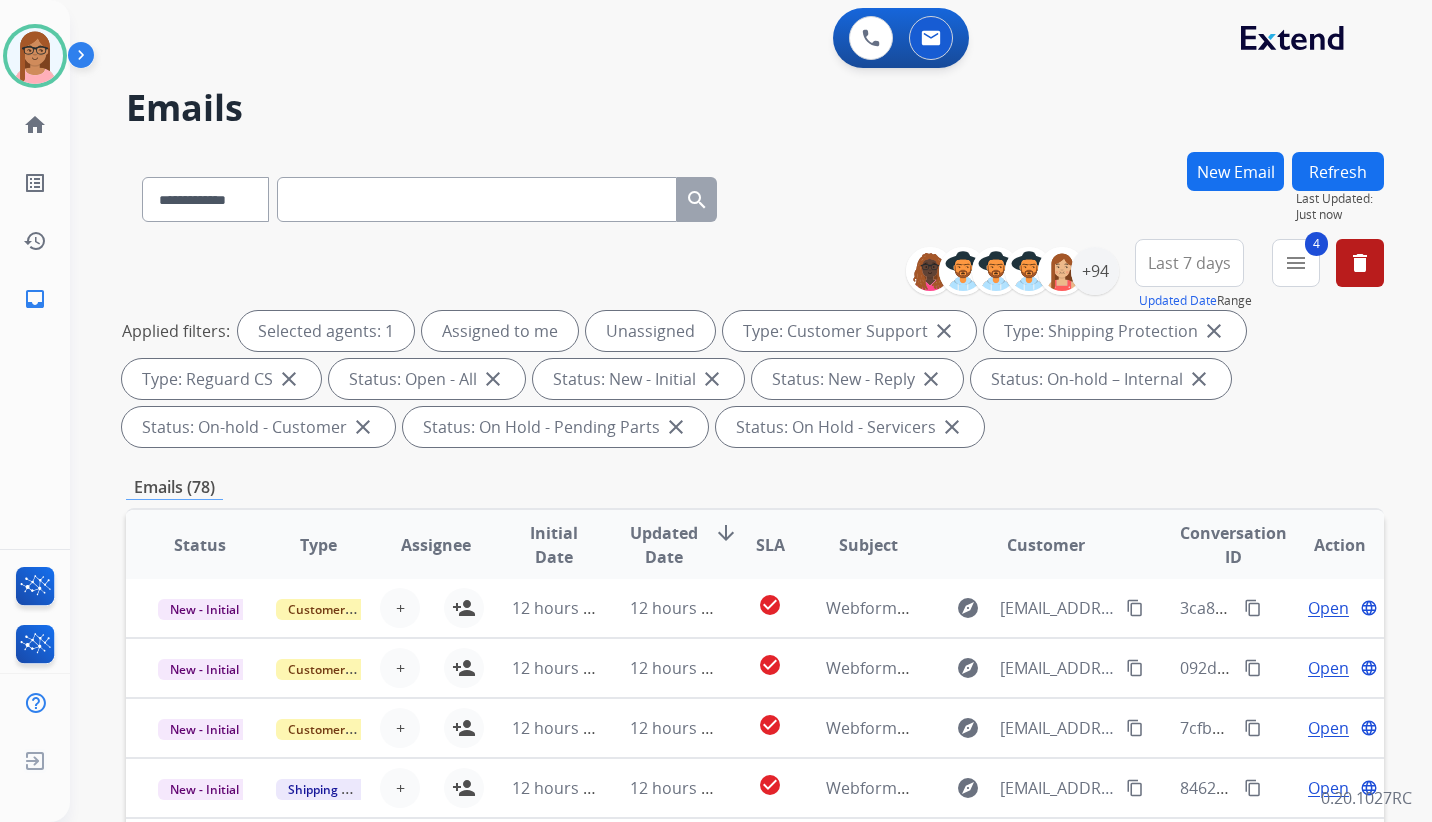click on "arrow_downward" at bounding box center [726, 533] 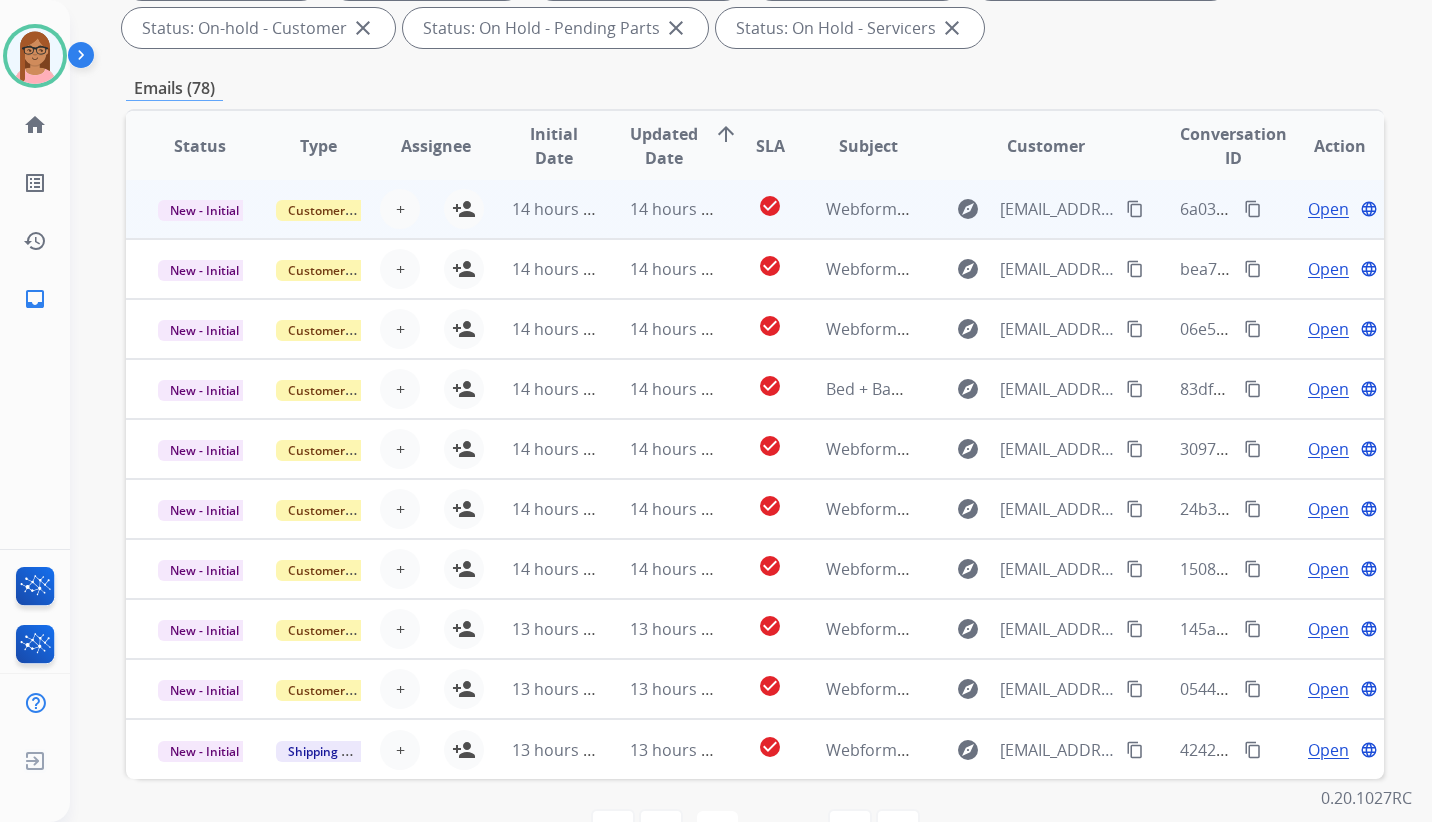 scroll, scrollTop: 460, scrollLeft: 0, axis: vertical 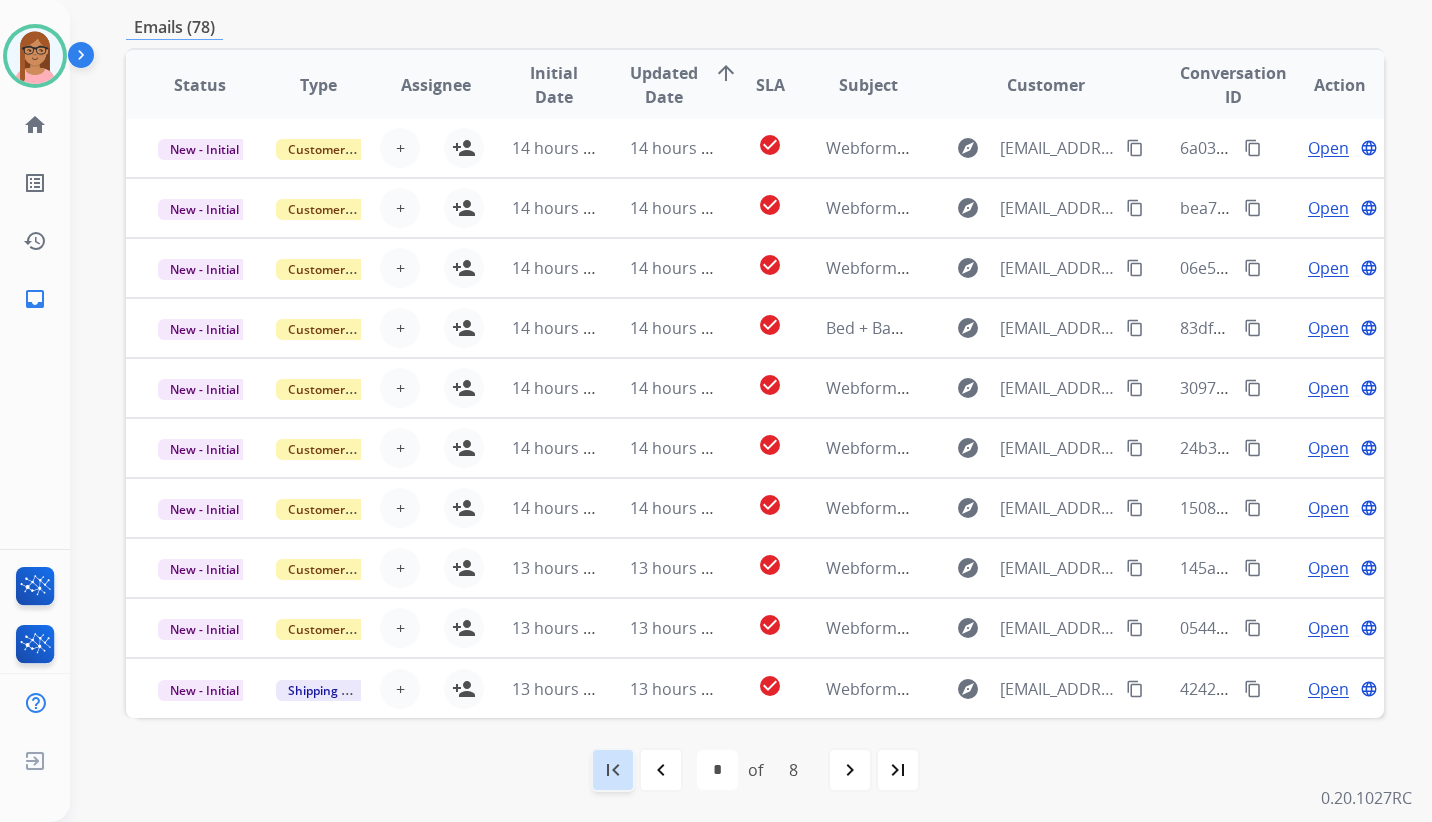 click on "first_page" at bounding box center (613, 770) 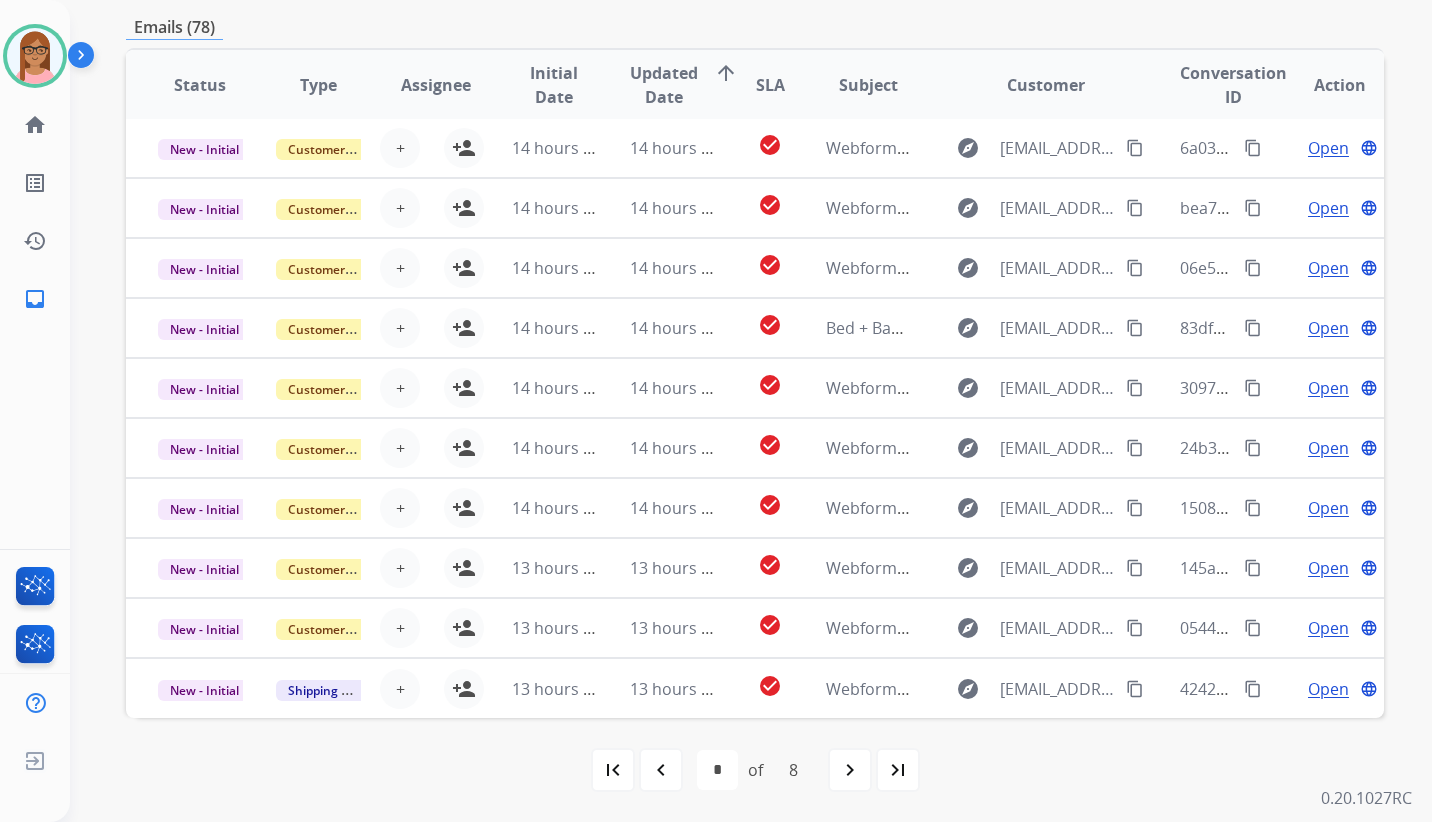 select on "*" 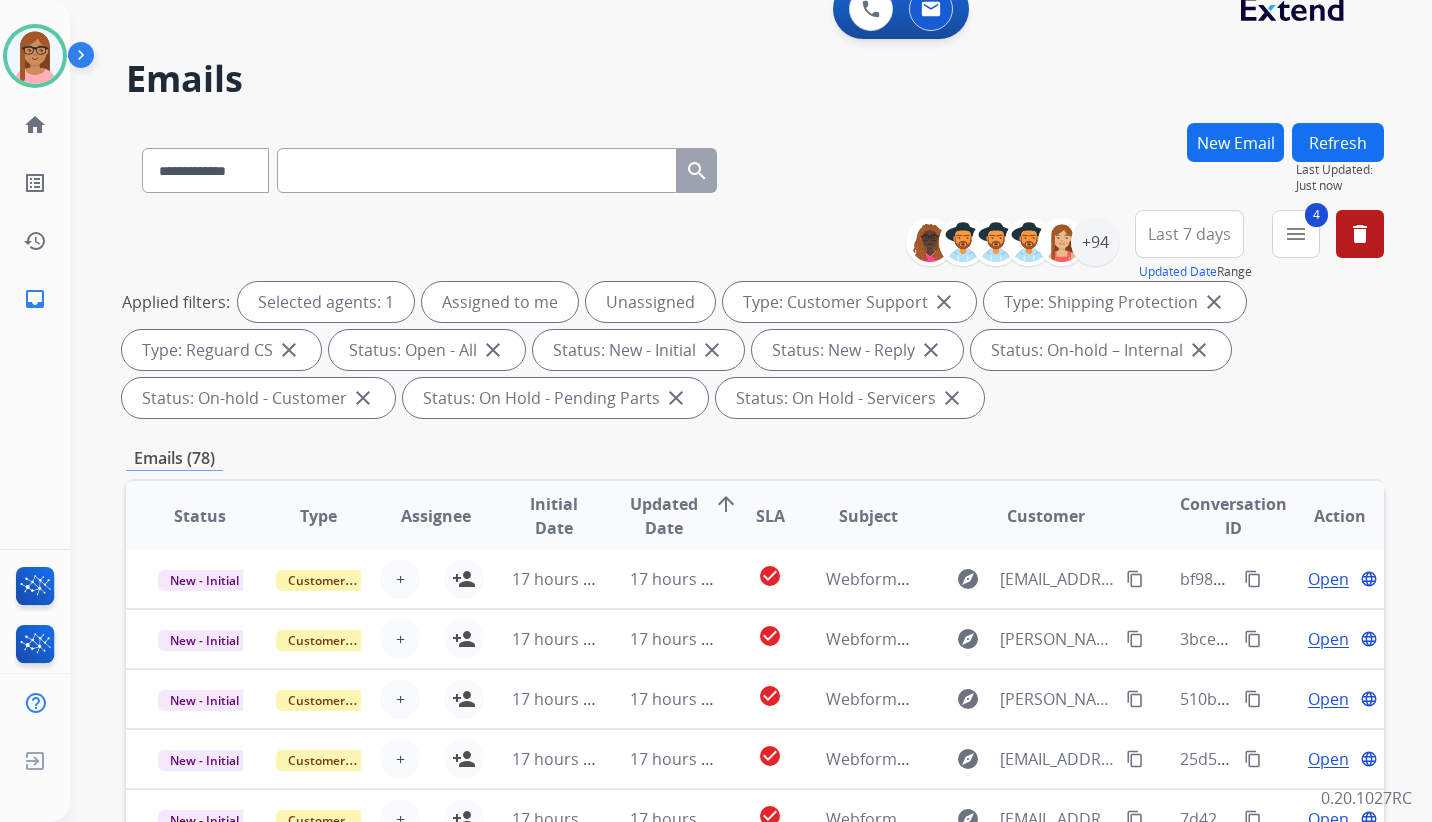 scroll, scrollTop: 0, scrollLeft: 0, axis: both 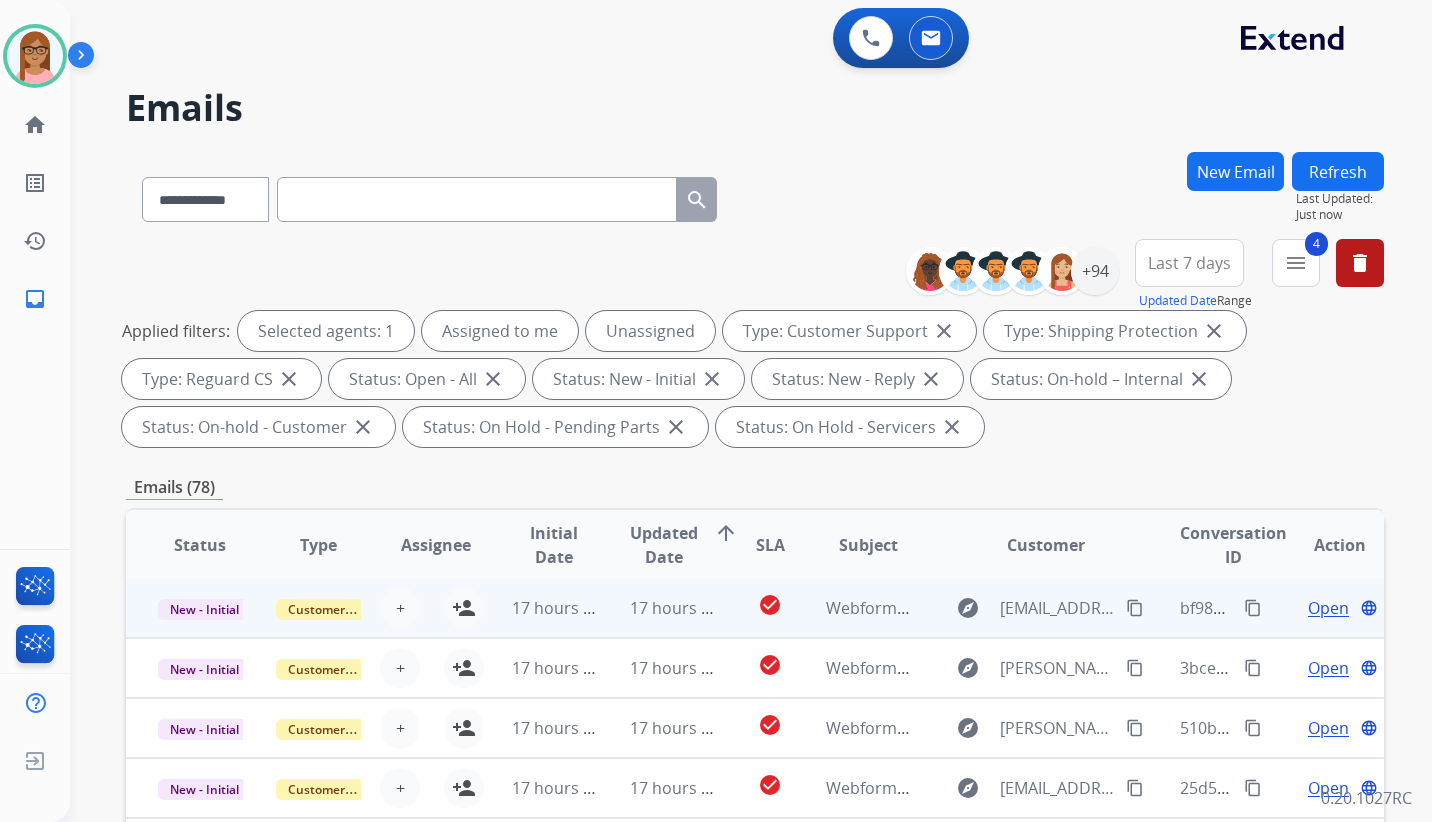 click on "Open" at bounding box center [1328, 608] 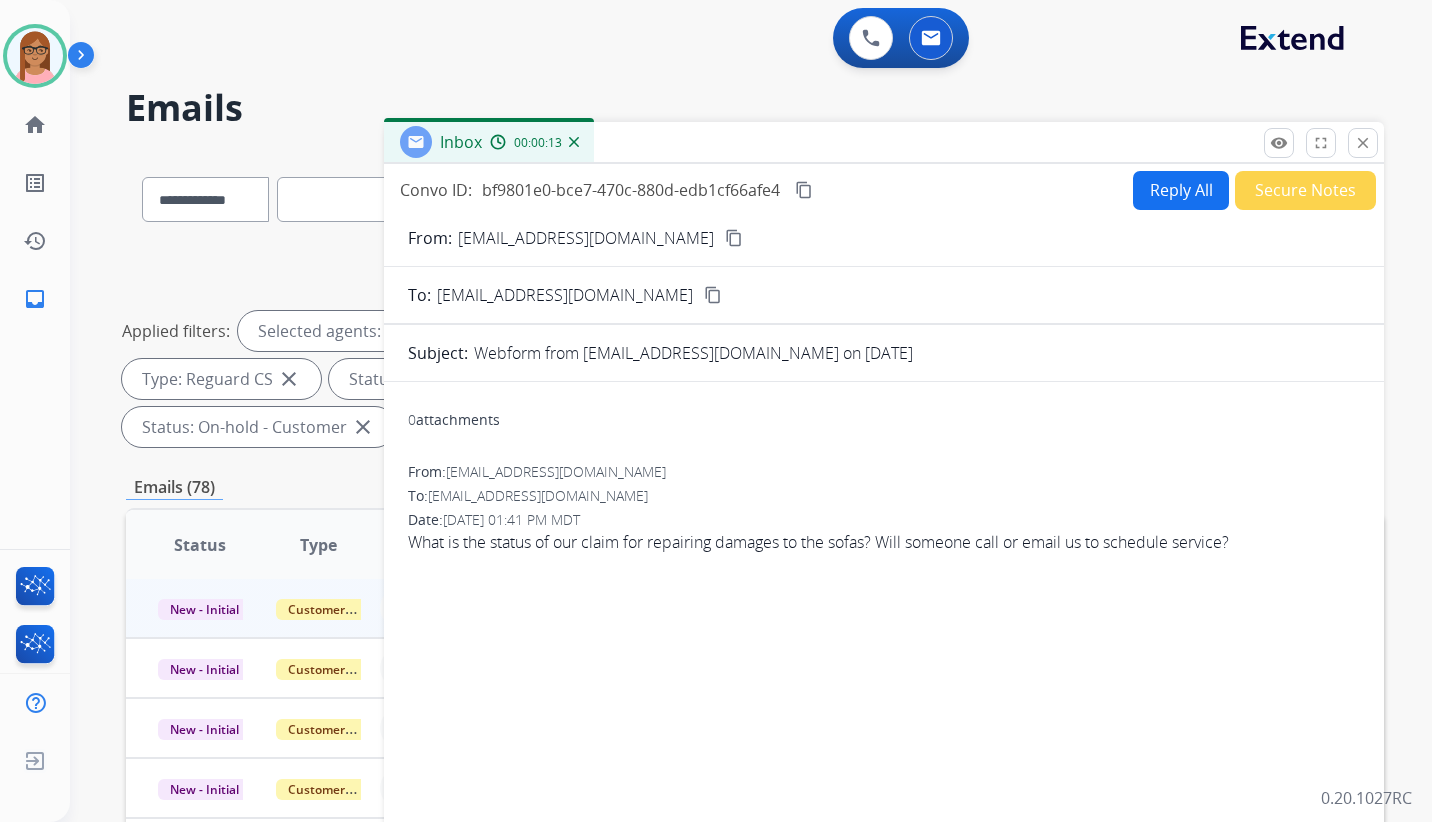 click on "content_copy" at bounding box center (734, 238) 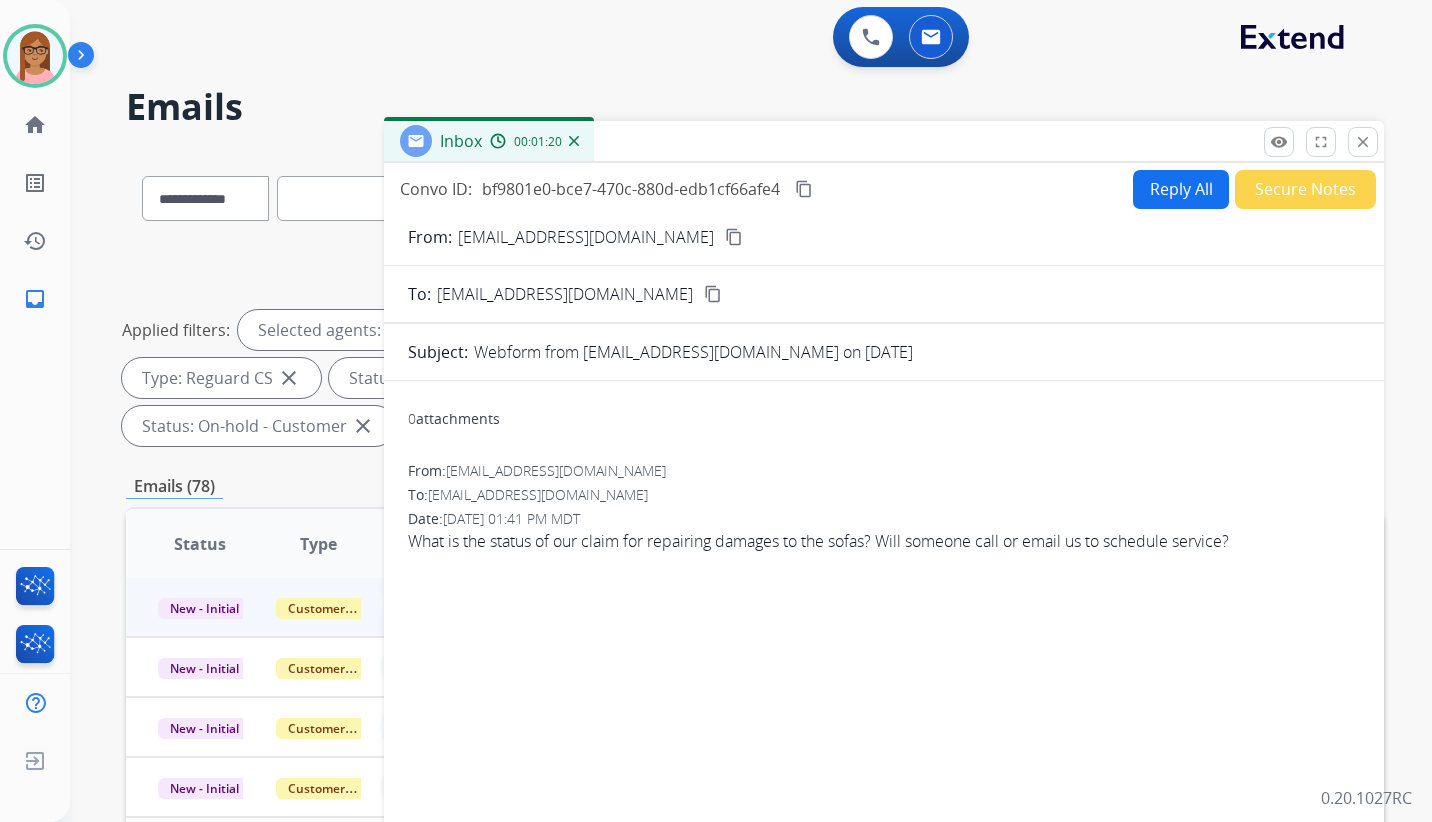 scroll, scrollTop: 0, scrollLeft: 0, axis: both 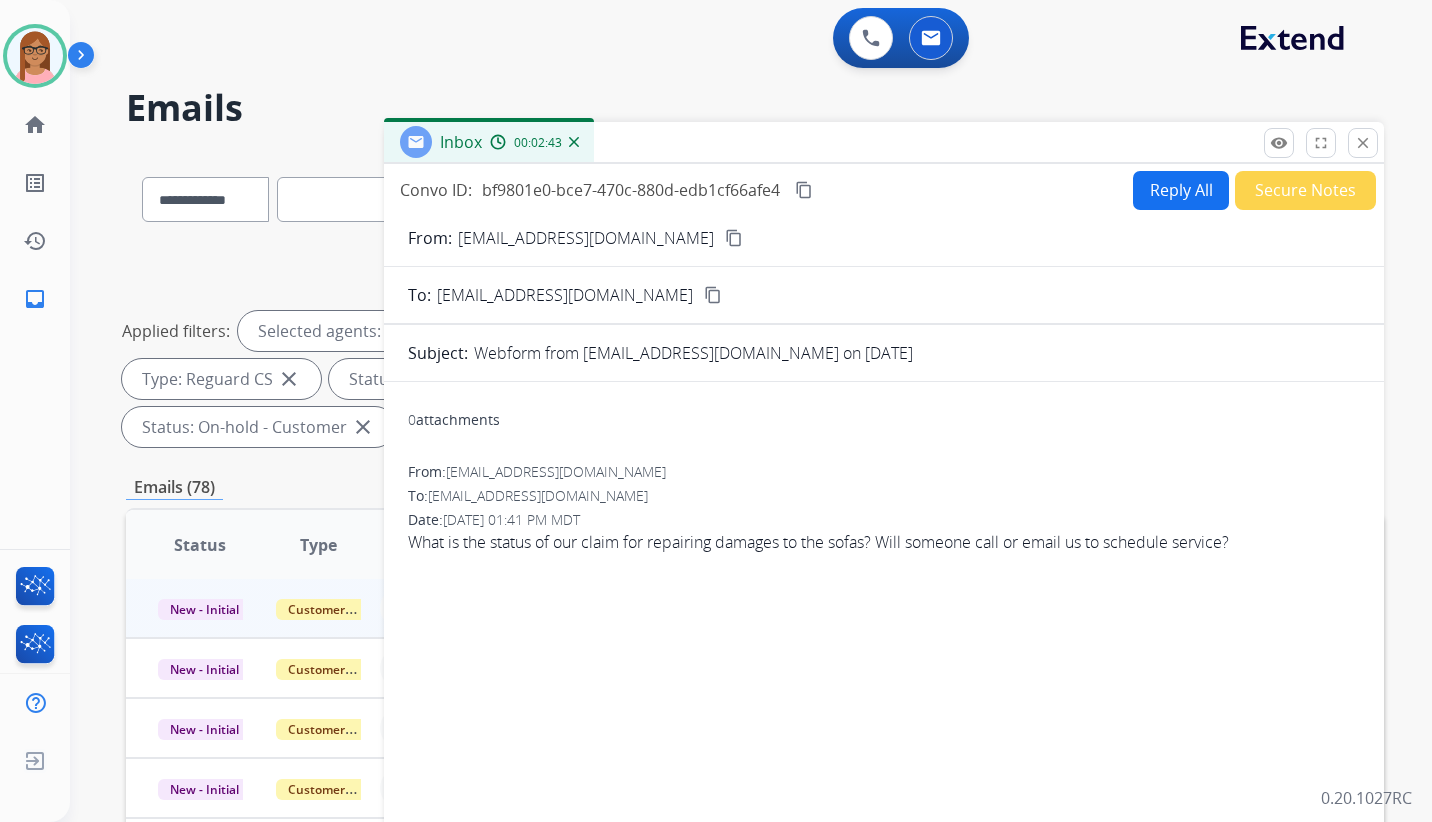click on "Reply All" at bounding box center [1181, 190] 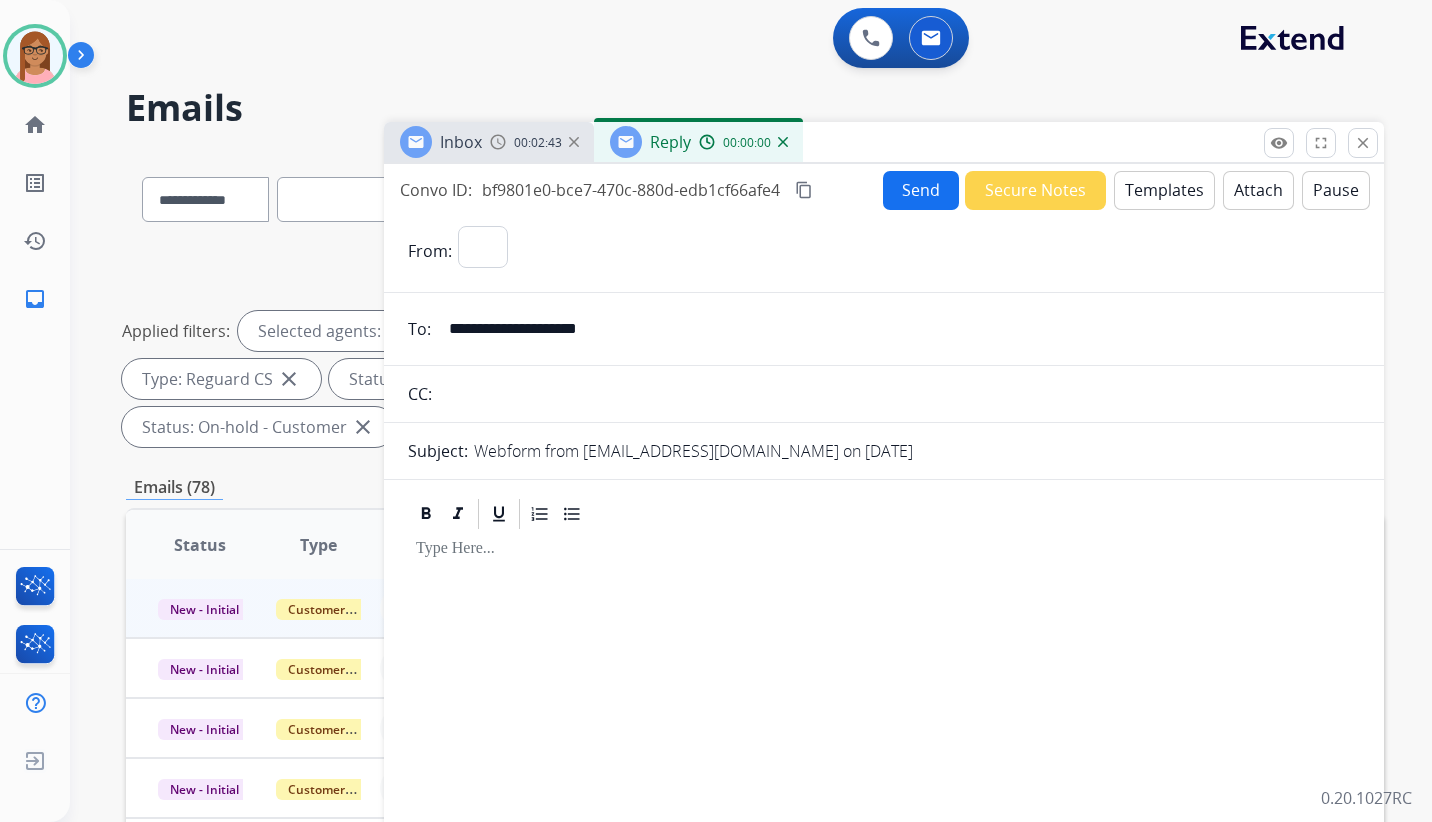 select on "**********" 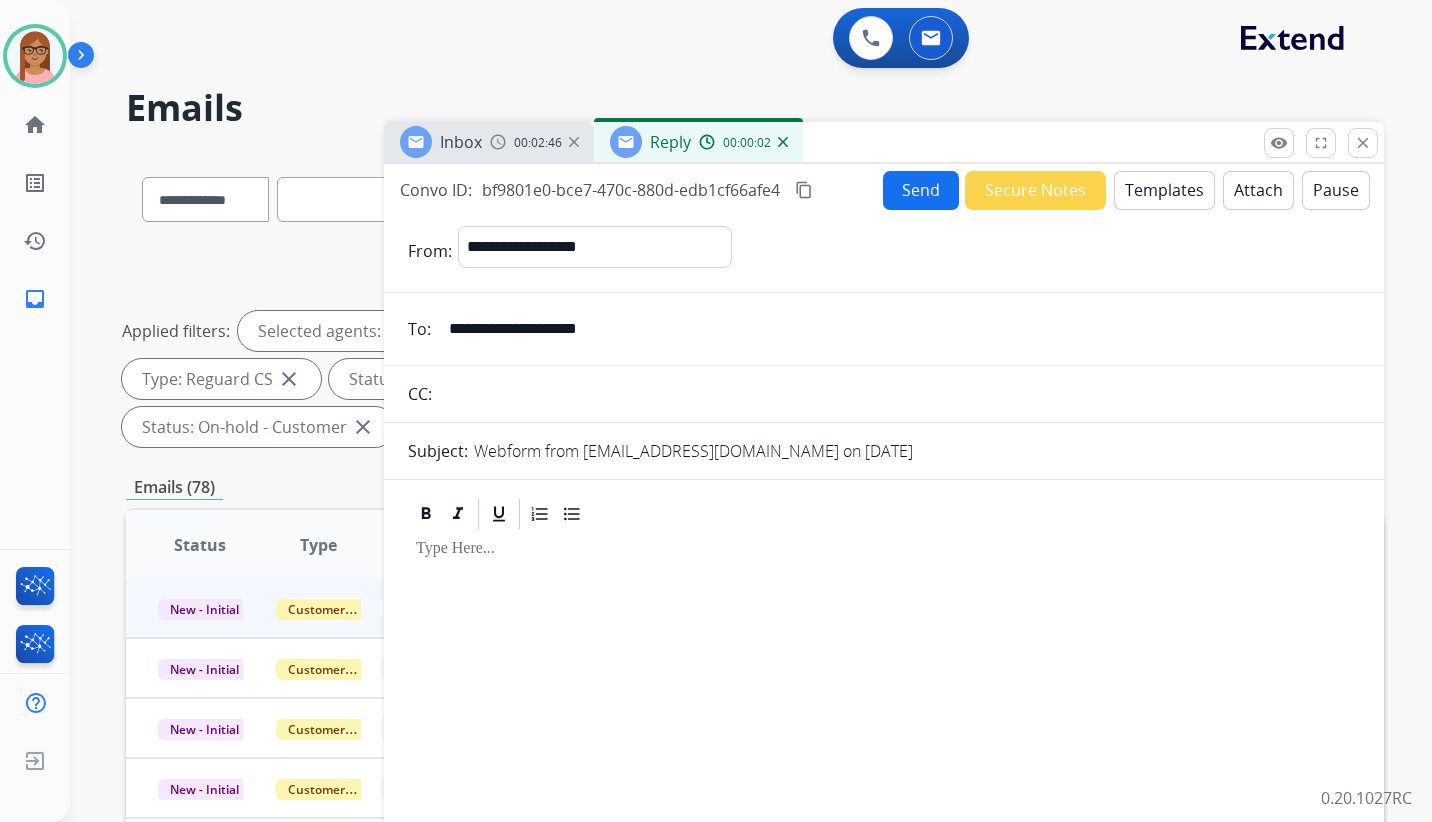 click on "Templates" at bounding box center (1164, 190) 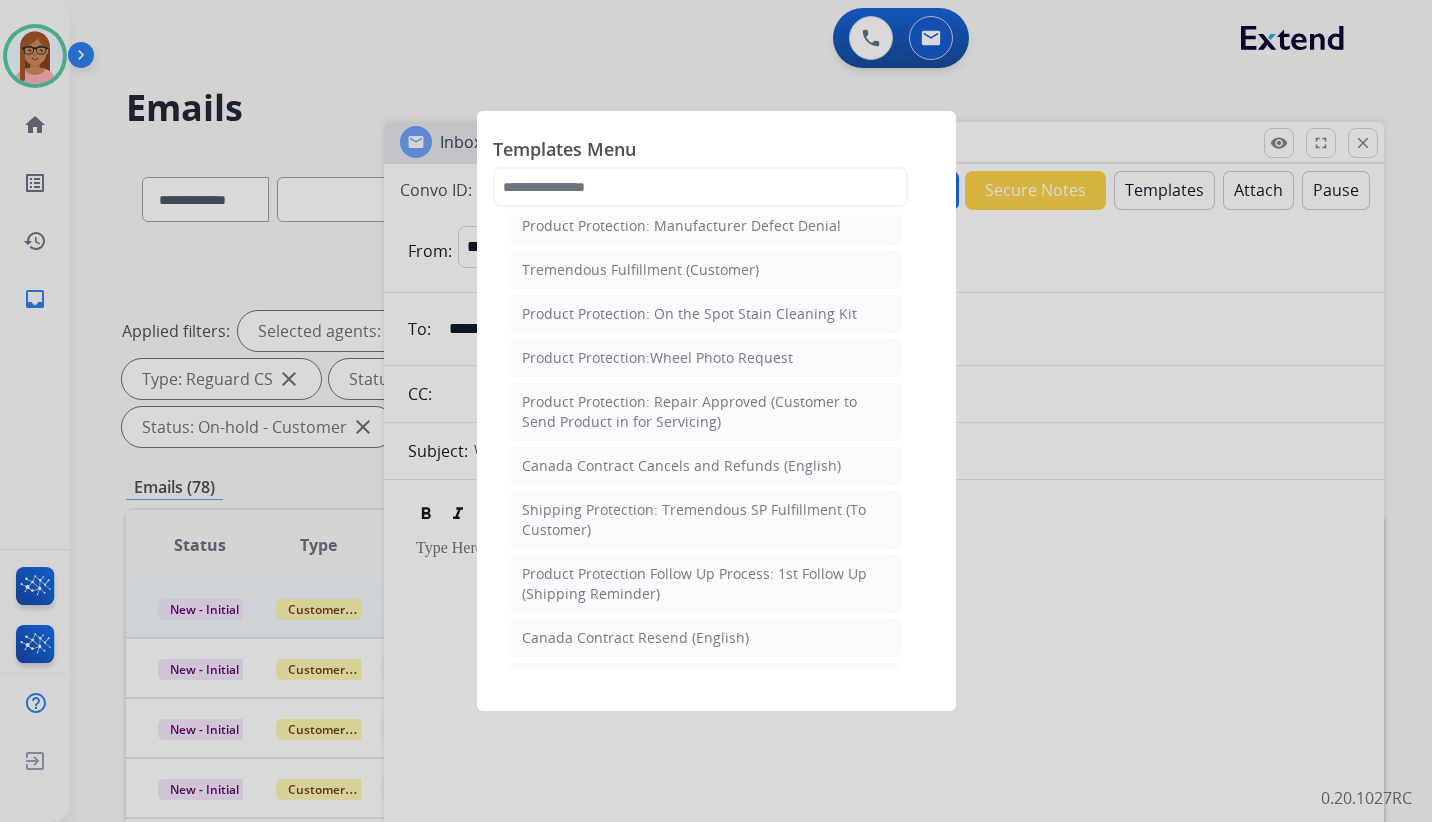 scroll, scrollTop: 755, scrollLeft: 0, axis: vertical 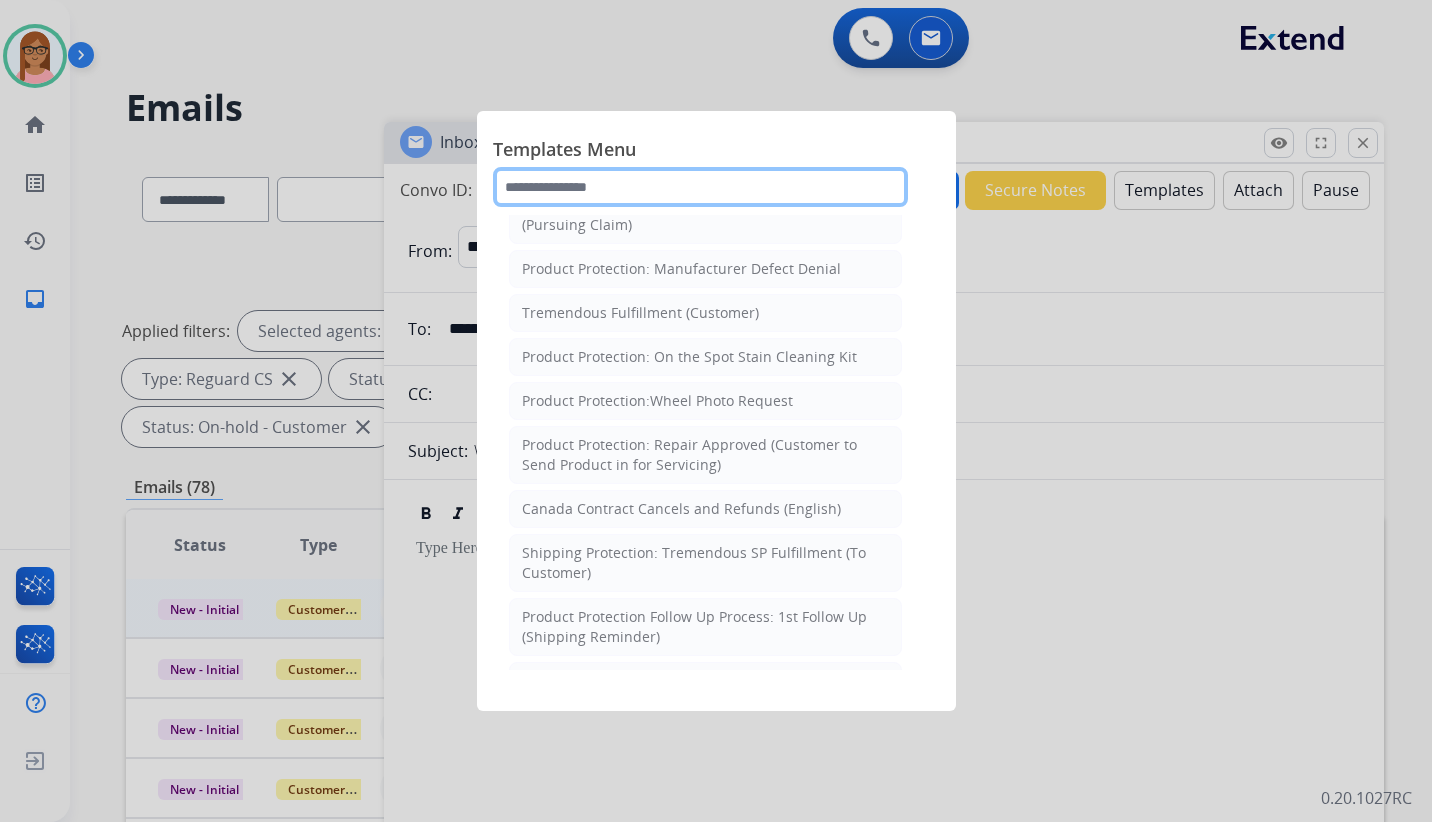 click 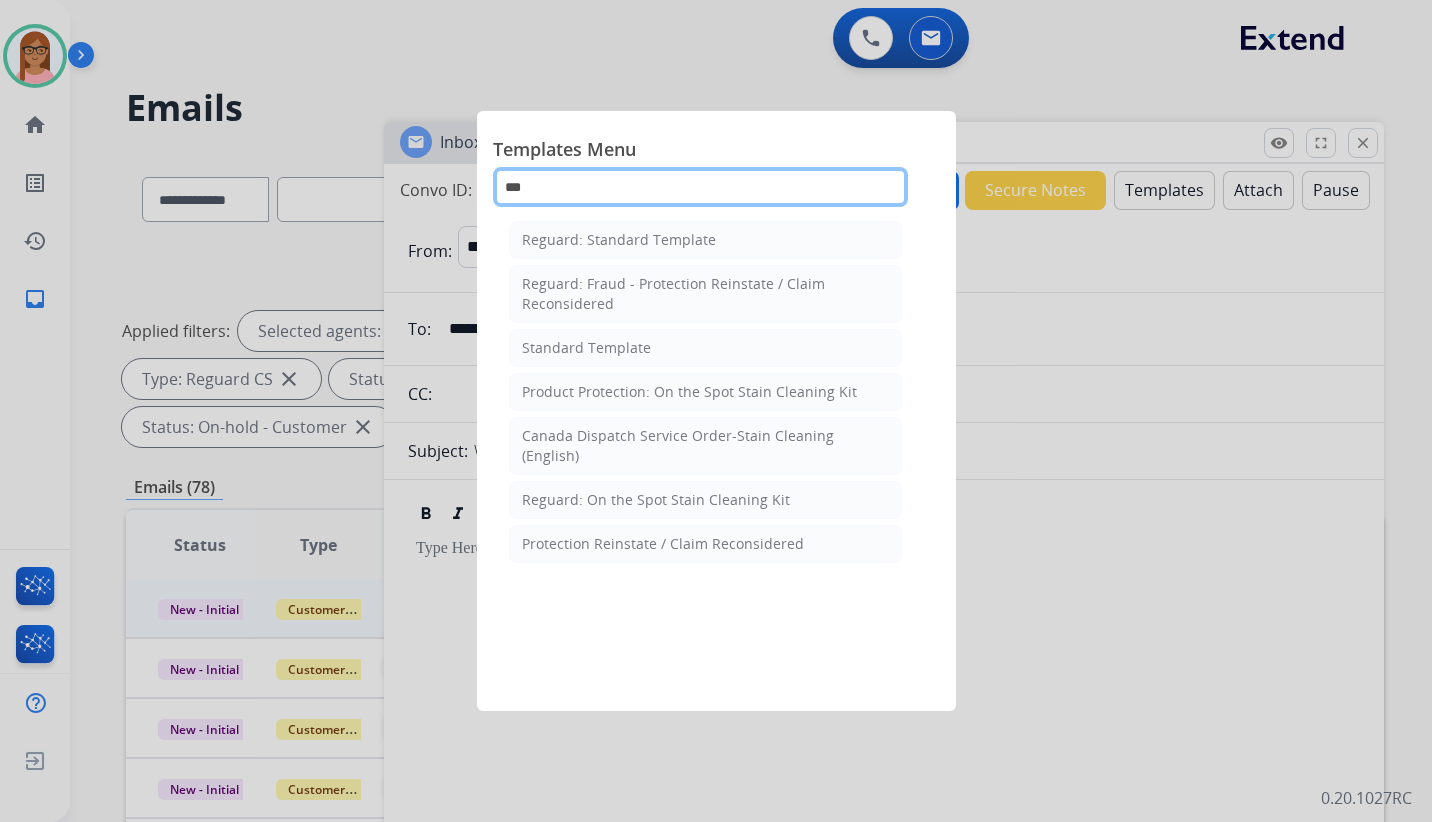 scroll, scrollTop: 0, scrollLeft: 0, axis: both 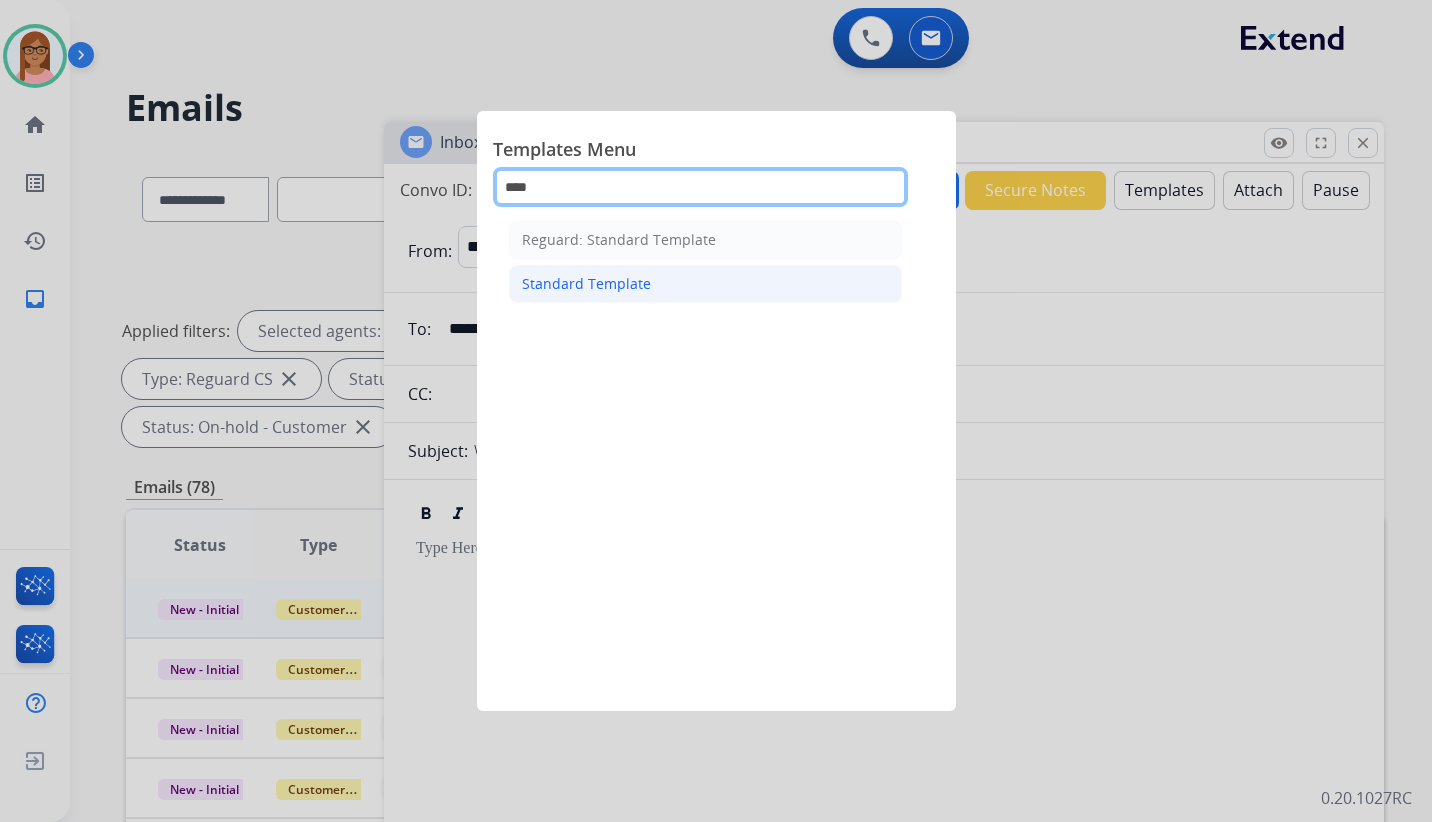 type on "****" 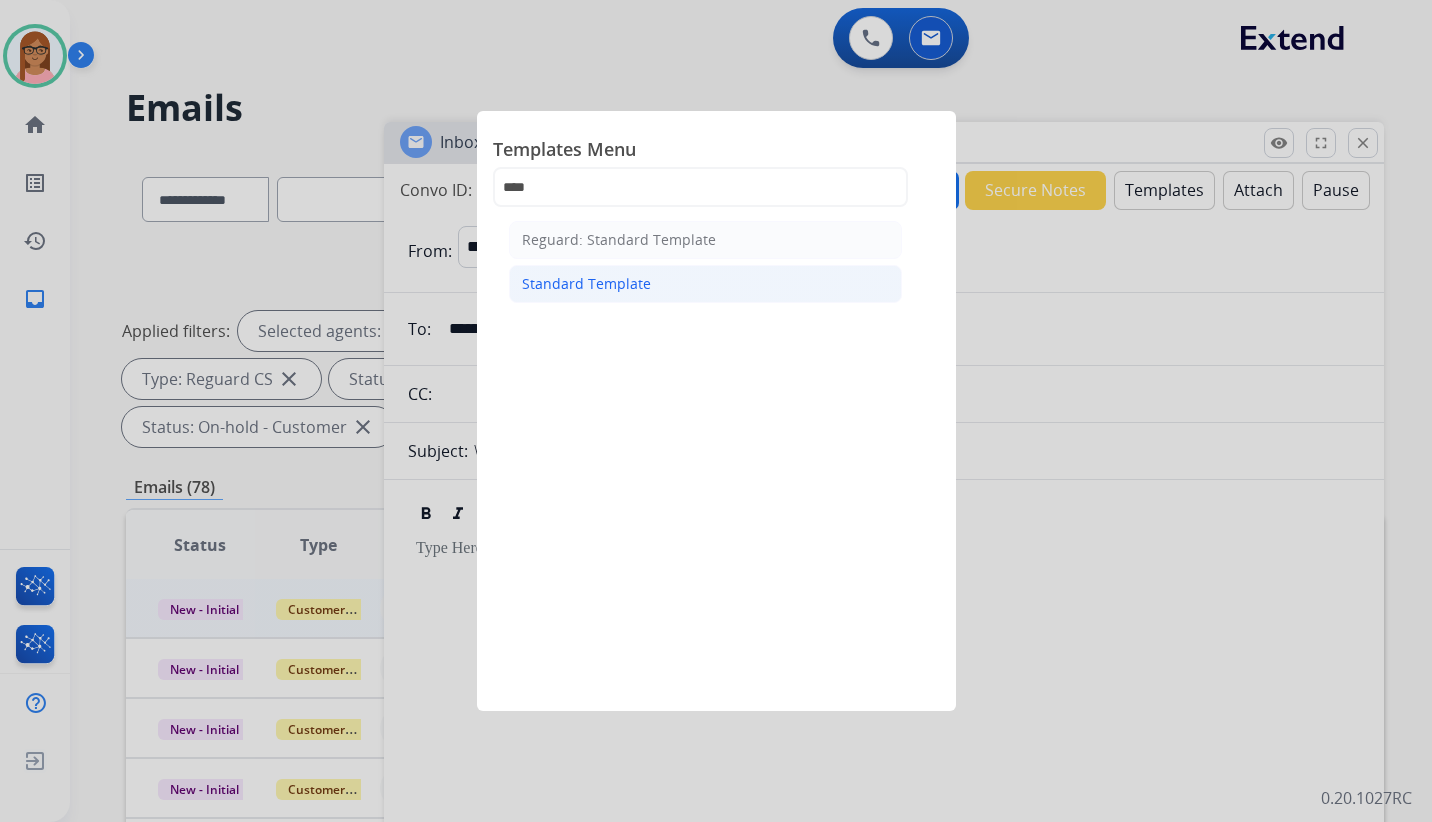 click on "Standard Template" 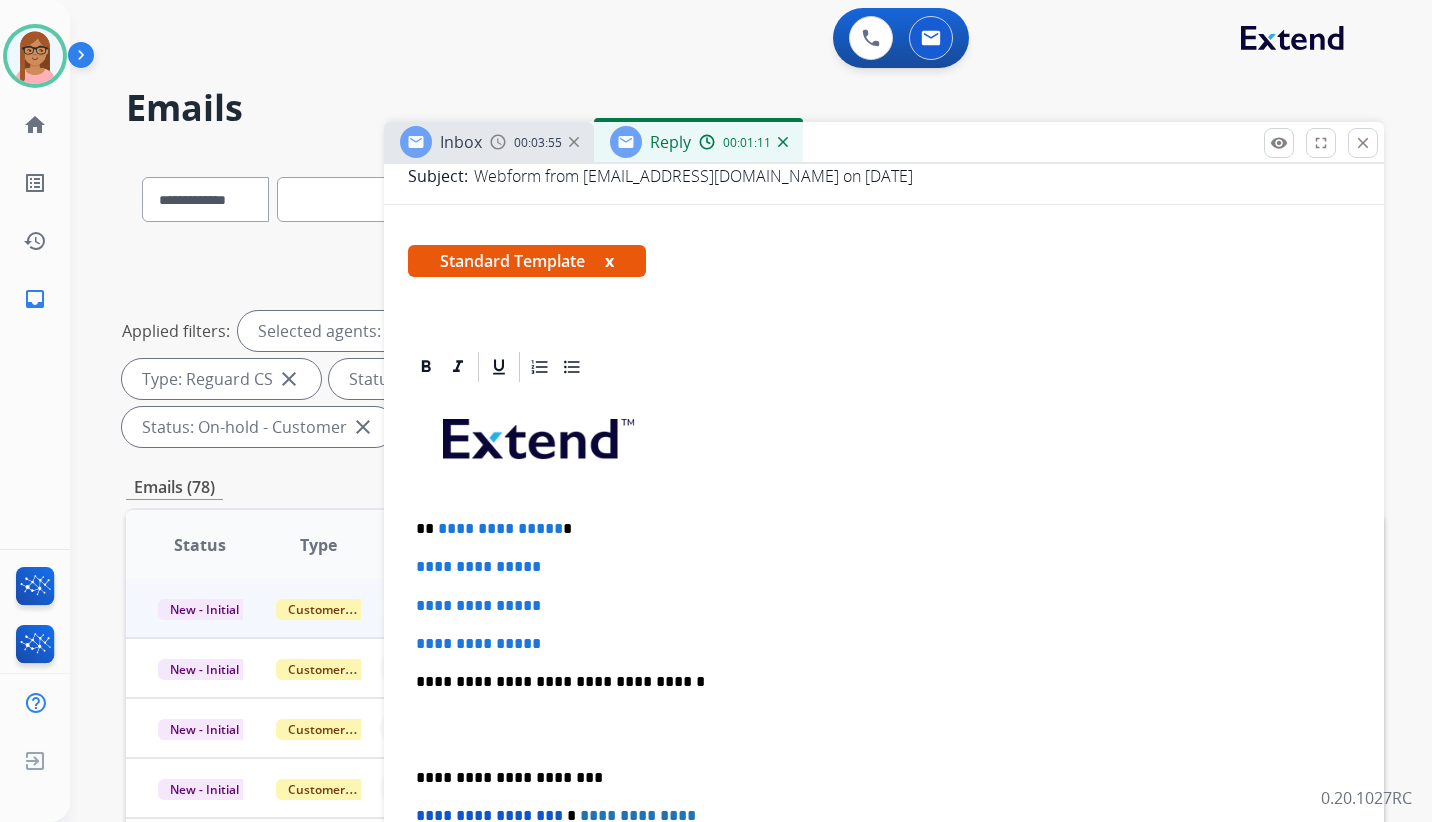 scroll, scrollTop: 300, scrollLeft: 0, axis: vertical 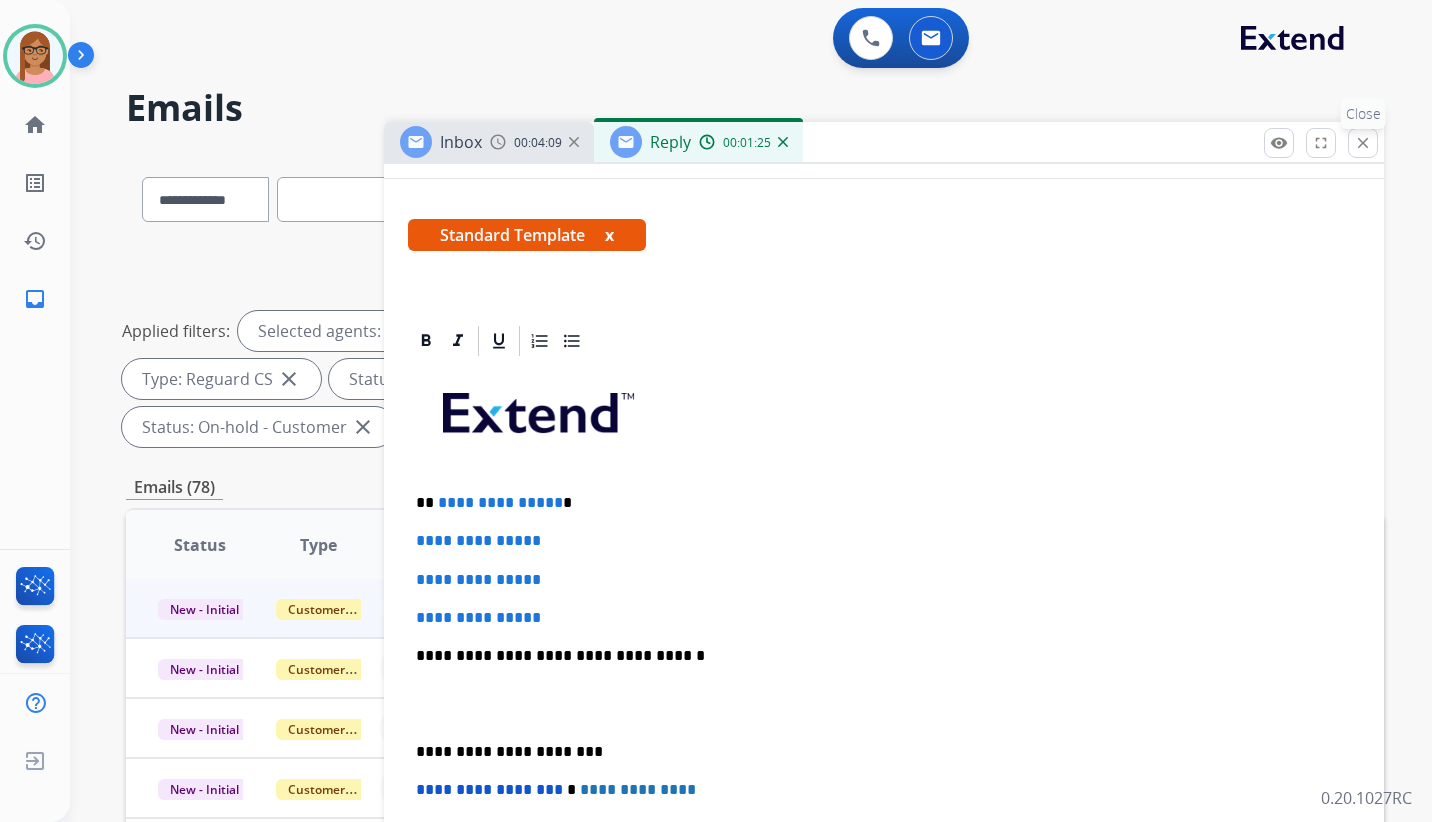 click on "close" at bounding box center [1363, 143] 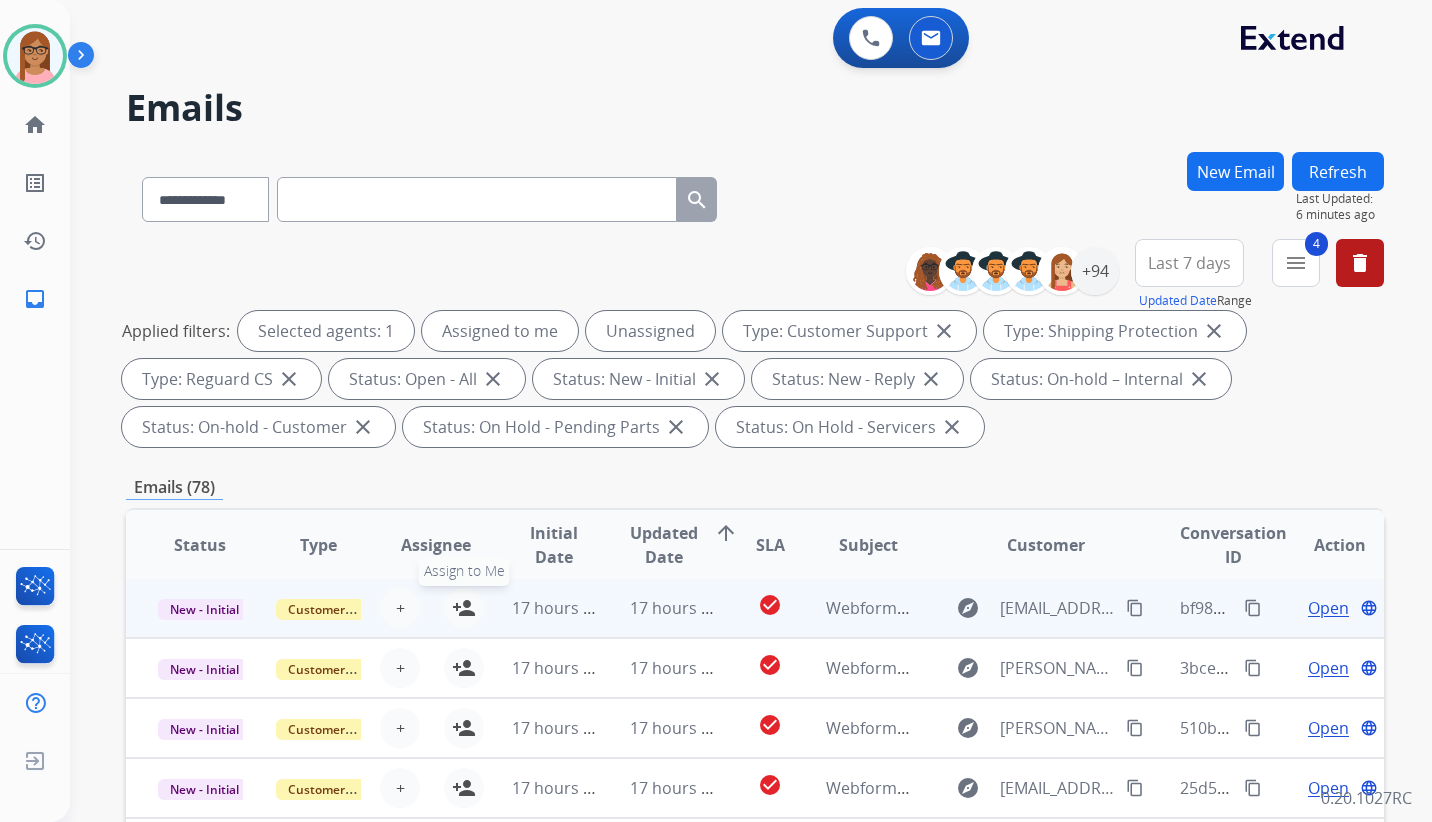 click on "person_add" at bounding box center [464, 608] 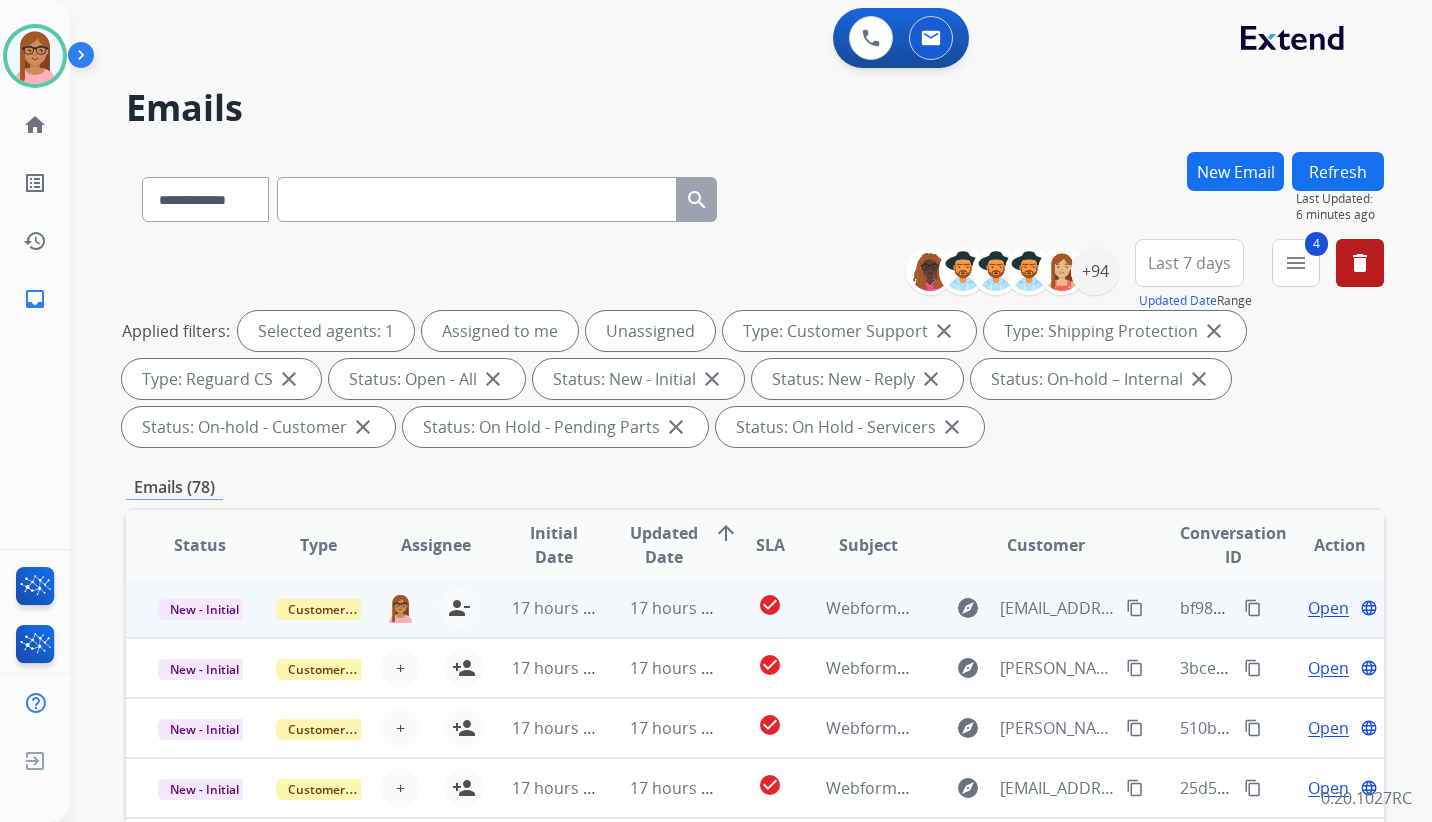 click on "Open" at bounding box center [1328, 608] 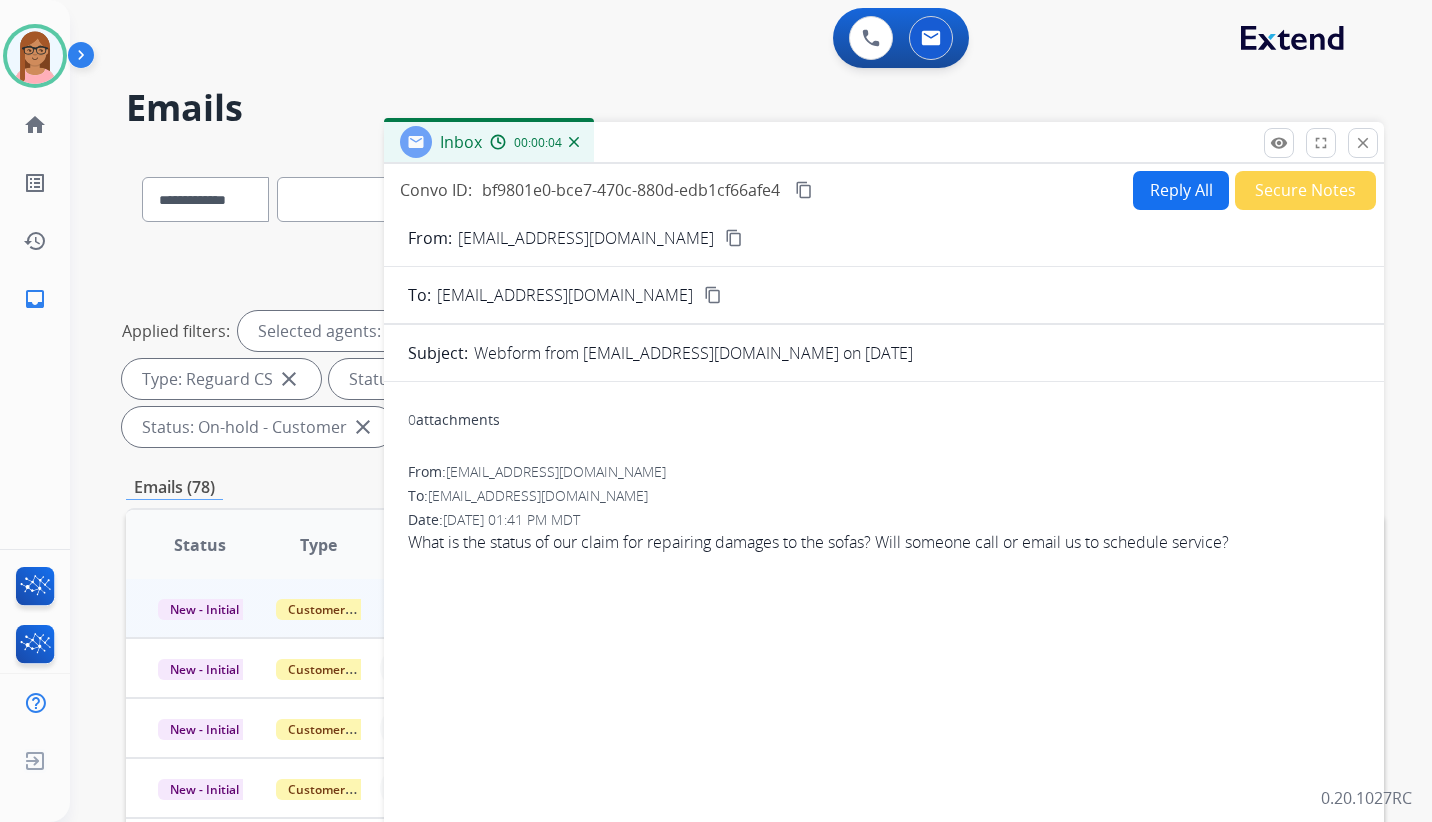 click on "Reply All" at bounding box center [1181, 190] 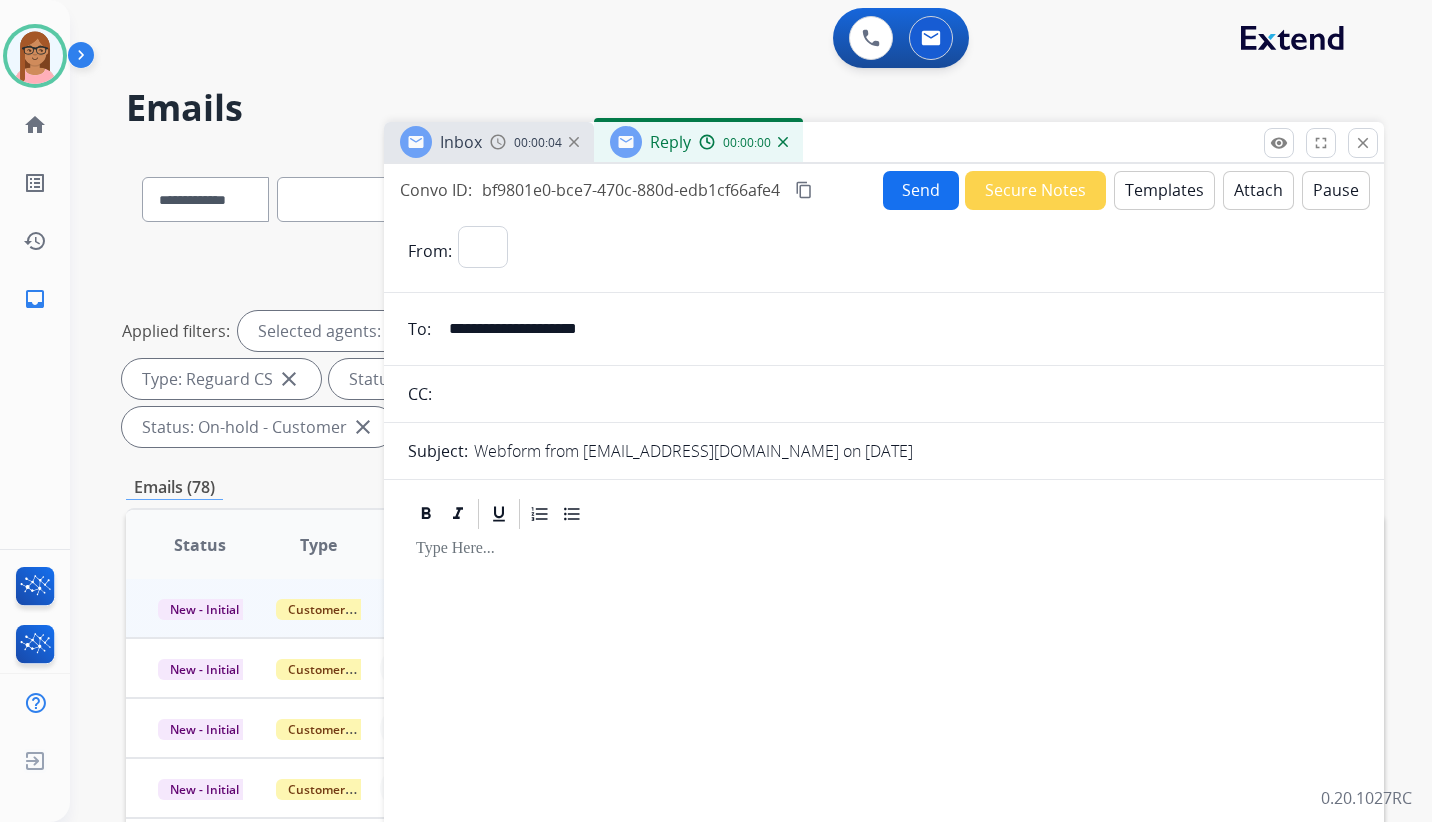select on "**********" 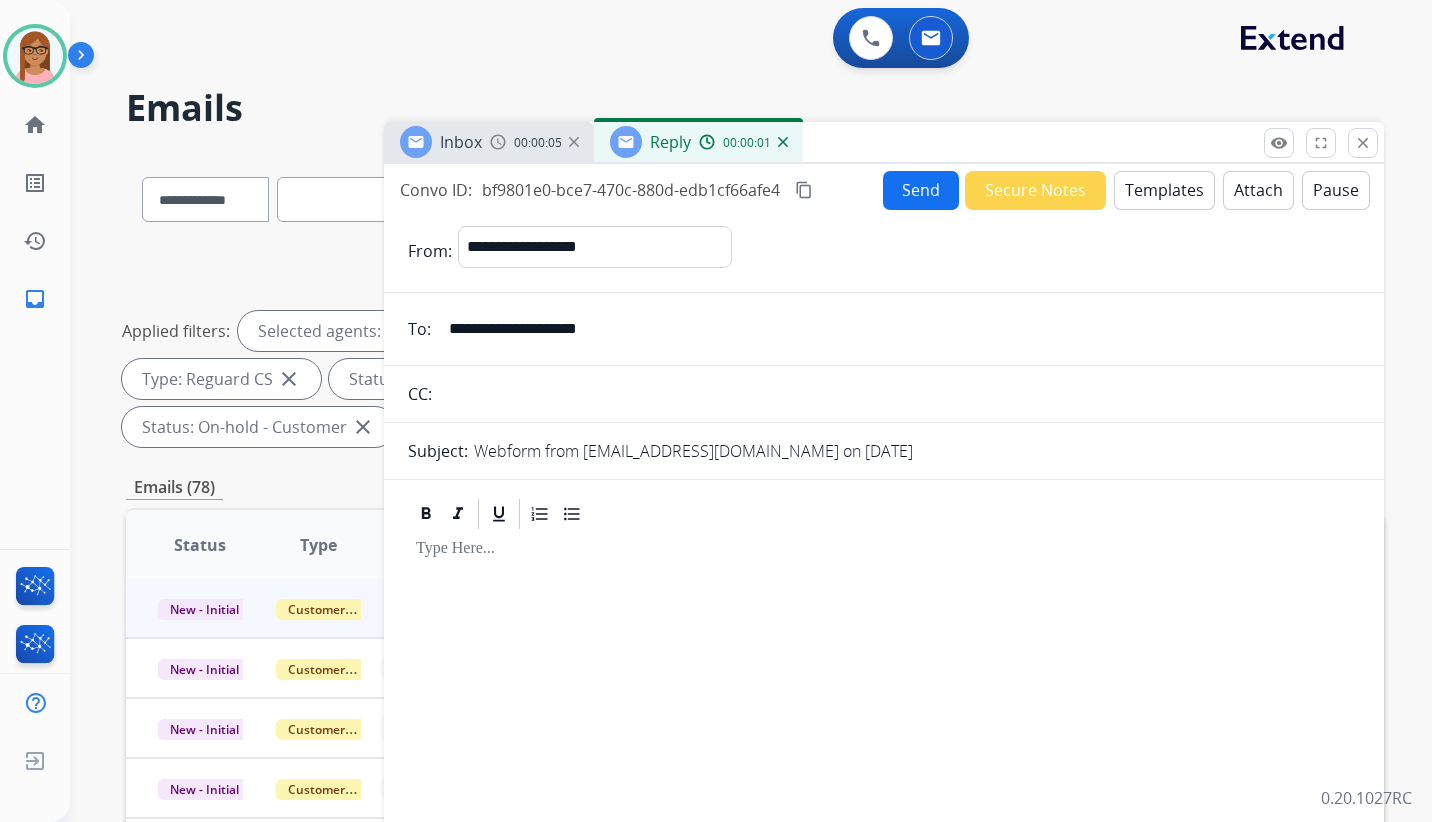 click on "Templates" at bounding box center (1164, 190) 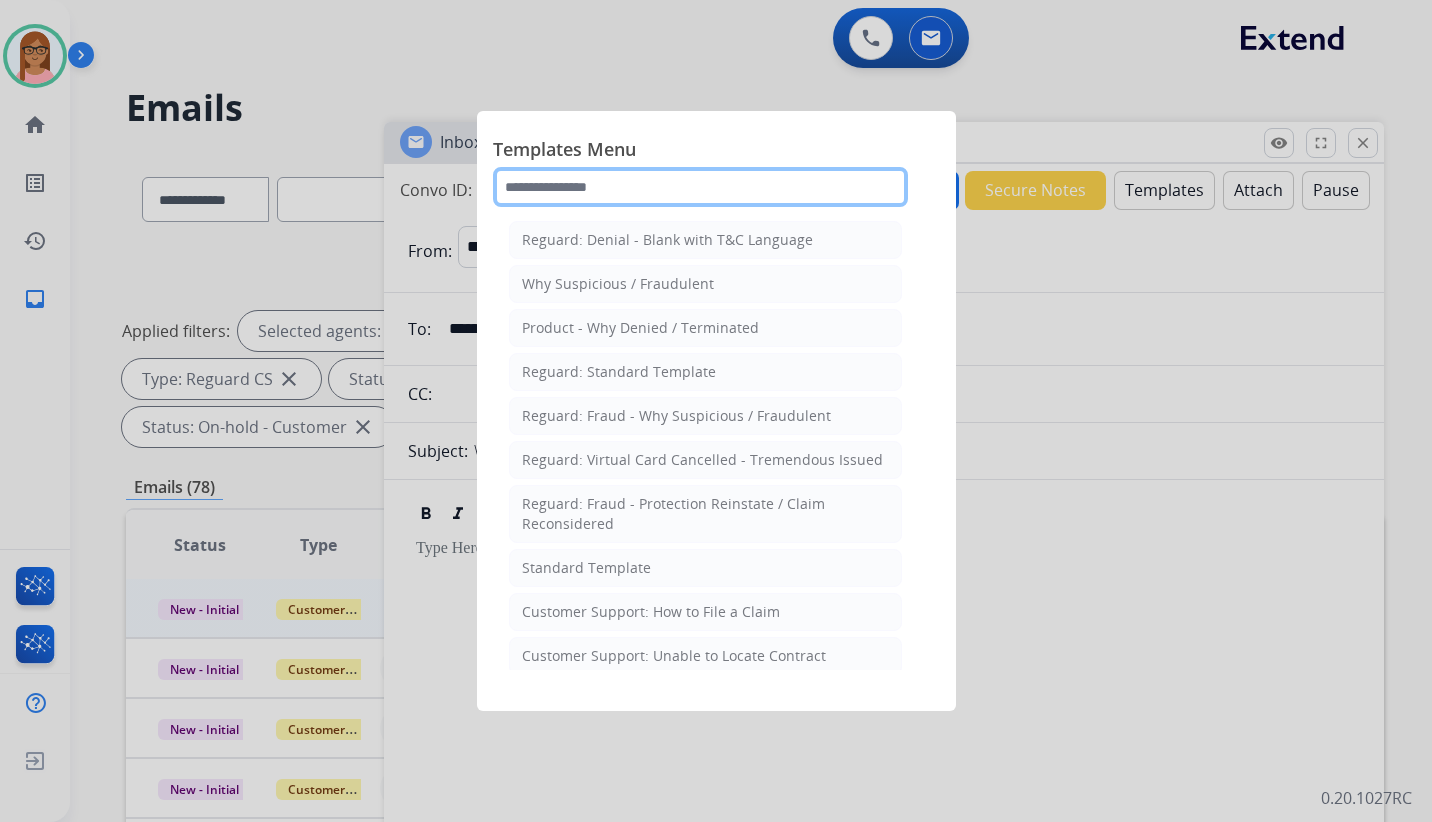 click 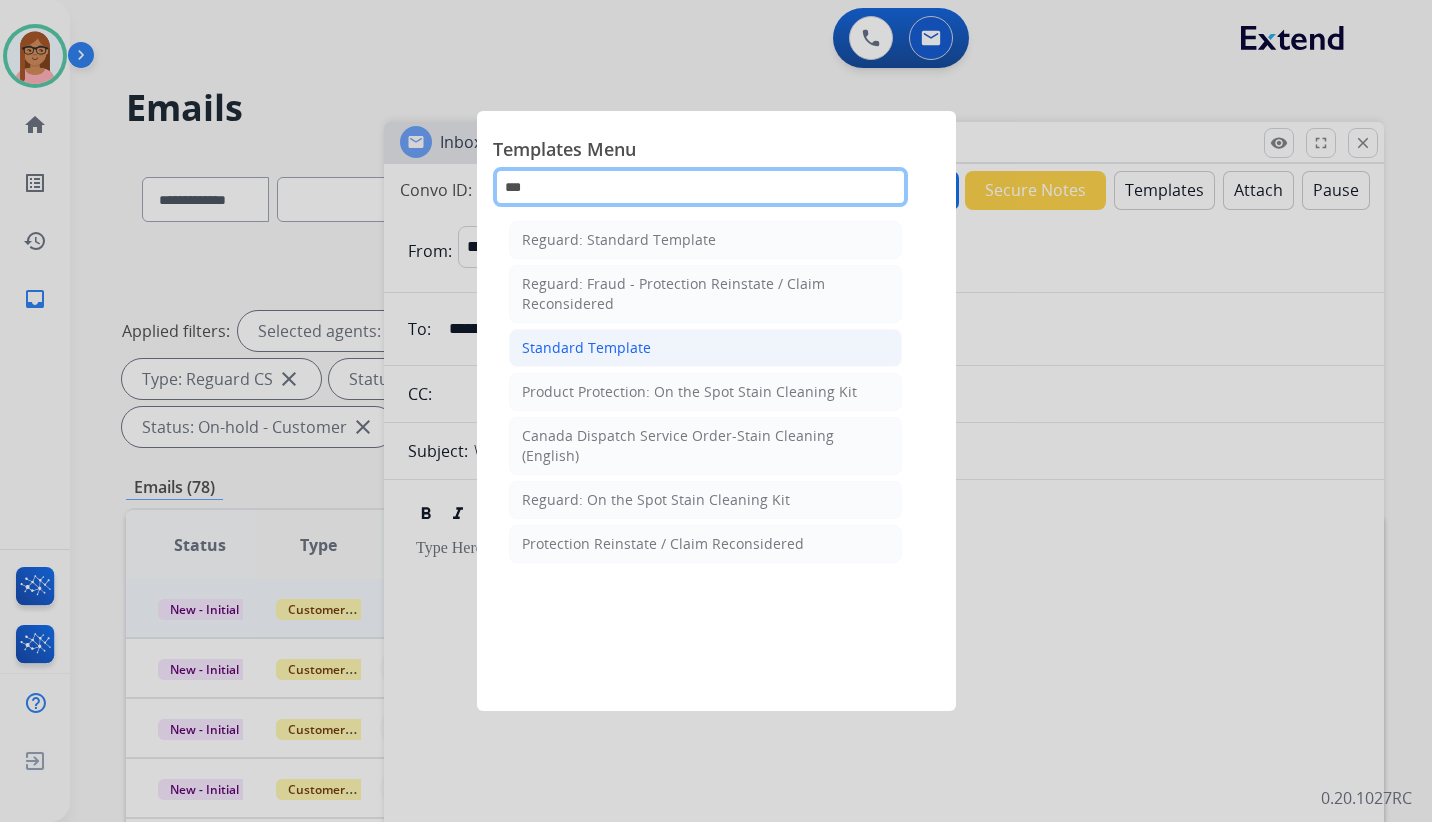 type on "***" 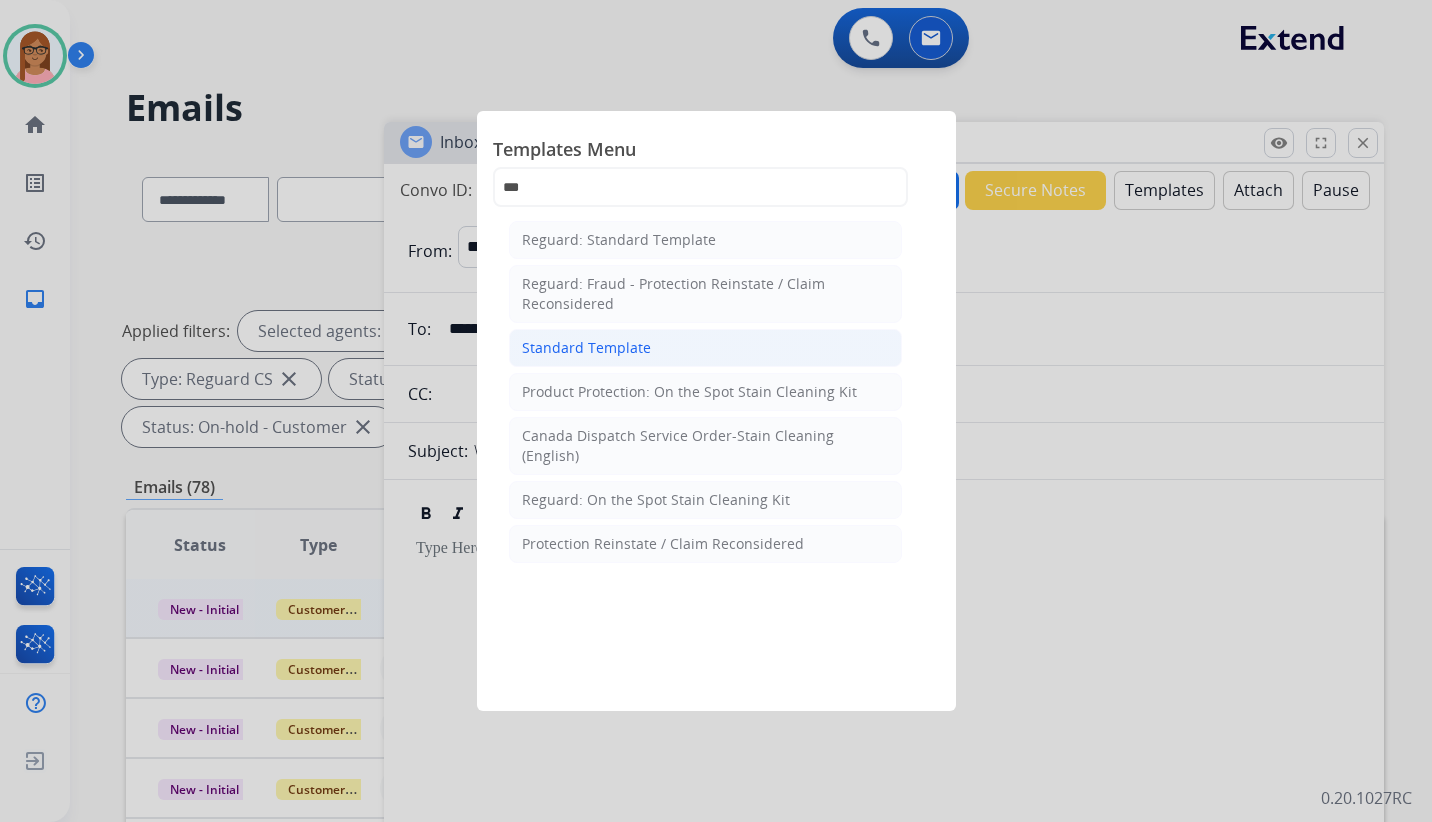click on "Standard Template" 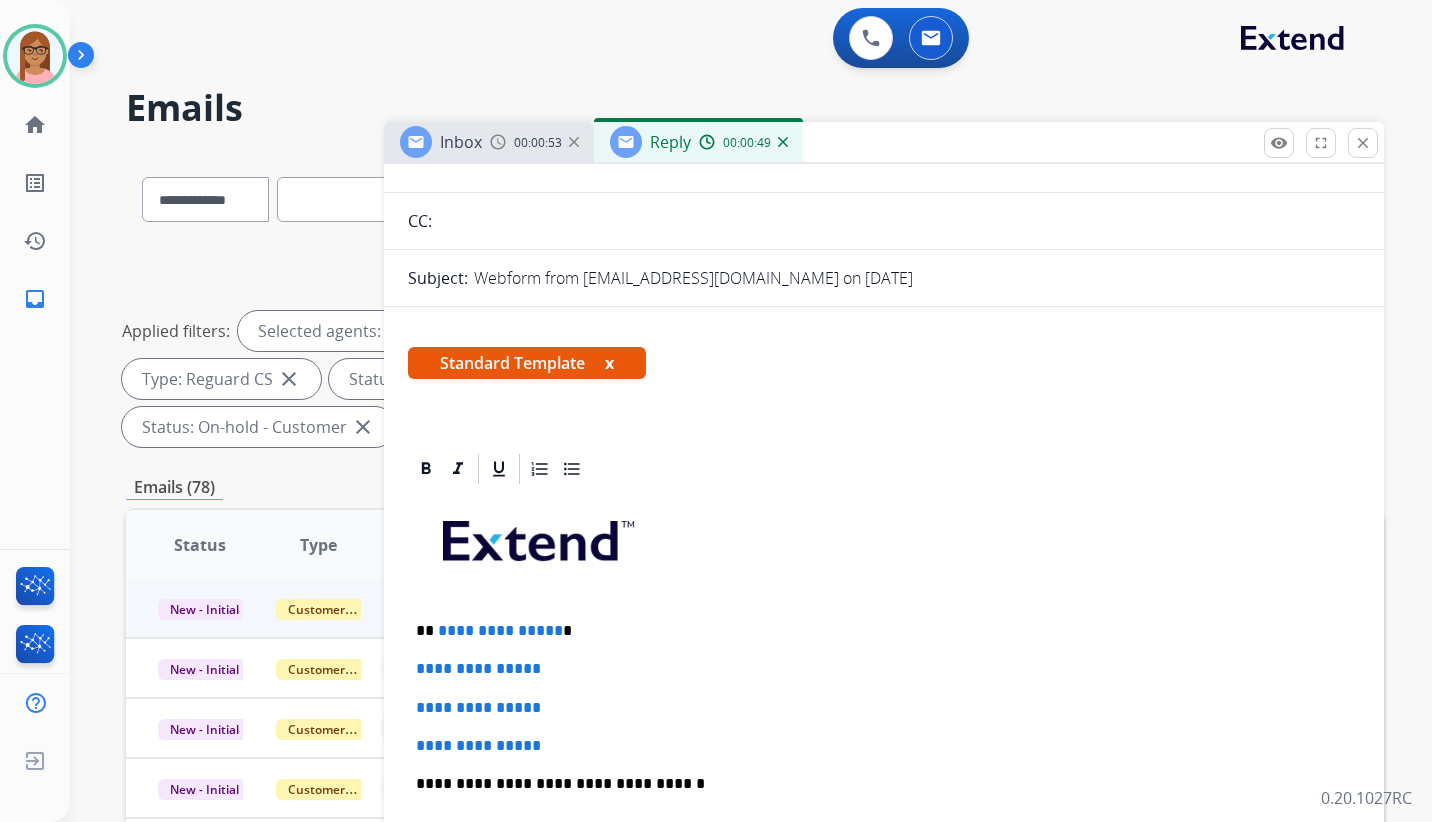 scroll, scrollTop: 300, scrollLeft: 0, axis: vertical 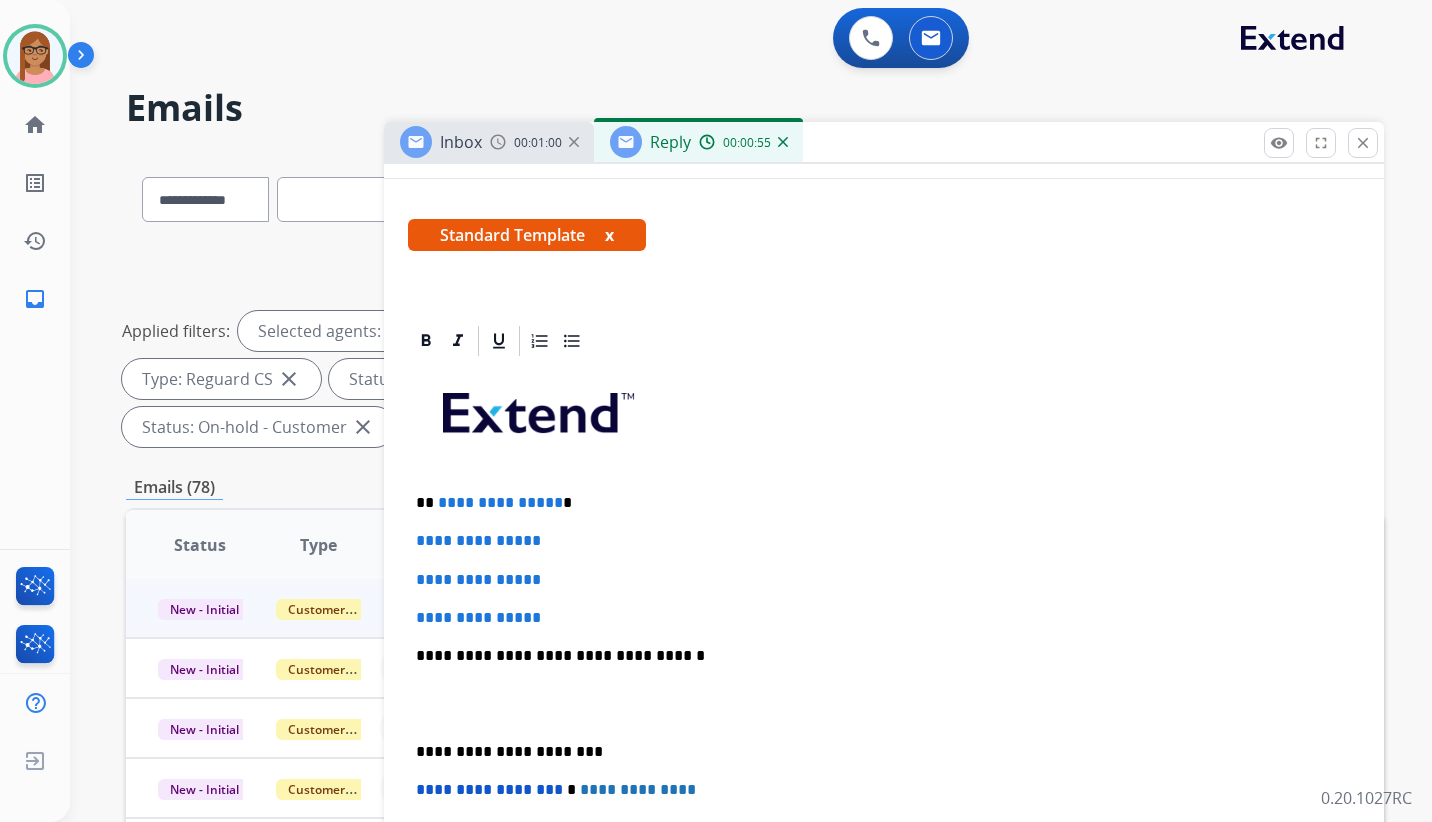 click on "**********" at bounding box center [500, 502] 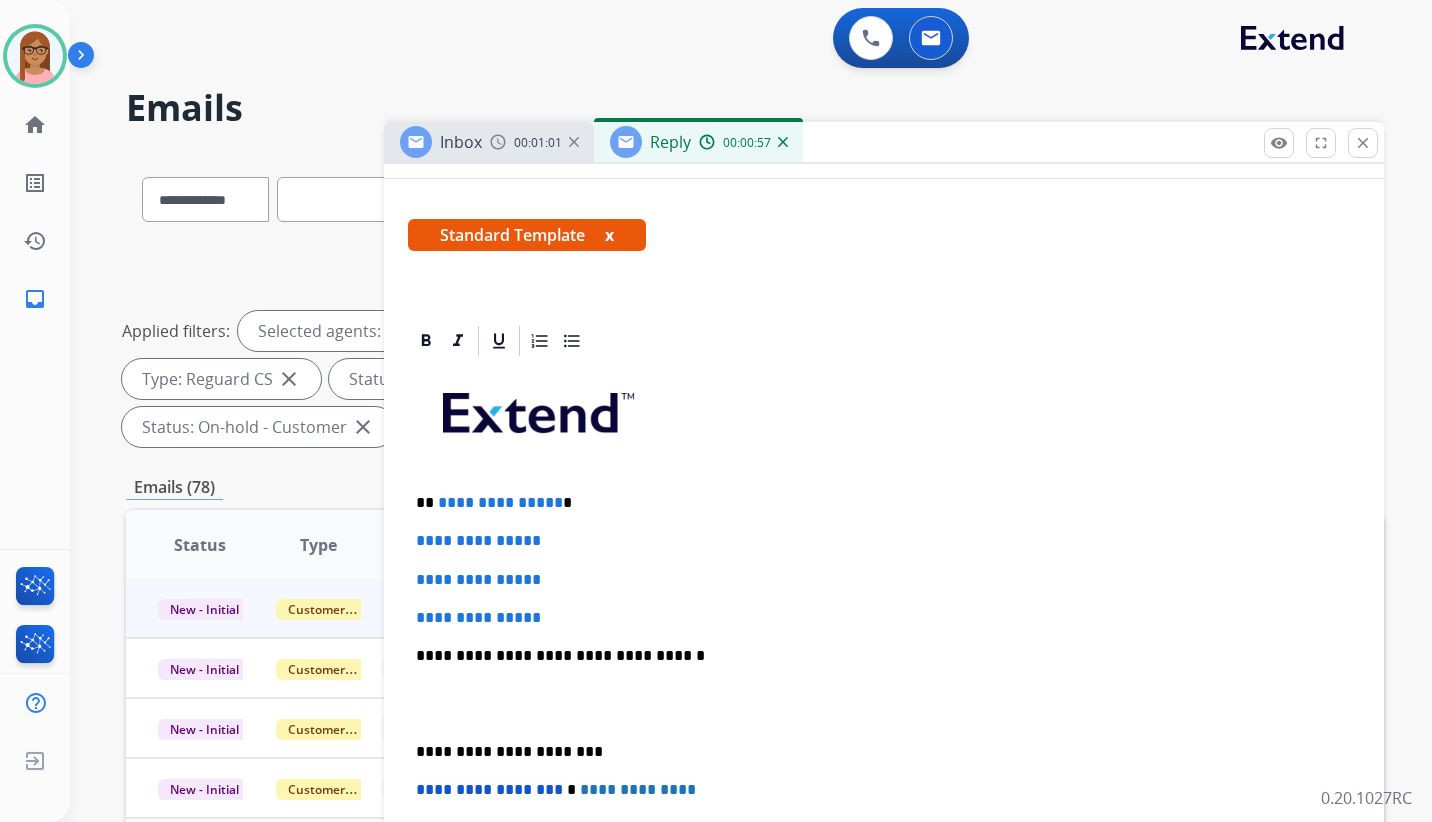 click on "**********" at bounding box center (500, 502) 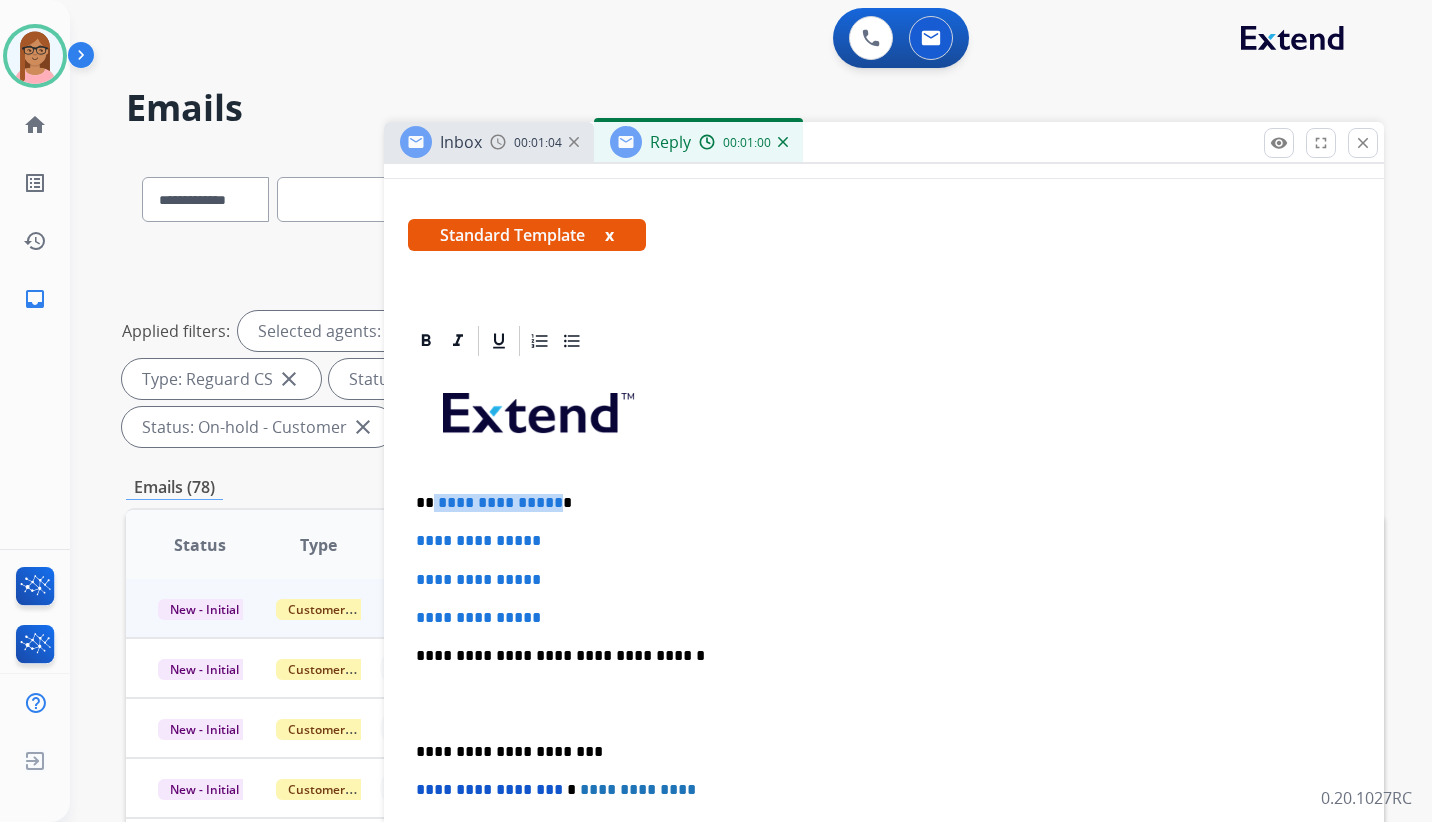 drag, startPoint x: 551, startPoint y: 503, endPoint x: 434, endPoint y: 511, distance: 117.273186 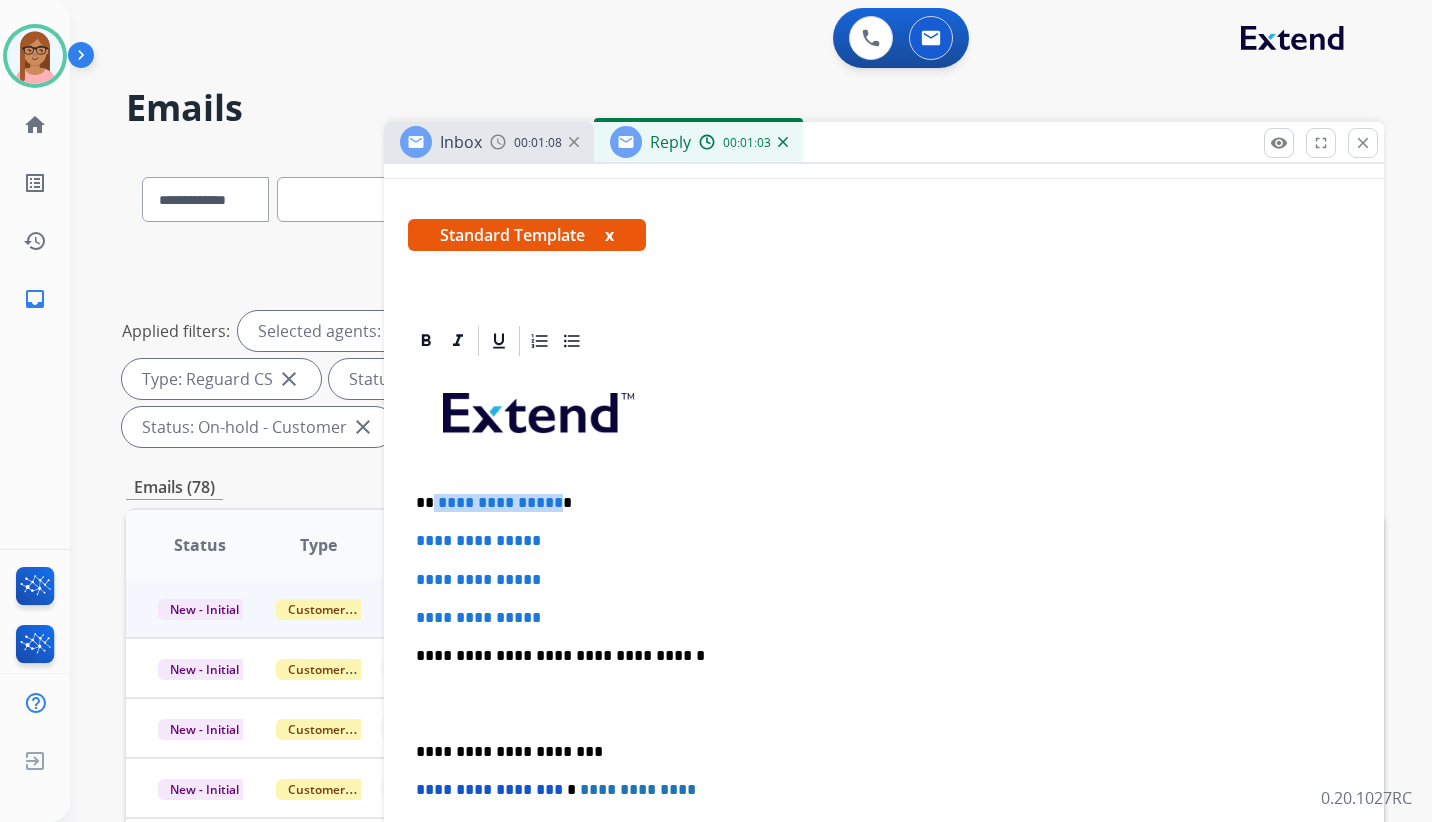 type 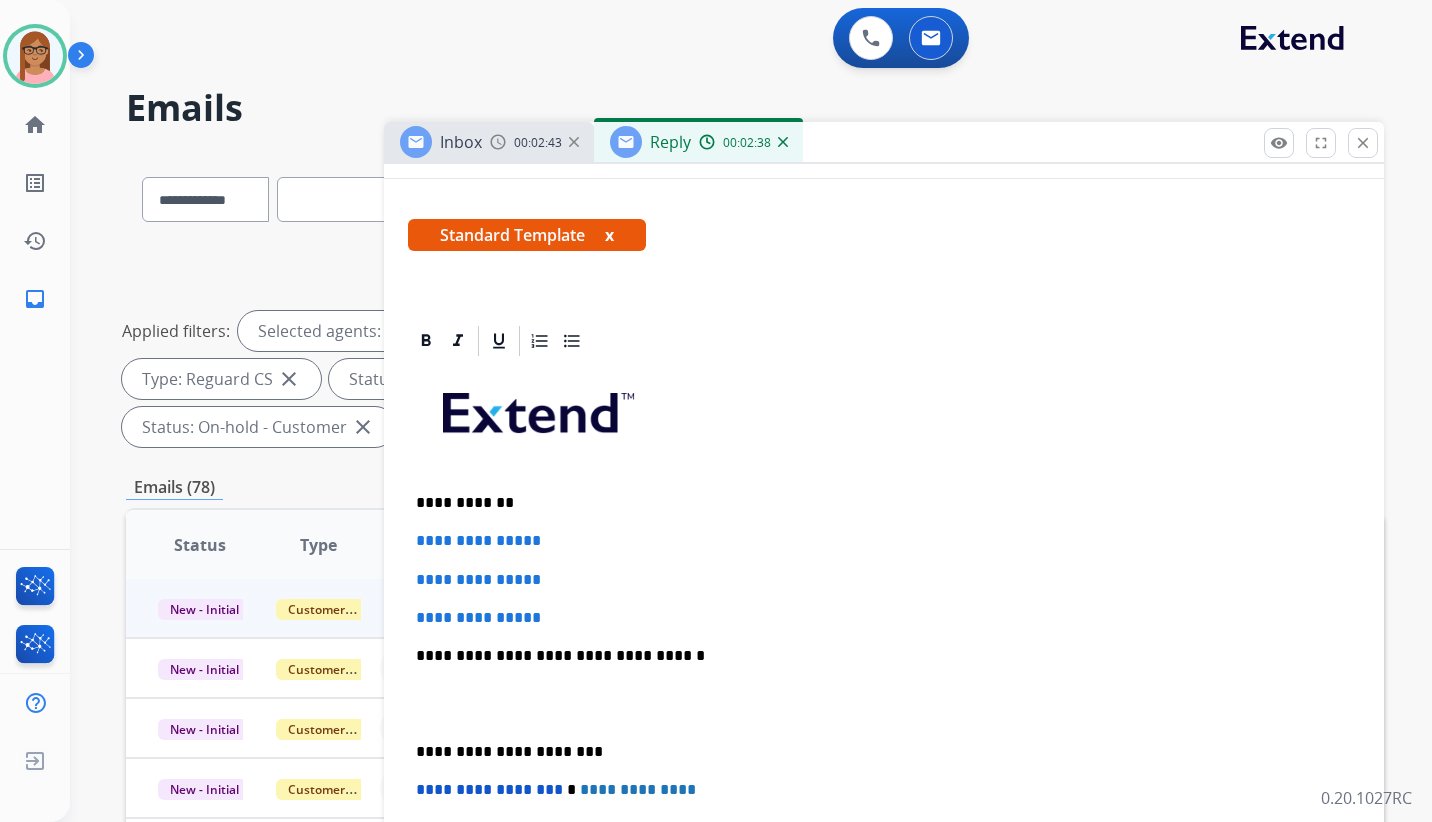 click on "**********" at bounding box center [478, 540] 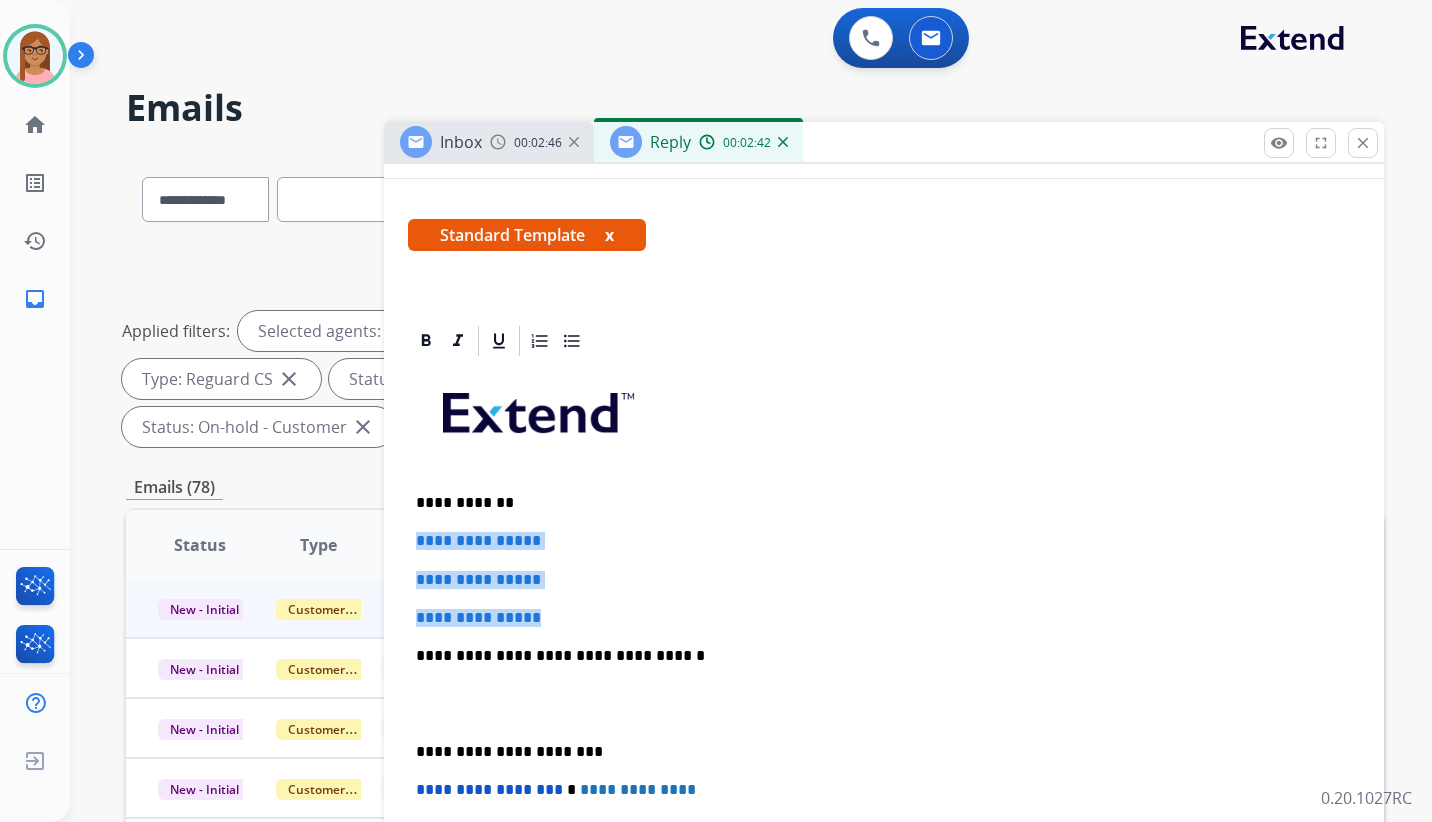 drag, startPoint x: 412, startPoint y: 545, endPoint x: 575, endPoint y: 608, distance: 174.75125 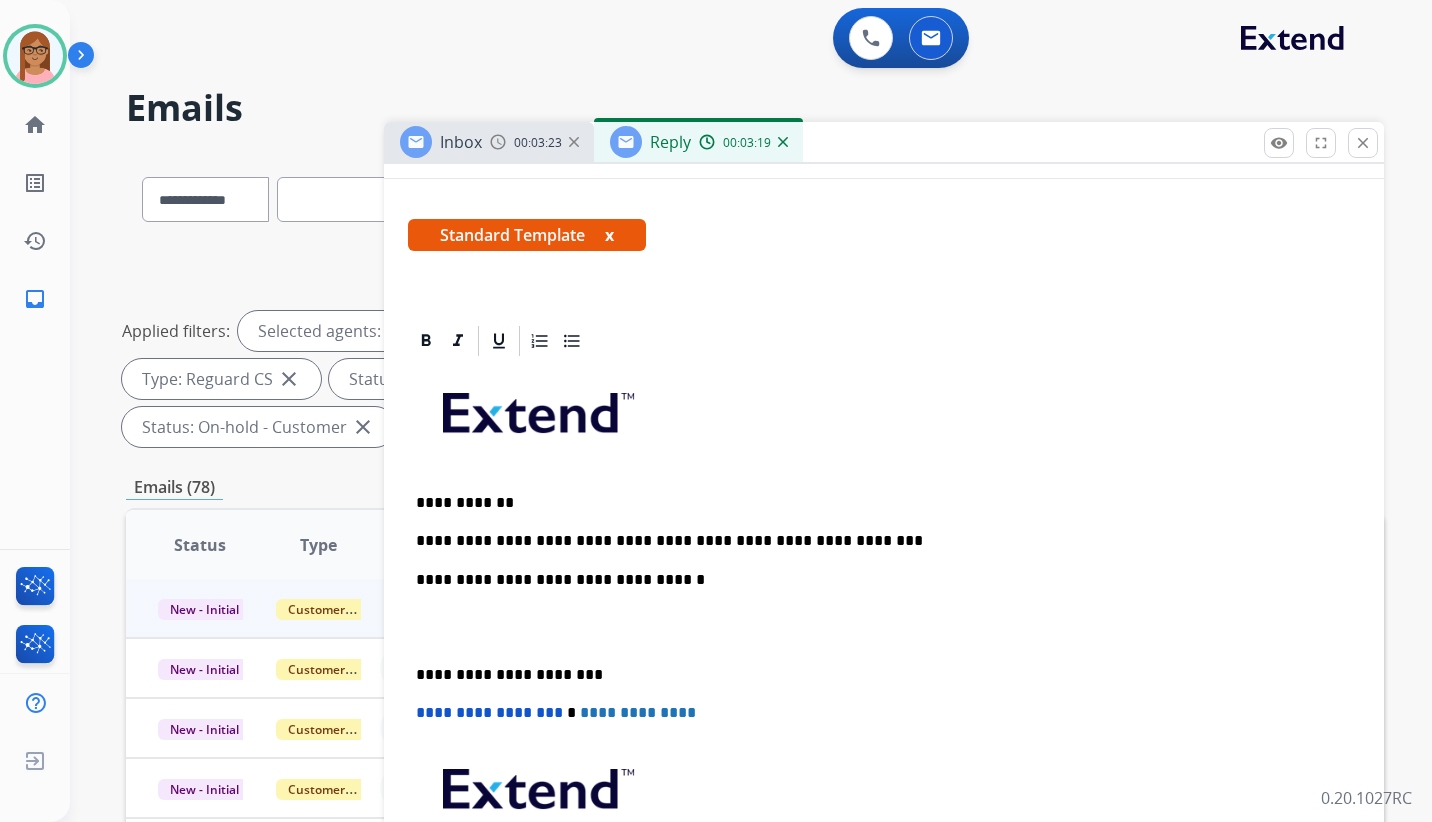 click on "**********" at bounding box center [876, 541] 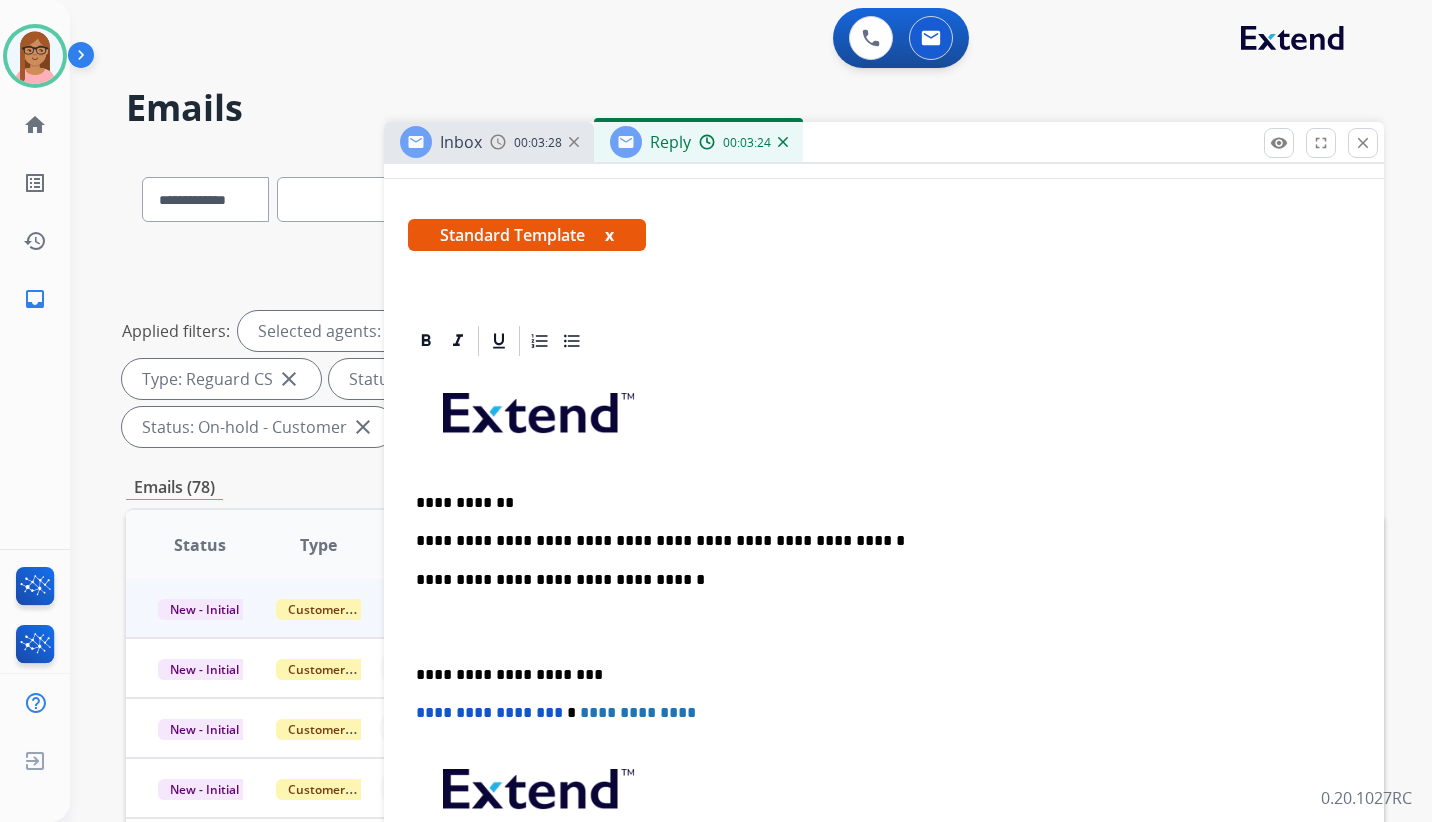 click on "**********" at bounding box center (876, 541) 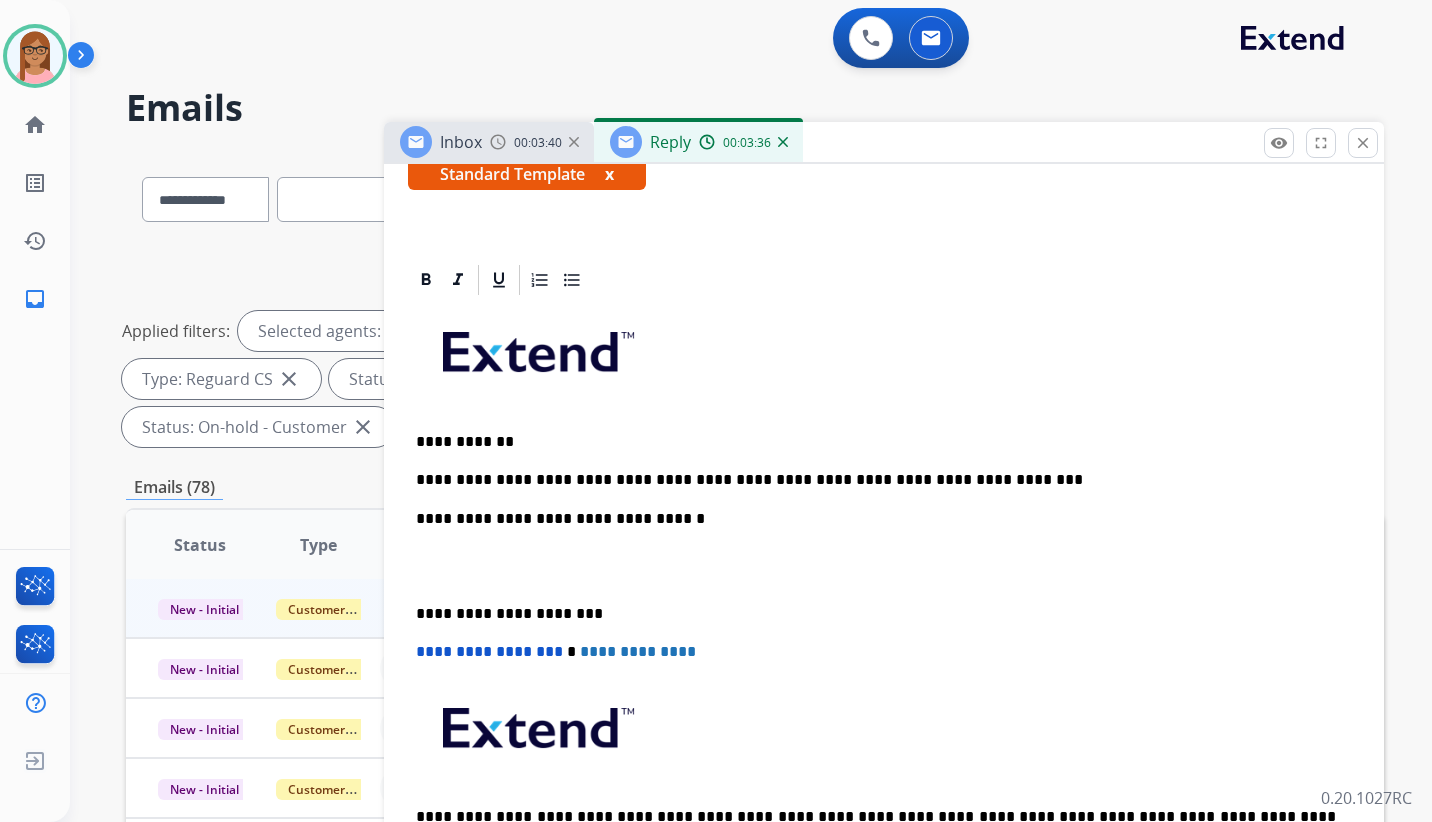 scroll, scrollTop: 362, scrollLeft: 0, axis: vertical 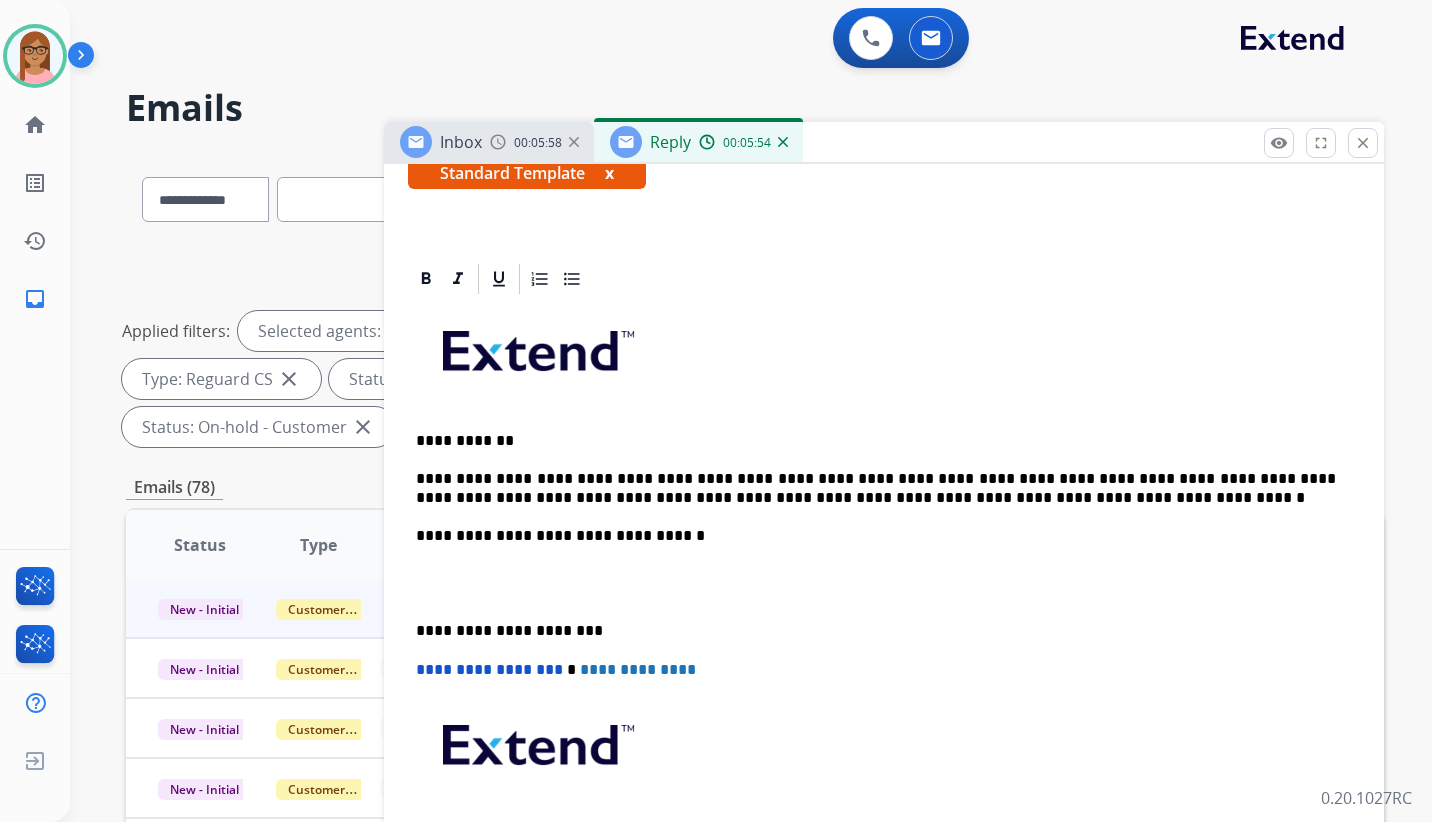 click on "**********" at bounding box center [876, 488] 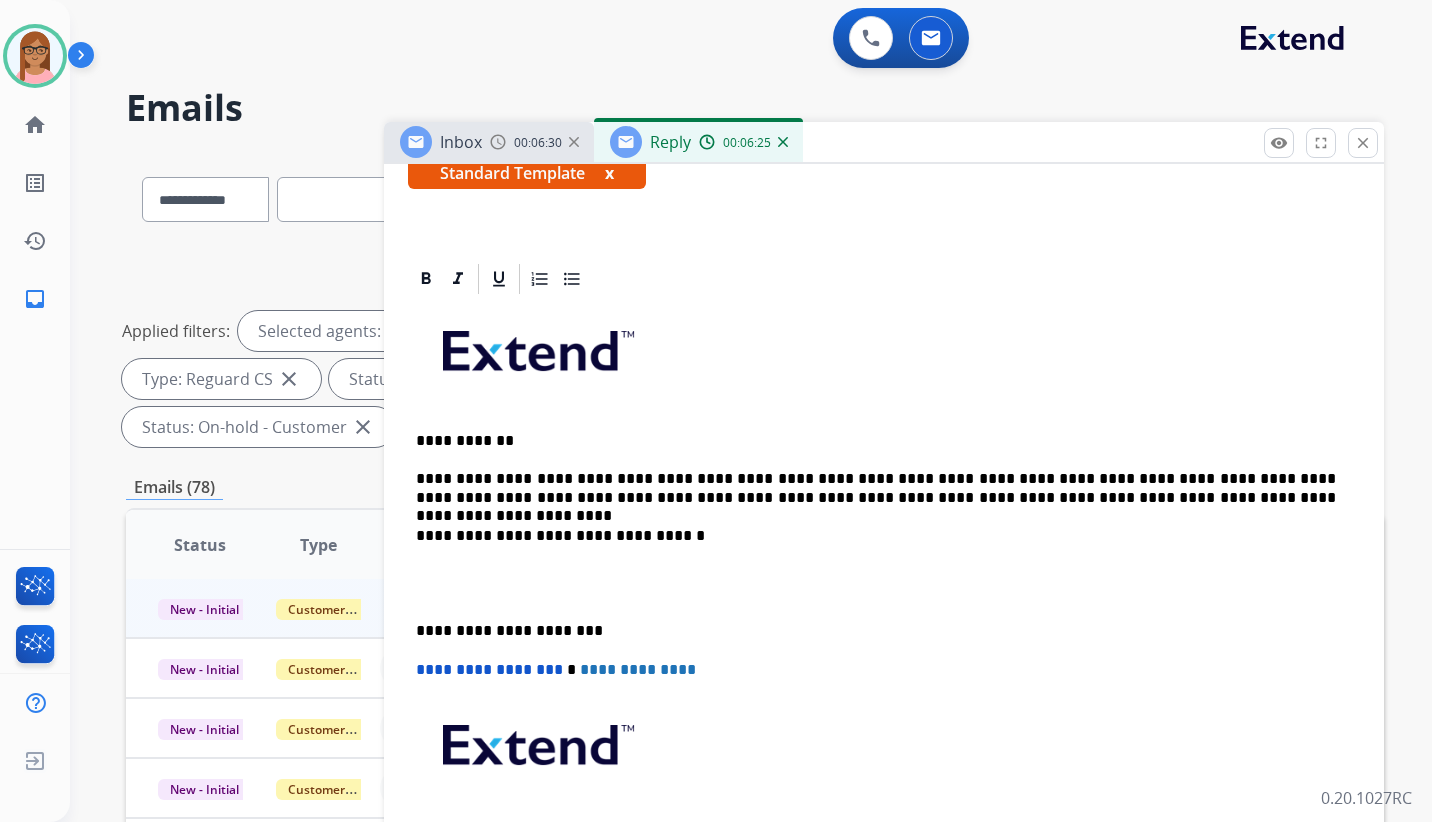 click on "**********" at bounding box center (876, 488) 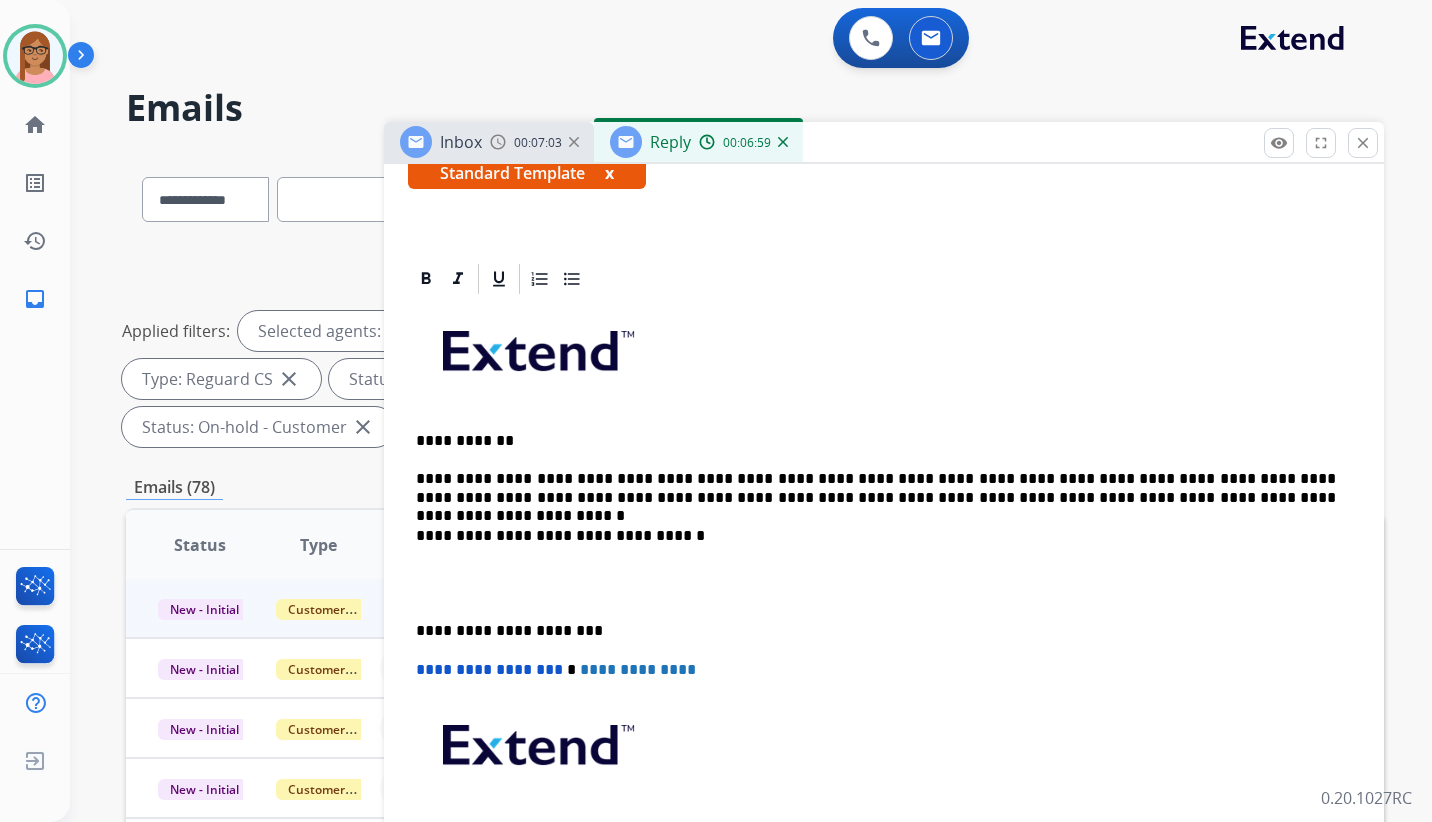click on "**********" at bounding box center [876, 488] 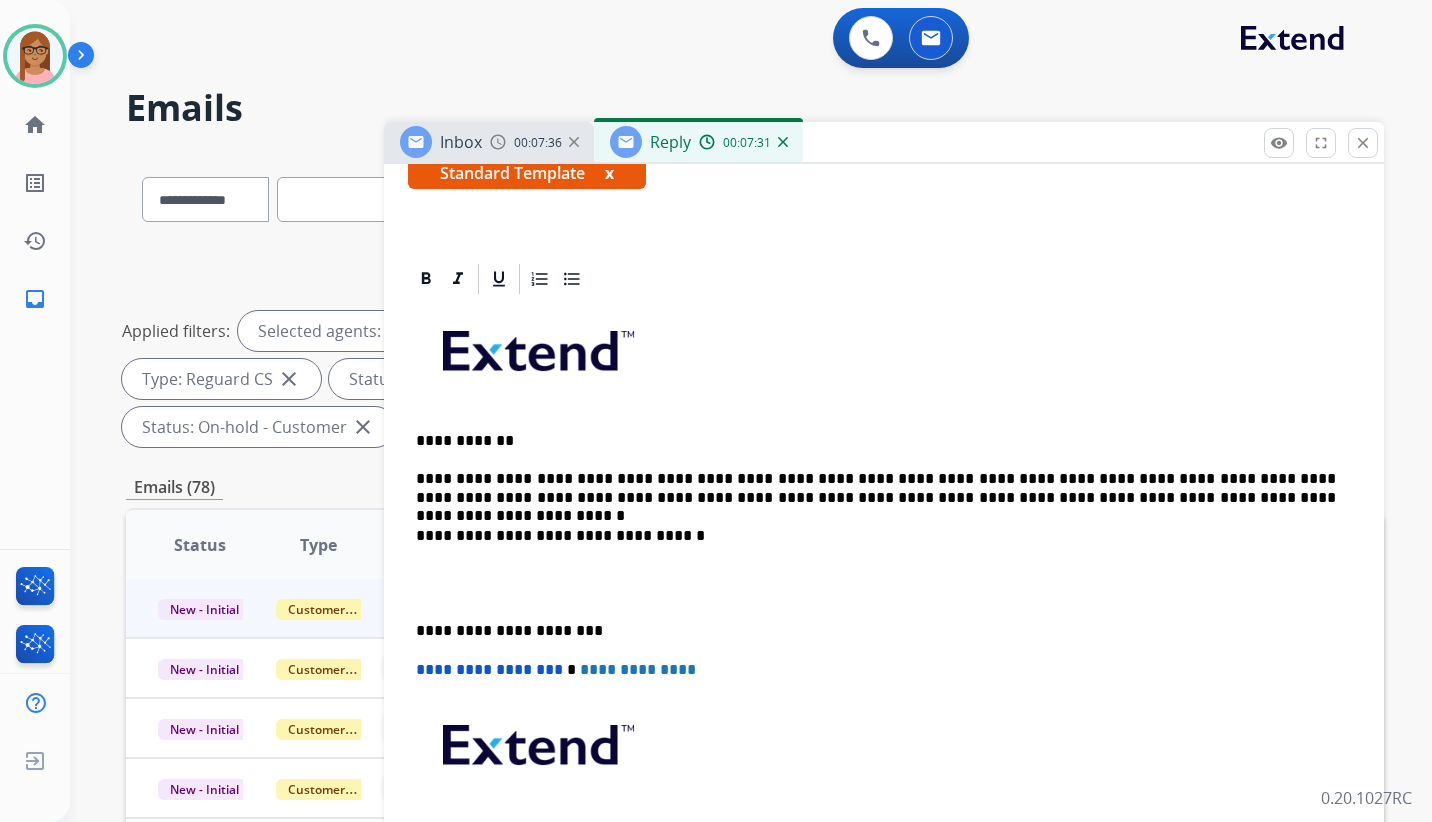 click on "**********" at bounding box center [876, 488] 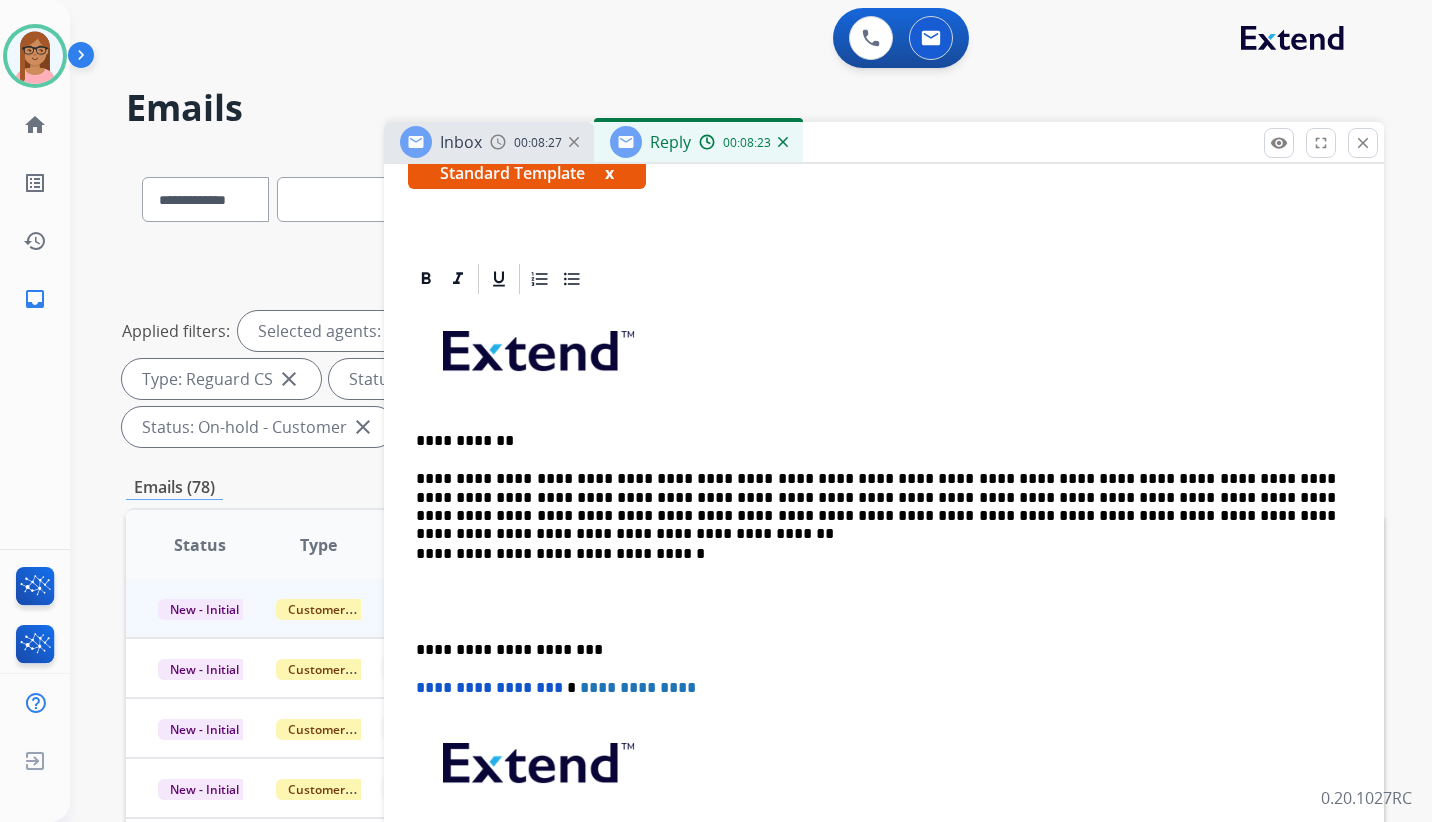 click on "**********" at bounding box center [876, 497] 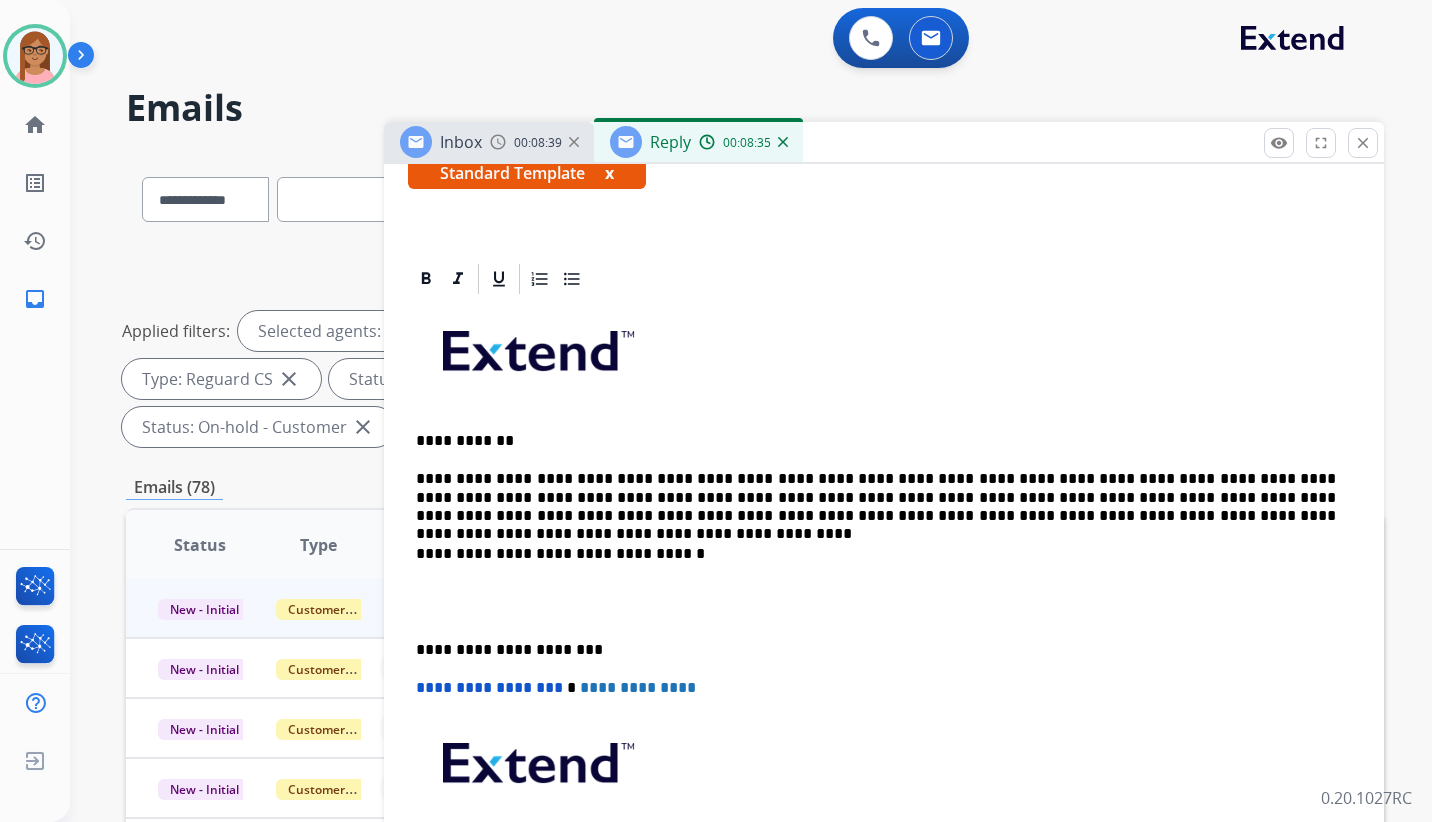 click on "**********" at bounding box center [876, 497] 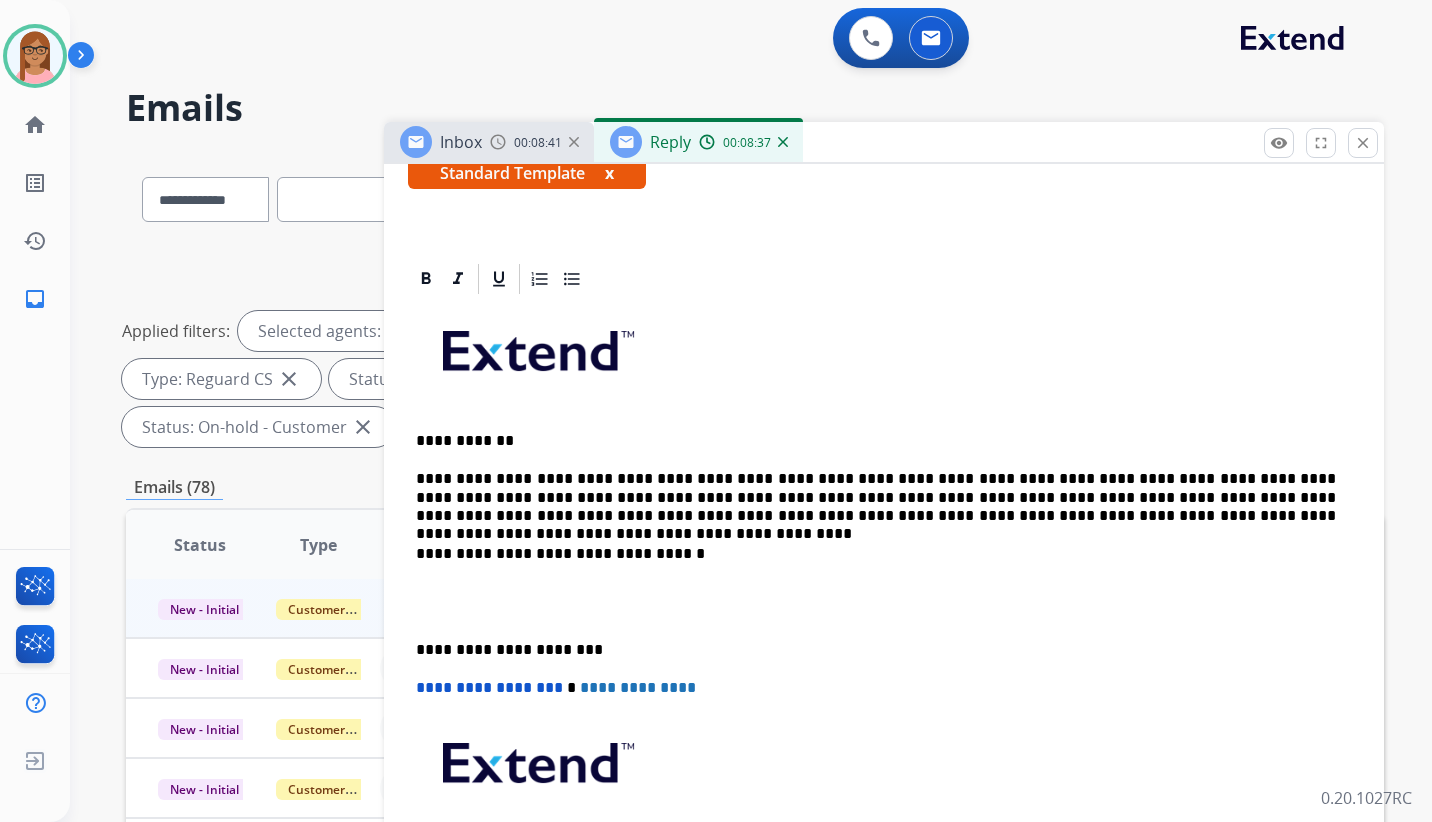 click on "**********" at bounding box center [876, 497] 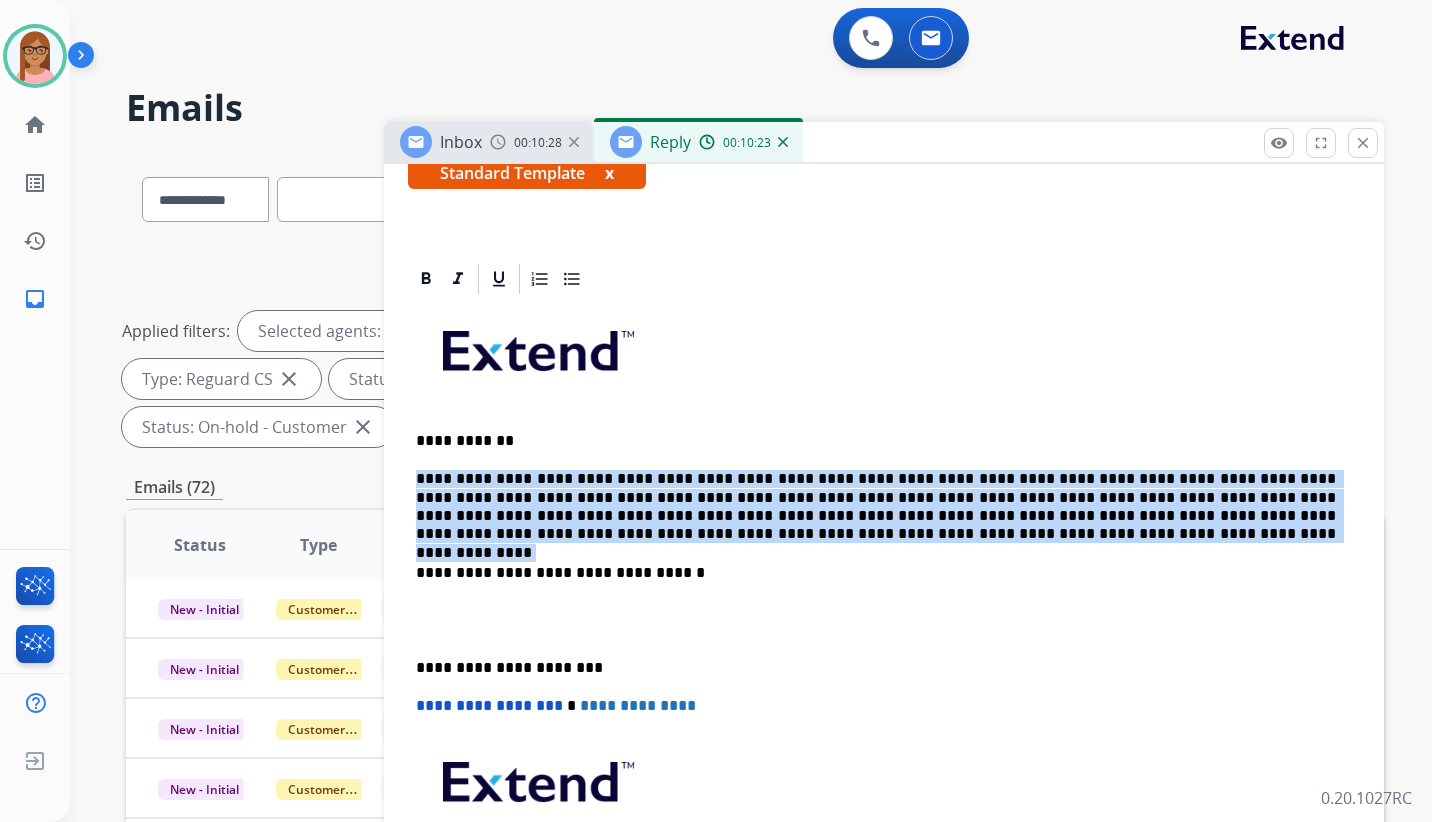drag, startPoint x: 412, startPoint y: 477, endPoint x: 860, endPoint y: 530, distance: 451.12415 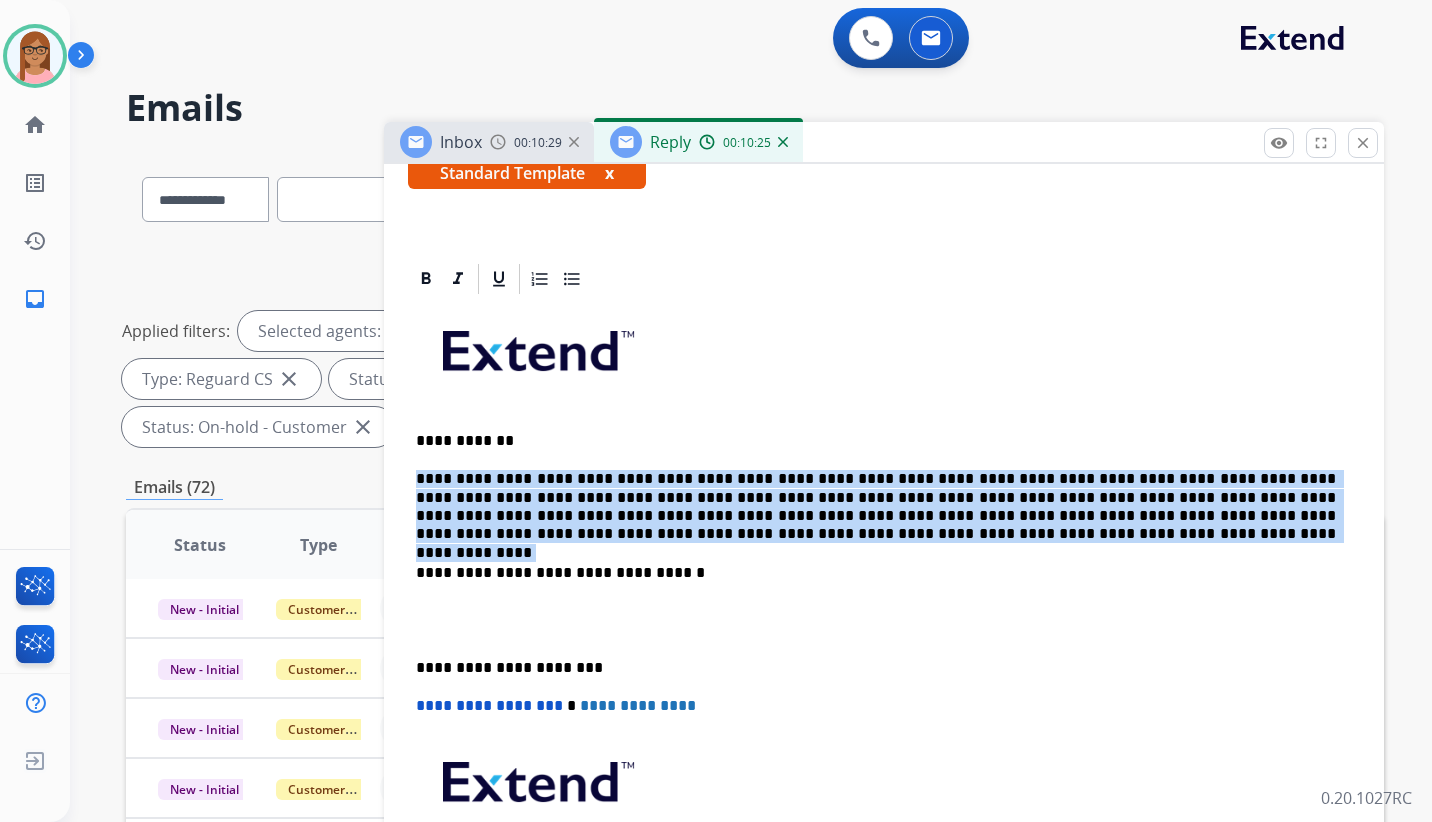 copy on "**********" 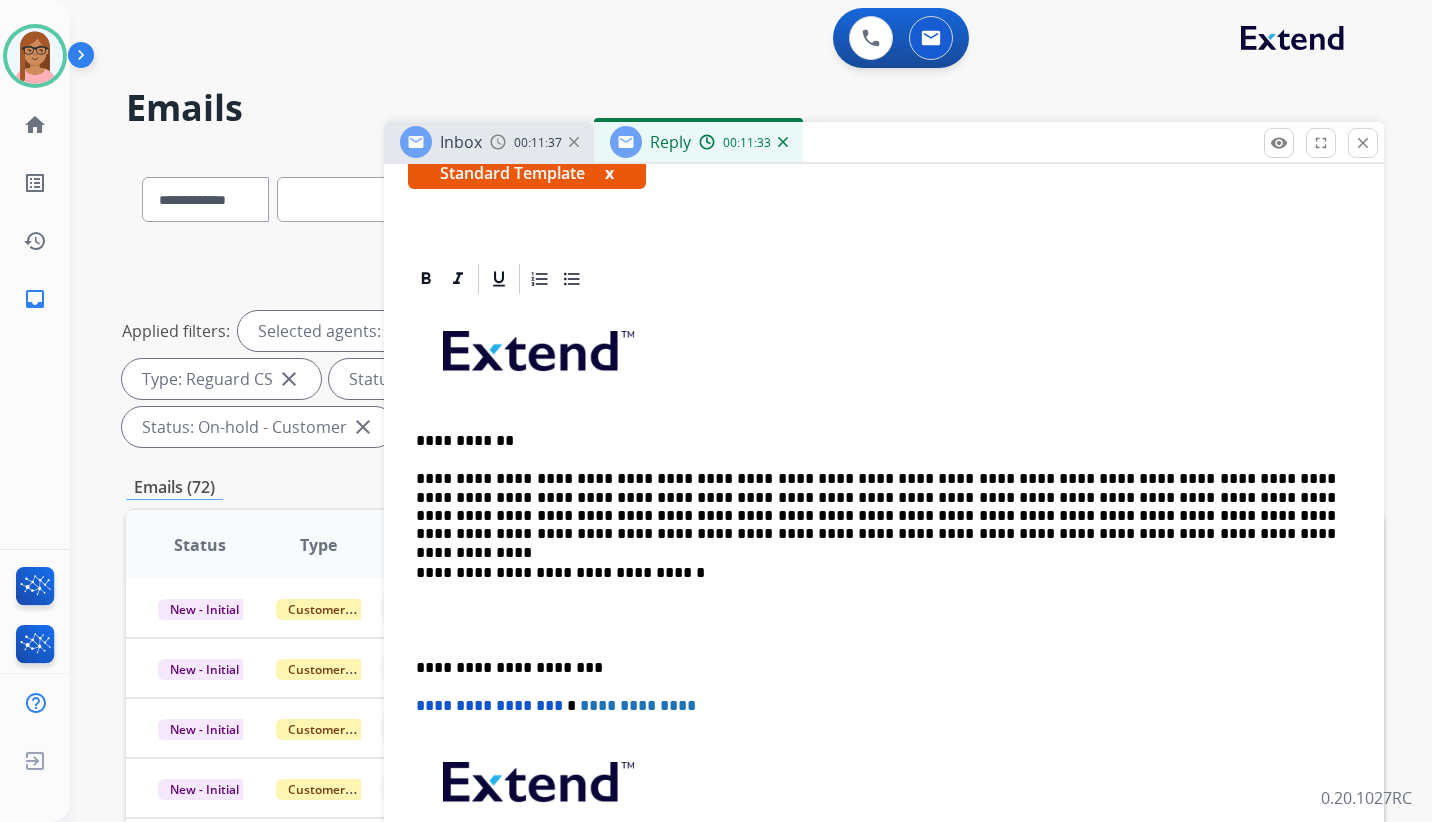 click at bounding box center (884, 358) 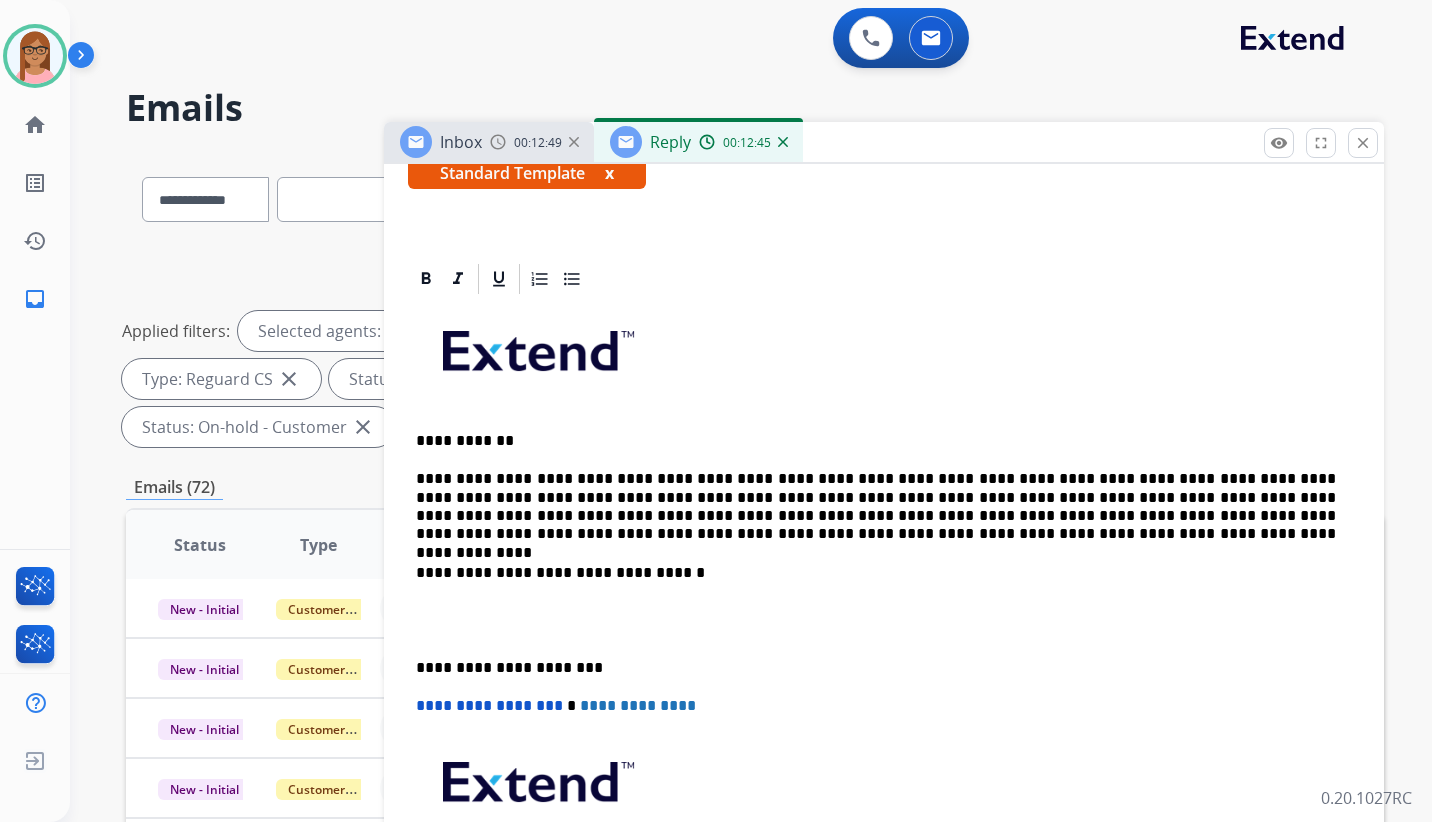 click at bounding box center (884, 620) 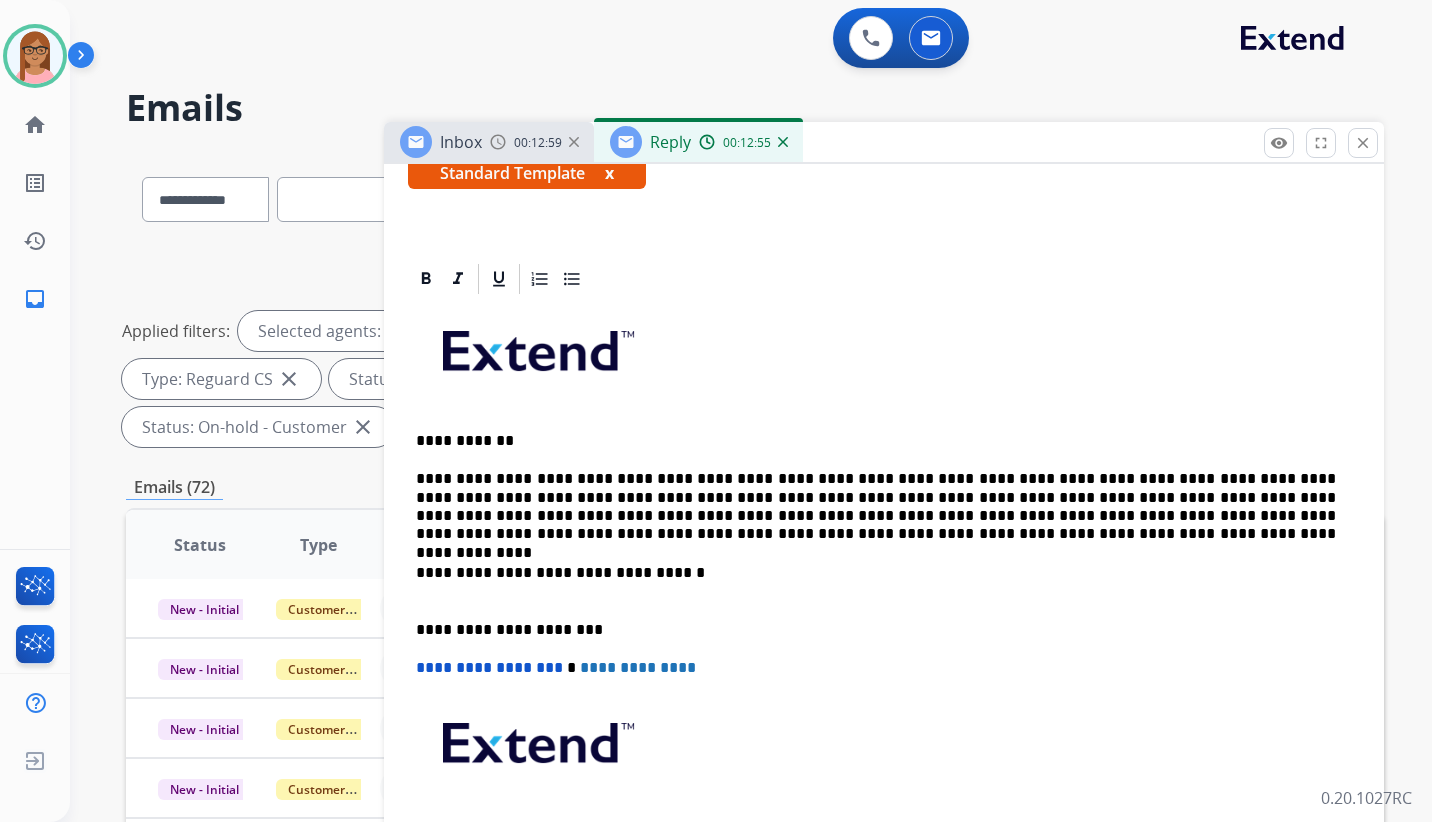 click on "**********" at bounding box center (884, 611) 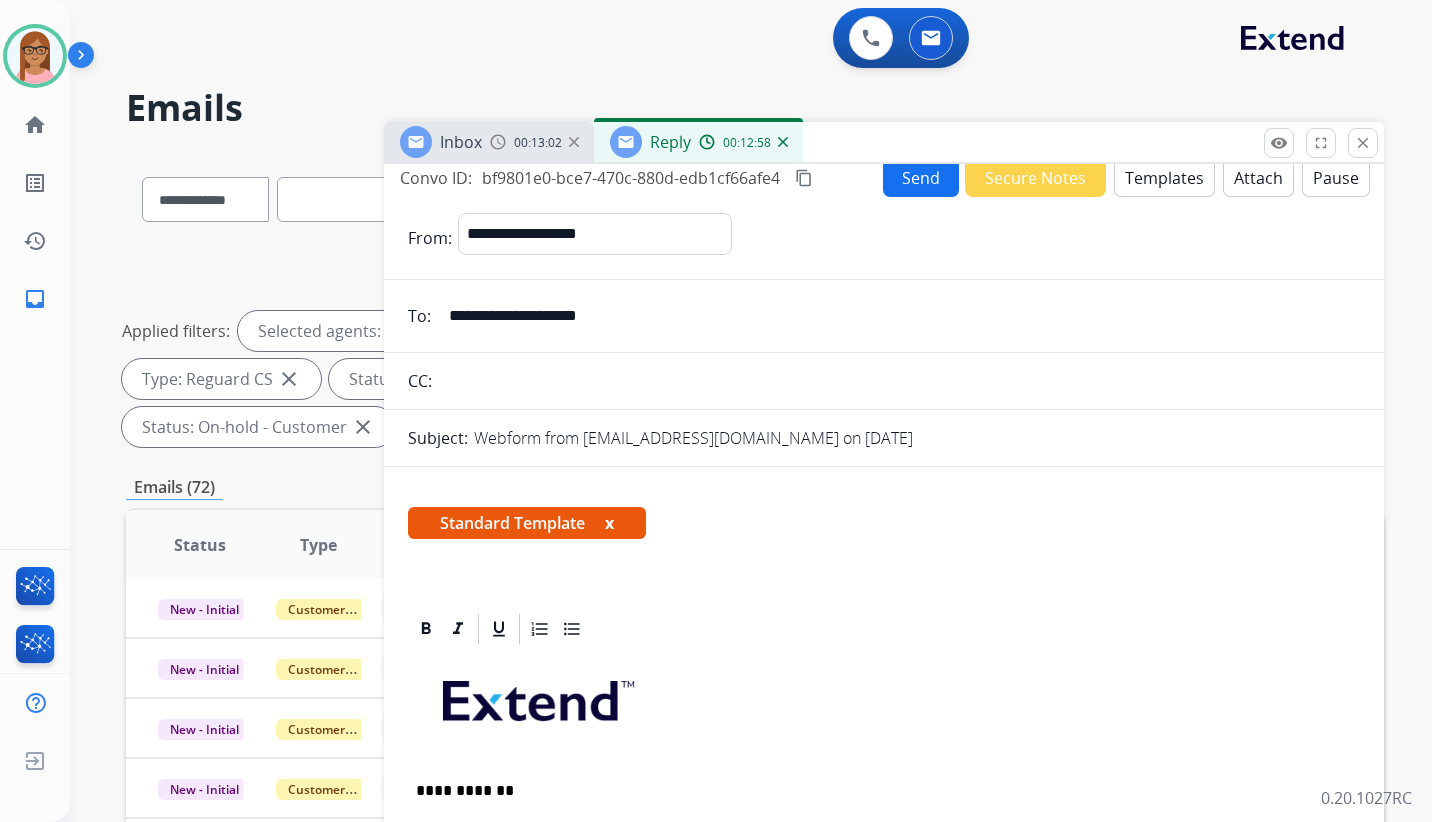 scroll, scrollTop: 0, scrollLeft: 0, axis: both 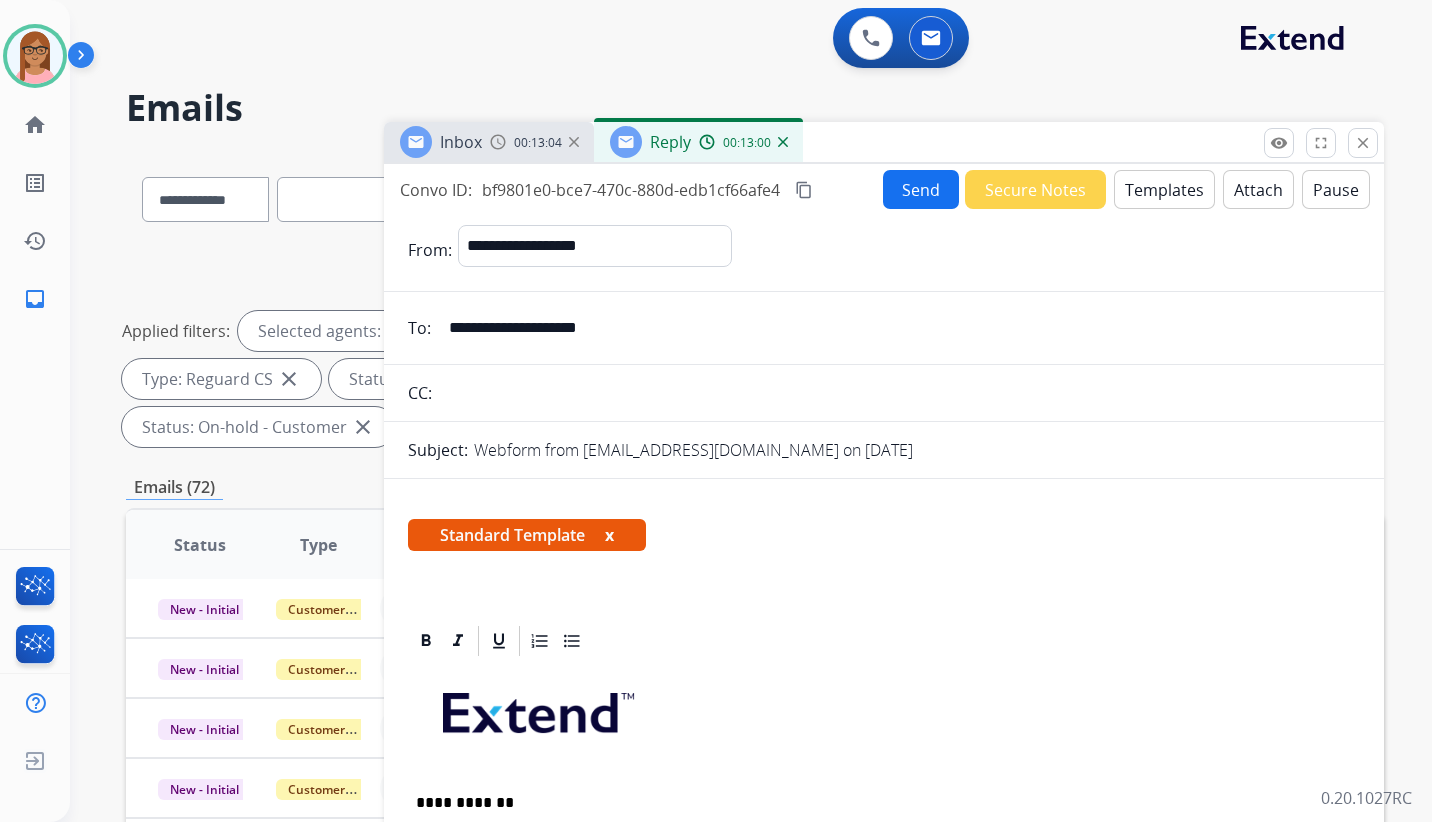 click on "Send" at bounding box center [921, 189] 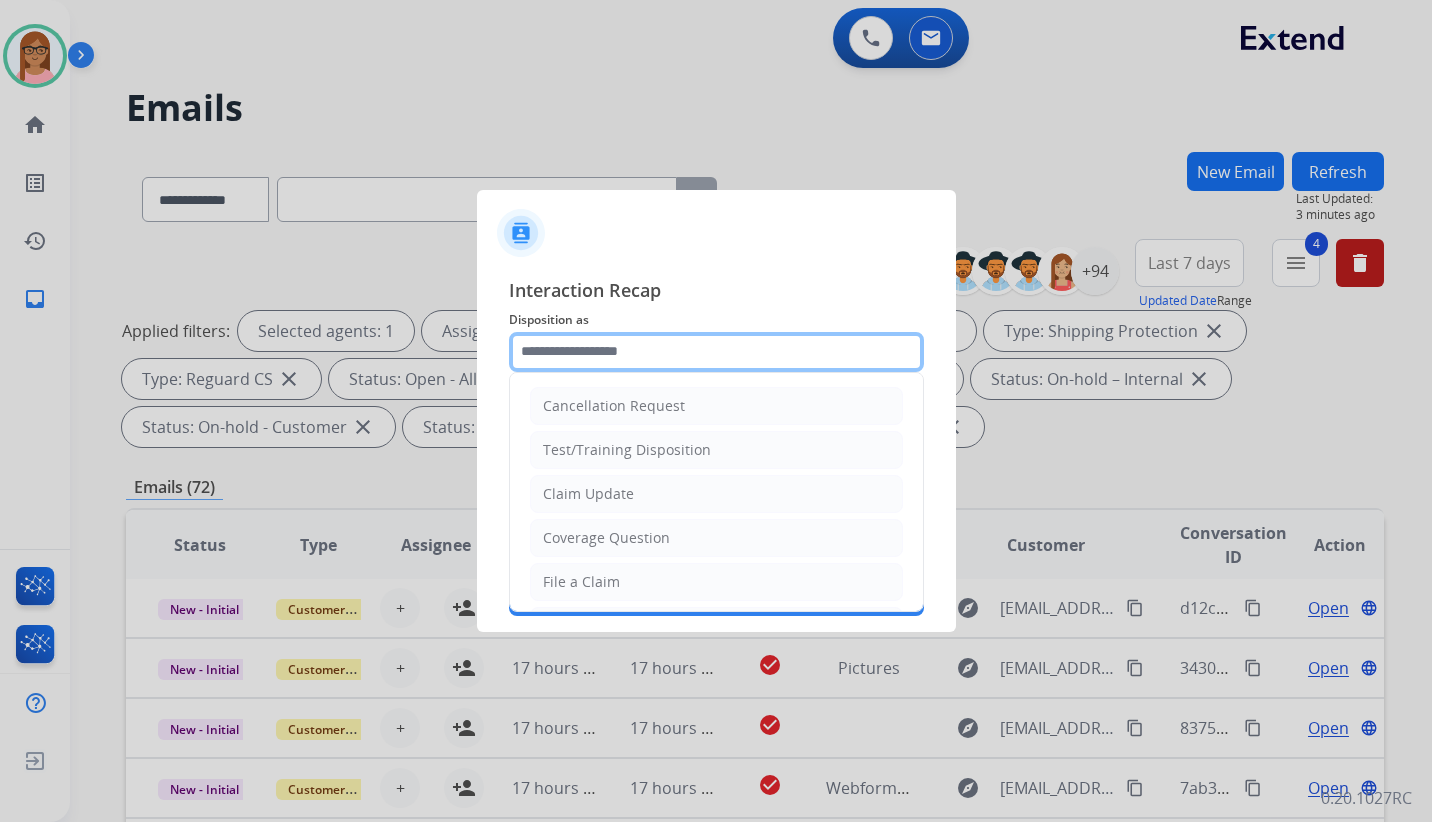 click 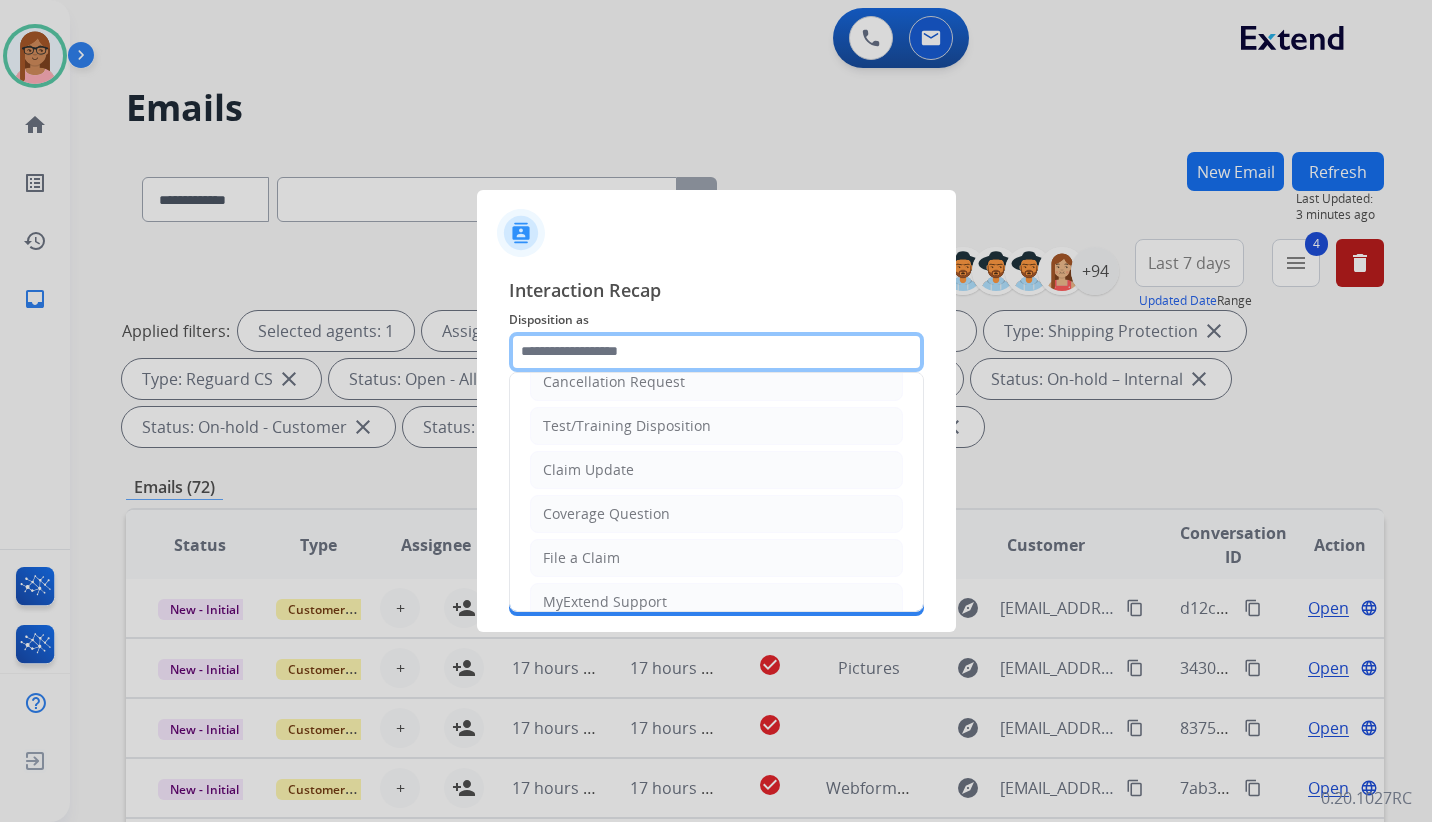 scroll, scrollTop: 12, scrollLeft: 0, axis: vertical 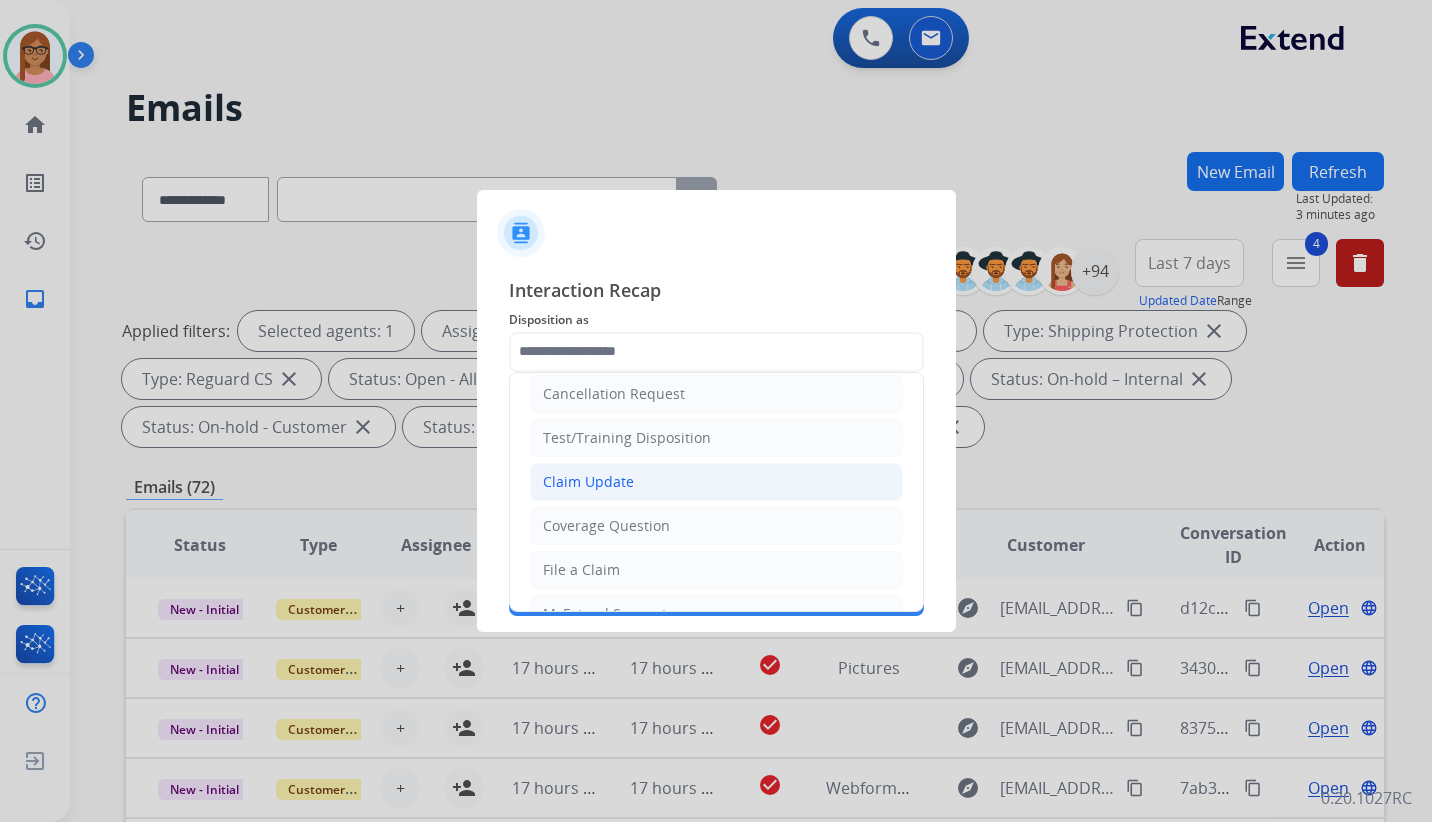 click on "Claim Update" 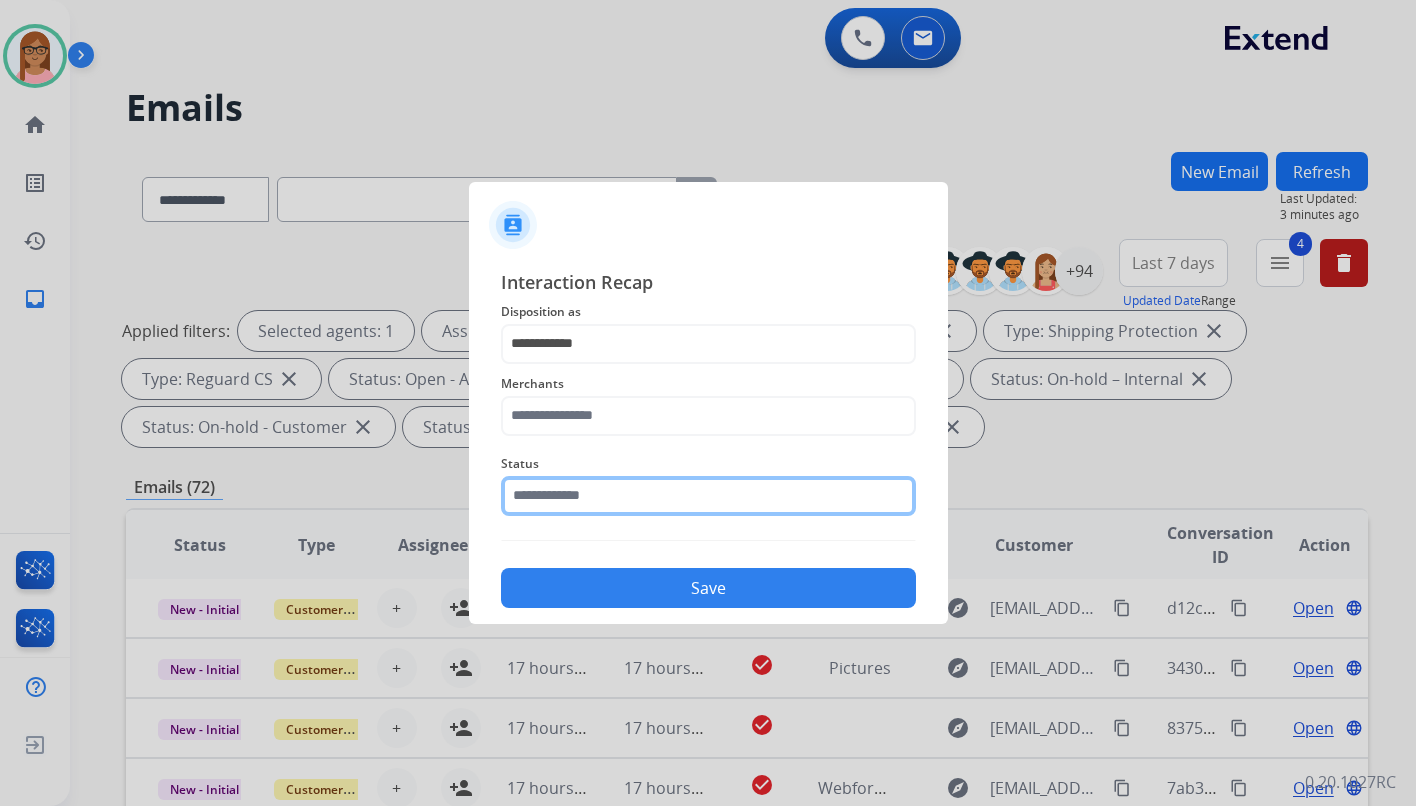 click 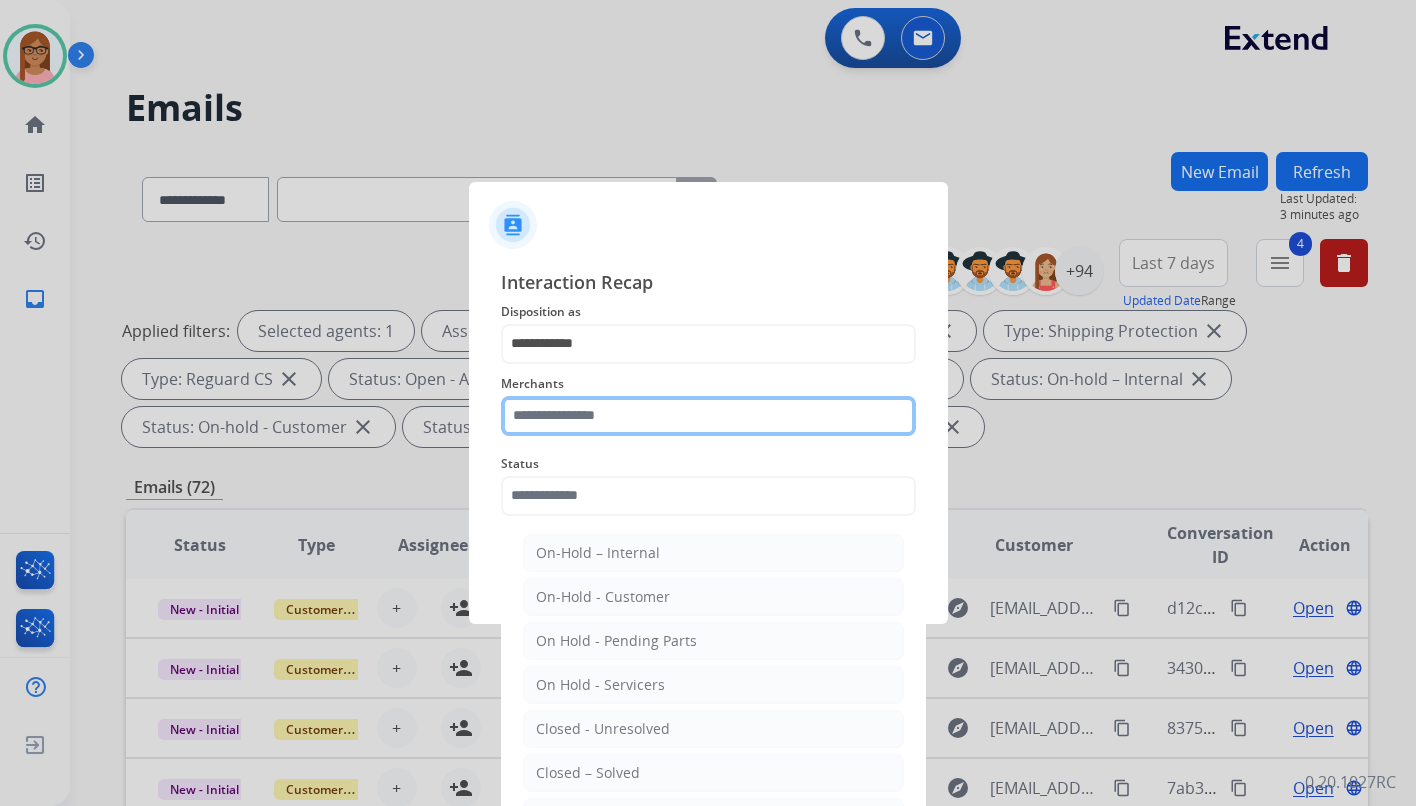 click 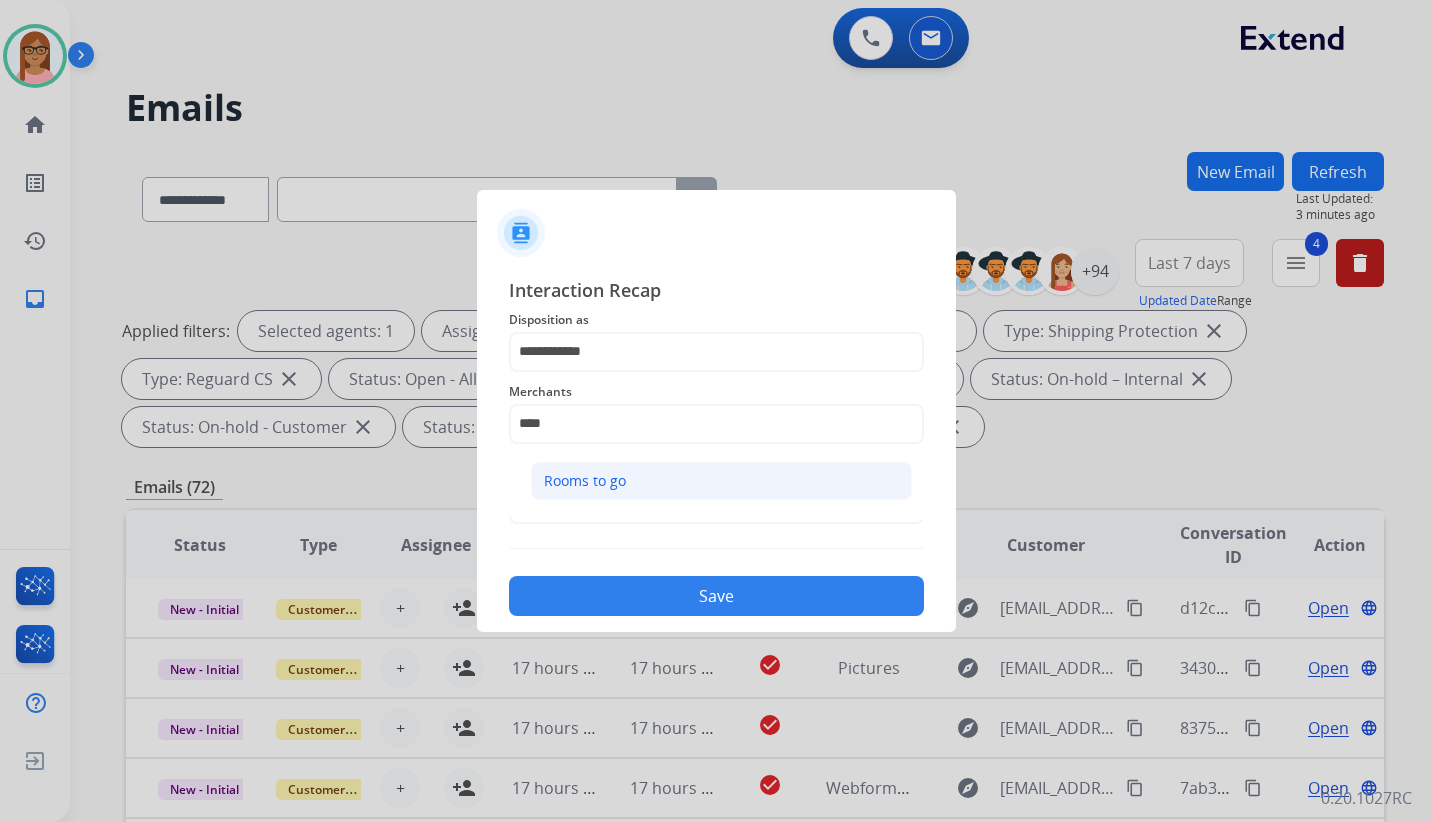 click on "Rooms to go" 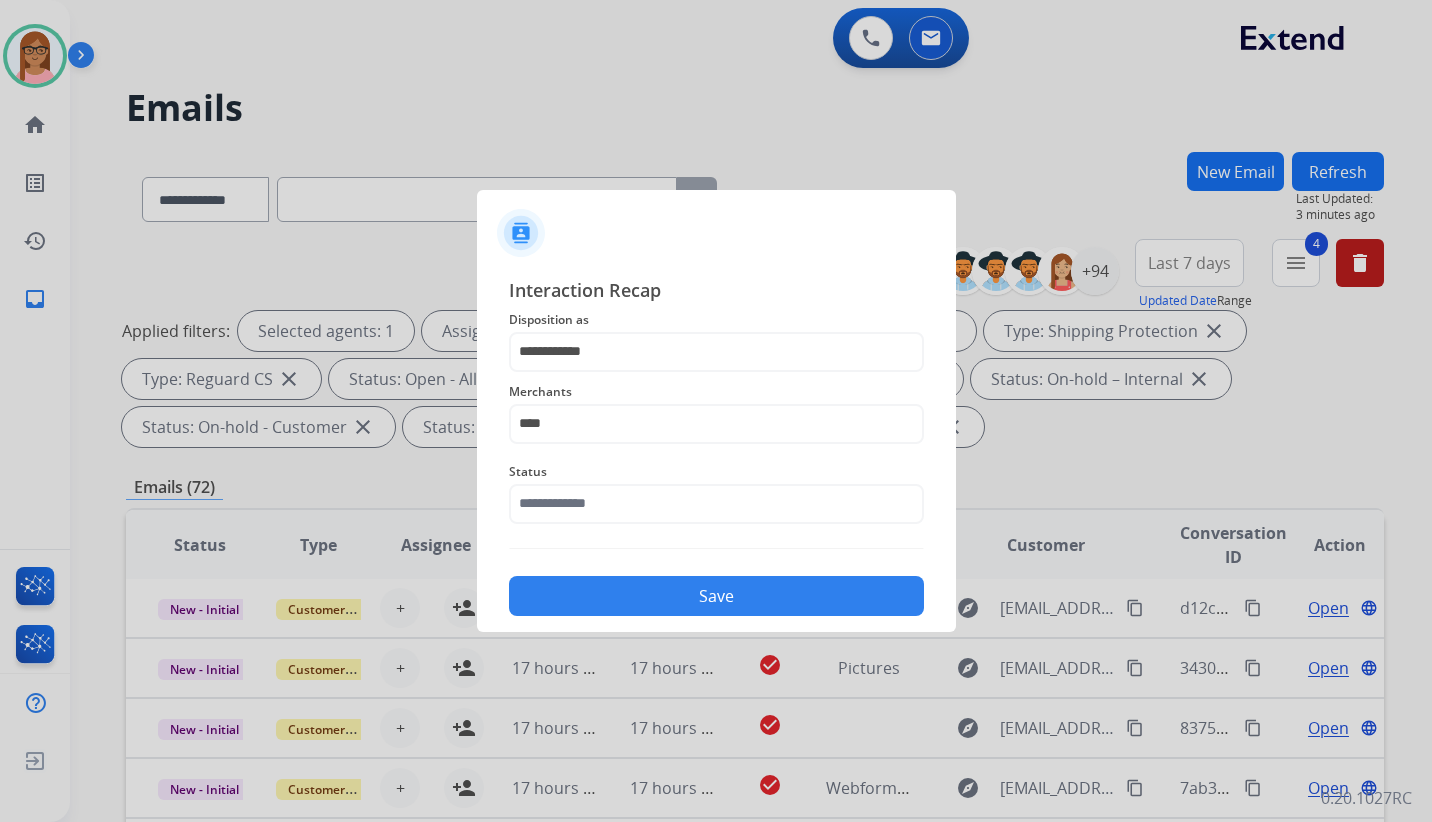 type on "**********" 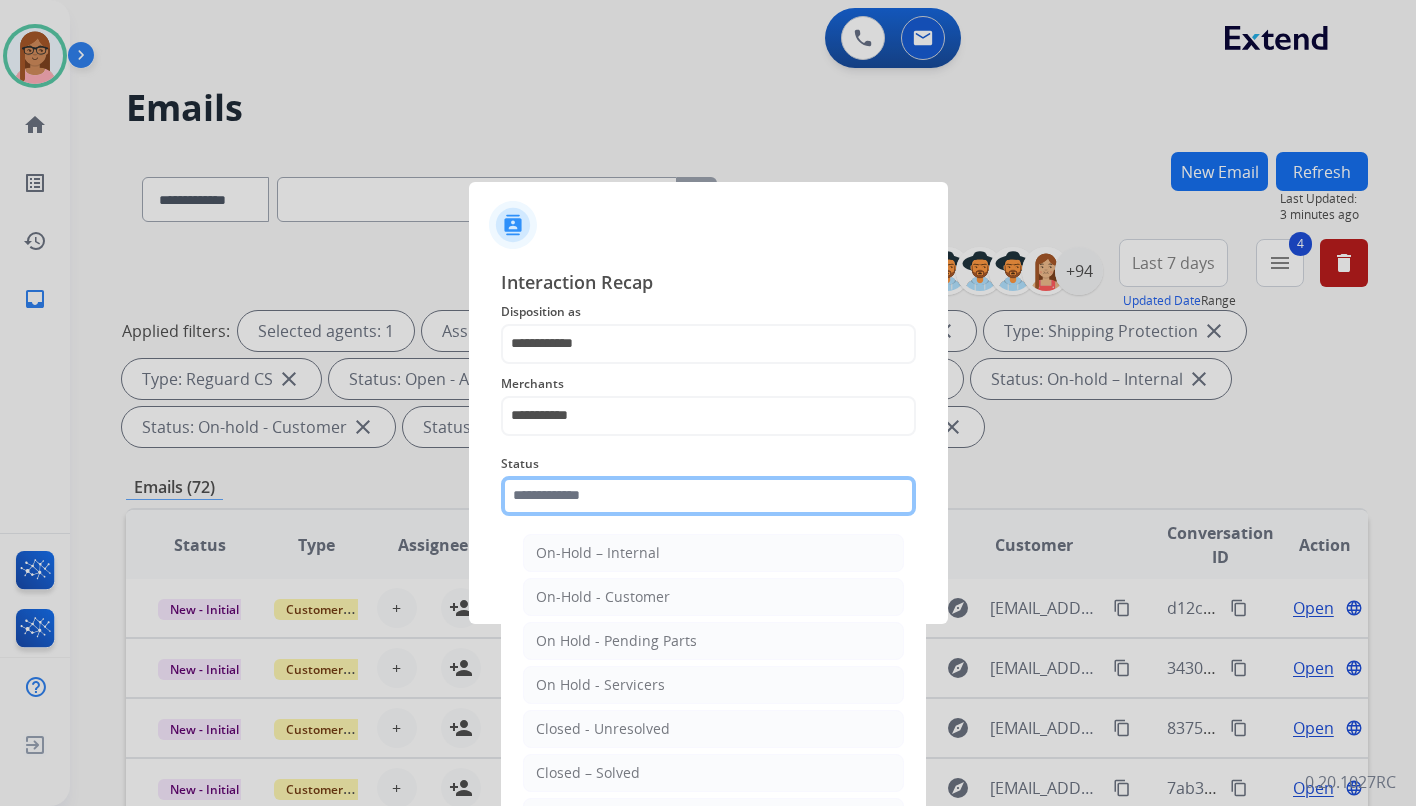 click 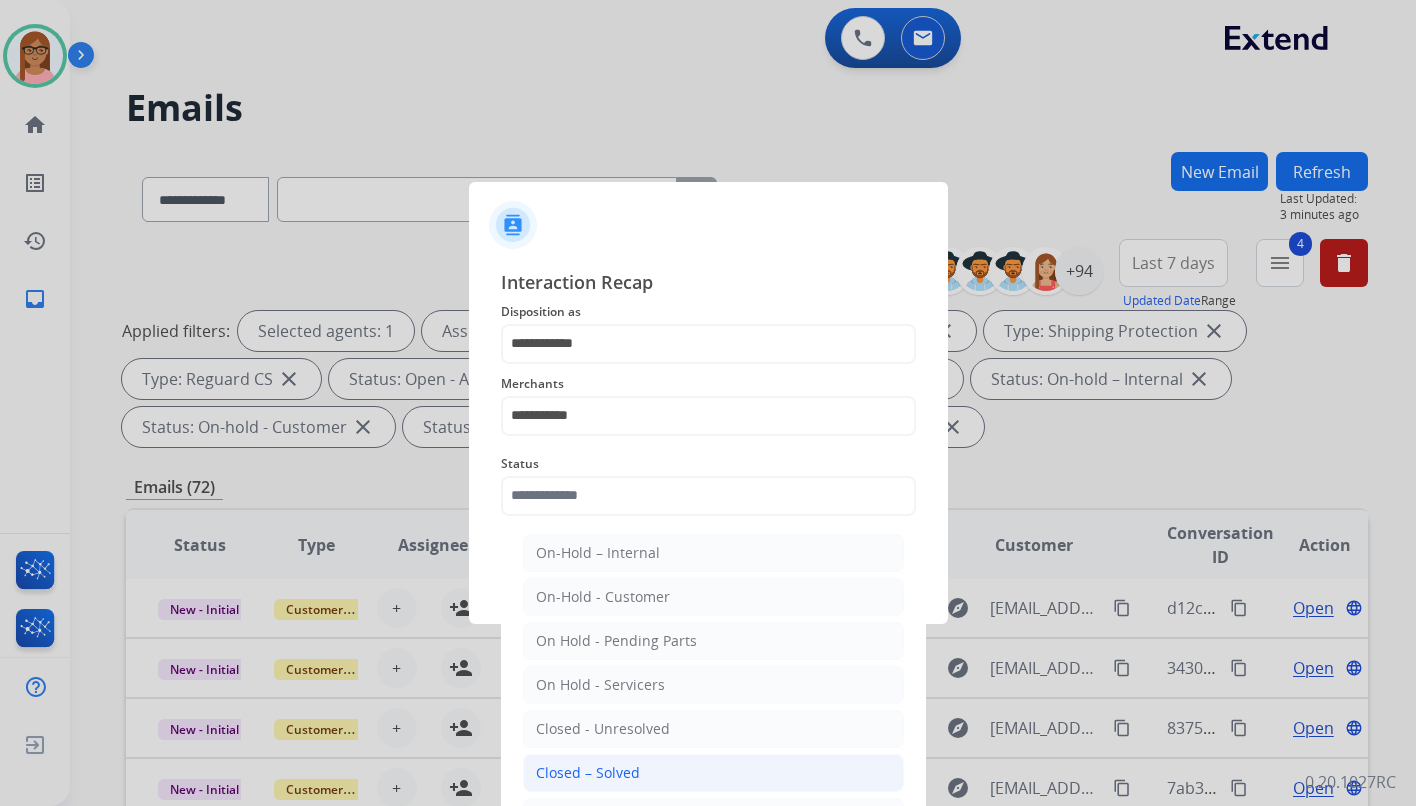click on "Closed – Solved" 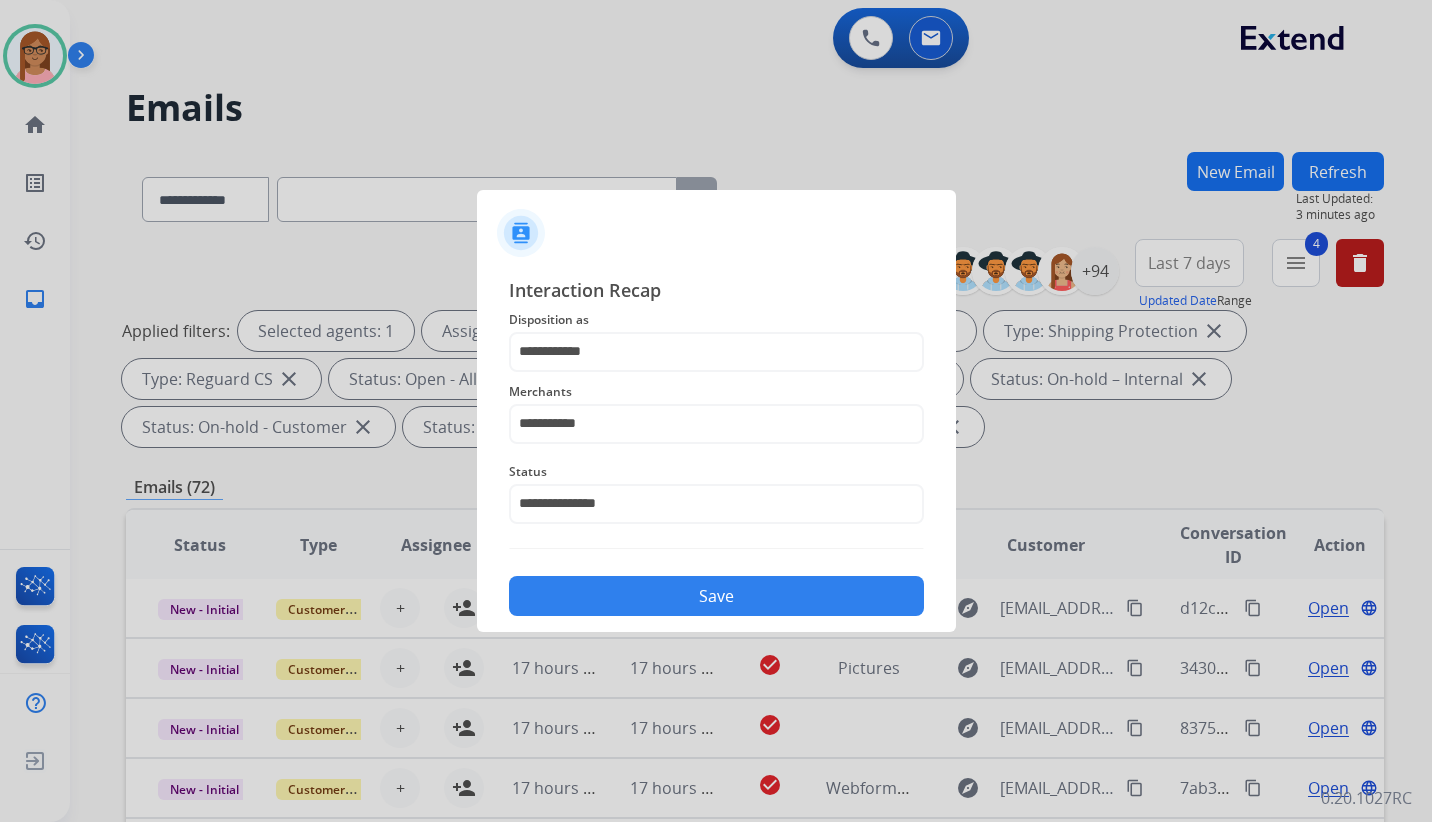 click on "Save" 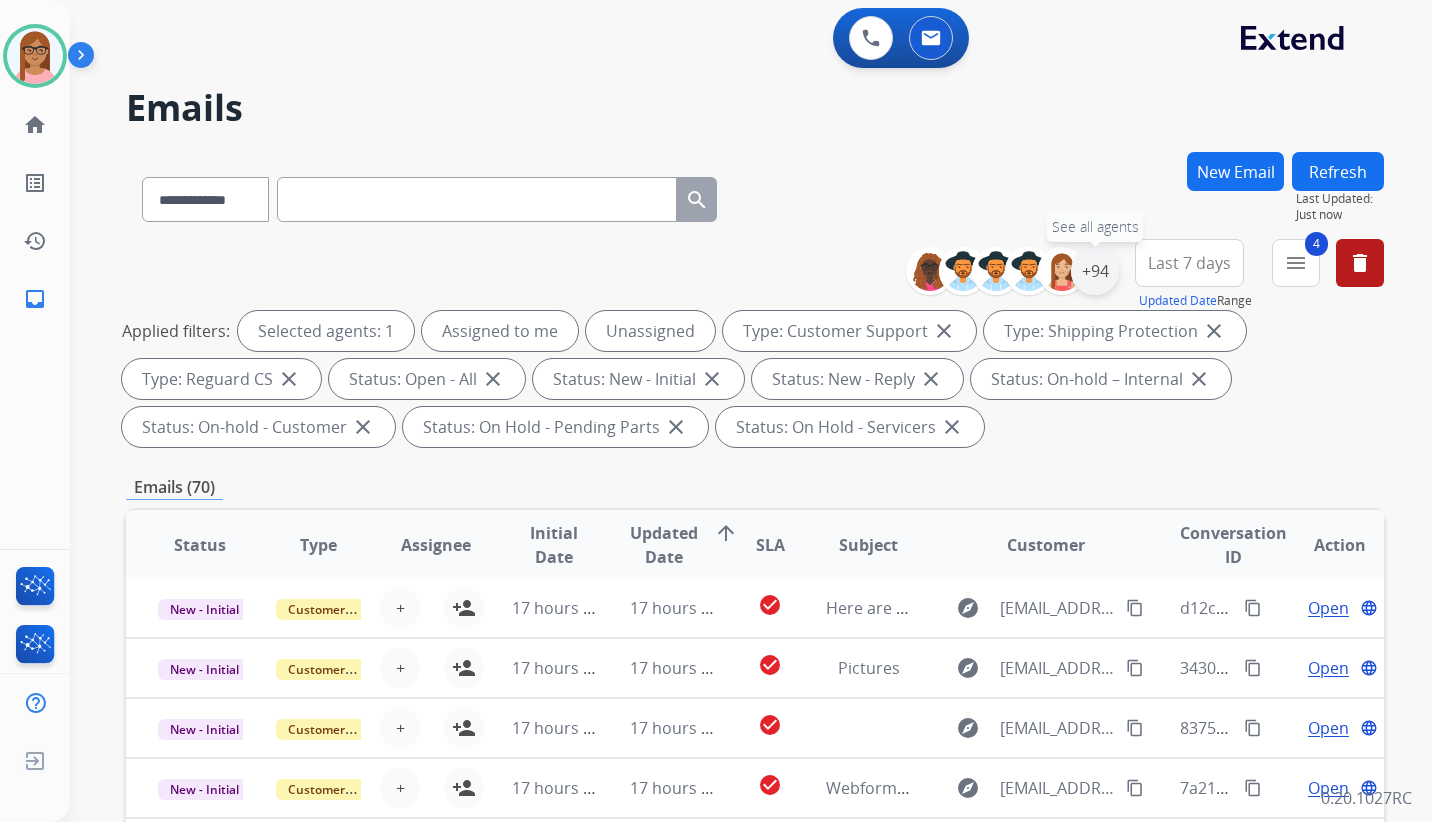click on "+94" at bounding box center (1095, 271) 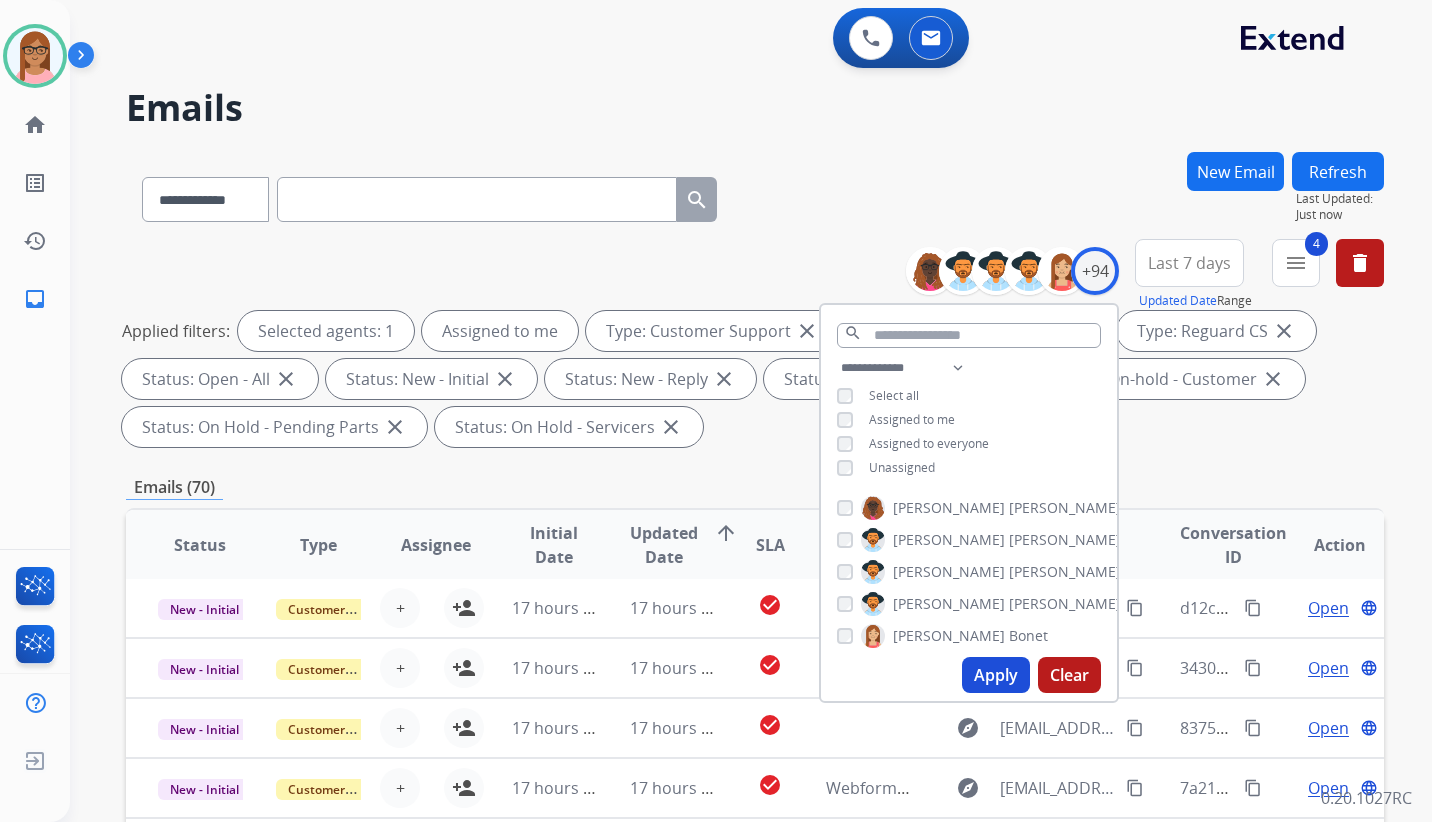 click on "Apply" at bounding box center (996, 675) 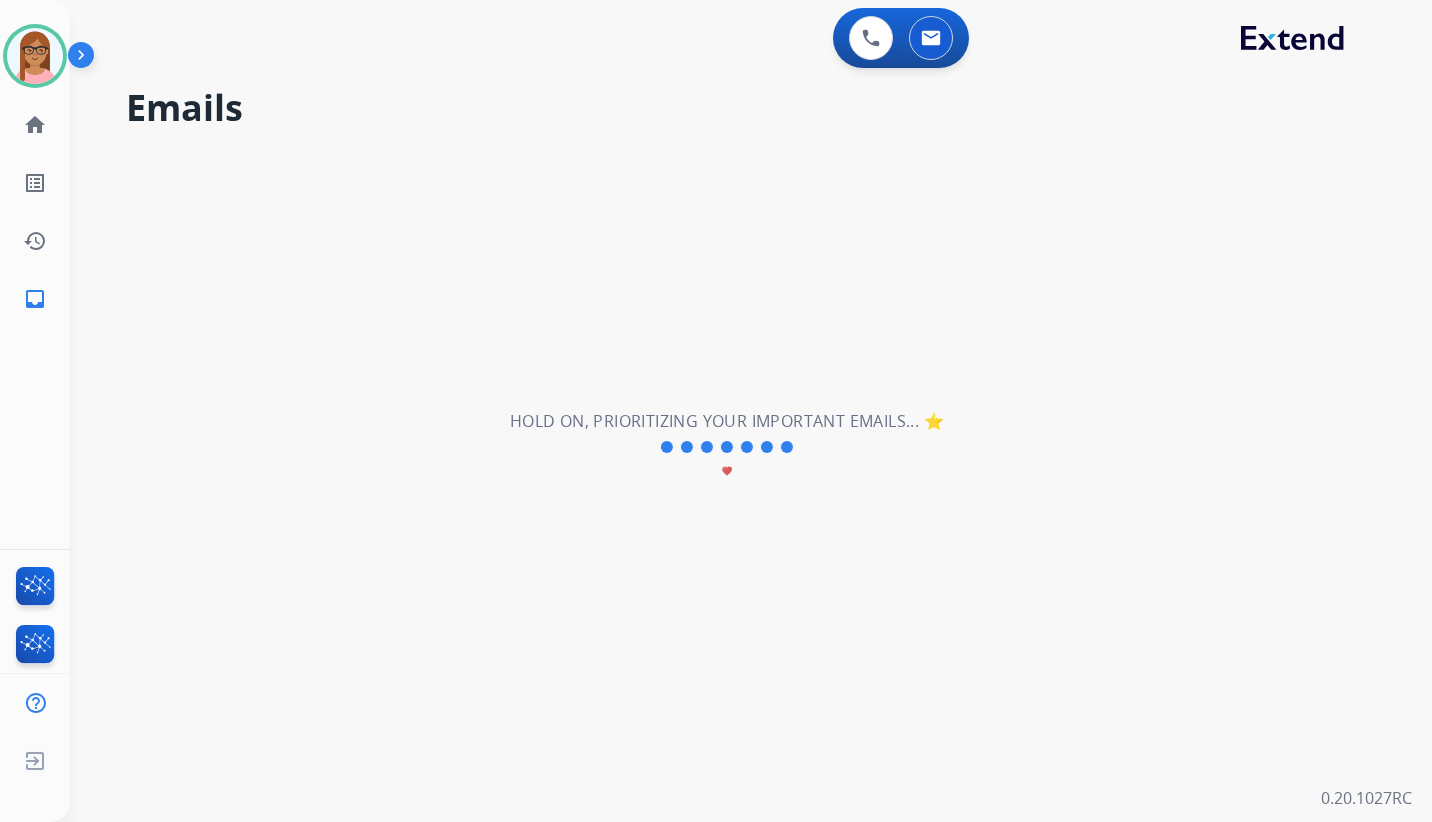 scroll, scrollTop: 0, scrollLeft: 0, axis: both 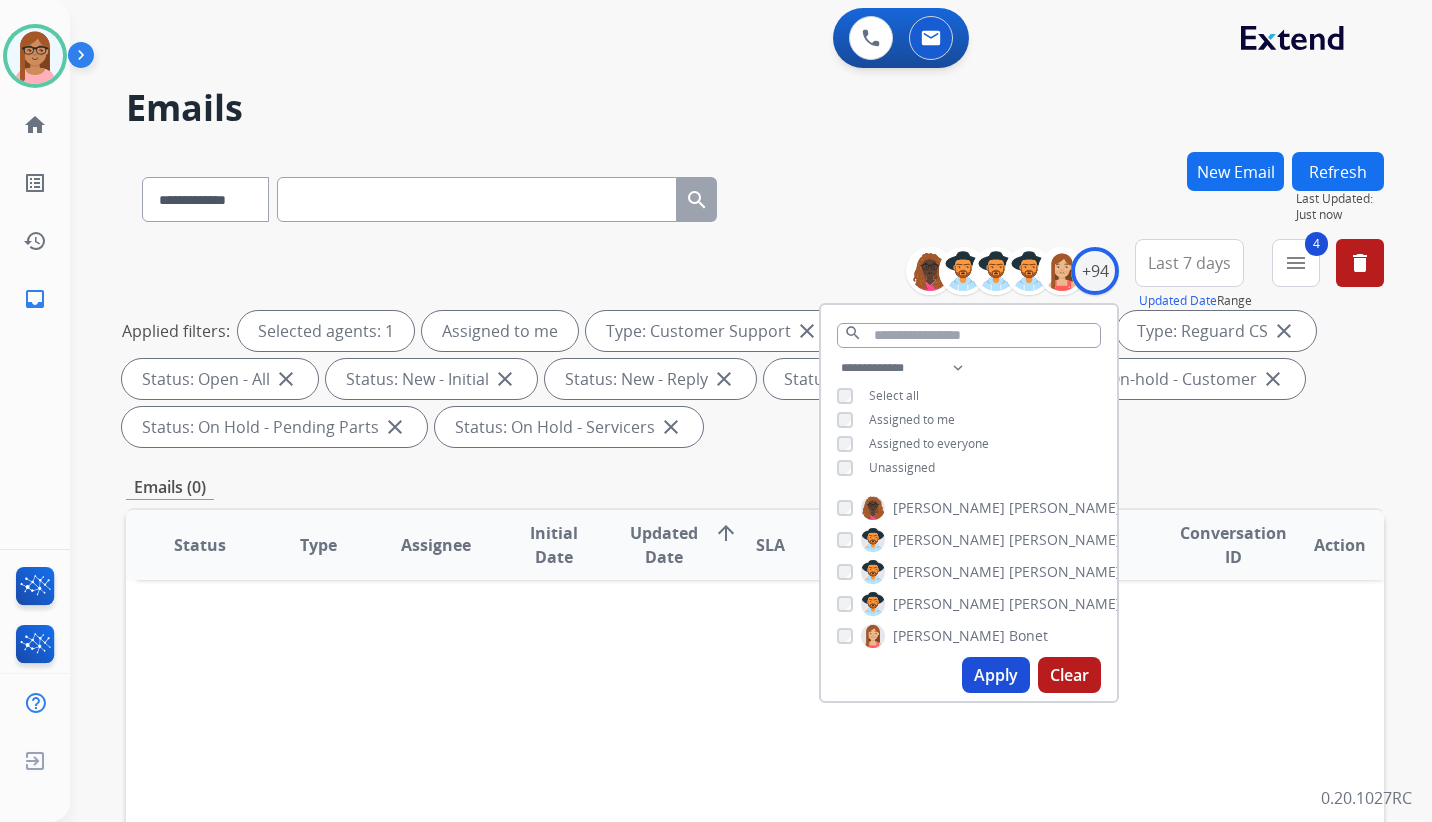 click on "Applied filters:  Selected agents: 1  Assigned to me  Type: Customer Support  close  Type: Shipping Protection  close  Type: Reguard CS  close  Status: Open - All  close  Status: New - Initial  close  Status: New - Reply  close  Status: On-hold – Internal  close  Status: On-hold - Customer  close  Status: On Hold - Pending Parts  close  Status: On Hold - Servicers  close" at bounding box center (751, 379) 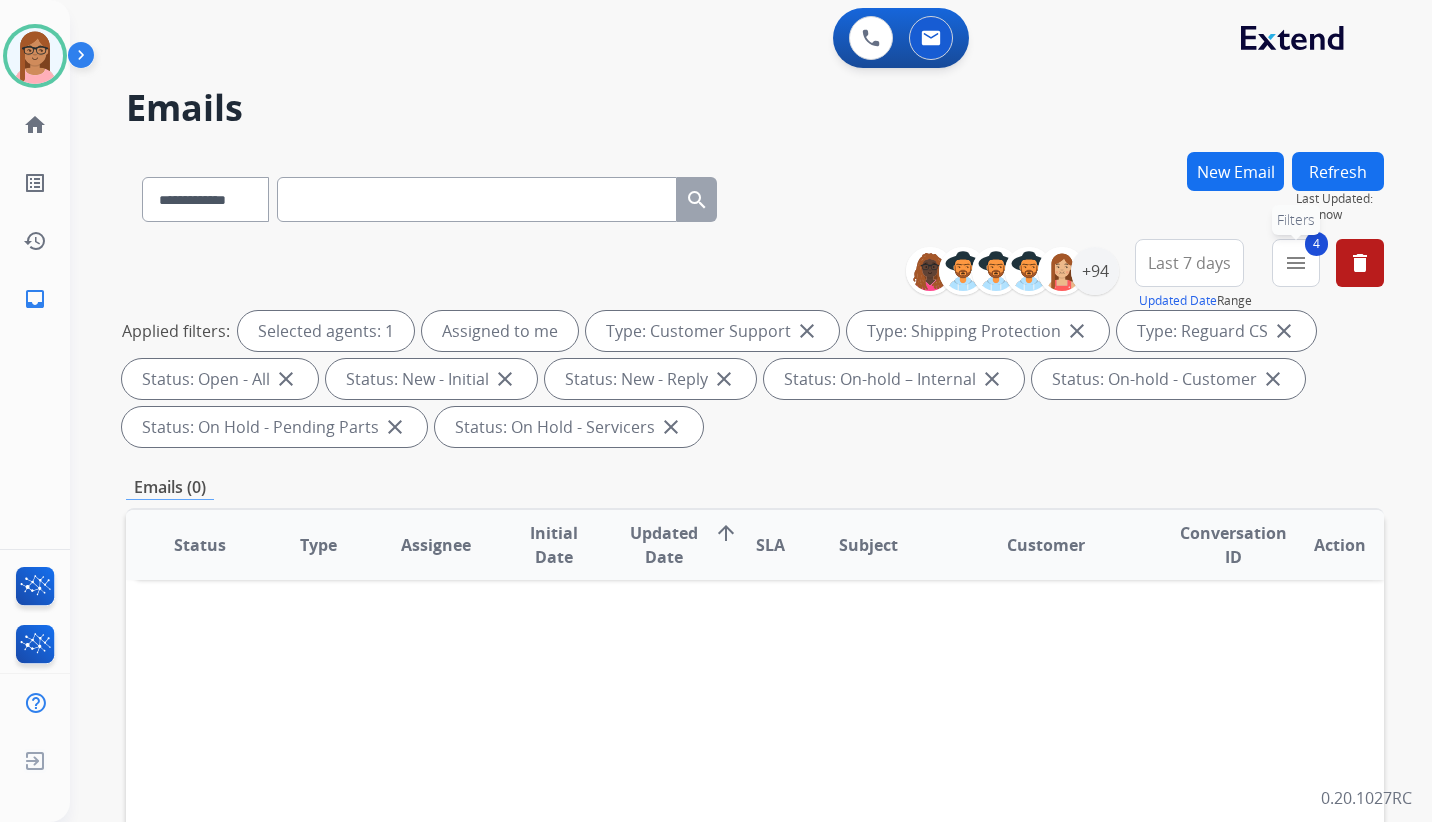 click on "4 menu  Filters" at bounding box center [1296, 263] 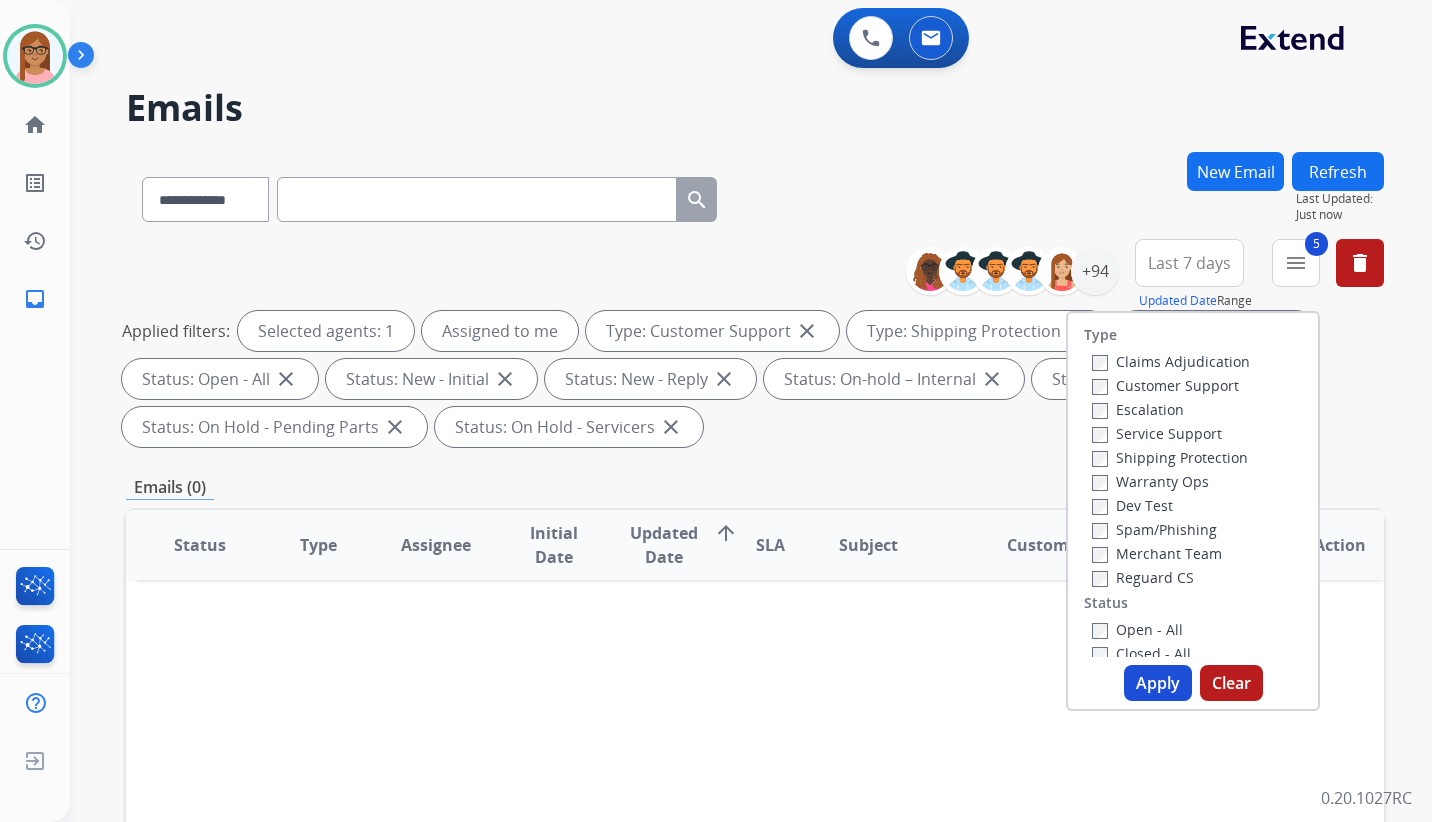 click on "Apply" at bounding box center [1158, 683] 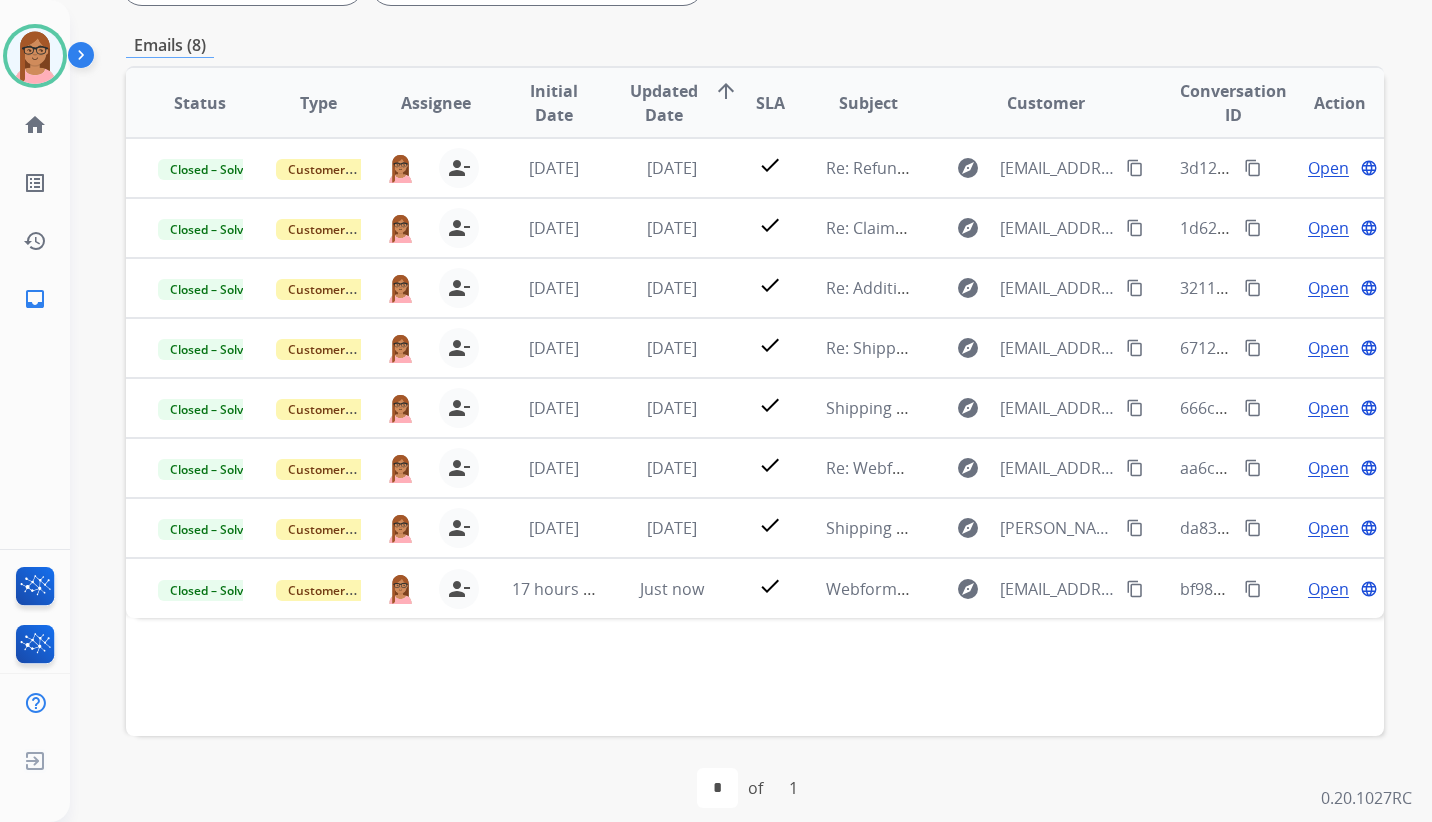 scroll, scrollTop: 508, scrollLeft: 0, axis: vertical 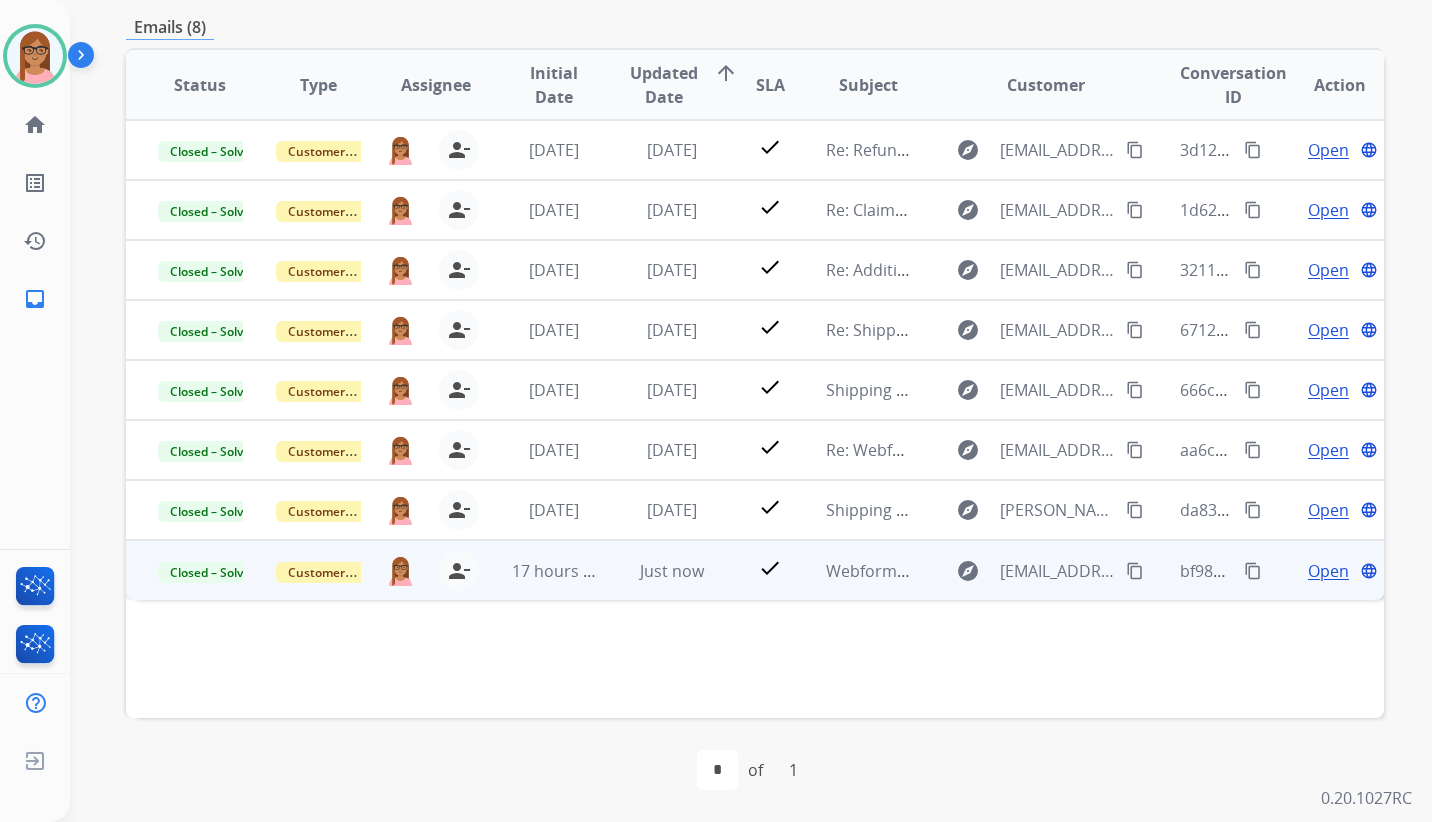 click on "content_copy" at bounding box center (1253, 571) 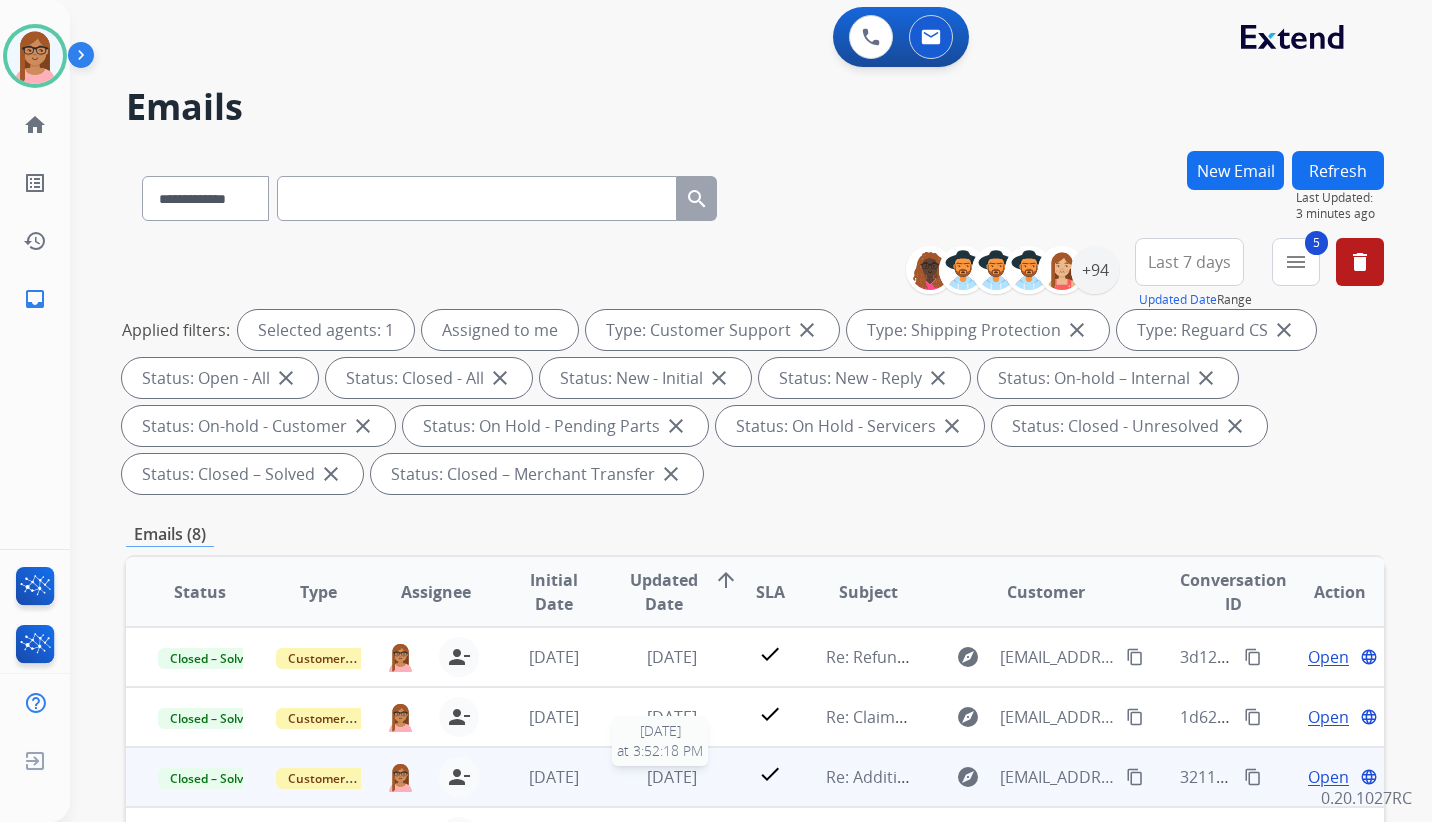 scroll, scrollTop: 0, scrollLeft: 0, axis: both 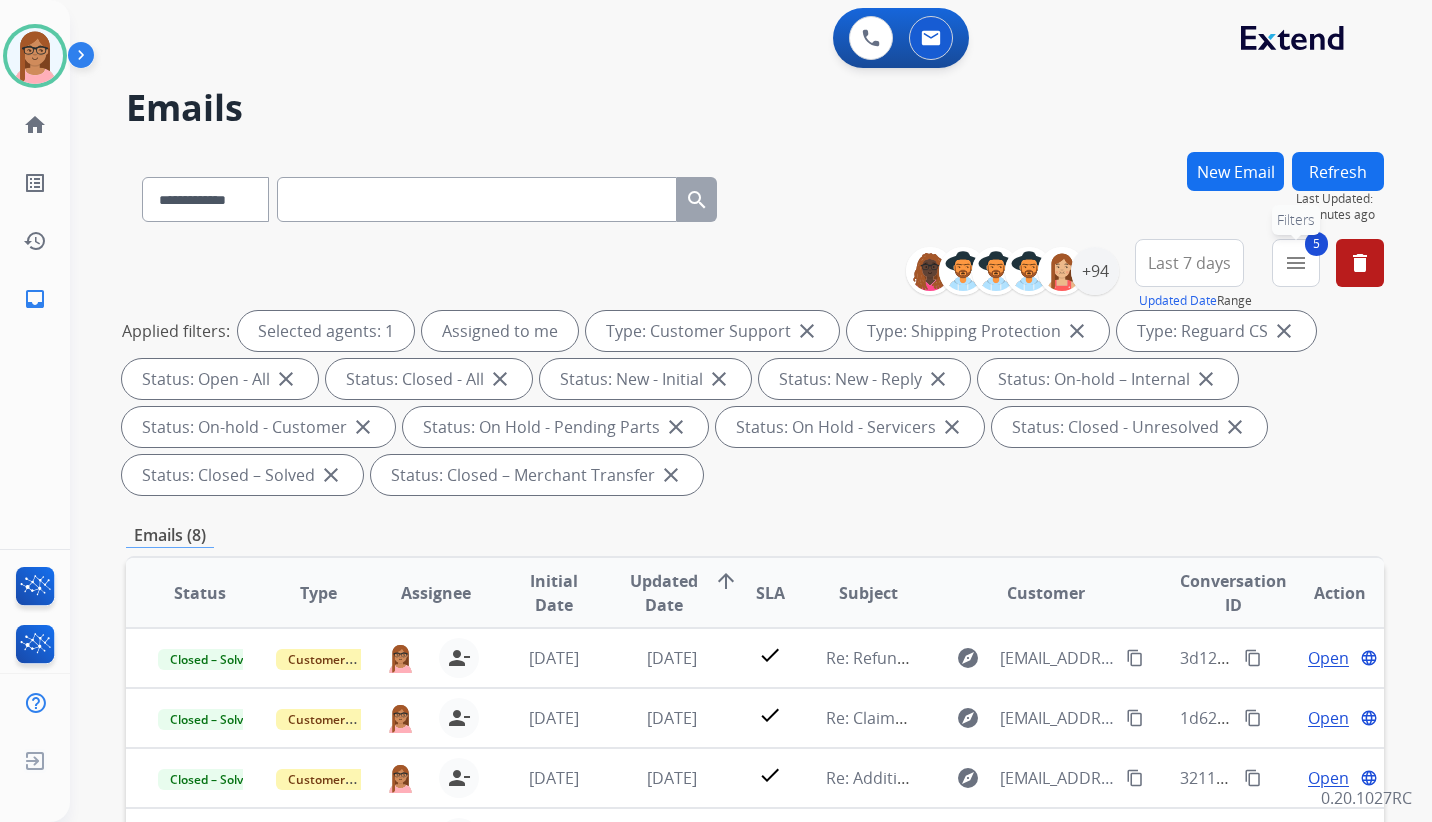 click on "menu" at bounding box center (1296, 263) 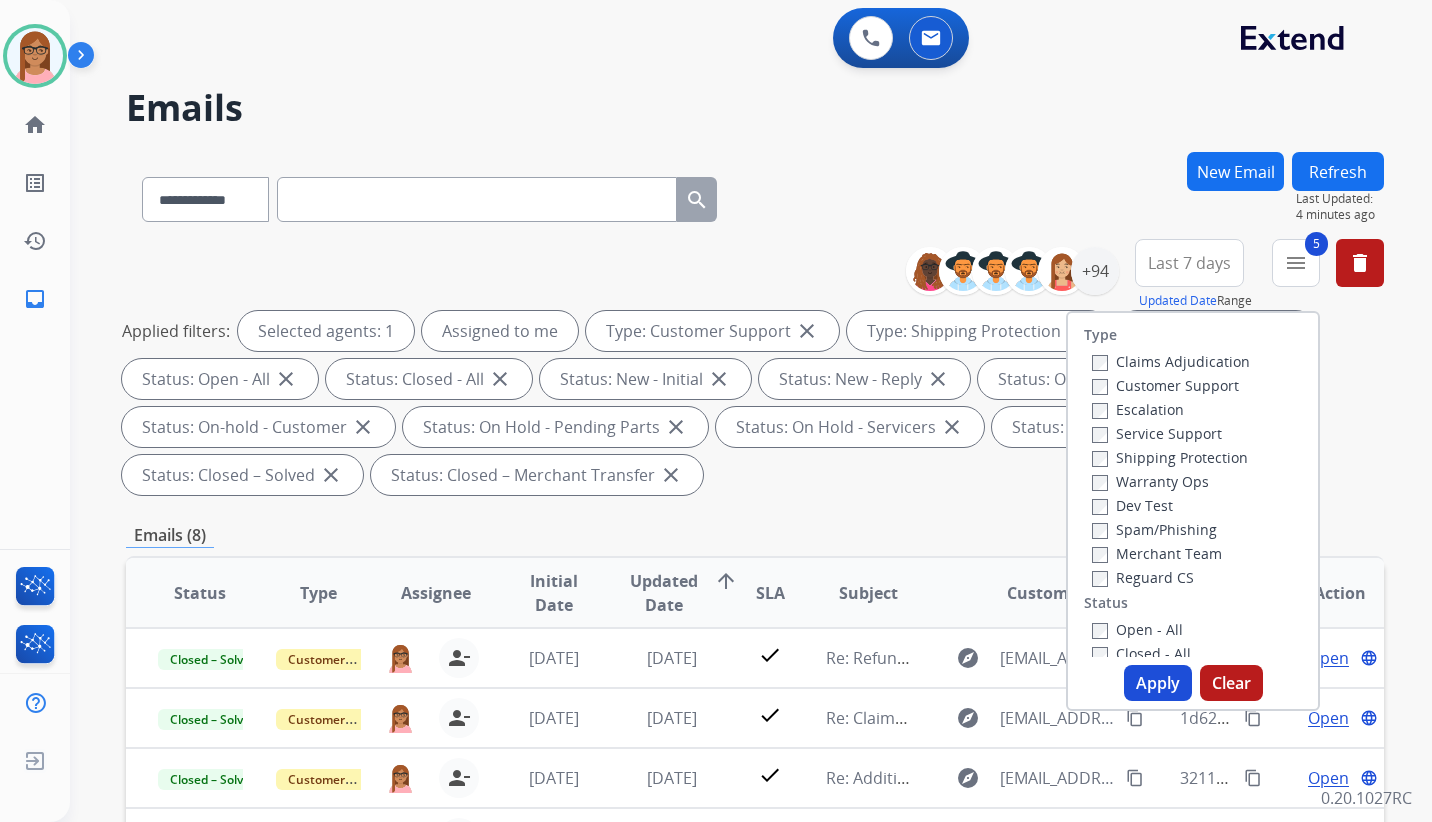 click on "Closed - All" at bounding box center (1141, 653) 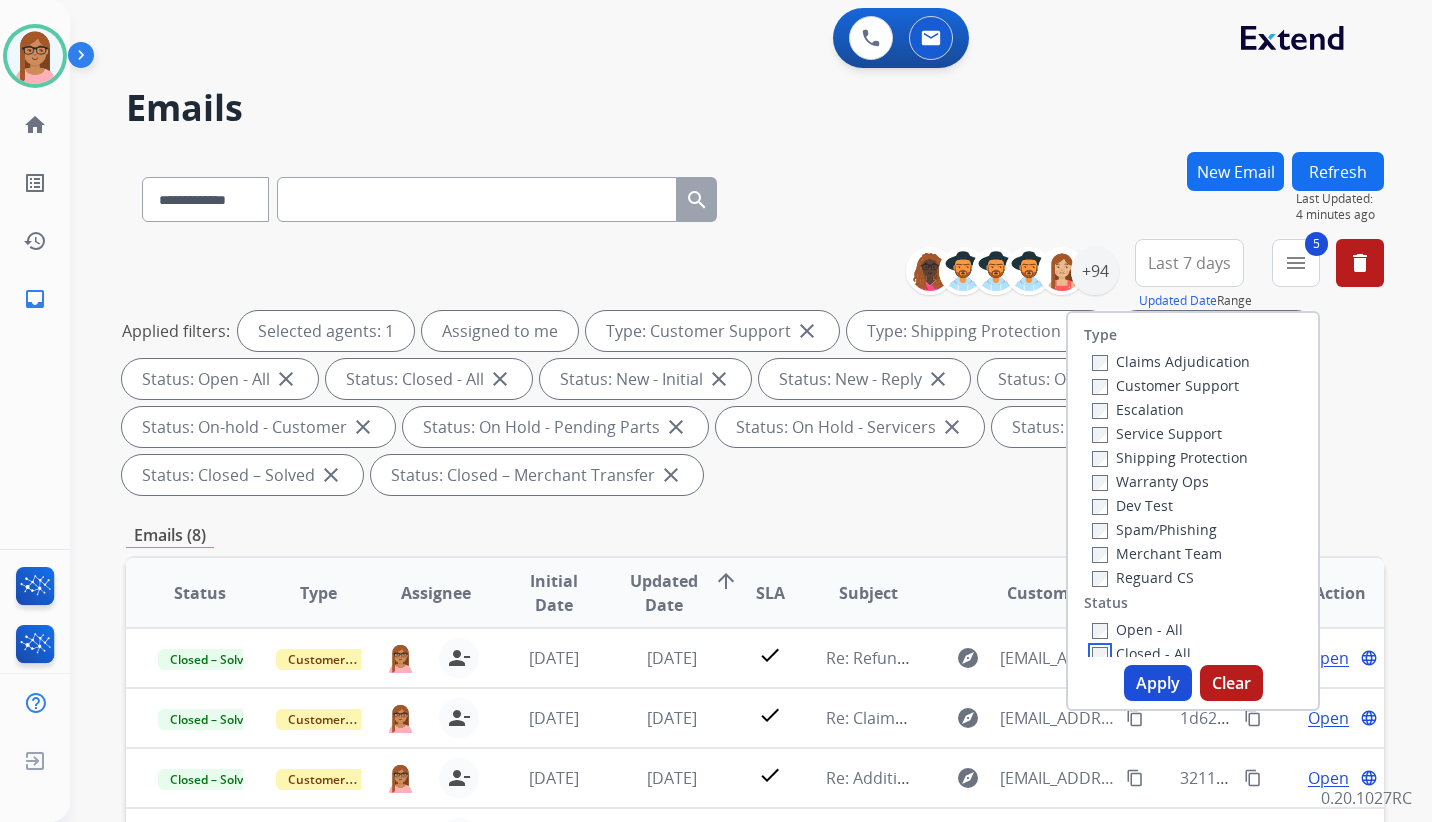 scroll, scrollTop: 6, scrollLeft: 0, axis: vertical 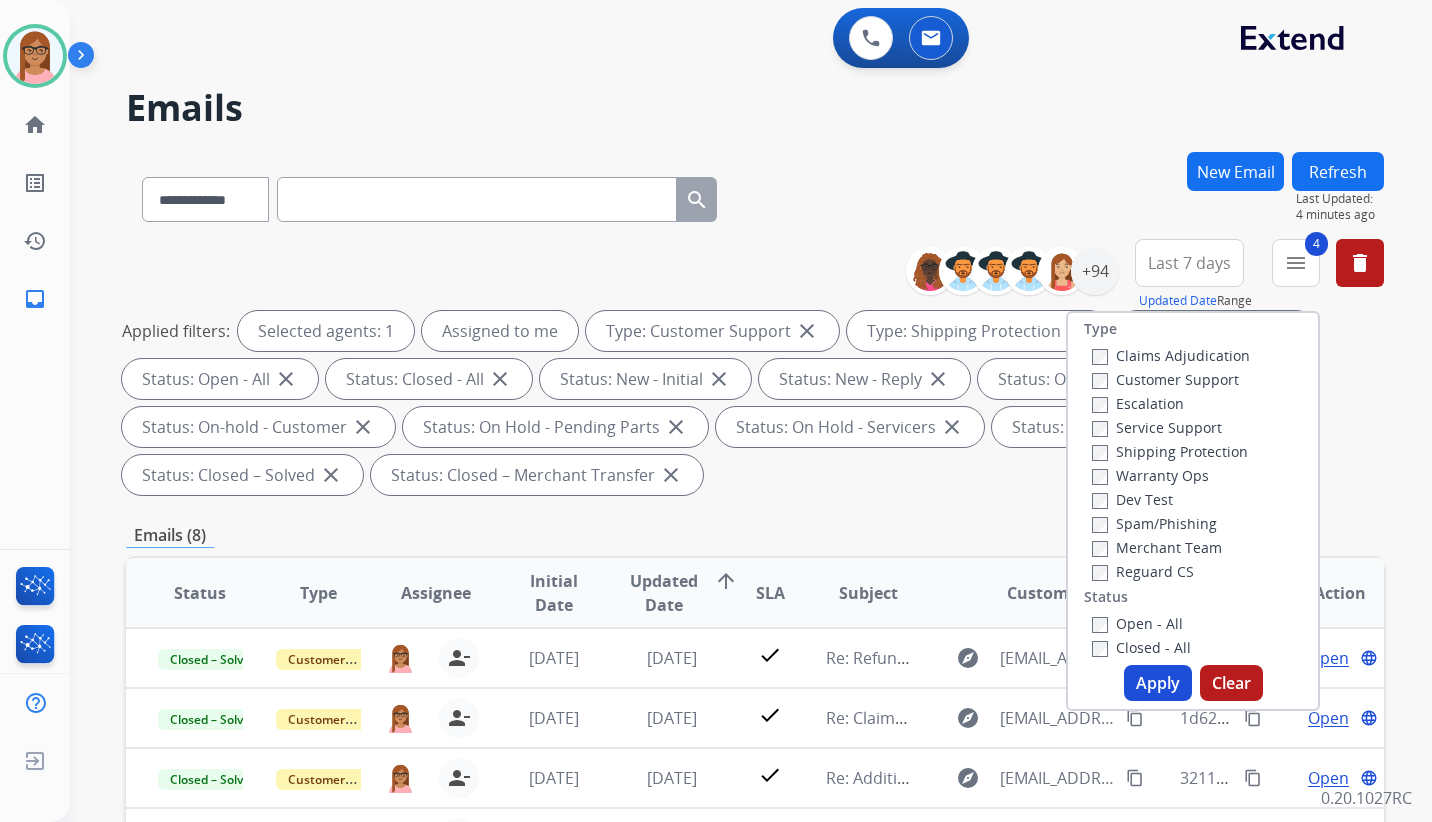 click on "Apply" at bounding box center [1158, 683] 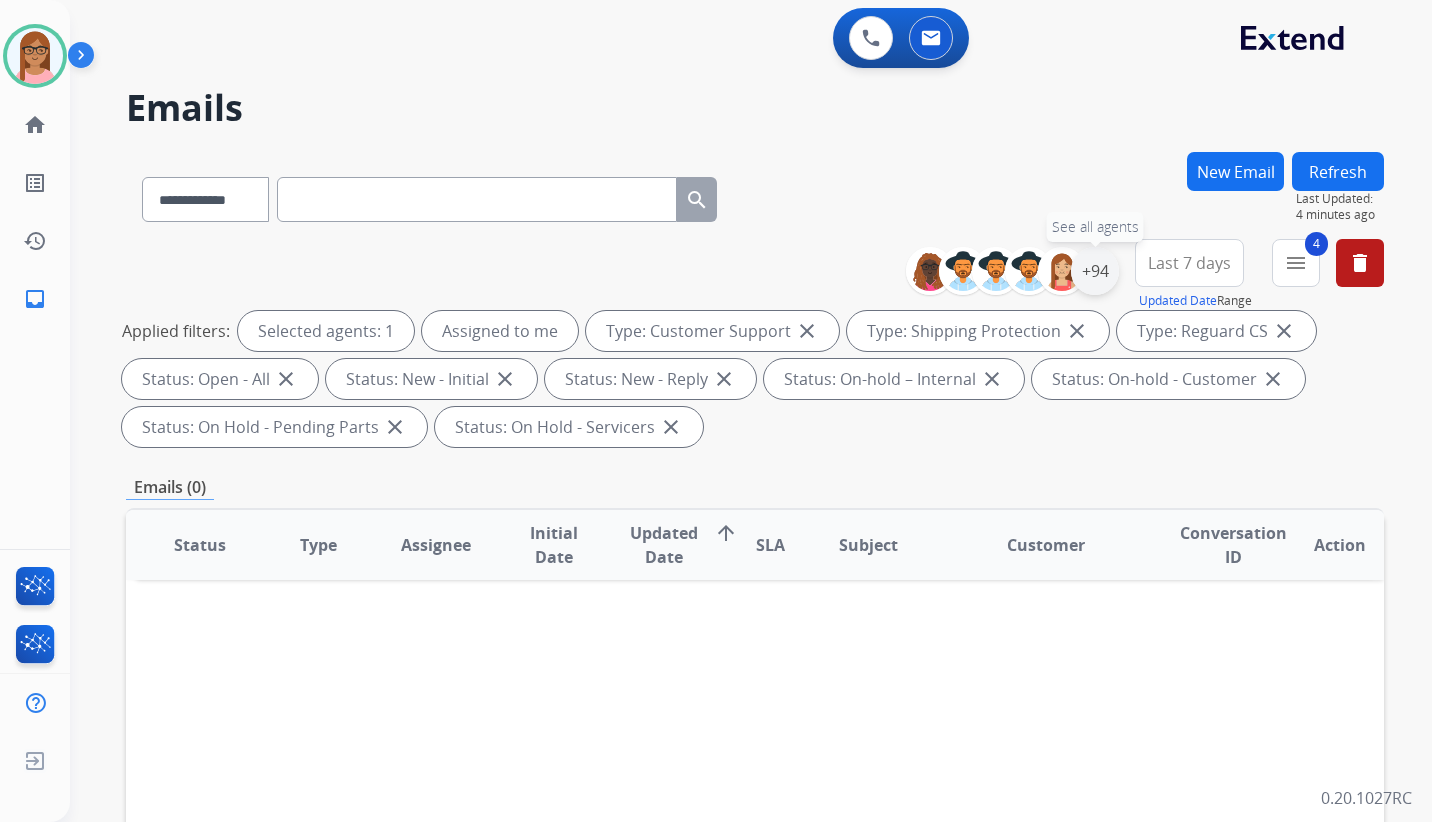 click on "+94" at bounding box center [1095, 271] 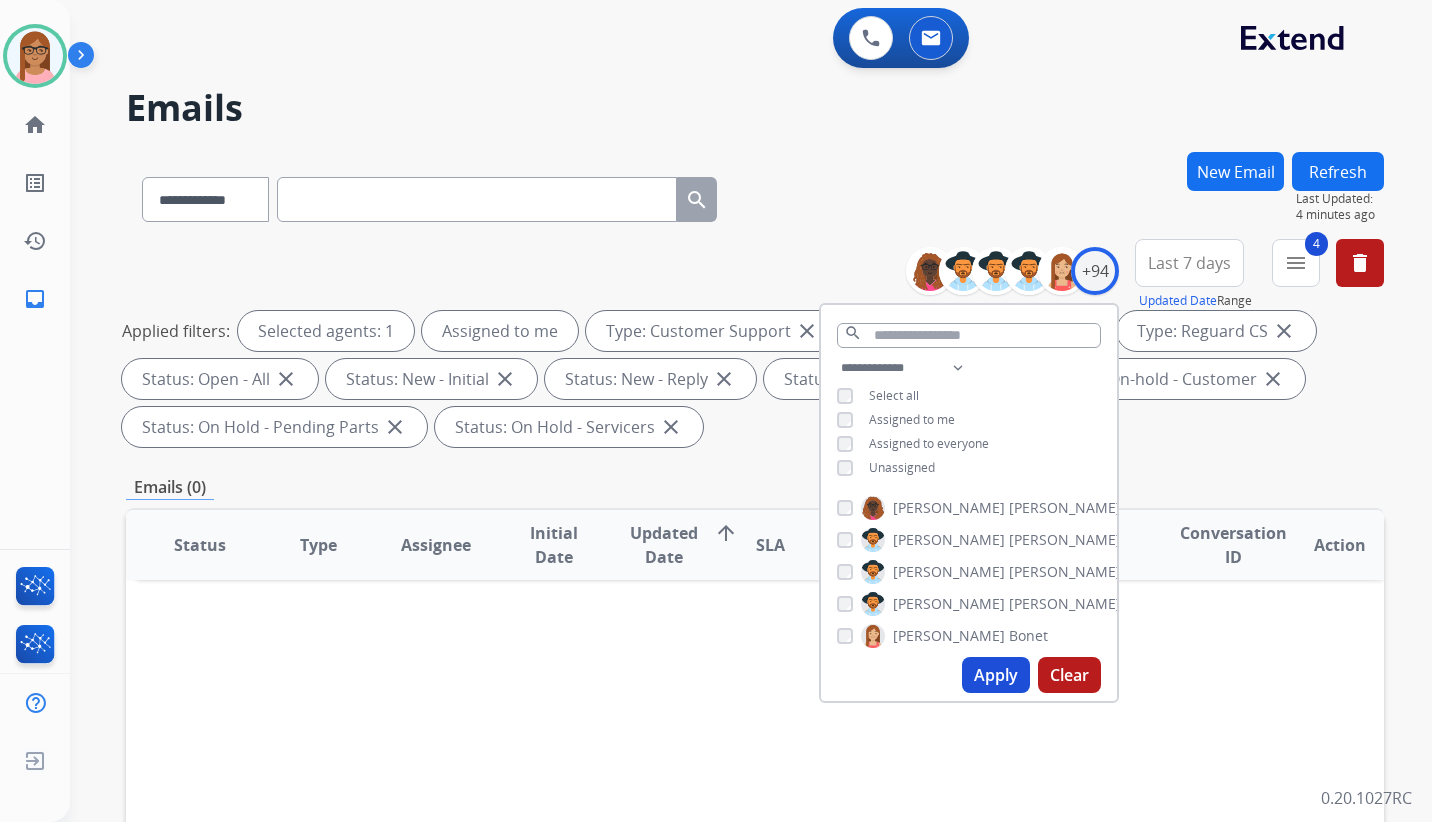 click on "Unassigned" at bounding box center [886, 468] 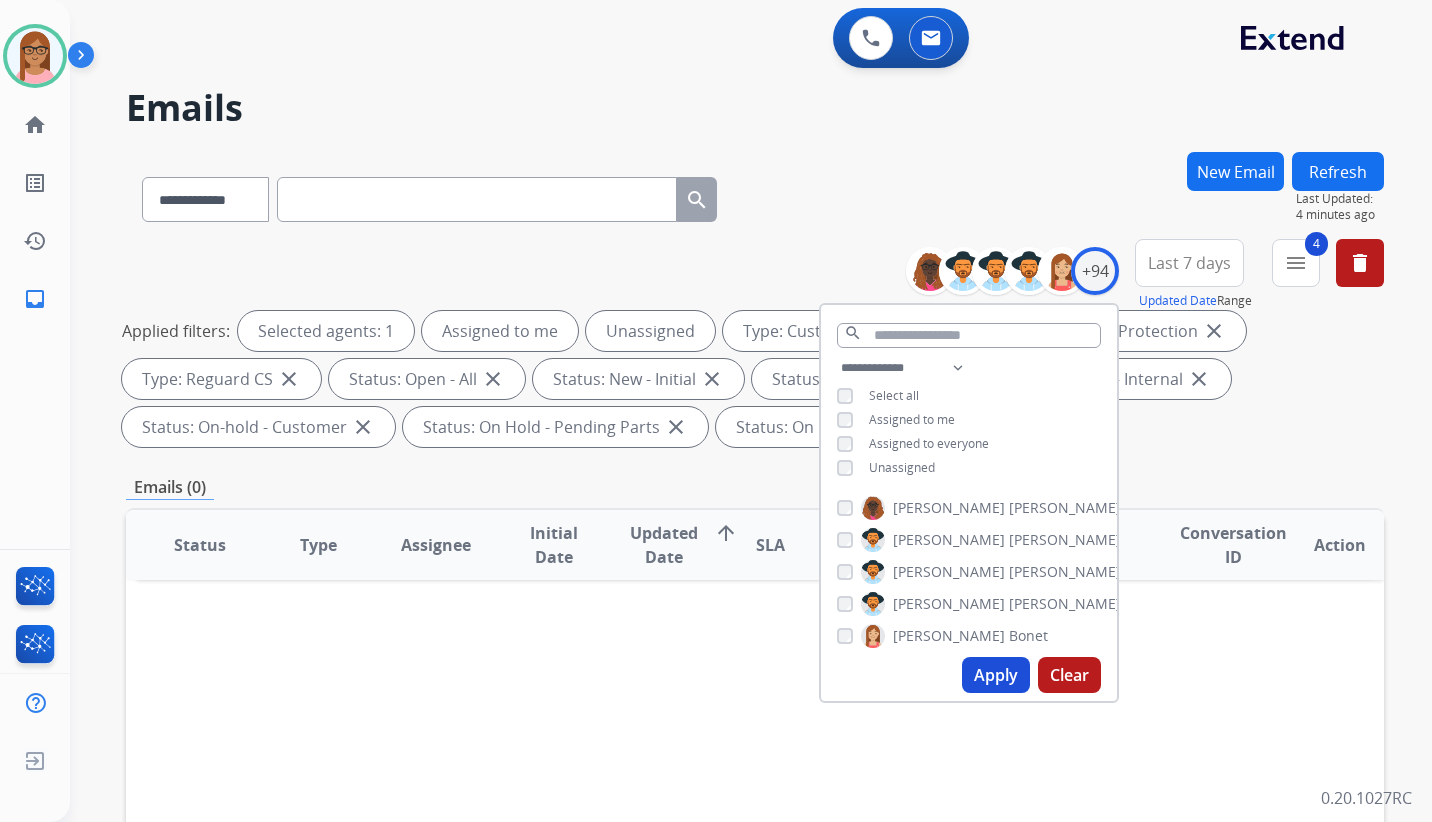 click on "Apply" at bounding box center [996, 675] 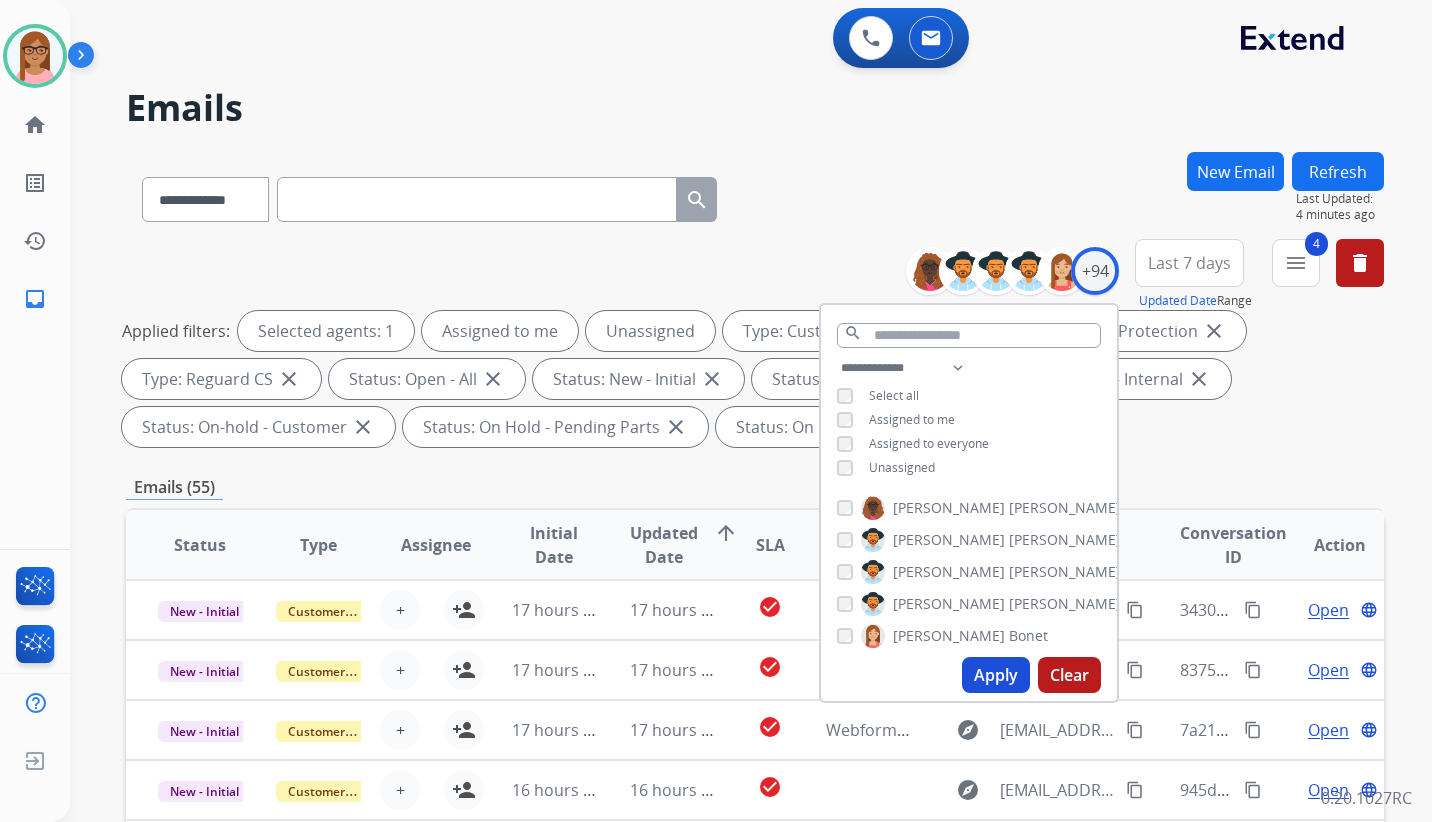 click on "**********" at bounding box center (755, 717) 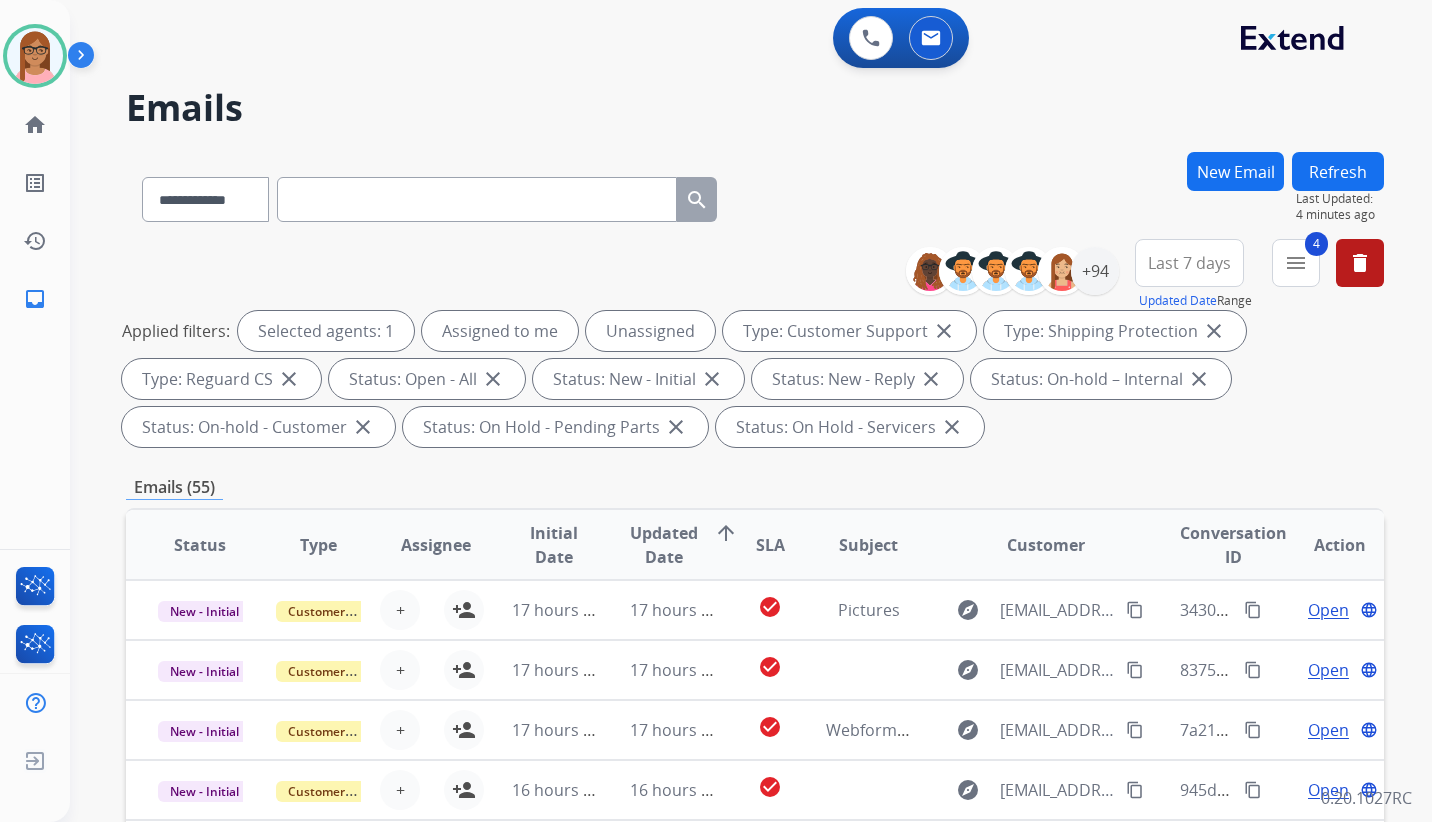 scroll, scrollTop: 2, scrollLeft: 0, axis: vertical 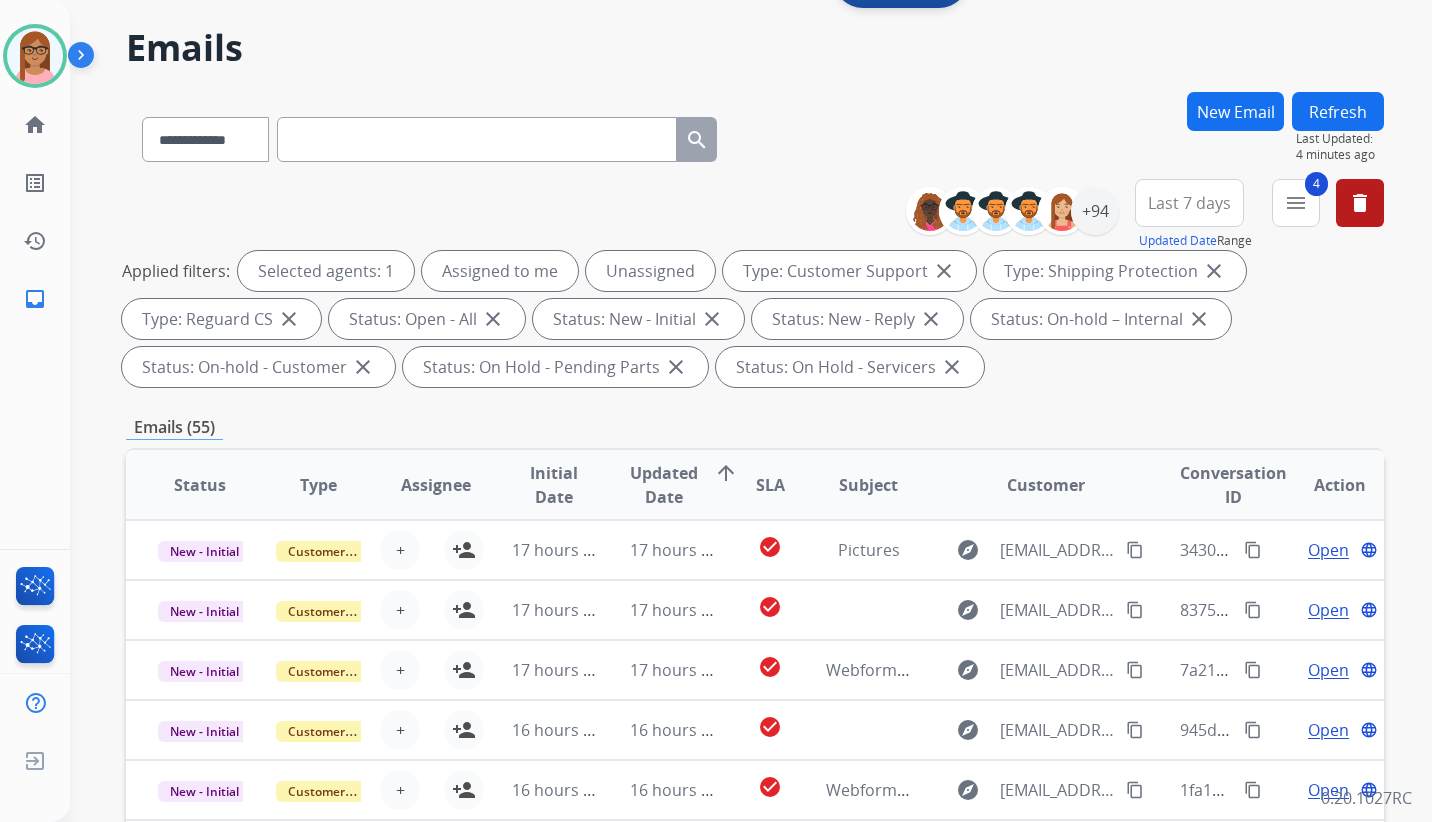 click on "arrow_upward" at bounding box center [726, 473] 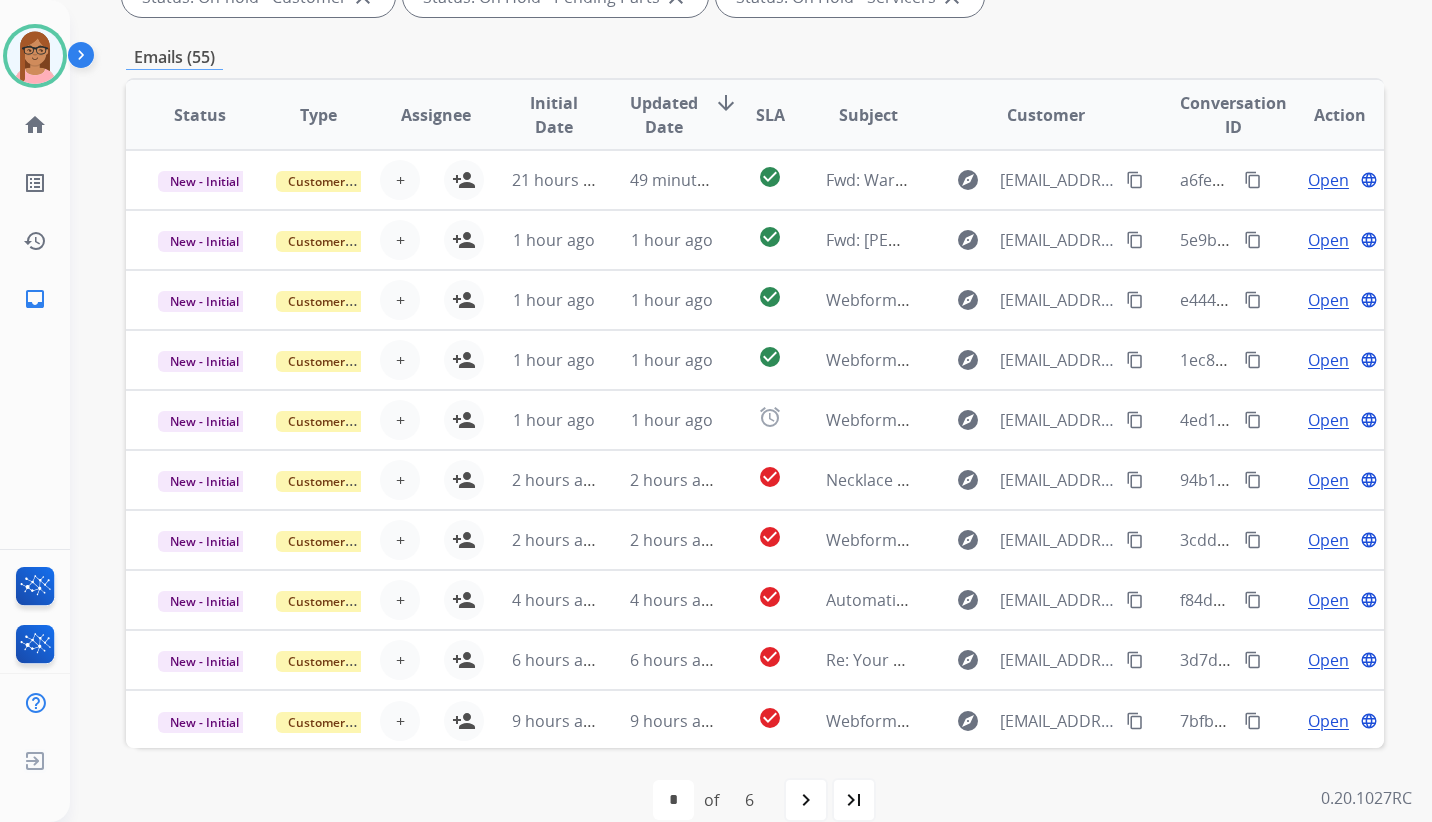 scroll, scrollTop: 460, scrollLeft: 0, axis: vertical 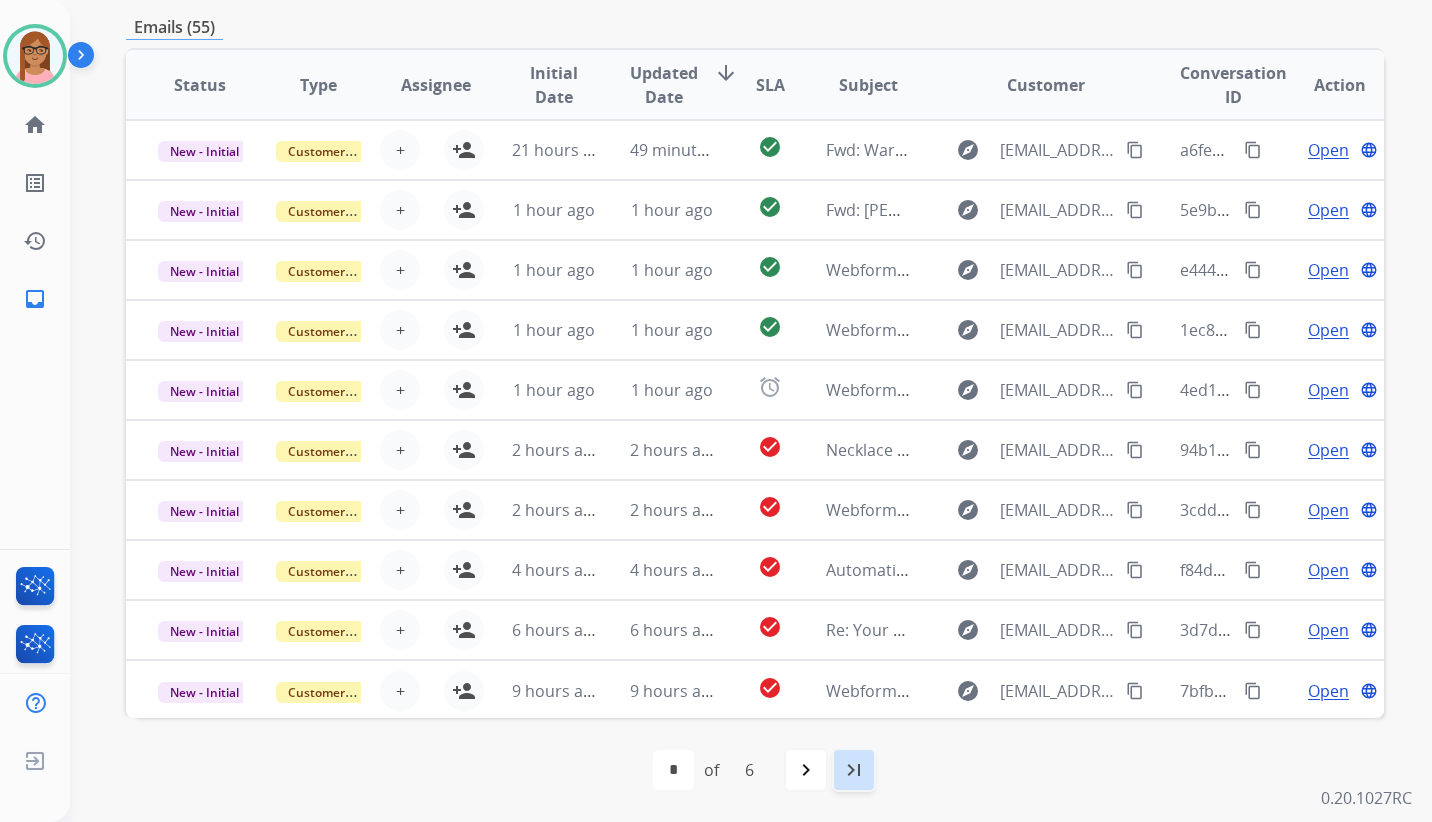 click on "last_page" at bounding box center [854, 770] 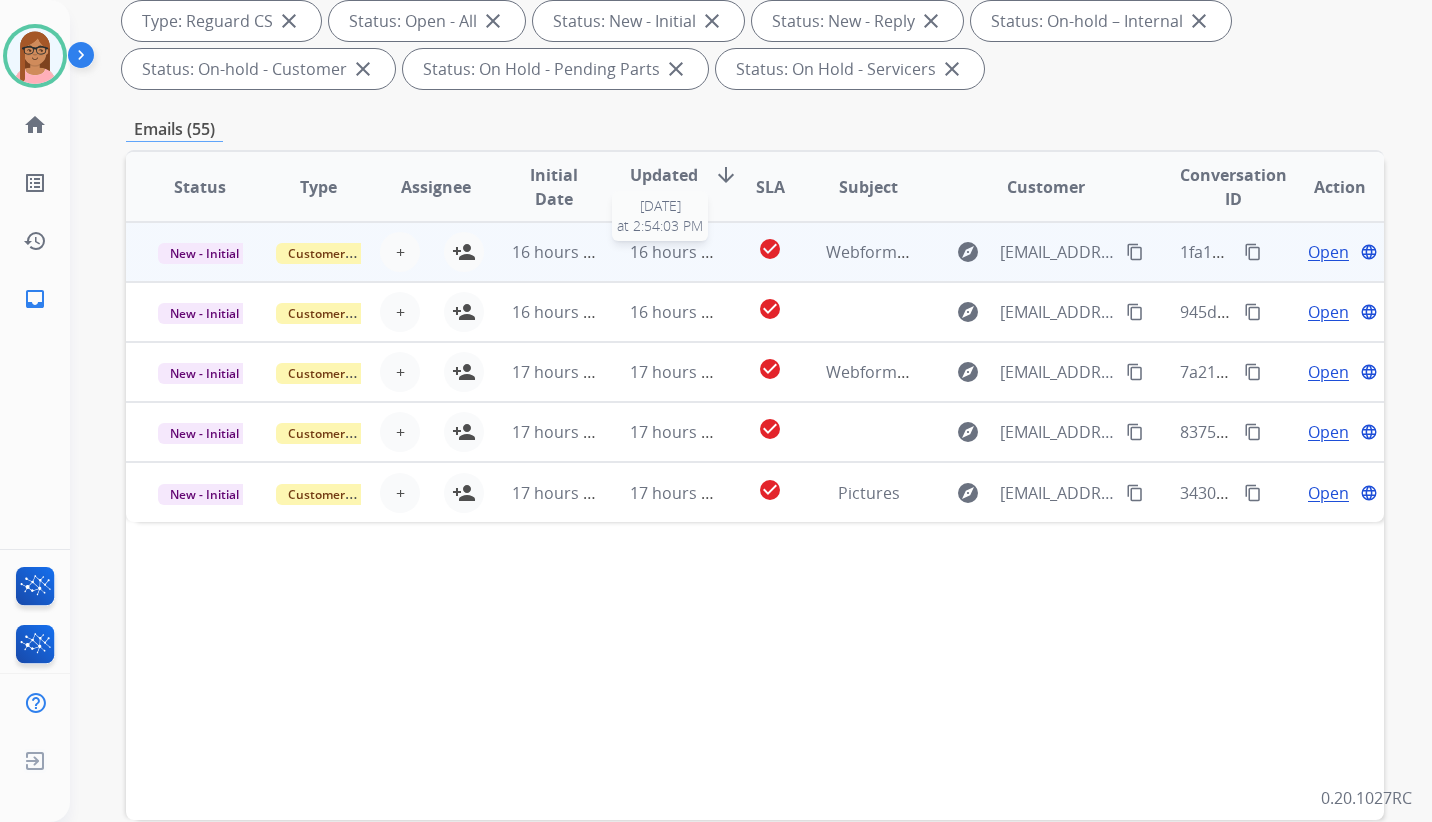 scroll, scrollTop: 360, scrollLeft: 0, axis: vertical 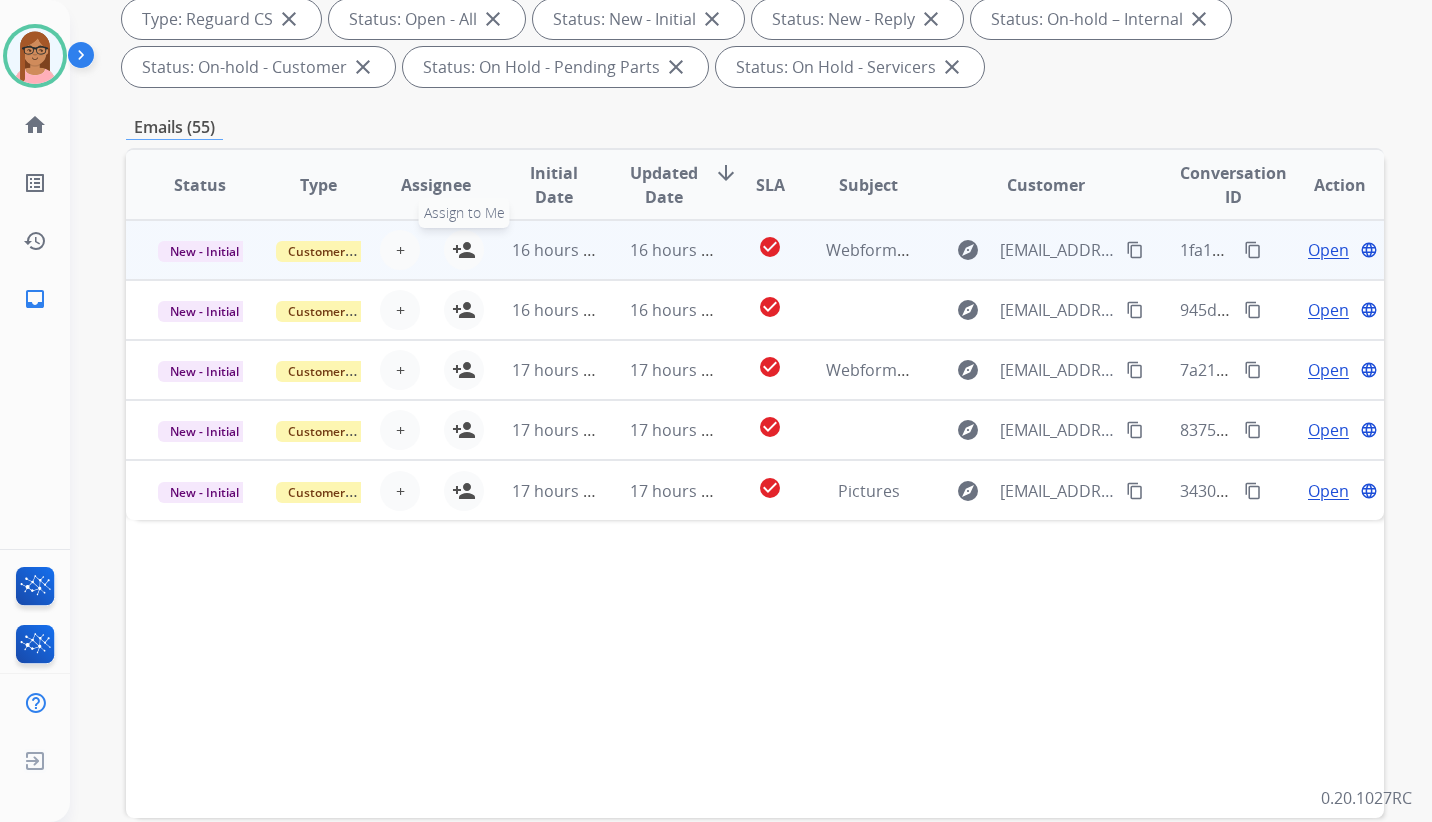 click on "person_add" at bounding box center [464, 250] 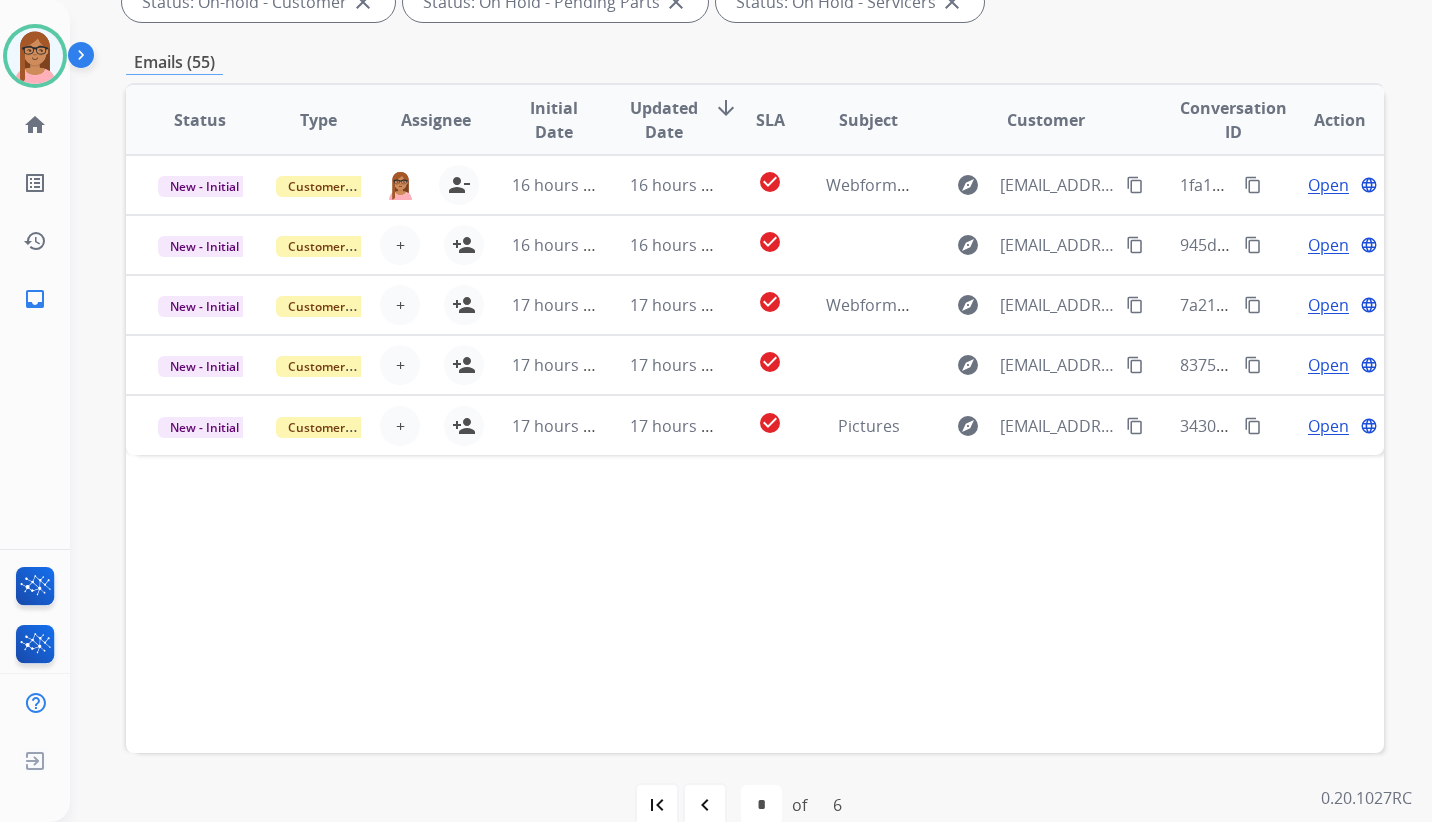 scroll, scrollTop: 460, scrollLeft: 0, axis: vertical 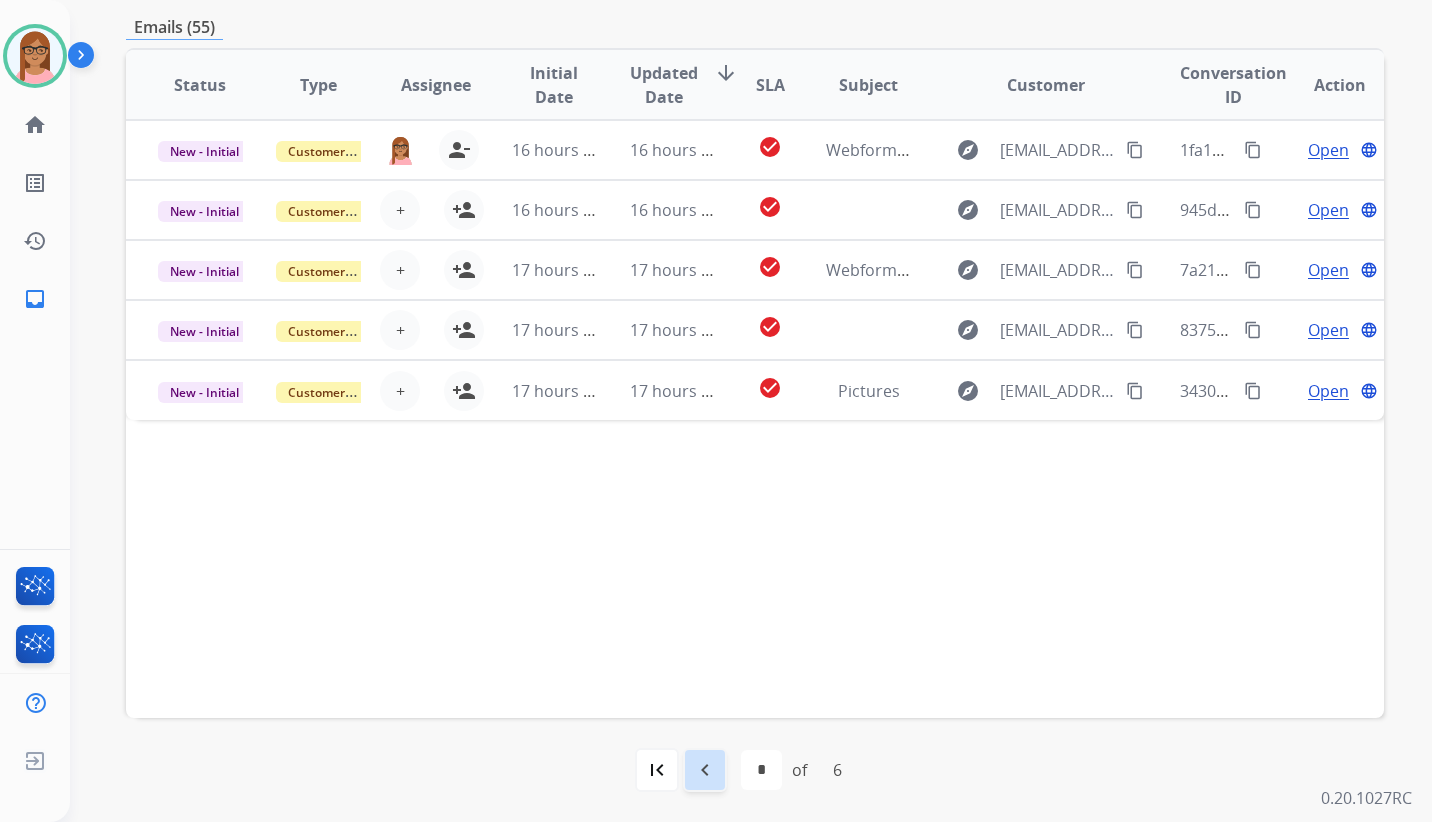 click on "navigate_before" at bounding box center [705, 770] 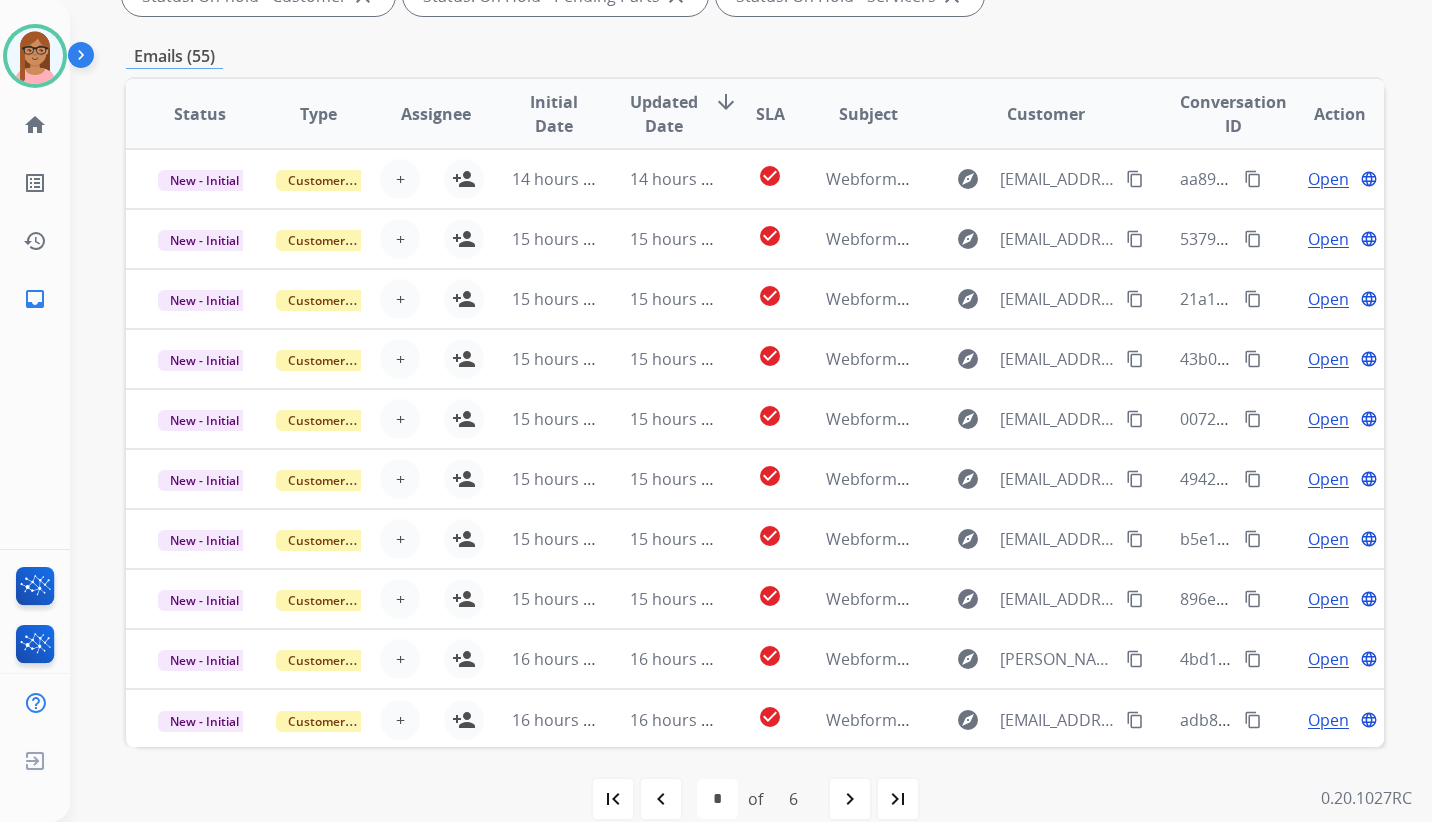 scroll, scrollTop: 460, scrollLeft: 0, axis: vertical 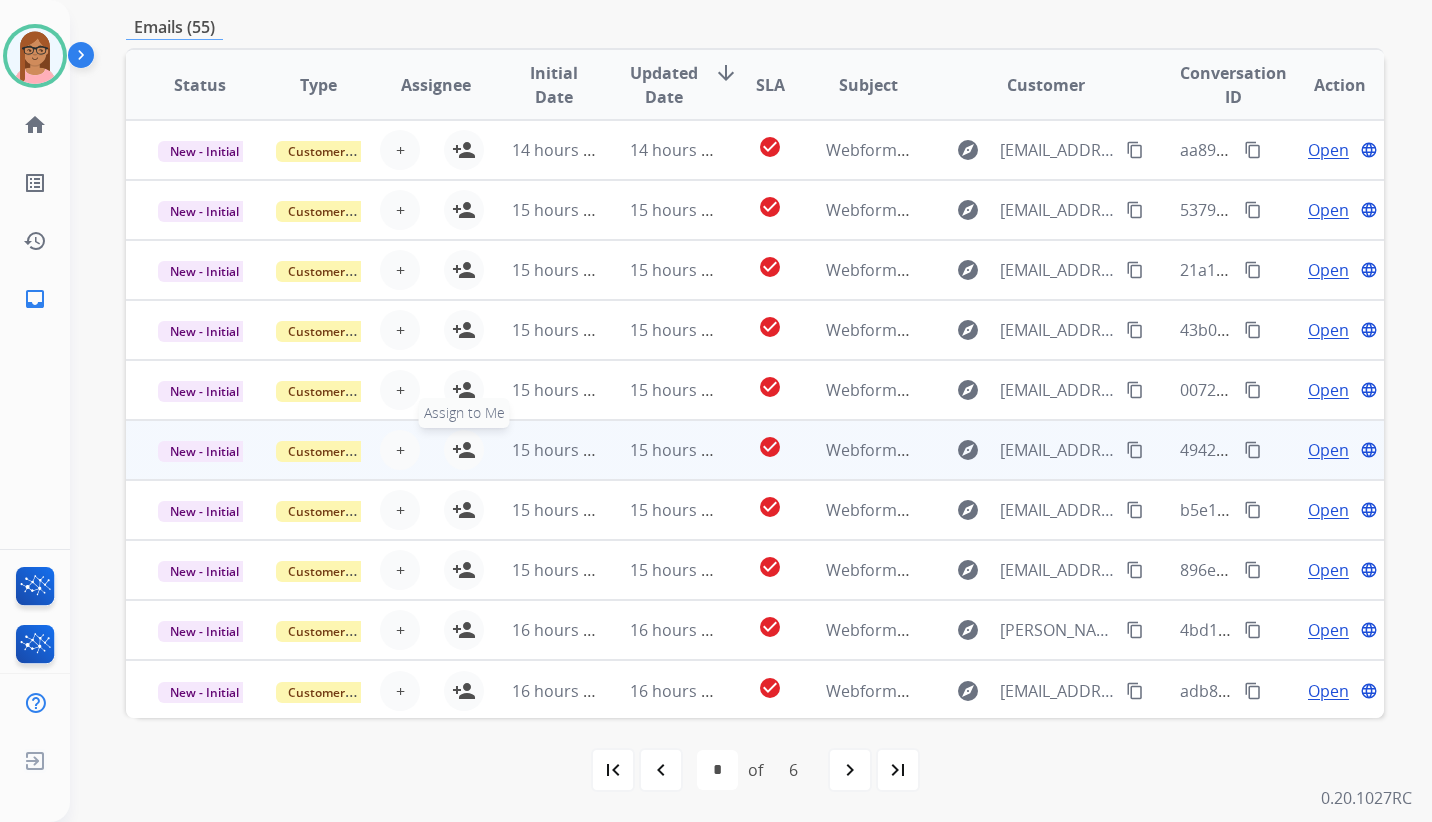click on "person_add" at bounding box center [464, 450] 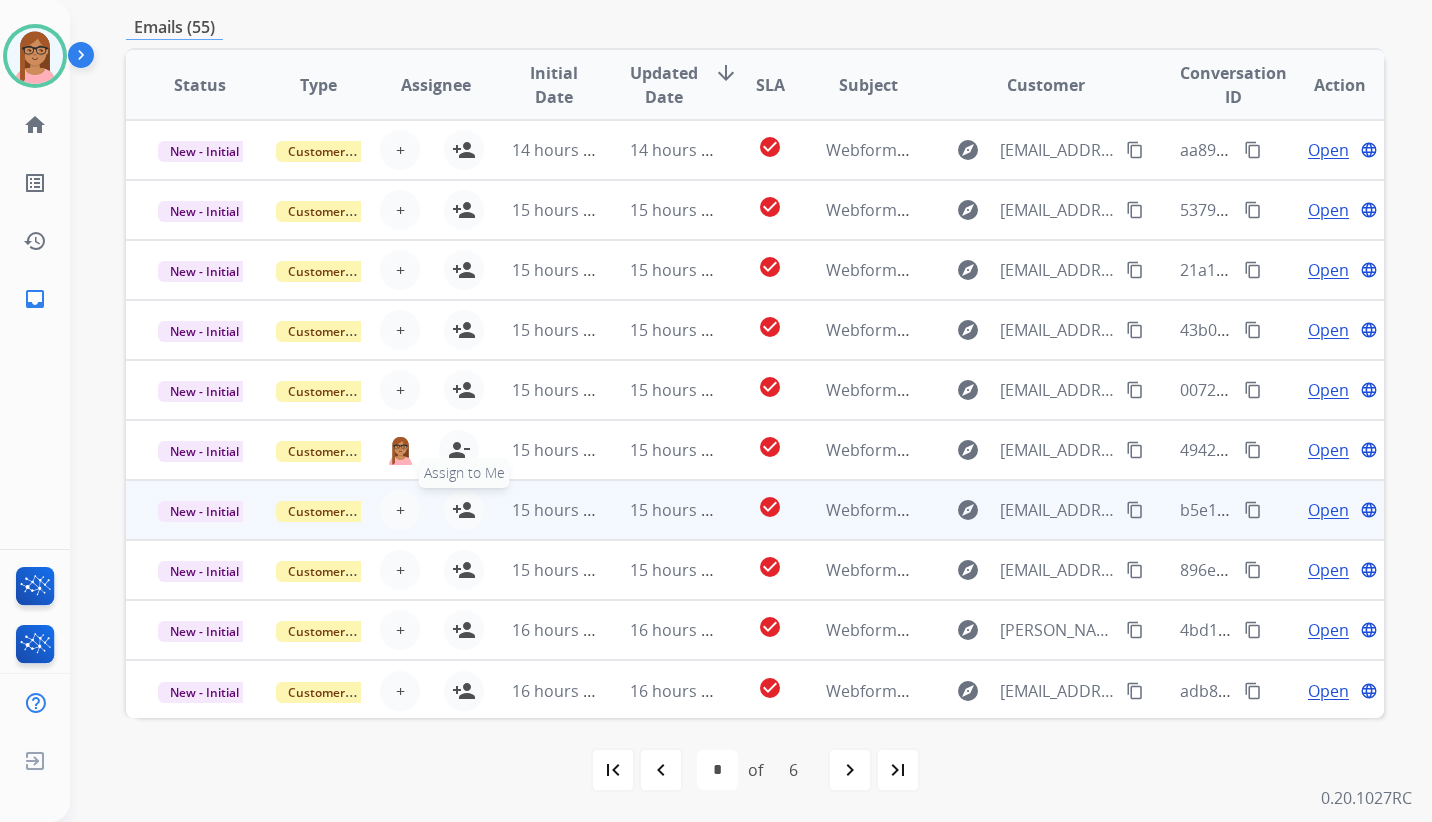 click on "person_add" at bounding box center (464, 510) 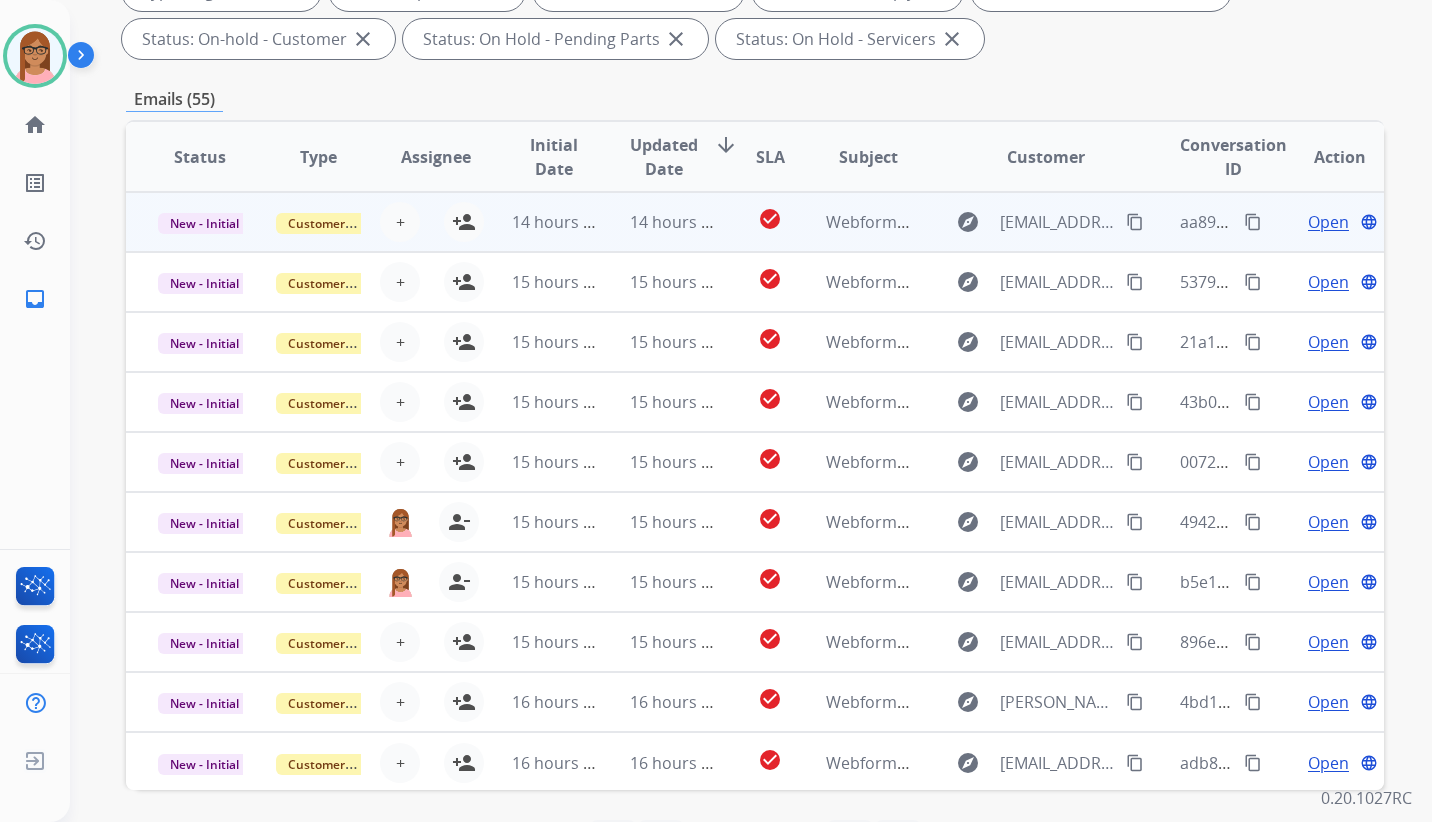 scroll, scrollTop: 460, scrollLeft: 0, axis: vertical 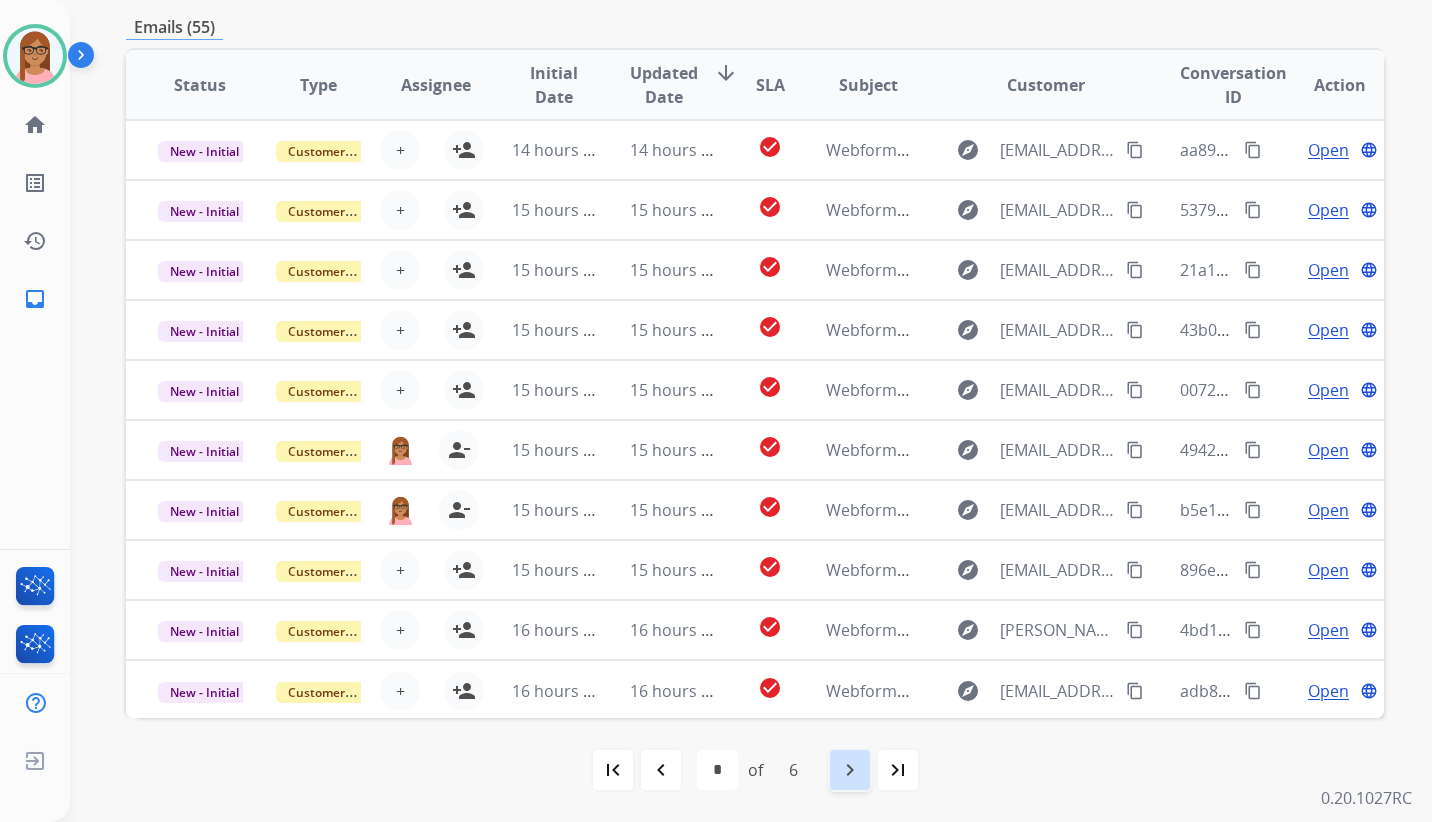 click on "navigate_next" at bounding box center [850, 770] 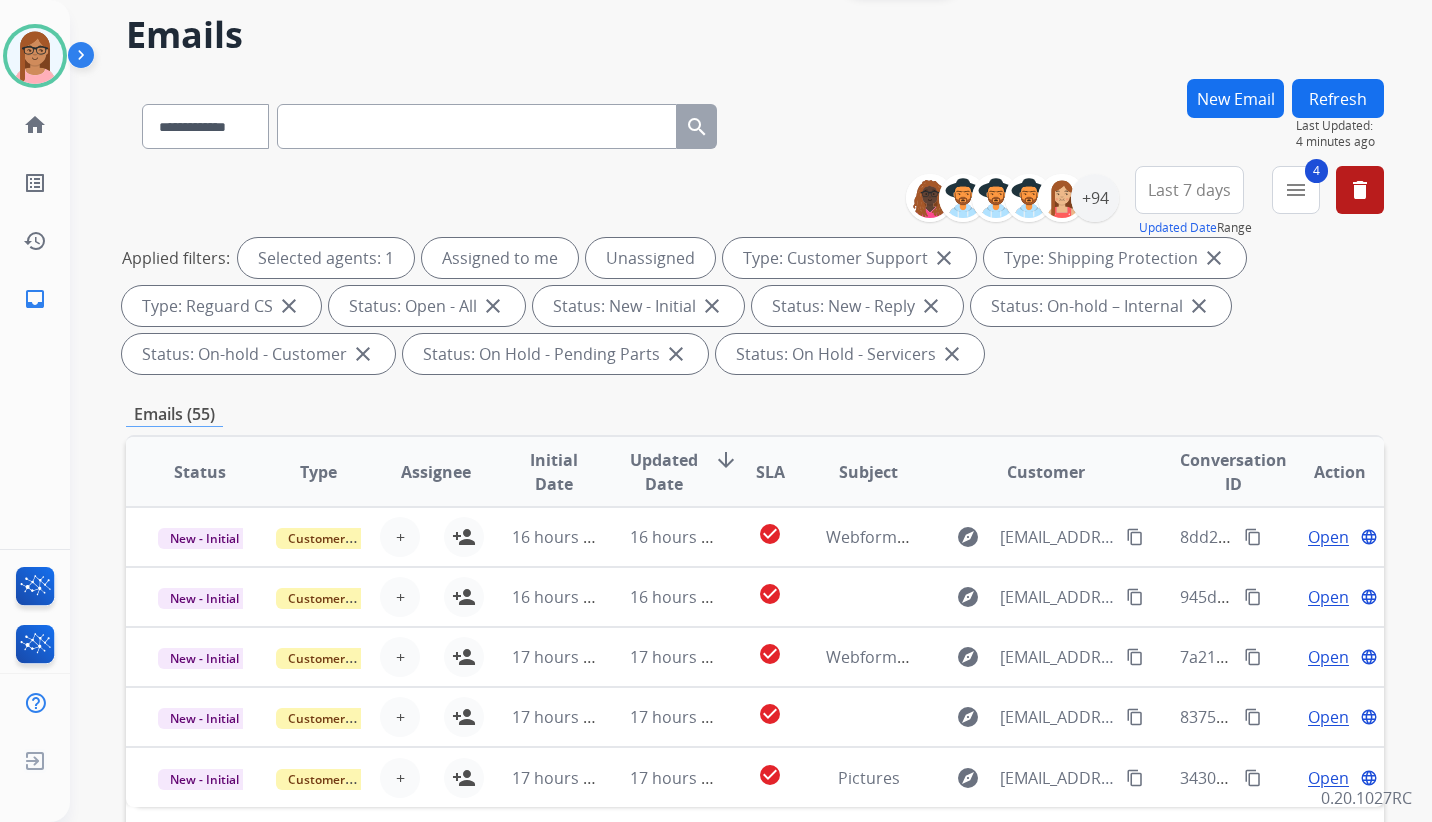 scroll, scrollTop: 0, scrollLeft: 0, axis: both 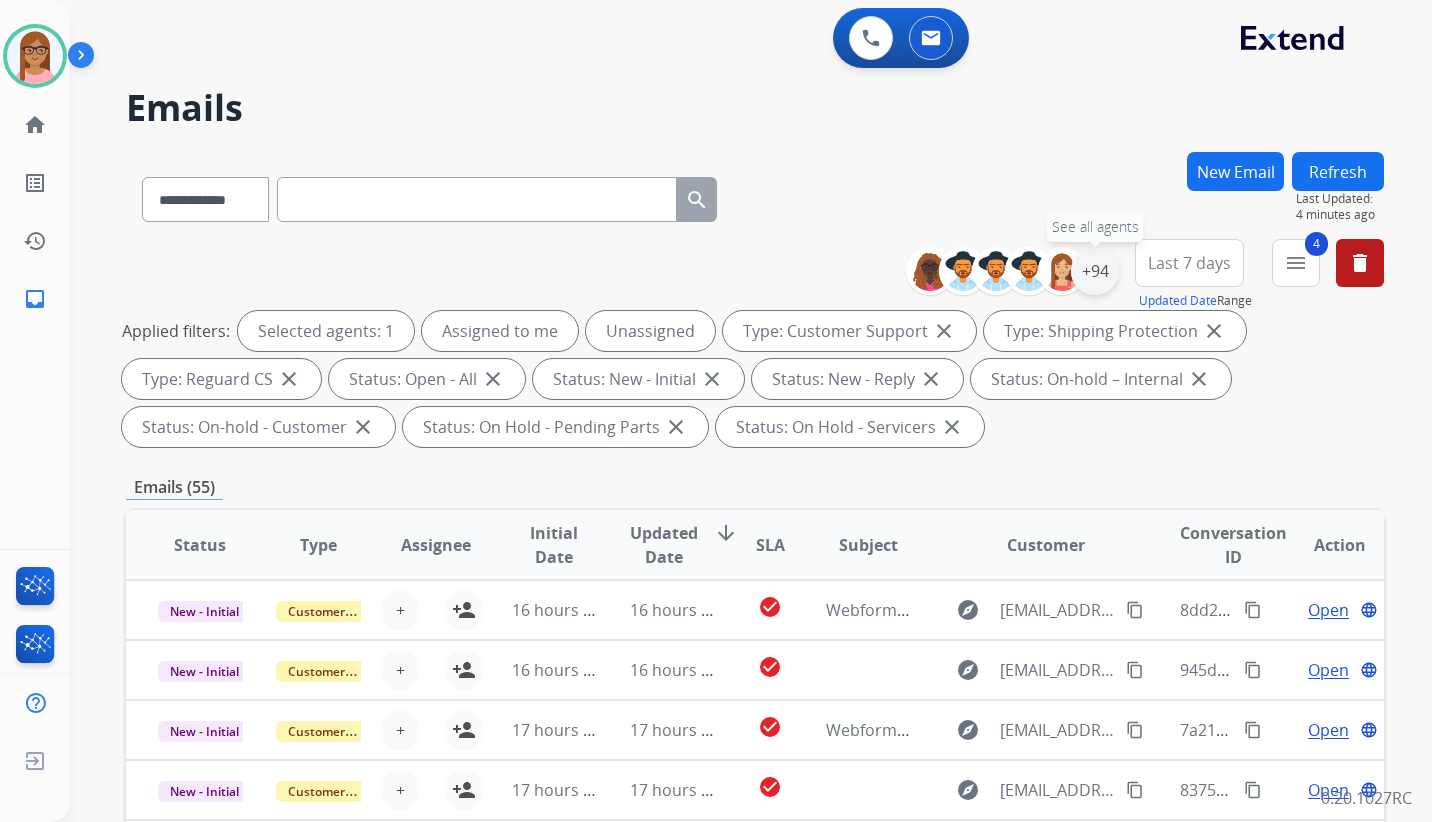 click on "+94" at bounding box center (1095, 271) 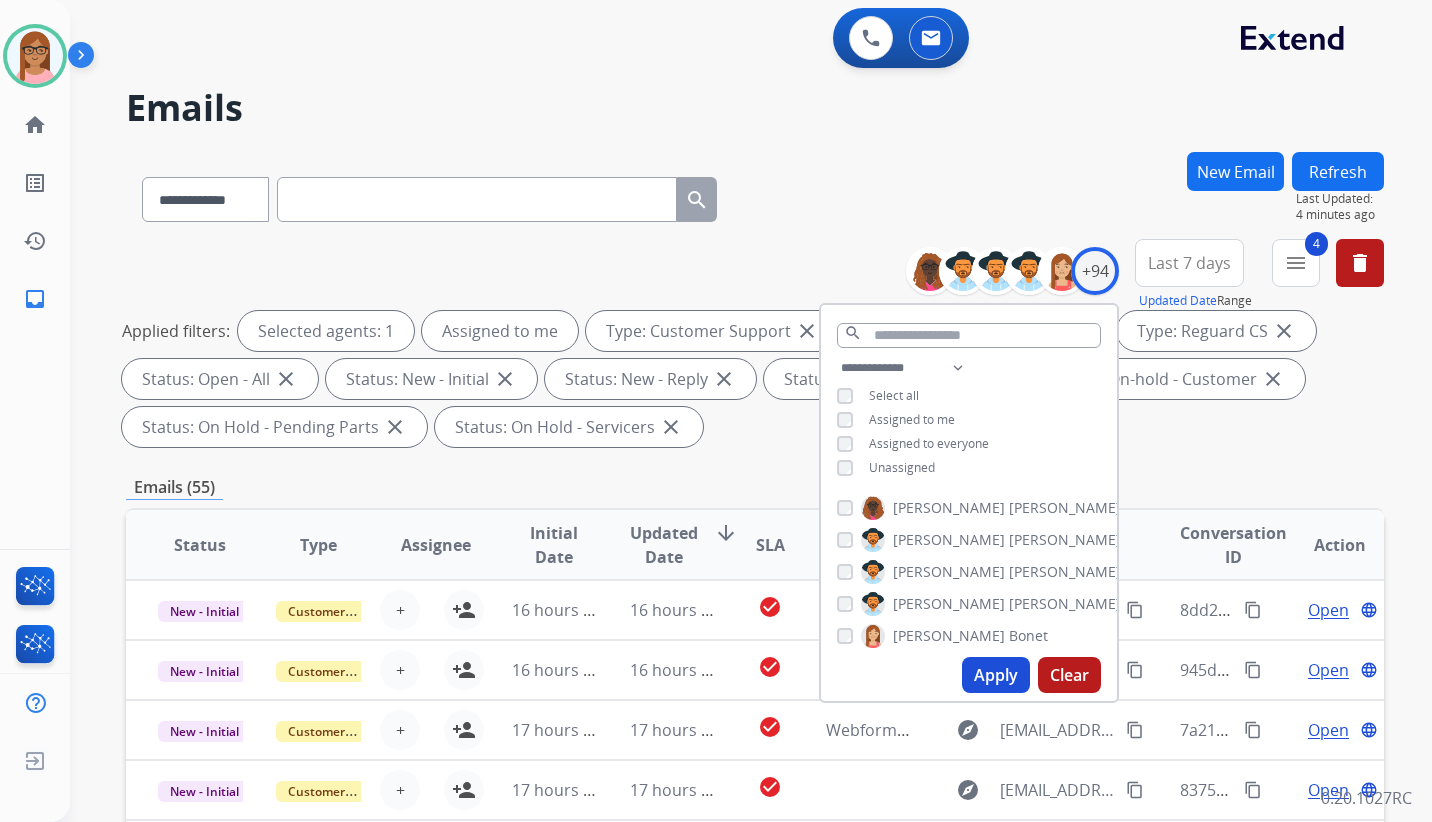 click on "Apply" at bounding box center (996, 675) 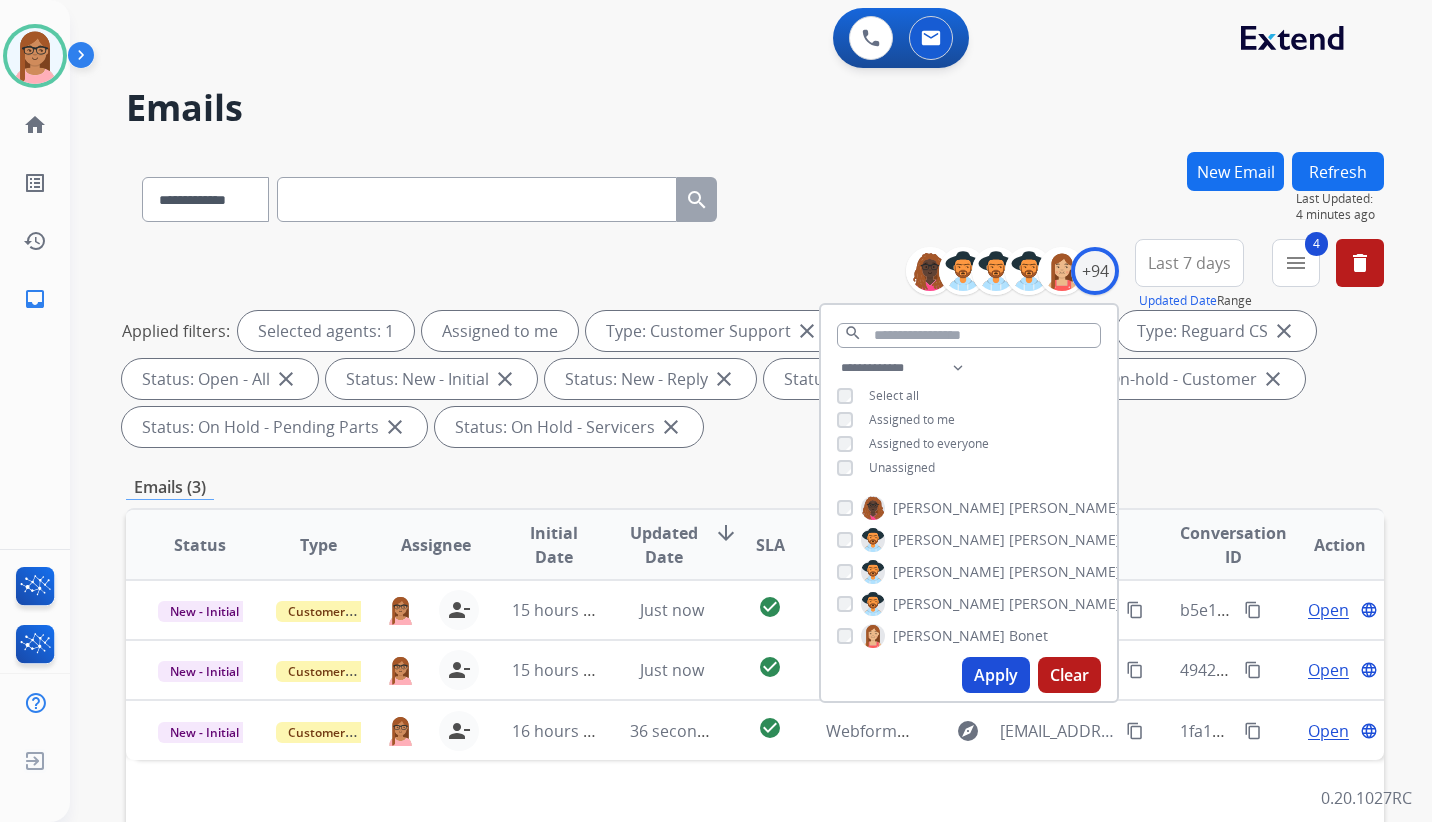 click on "Applied filters:  Selected agents: 1  Assigned to me  Type: Customer Support  close  Type: Shipping Protection  close  Type: Reguard CS  close  Status: Open - All  close  Status: New - Initial  close  Status: New - Reply  close  Status: On-hold – Internal  close  Status: On-hold - Customer  close  Status: On Hold - Pending Parts  close  Status: On Hold - Servicers  close" at bounding box center [751, 379] 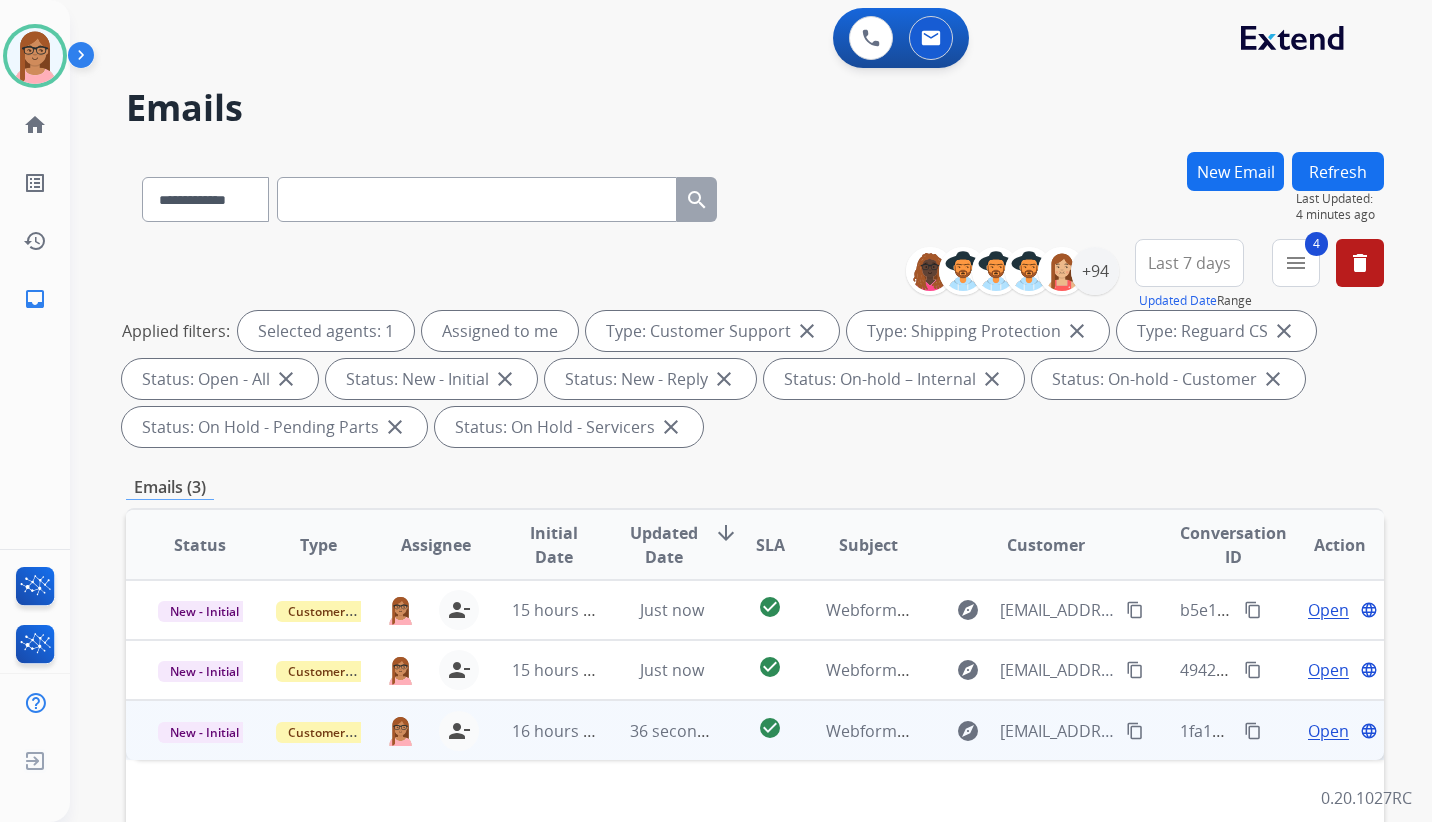 click on "Open" at bounding box center (1328, 731) 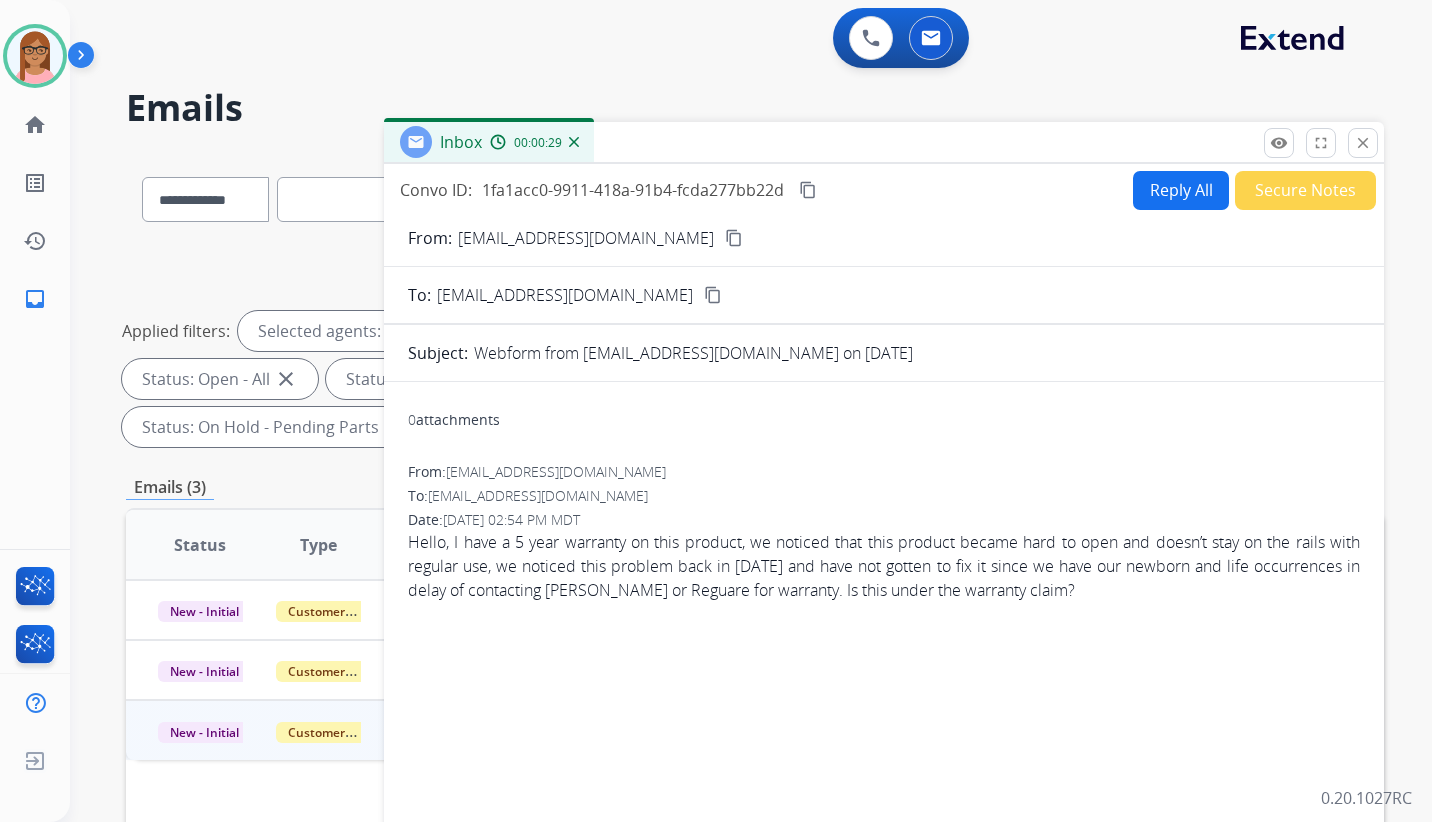 click on "Reply All" at bounding box center [1181, 190] 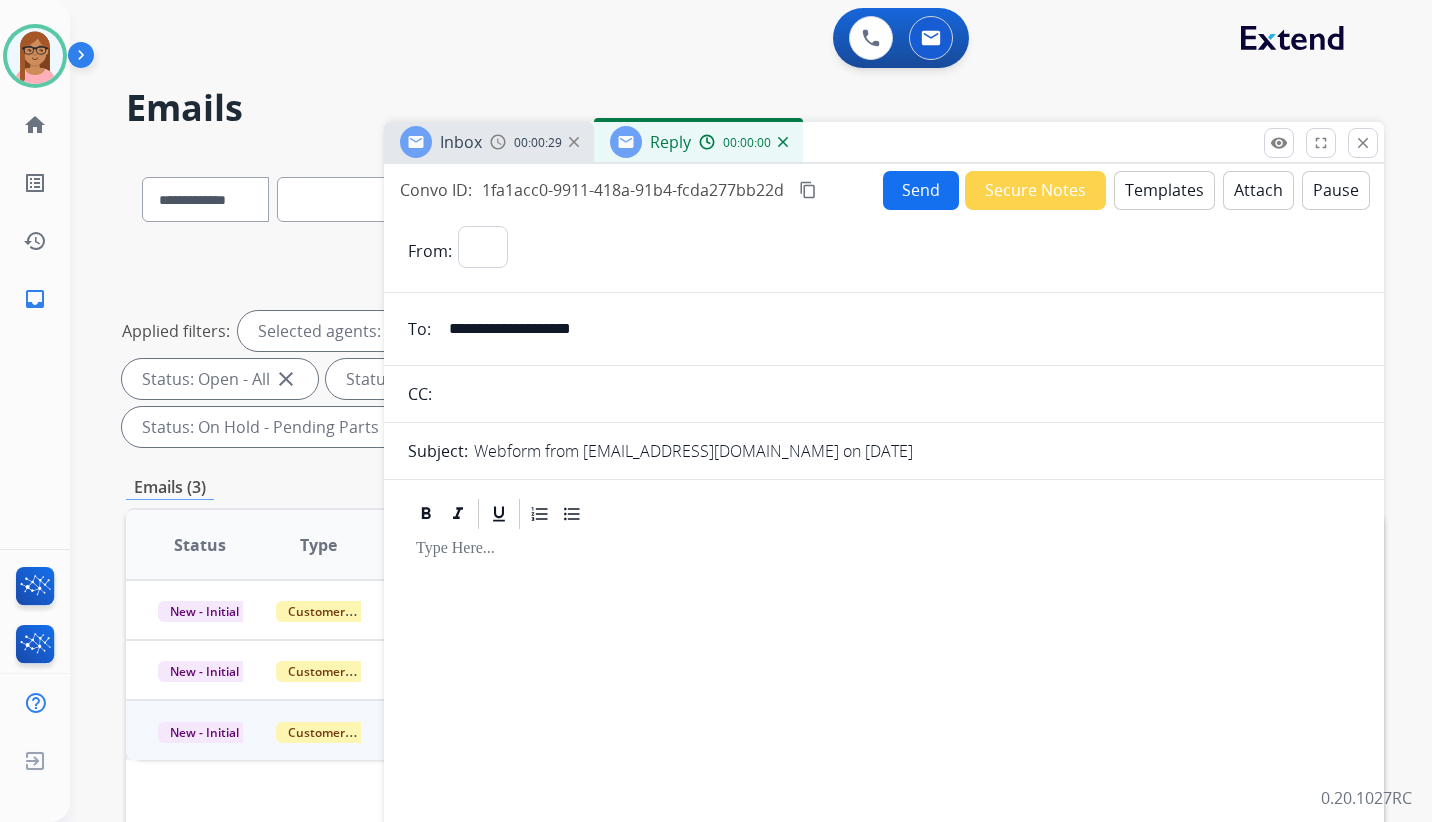 select on "**********" 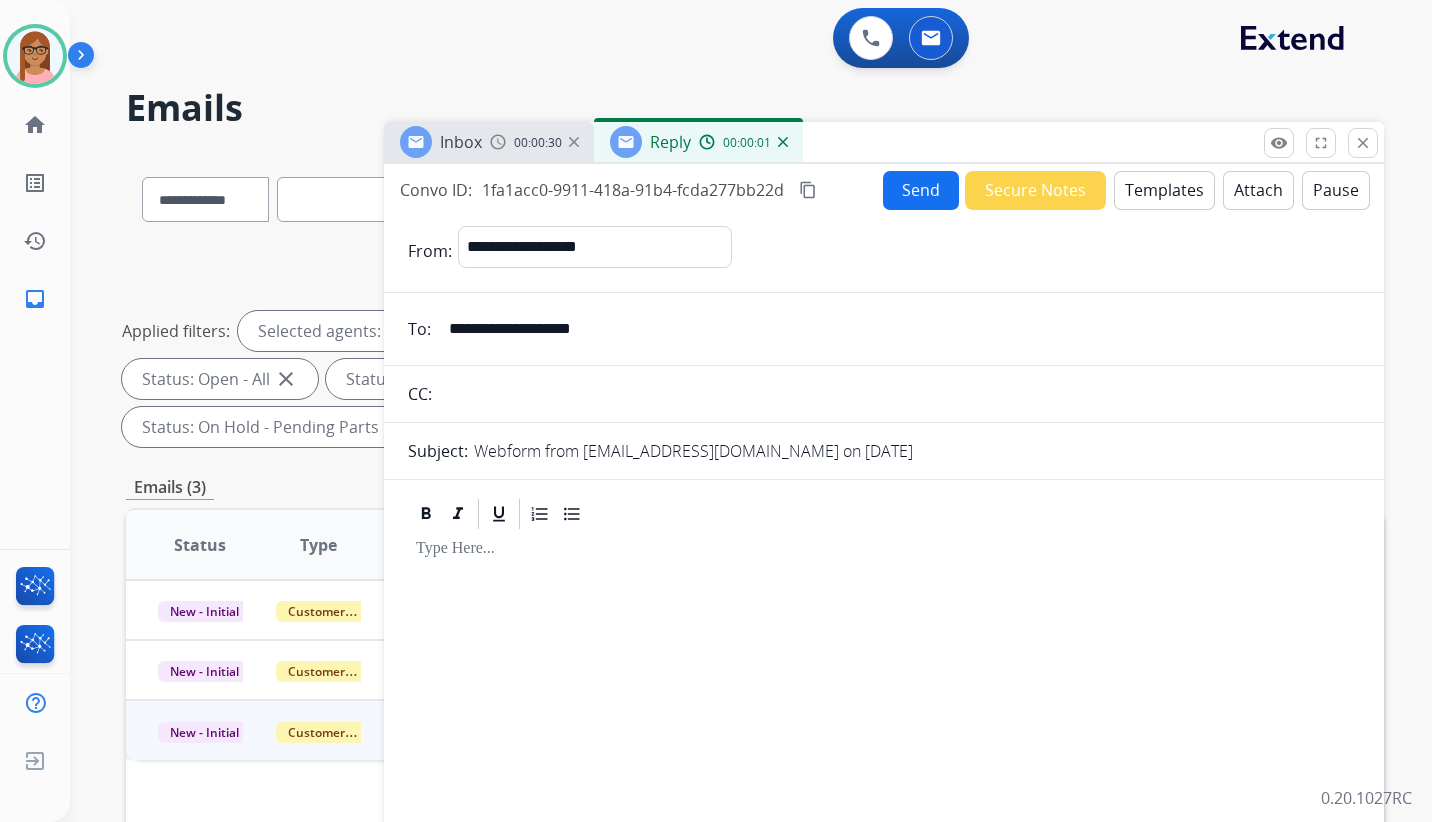click on "Templates" at bounding box center [1164, 190] 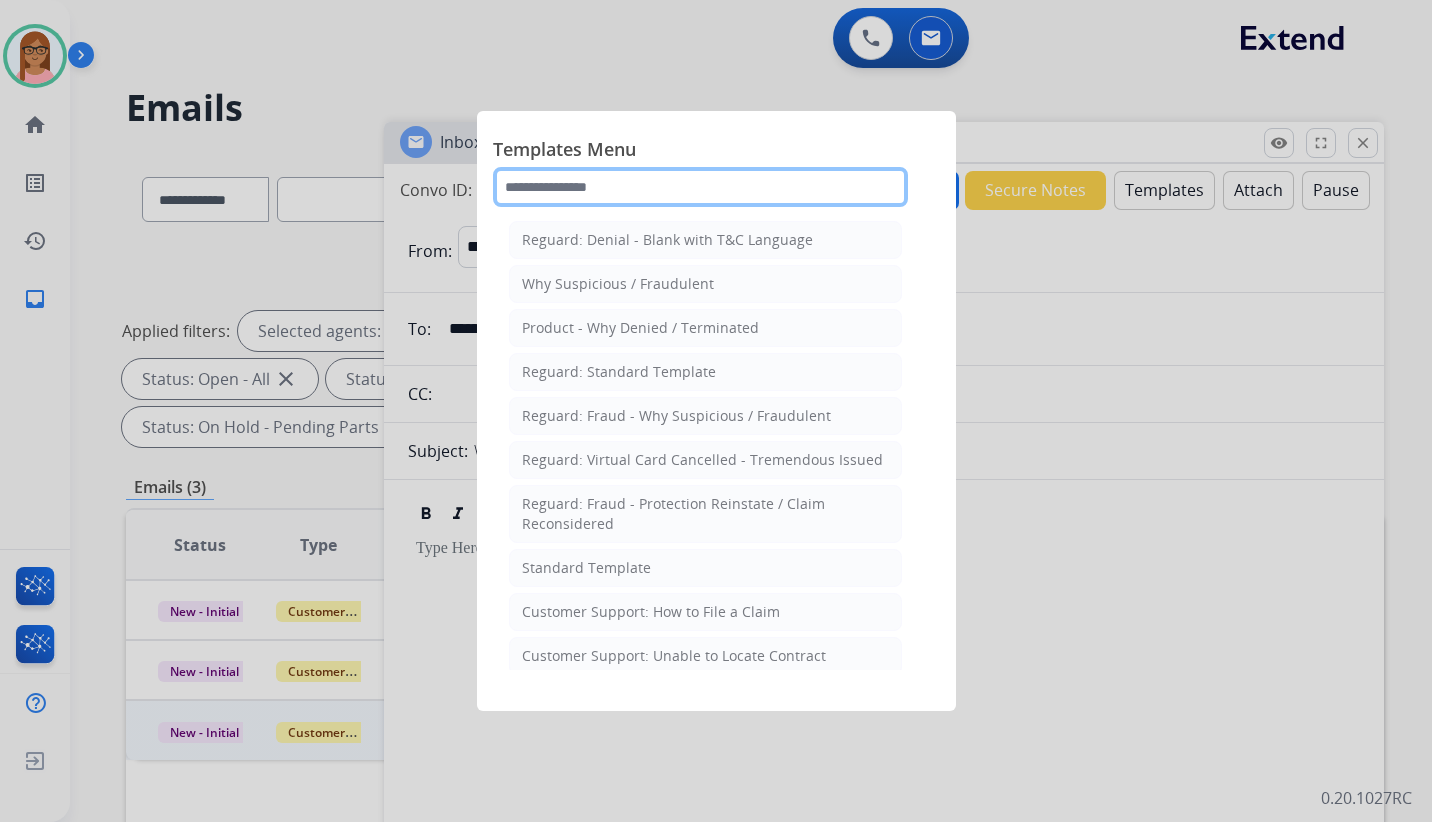 click 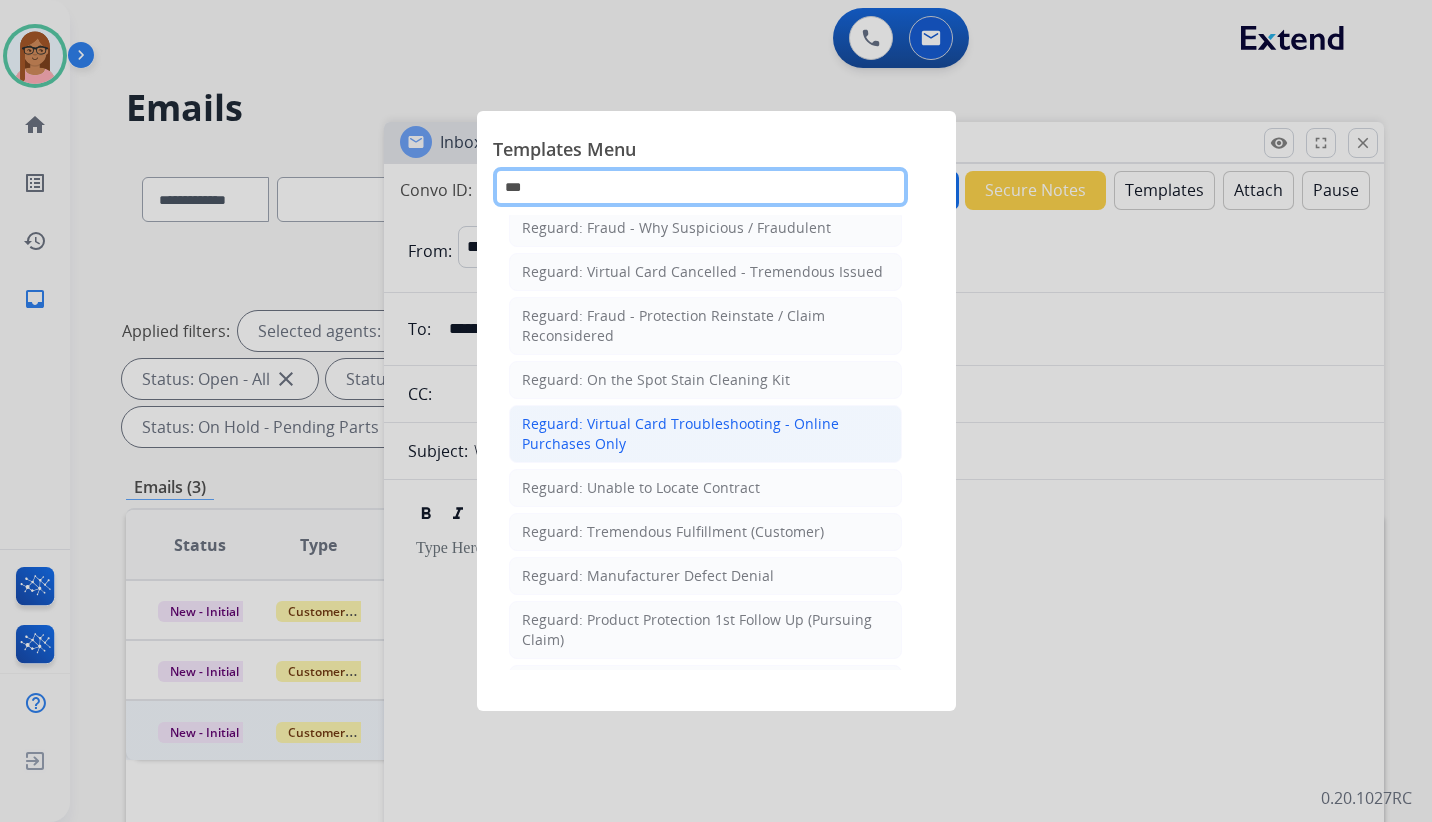 scroll, scrollTop: 200, scrollLeft: 0, axis: vertical 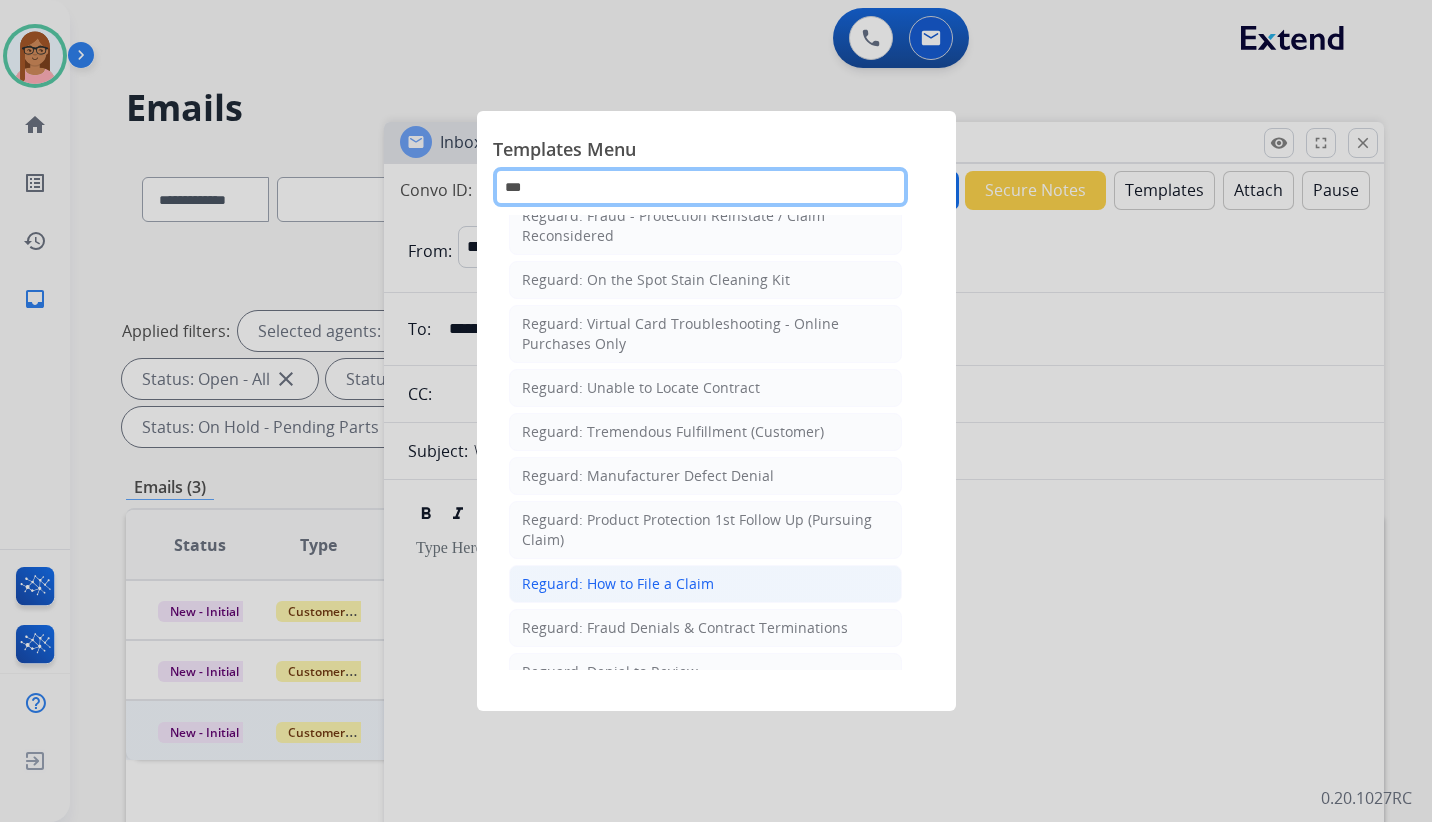type on "***" 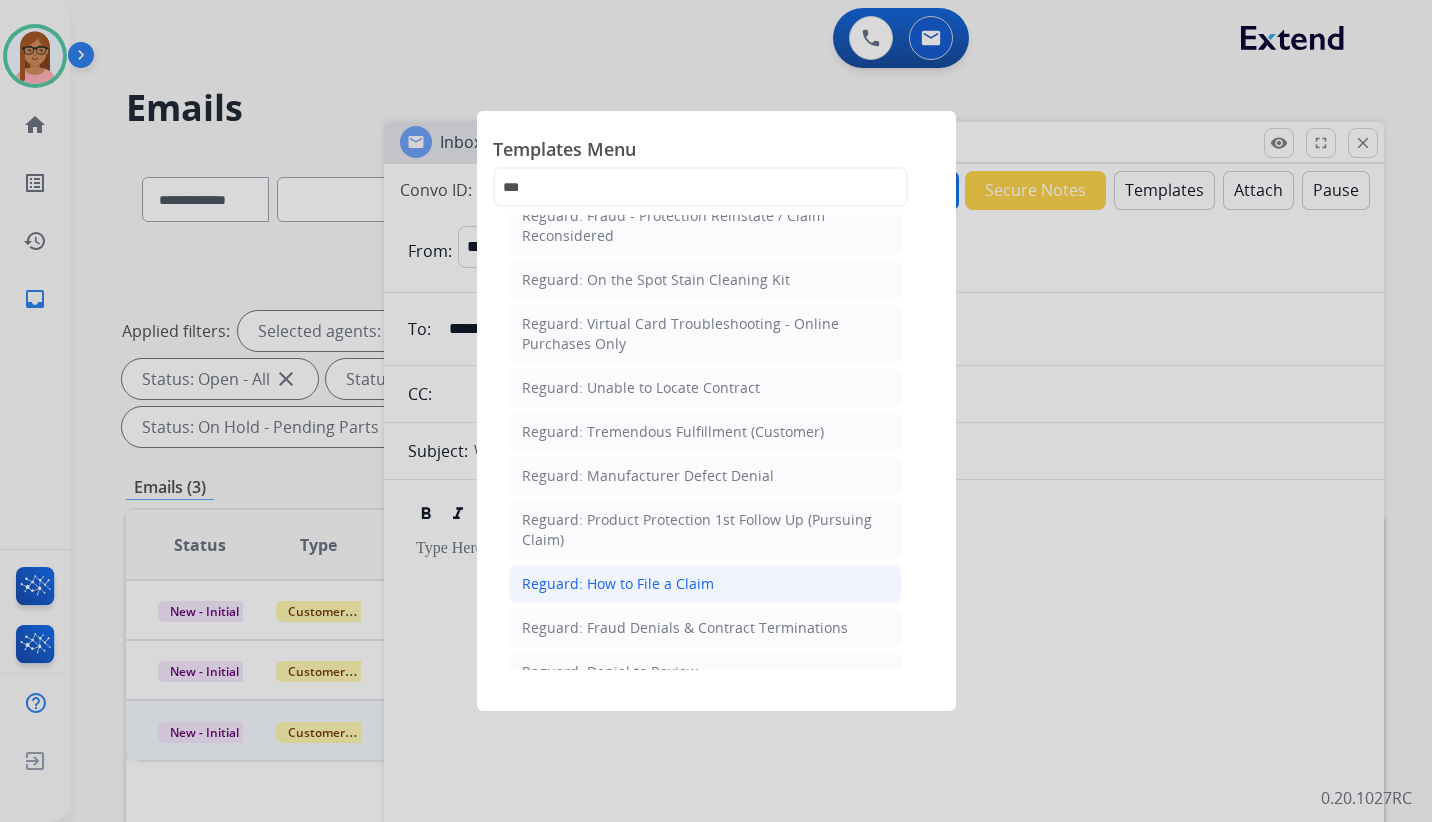 click on "Reguard: How to File a Claim" 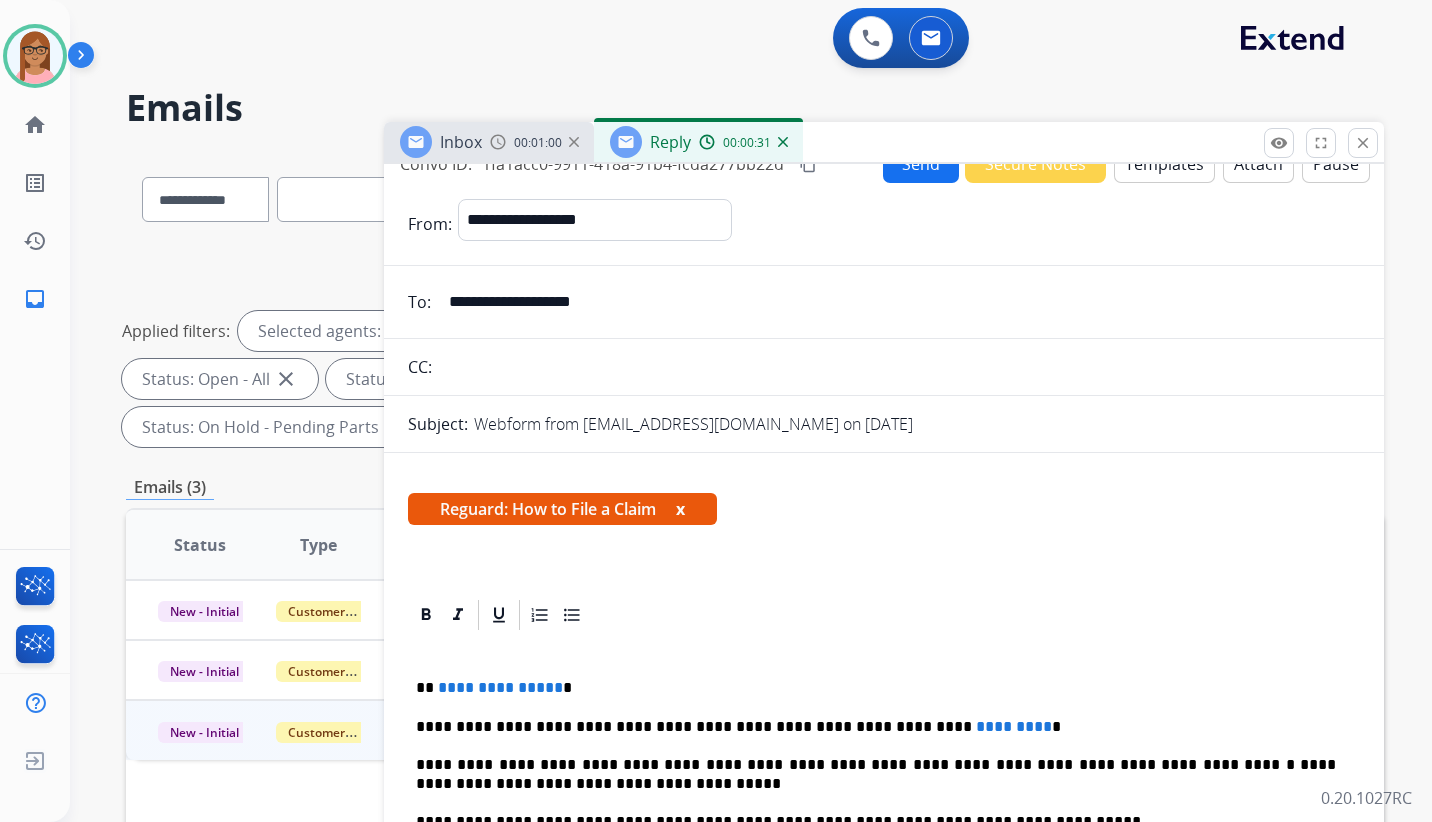 scroll, scrollTop: 0, scrollLeft: 0, axis: both 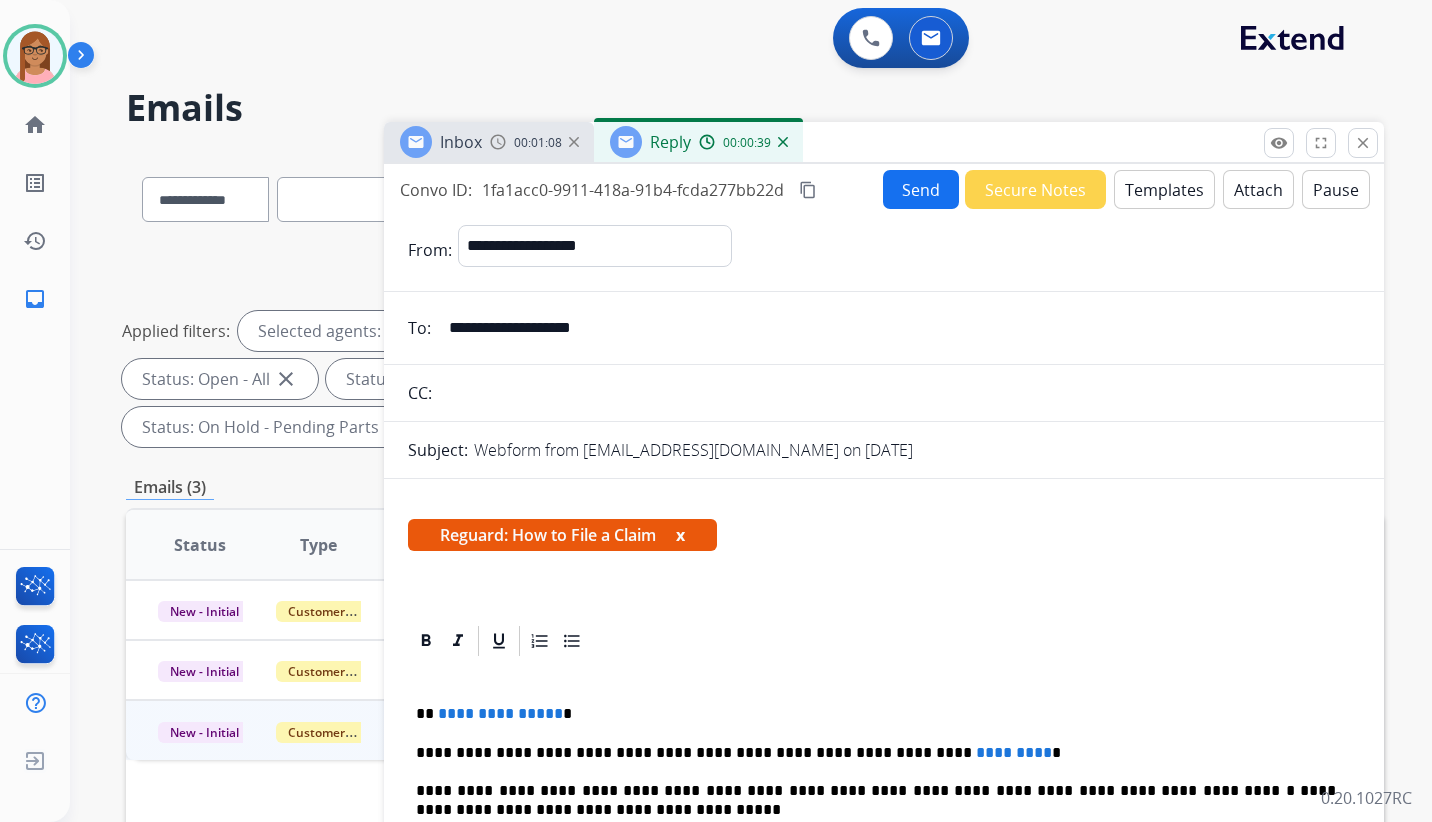 drag, startPoint x: 624, startPoint y: 328, endPoint x: 451, endPoint y: 333, distance: 173.07224 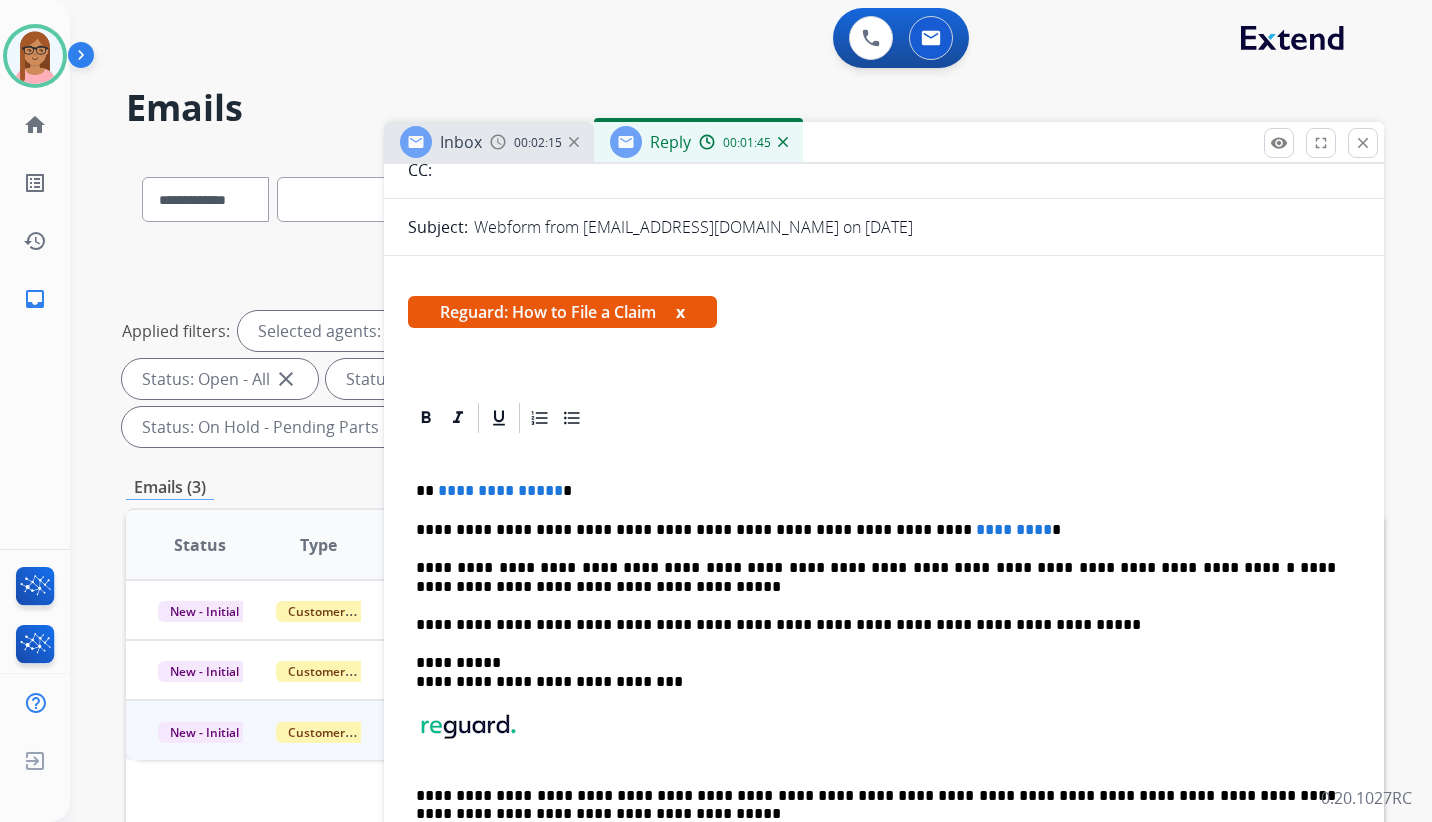 scroll, scrollTop: 252, scrollLeft: 0, axis: vertical 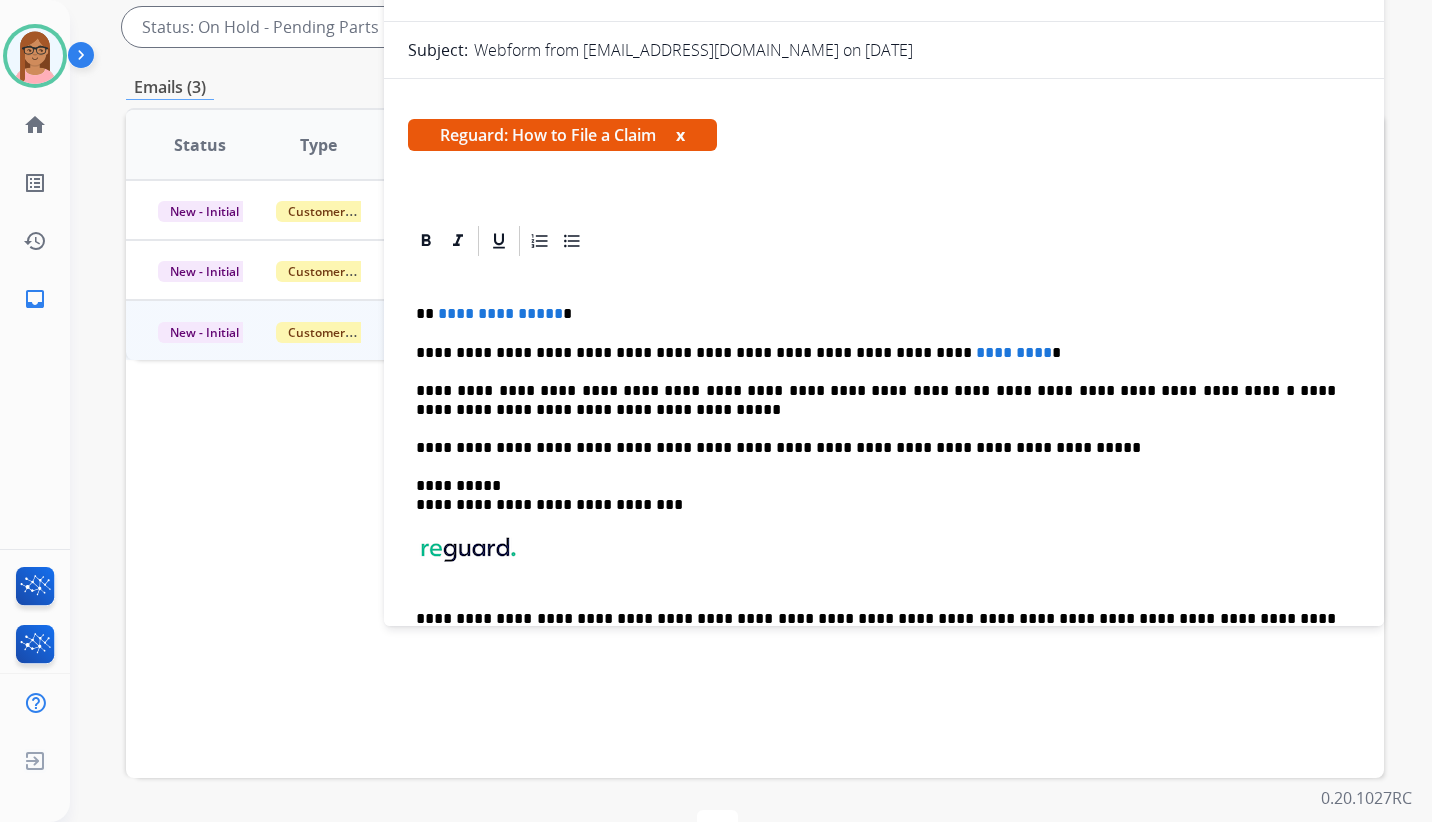 click on "**********" at bounding box center (500, 313) 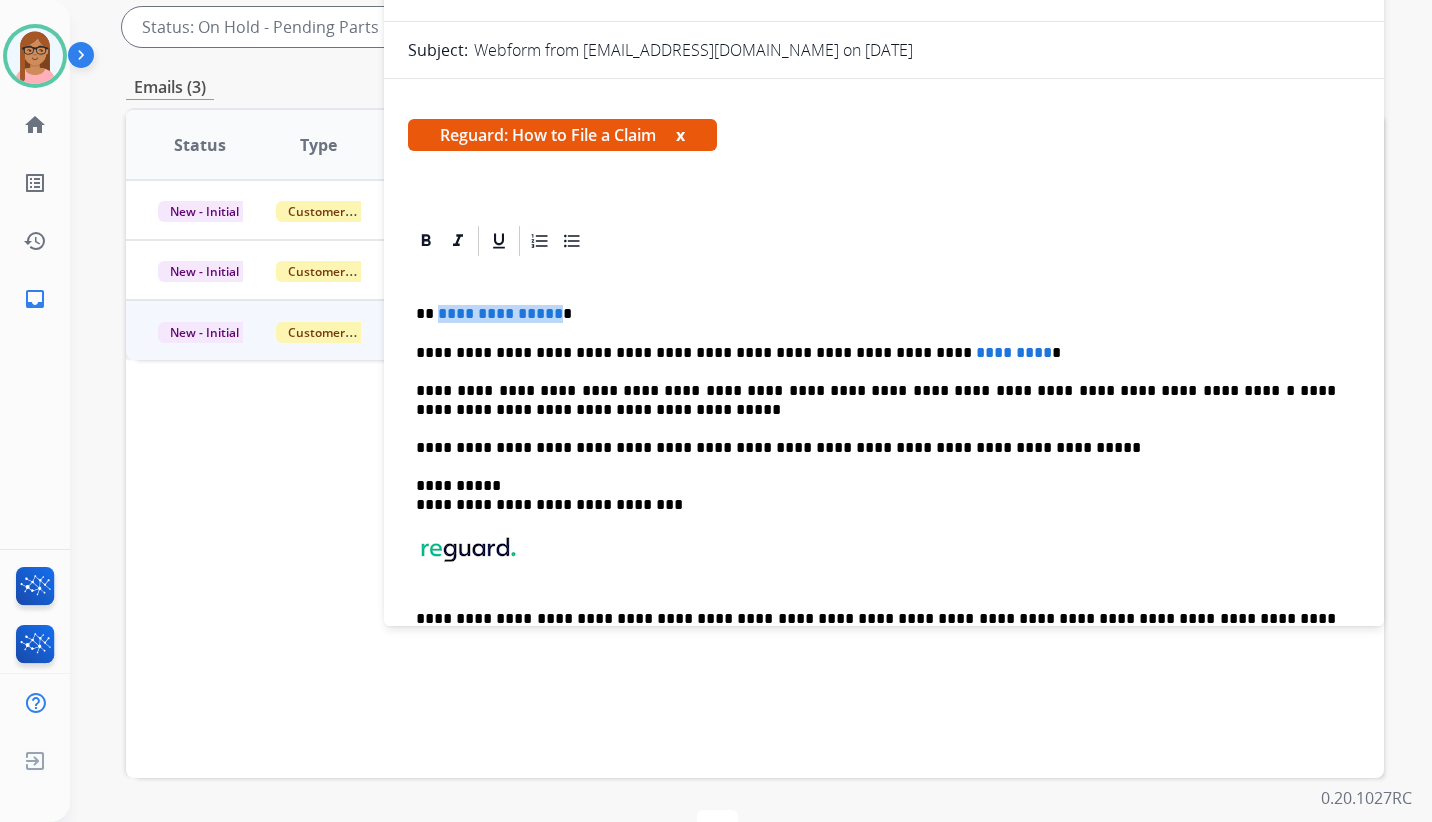 drag, startPoint x: 552, startPoint y: 313, endPoint x: 437, endPoint y: 320, distance: 115.212845 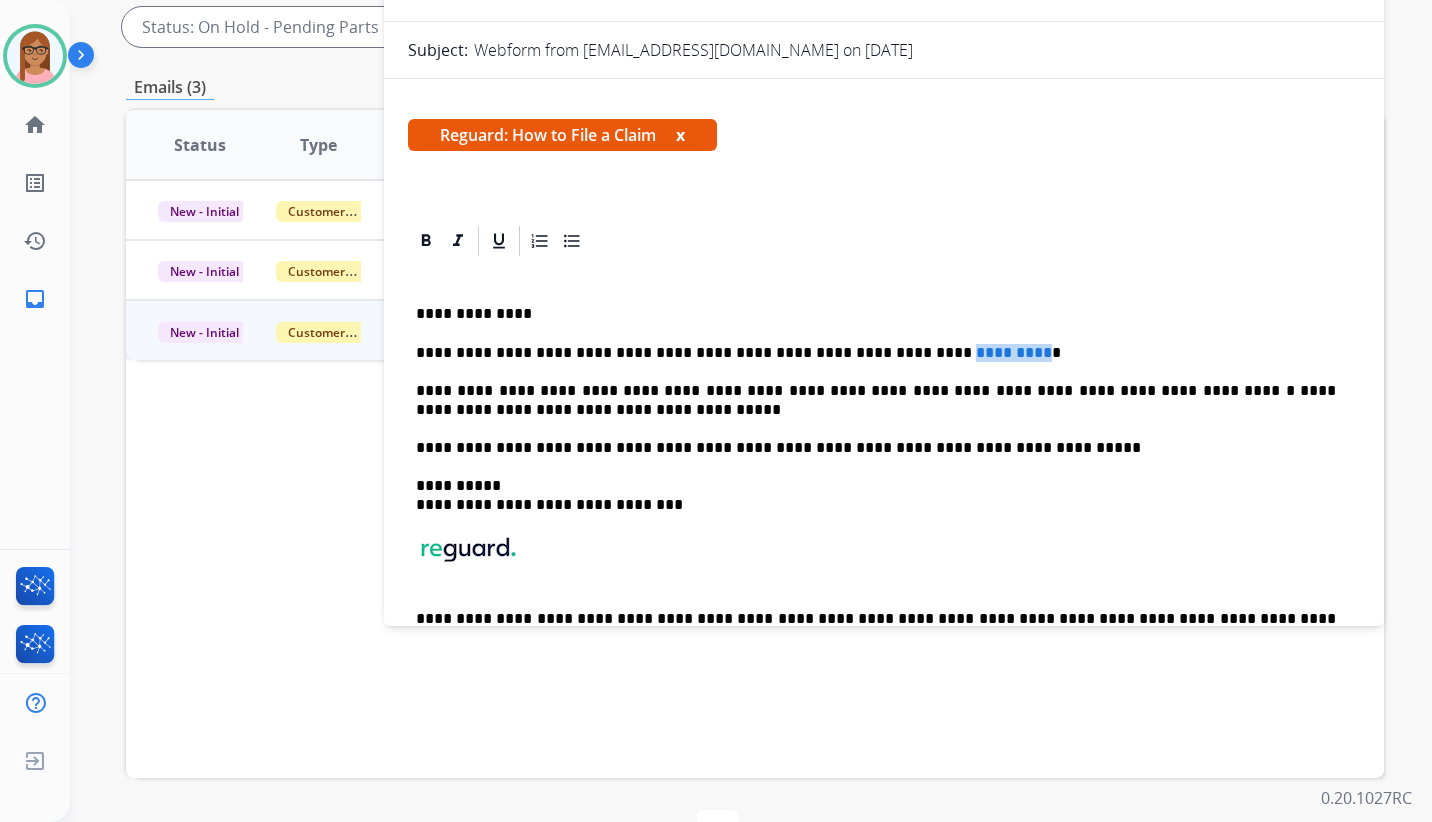 drag, startPoint x: 962, startPoint y: 349, endPoint x: 879, endPoint y: 348, distance: 83.00603 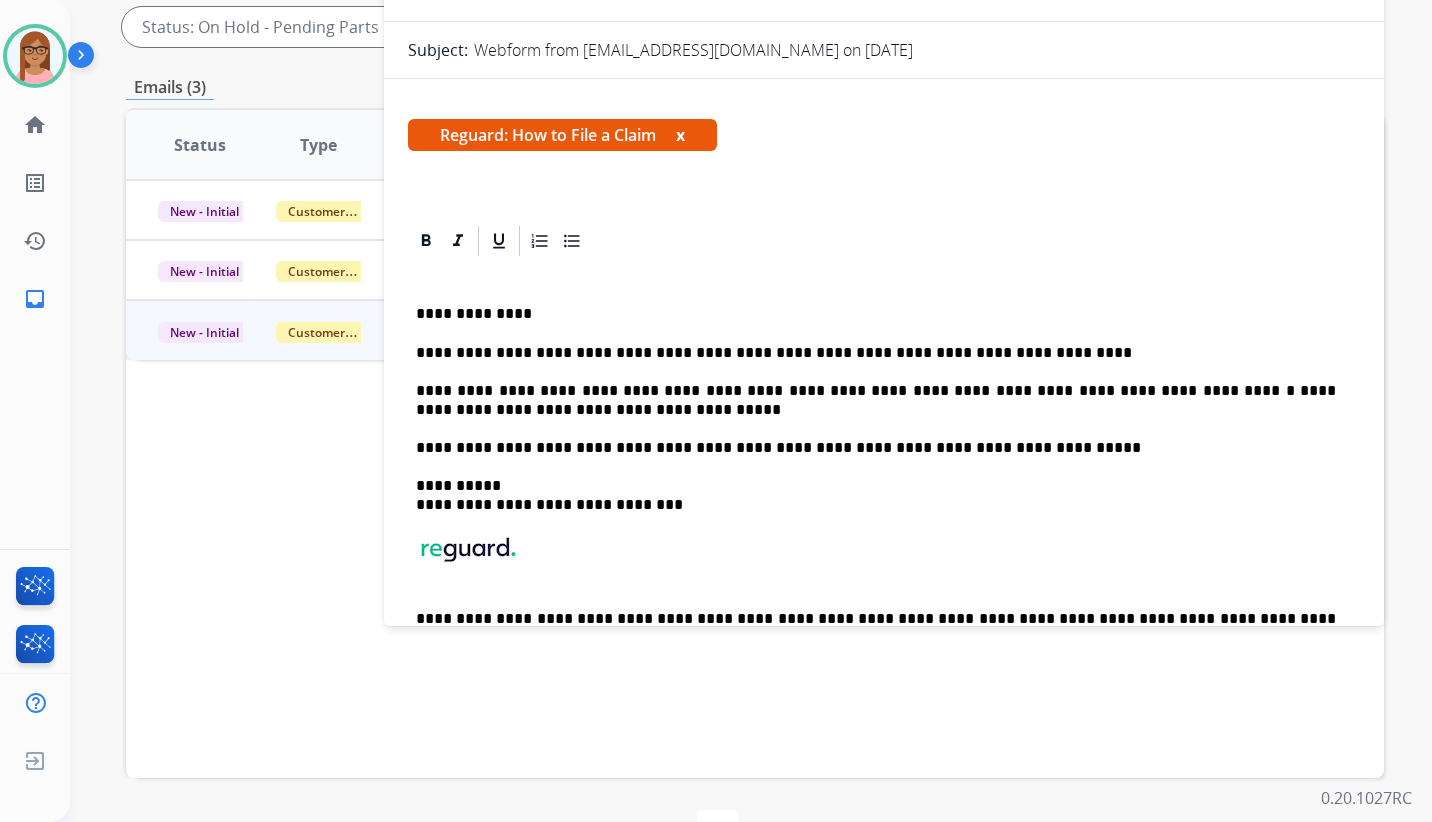 click on "**********" at bounding box center (876, 353) 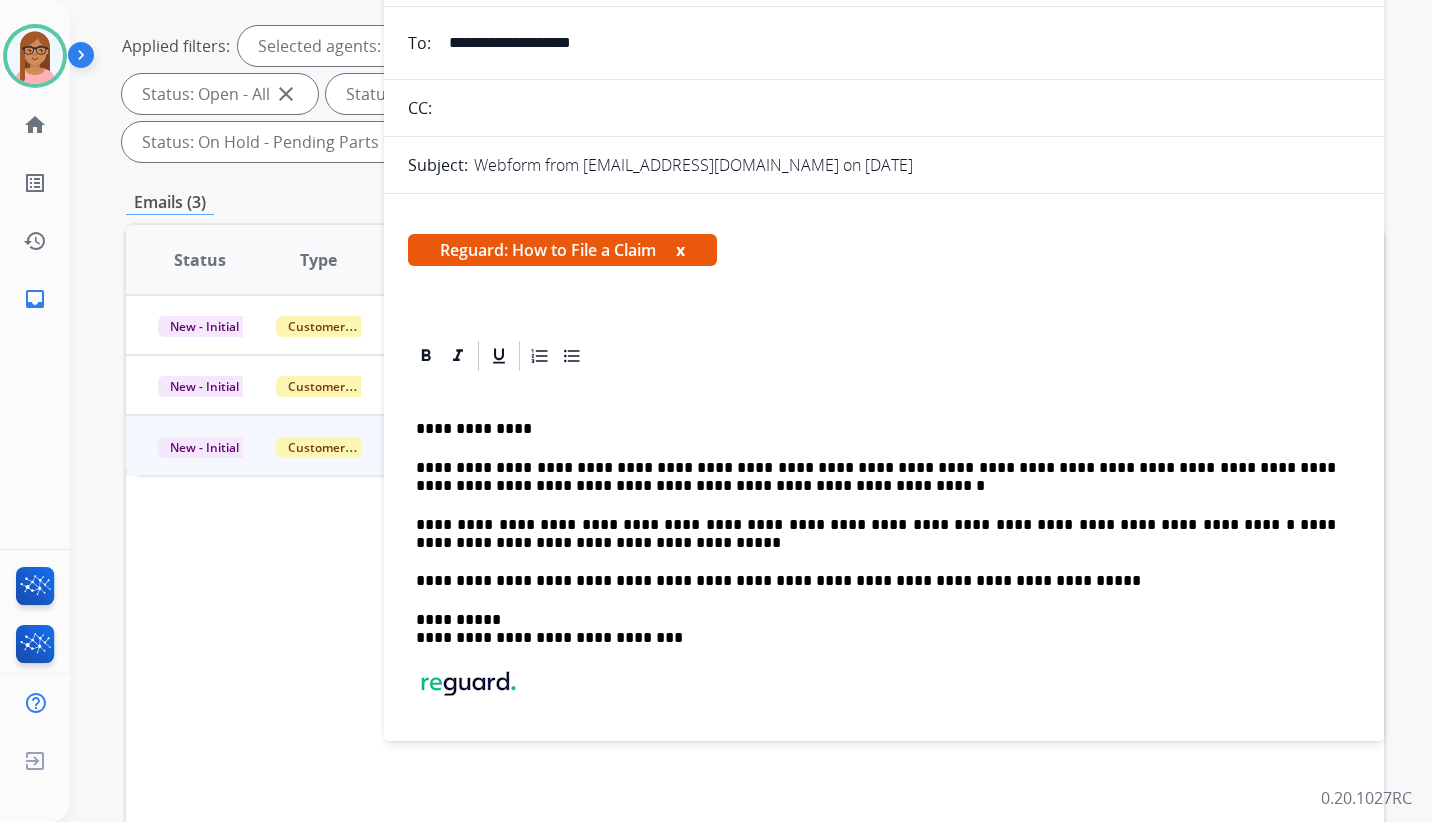 scroll, scrollTop: 0, scrollLeft: 0, axis: both 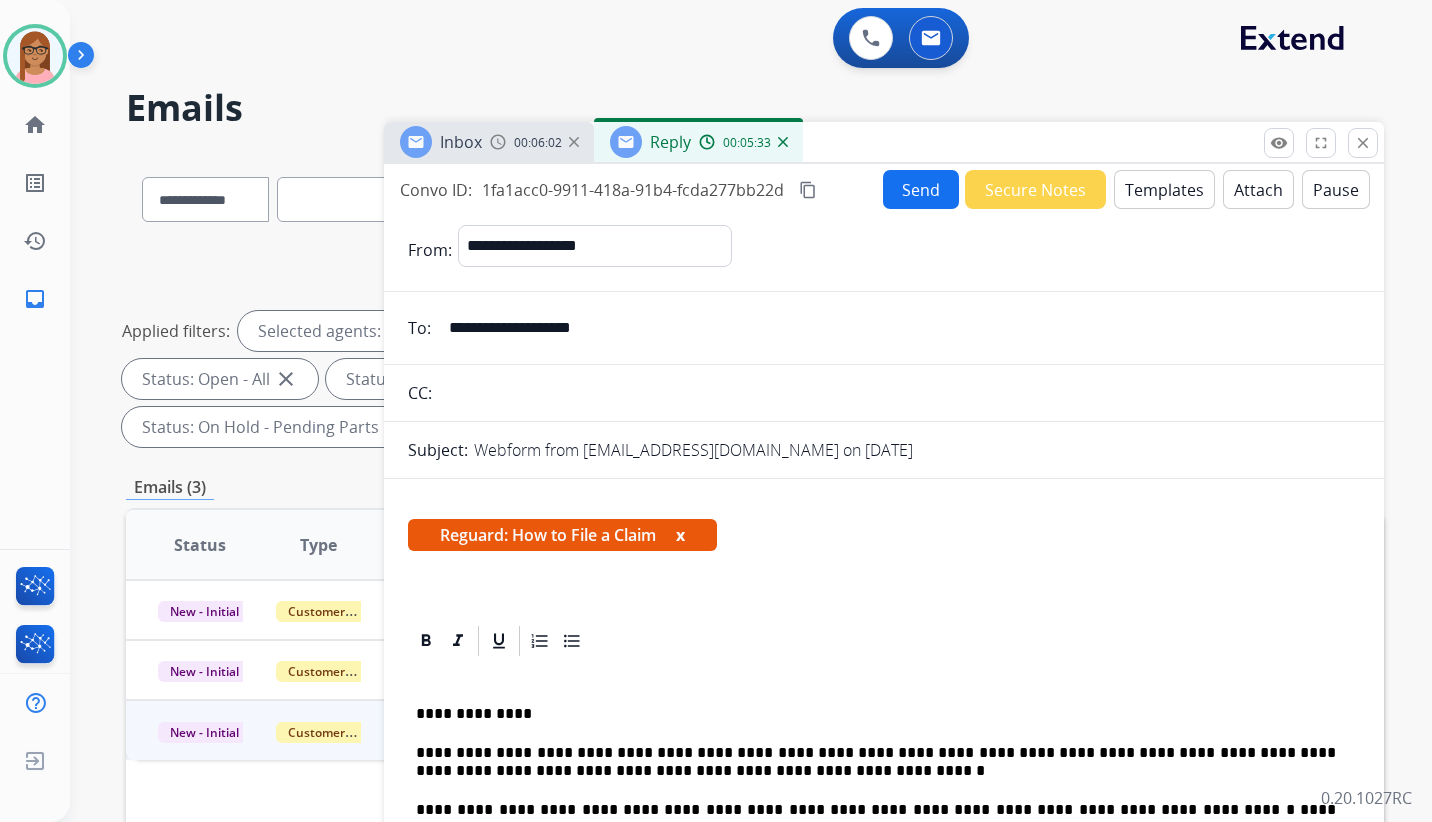 click on "Attach" at bounding box center (1258, 189) 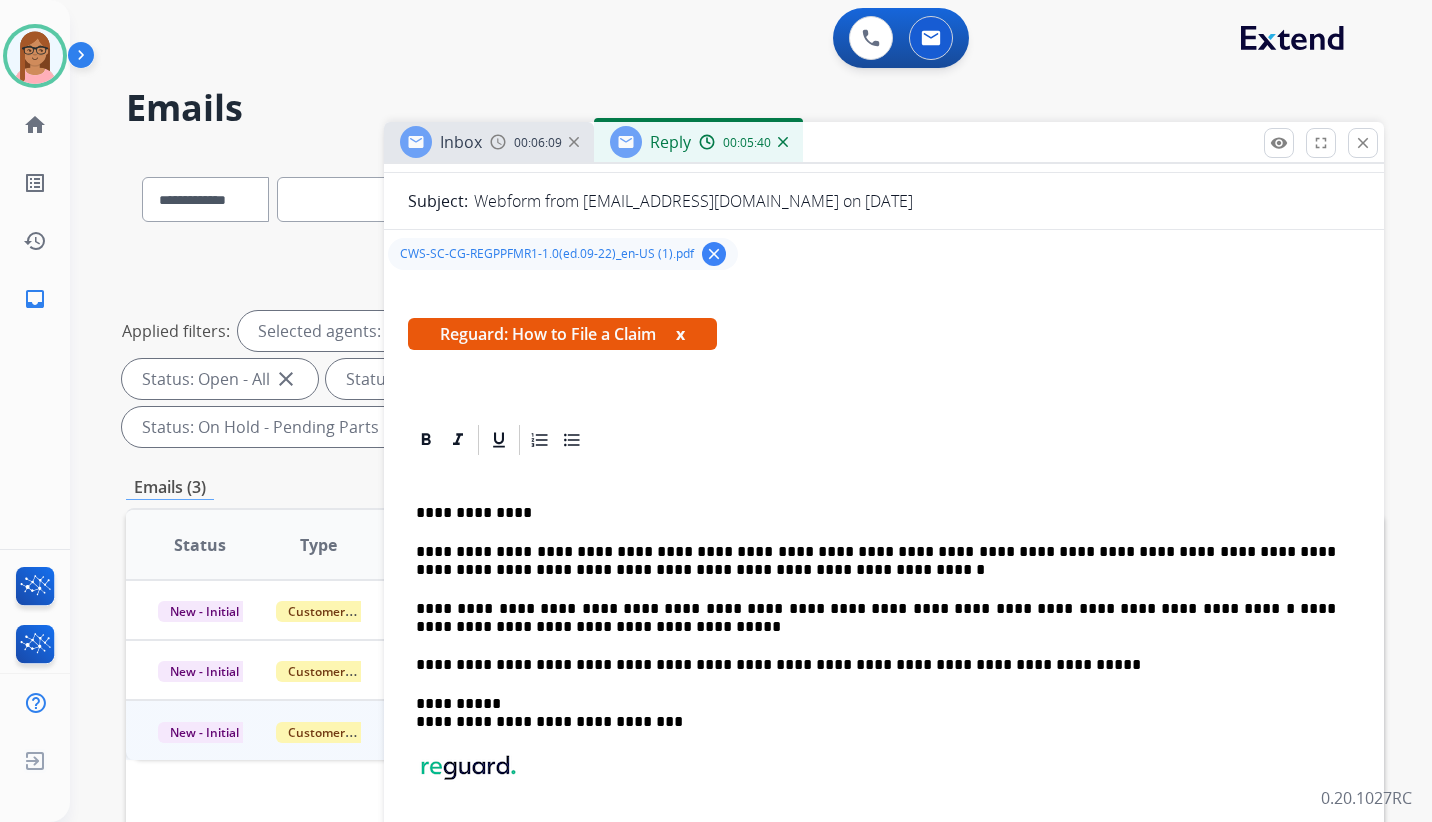 scroll, scrollTop: 318, scrollLeft: 0, axis: vertical 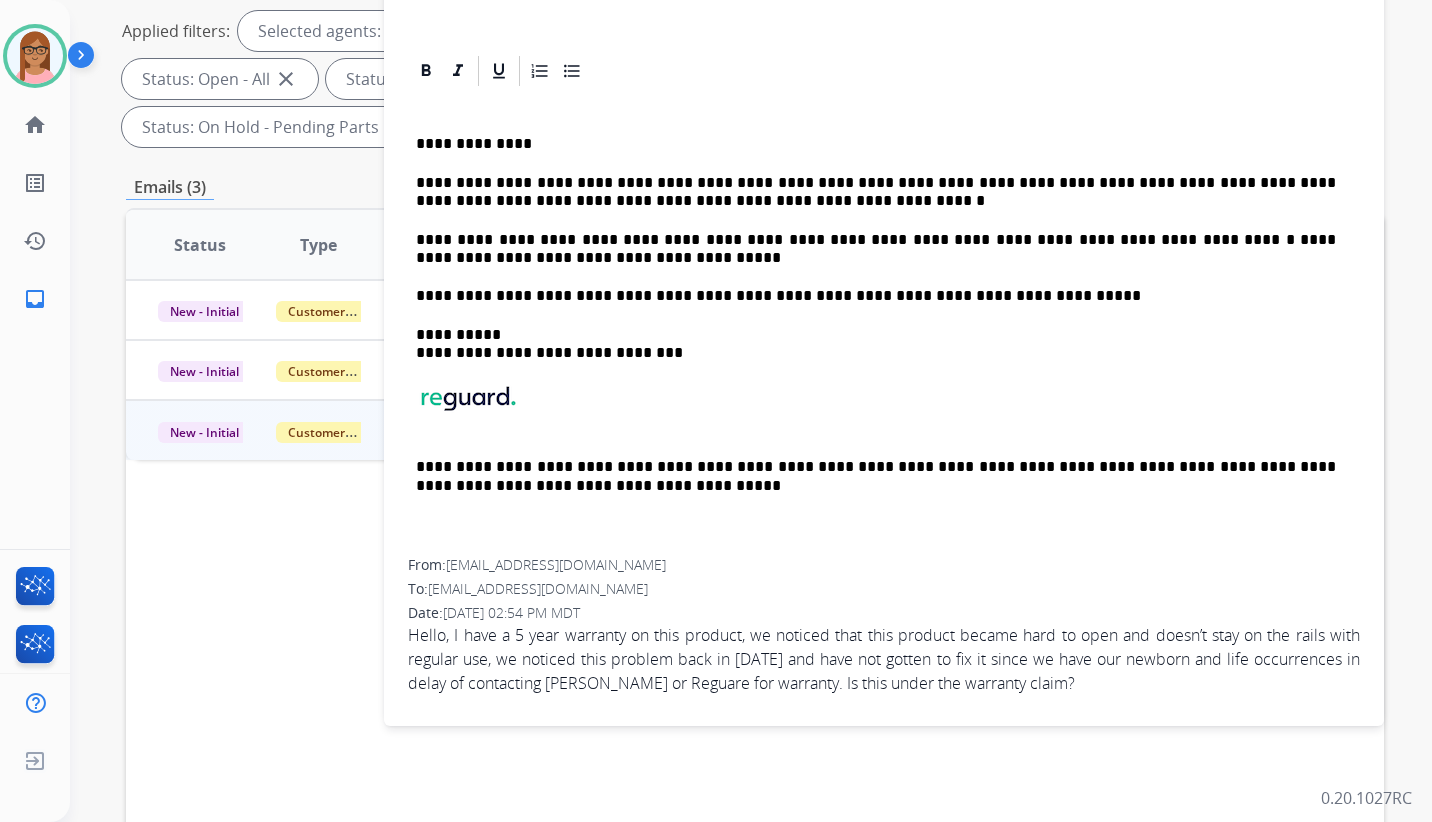 click on "**********" at bounding box center [884, 324] 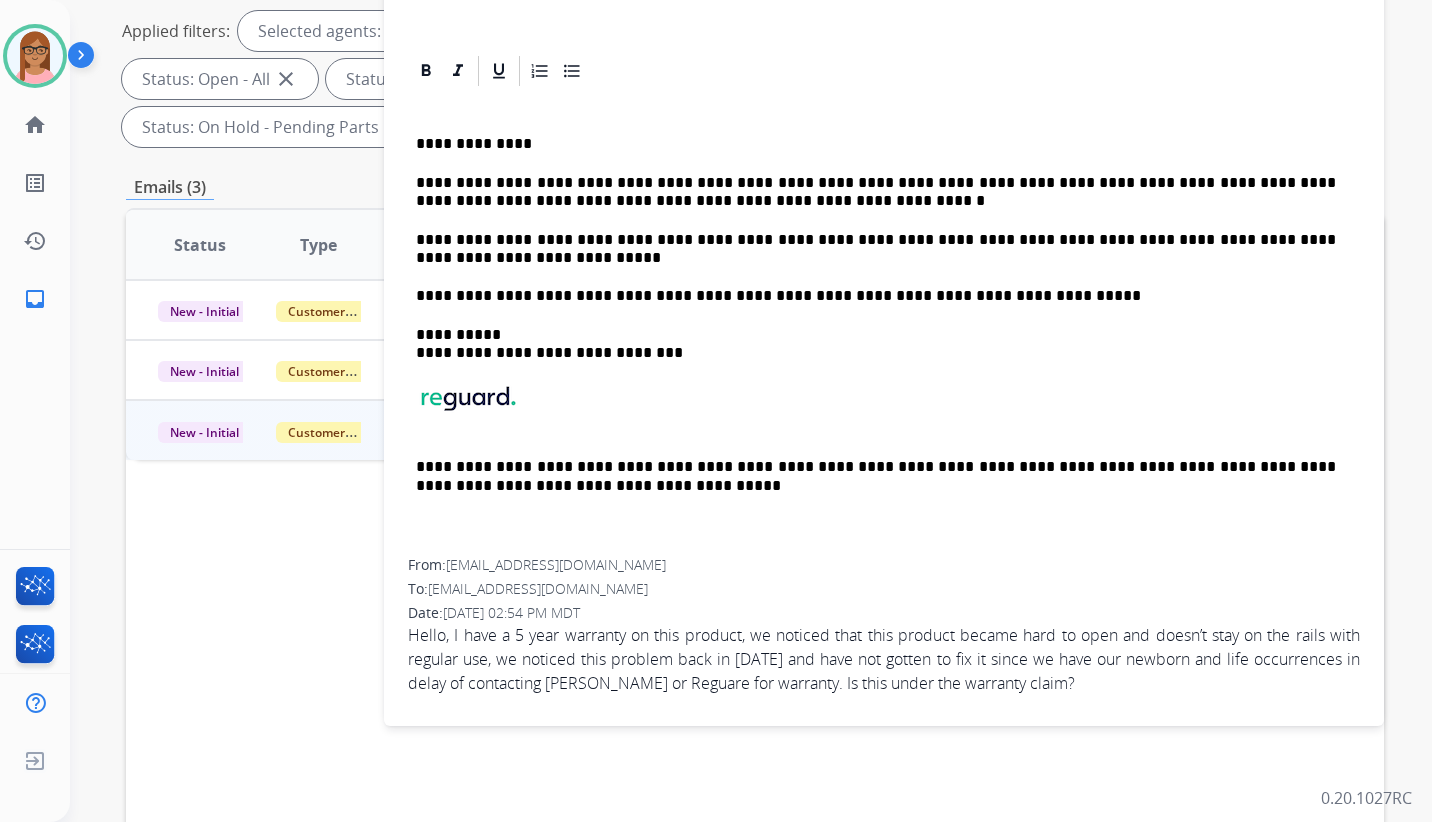 scroll, scrollTop: 300, scrollLeft: 0, axis: vertical 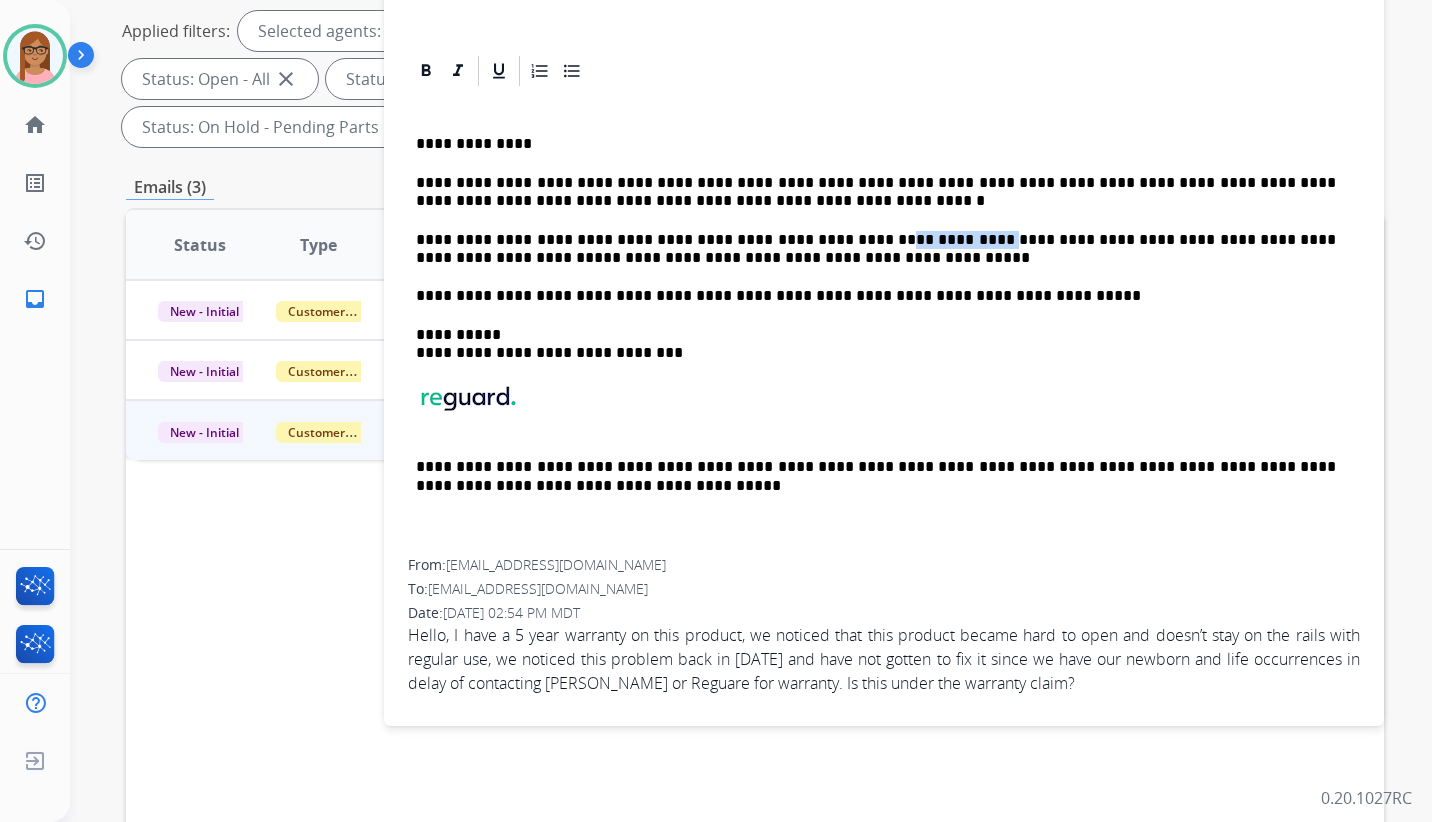 drag, startPoint x: 829, startPoint y: 243, endPoint x: 911, endPoint y: 240, distance: 82.05486 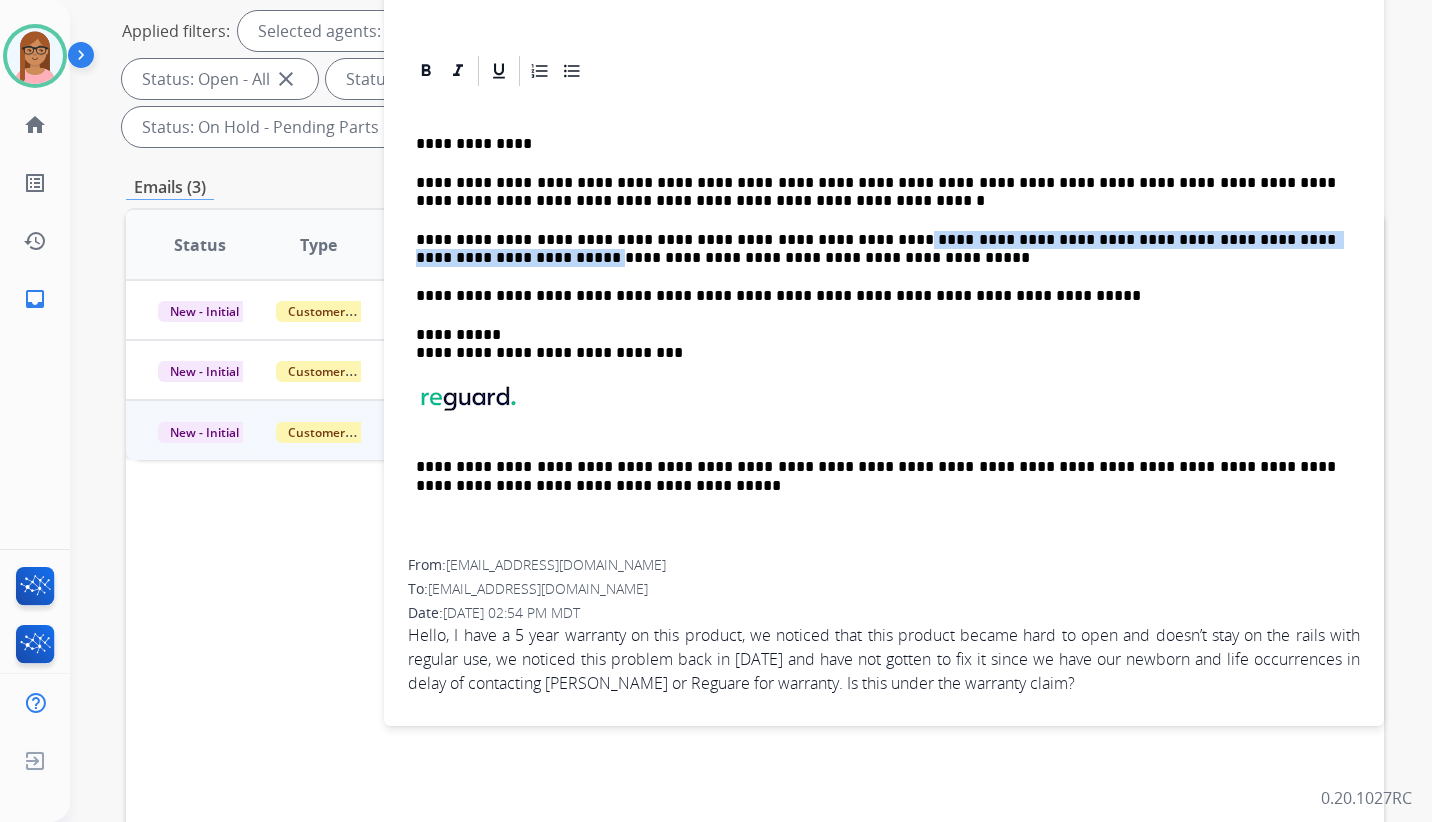 drag, startPoint x: 842, startPoint y: 243, endPoint x: 1348, endPoint y: 226, distance: 506.2855 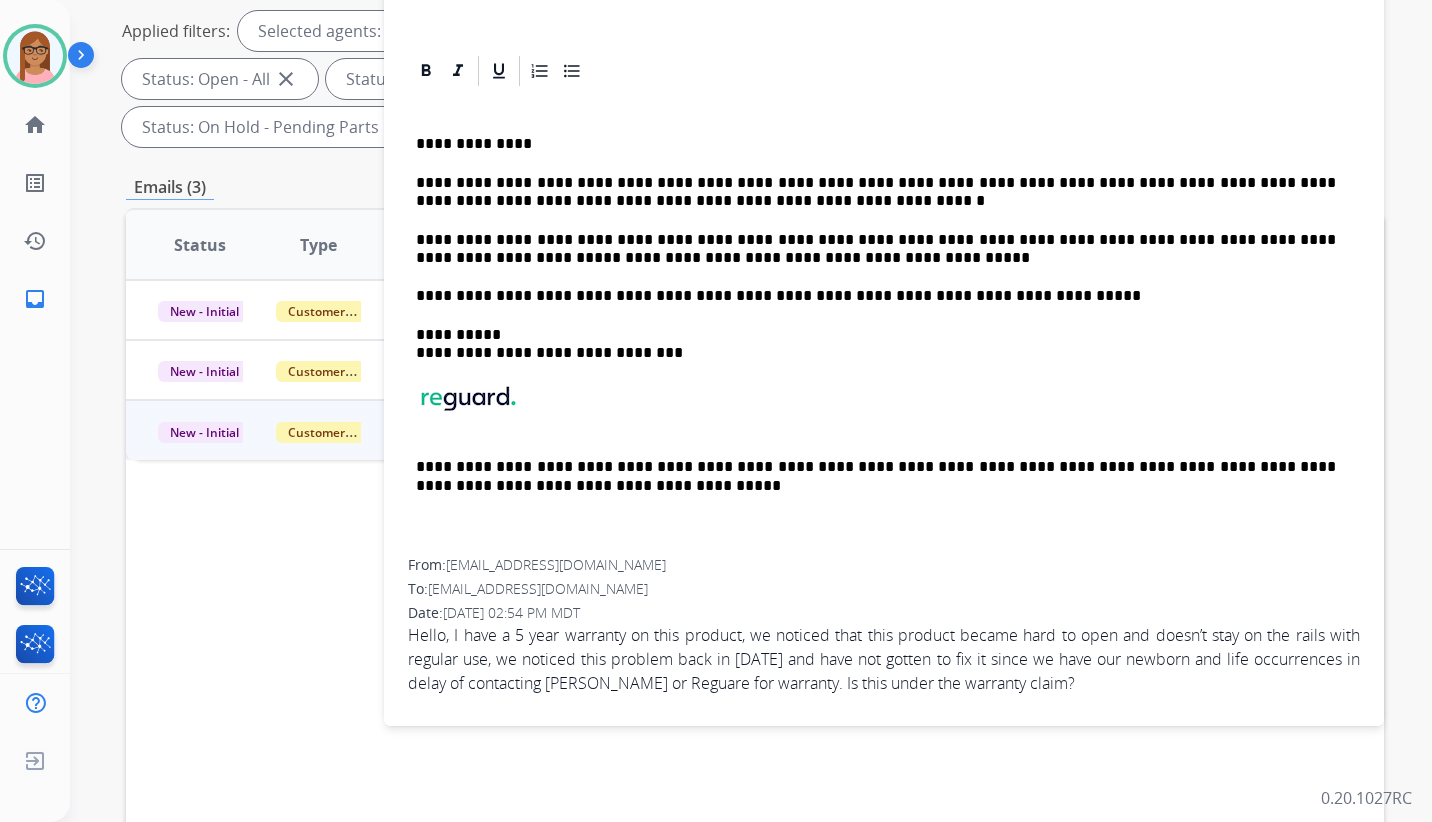 scroll, scrollTop: 300, scrollLeft: 0, axis: vertical 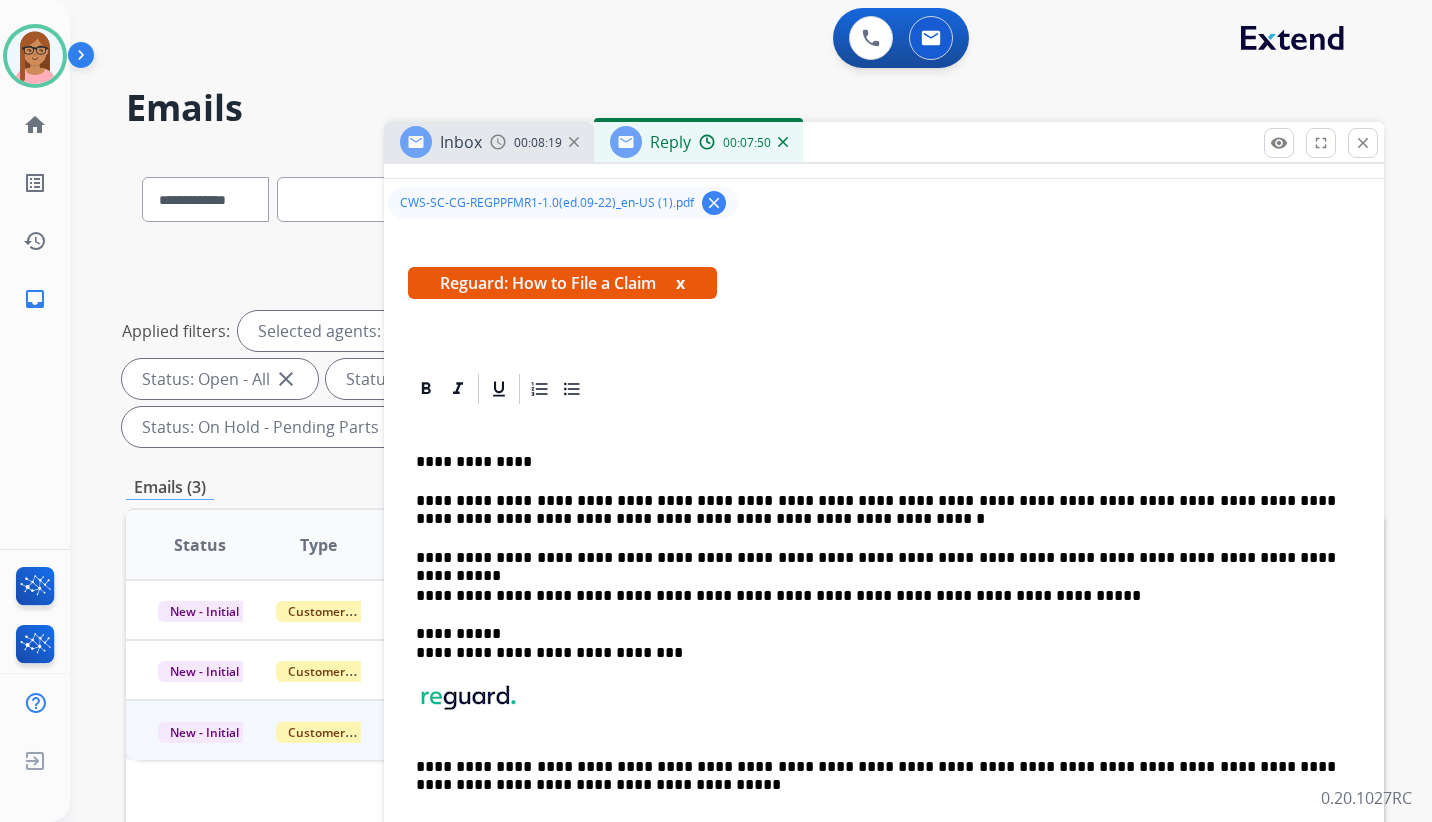 click on "**********" at bounding box center [876, 510] 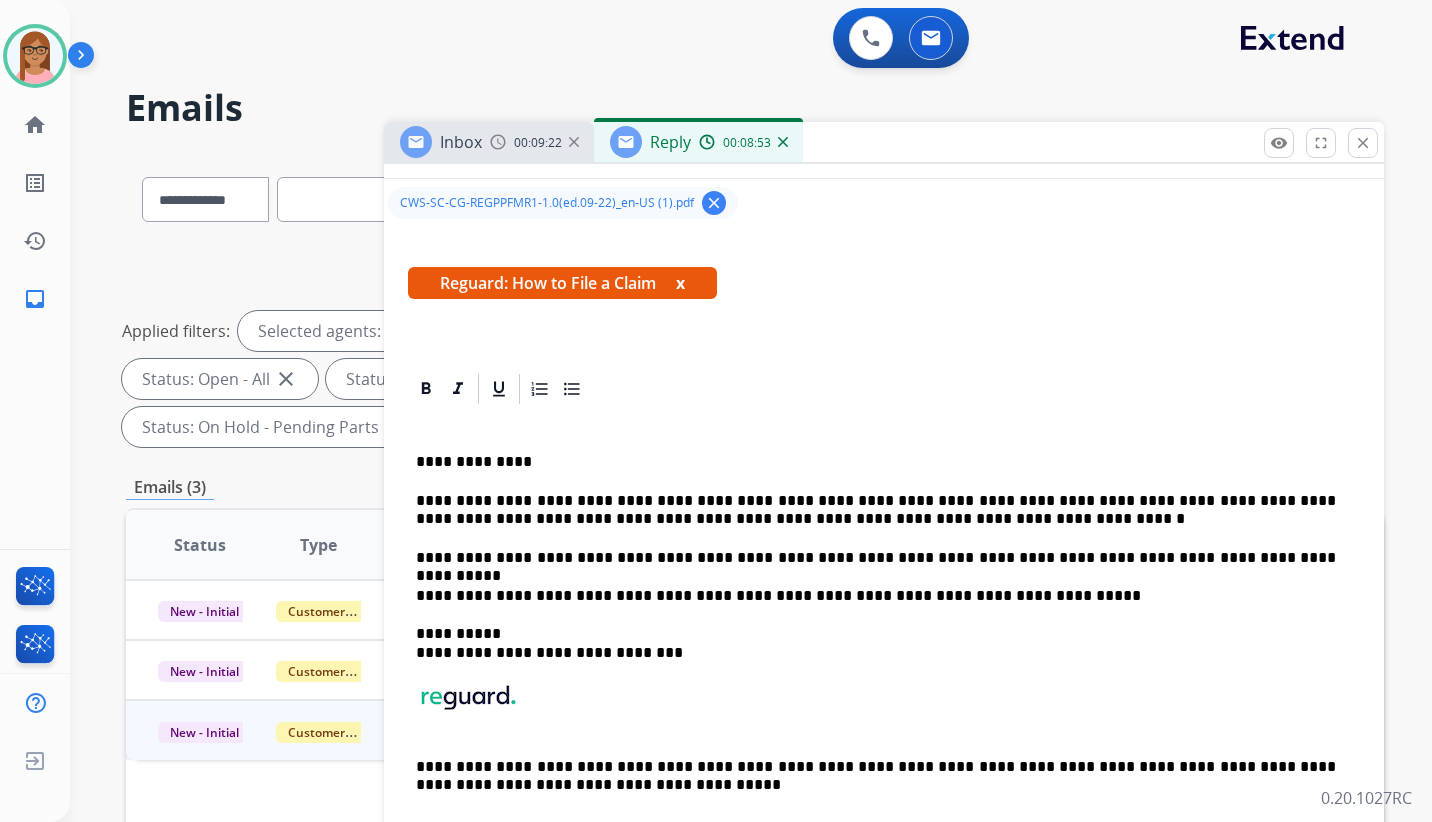 click on "**********" at bounding box center [876, 510] 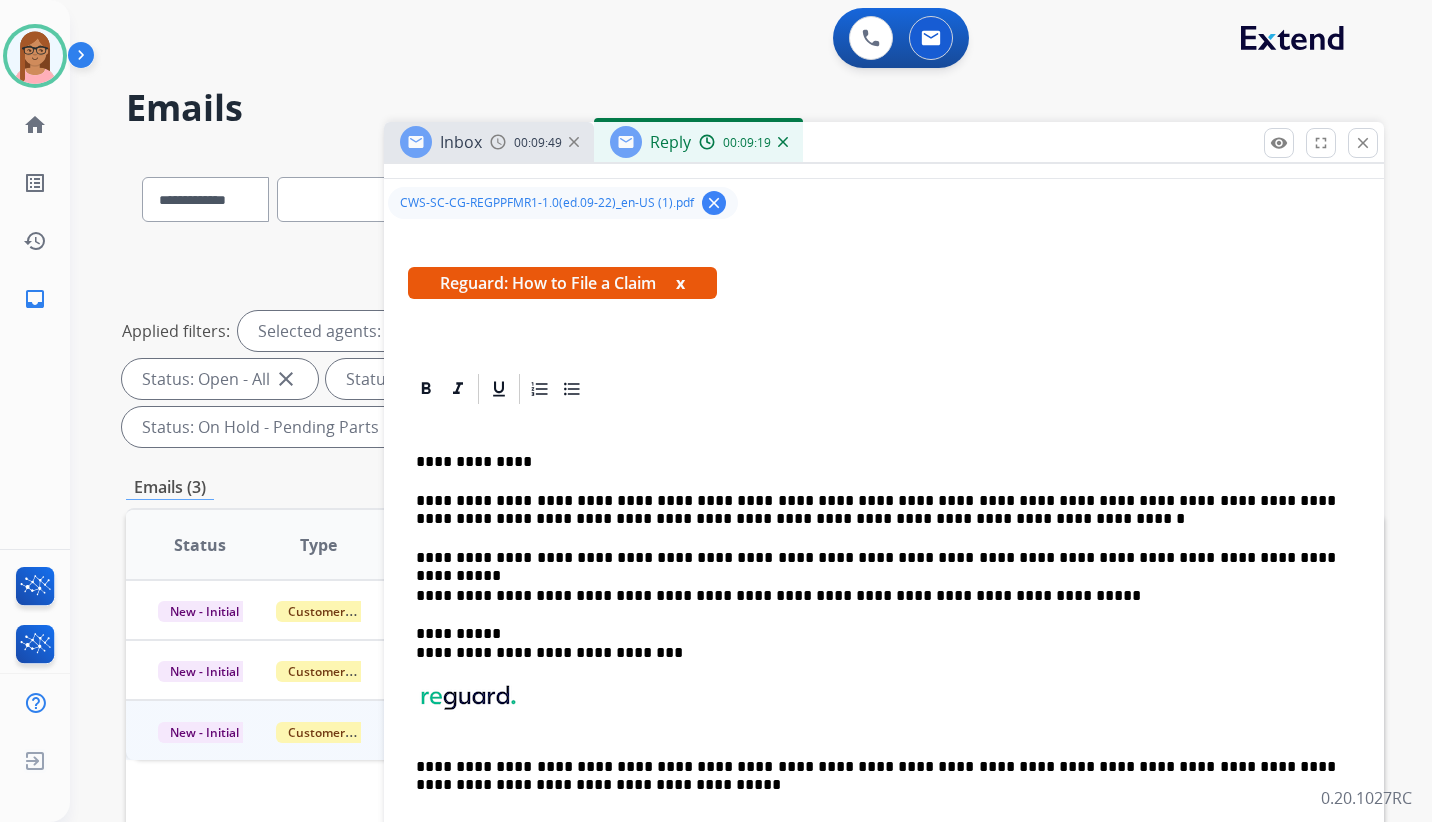 scroll, scrollTop: 0, scrollLeft: 0, axis: both 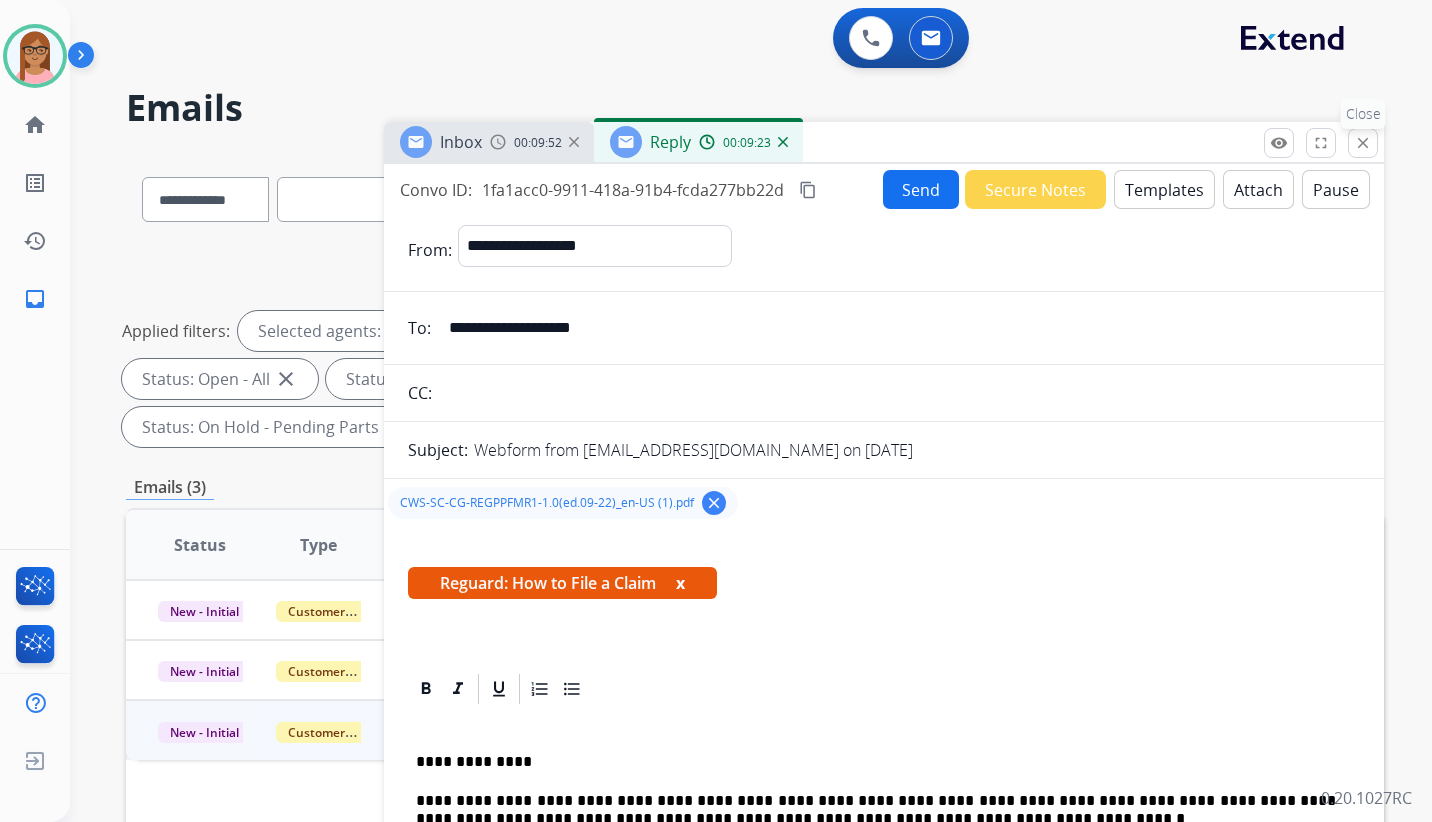 click on "close" at bounding box center (1363, 143) 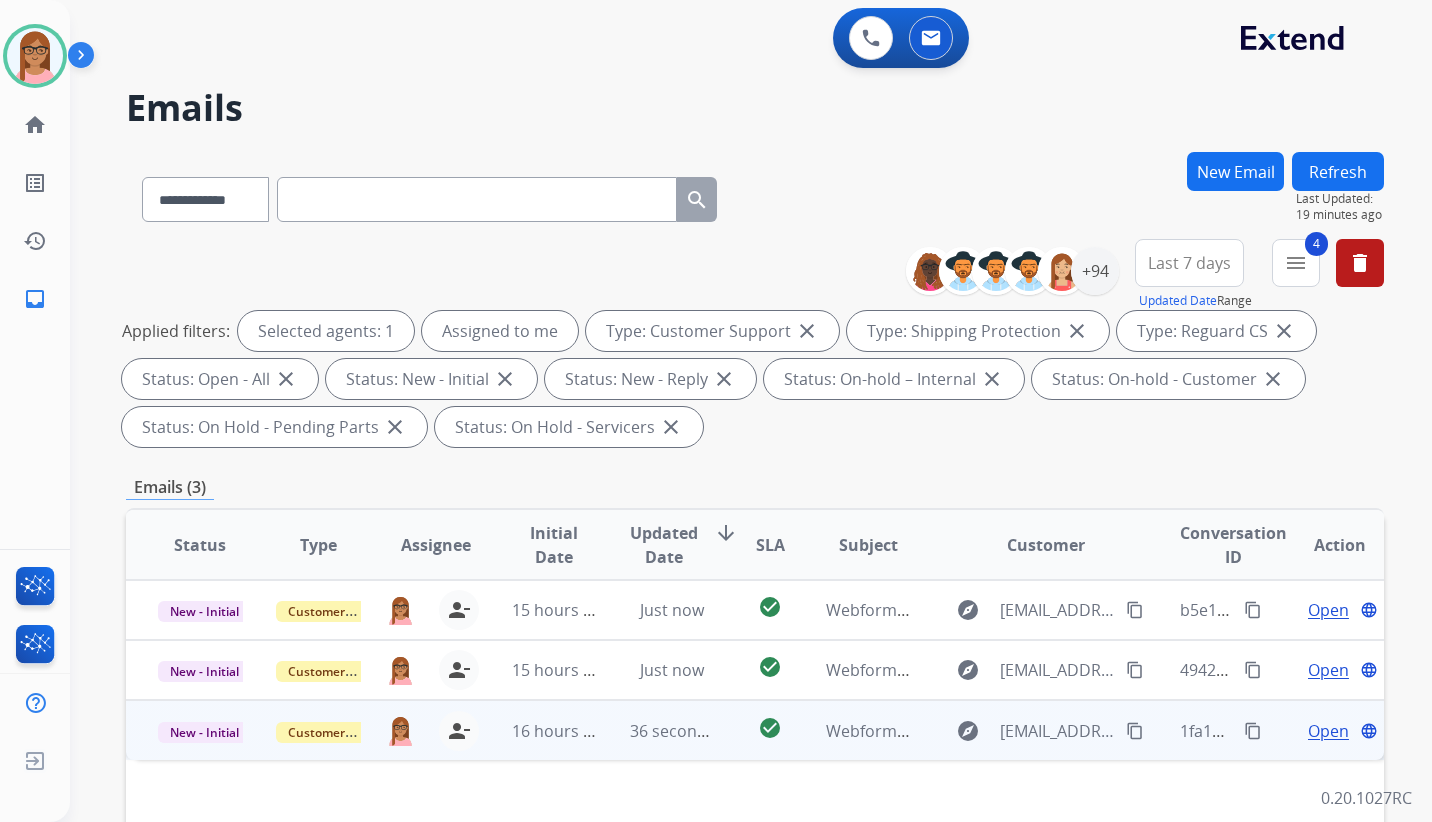 click on "content_copy" at bounding box center [1135, 731] 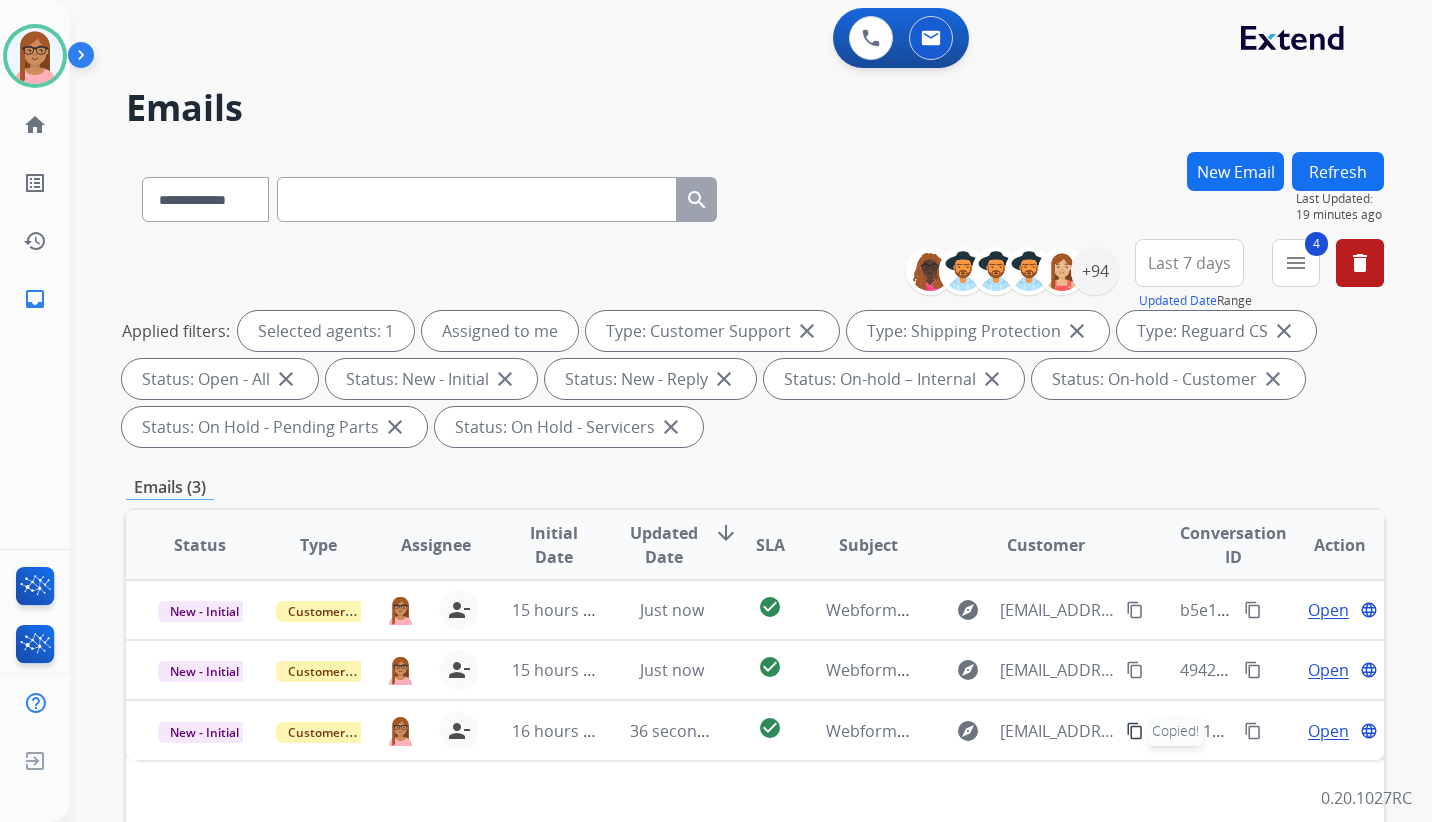 click at bounding box center (477, 199) 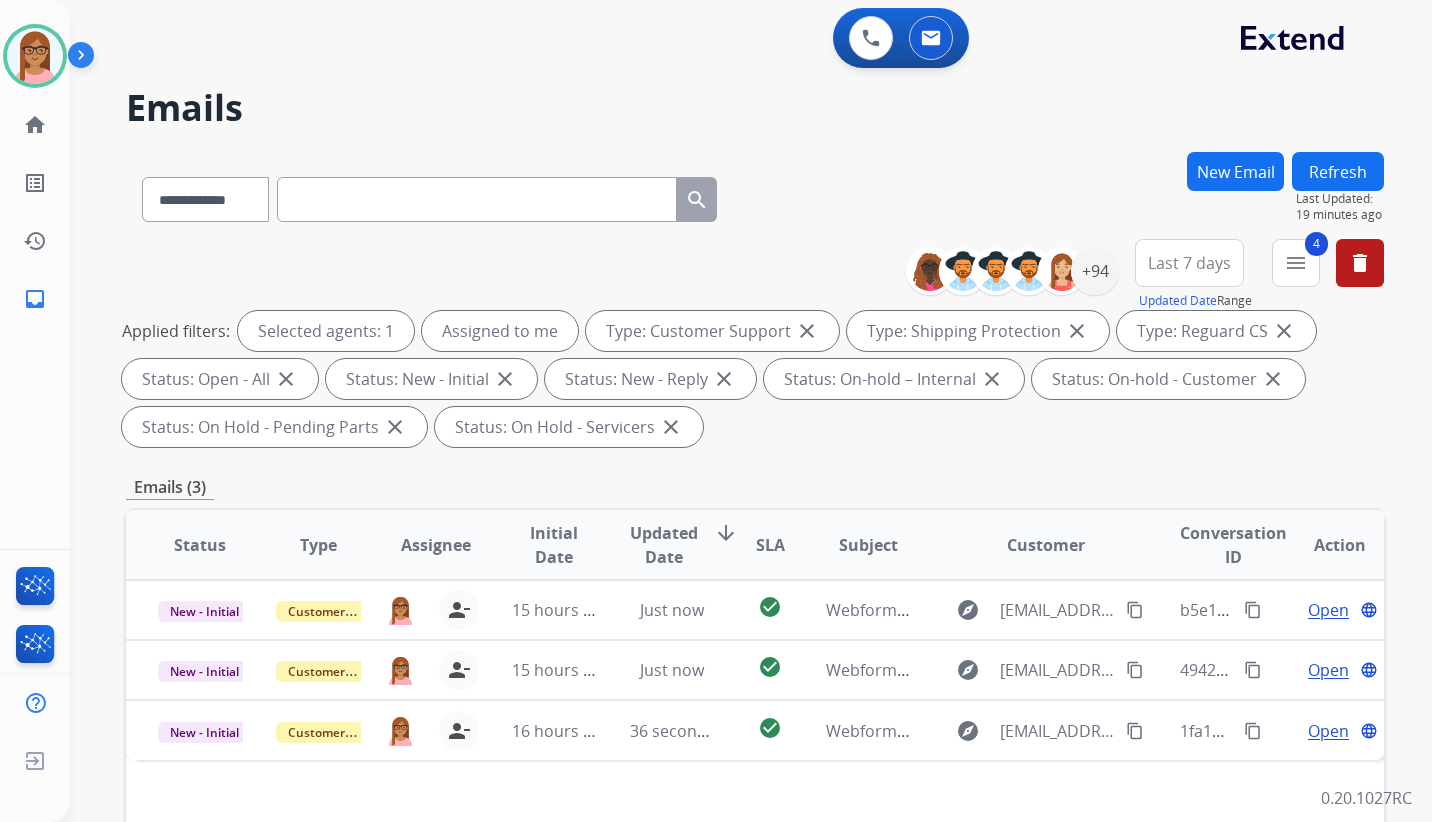 paste on "**********" 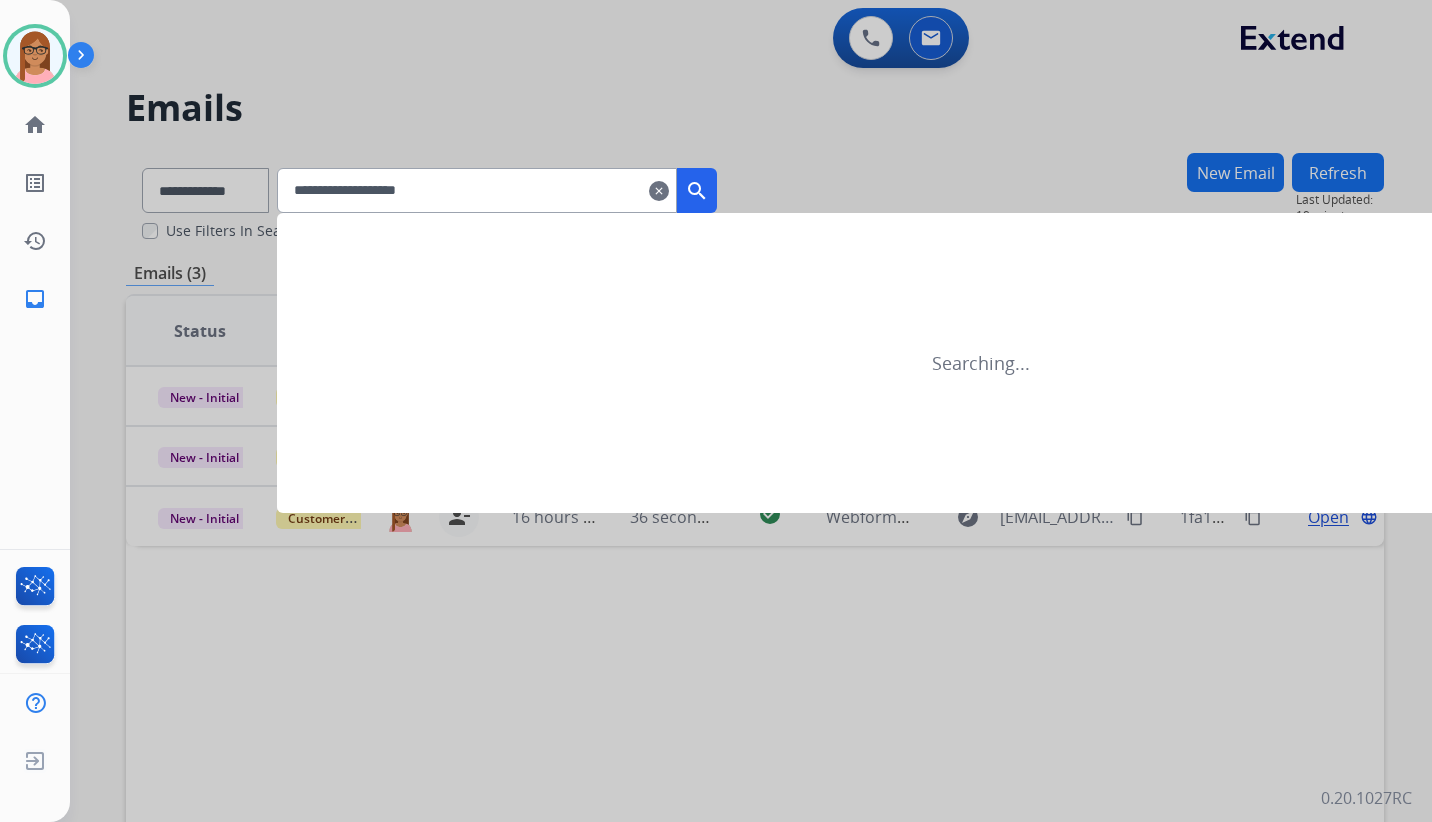 type on "**********" 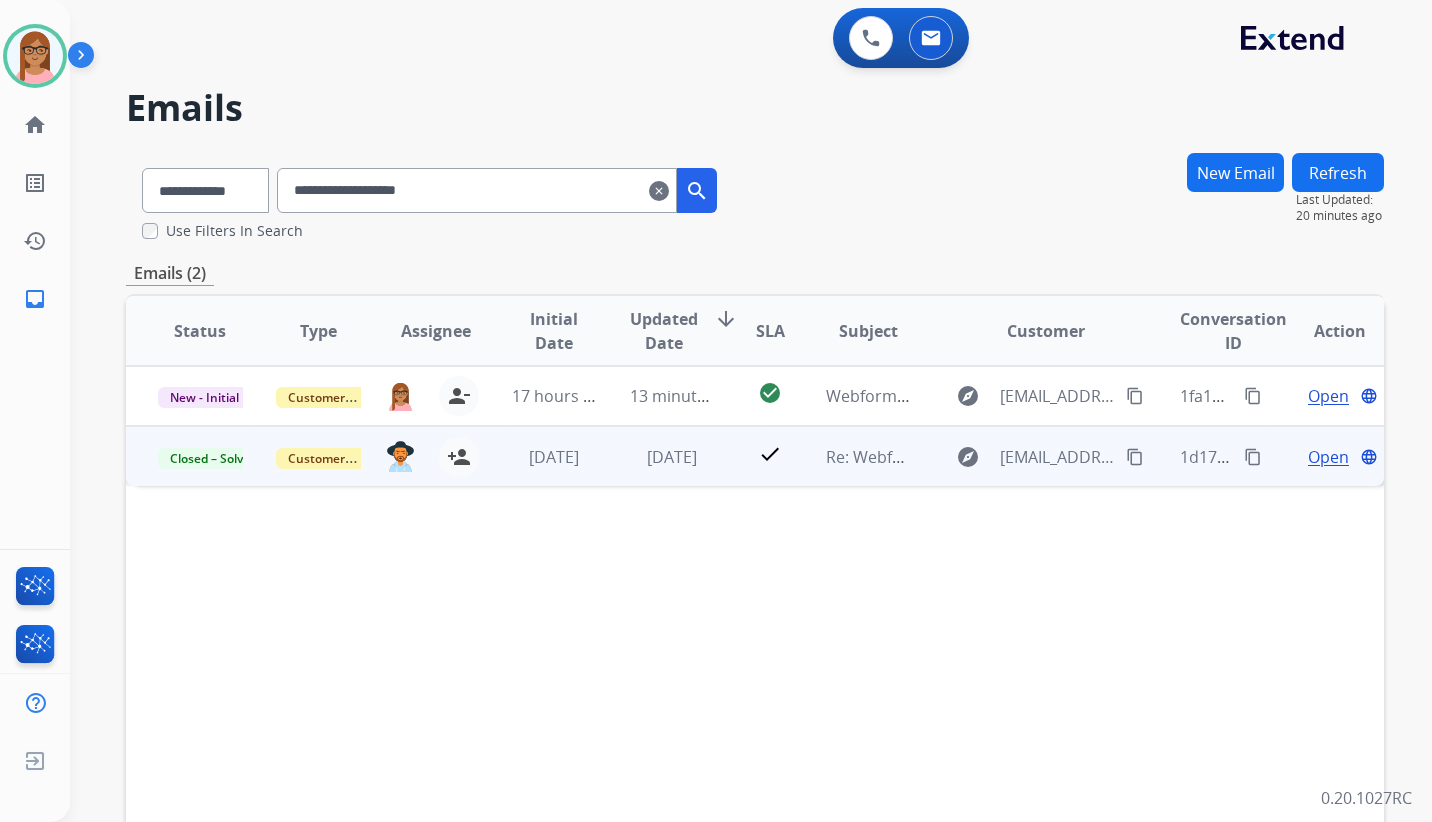 click on "Open" at bounding box center [1328, 457] 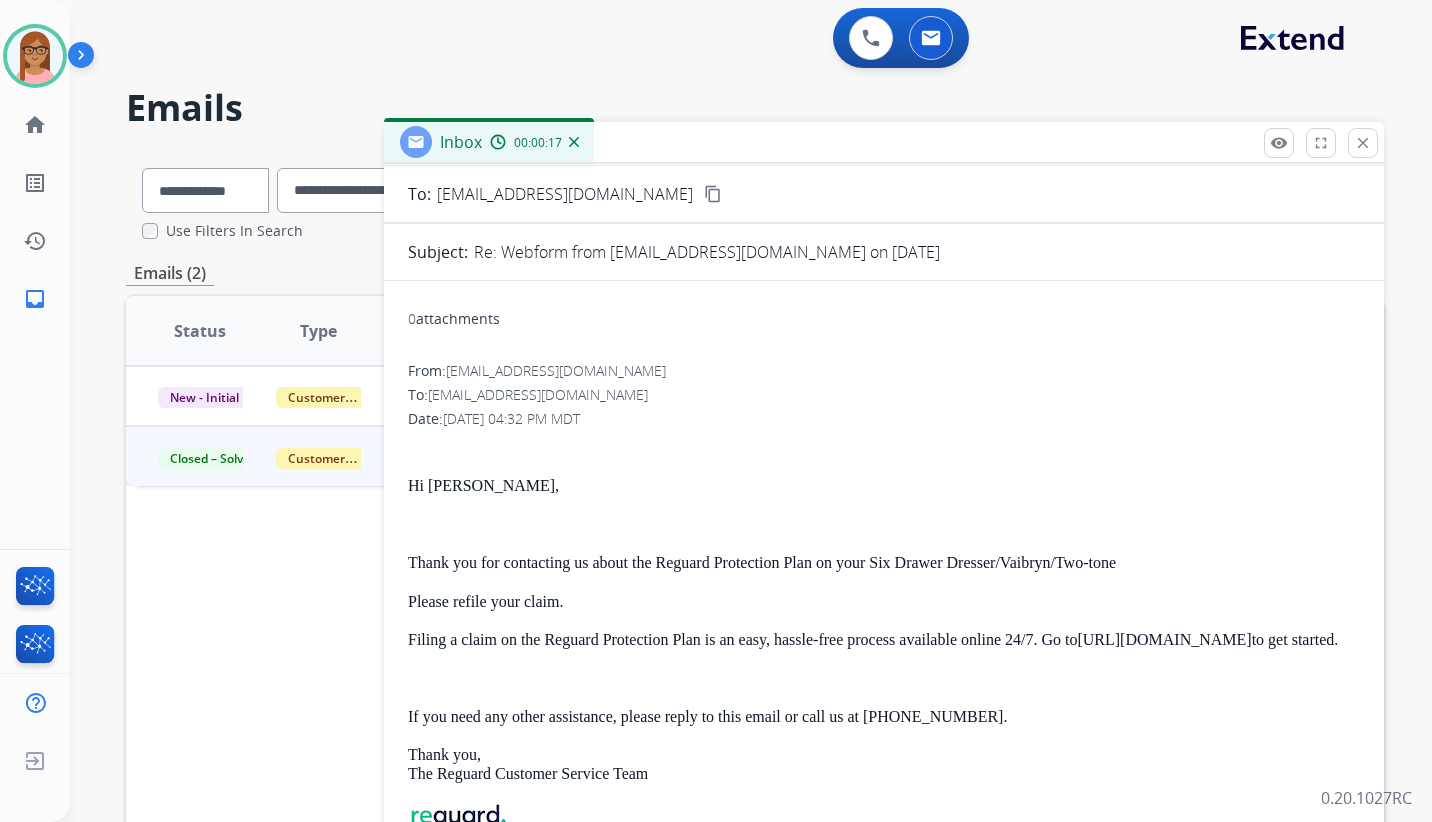scroll, scrollTop: 200, scrollLeft: 0, axis: vertical 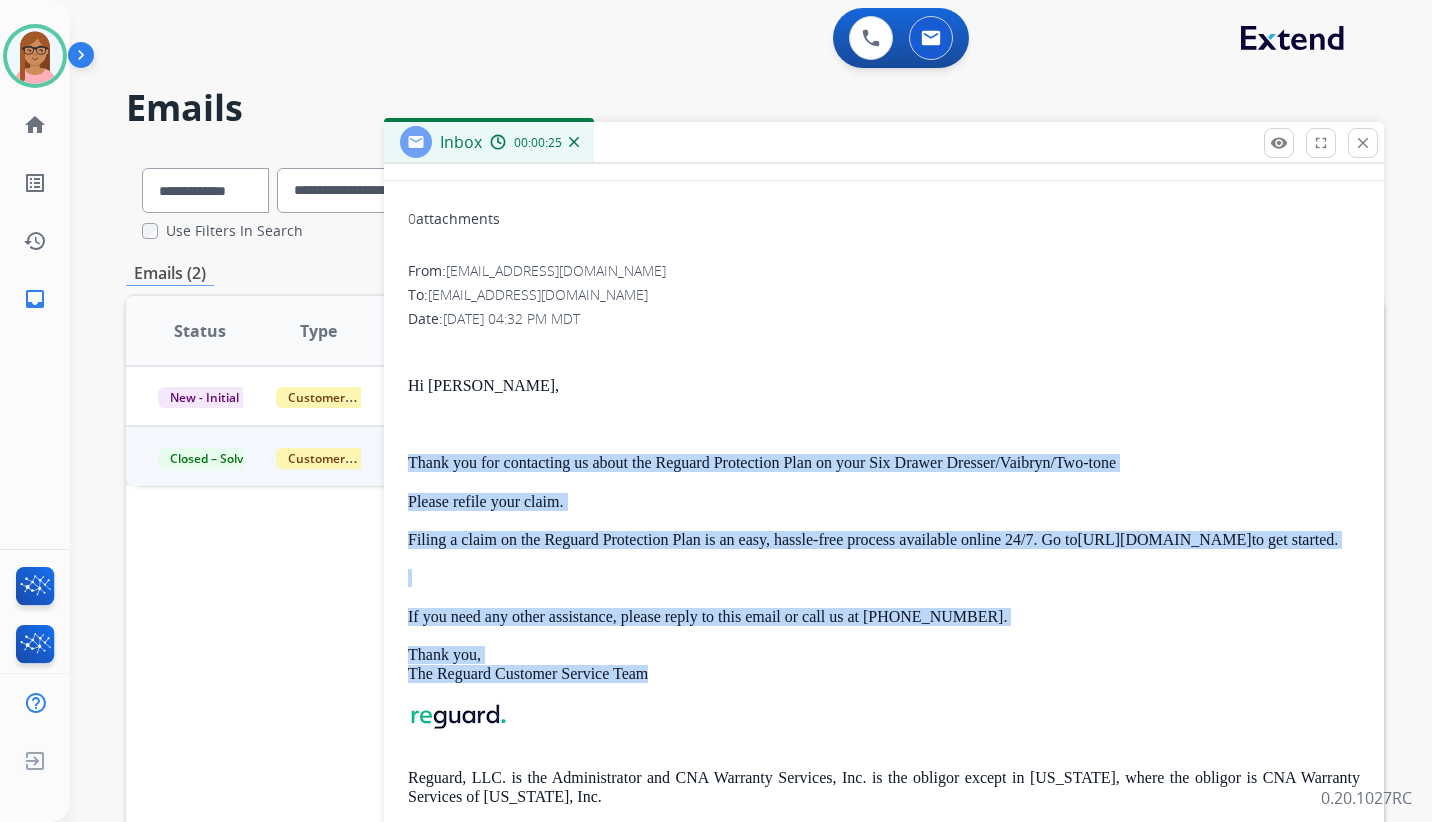 drag, startPoint x: 407, startPoint y: 462, endPoint x: 760, endPoint y: 690, distance: 420.2297 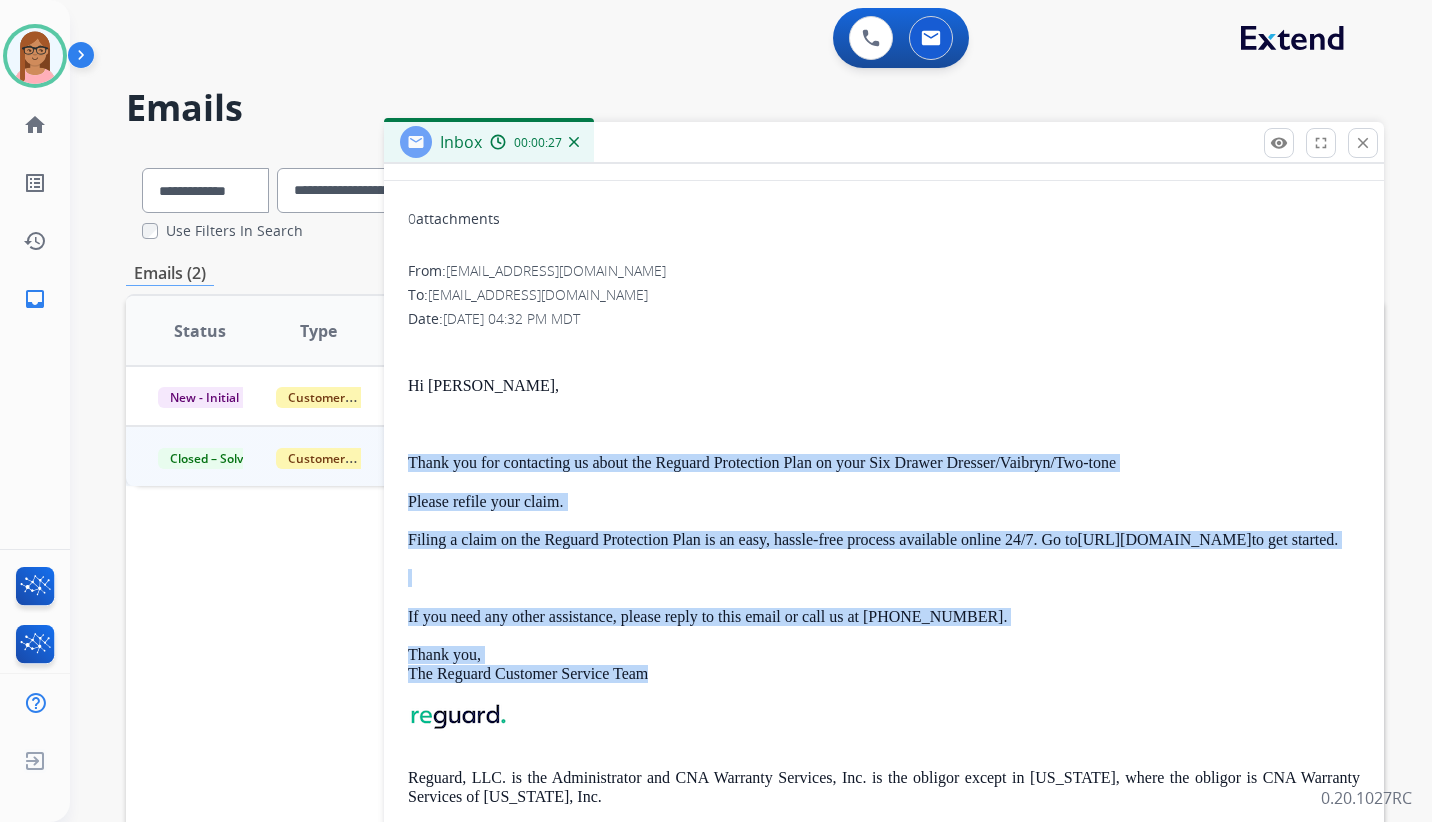 copy on "Thank you for contacting us about the Reguard Protection Plan on your Six Drawer Dresser/Vaibryn/Two-tone Please refile your claim.  Filing a claim on the Reguard Protection Plan is an easy, hassle-free process available online 24/7. Go to  [URL][DOMAIN_NAME]  to get started. If you need any other assistance, please reply to this email or call us at [PHONE_NUMBER]. Thank you, The Reguard Customer Service Team" 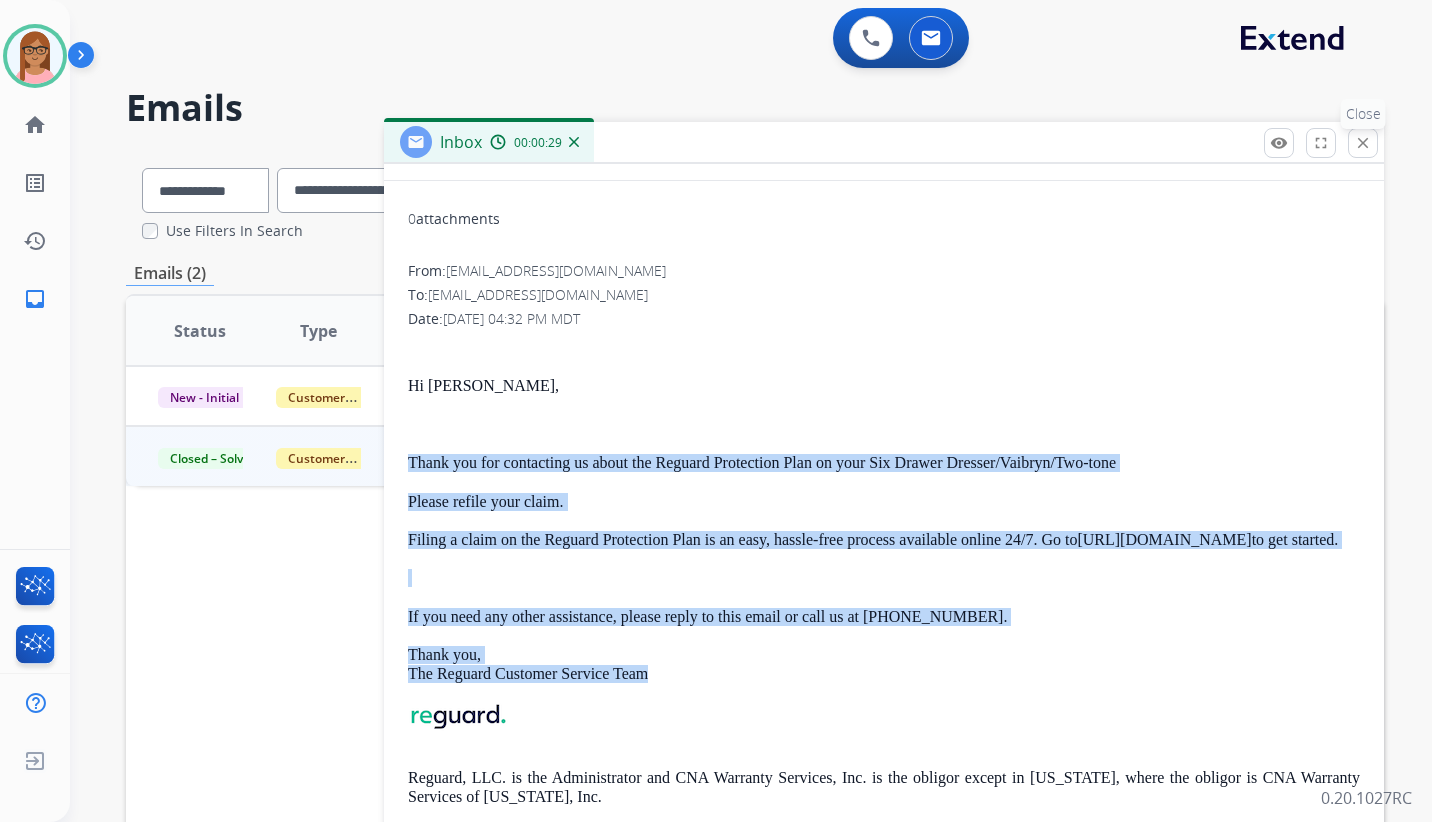 click on "close Close" at bounding box center (1363, 143) 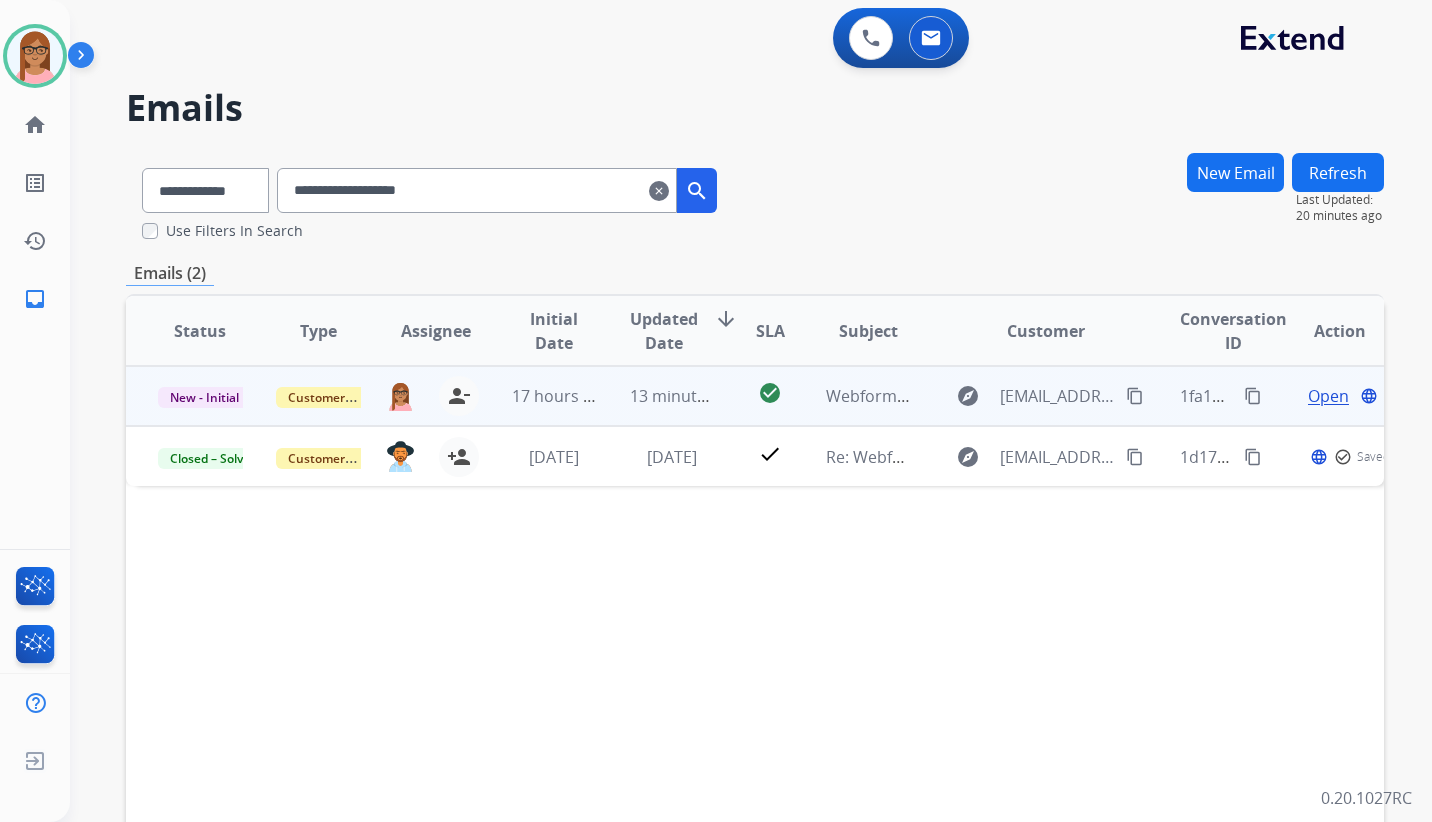 click on "Open" at bounding box center (1328, 396) 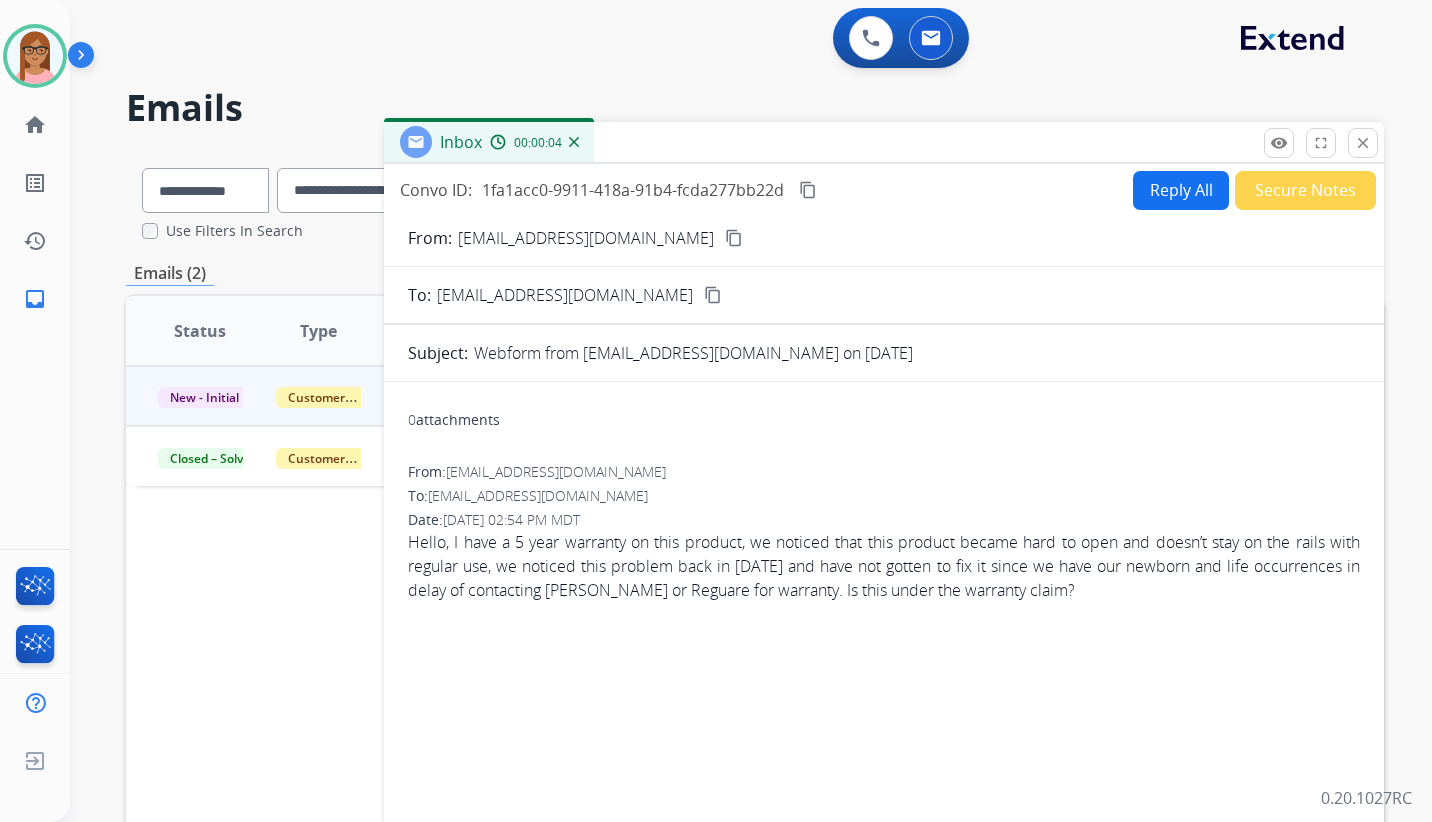 click on "Reply All" at bounding box center [1181, 190] 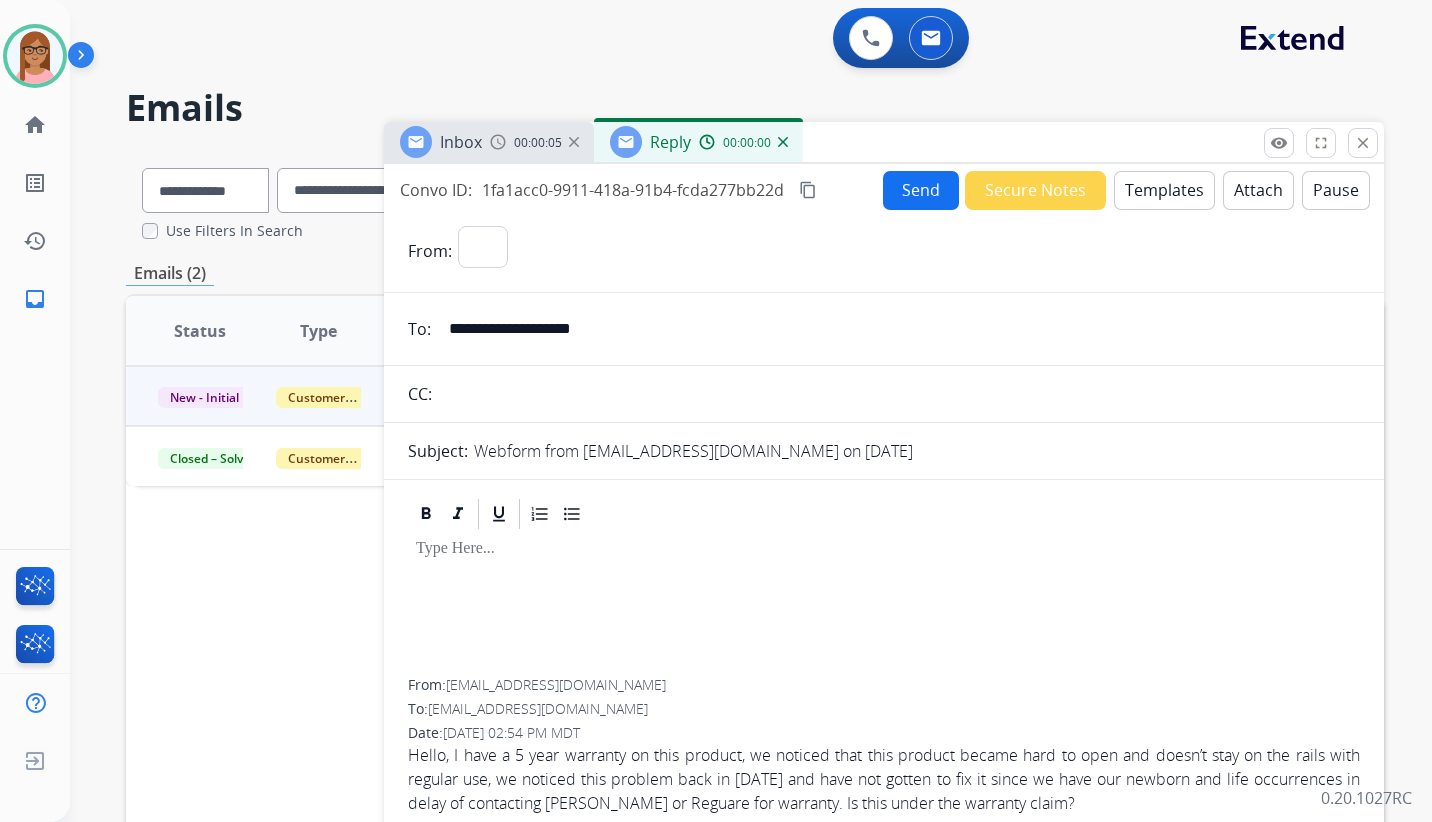 select on "**********" 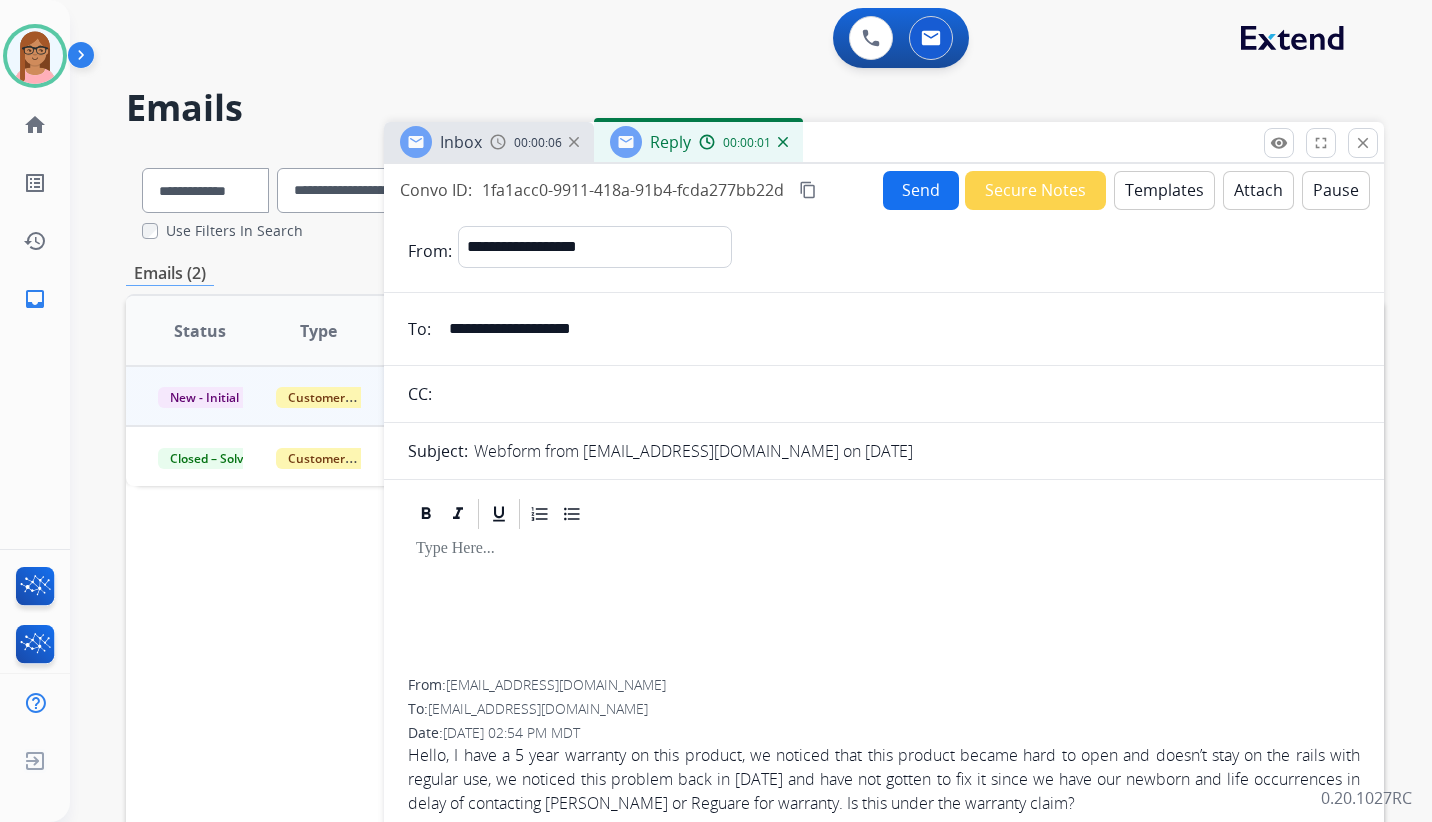 click on "Templates" at bounding box center (1164, 190) 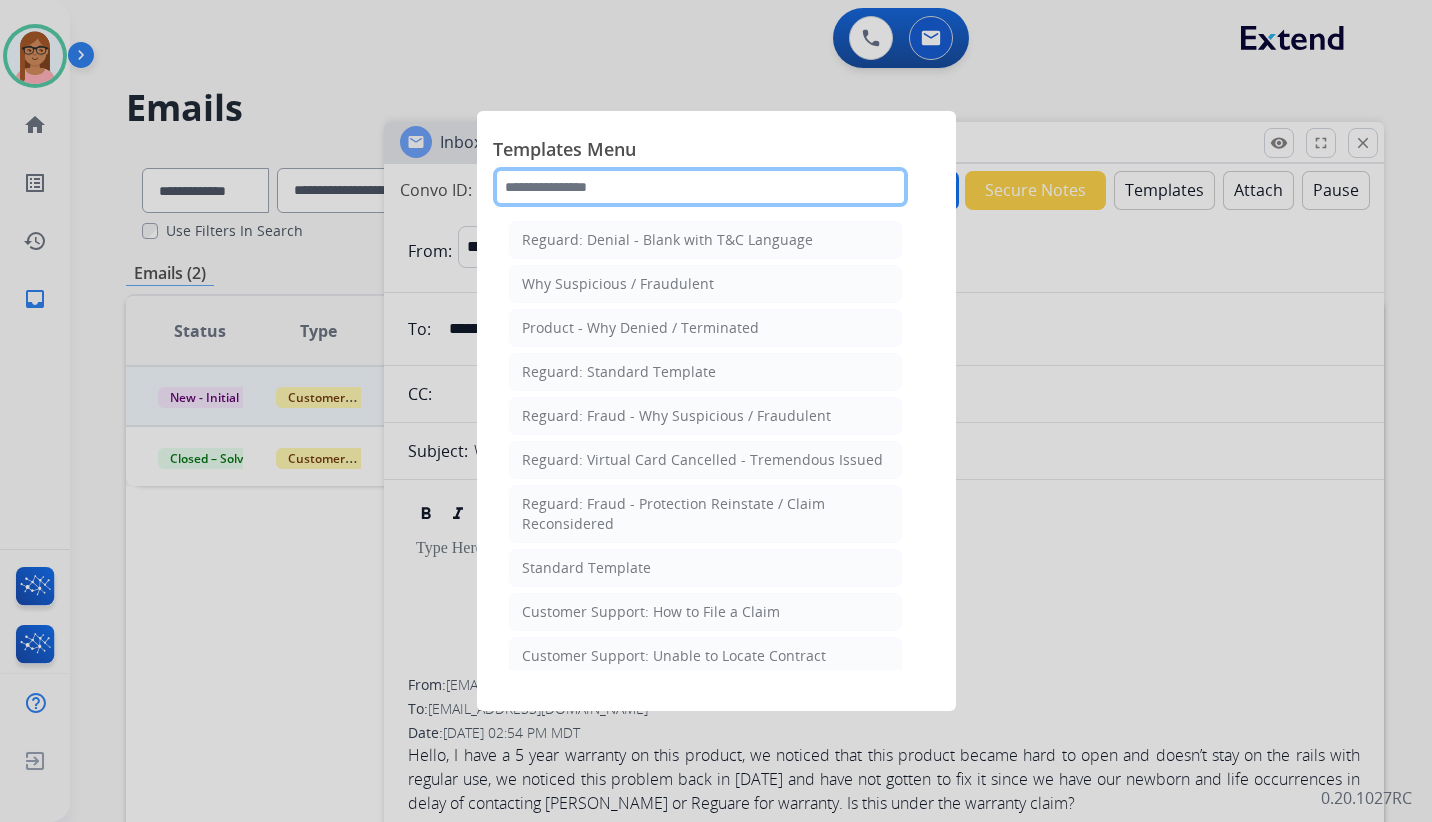 click 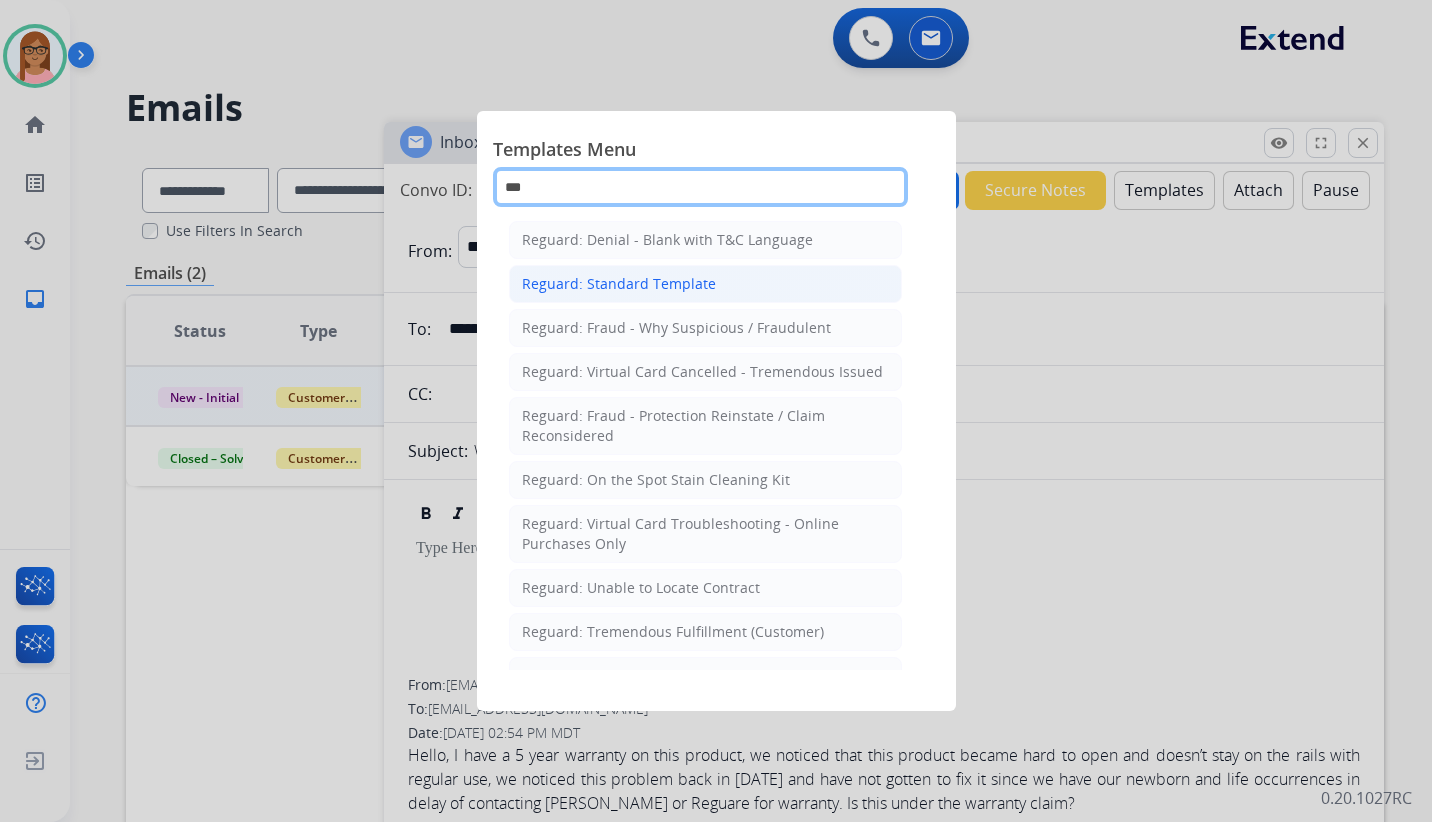 type on "***" 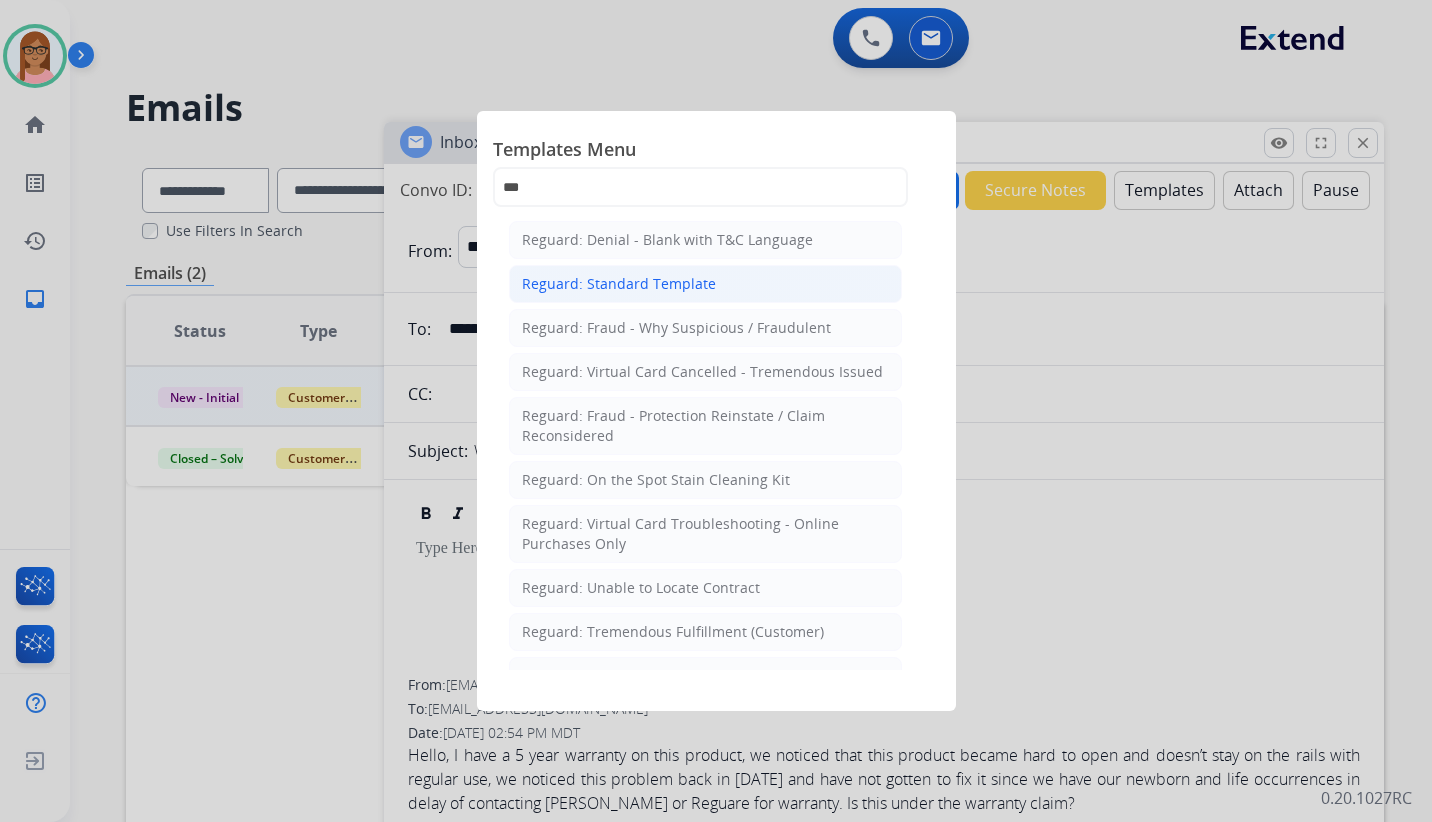 click on "Reguard: Standard Template" 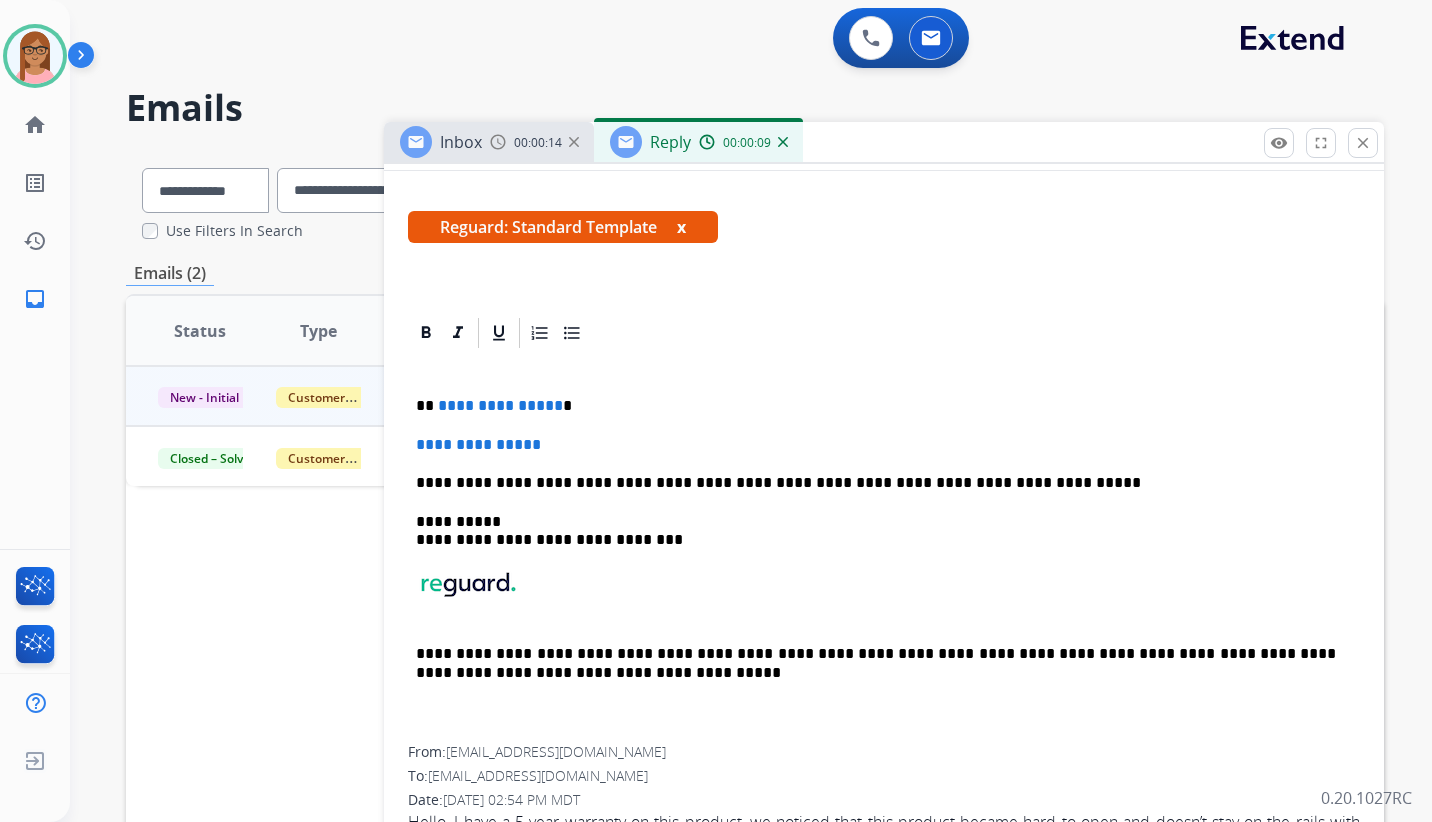 scroll, scrollTop: 366, scrollLeft: 0, axis: vertical 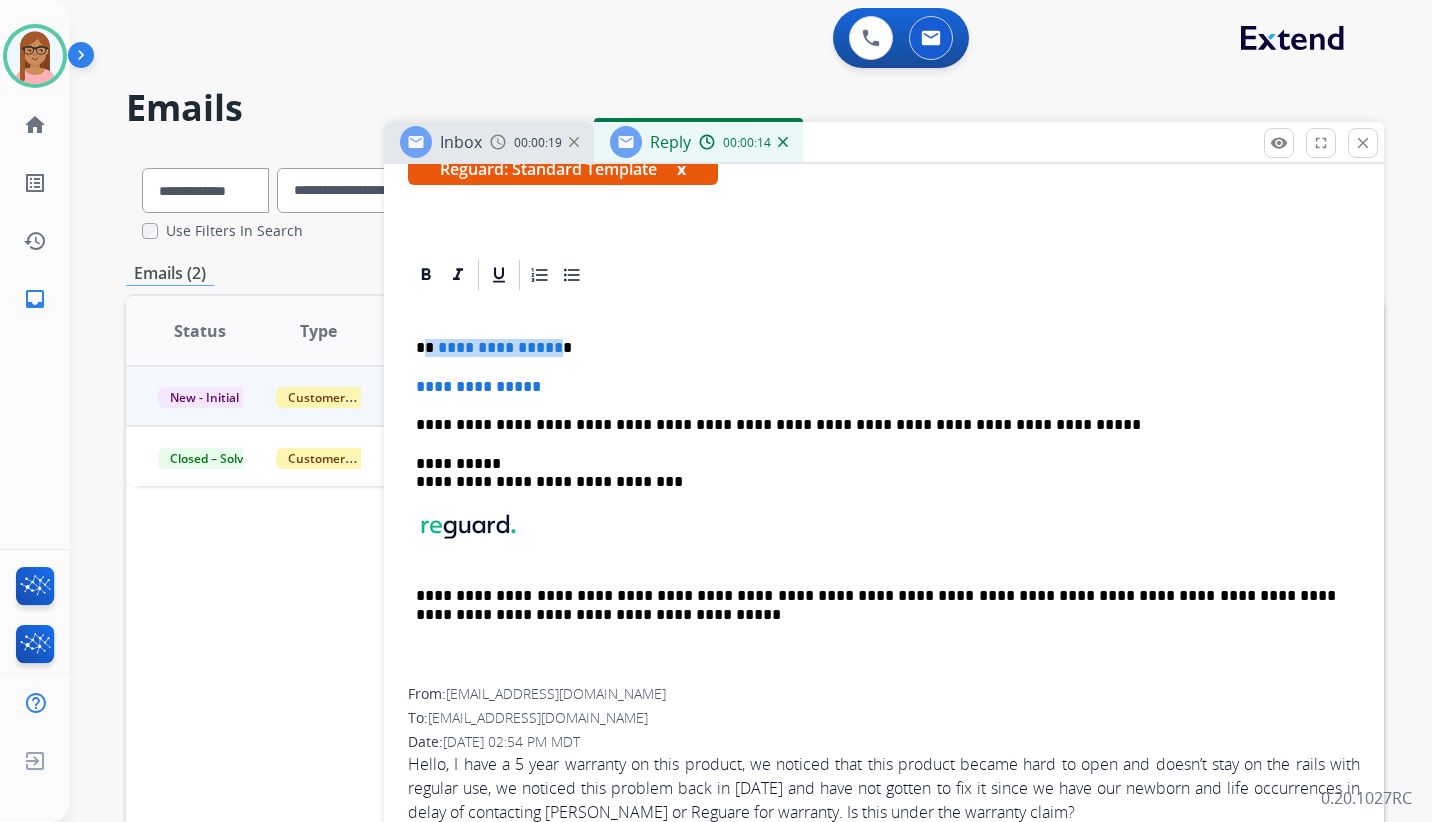 drag, startPoint x: 549, startPoint y: 349, endPoint x: 439, endPoint y: 338, distance: 110.54863 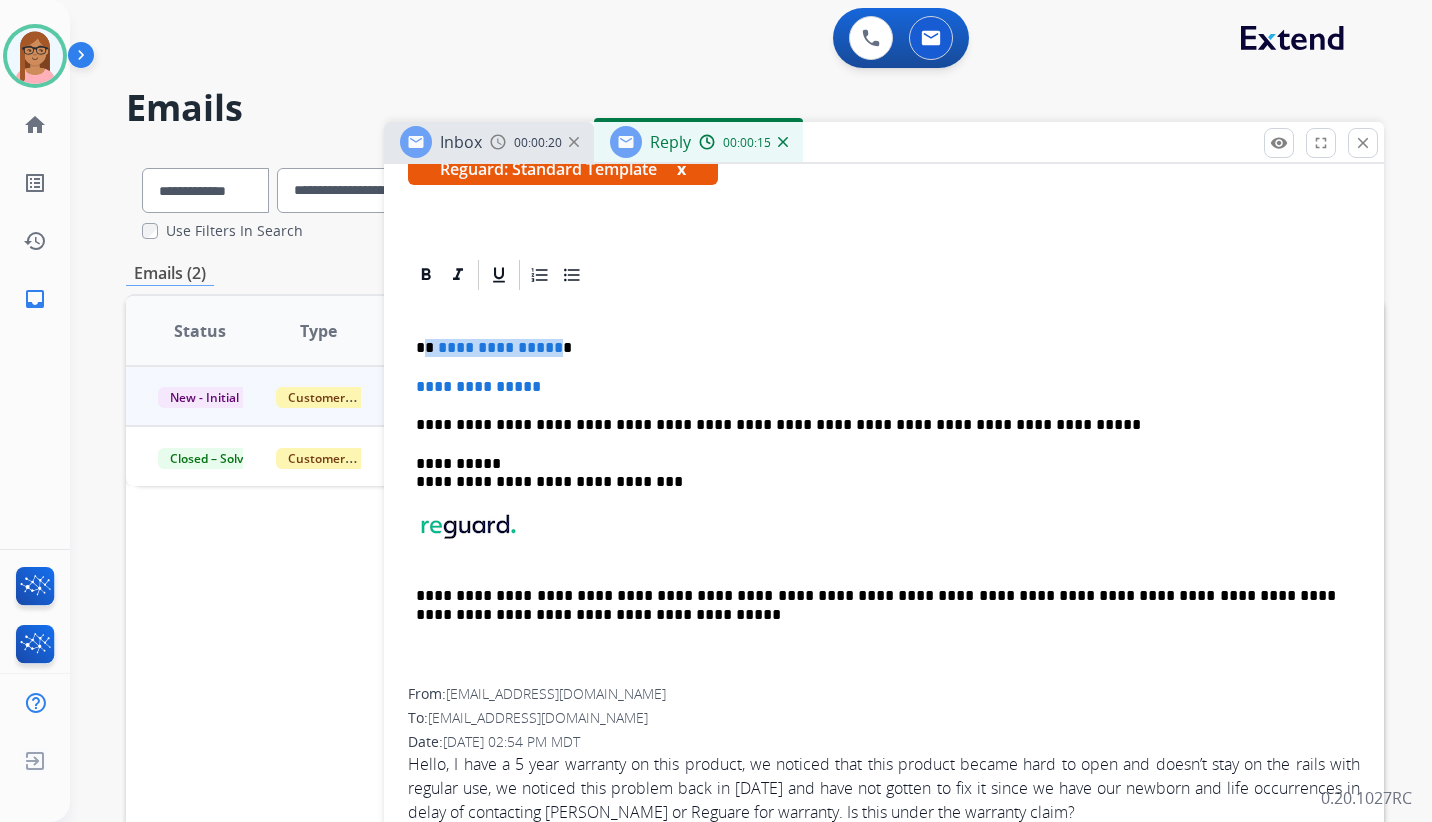 type 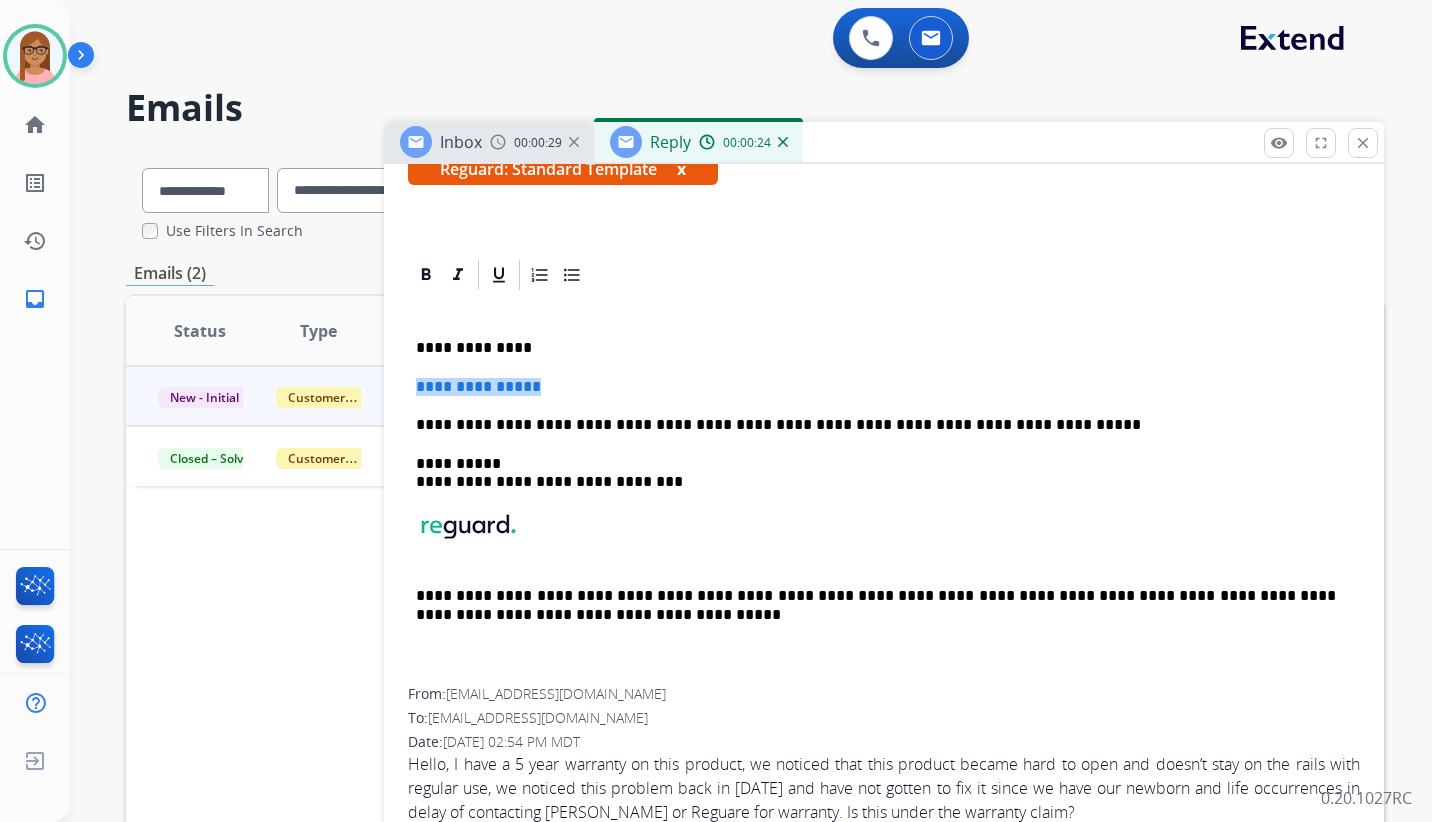 drag, startPoint x: 413, startPoint y: 382, endPoint x: 556, endPoint y: 385, distance: 143.03146 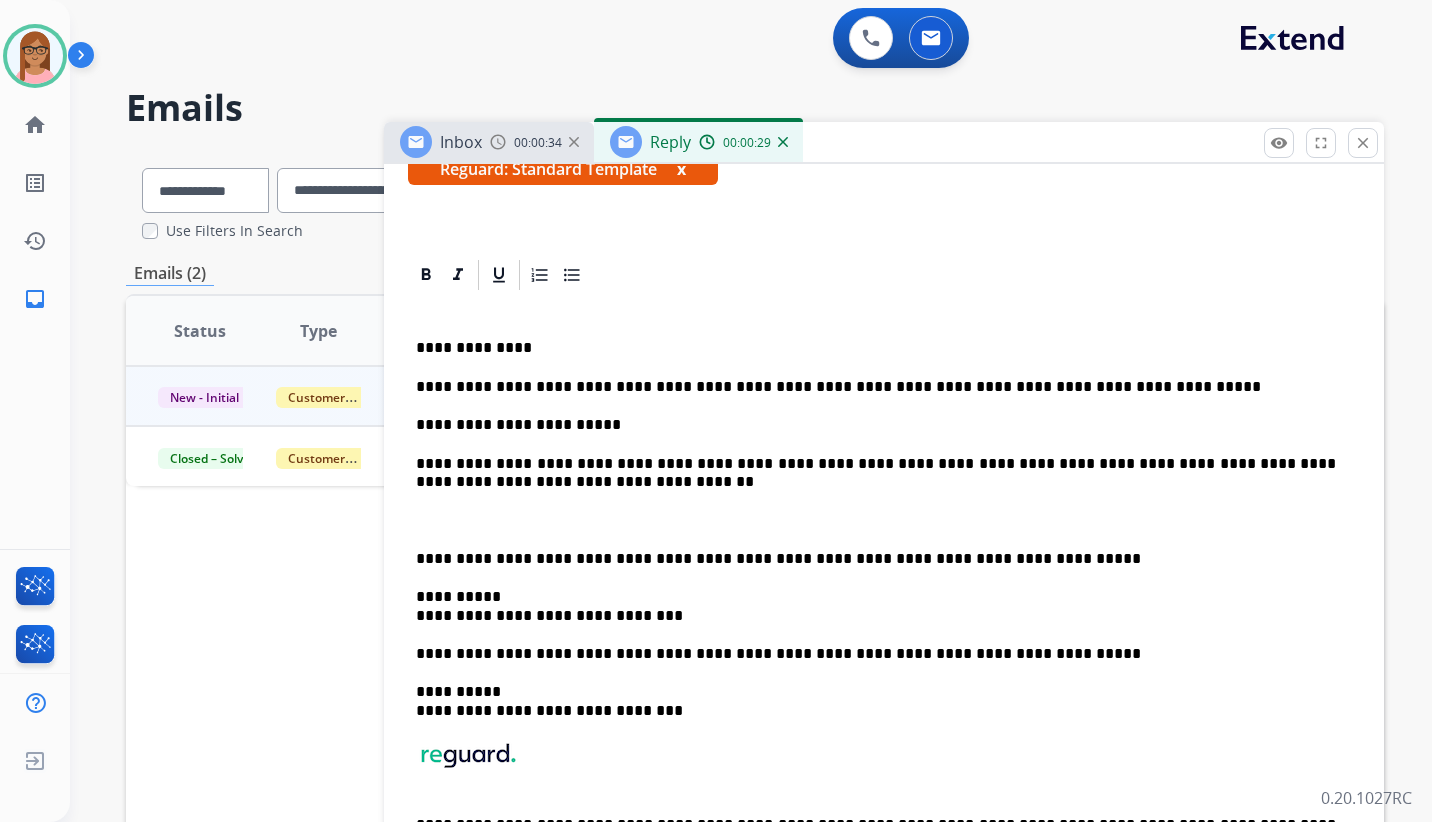 click on "**********" at bounding box center [884, 605] 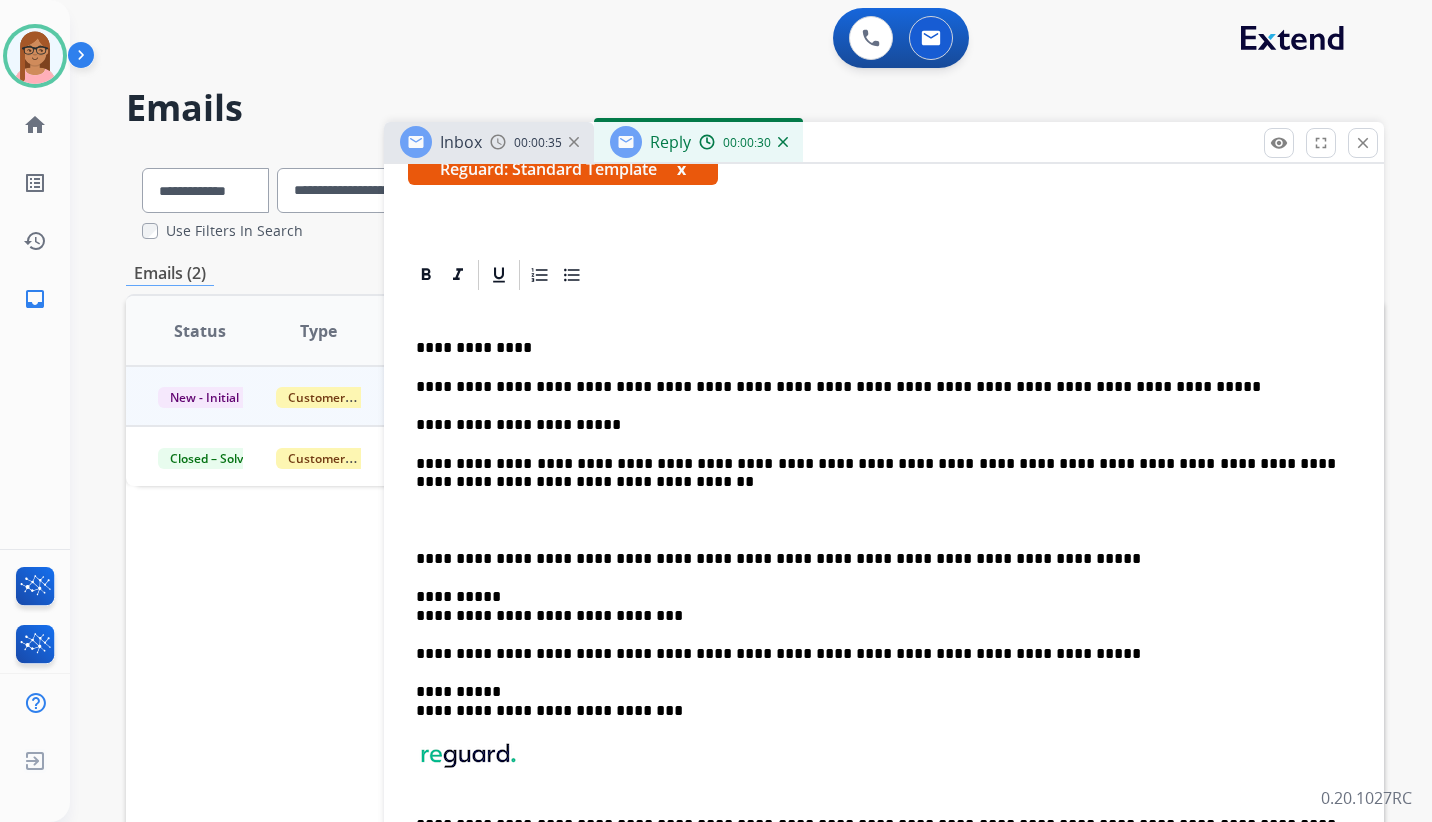 click on "**********" at bounding box center (876, 387) 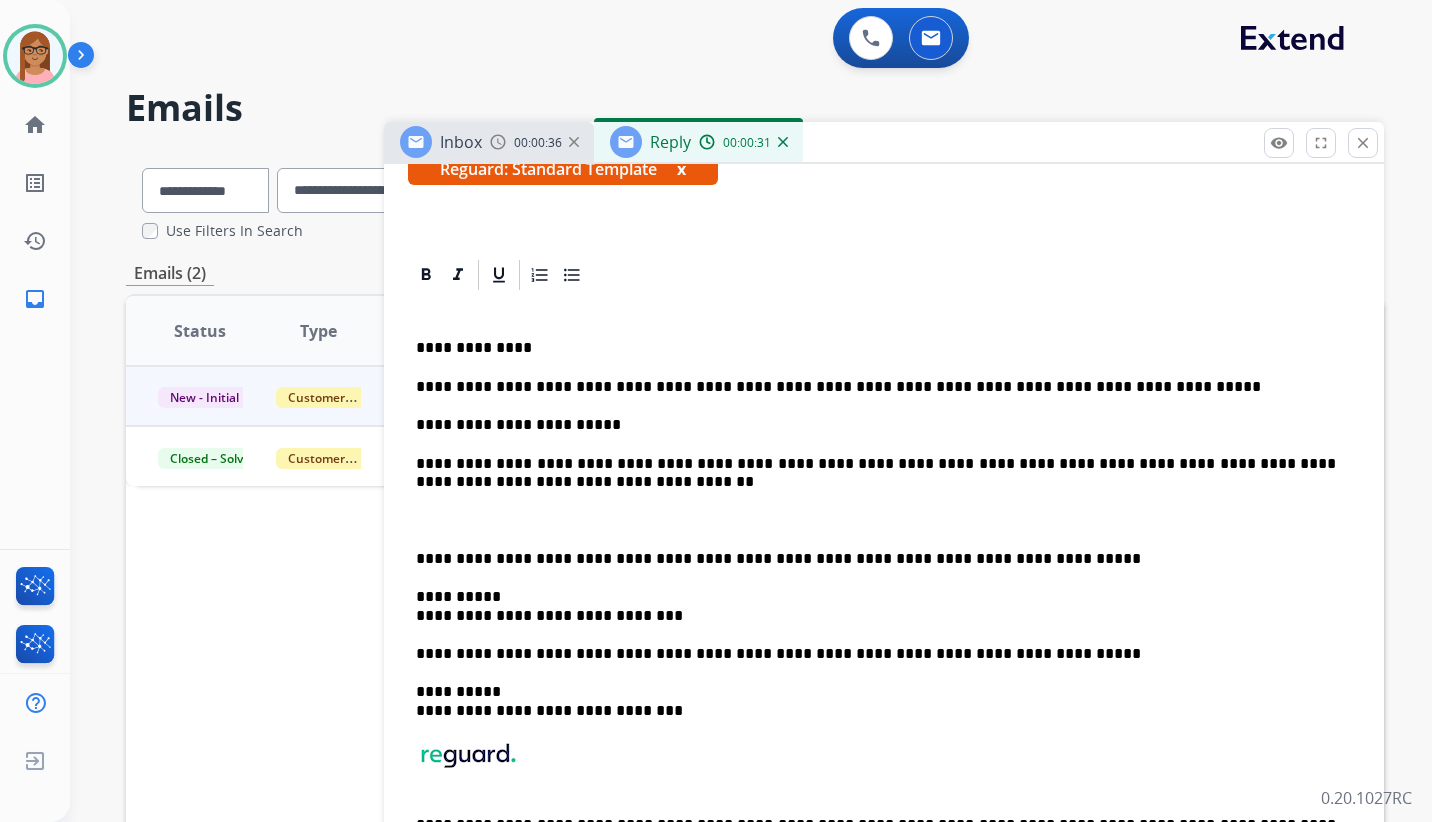 click on "**********" at bounding box center [884, 605] 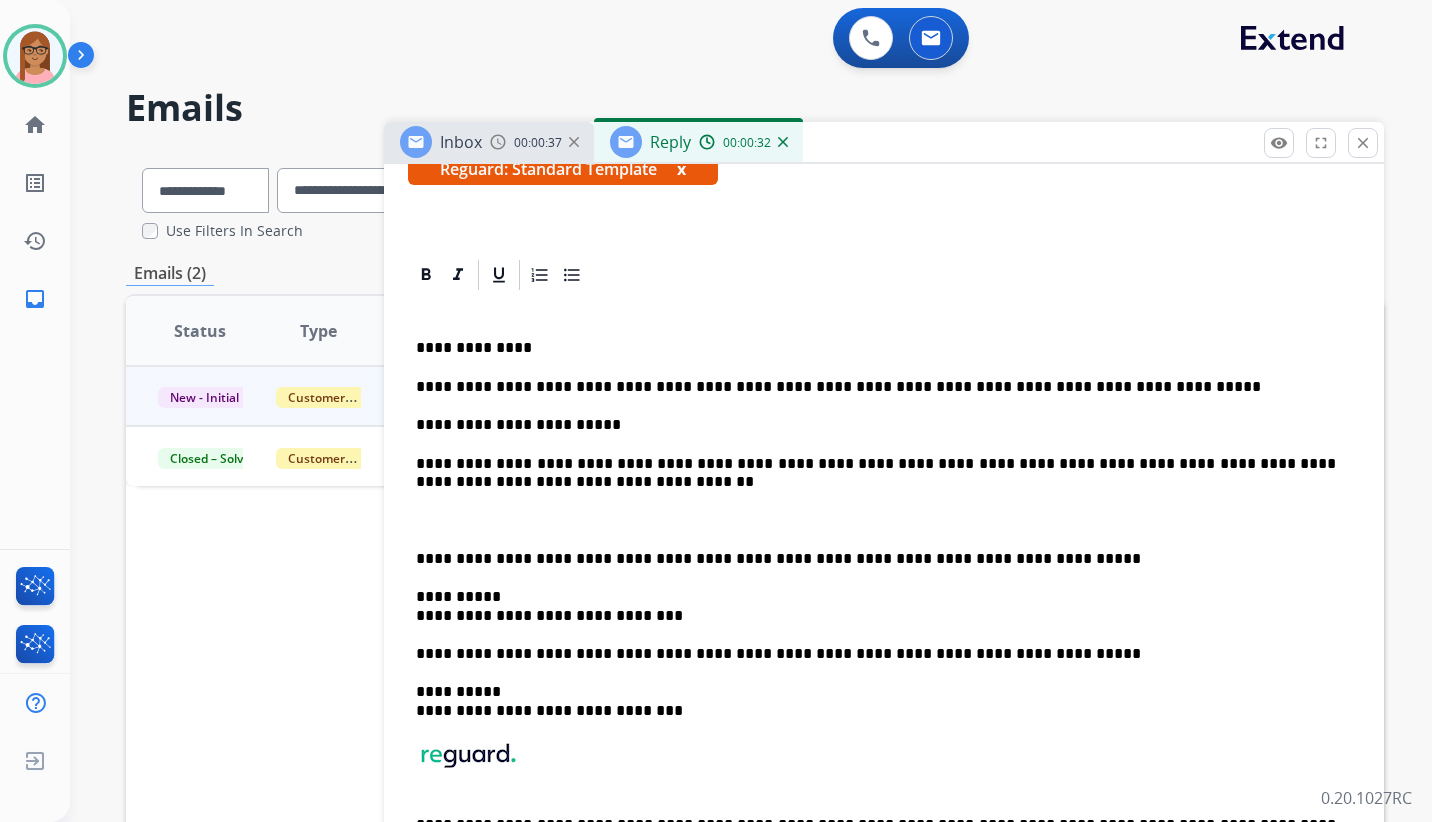 click on "**********" at bounding box center (876, 387) 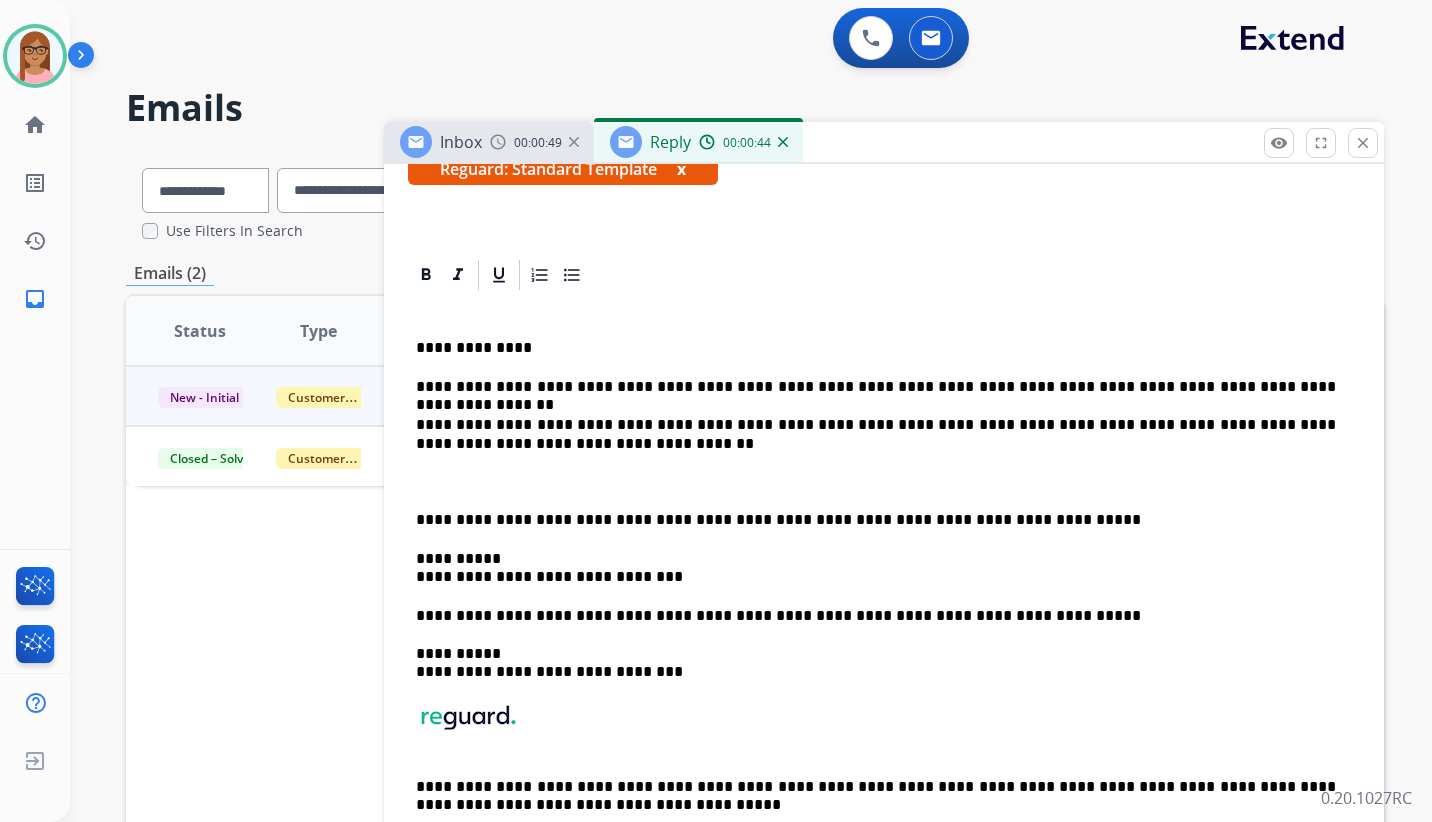 click on "**********" at bounding box center [884, 586] 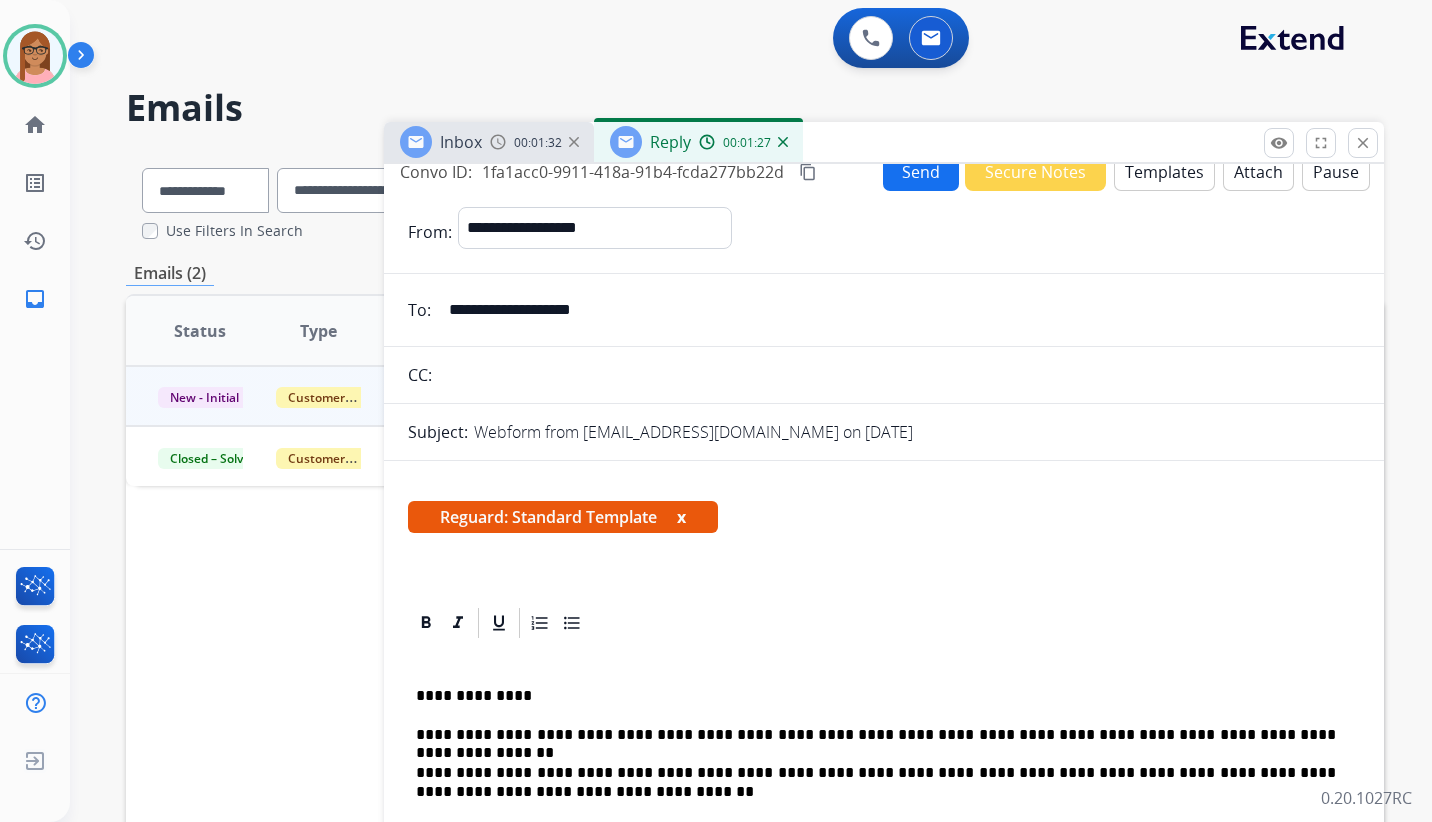 scroll, scrollTop: 0, scrollLeft: 0, axis: both 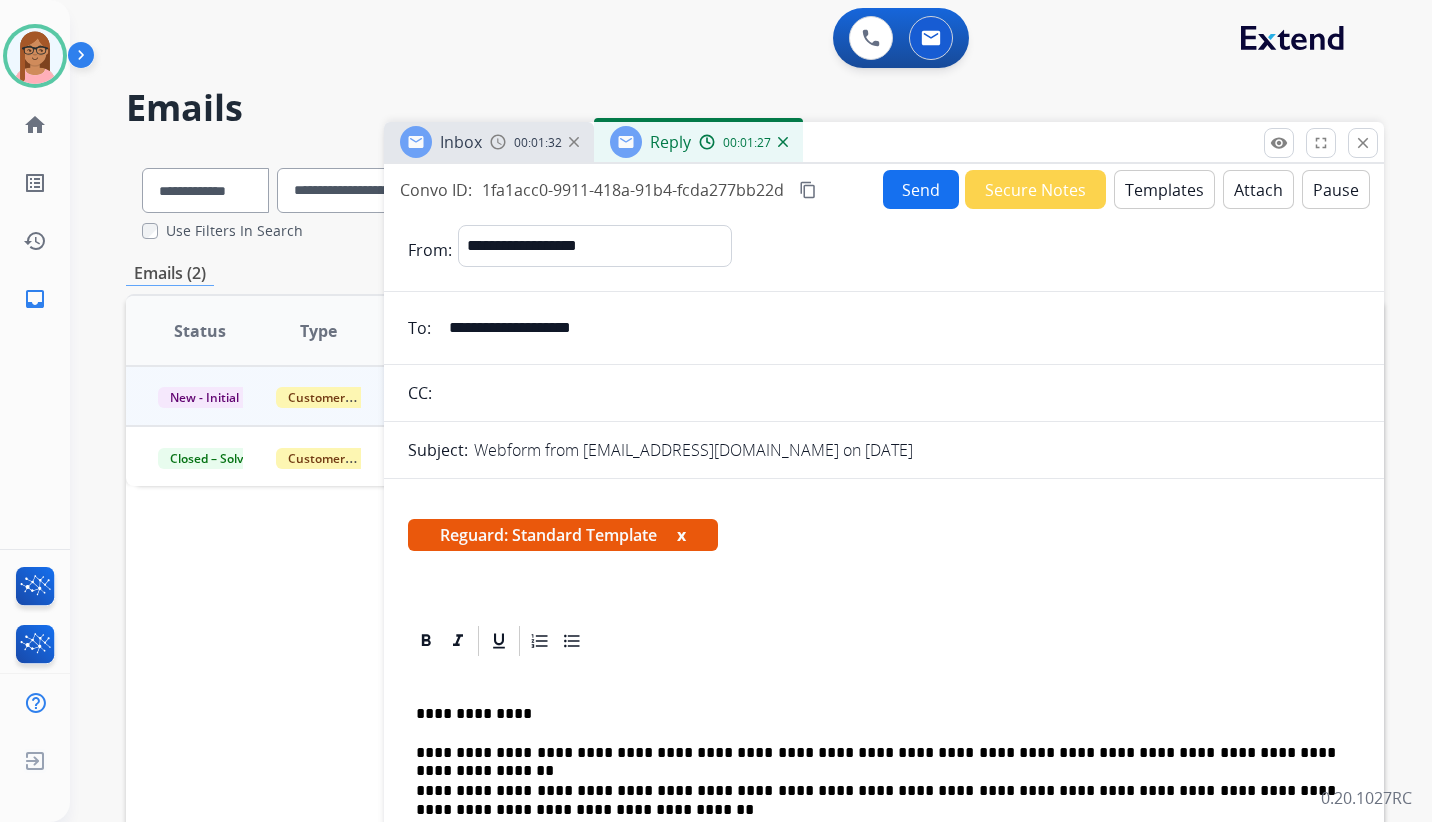 click on "Send" at bounding box center [921, 189] 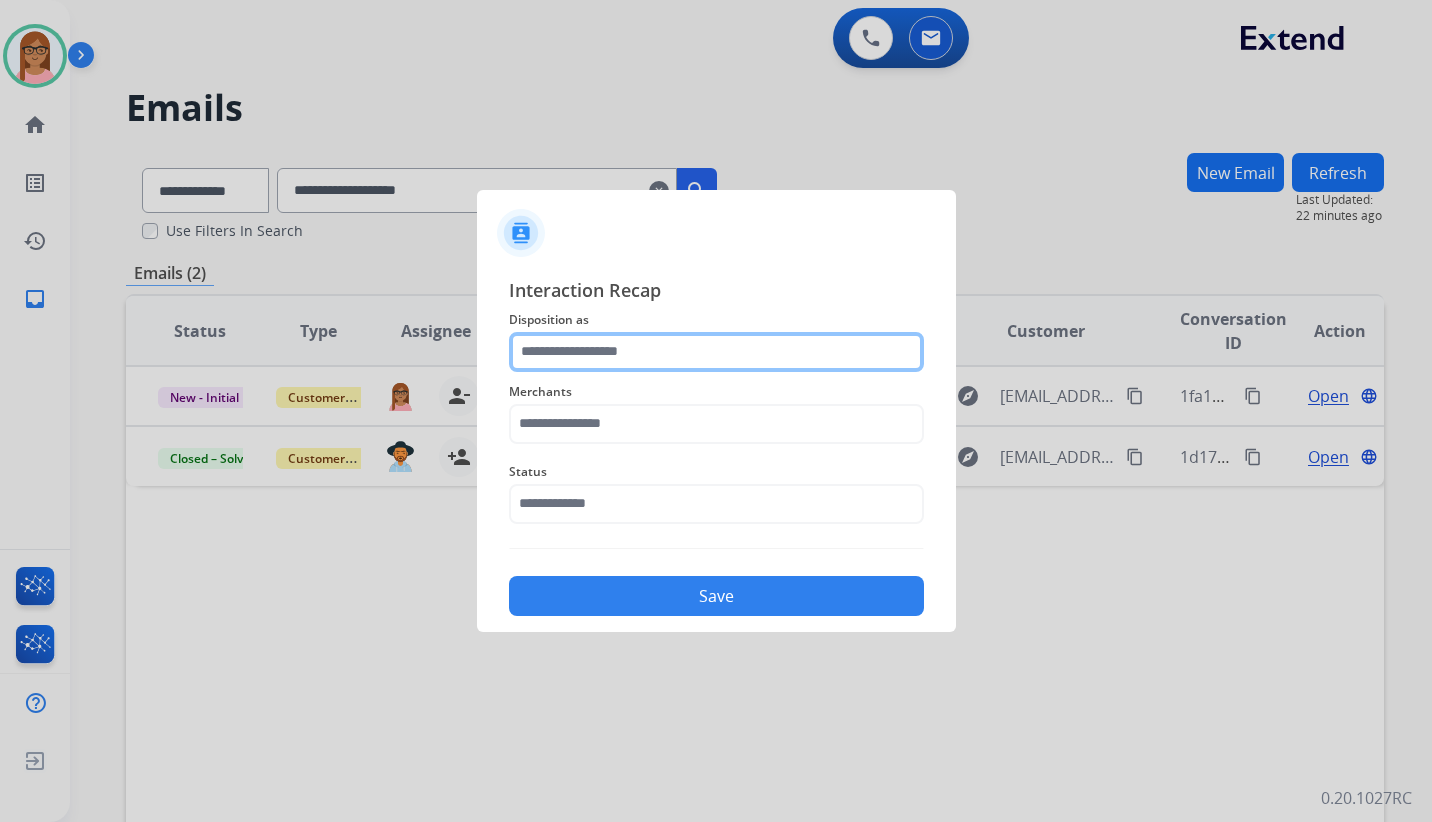 click 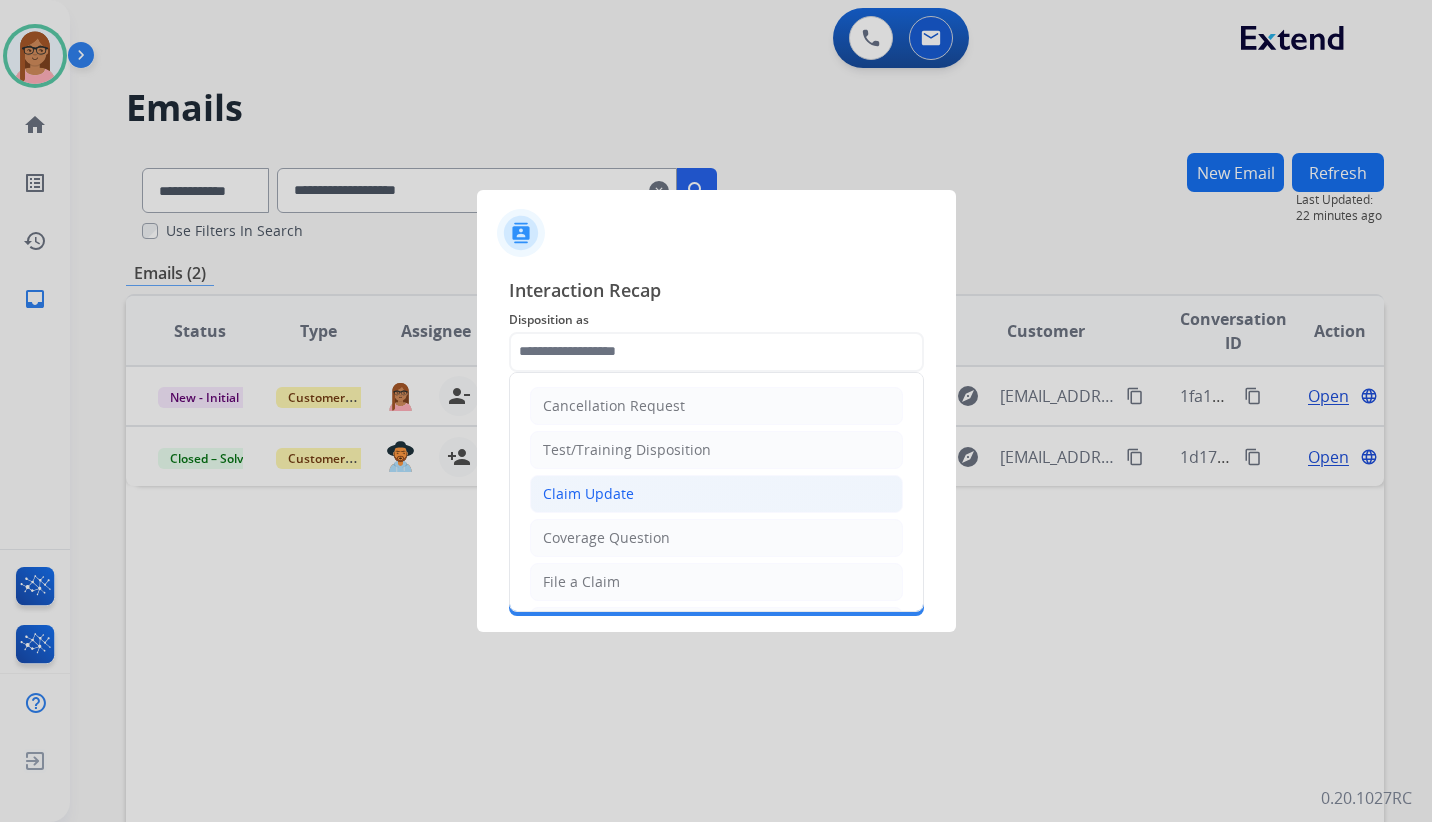 click on "Claim Update" 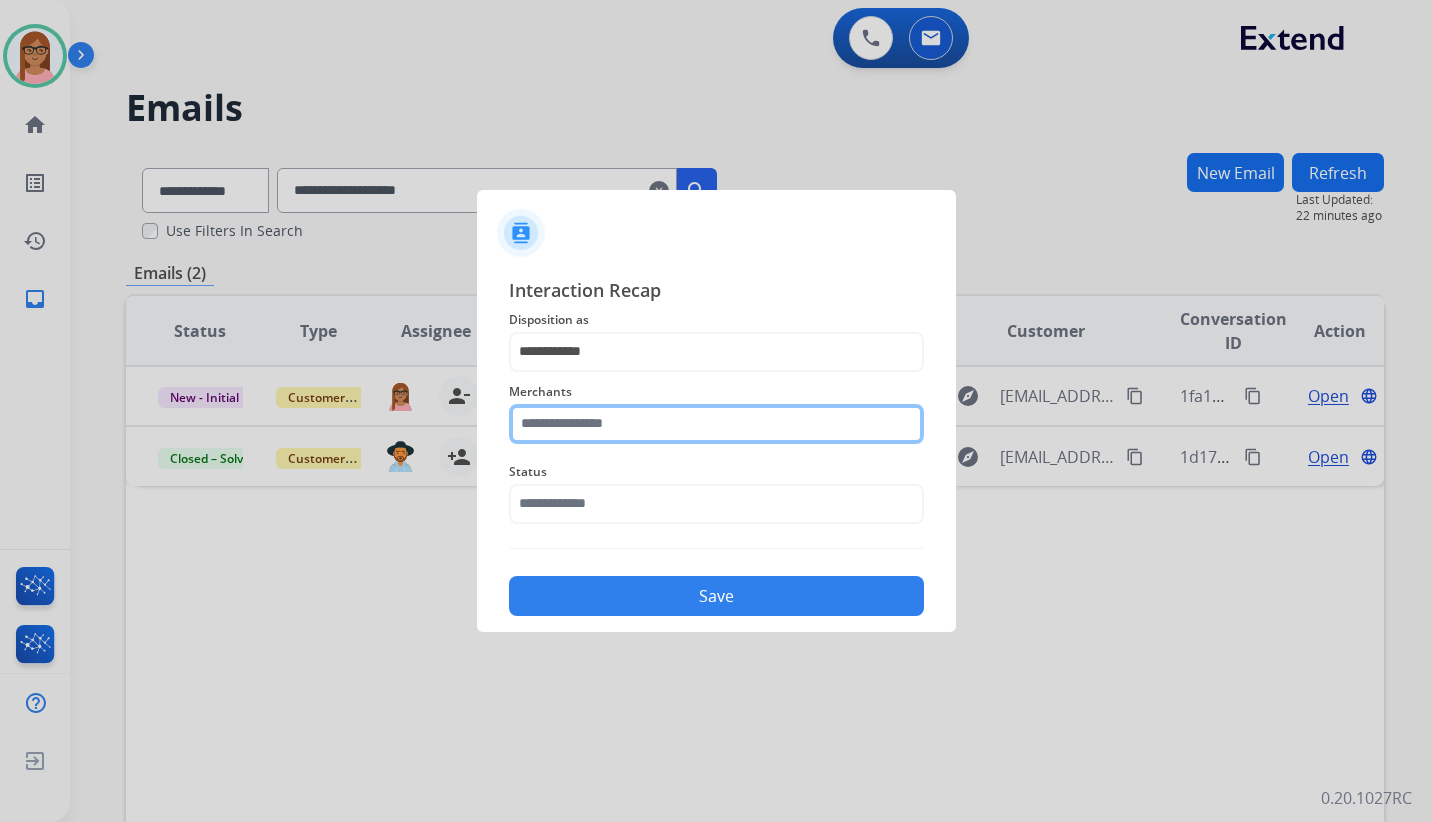 click 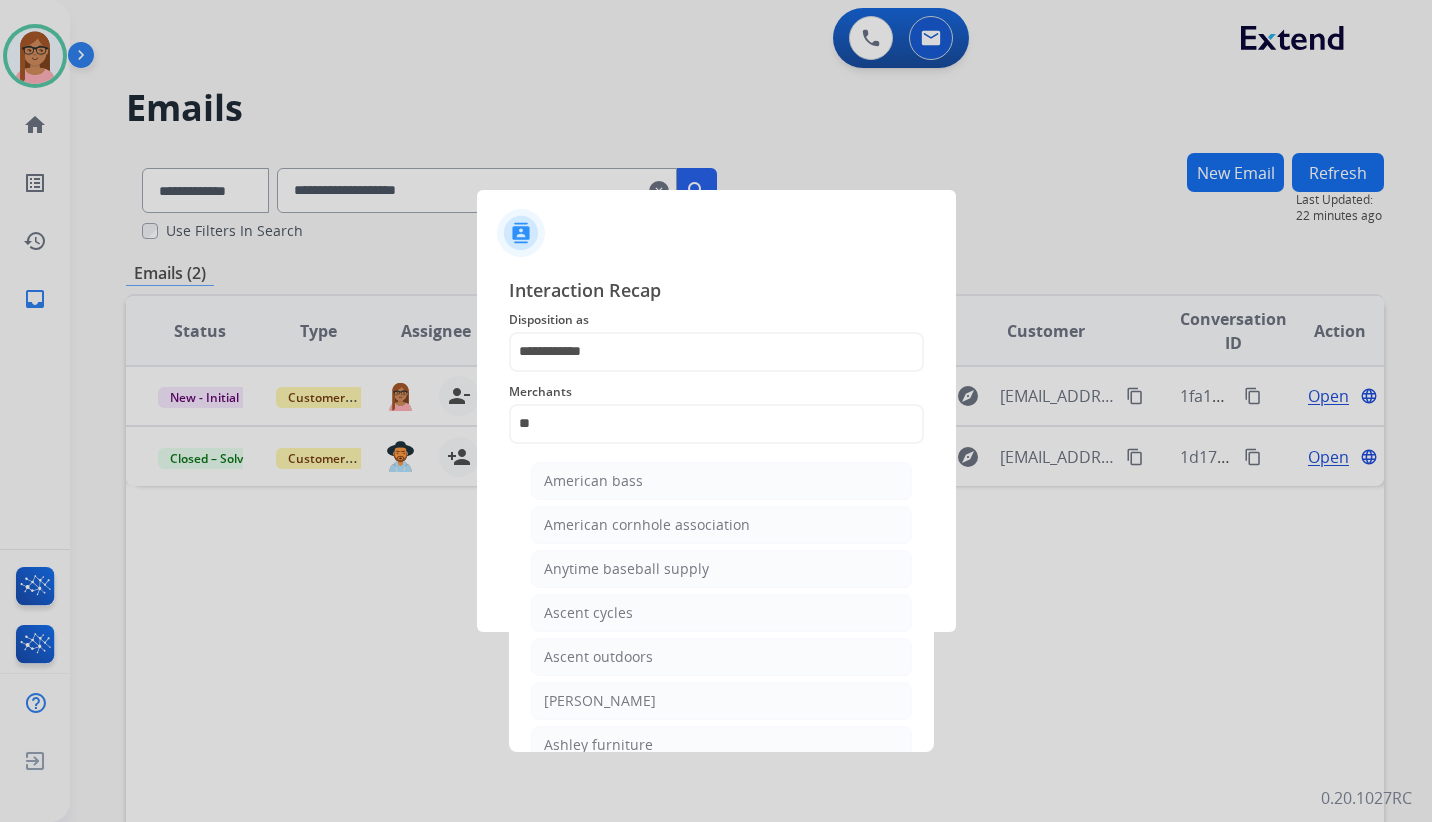 click on "[PERSON_NAME]" 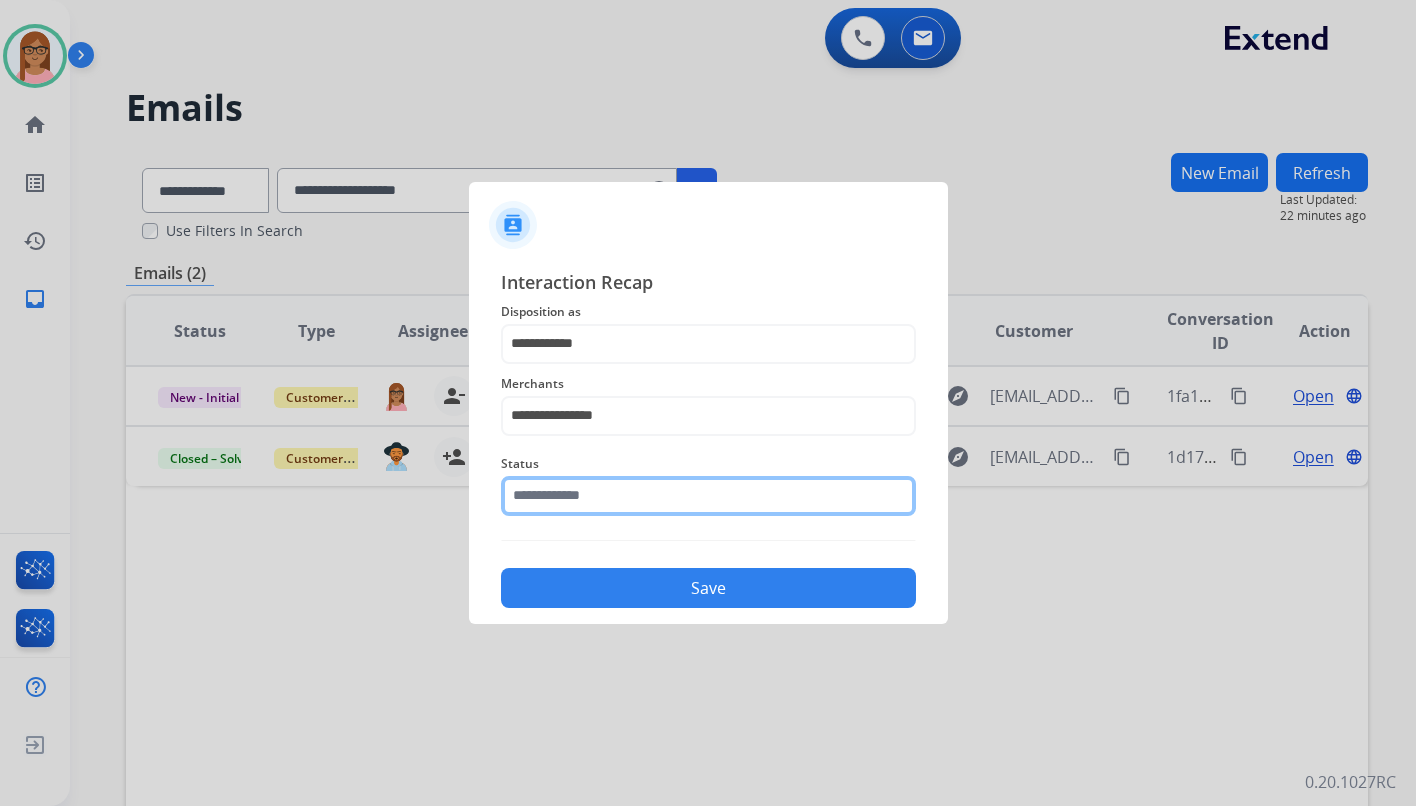 click 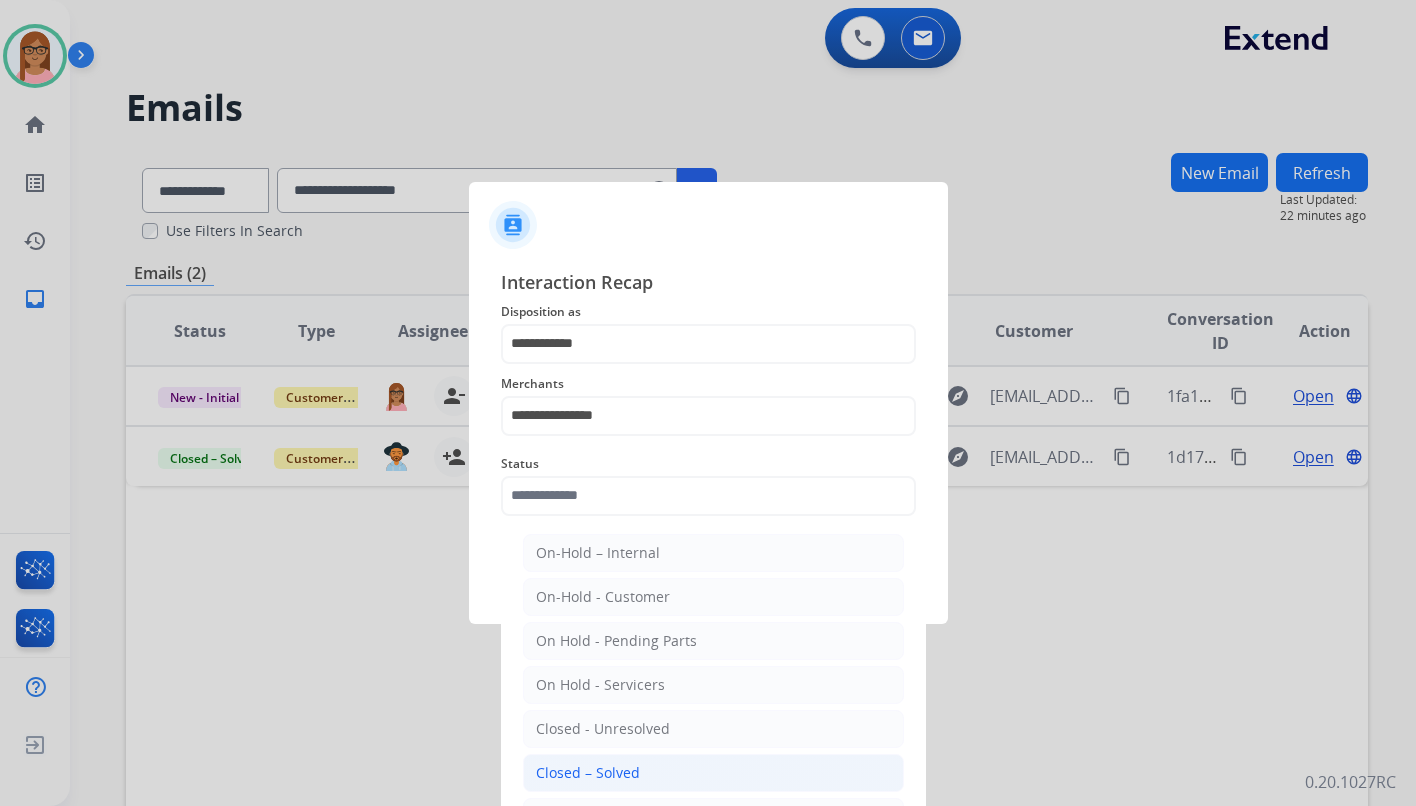 click on "Closed – Solved" 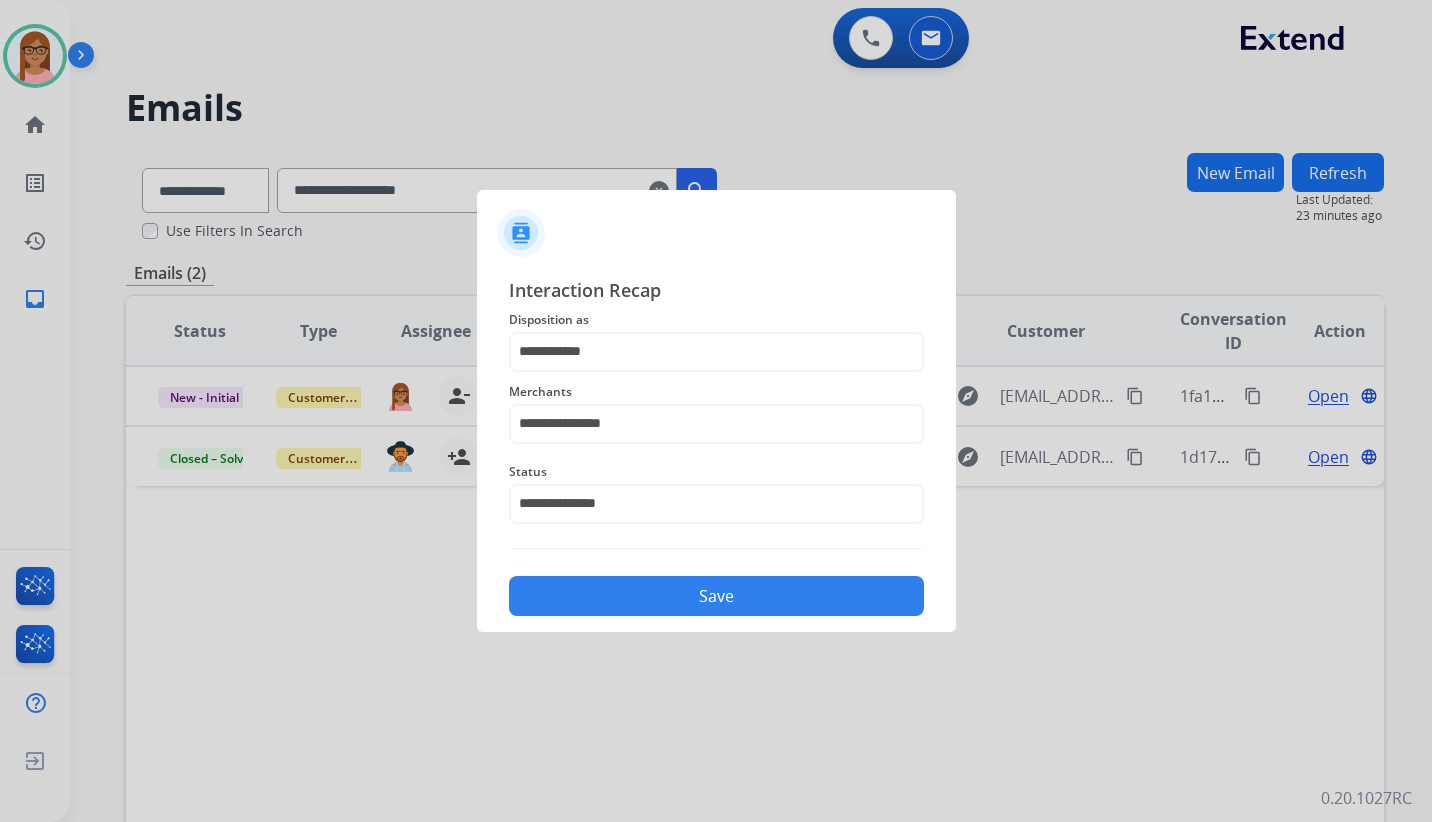 click on "Save" 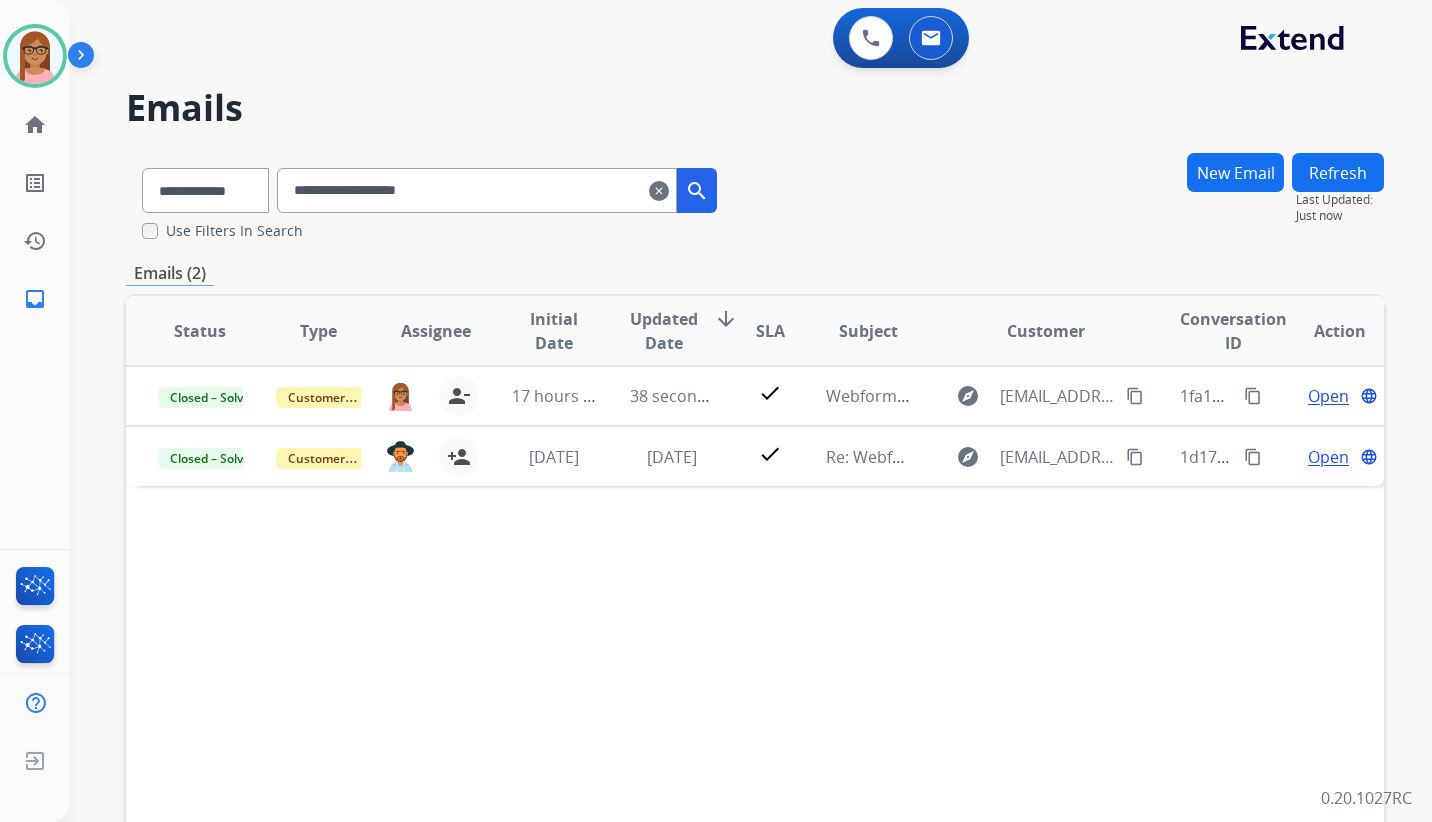 click on "clear" at bounding box center [659, 191] 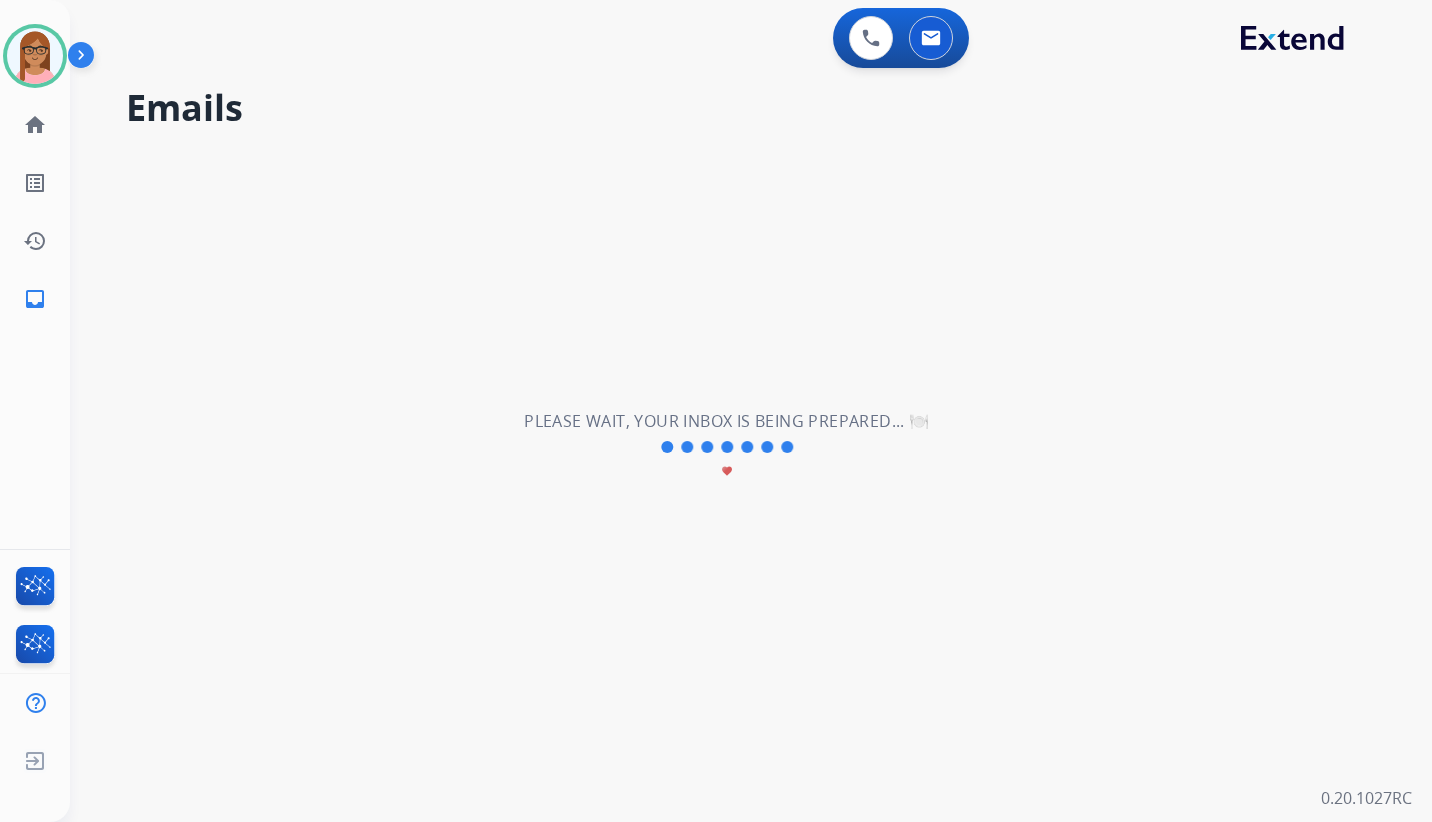 type 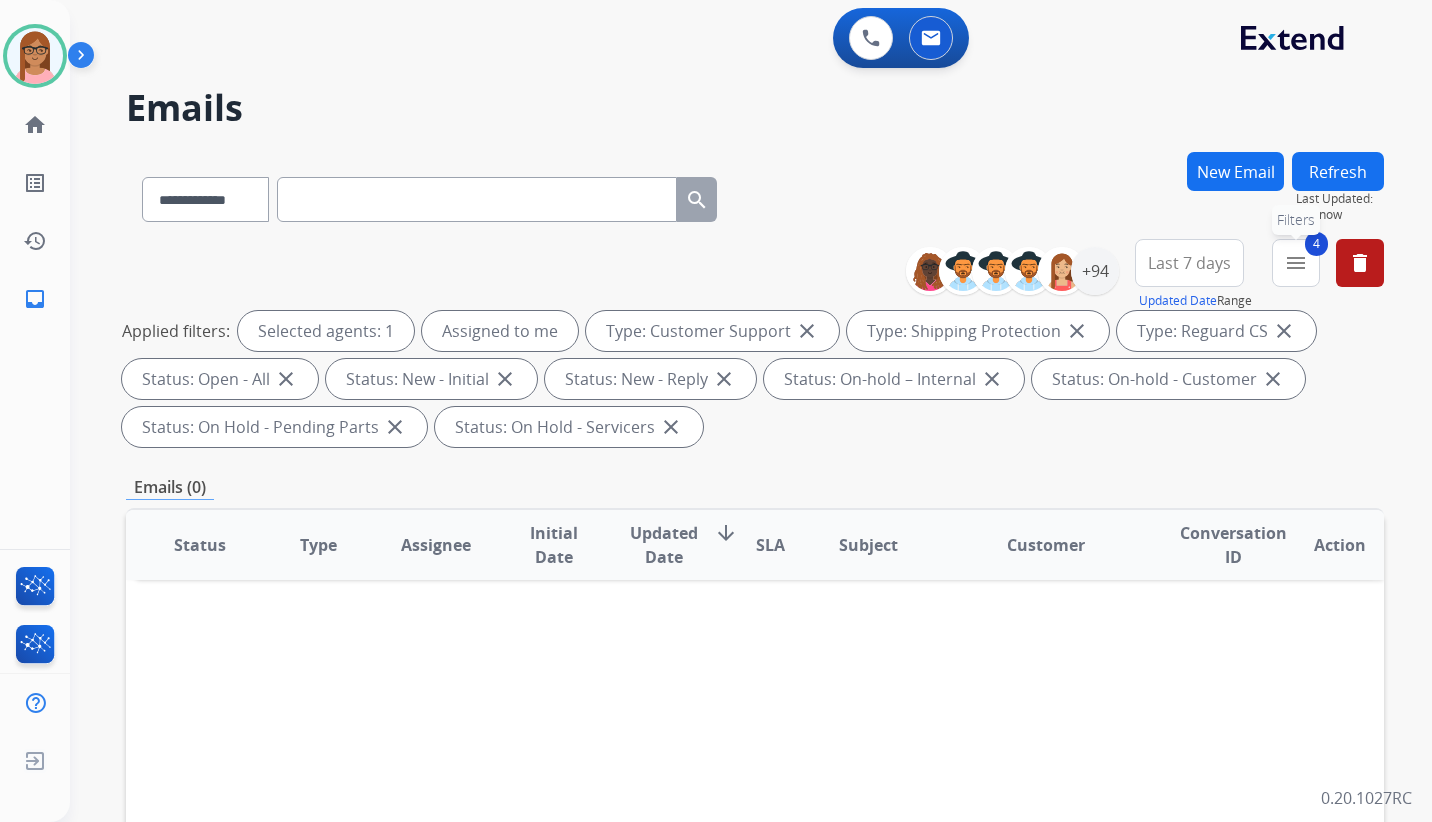 click on "menu" at bounding box center (1296, 263) 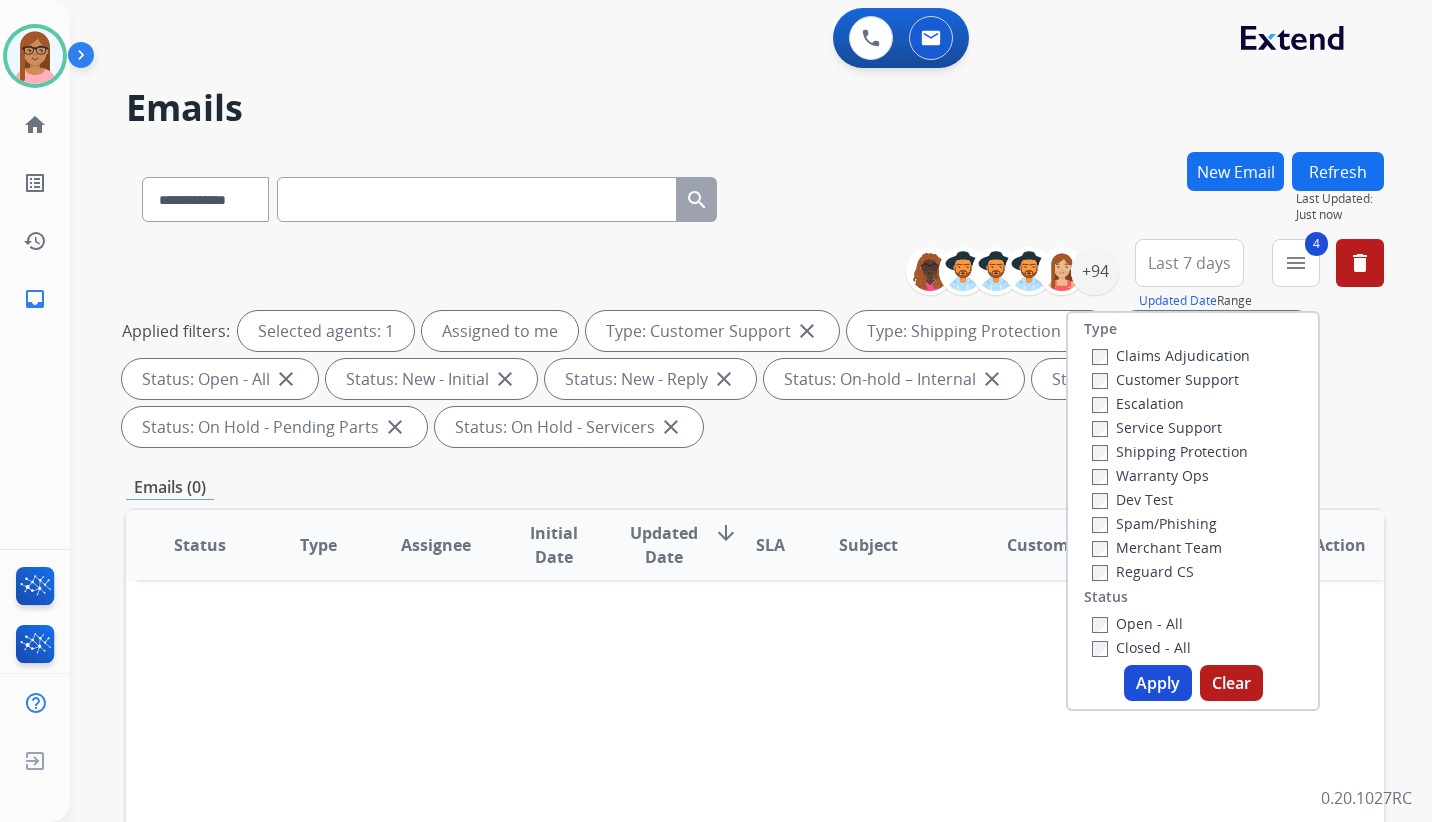 click on "Applied filters:  Selected agents: 1  Assigned to me  Type: Customer Support  close  Type: Shipping Protection  close  Type: Reguard CS  close  Status: Open - All  close  Status: New - Initial  close  Status: New - Reply  close  Status: On-hold – Internal  close  Status: On-hold - Customer  close  Status: On Hold - Pending Parts  close  Status: On Hold - Servicers  close" at bounding box center (751, 379) 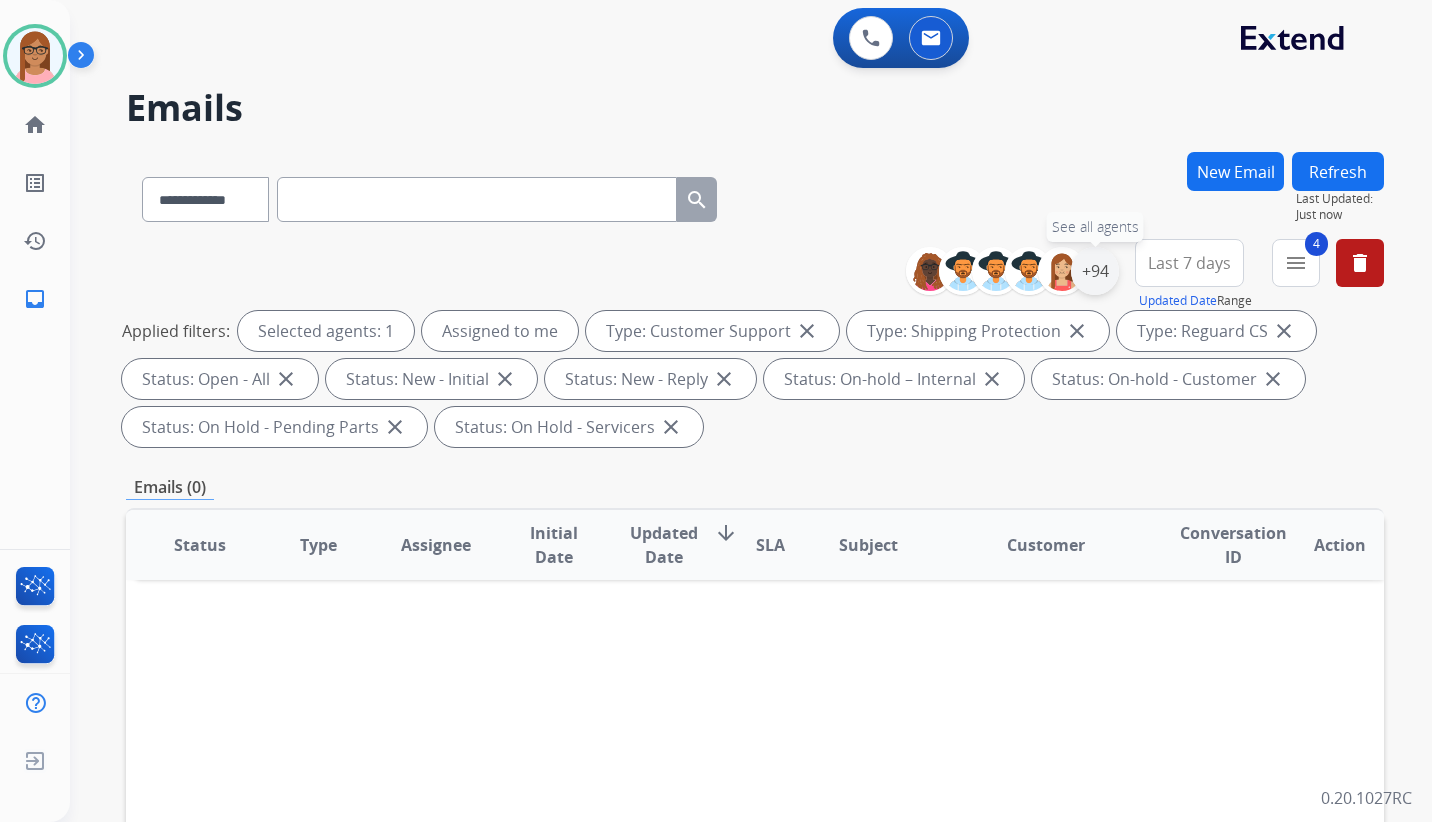 click on "+94" at bounding box center (1095, 271) 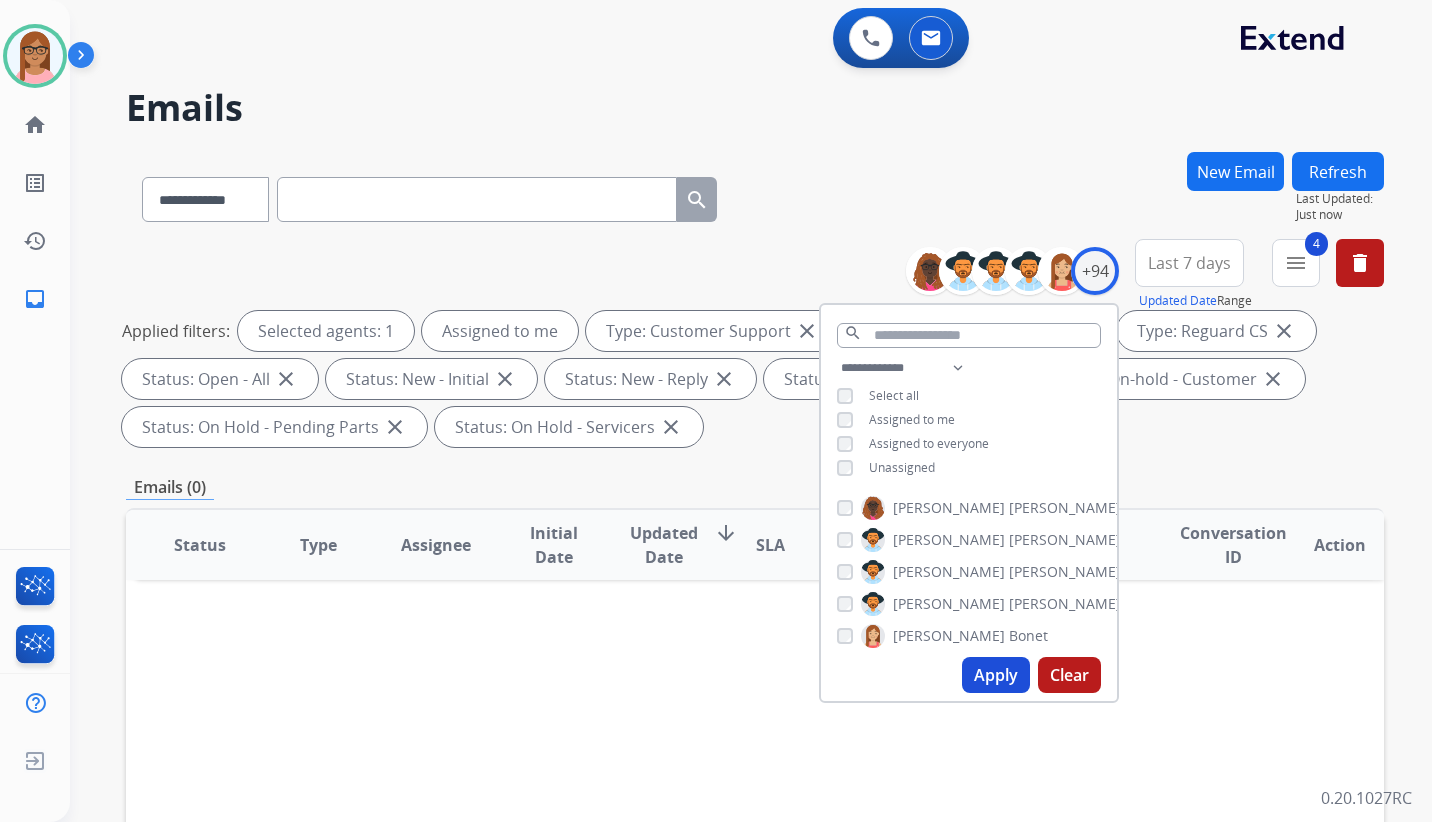 click on "Applied filters:  Selected agents: 1  Assigned to me  Type: Customer Support  close  Type: Shipping Protection  close  Type: Reguard CS  close  Status: Open - All  close  Status: New - Initial  close  Status: New - Reply  close  Status: On-hold – Internal  close  Status: On-hold - Customer  close  Status: On Hold - Pending Parts  close  Status: On Hold - Servicers  close" at bounding box center [751, 379] 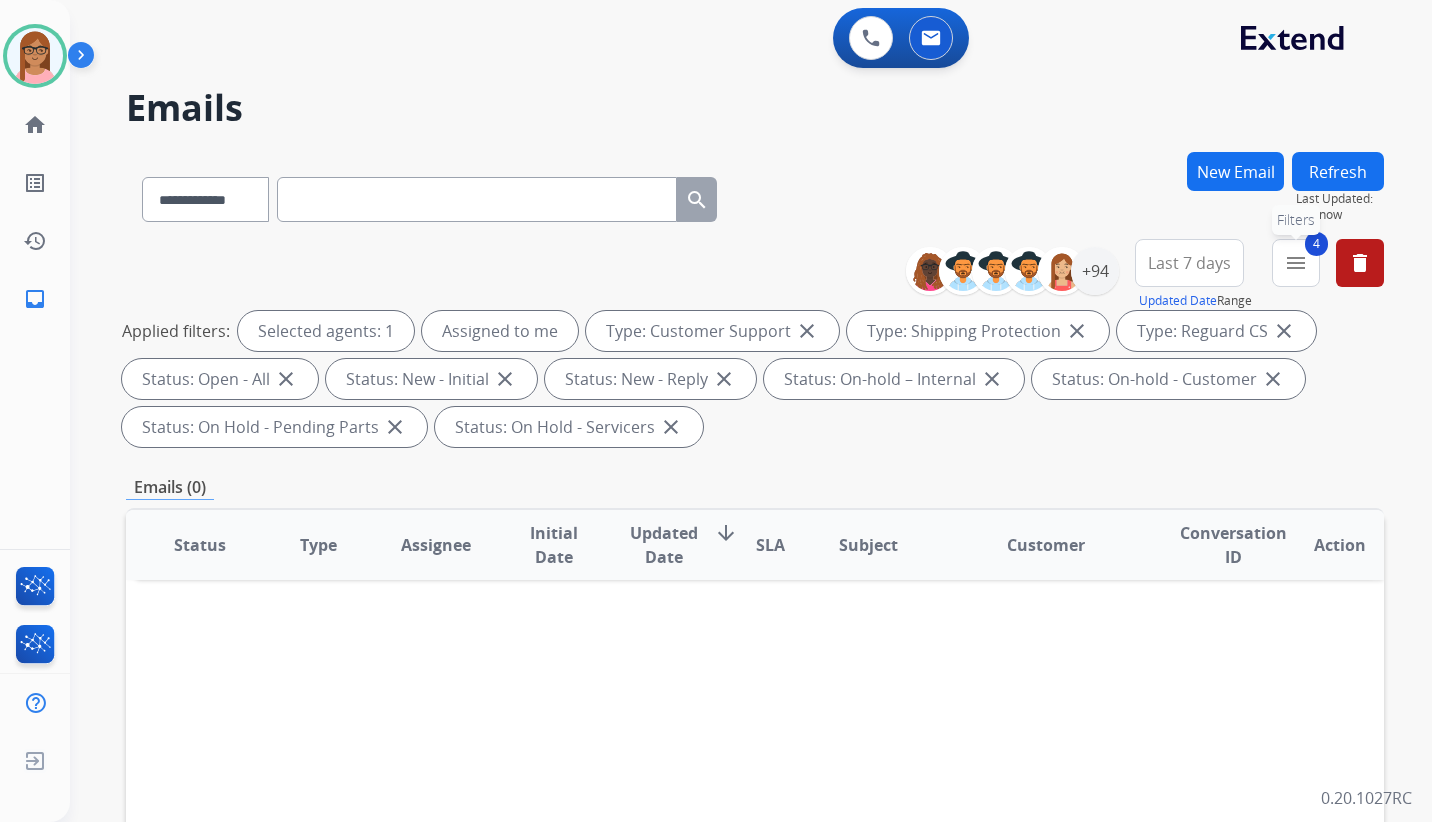 click on "menu" at bounding box center [1296, 263] 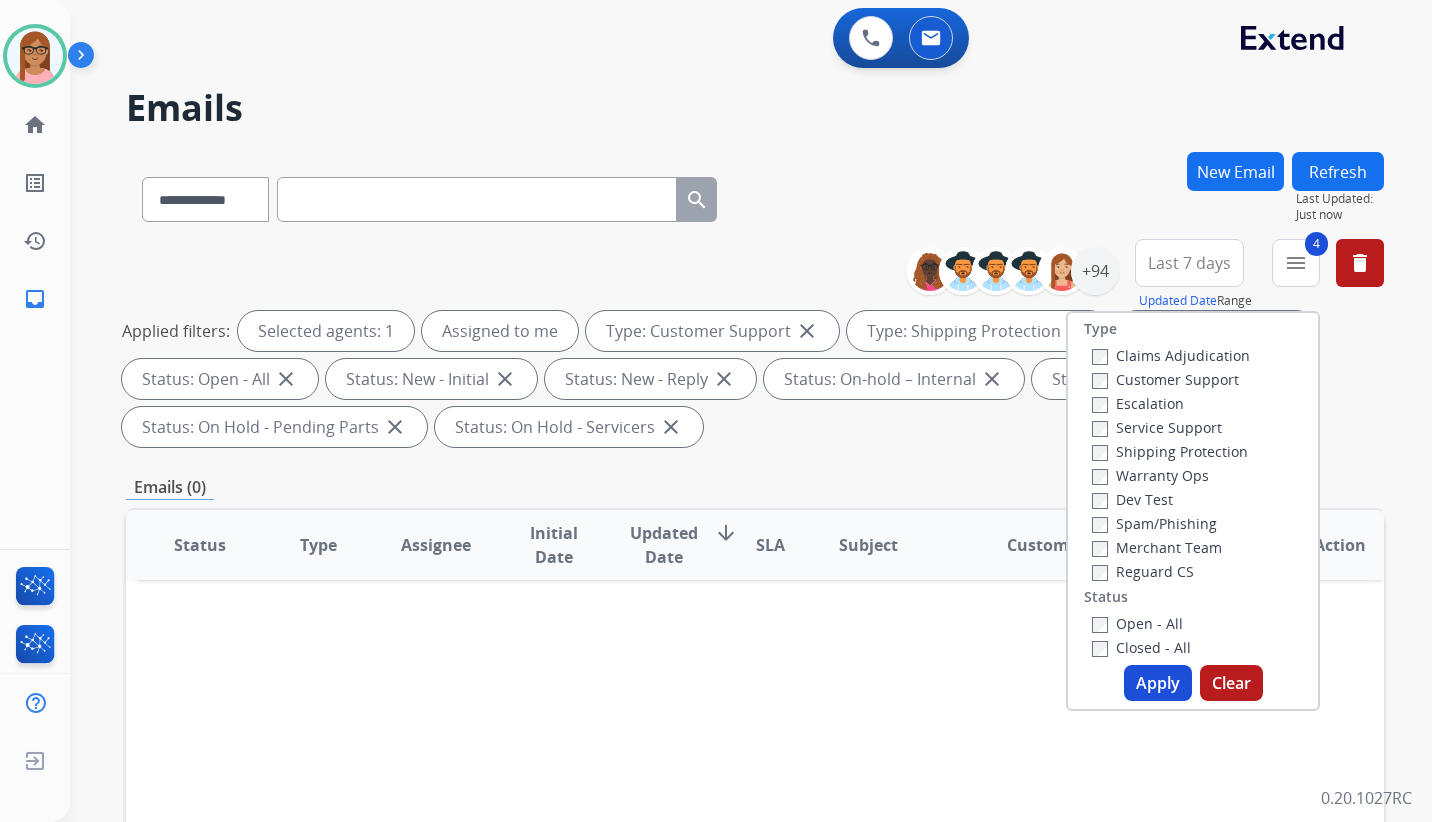 click on "Applied filters:  Selected agents: 1  Assigned to me  Type: Customer Support  close  Type: Shipping Protection  close  Type: Reguard CS  close  Status: Open - All  close  Status: New - Initial  close  Status: New - Reply  close  Status: On-hold – Internal  close  Status: On-hold - Customer  close  Status: On Hold - Pending Parts  close  Status: On Hold - Servicers  close" at bounding box center (751, 379) 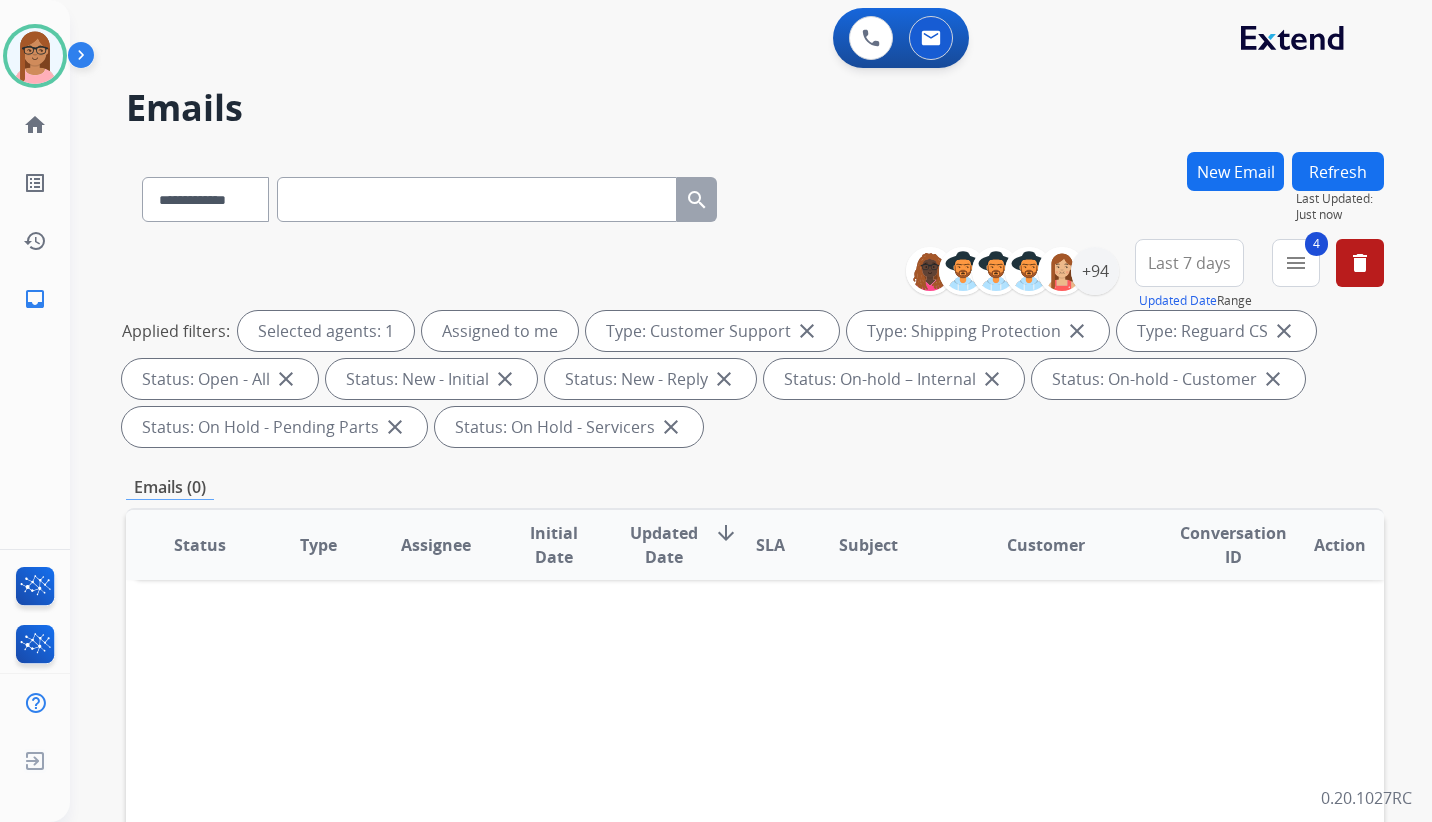 click on "Last 7 days" at bounding box center [1189, 263] 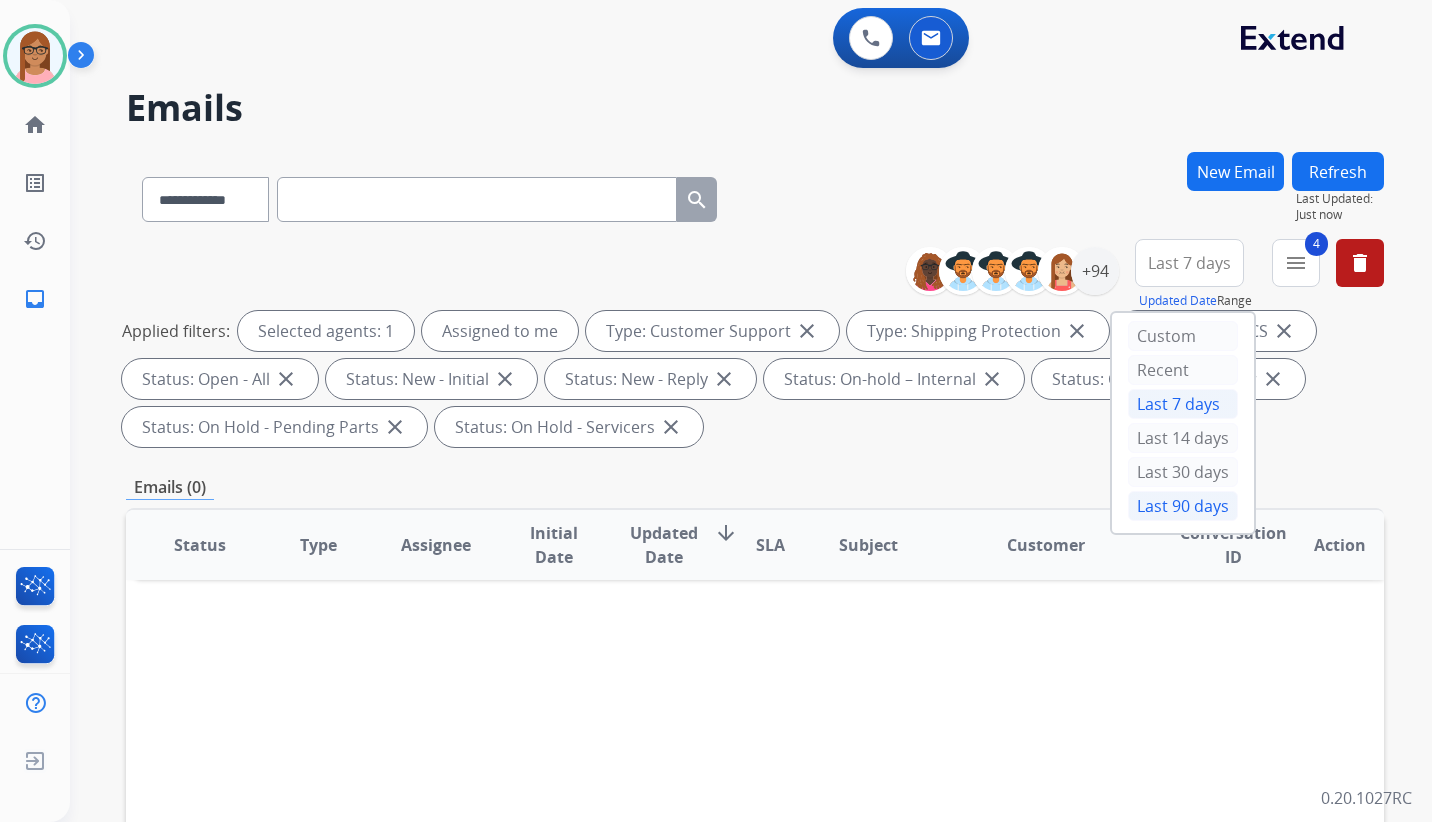 click on "Last 90 days" at bounding box center (1183, 506) 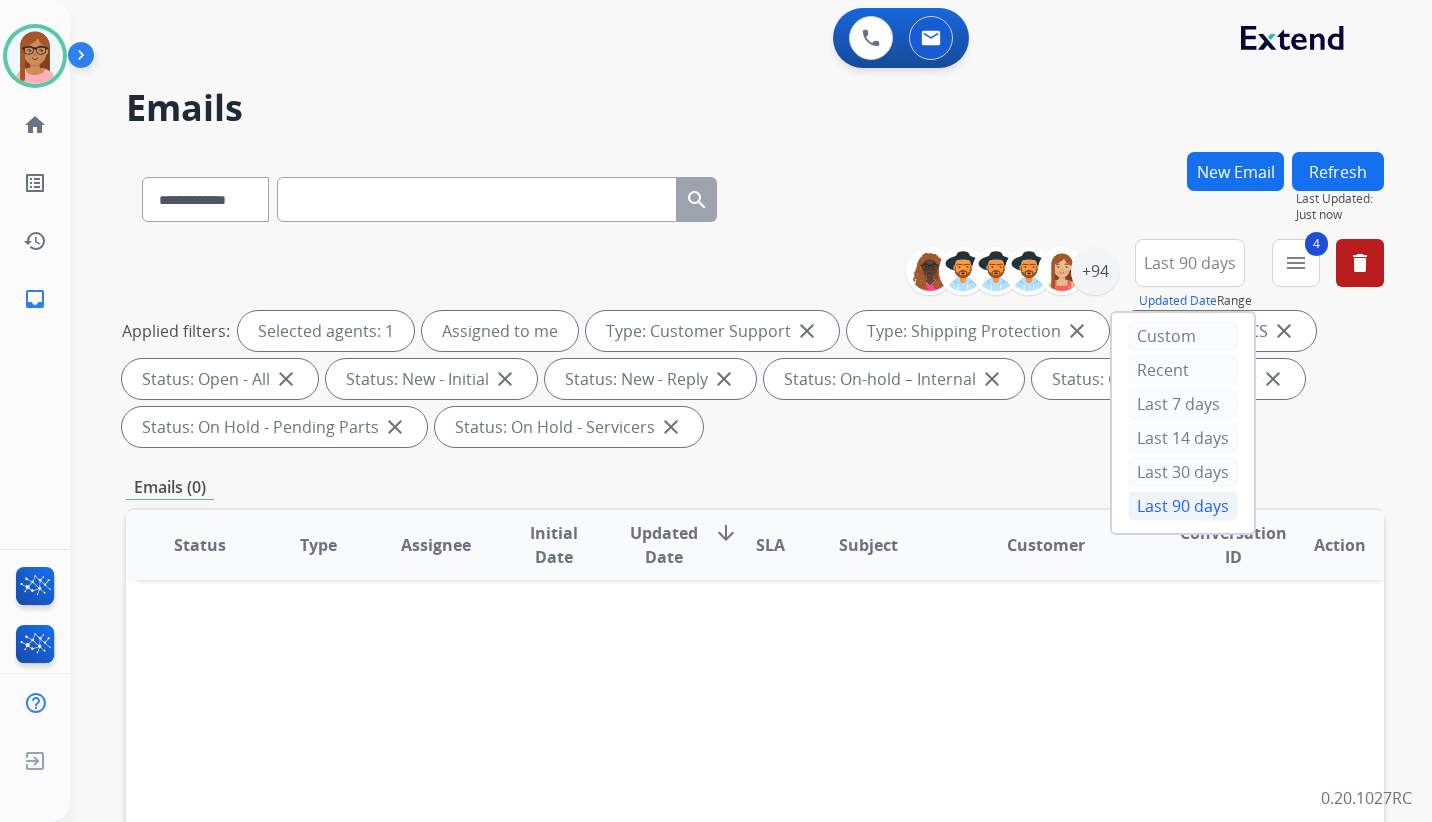 click on "Applied filters:  Selected agents: 1  Assigned to me  Type: Customer Support  close  Type: Shipping Protection  close  Type: Reguard CS  close  Status: Open - All  close  Status: New - Initial  close  Status: New - Reply  close  Status: On-hold – Internal  close  Status: On-hold - Customer  close  Status: On Hold - Pending Parts  close  Status: On Hold - Servicers  close" at bounding box center [751, 379] 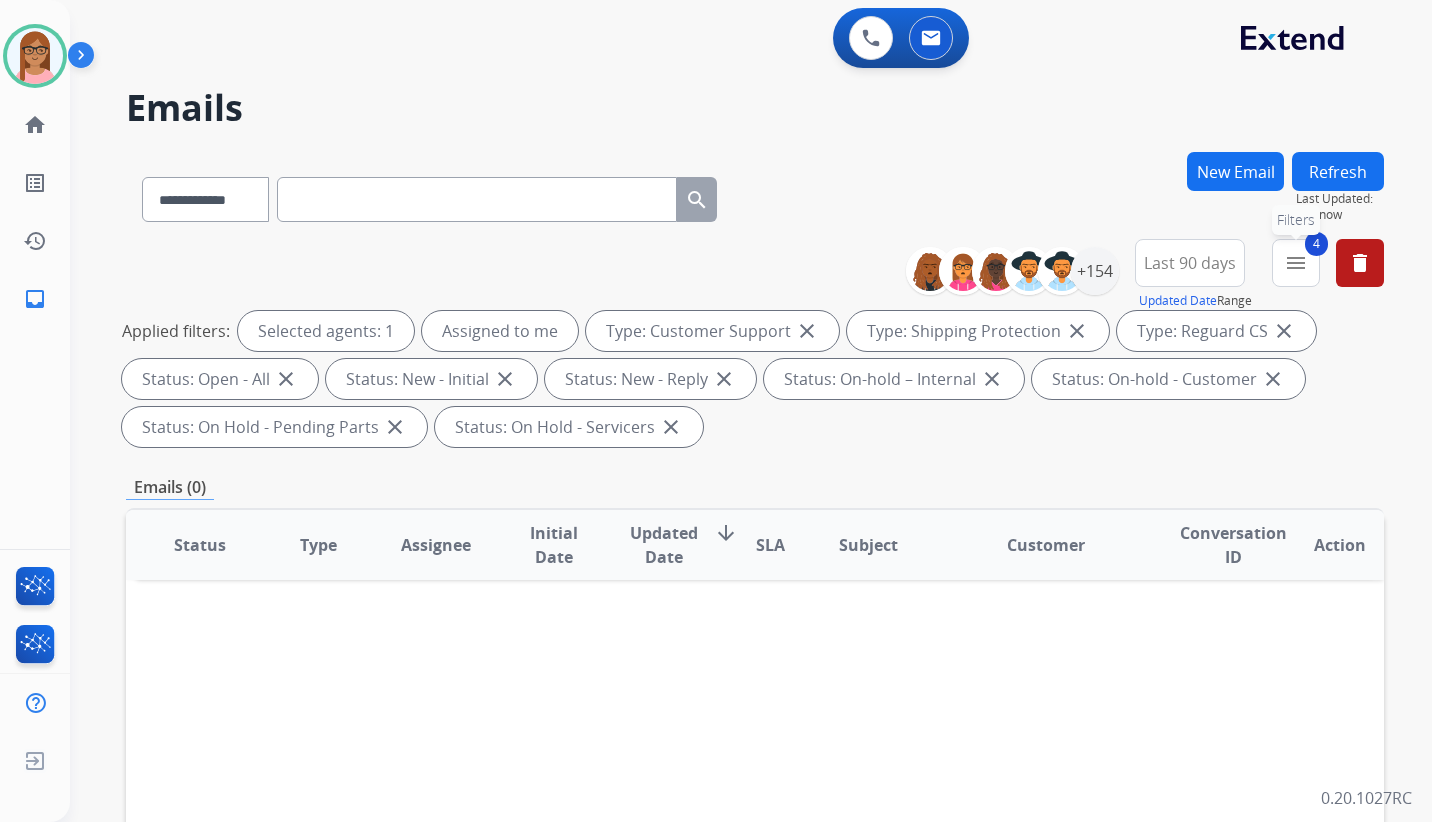 click on "menu" at bounding box center [1296, 263] 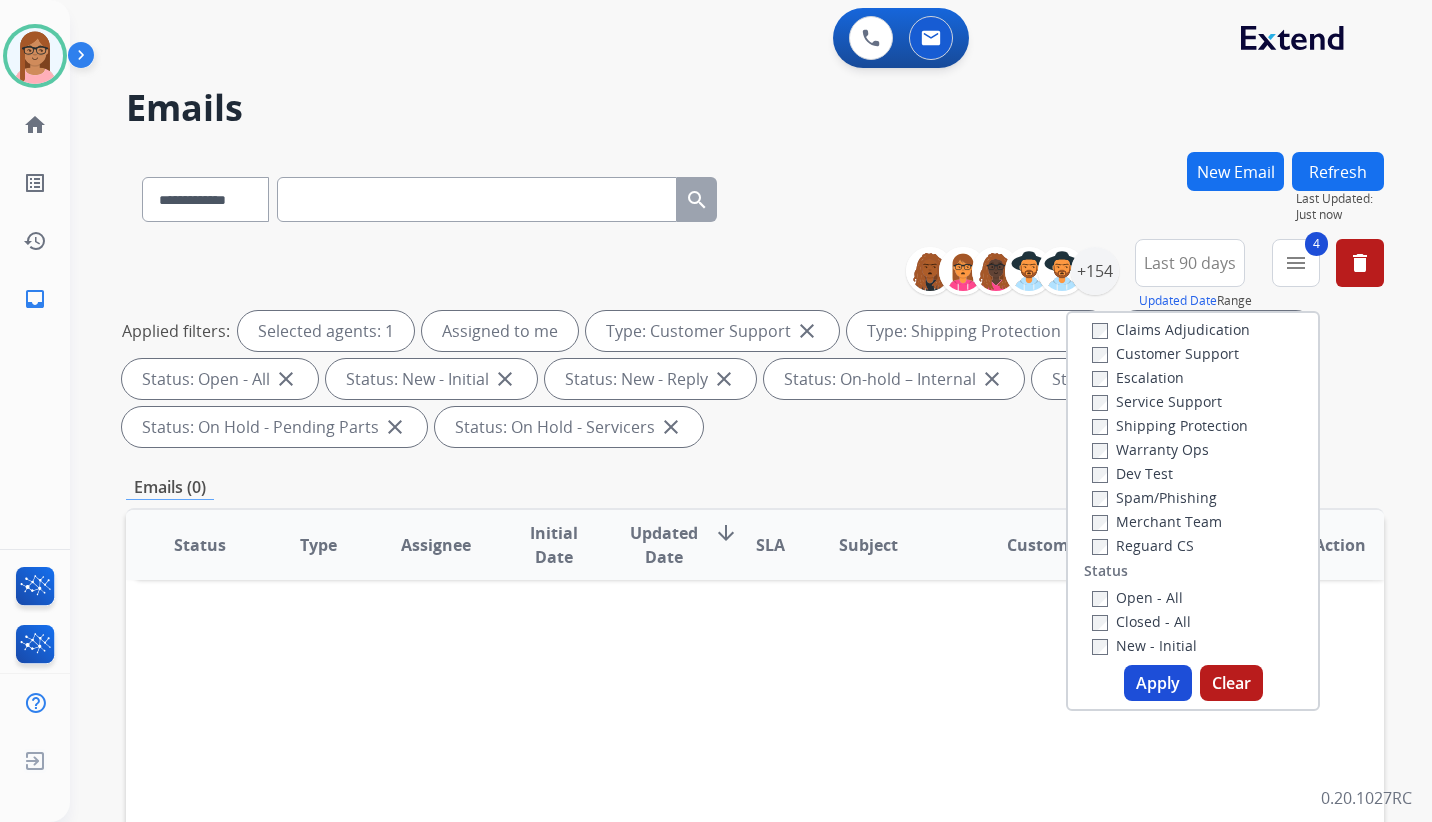scroll, scrollTop: 6, scrollLeft: 0, axis: vertical 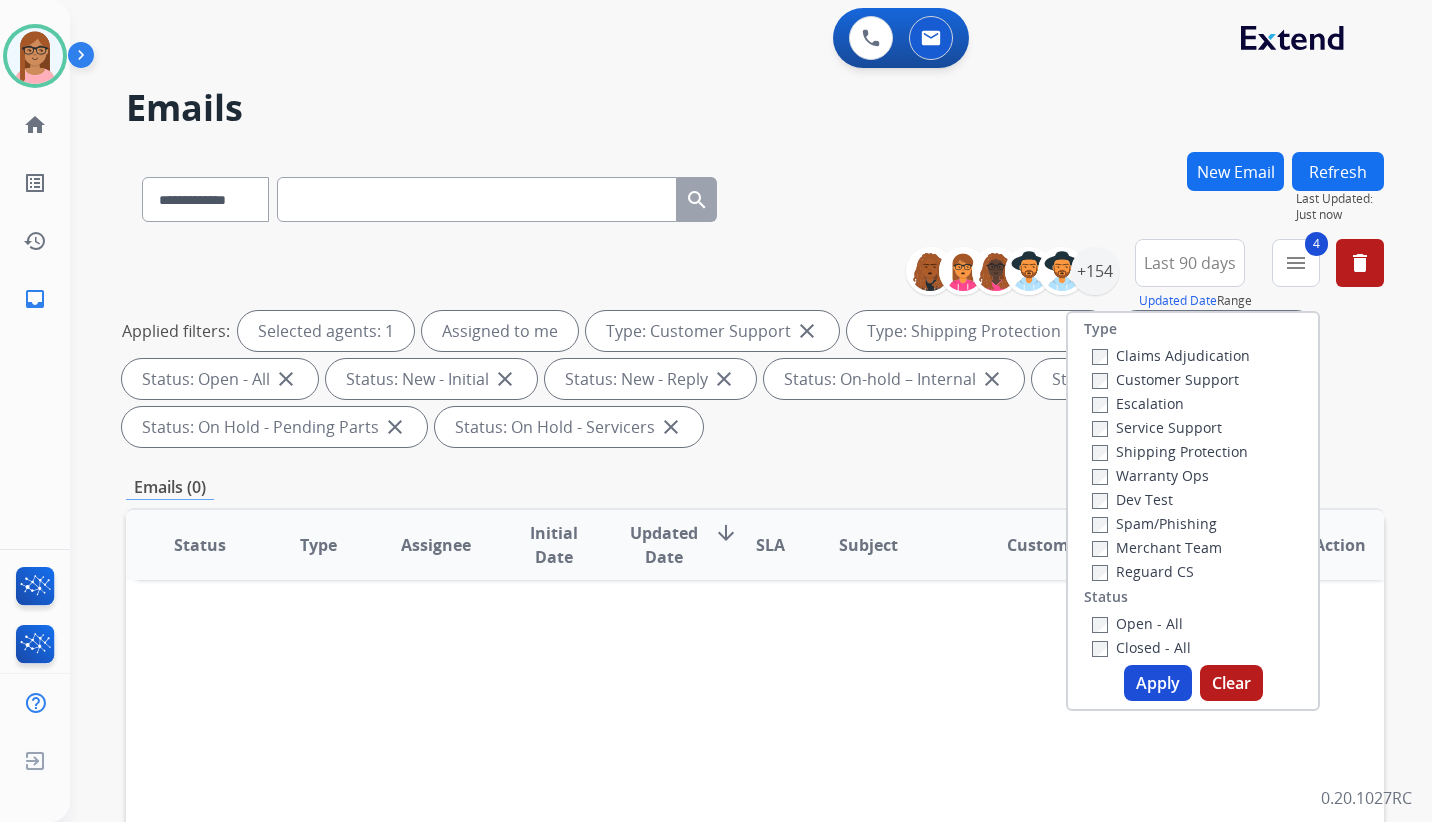 click on "Applied filters:  Selected agents: 1  Assigned to me  Type: Customer Support  close  Type: Shipping Protection  close  Type: Reguard CS  close  Status: Open - All  close  Status: New - Initial  close  Status: New - Reply  close  Status: On-hold – Internal  close  Status: On-hold - Customer  close  Status: On Hold - Pending Parts  close  Status: On Hold - Servicers  close" at bounding box center [751, 379] 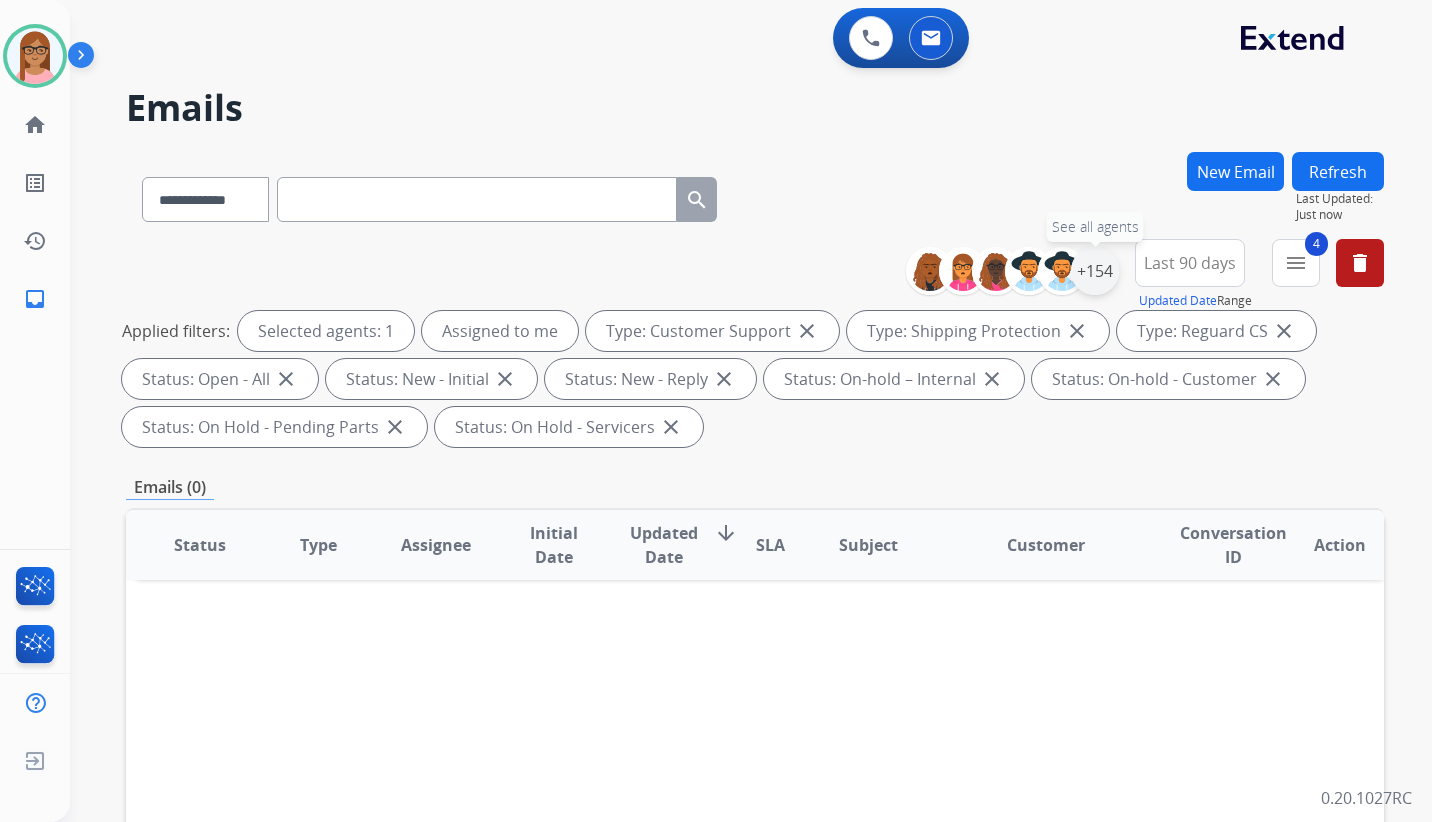 click on "+154" at bounding box center (1095, 271) 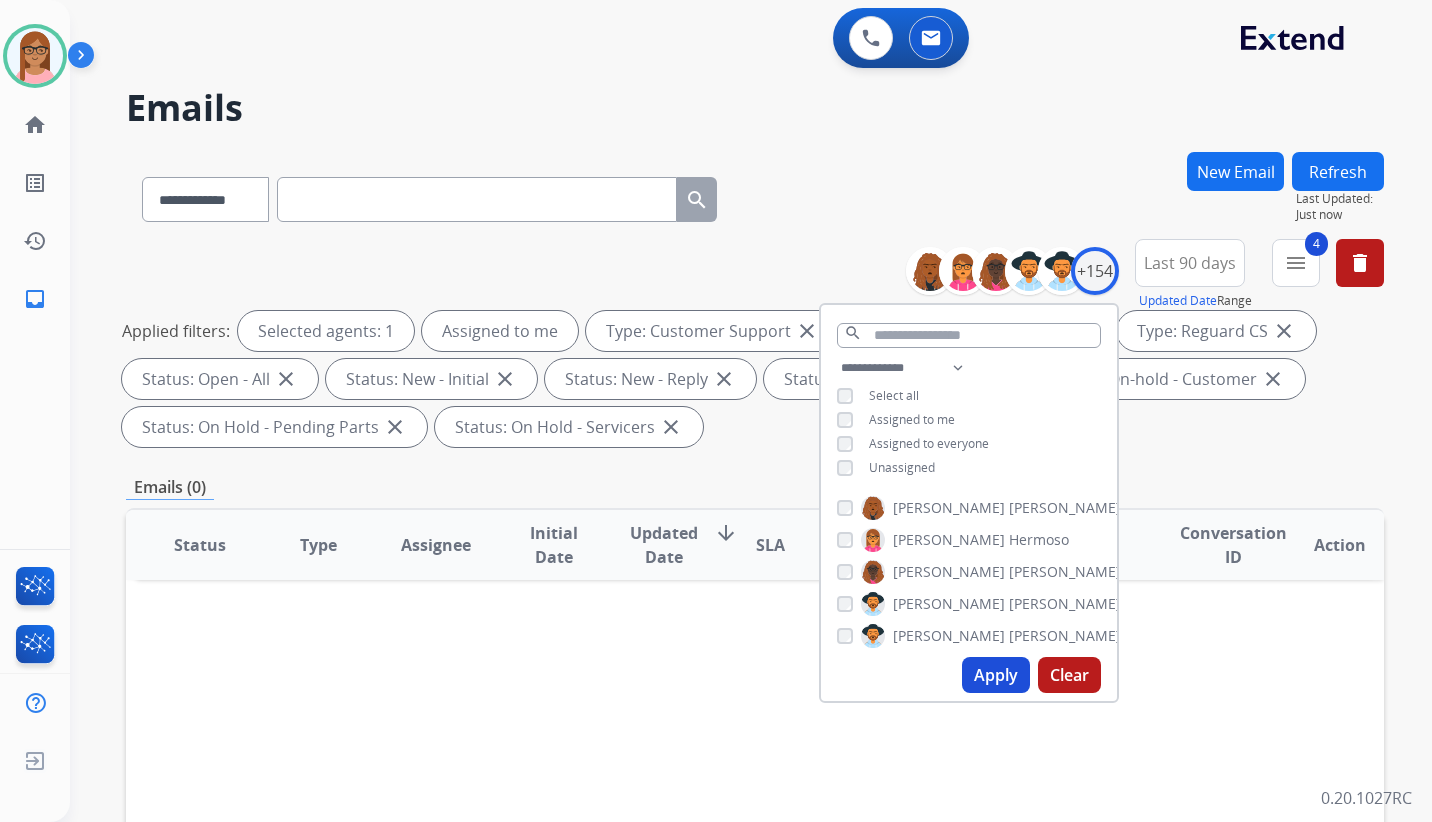 click on "Apply" at bounding box center [996, 675] 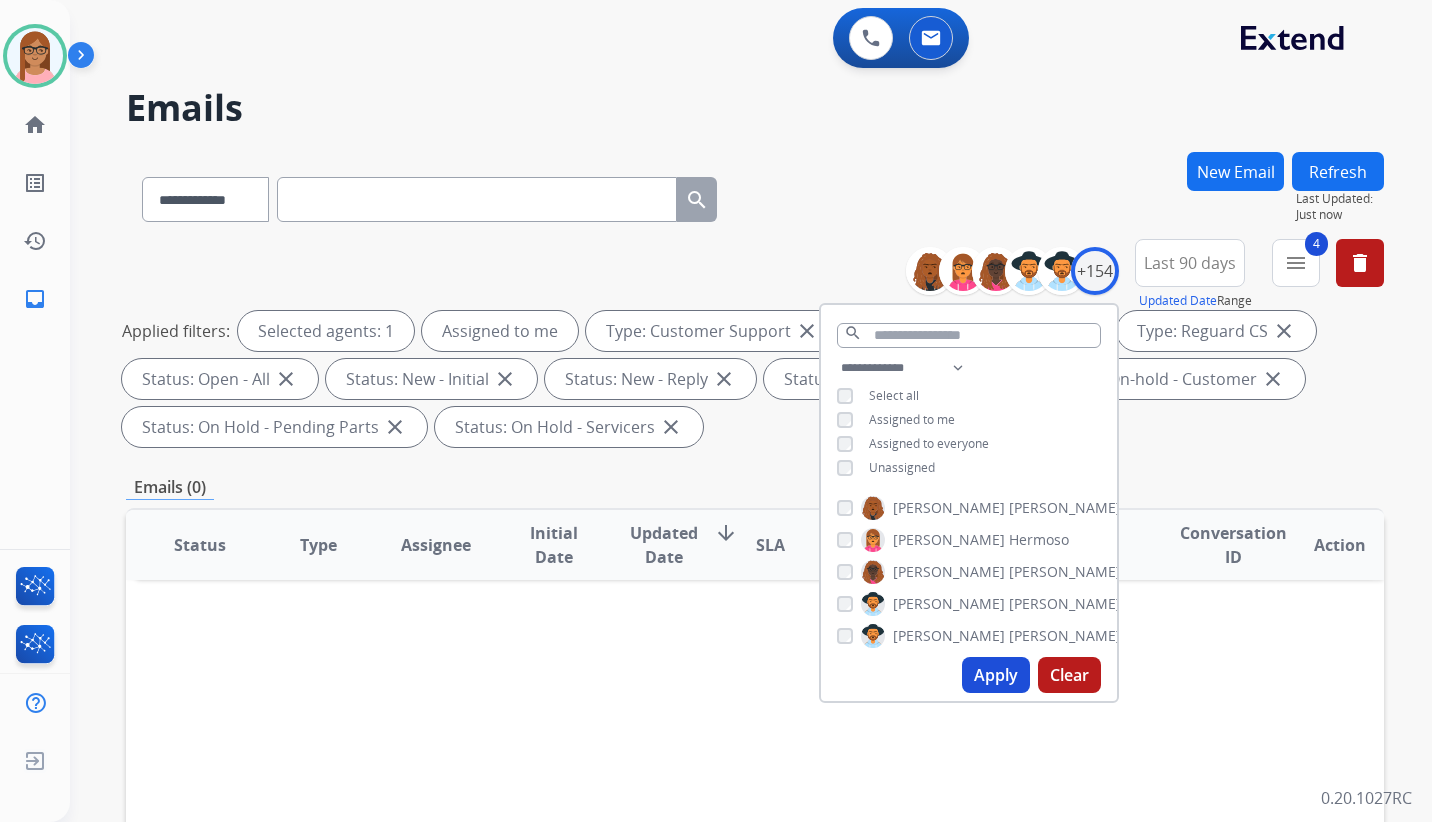 click on "Applied filters:  Selected agents: 1  Assigned to me  Type: Customer Support  close  Type: Shipping Protection  close  Type: Reguard CS  close  Status: Open - All  close  Status: New - Initial  close  Status: New - Reply  close  Status: On-hold – Internal  close  Status: On-hold - Customer  close  Status: On Hold - Pending Parts  close  Status: On Hold - Servicers  close" at bounding box center (751, 379) 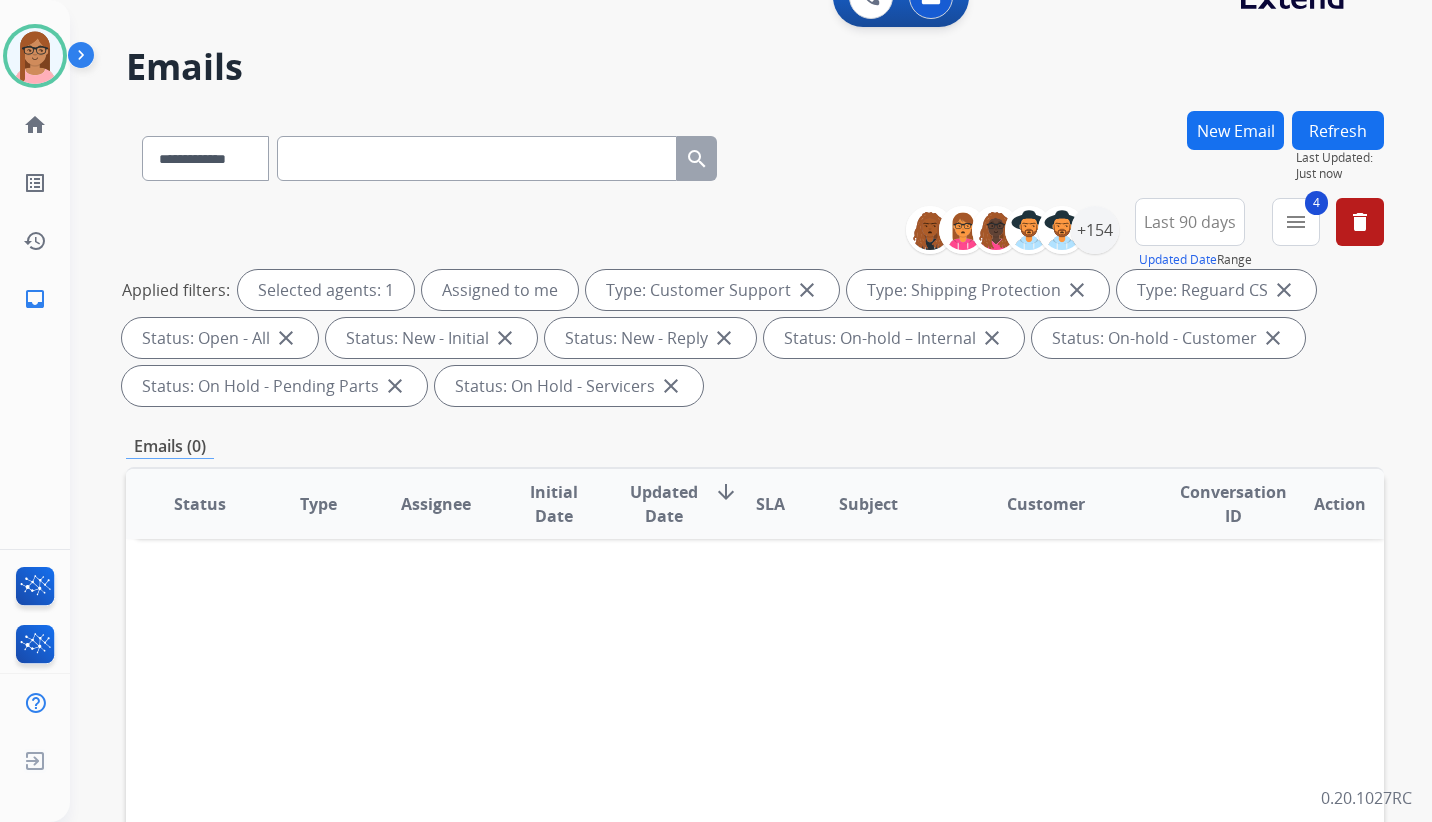 scroll, scrollTop: 0, scrollLeft: 0, axis: both 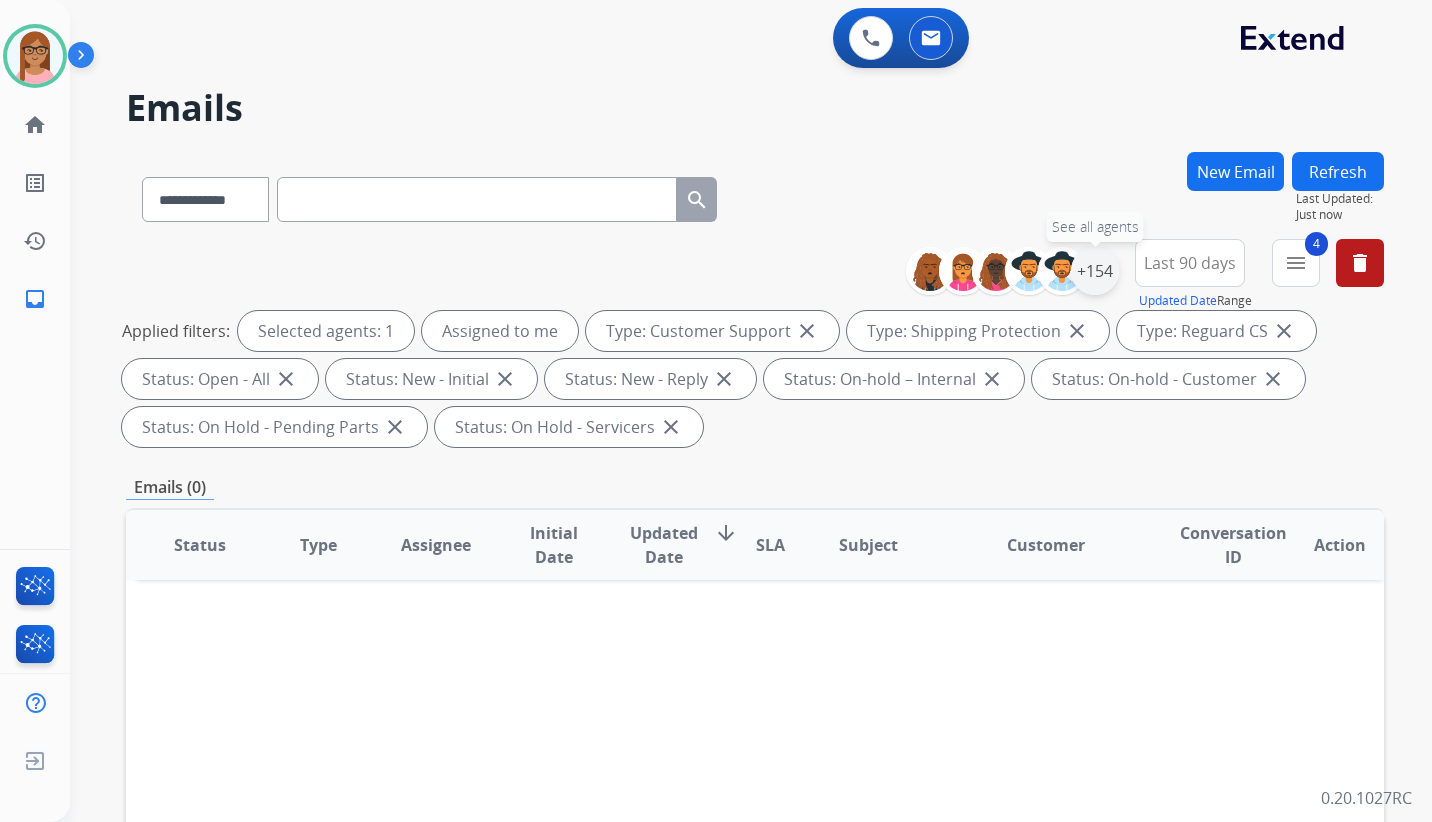 click on "+154" at bounding box center [1095, 271] 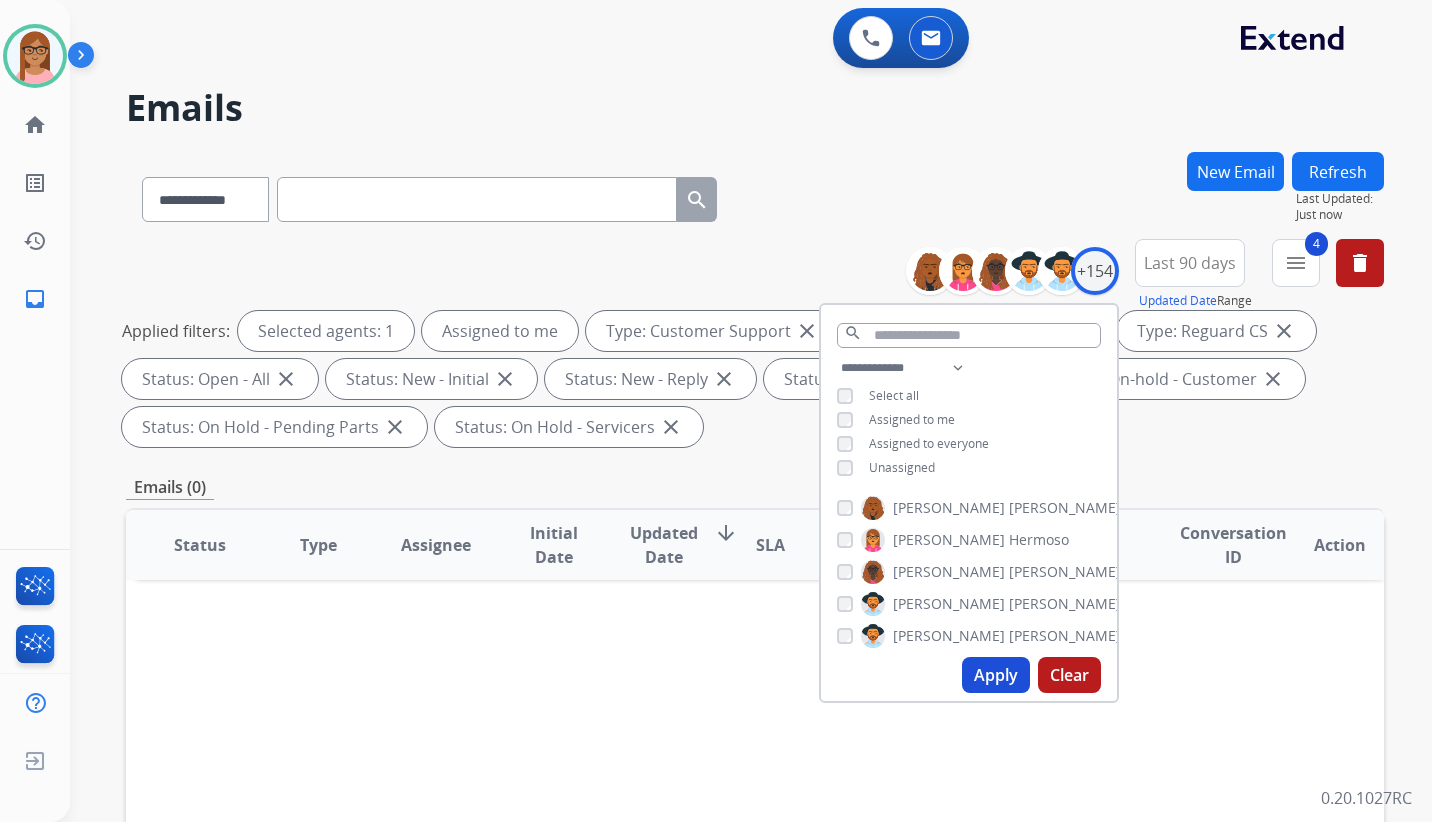 click on "Applied filters:  Selected agents: 1  Assigned to me  Type: Customer Support  close  Type: Shipping Protection  close  Type: Reguard CS  close  Status: Open - All  close  Status: New - Initial  close  Status: New - Reply  close  Status: On-hold – Internal  close  Status: On-hold - Customer  close  Status: On Hold - Pending Parts  close  Status: On Hold - Servicers  close" at bounding box center [751, 379] 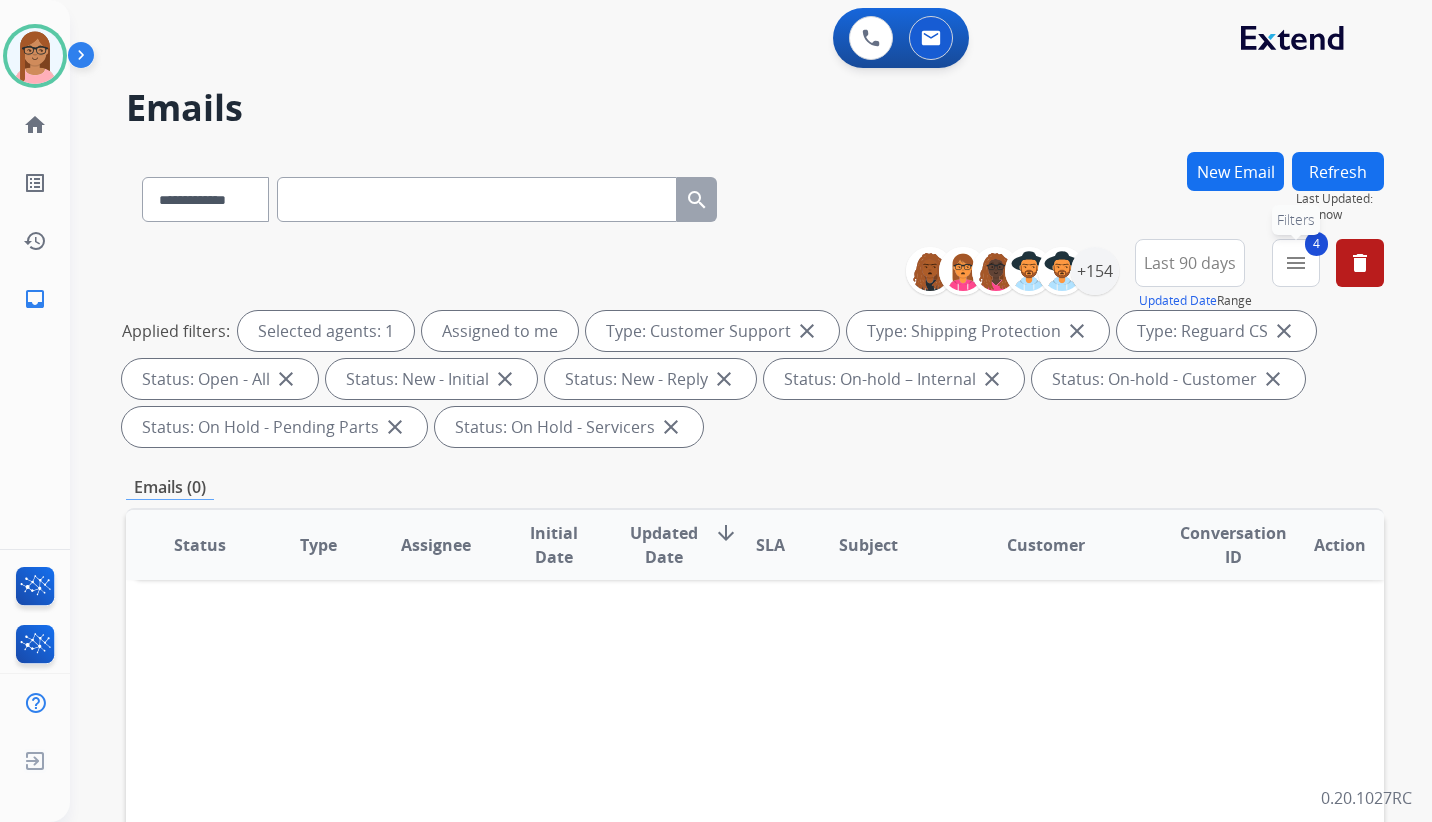 click on "menu" at bounding box center [1296, 263] 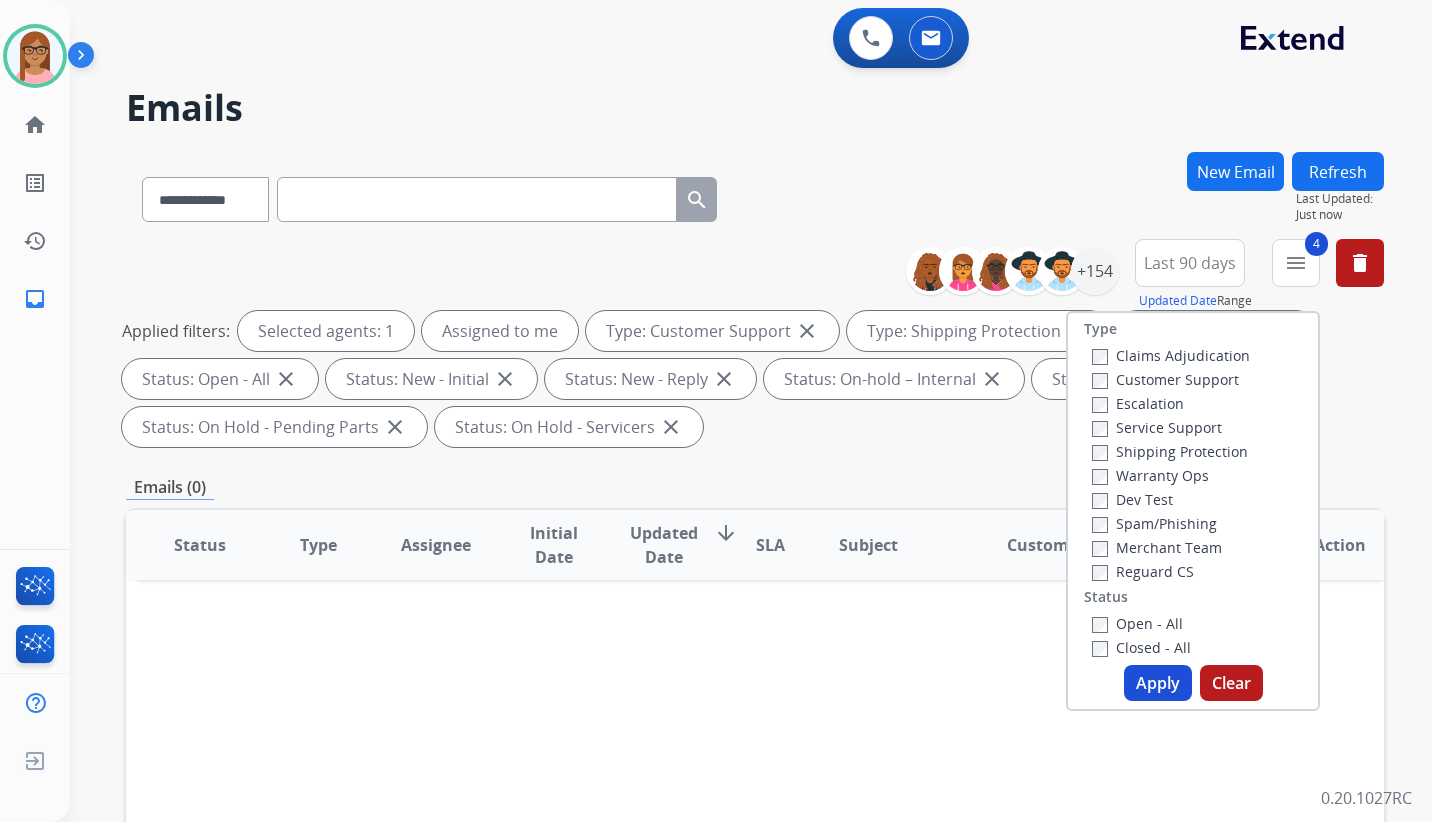 click on "Closed - All" at bounding box center (1141, 647) 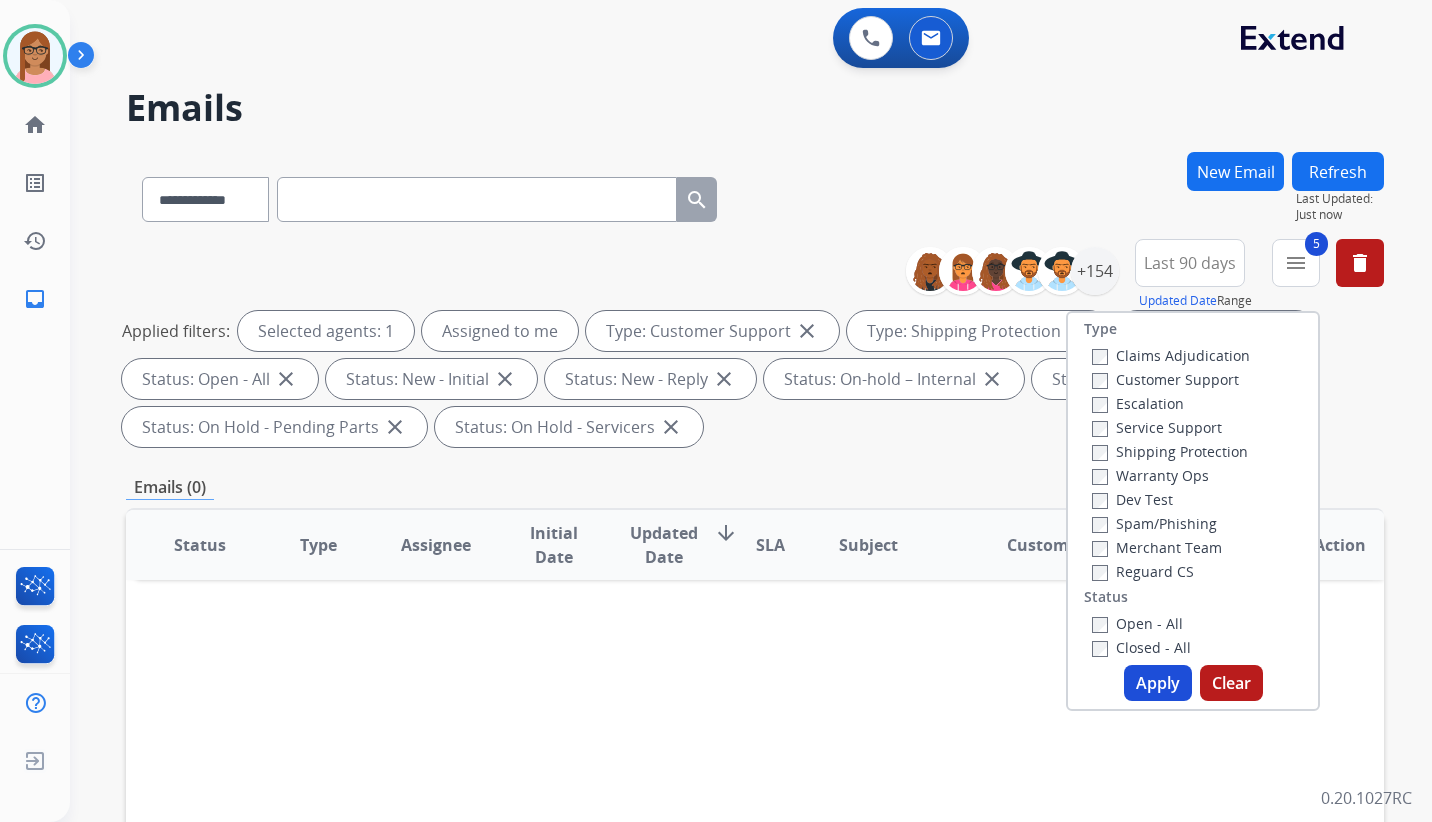 click on "Apply" at bounding box center [1158, 683] 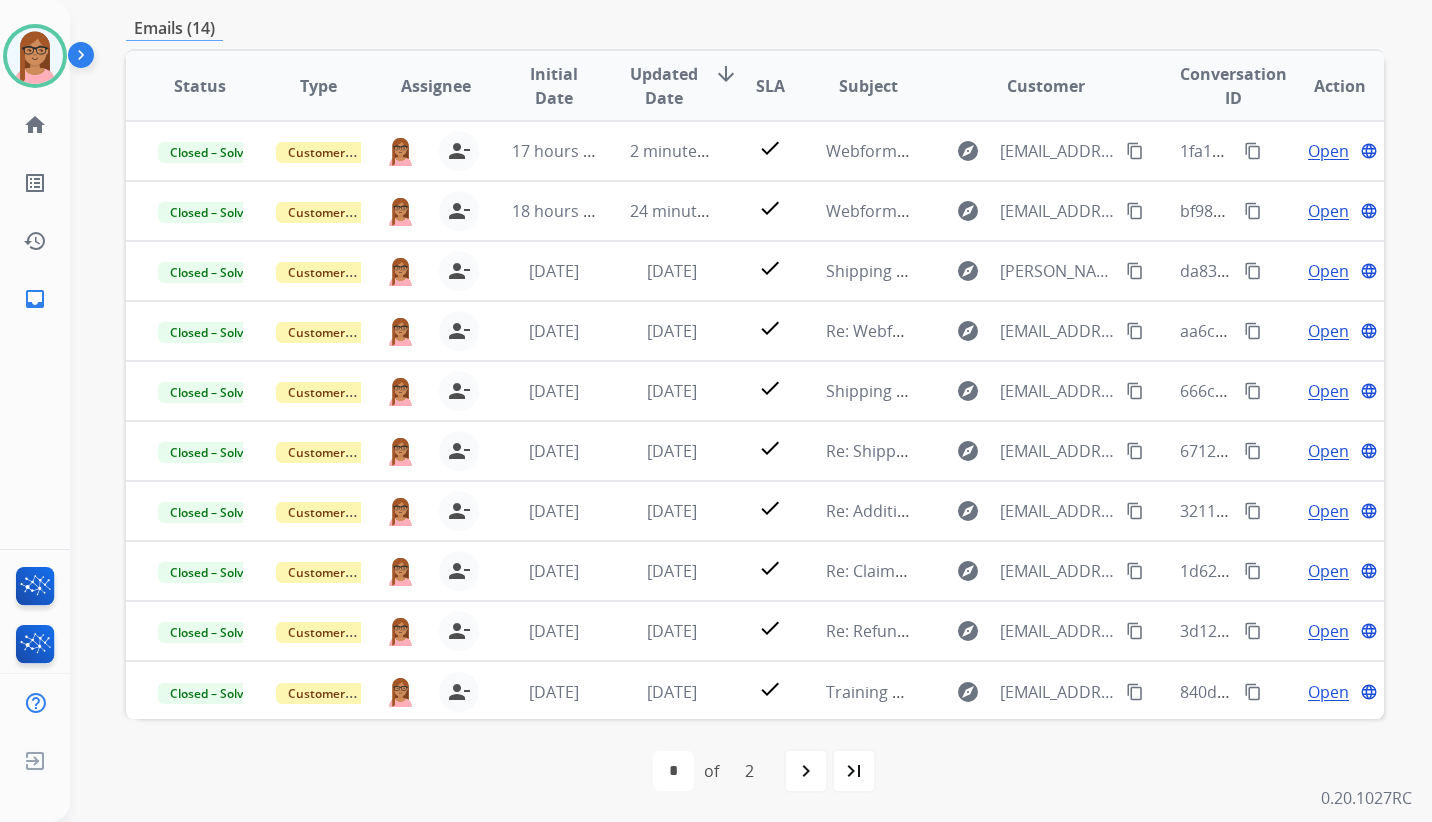 scroll, scrollTop: 508, scrollLeft: 0, axis: vertical 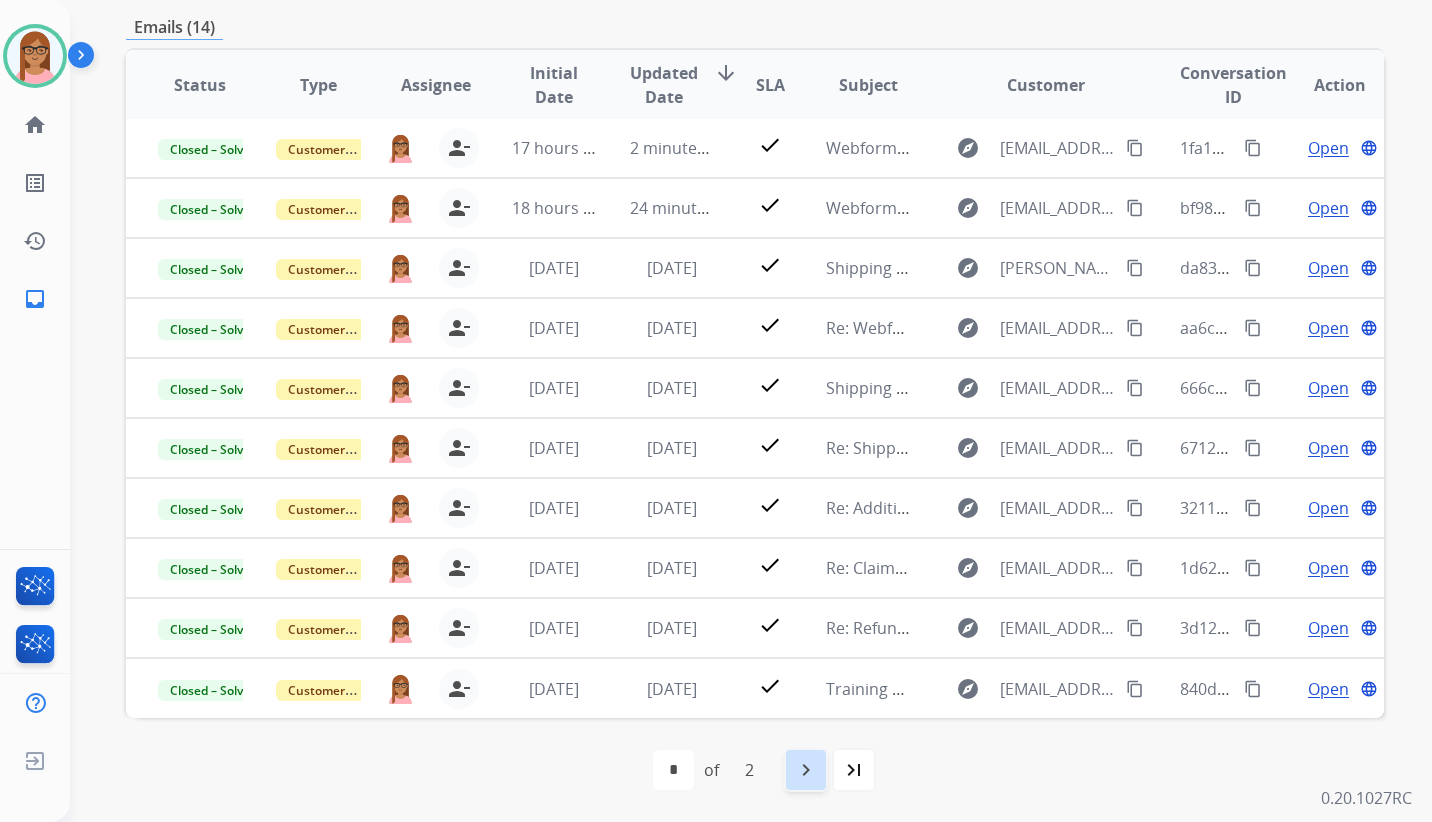 click on "navigate_next" at bounding box center [806, 770] 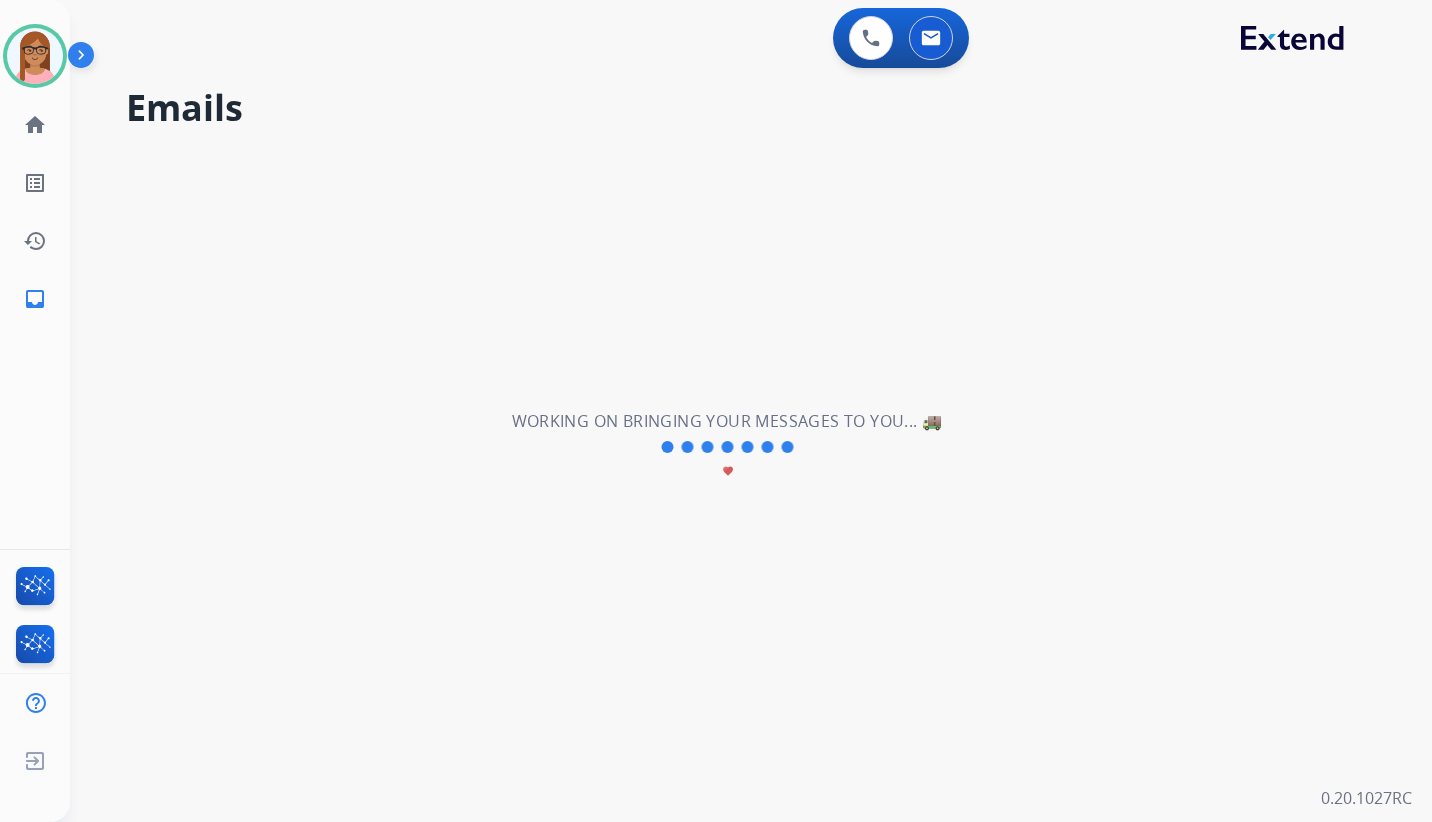 scroll, scrollTop: 0, scrollLeft: 0, axis: both 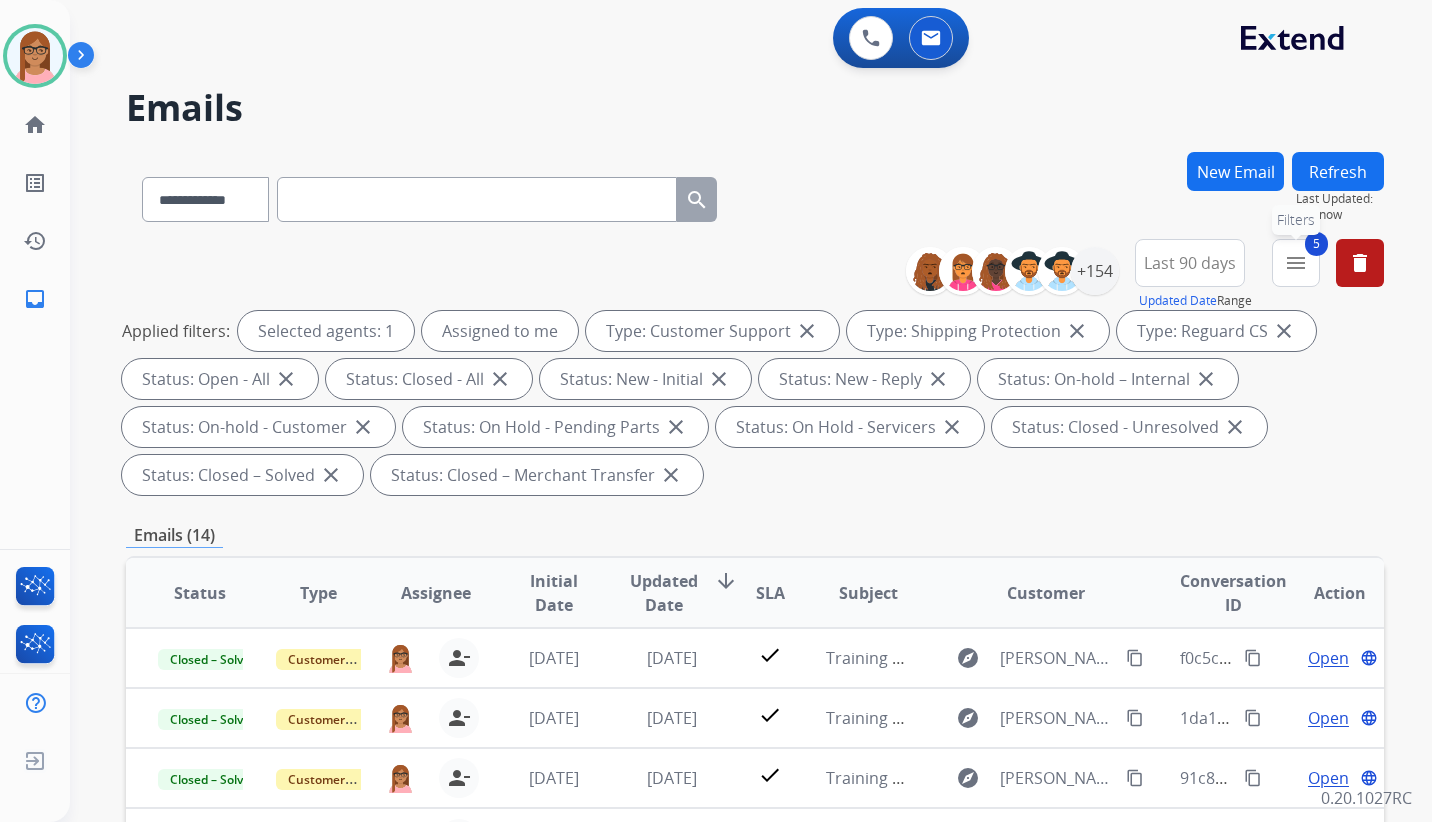 click on "menu" at bounding box center [1296, 263] 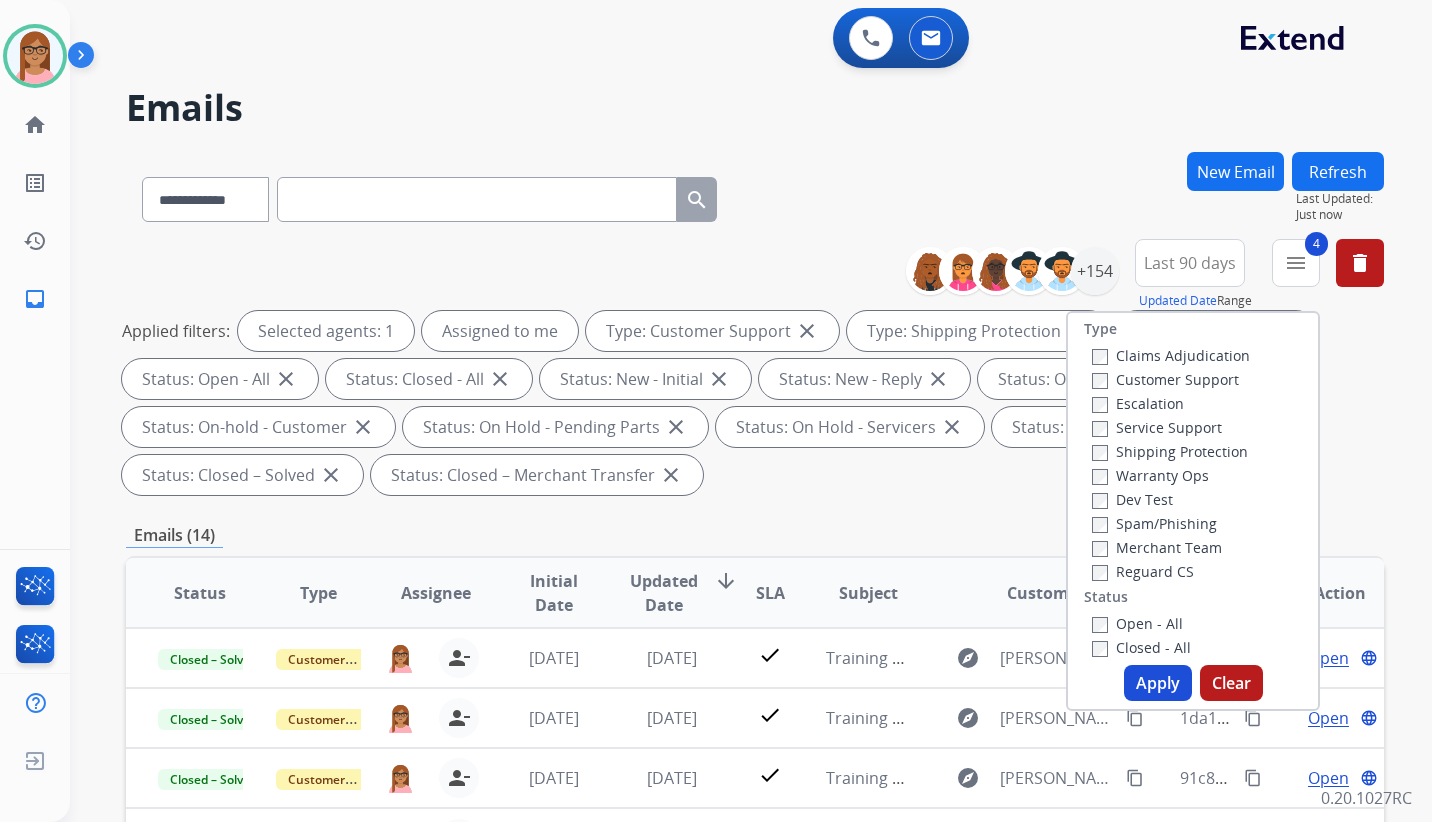 click on "Apply" at bounding box center [1158, 683] 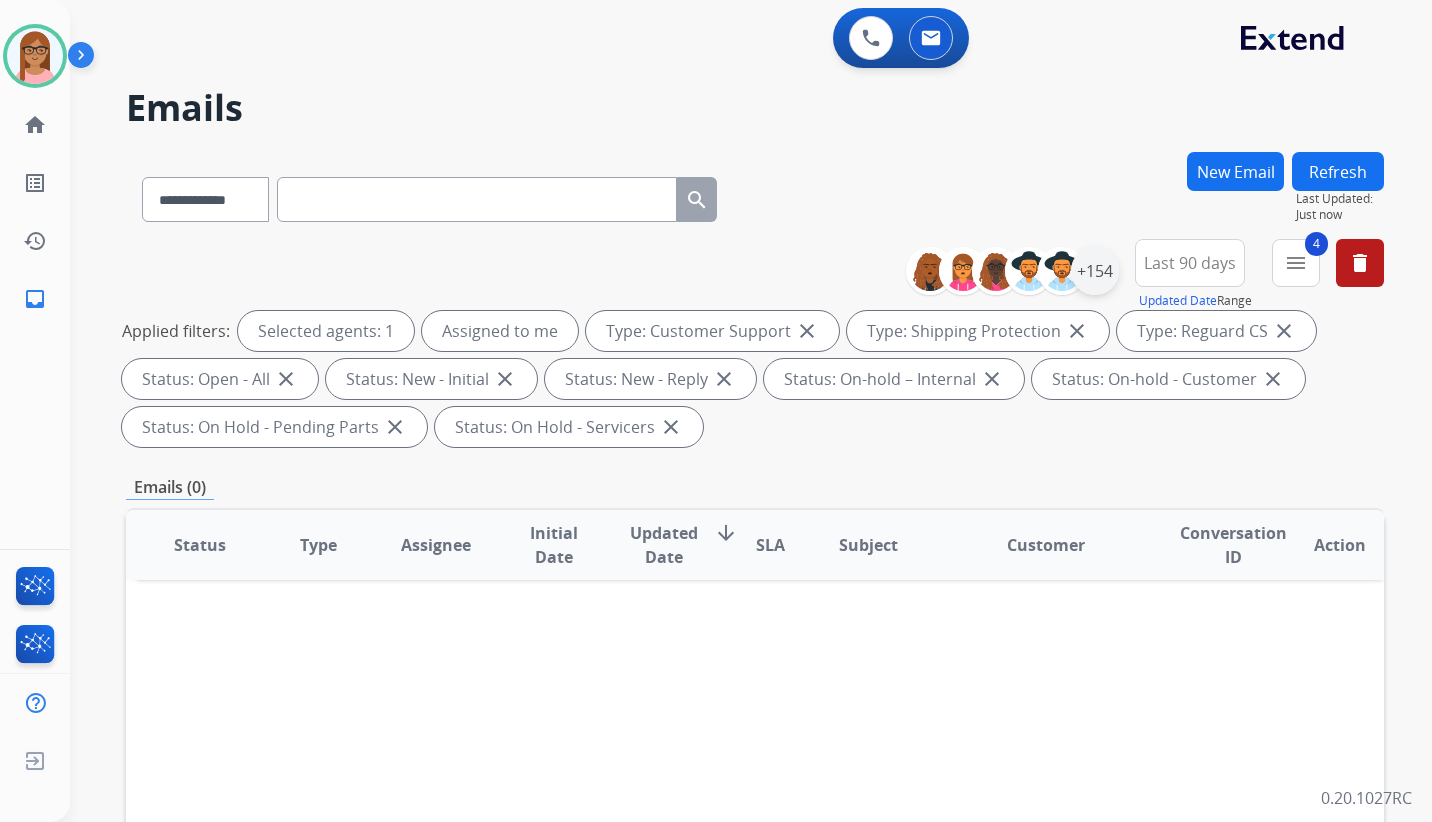 click on "+154" at bounding box center (1095, 271) 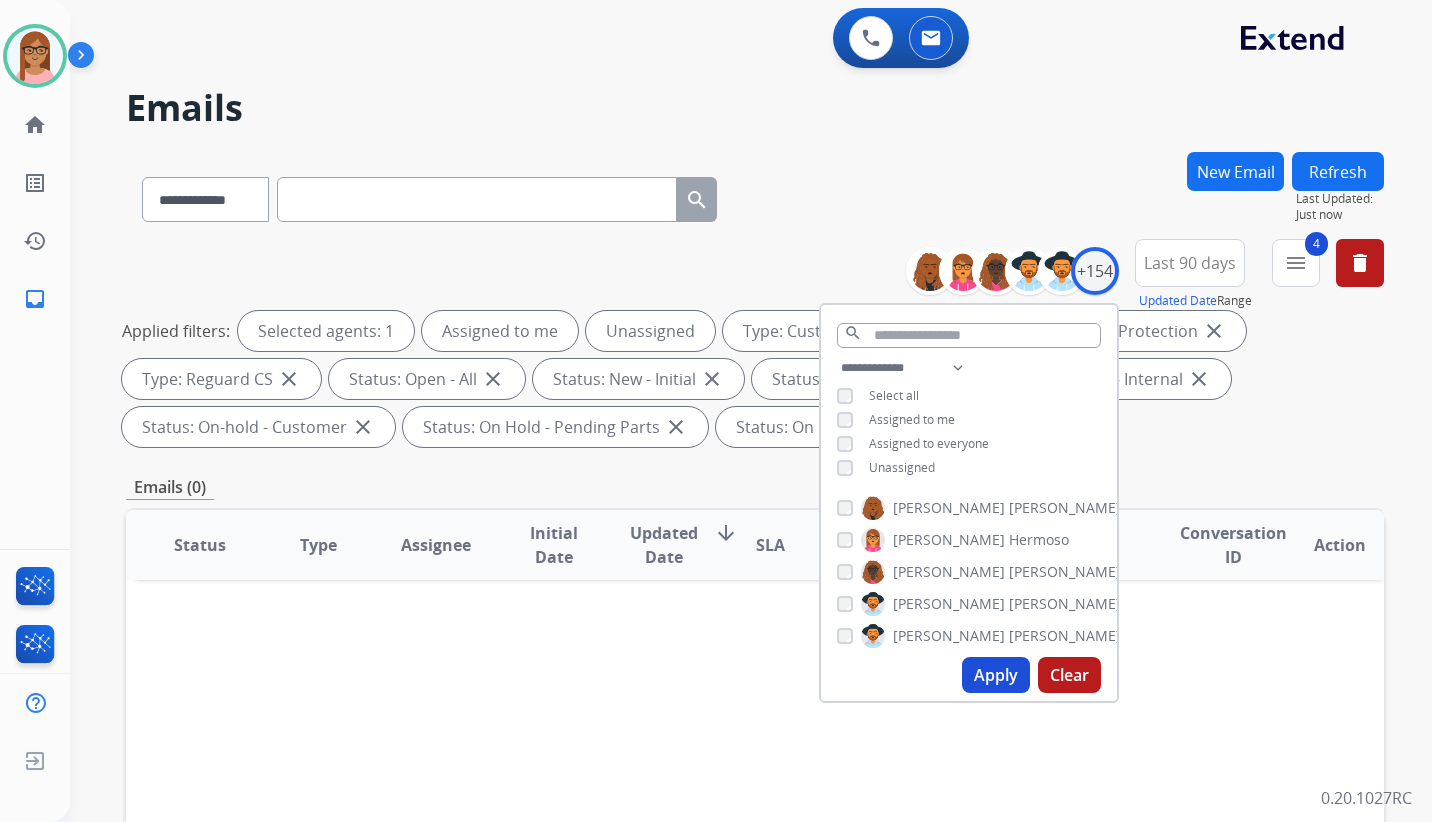 click on "Apply" at bounding box center [996, 675] 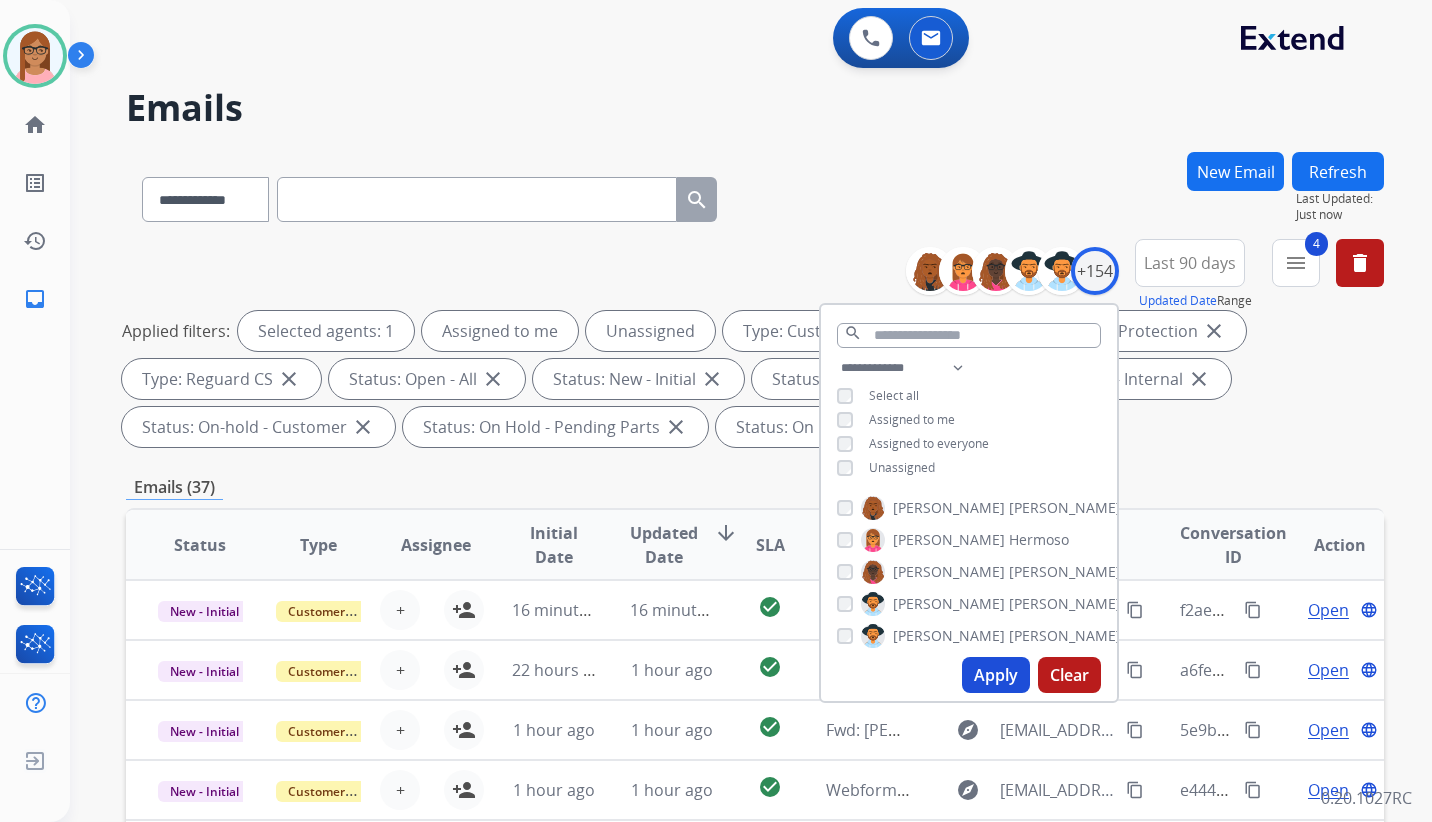click on "**********" at bounding box center (755, 347) 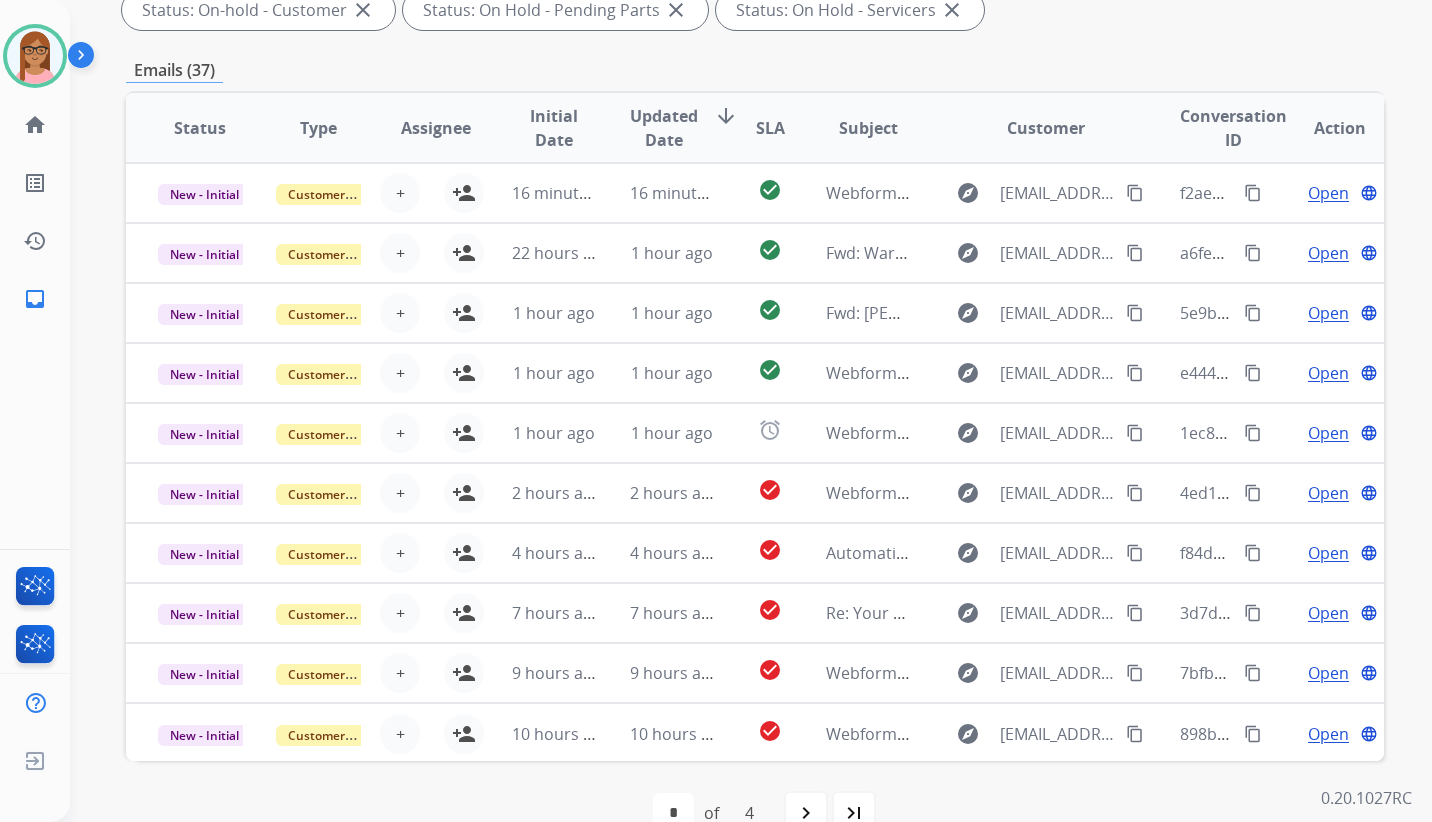 scroll, scrollTop: 460, scrollLeft: 0, axis: vertical 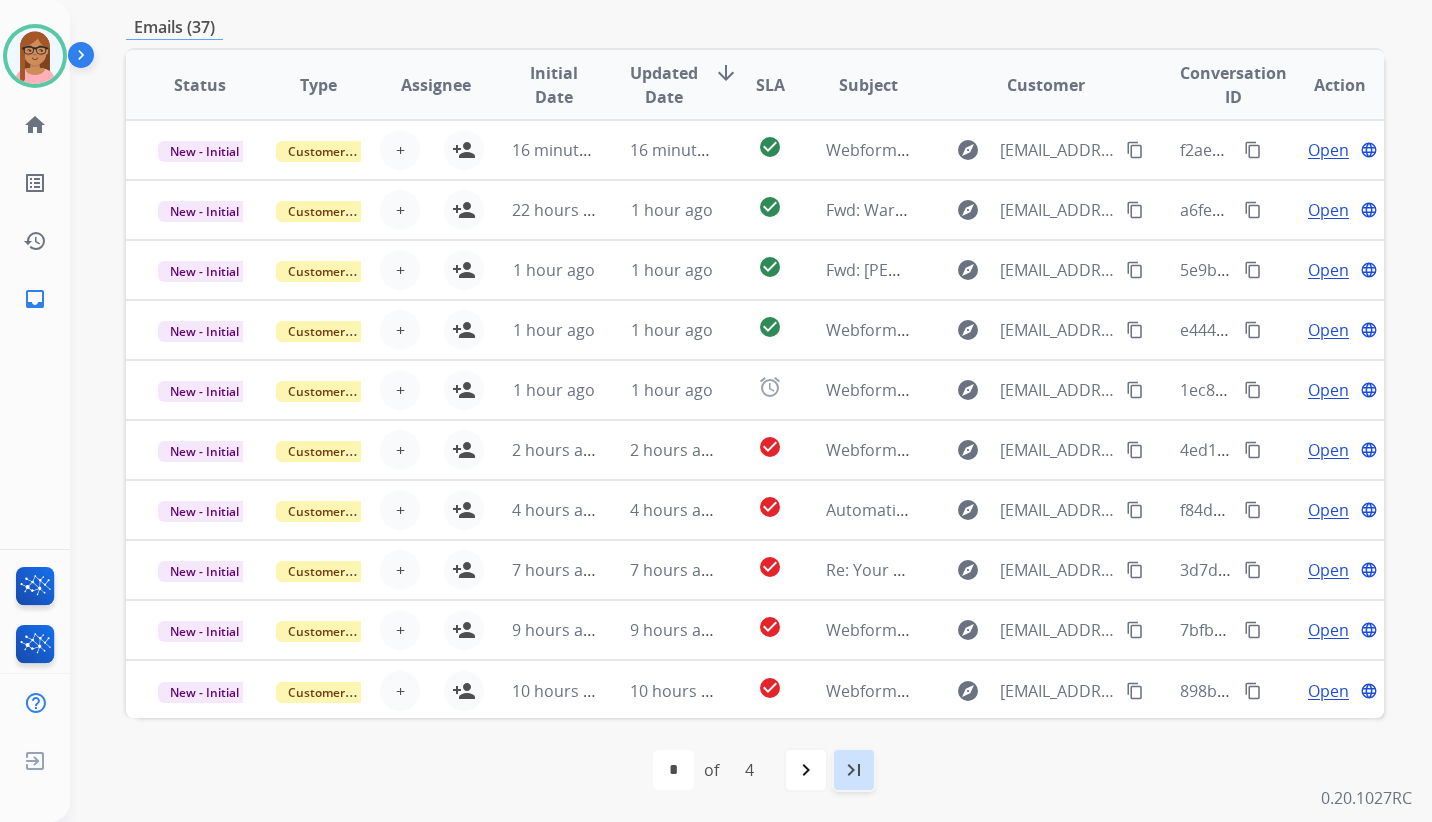 click on "last_page" at bounding box center (854, 770) 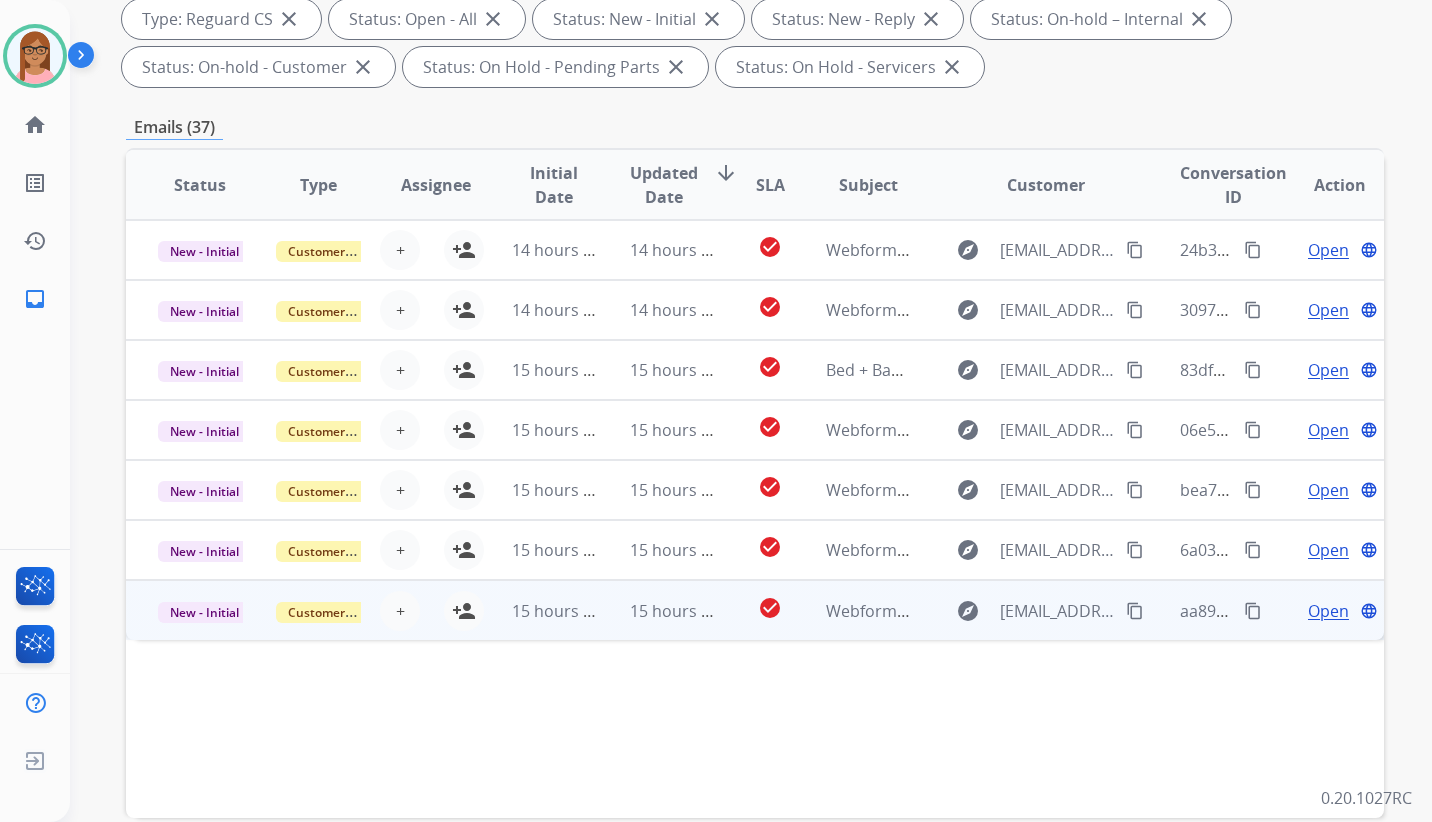 scroll, scrollTop: 460, scrollLeft: 0, axis: vertical 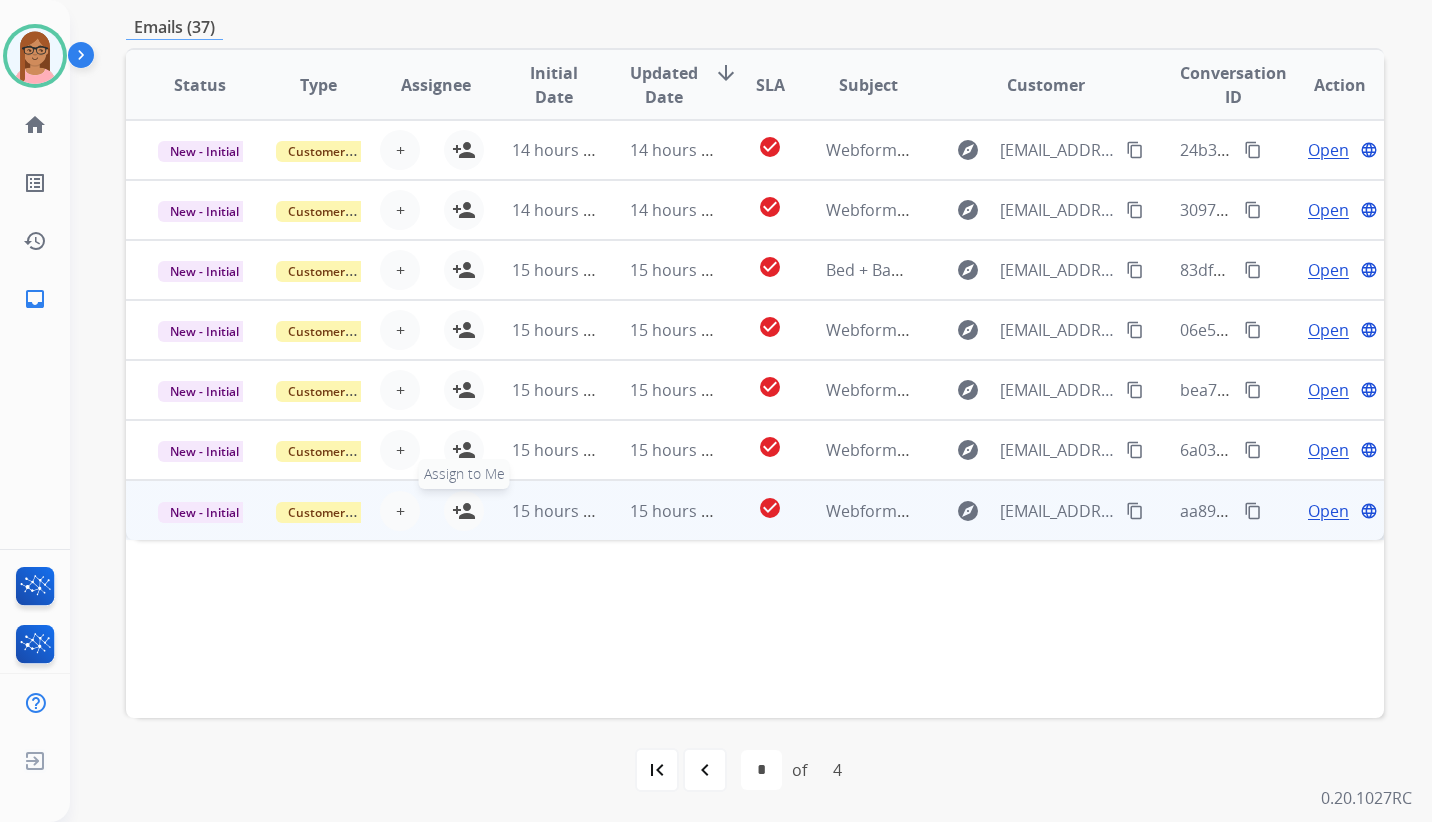 click on "person_add" at bounding box center (464, 511) 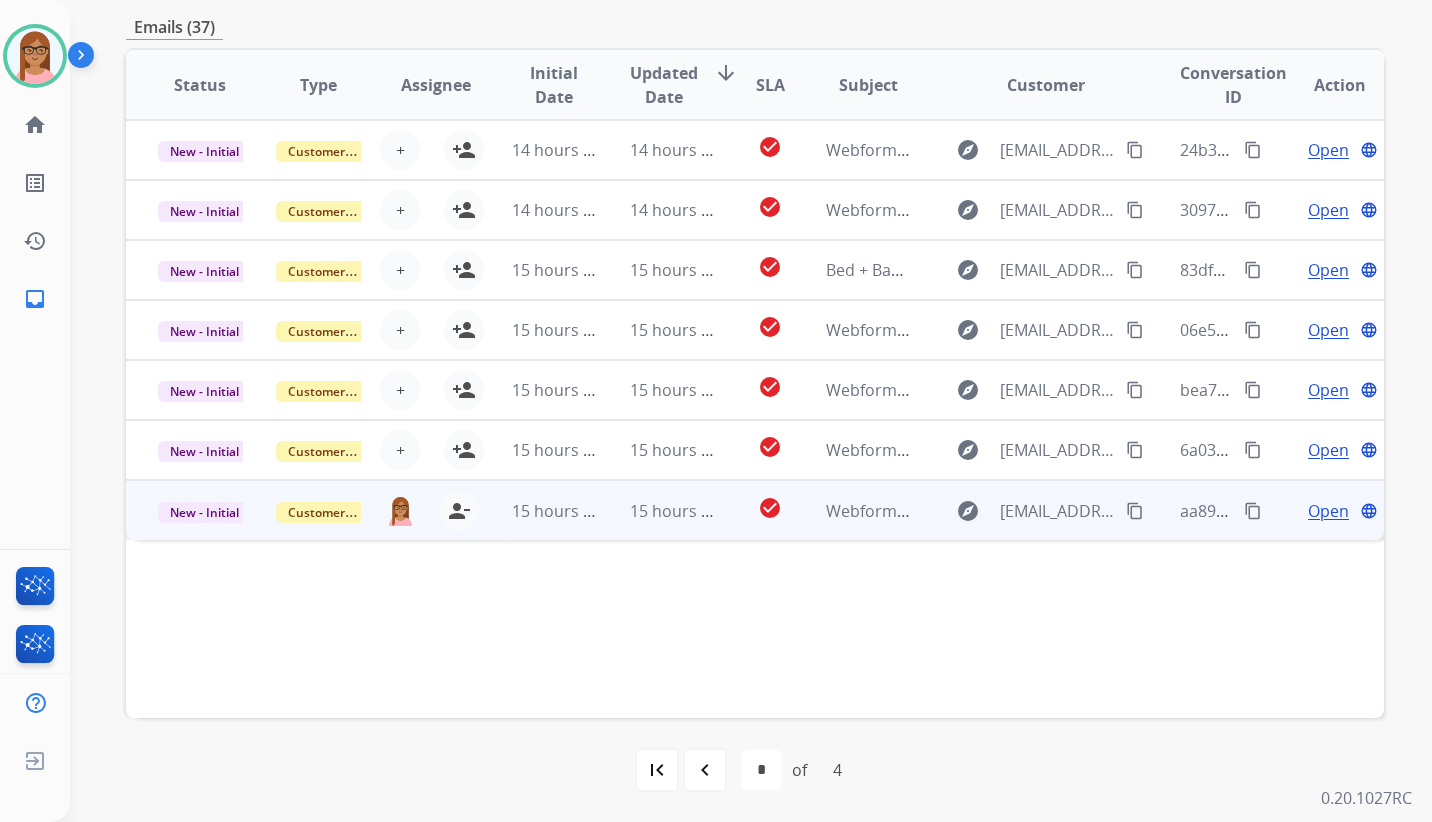 click on "Open" at bounding box center (1328, 511) 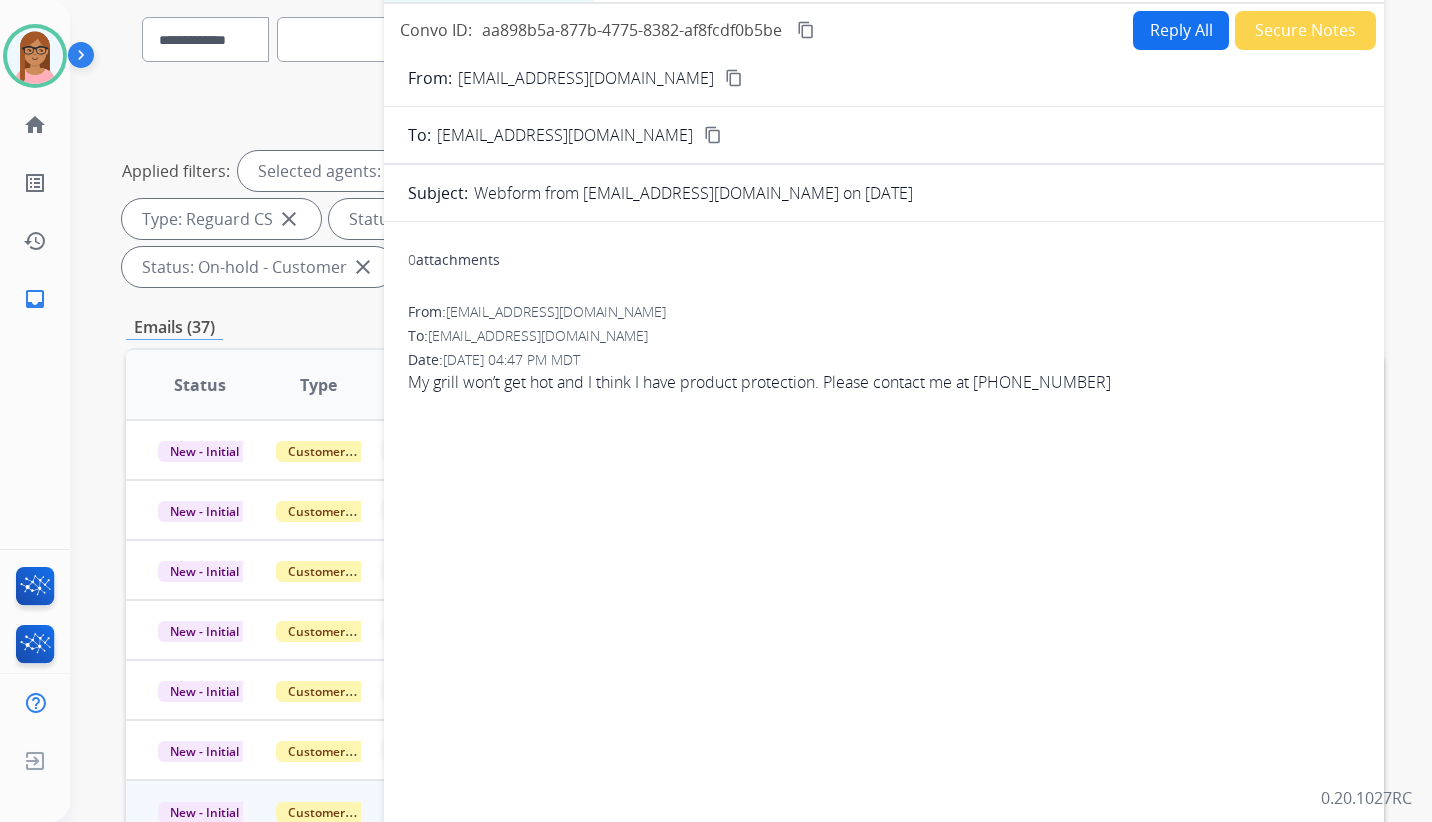 scroll, scrollTop: 60, scrollLeft: 0, axis: vertical 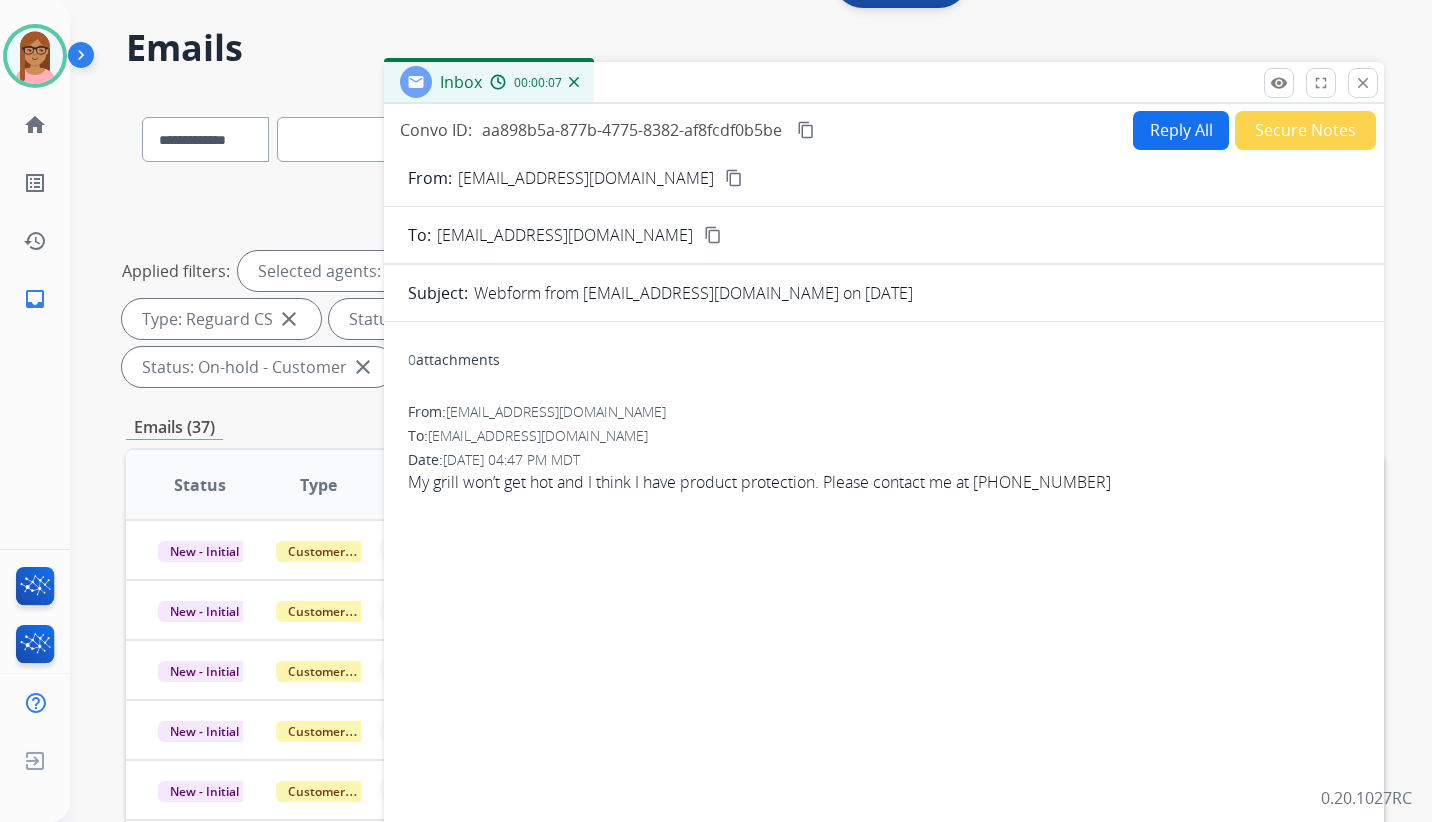 click on "content_copy" at bounding box center (734, 178) 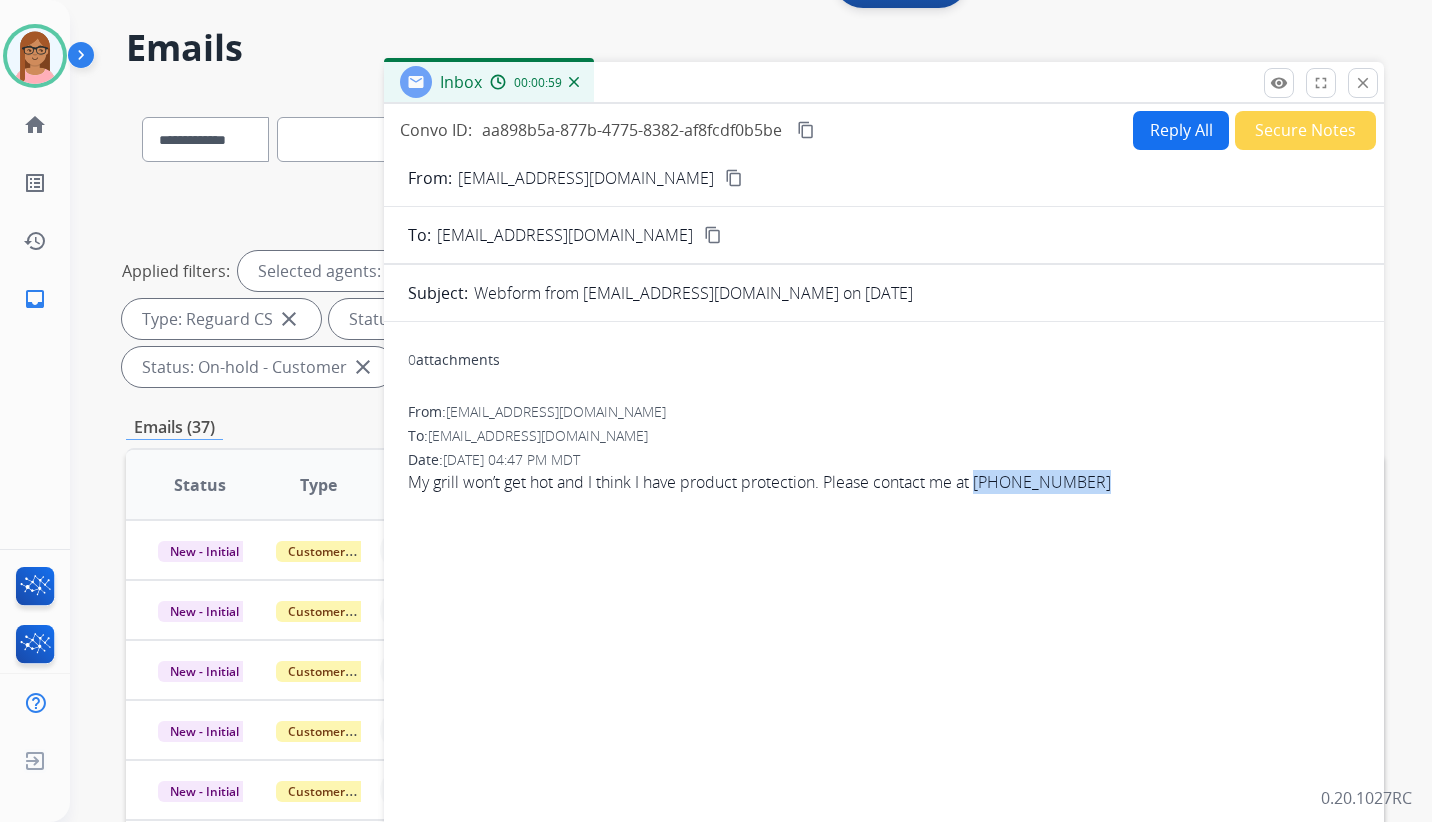 drag, startPoint x: 1098, startPoint y: 483, endPoint x: 982, endPoint y: 483, distance: 116 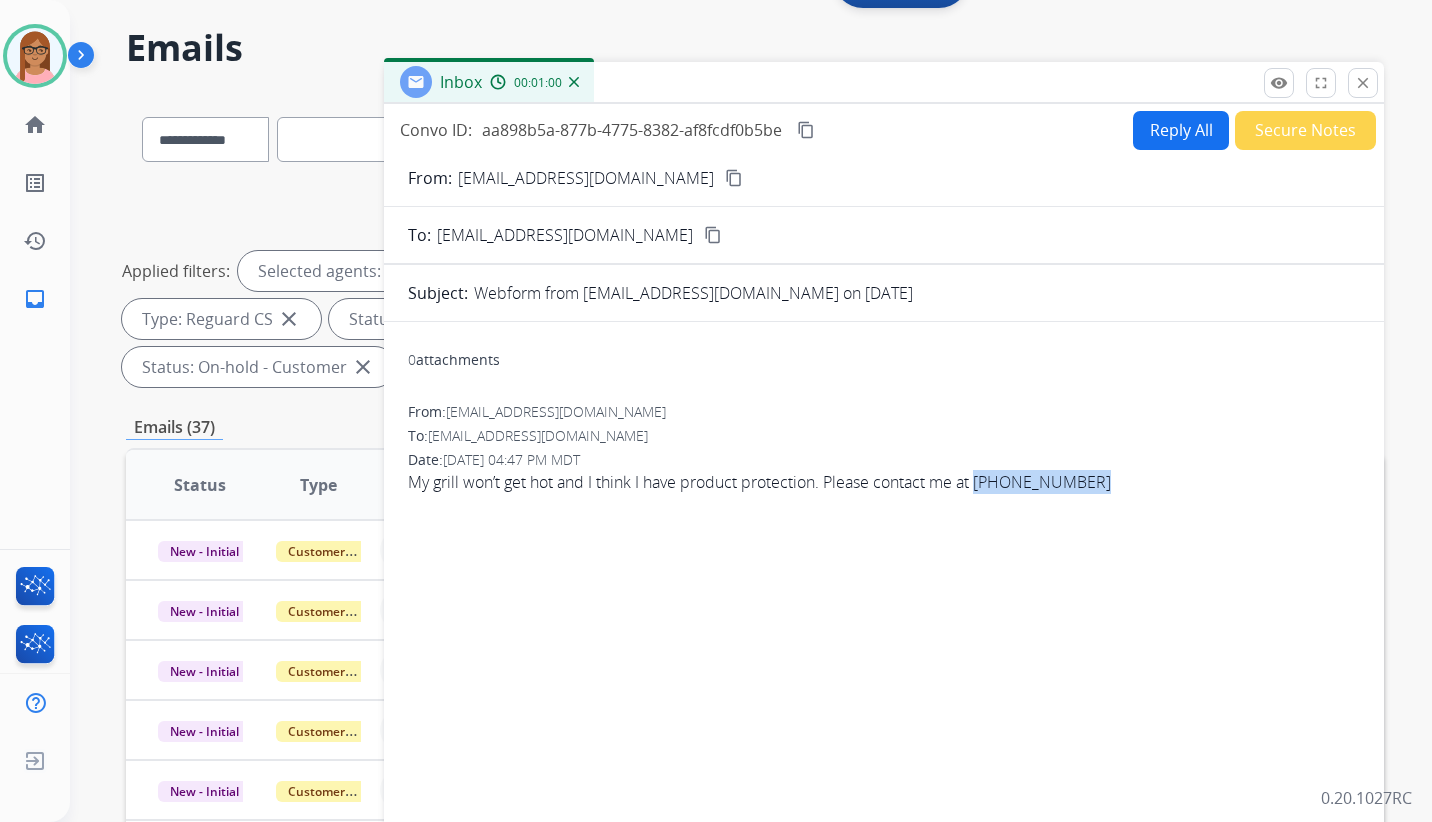 copy on "[PHONE_NUMBER]" 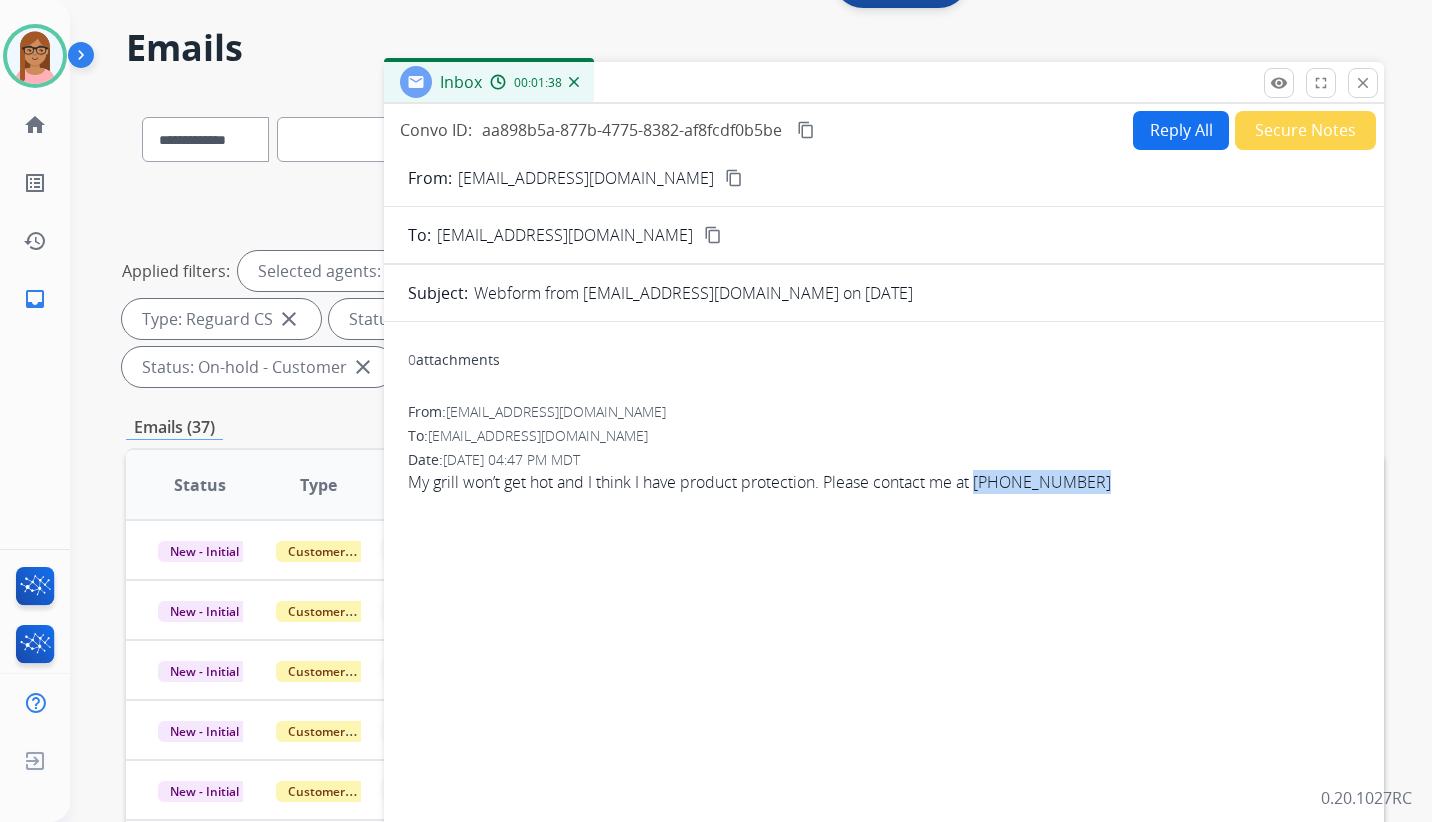 click on "0  attachments  From:  [EMAIL_ADDRESS][DOMAIN_NAME]   To:  [EMAIL_ADDRESS][DOMAIN_NAME]  Date:  [DATE] 04:47 PM MDT My grill won’t get hot and I think I have product protection. Please contact me at [PHONE_NUMBER]" at bounding box center (884, 640) 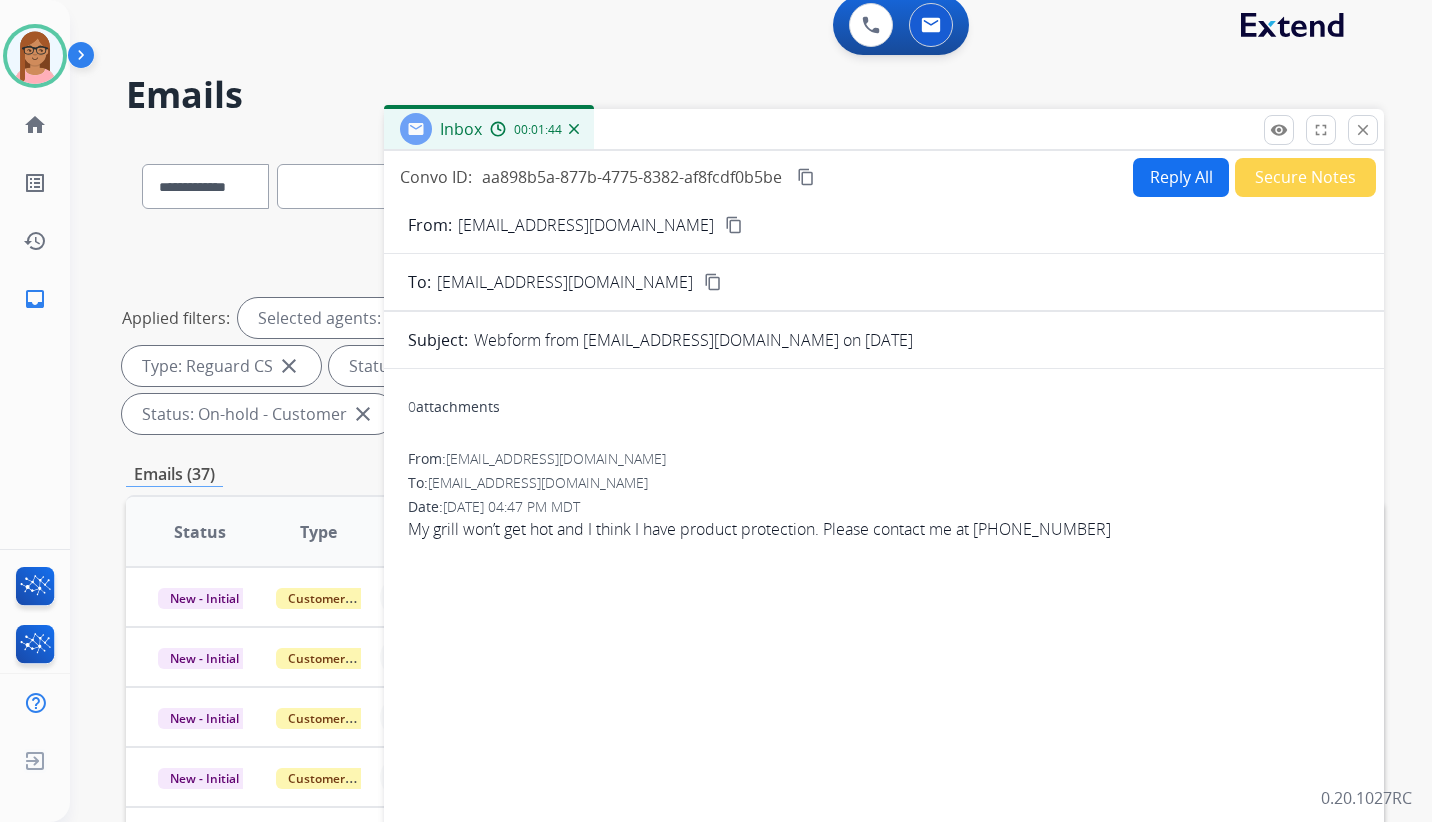 scroll, scrollTop: 0, scrollLeft: 0, axis: both 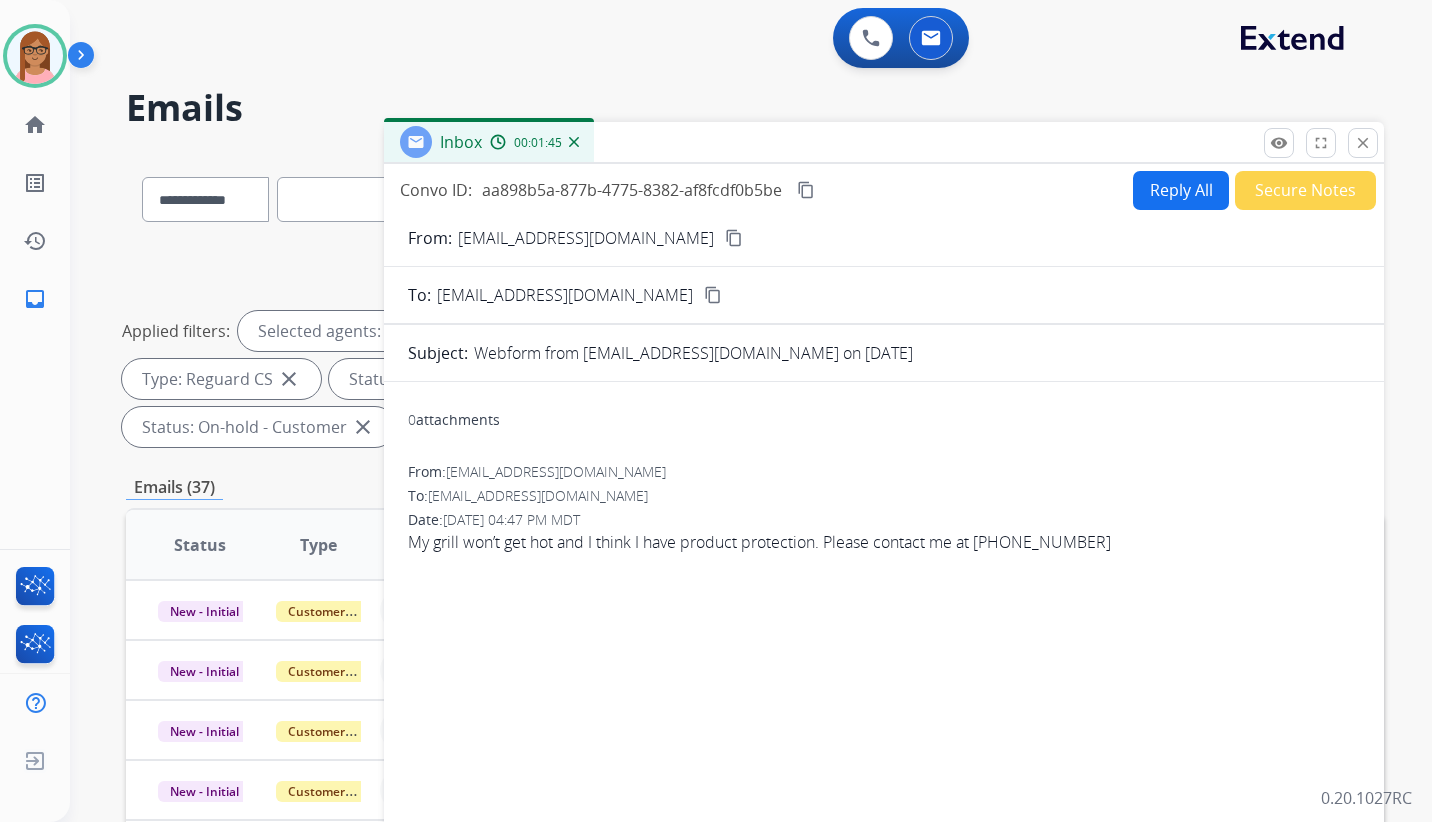 click on "Reply All" at bounding box center (1181, 190) 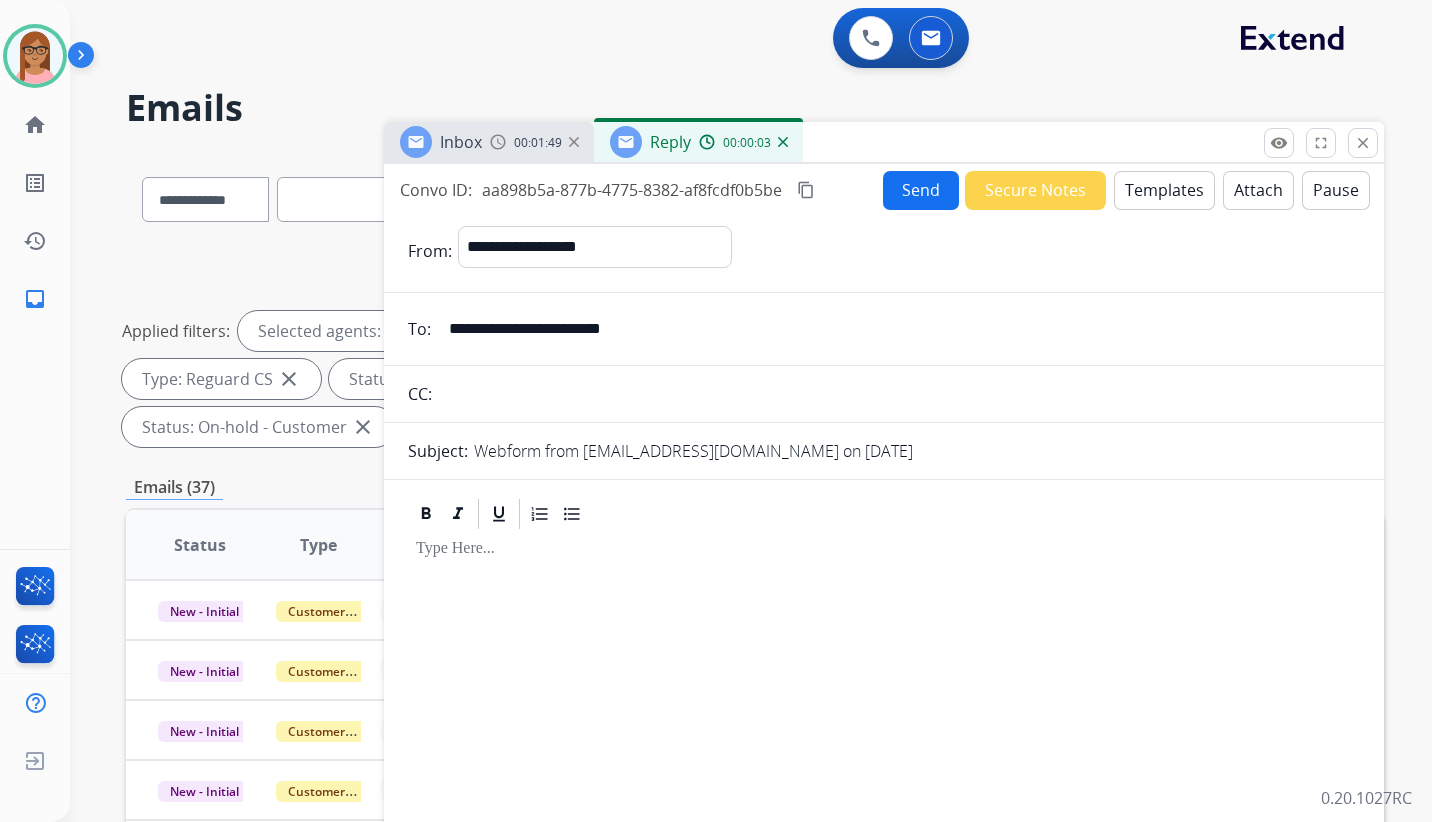 click on "Templates" at bounding box center (1164, 190) 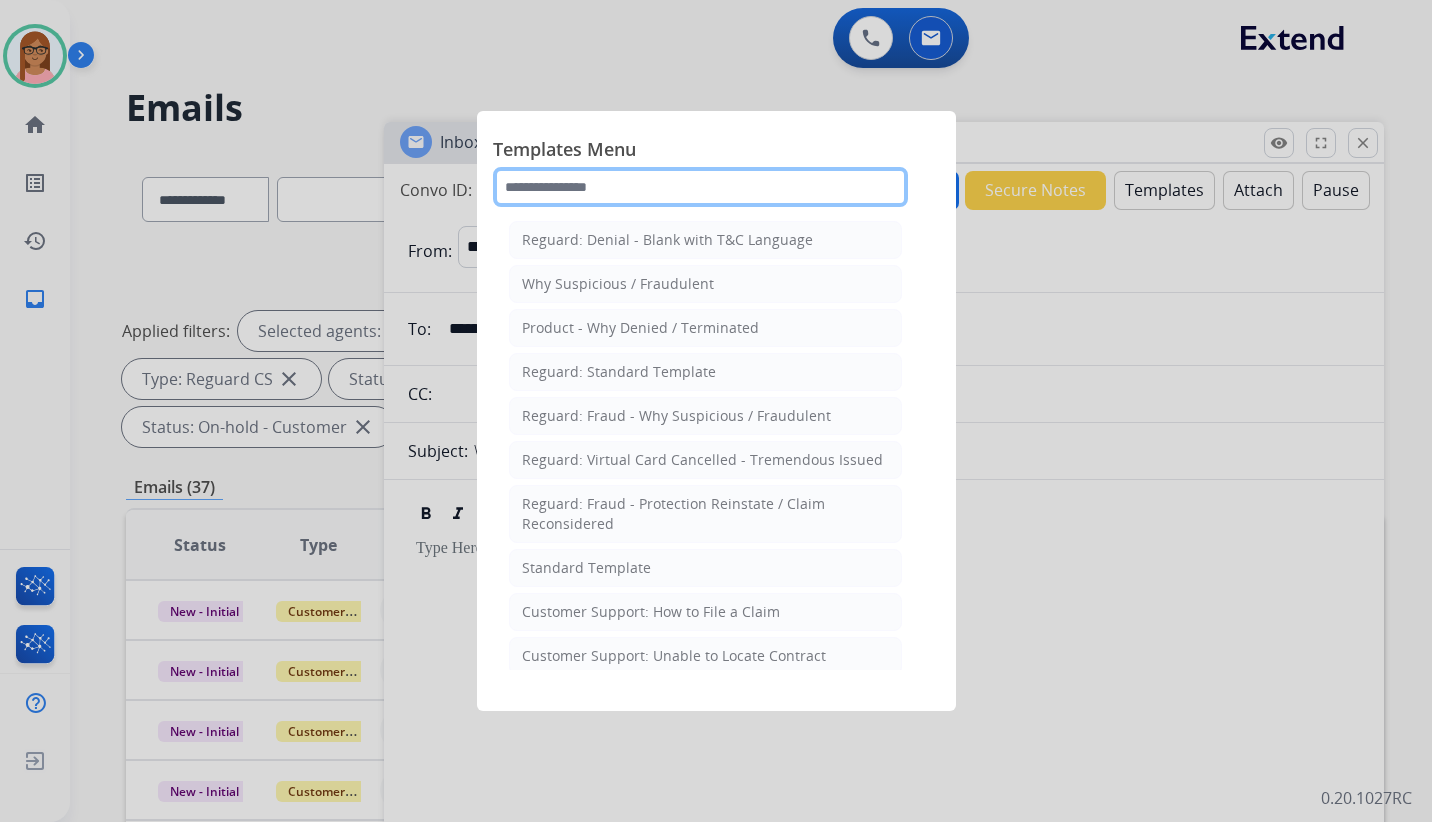 click 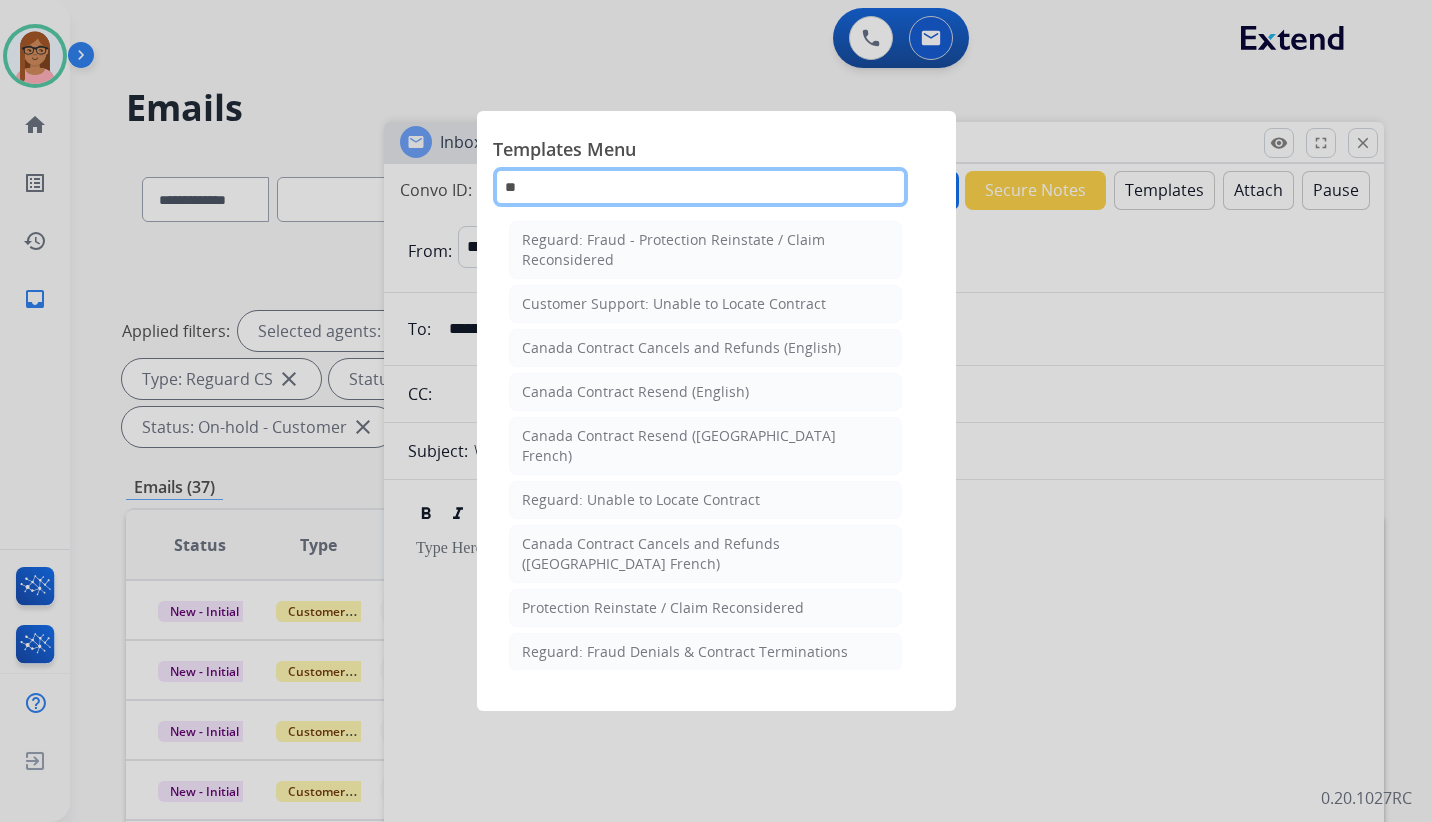 type on "*" 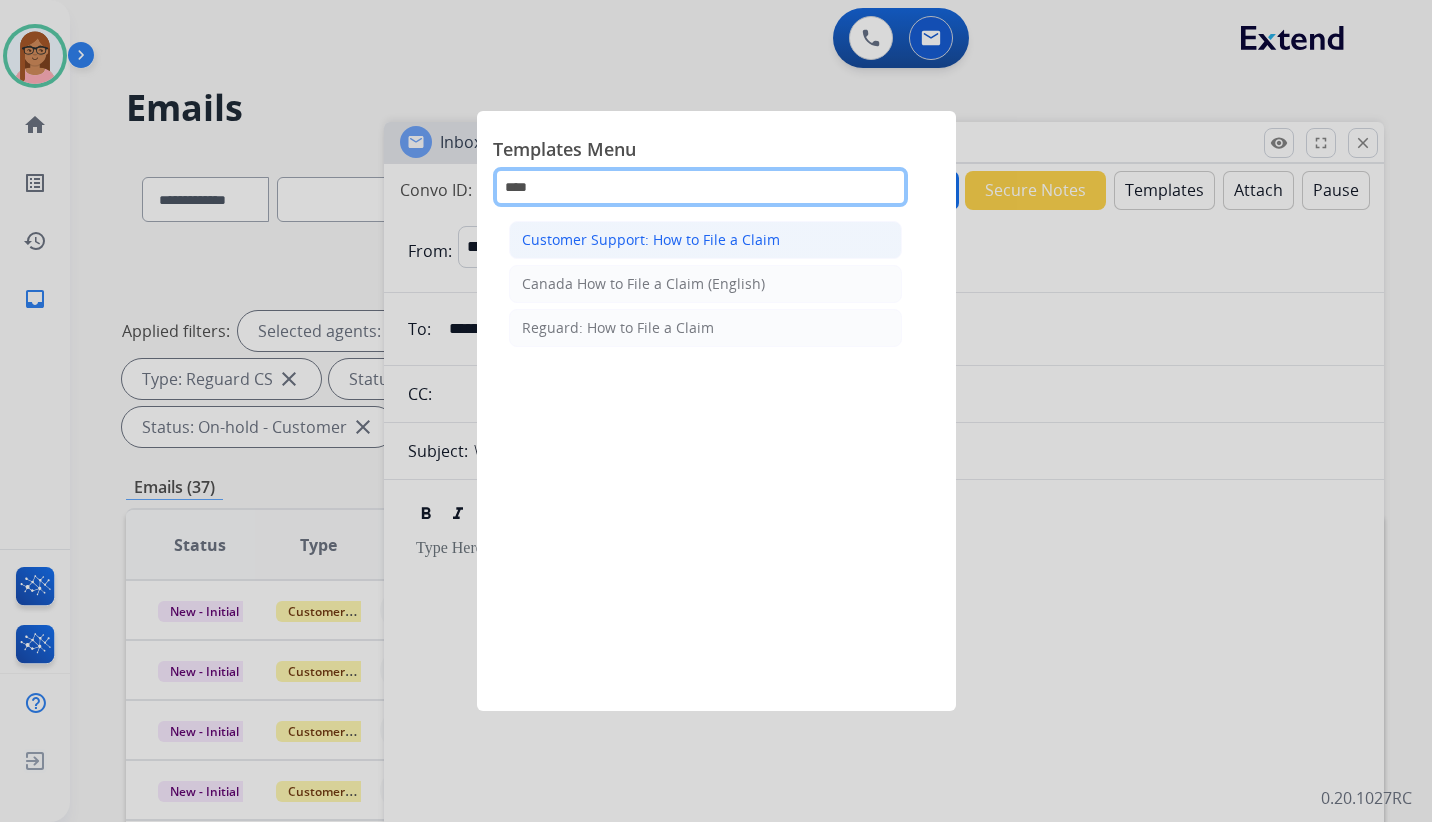 type on "****" 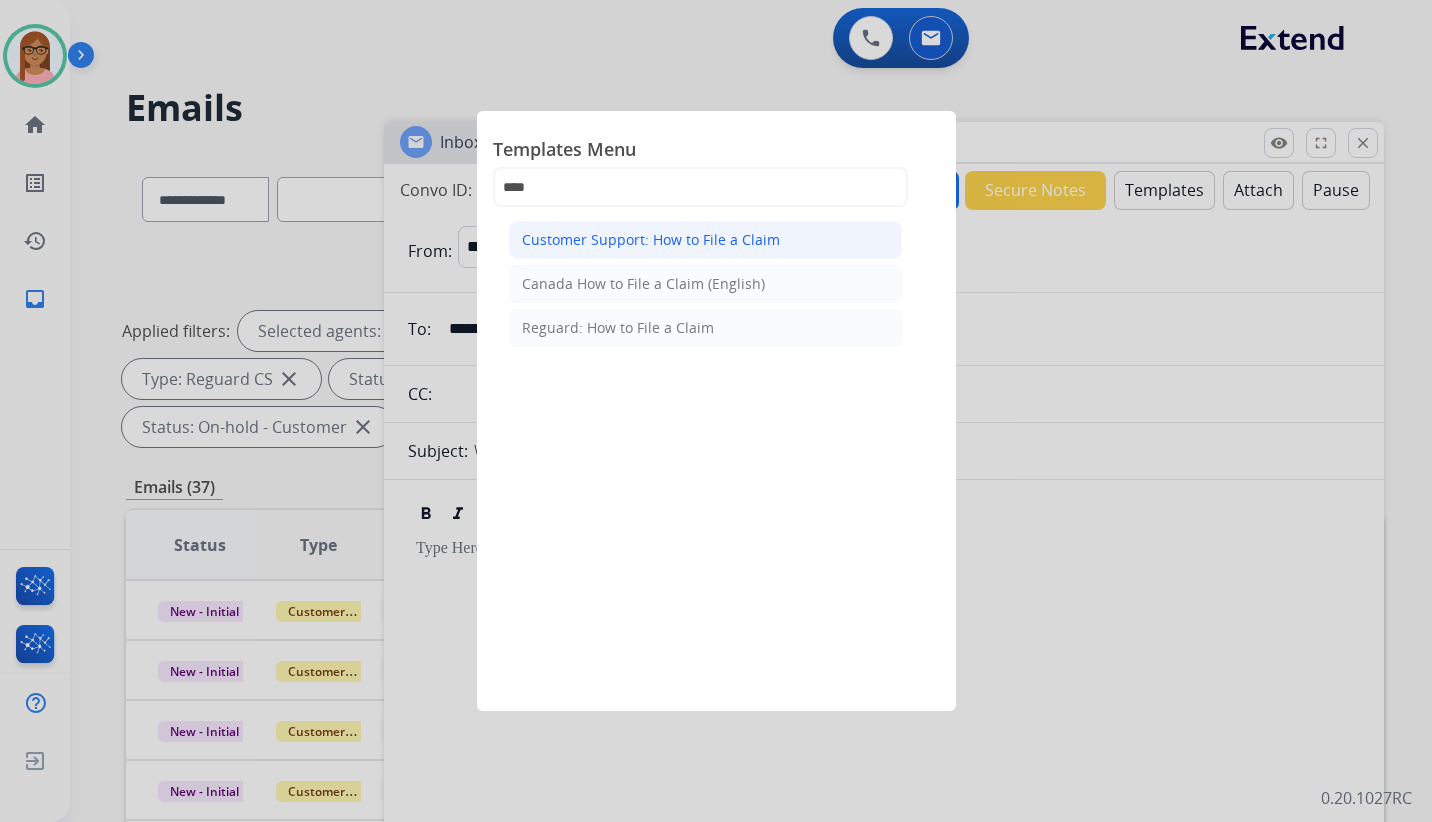 click on "Customer Support: How to File a Claim" 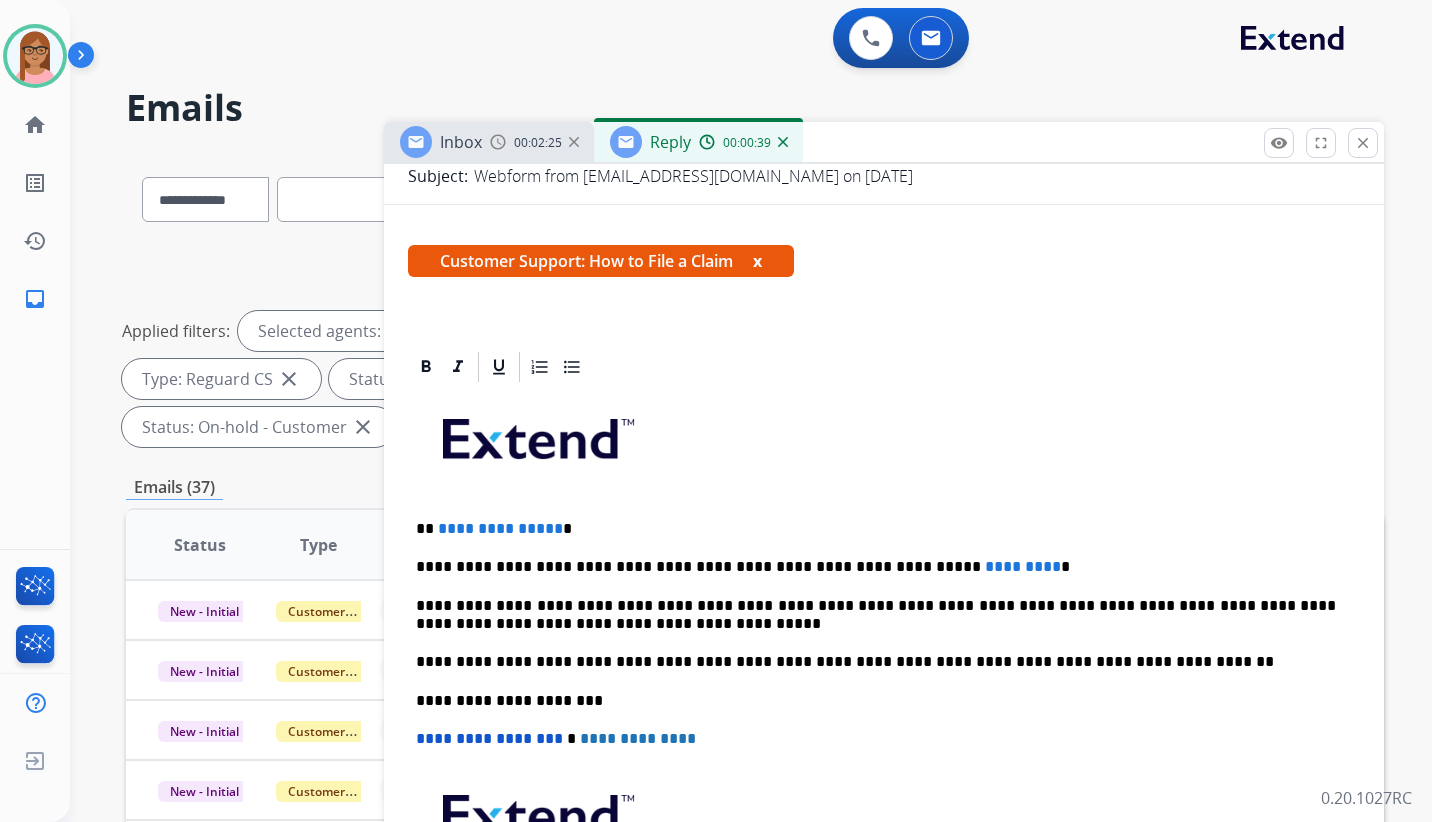 scroll, scrollTop: 362, scrollLeft: 0, axis: vertical 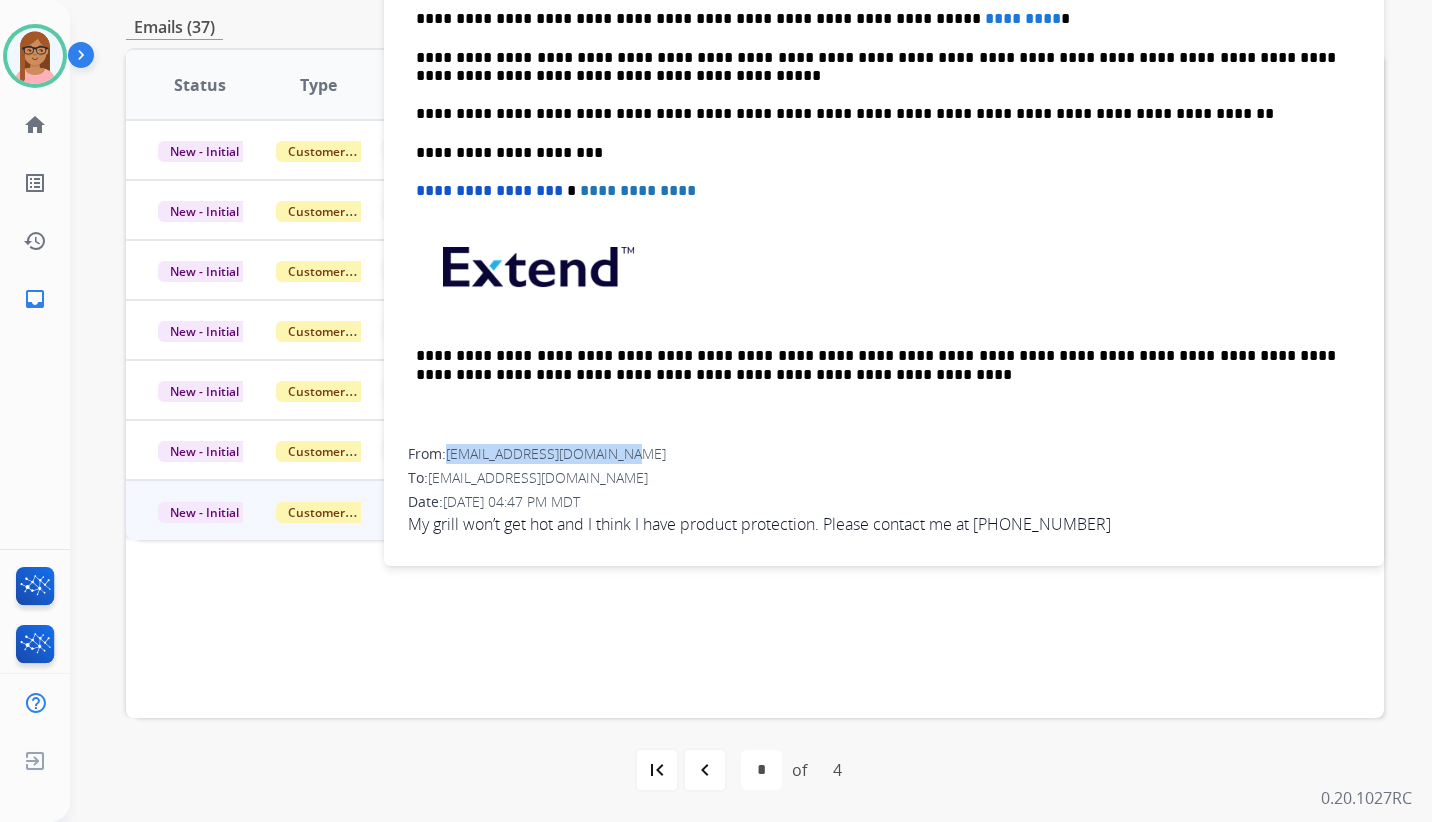 drag, startPoint x: 628, startPoint y: 449, endPoint x: 451, endPoint y: 456, distance: 177.13837 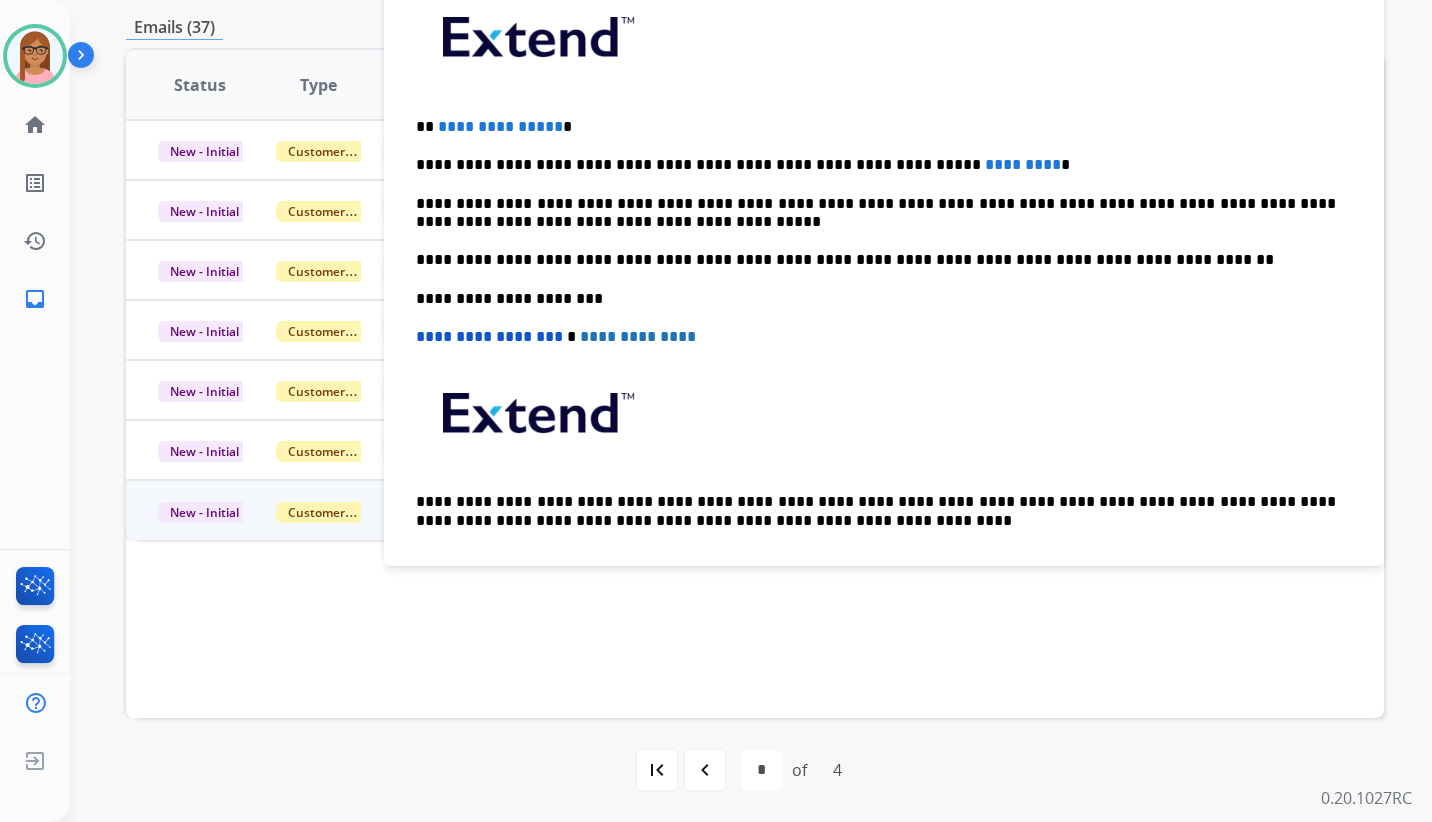 scroll, scrollTop: 0, scrollLeft: 0, axis: both 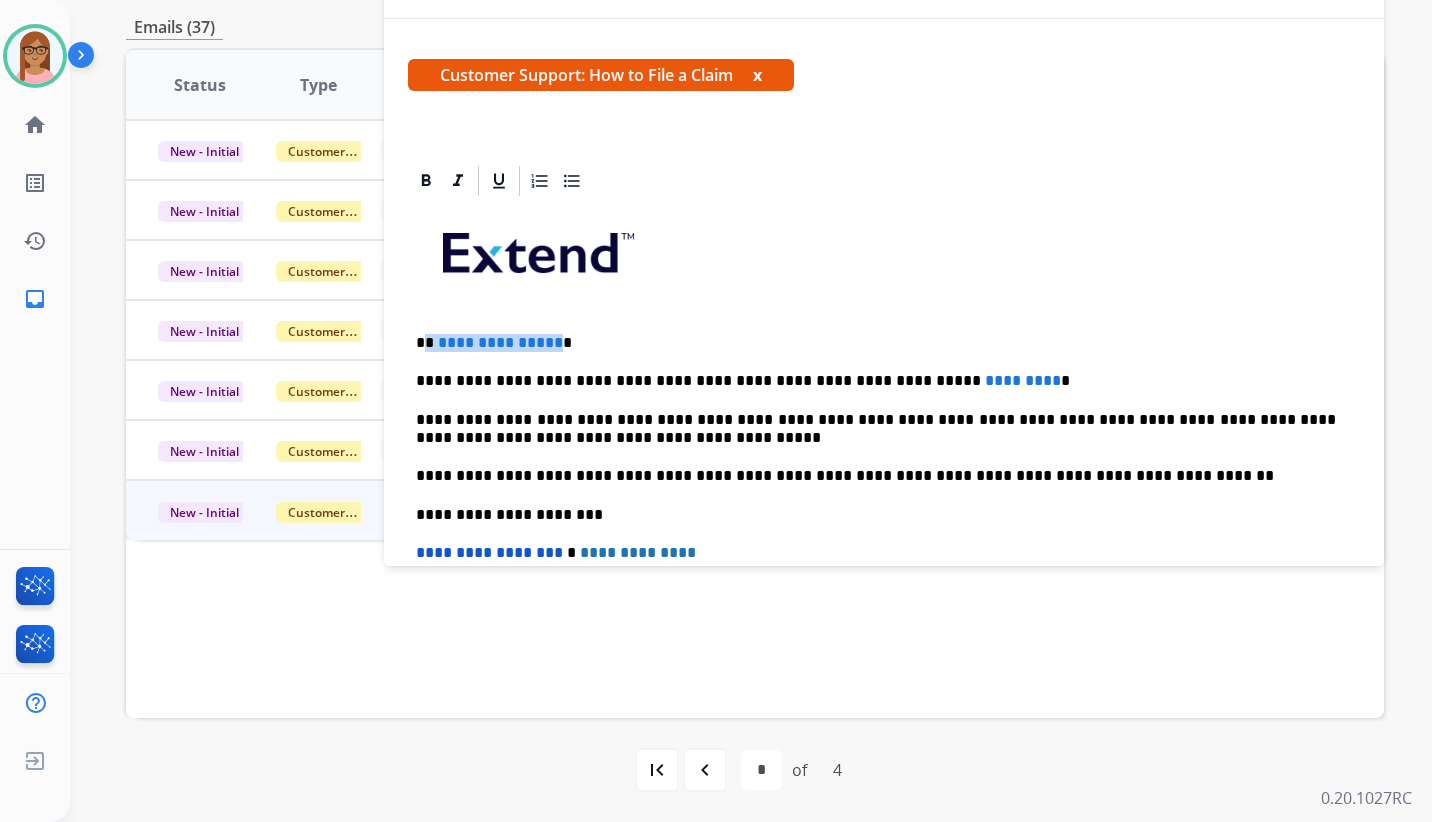 drag, startPoint x: 550, startPoint y: 342, endPoint x: 427, endPoint y: 348, distance: 123.146255 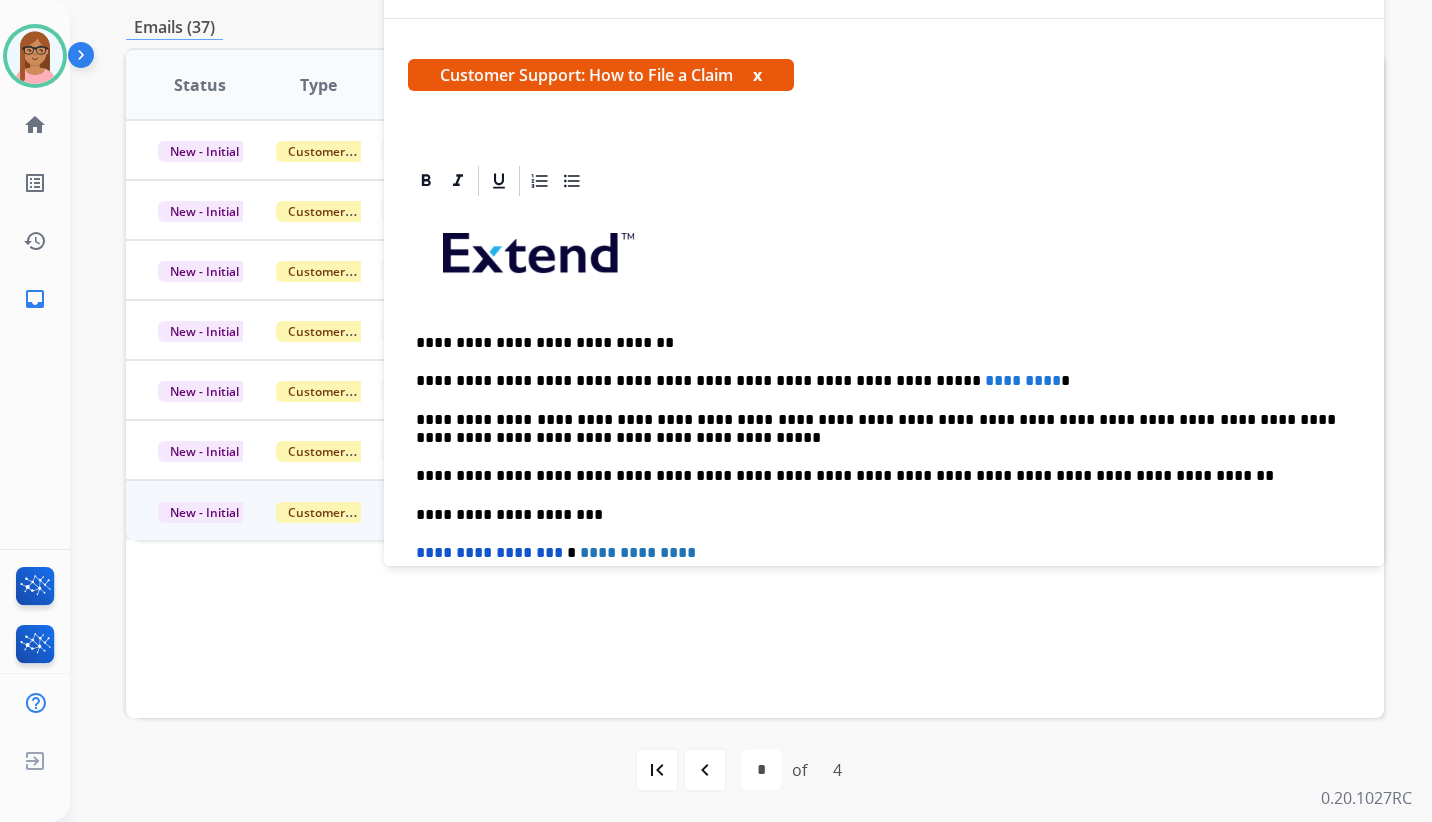 drag, startPoint x: 959, startPoint y: 379, endPoint x: 964, endPoint y: 370, distance: 10.29563 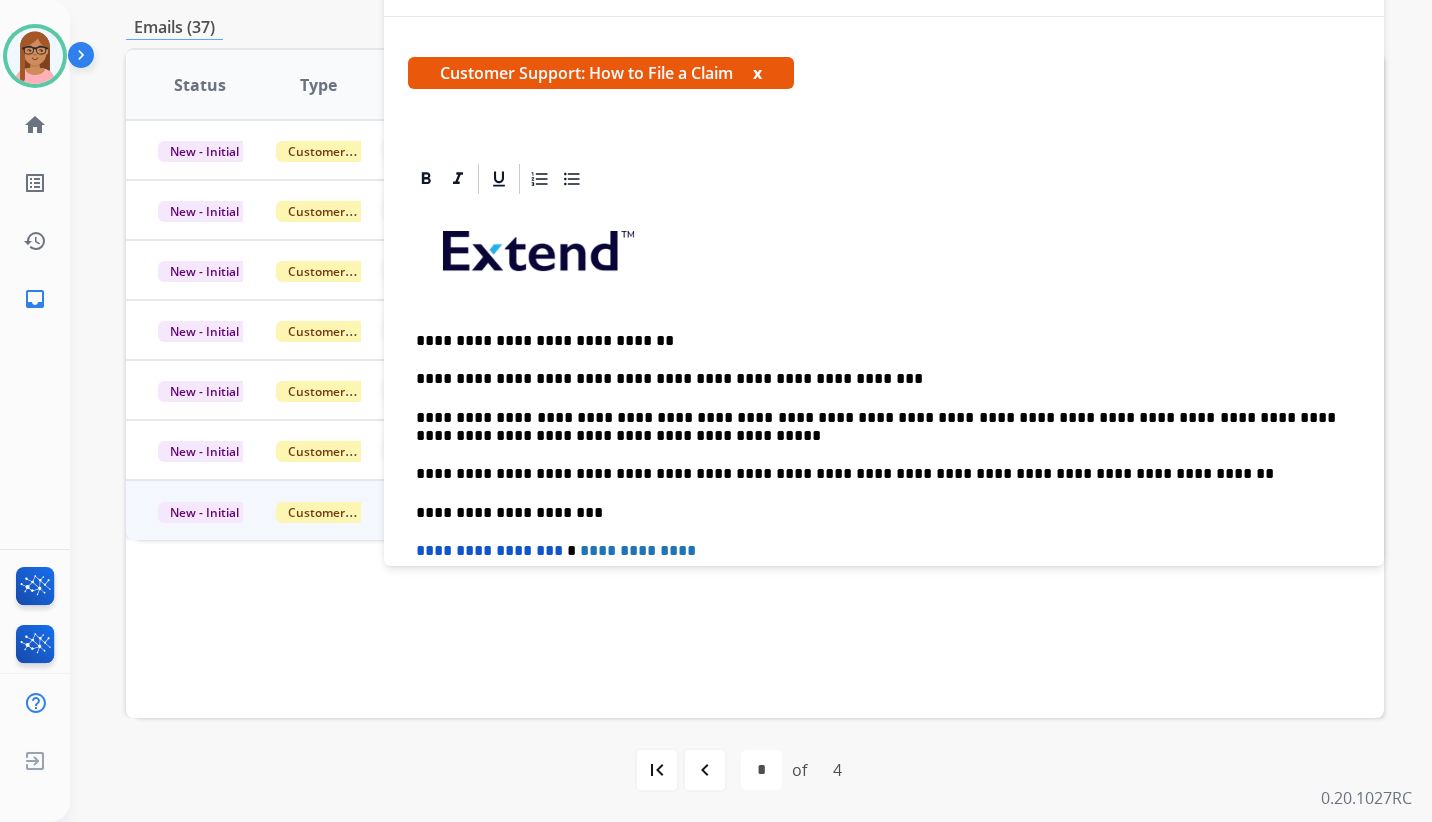 scroll, scrollTop: 0, scrollLeft: 0, axis: both 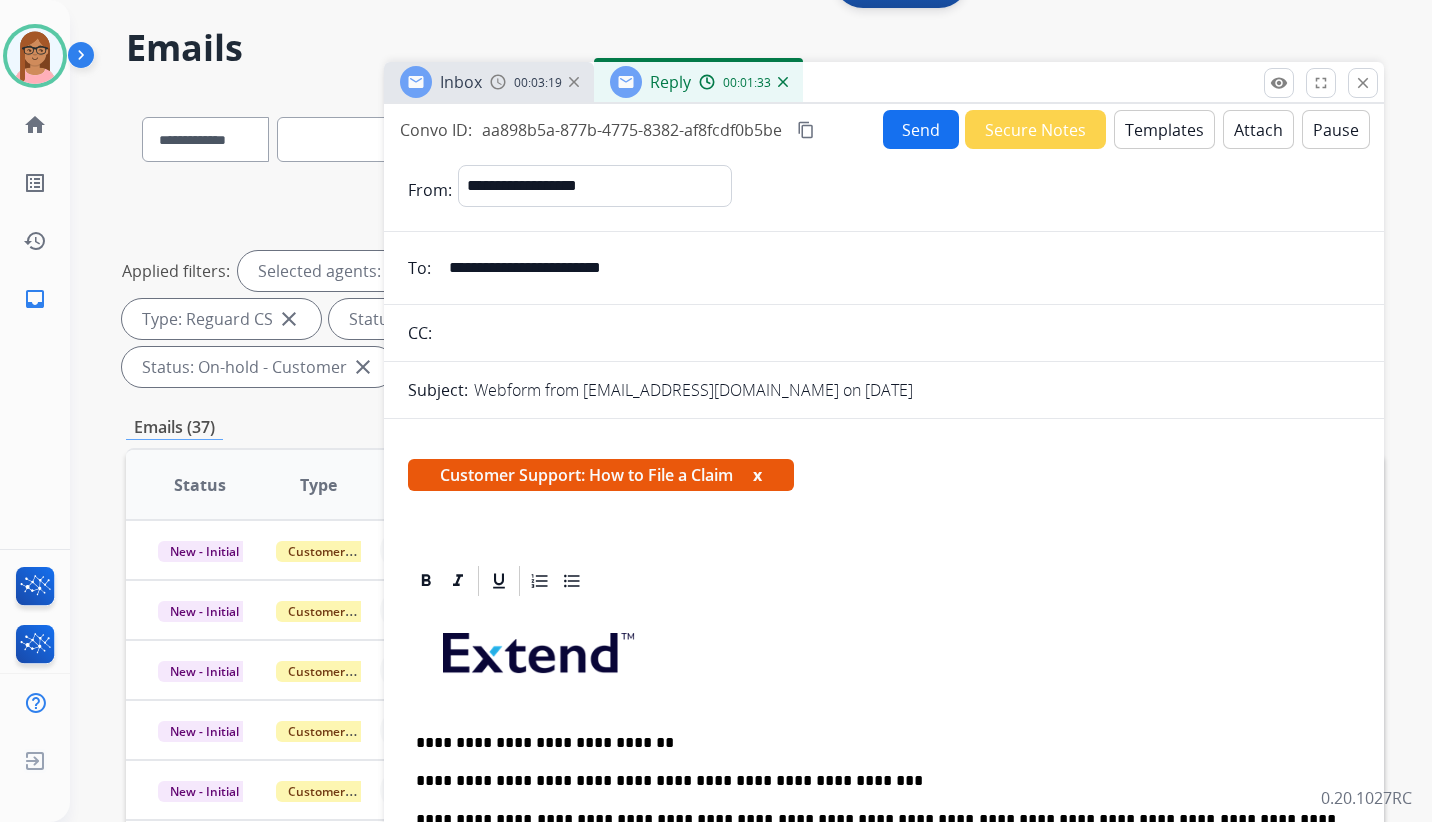 click on "Send" at bounding box center (921, 129) 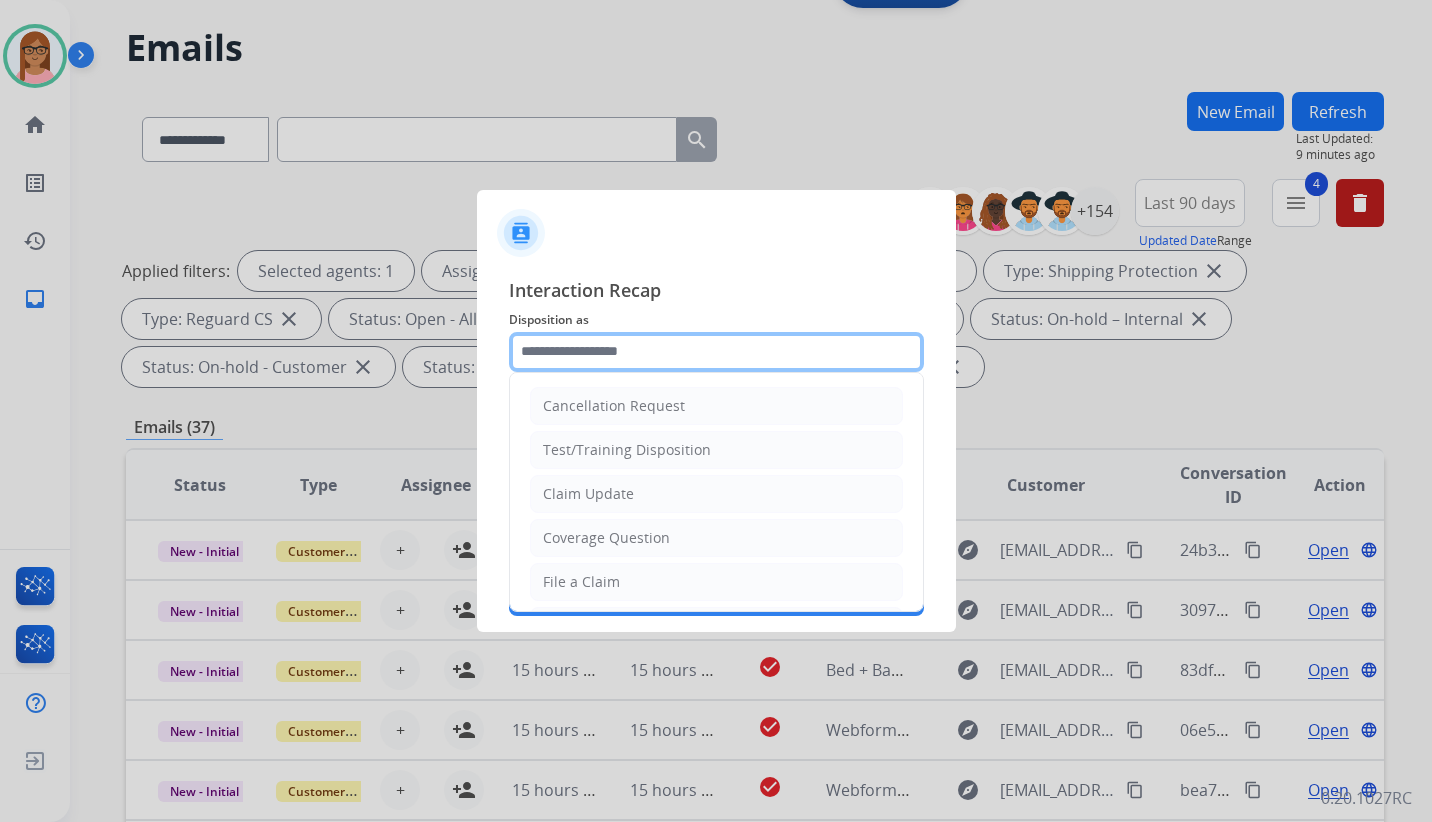 click 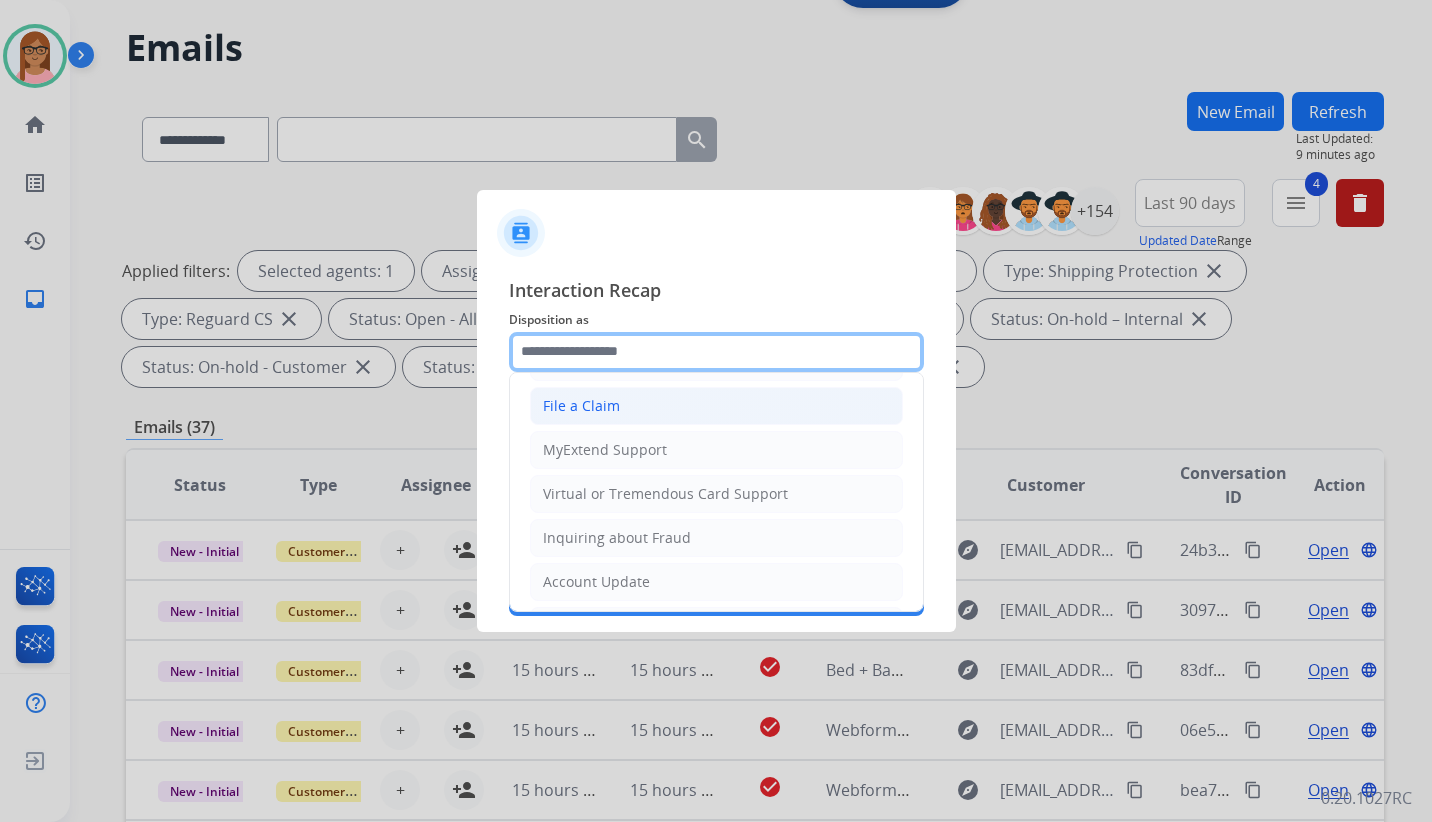 scroll, scrollTop: 112, scrollLeft: 0, axis: vertical 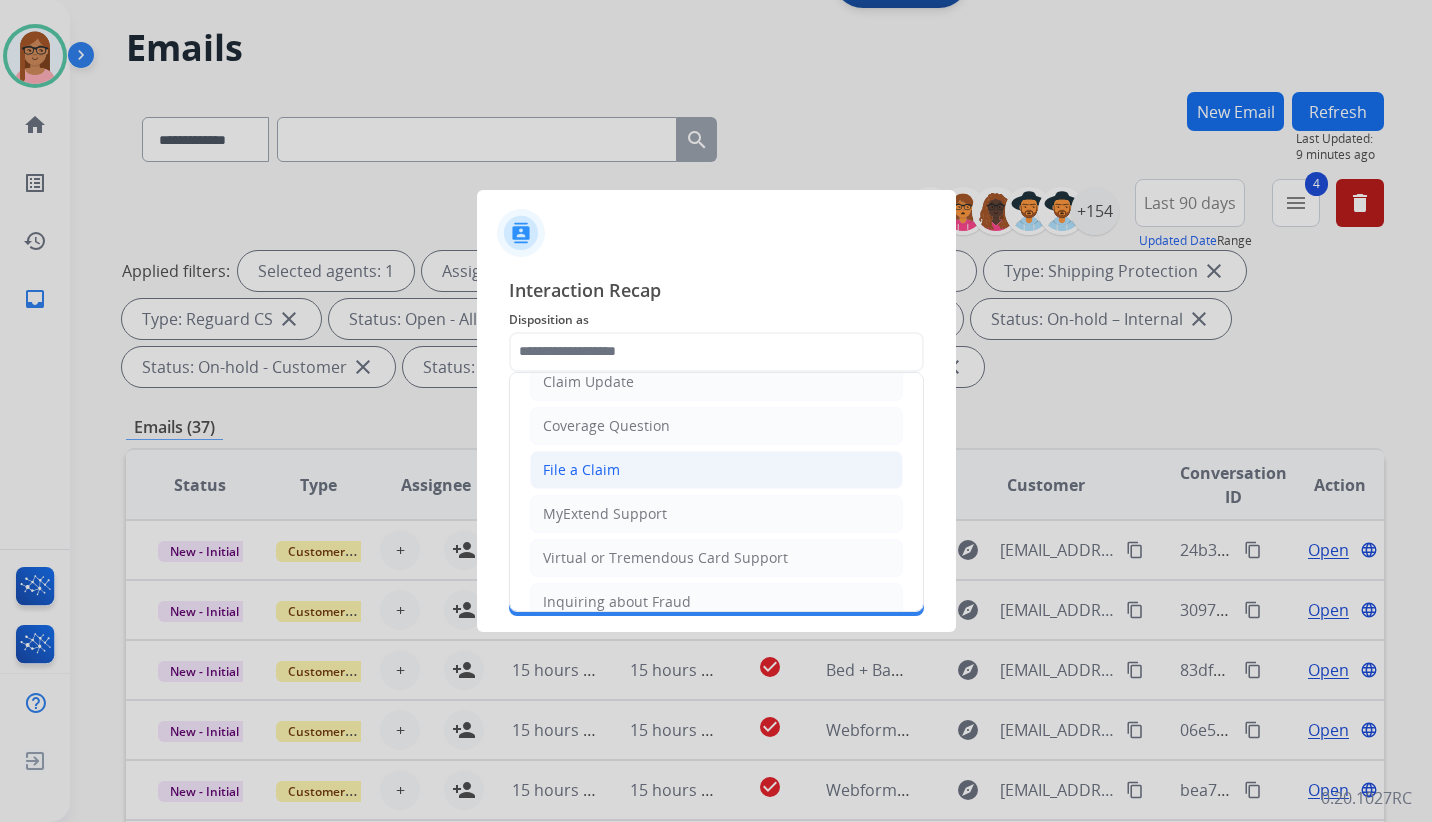 click on "File a Claim" 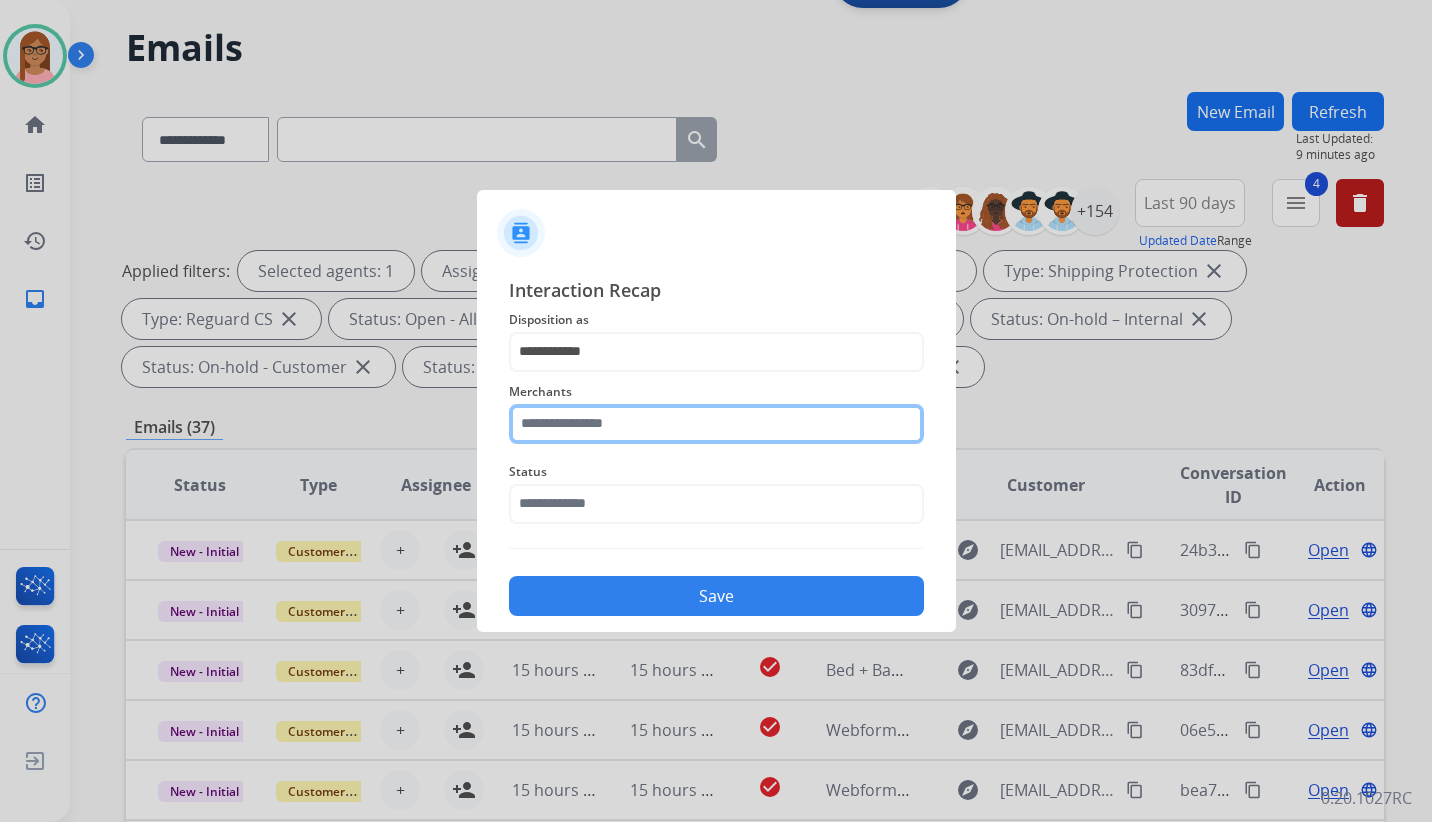 click 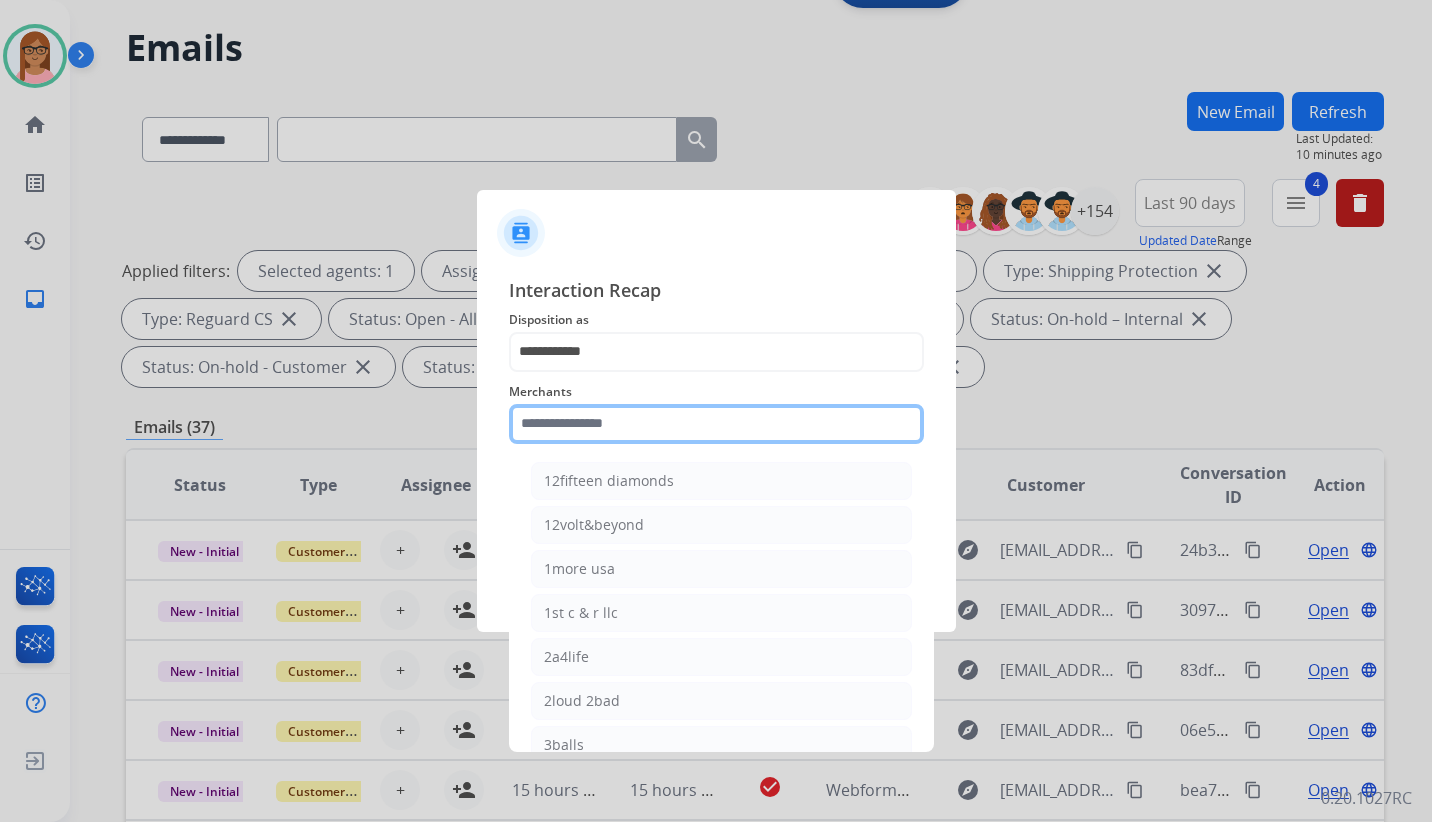 type on "*" 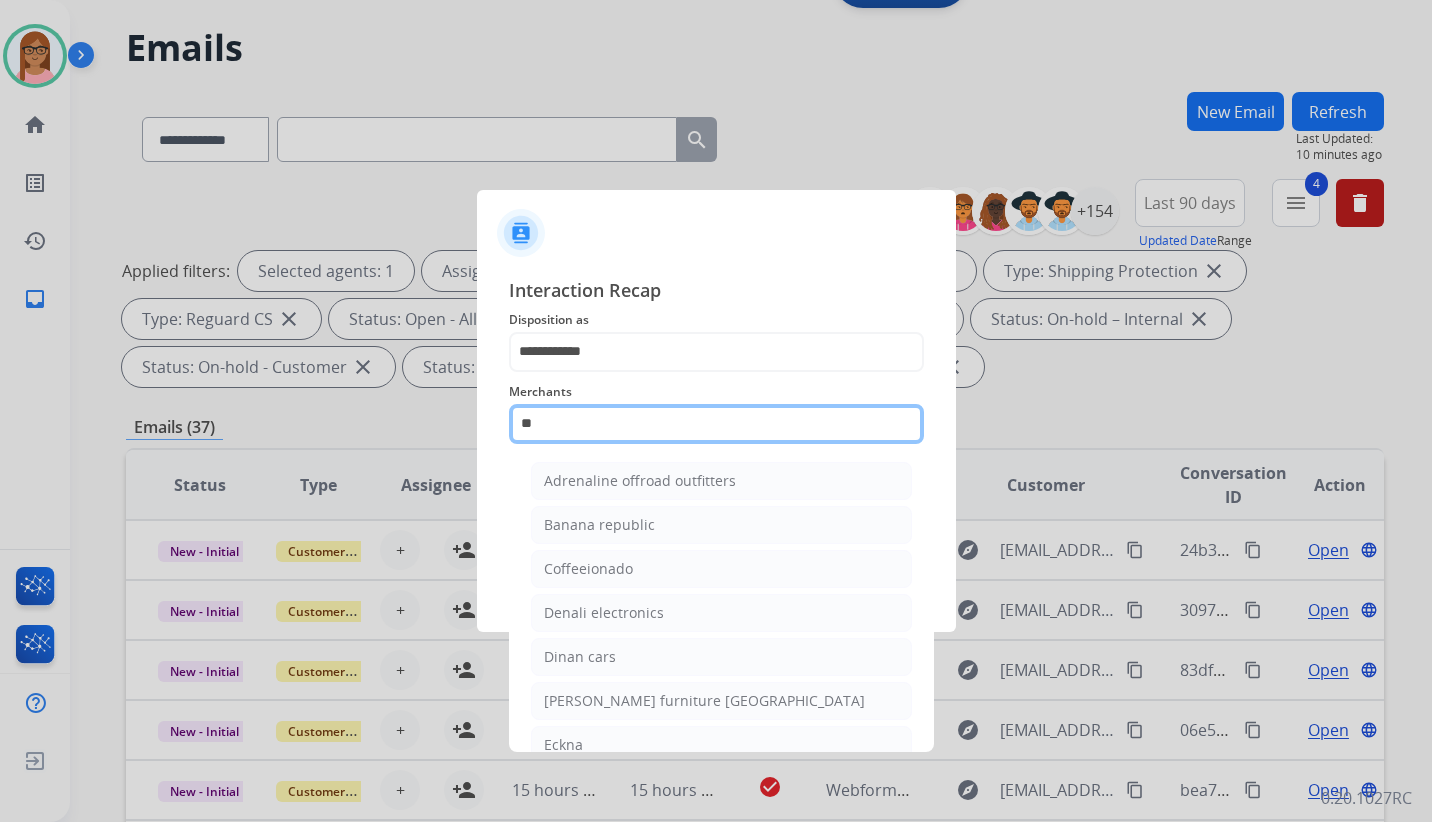 type on "*" 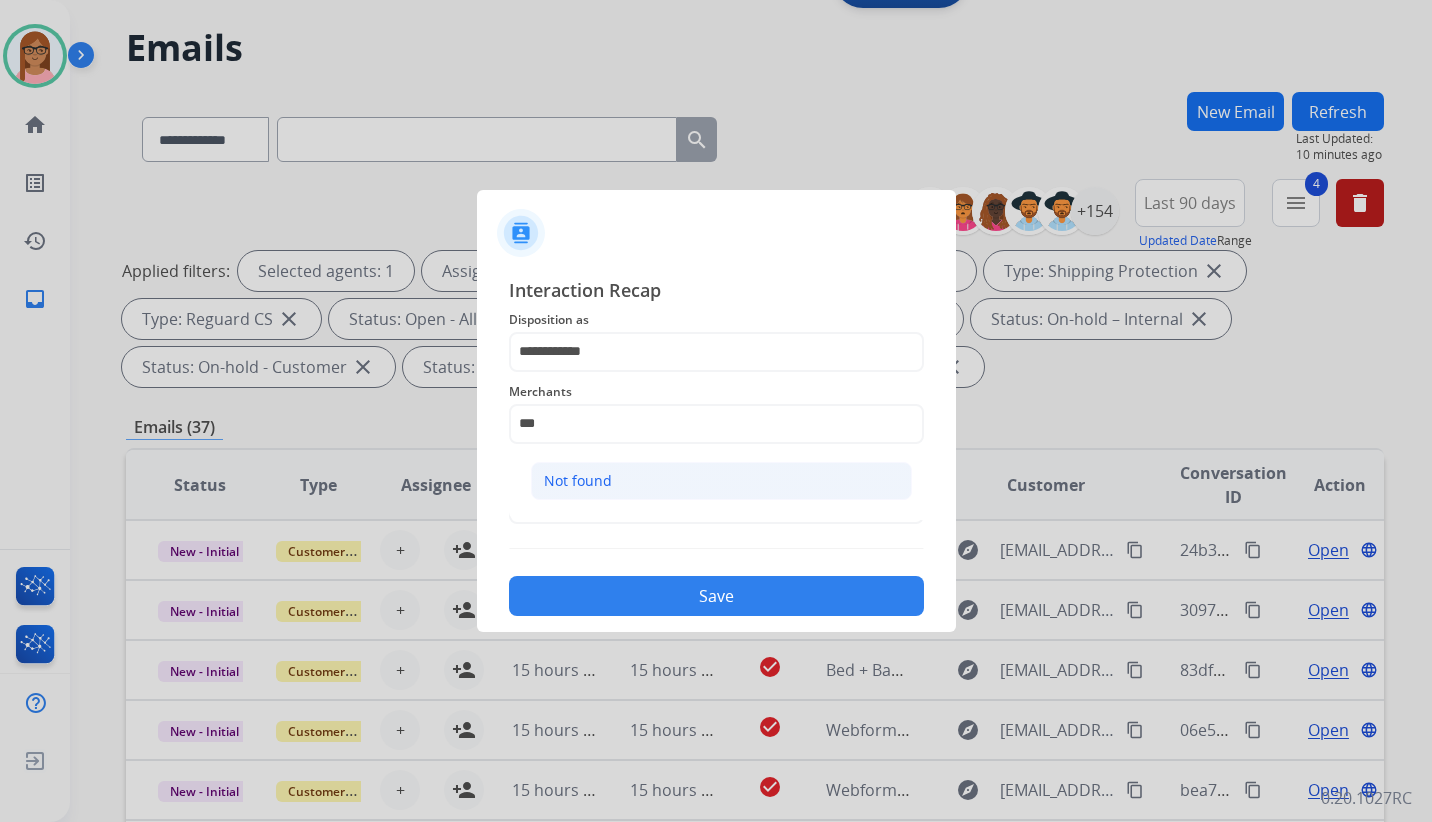 click on "Not found" 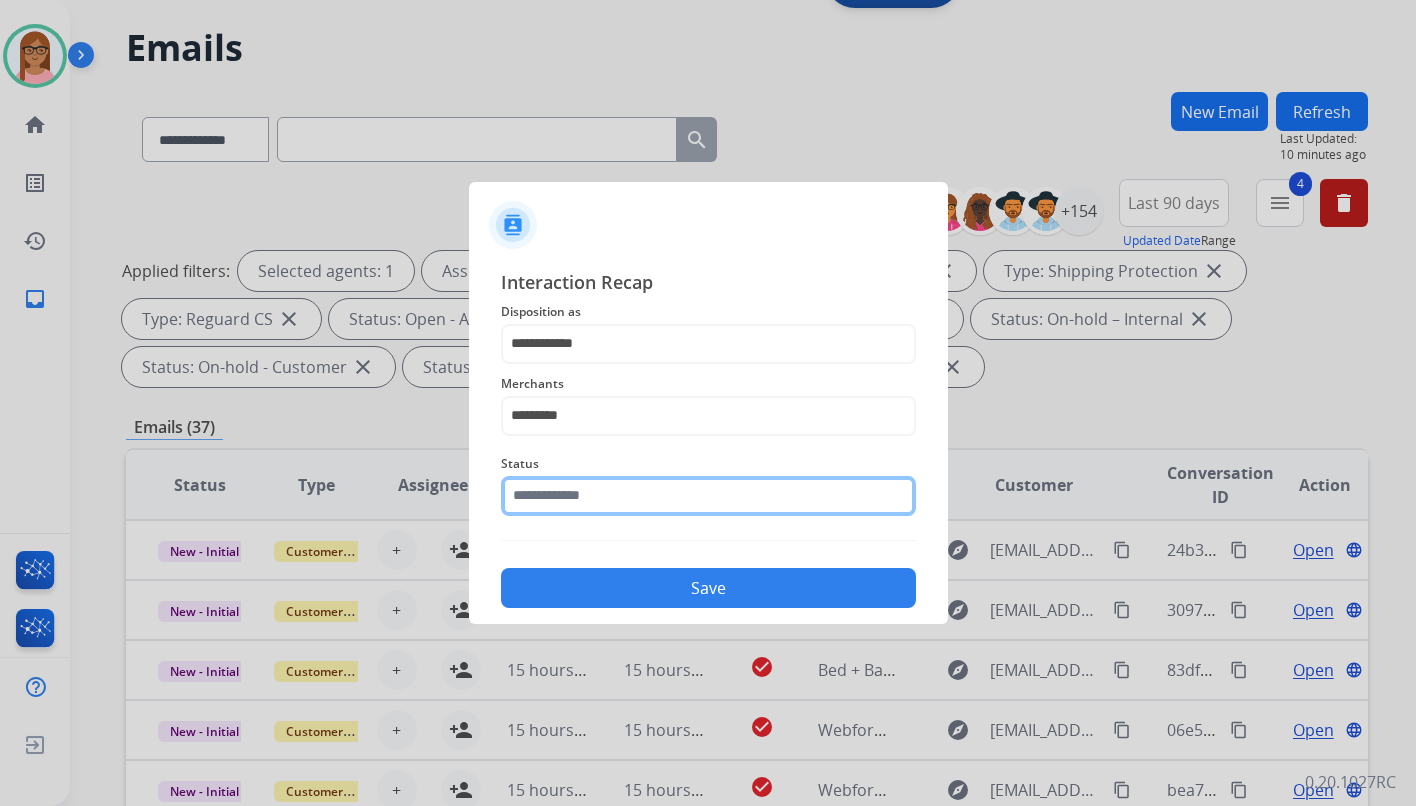click 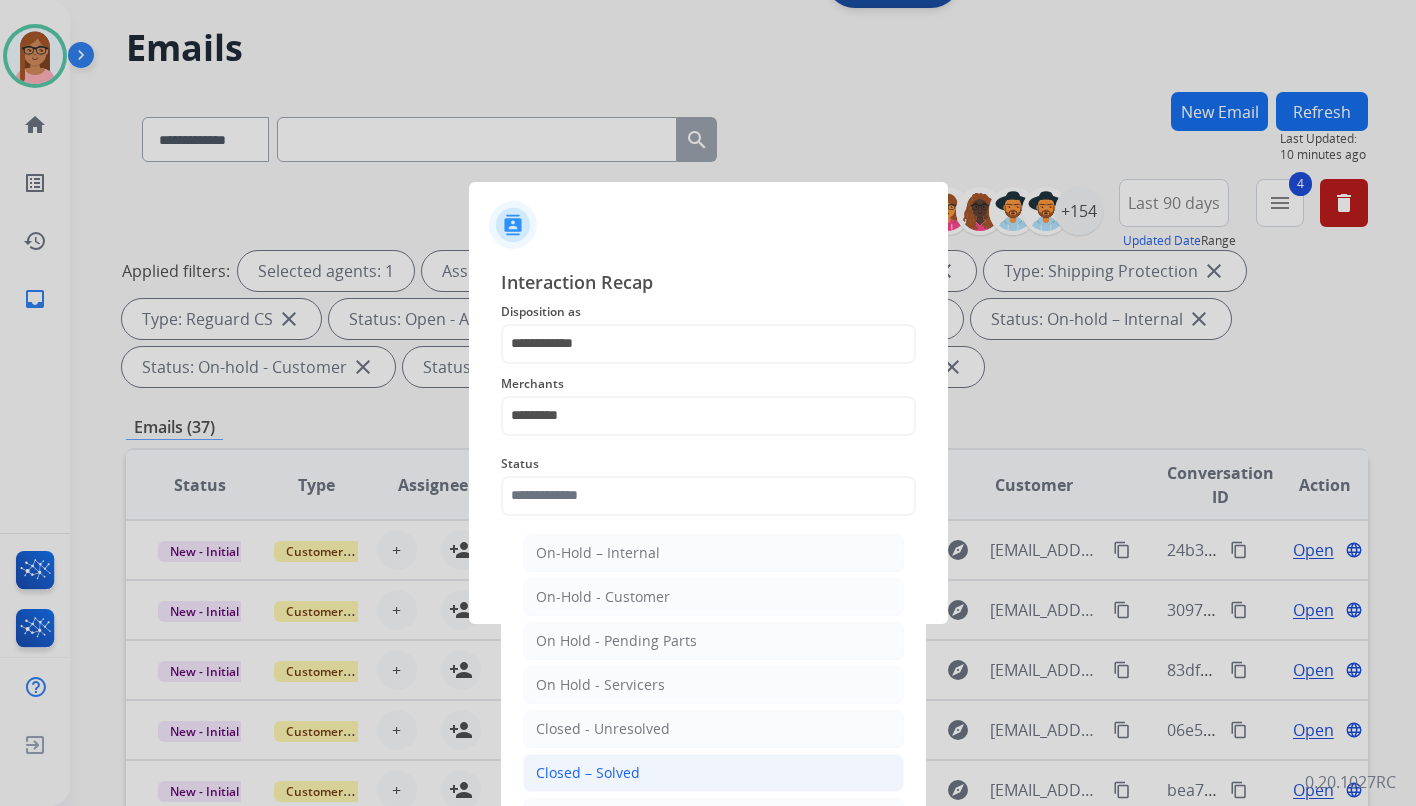 click on "Closed – Solved" 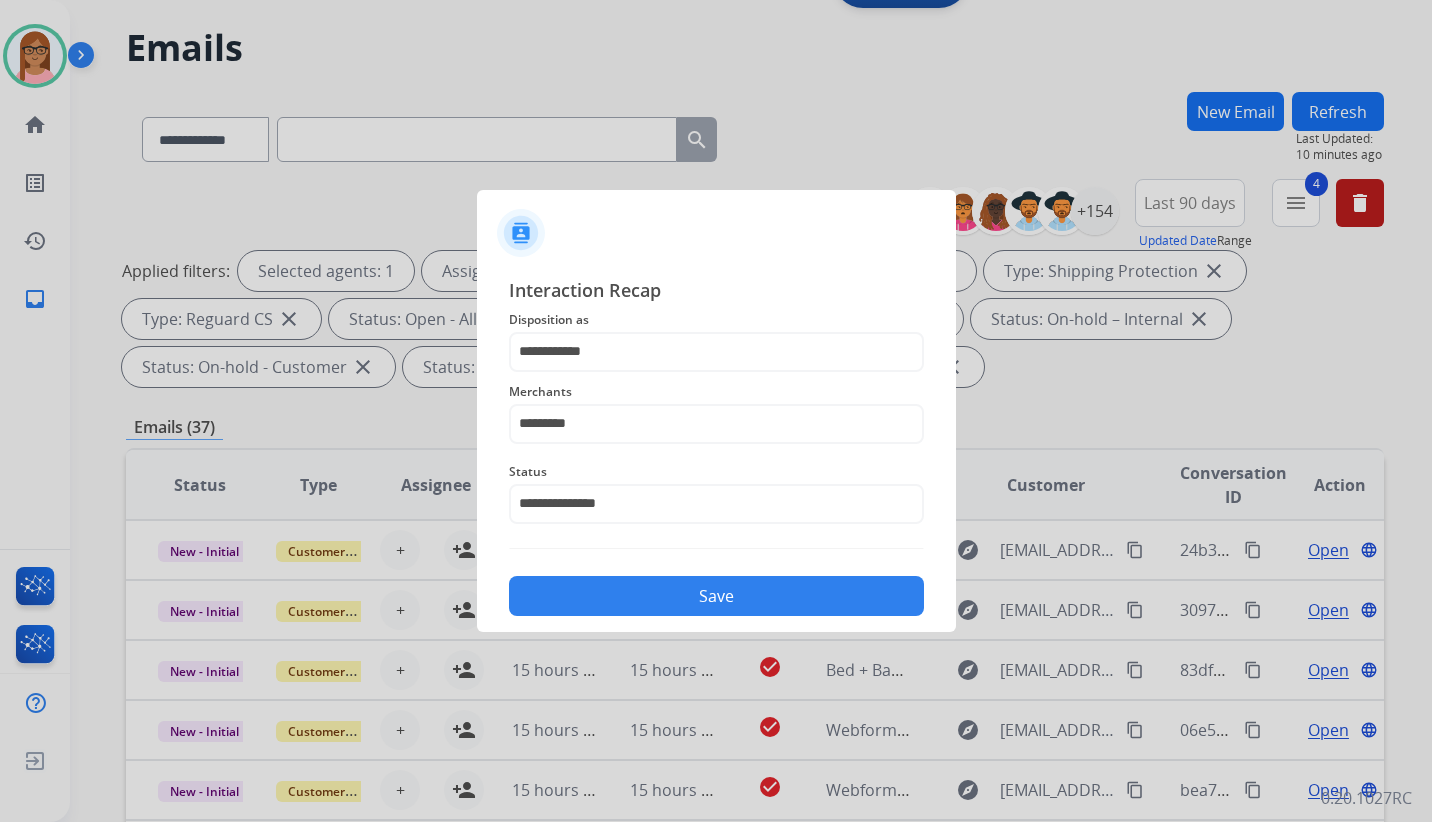 click on "Save" 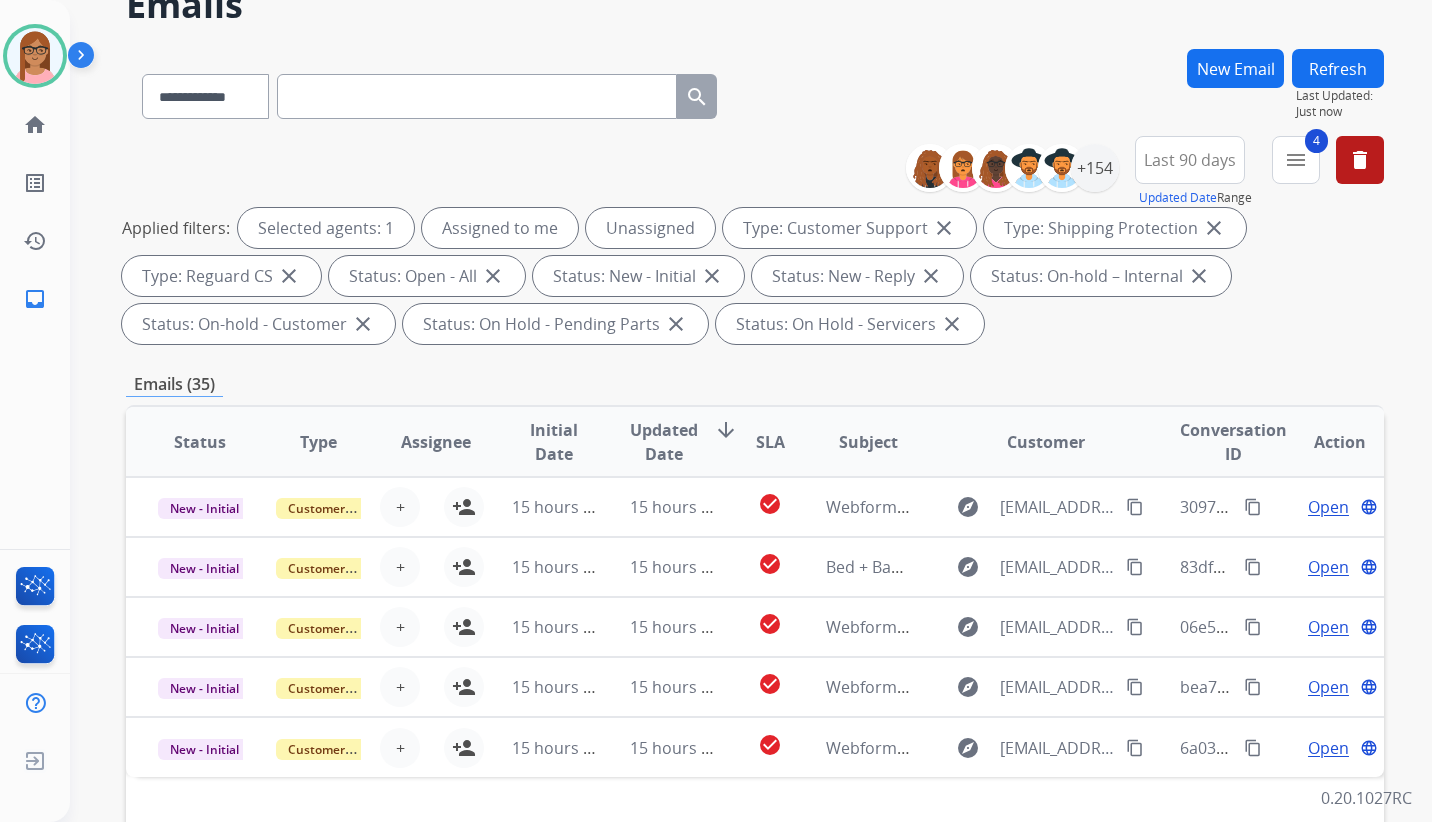 scroll, scrollTop: 100, scrollLeft: 0, axis: vertical 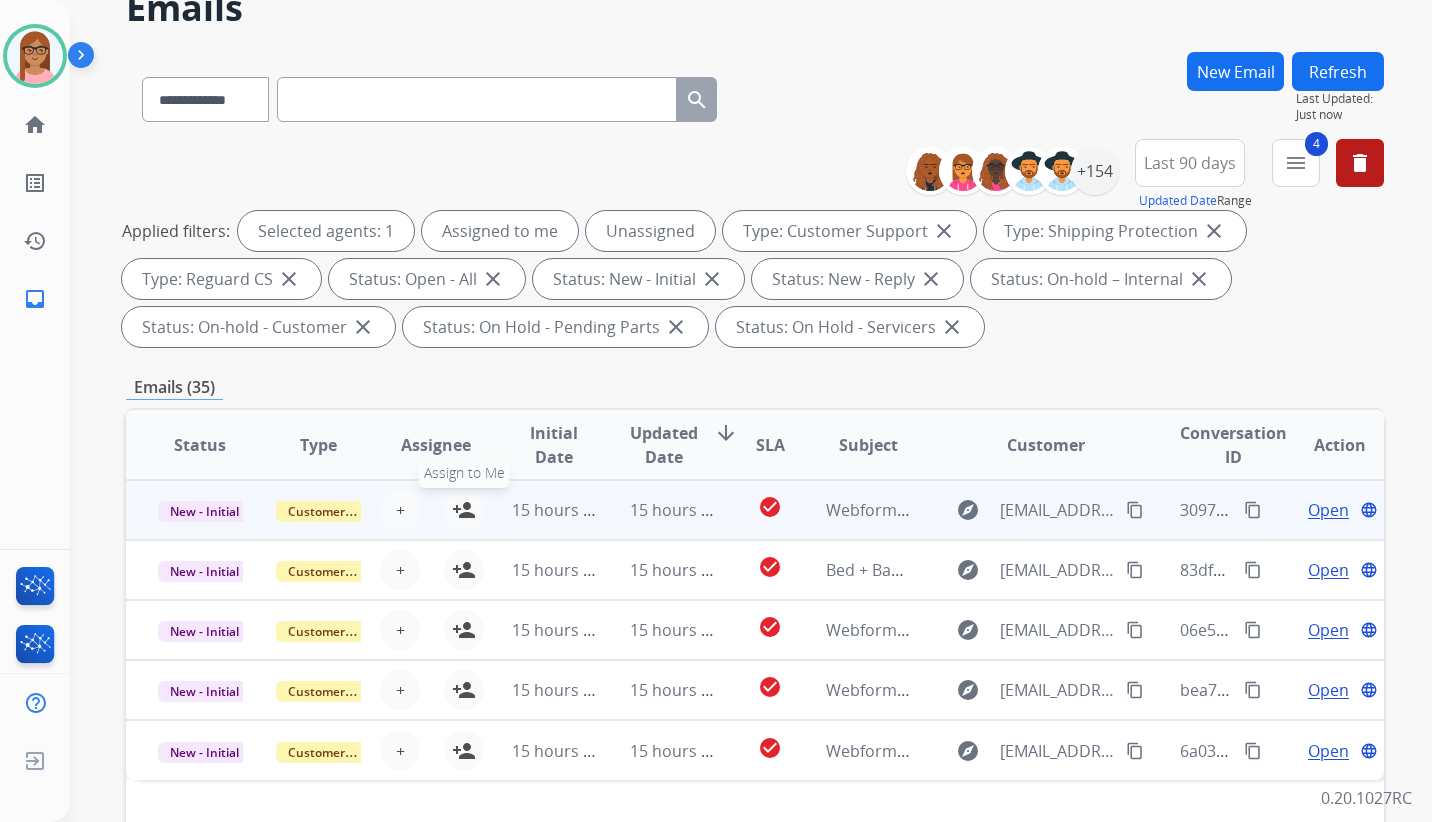 click on "person_add" at bounding box center (464, 510) 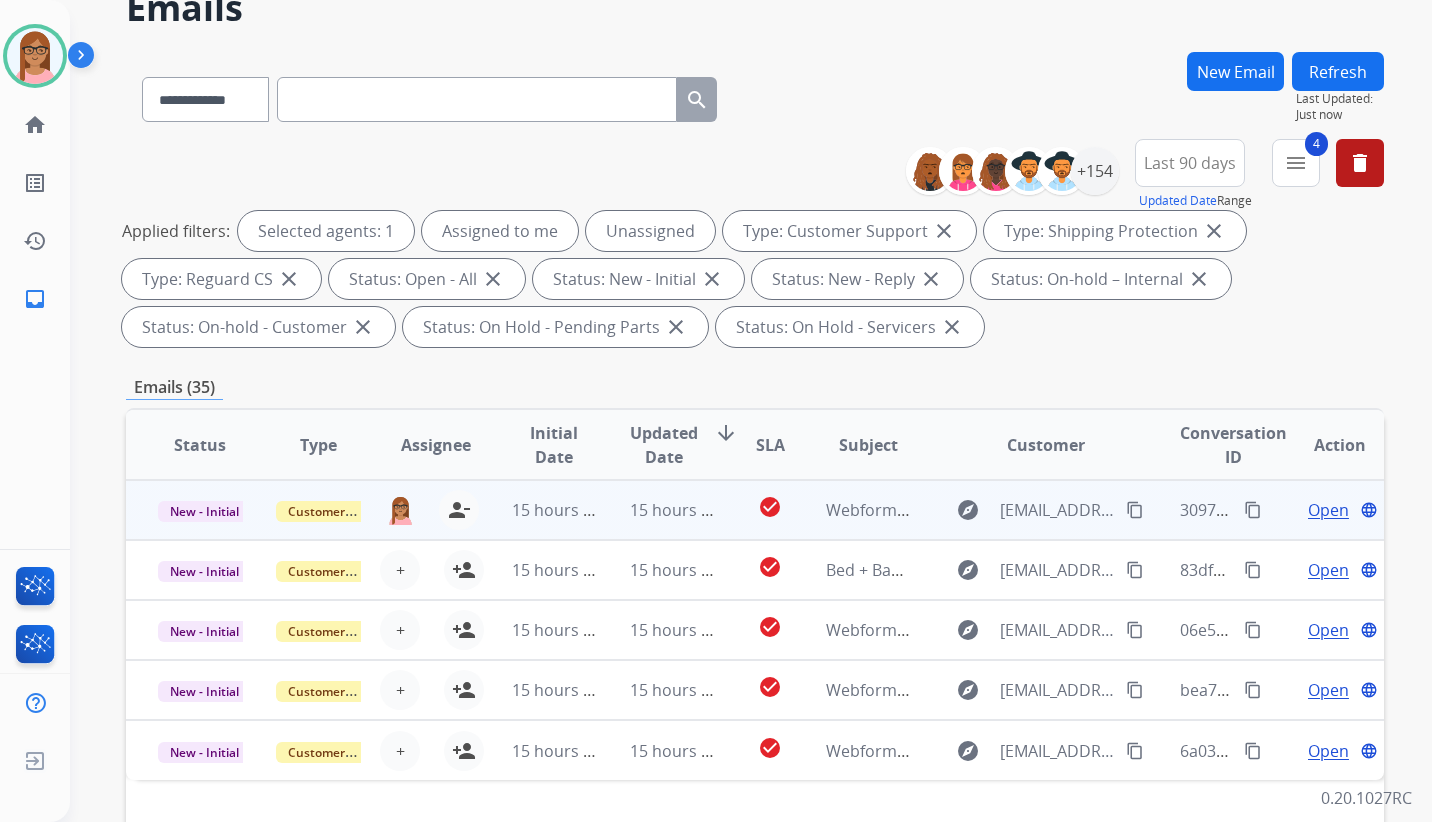 click on "Open" at bounding box center [1328, 510] 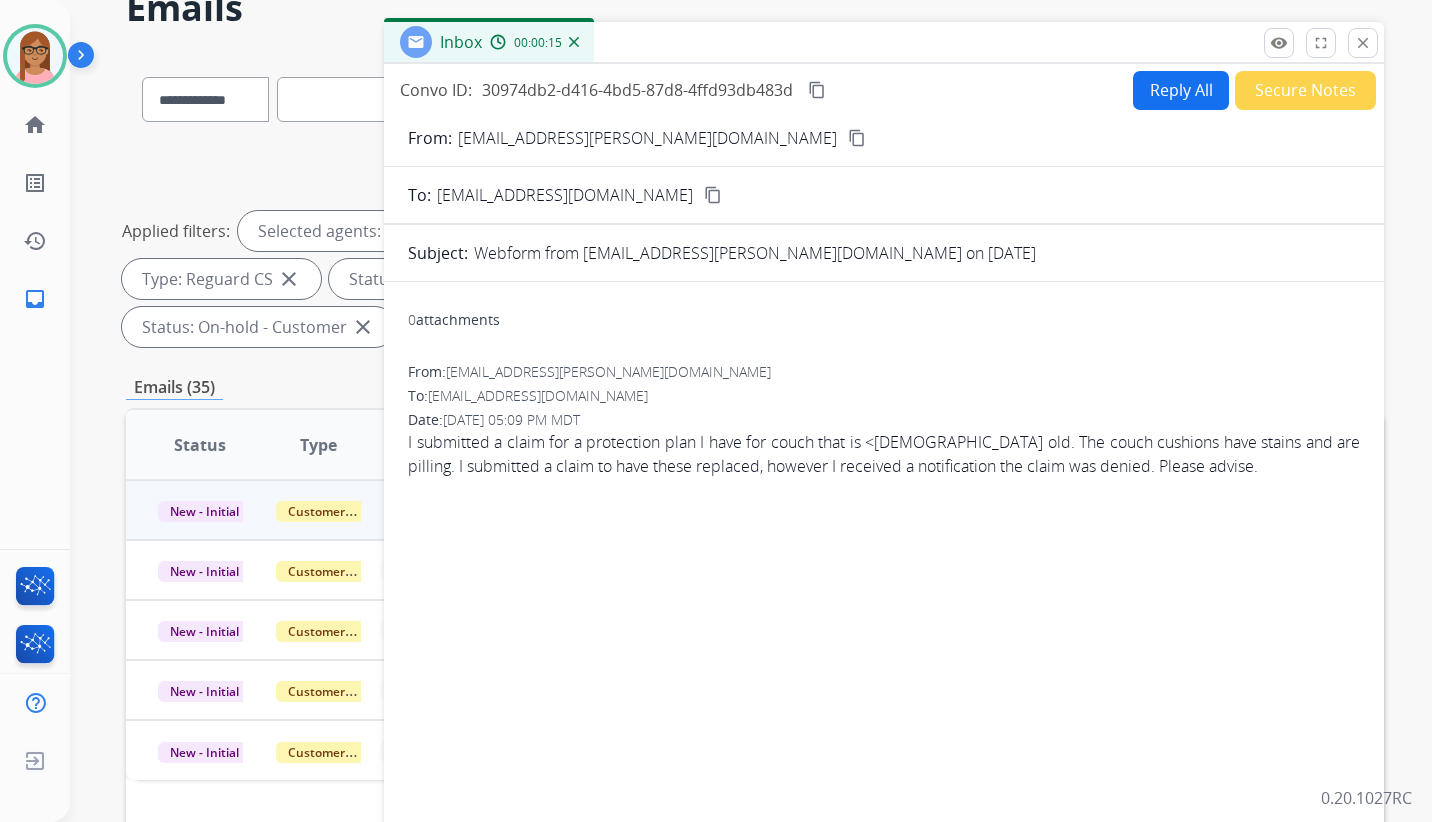 click on "content_copy" at bounding box center (857, 138) 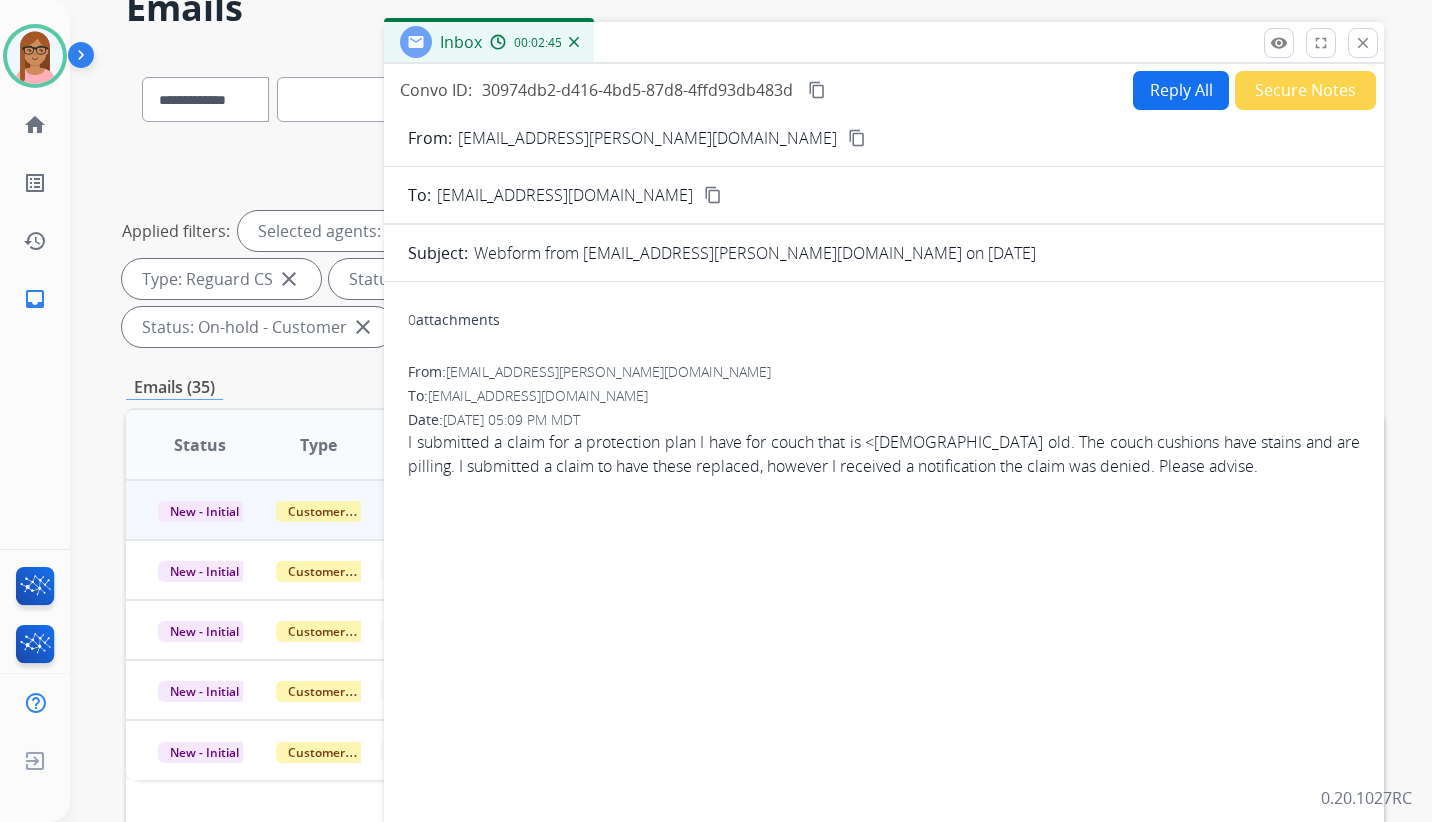click on "Reply All" at bounding box center (1181, 90) 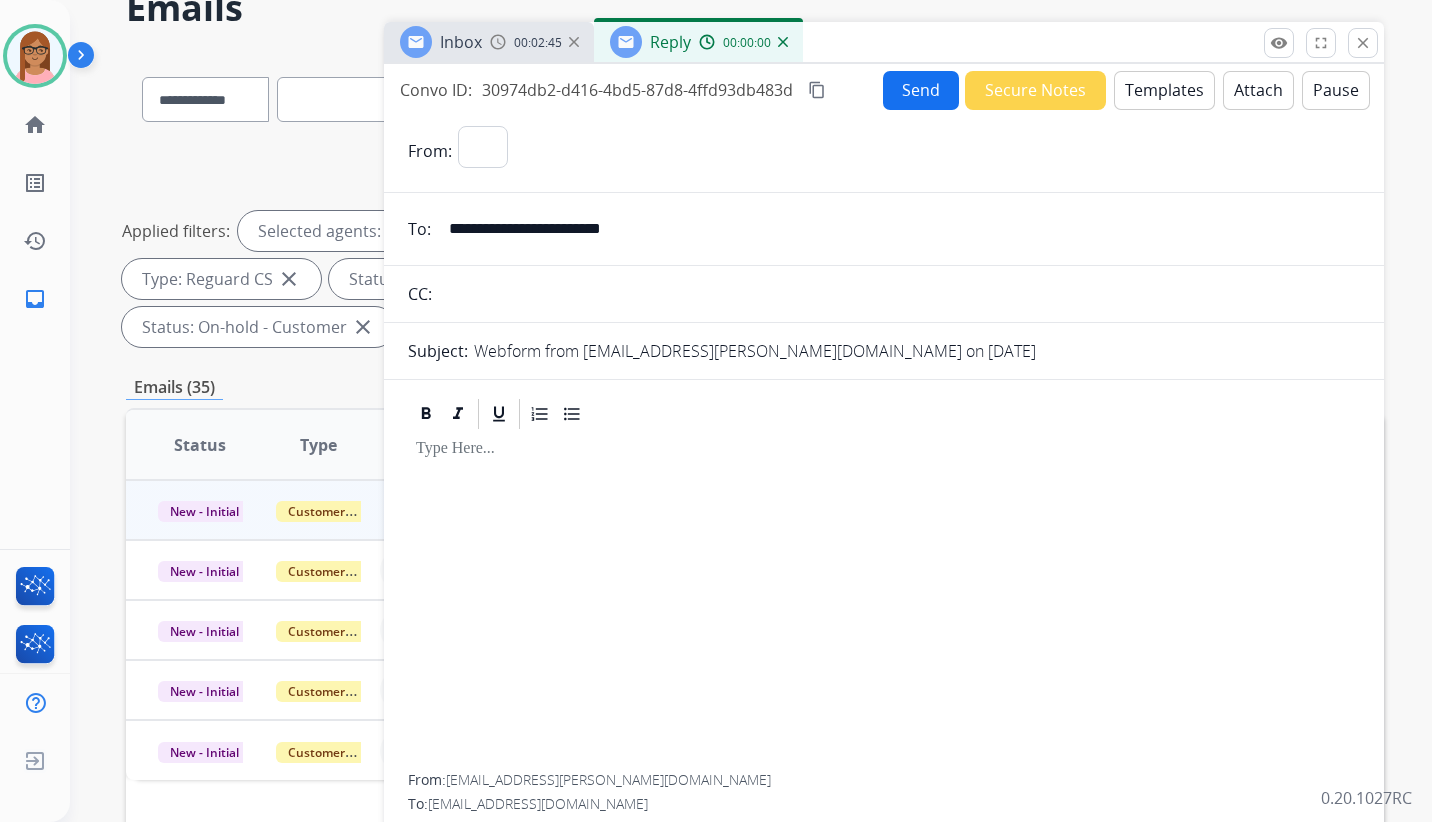 select on "**********" 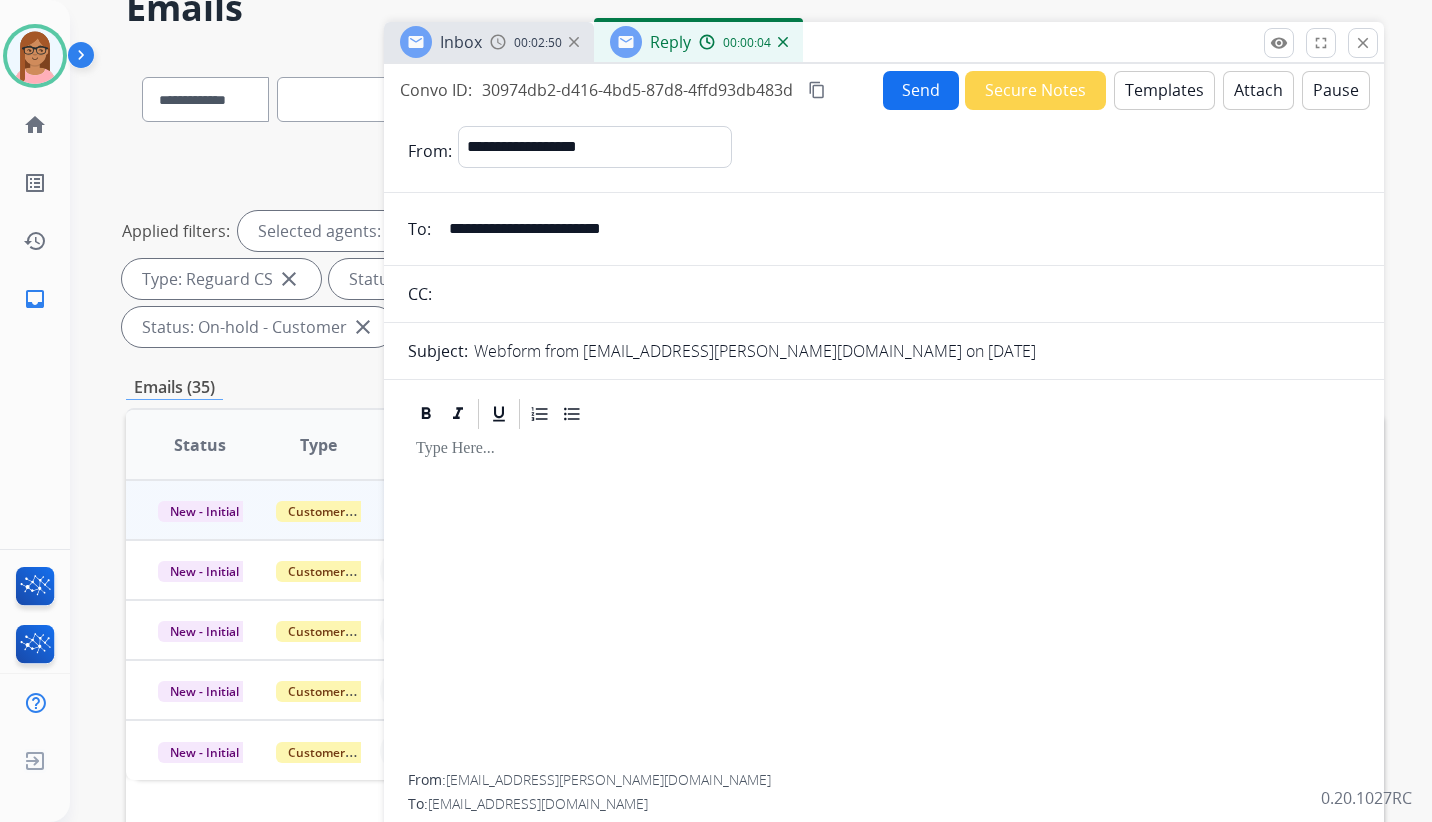 click on "Templates" at bounding box center (1164, 90) 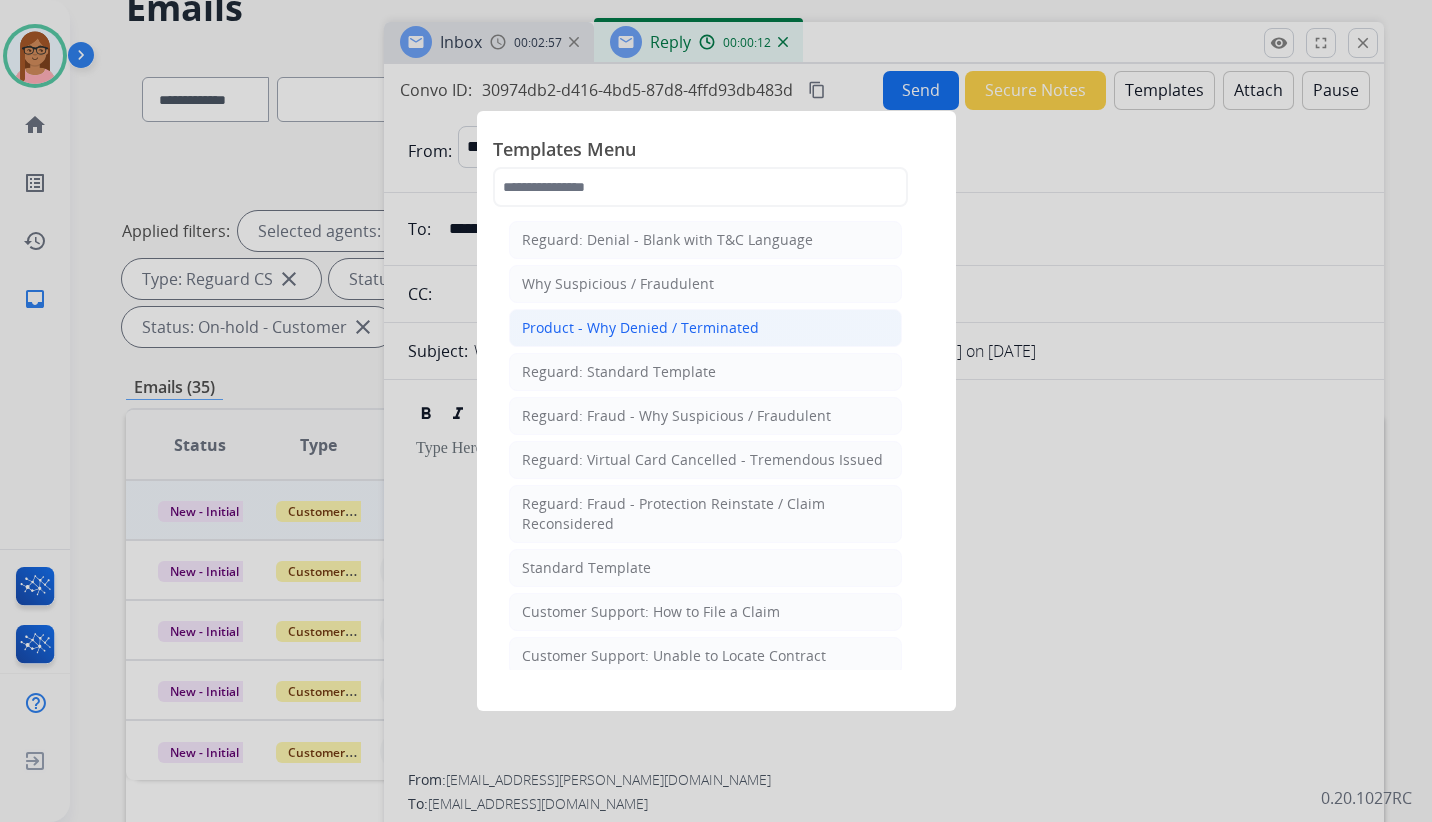 click on "Product - Why Denied / Terminated" 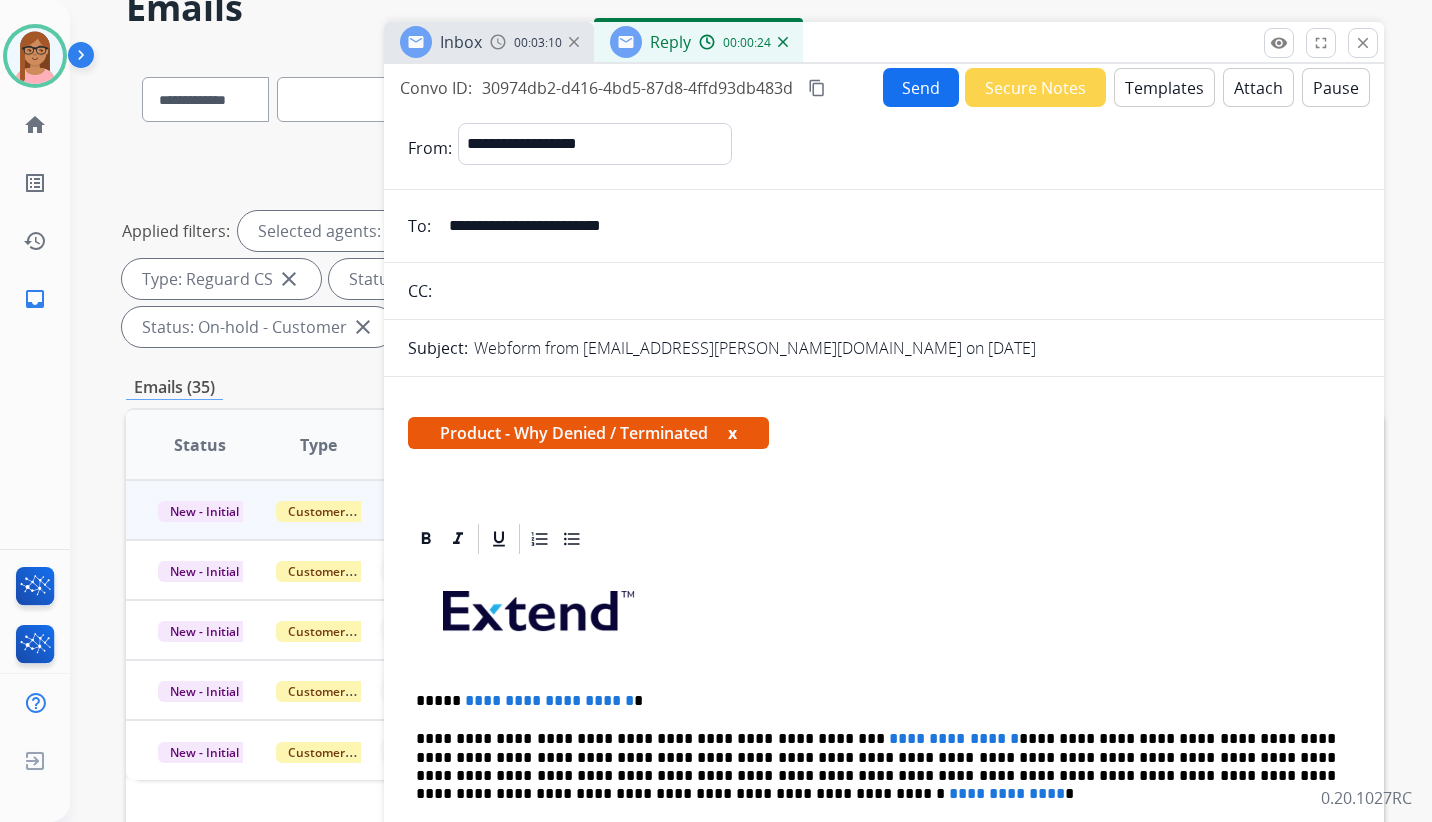 scroll, scrollTop: 0, scrollLeft: 0, axis: both 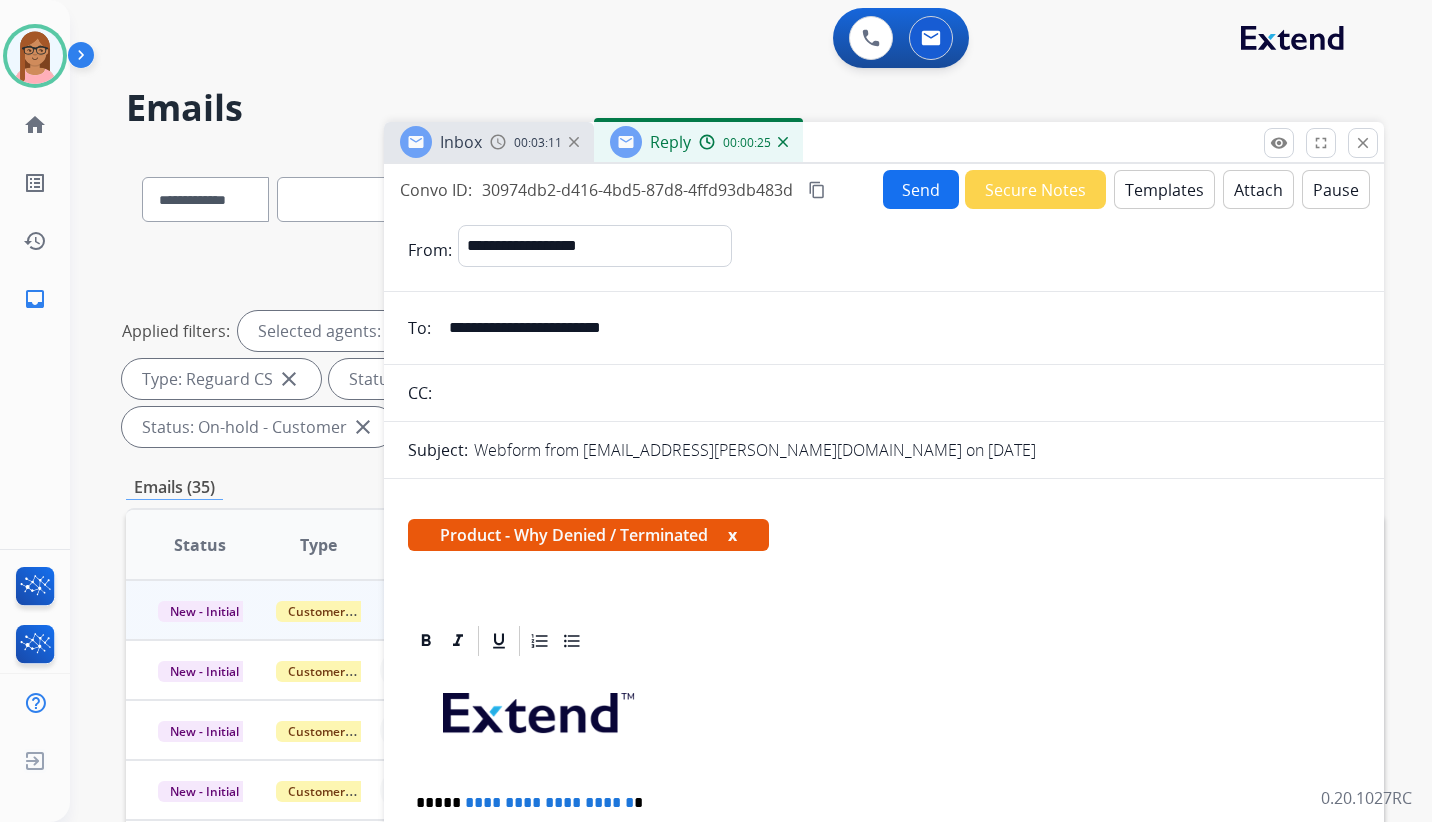 click on "Templates" at bounding box center (1164, 189) 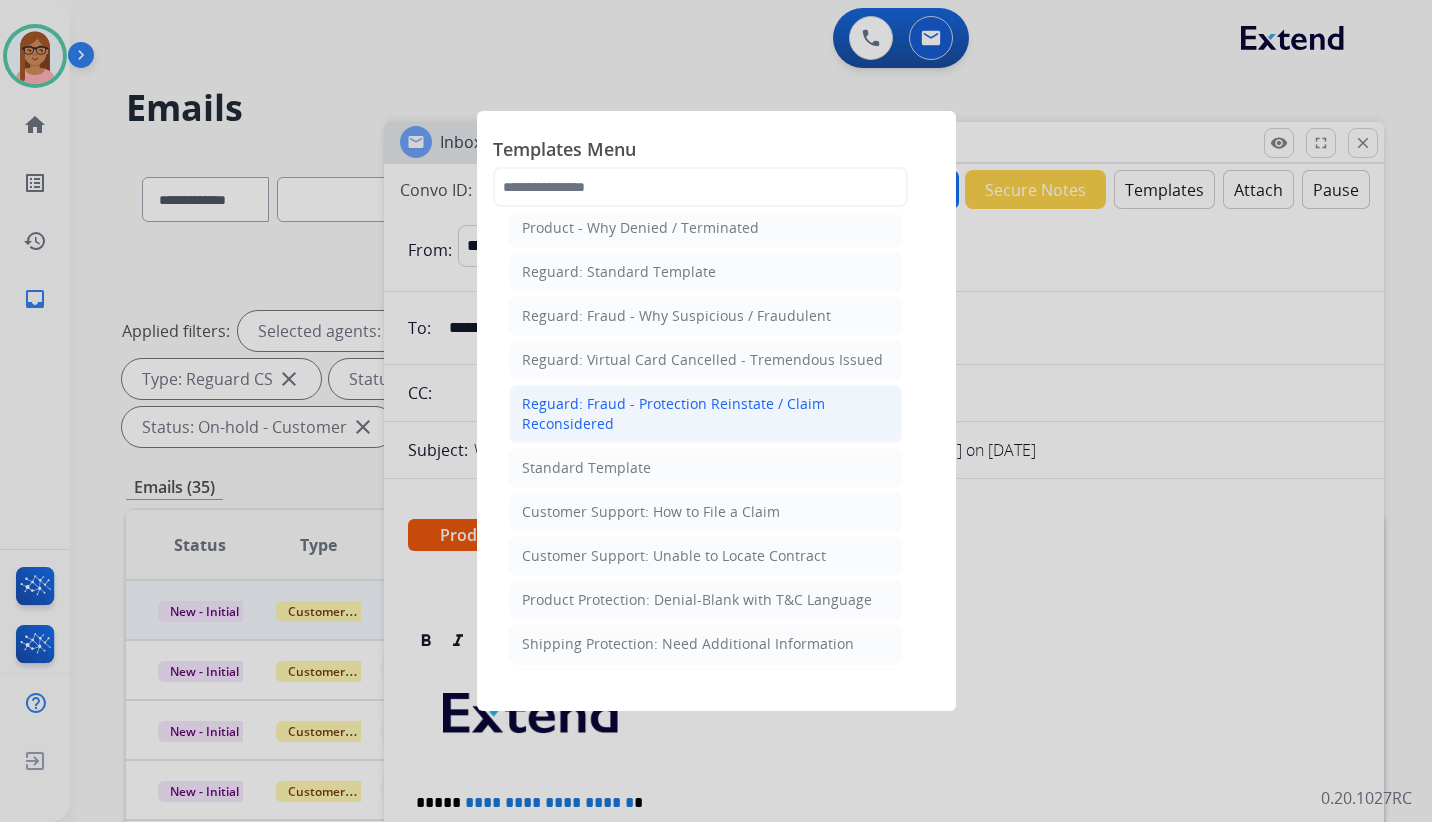 scroll, scrollTop: 200, scrollLeft: 0, axis: vertical 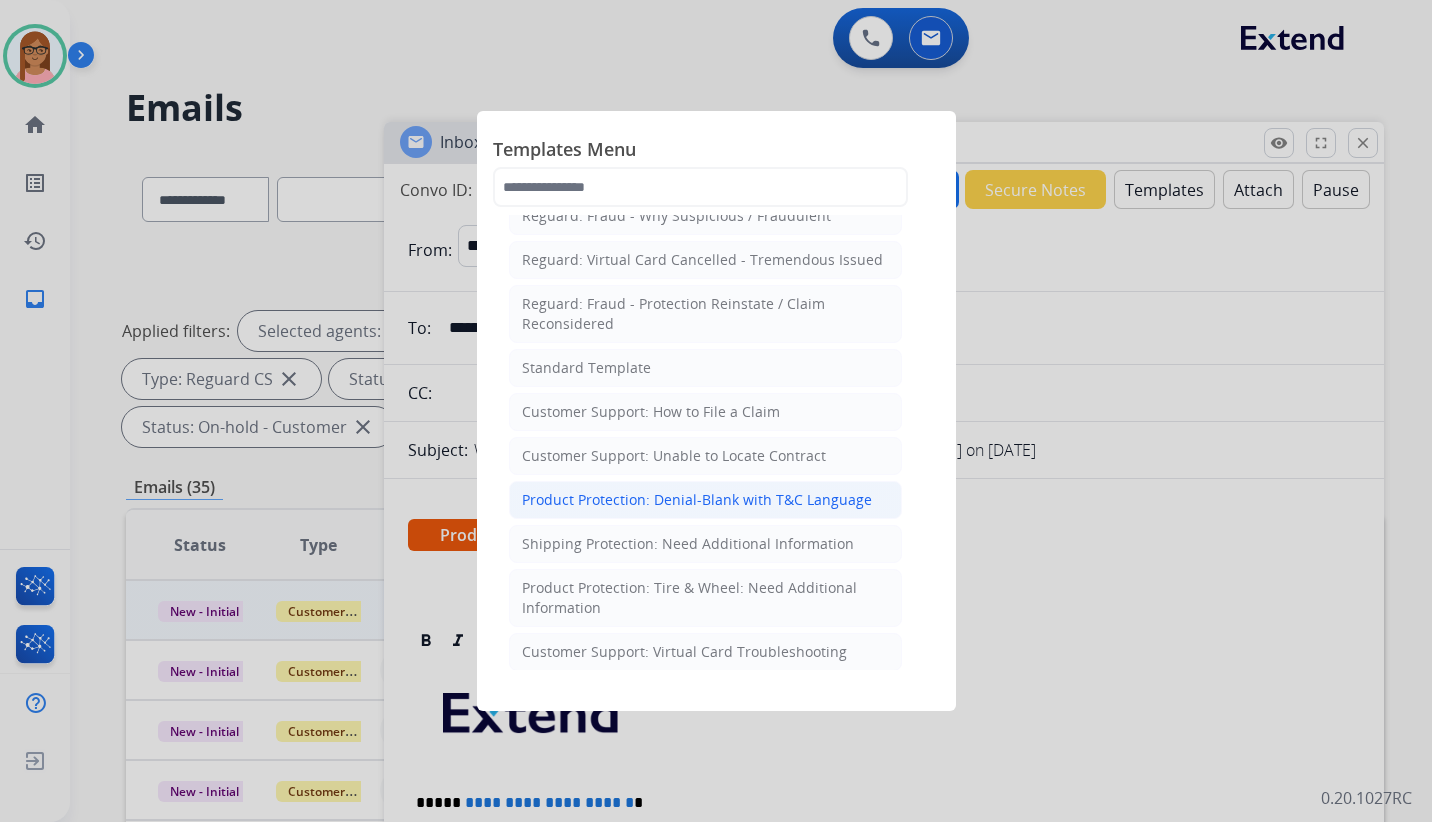 click on "Product Protection: Denial-Blank with T&C Language" 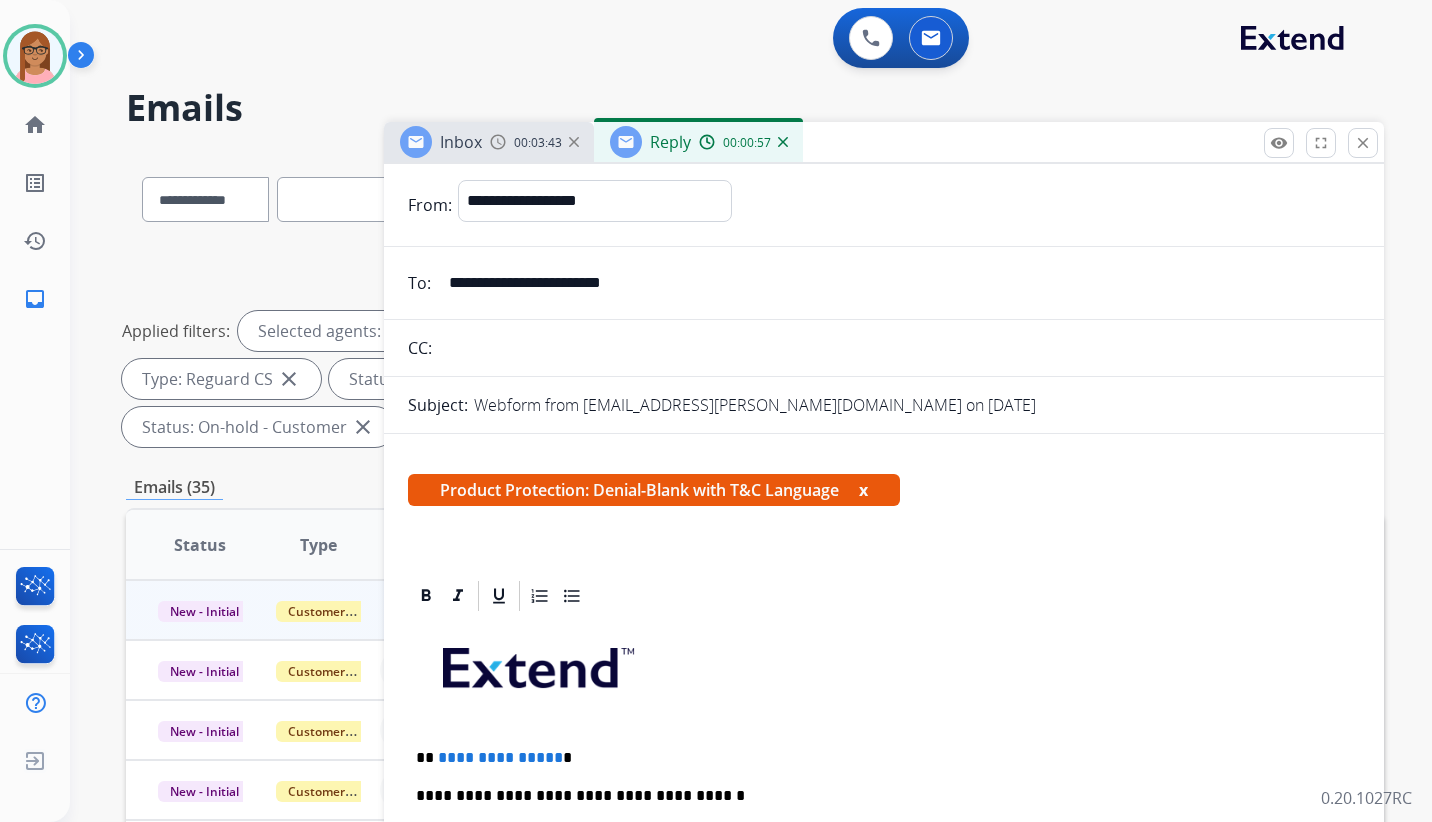 scroll, scrollTop: 0, scrollLeft: 0, axis: both 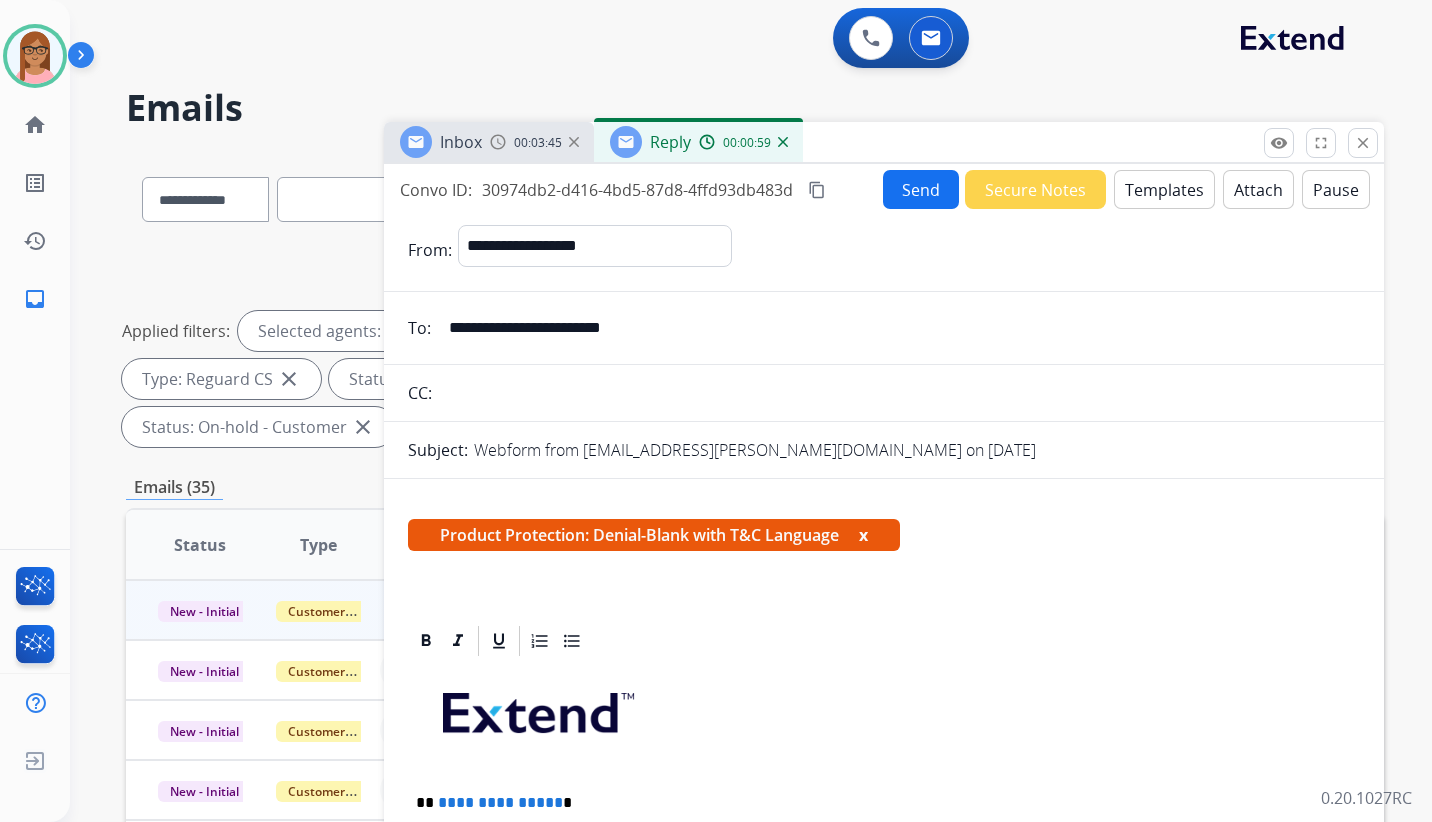 click on "Templates" at bounding box center [1164, 189] 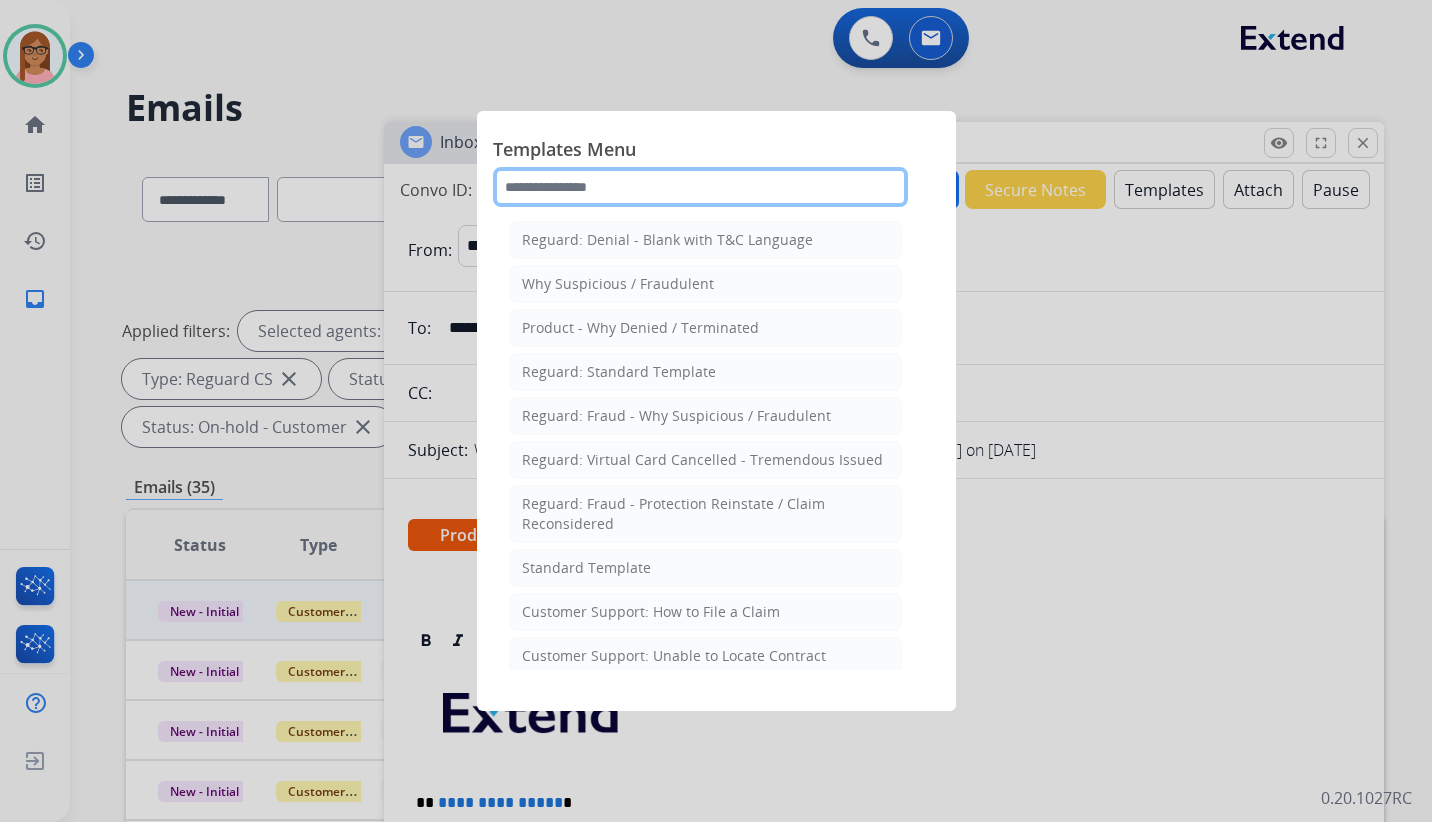 click 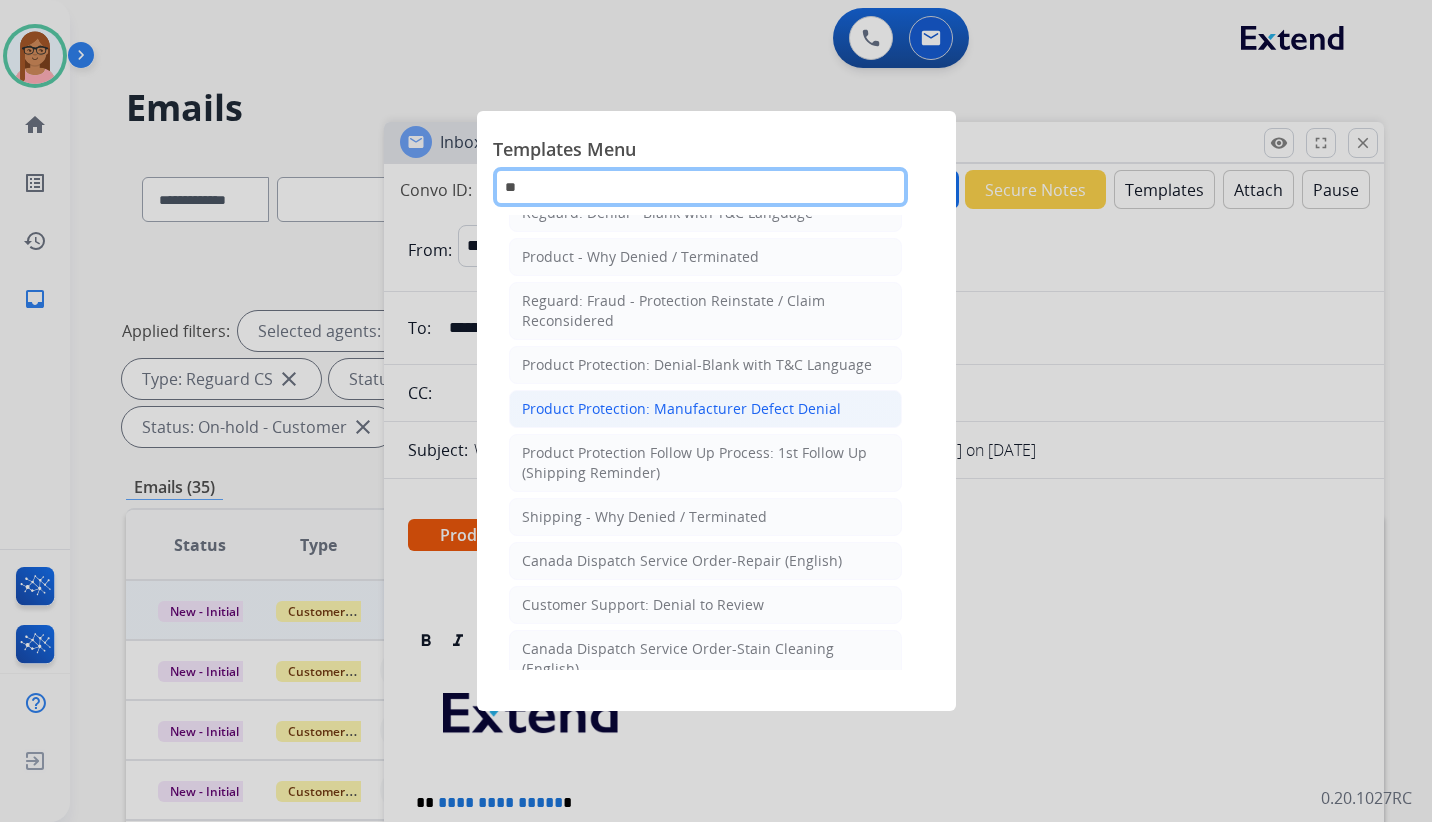 scroll, scrollTop: 0, scrollLeft: 0, axis: both 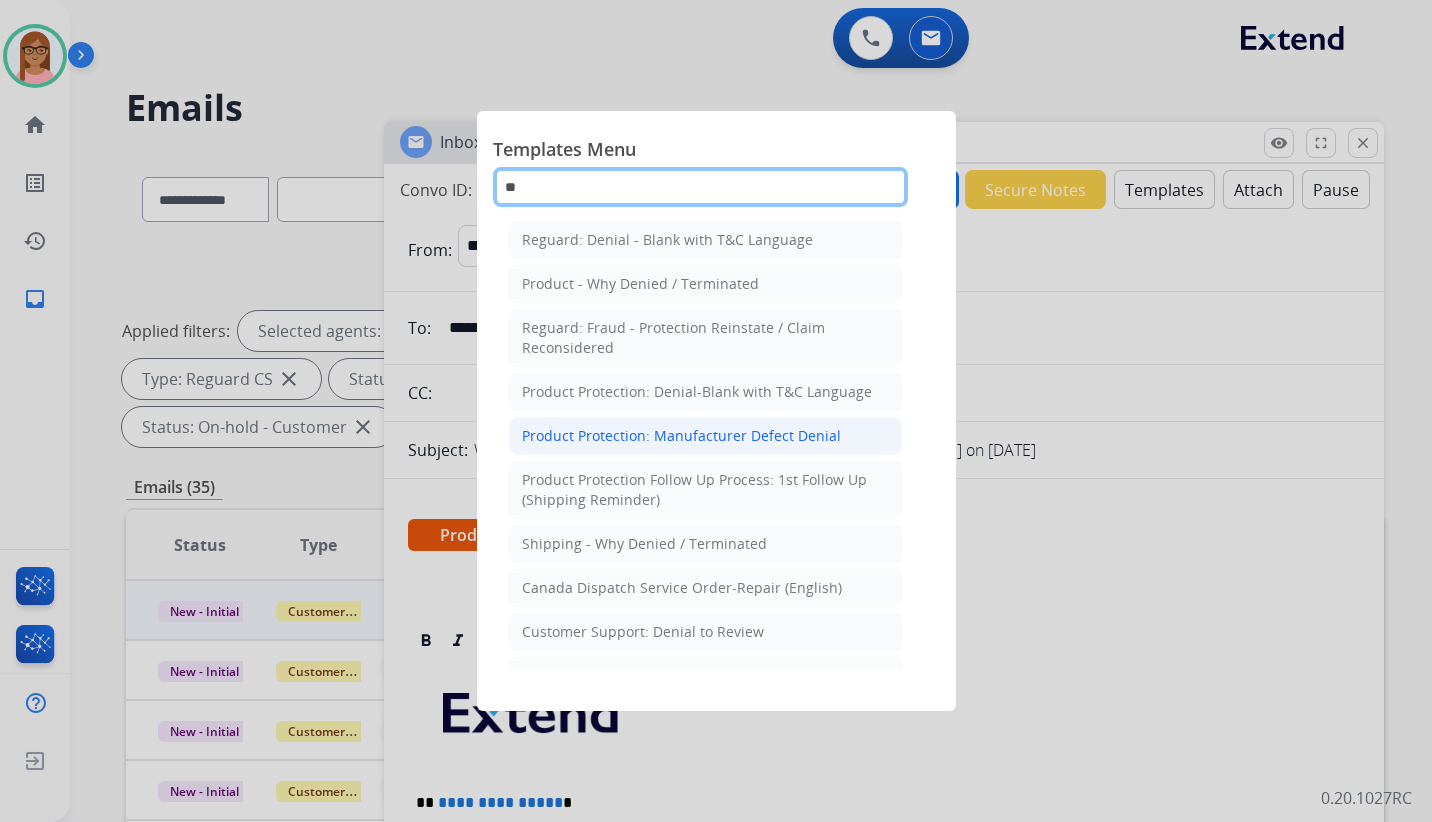 type on "**" 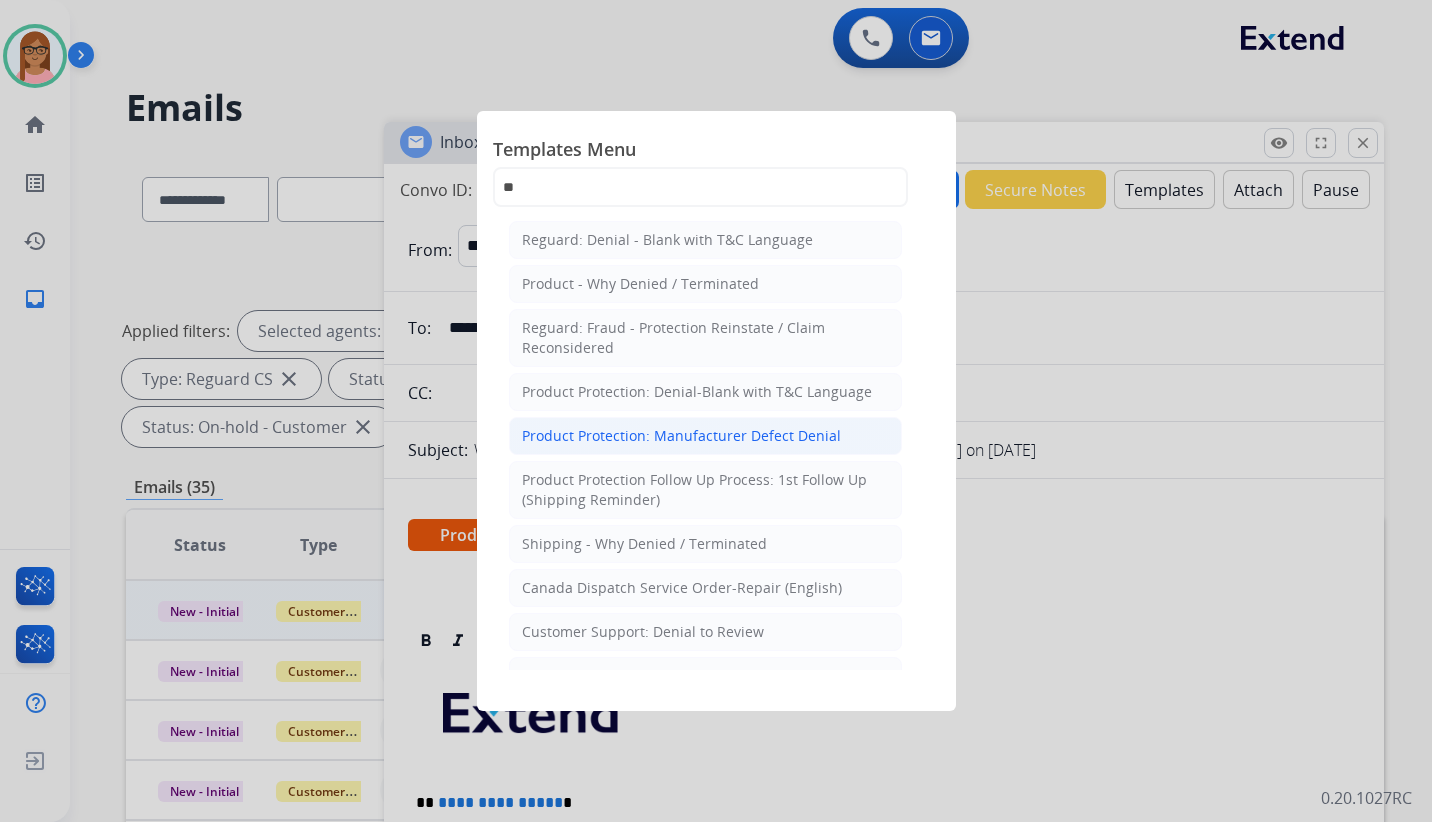 click on "Product Protection: Manufacturer Defect Denial" 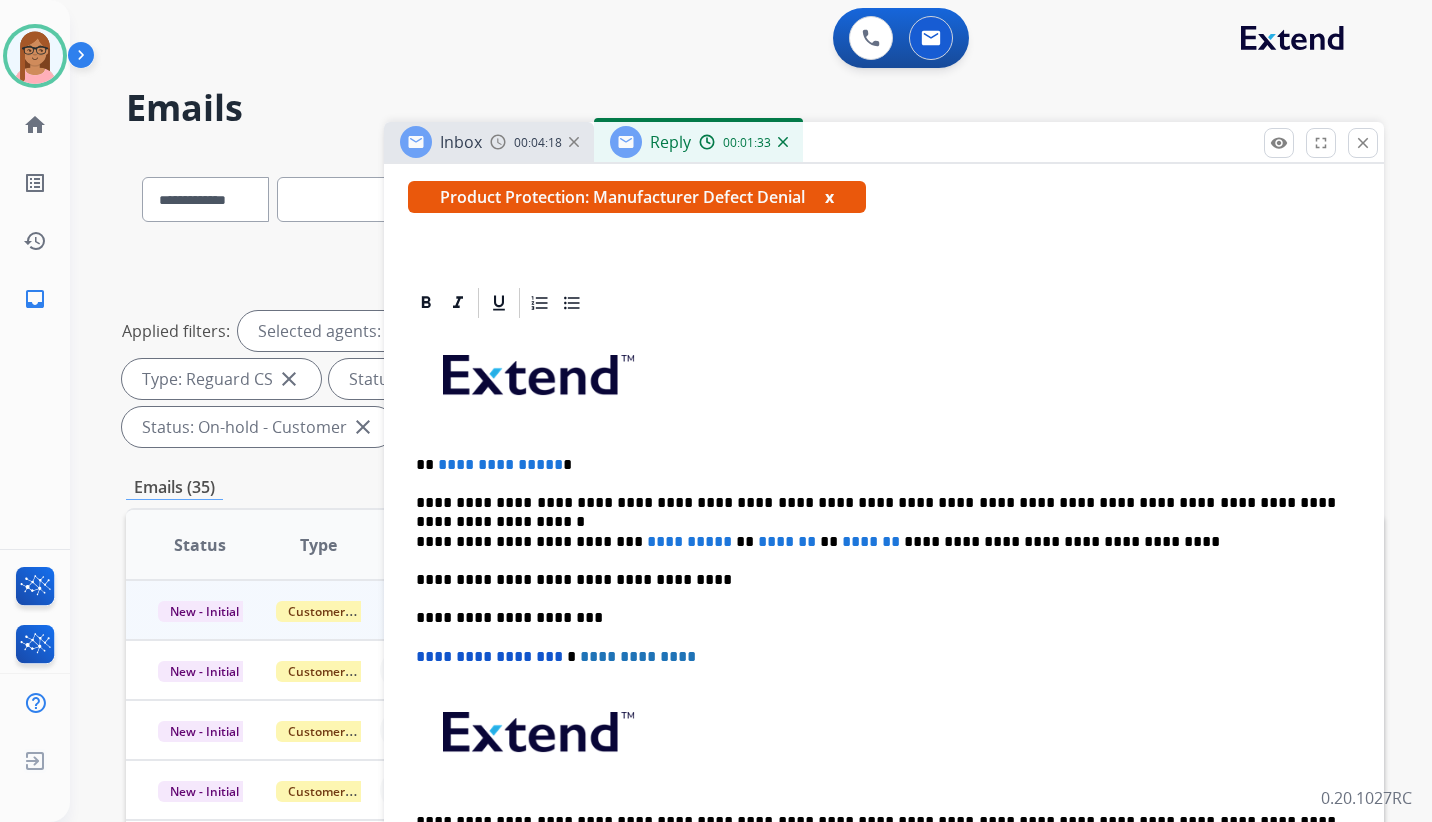 scroll, scrollTop: 368, scrollLeft: 0, axis: vertical 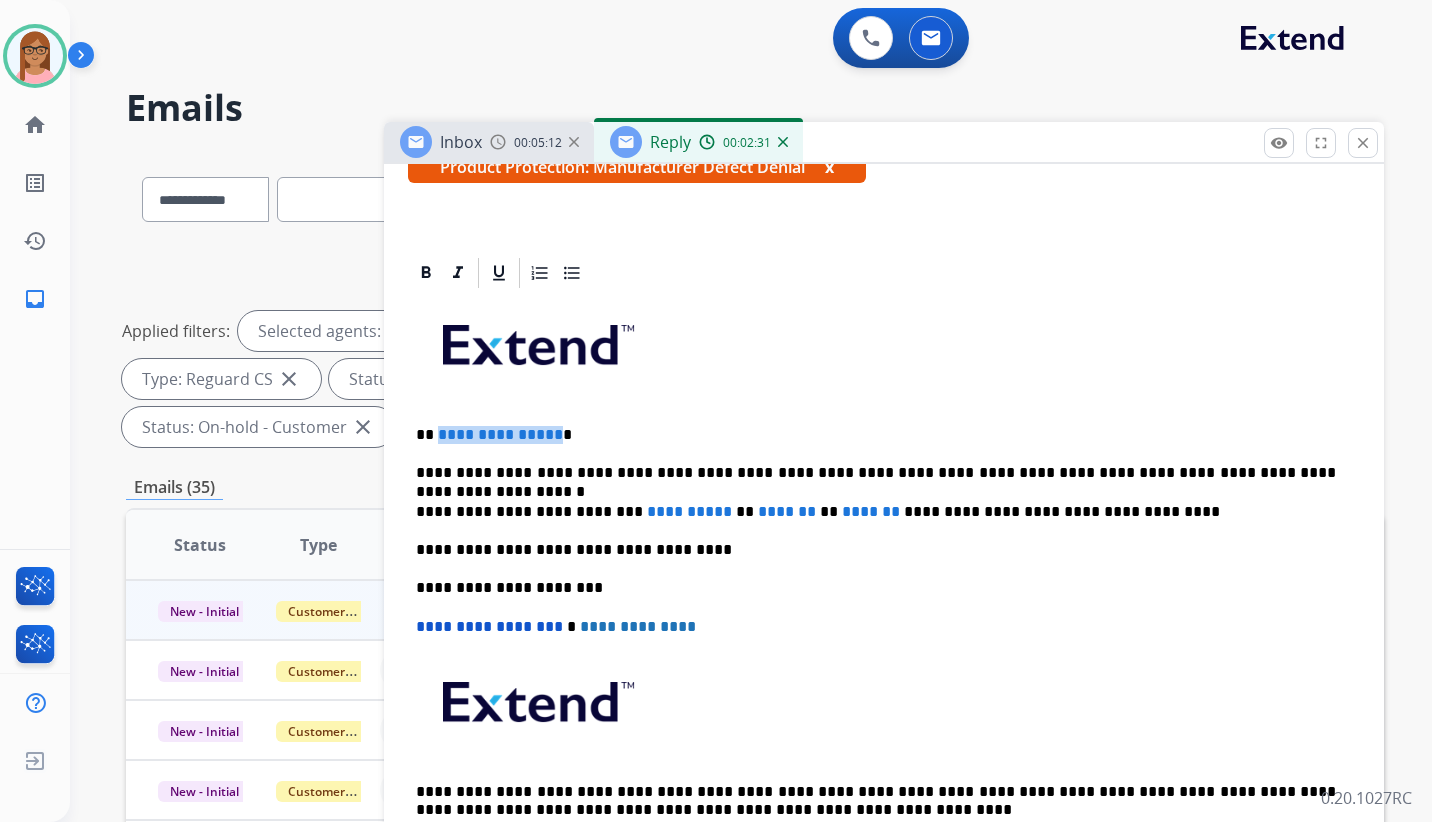 drag, startPoint x: 549, startPoint y: 433, endPoint x: 437, endPoint y: 436, distance: 112.04017 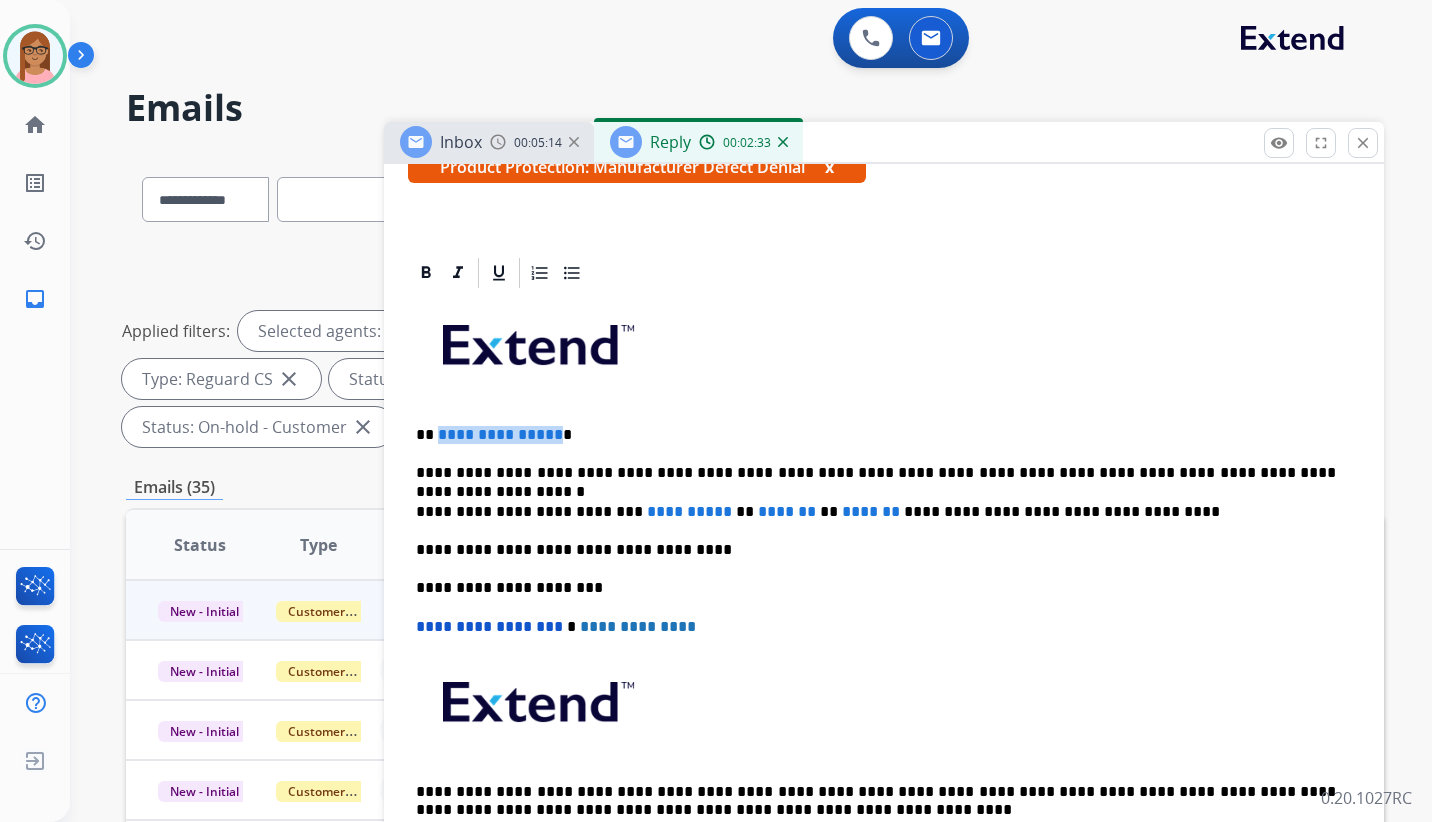 type 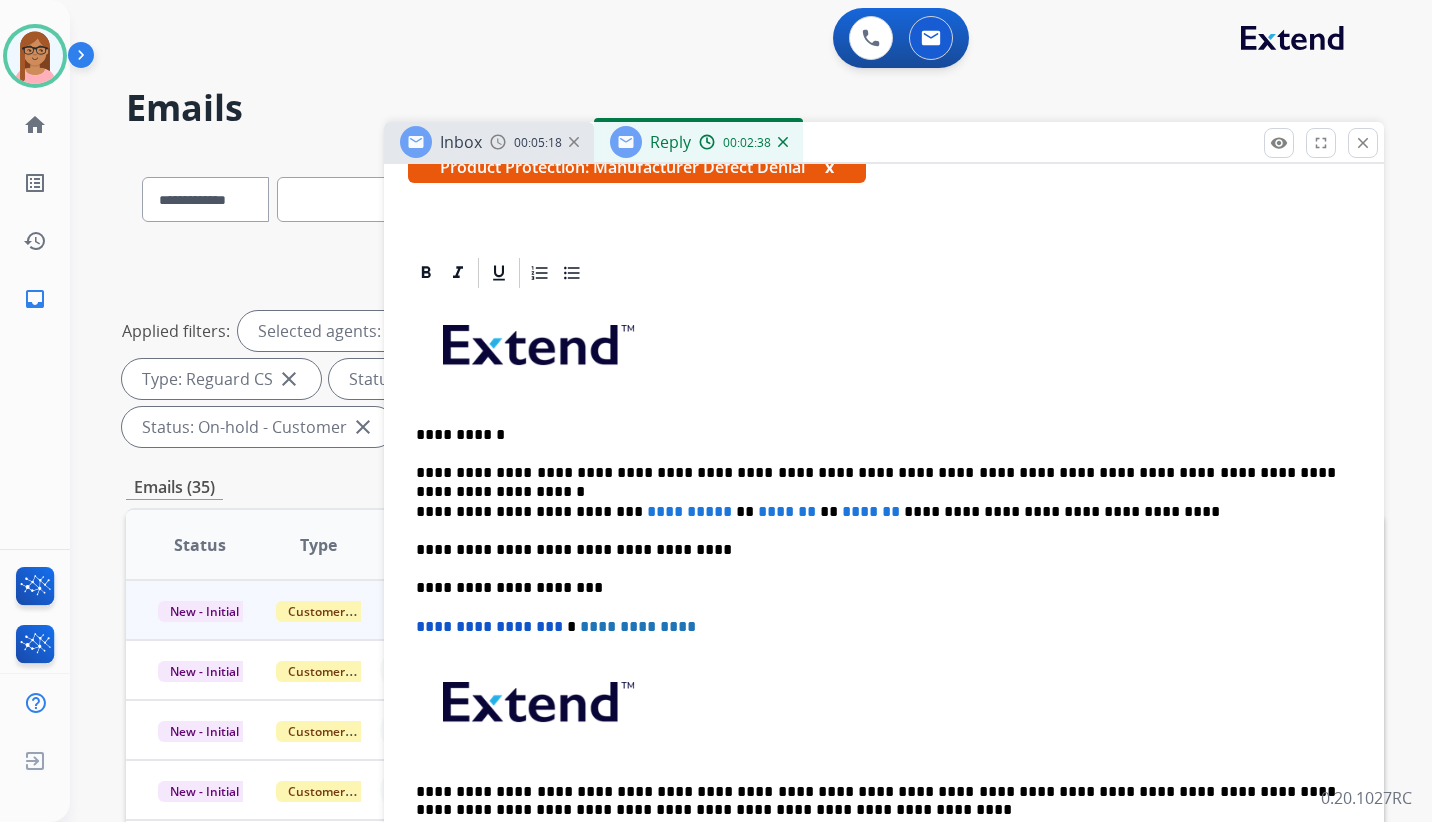 click on "**********" at bounding box center (876, 473) 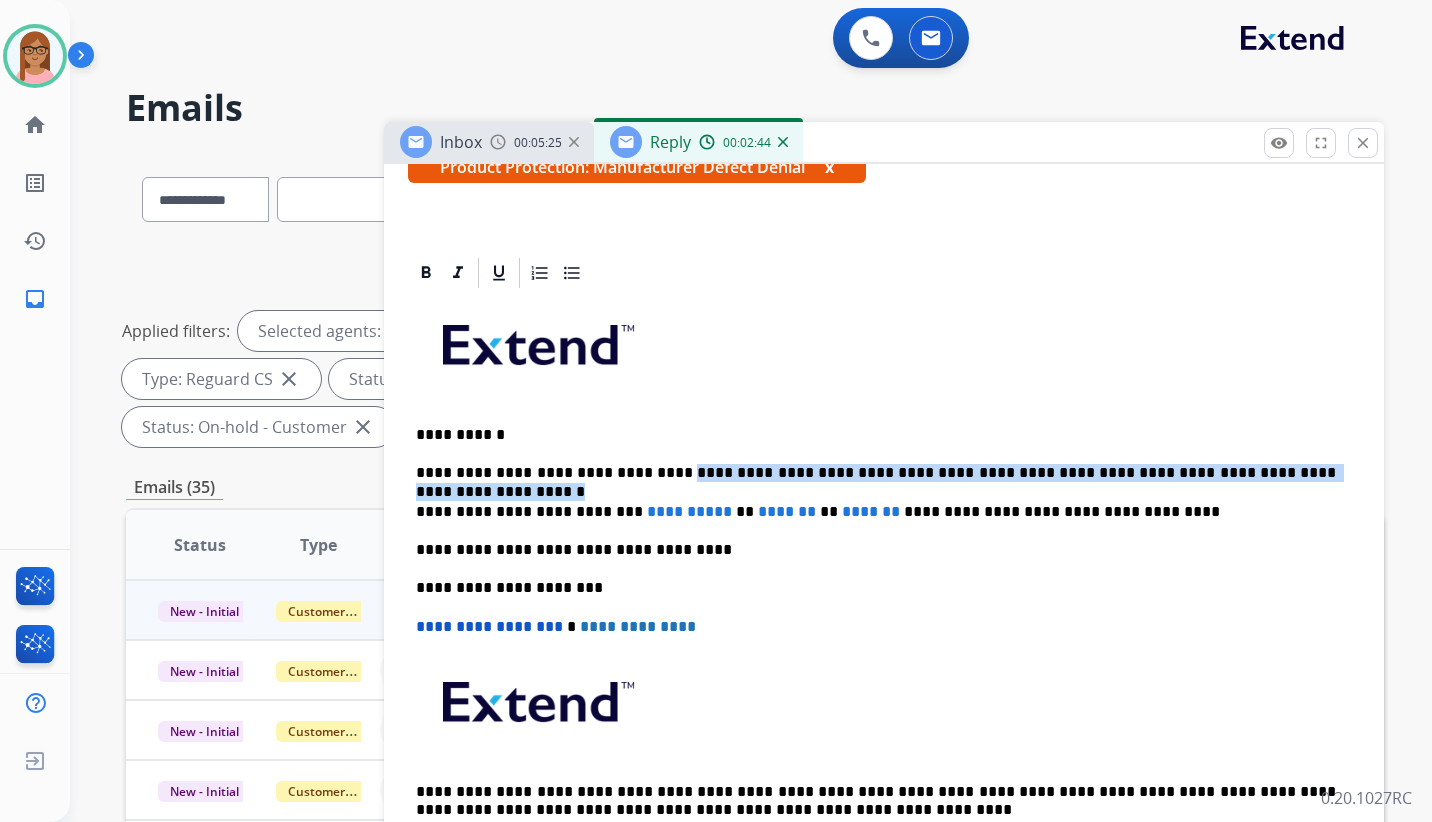 drag, startPoint x: 645, startPoint y: 473, endPoint x: 1324, endPoint y: 472, distance: 679.00073 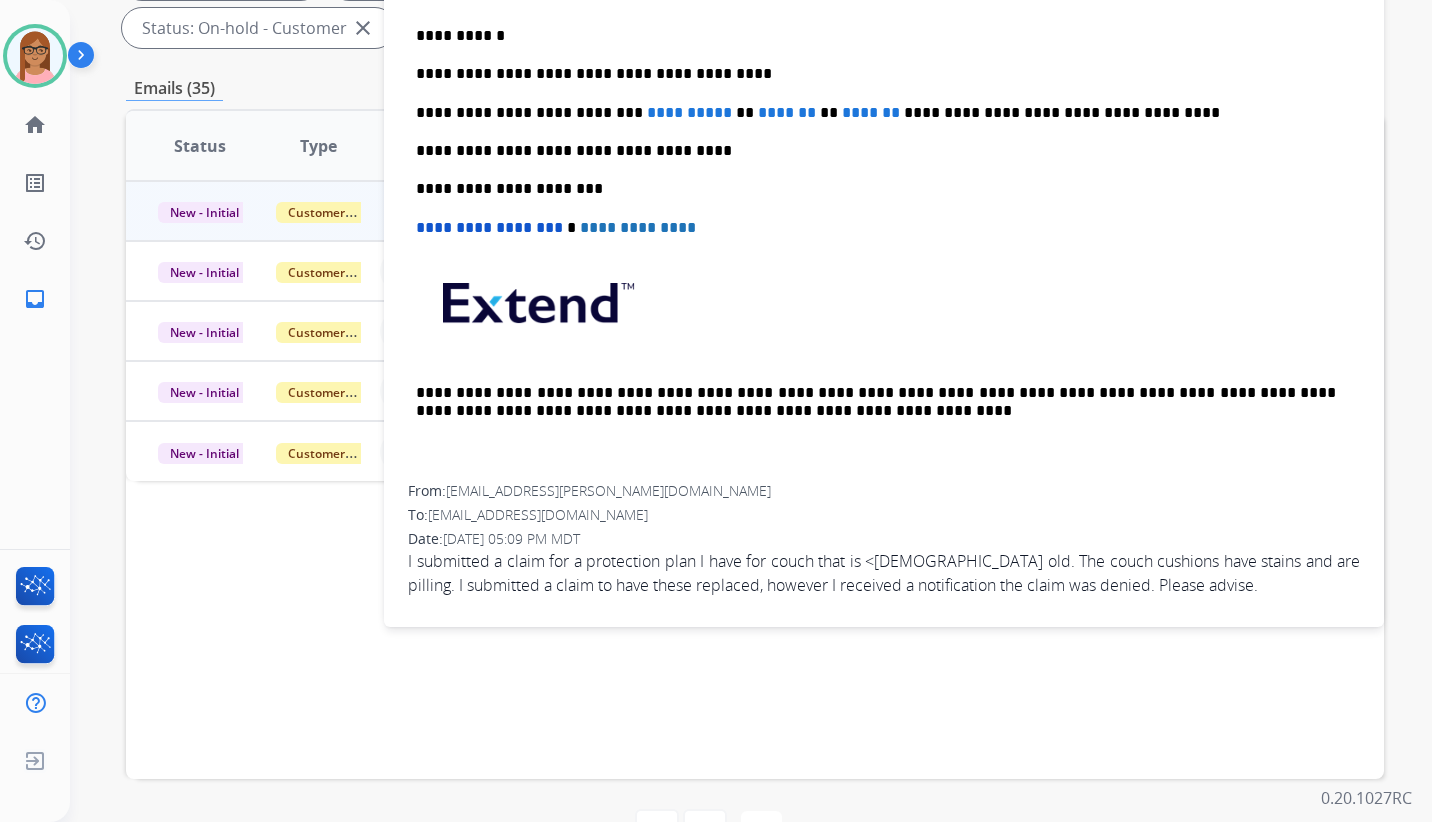 scroll, scrollTop: 400, scrollLeft: 0, axis: vertical 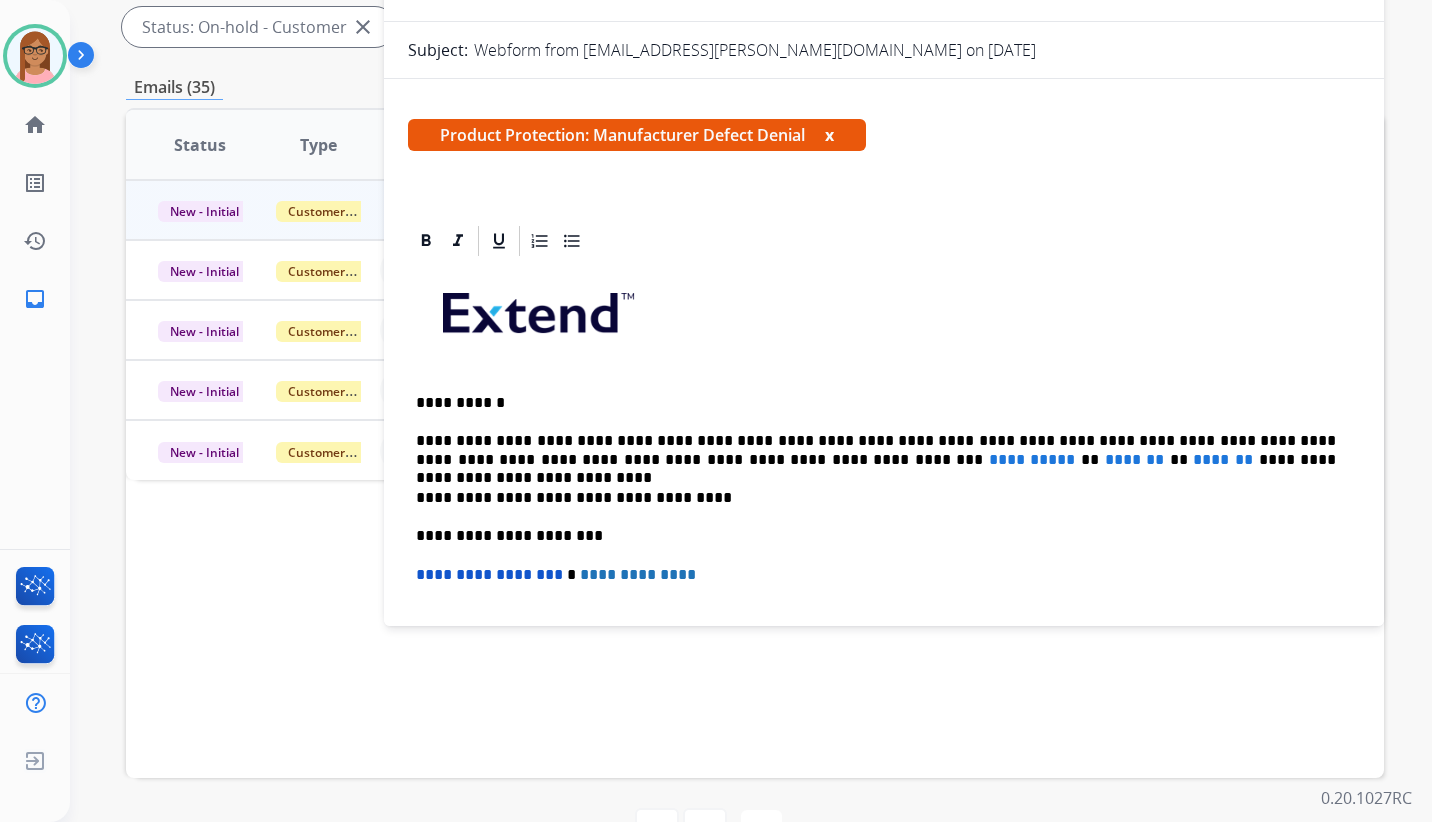 click on "**********" at bounding box center [876, 450] 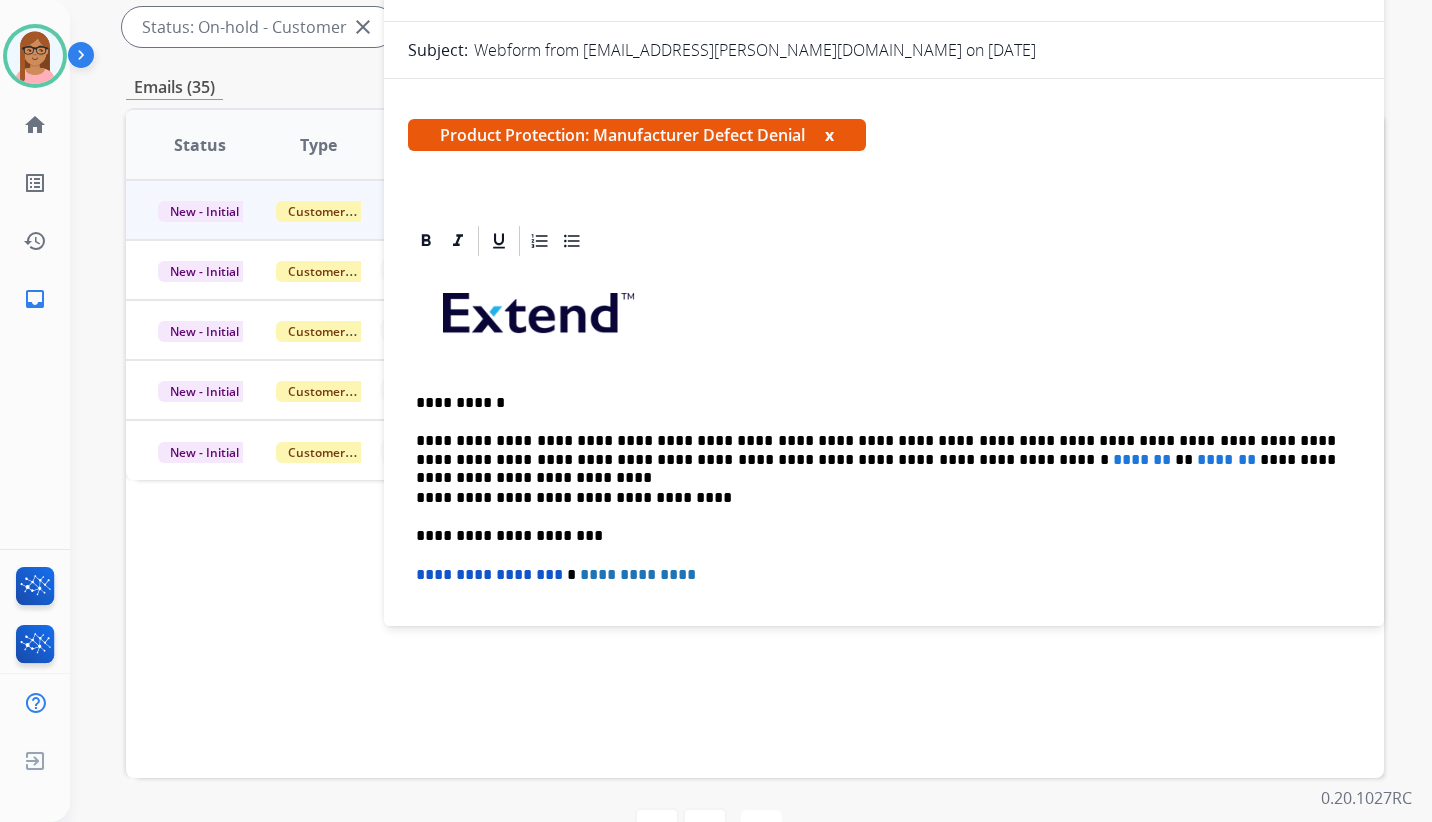 click on "**********" at bounding box center [876, 450] 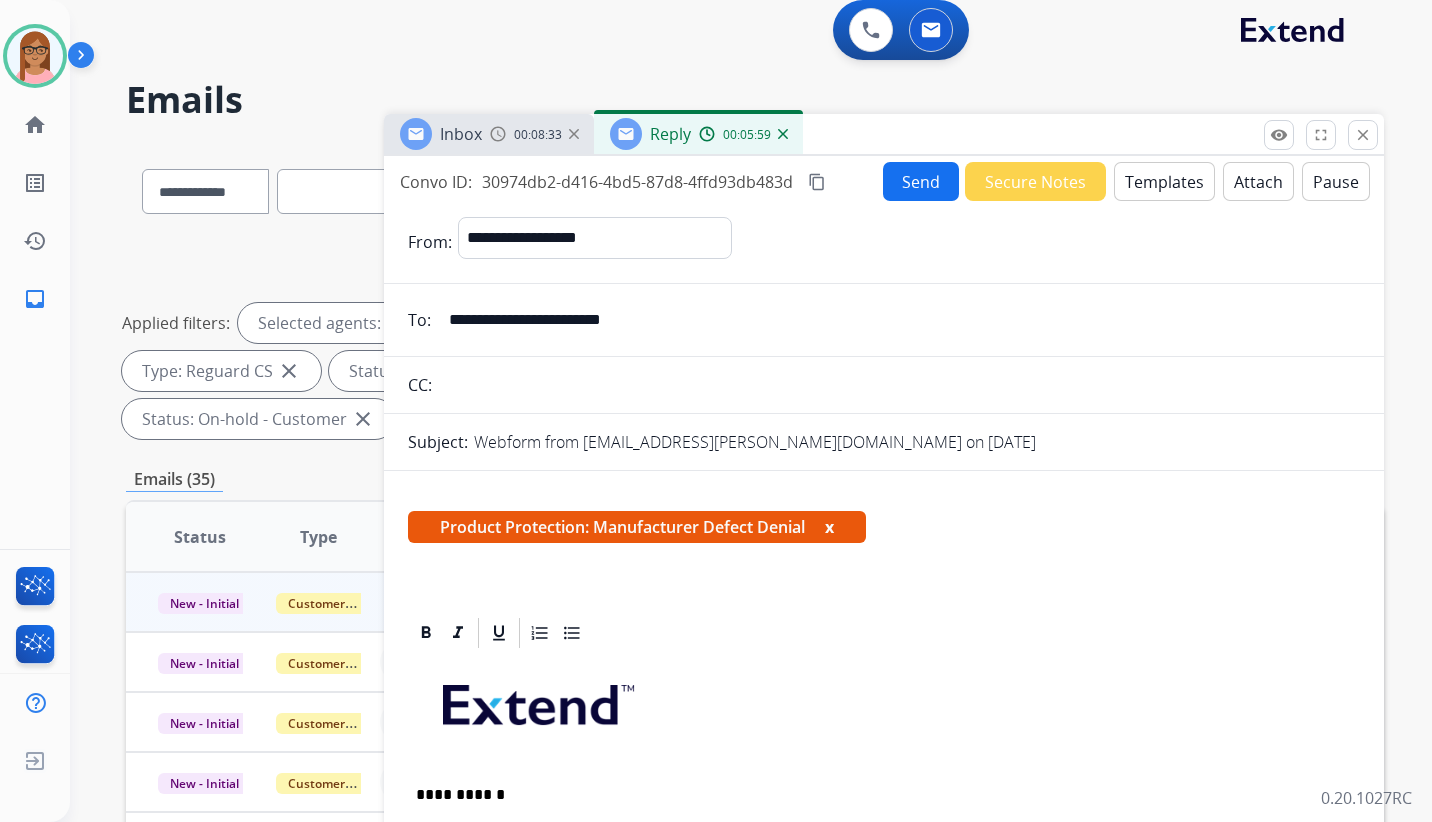 scroll, scrollTop: 0, scrollLeft: 0, axis: both 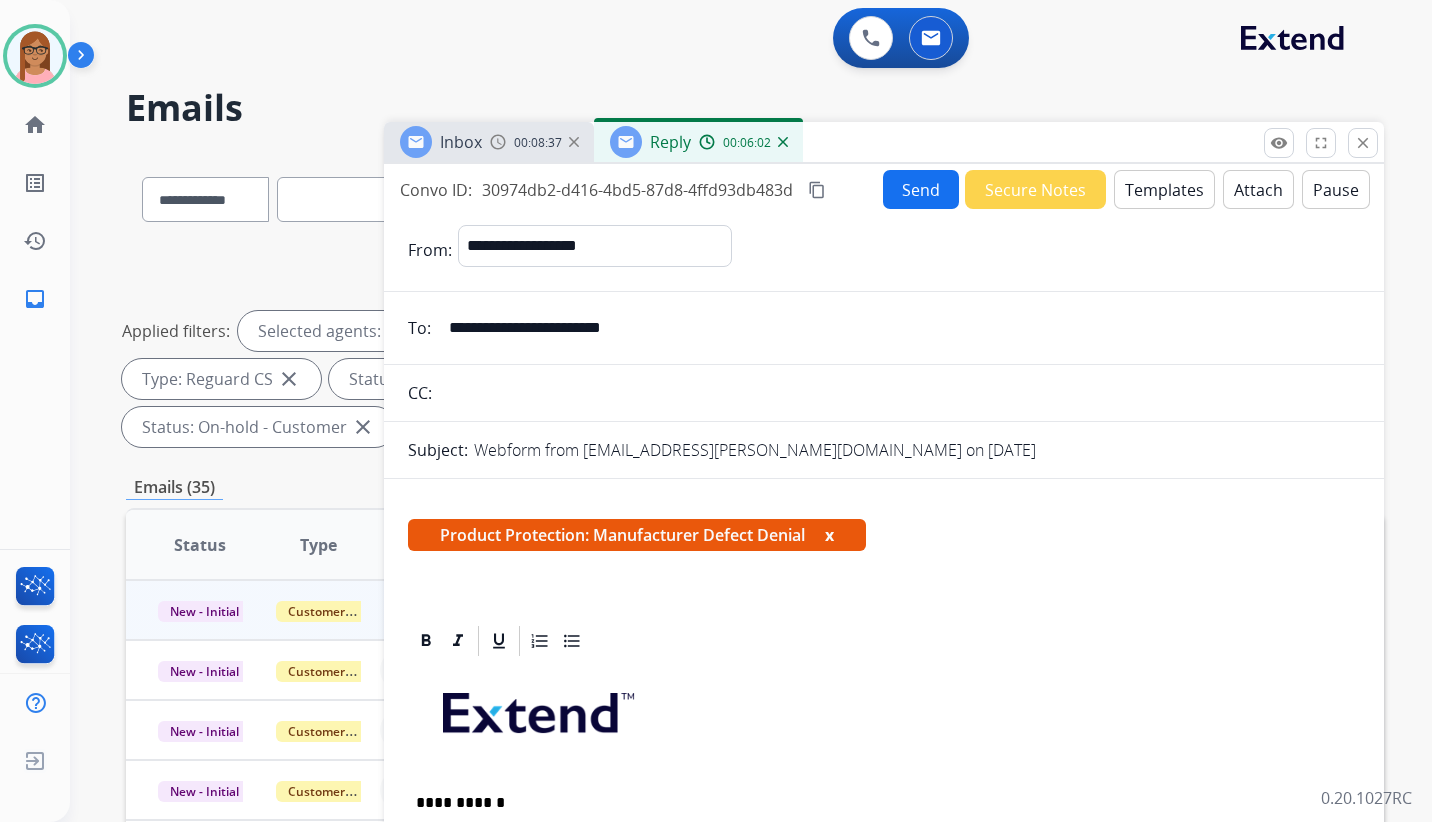 click on "content_copy" at bounding box center [817, 190] 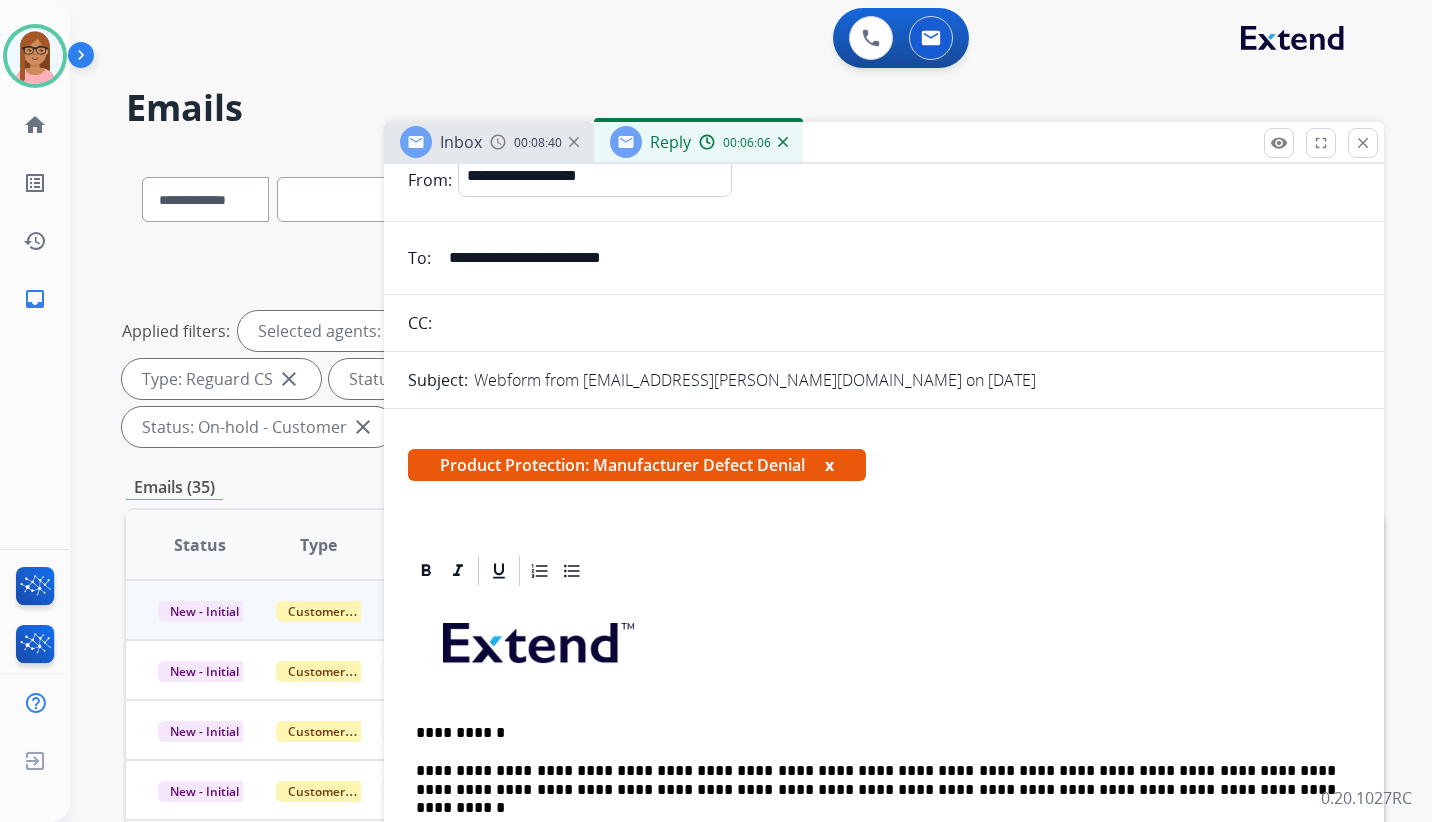 scroll, scrollTop: 12, scrollLeft: 0, axis: vertical 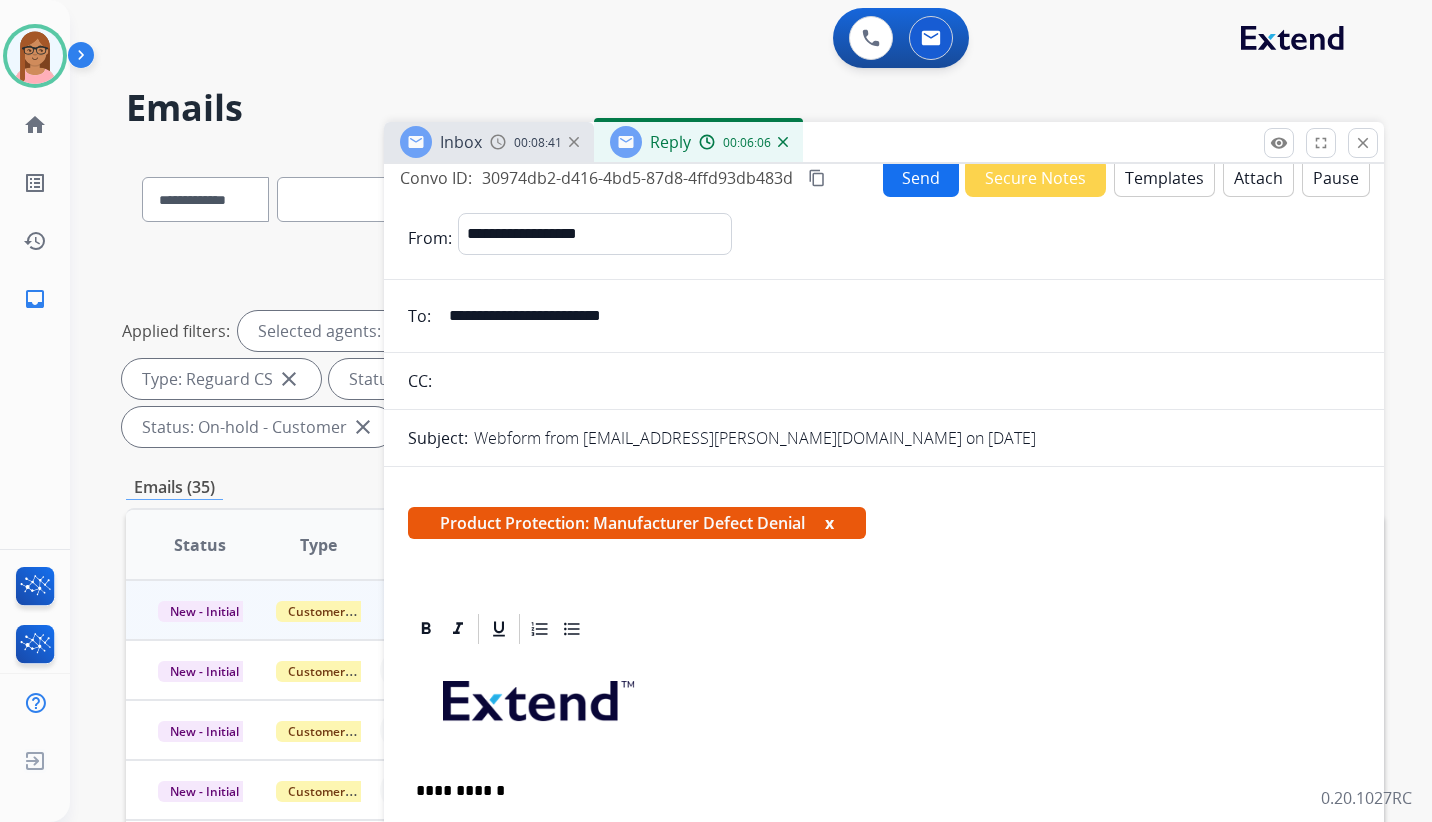 click on "Send" at bounding box center (921, 177) 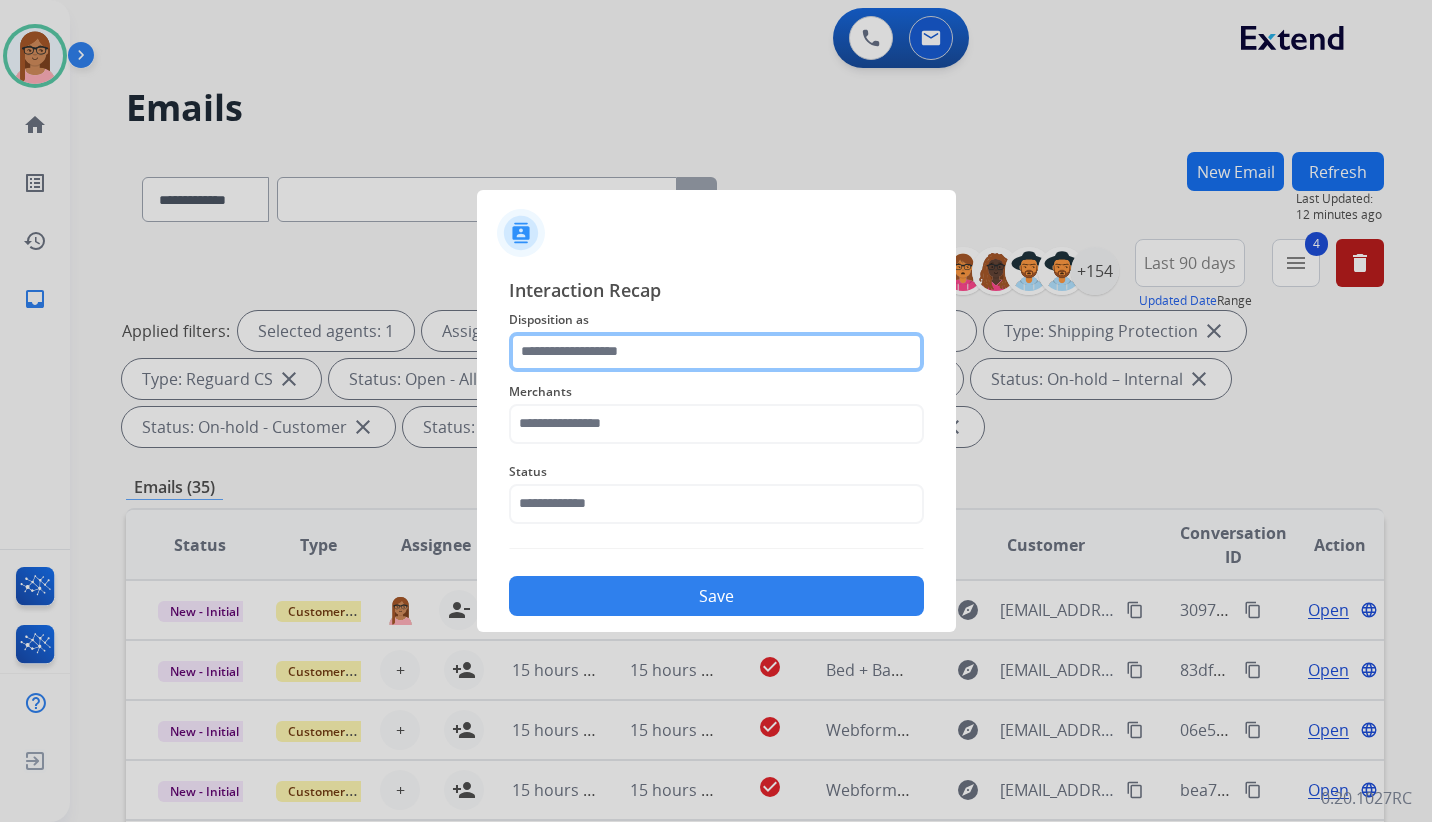 click 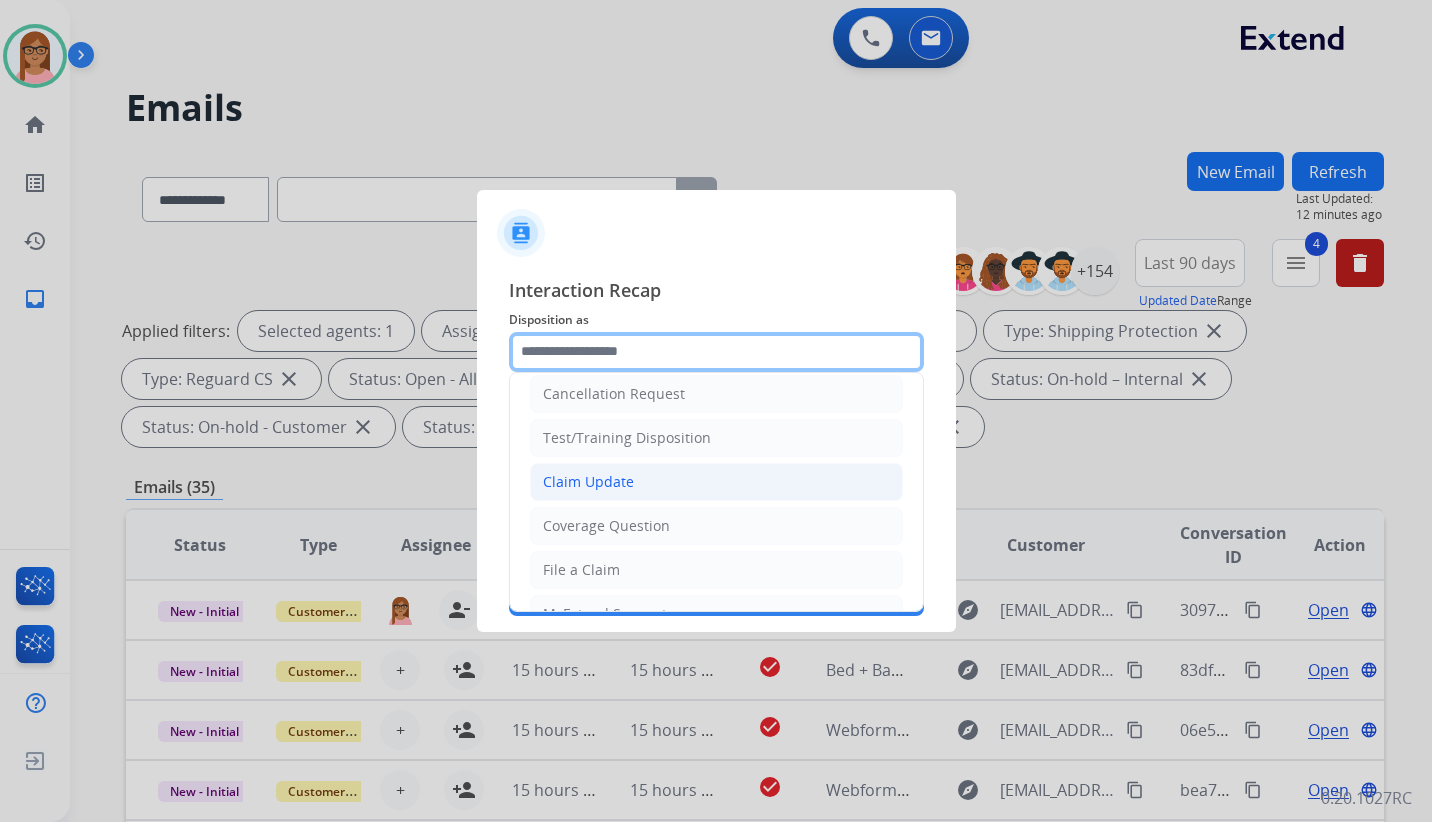 scroll, scrollTop: 0, scrollLeft: 0, axis: both 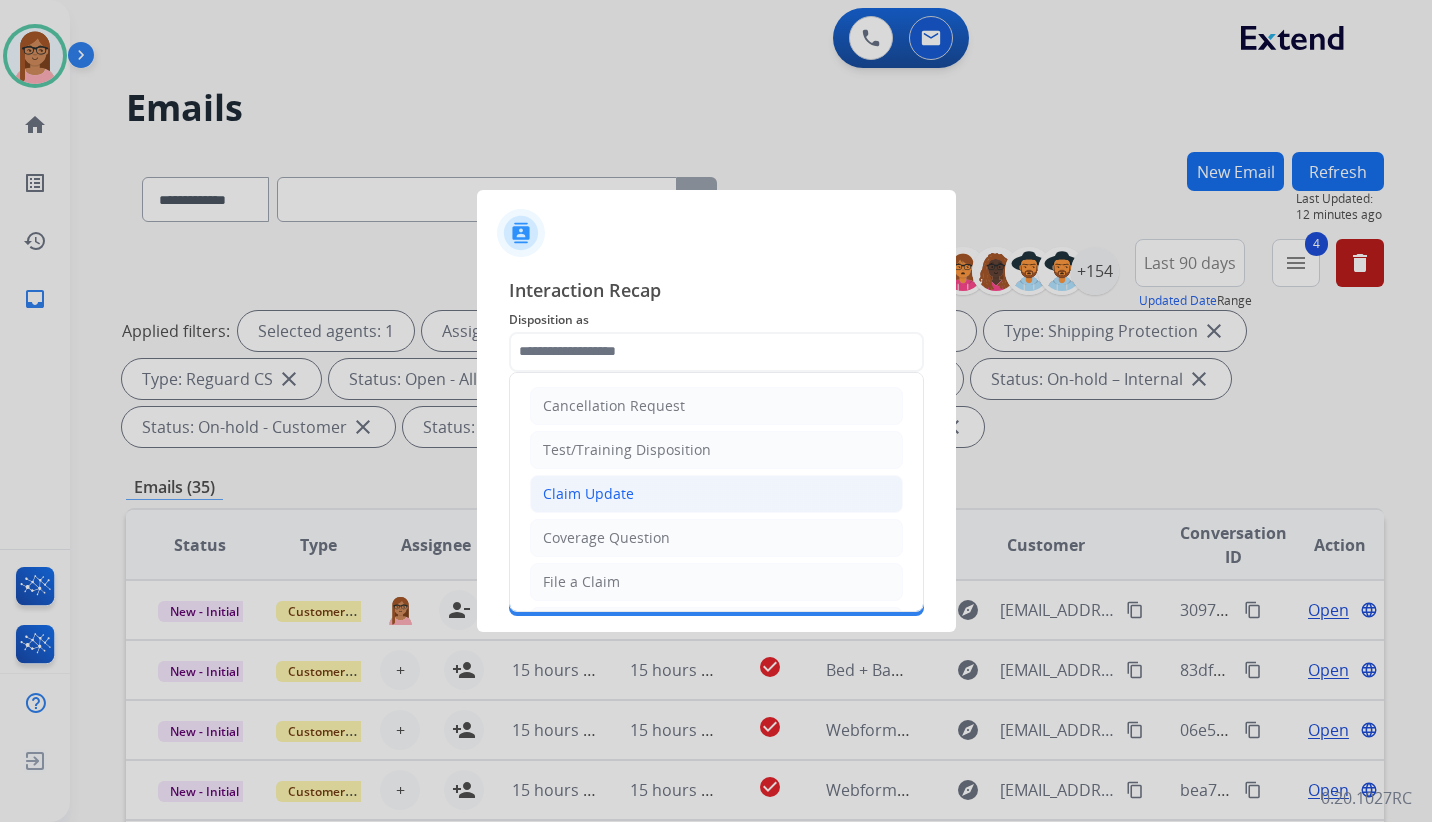 click on "Claim Update" 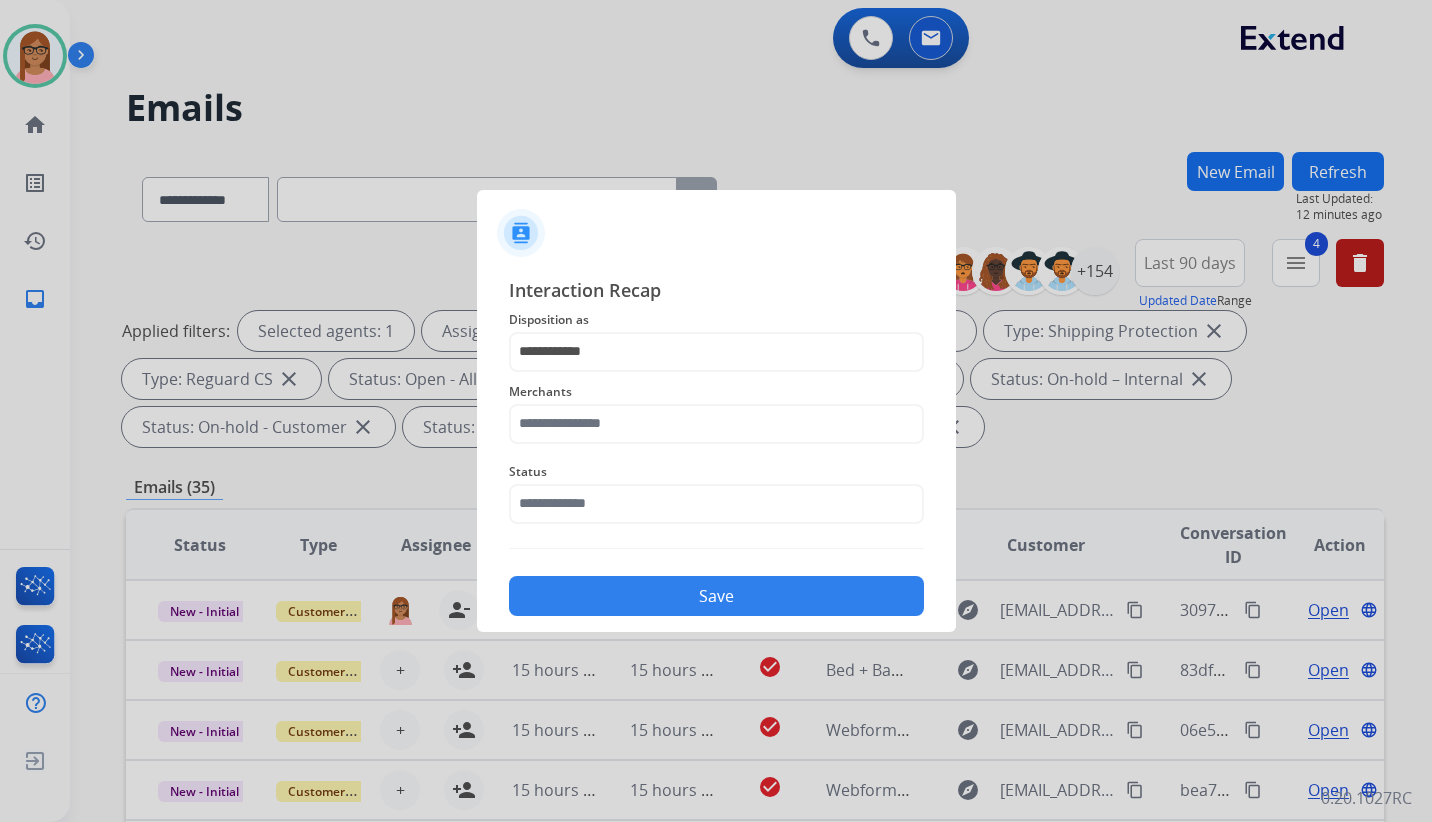 click on "Merchants" 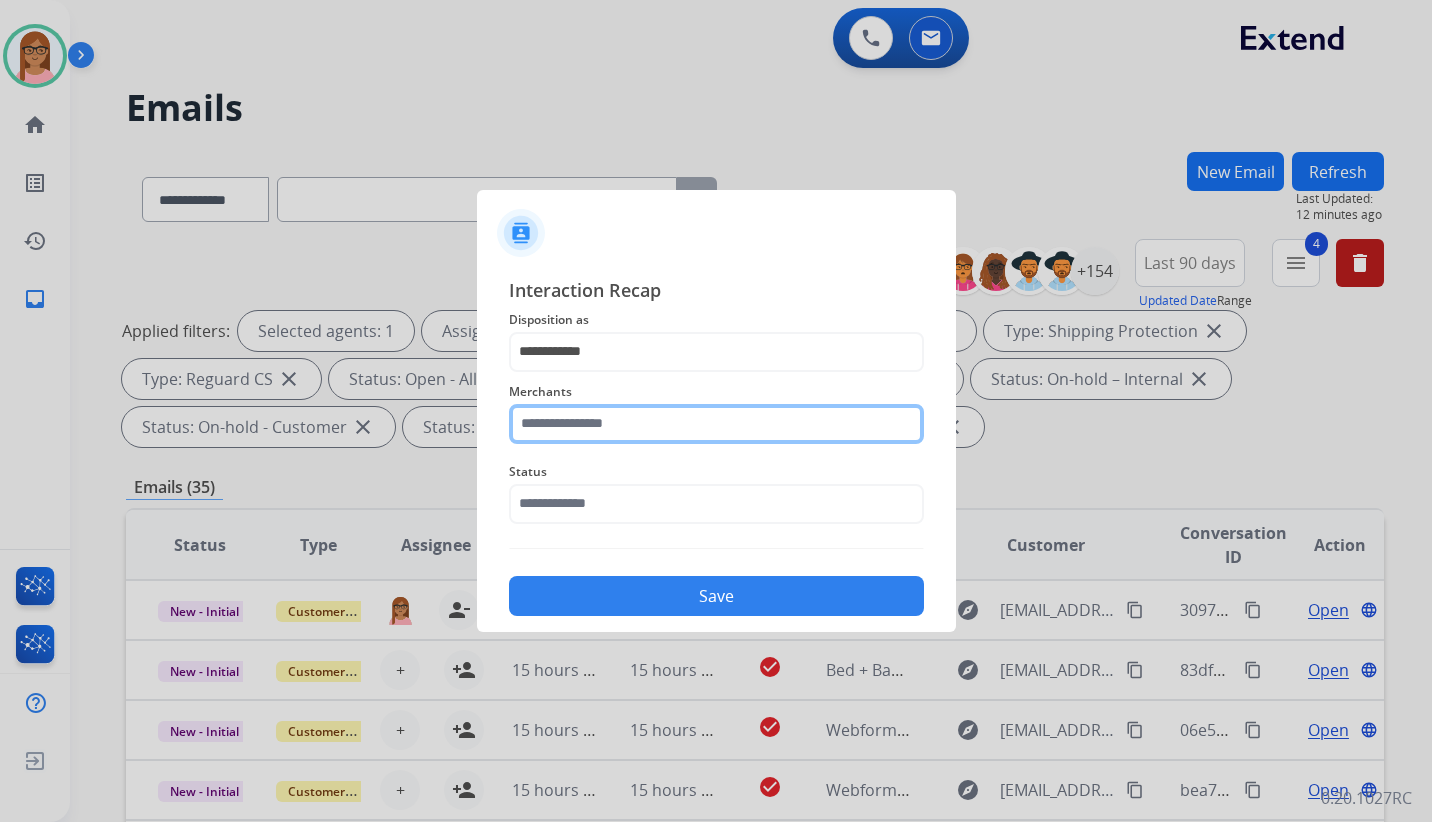 click 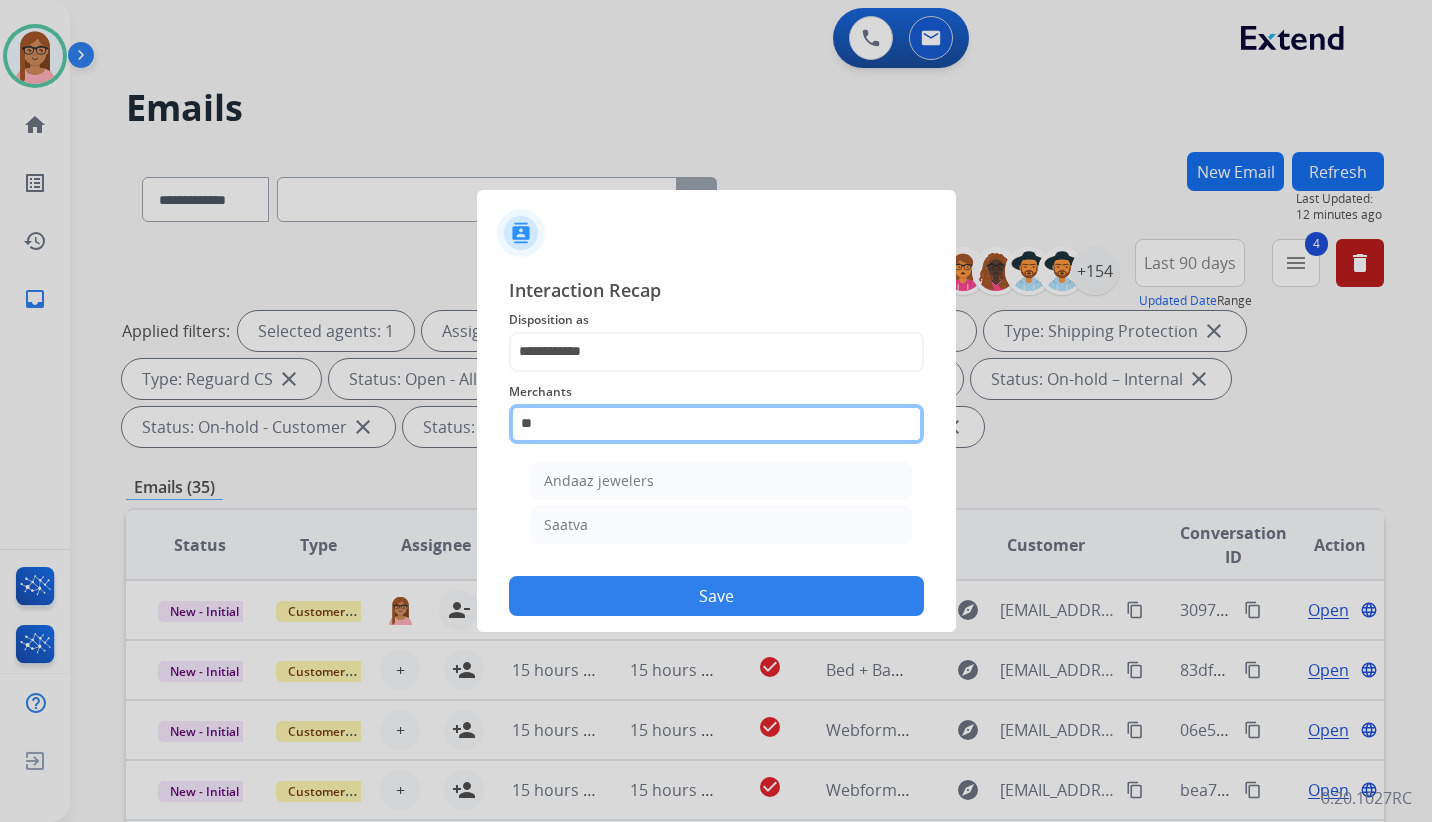 type on "*" 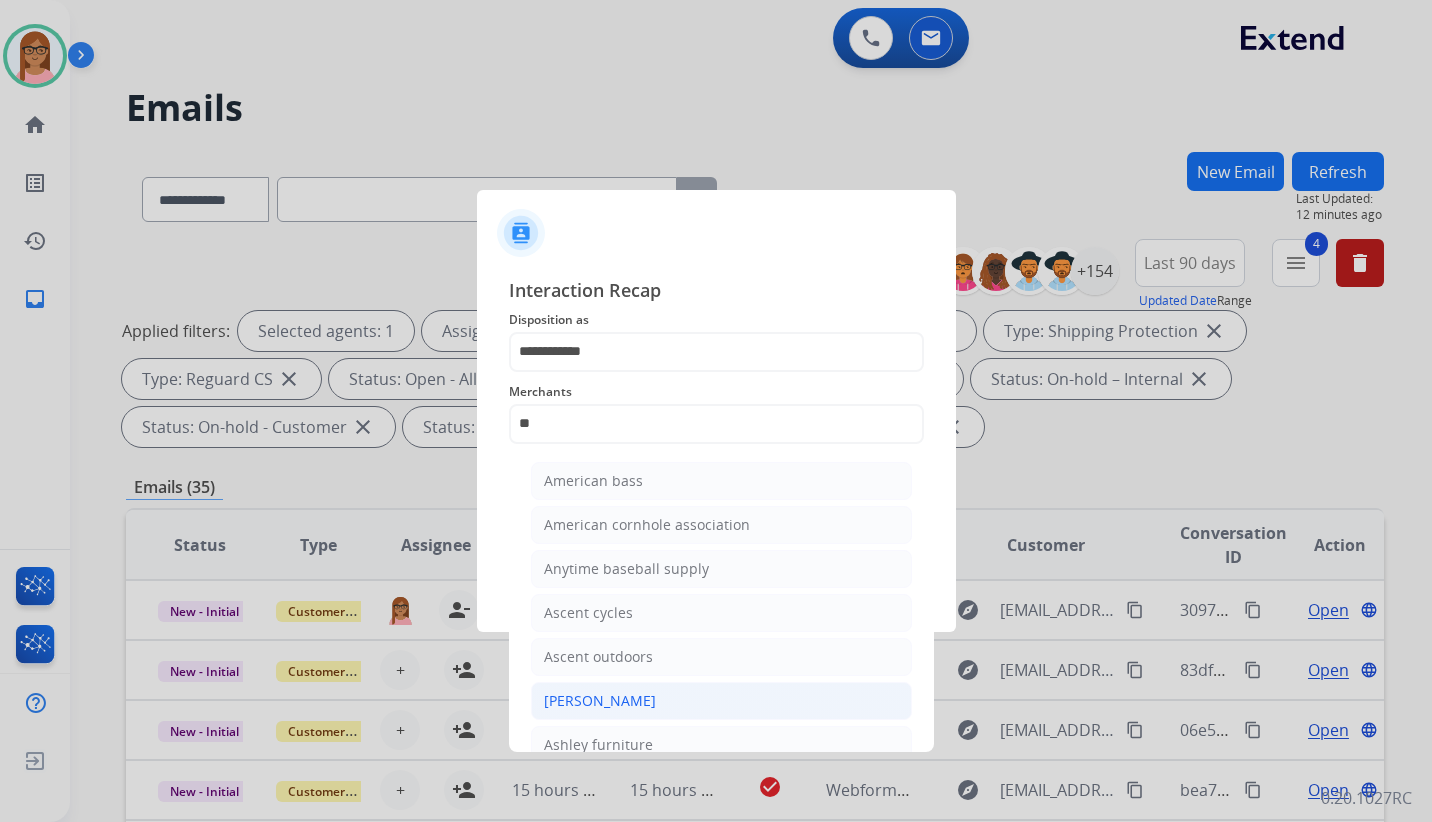 click on "[PERSON_NAME]" 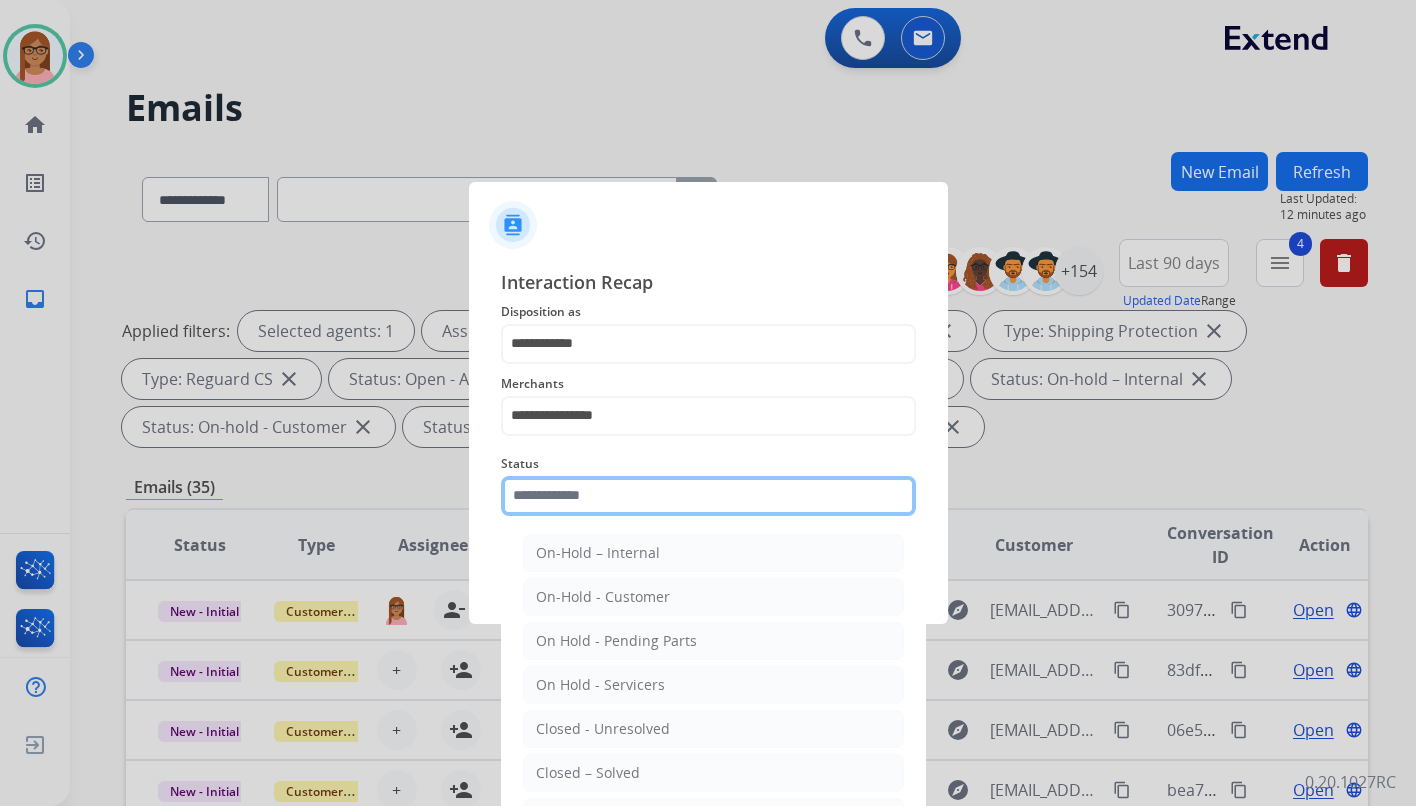 click 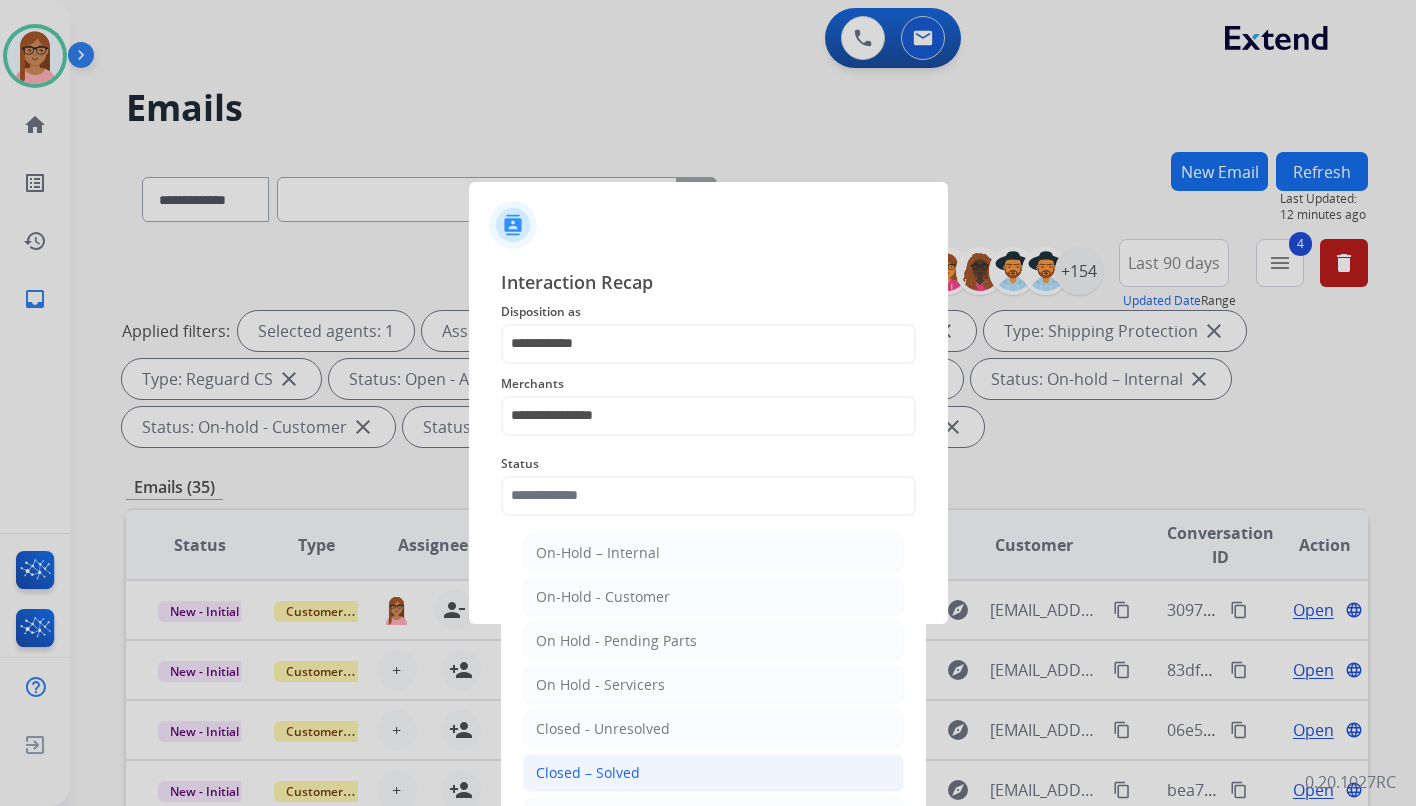 click on "Closed – Solved" 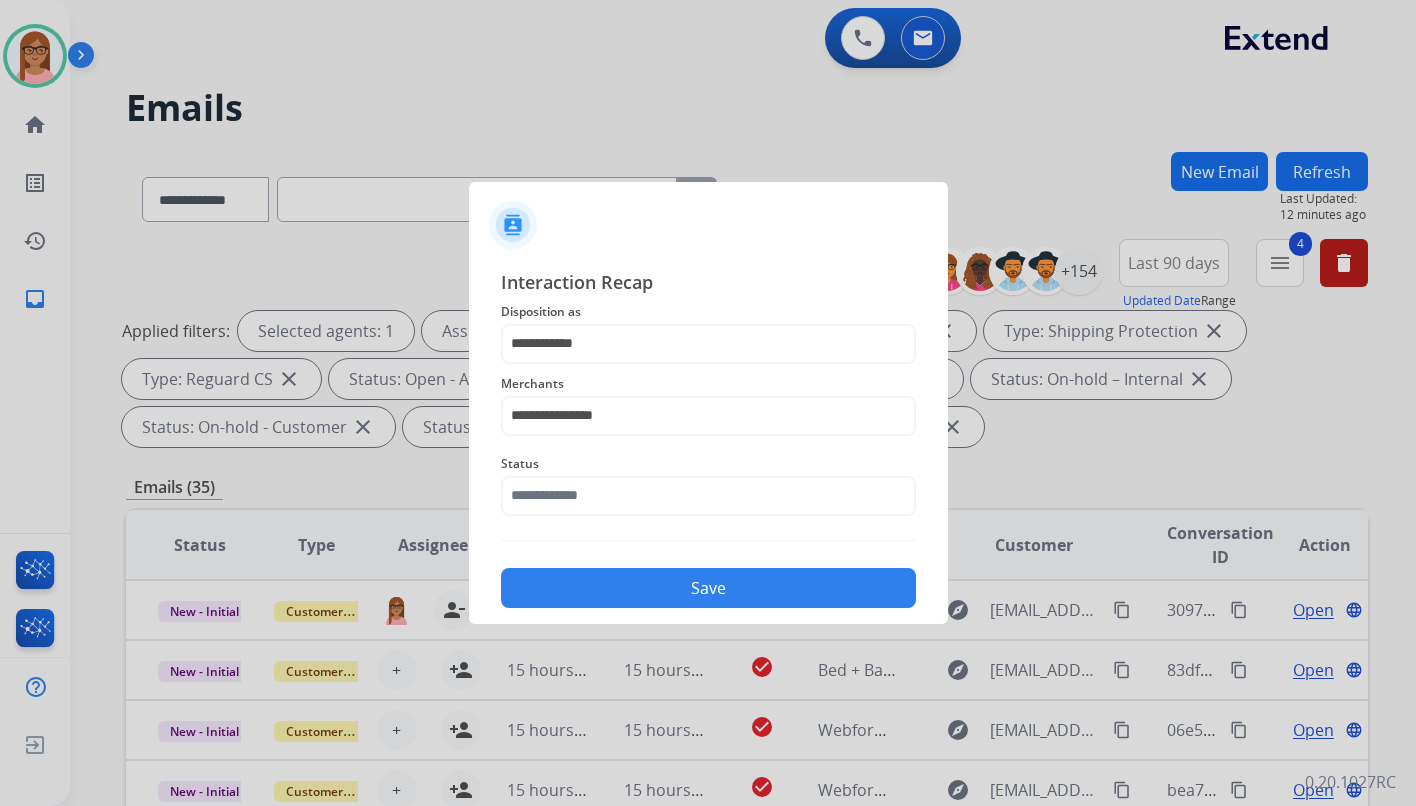 type on "**********" 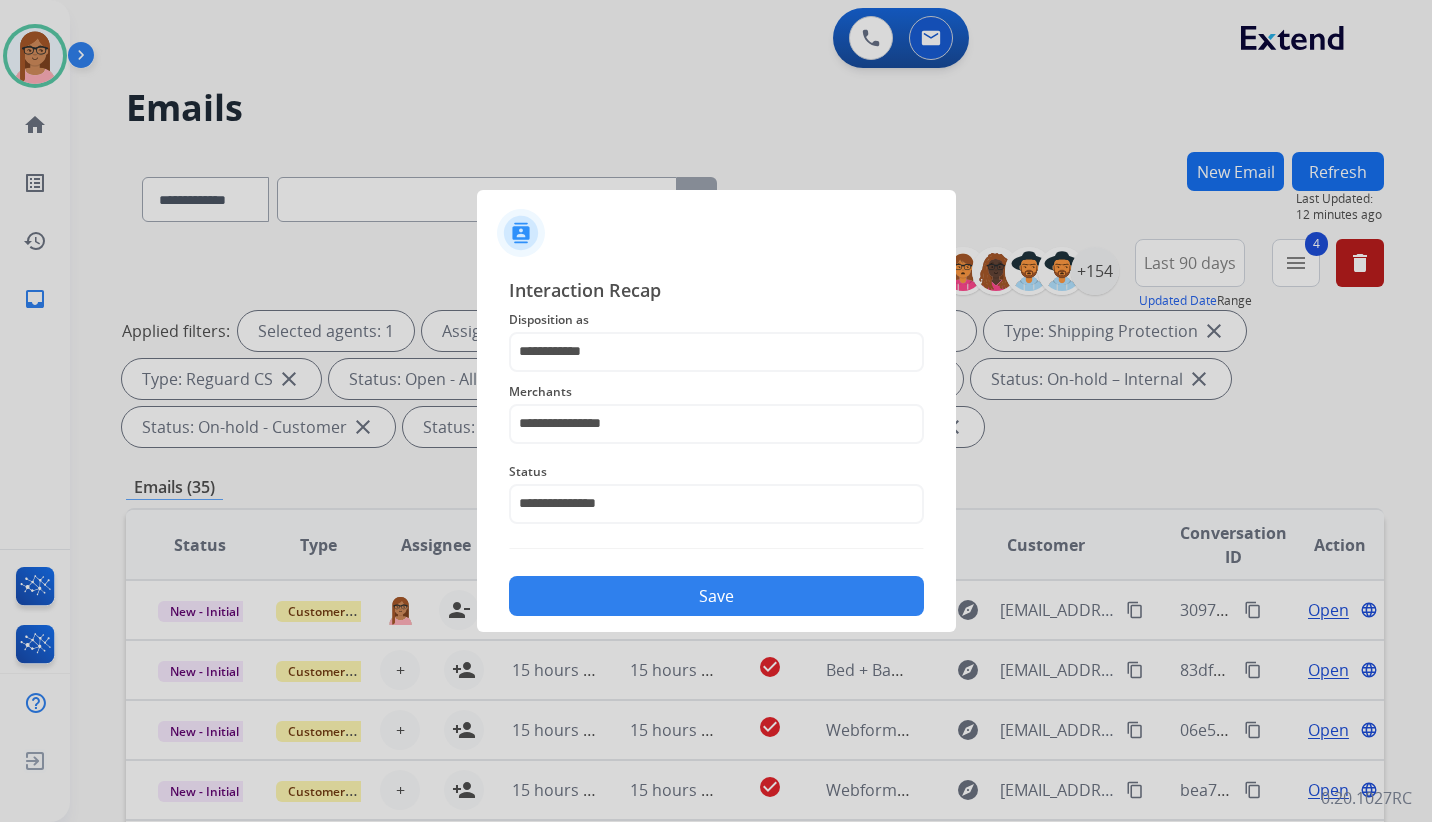click on "Save" 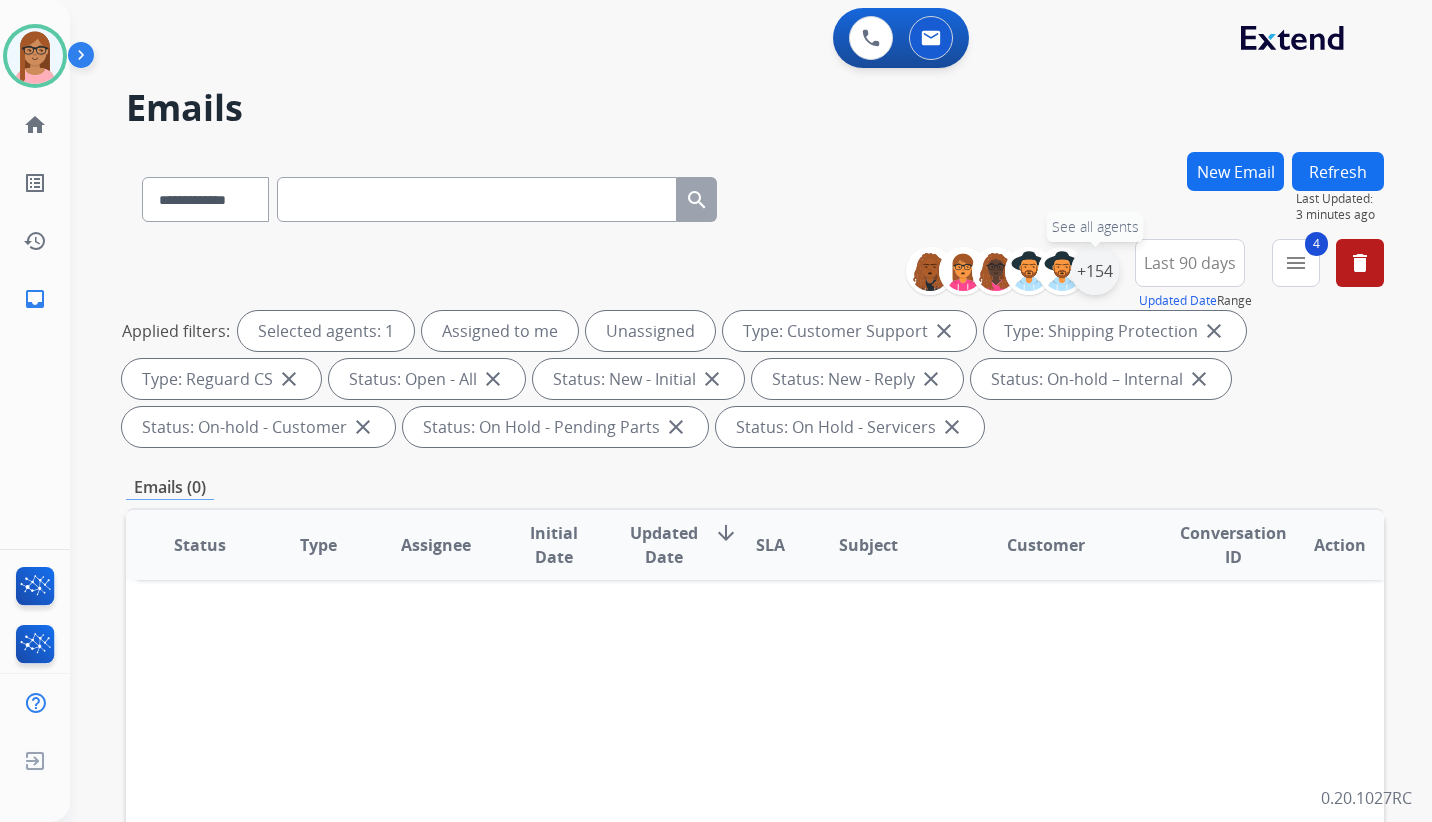 click on "+154" at bounding box center [1095, 271] 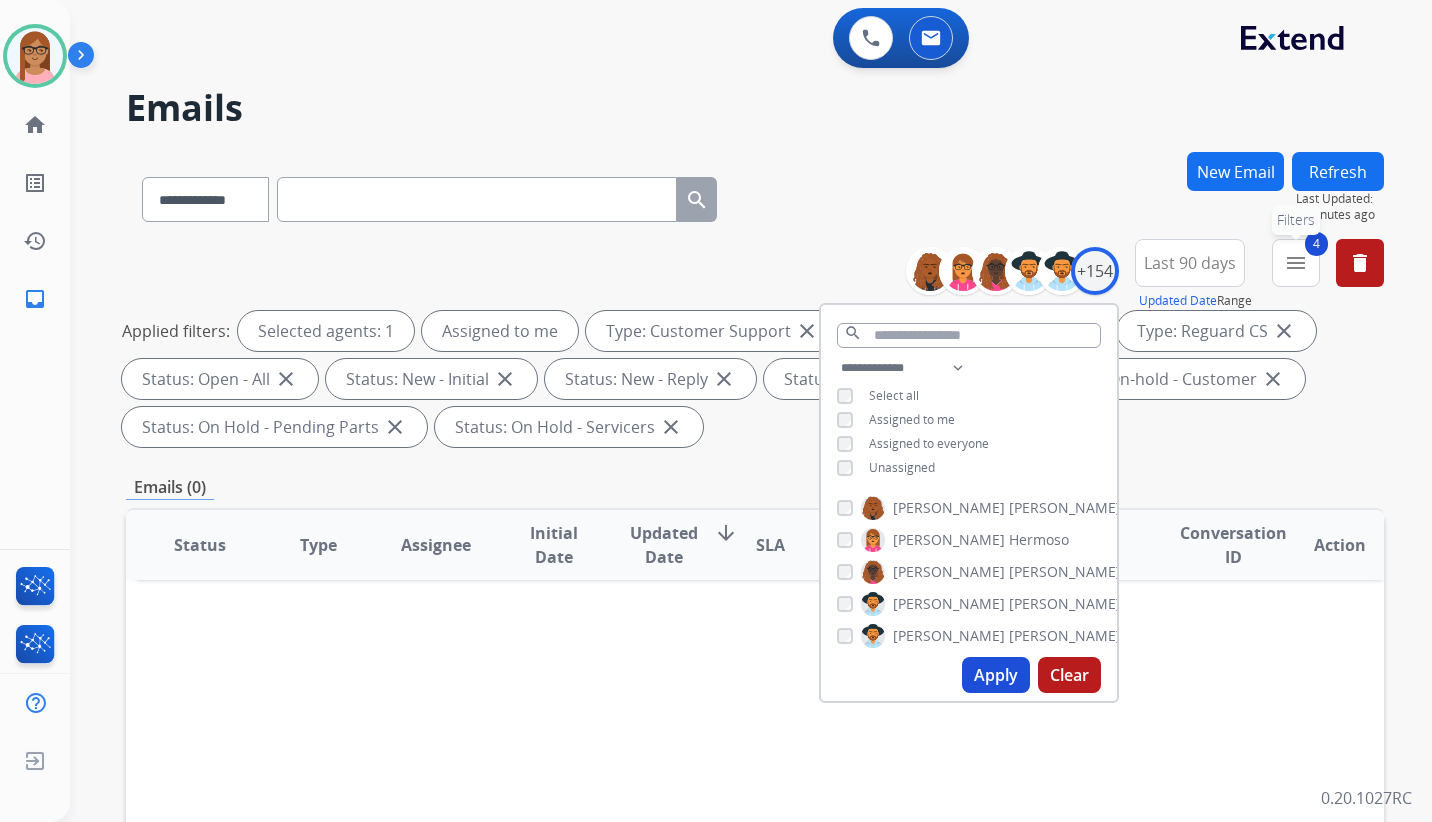 click on "4 menu  Filters" at bounding box center [1296, 263] 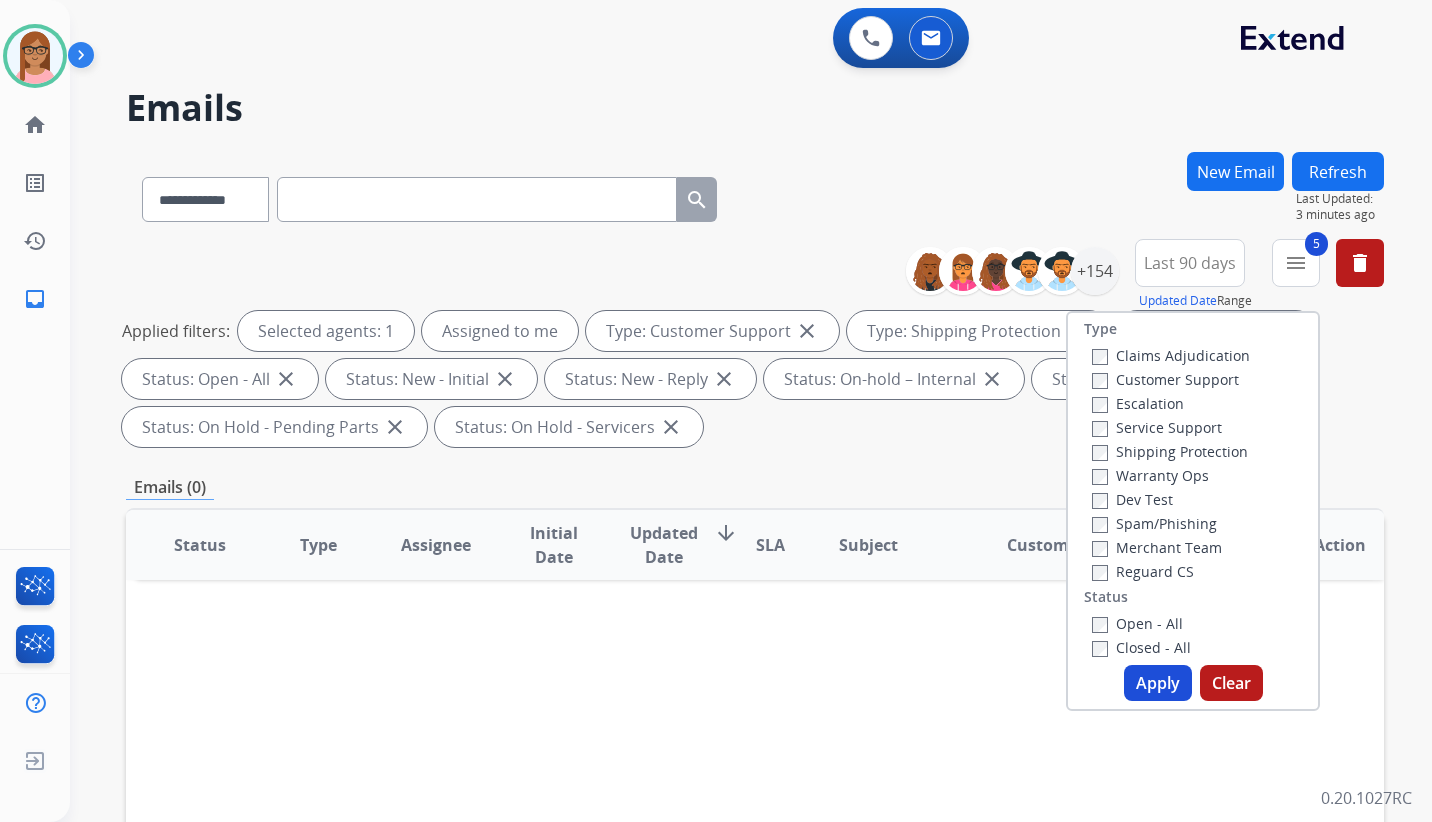click on "Apply" at bounding box center [1158, 683] 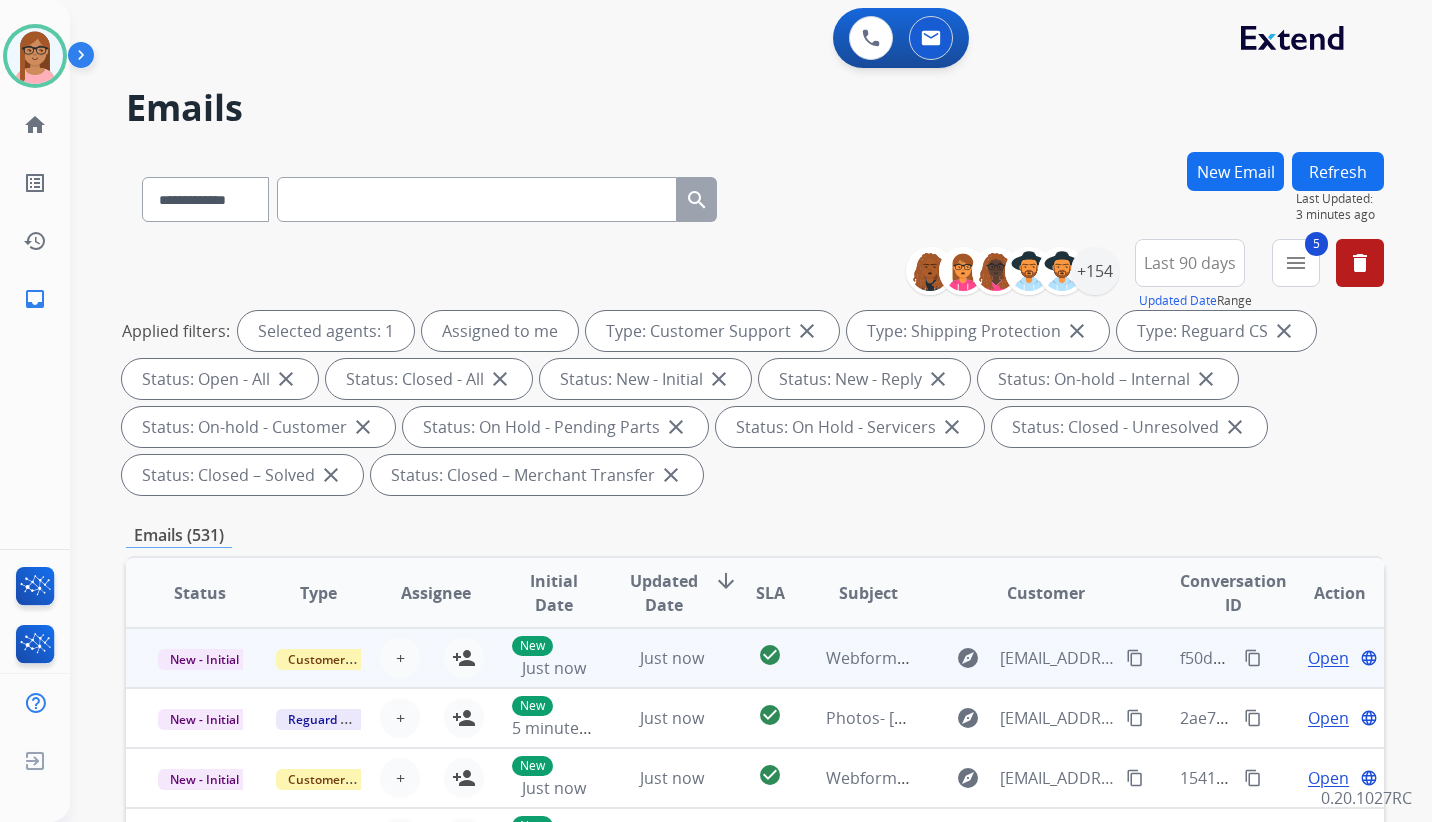 scroll, scrollTop: 2, scrollLeft: 0, axis: vertical 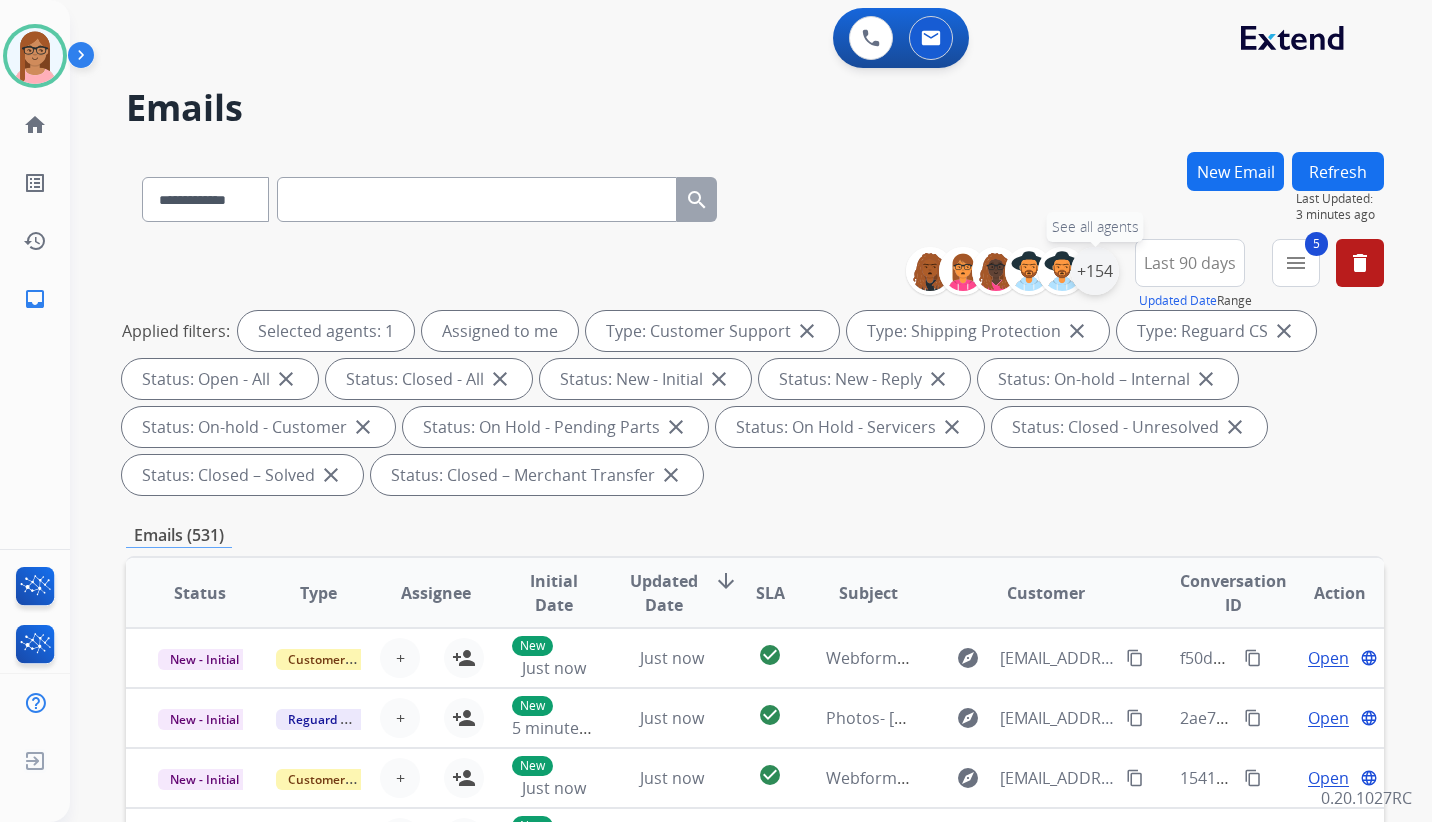 click on "+154" at bounding box center (1095, 271) 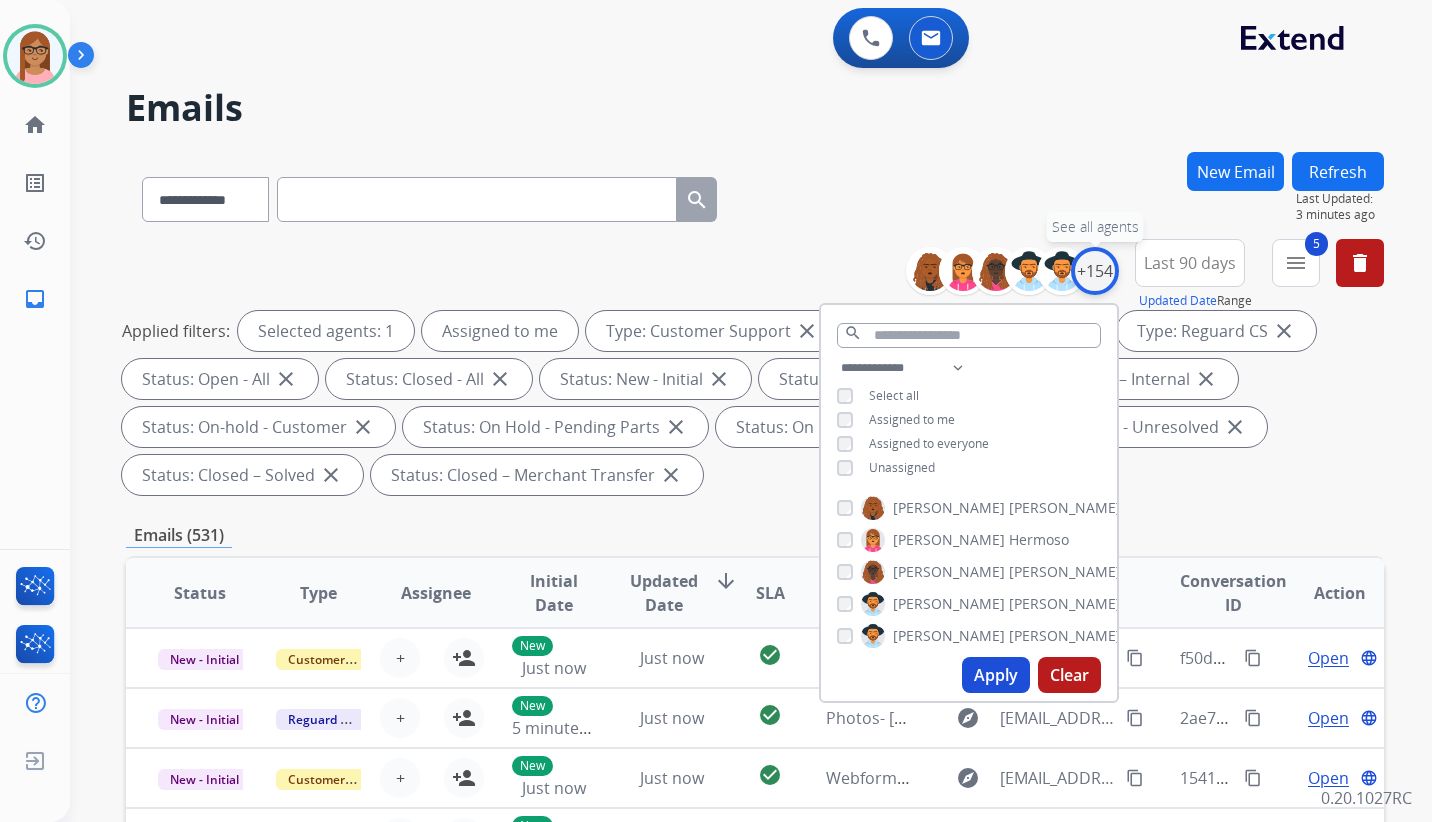 click on "+154" at bounding box center (1095, 271) 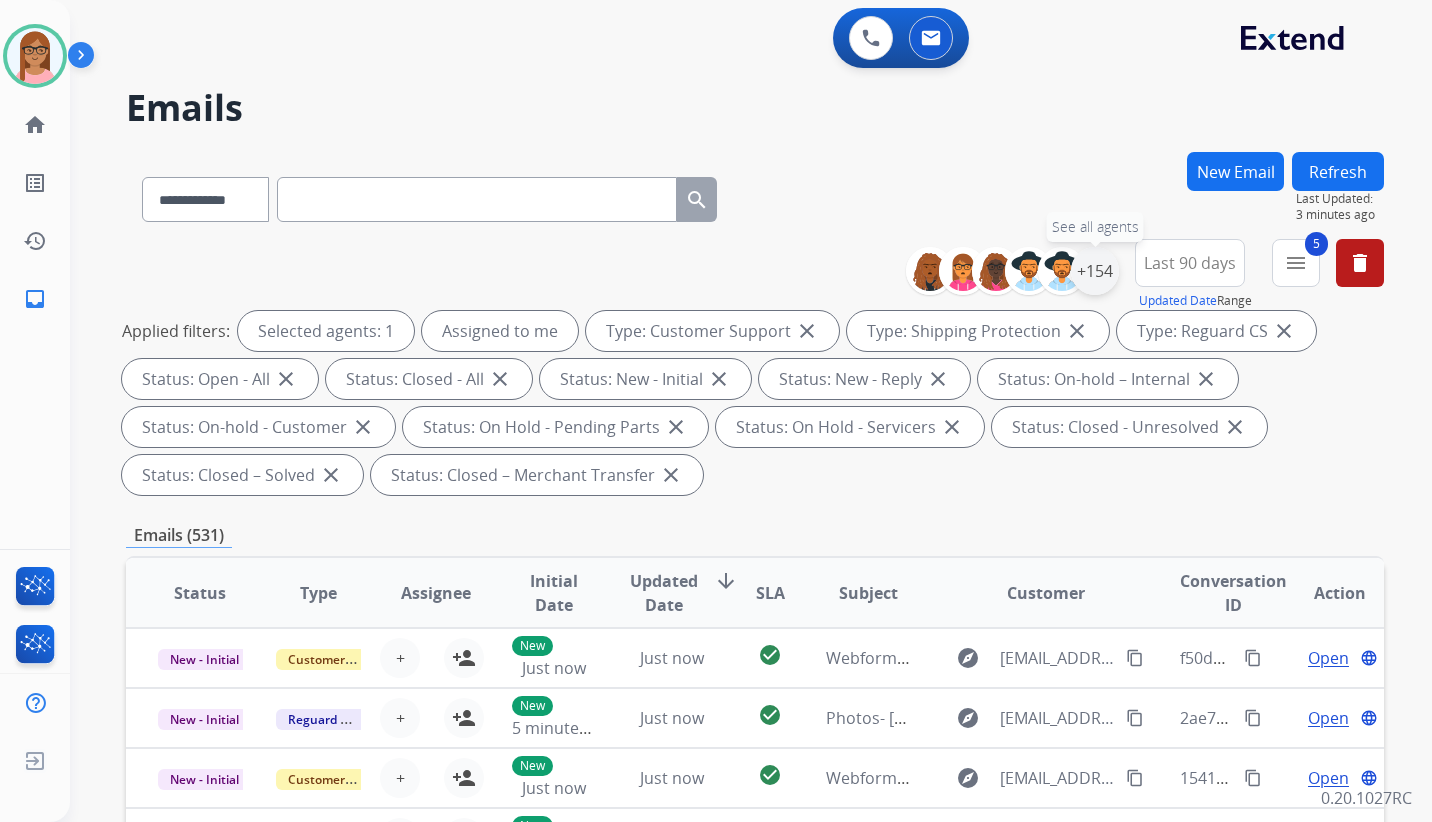 click on "+154" at bounding box center [1095, 271] 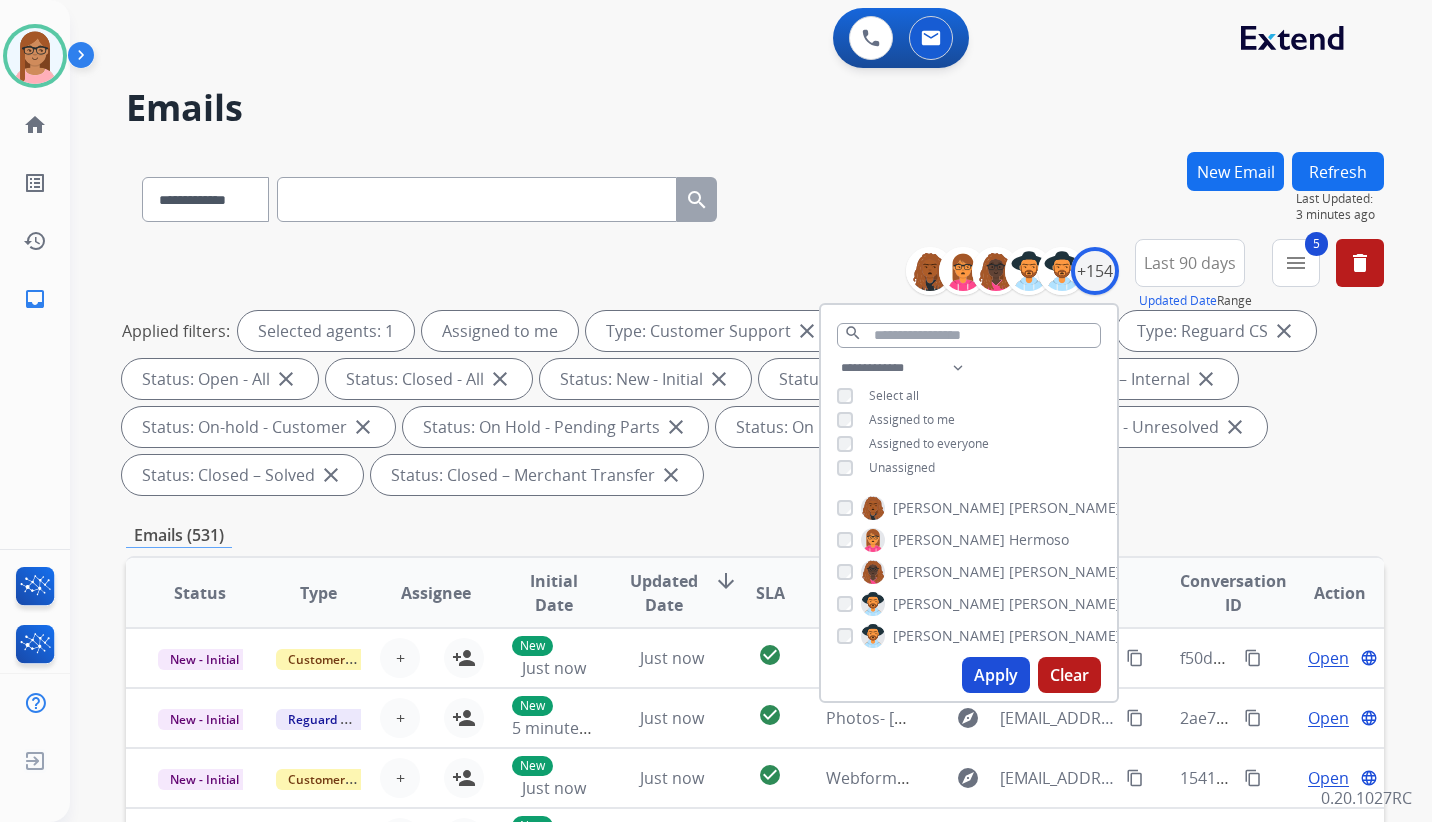 click on "Apply" at bounding box center (996, 675) 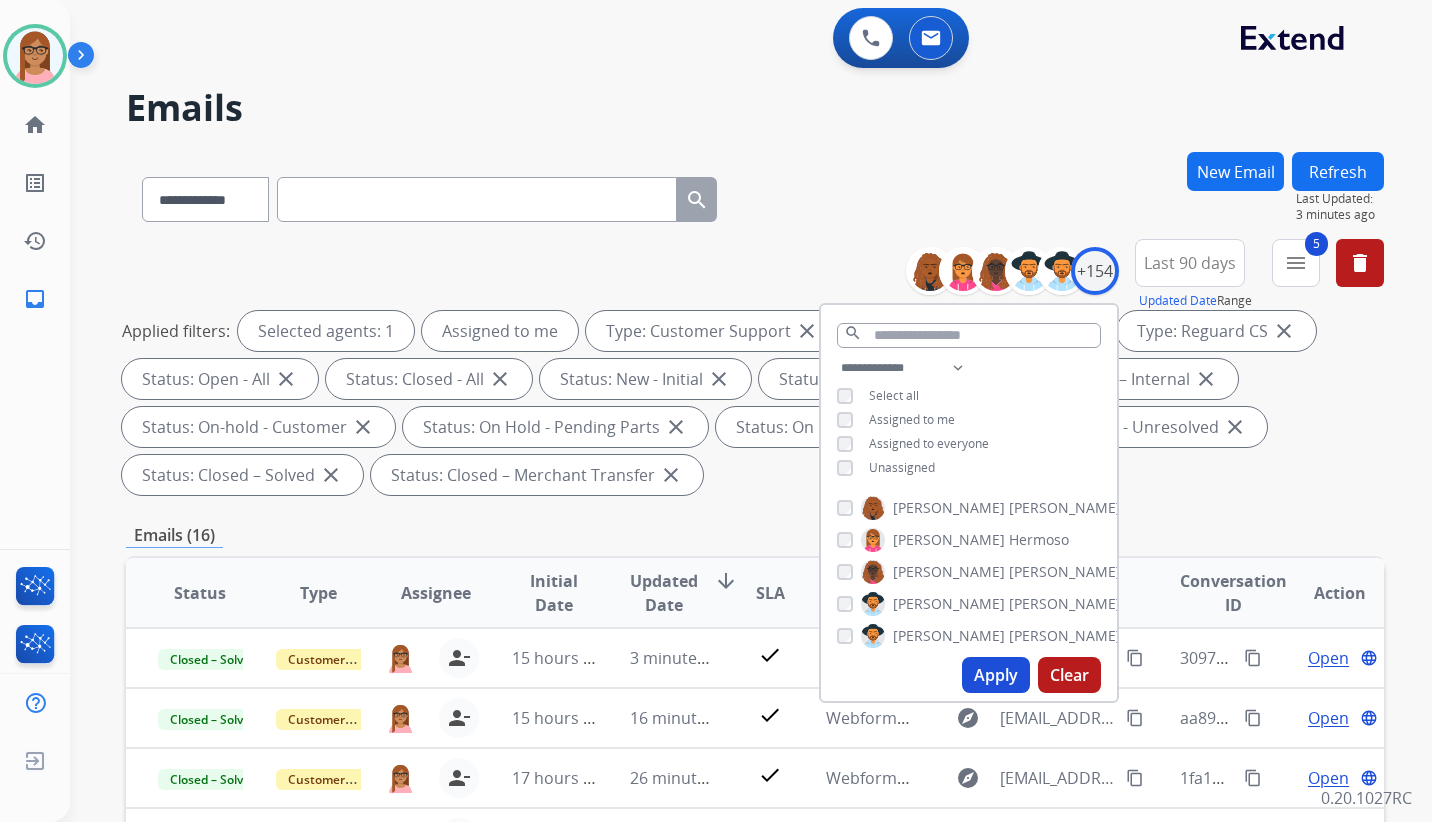click on "Applied filters:  Selected agents: 1  Assigned to me  Type: Customer Support  close  Type: Shipping Protection  close  Type: Reguard CS  close  Status: Open - All  close  Status: Closed - All  close  Status: New - Initial  close  Status: New - Reply  close  Status: On-hold – Internal  close  Status: On-hold - Customer  close  Status: On Hold - Pending Parts  close  Status: On Hold - Servicers  close  Status: Closed - Unresolved  close  Status: Closed – Solved  close  Status: Closed – Merchant Transfer  close" at bounding box center [751, 403] 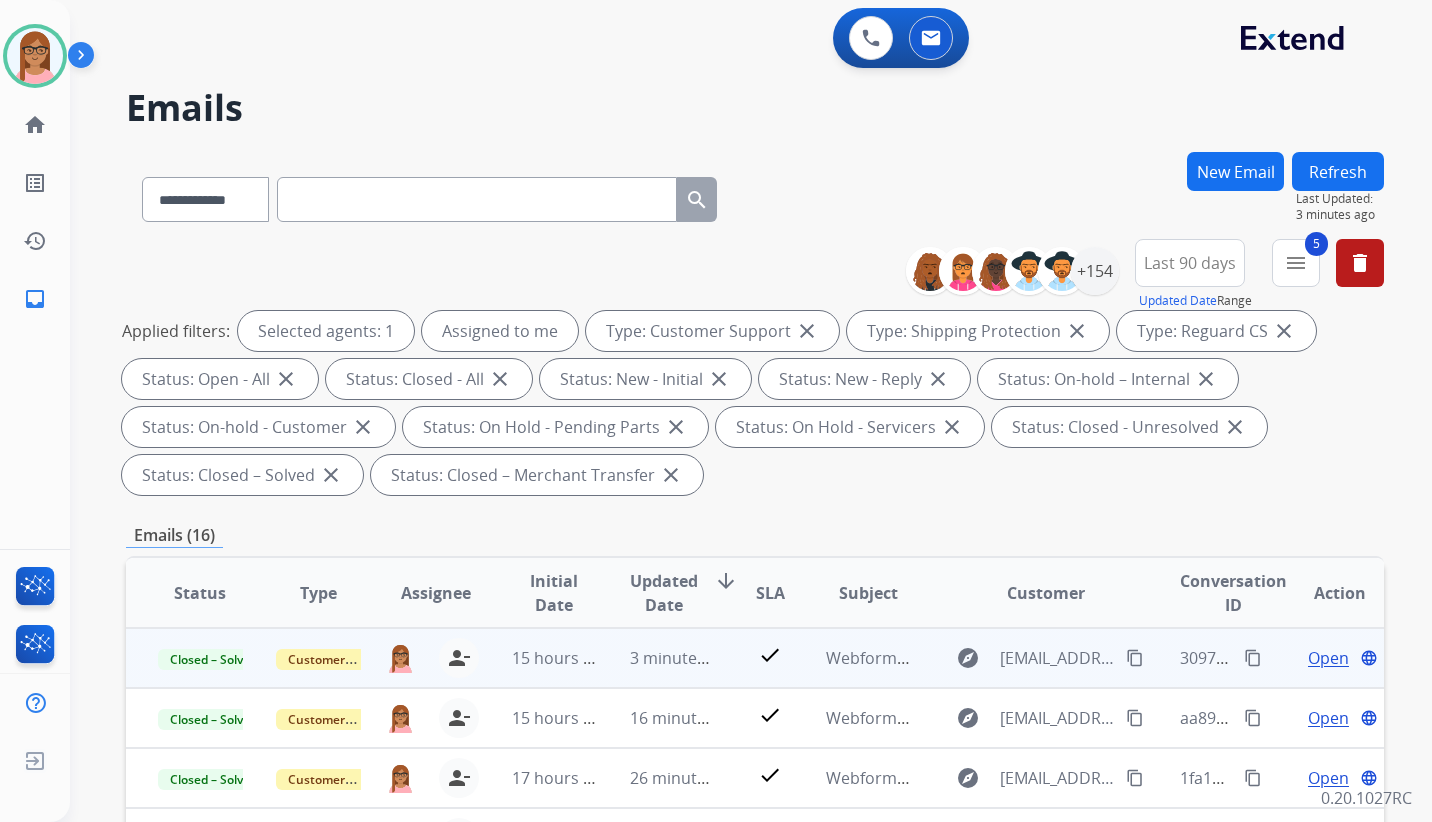 click on "content_copy" at bounding box center [1253, 658] 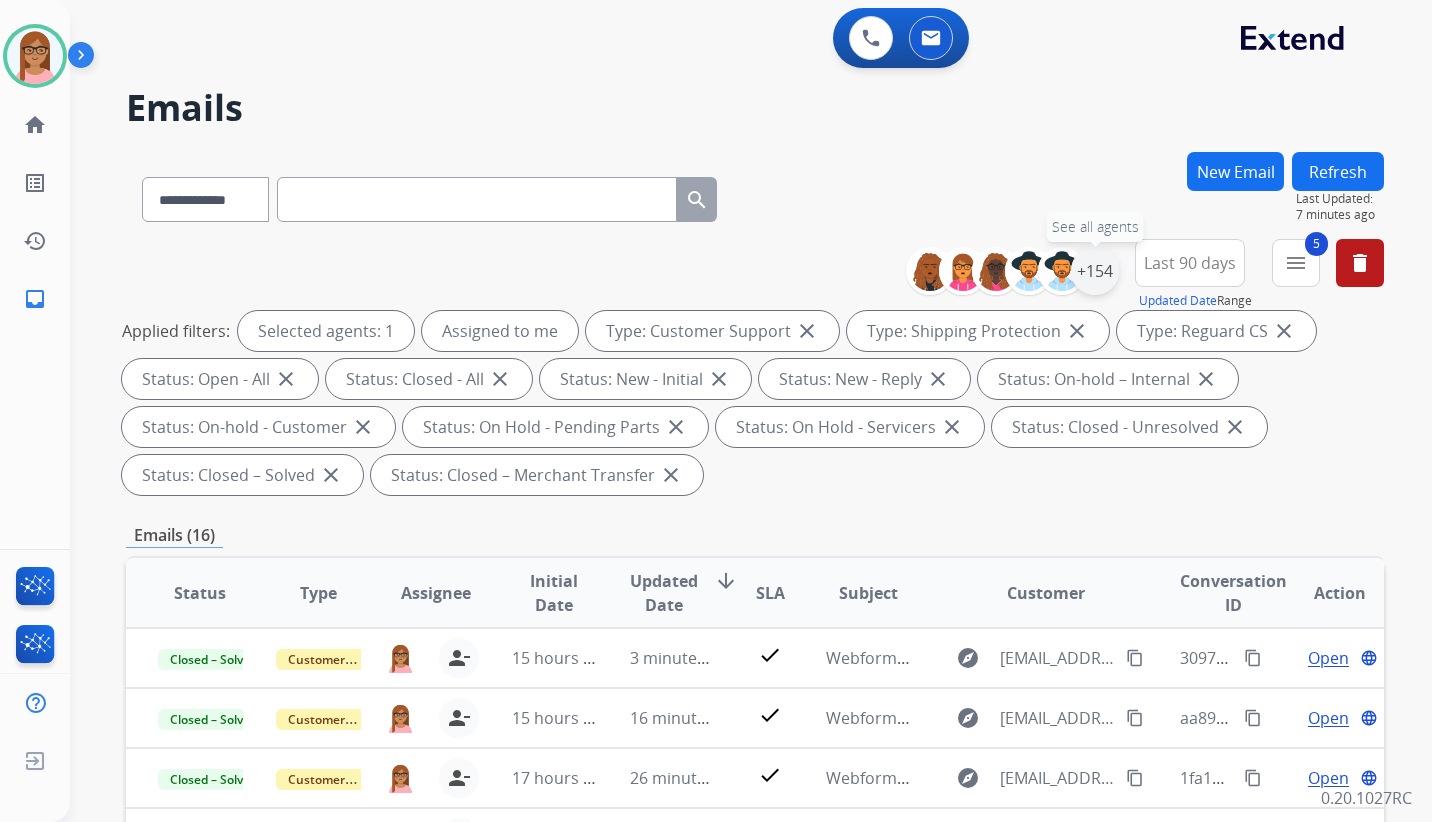 click on "+154" at bounding box center (1095, 271) 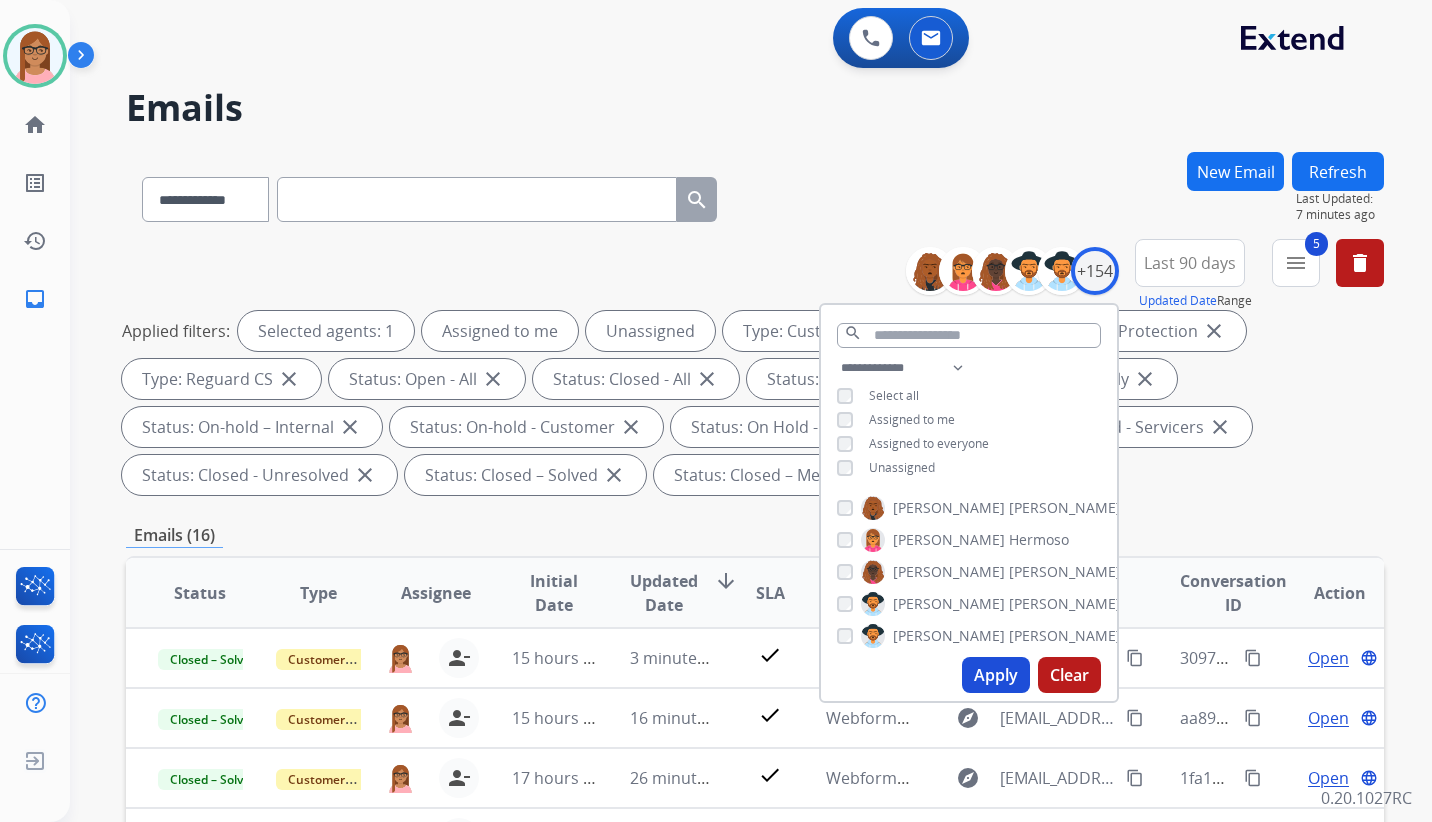 click on "Apply" at bounding box center [996, 675] 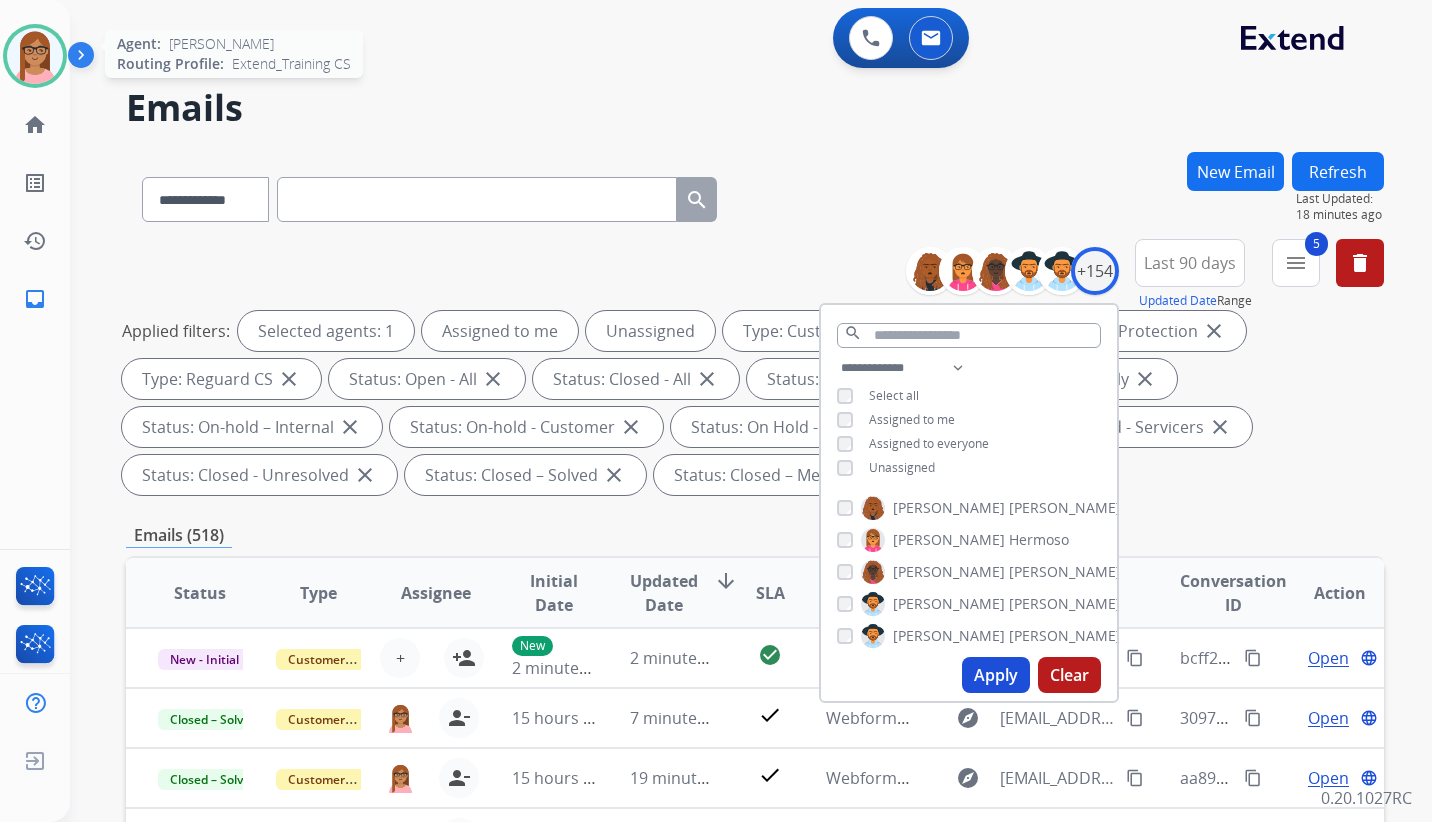 click at bounding box center (35, 56) 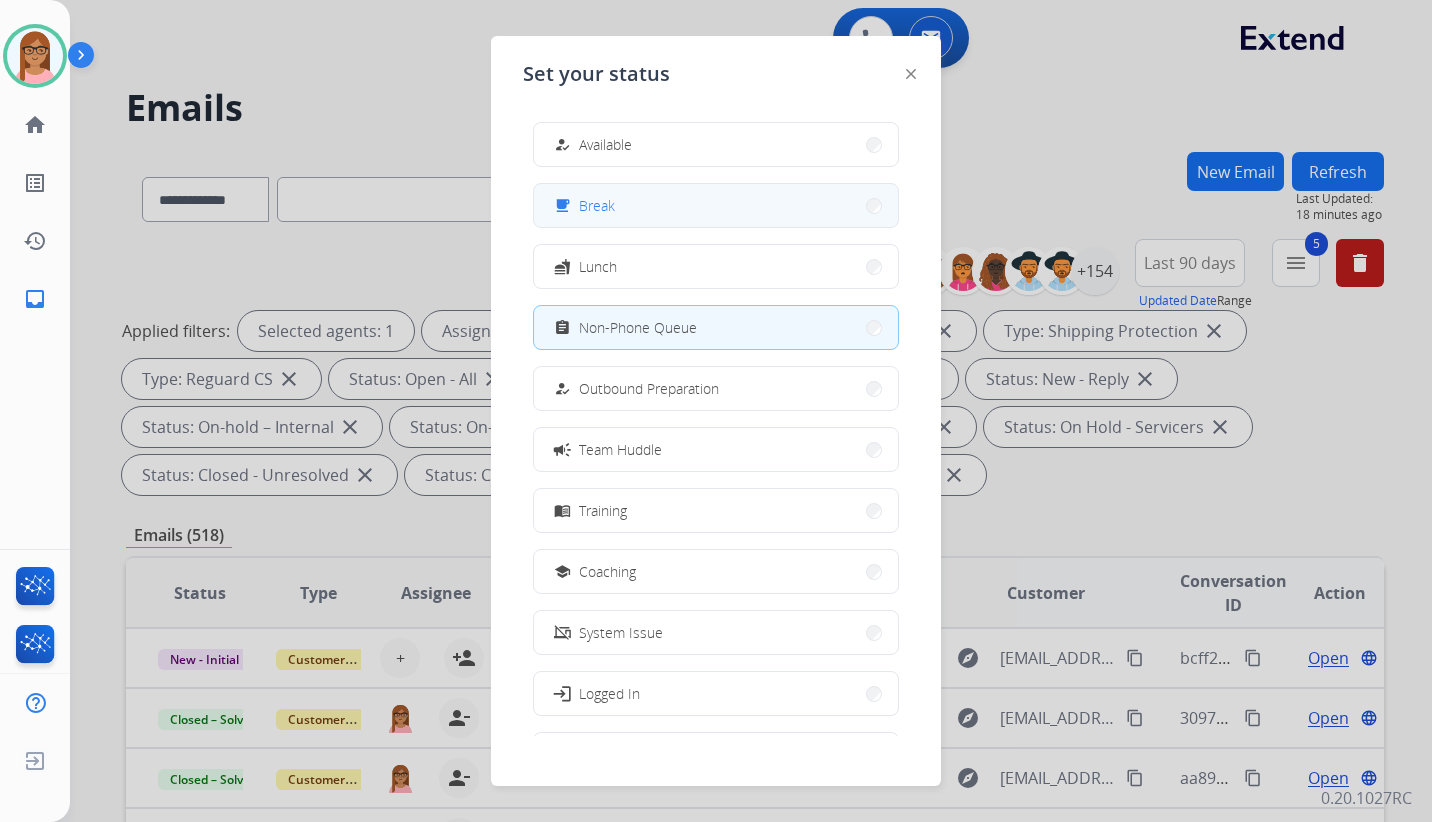 click on "free_breakfast Break" at bounding box center (716, 205) 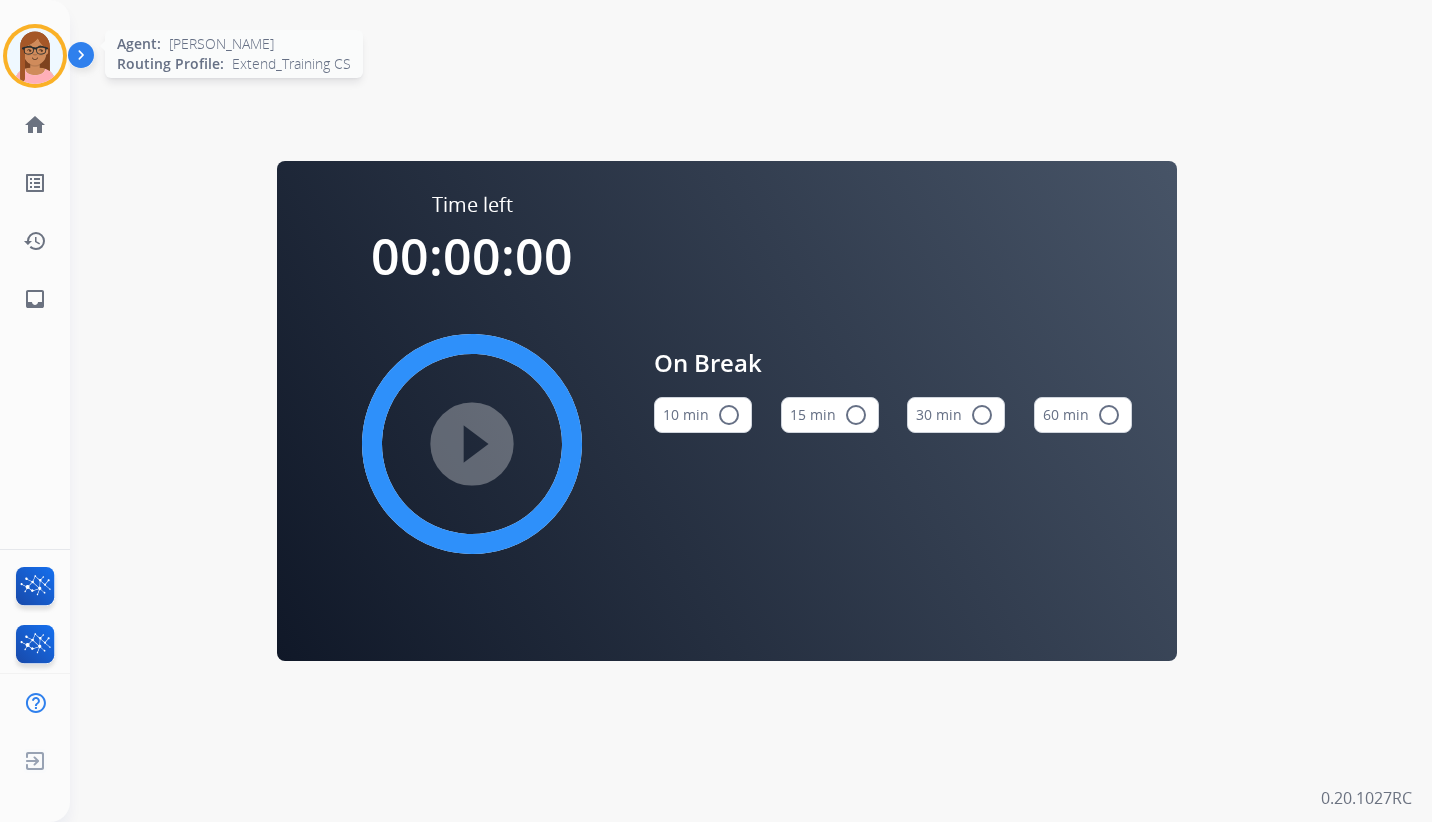 click at bounding box center [35, 56] 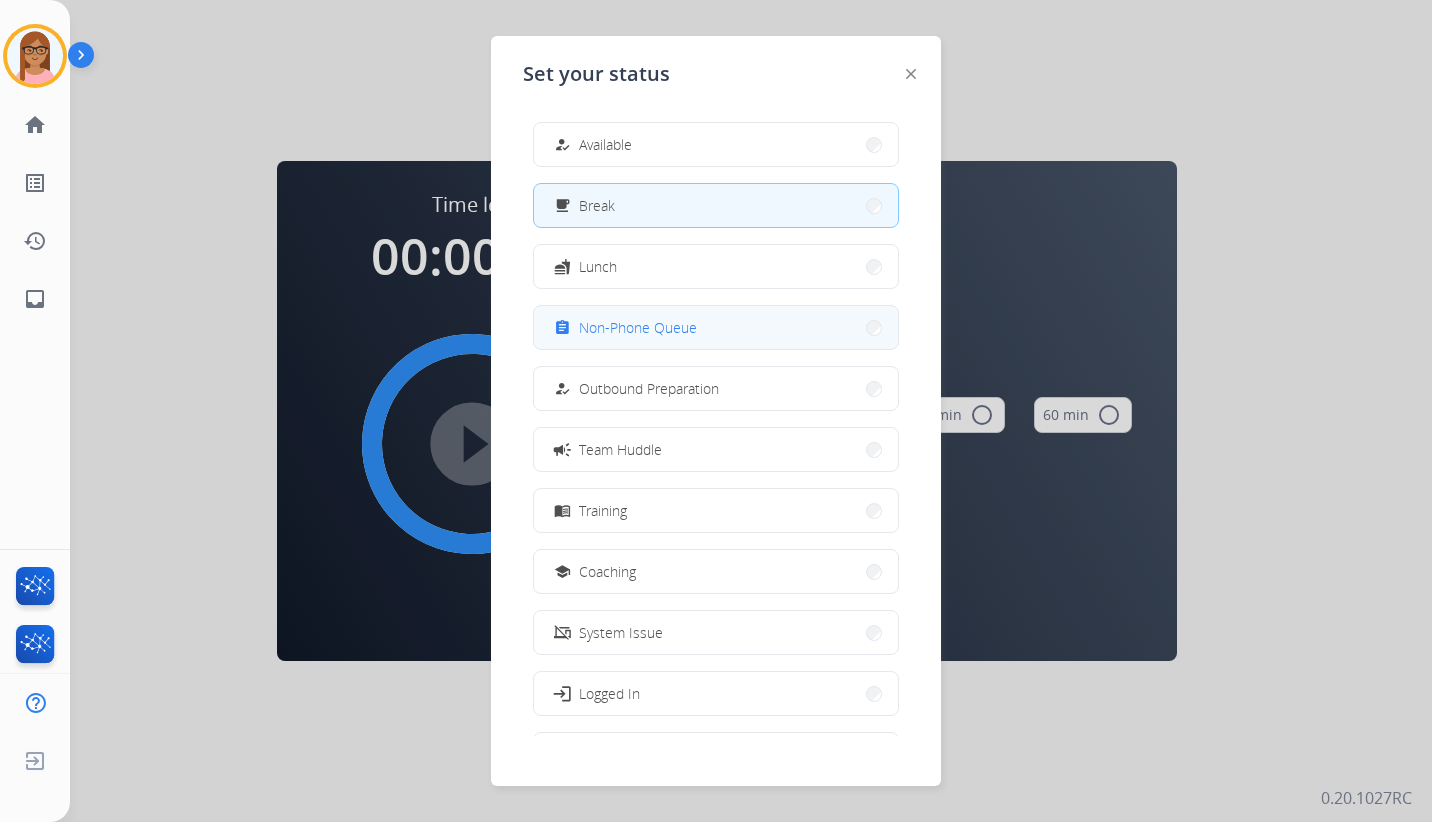 click on "Non-Phone Queue" at bounding box center [638, 327] 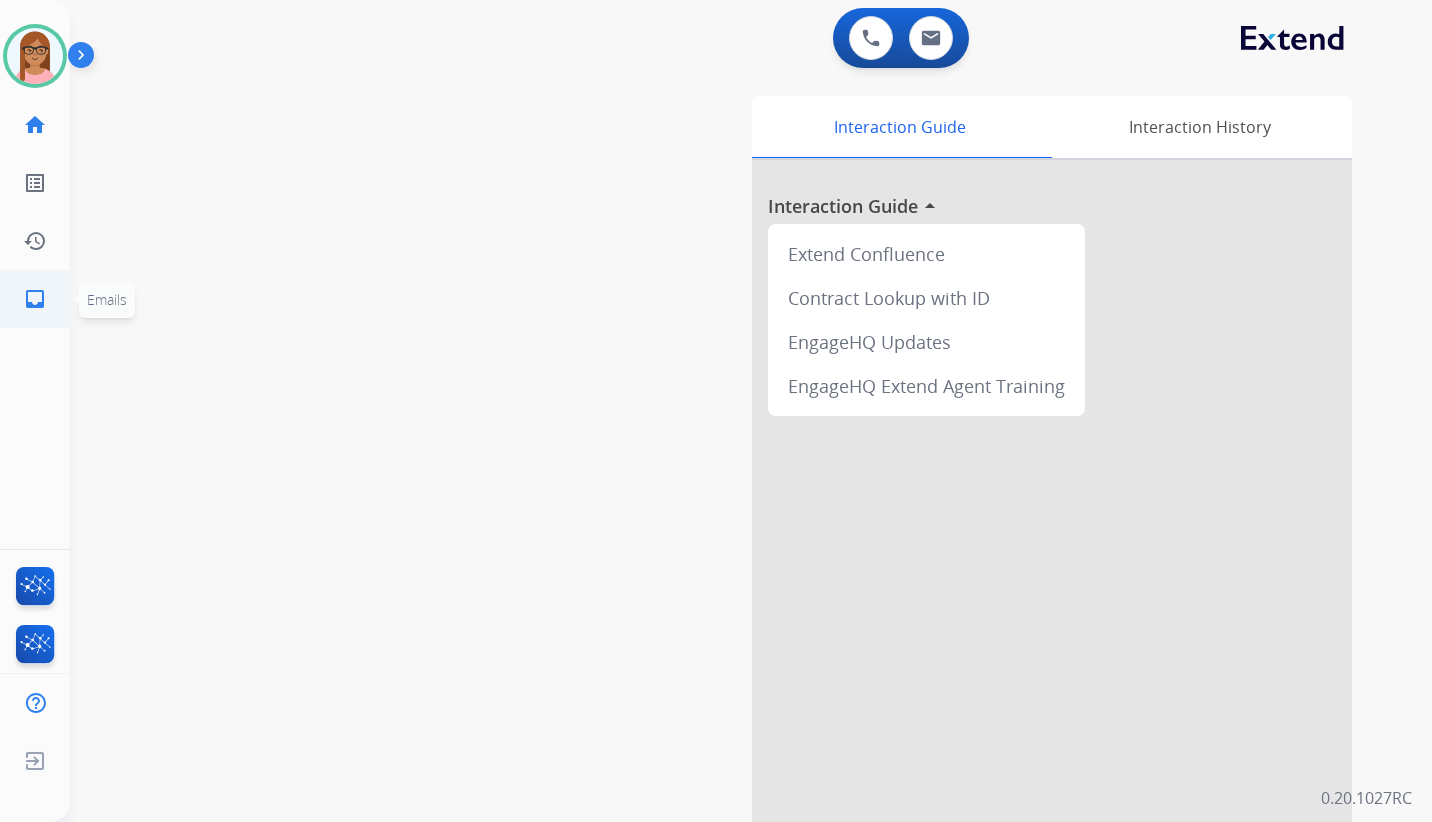 click on "inbox  Emails" 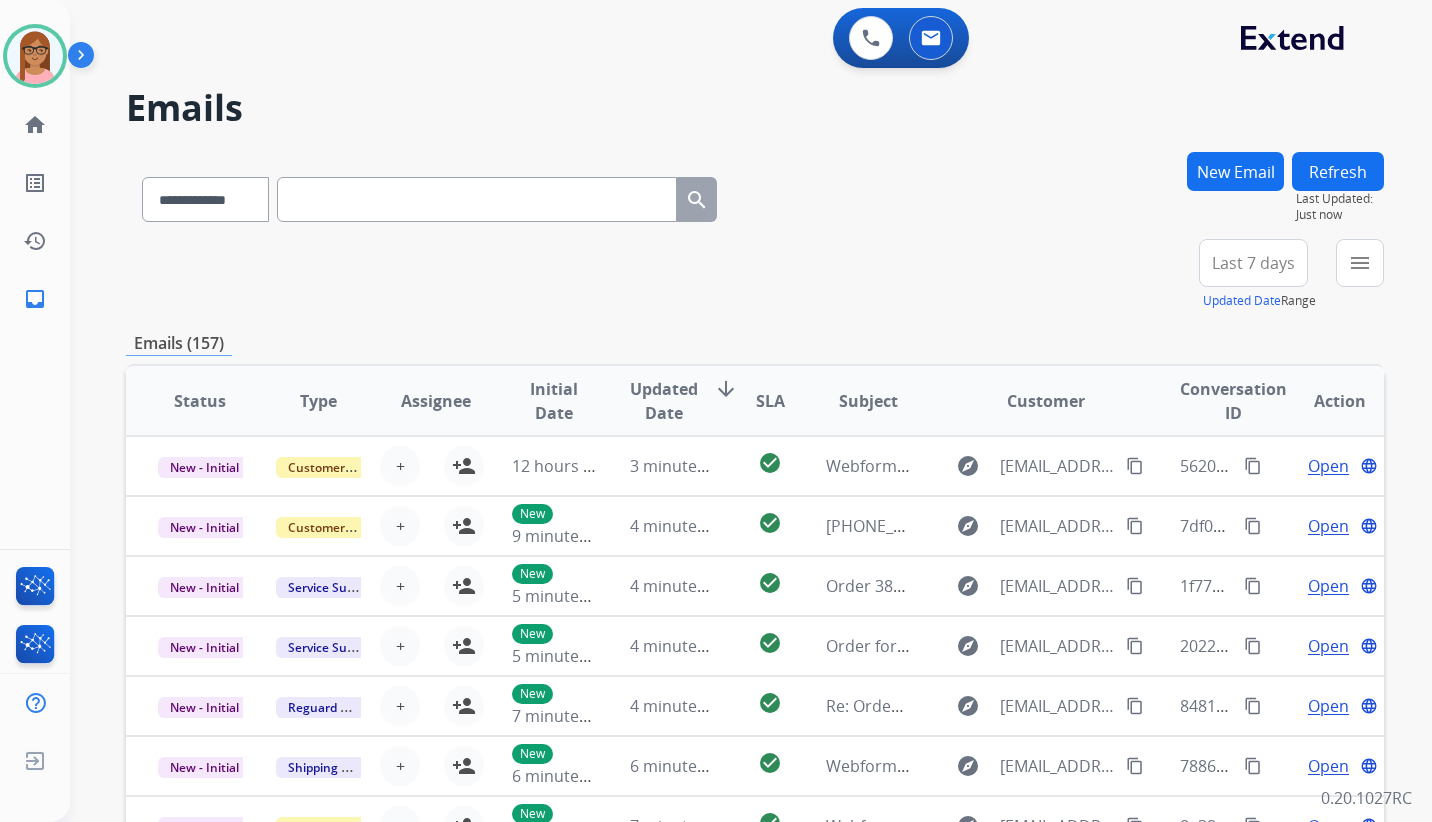 click on "New Email" at bounding box center (1235, 171) 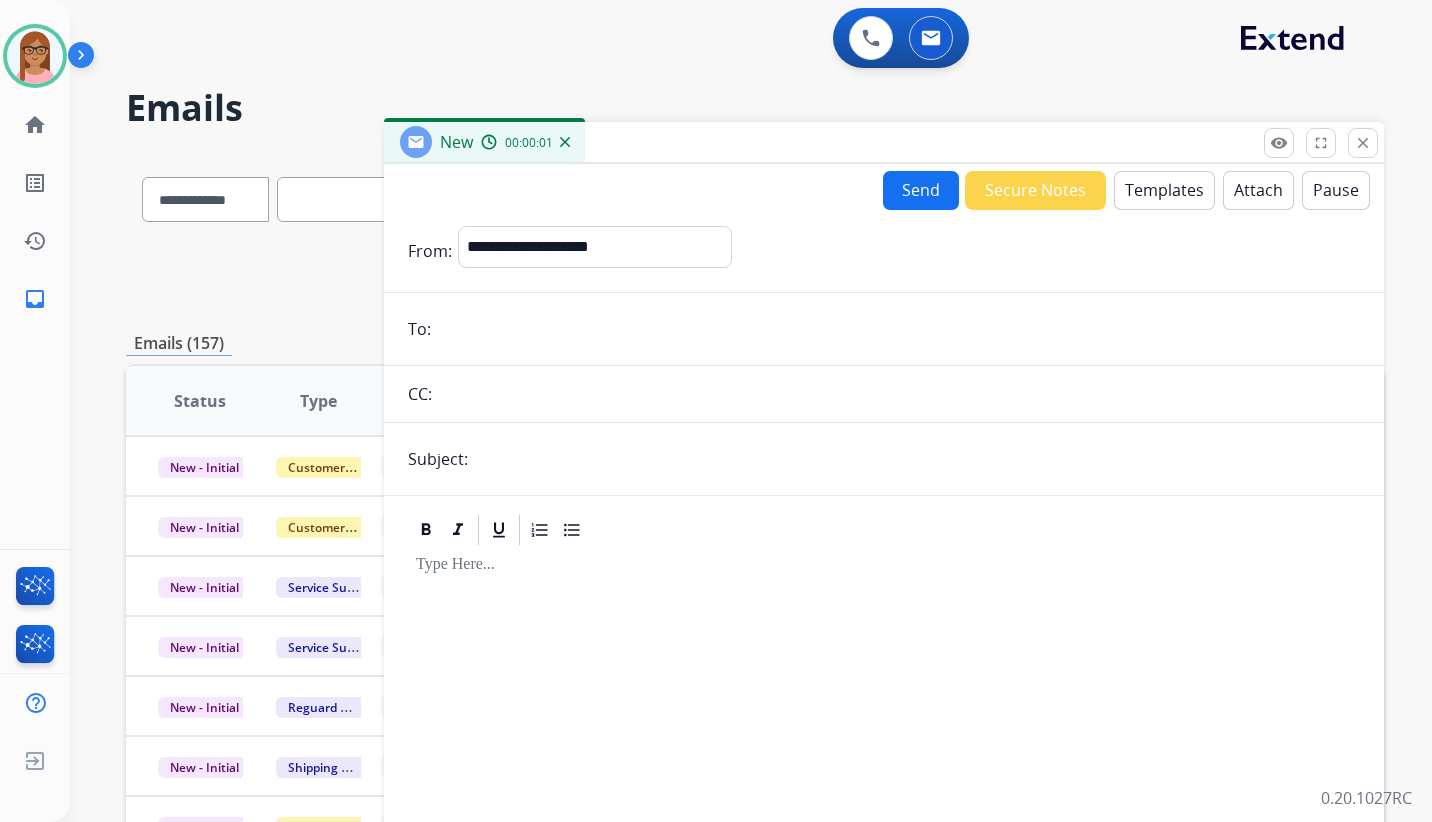 click at bounding box center [898, 329] 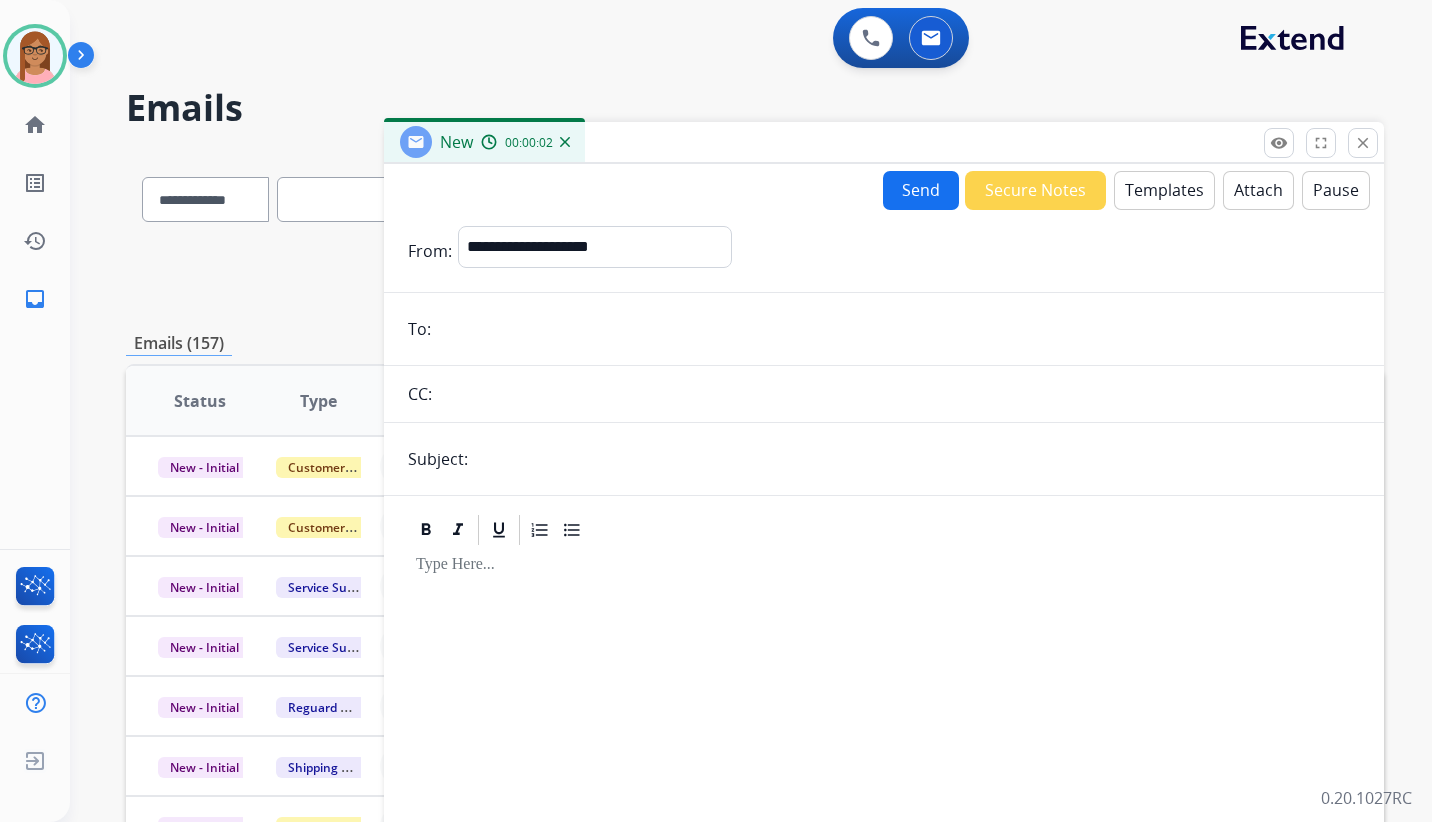paste on "**********" 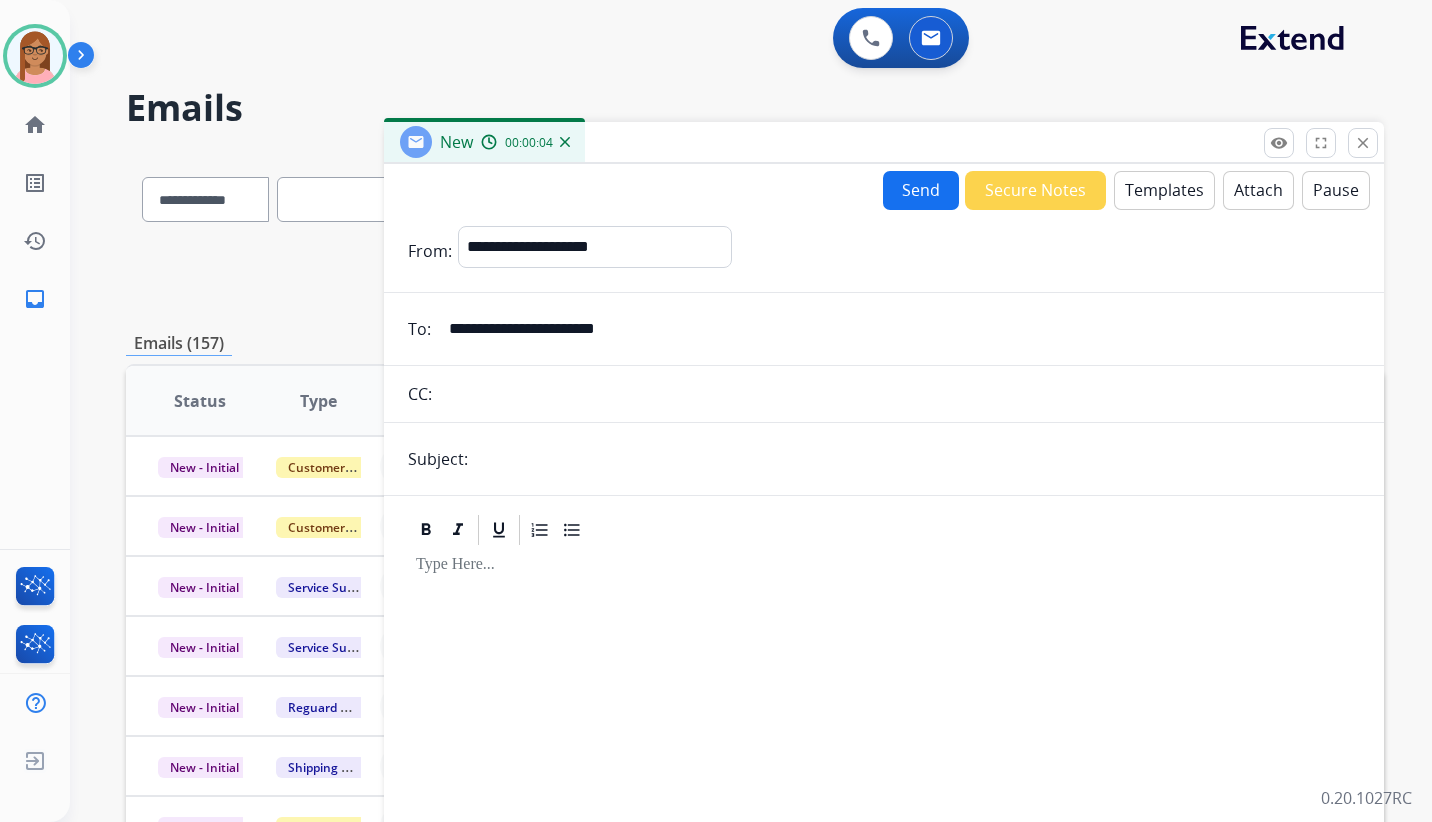 type on "**********" 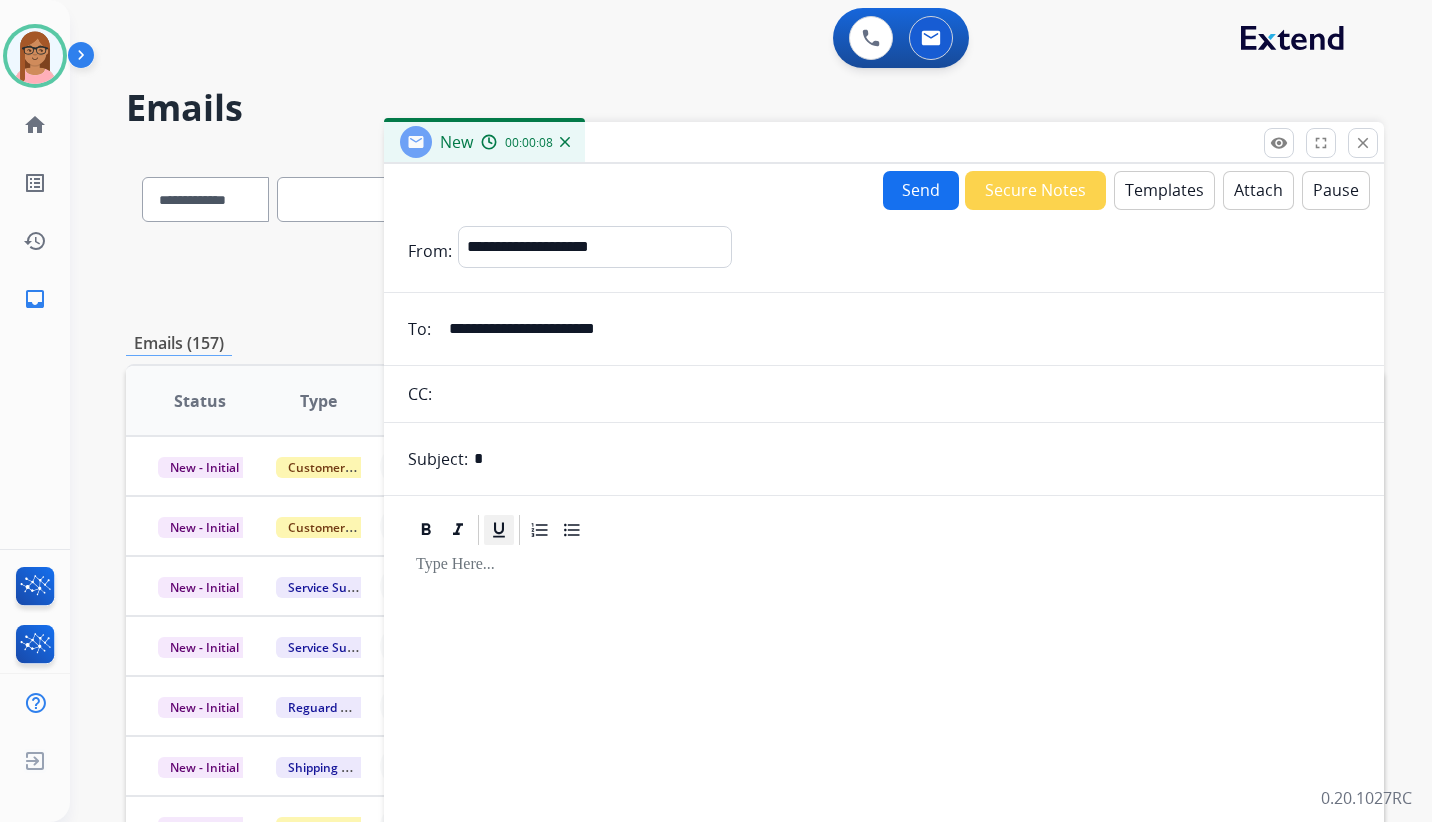 type on "**********" 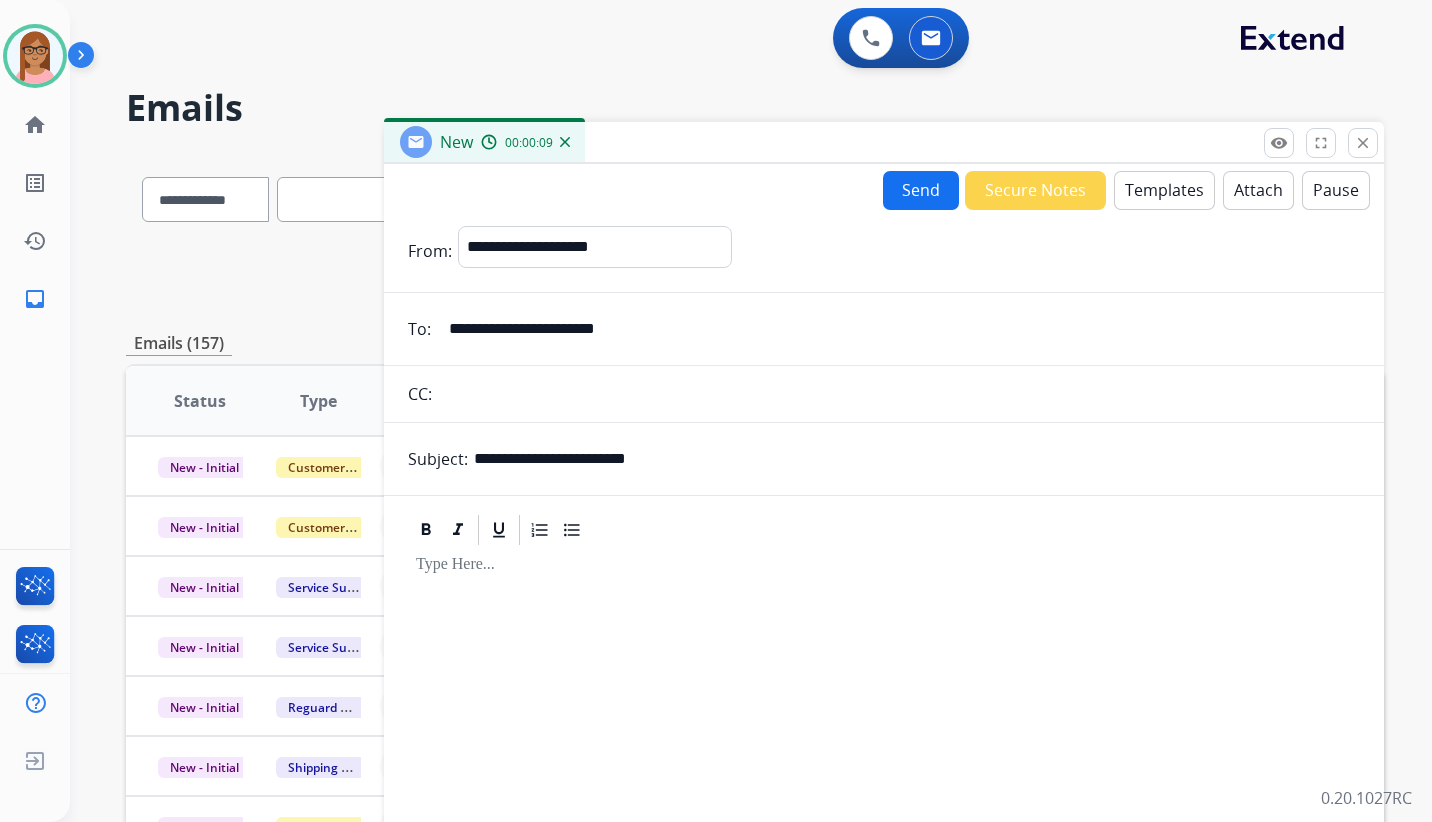 click on "Templates" at bounding box center [1164, 190] 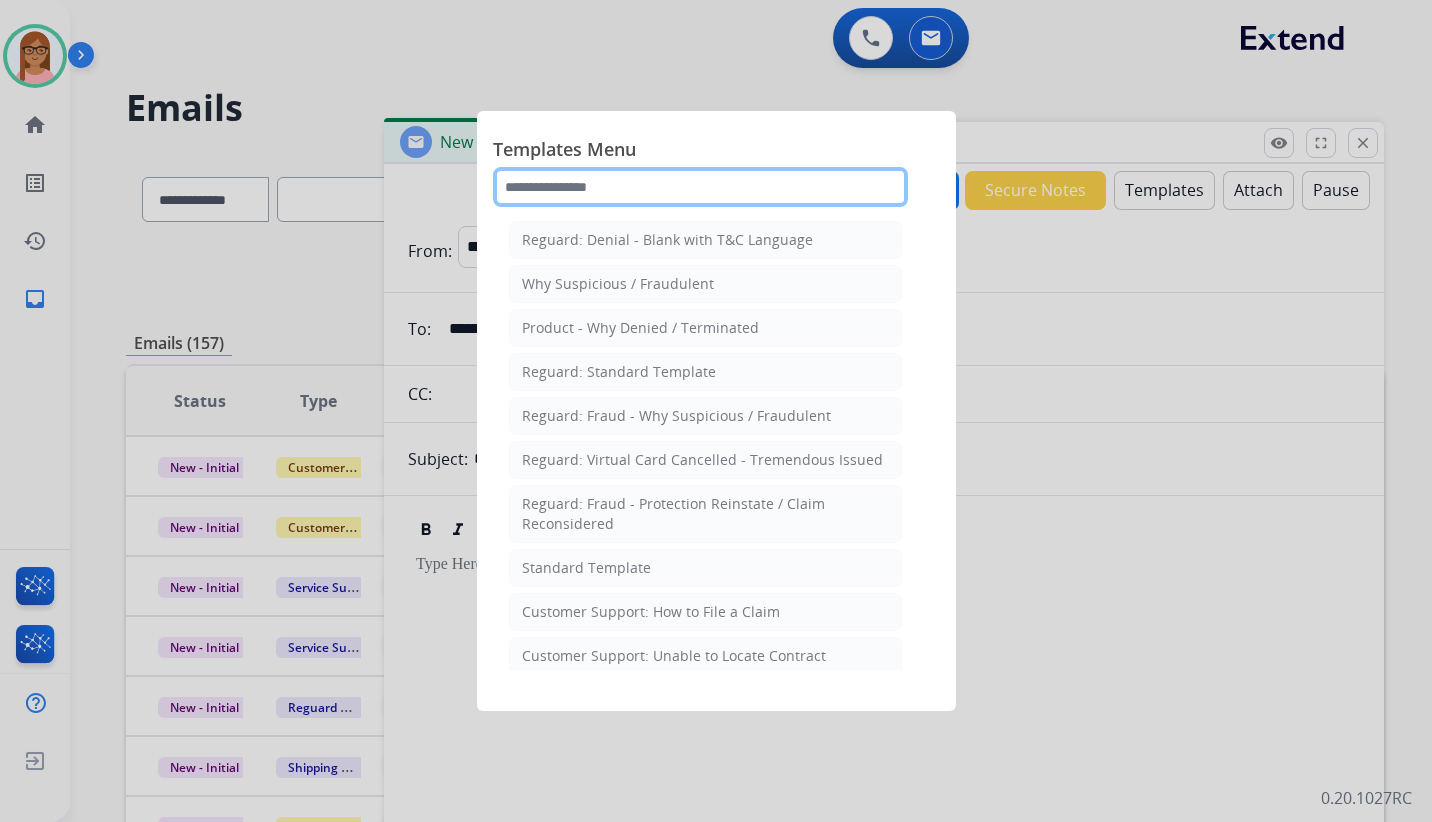 click 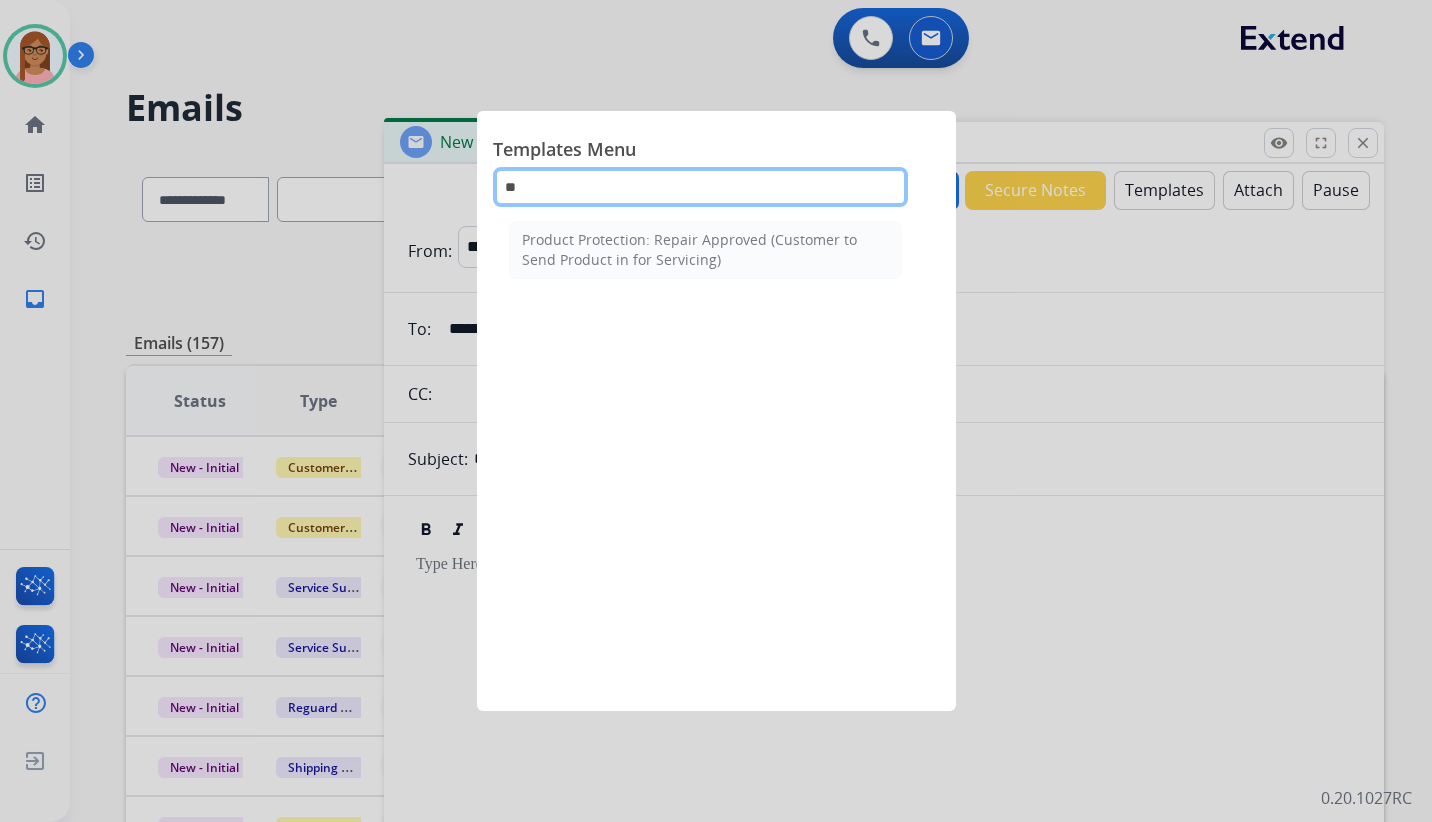 type on "*" 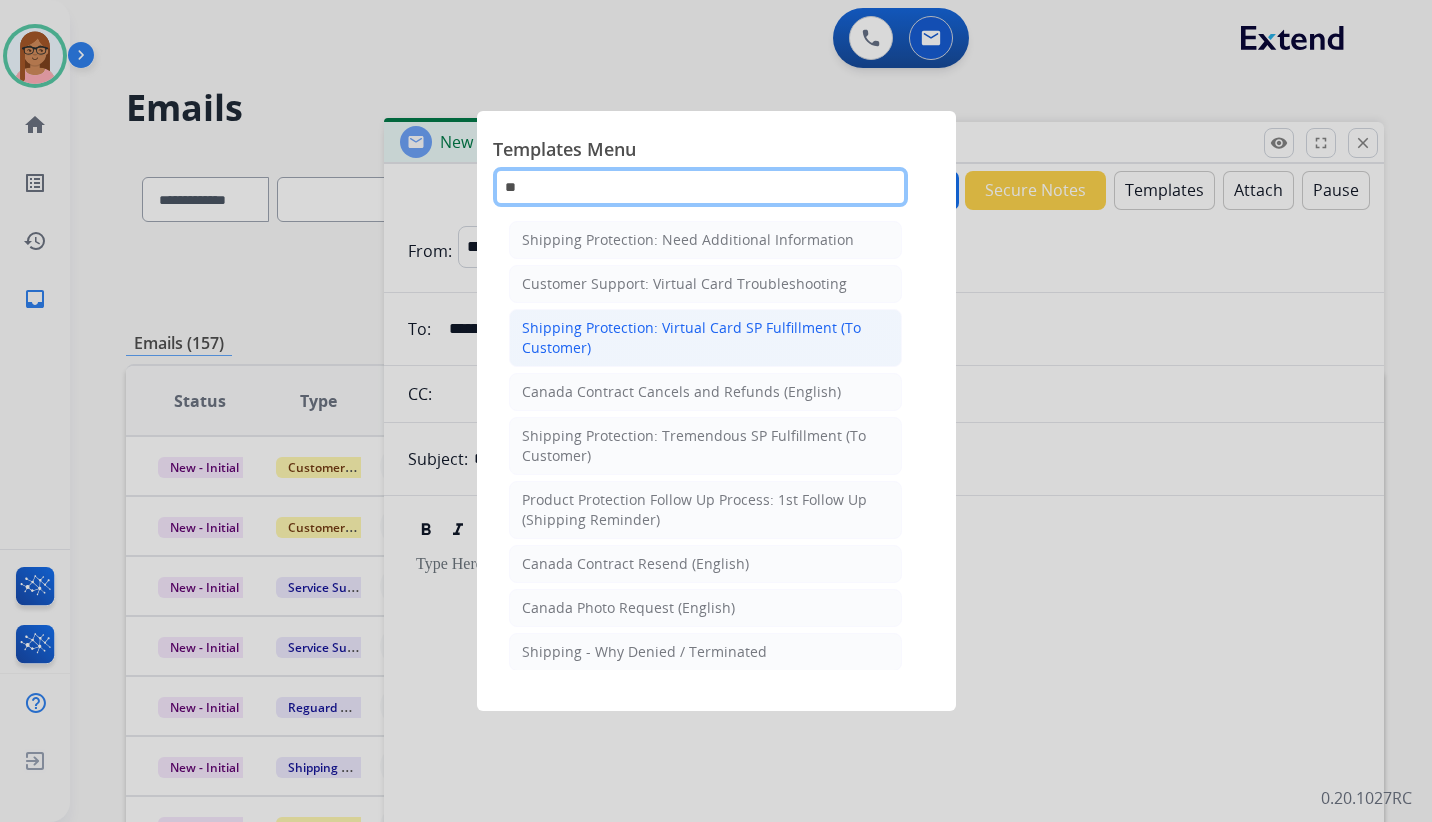type on "**" 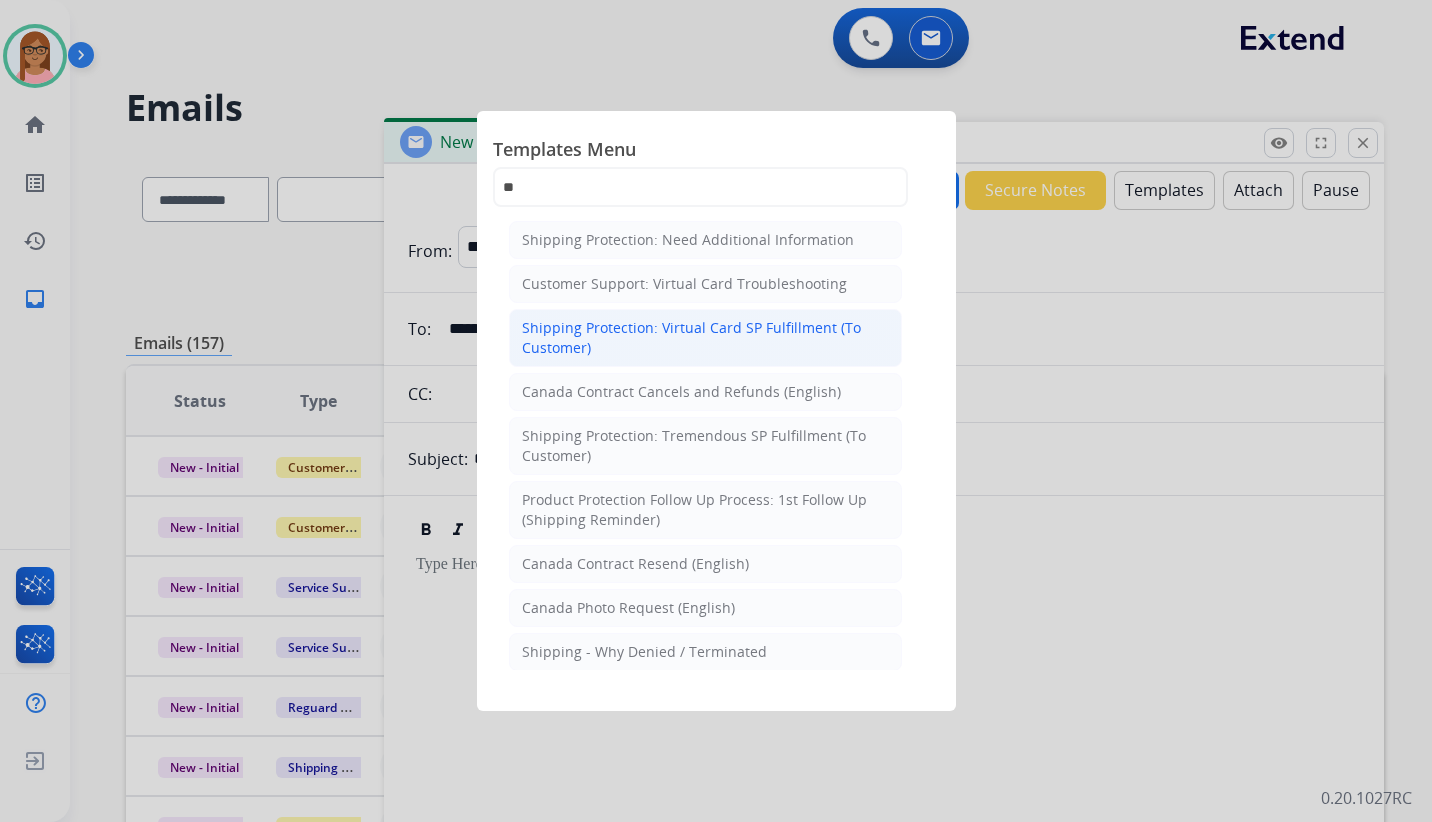 click on "Shipping Protection: Virtual Card SP Fulfillment (To Customer)" 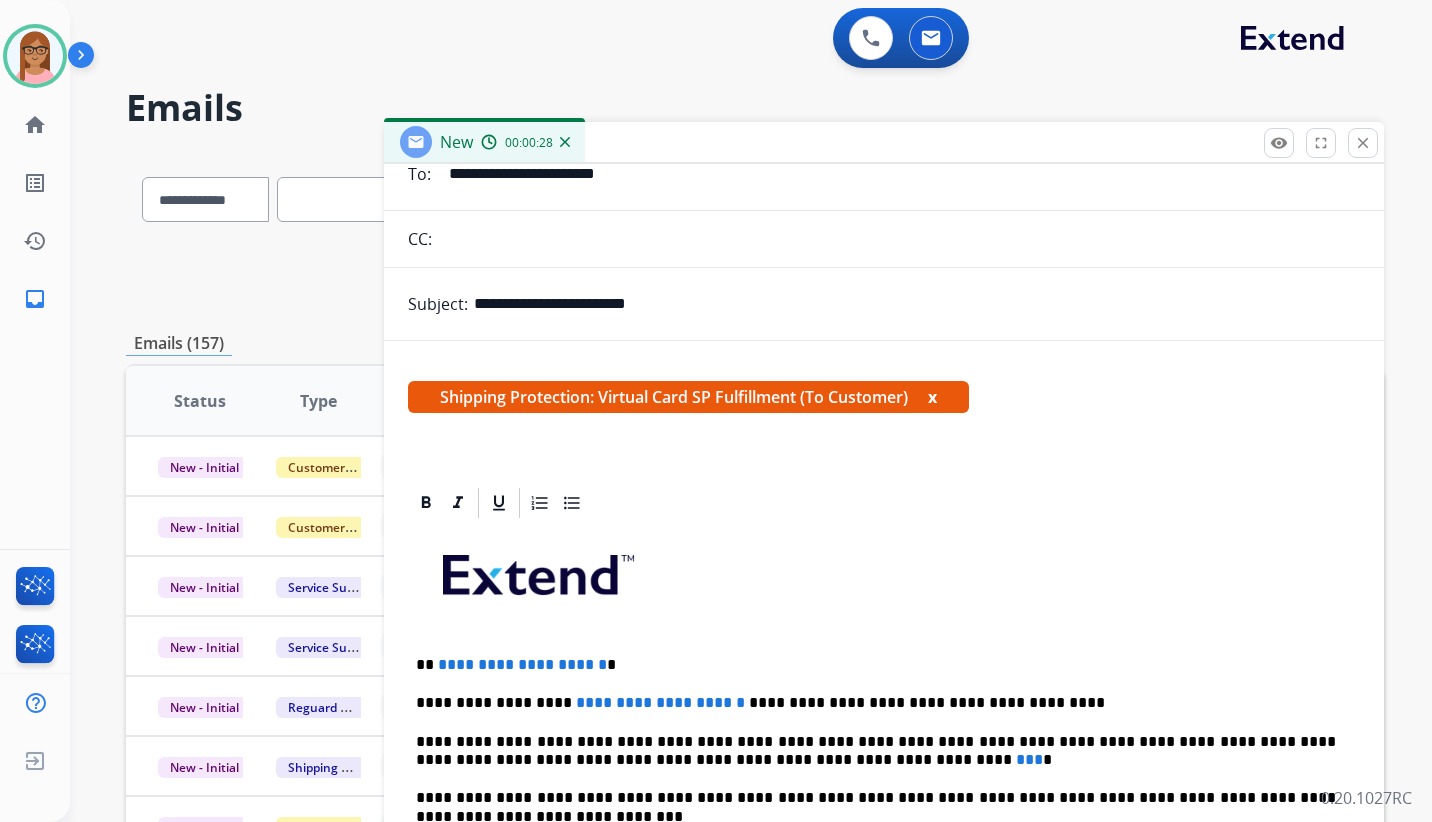 scroll, scrollTop: 400, scrollLeft: 0, axis: vertical 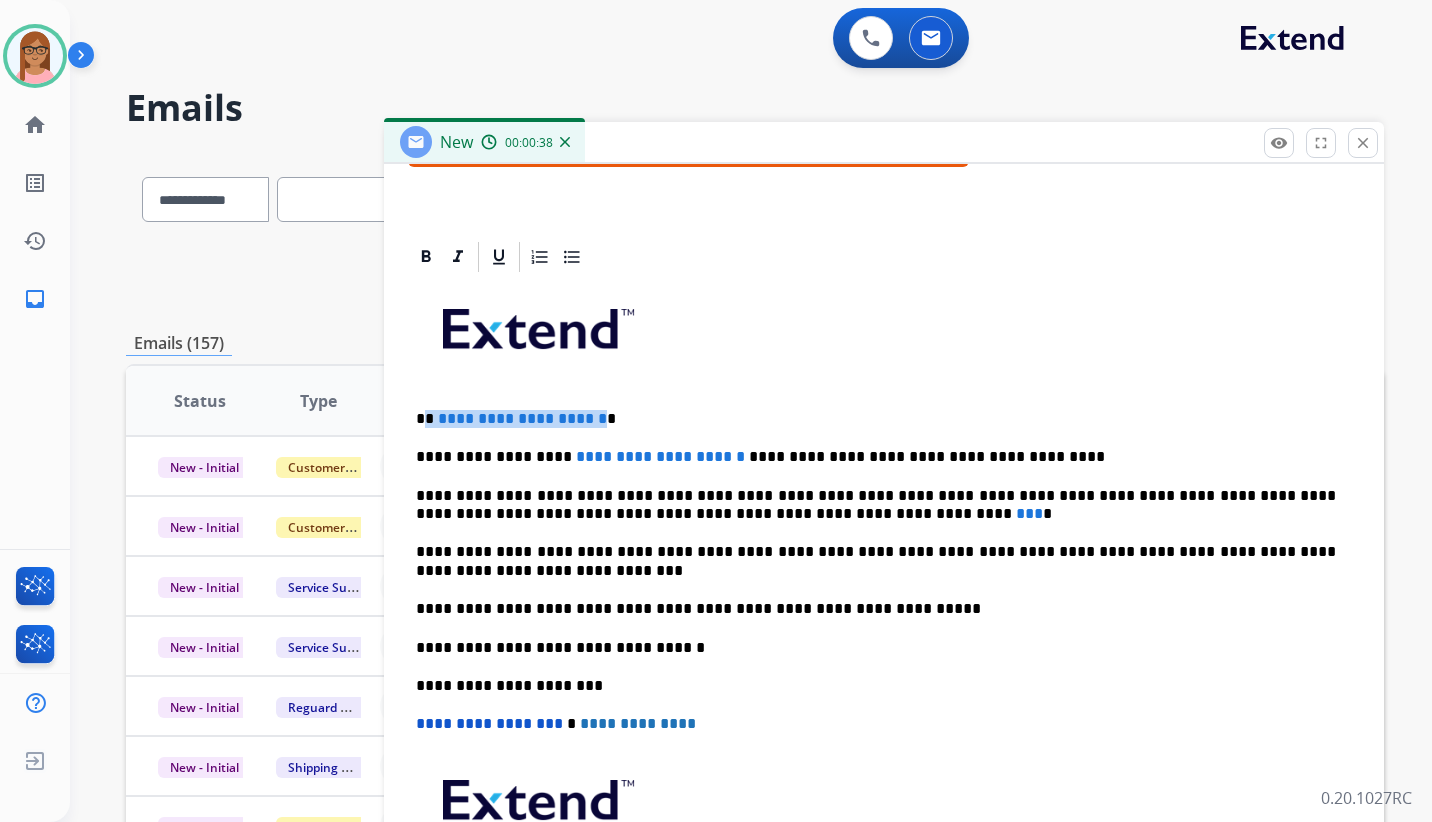 drag, startPoint x: 630, startPoint y: 416, endPoint x: 429, endPoint y: 419, distance: 201.02238 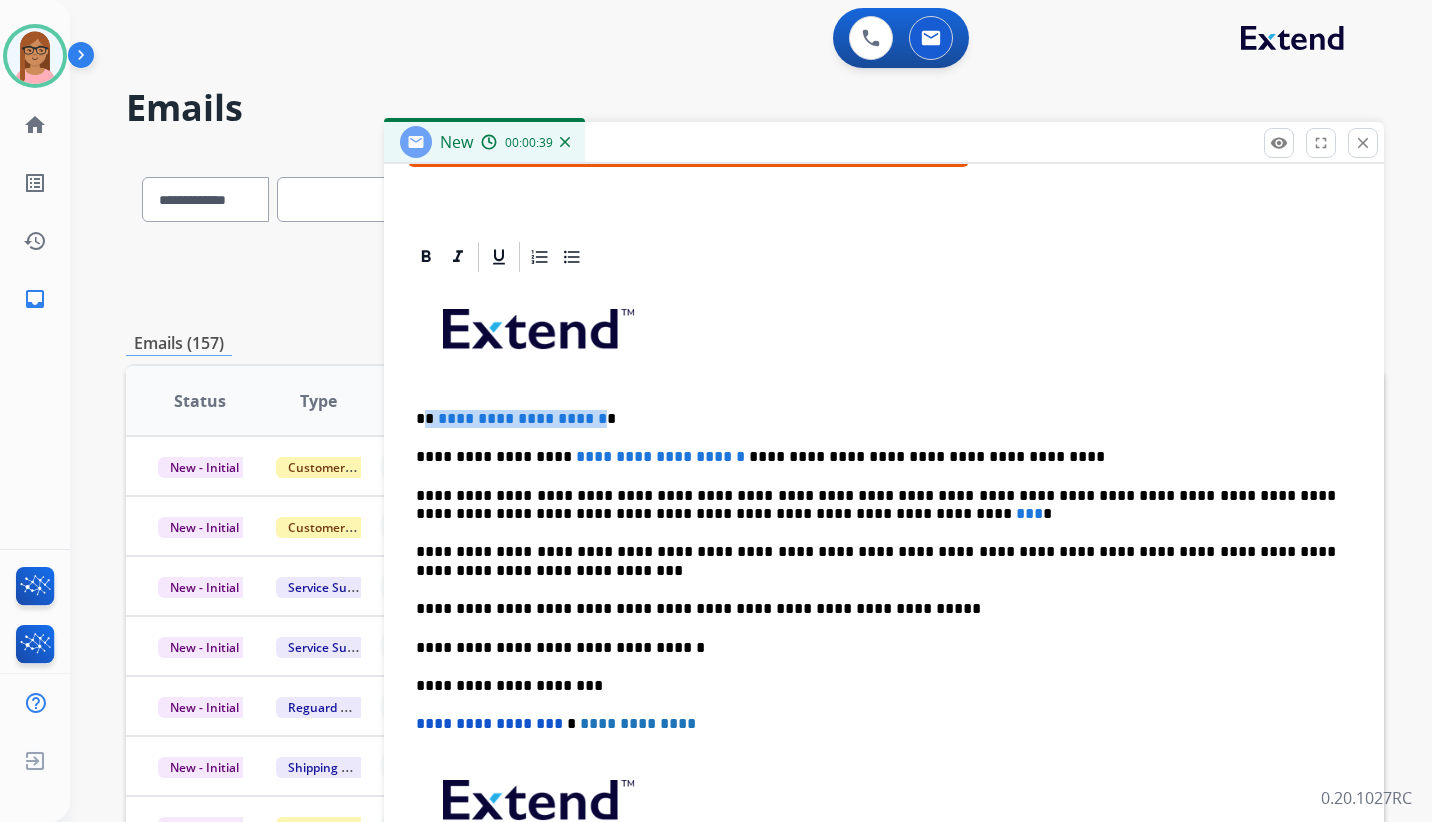 type 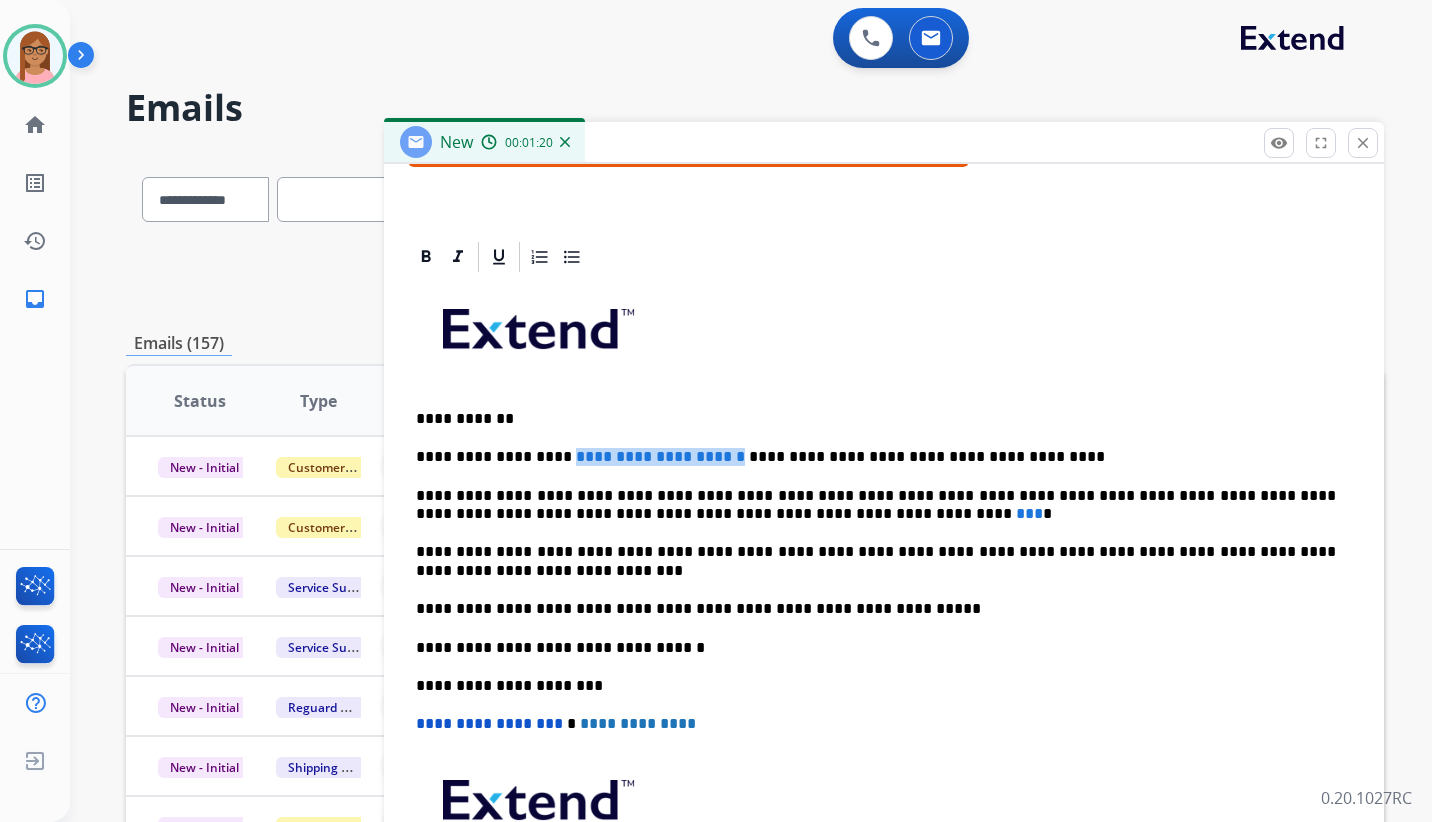 drag, startPoint x: 689, startPoint y: 454, endPoint x: 553, endPoint y: 446, distance: 136.23509 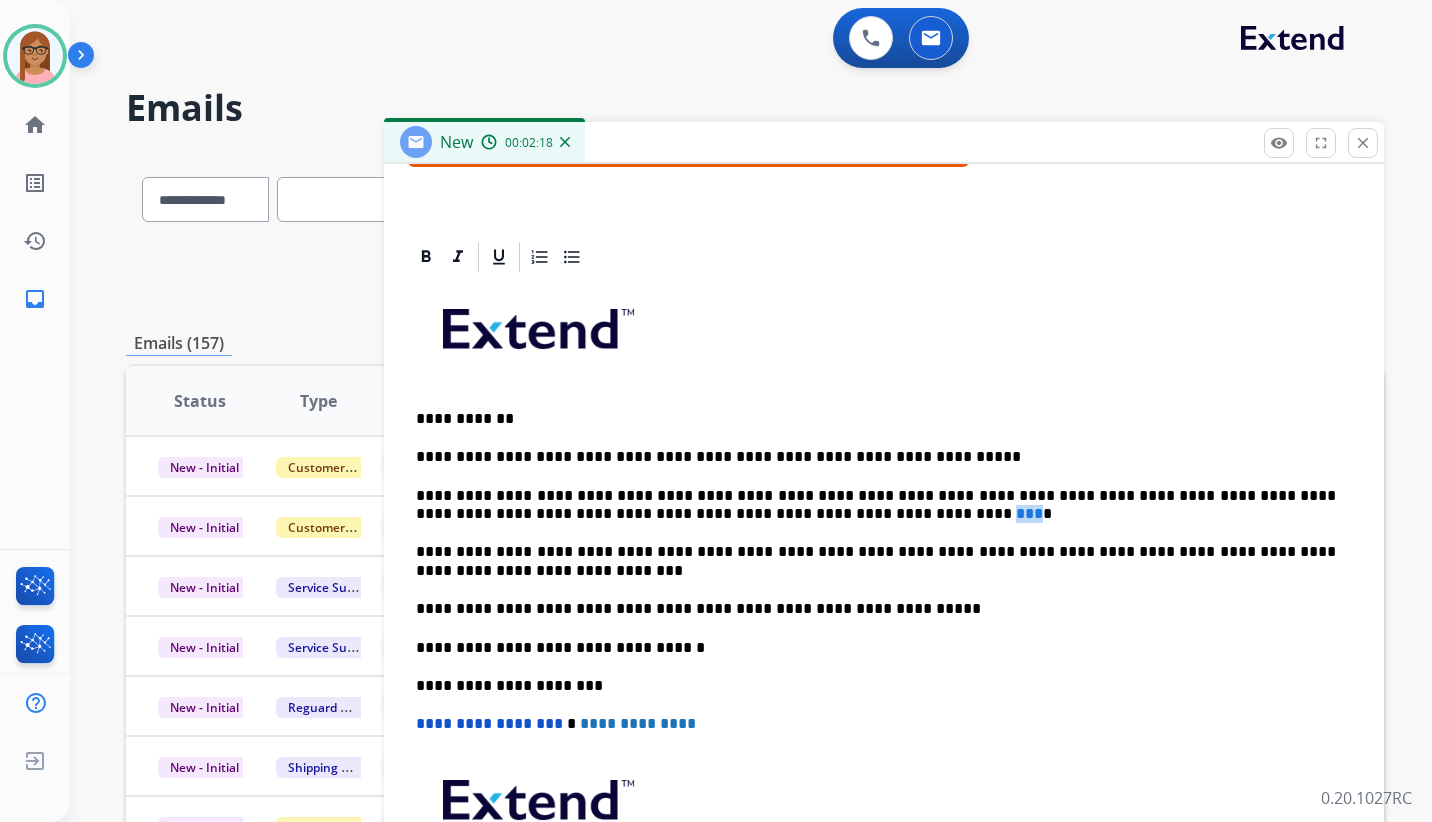 drag, startPoint x: 744, startPoint y: 510, endPoint x: 729, endPoint y: 517, distance: 16.552946 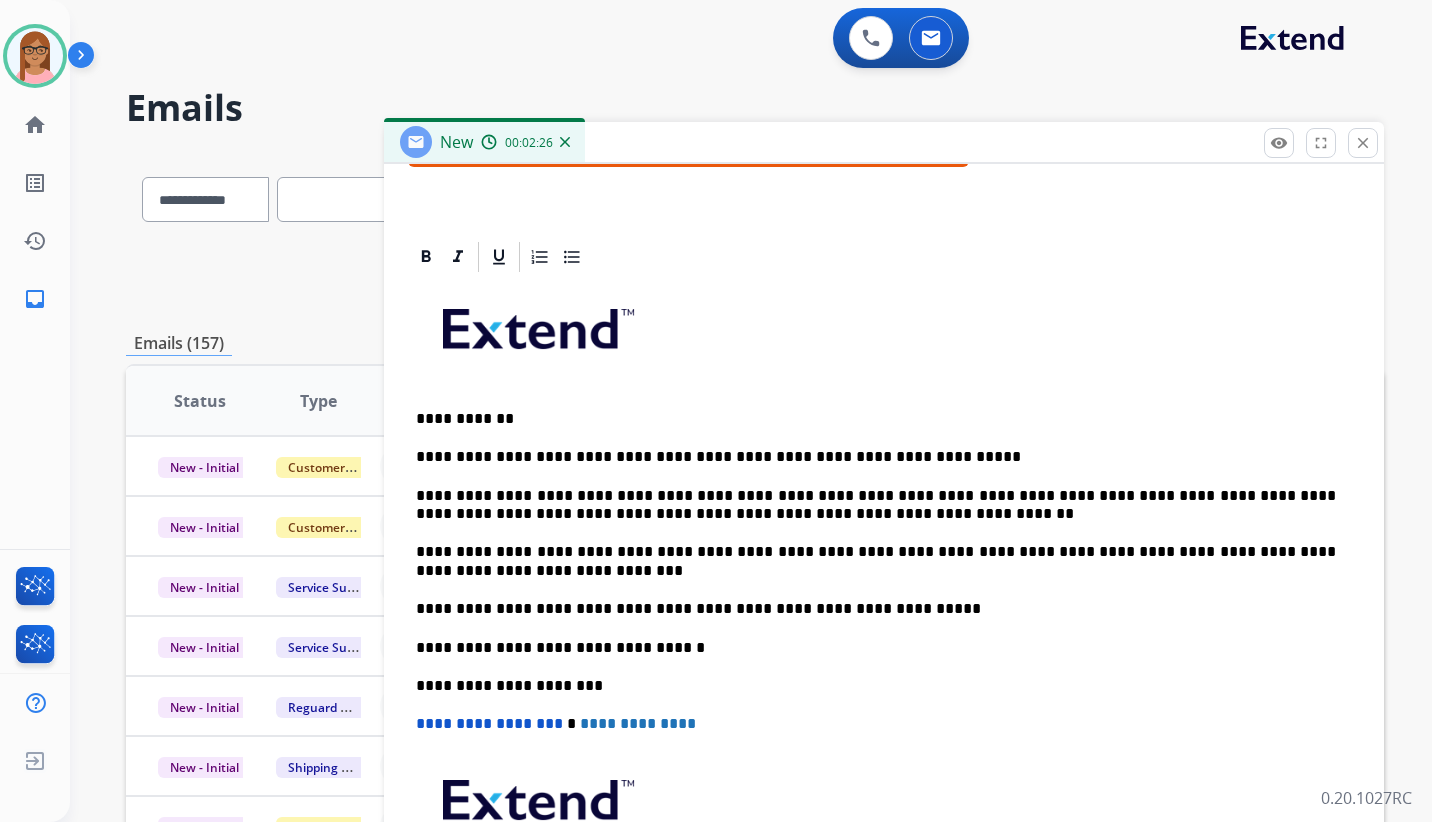 click on "**********" at bounding box center [876, 505] 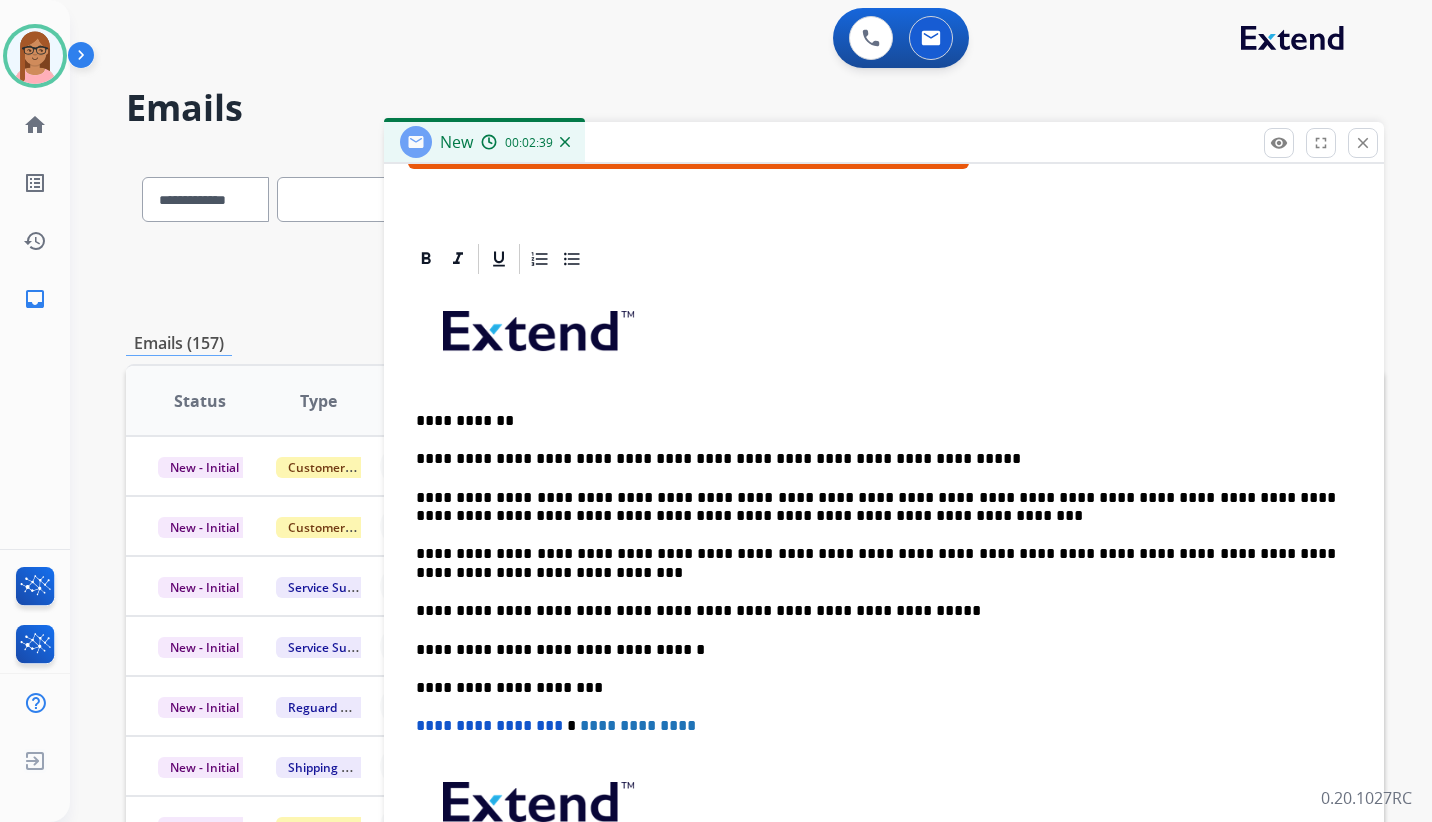 scroll, scrollTop: 400, scrollLeft: 0, axis: vertical 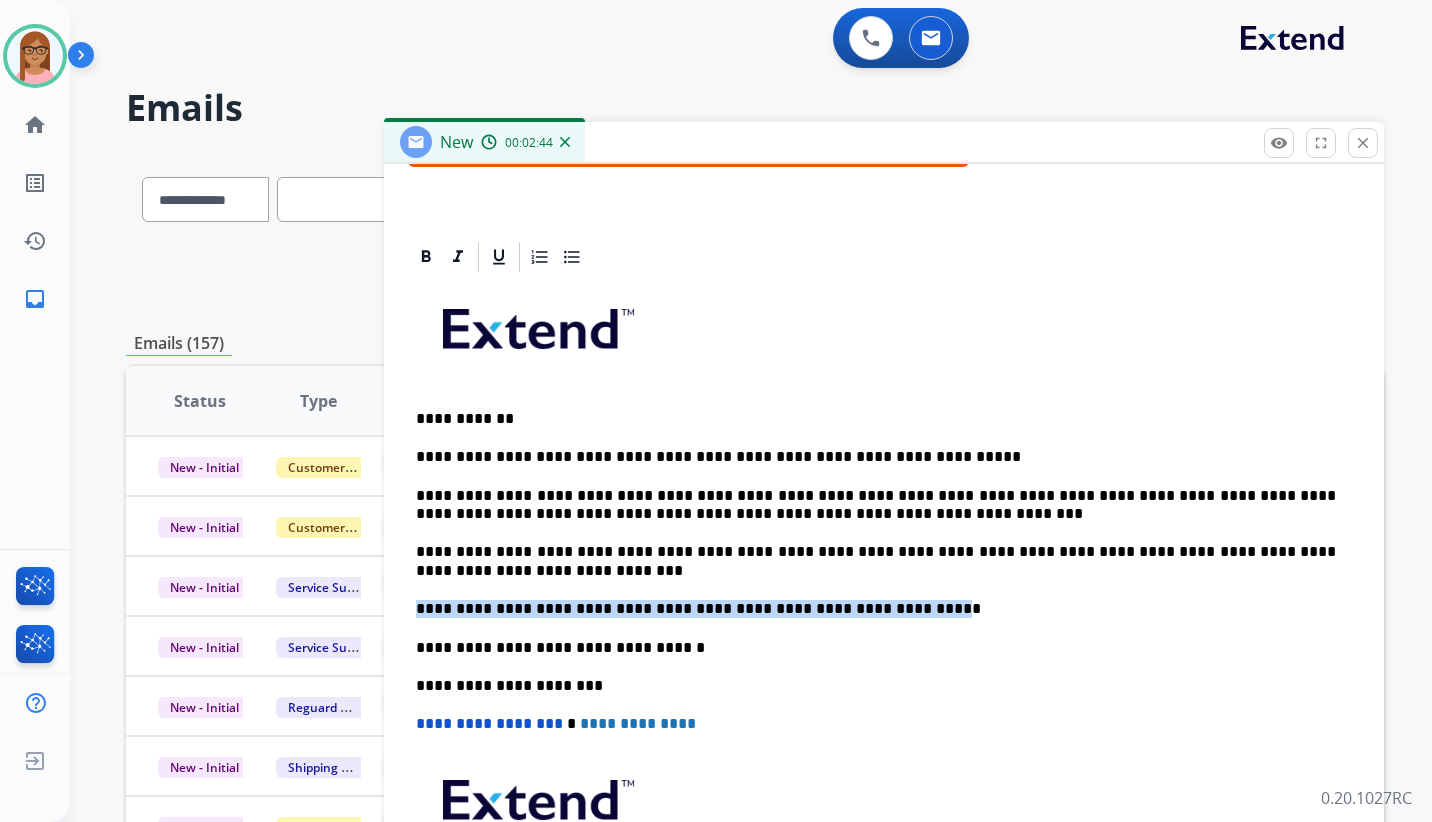 drag, startPoint x: 861, startPoint y: 611, endPoint x: 419, endPoint y: 600, distance: 442.13687 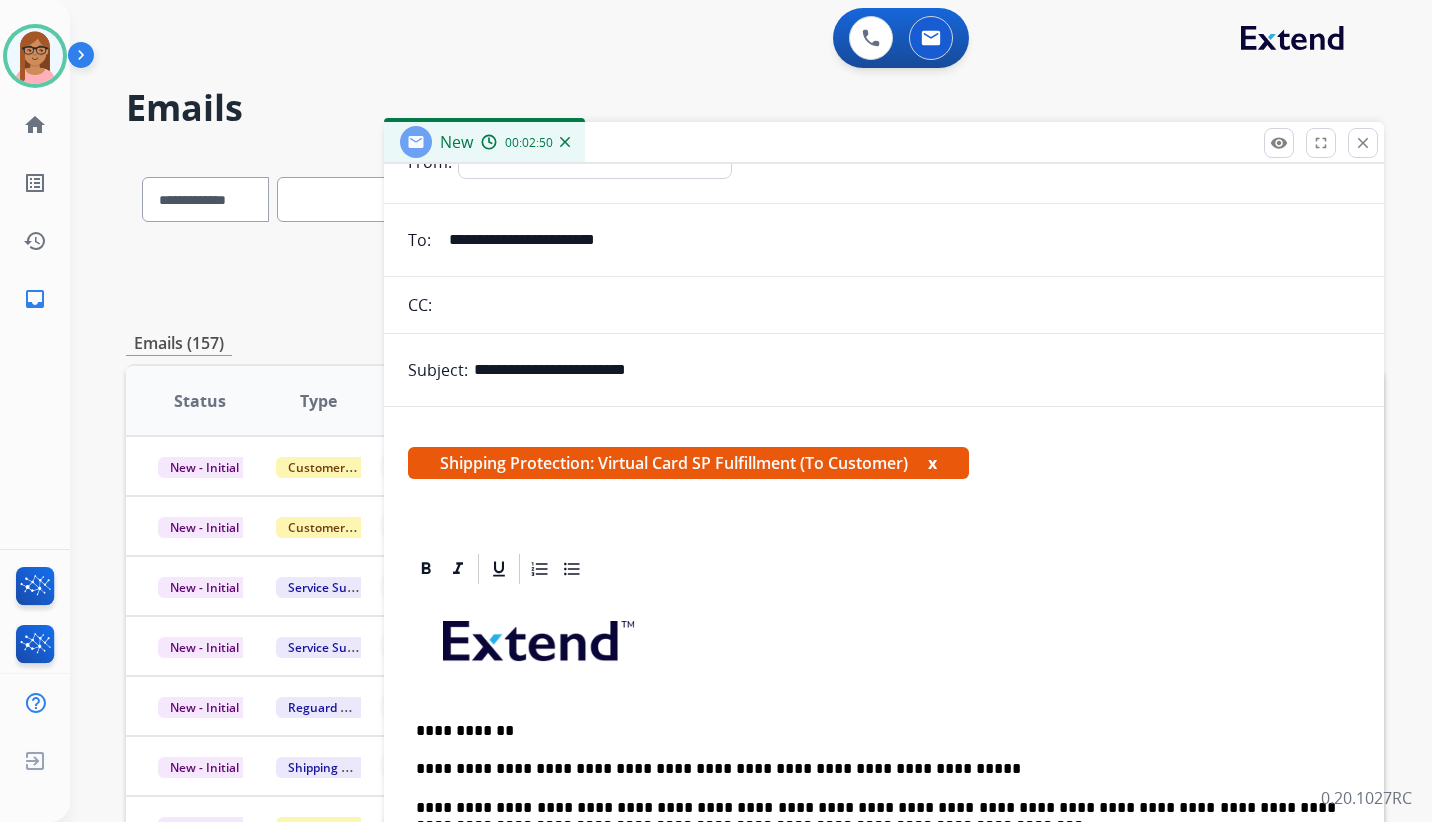 scroll, scrollTop: 0, scrollLeft: 0, axis: both 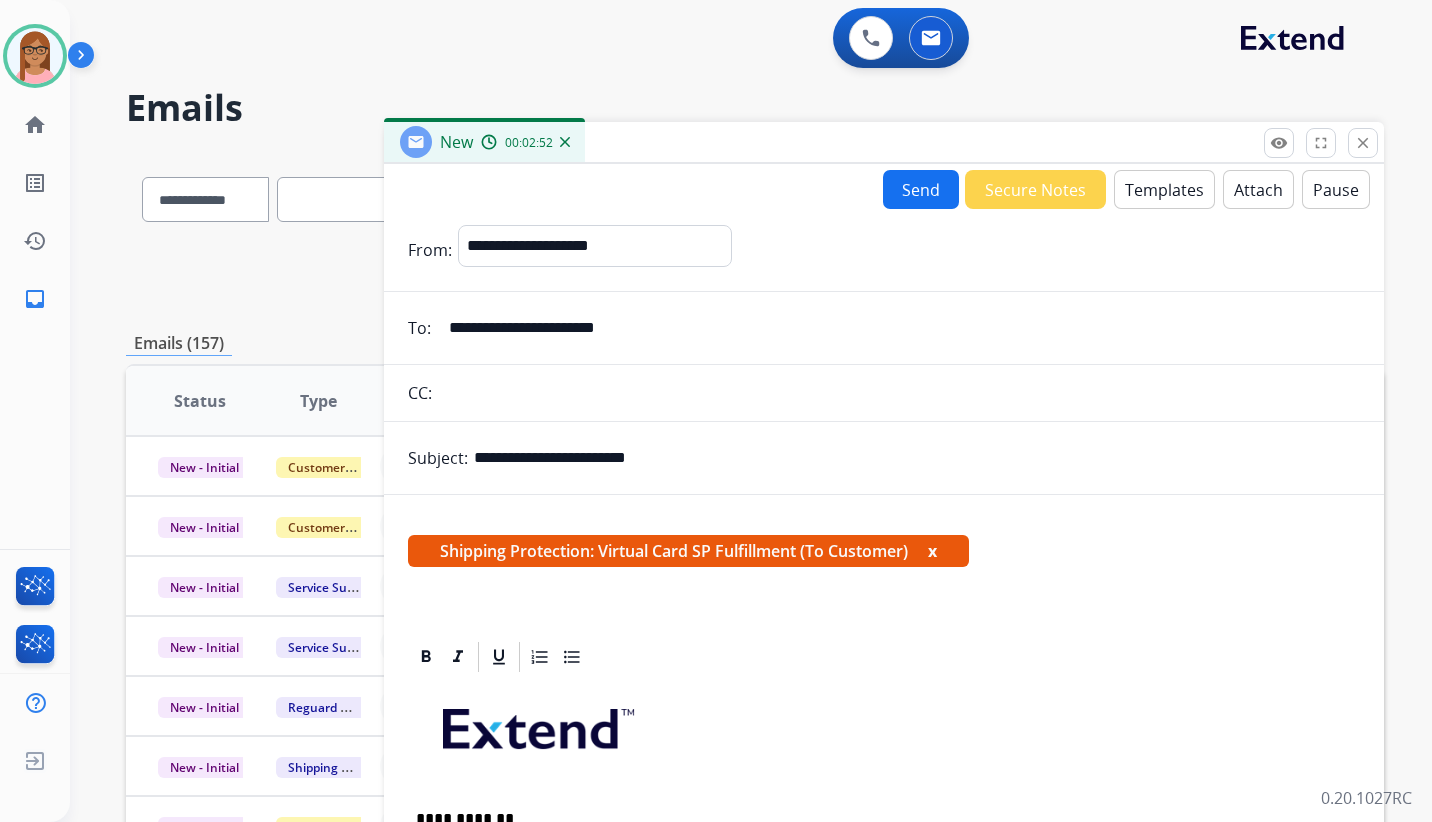 click on "Send" at bounding box center (921, 189) 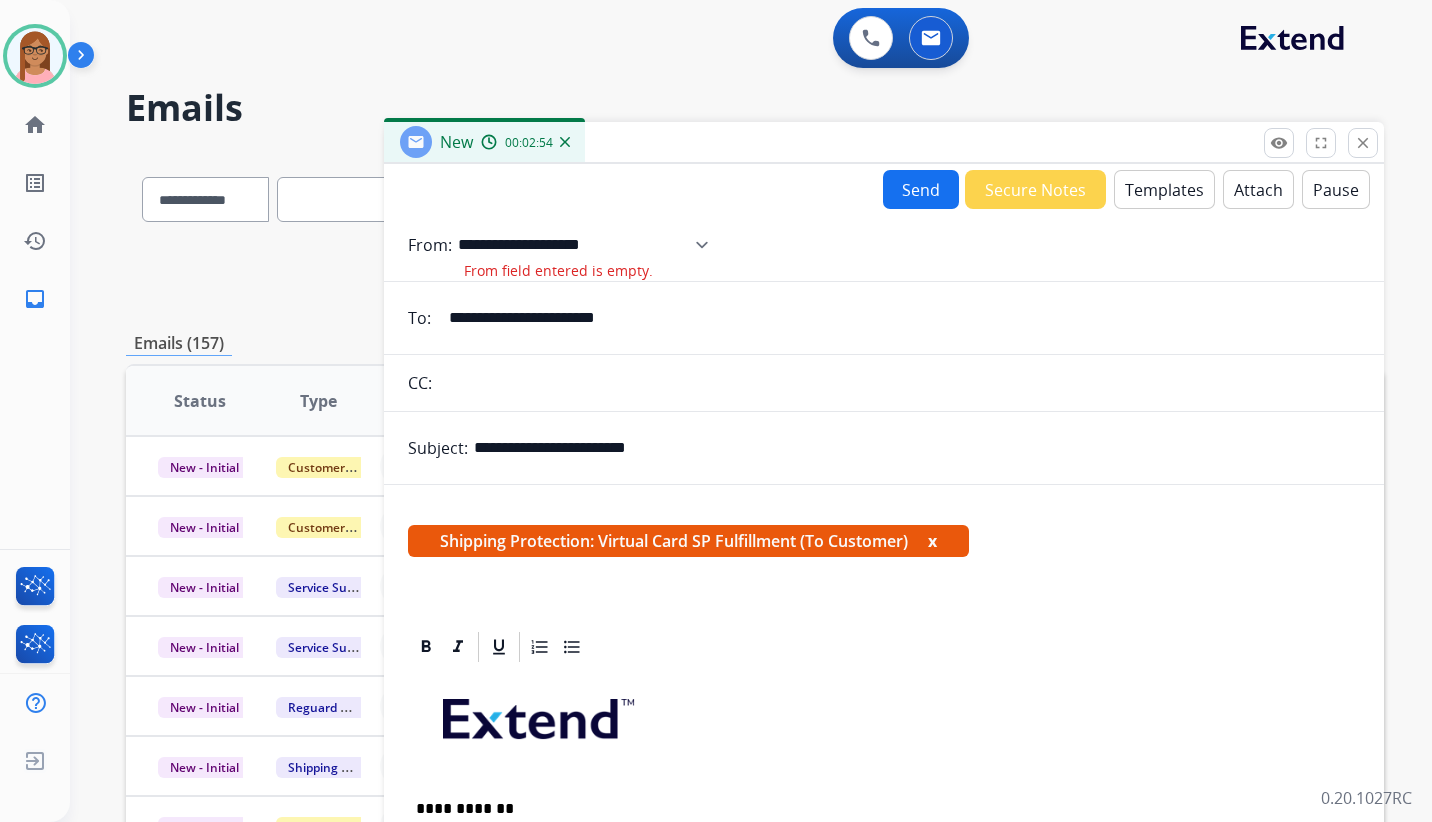 click on "**********" at bounding box center [590, 245] 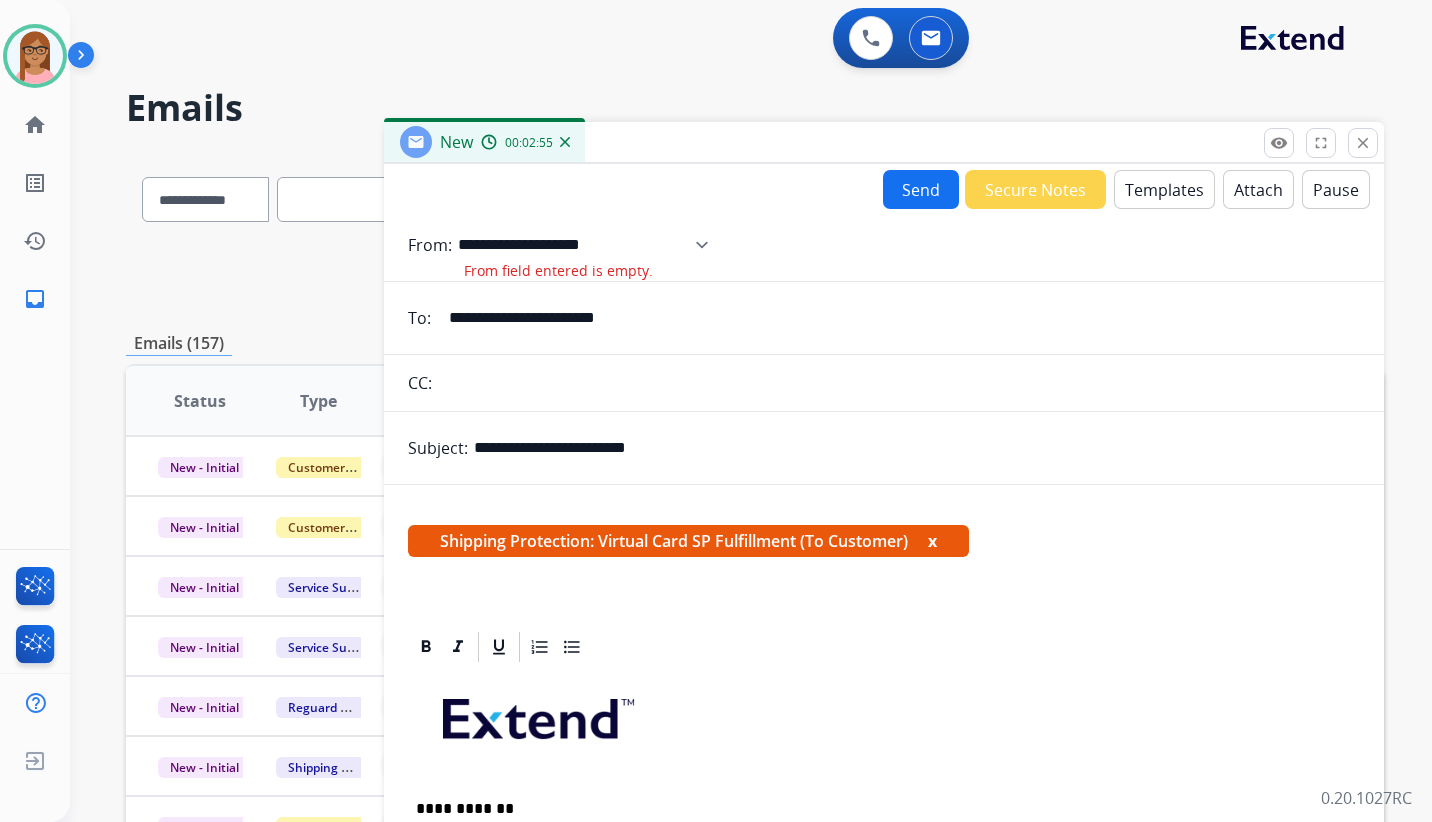 select on "**********" 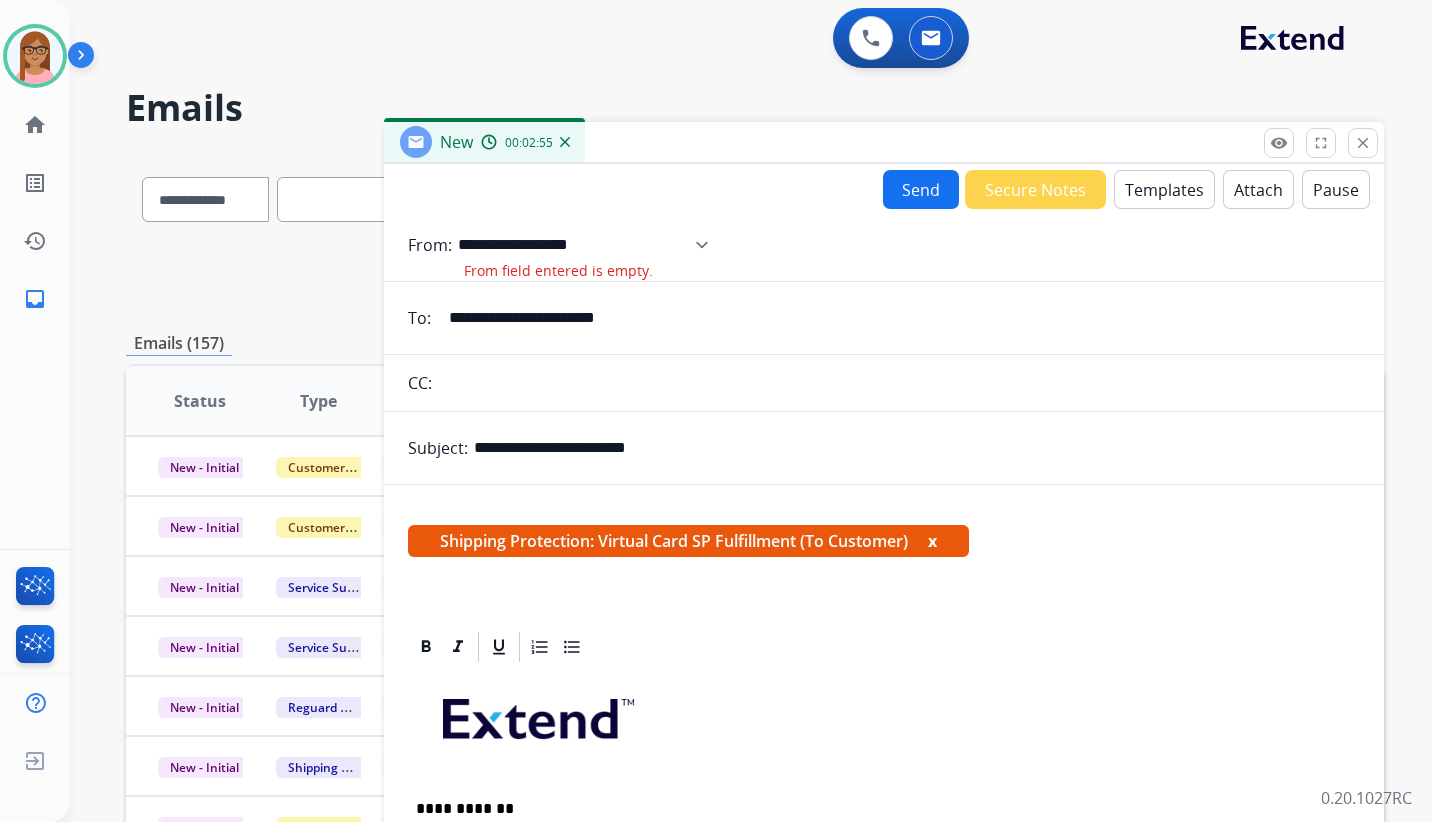 click on "**********" at bounding box center (590, 245) 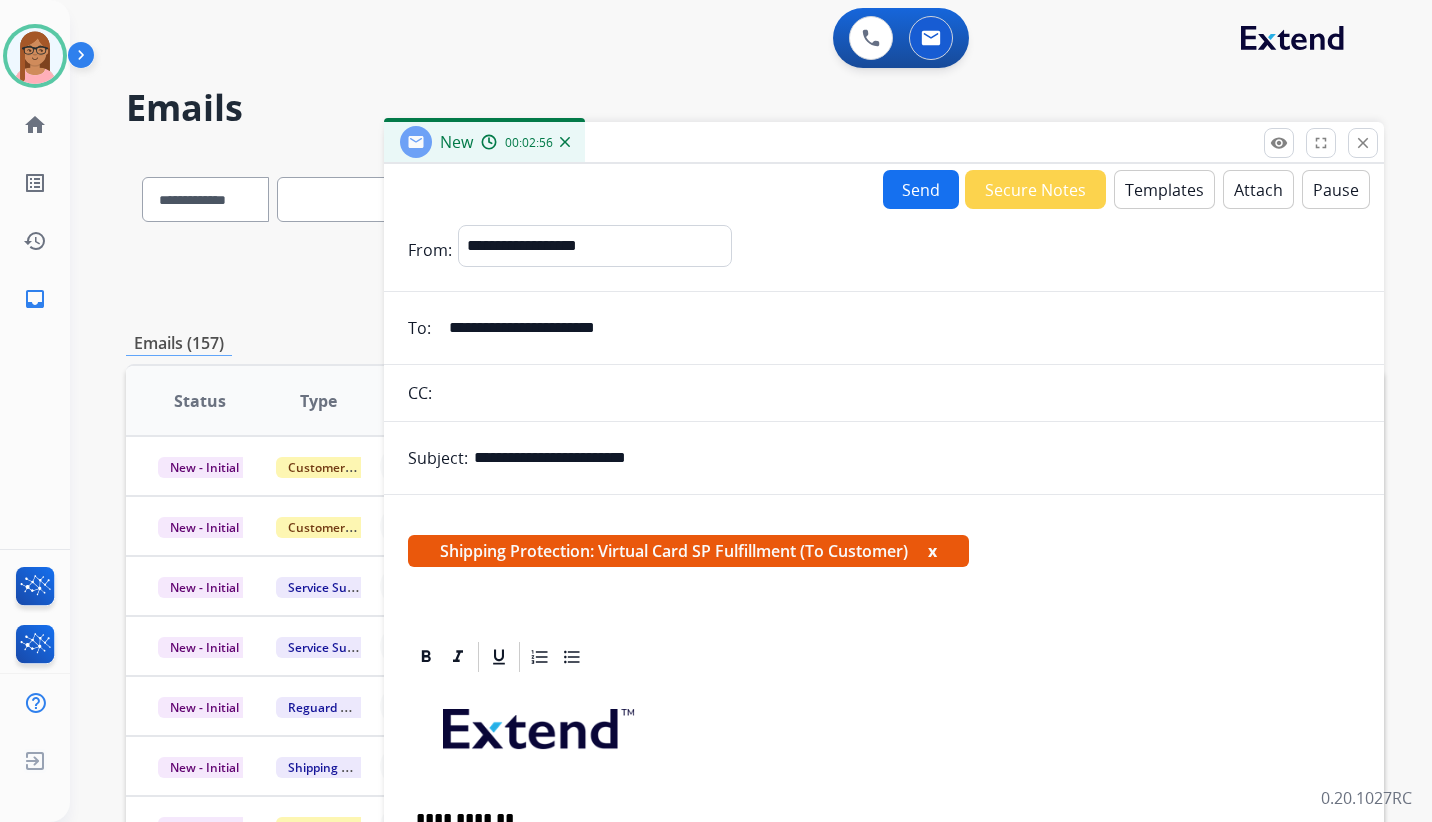 click on "Send" at bounding box center (921, 189) 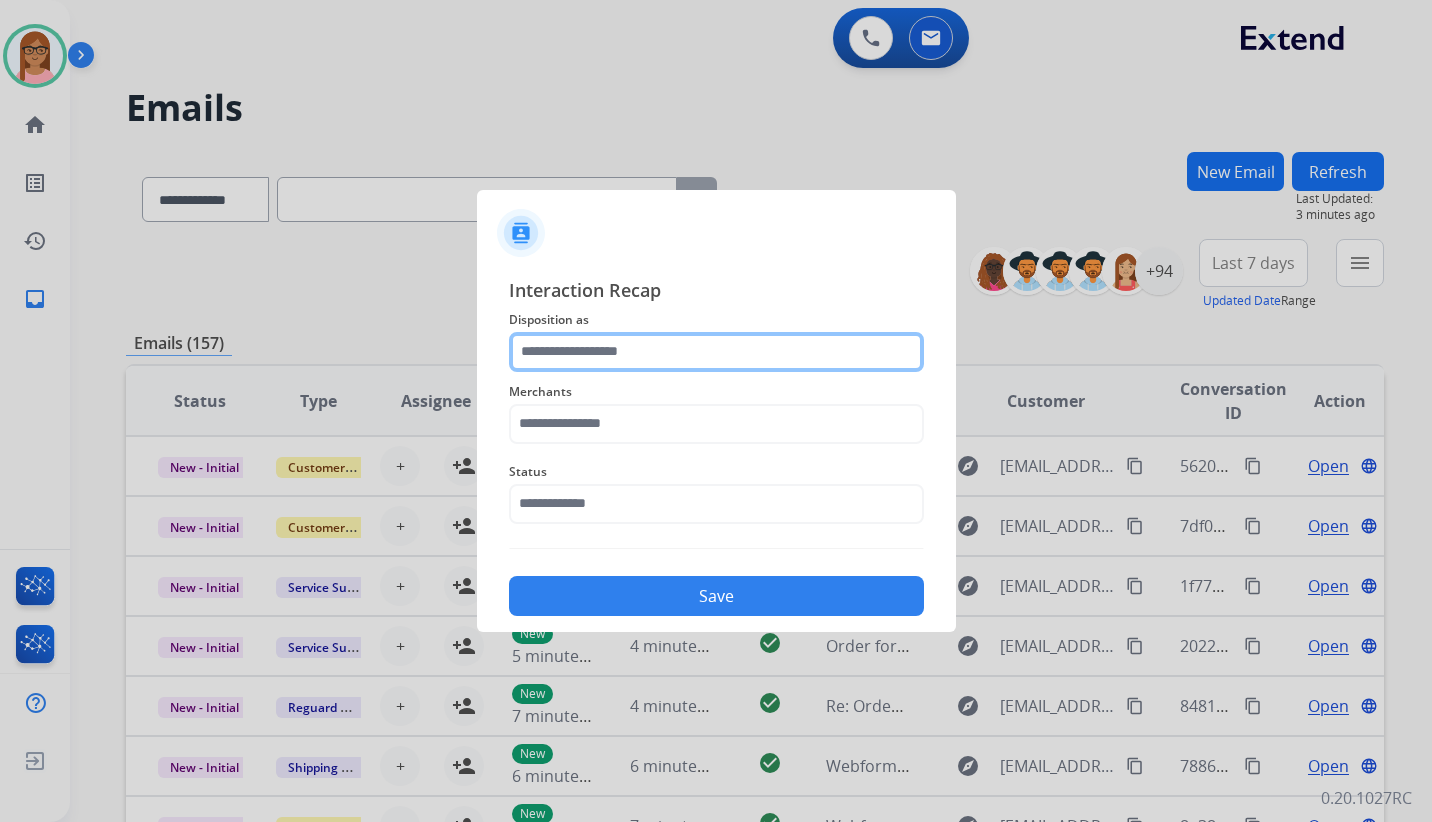 click 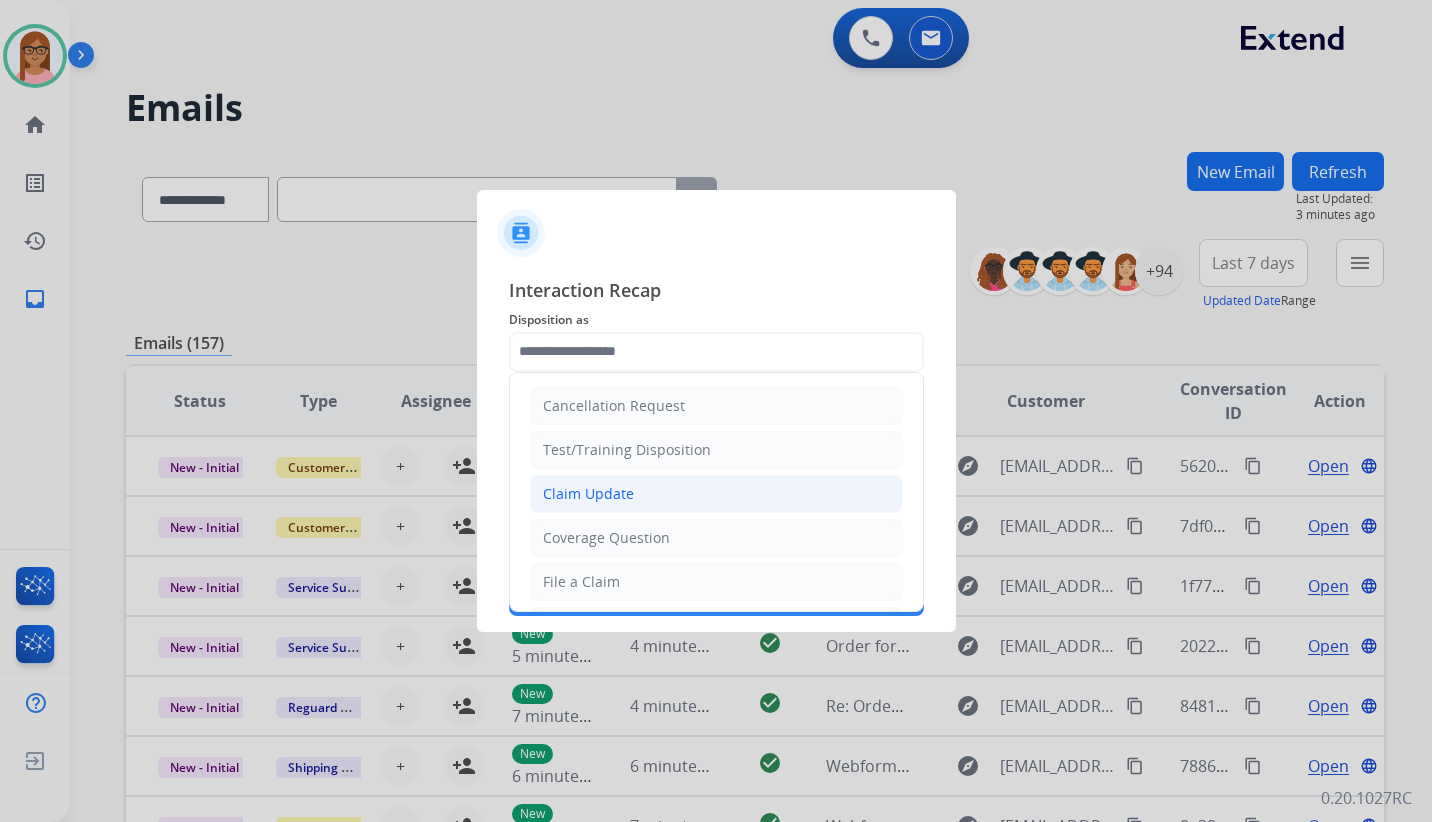 click on "Claim Update" 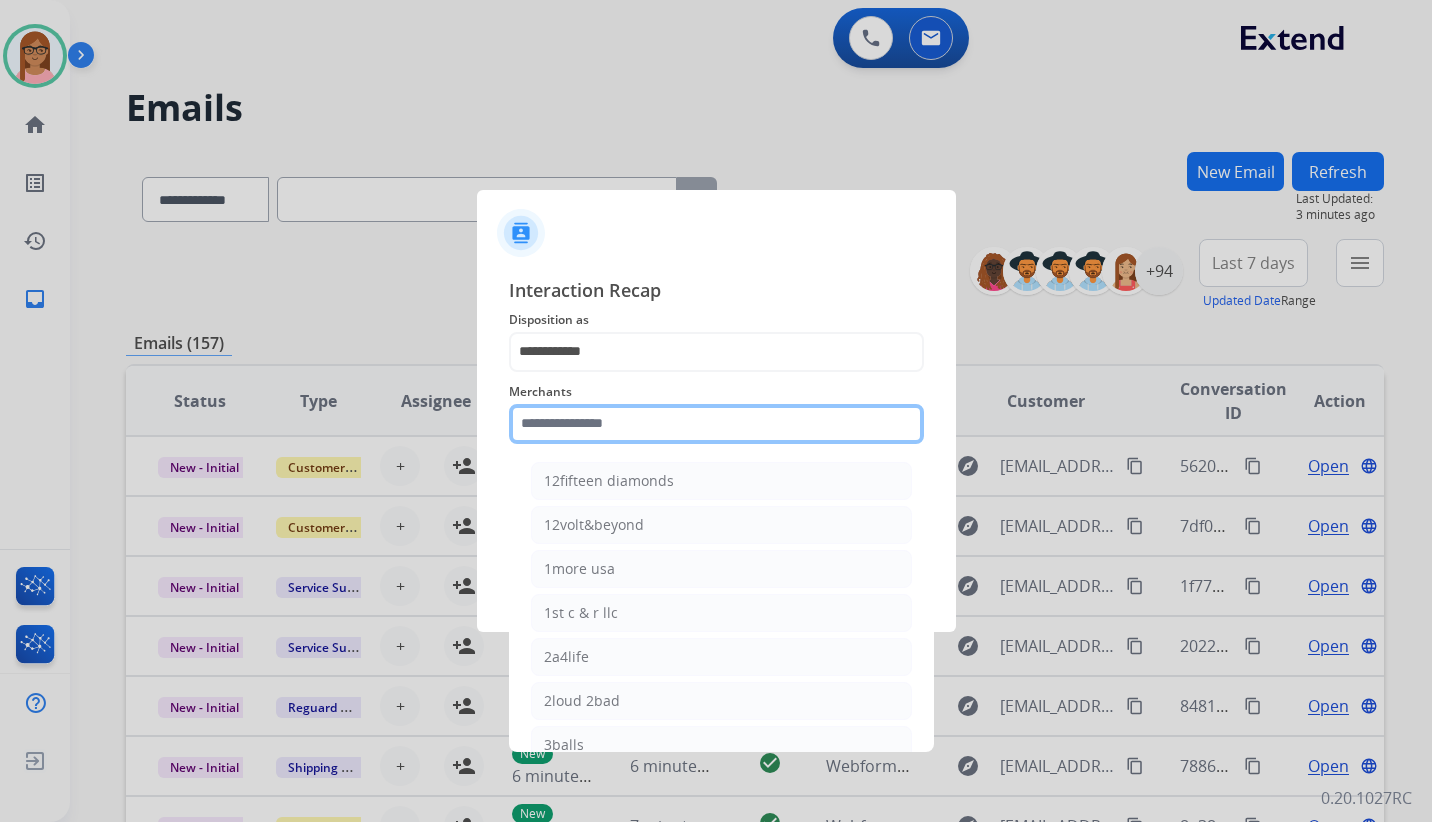 click 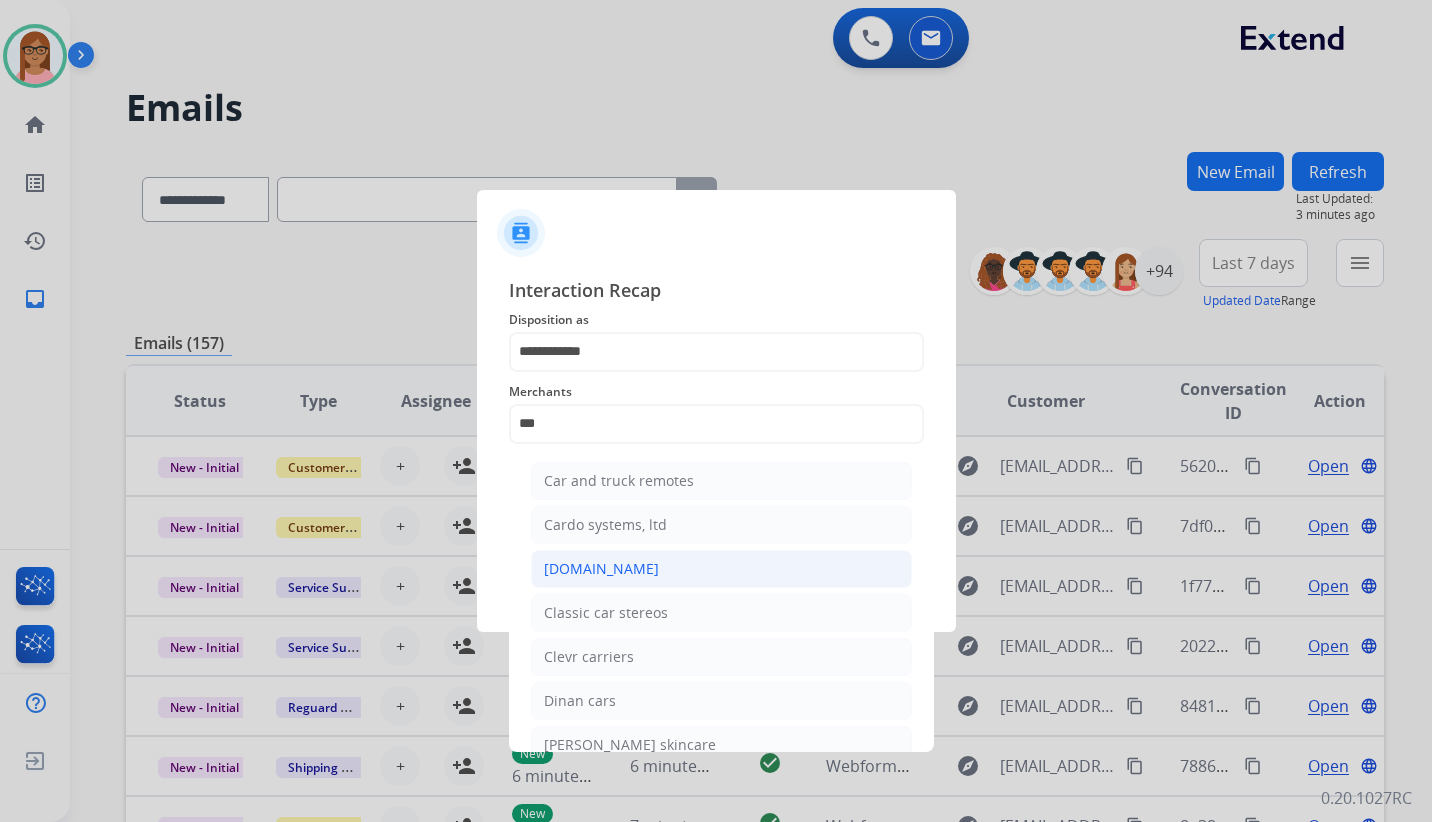 click on "[DOMAIN_NAME]" 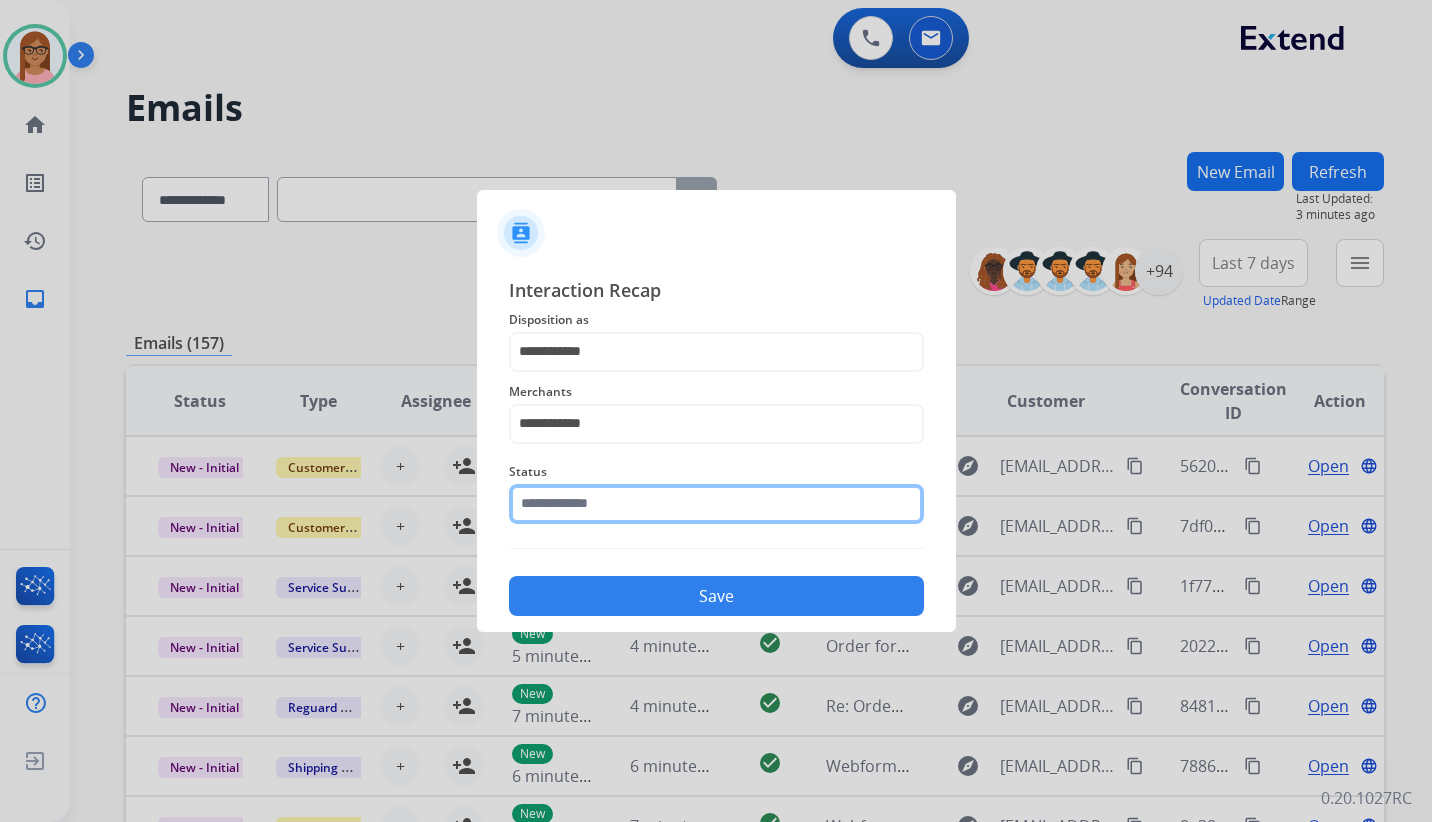 click 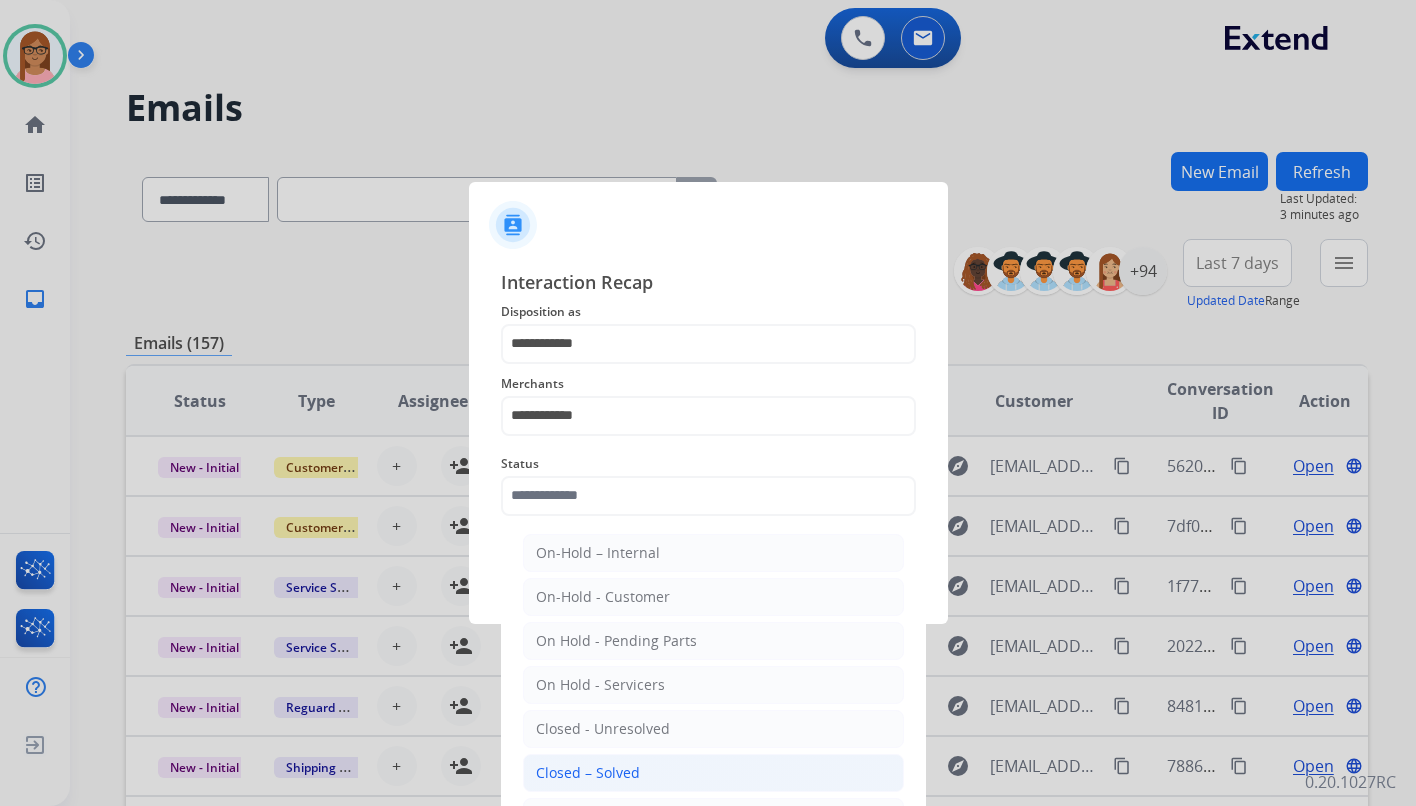 click on "Closed – Solved" 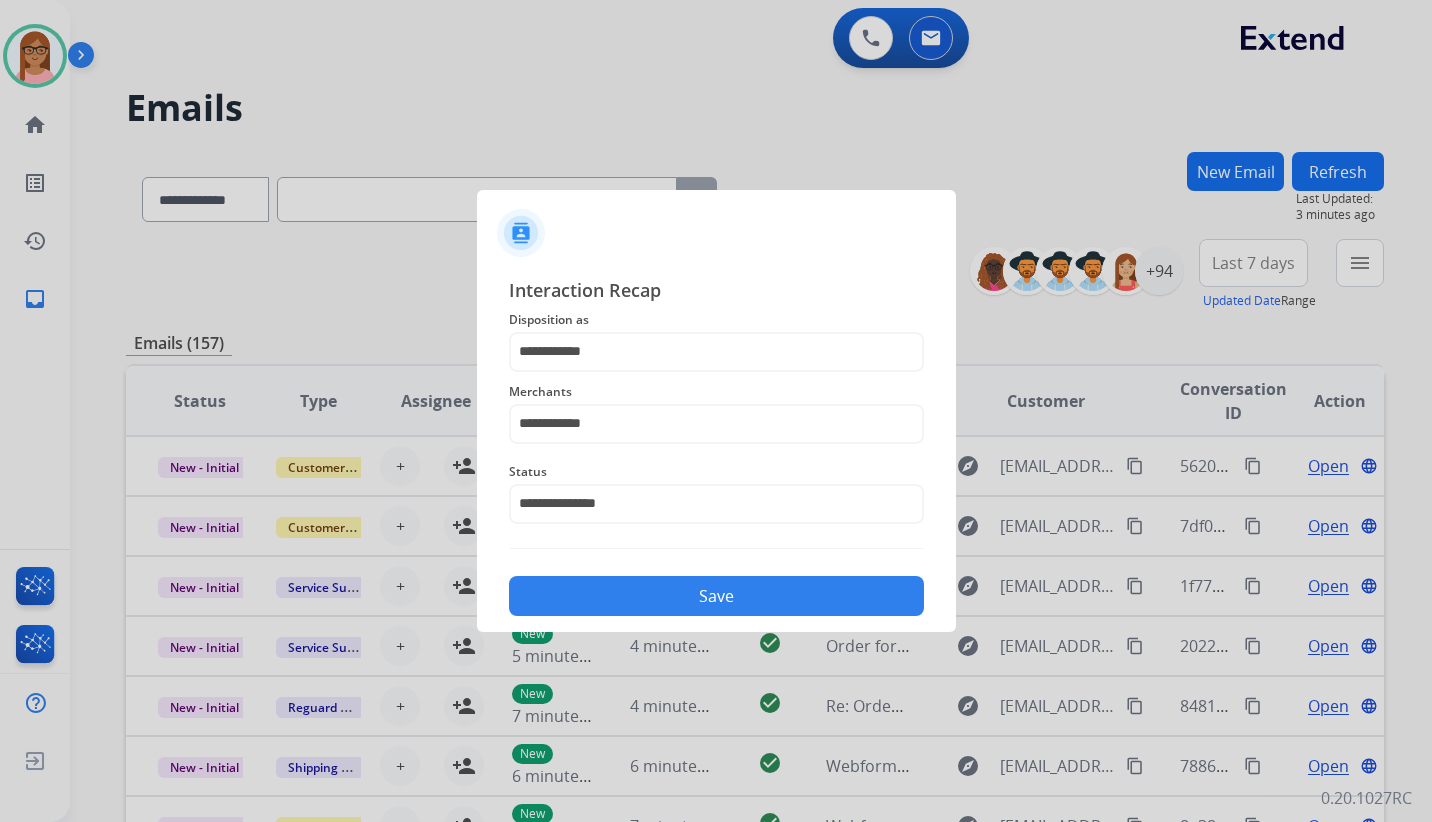 click on "Save" 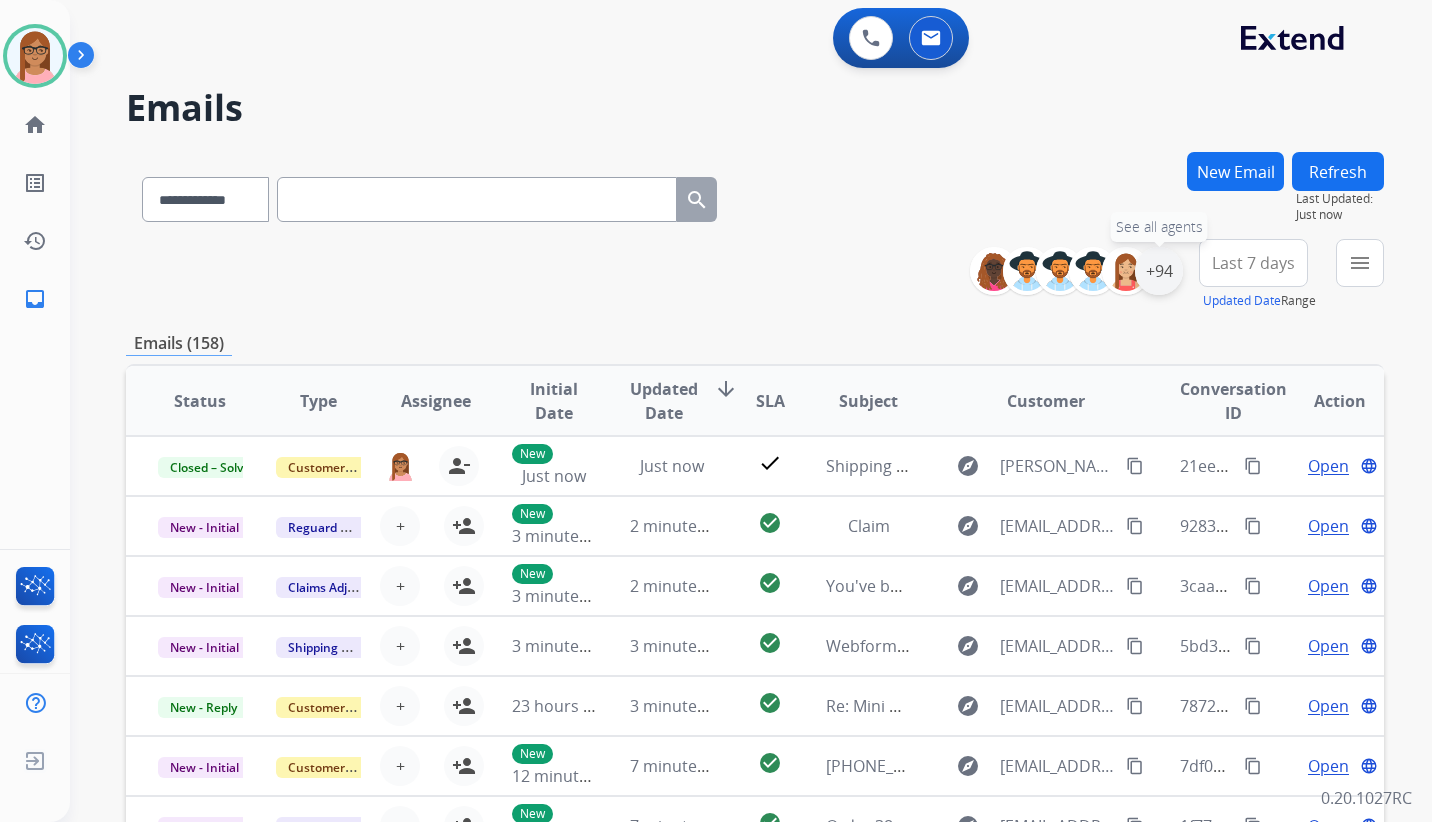 click on "+94" at bounding box center [1159, 271] 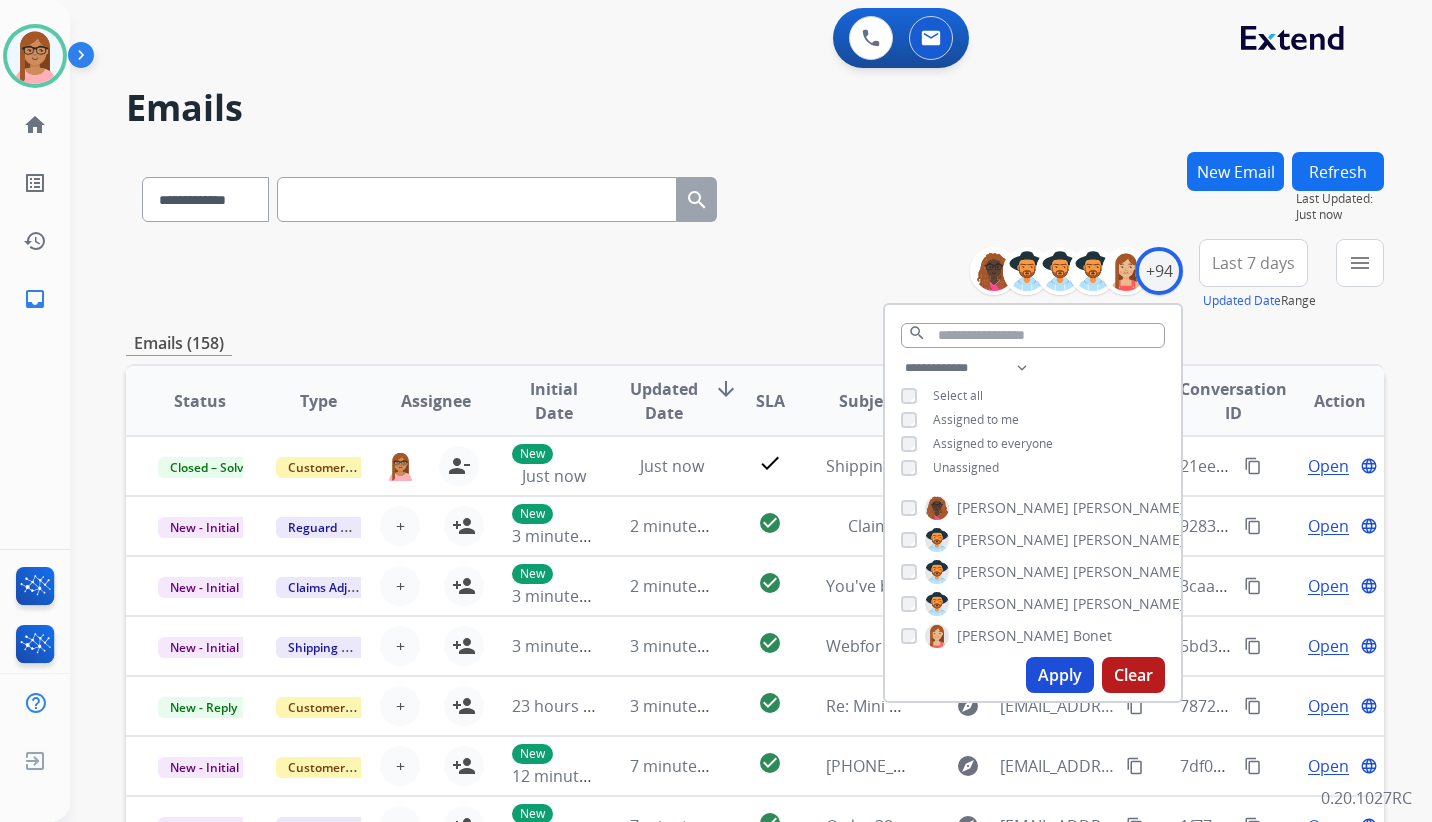 click on "Apply" at bounding box center (1060, 675) 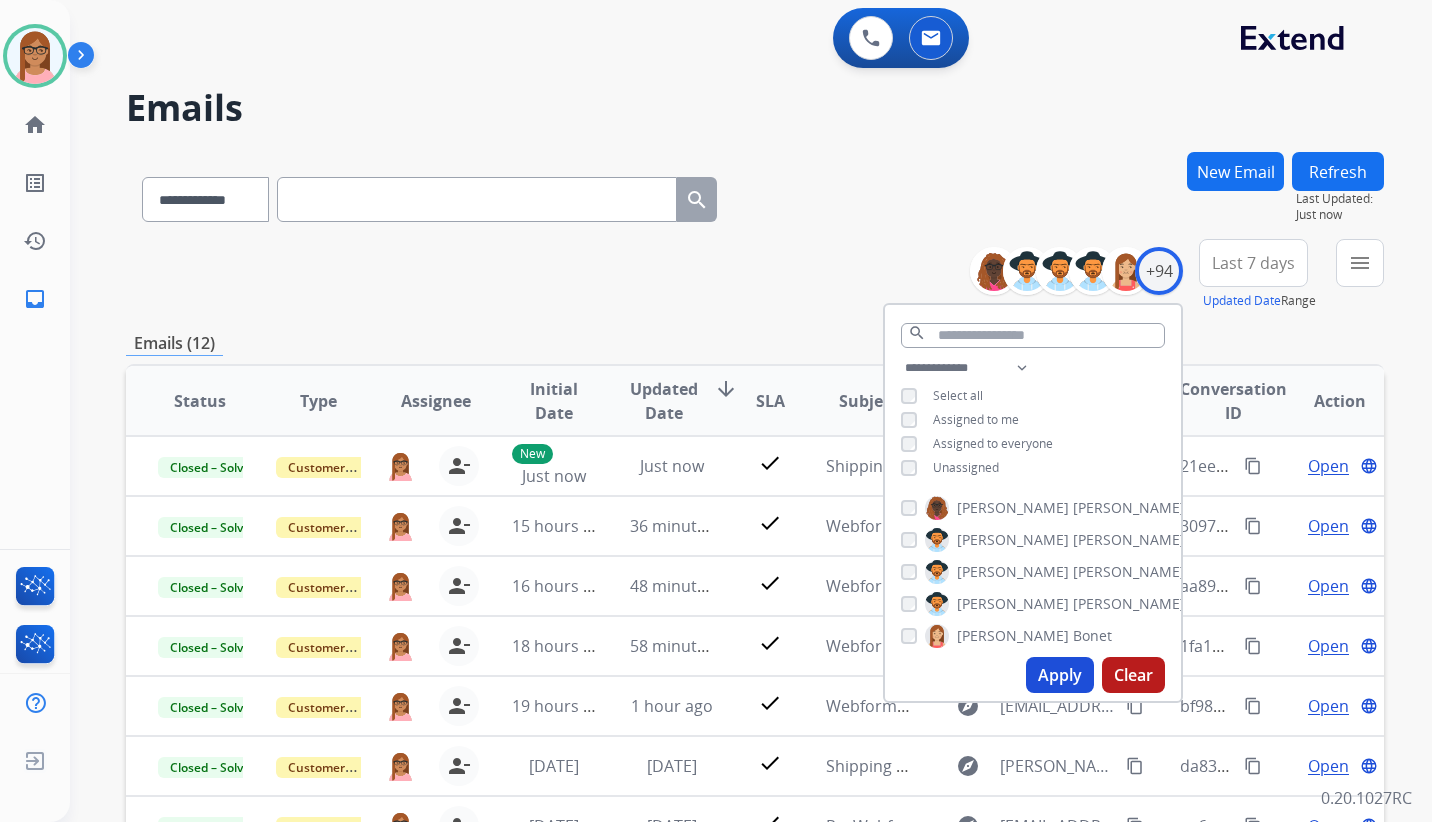 click on "**********" at bounding box center [1033, 420] 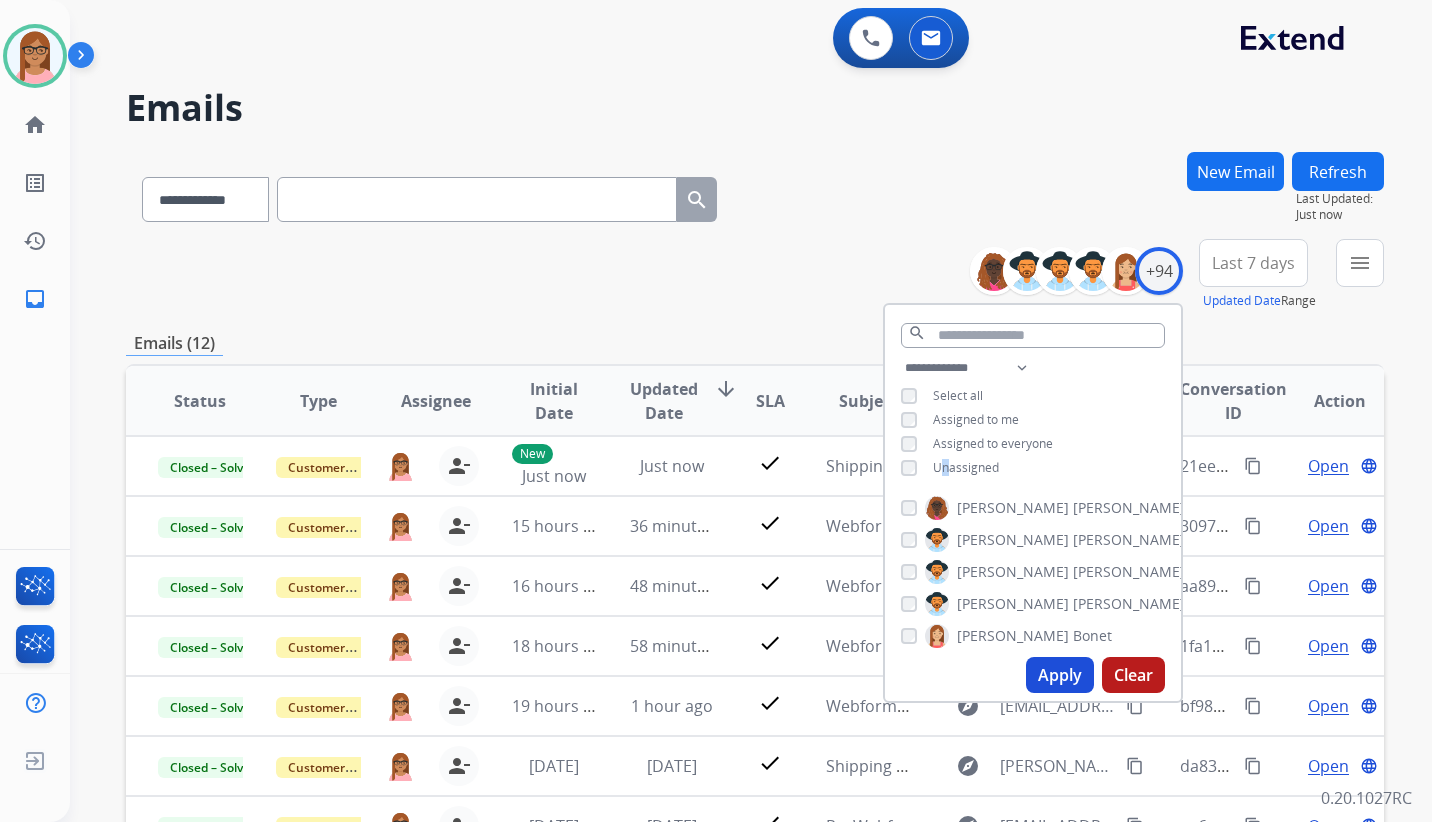 click on "Apply" at bounding box center [1060, 675] 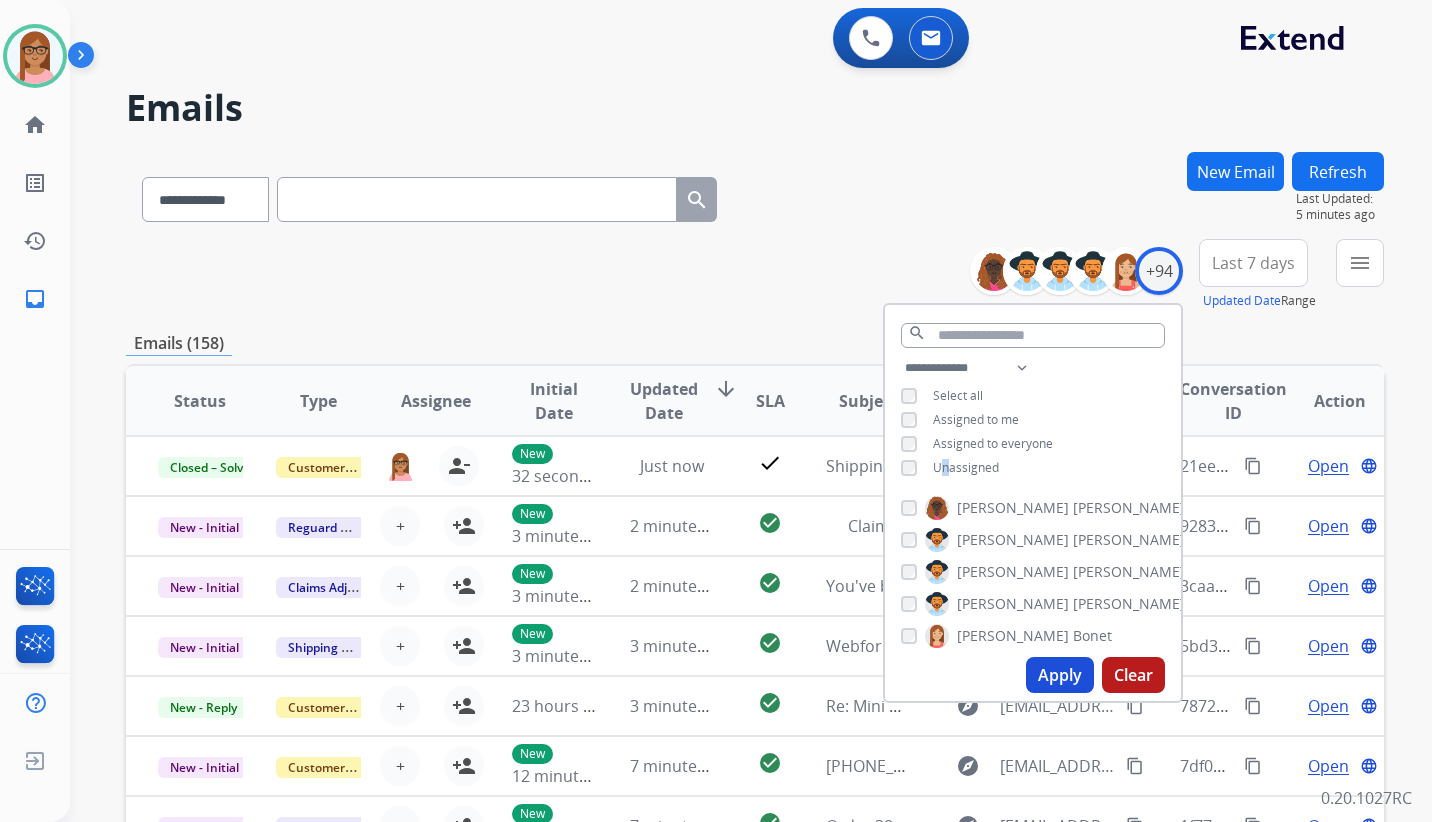 click on "New Email" at bounding box center (1235, 171) 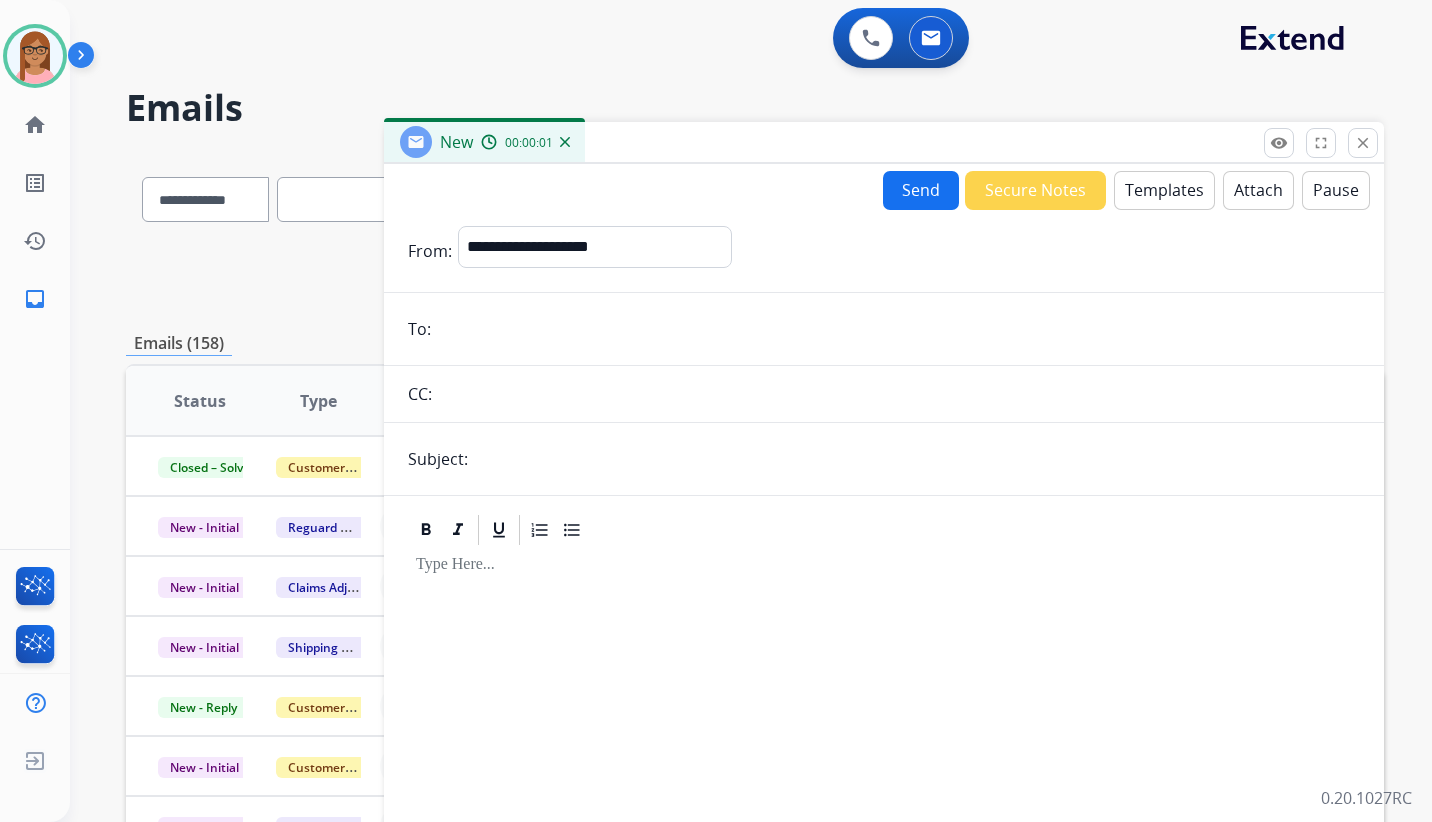 click on "Templates" at bounding box center [1164, 190] 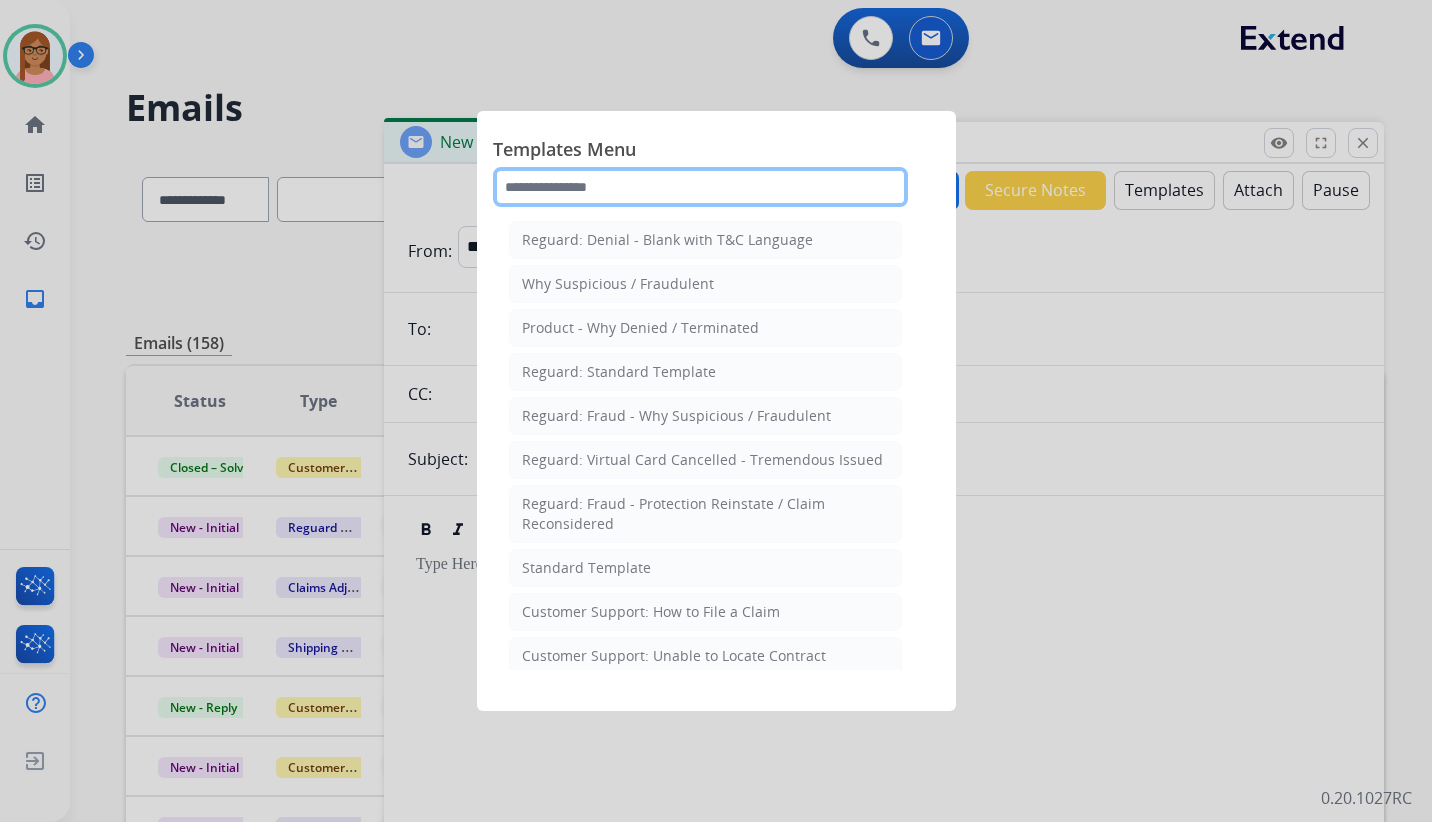 click 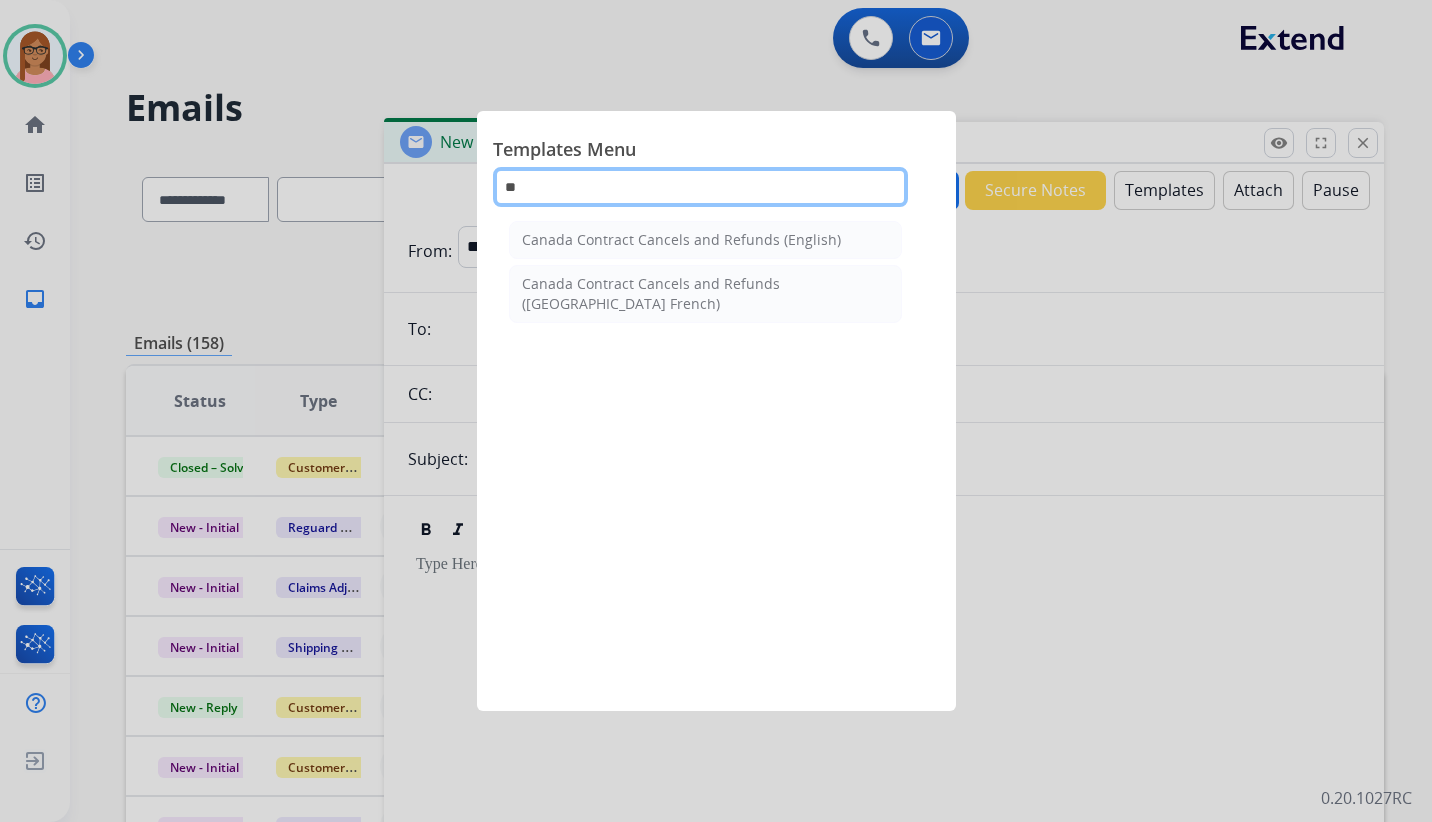 type on "*" 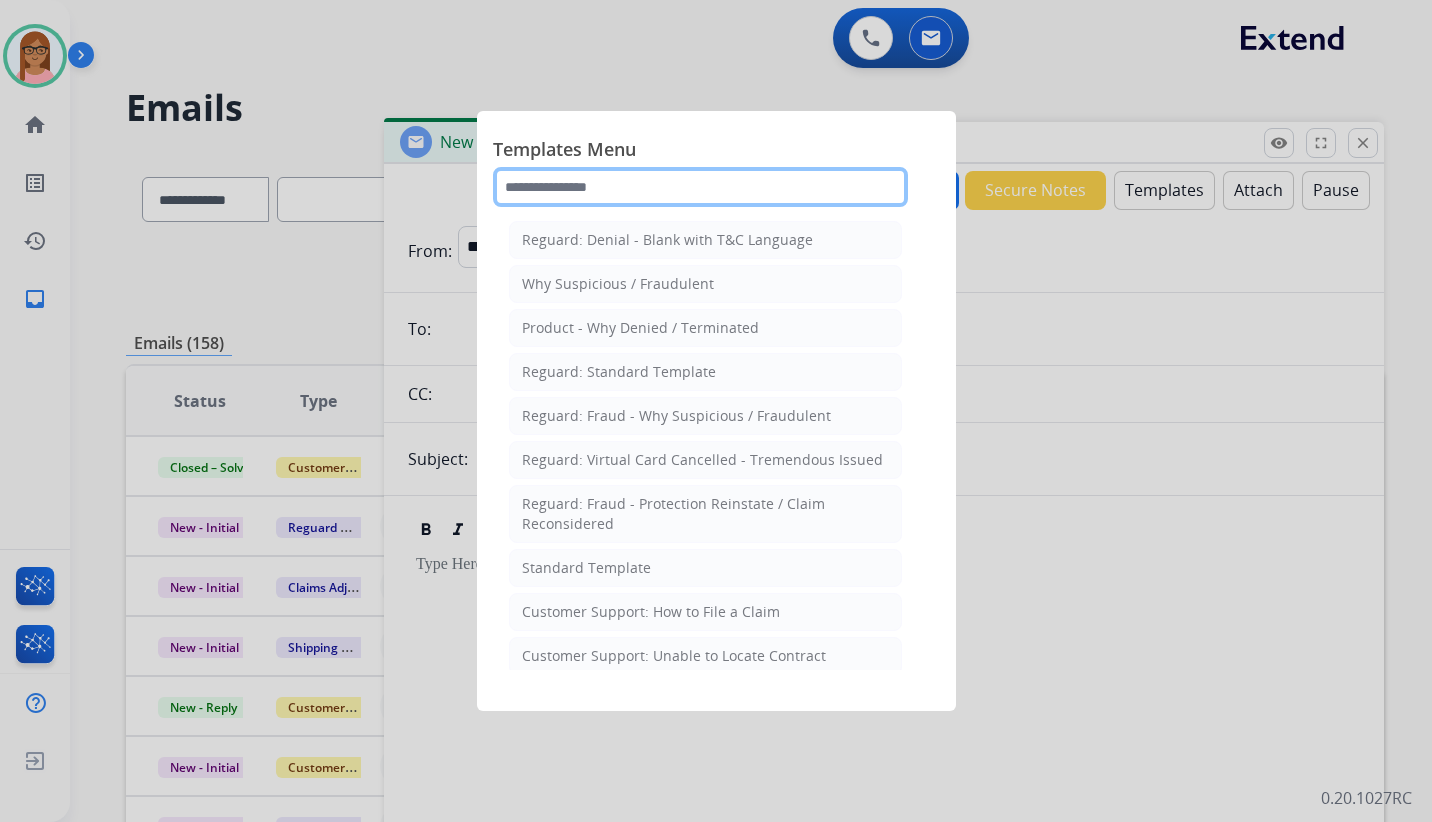 click 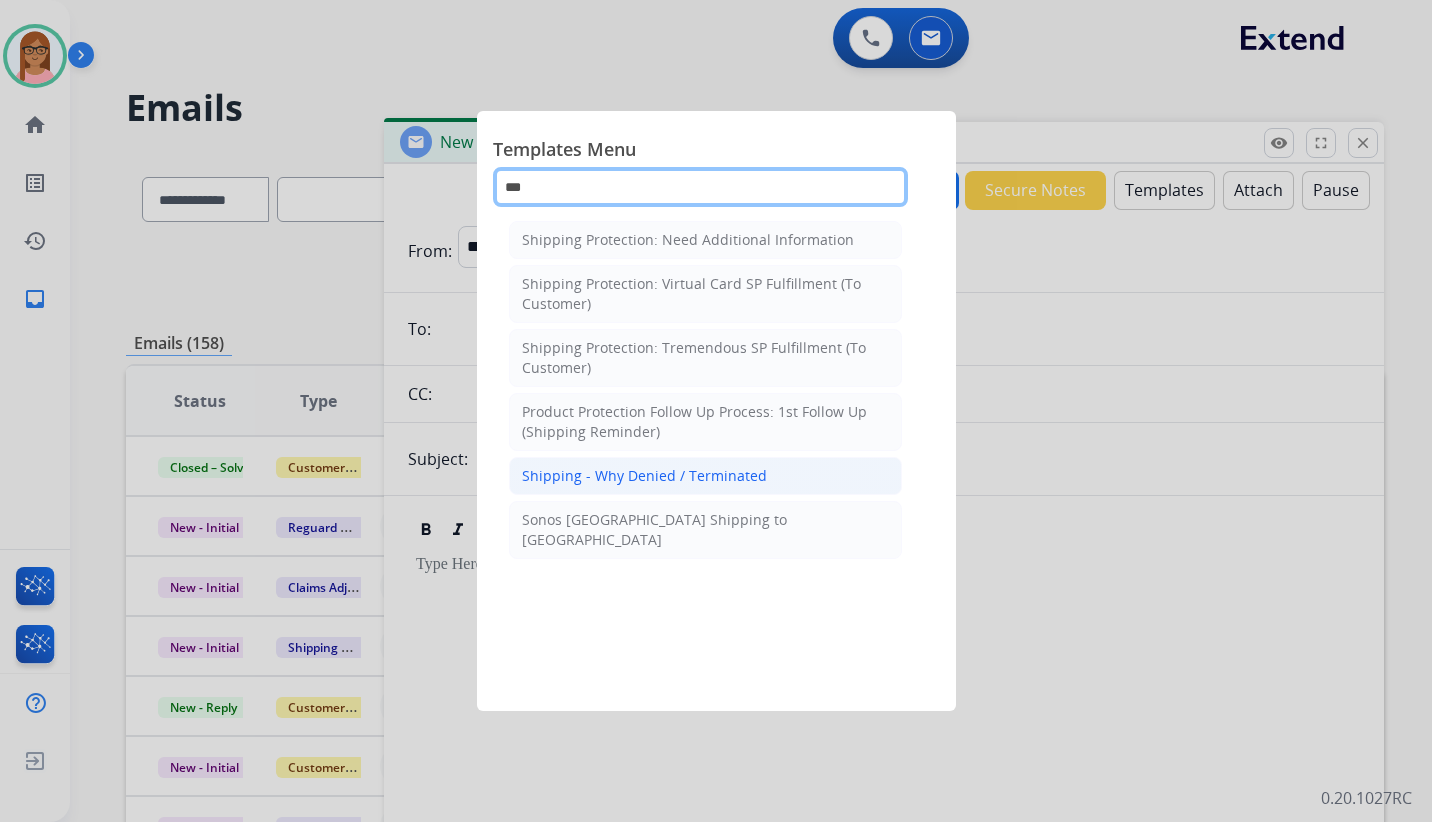 type on "***" 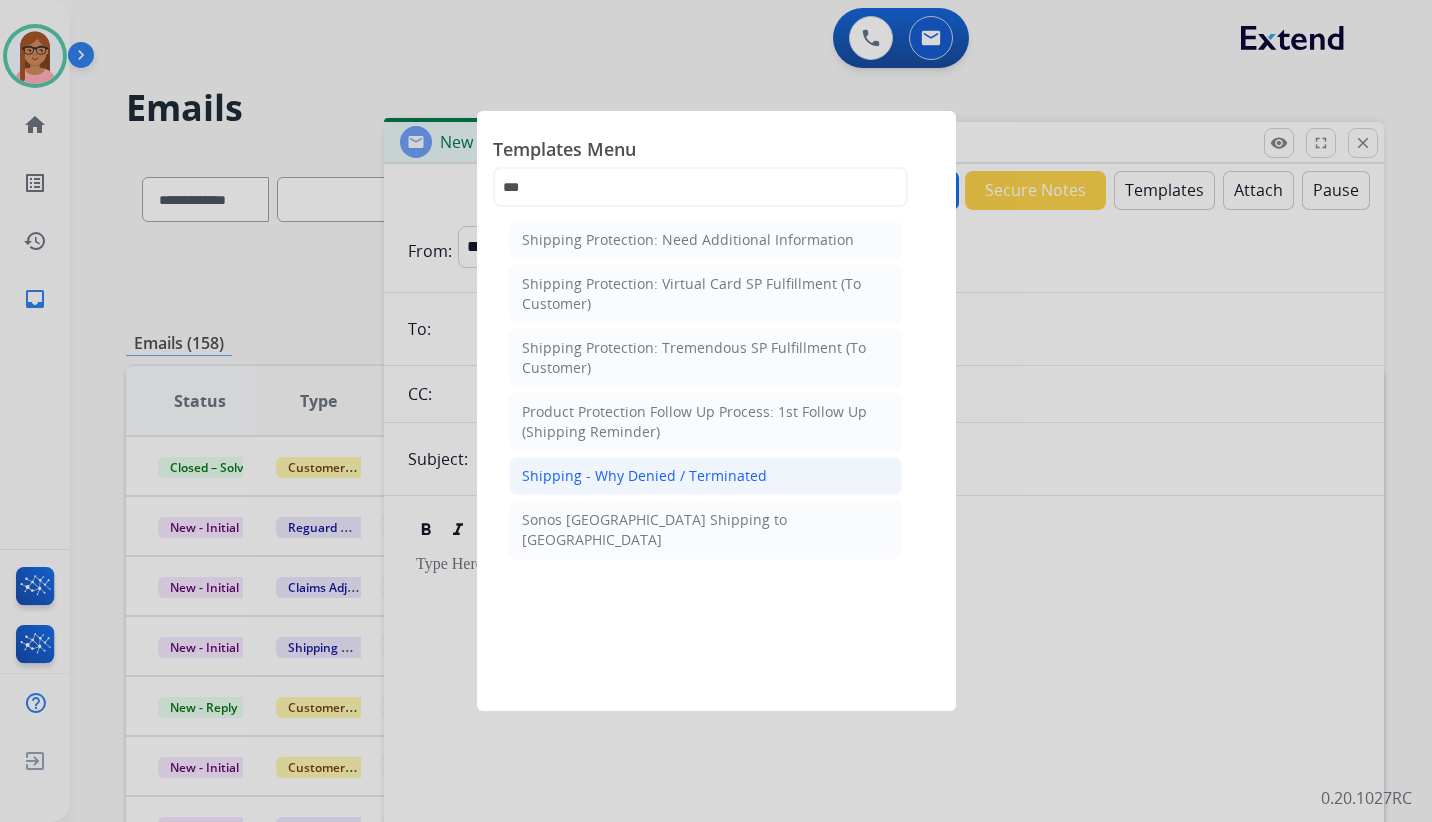 click on "Shipping - Why Denied / Terminated" 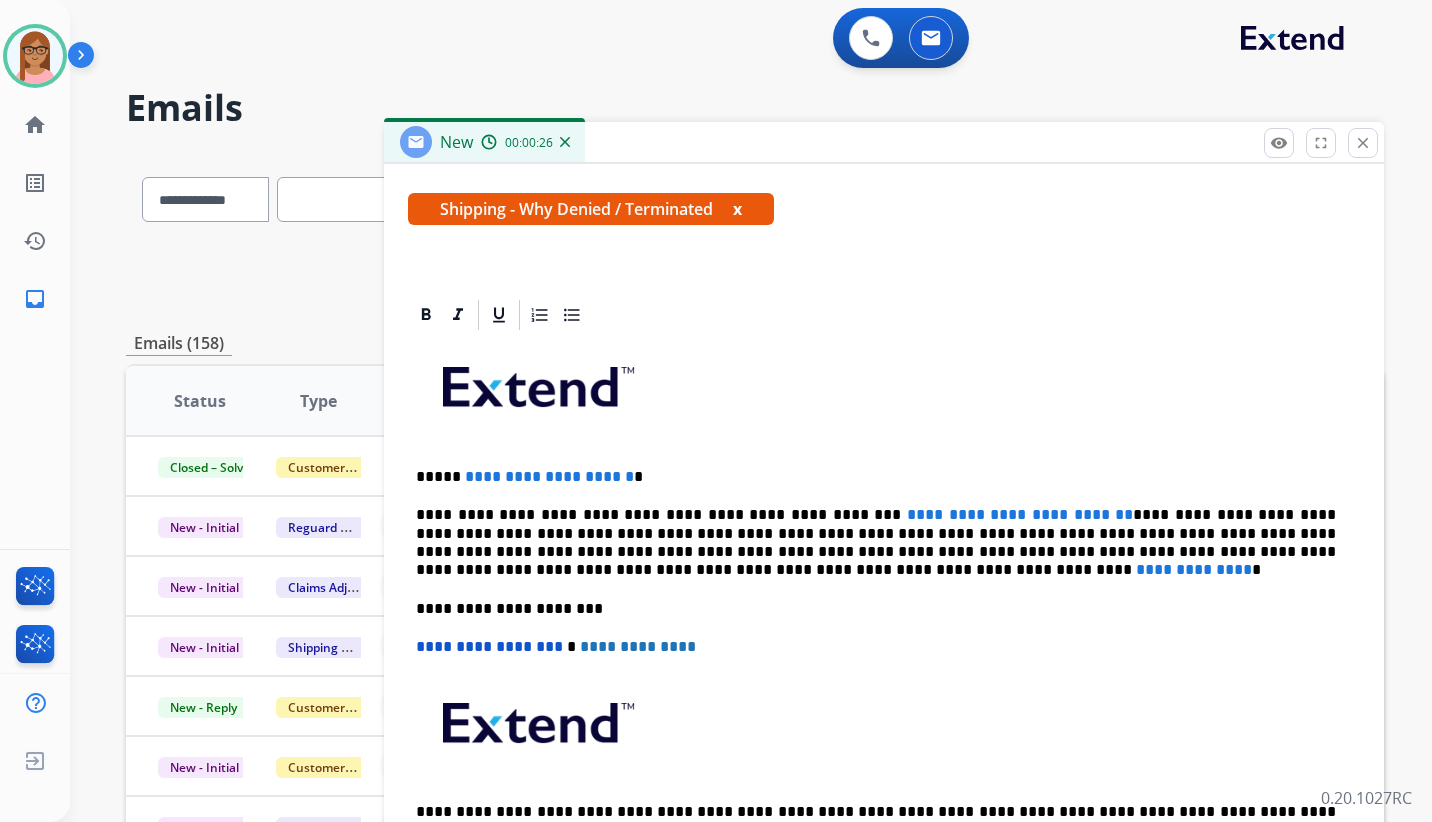 scroll, scrollTop: 345, scrollLeft: 0, axis: vertical 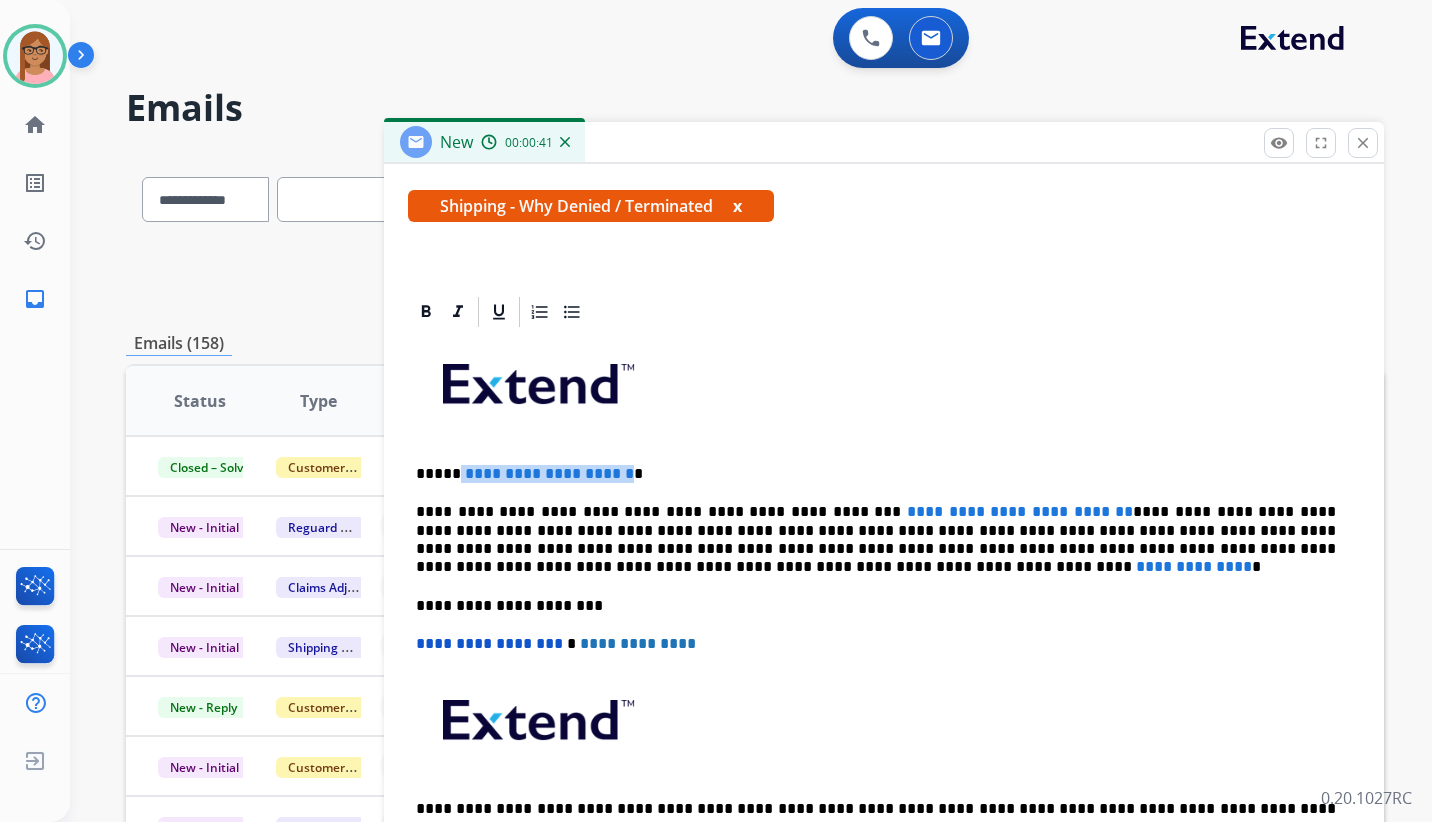 drag, startPoint x: 651, startPoint y: 476, endPoint x: 452, endPoint y: 463, distance: 199.42416 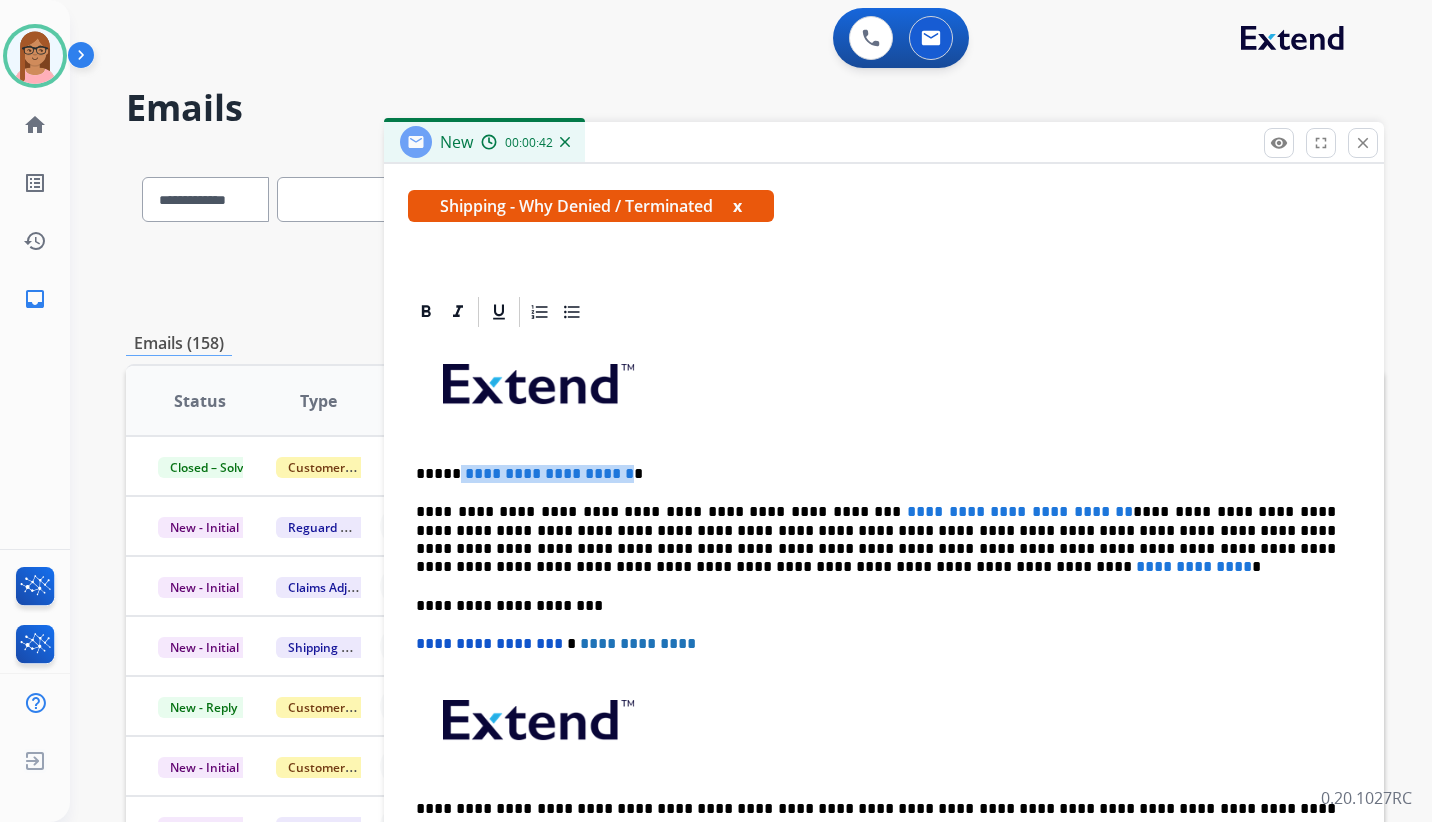 type 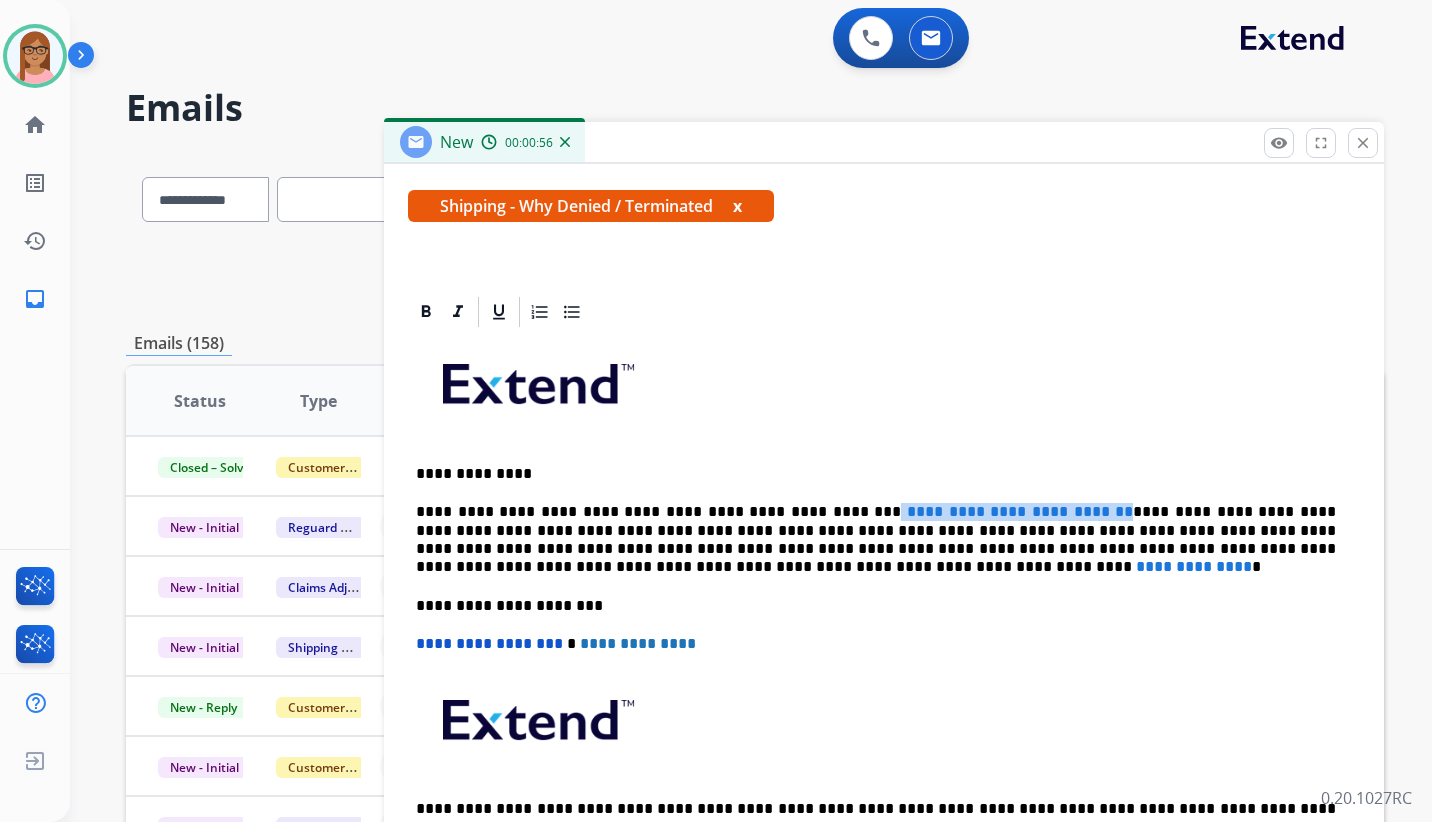 drag, startPoint x: 1050, startPoint y: 509, endPoint x: 802, endPoint y: 502, distance: 248.09877 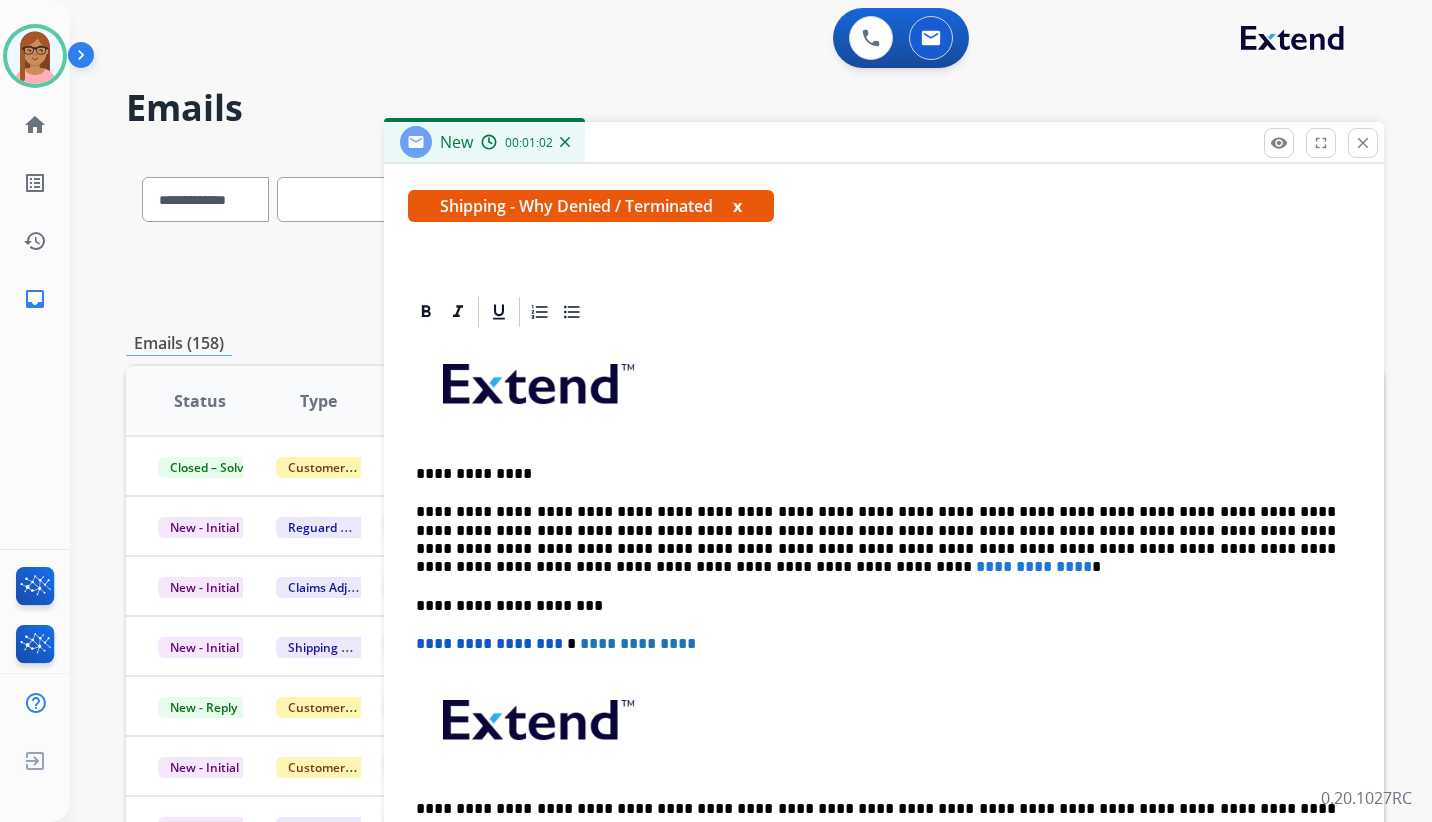 scroll, scrollTop: 345, scrollLeft: 0, axis: vertical 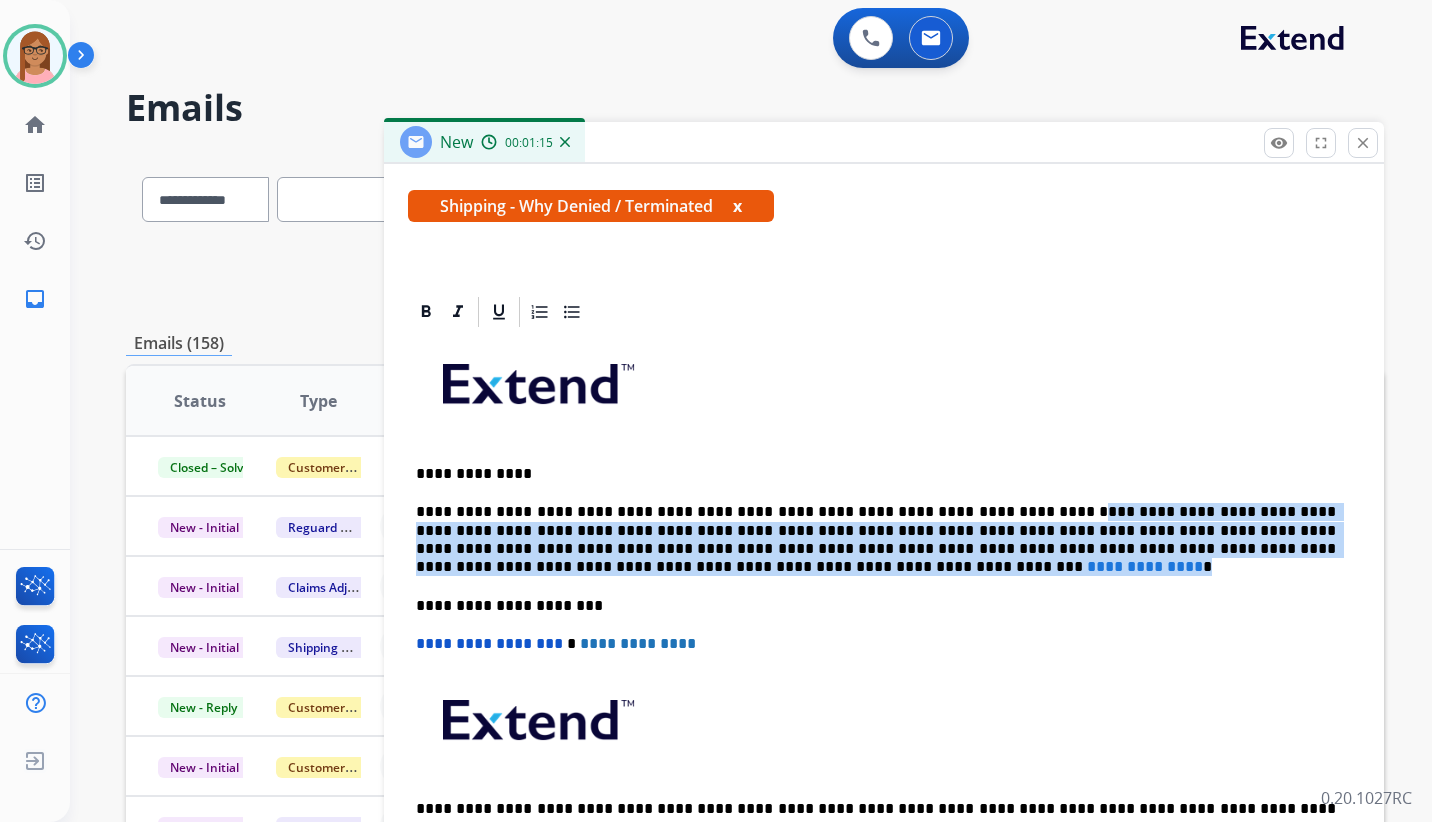 drag, startPoint x: 1022, startPoint y: 511, endPoint x: 1023, endPoint y: 563, distance: 52.009613 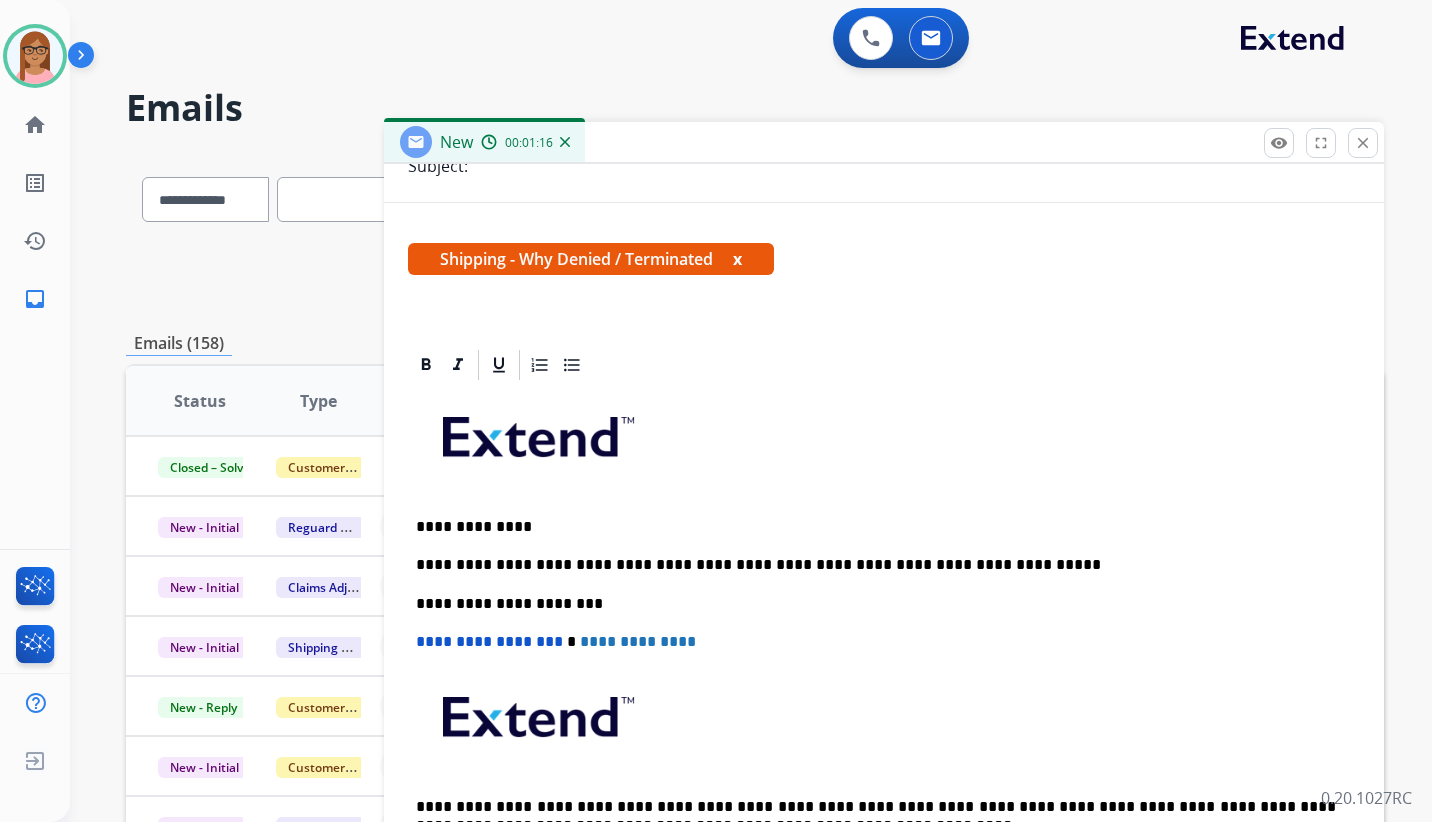 scroll, scrollTop: 290, scrollLeft: 0, axis: vertical 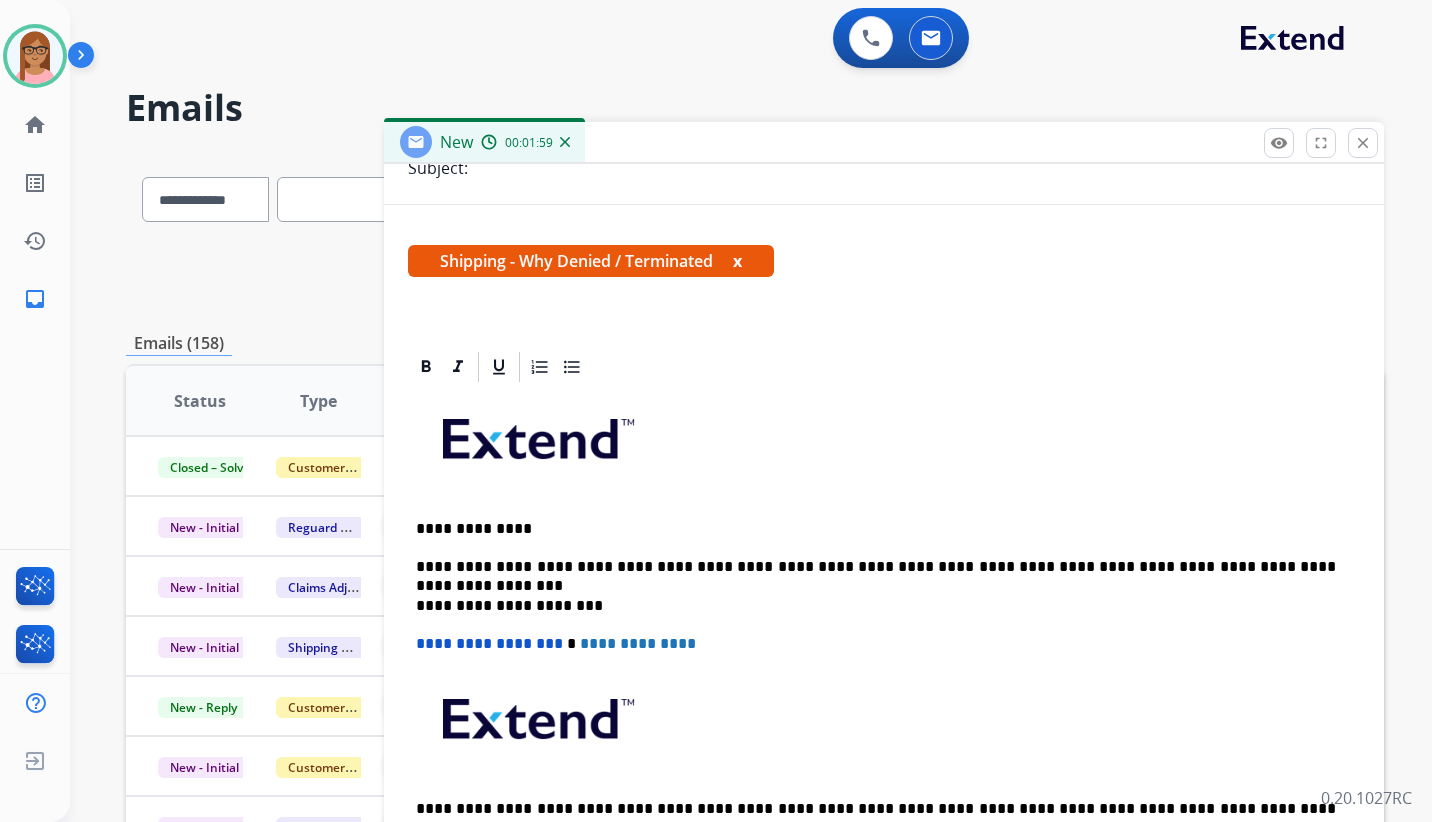 click on "**********" at bounding box center [876, 567] 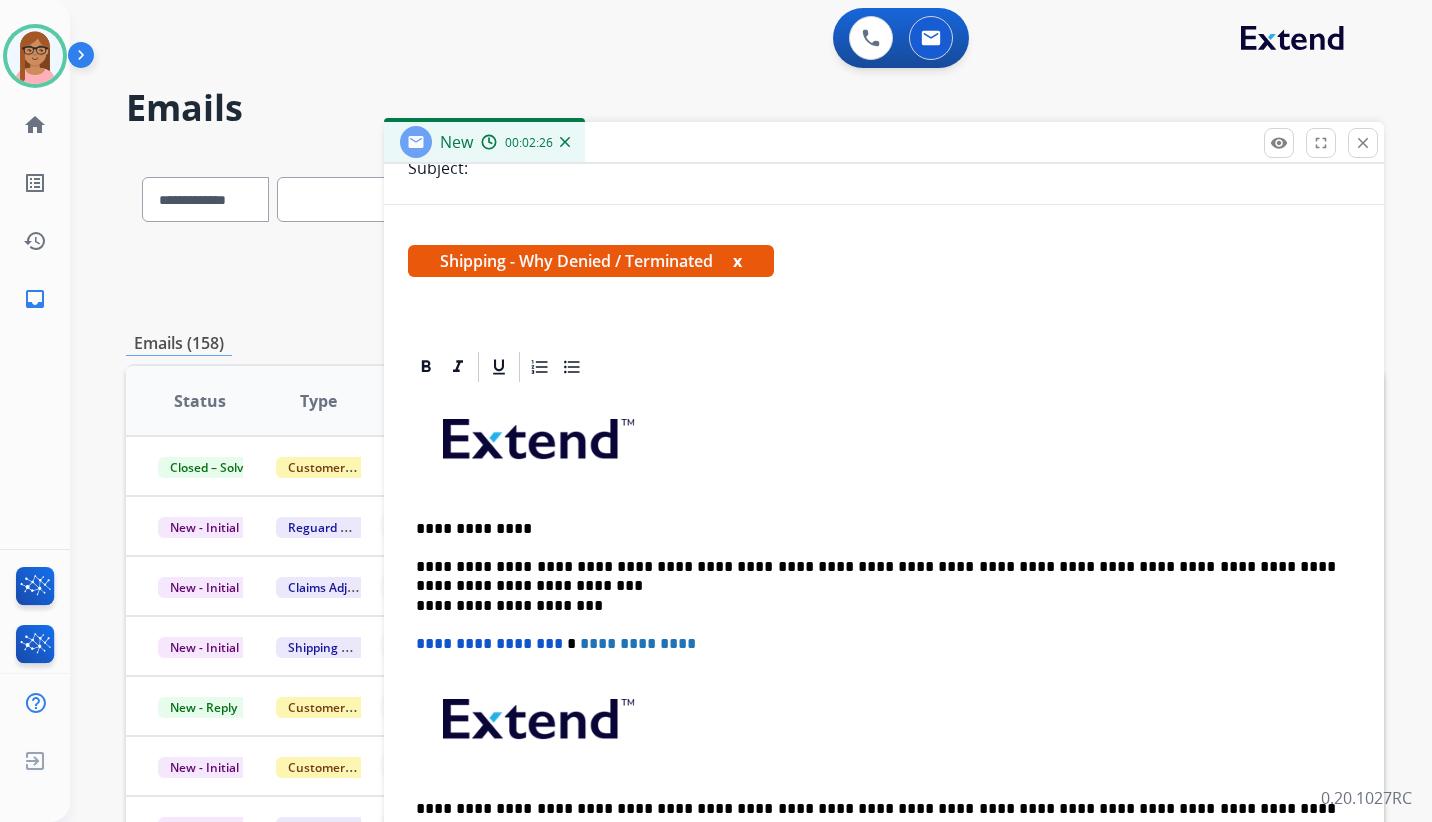 scroll, scrollTop: 308, scrollLeft: 0, axis: vertical 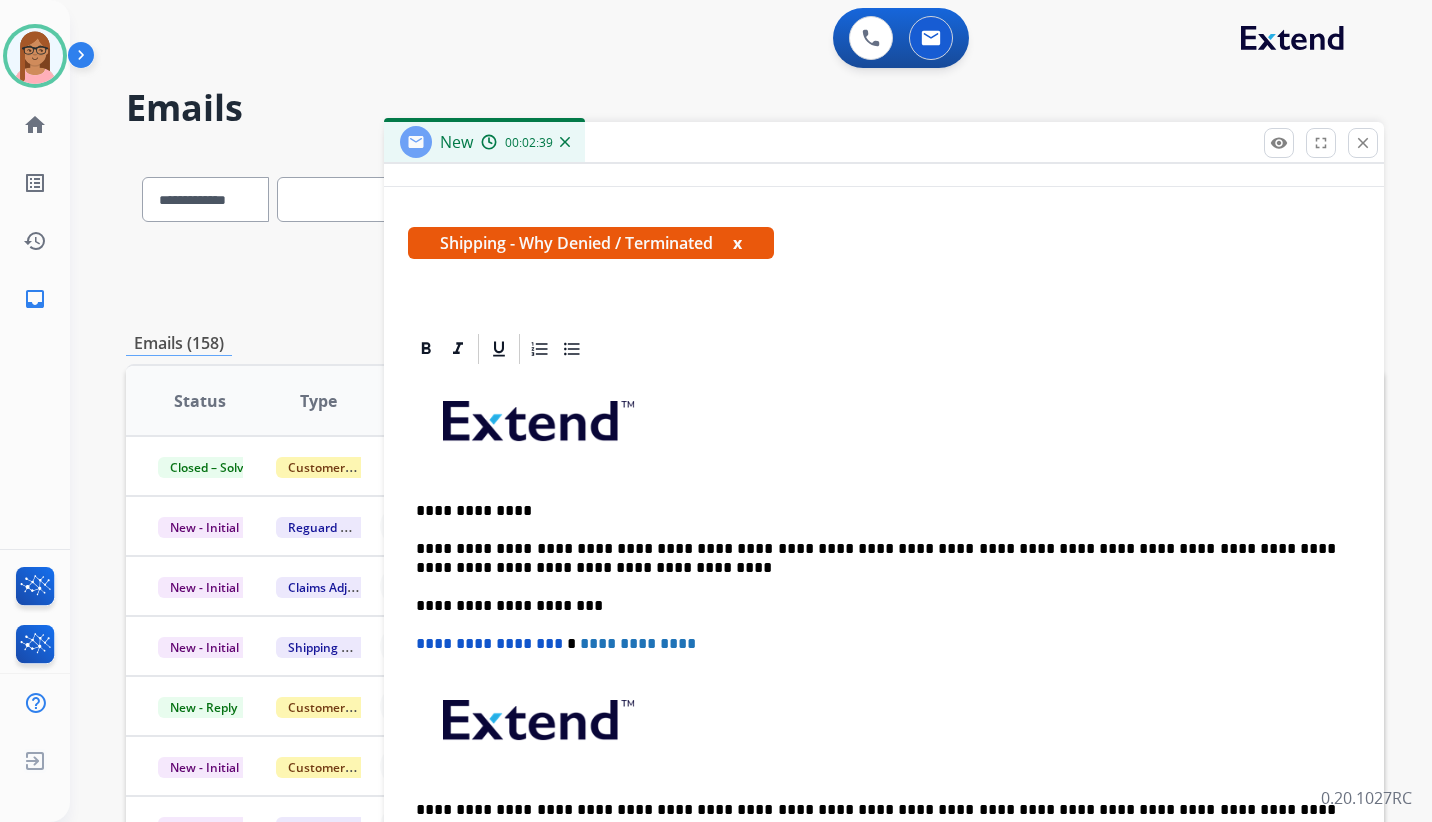 click on "**********" at bounding box center (876, 558) 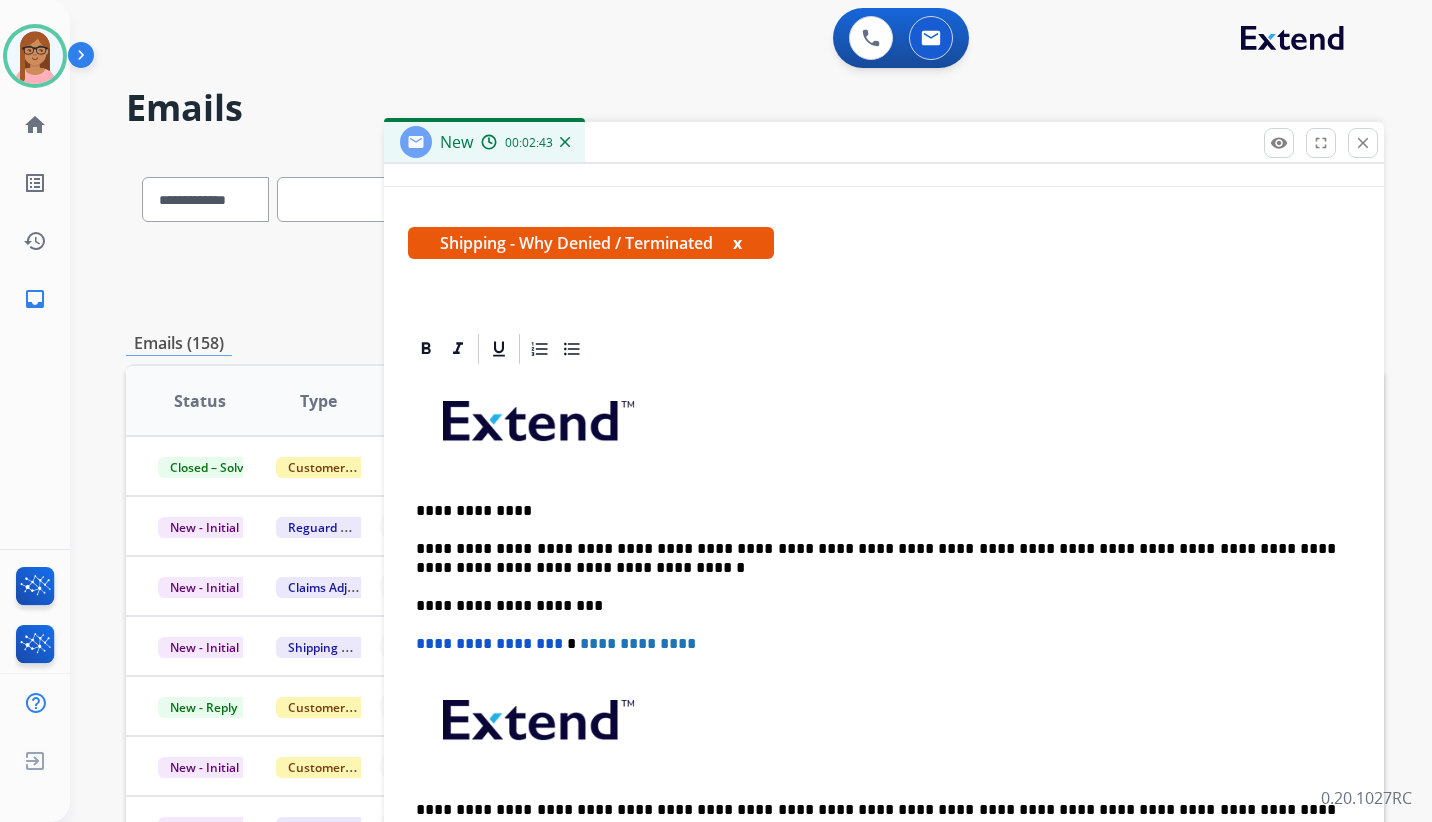 click on "**********" at bounding box center (884, 634) 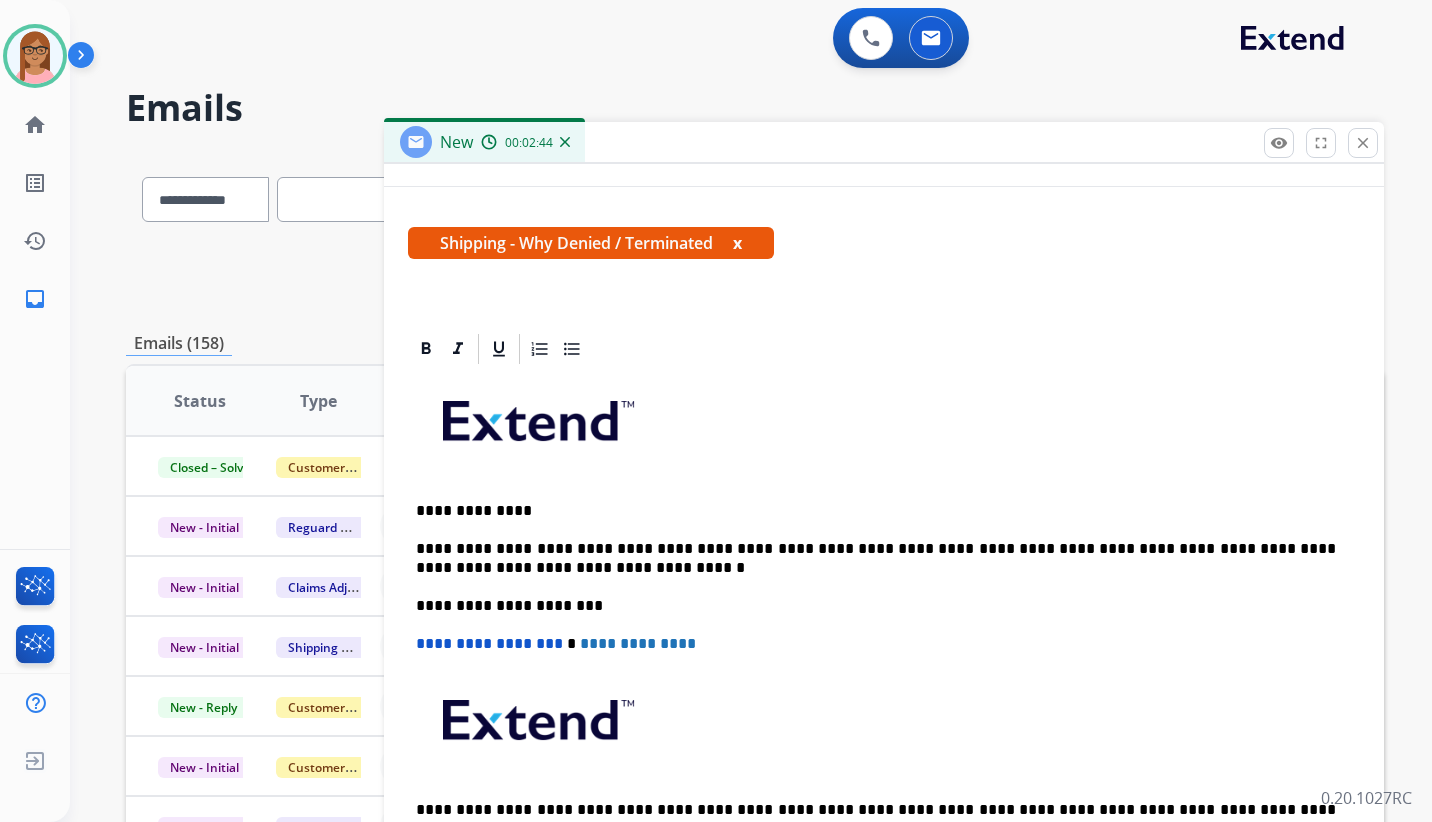 click on "**********" at bounding box center [876, 558] 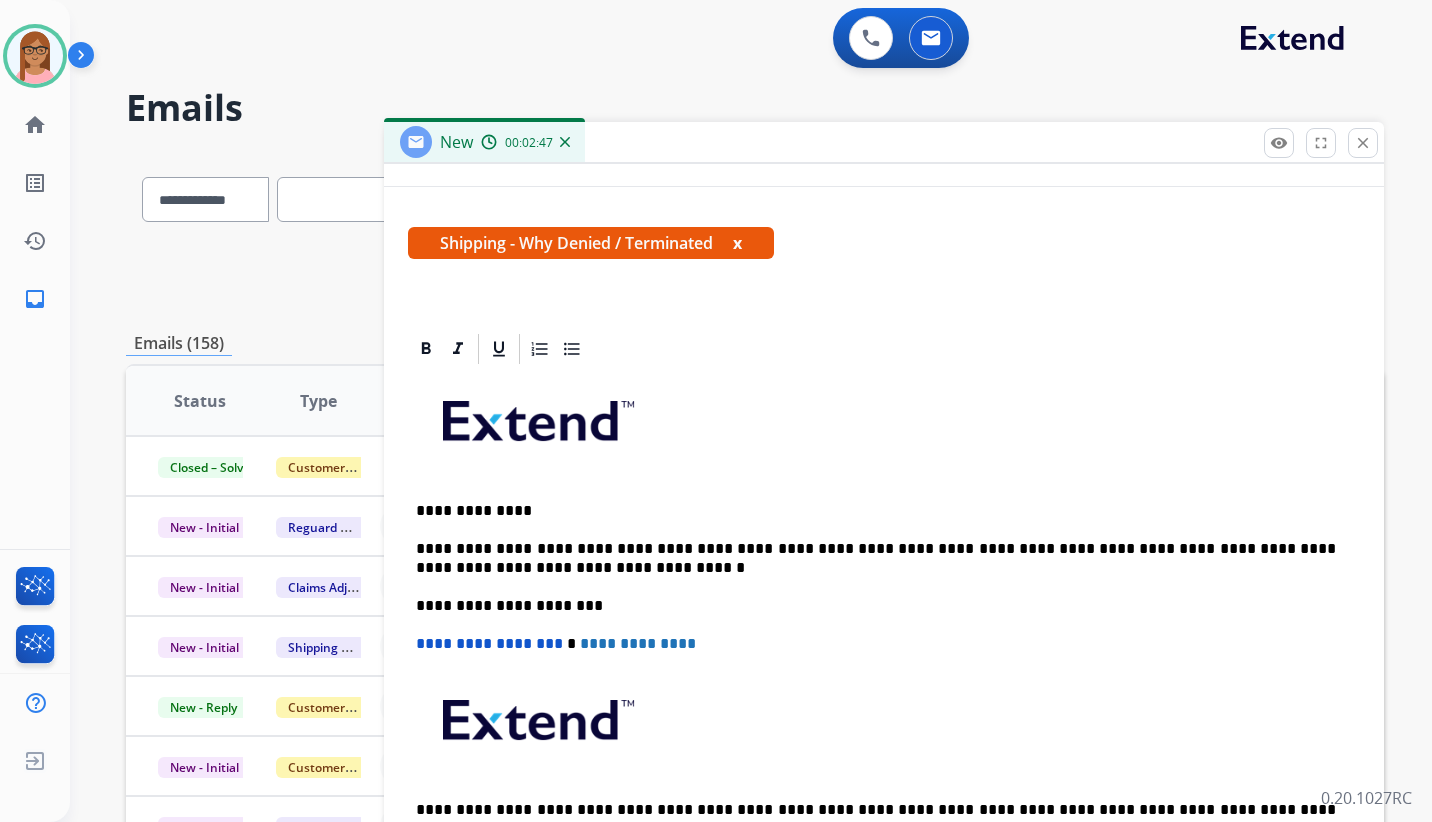 click on "**********" at bounding box center (876, 558) 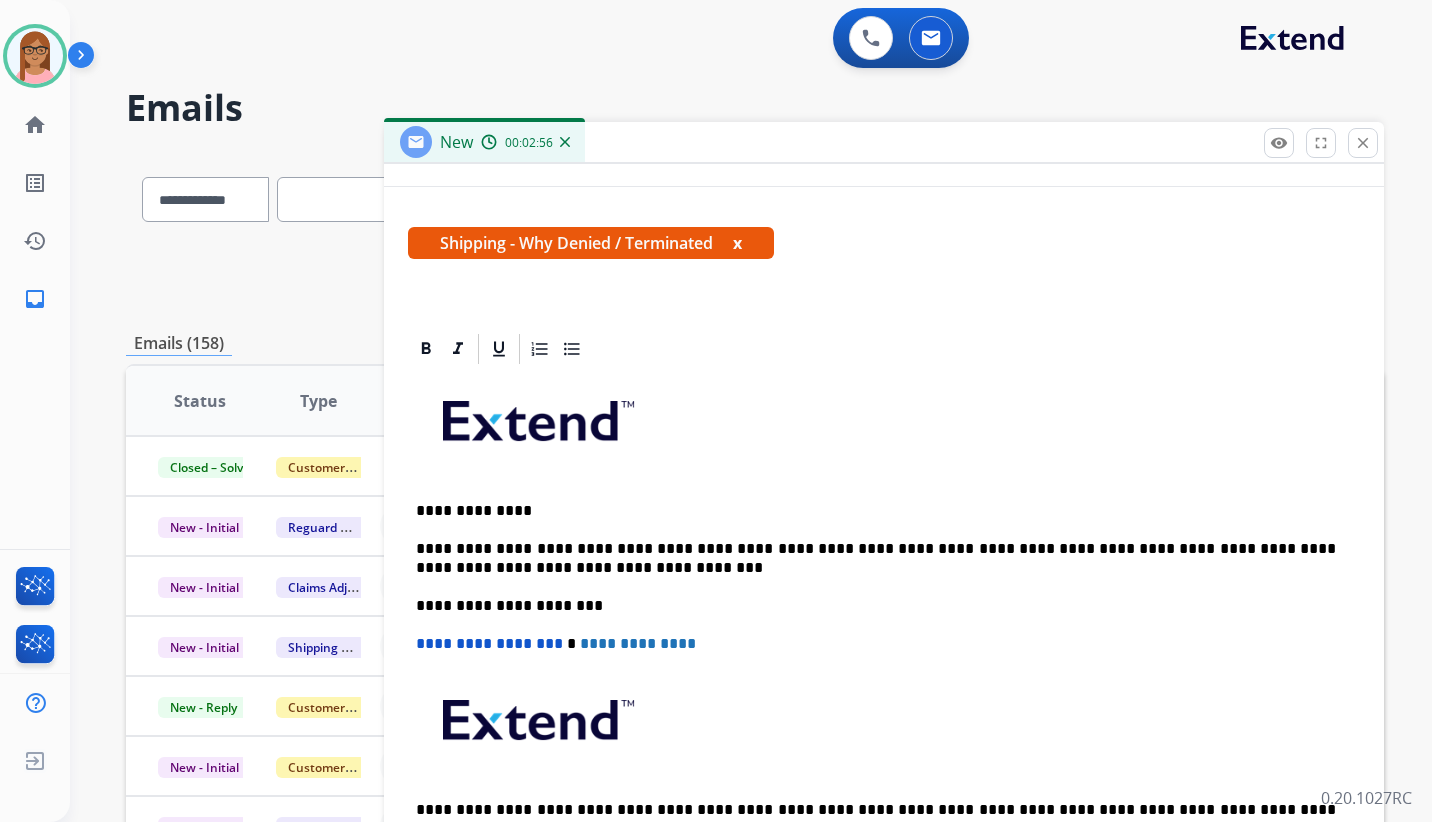 click on "**********" at bounding box center [876, 558] 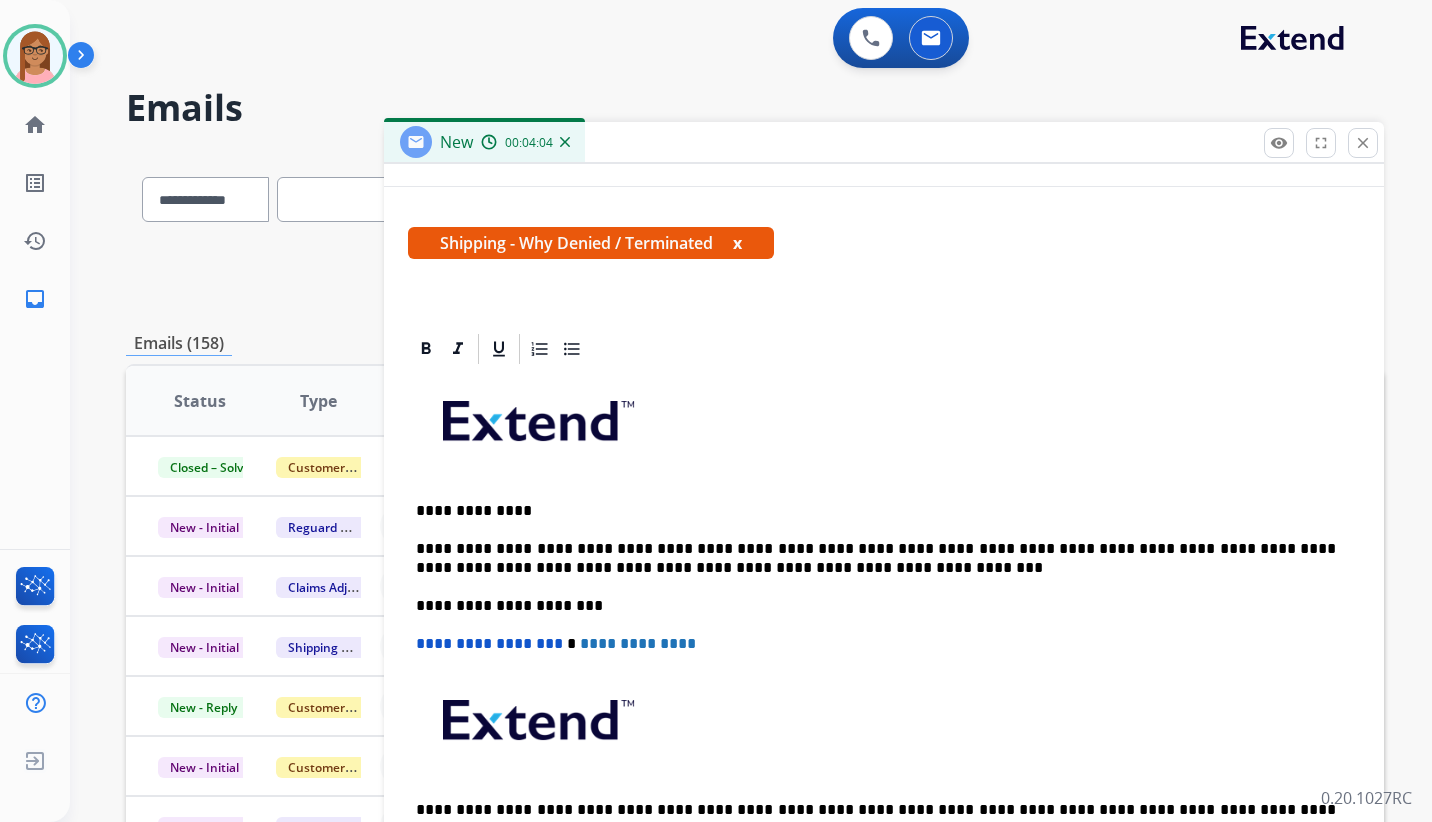 click on "**********" at bounding box center (876, 558) 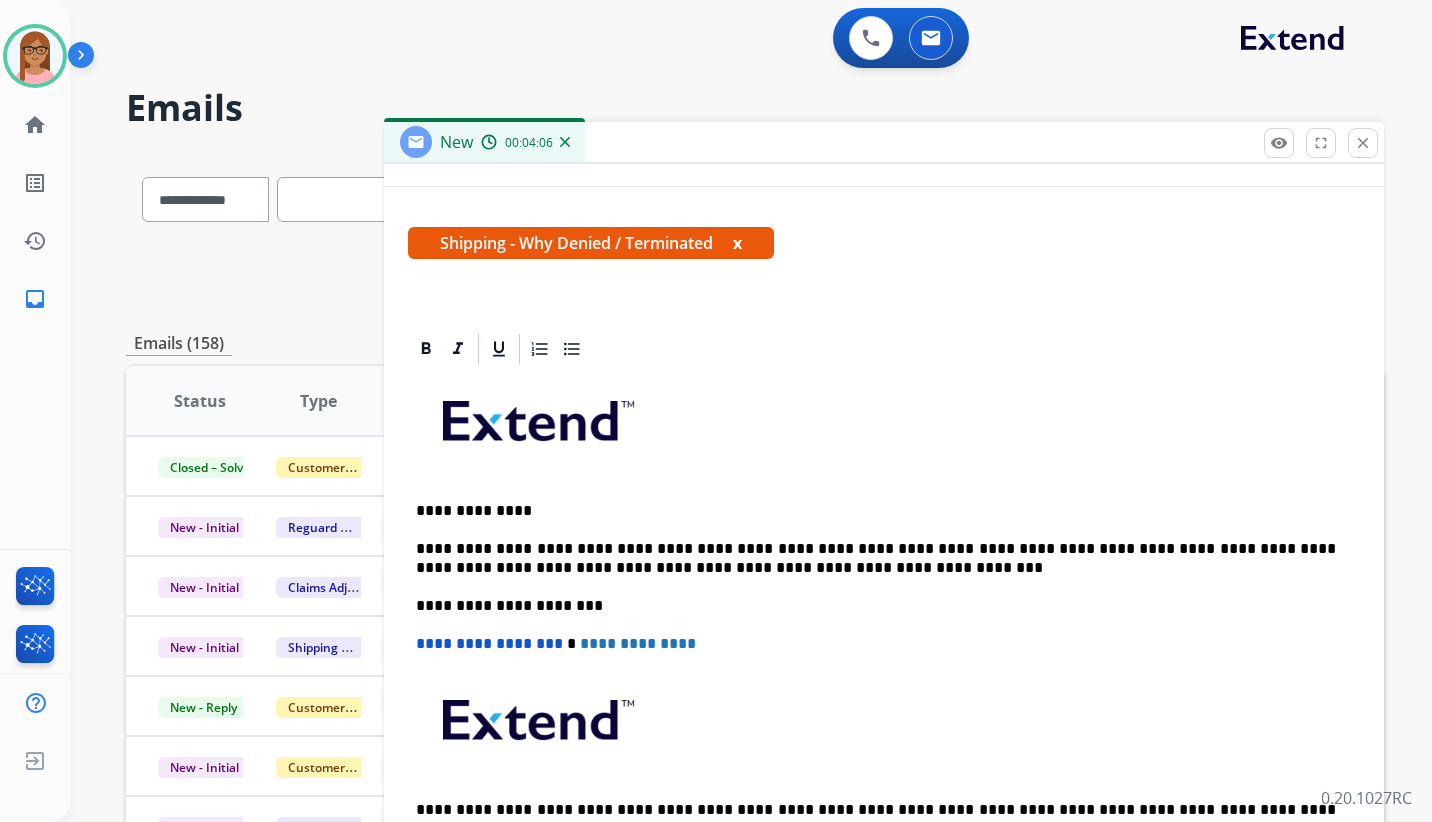 scroll, scrollTop: 345, scrollLeft: 0, axis: vertical 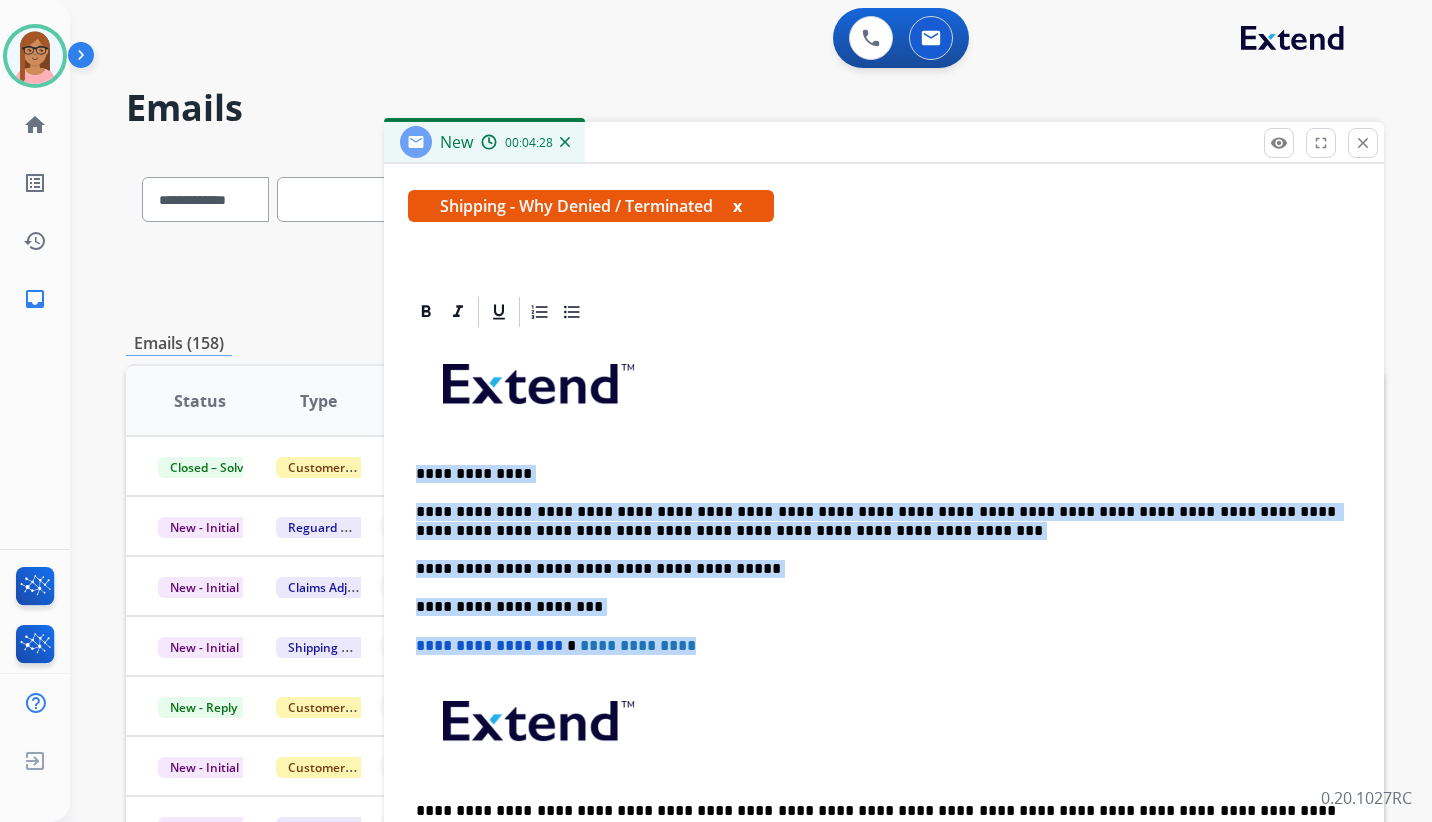 drag, startPoint x: 413, startPoint y: 471, endPoint x: 703, endPoint y: 659, distance: 345.60672 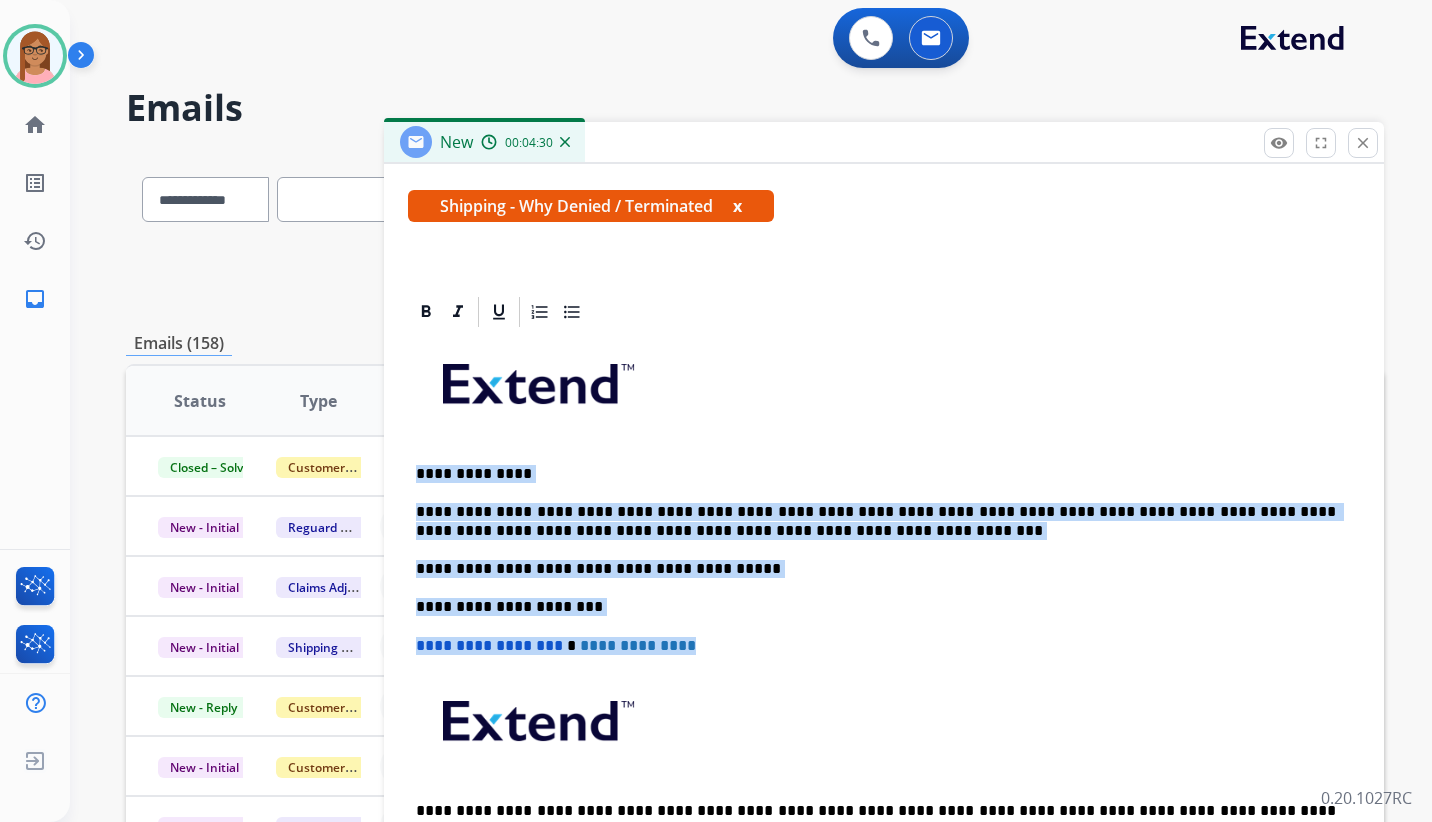 copy on "**********" 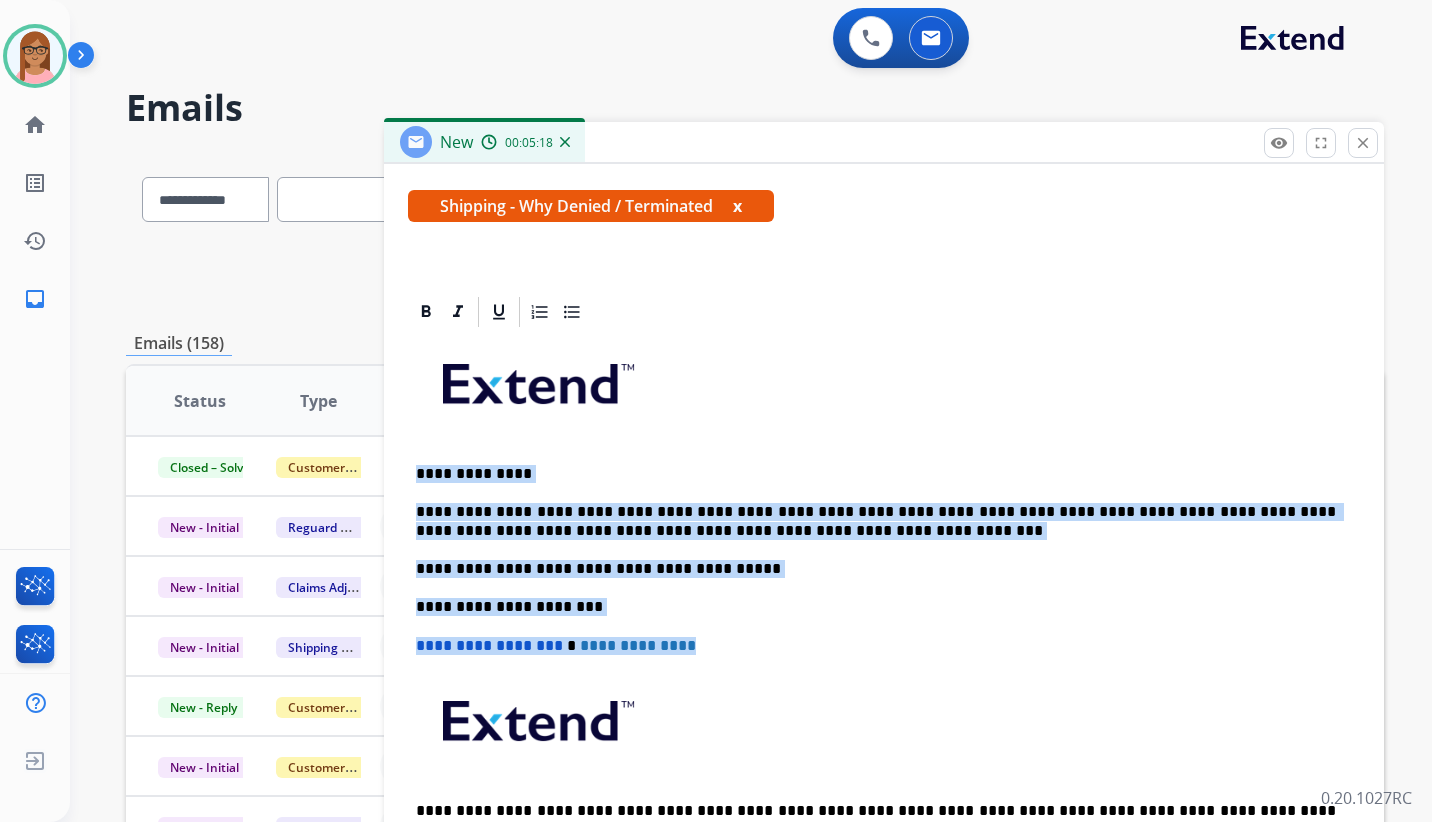 click on "**********" at bounding box center [876, 521] 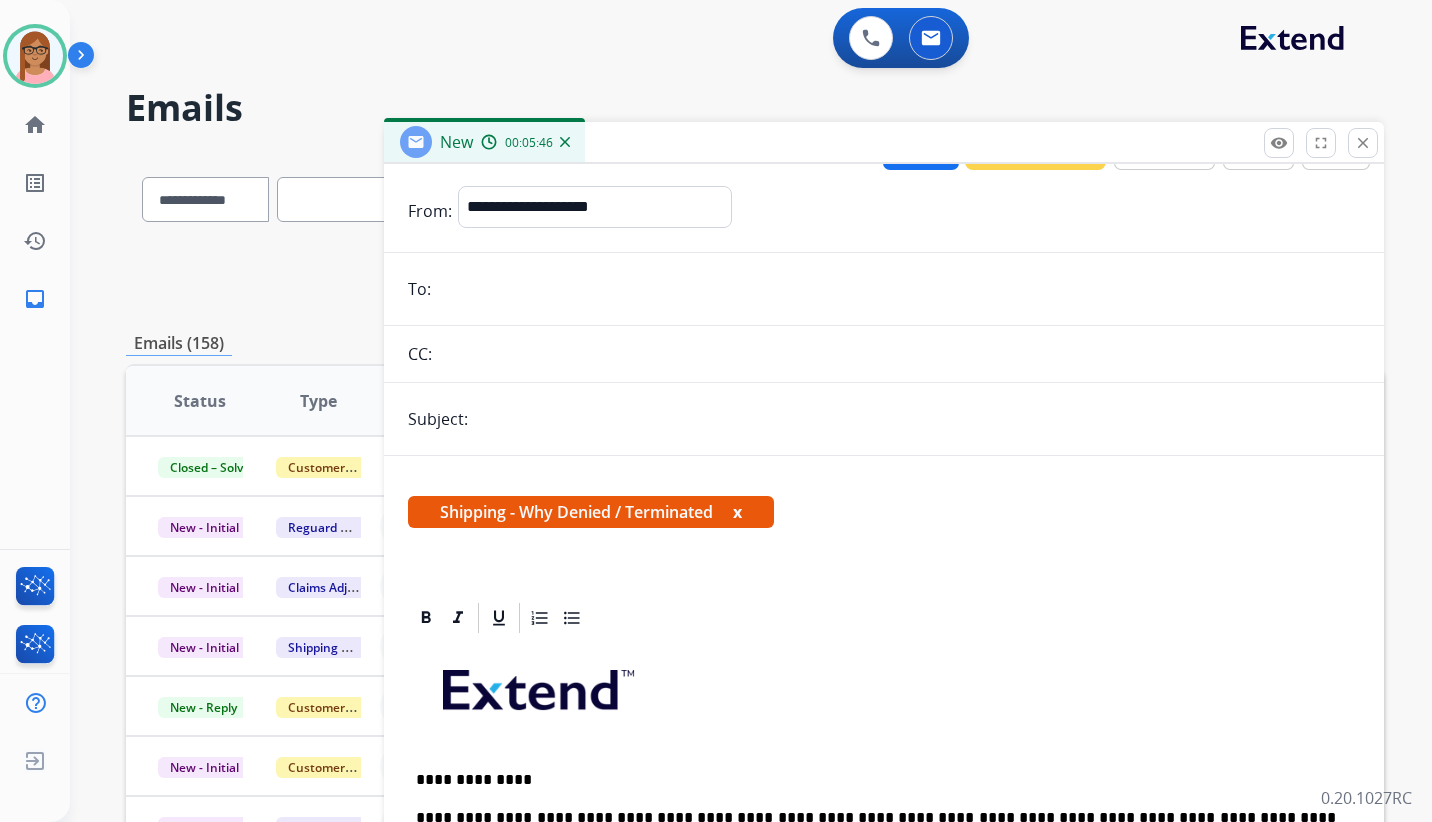 scroll, scrollTop: 0, scrollLeft: 0, axis: both 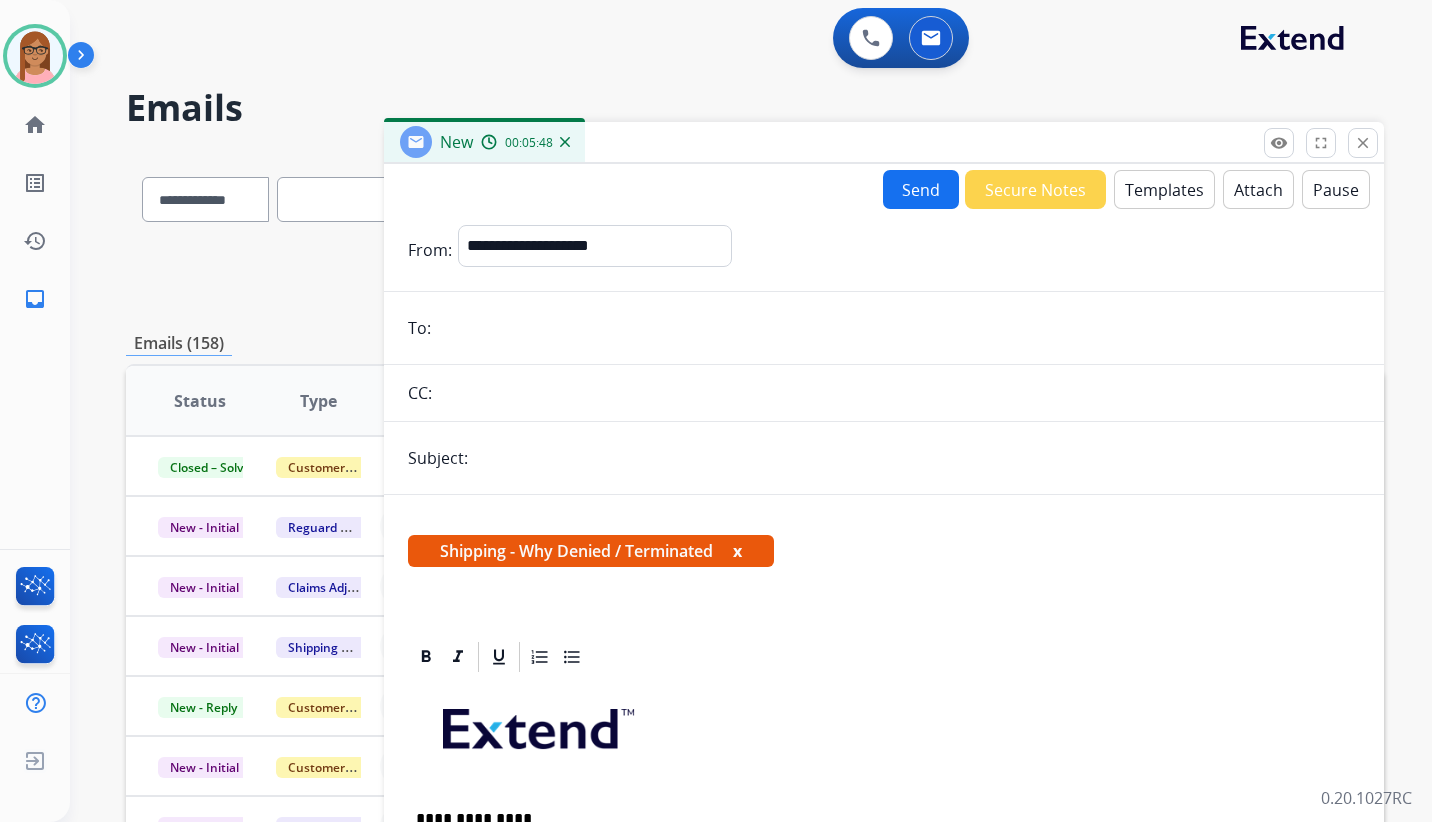 click on "Send" at bounding box center (921, 189) 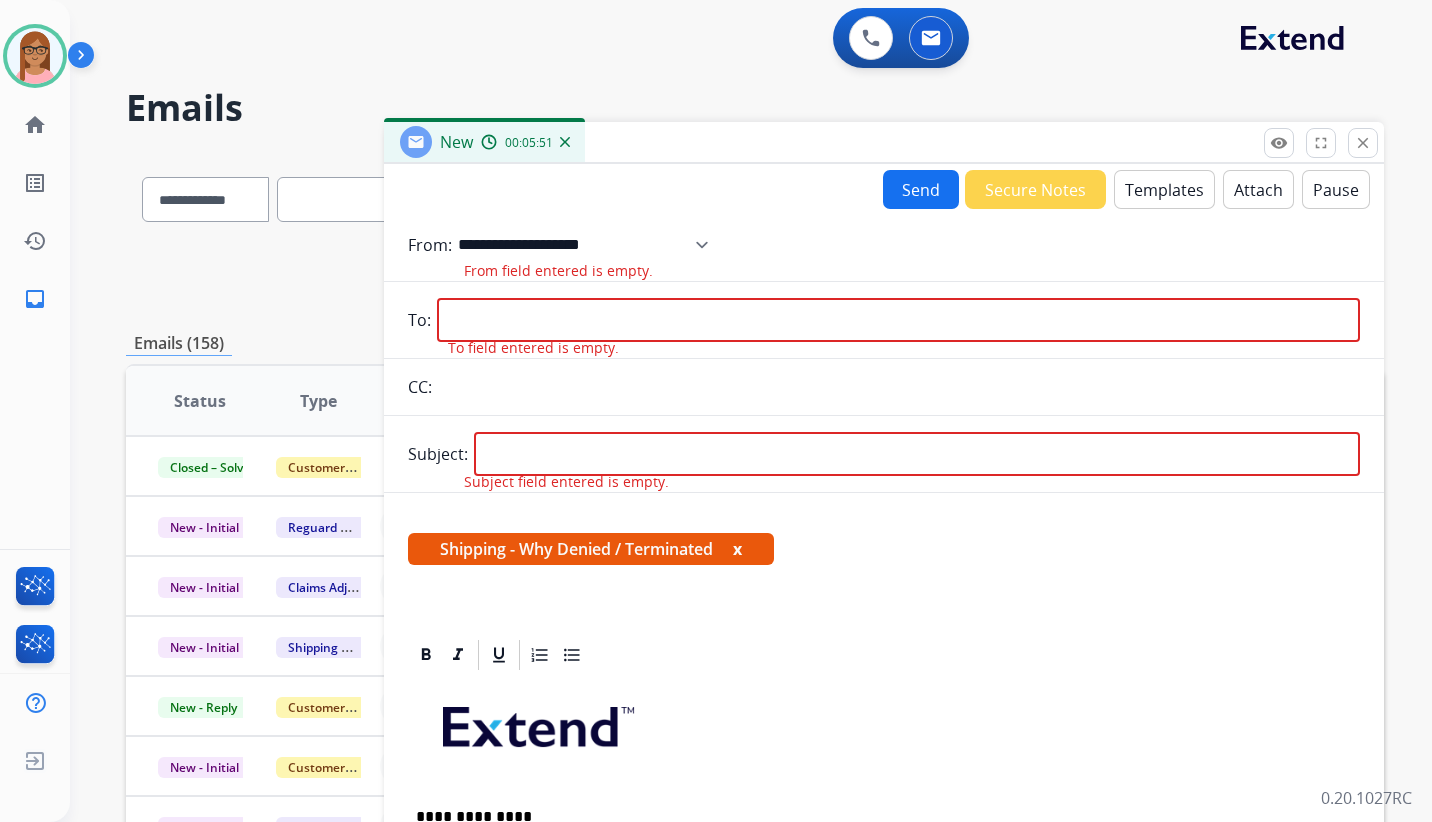 click on "**********" at bounding box center (590, 245) 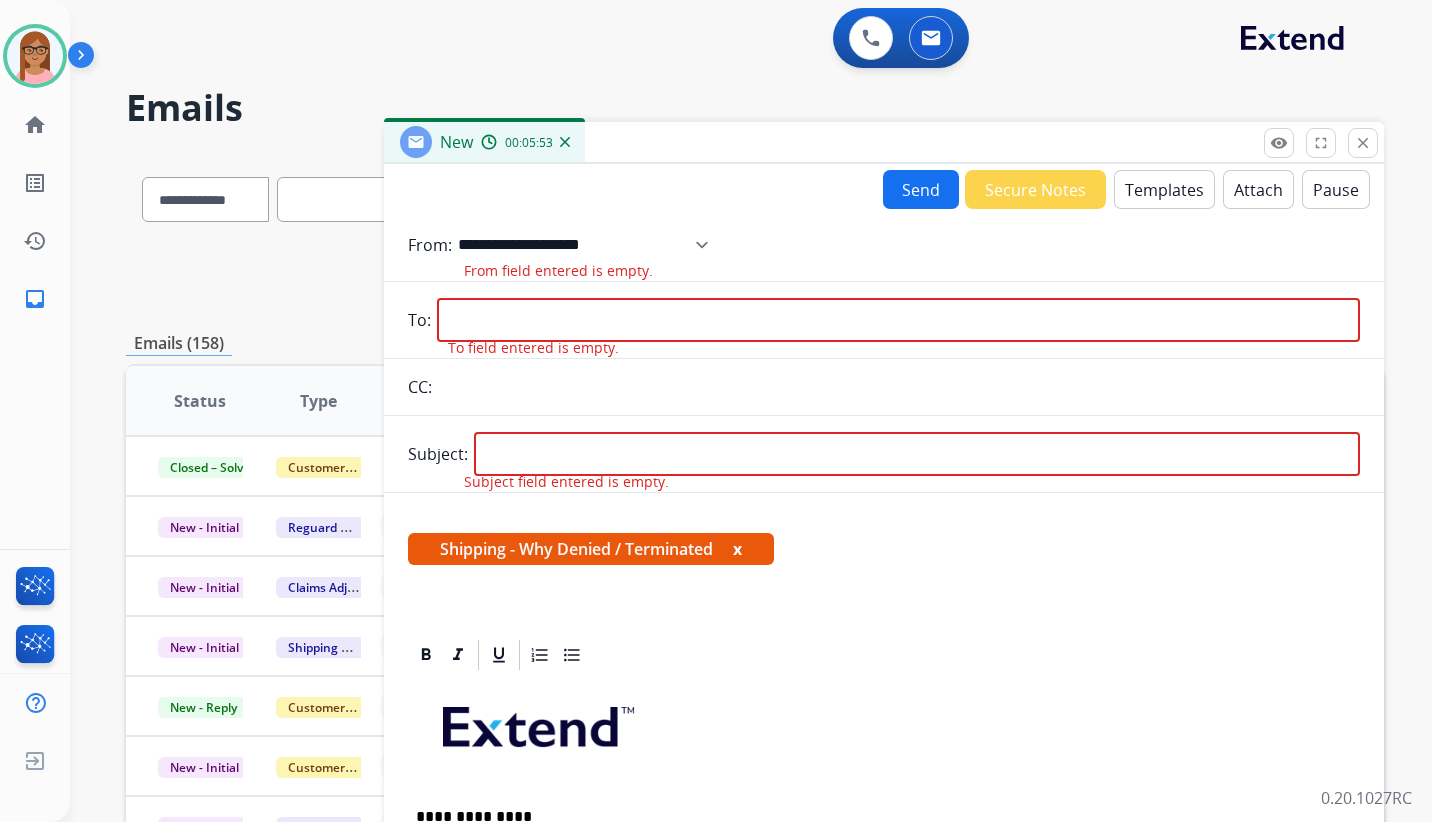 select on "**********" 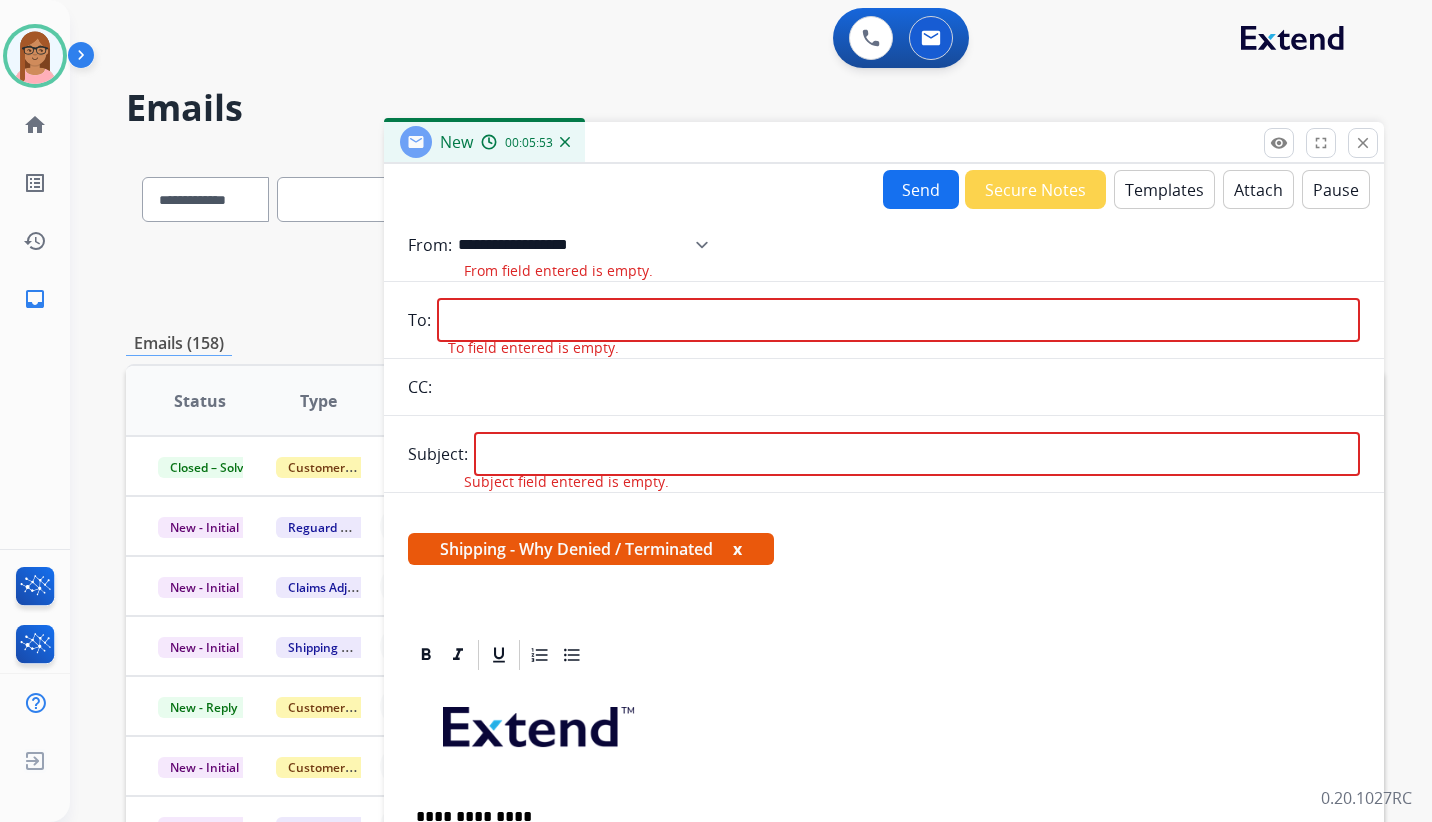 click on "**********" at bounding box center [590, 245] 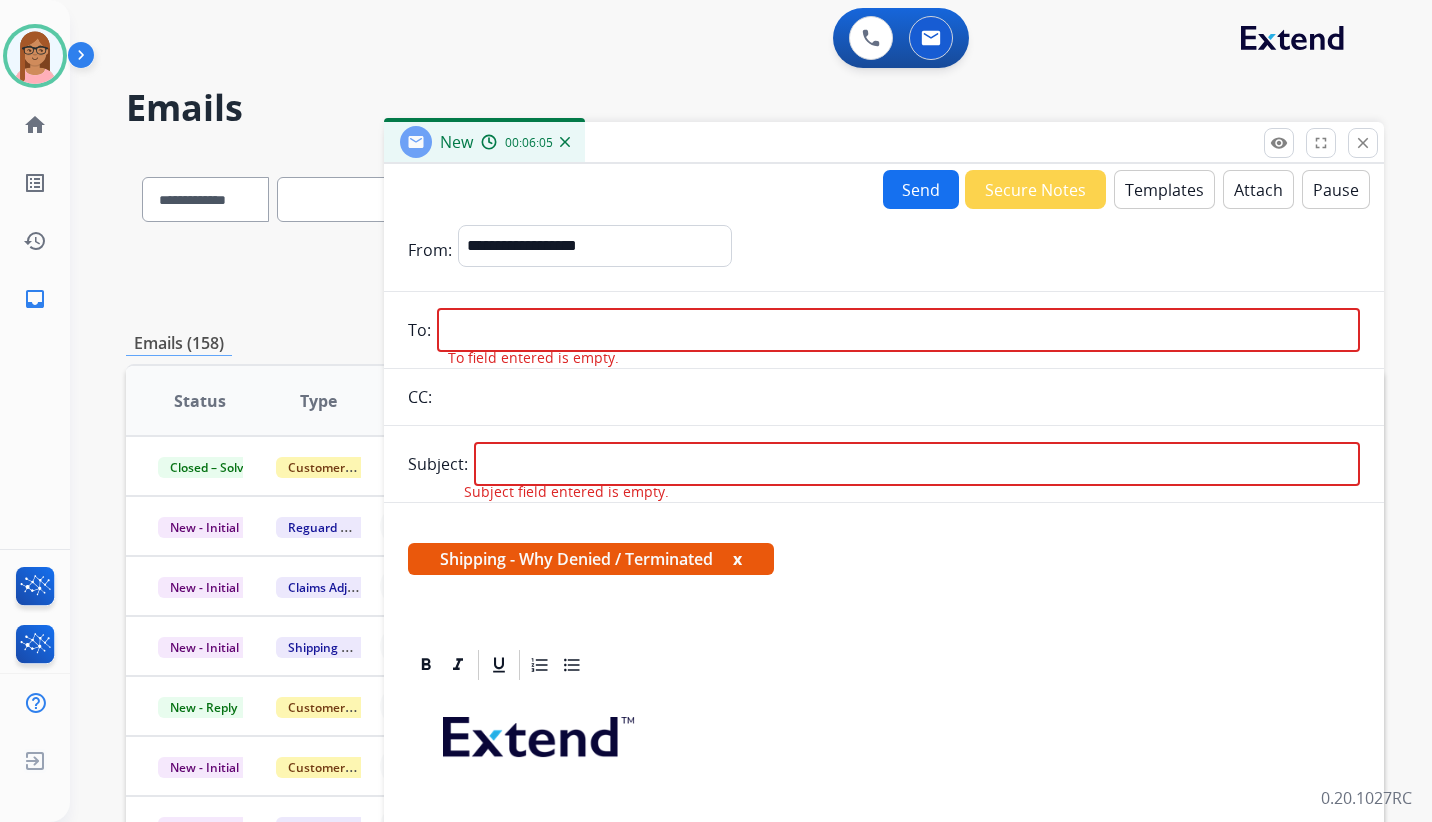 click at bounding box center (898, 330) 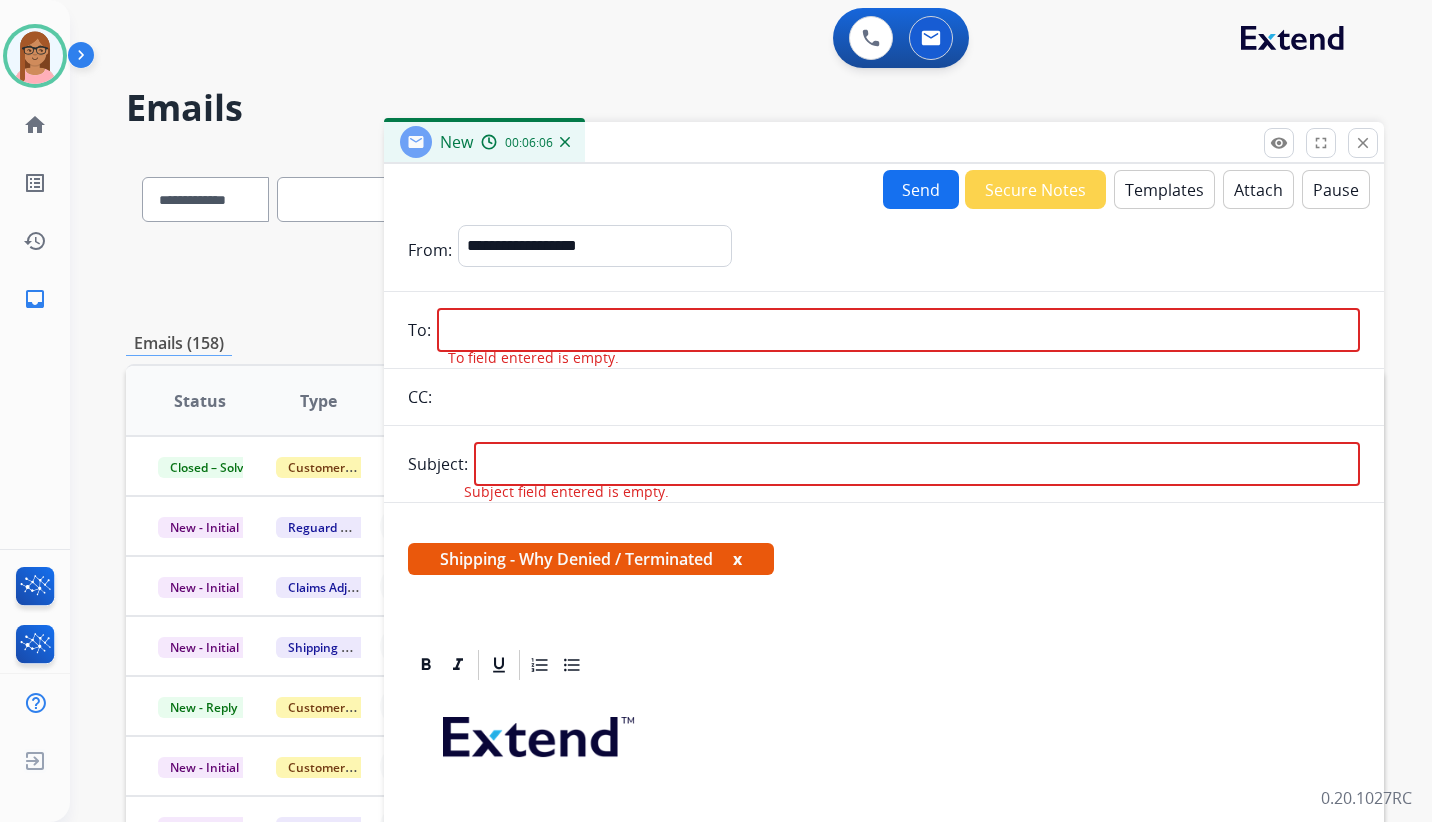 paste on "**********" 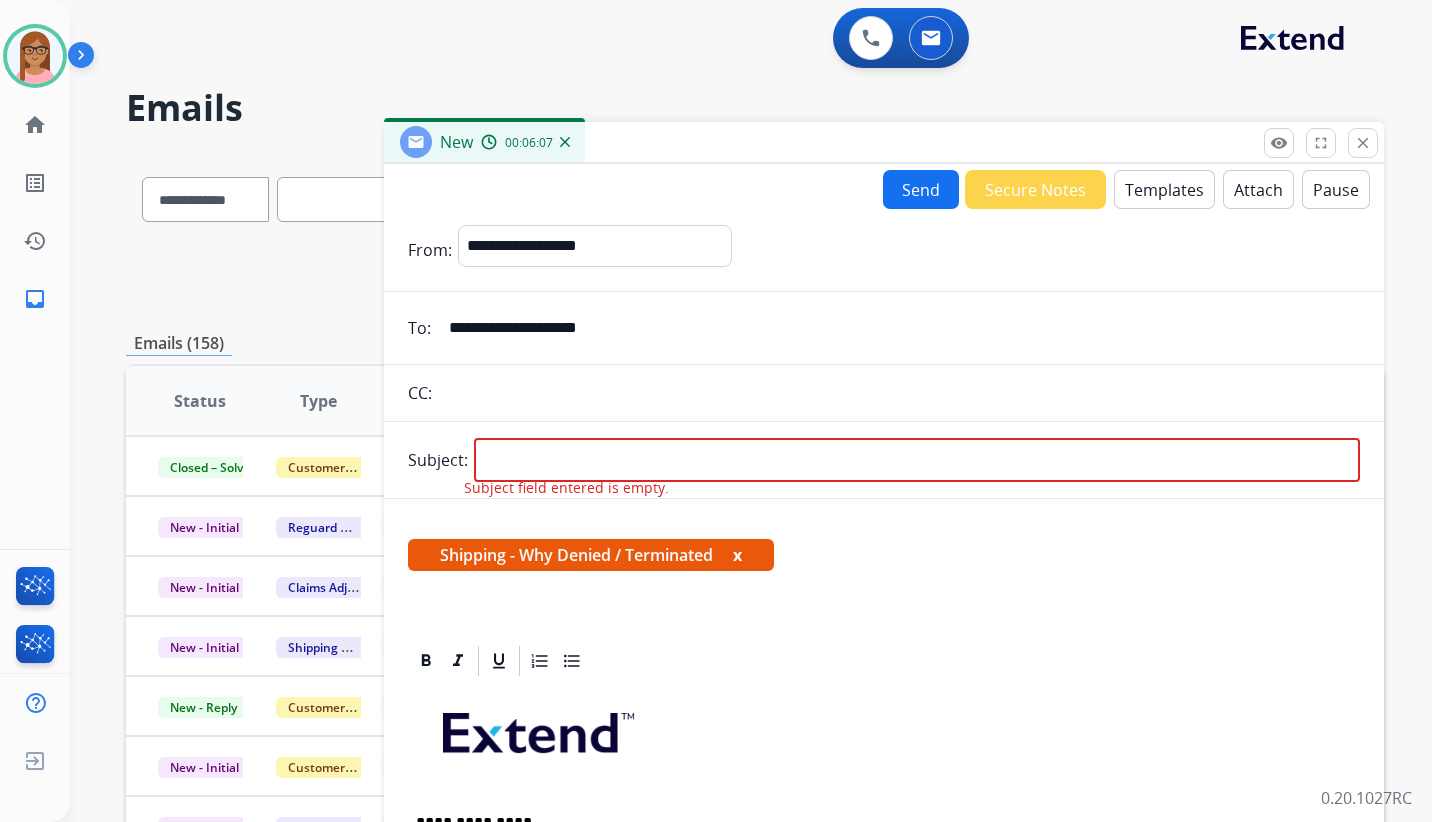 type on "**********" 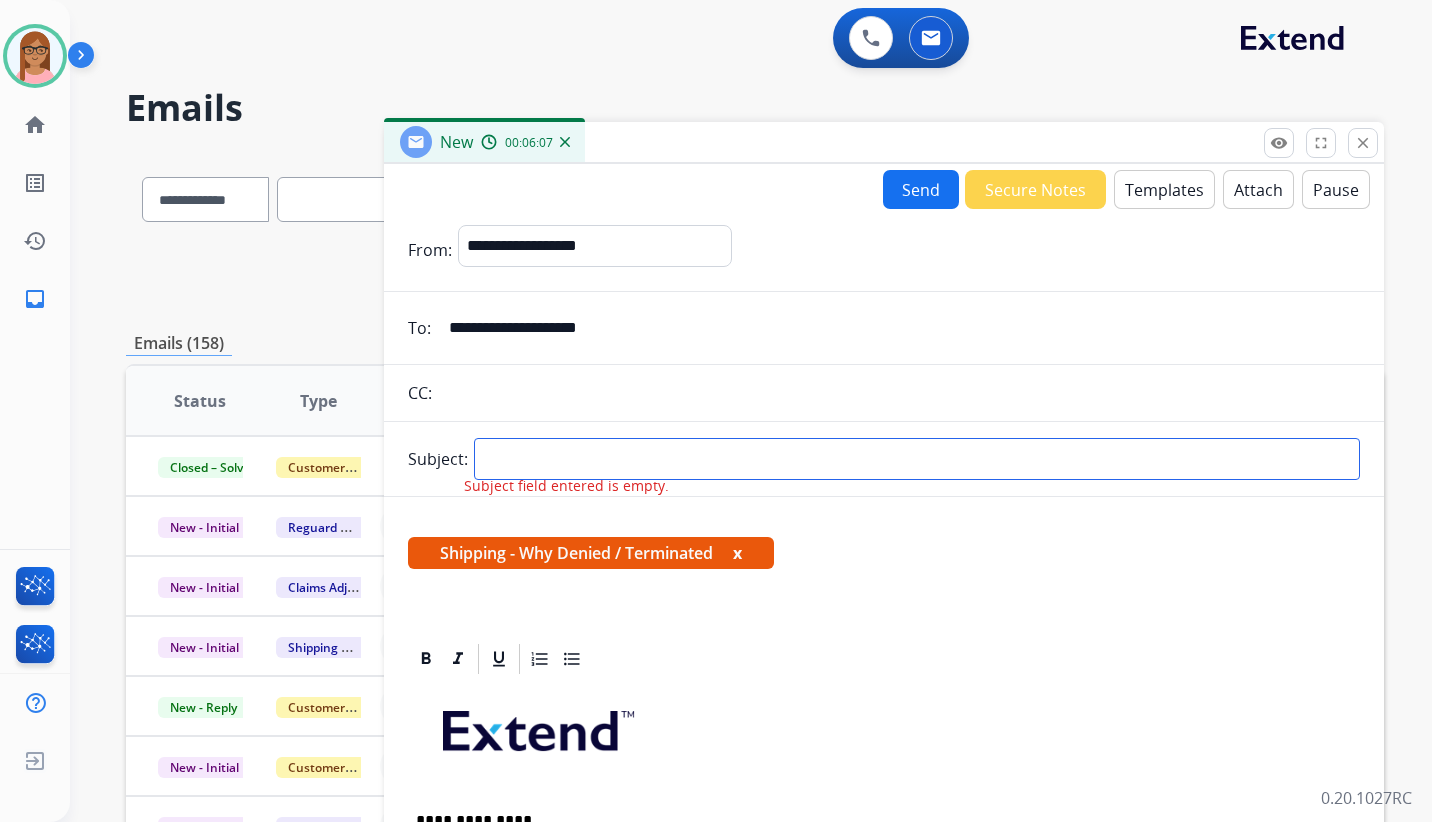 click at bounding box center [917, 459] 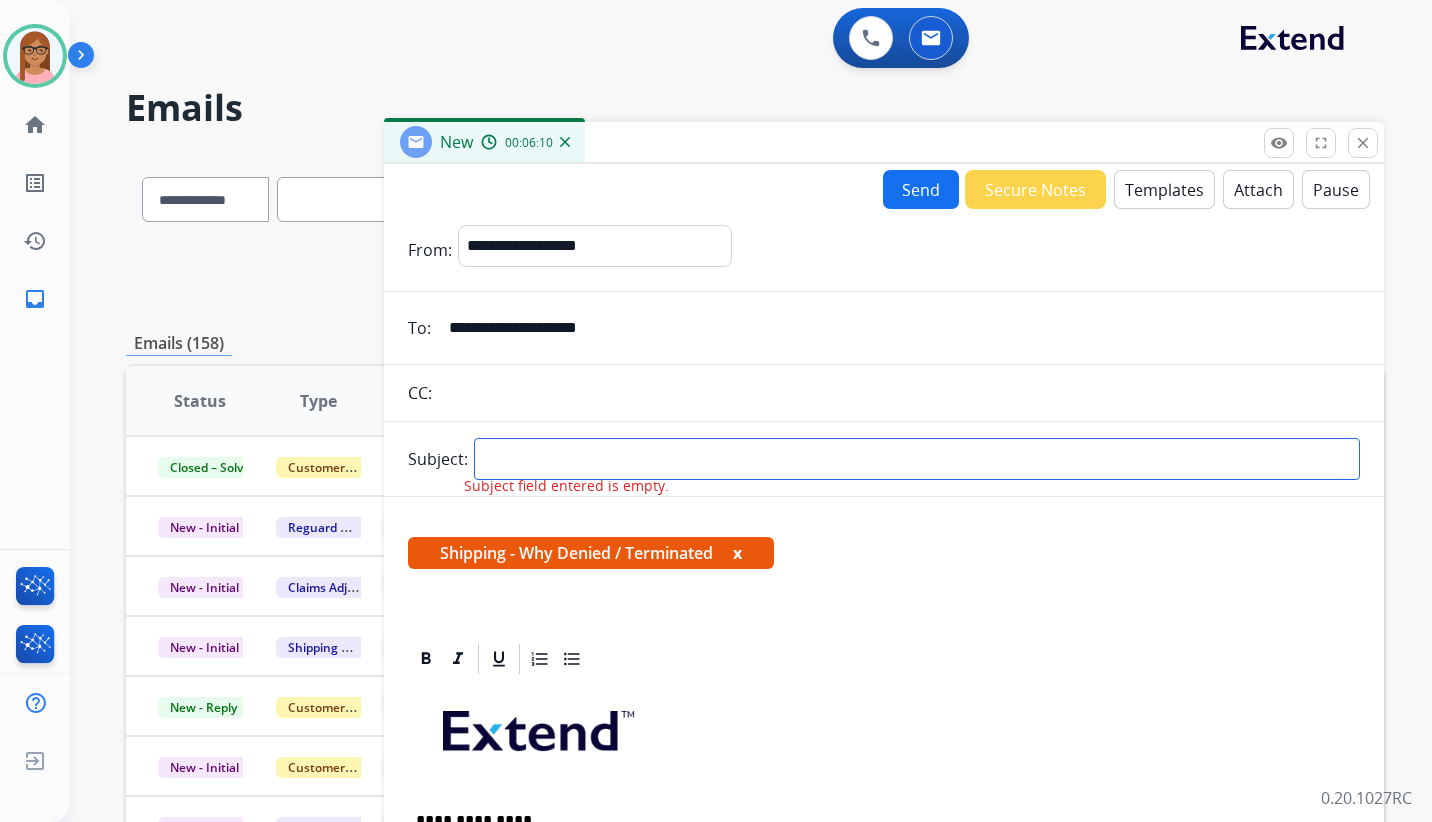 type on "**********" 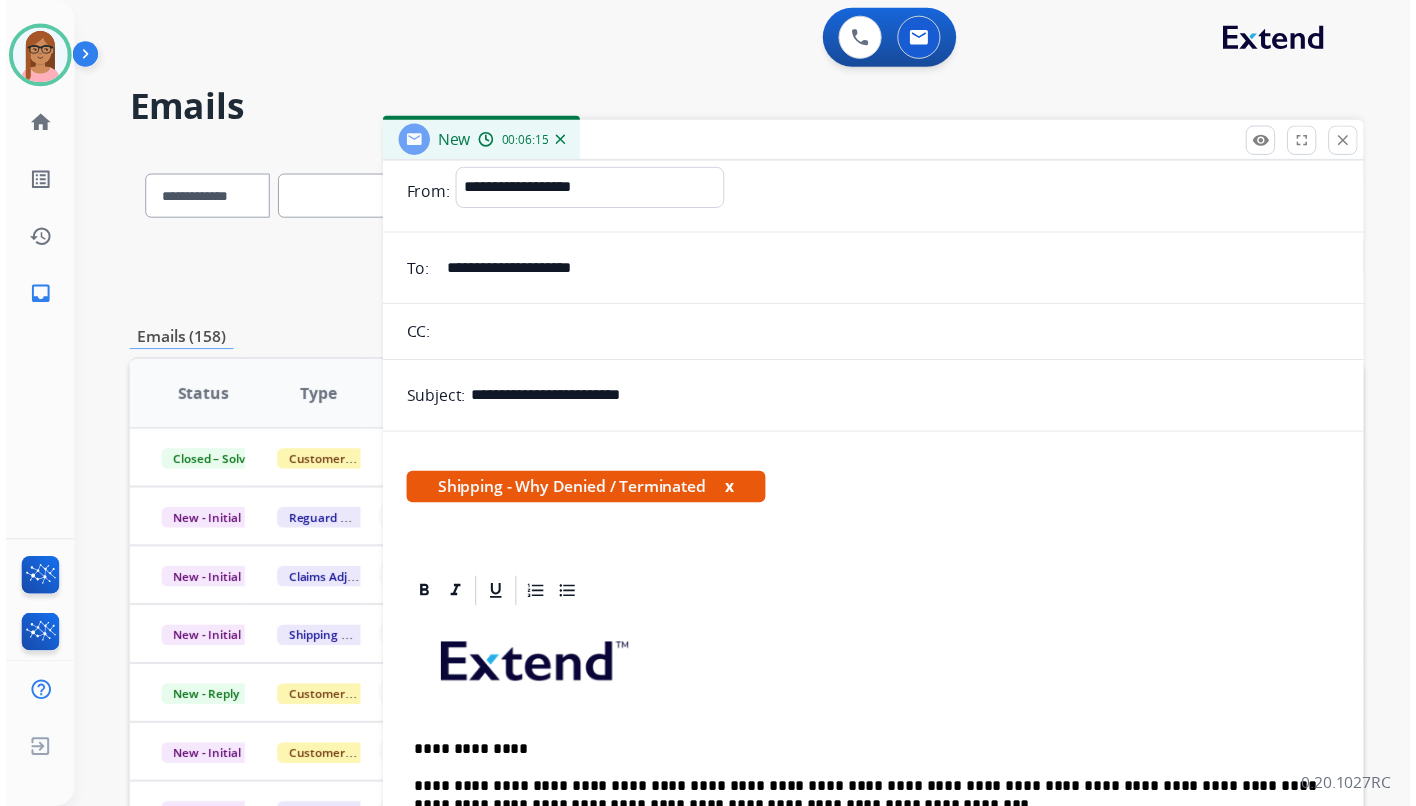 scroll, scrollTop: 0, scrollLeft: 0, axis: both 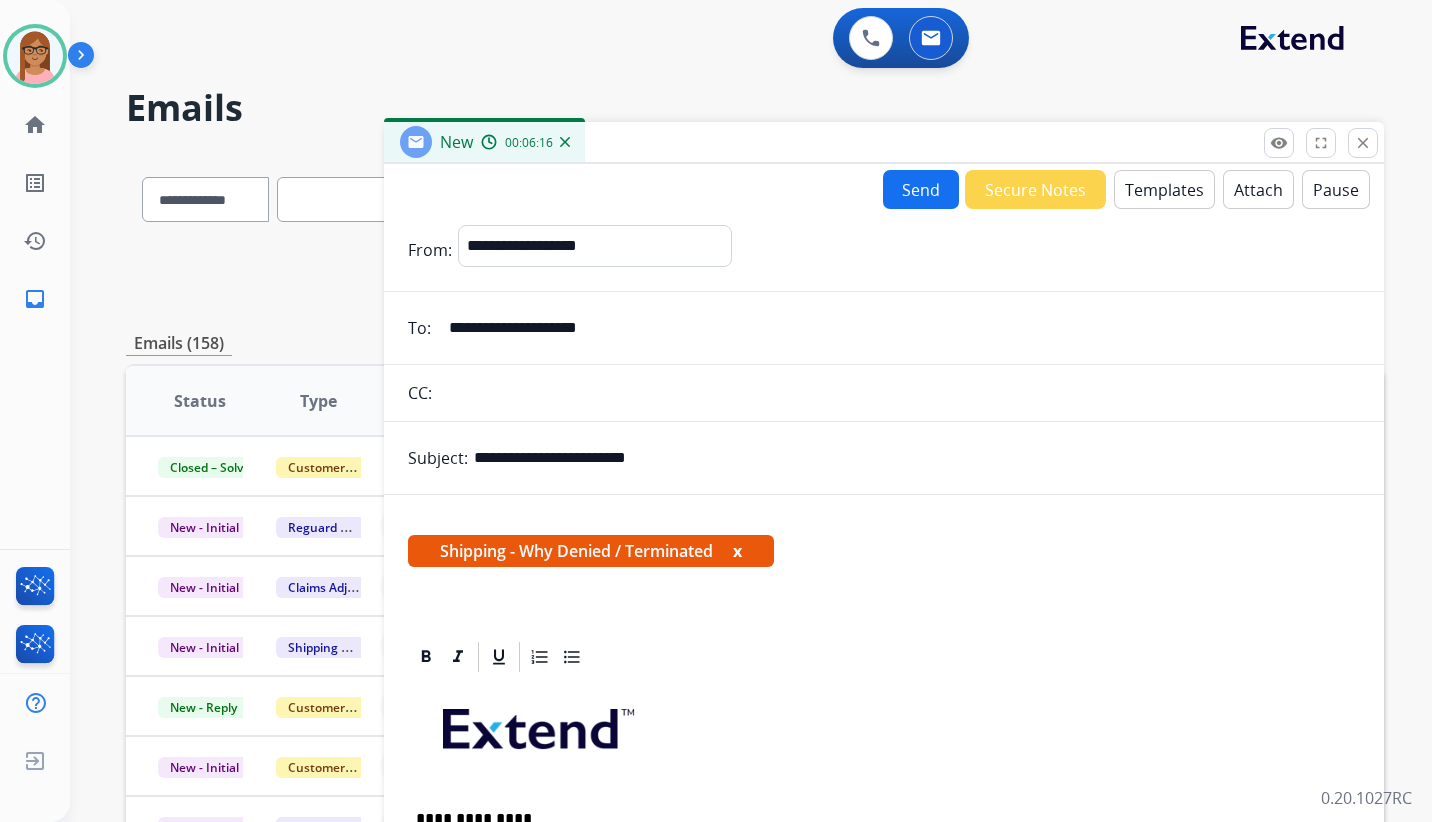 click on "Send" at bounding box center (921, 189) 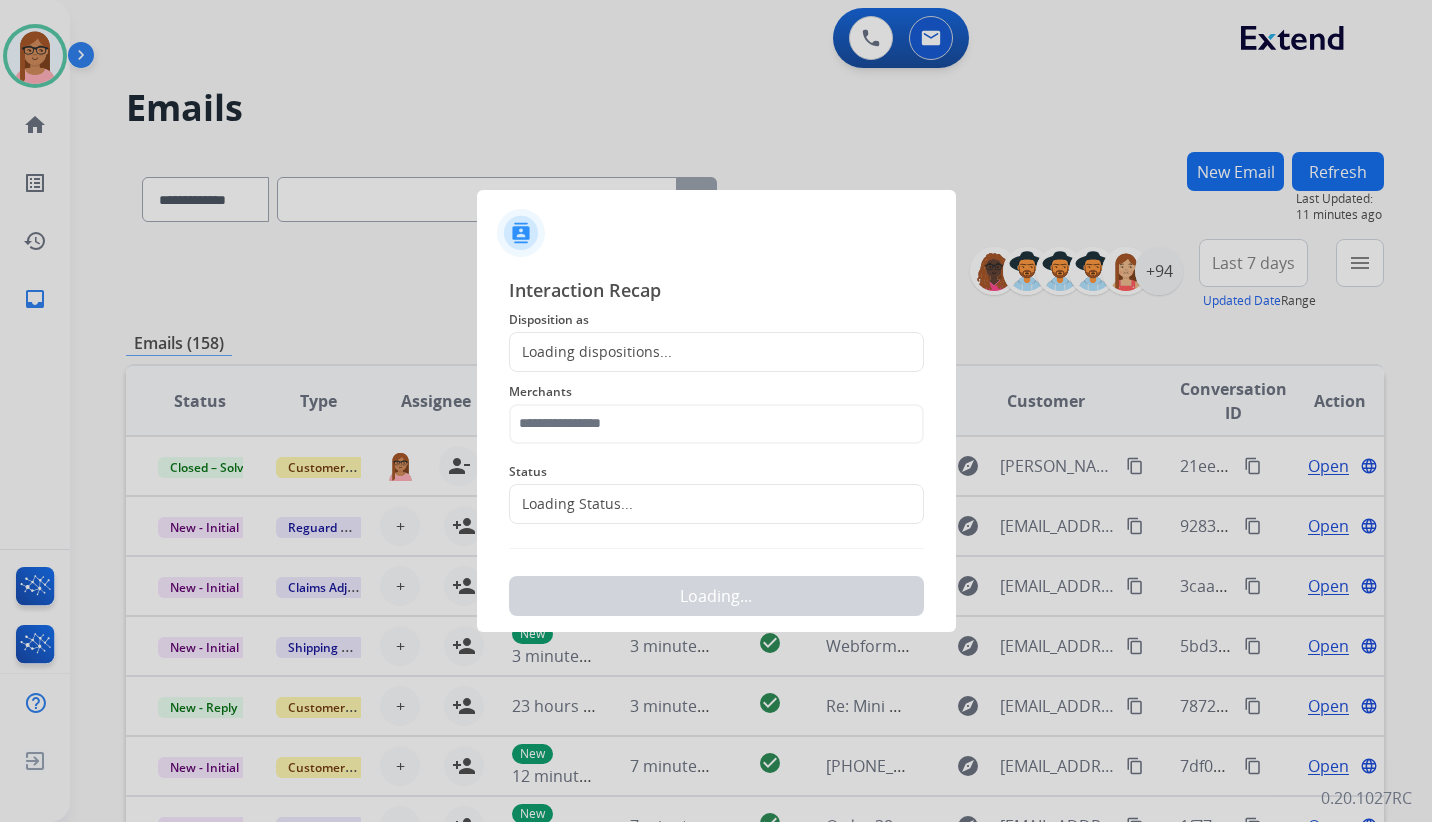 click on "Loading dispositions..." 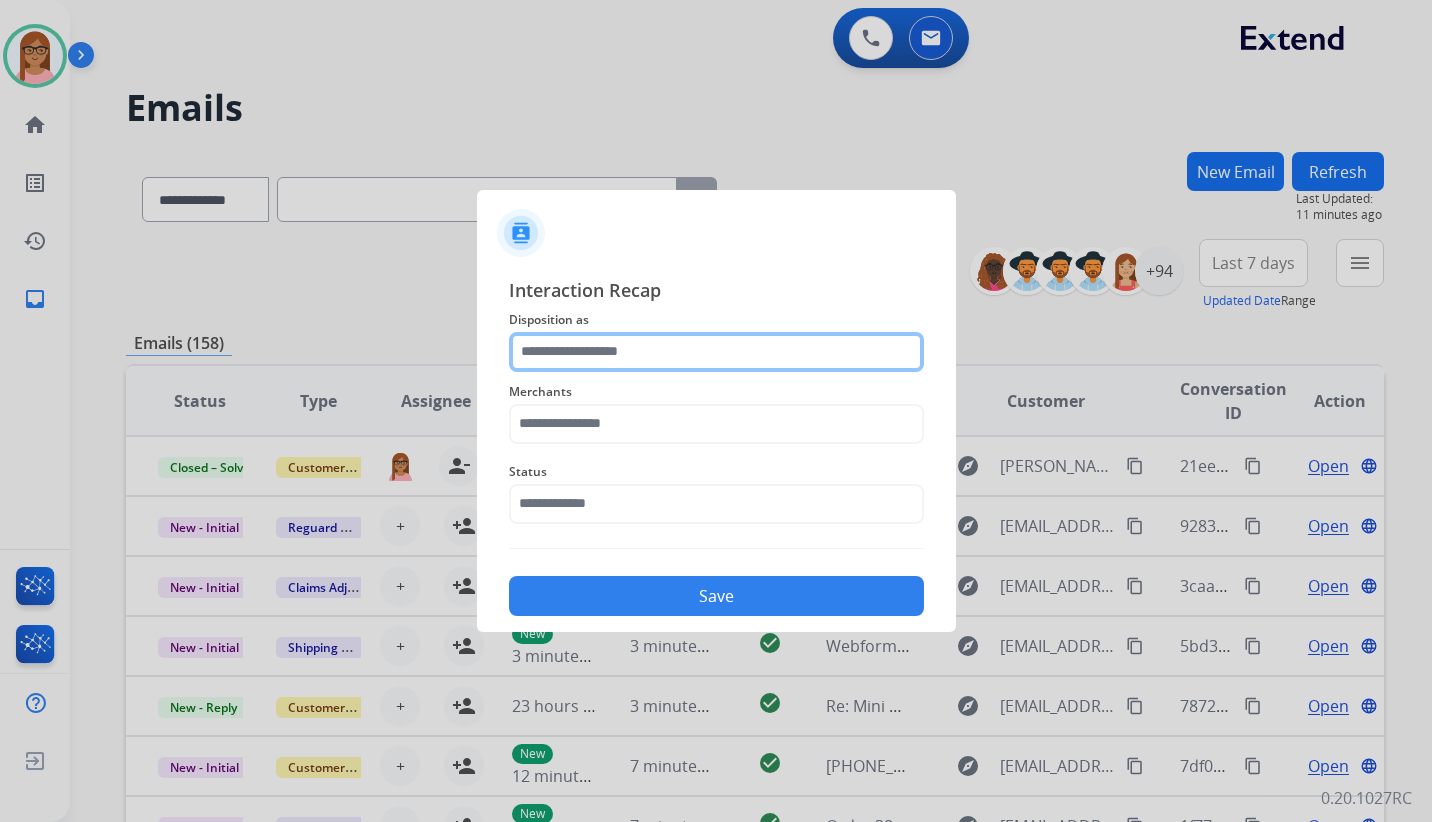 click 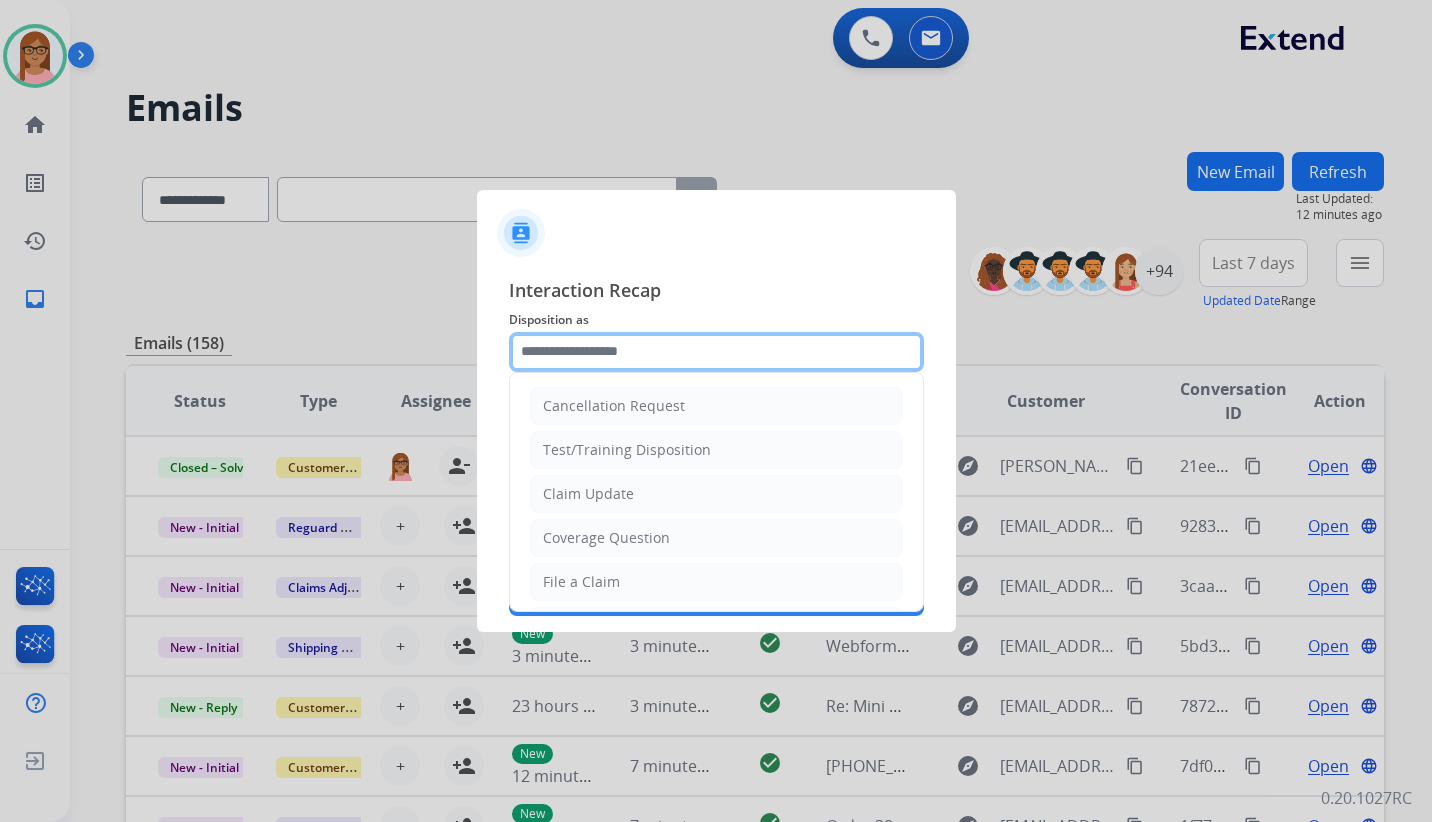 type on "**********" 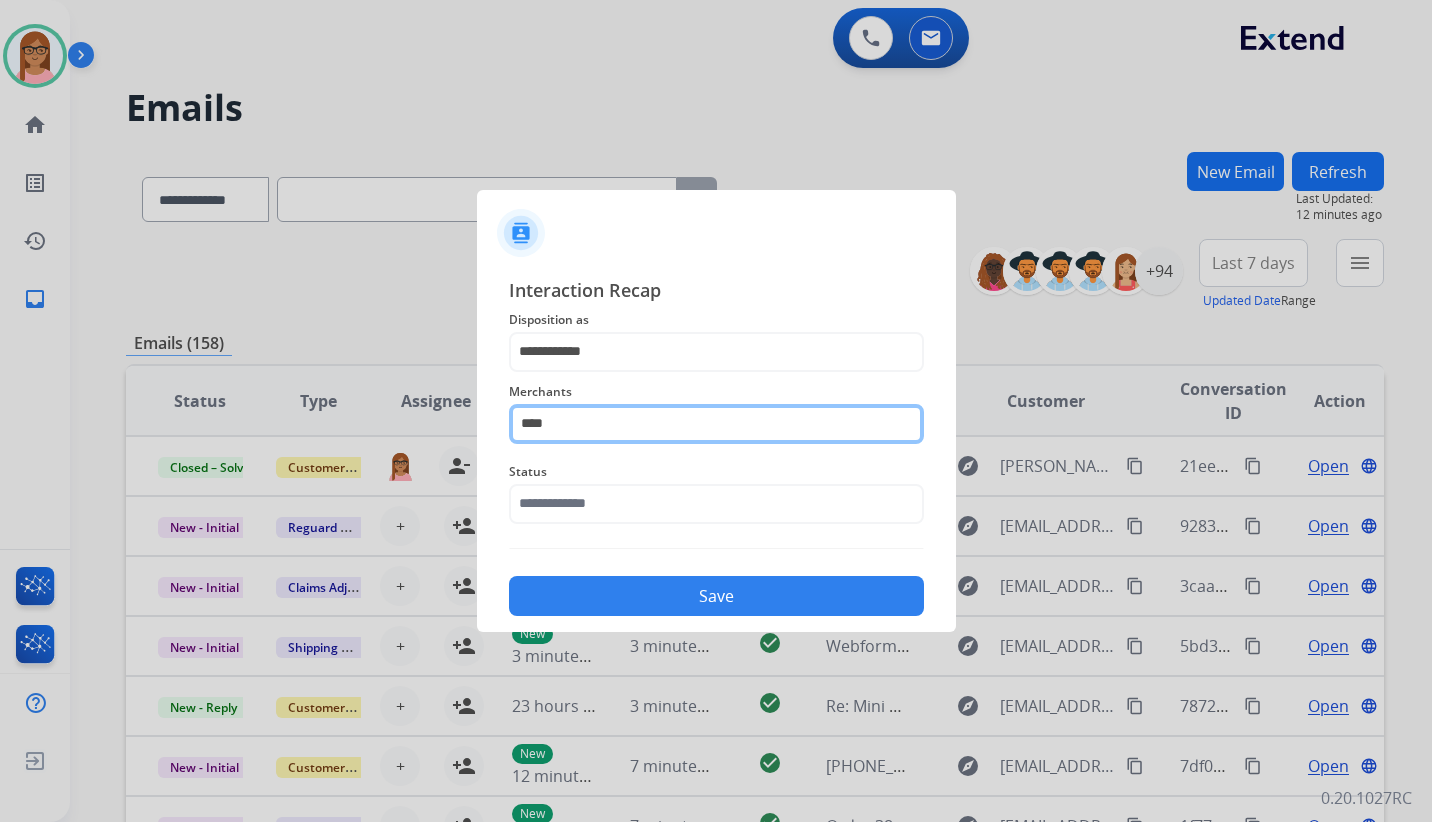 click on "****" 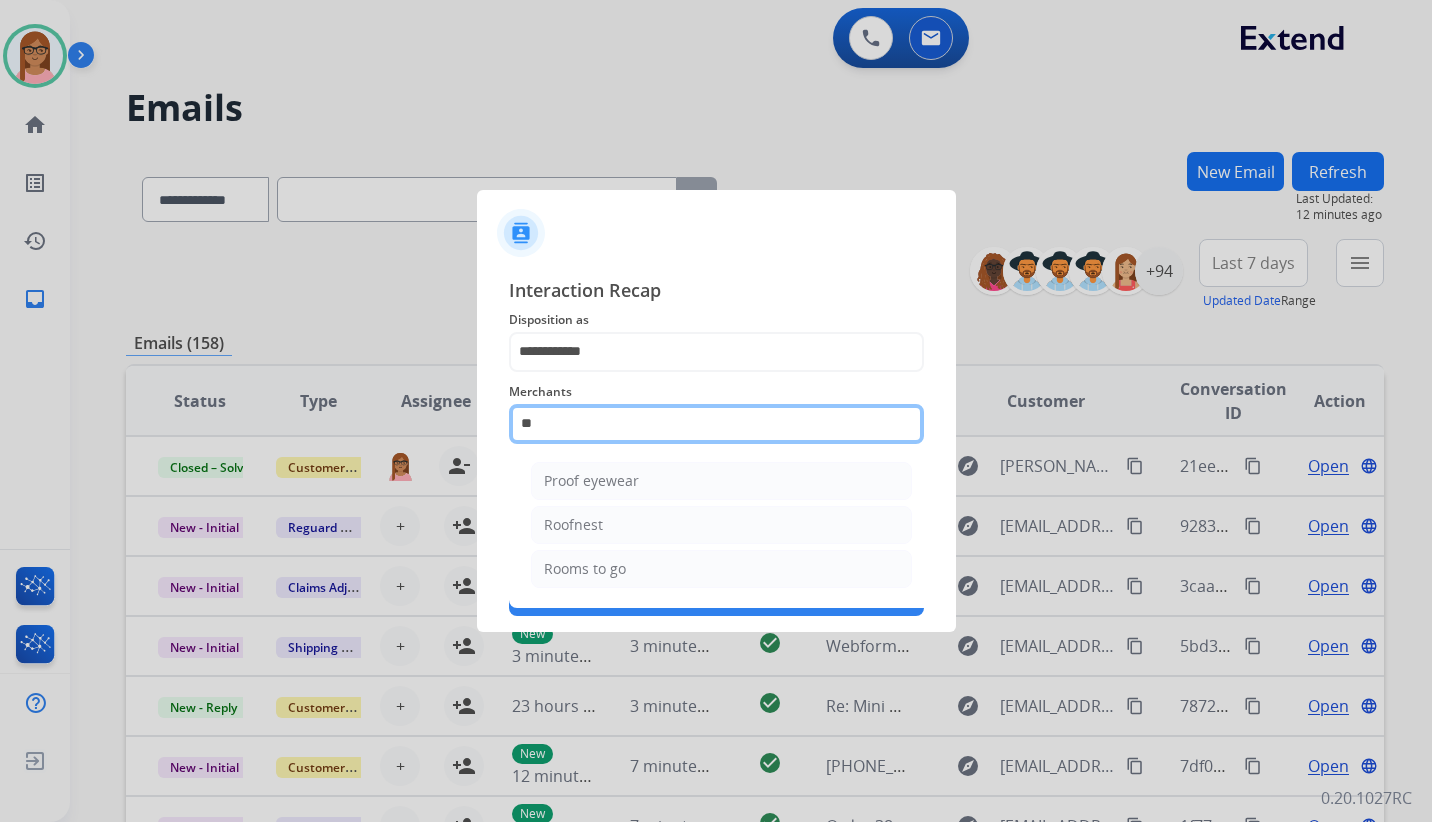 type on "*" 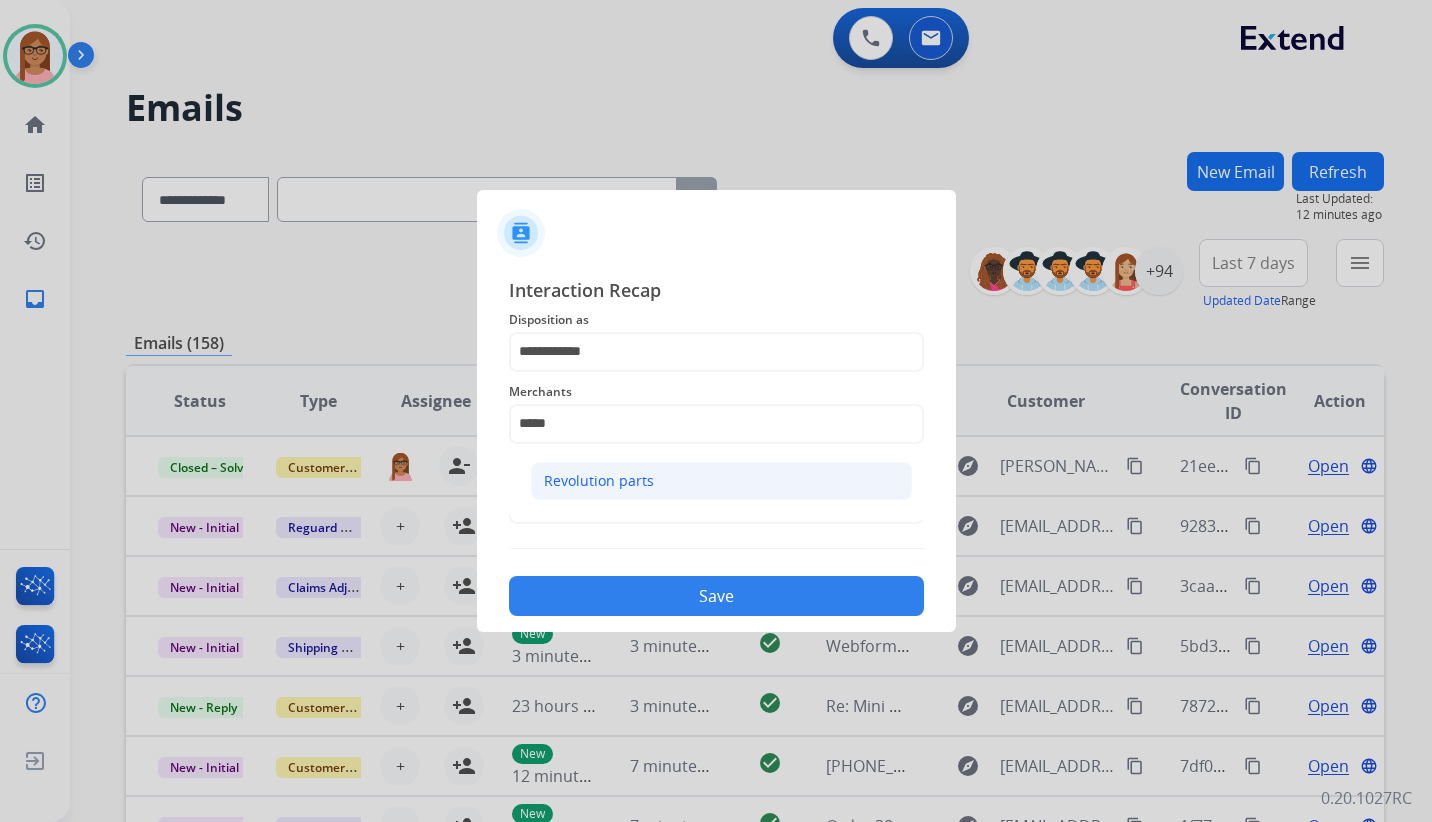 click on "Revolution parts" 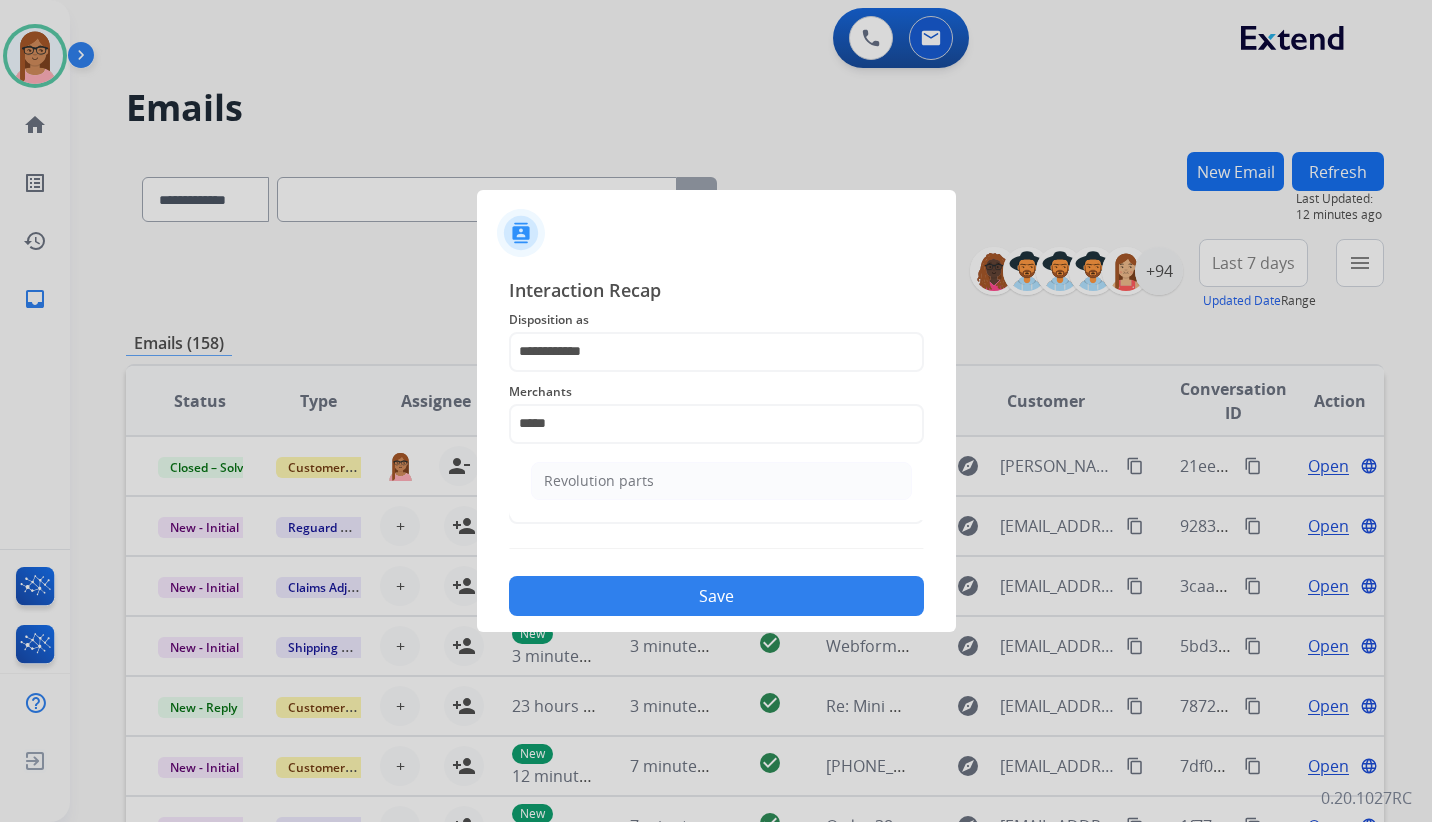 type on "**********" 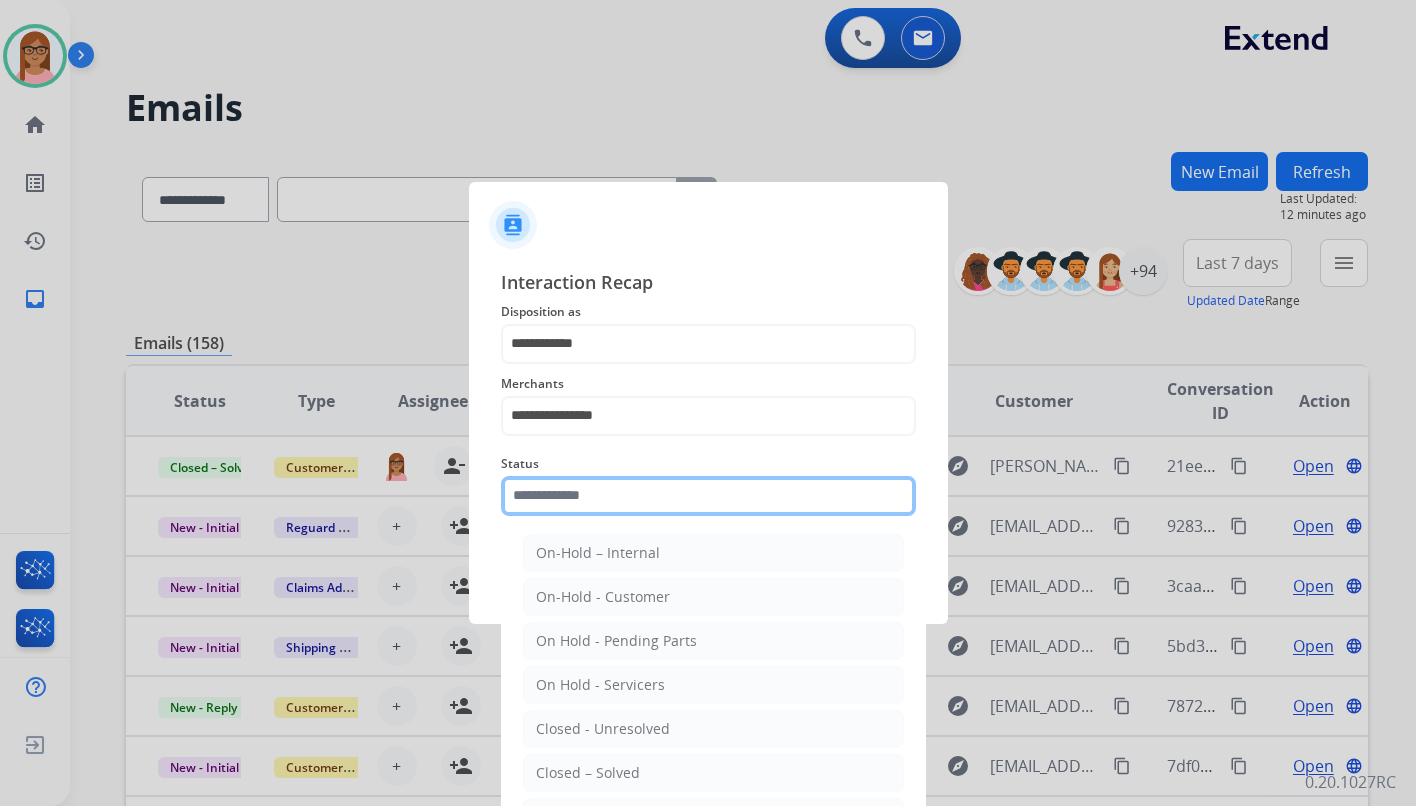 click 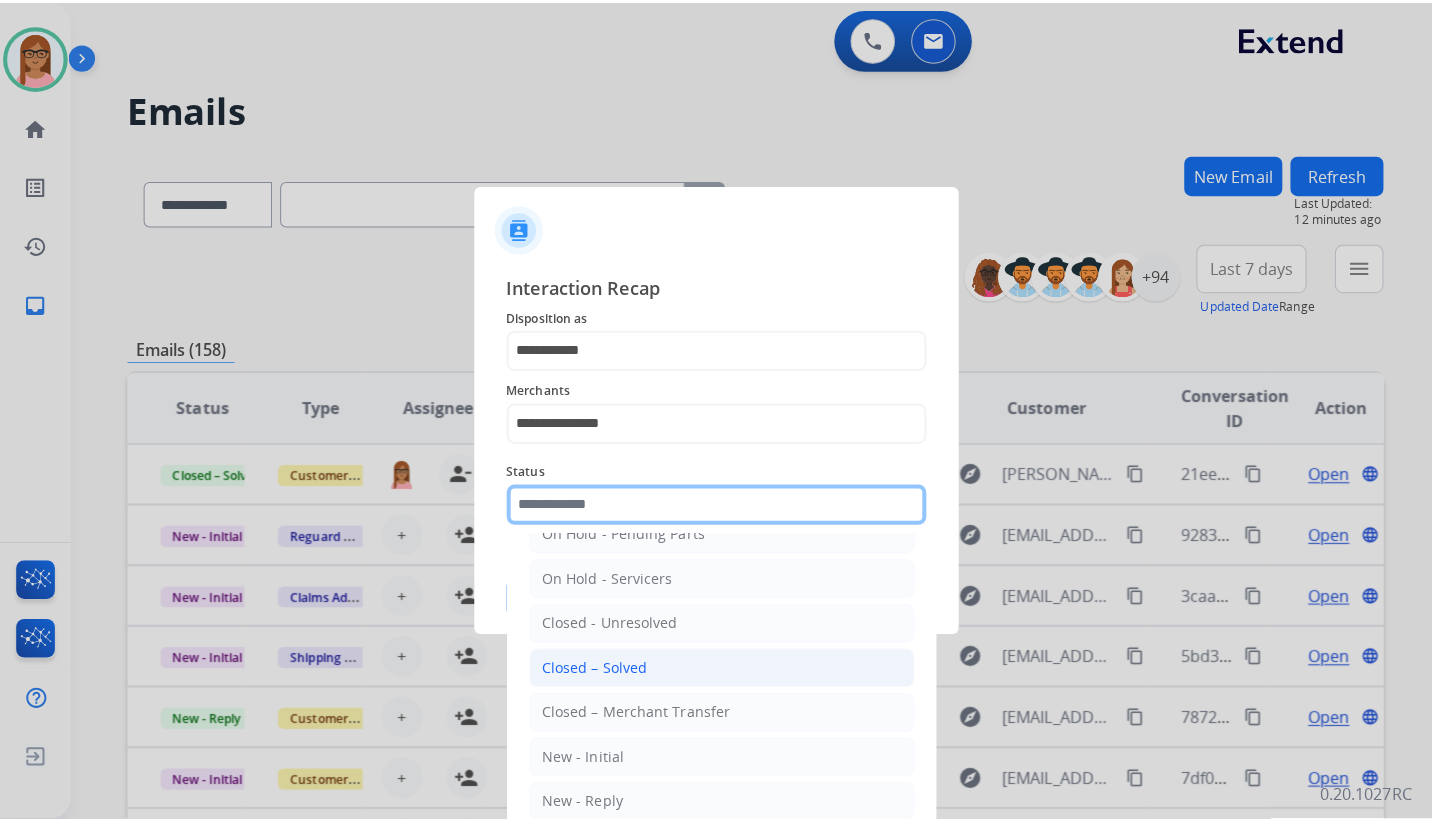 scroll, scrollTop: 120, scrollLeft: 0, axis: vertical 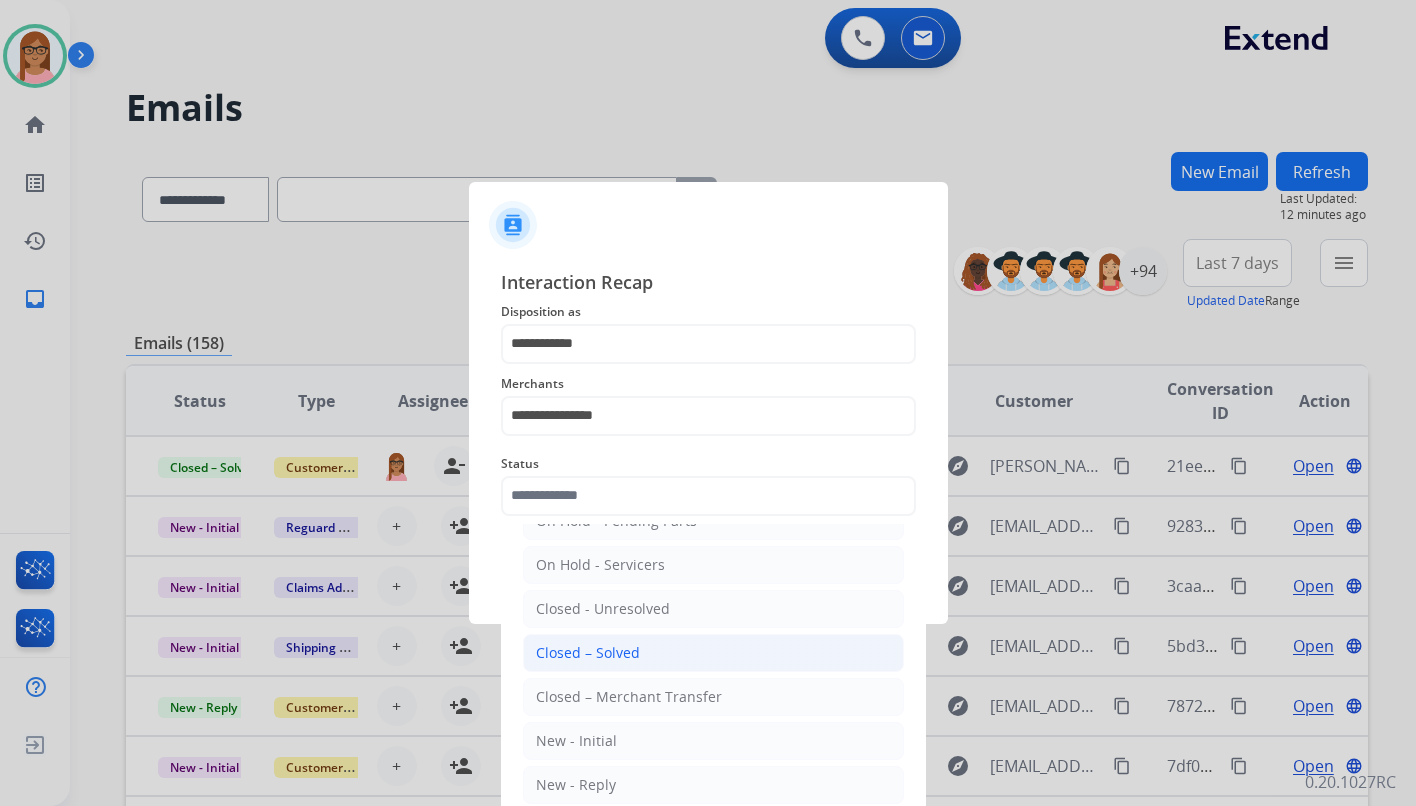 click on "Closed – Solved" 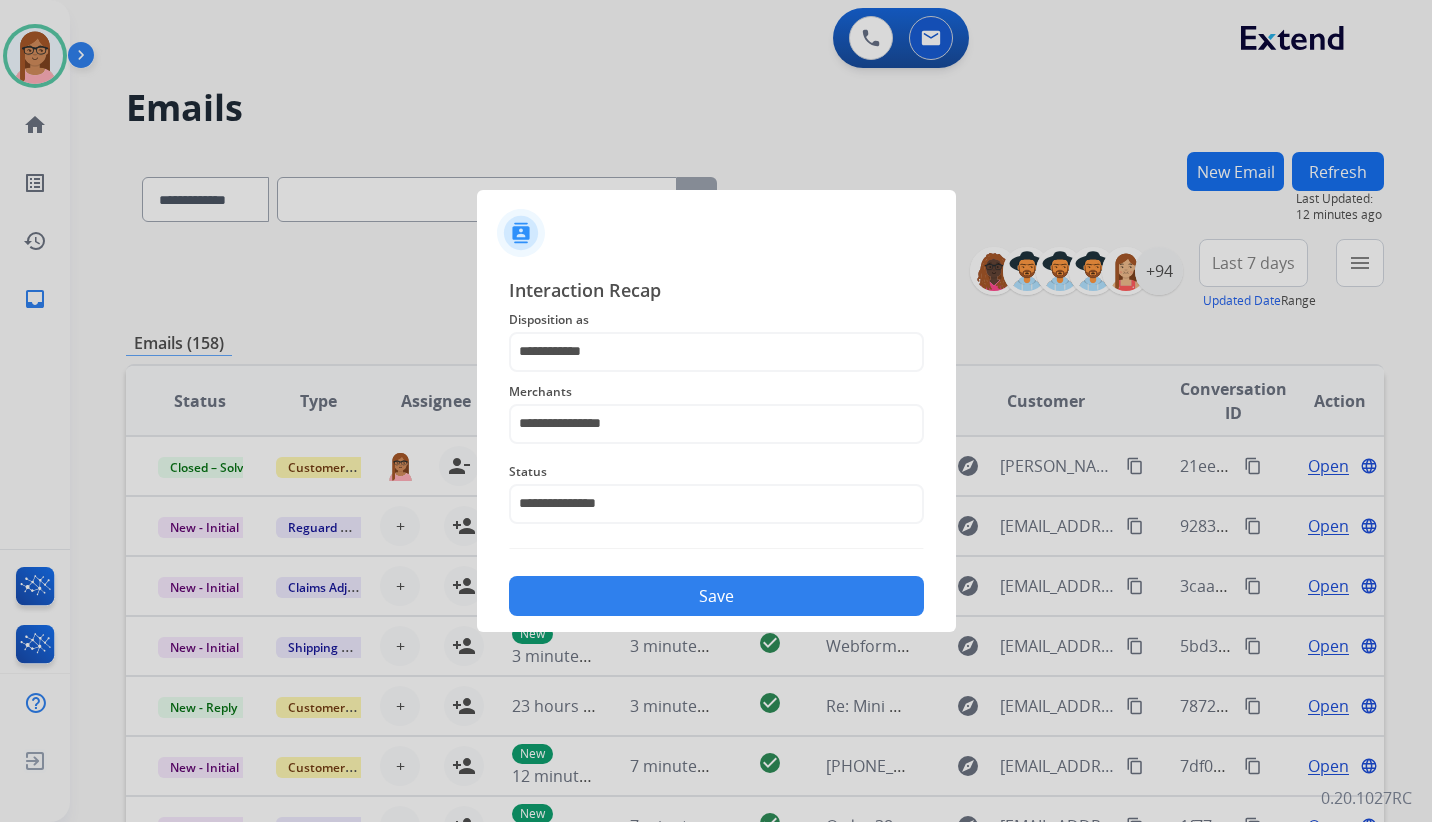 click on "Save" 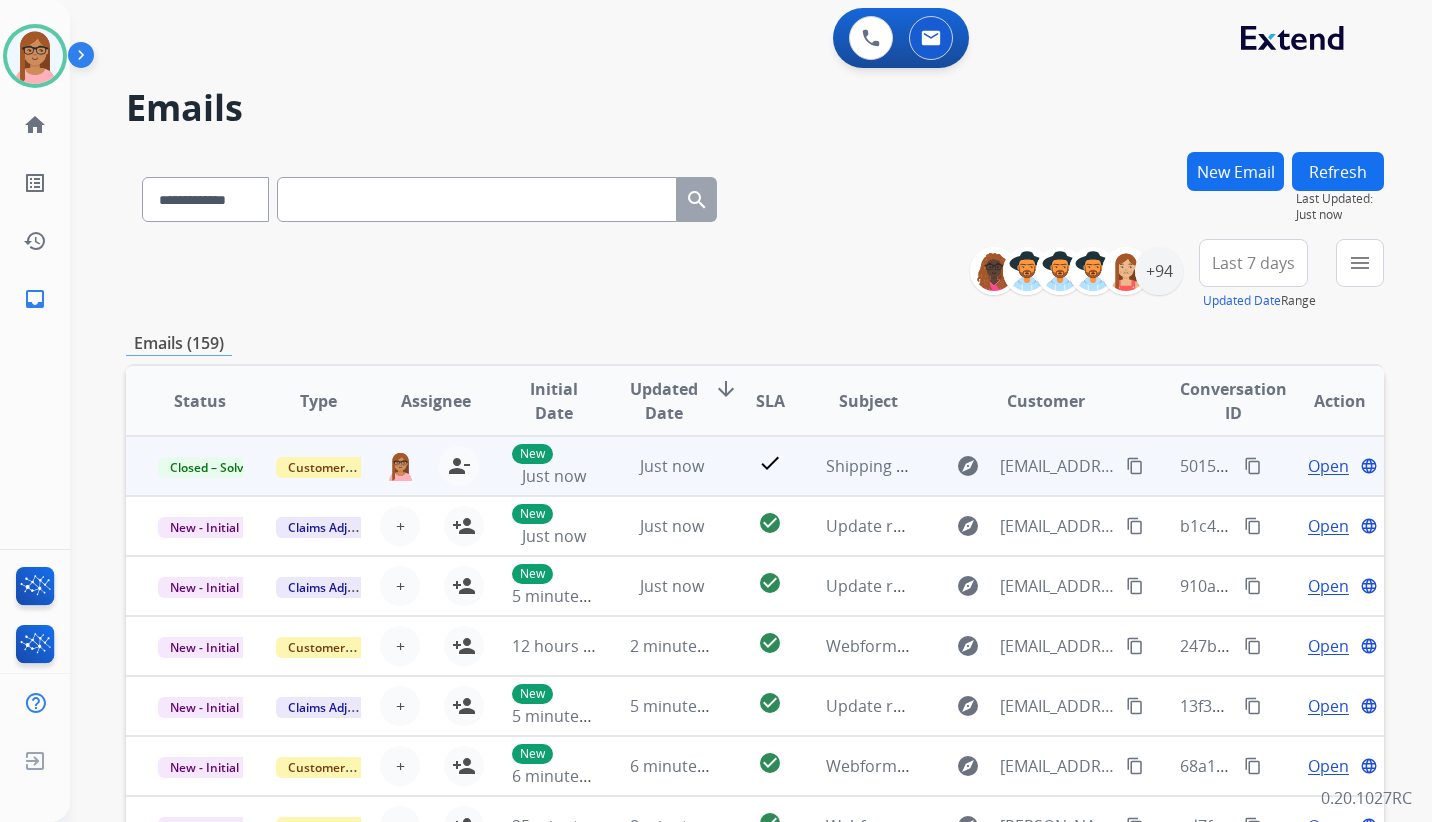 click on "content_copy" at bounding box center [1253, 466] 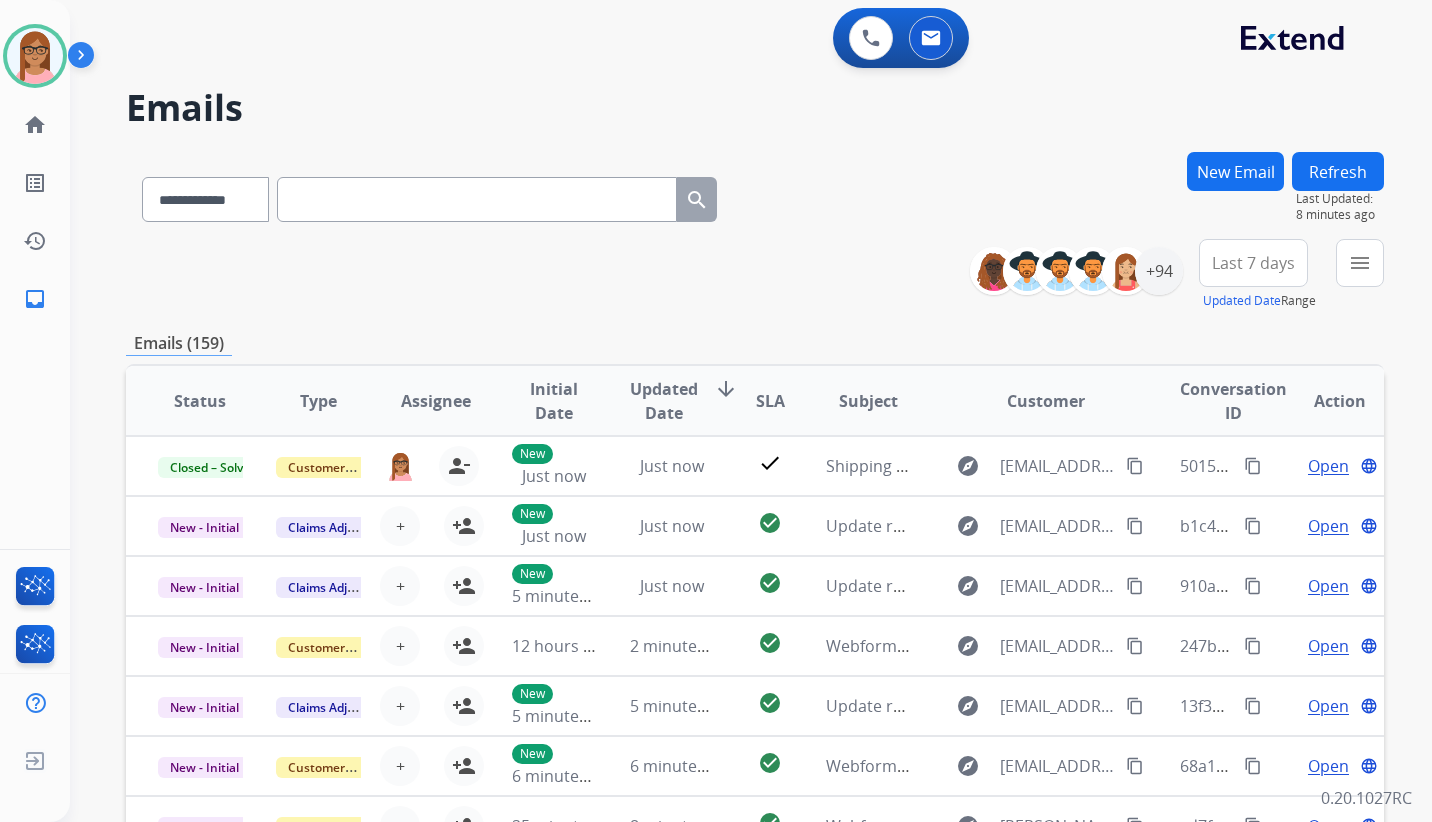 click on "New Email" at bounding box center (1235, 171) 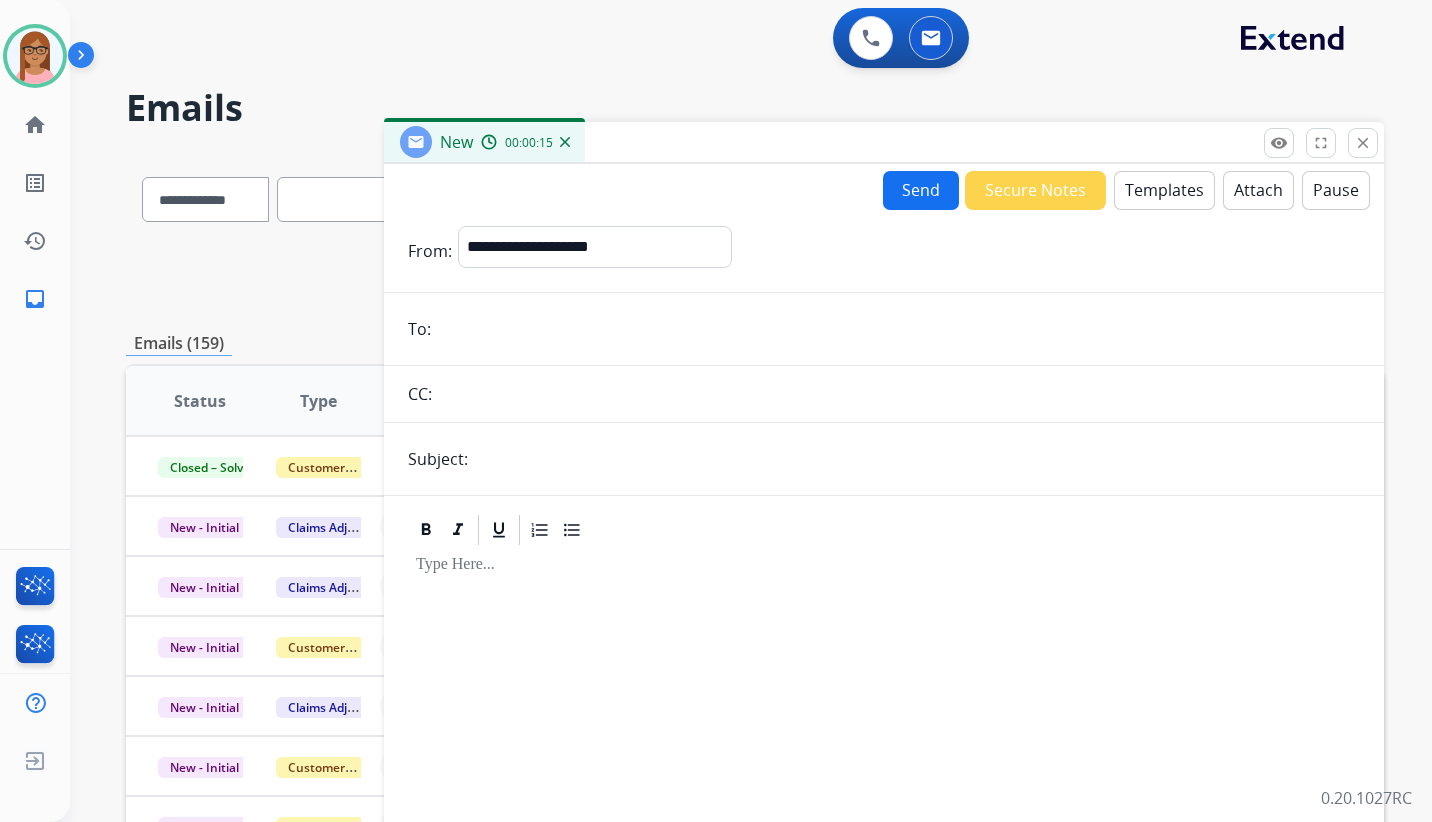 click at bounding box center [898, 329] 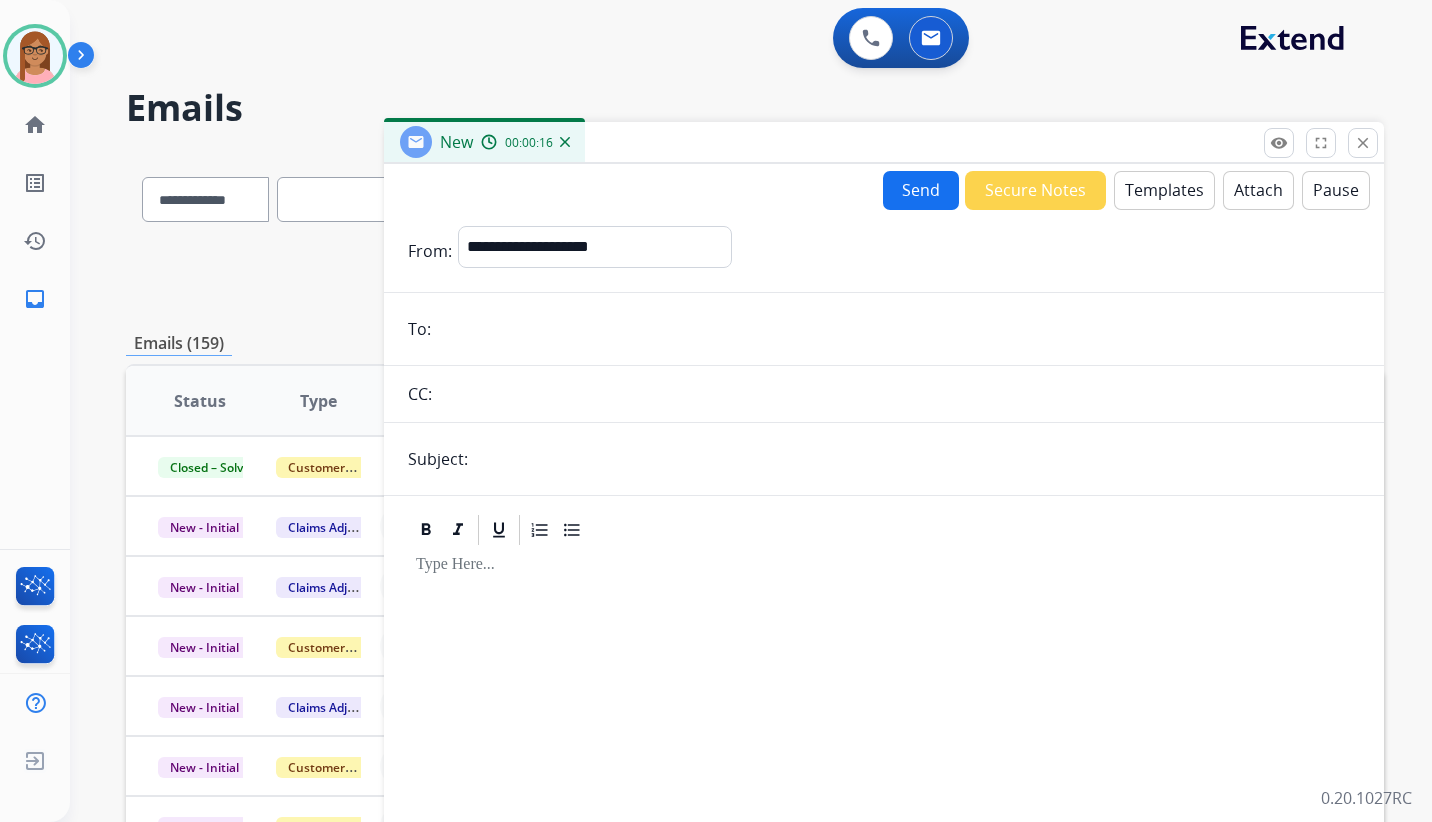 paste on "**********" 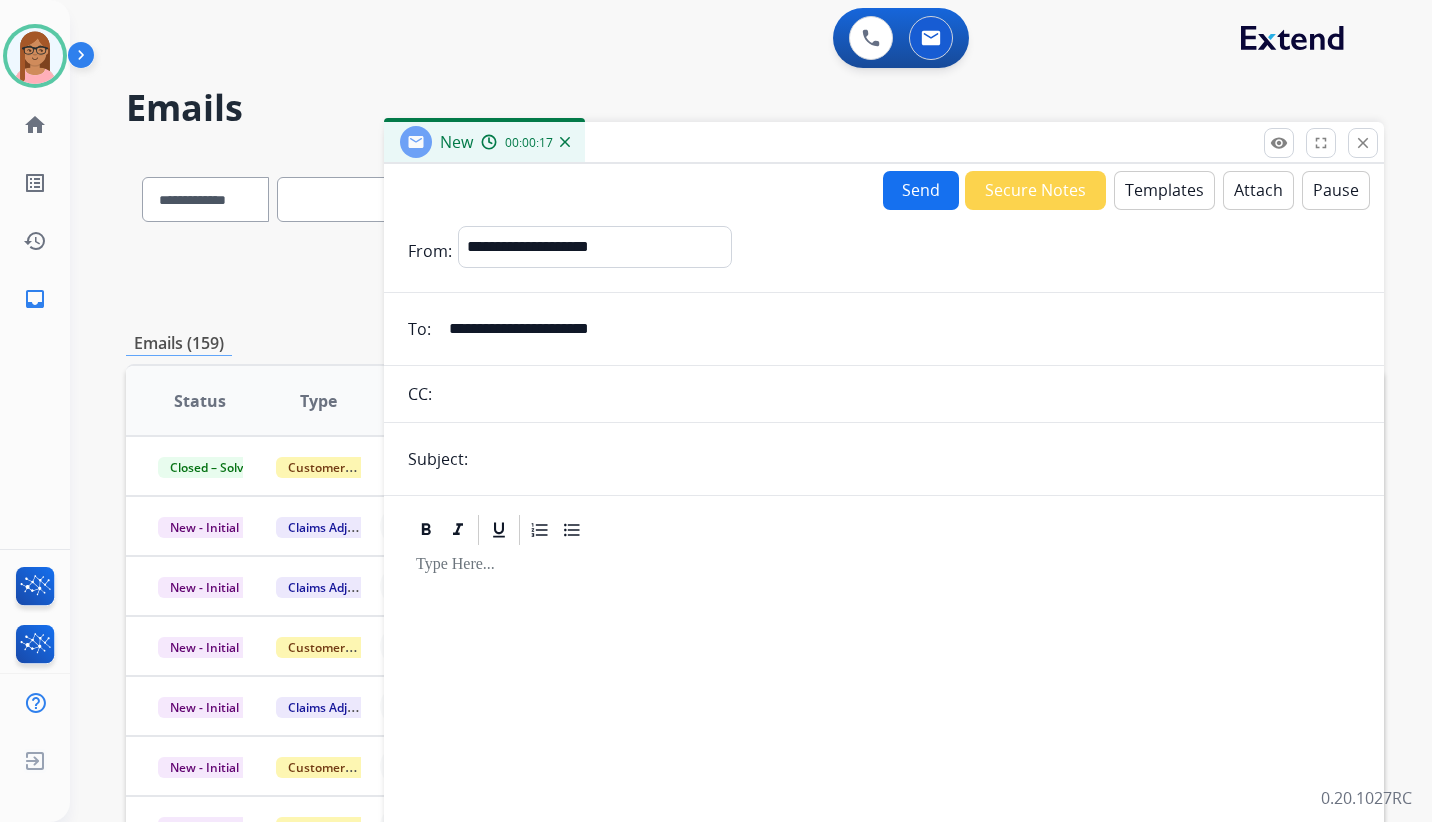 type on "**********" 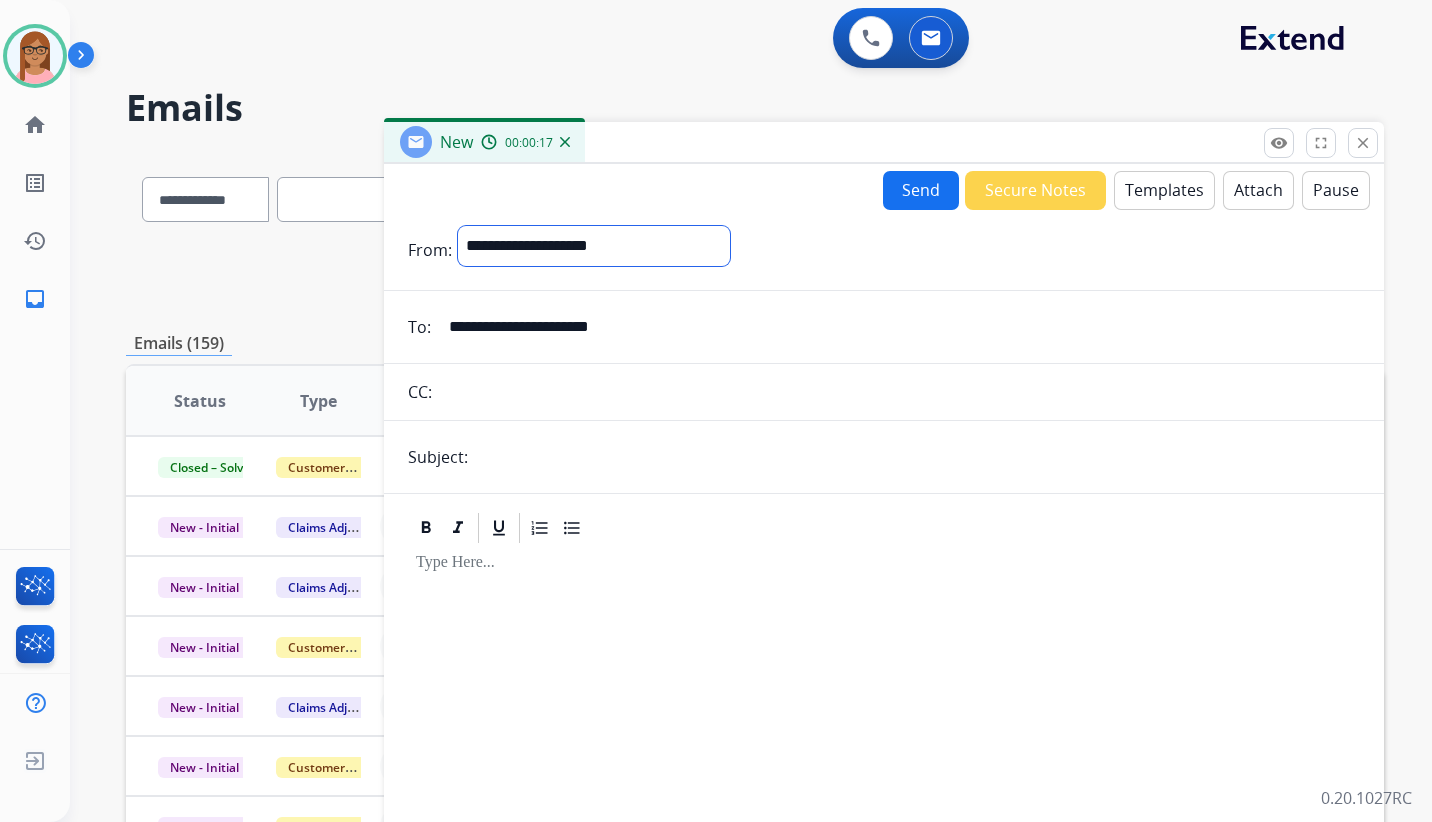 click on "**********" at bounding box center (594, 246) 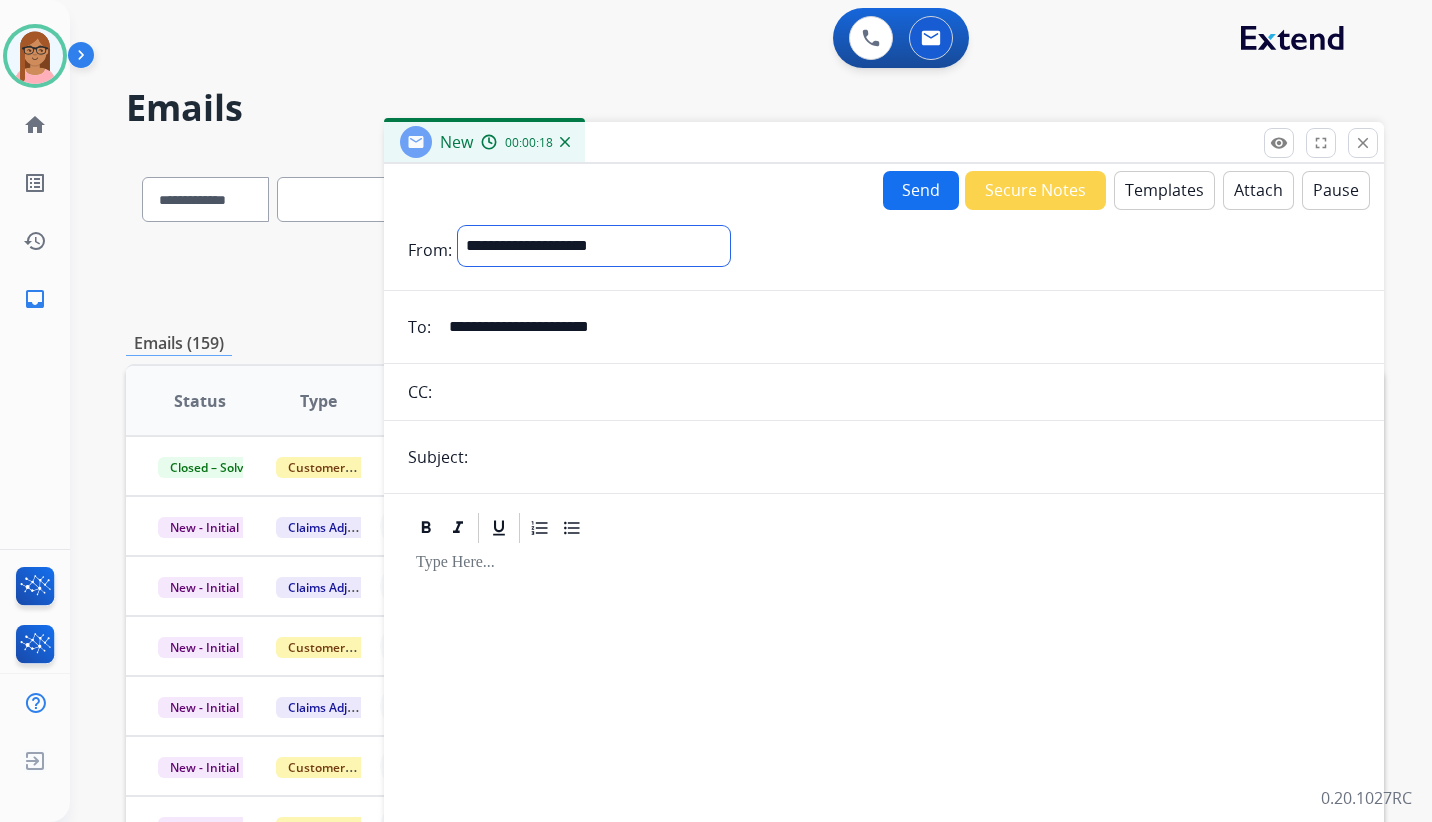 select on "**********" 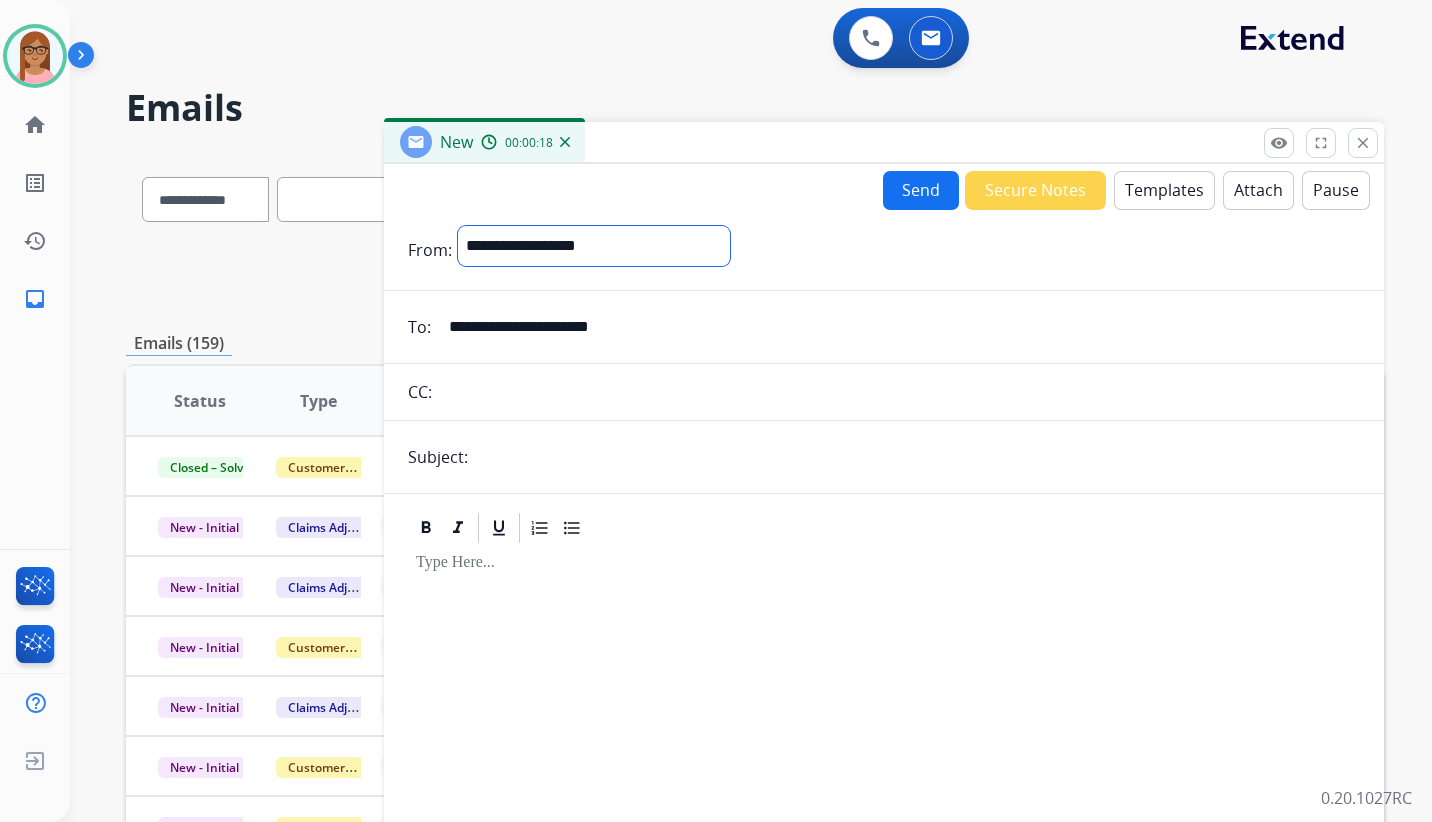 click on "**********" at bounding box center (594, 246) 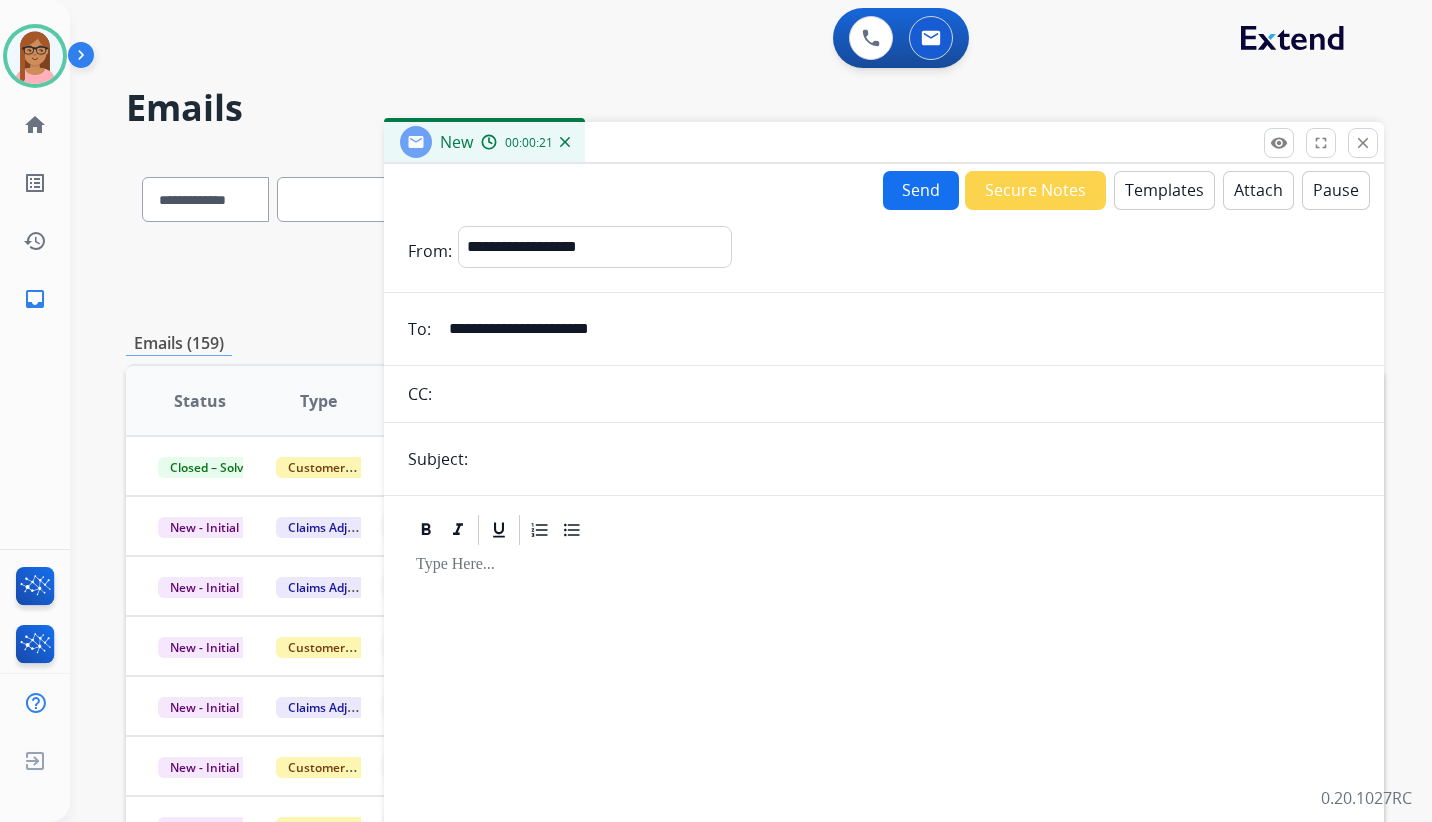 click at bounding box center [917, 459] 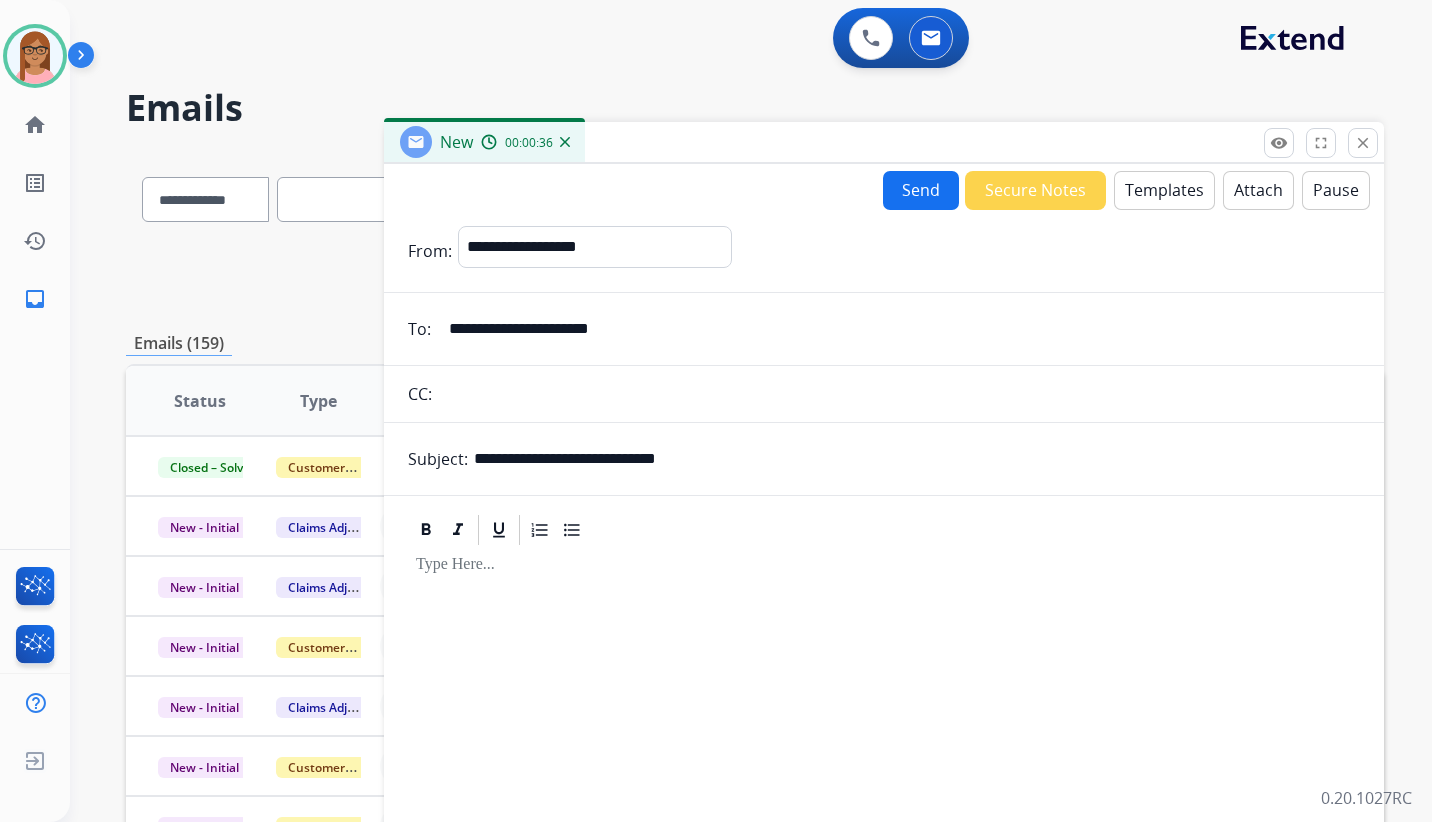 type on "**********" 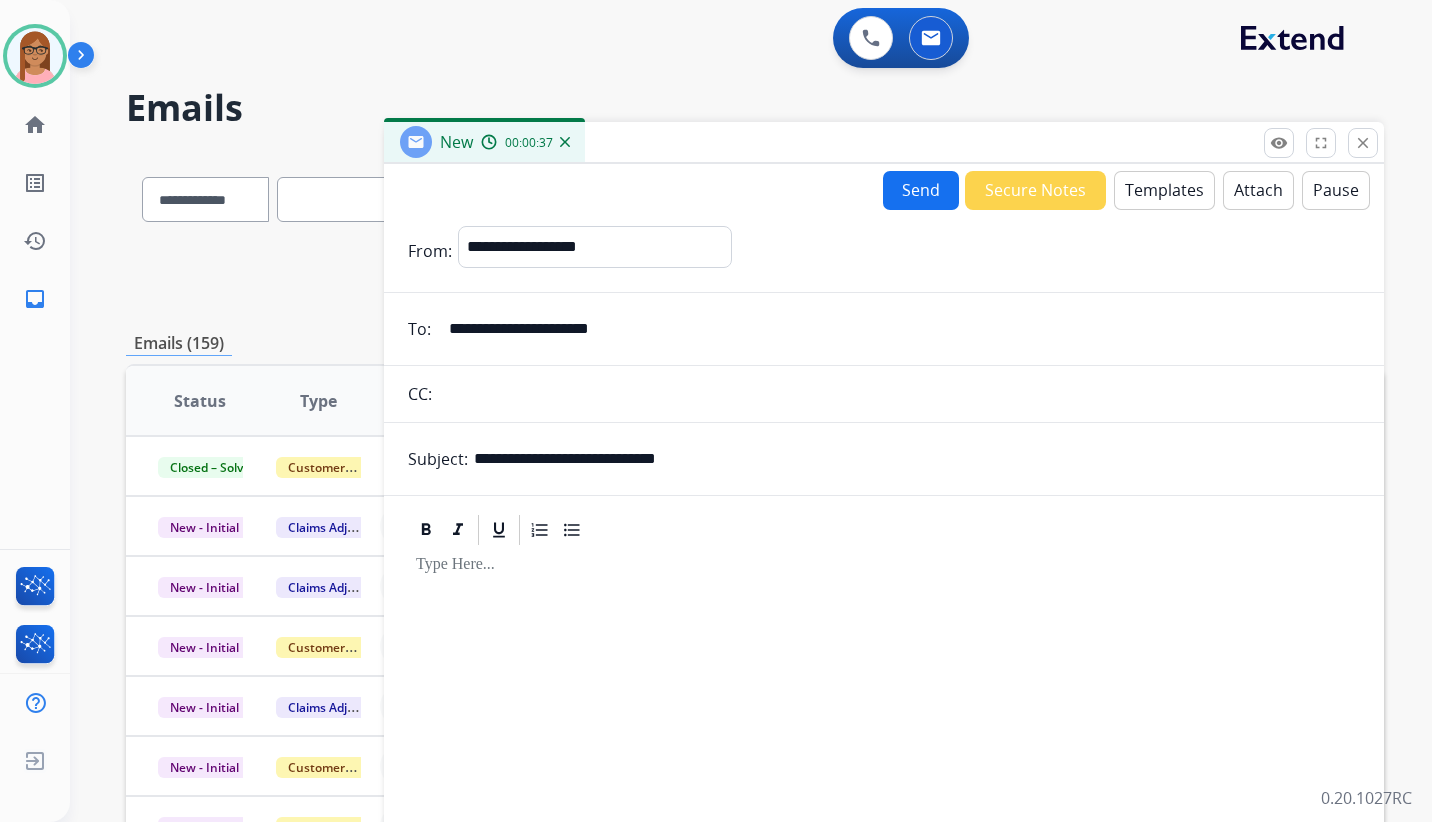 click on "Templates" at bounding box center [1164, 190] 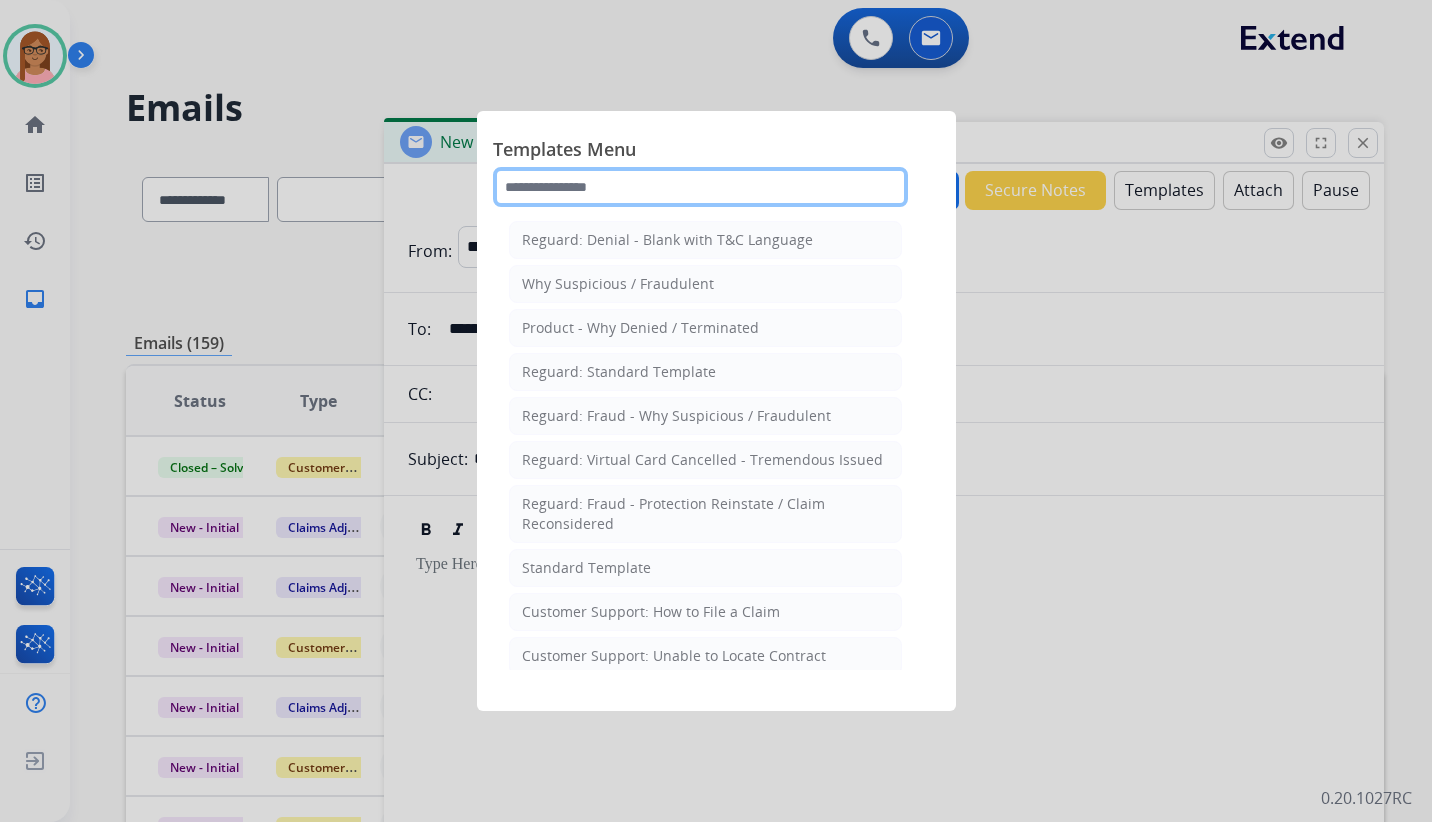 click 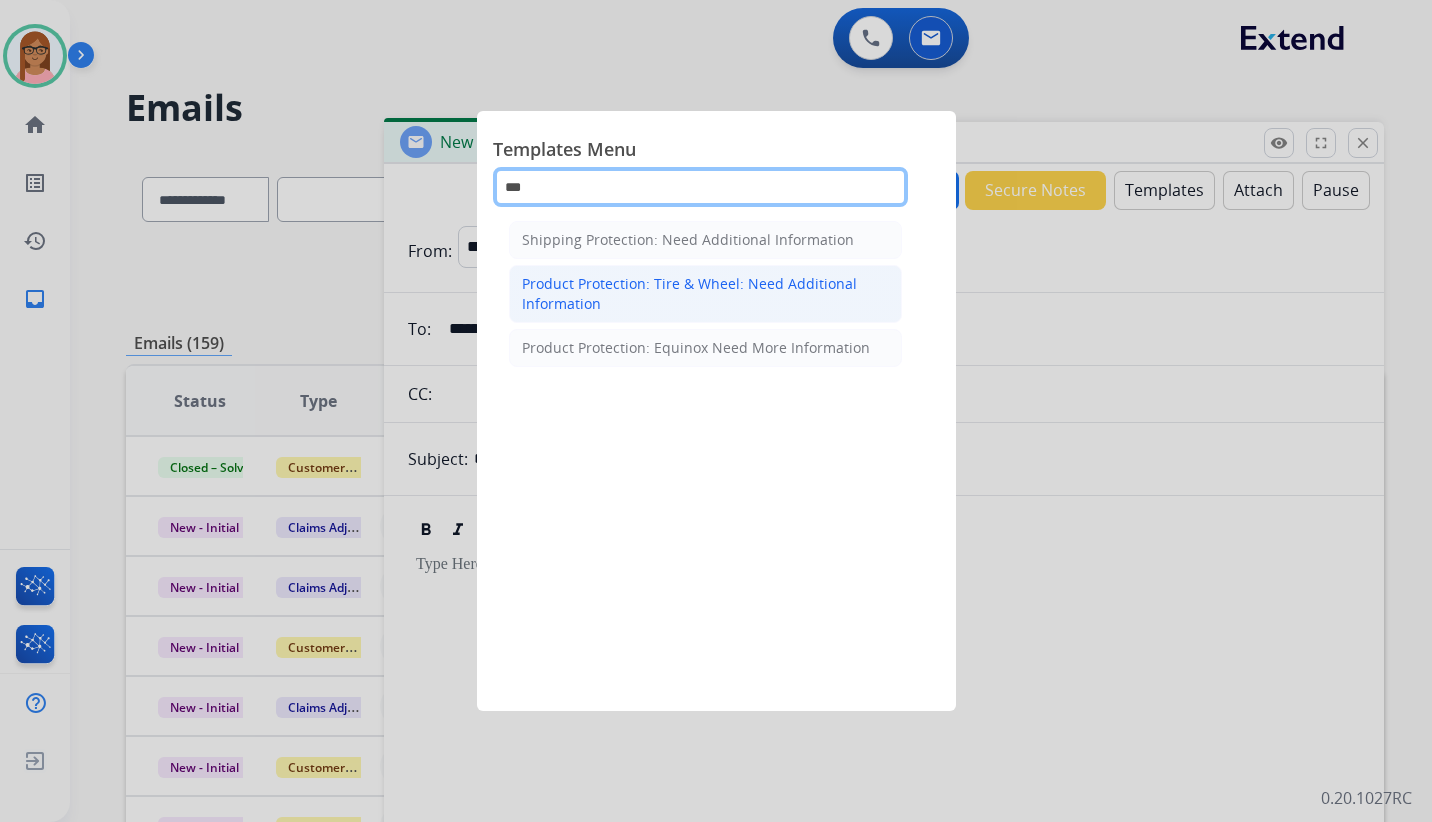 type on "***" 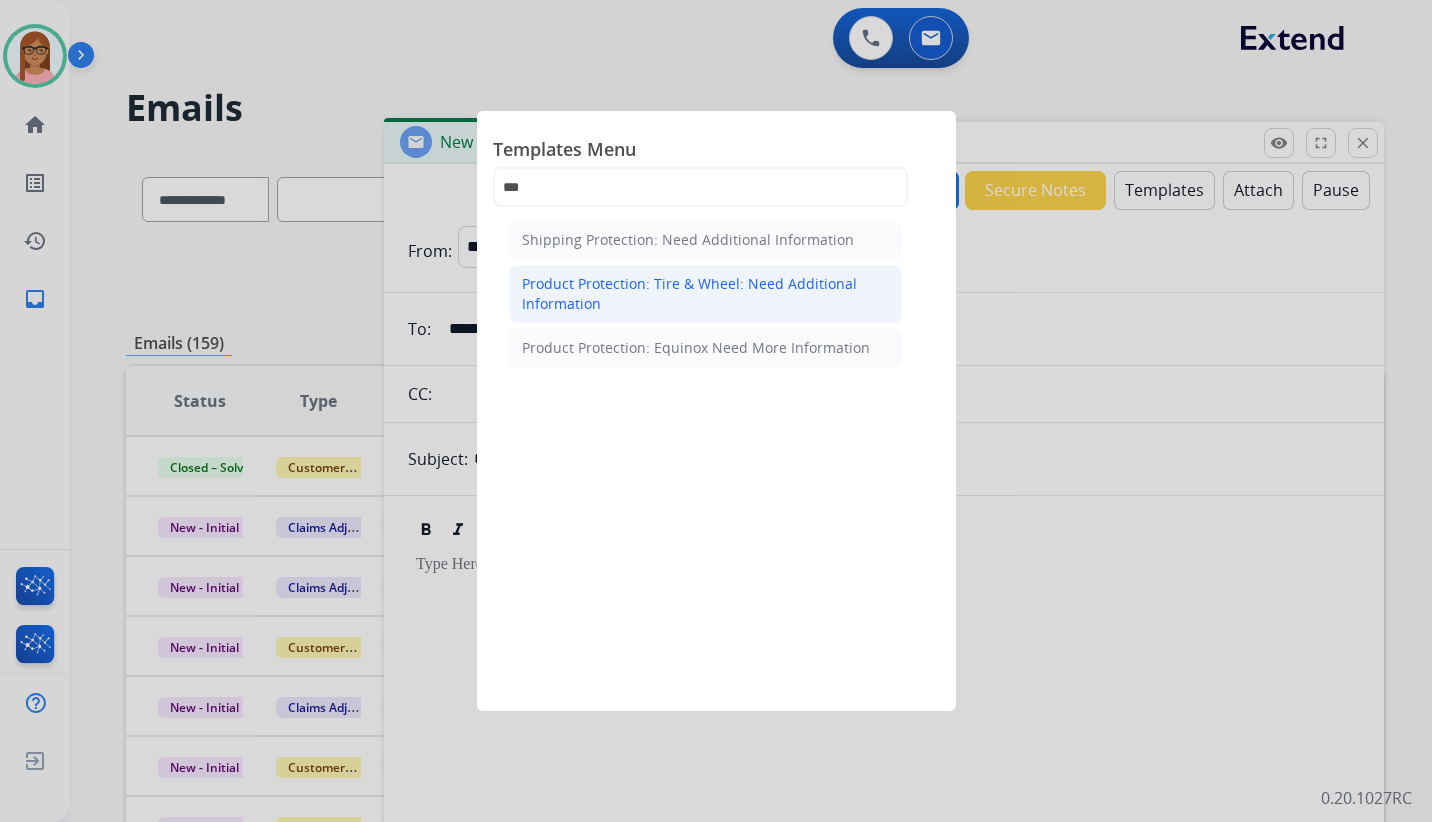click on "Product Protection: Tire & Wheel: Need Additional Information" 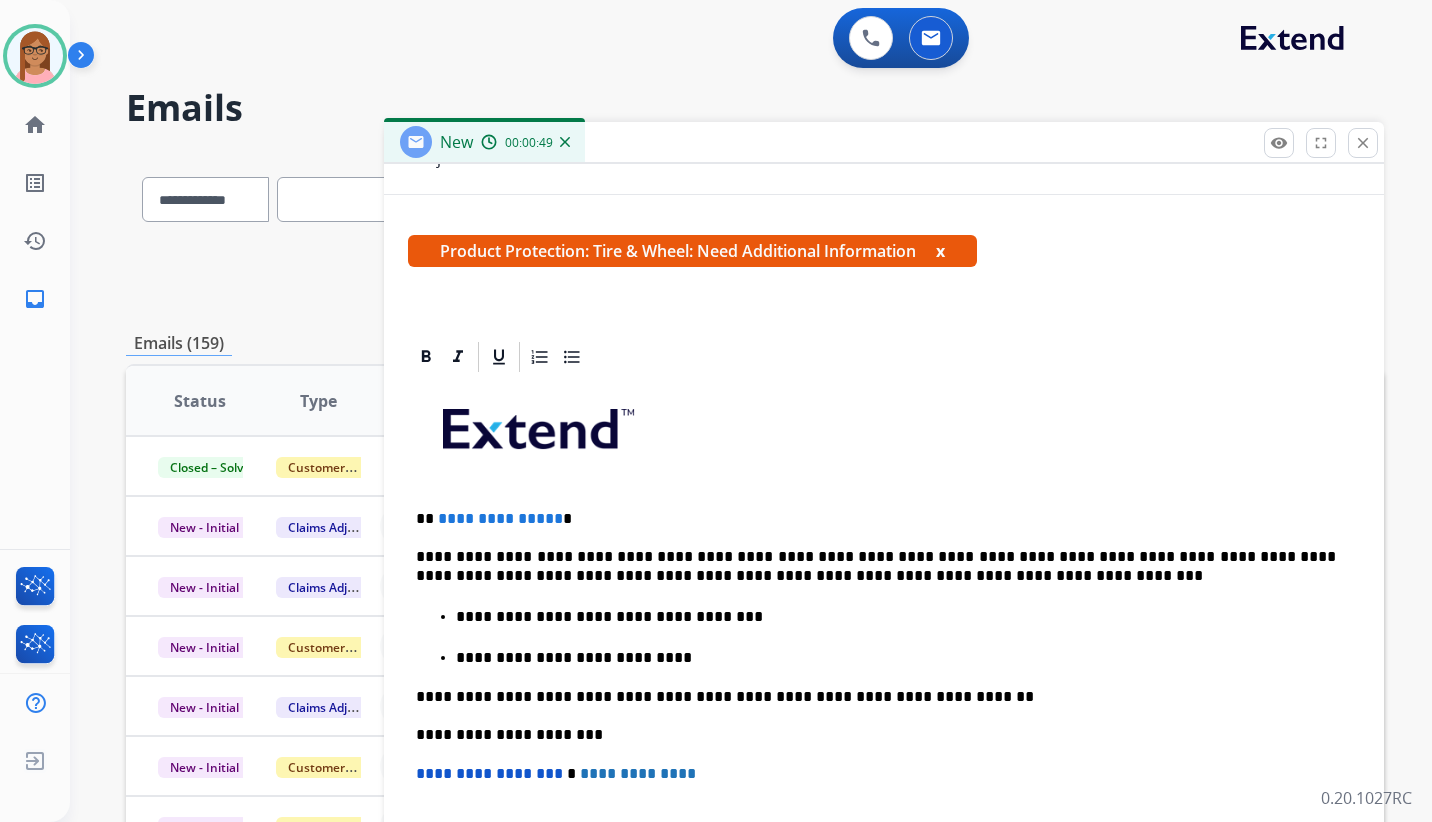 scroll, scrollTop: 400, scrollLeft: 0, axis: vertical 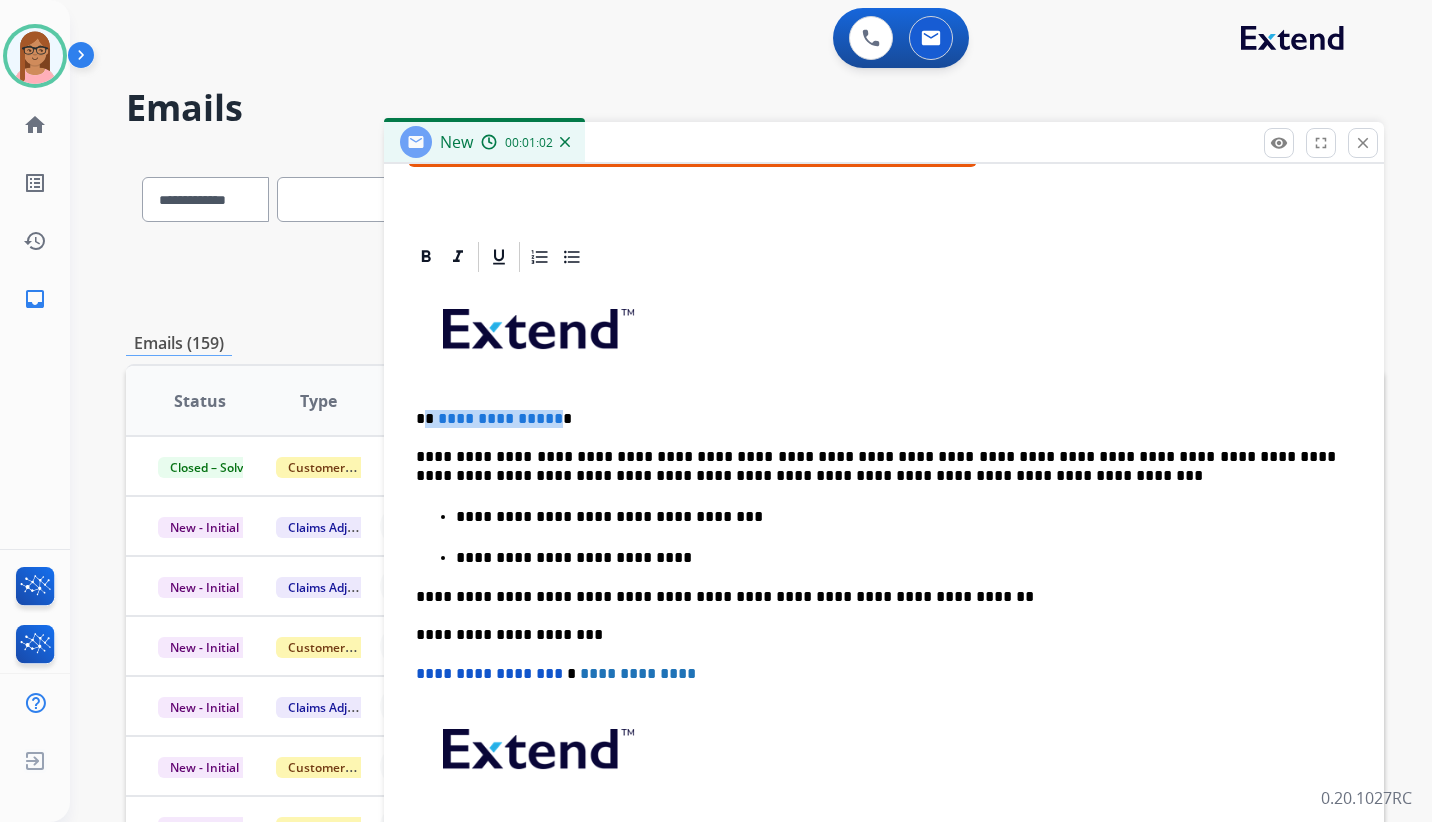 drag, startPoint x: 549, startPoint y: 423, endPoint x: 424, endPoint y: 421, distance: 125.016 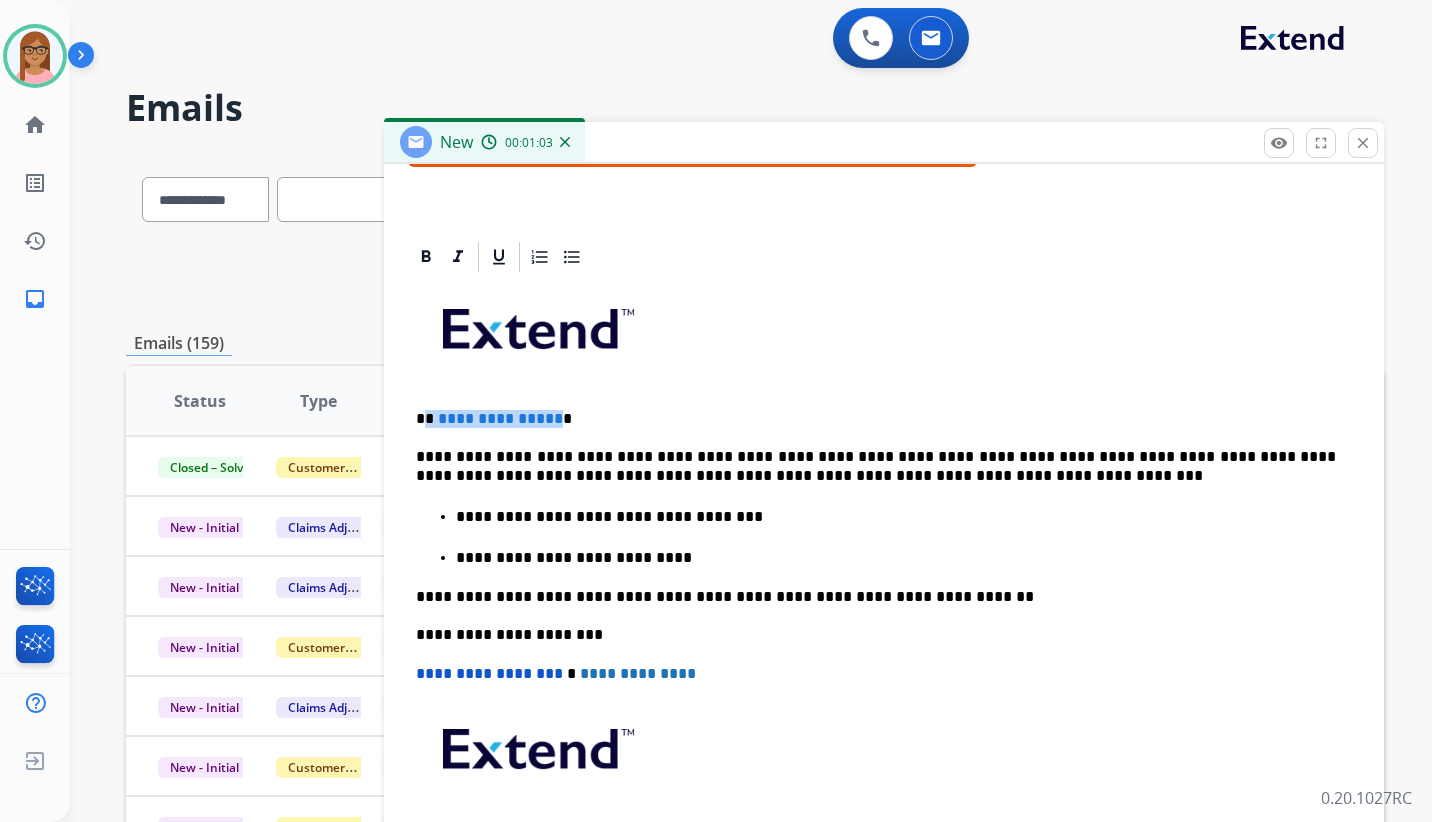 type 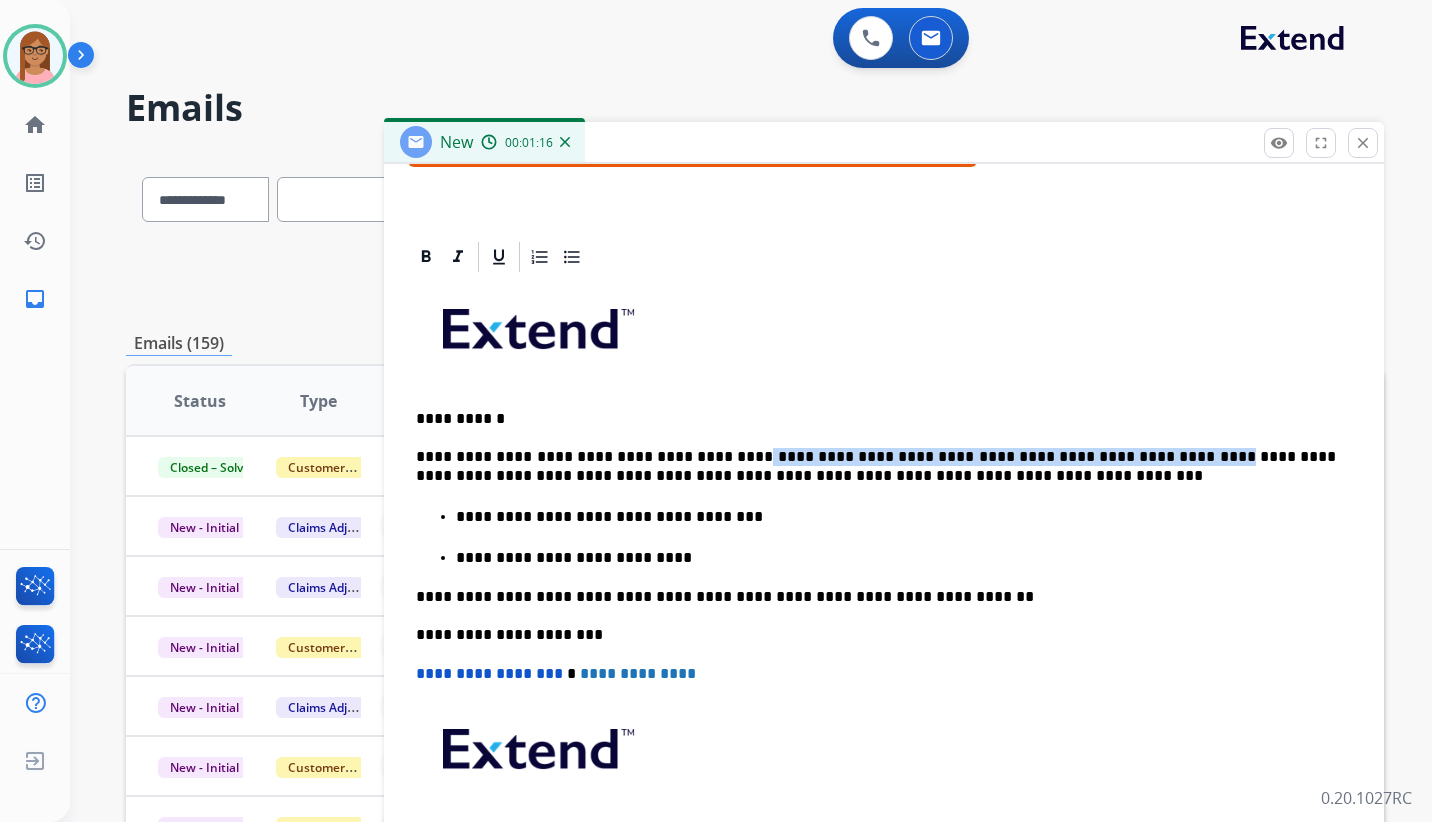 drag, startPoint x: 720, startPoint y: 454, endPoint x: 1124, endPoint y: 462, distance: 404.0792 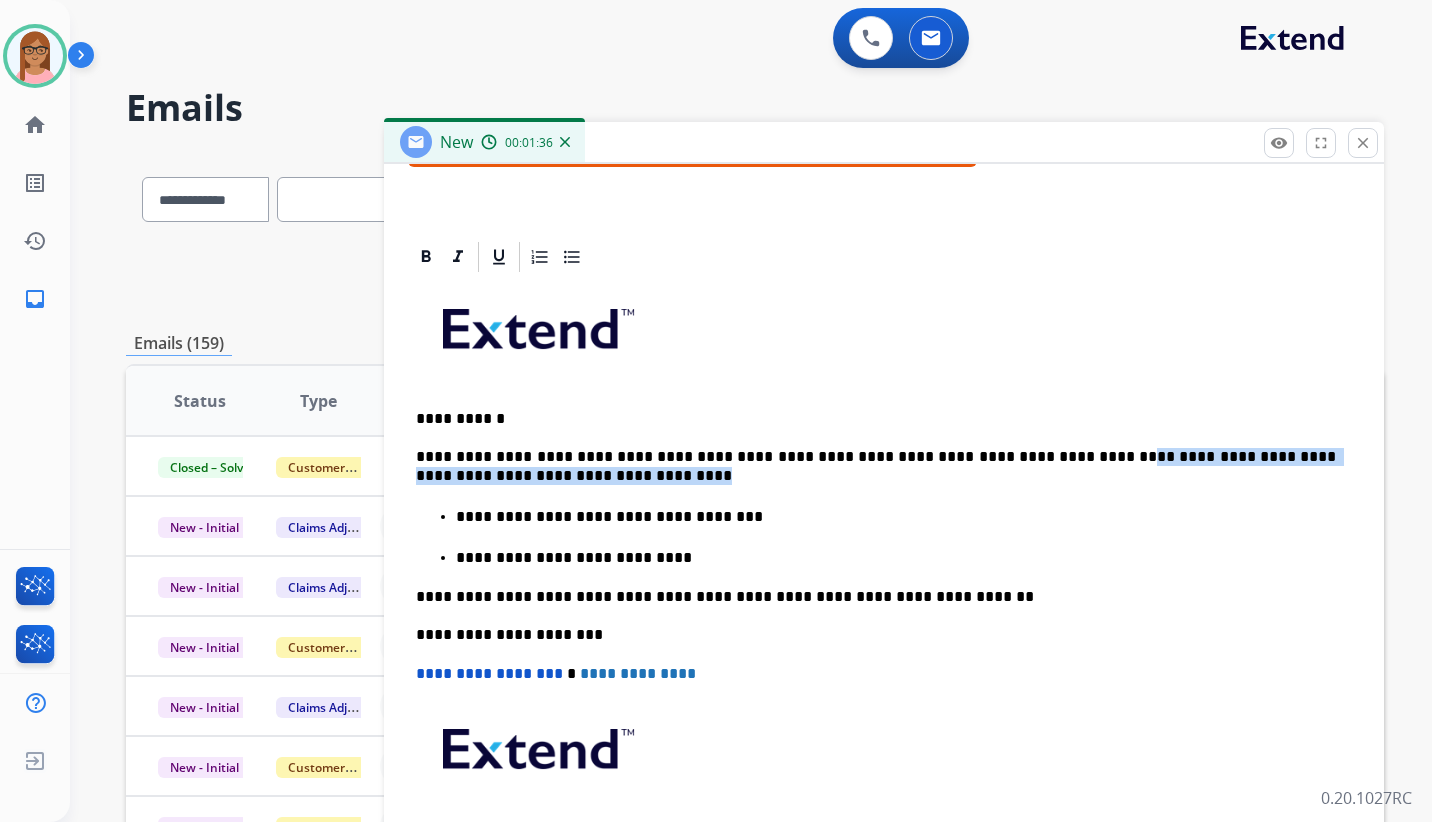 drag, startPoint x: 1027, startPoint y: 458, endPoint x: 1032, endPoint y: 476, distance: 18.681541 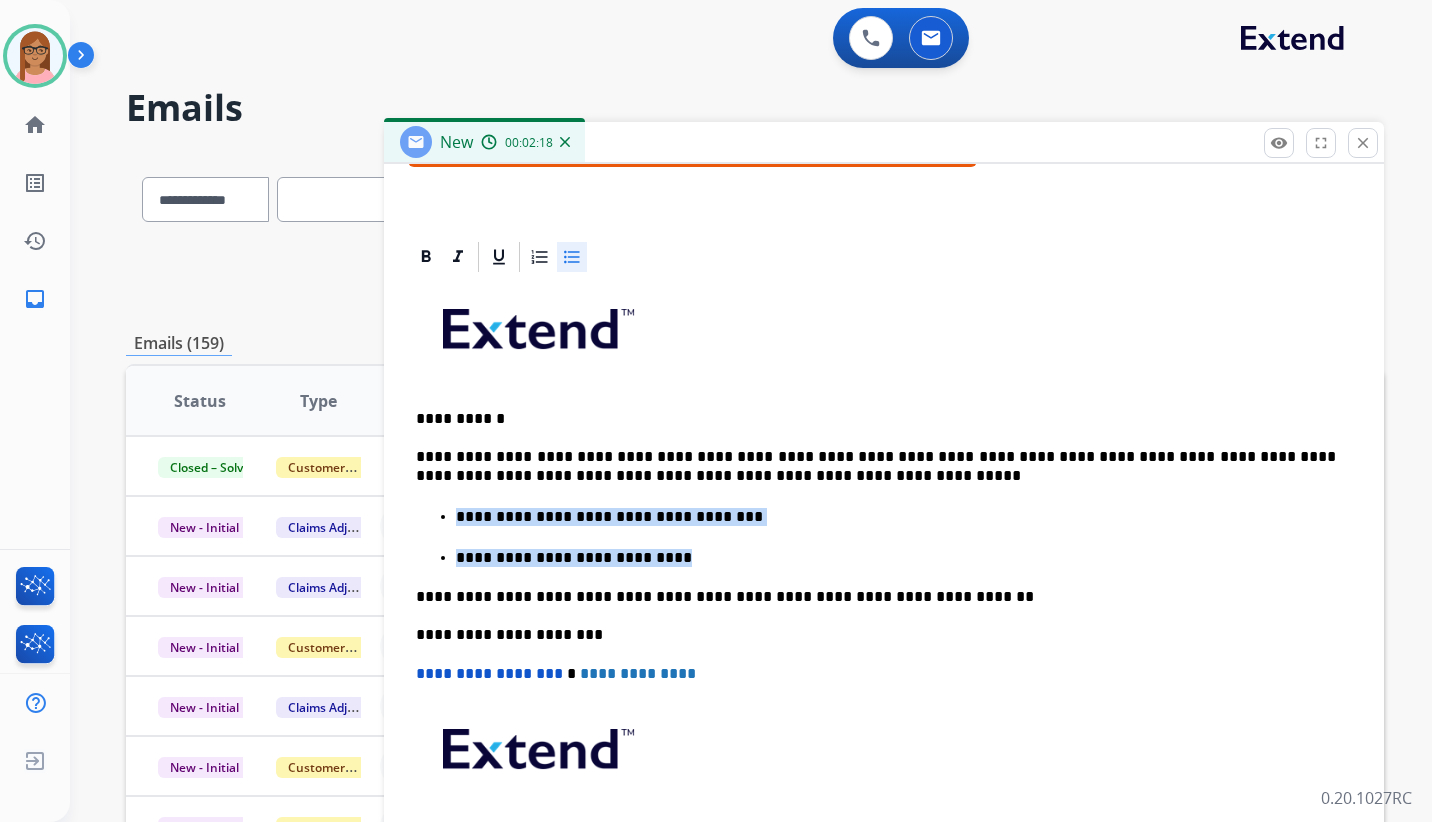 drag, startPoint x: 434, startPoint y: 509, endPoint x: 639, endPoint y: 563, distance: 211.99292 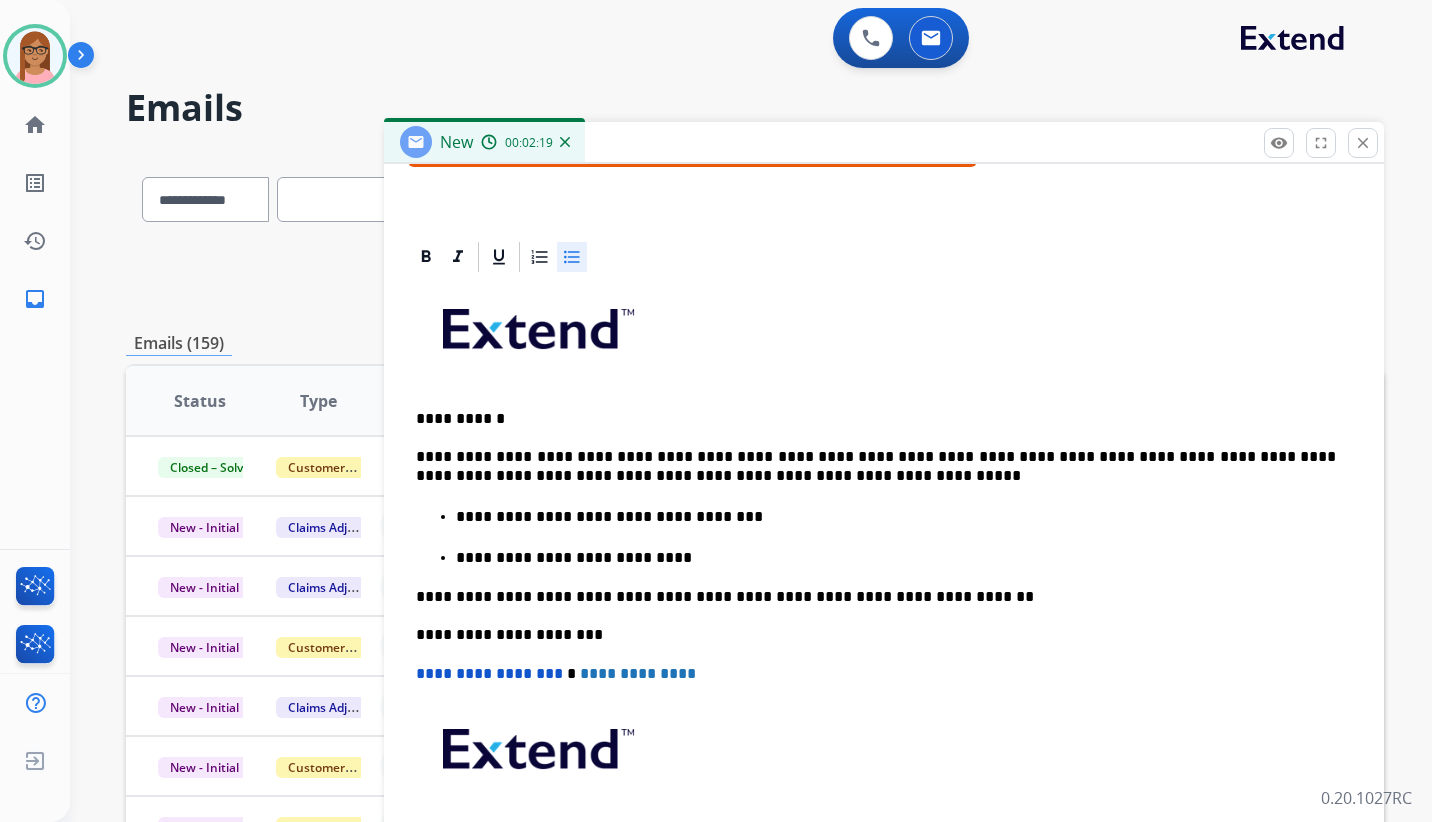 scroll, scrollTop: 347, scrollLeft: 0, axis: vertical 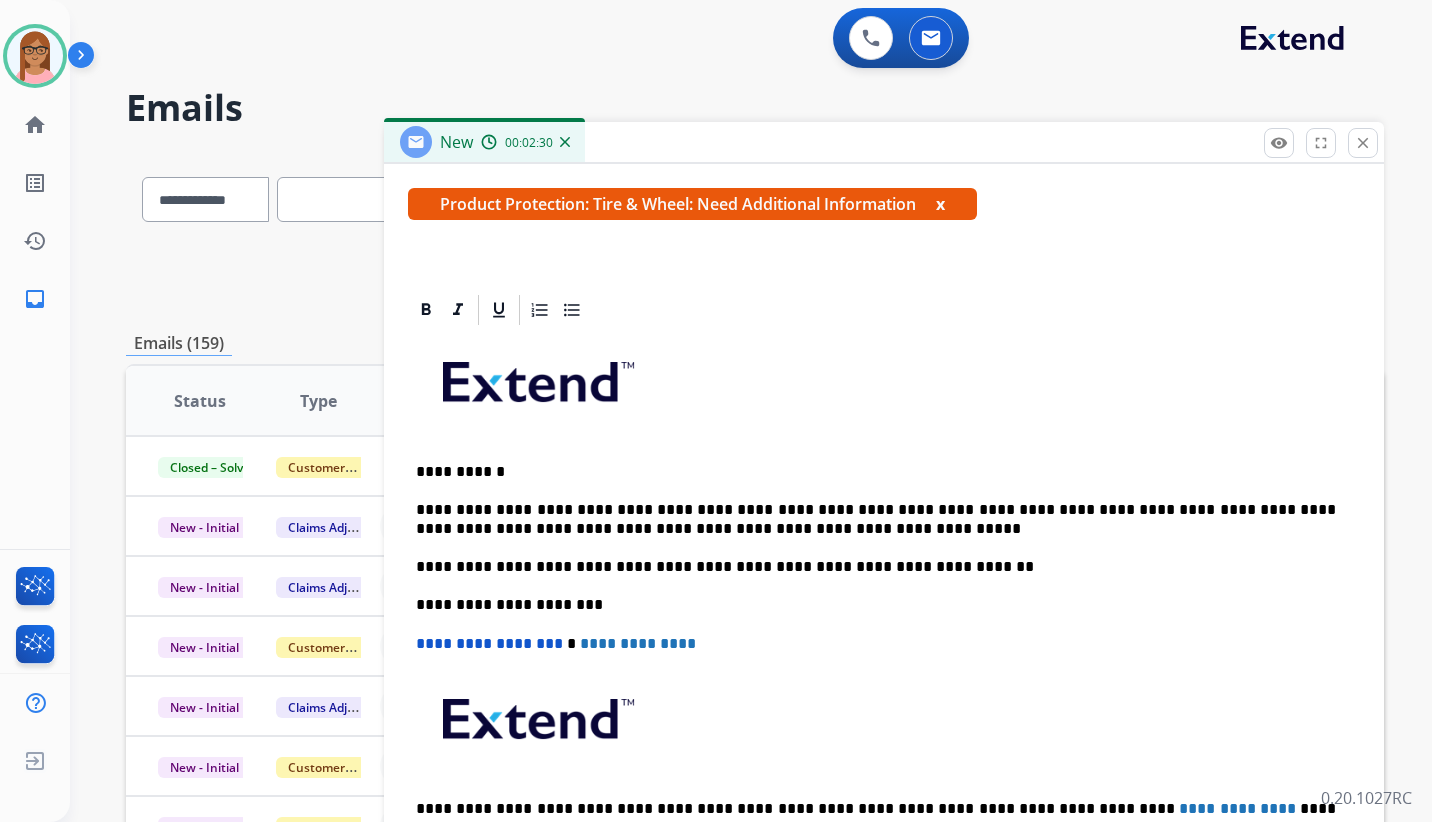 click on "**********" at bounding box center (876, 519) 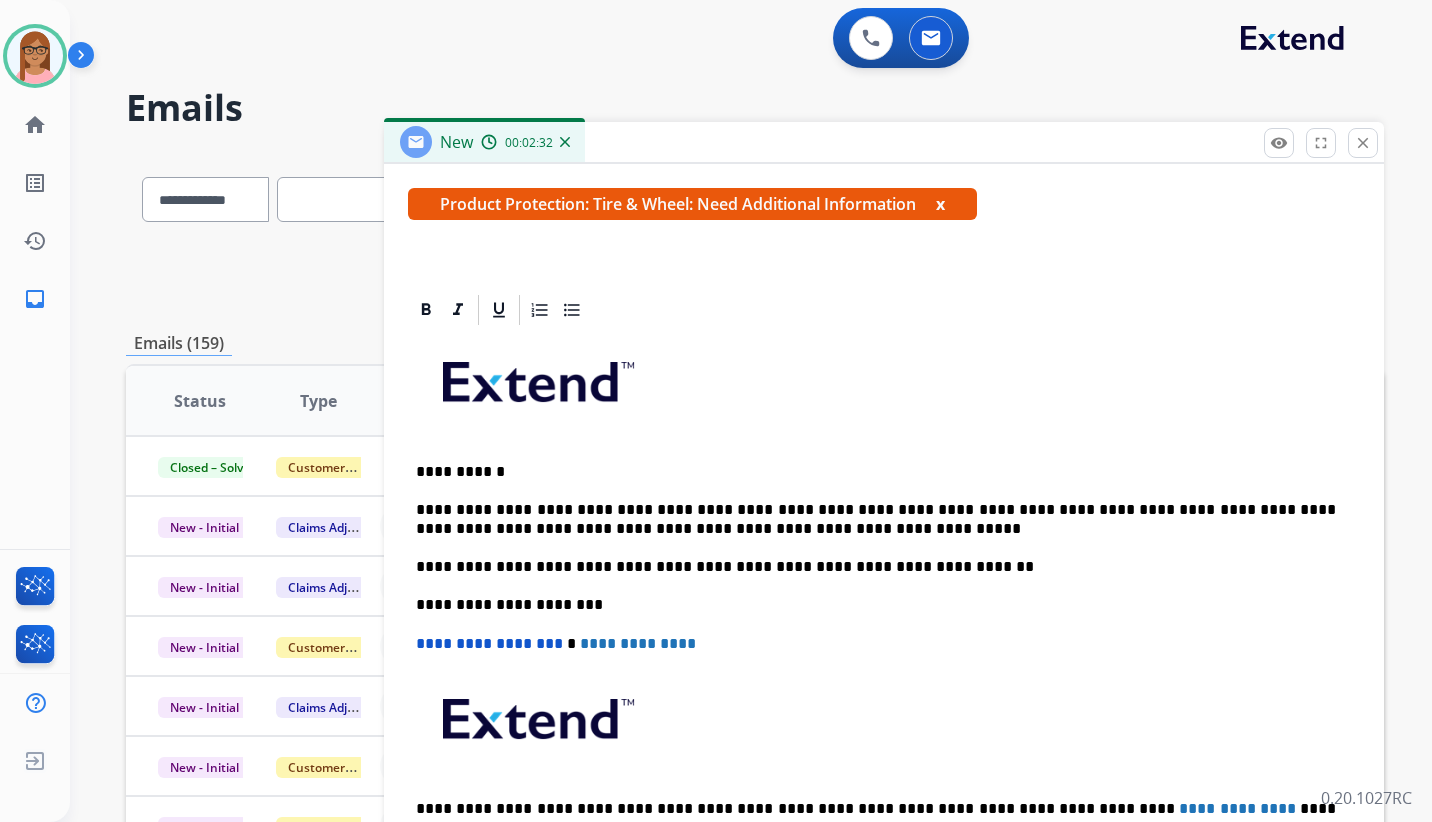 click on "**********" at bounding box center (876, 519) 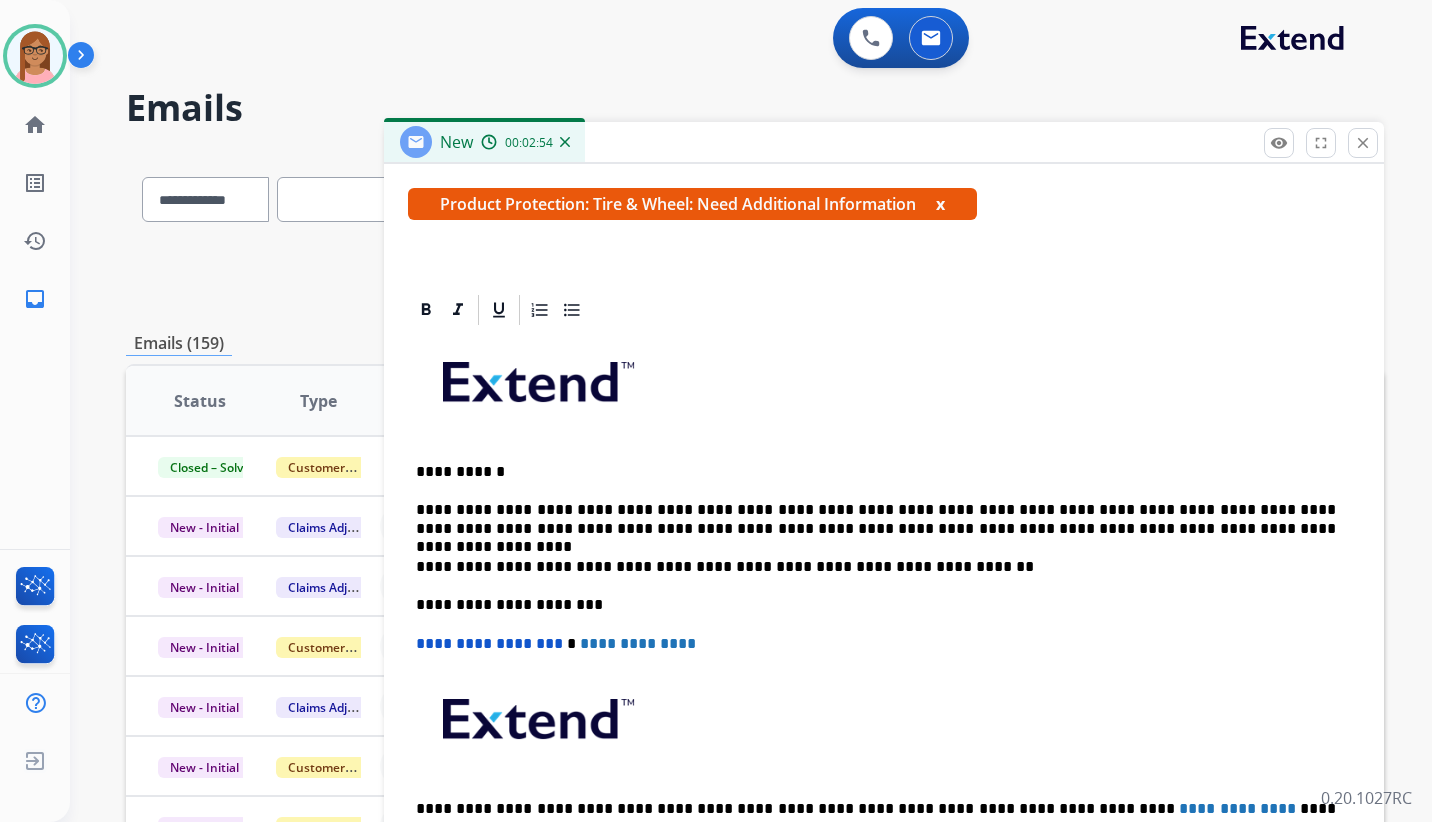 click on "**********" at bounding box center [876, 519] 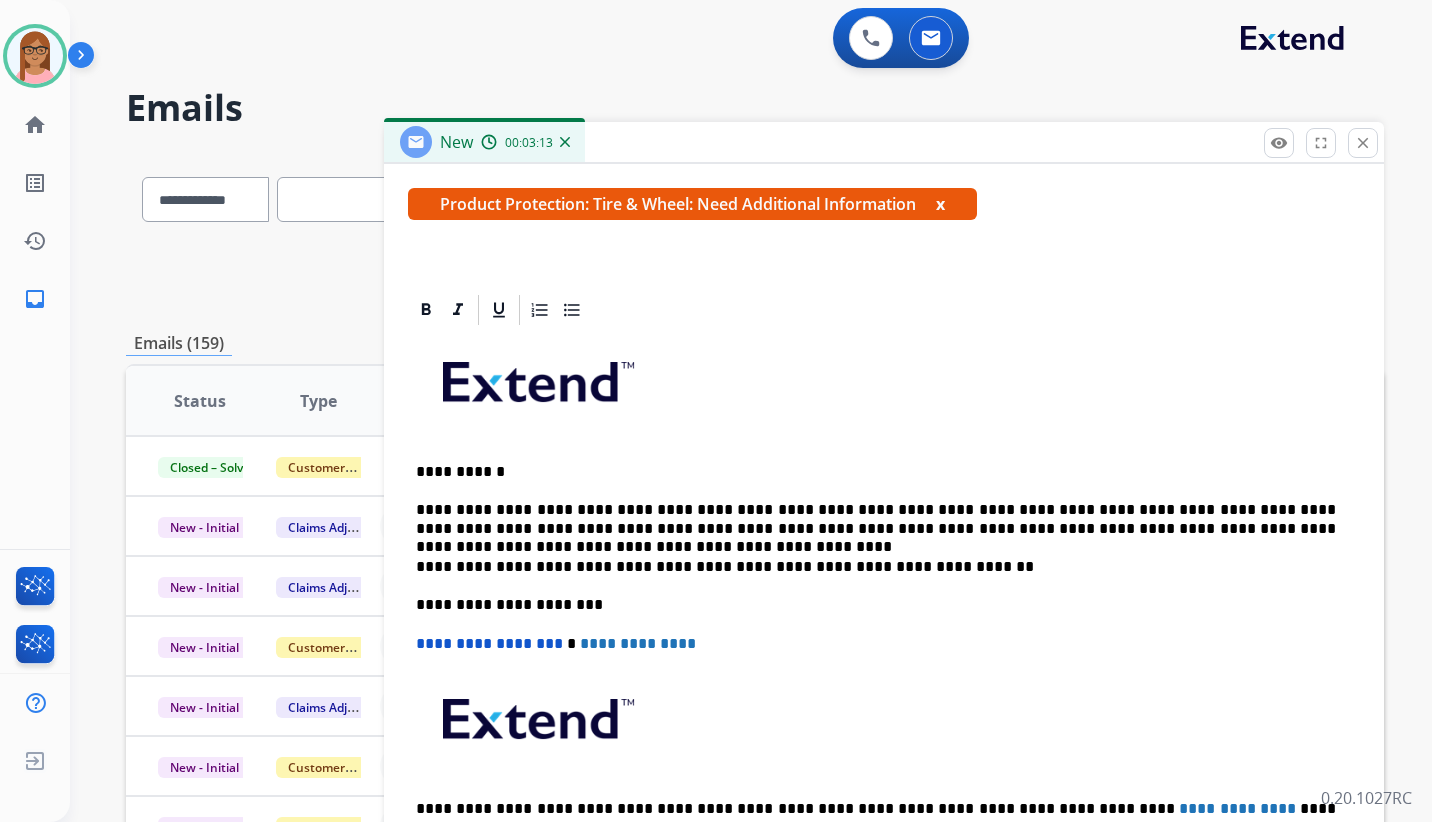 scroll, scrollTop: 365, scrollLeft: 0, axis: vertical 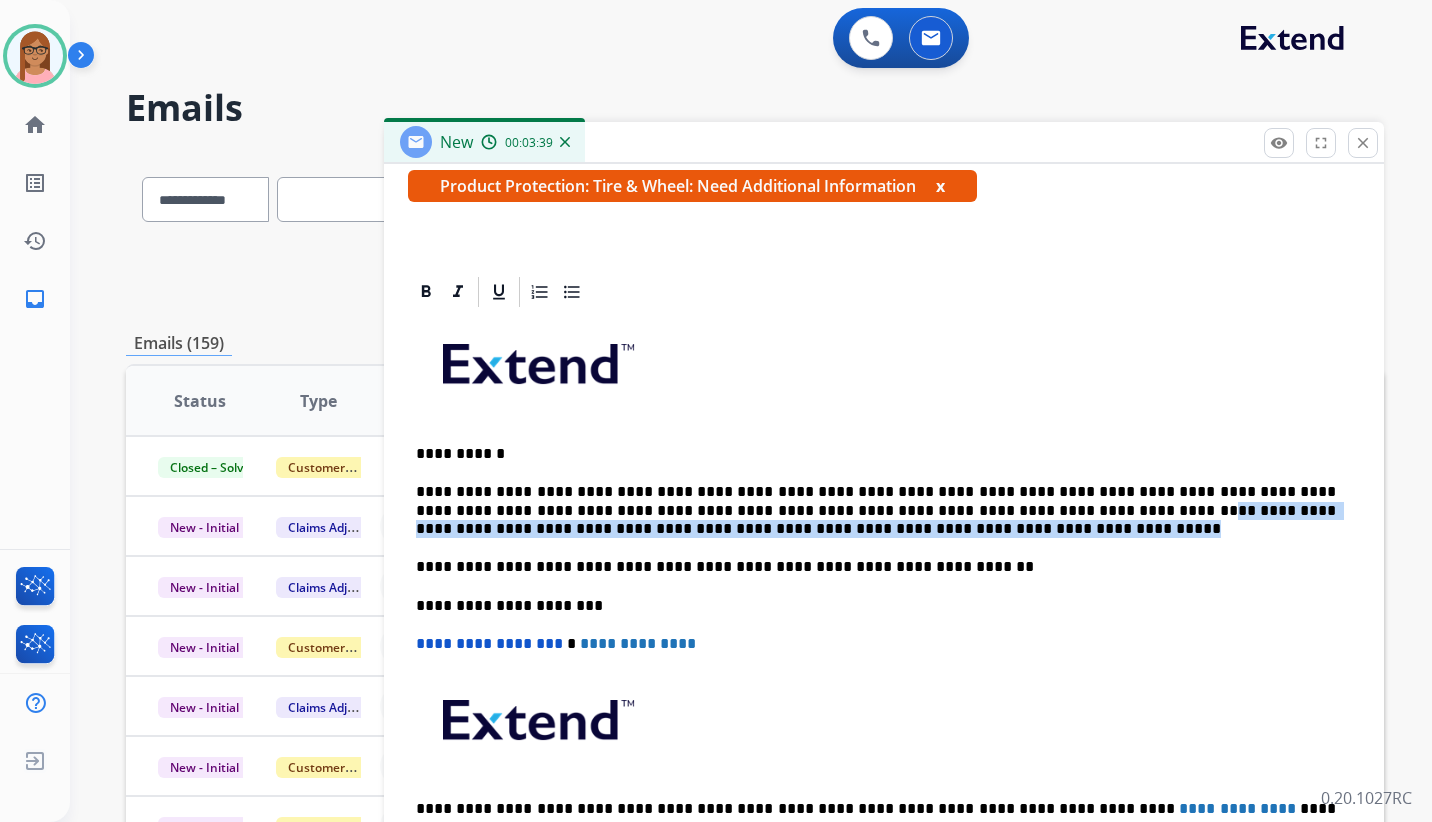 drag, startPoint x: 893, startPoint y: 508, endPoint x: 904, endPoint y: 531, distance: 25.495098 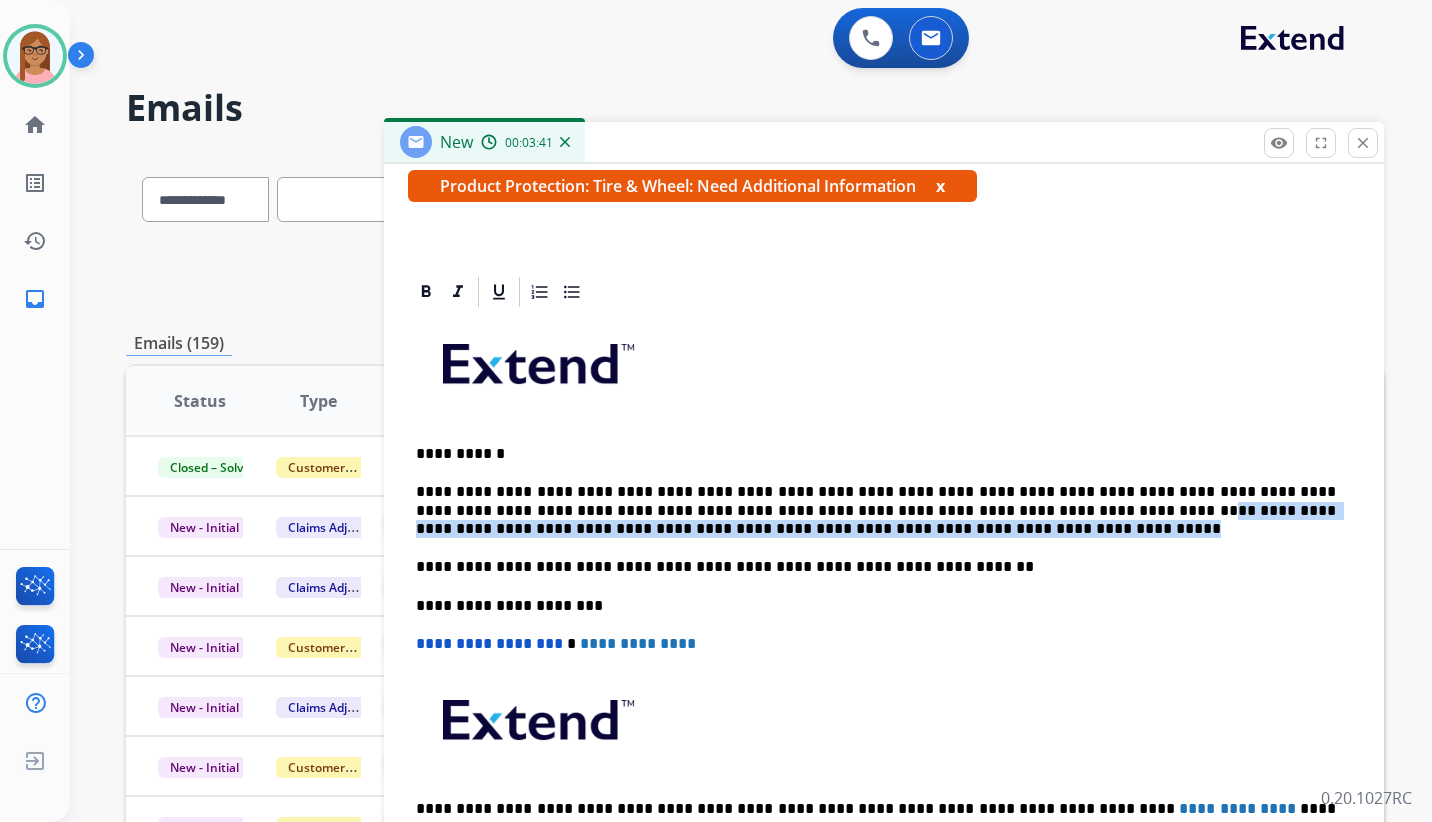 click on "**********" at bounding box center (876, 510) 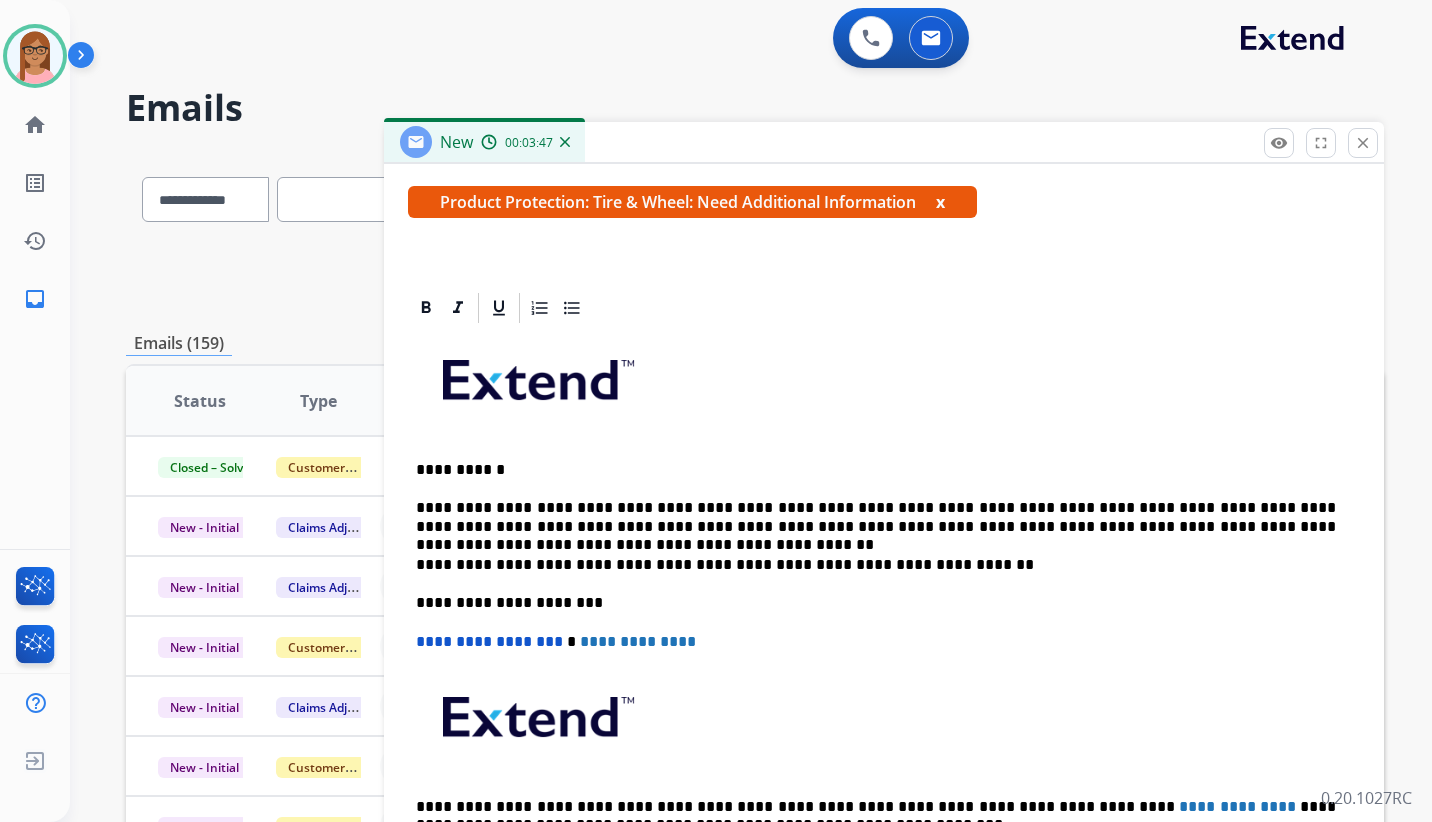 scroll, scrollTop: 347, scrollLeft: 0, axis: vertical 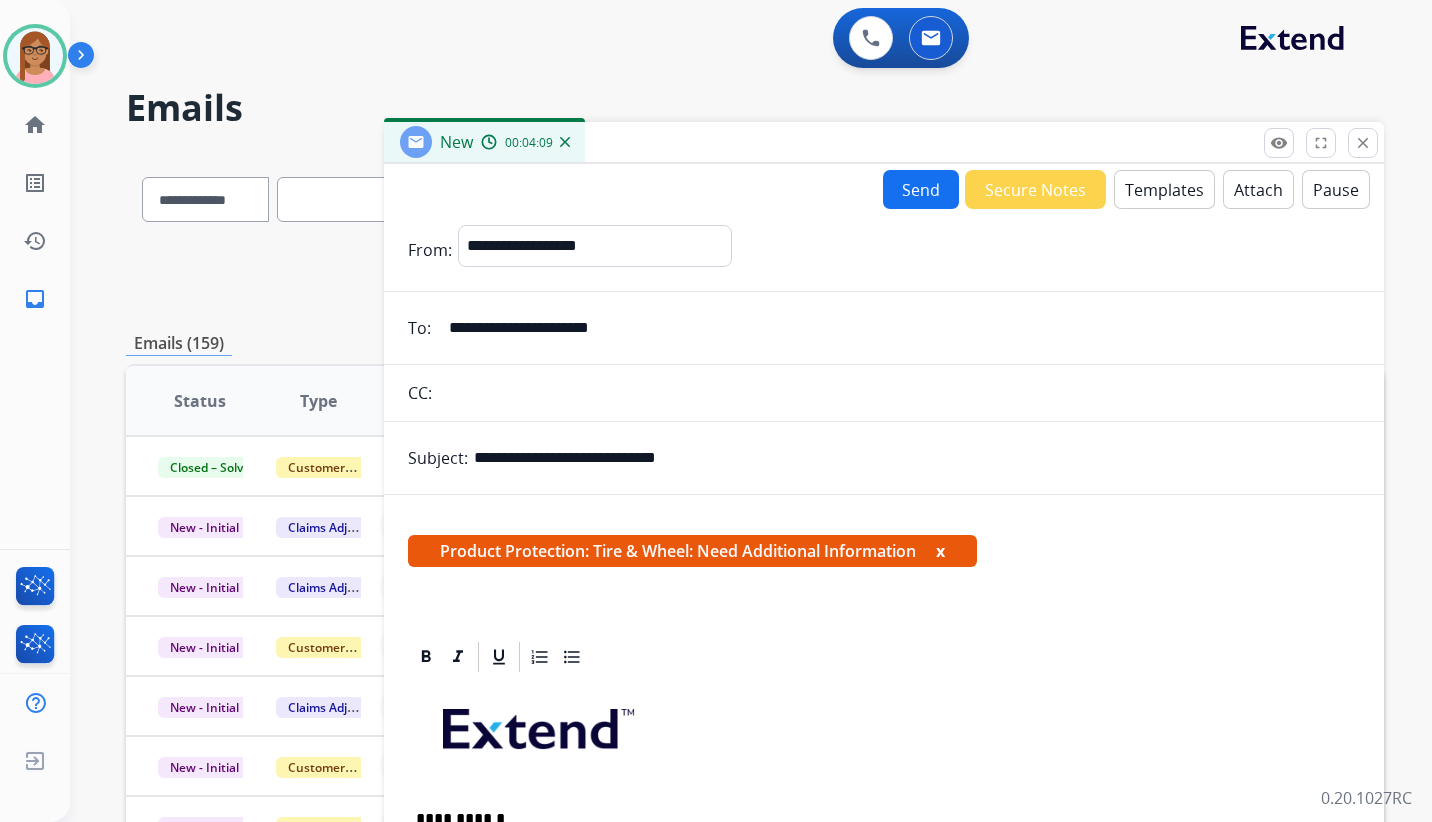 click on "Send" at bounding box center [921, 189] 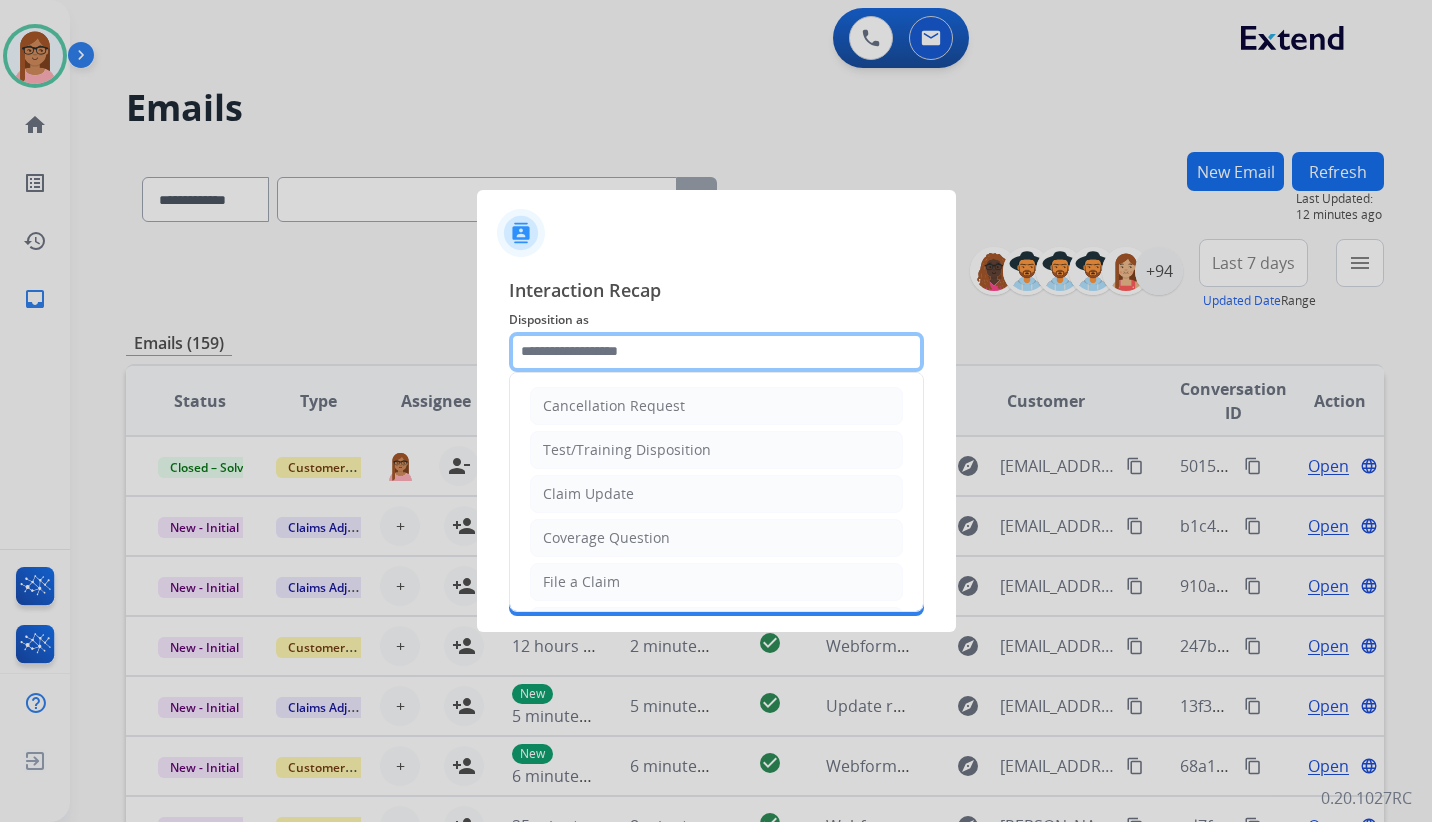 click 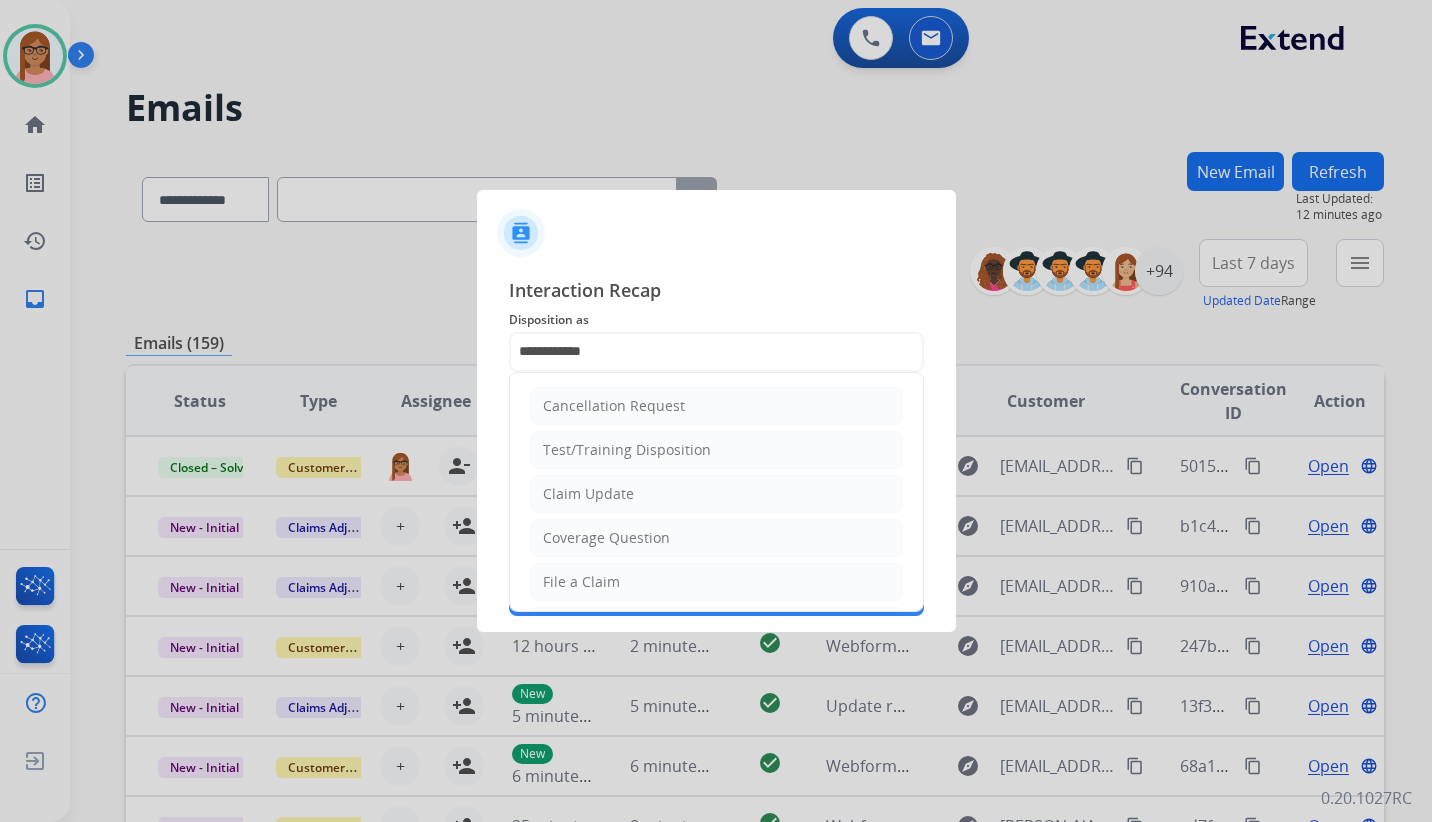type on "****" 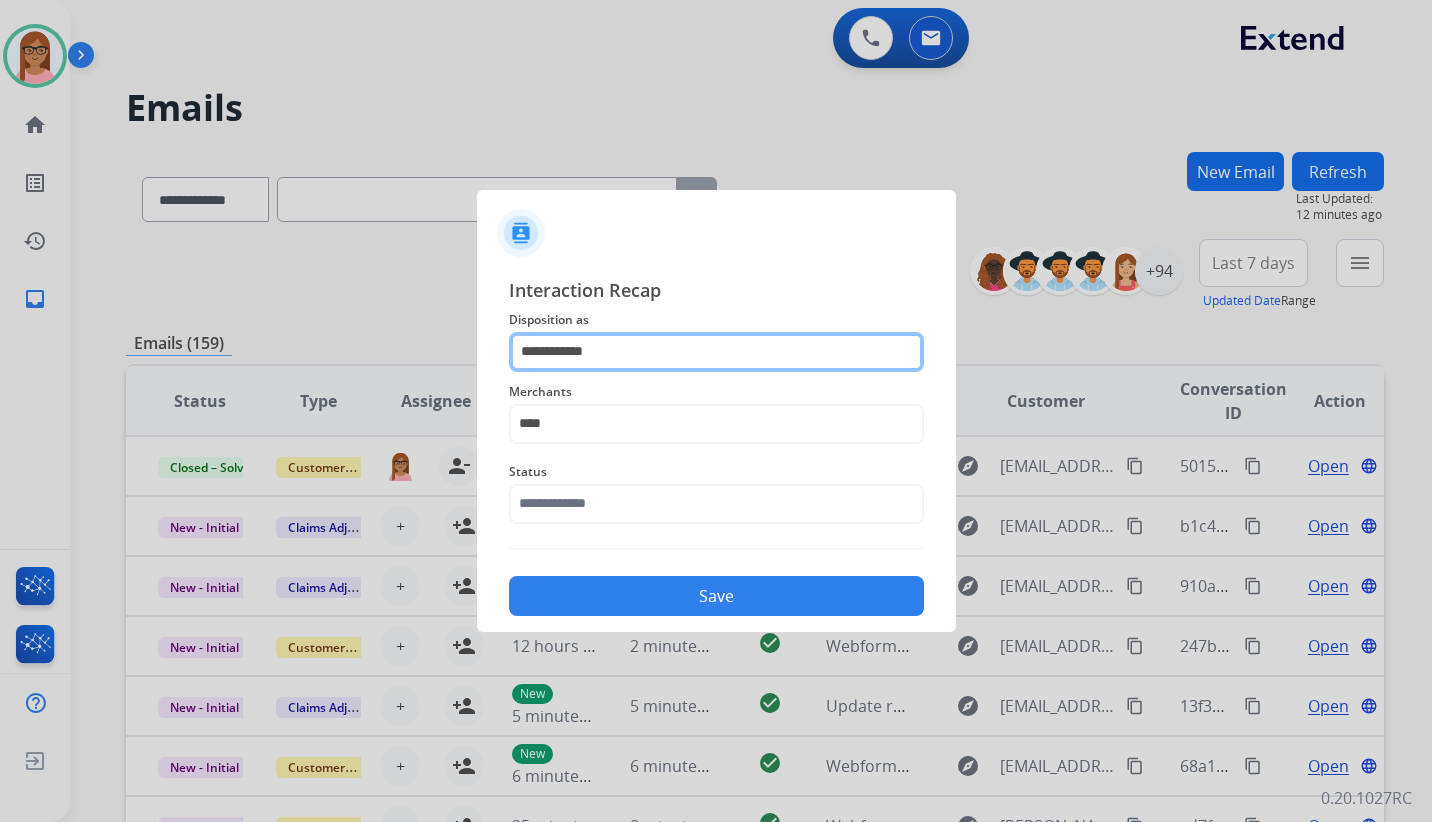 click on "**********" 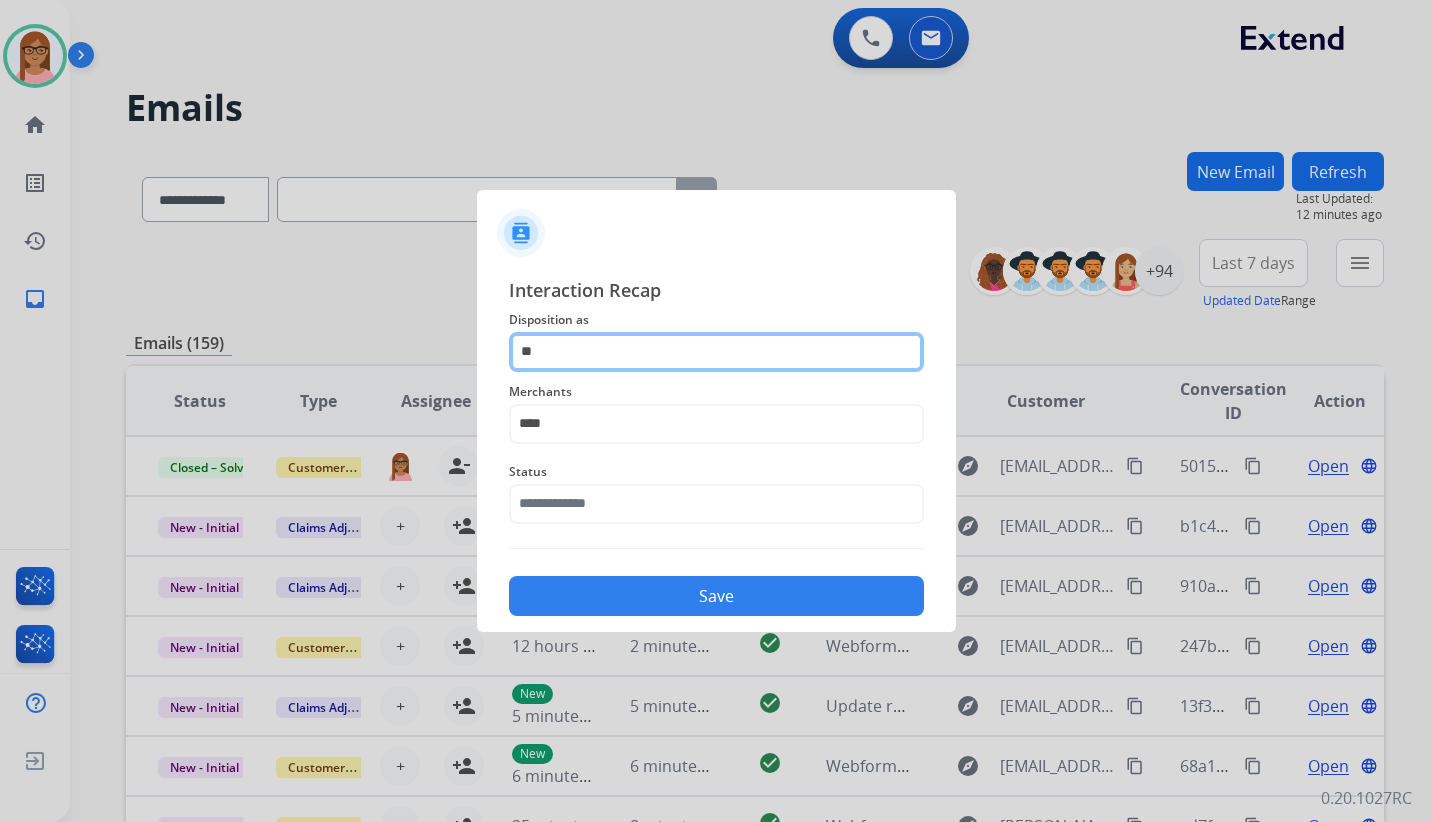 type on "*" 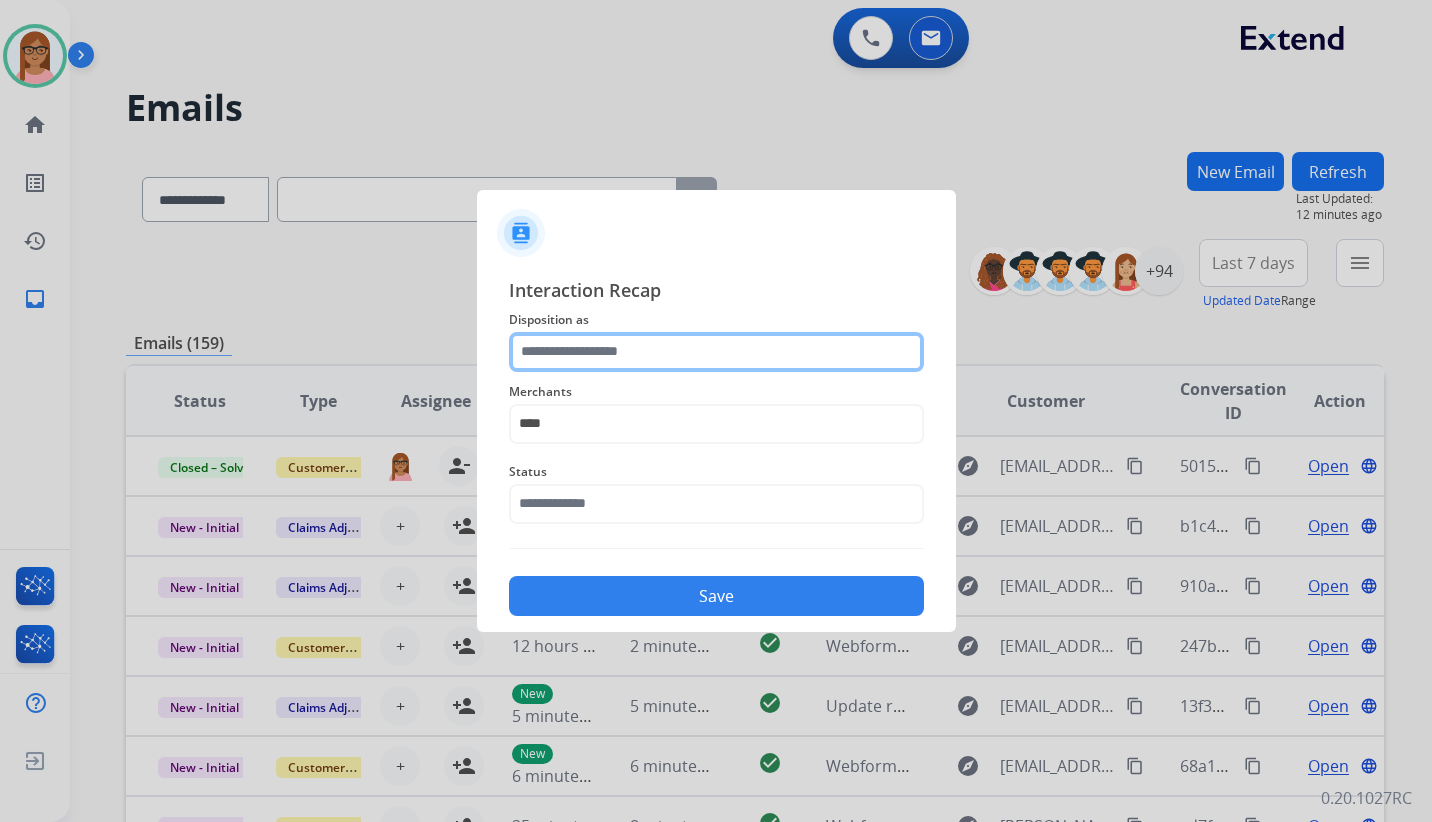 type on "*" 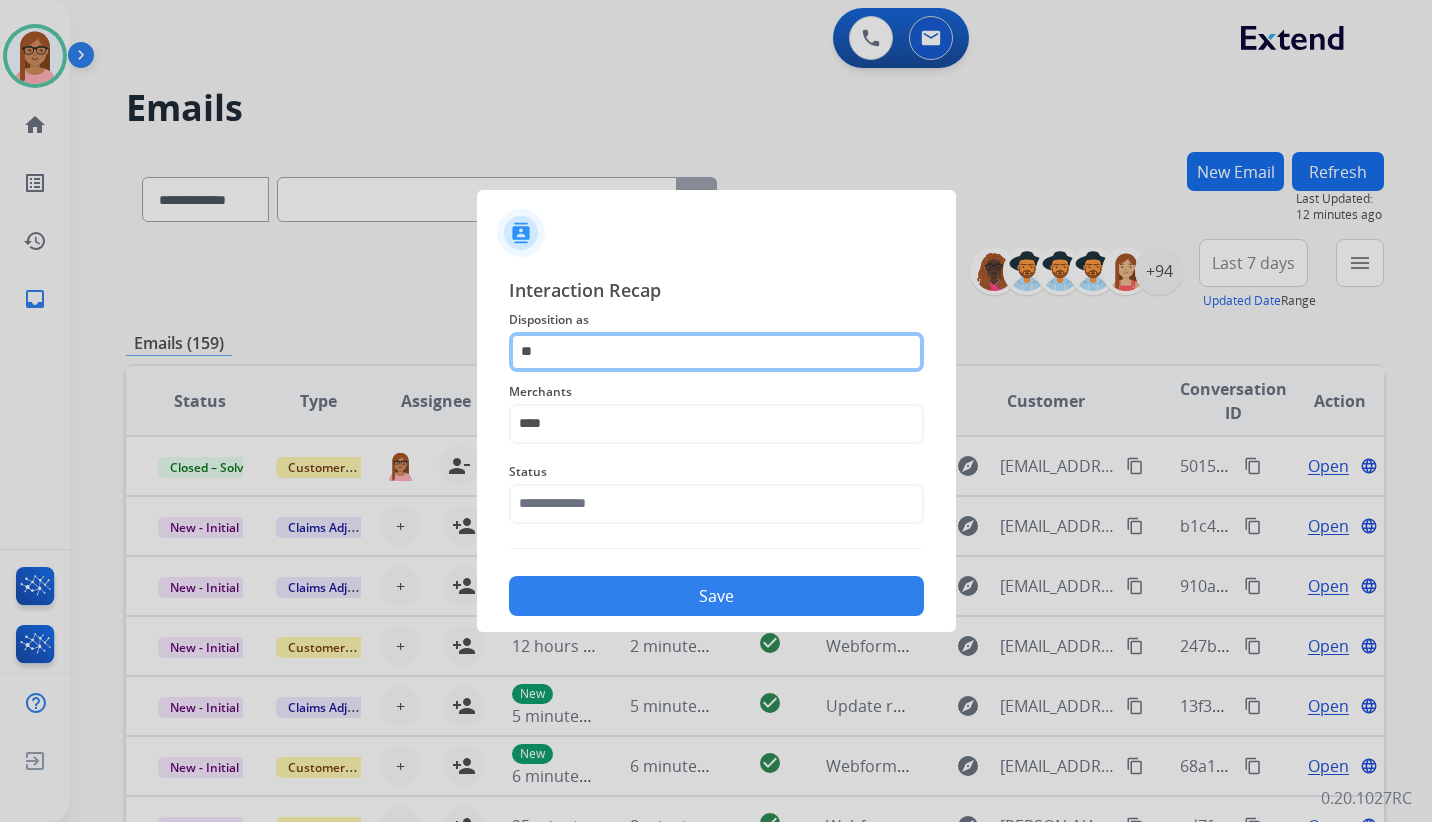 type on "*" 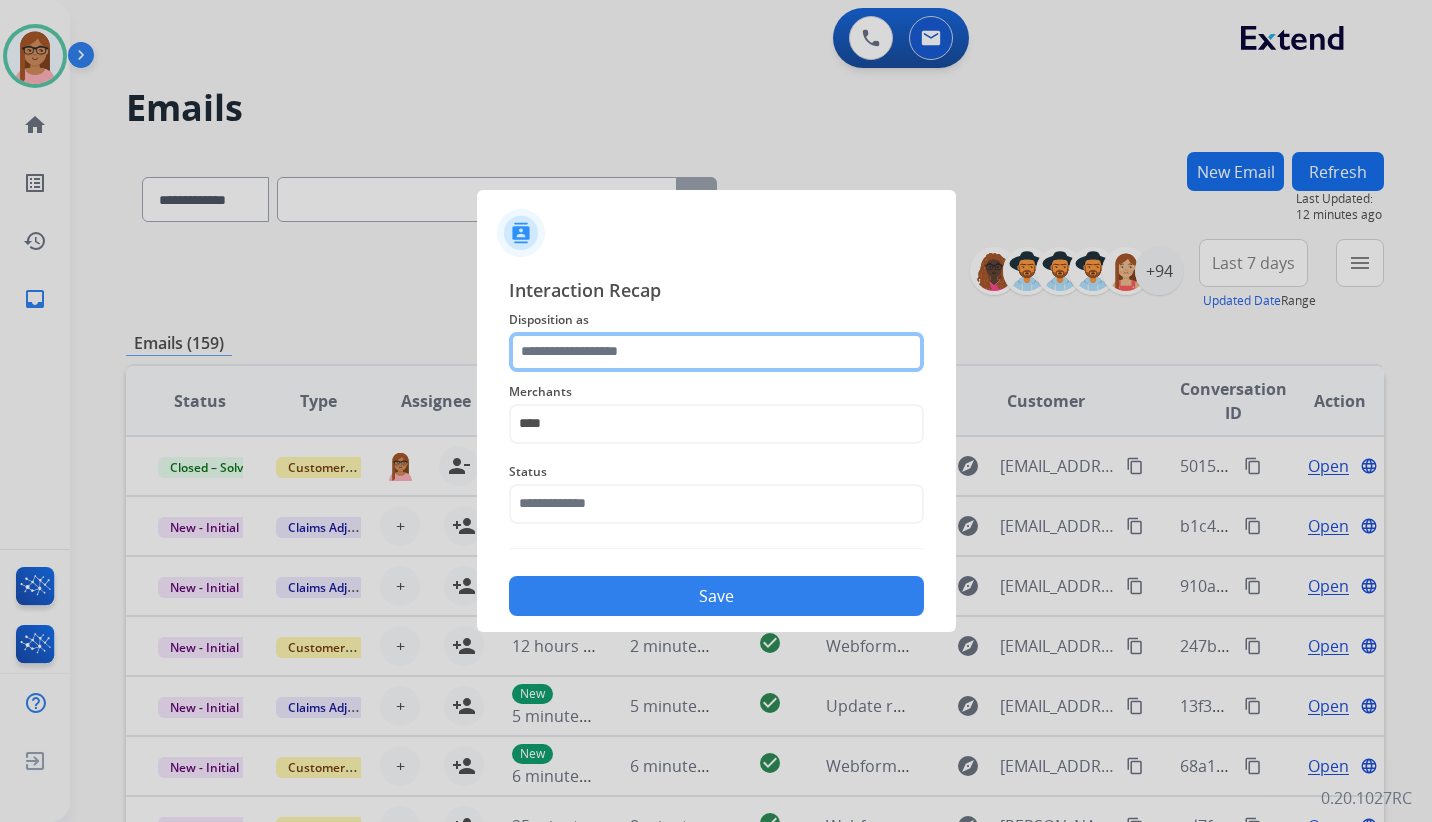 click 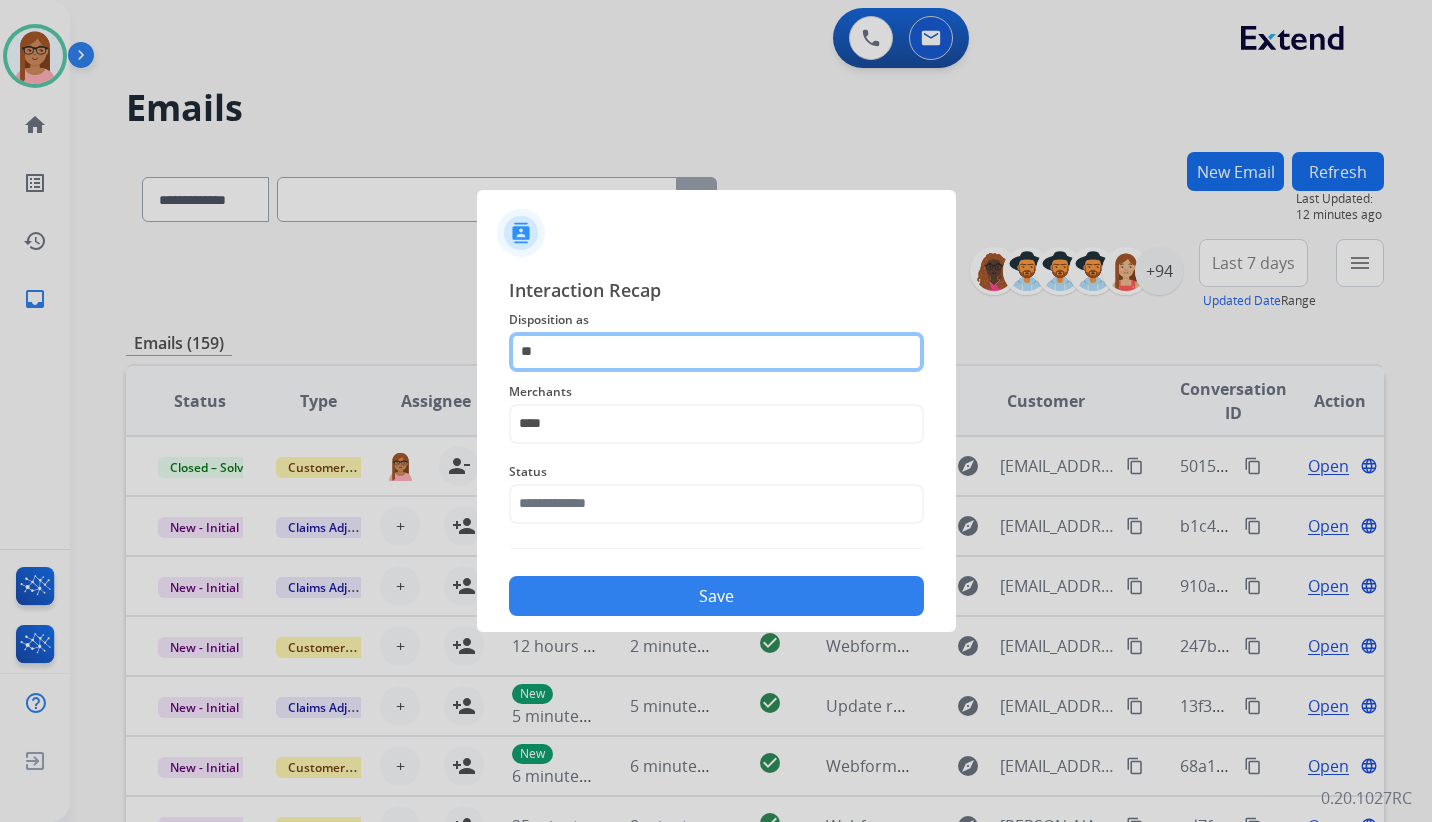 type on "*" 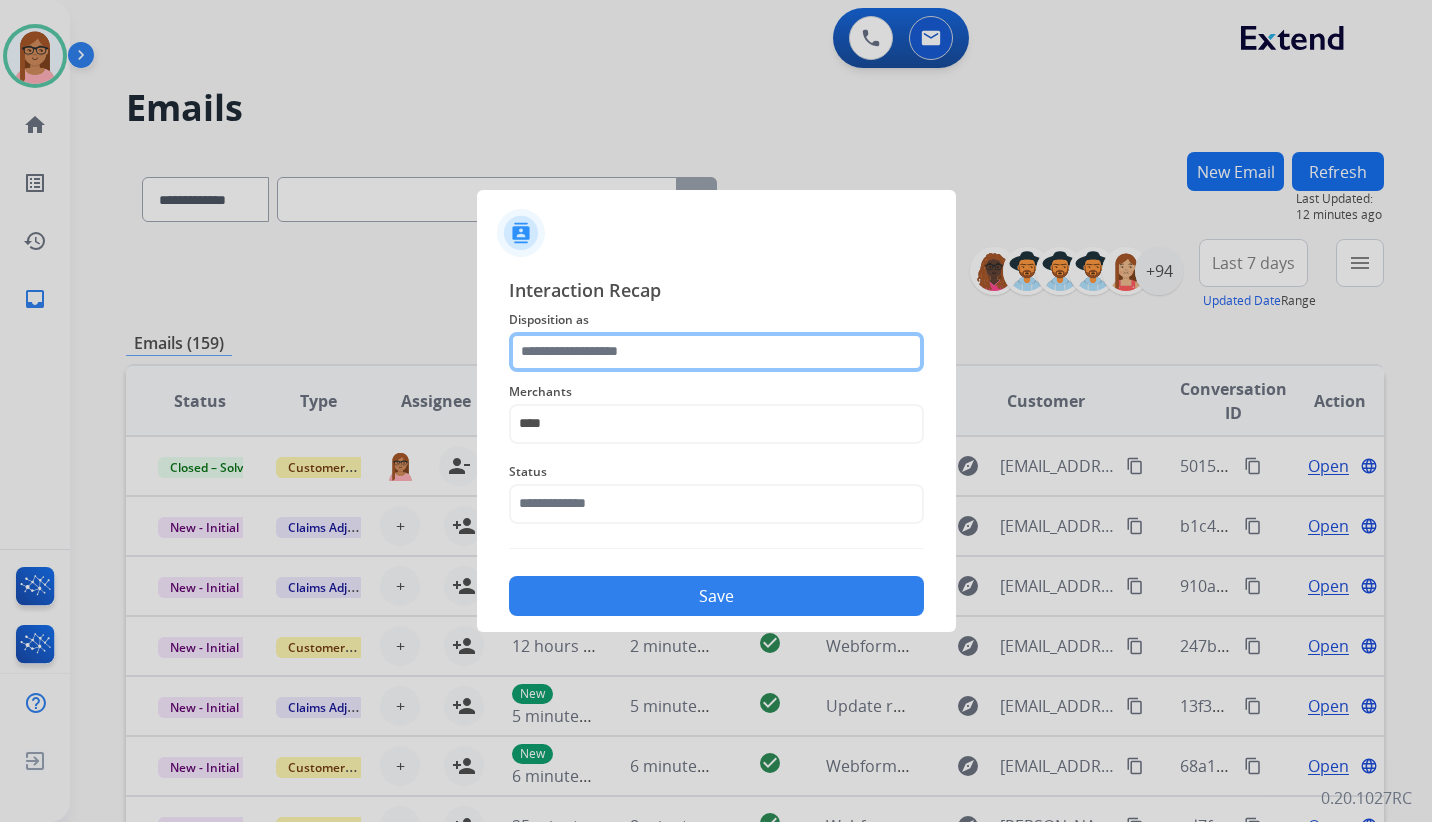 click 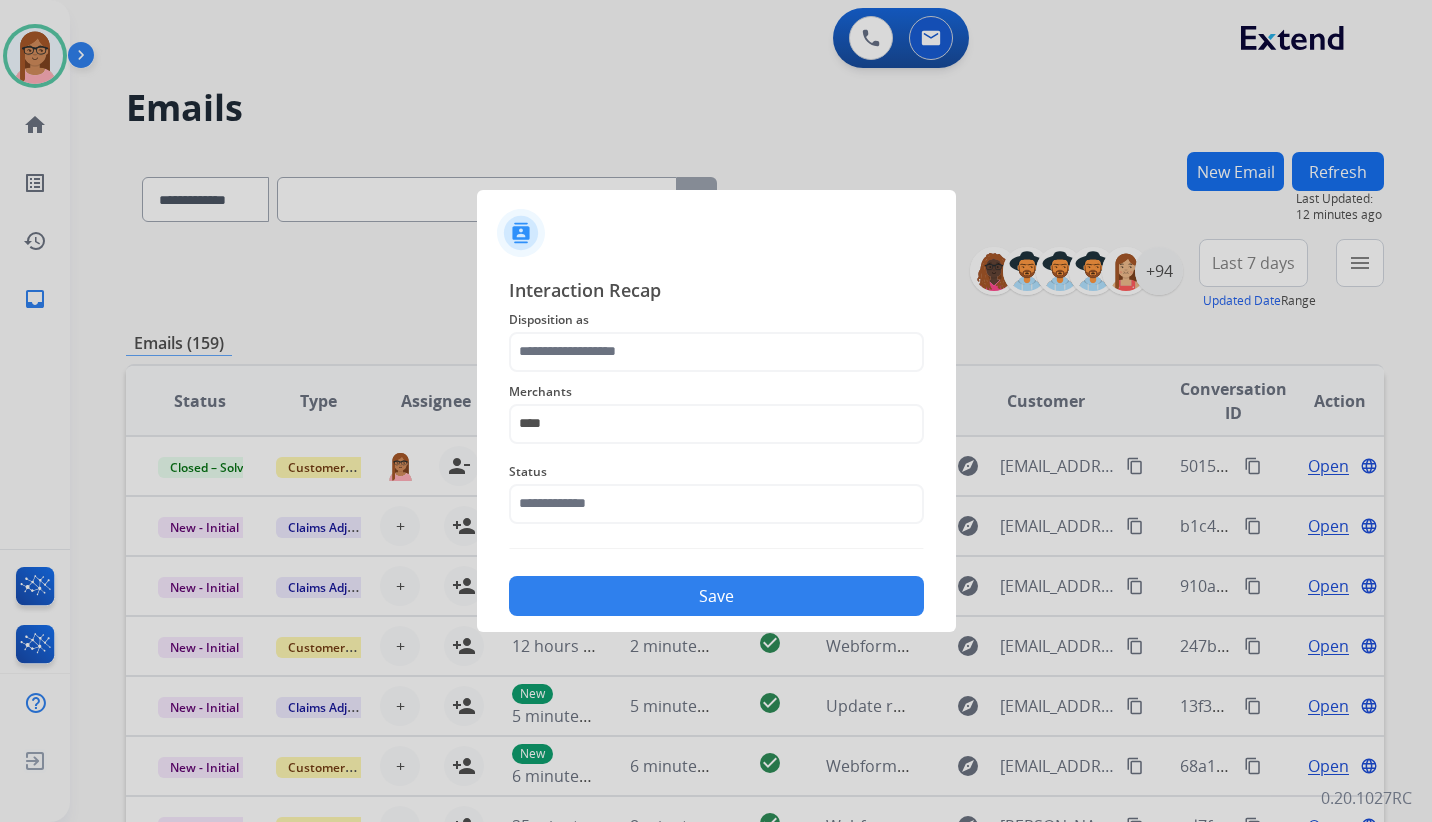 click on "Interaction Recap" 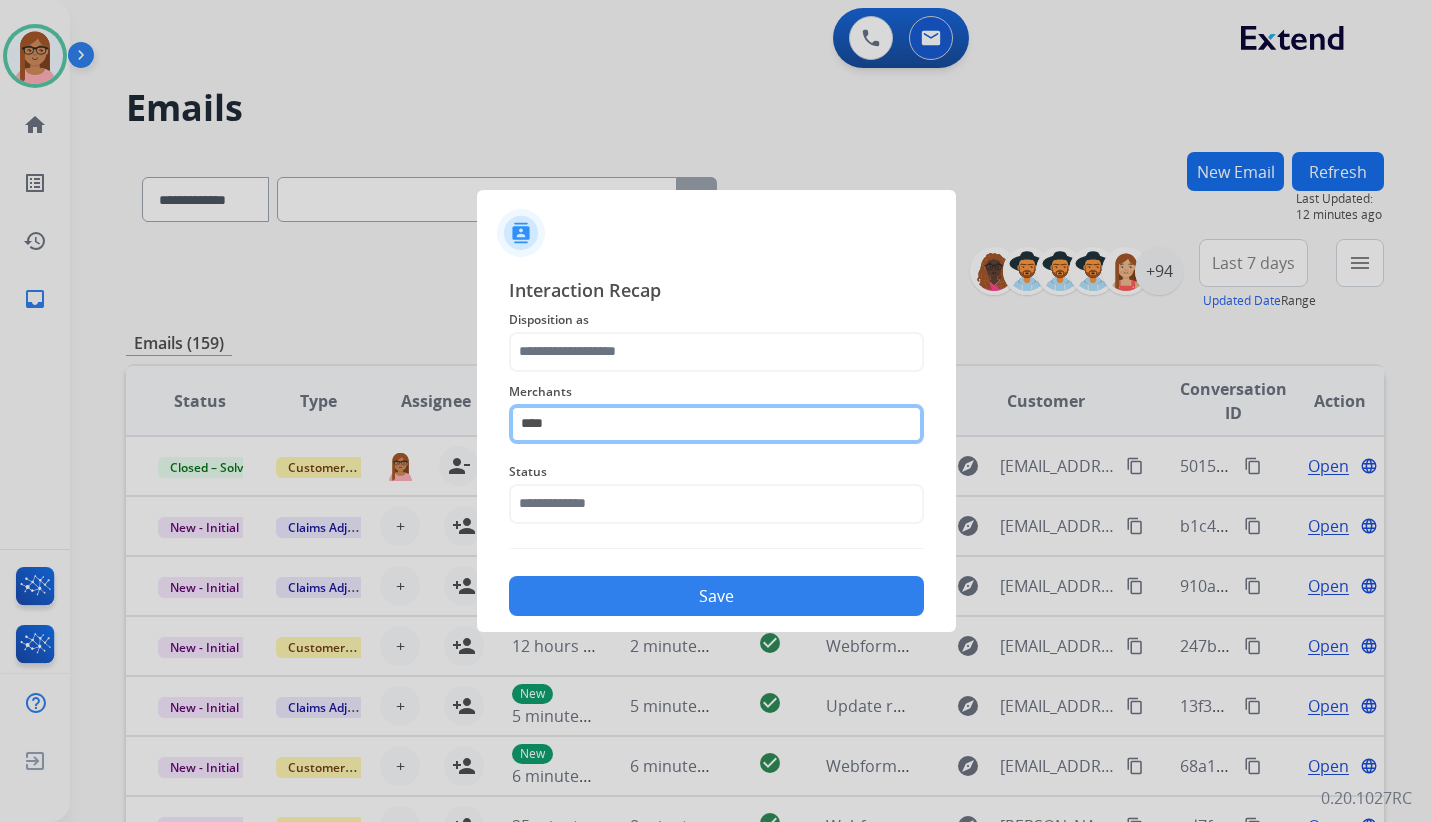 click on "****" 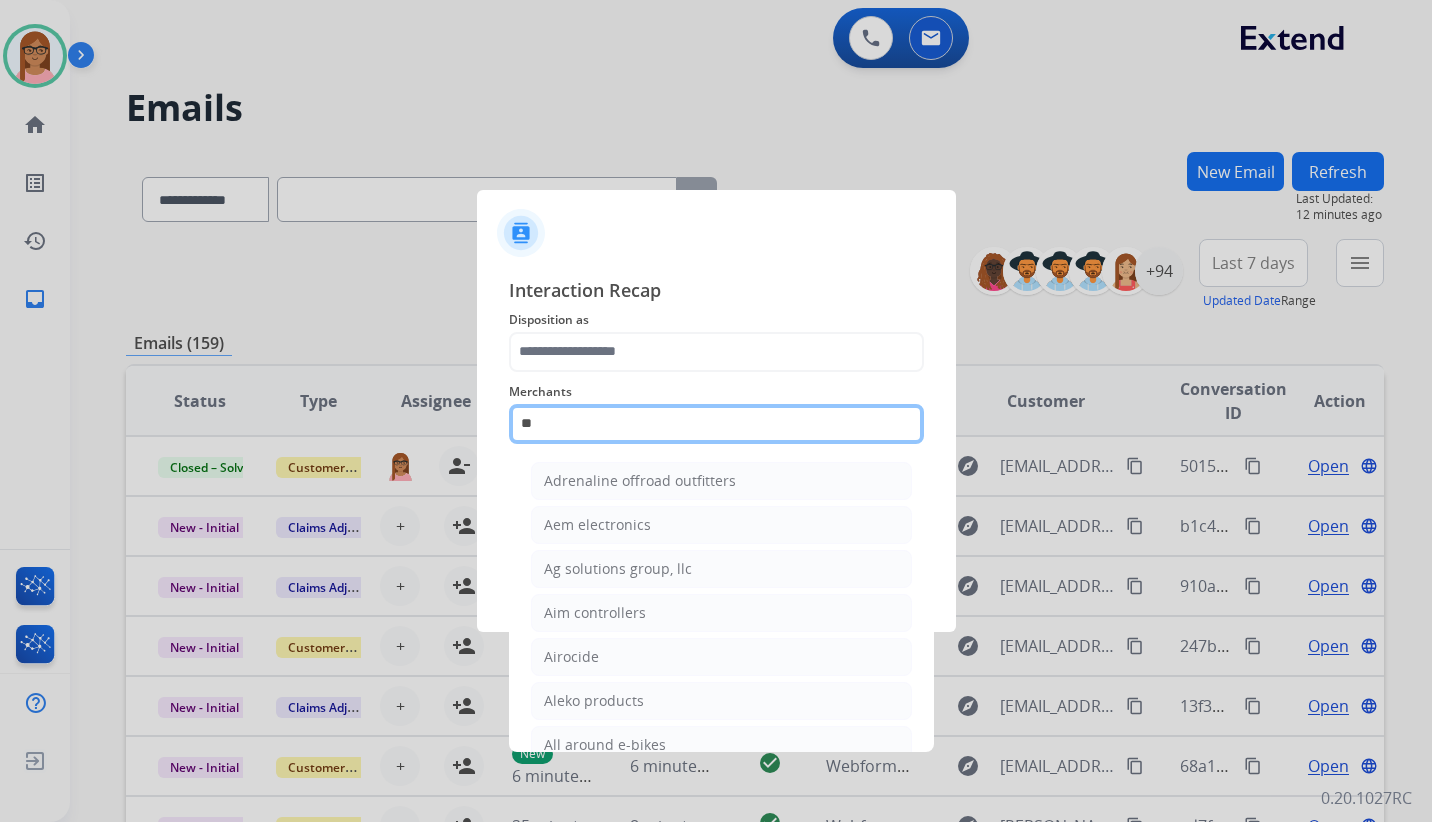 type on "*" 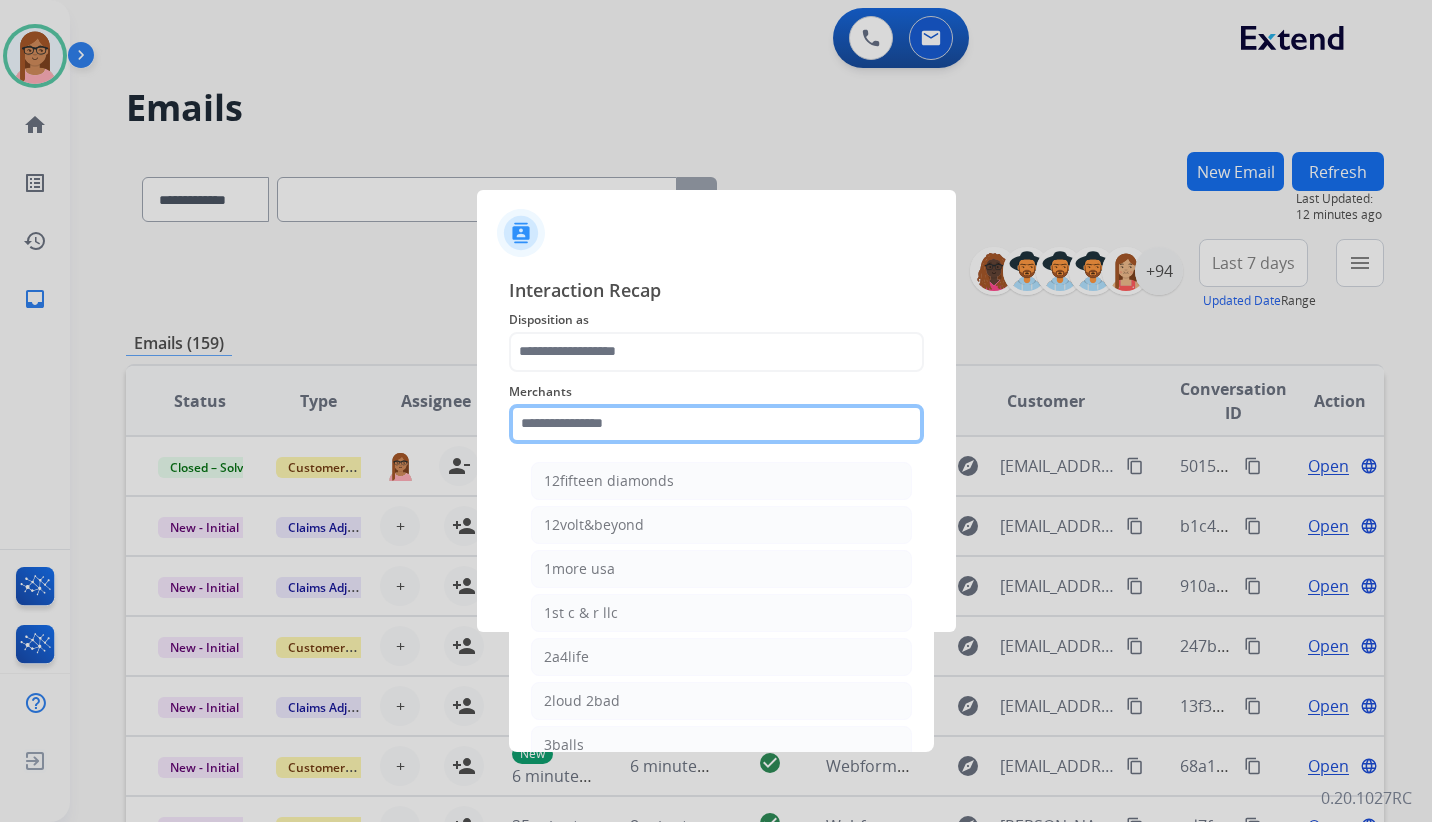 type 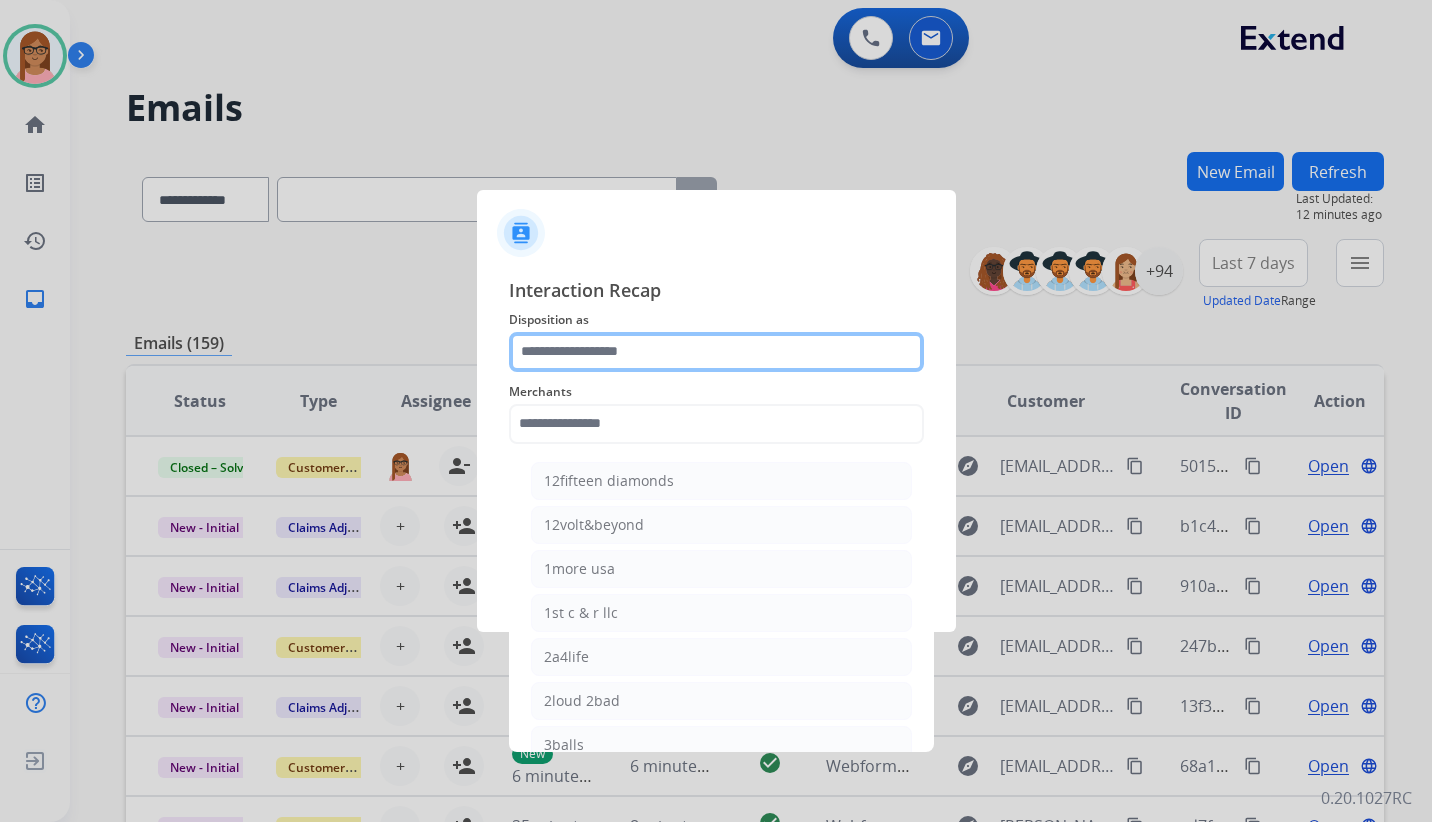 click 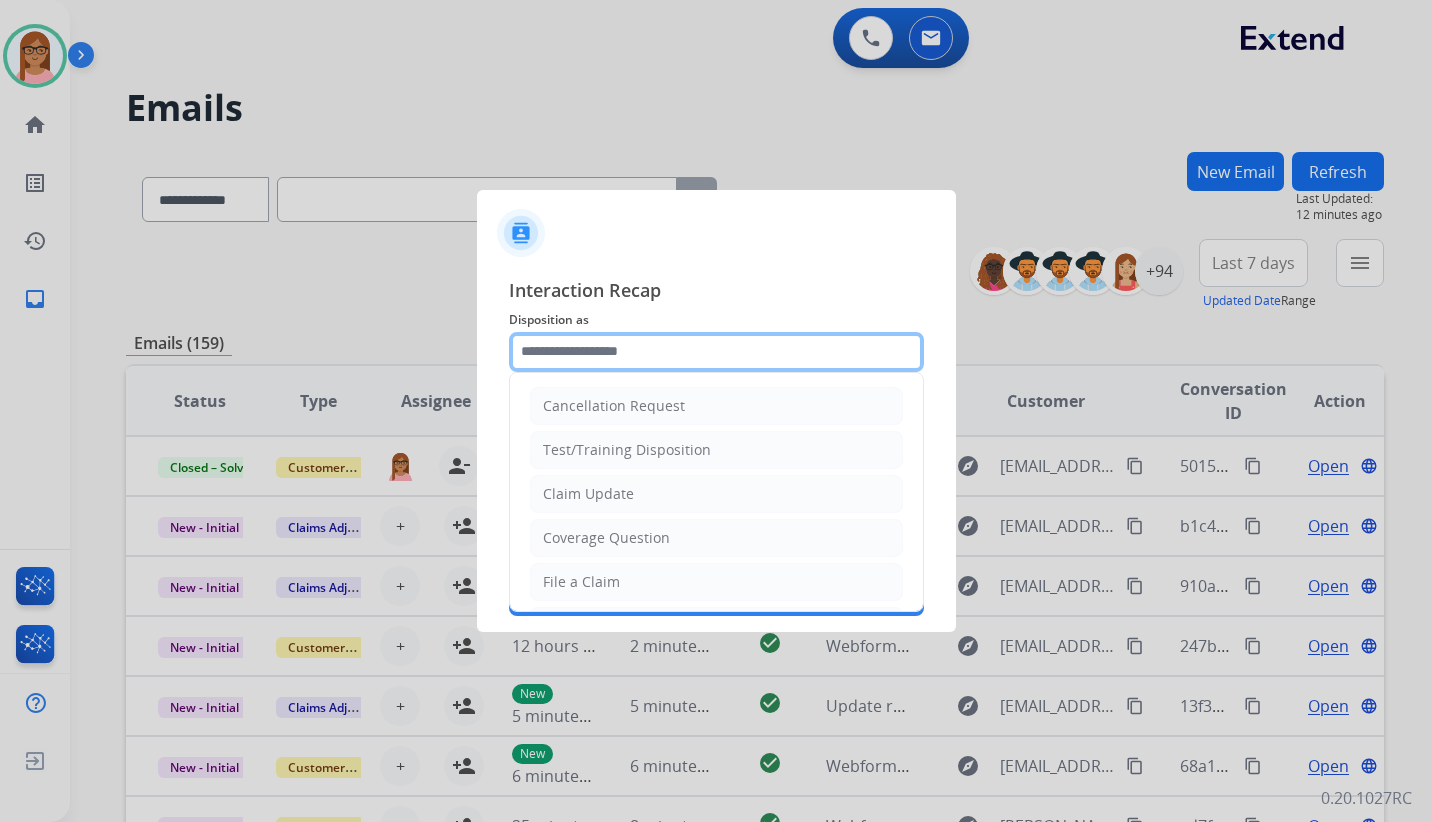 click 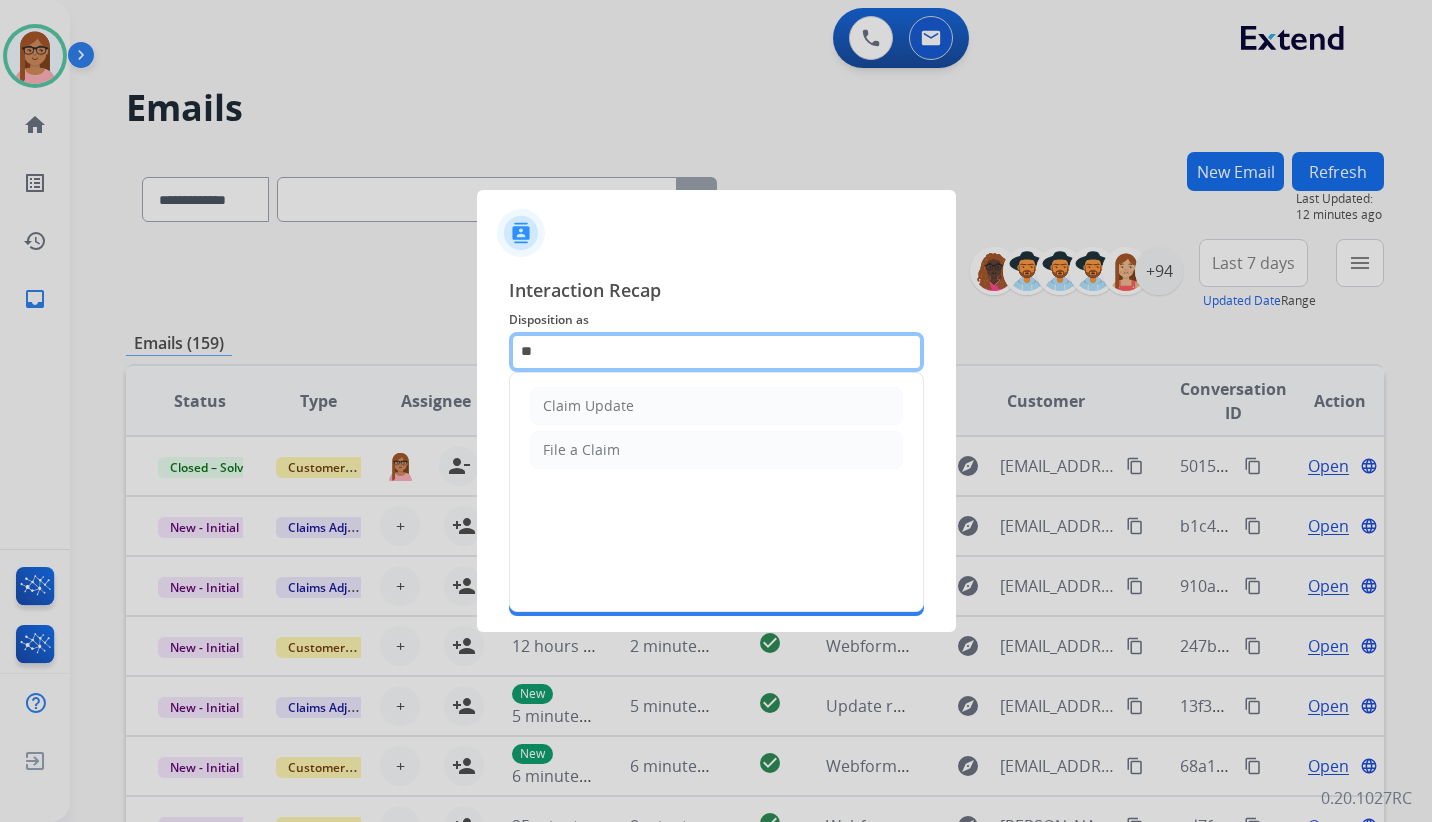type on "*" 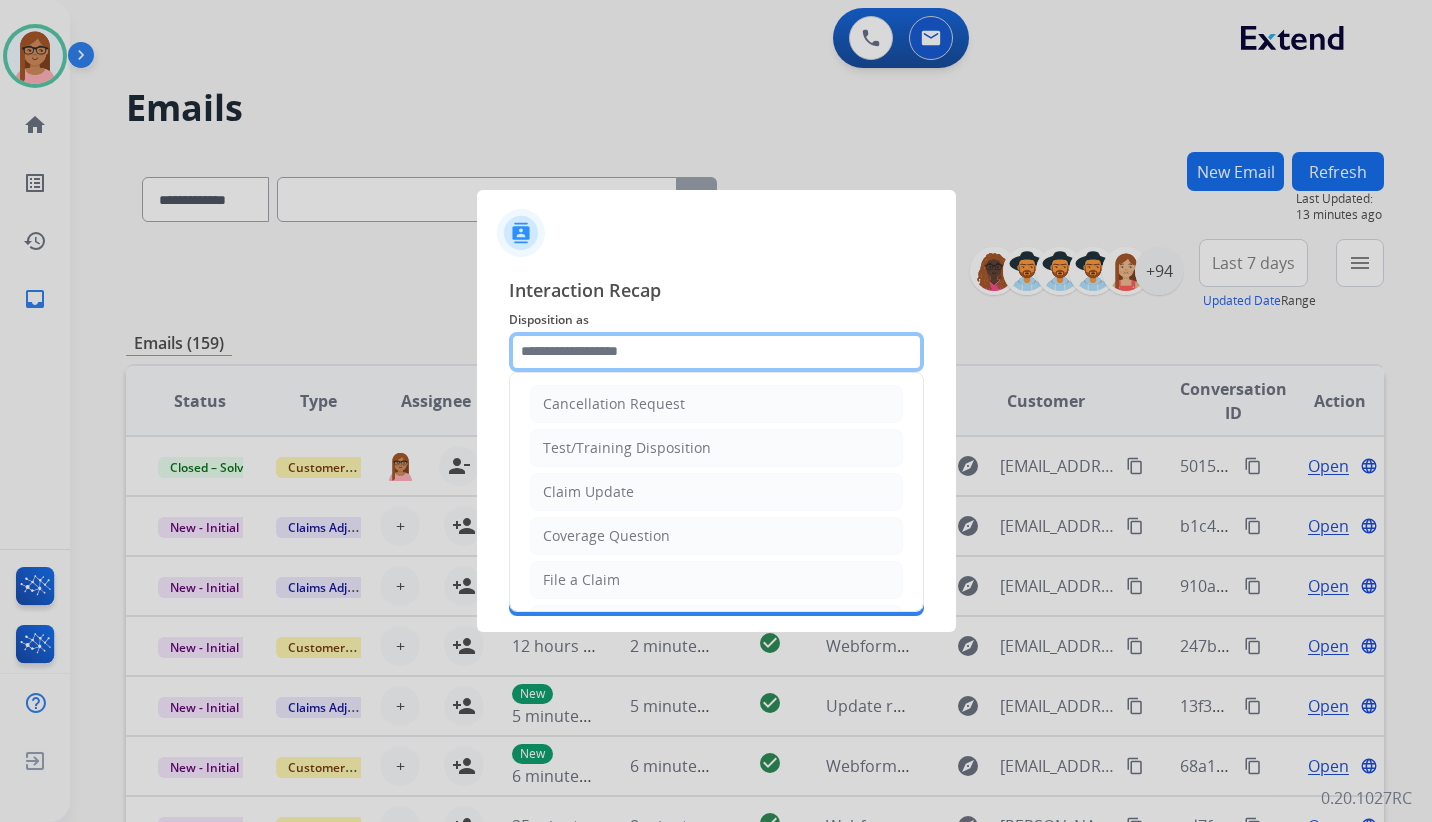 scroll, scrollTop: 0, scrollLeft: 0, axis: both 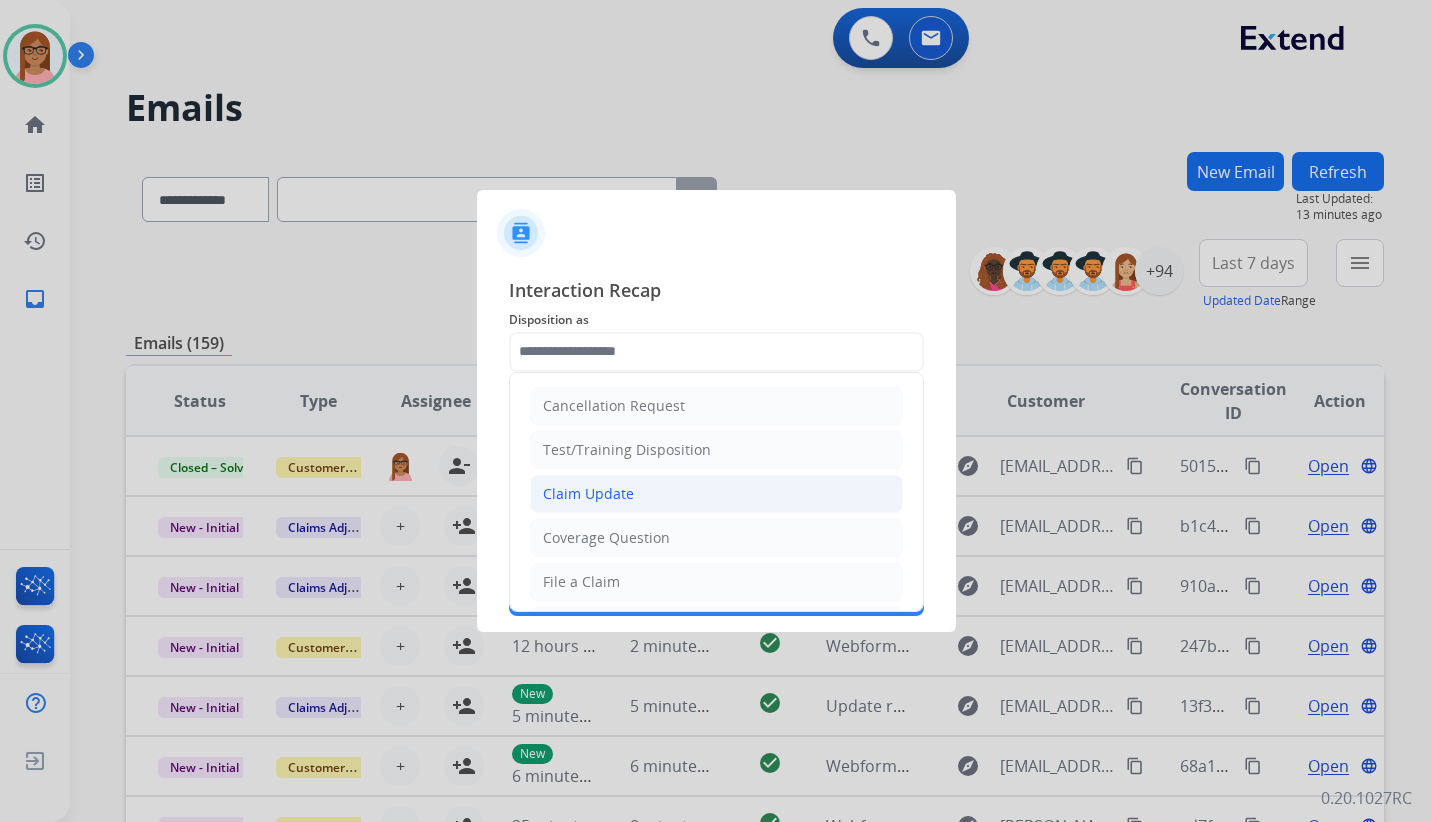 click on "Claim Update" 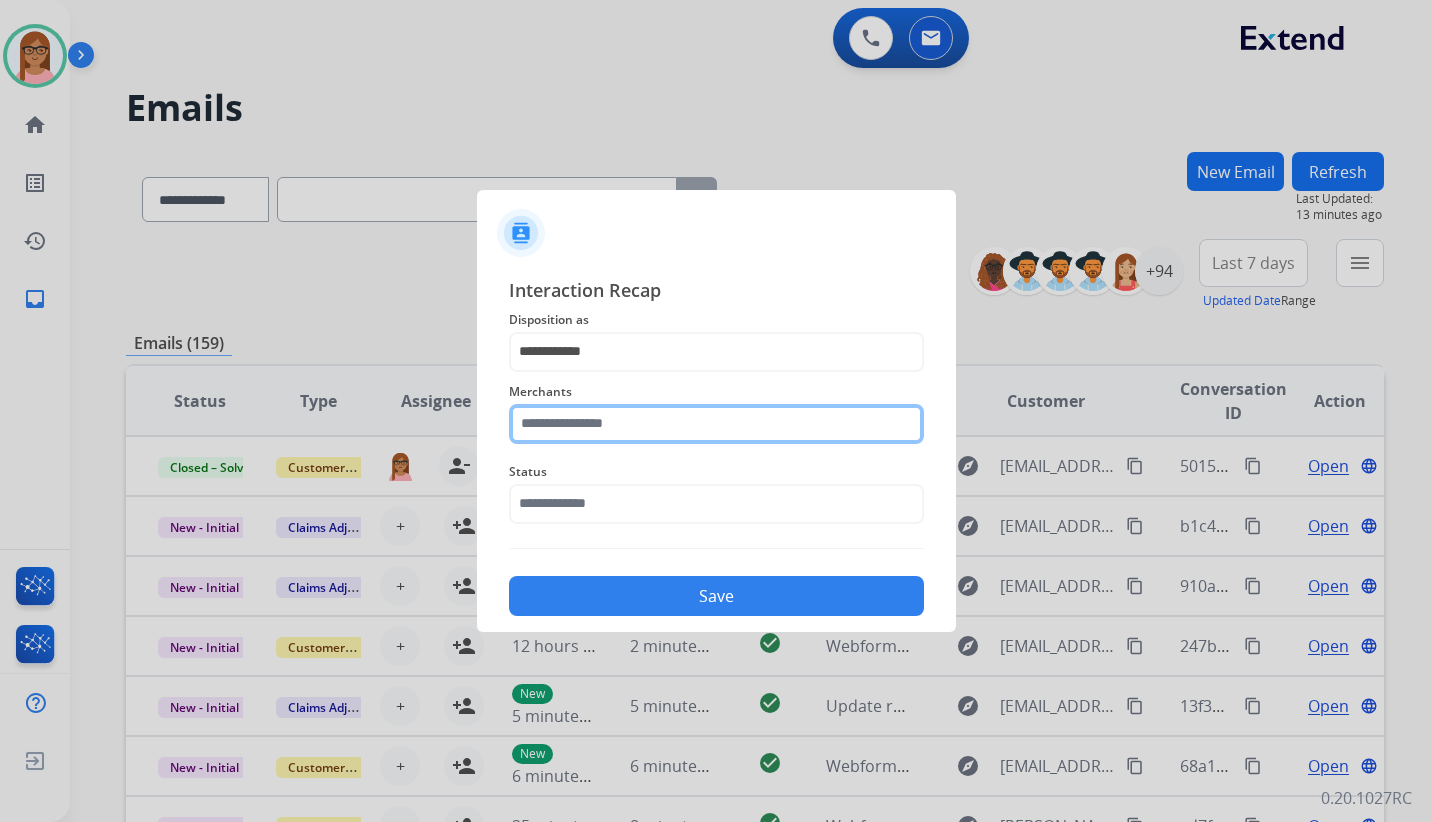 click 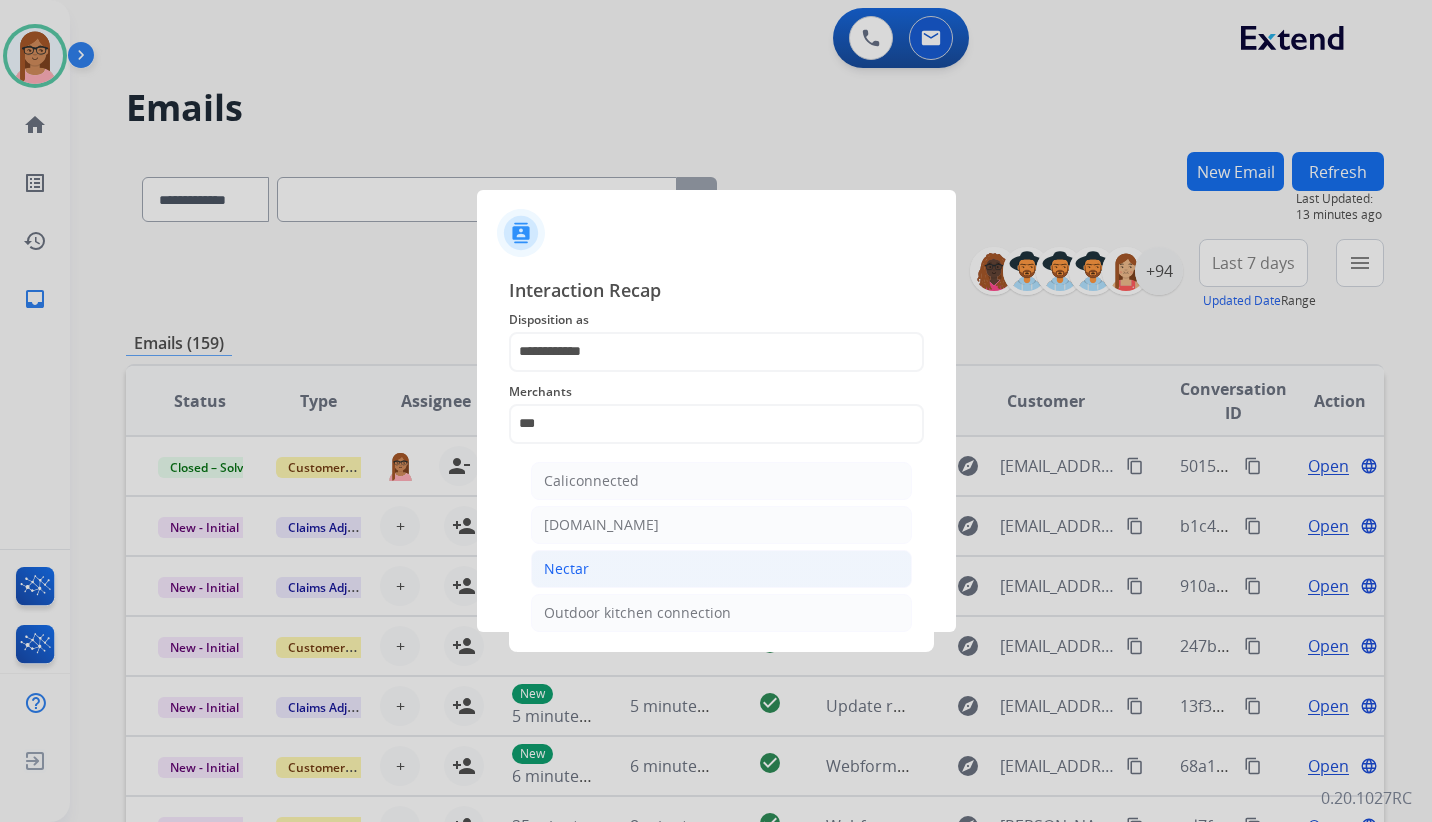 click on "Nectar" 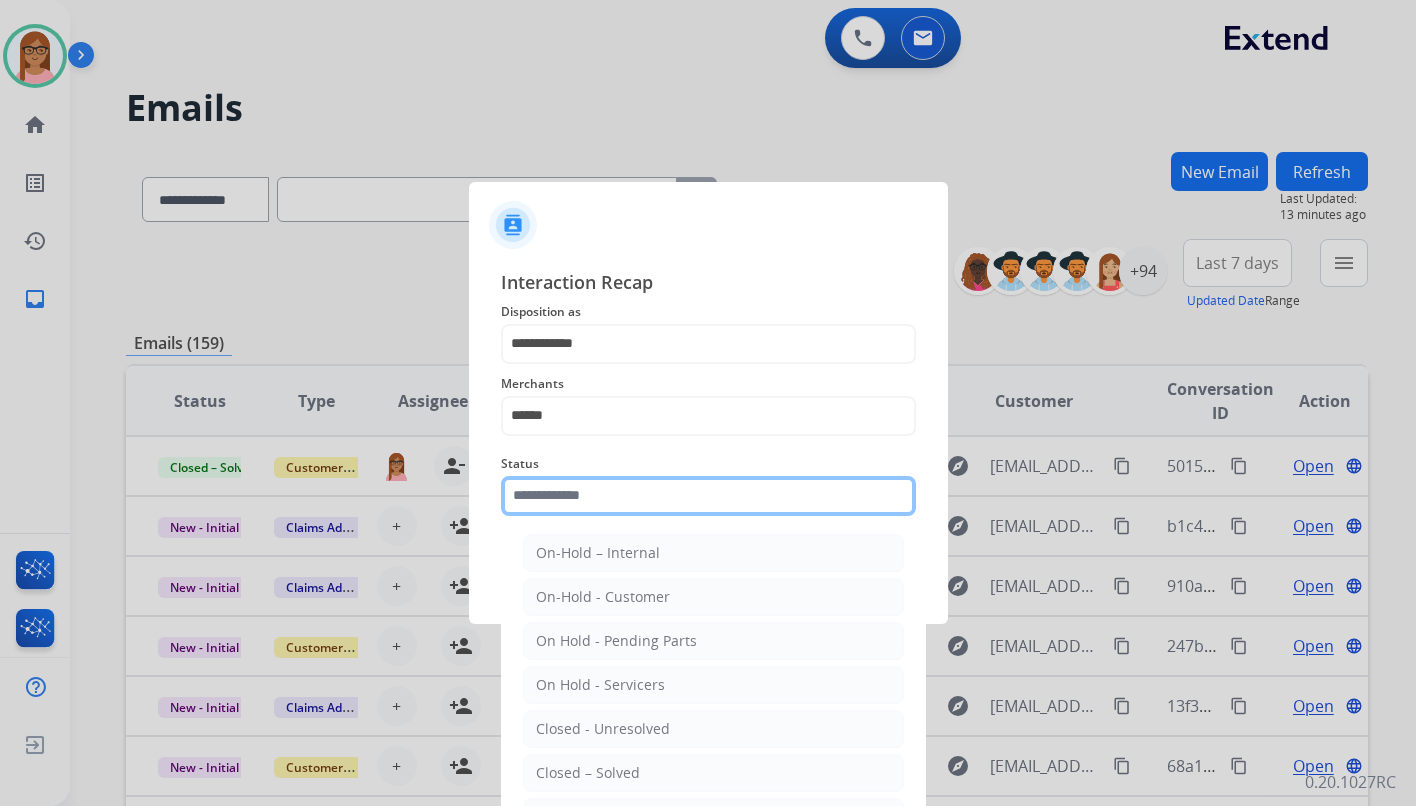 click 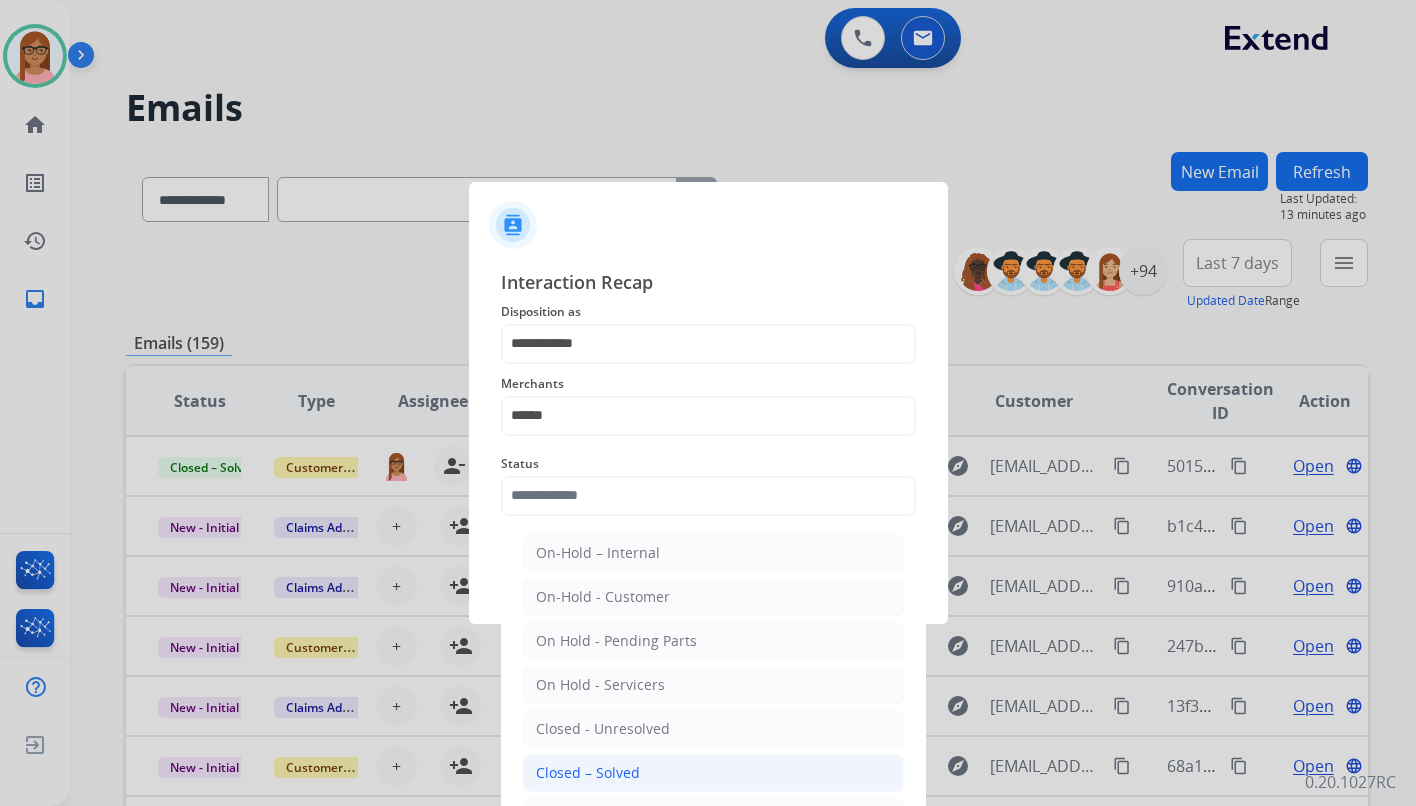 click on "Closed – Solved" 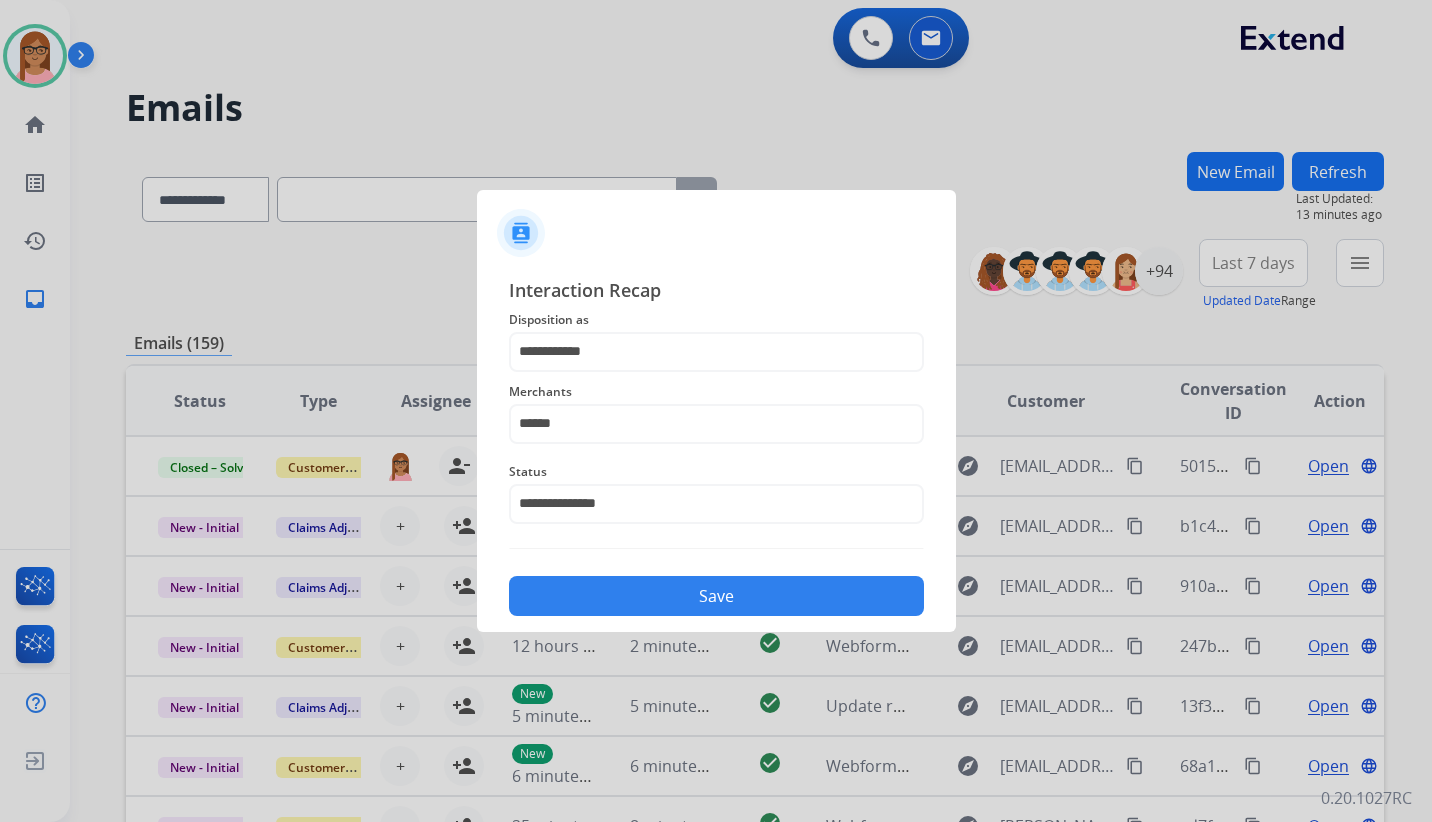 click on "Save" 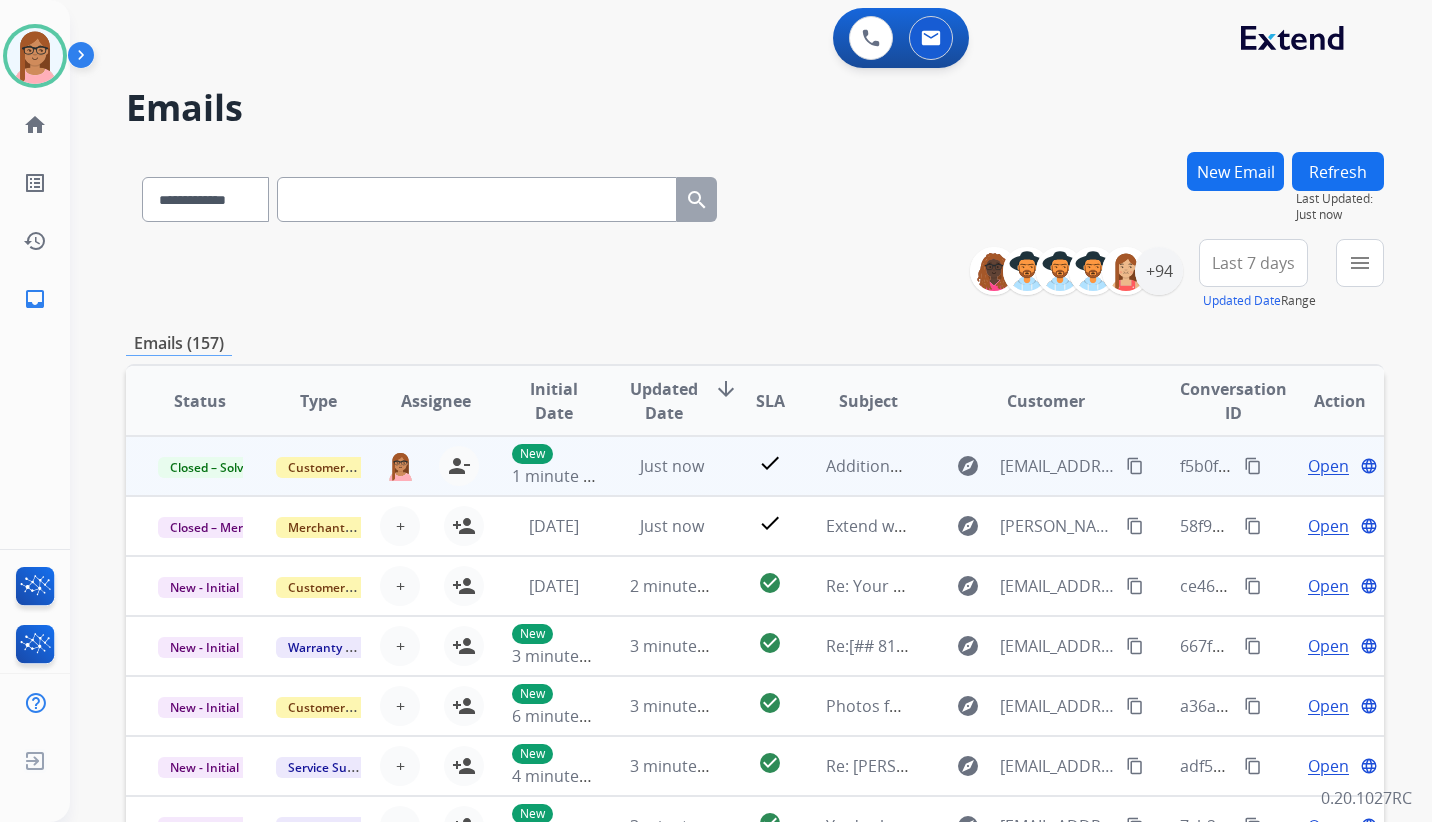 click on "content_copy" at bounding box center (1253, 466) 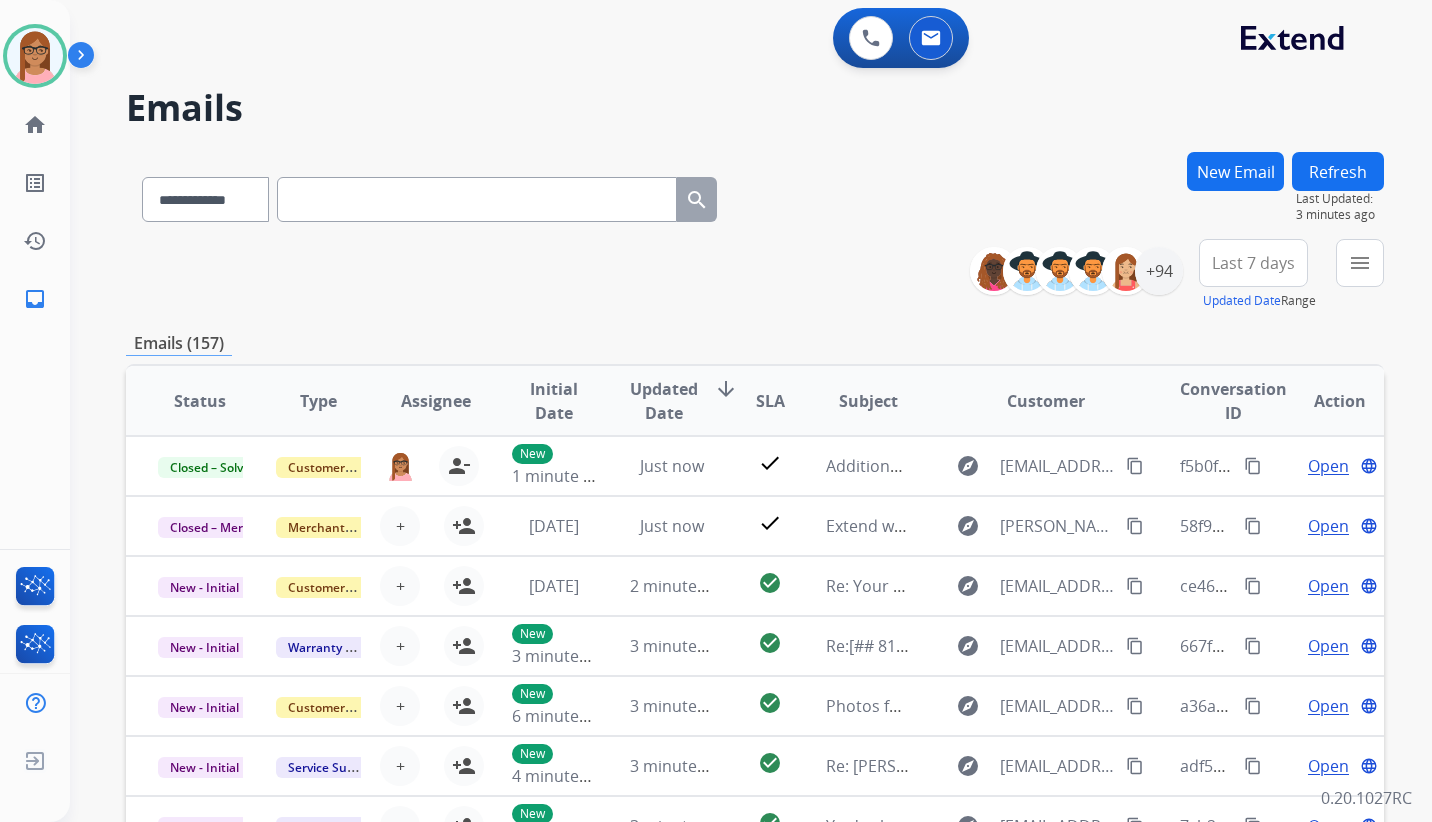 click on "Last 7 days" at bounding box center [1253, 263] 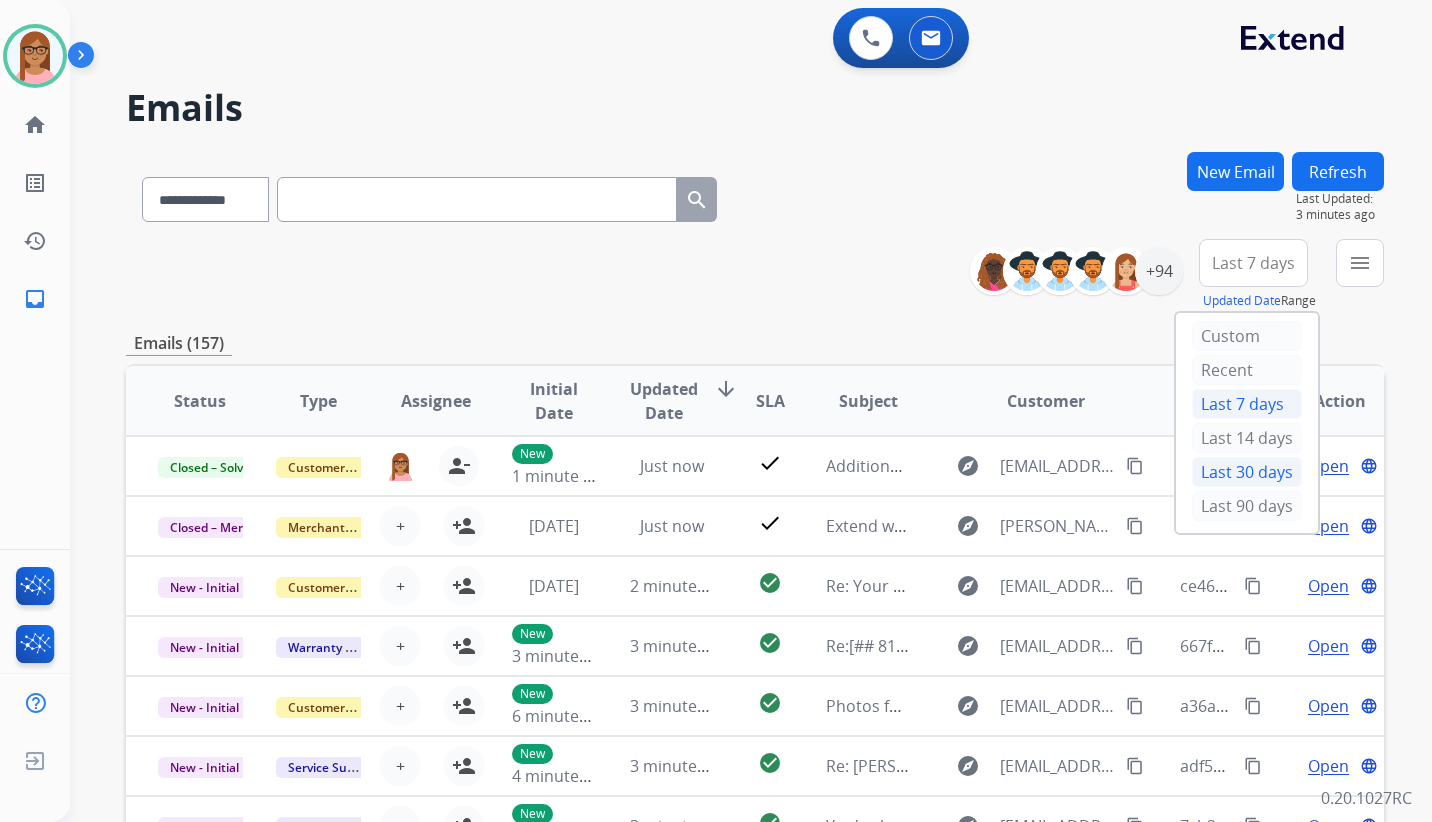 click on "Last 30 days" at bounding box center (1247, 472) 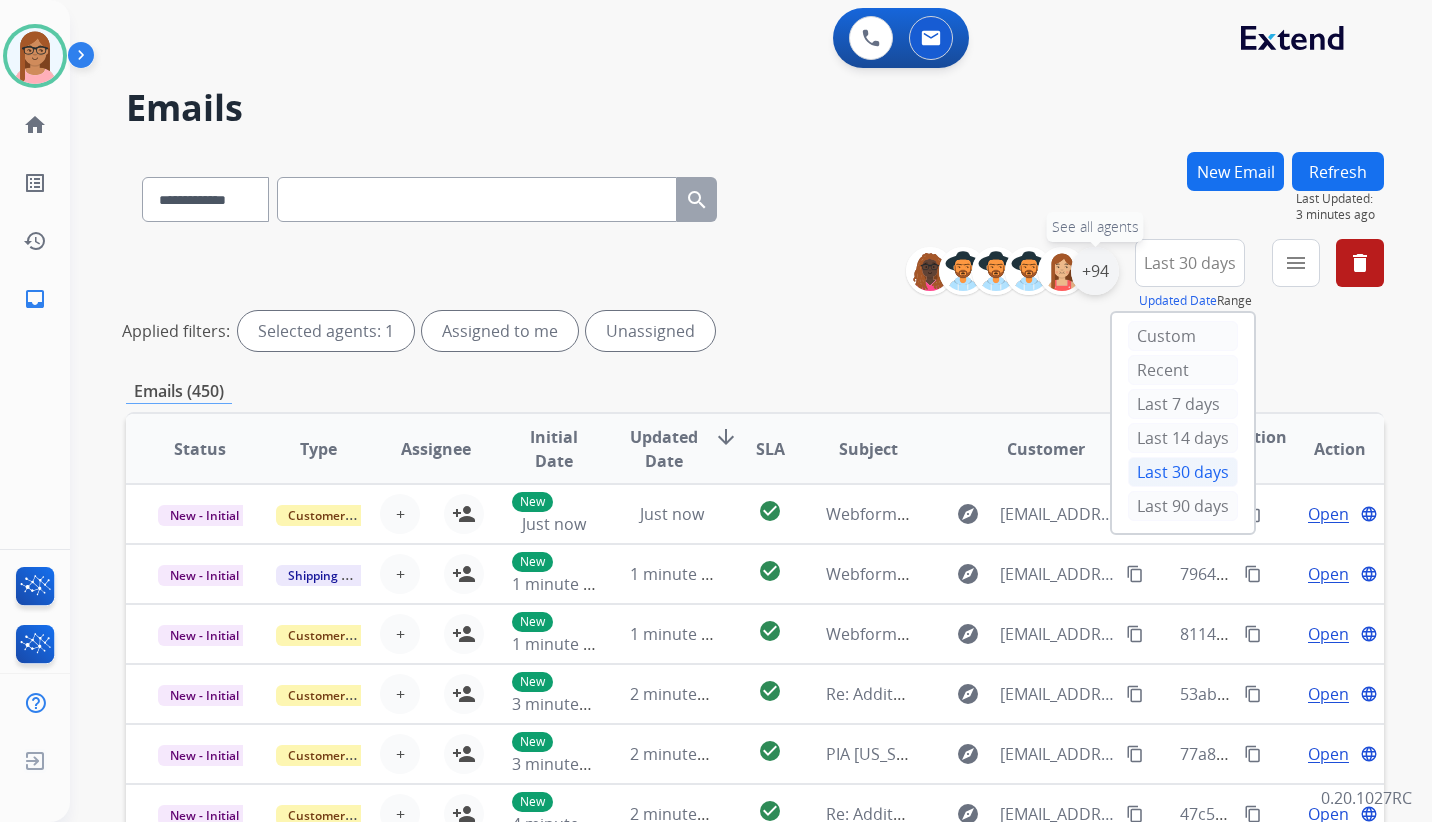 click on "+94" at bounding box center [1095, 271] 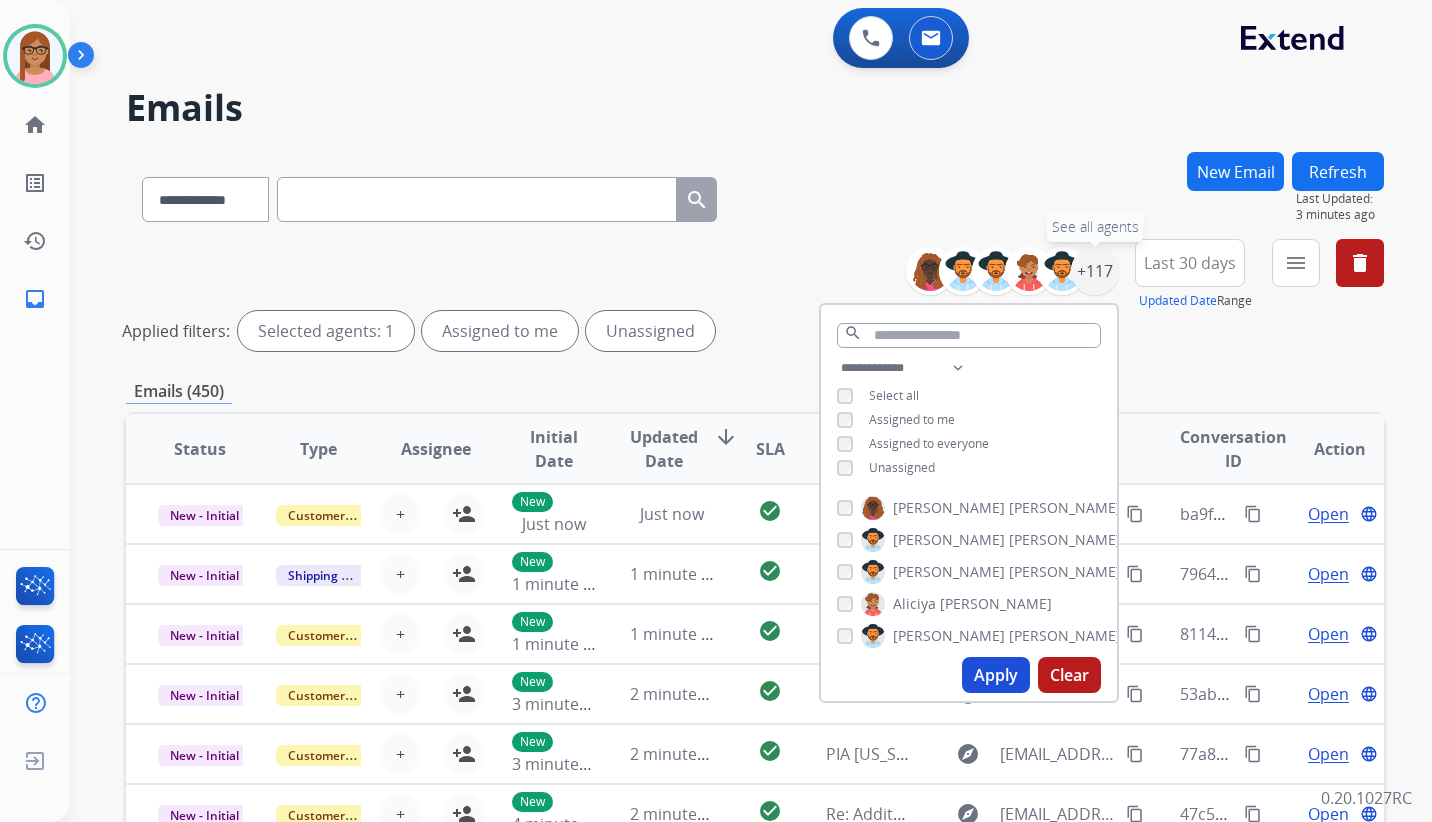 click on "+117" at bounding box center [1095, 271] 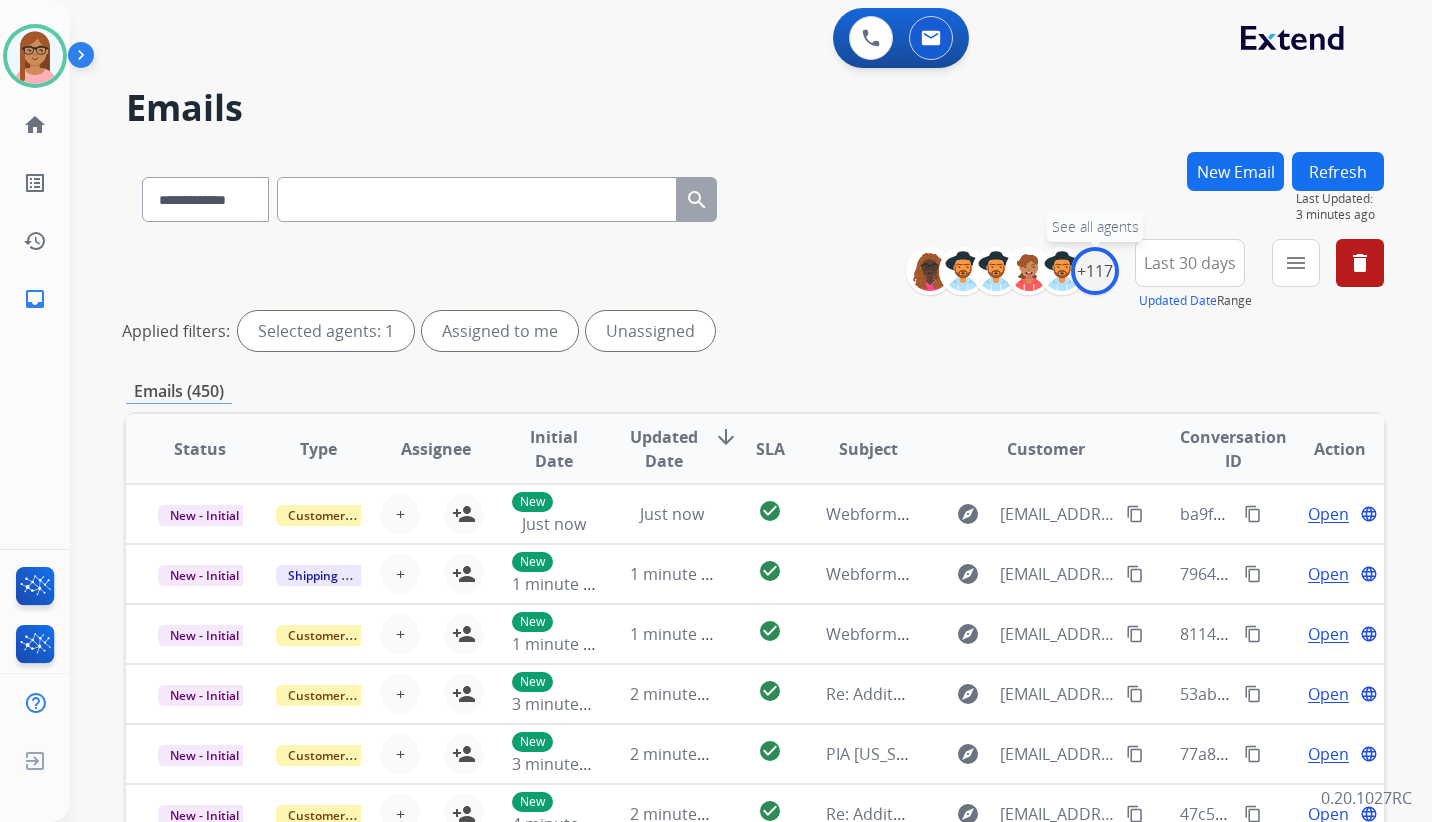 click on "+117" at bounding box center [1095, 271] 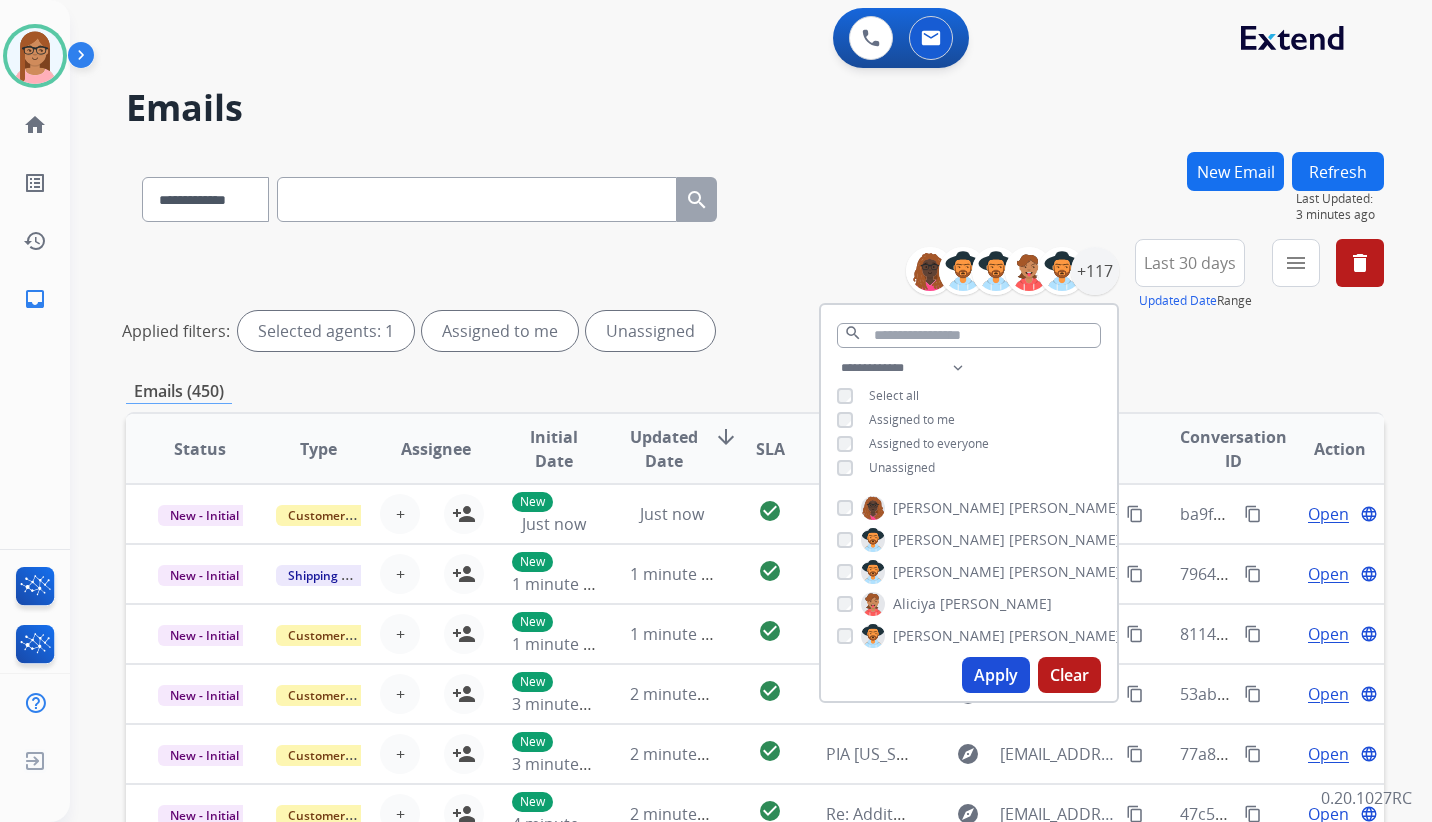 click on "Unassigned" at bounding box center [886, 468] 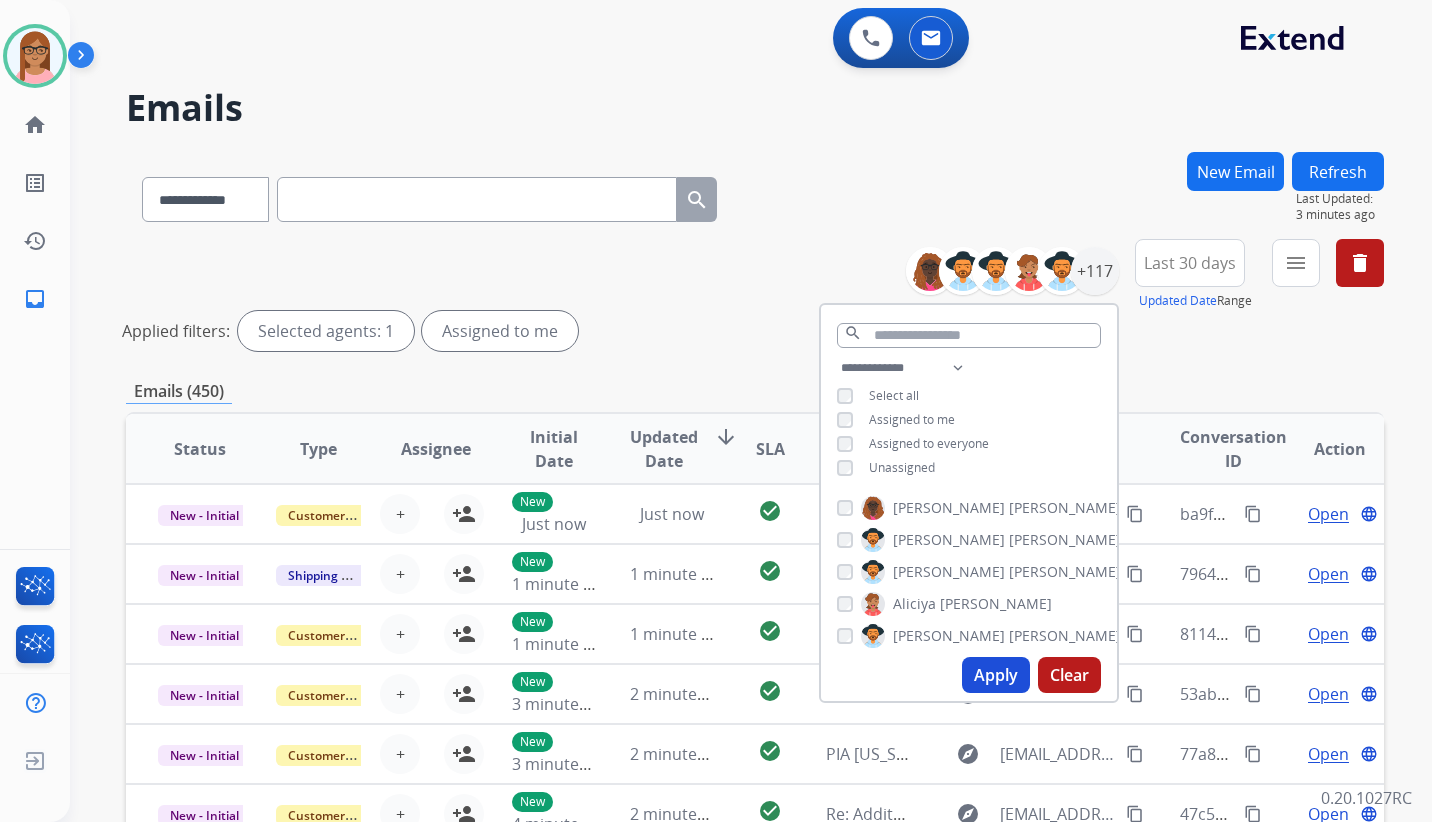 click on "Apply" at bounding box center [996, 675] 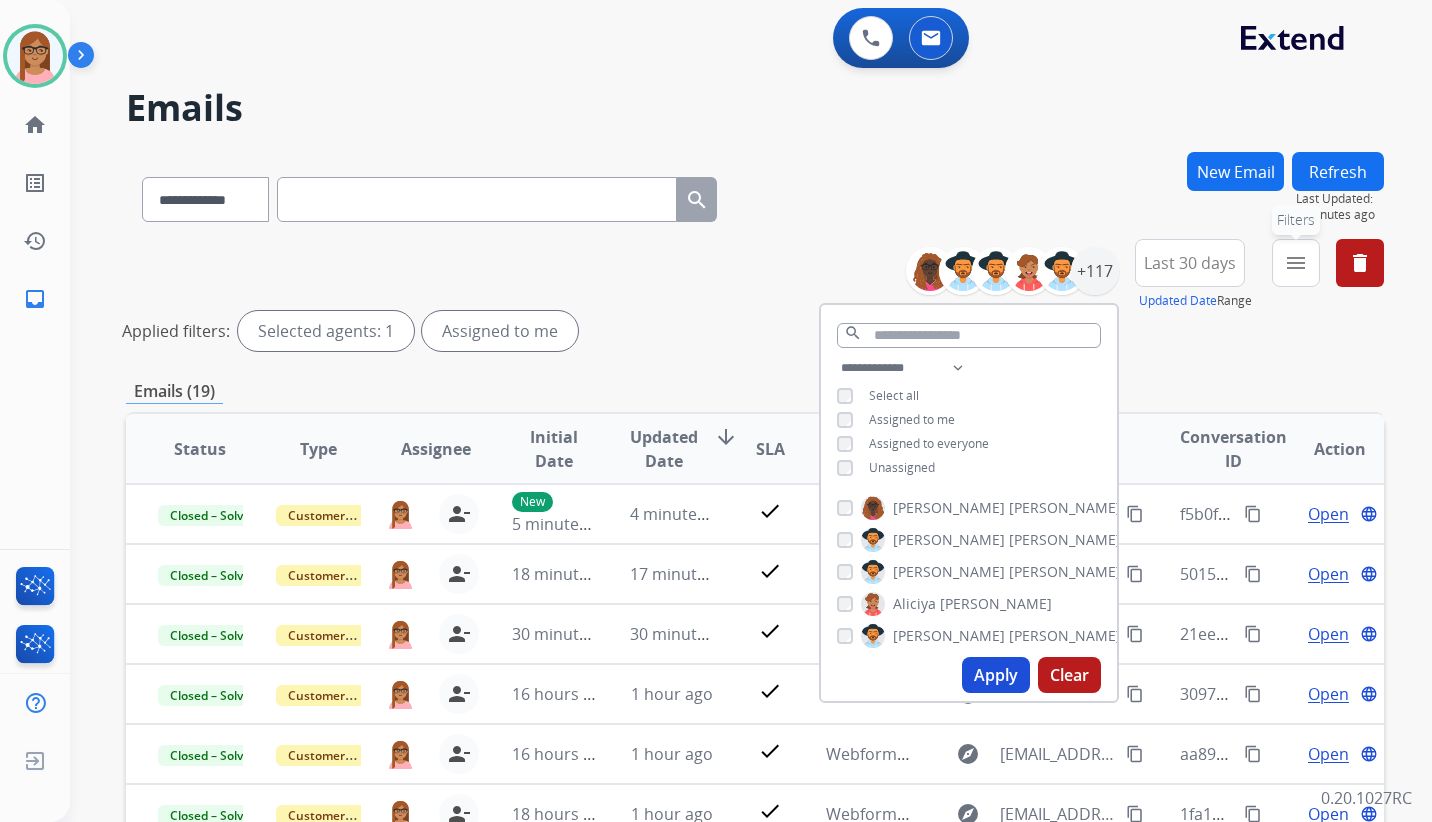 click on "menu" at bounding box center [1296, 263] 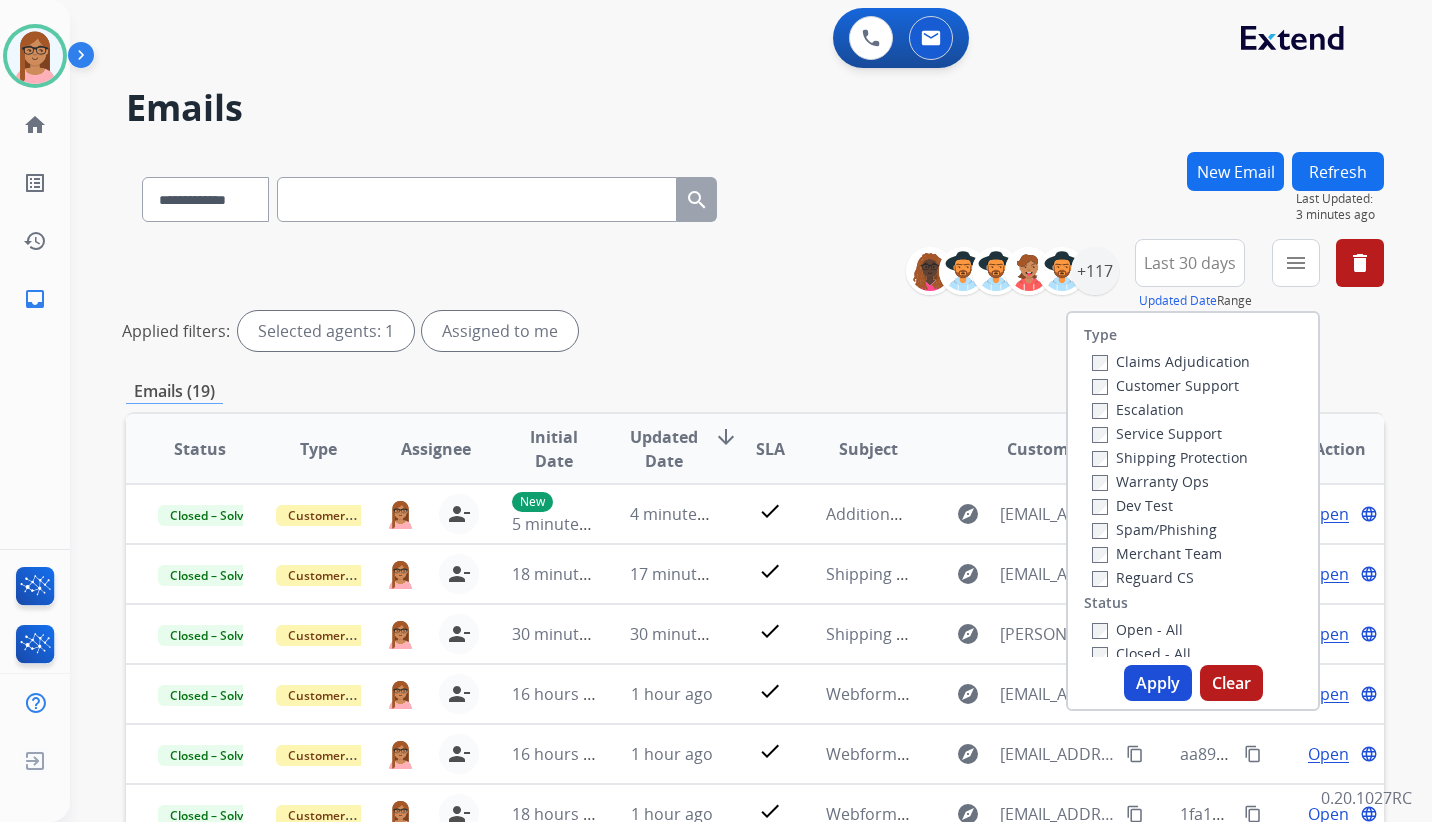 click on "Customer Support" at bounding box center (1171, 385) 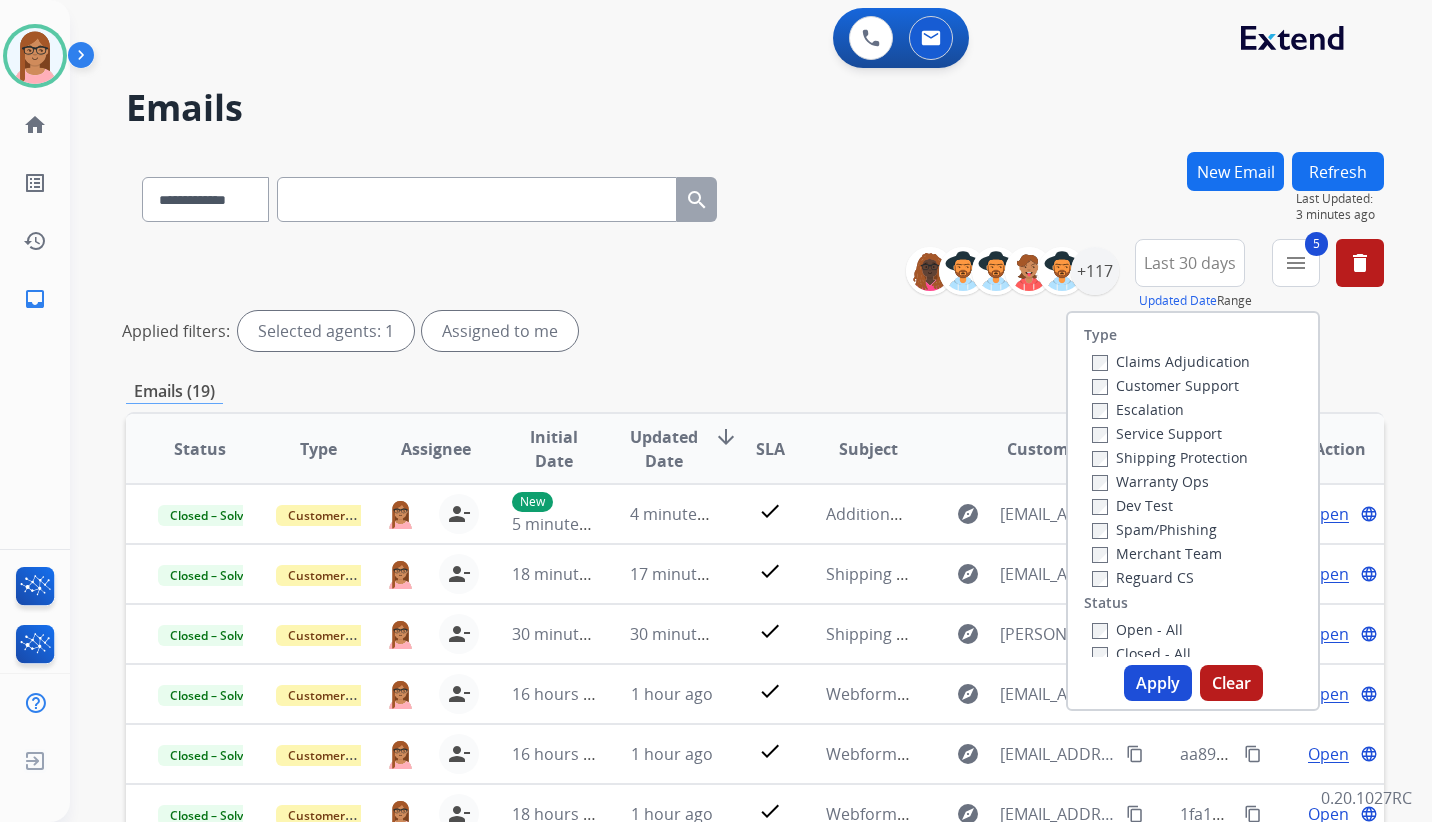 click on "Apply" at bounding box center (1158, 683) 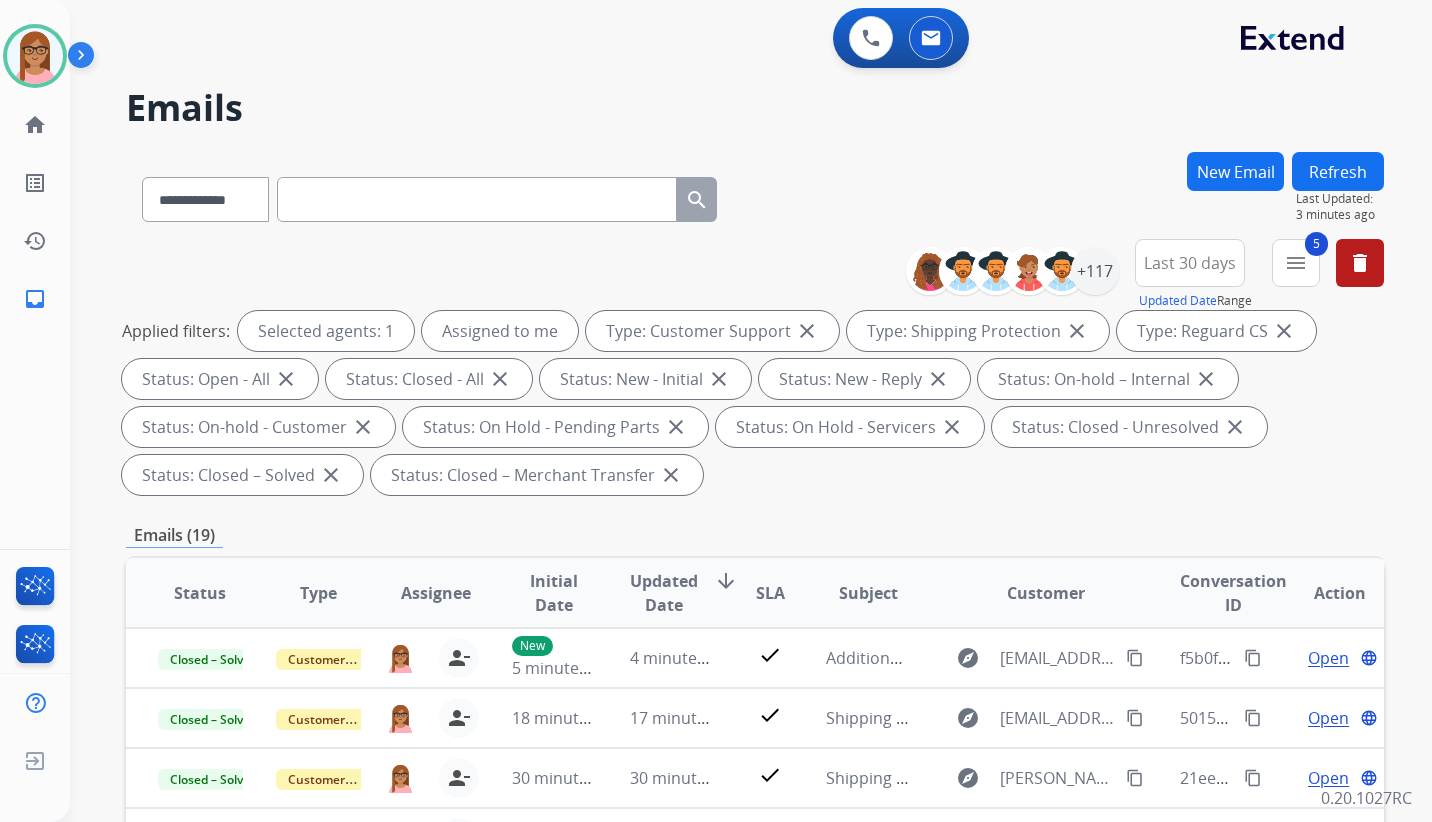 scroll, scrollTop: 2, scrollLeft: 0, axis: vertical 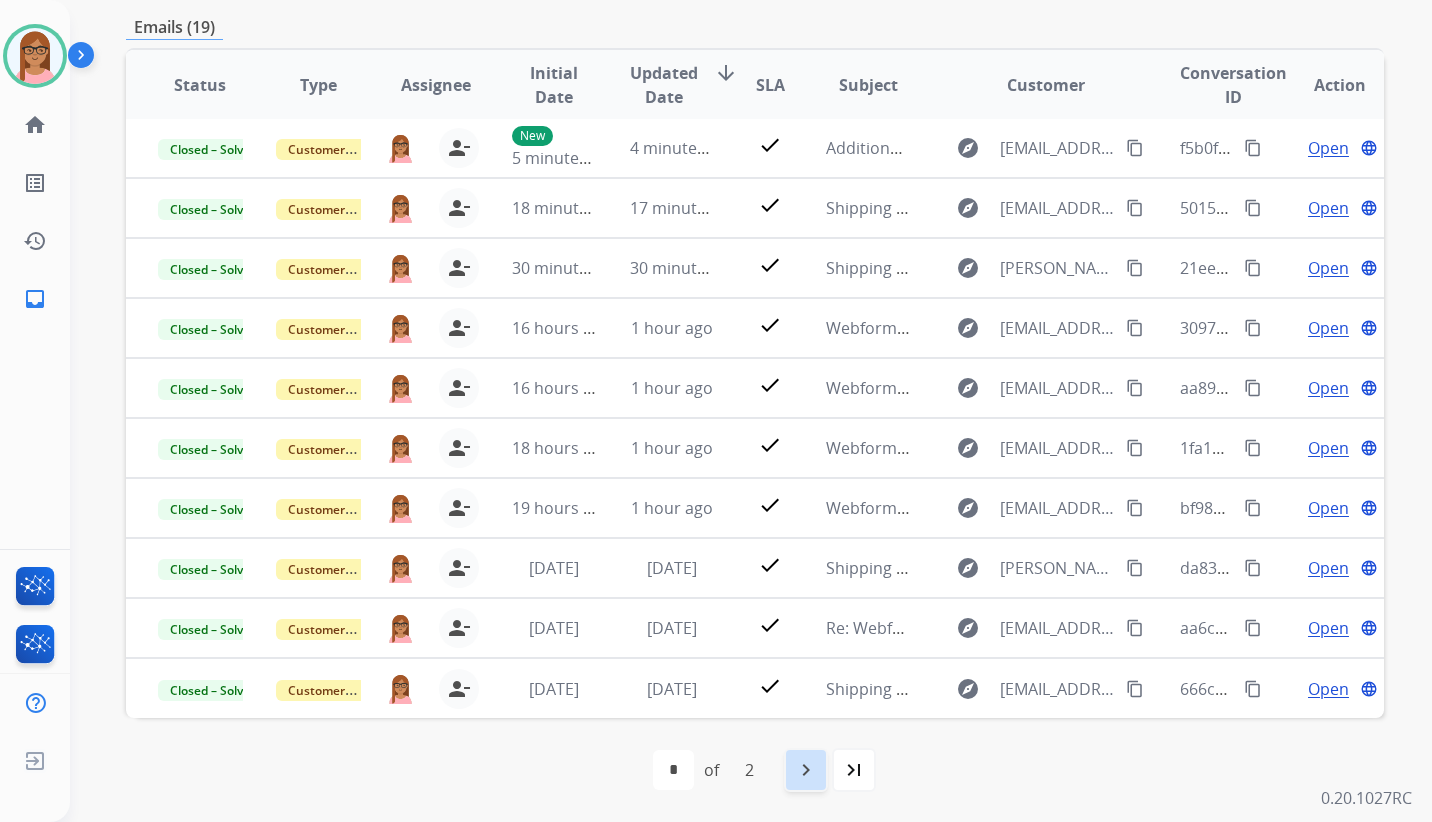click on "navigate_next" at bounding box center (806, 770) 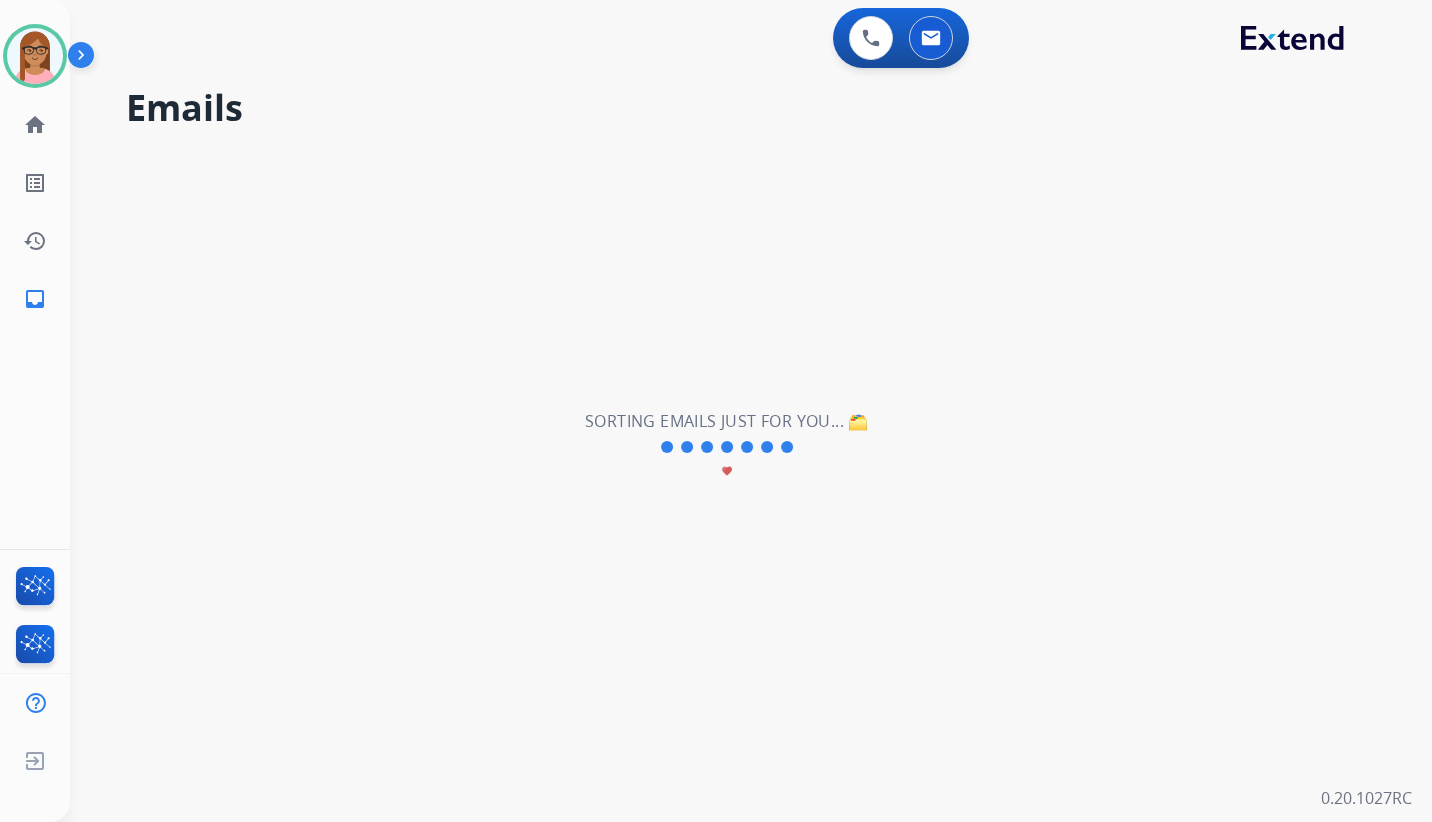 scroll, scrollTop: 0, scrollLeft: 0, axis: both 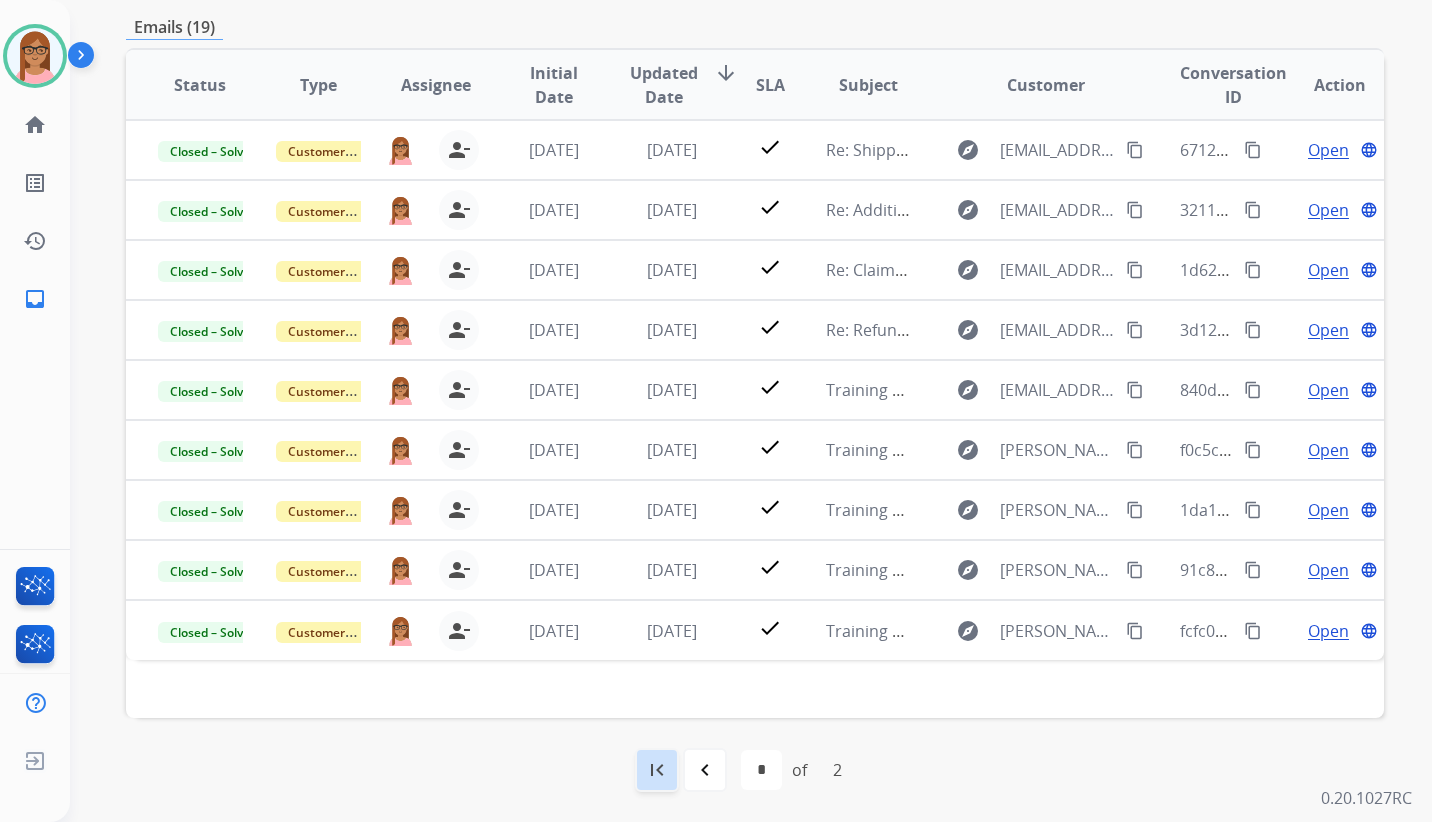 click on "first_page" at bounding box center (657, 770) 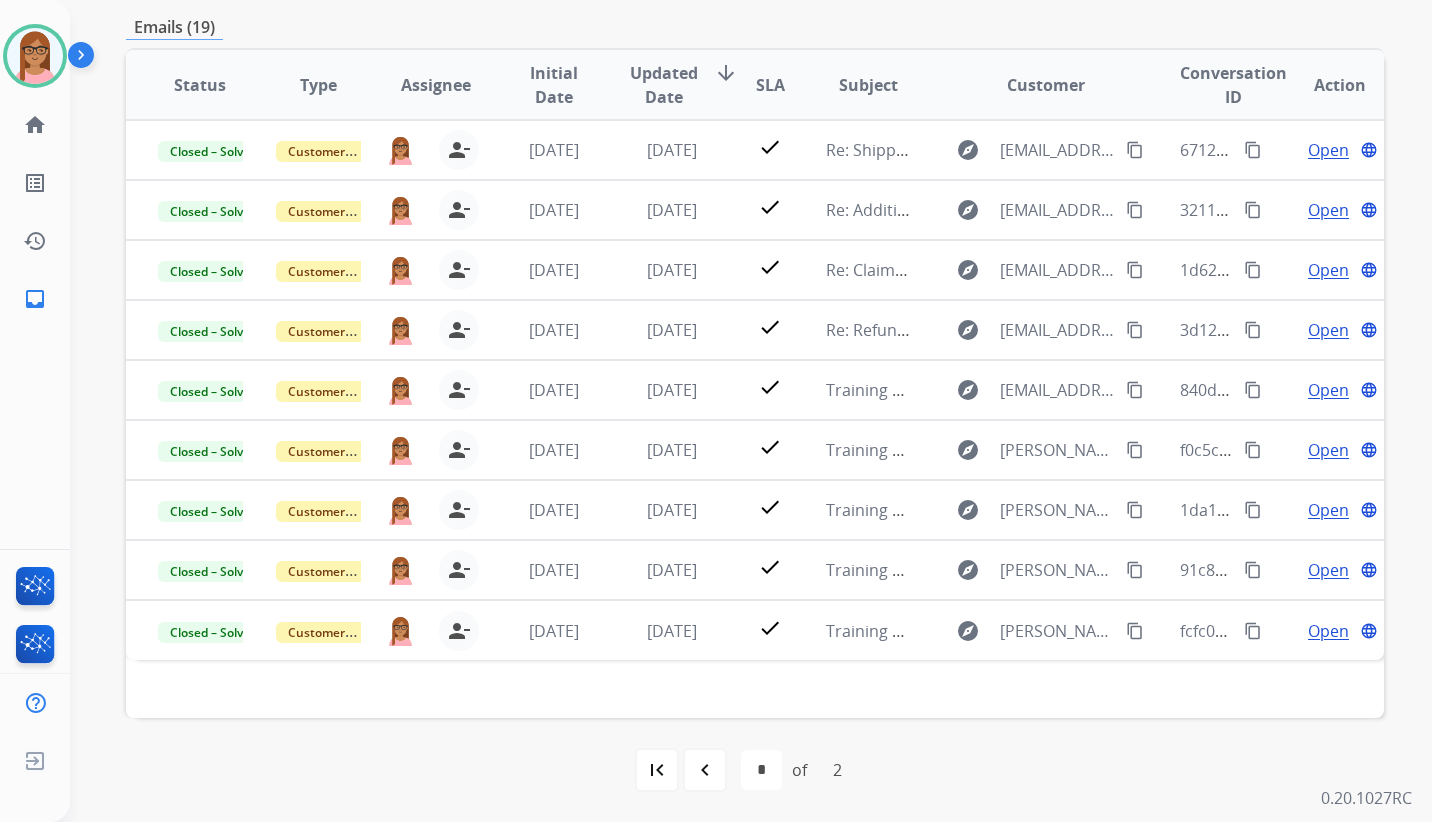 scroll, scrollTop: 0, scrollLeft: 0, axis: both 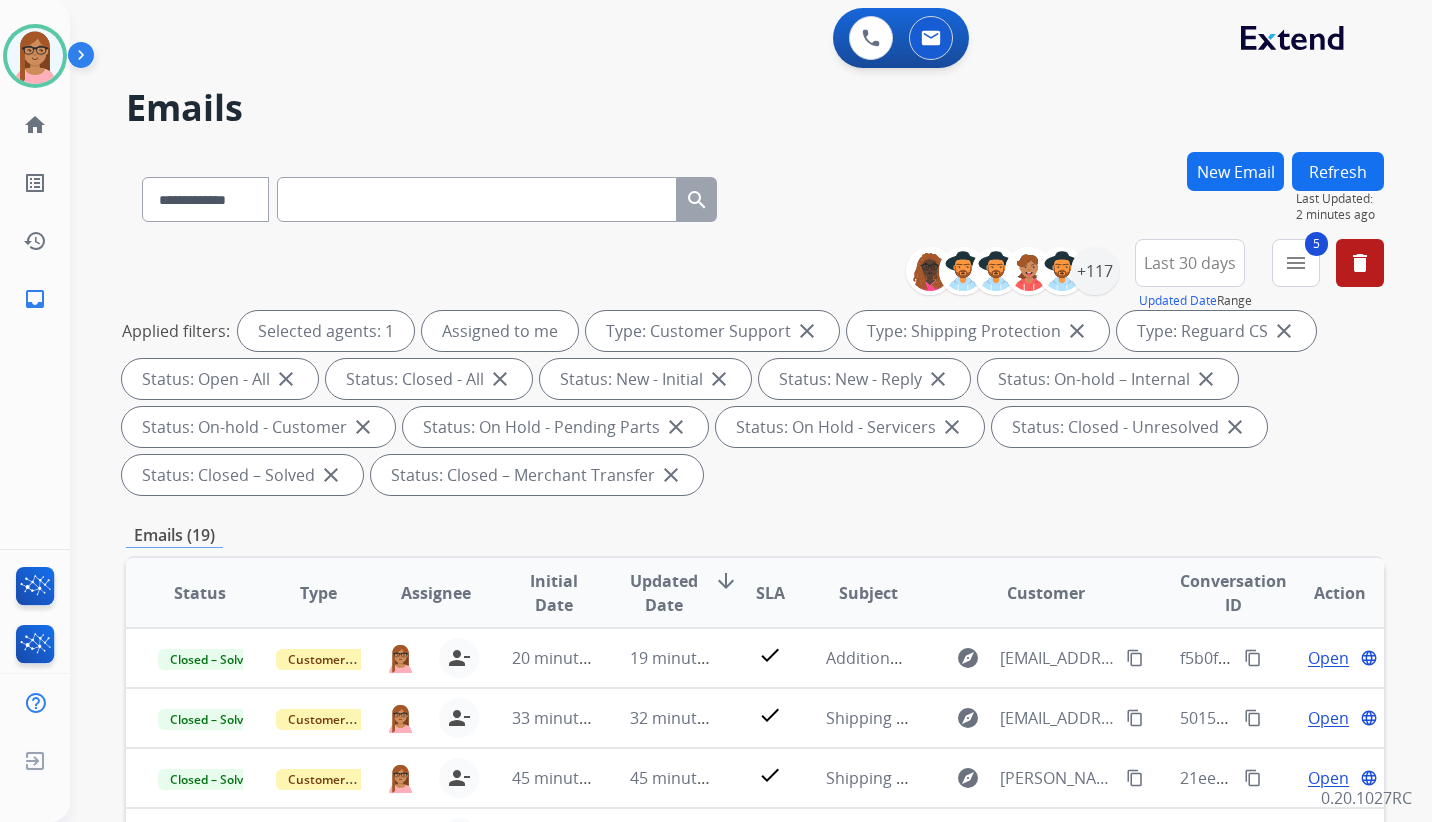 click on "New Email" at bounding box center (1235, 171) 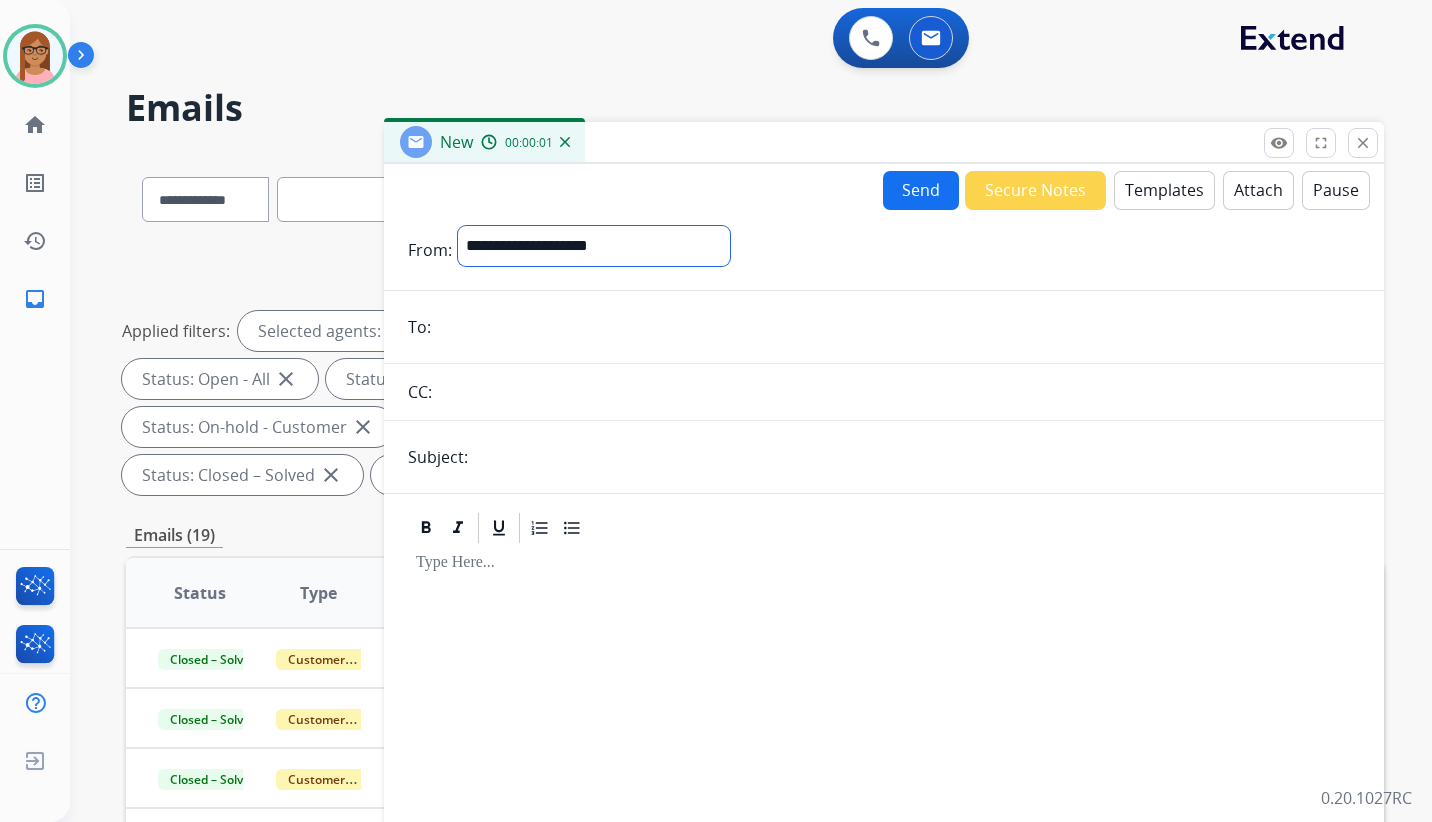 click on "**********" at bounding box center [594, 246] 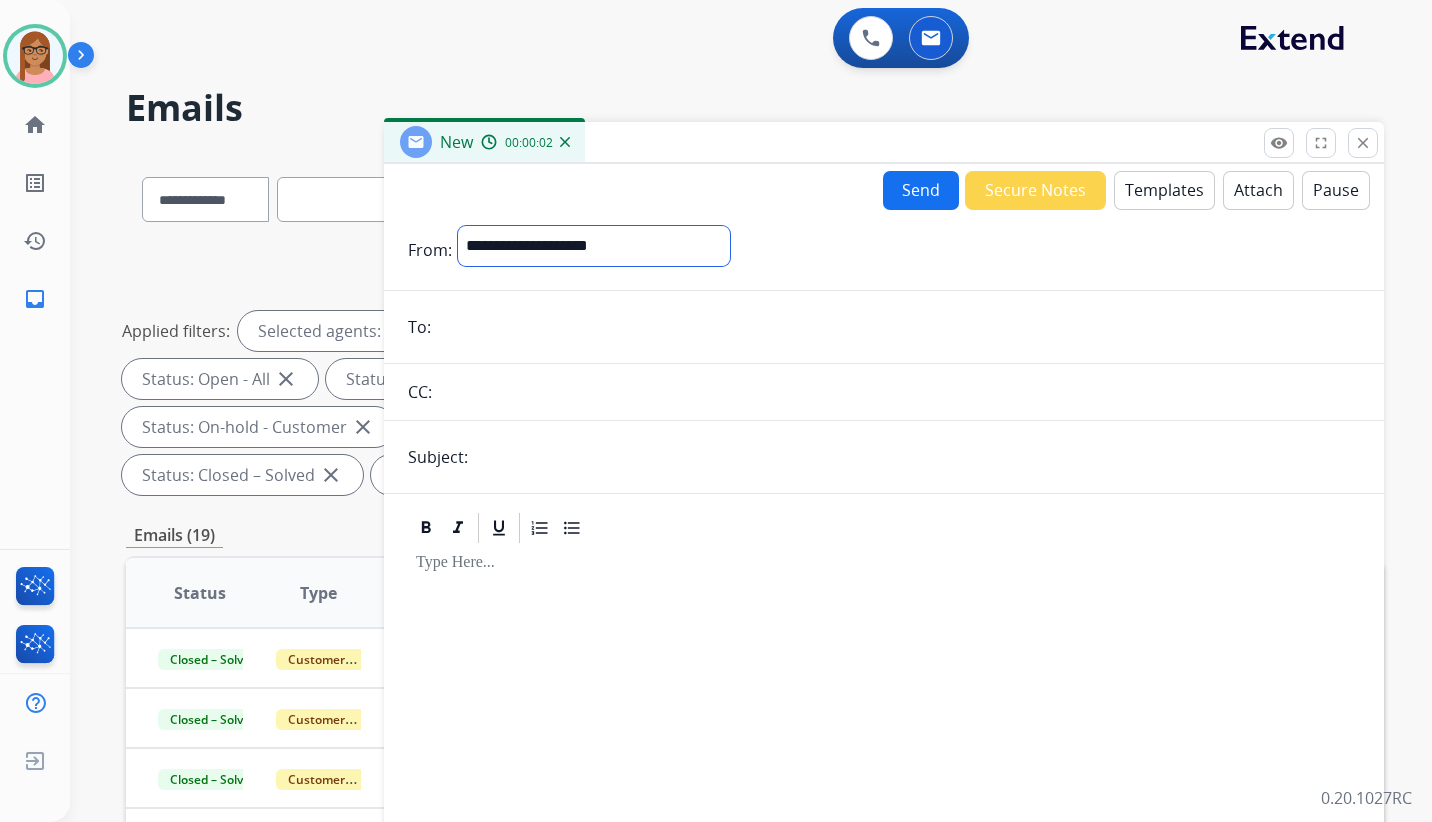 select on "**********" 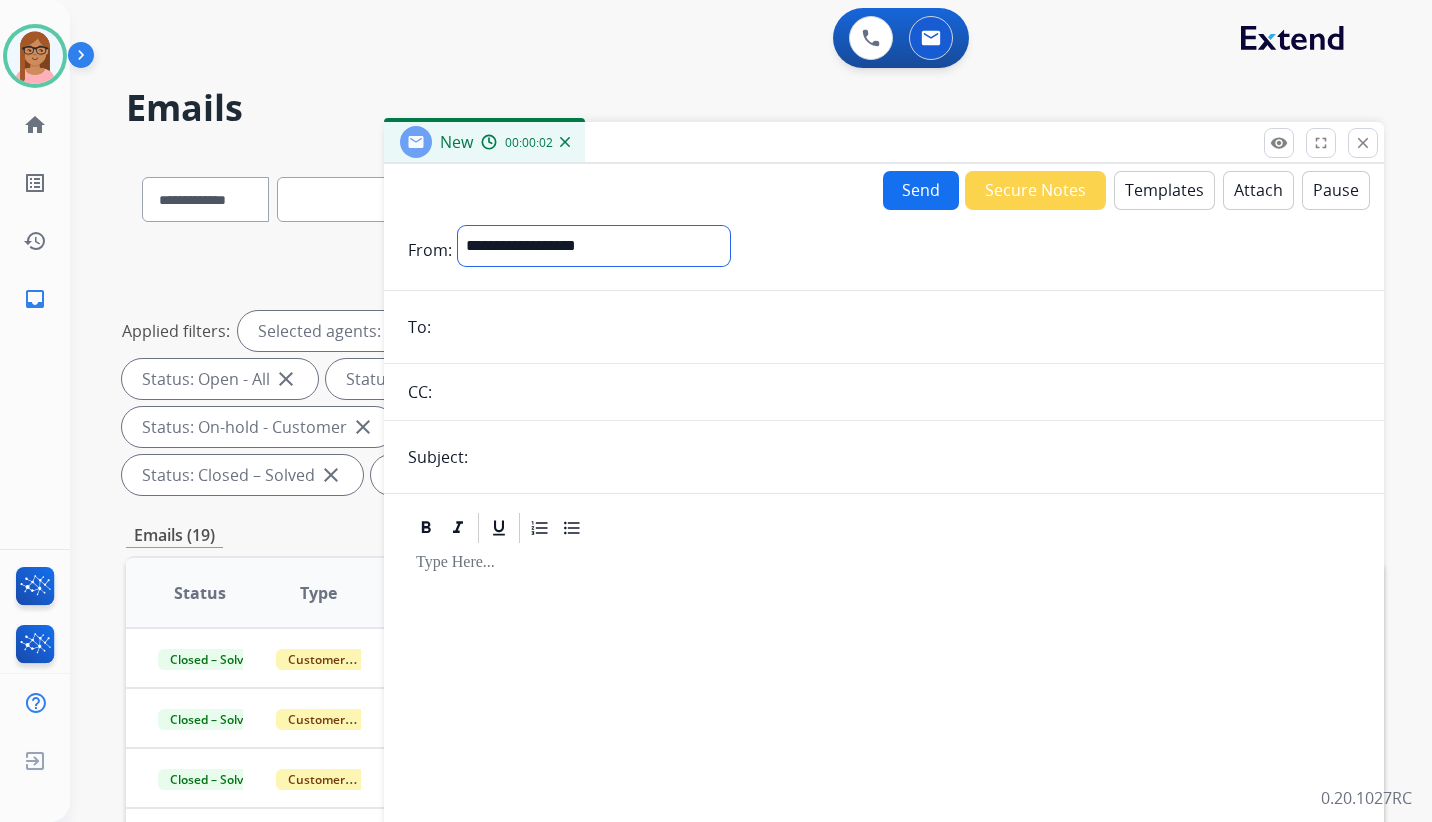 click on "**********" at bounding box center [594, 246] 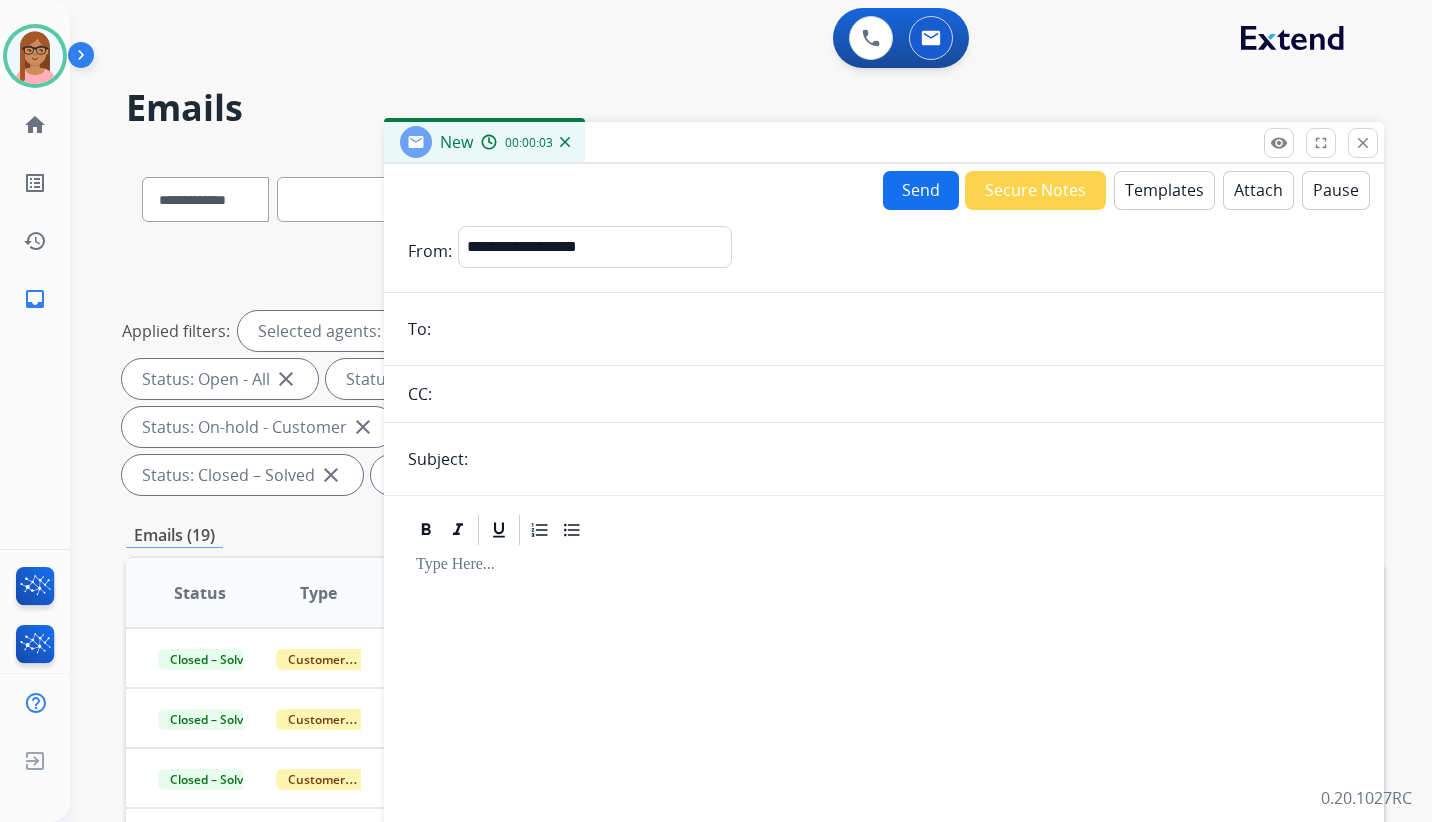 click at bounding box center [898, 329] 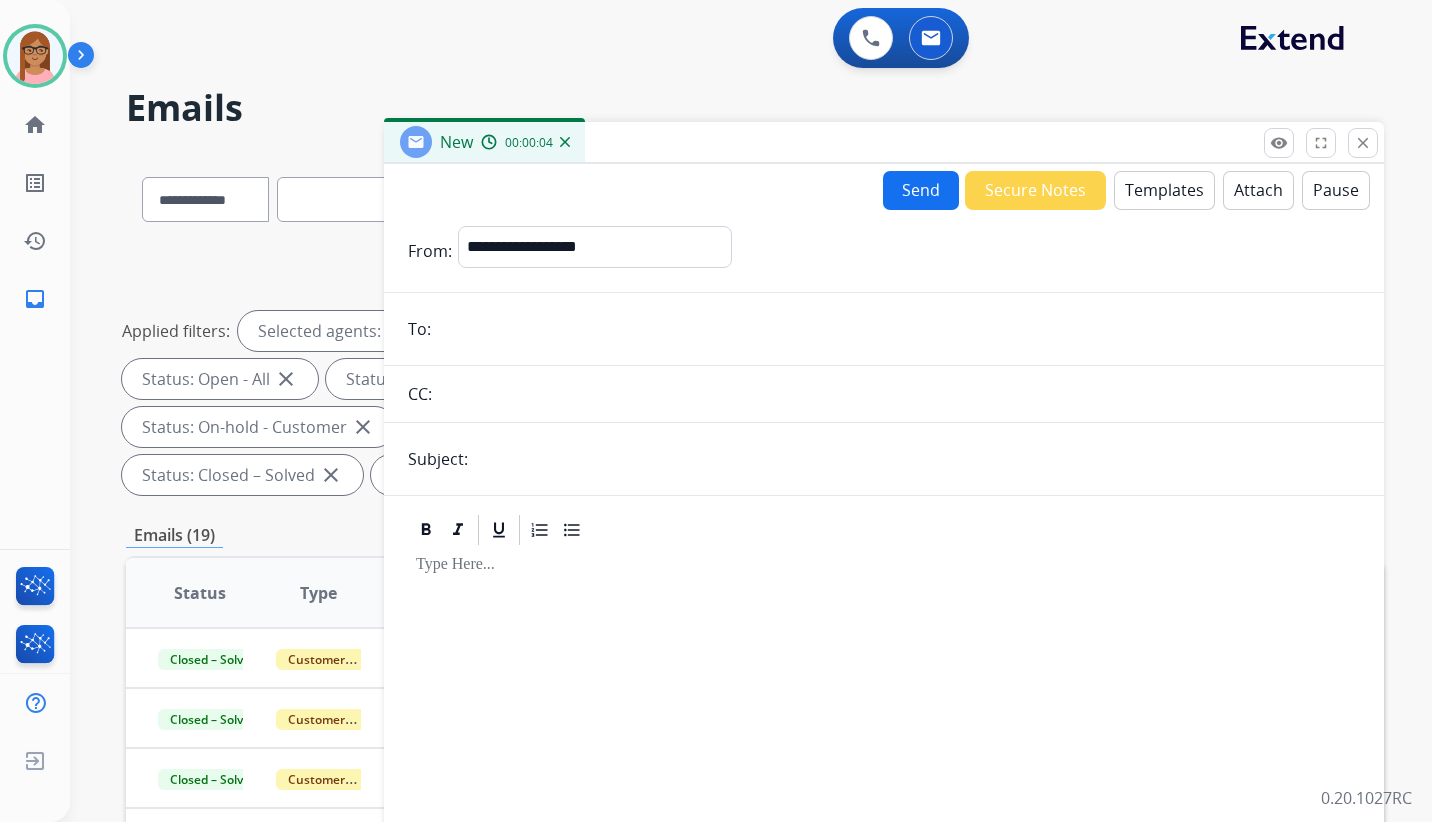 paste on "**********" 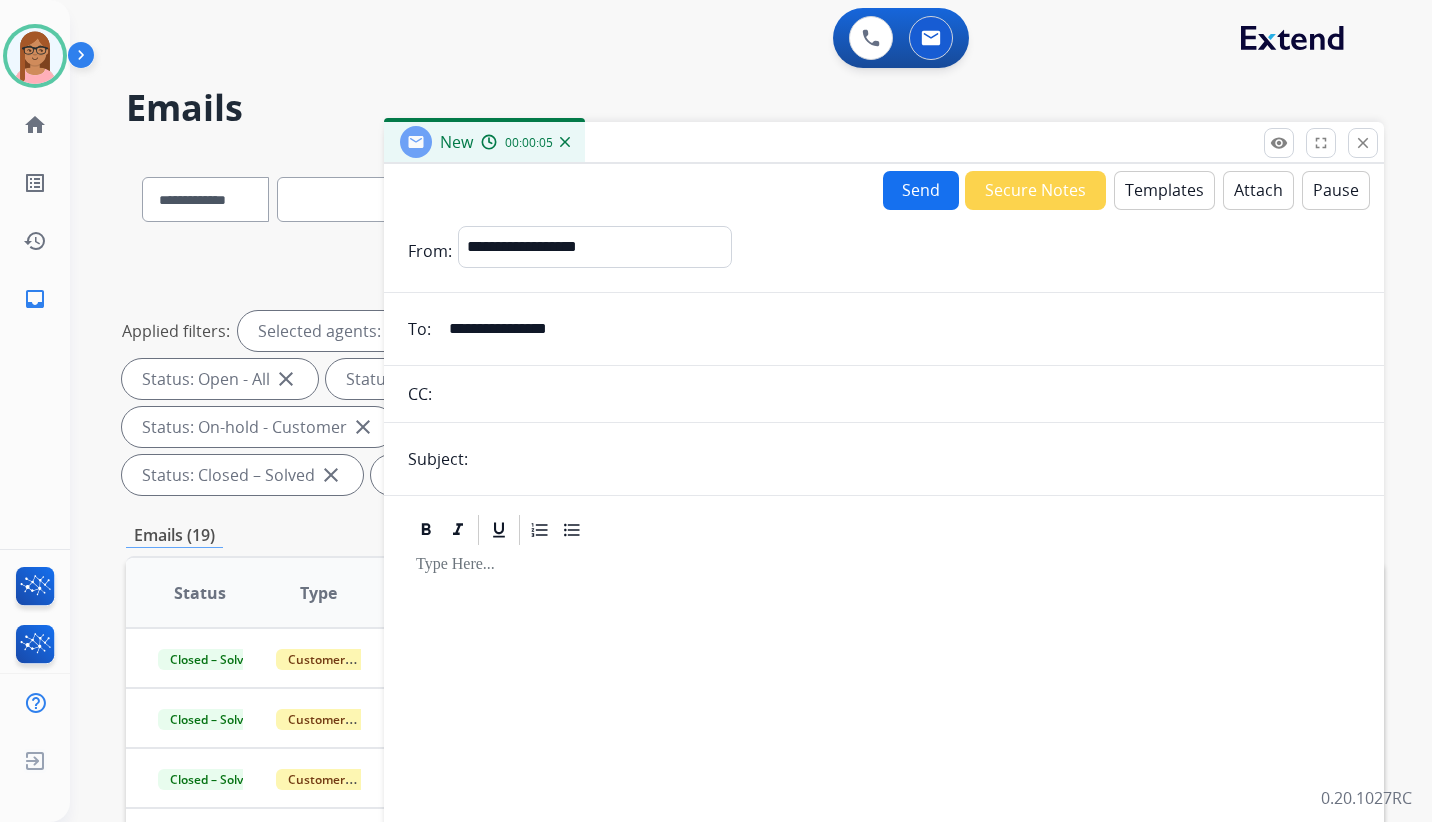 type on "**********" 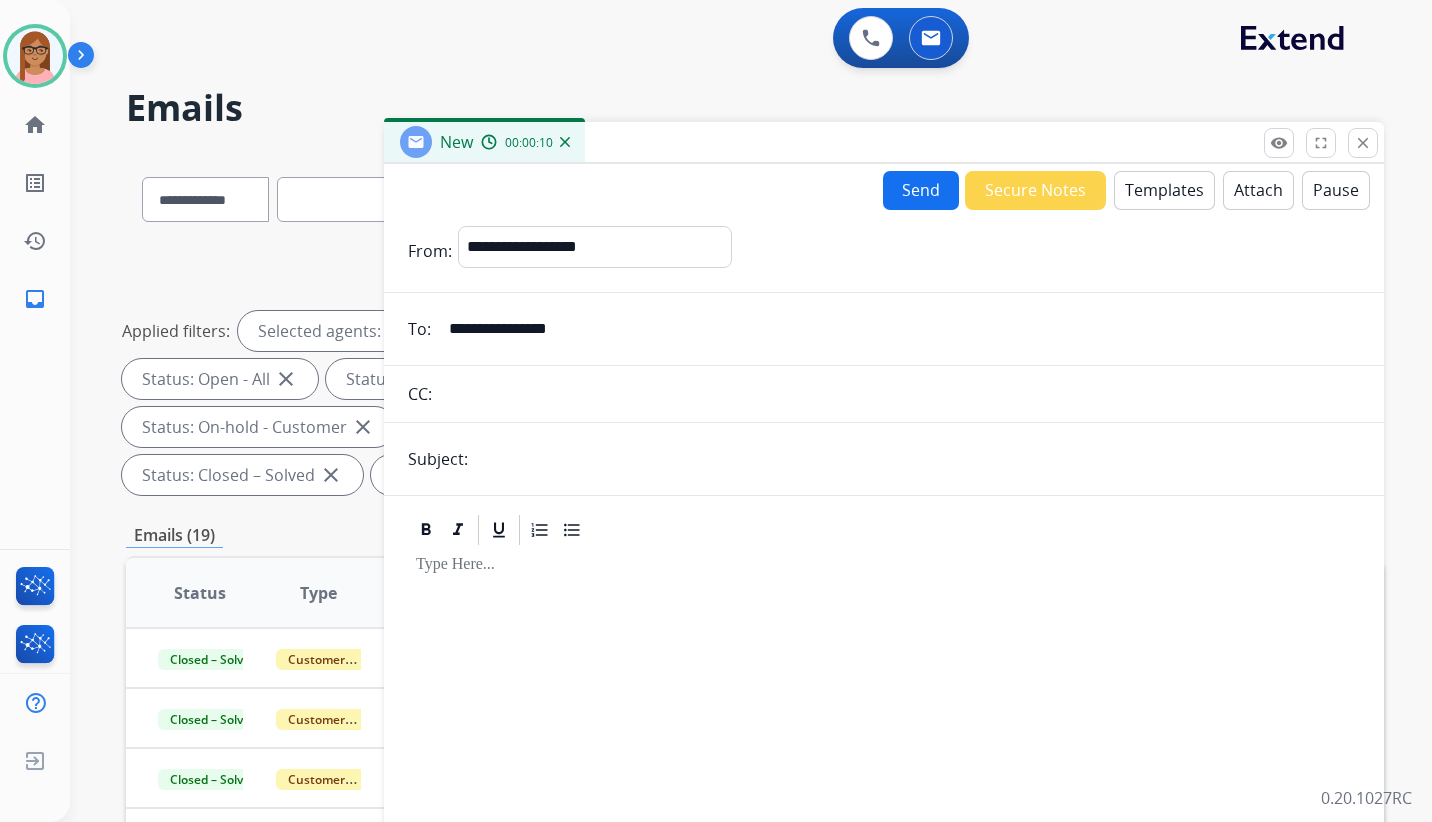 type on "*" 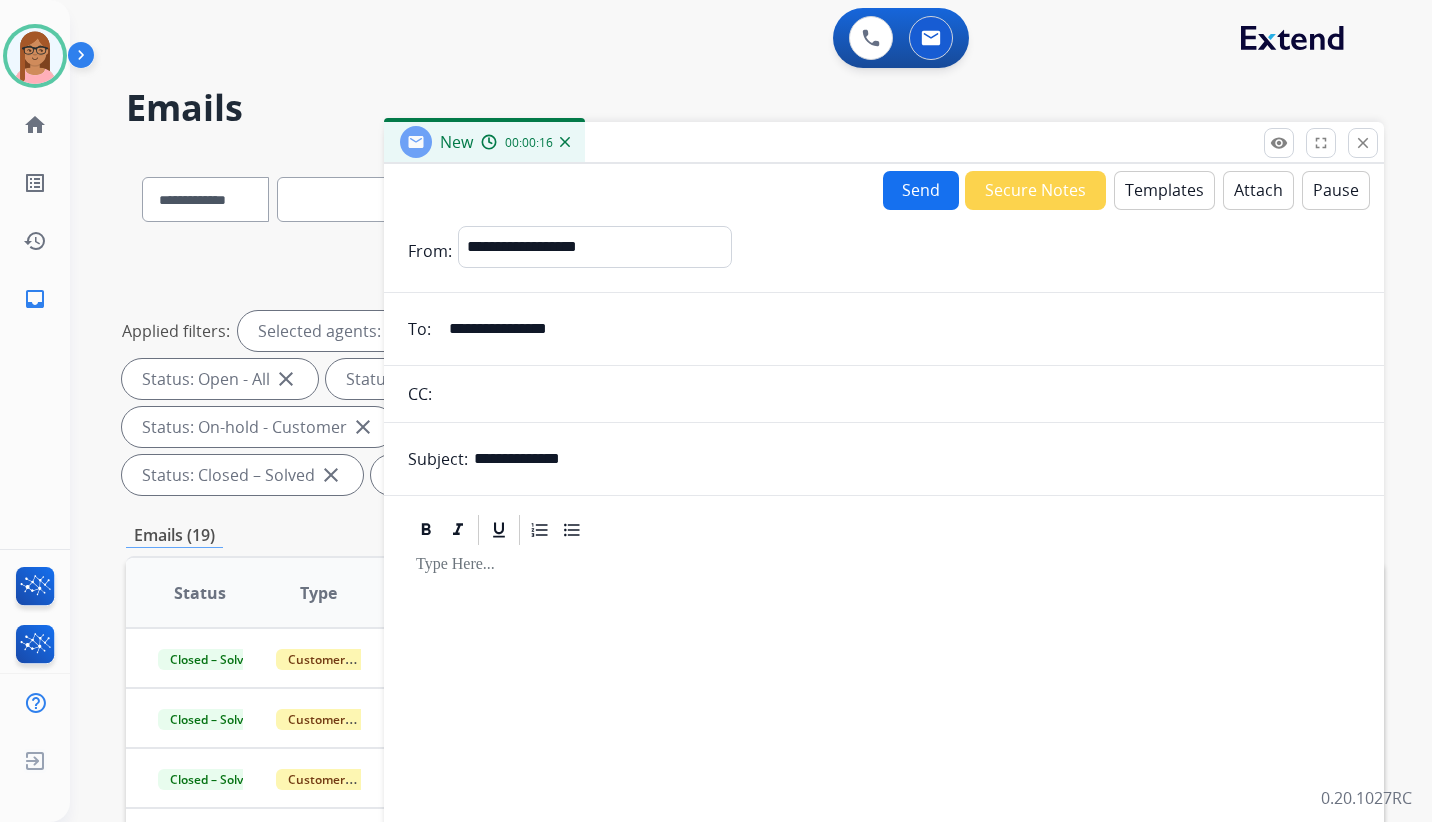 type on "**********" 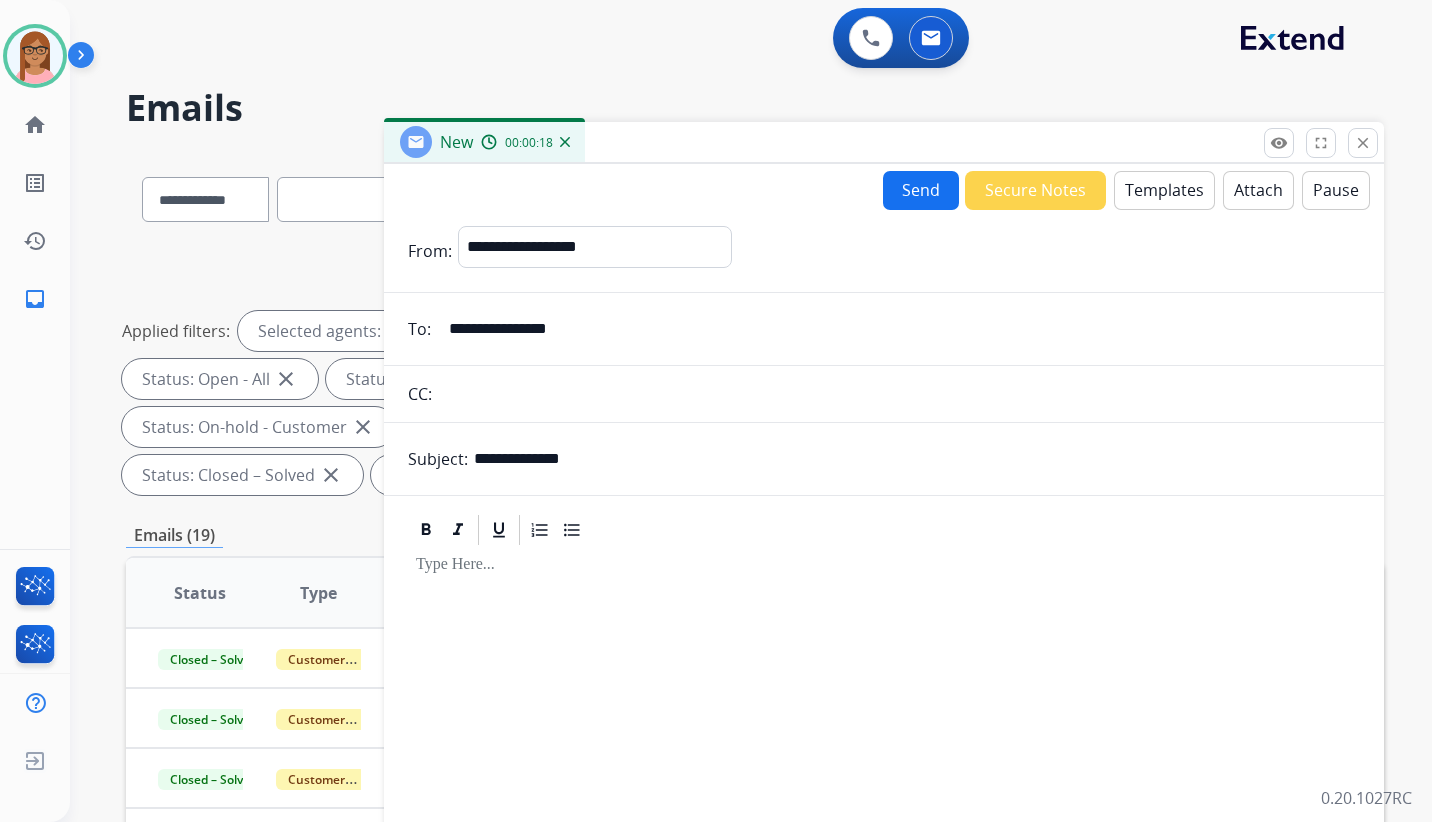 click on "Templates" at bounding box center (1164, 190) 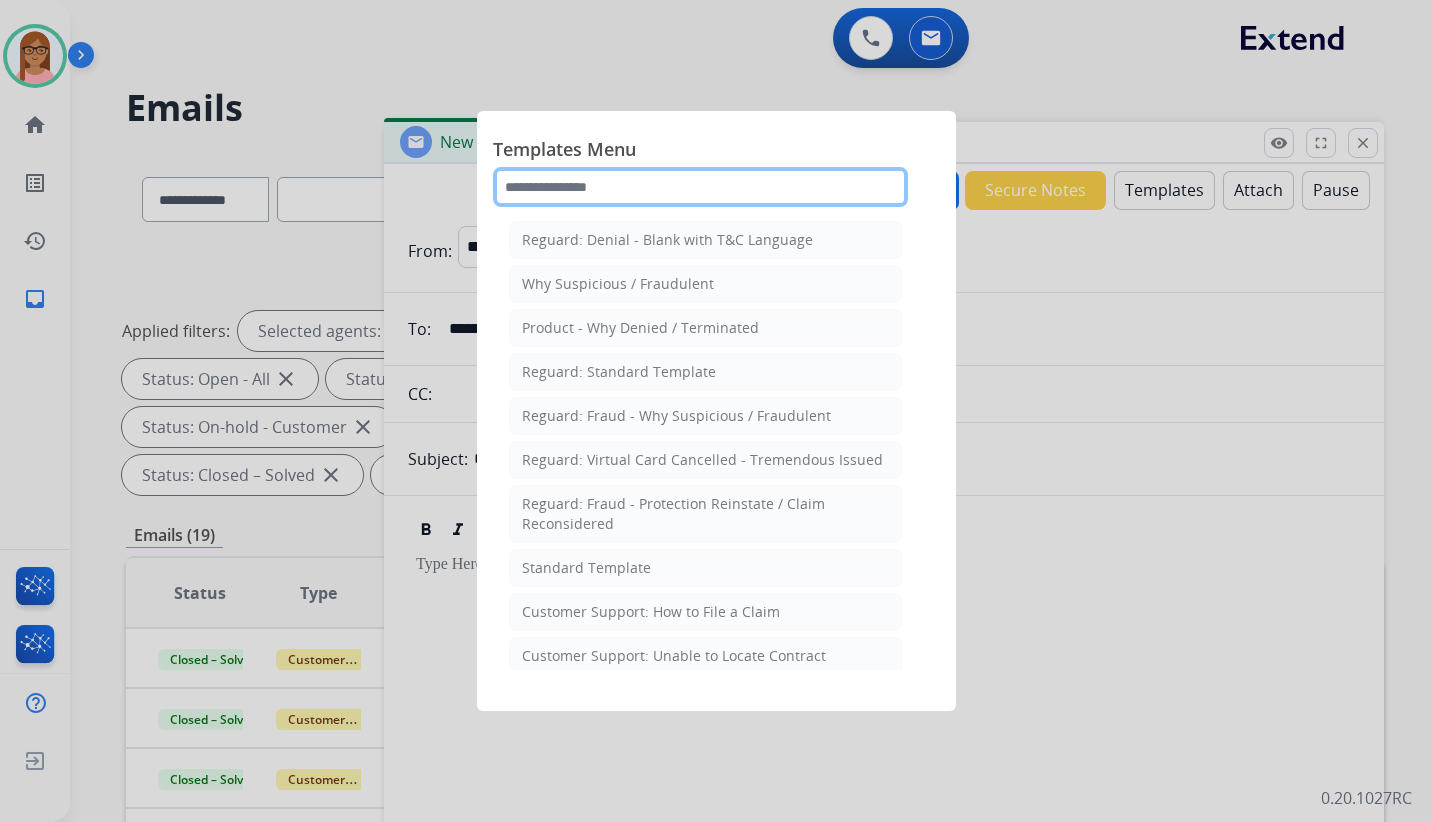 click 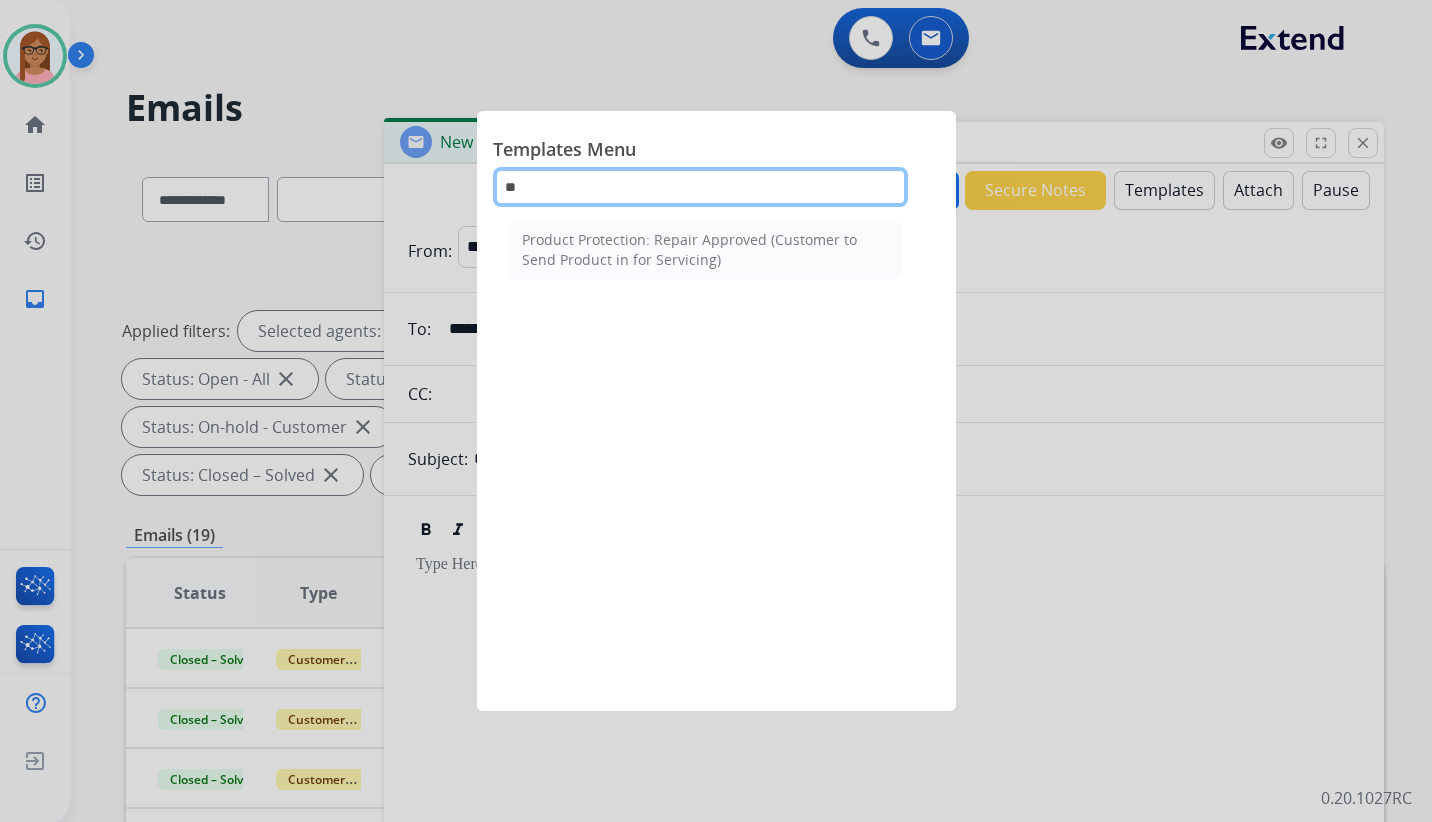 type on "*" 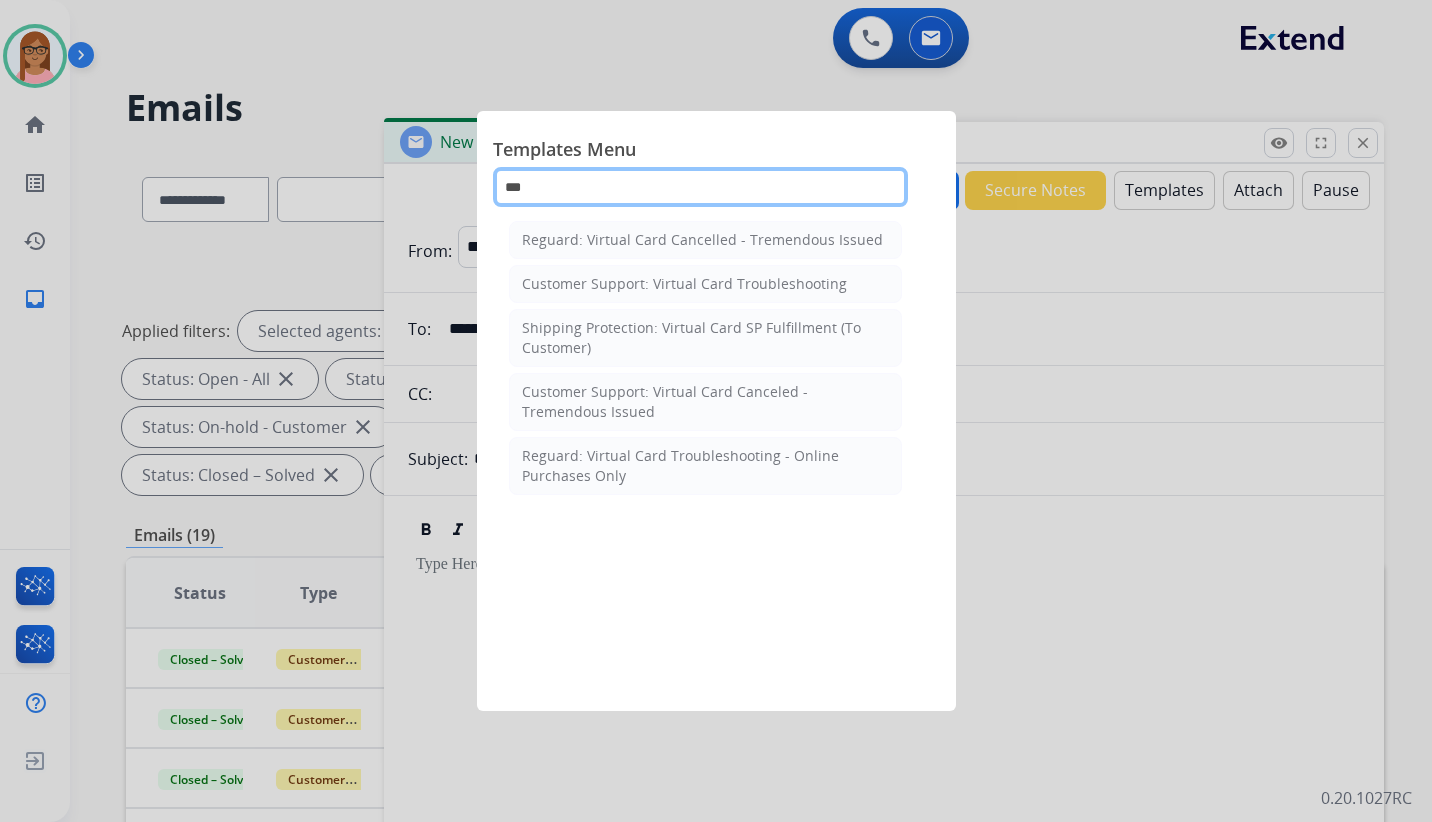 type on "***" 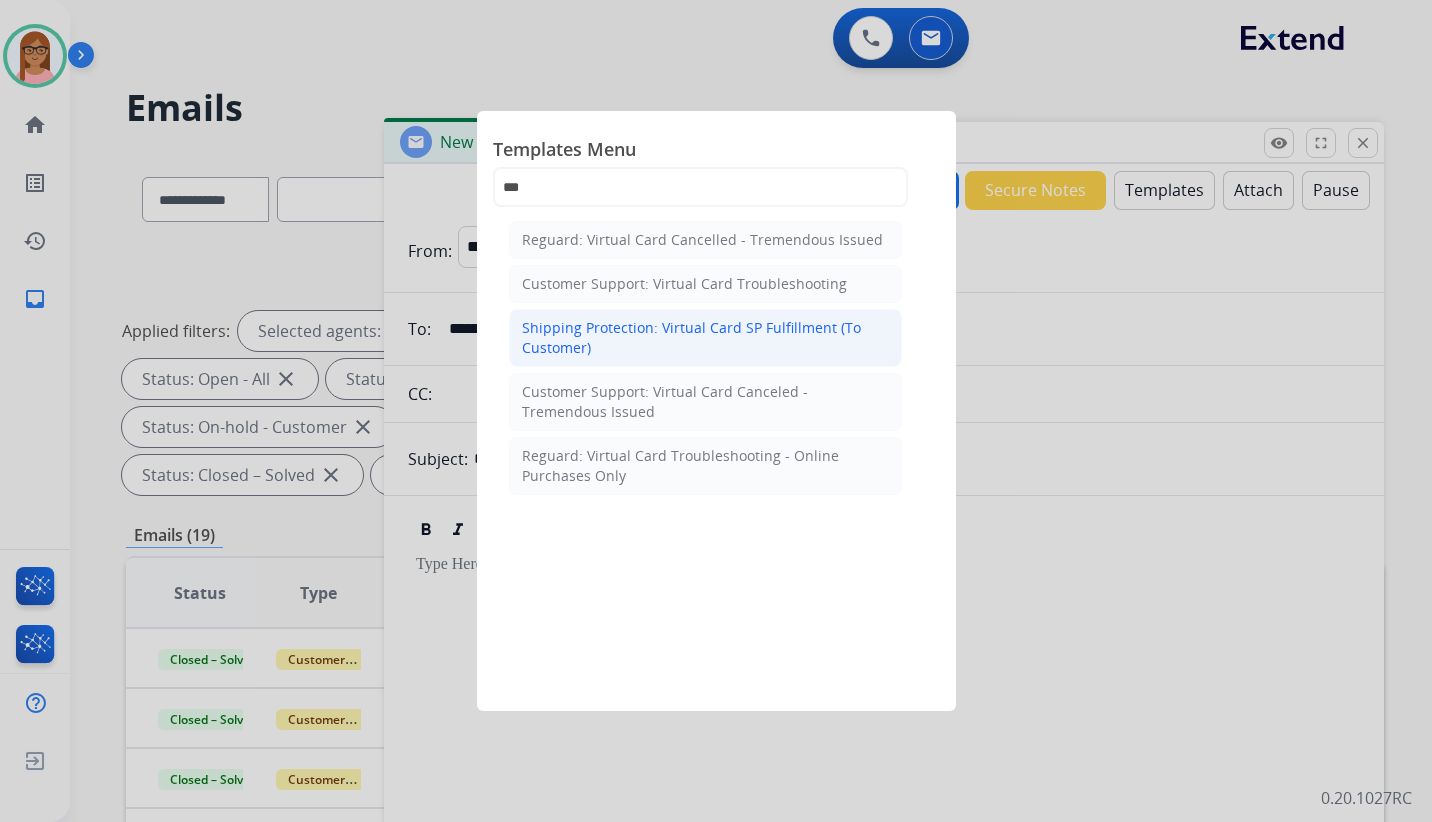 click on "Shipping Protection: Virtual Card SP Fulfillment (To Customer)" 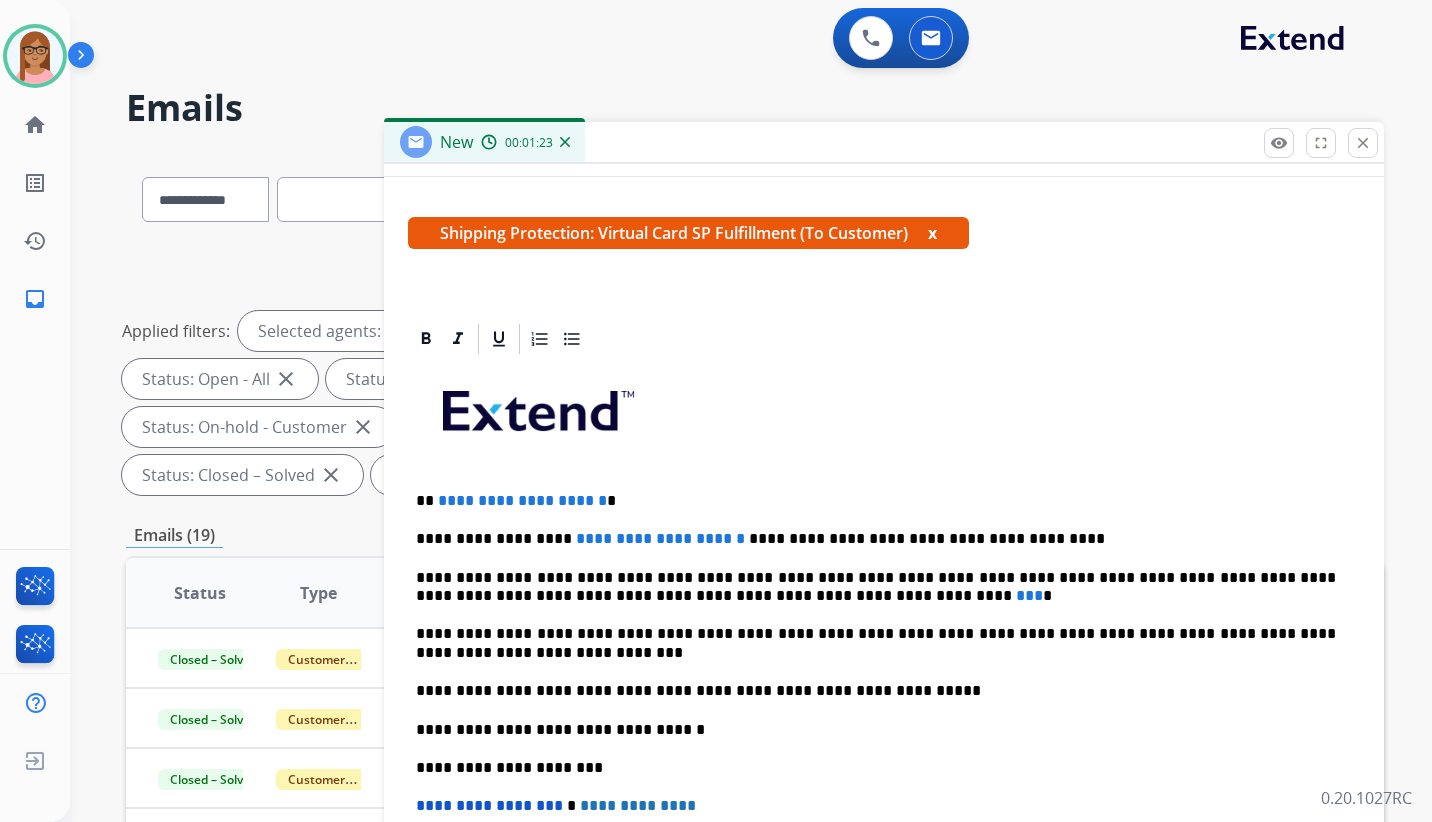 scroll, scrollTop: 328, scrollLeft: 0, axis: vertical 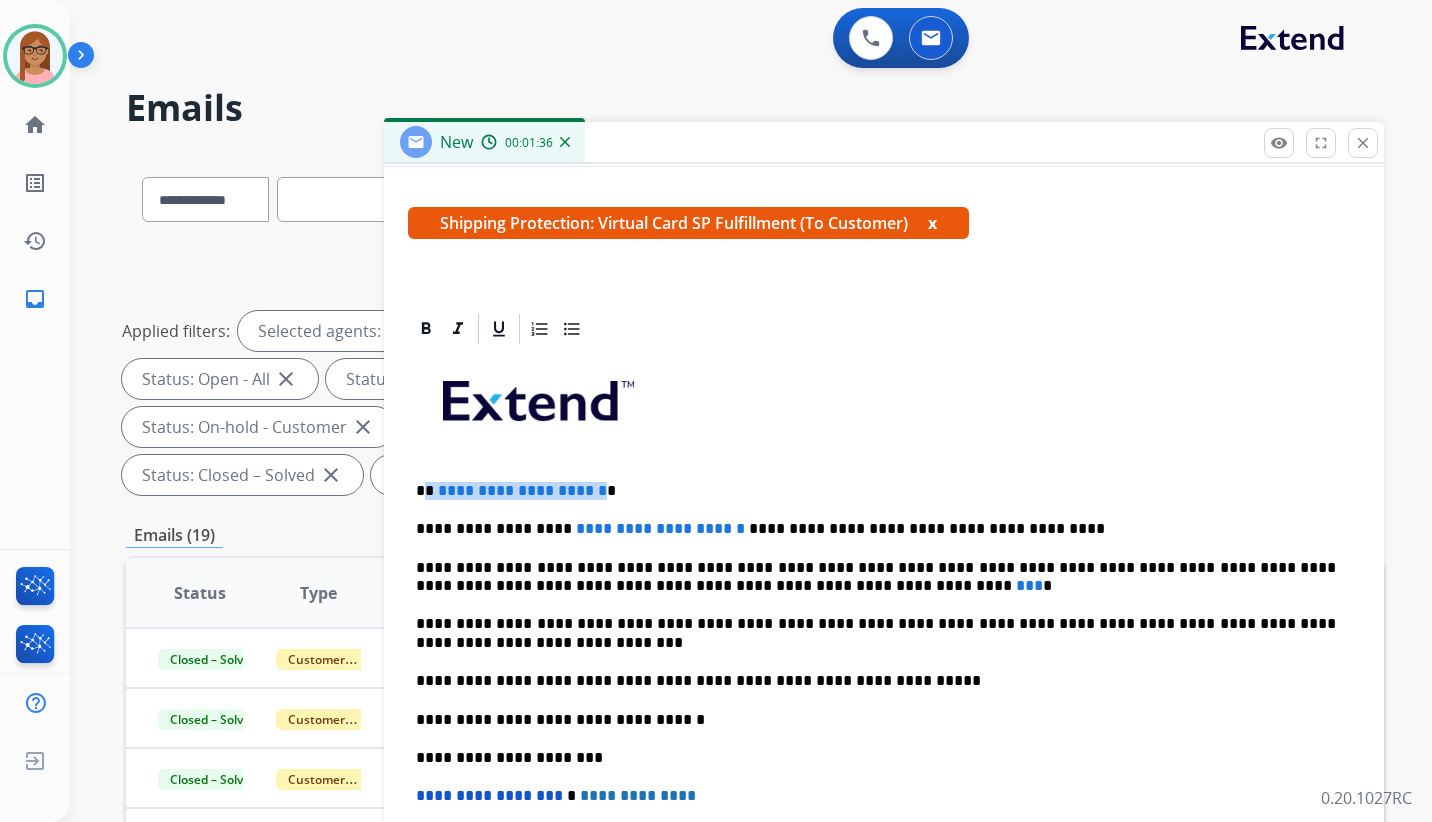 drag, startPoint x: 631, startPoint y: 491, endPoint x: 429, endPoint y: 492, distance: 202.00247 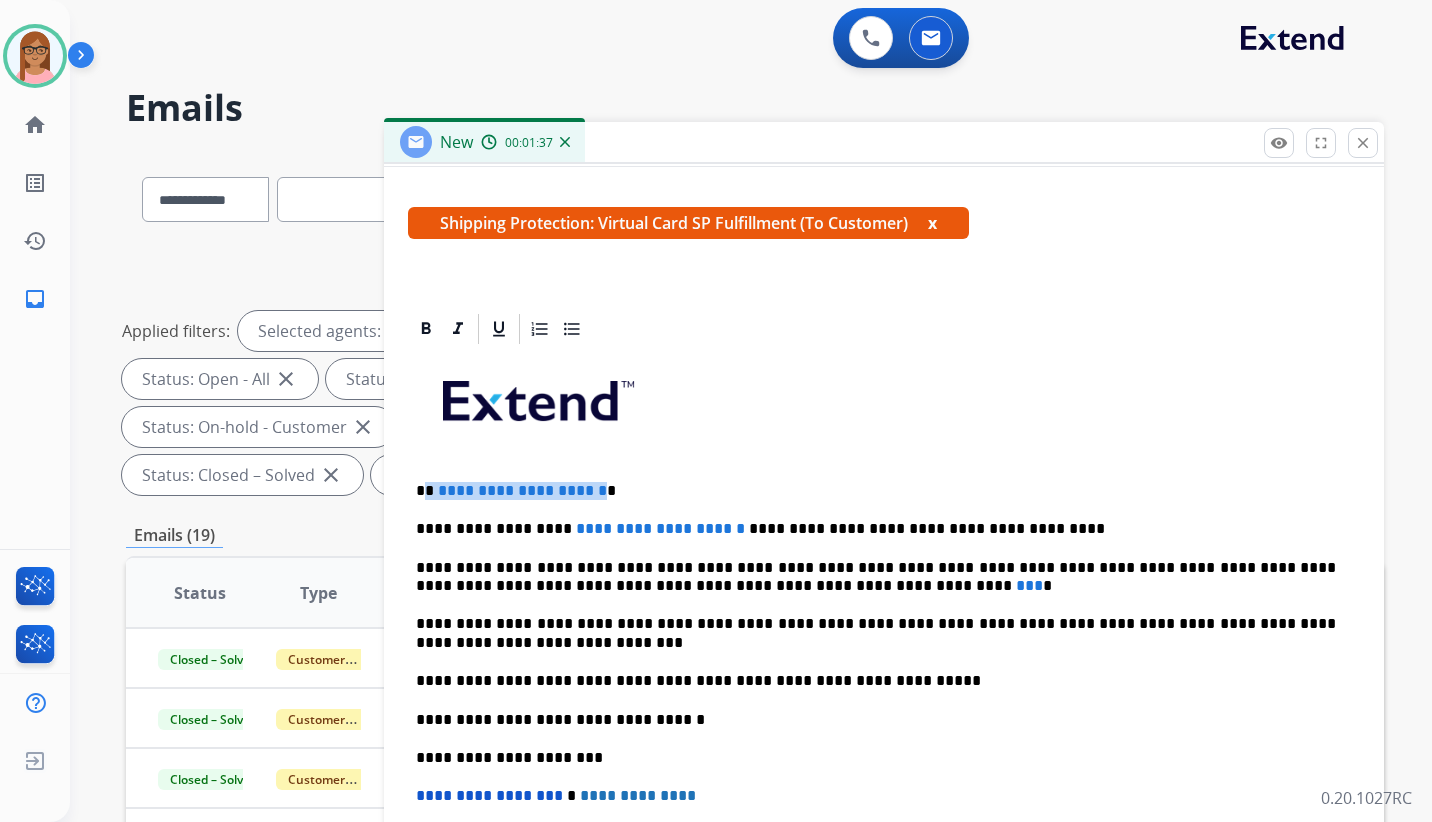 type 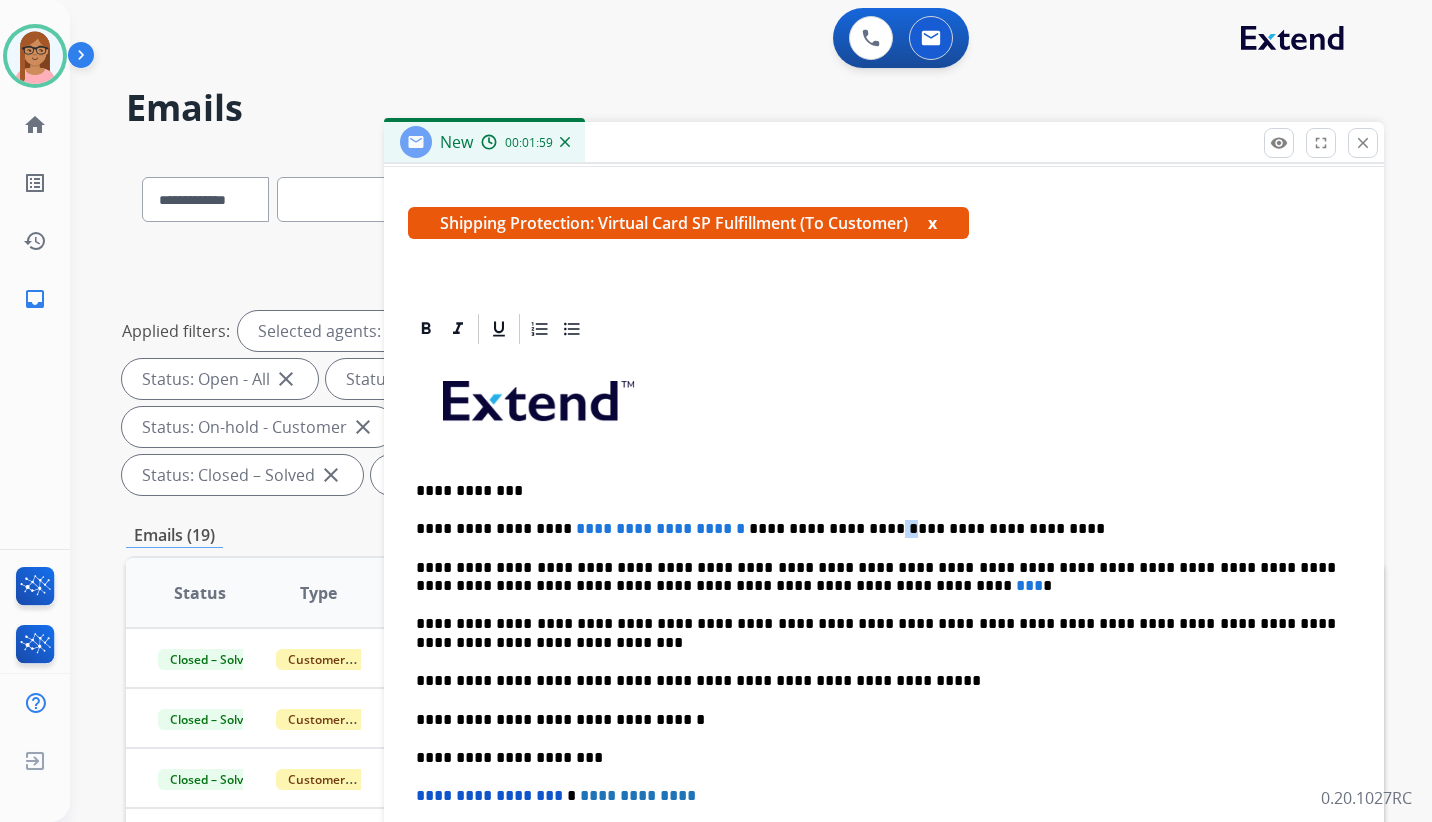 click on "**********" at bounding box center [876, 529] 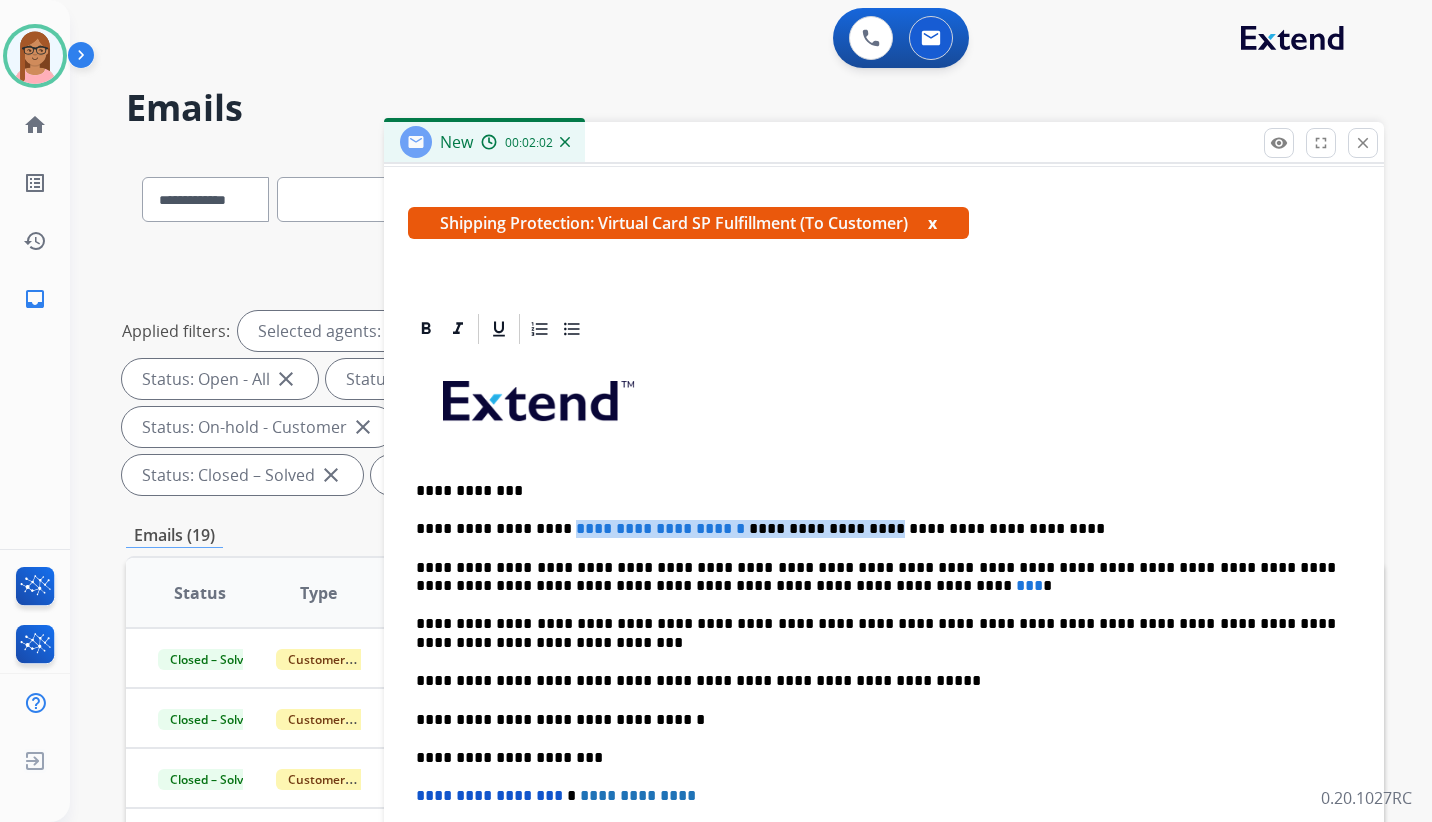 drag, startPoint x: 823, startPoint y: 533, endPoint x: 552, endPoint y: 532, distance: 271.00183 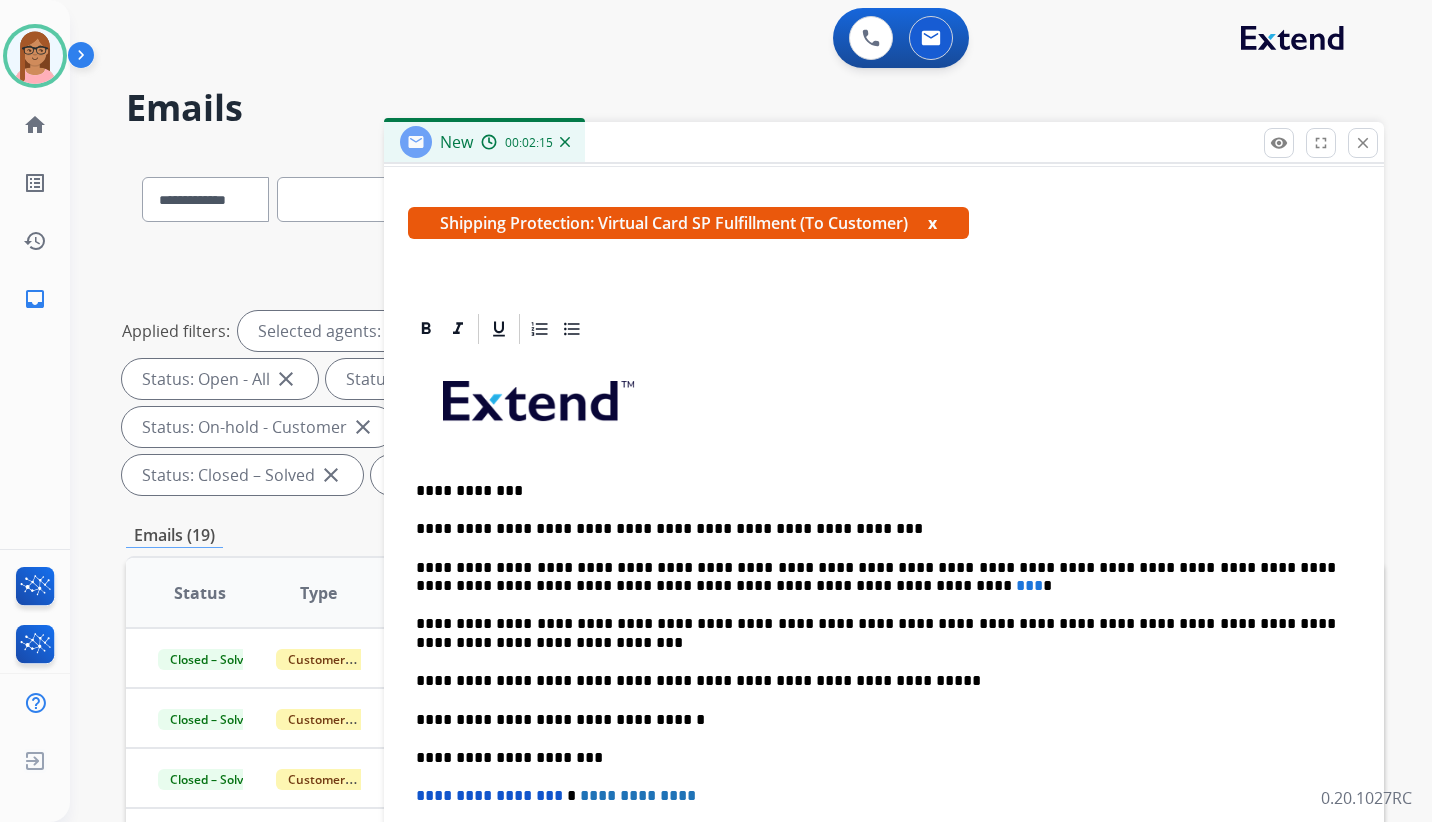 click on "**********" at bounding box center (876, 529) 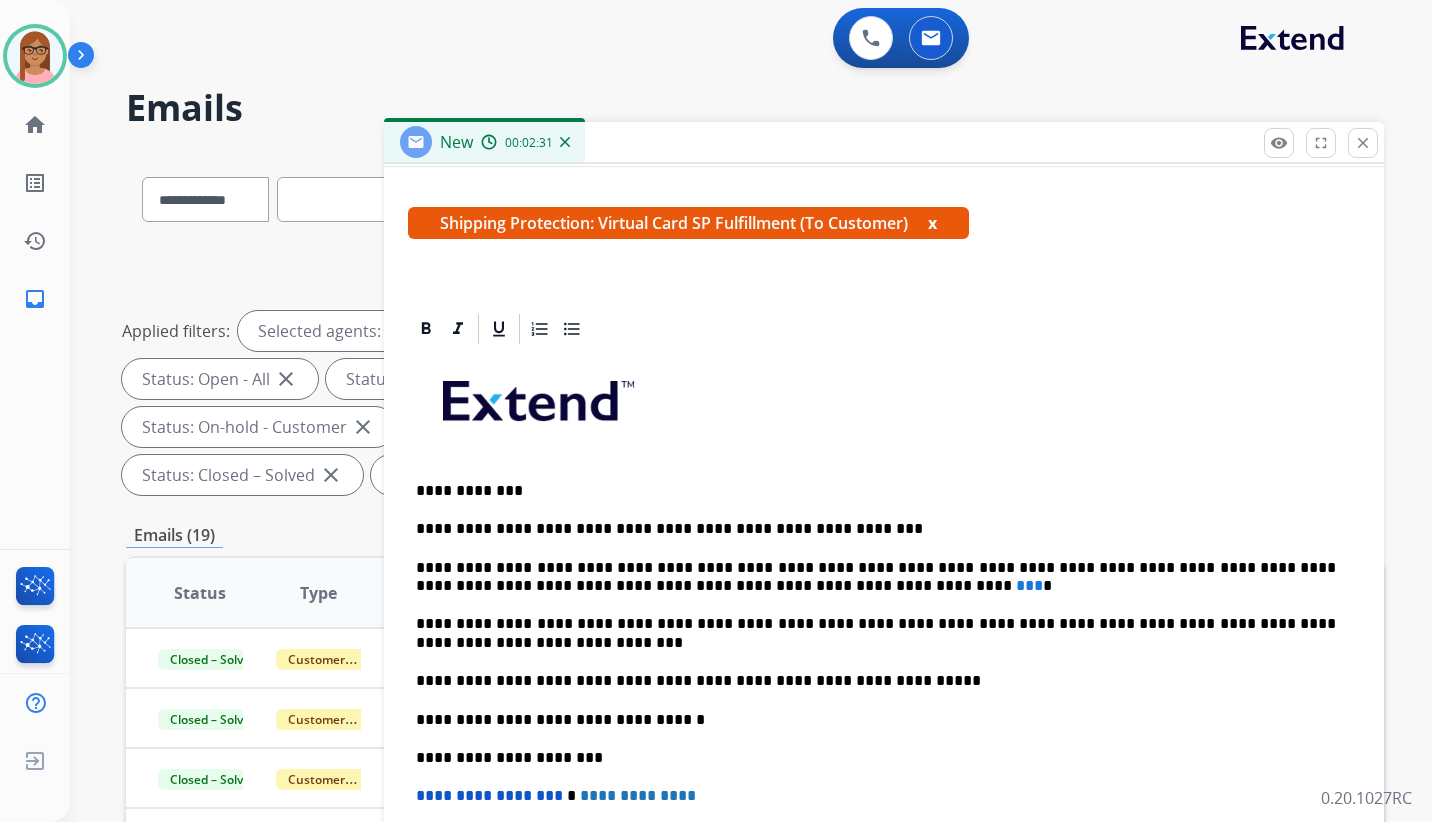 click on "**********" at bounding box center (876, 529) 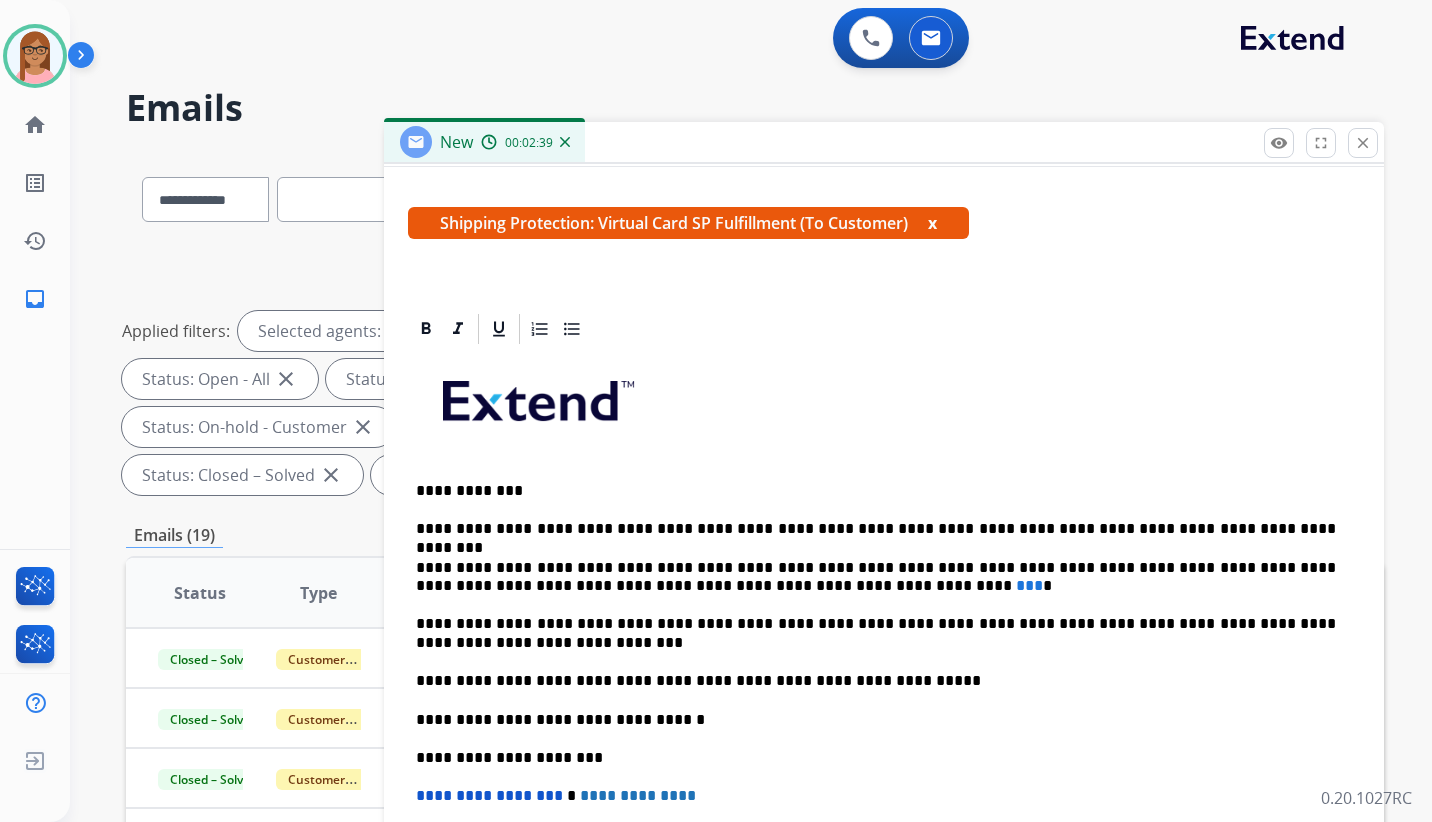 drag, startPoint x: 521, startPoint y: 561, endPoint x: 521, endPoint y: 544, distance: 17 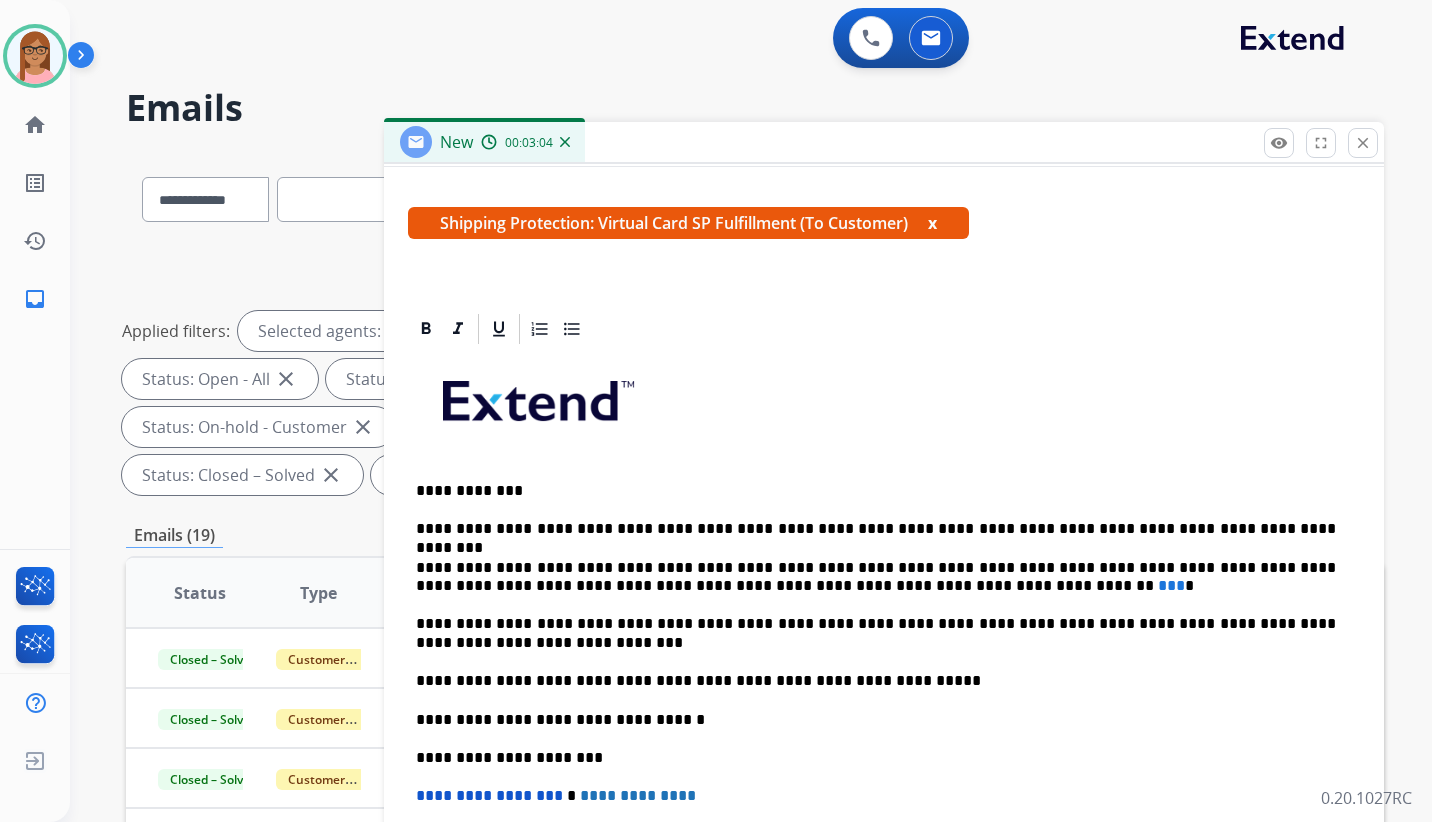 click on "**********" at bounding box center (876, 529) 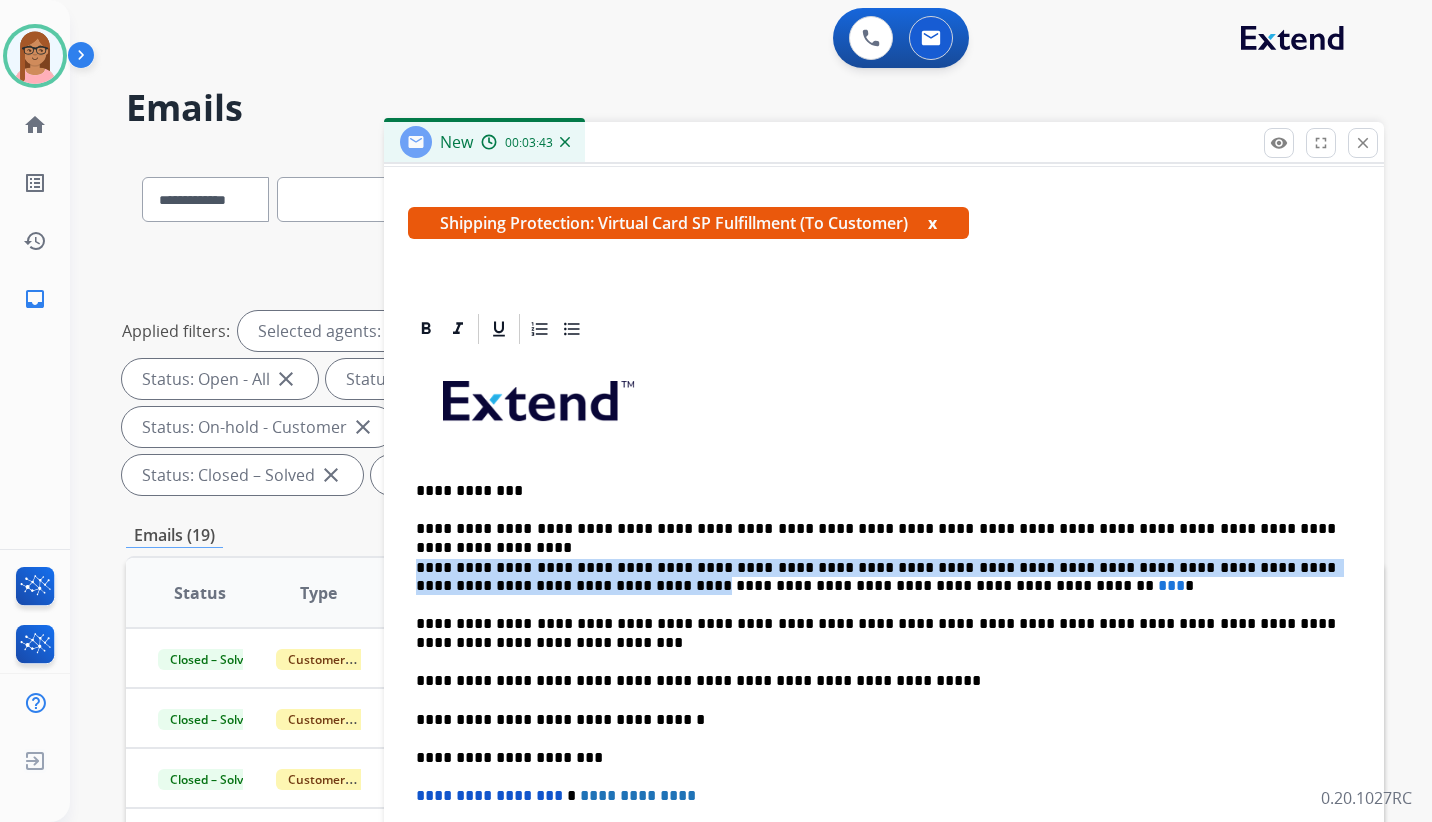 drag, startPoint x: 418, startPoint y: 561, endPoint x: 516, endPoint y: 588, distance: 101.65137 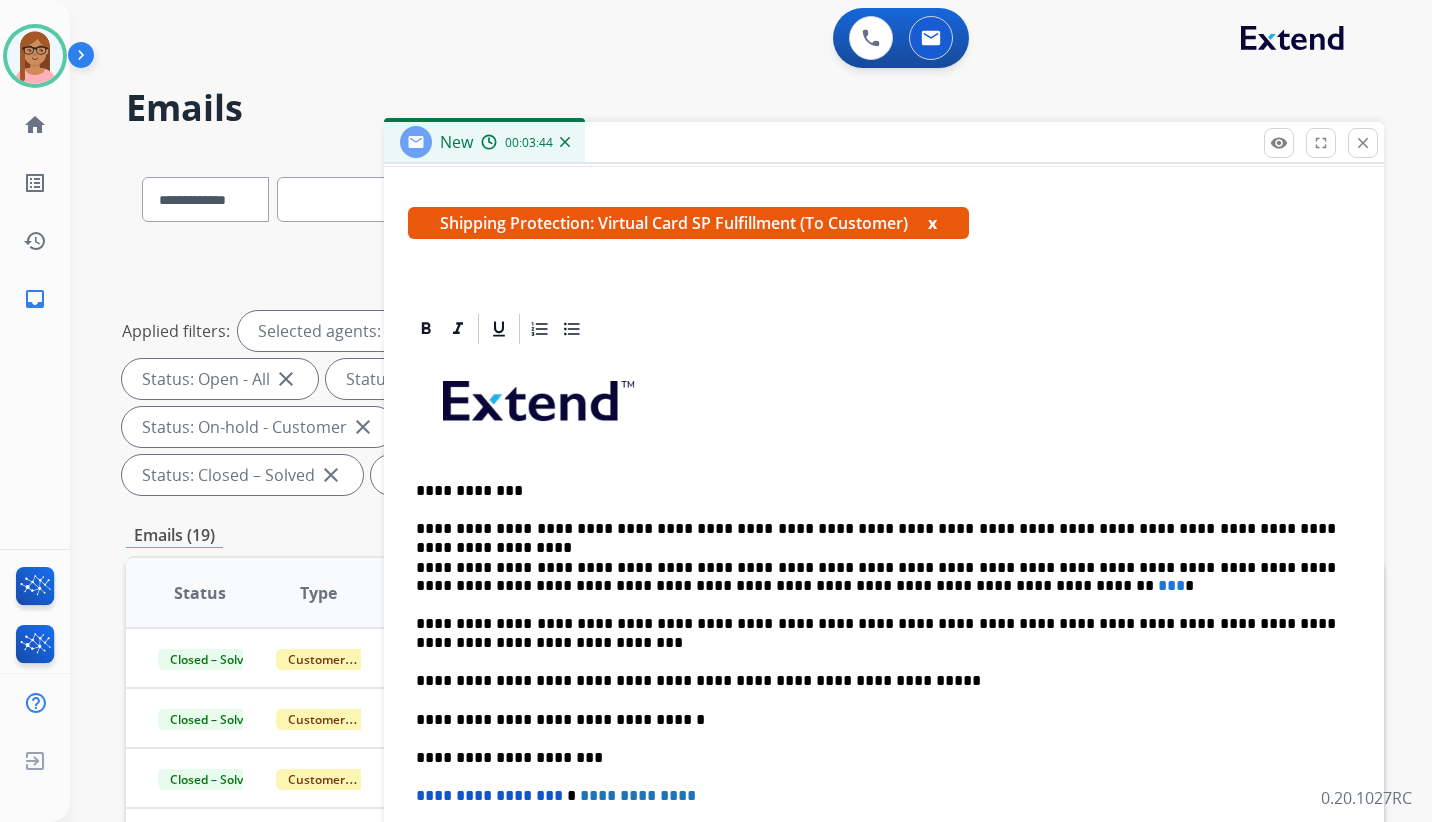 scroll, scrollTop: 309, scrollLeft: 0, axis: vertical 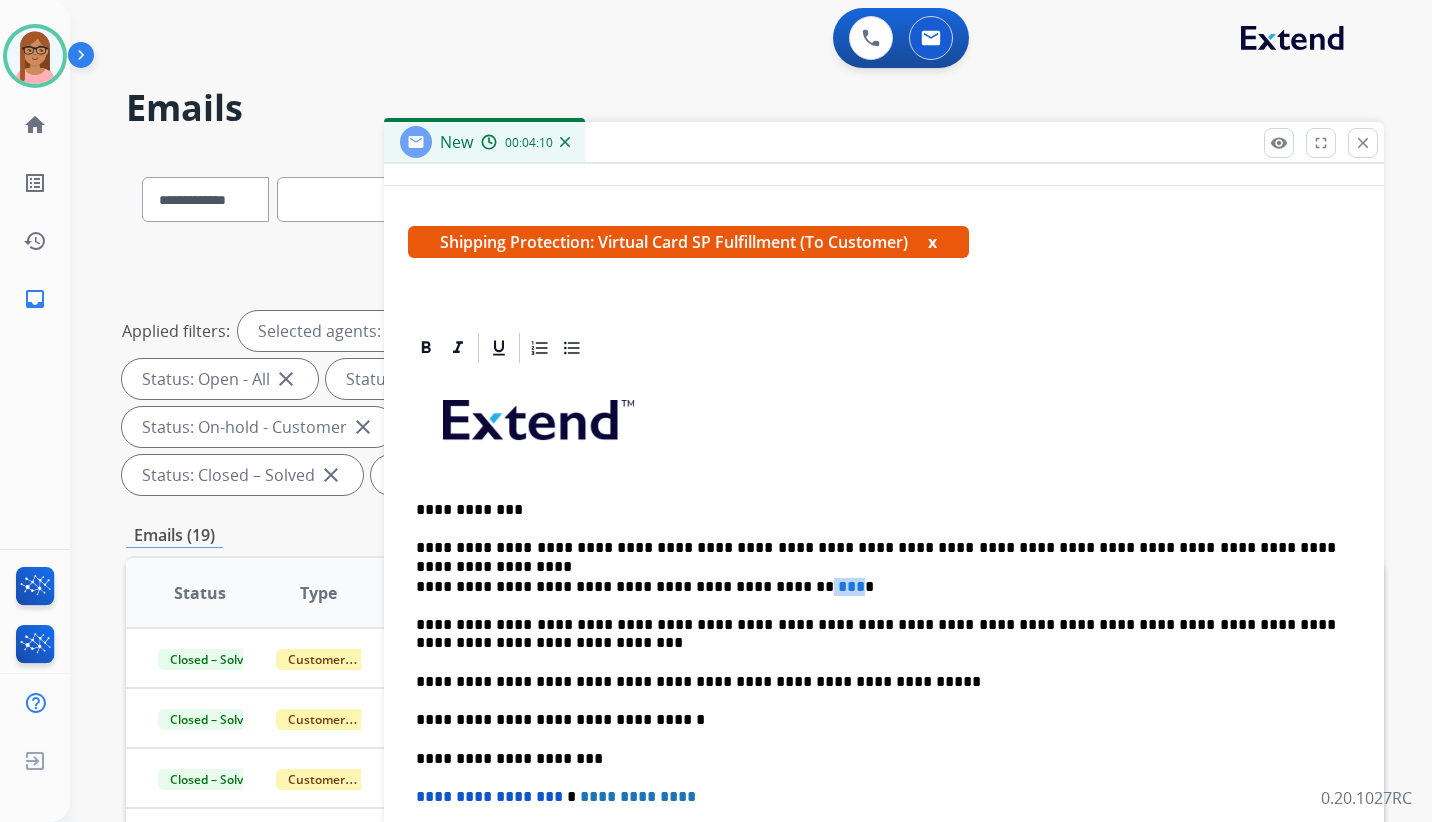 drag, startPoint x: 777, startPoint y: 585, endPoint x: 753, endPoint y: 591, distance: 24.738634 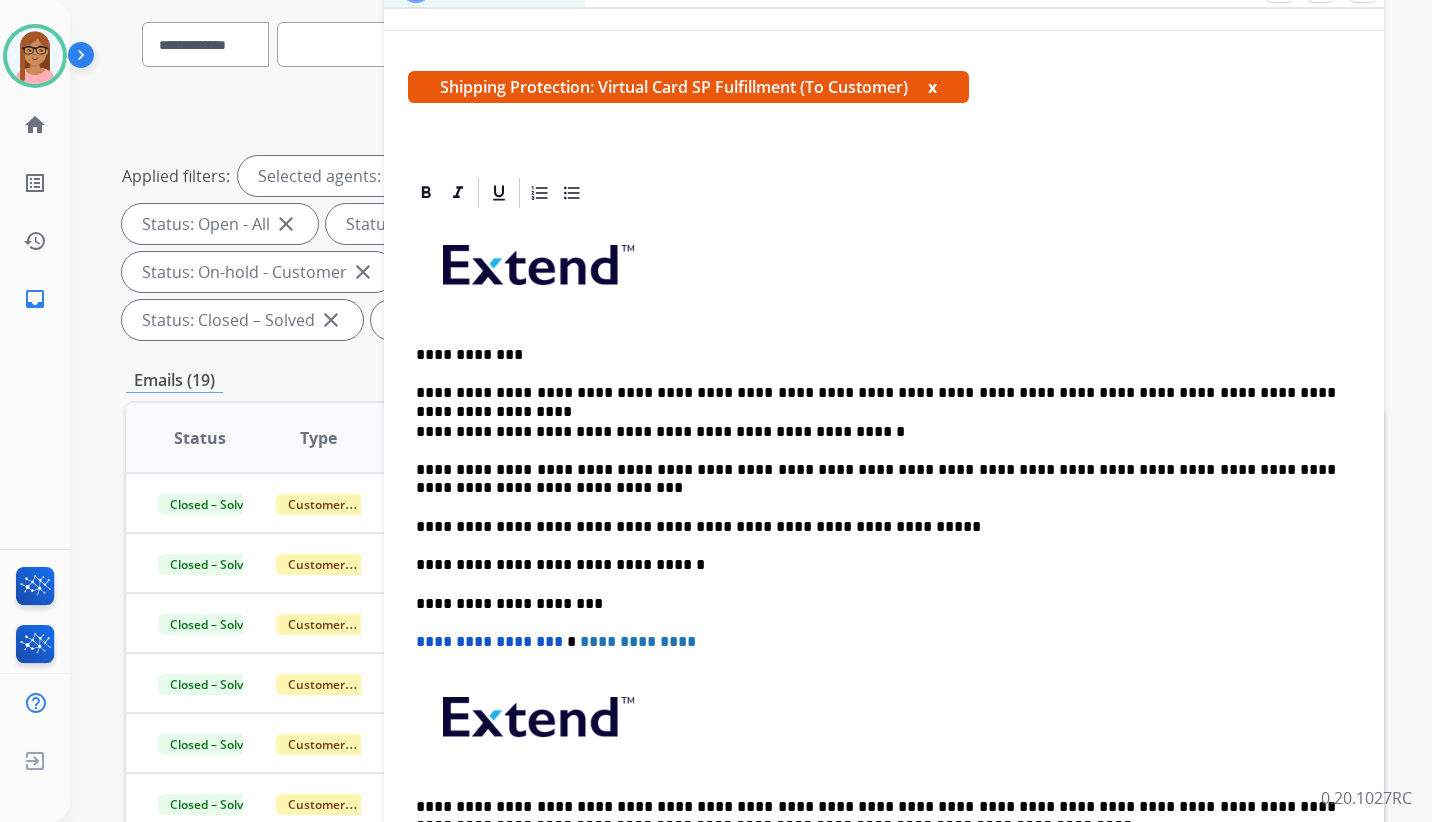 scroll, scrollTop: 200, scrollLeft: 0, axis: vertical 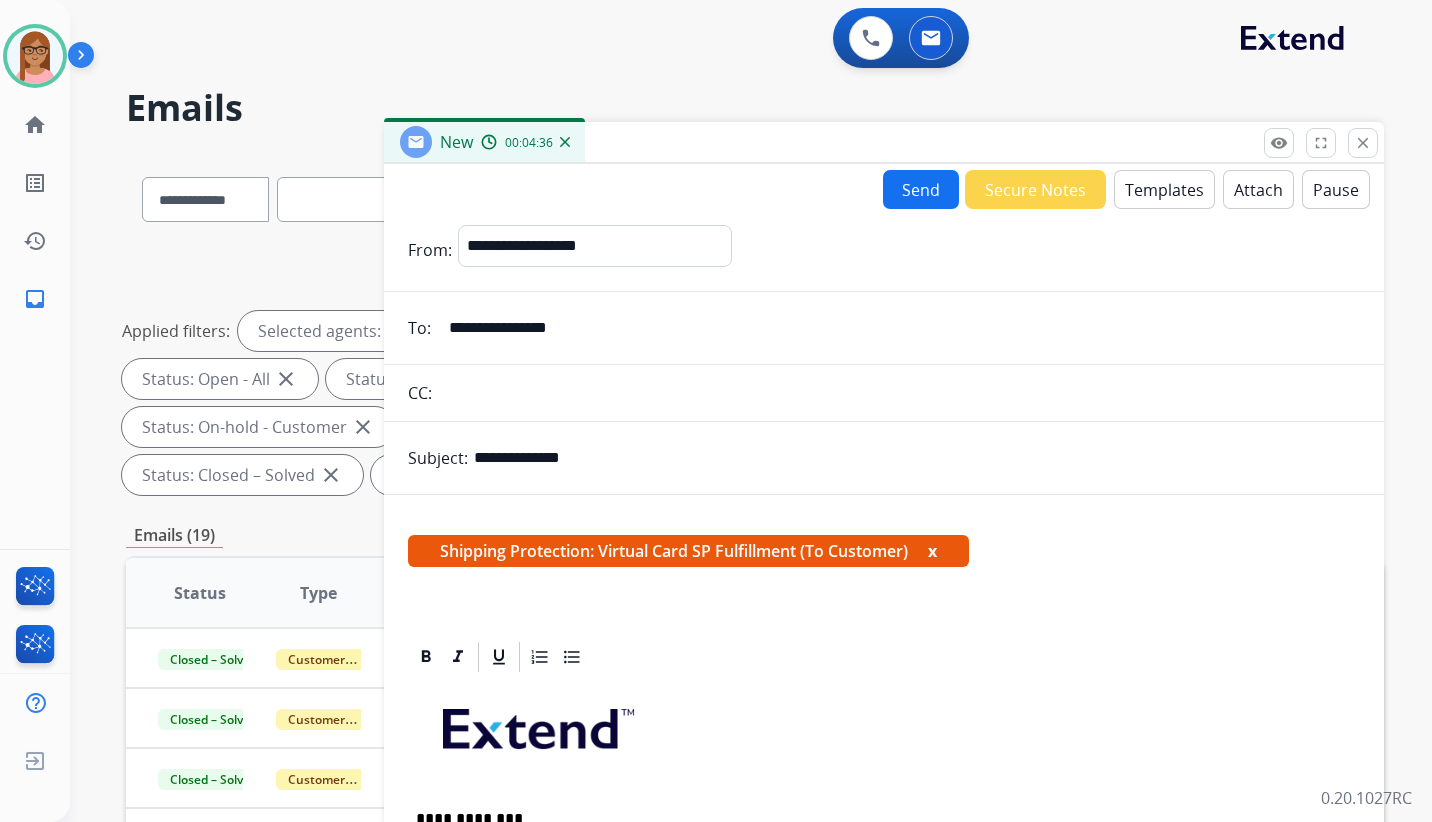 click on "Send" at bounding box center [921, 189] 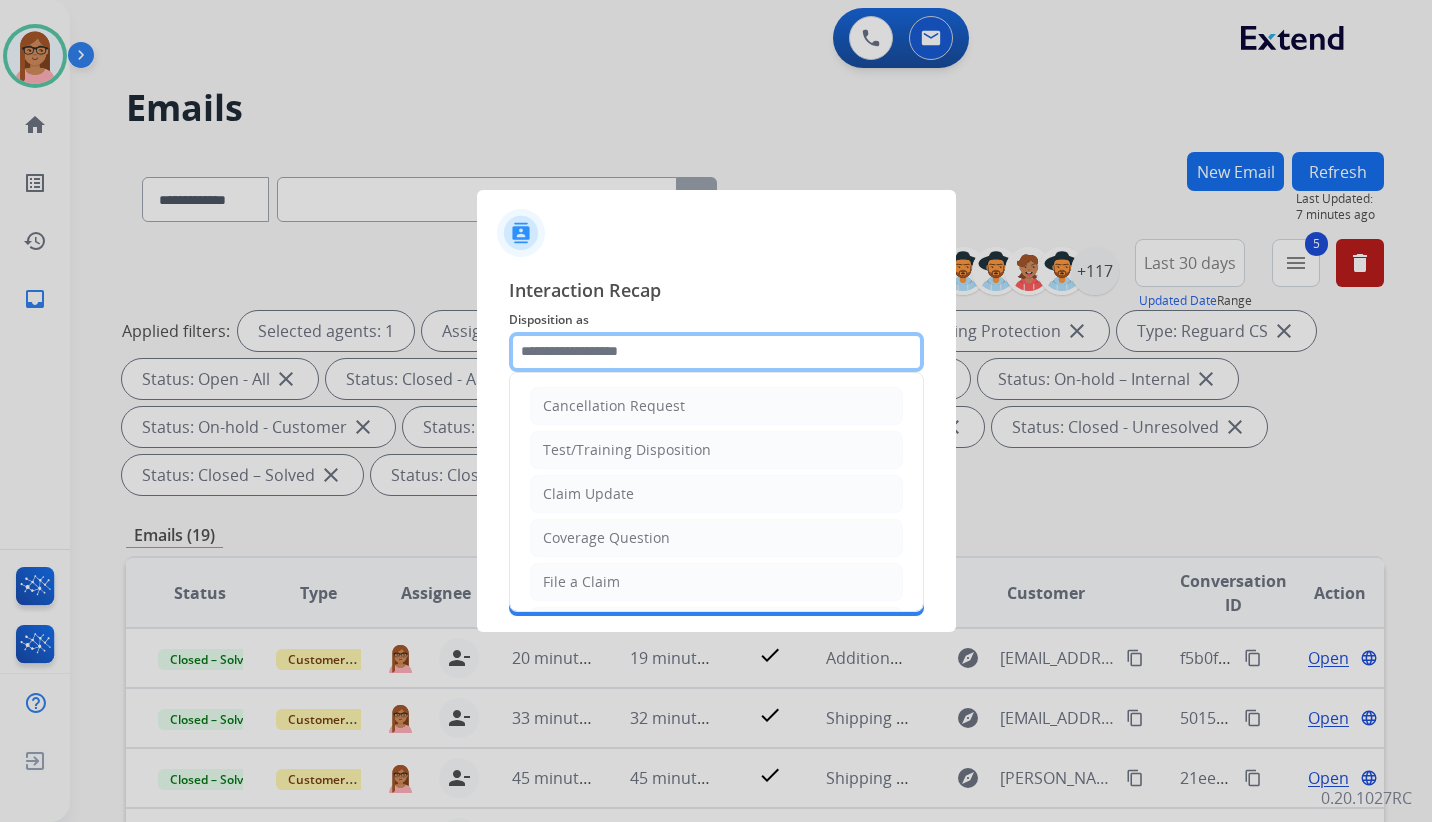 click 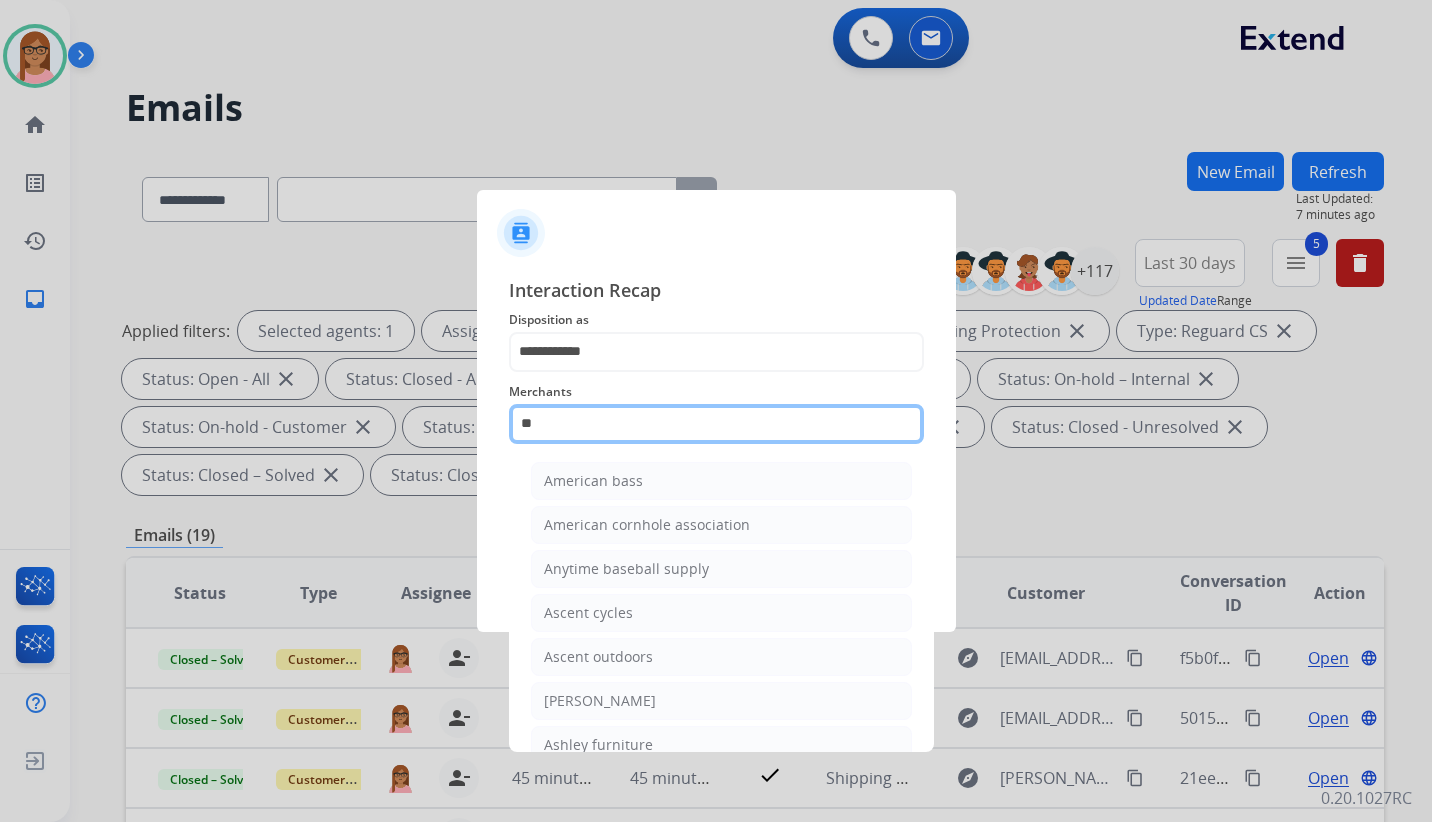 click on "**" 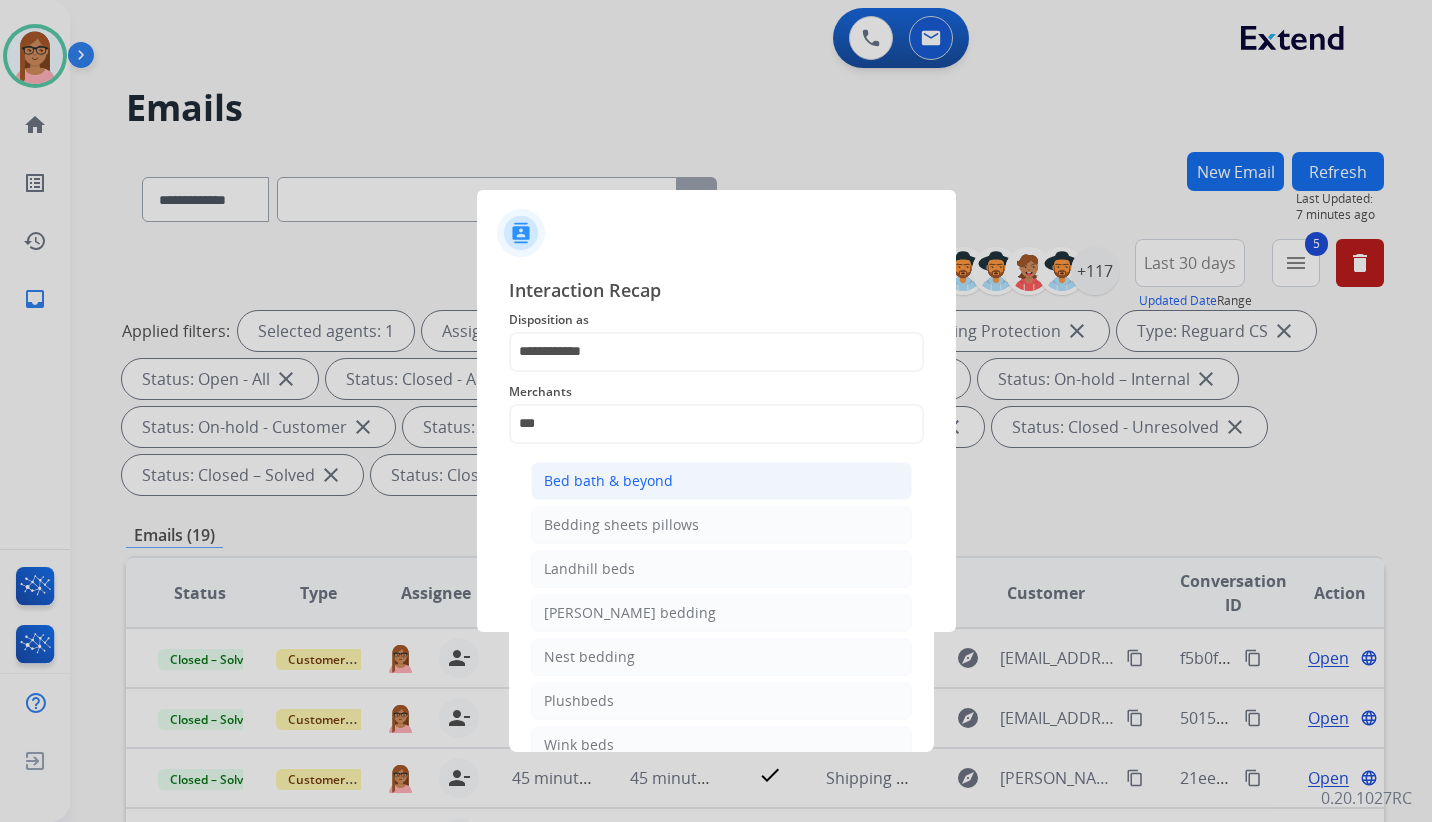 click on "Bed bath & beyond" 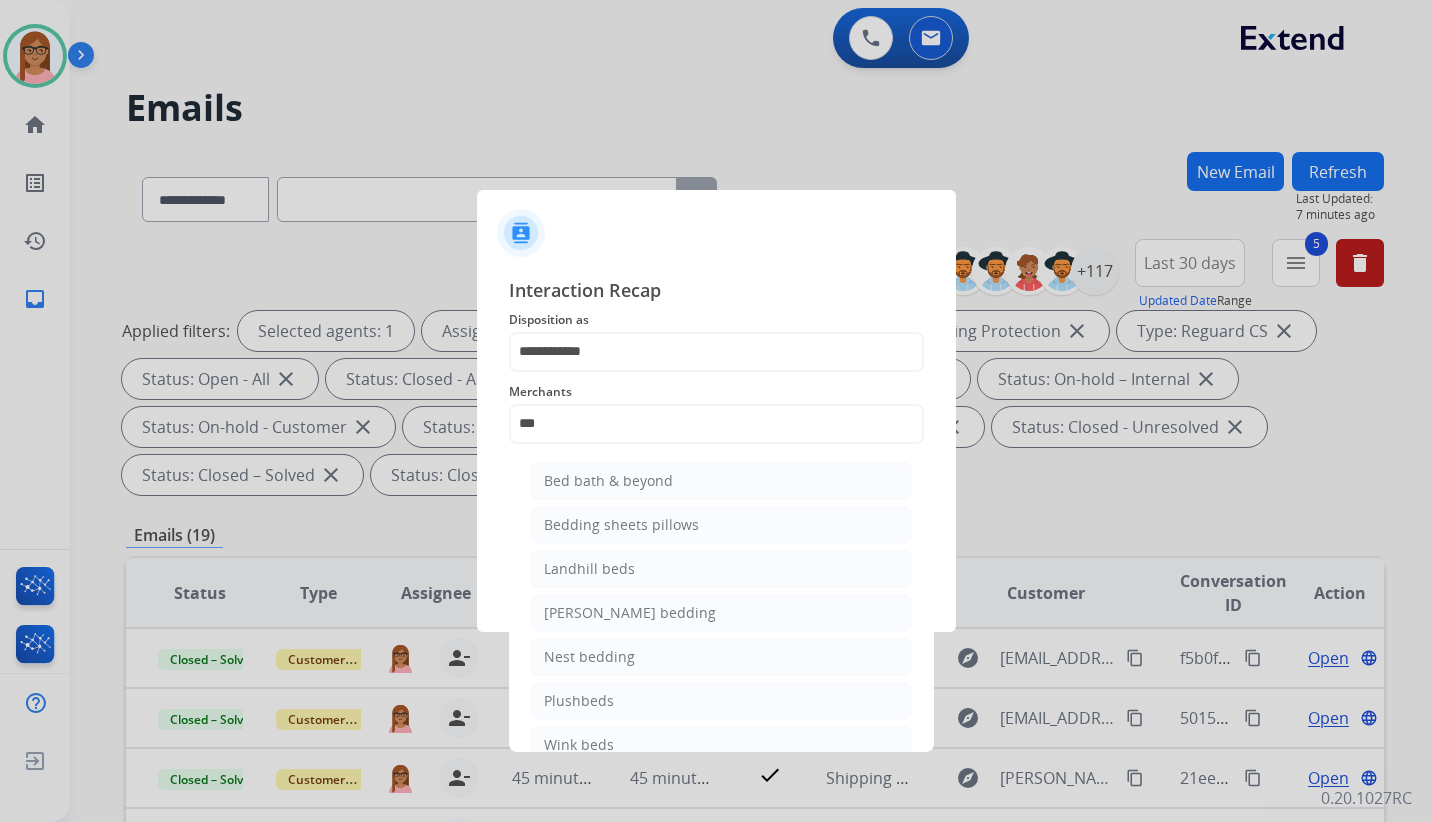 type on "**********" 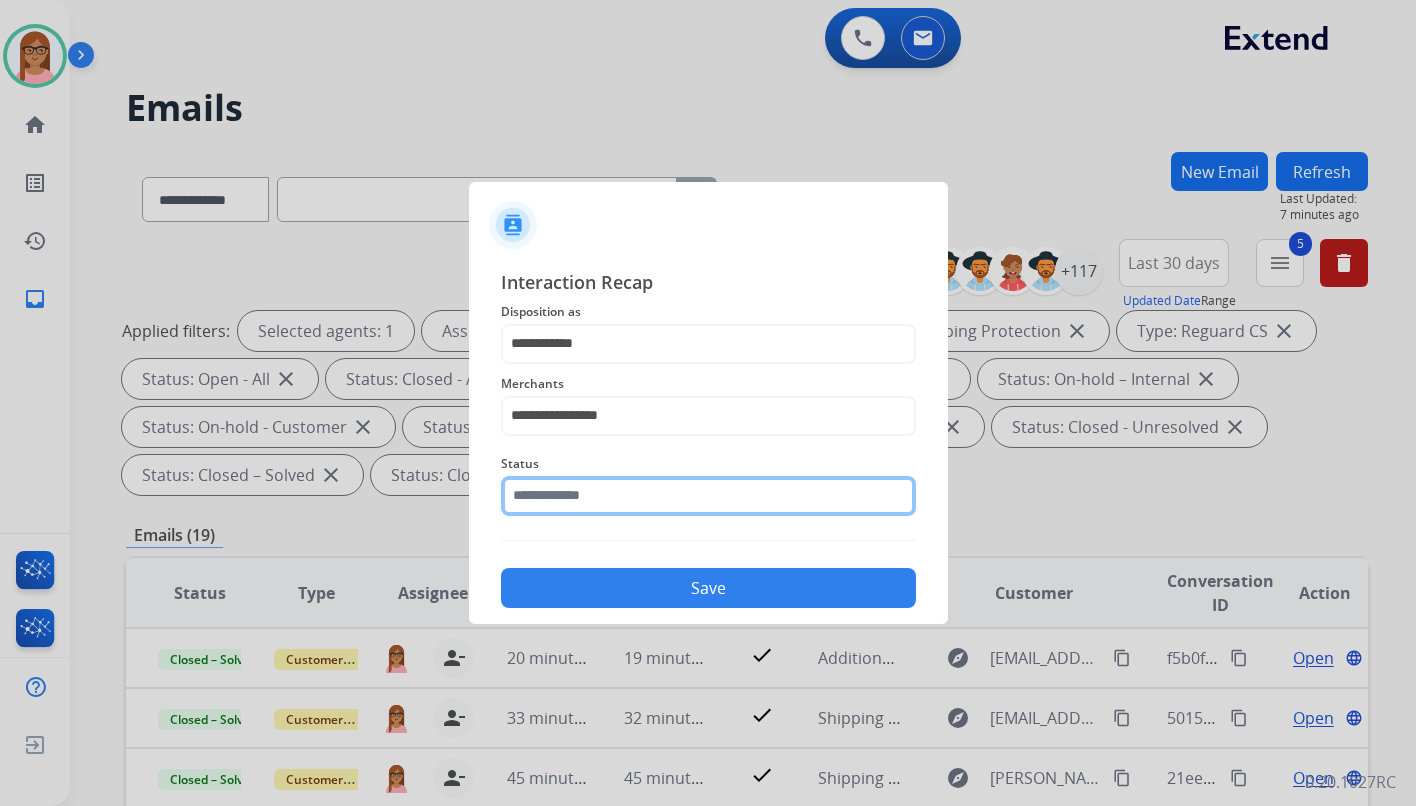 click 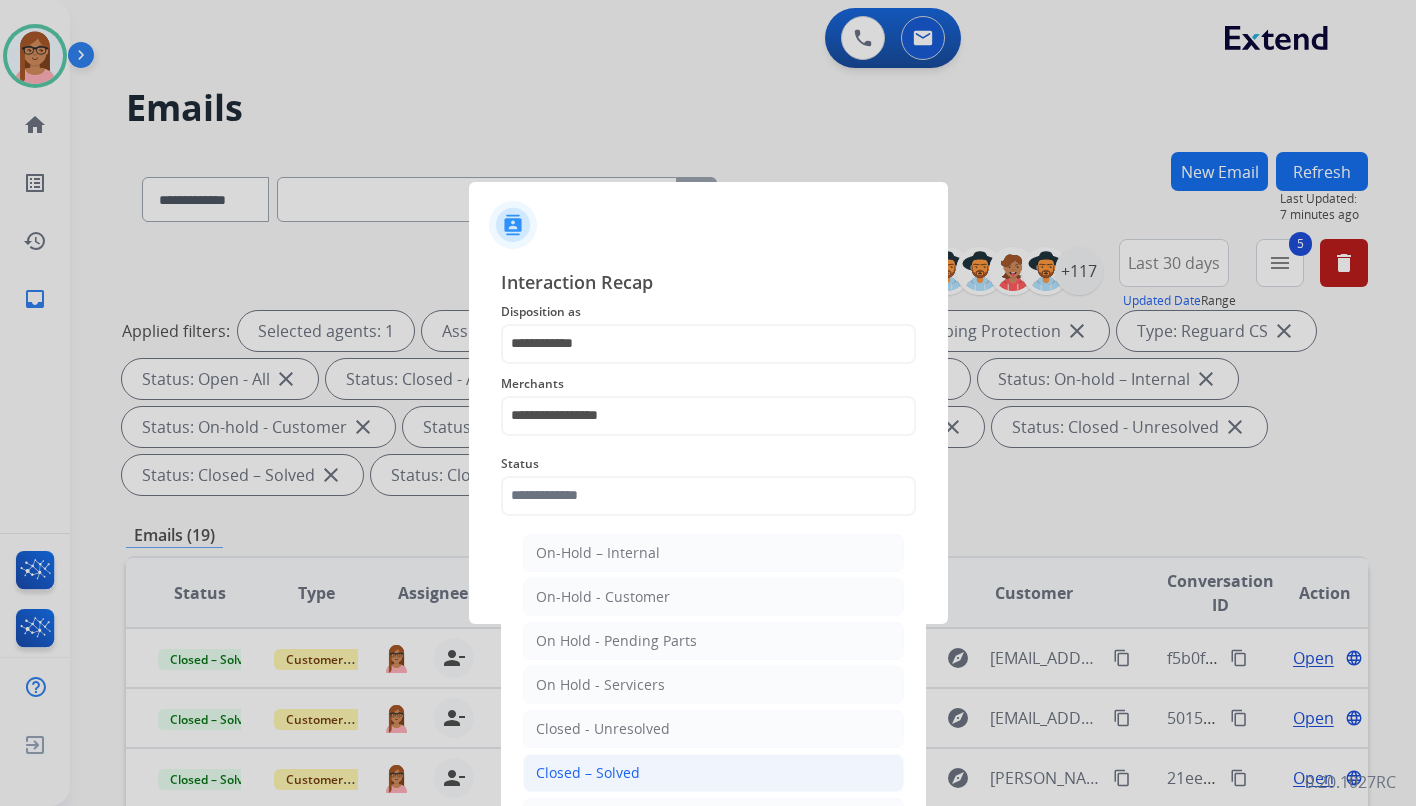click on "Closed – Solved" 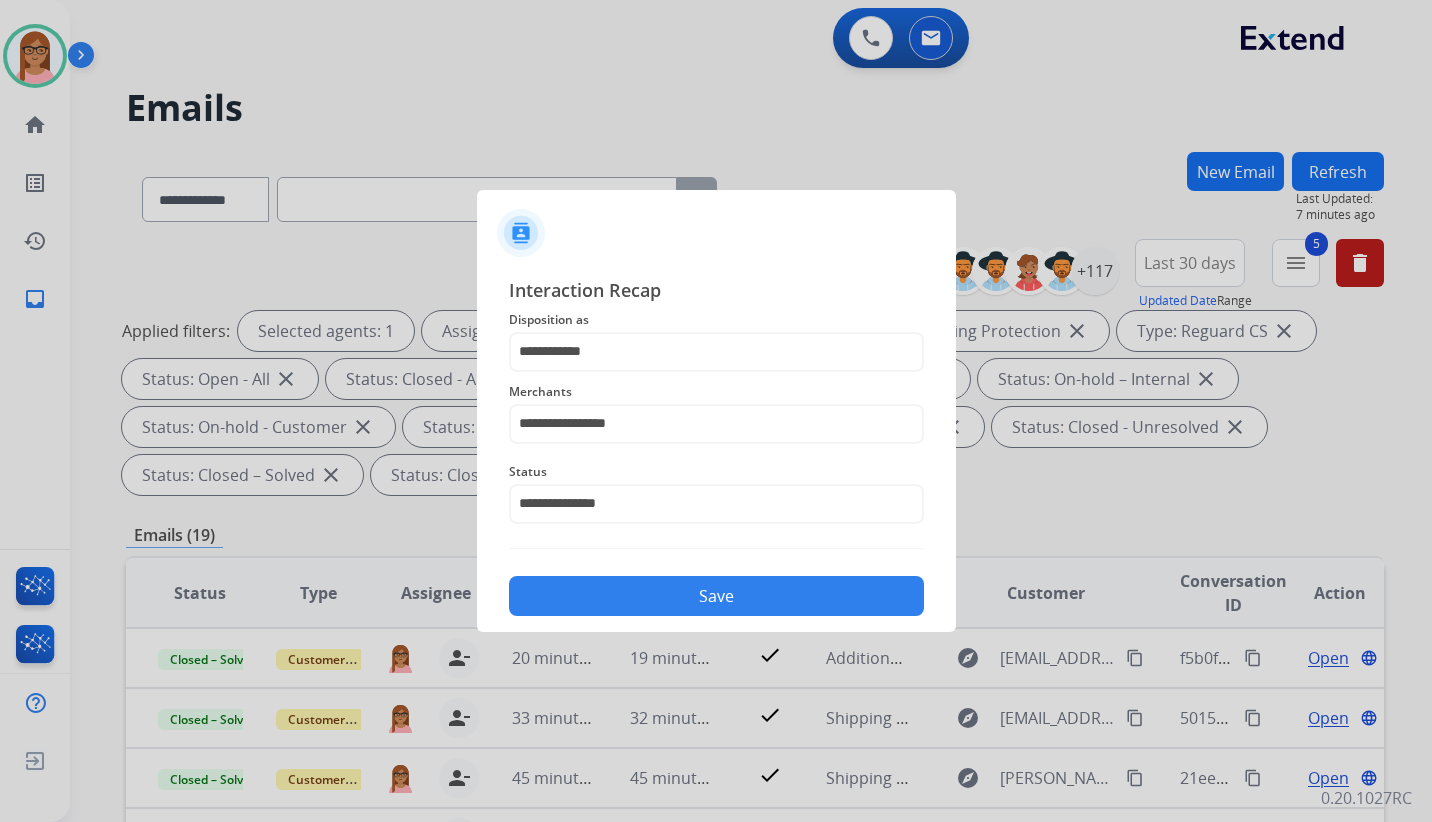 click on "Save" 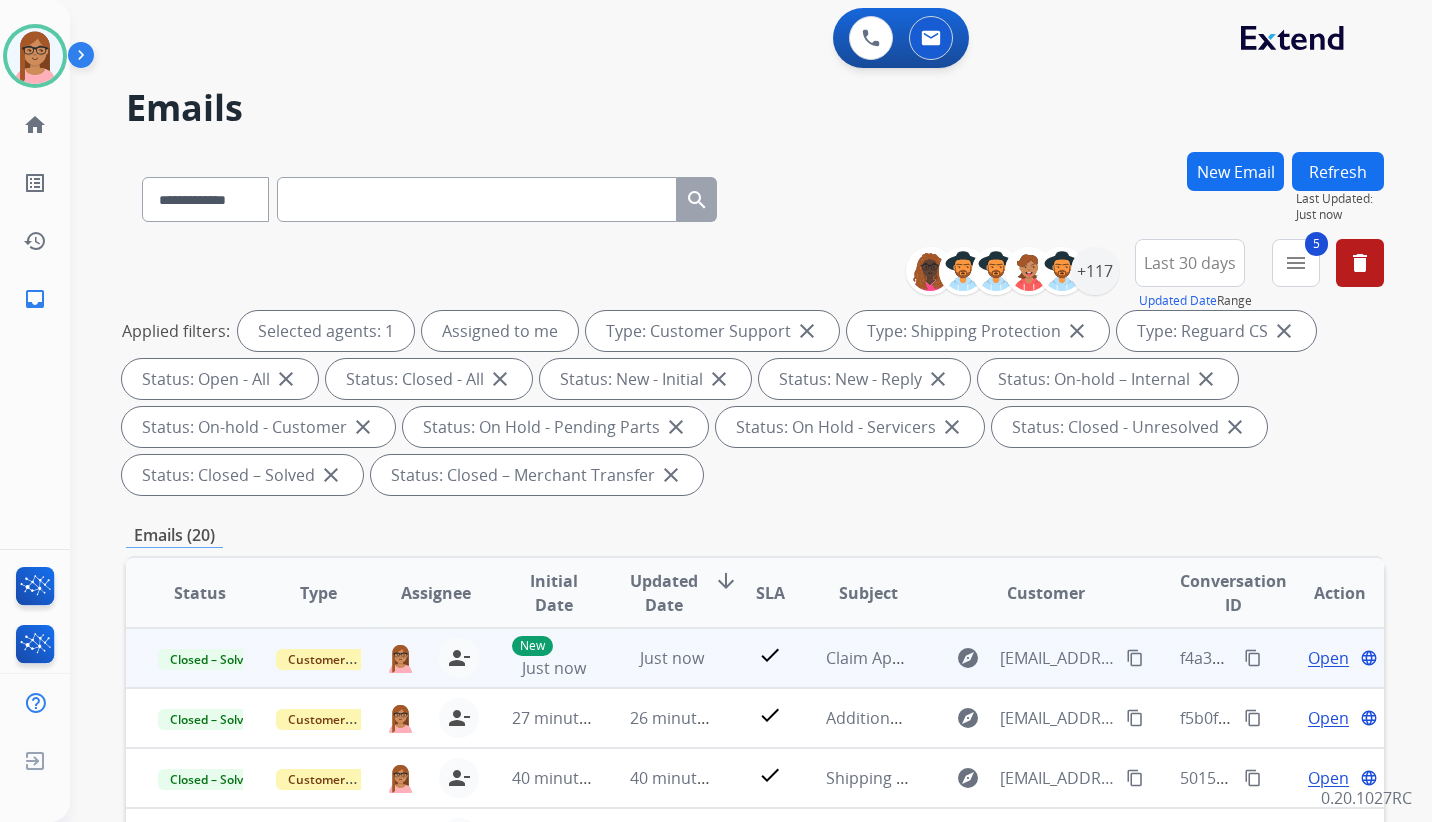 click on "content_copy" at bounding box center [1253, 658] 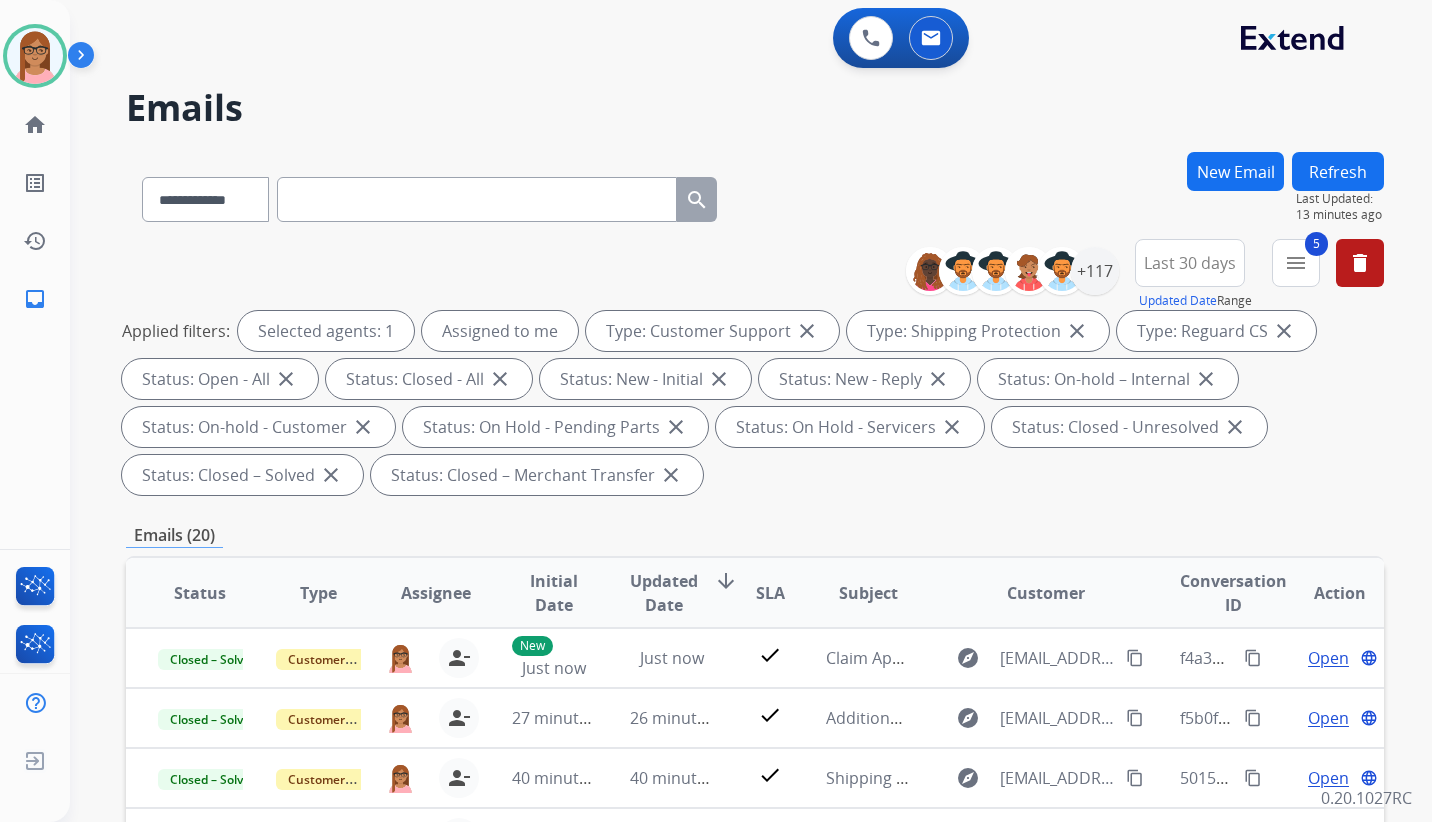 click on "New Email" at bounding box center [1235, 171] 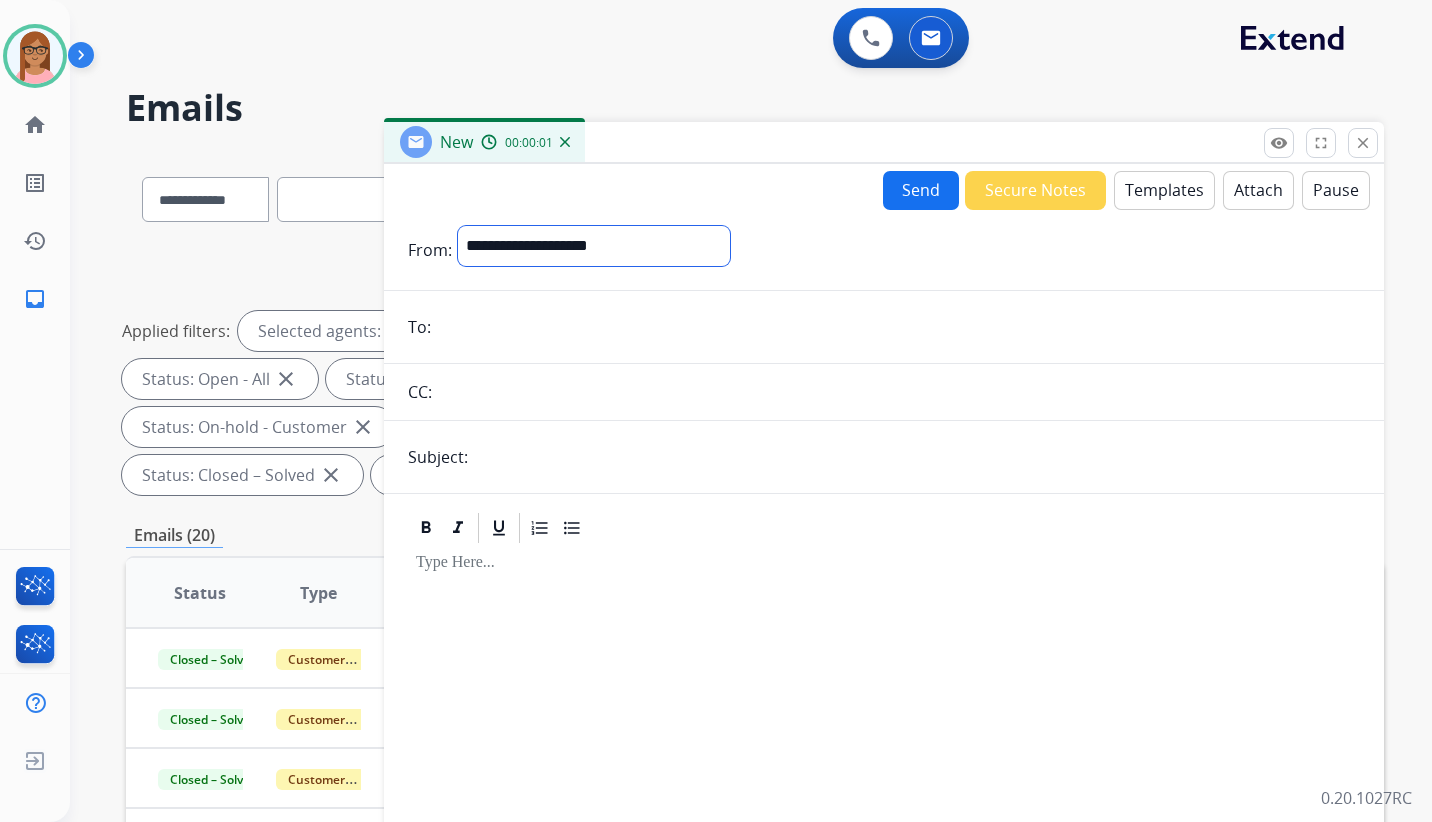 click on "**********" at bounding box center [594, 246] 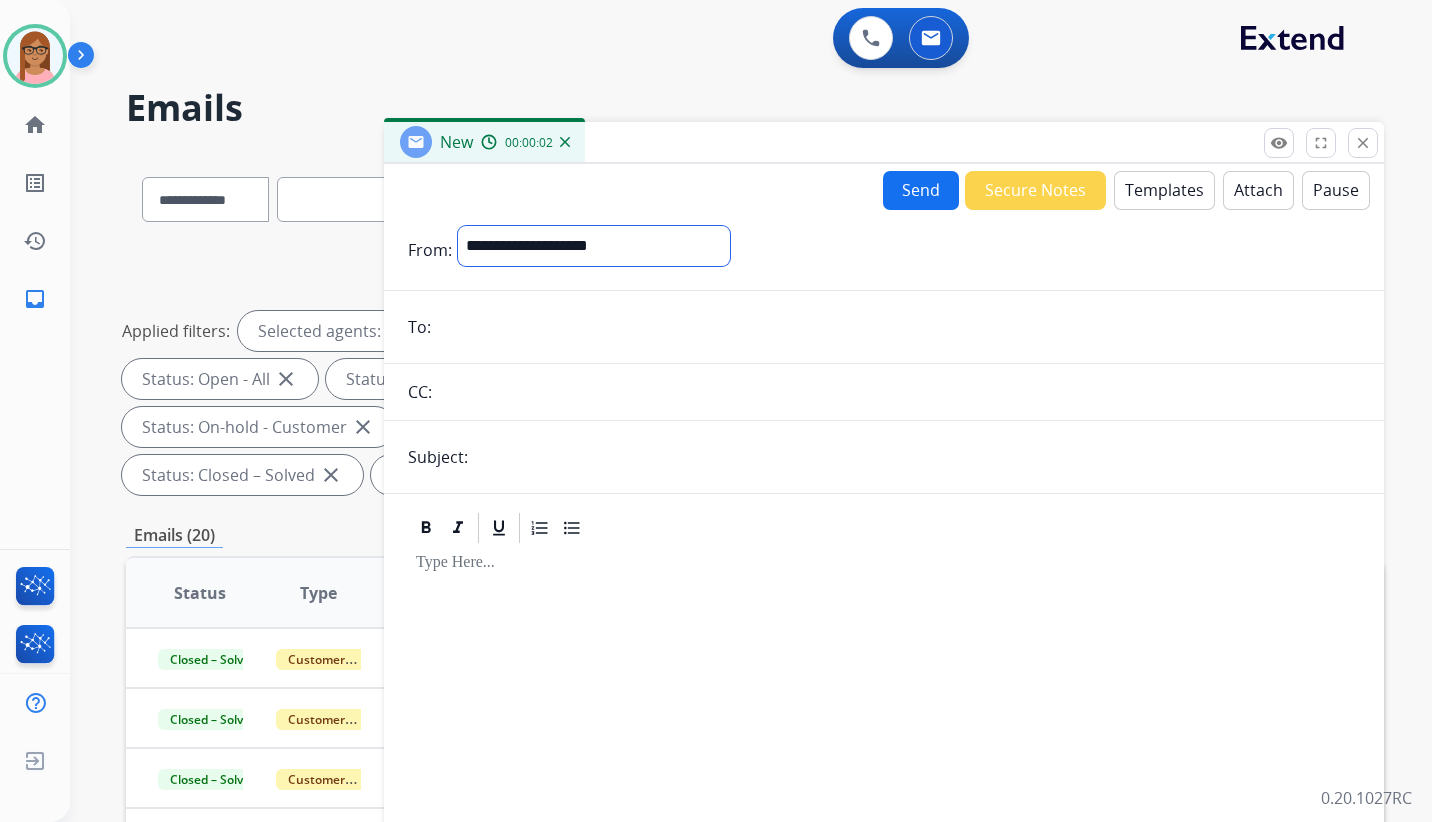 select on "**********" 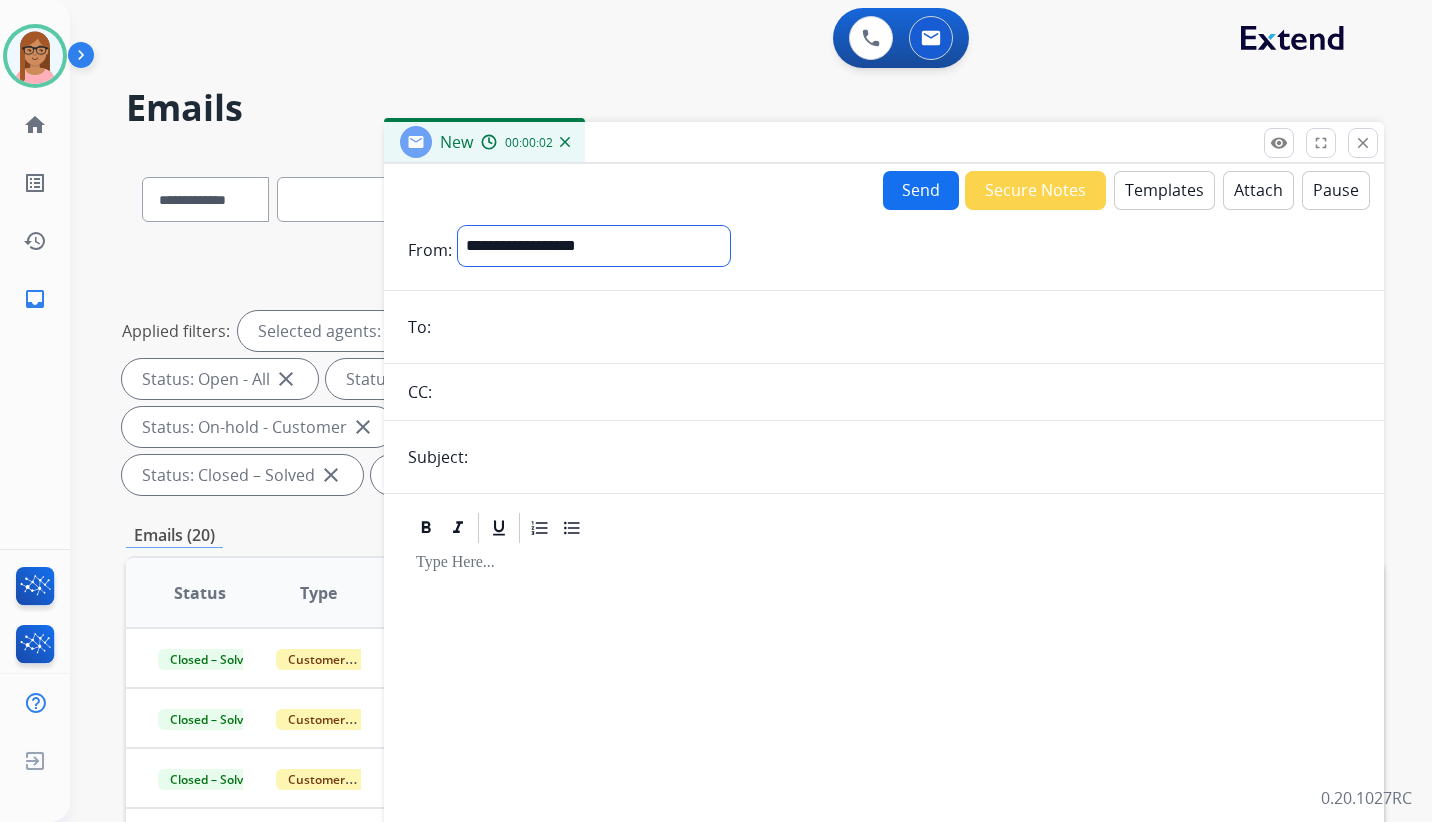 click on "**********" at bounding box center (594, 246) 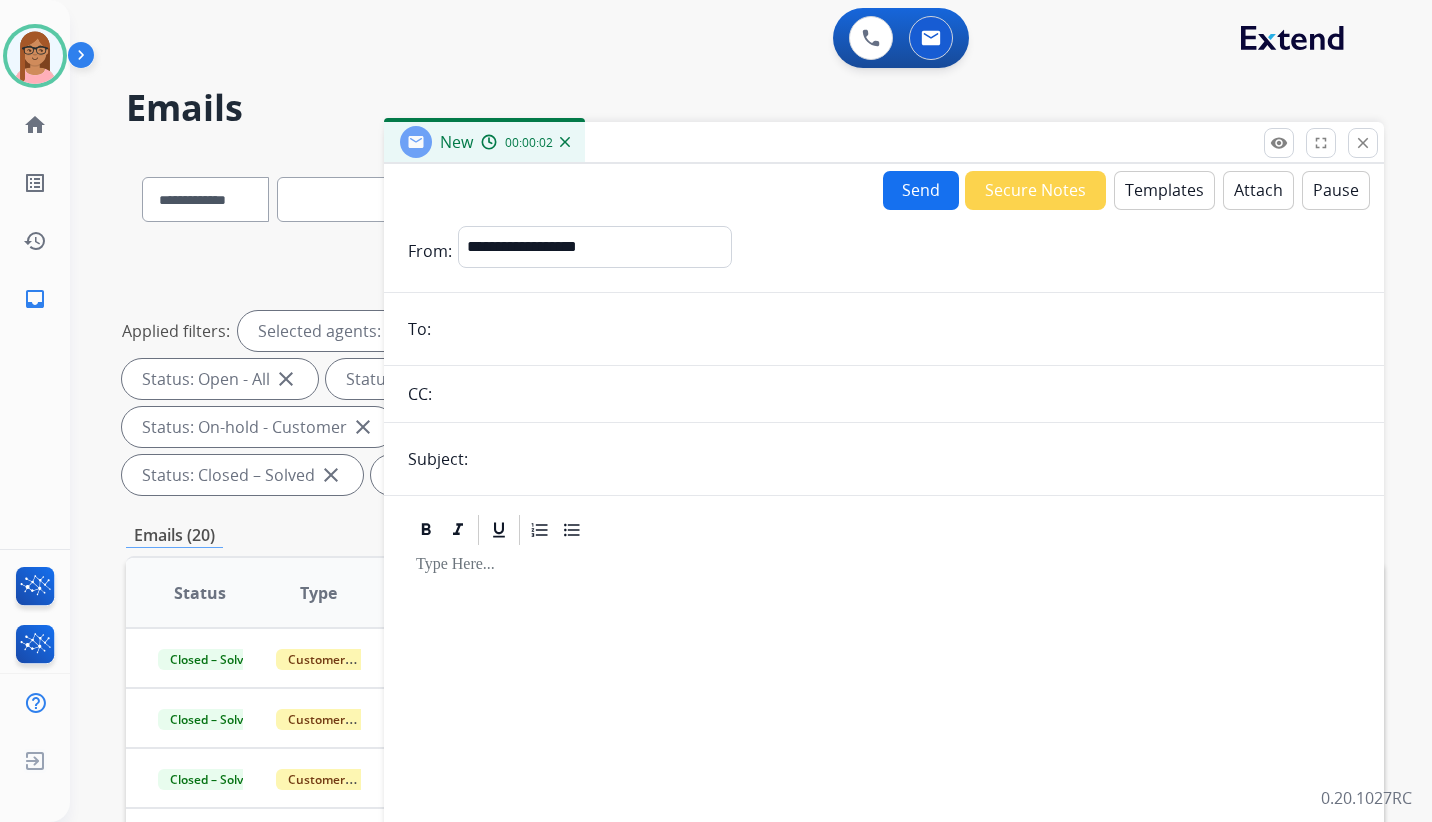 click at bounding box center [898, 329] 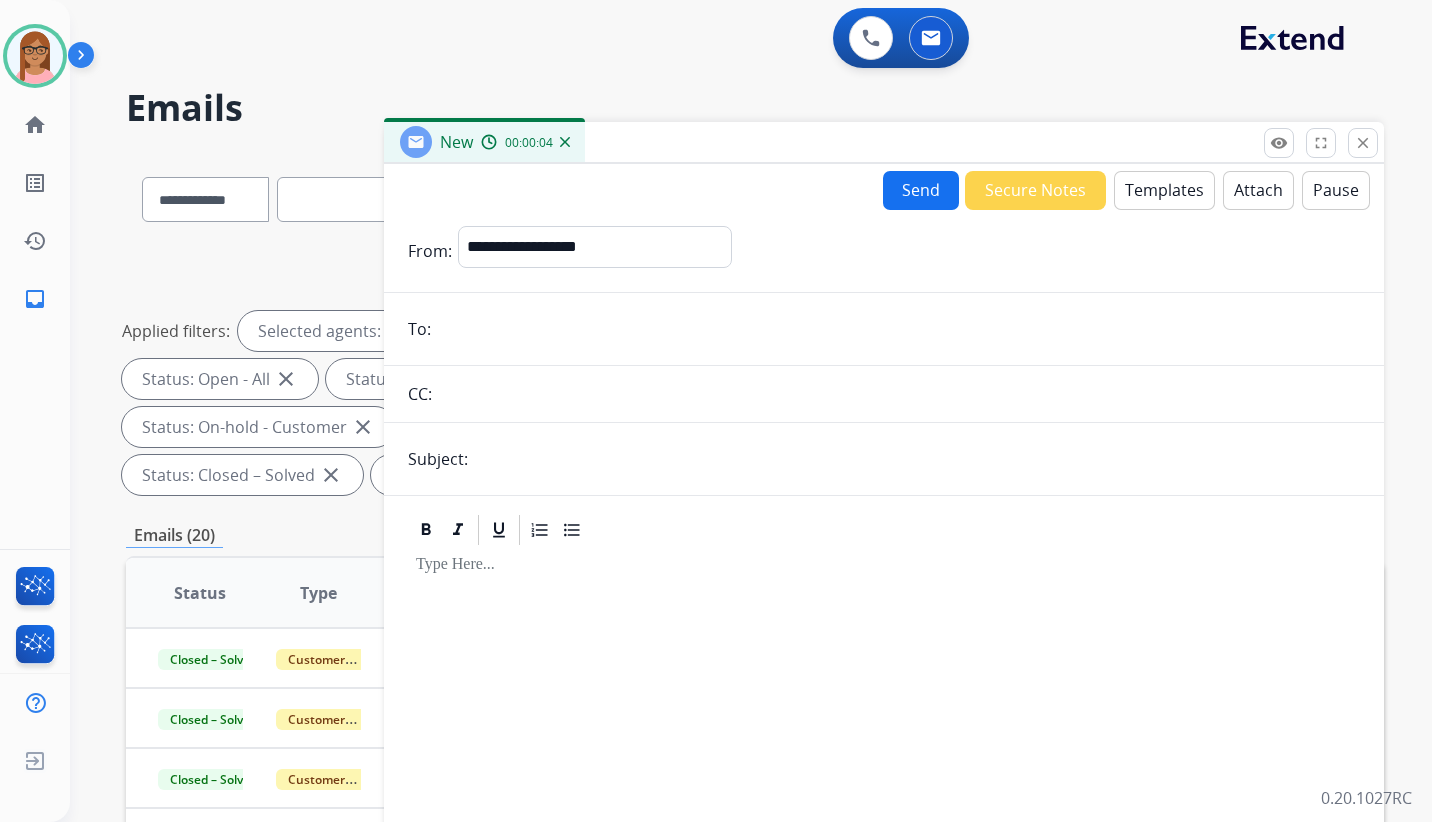 paste on "**********" 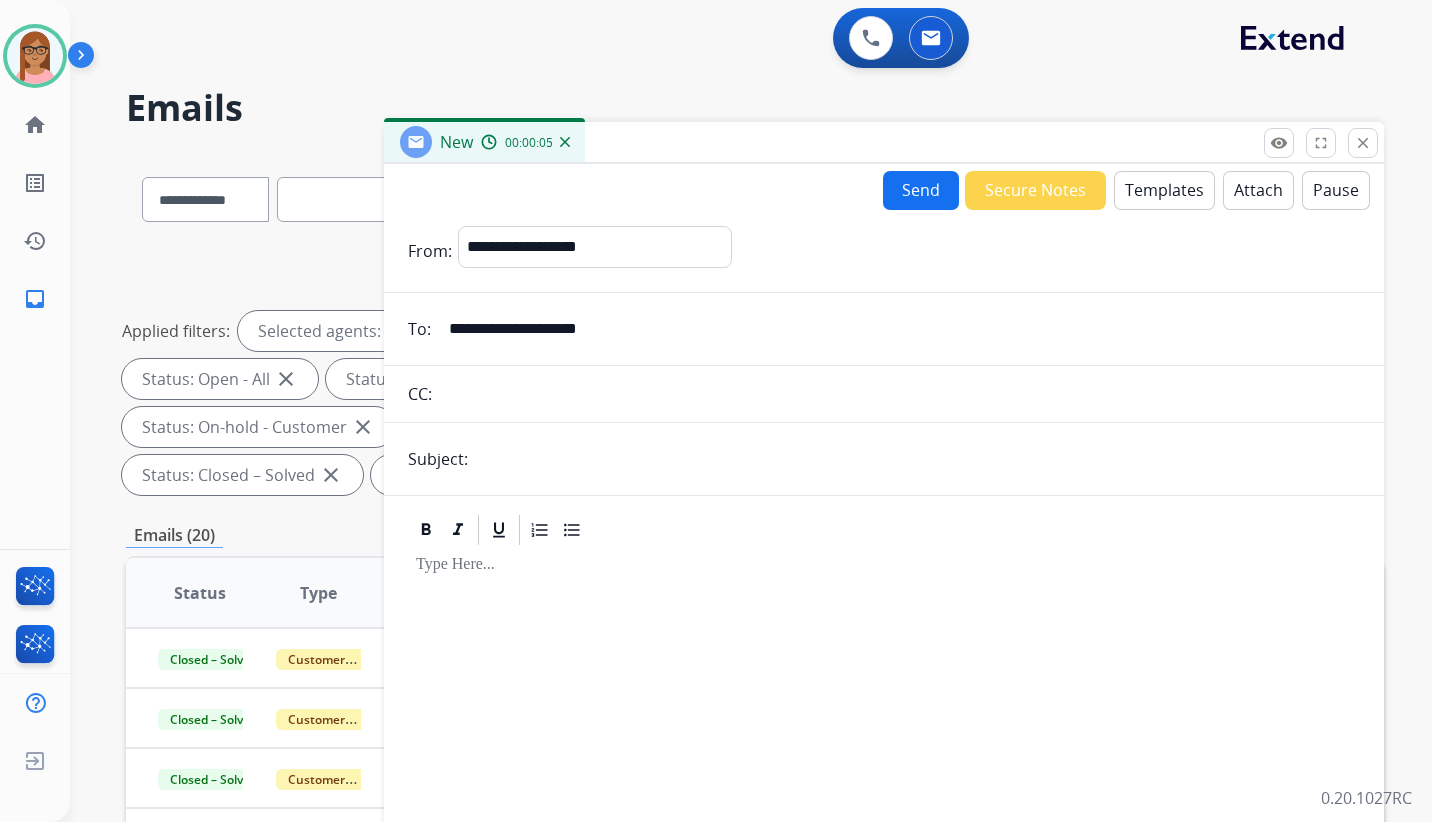 type on "**********" 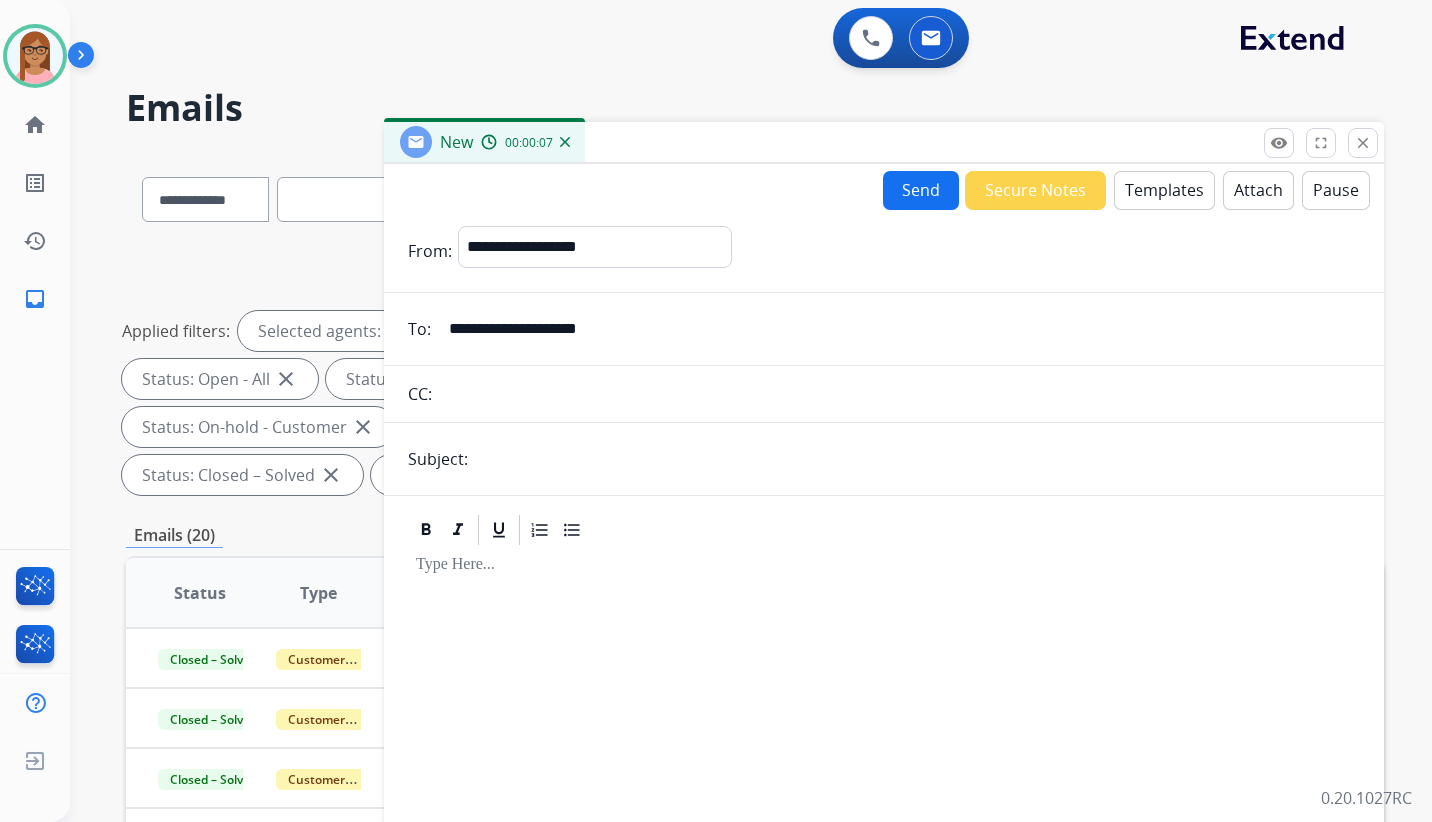 type on "**********" 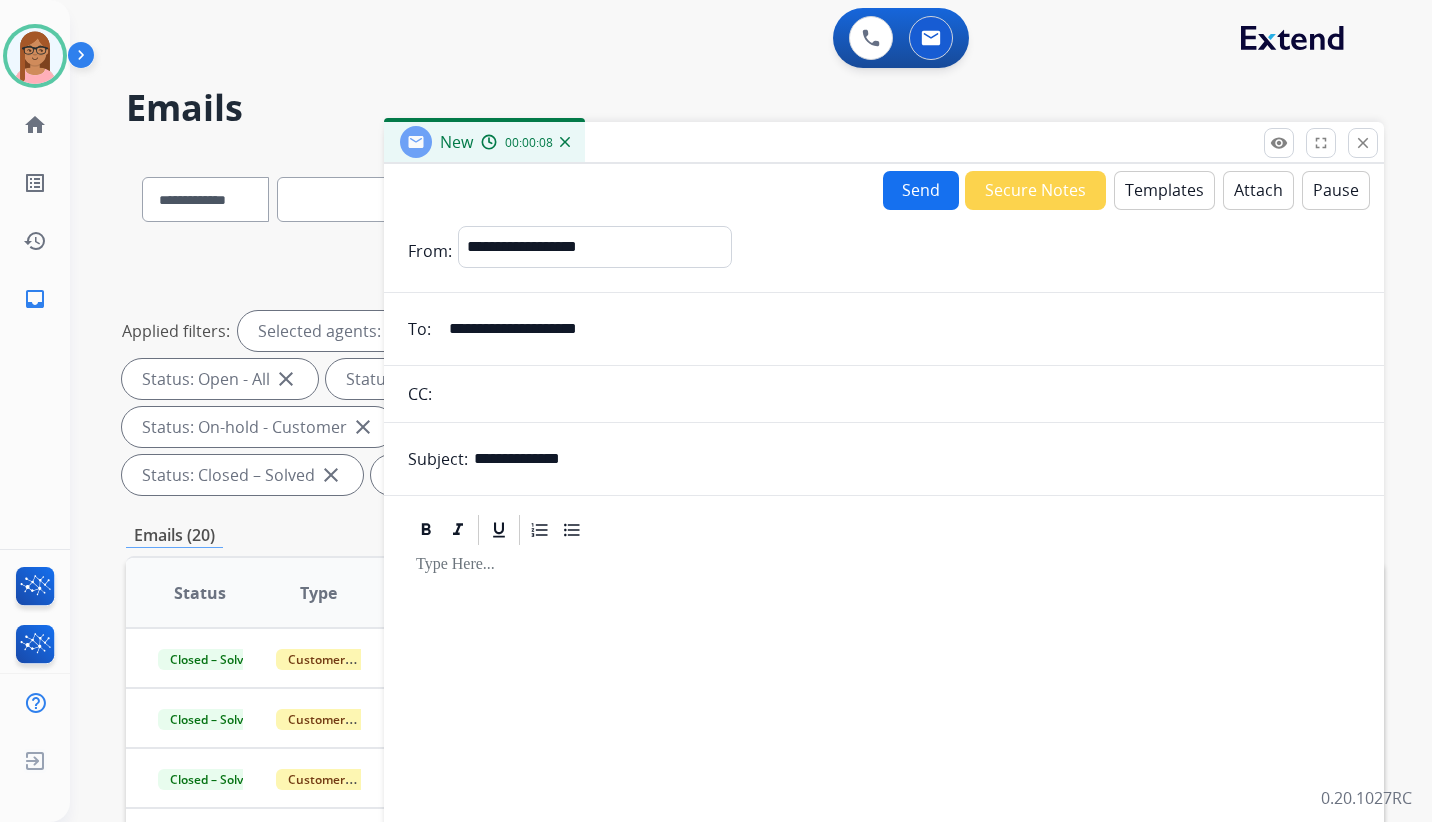 click at bounding box center (884, 796) 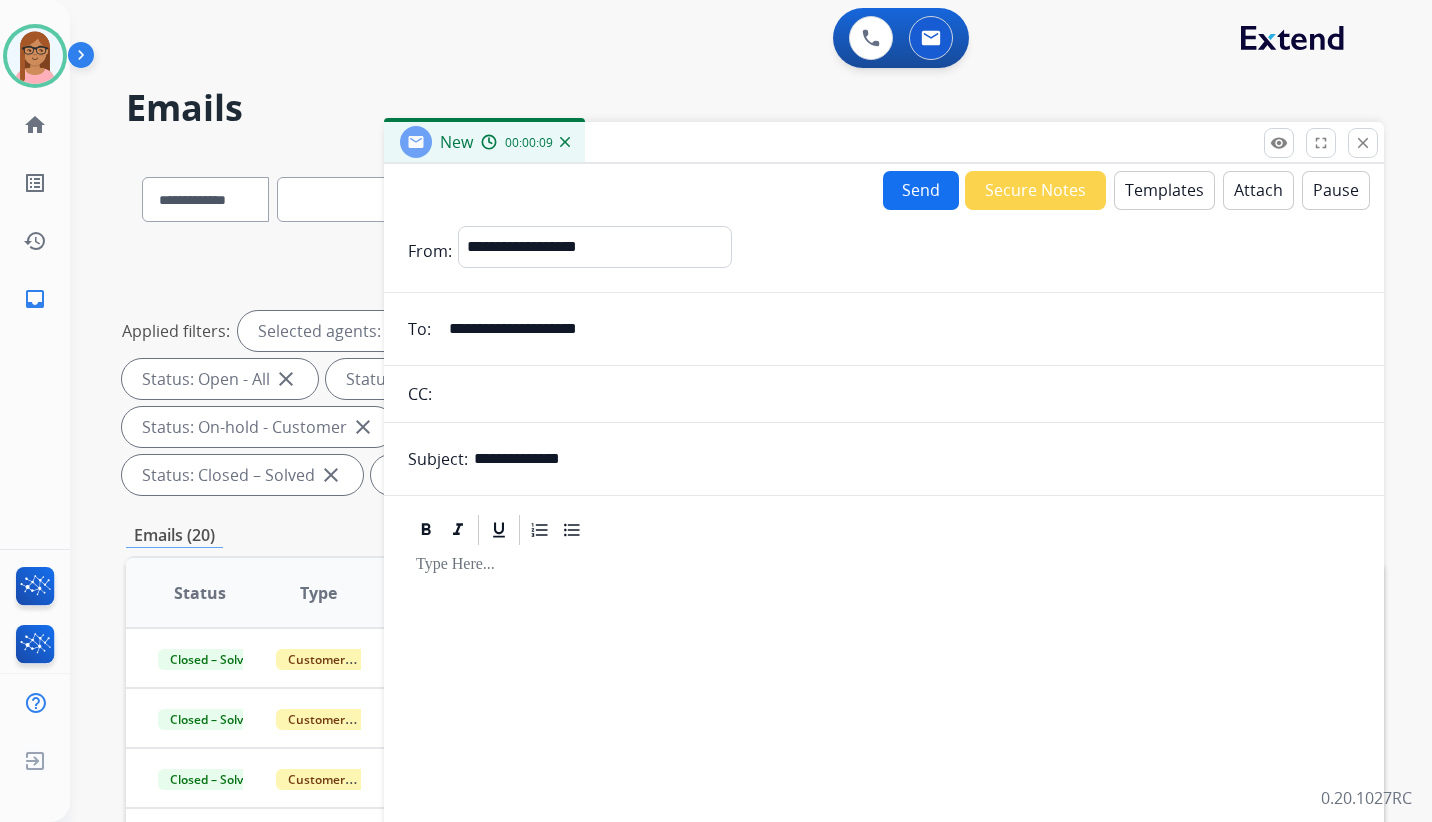 click on "Templates" at bounding box center (1164, 190) 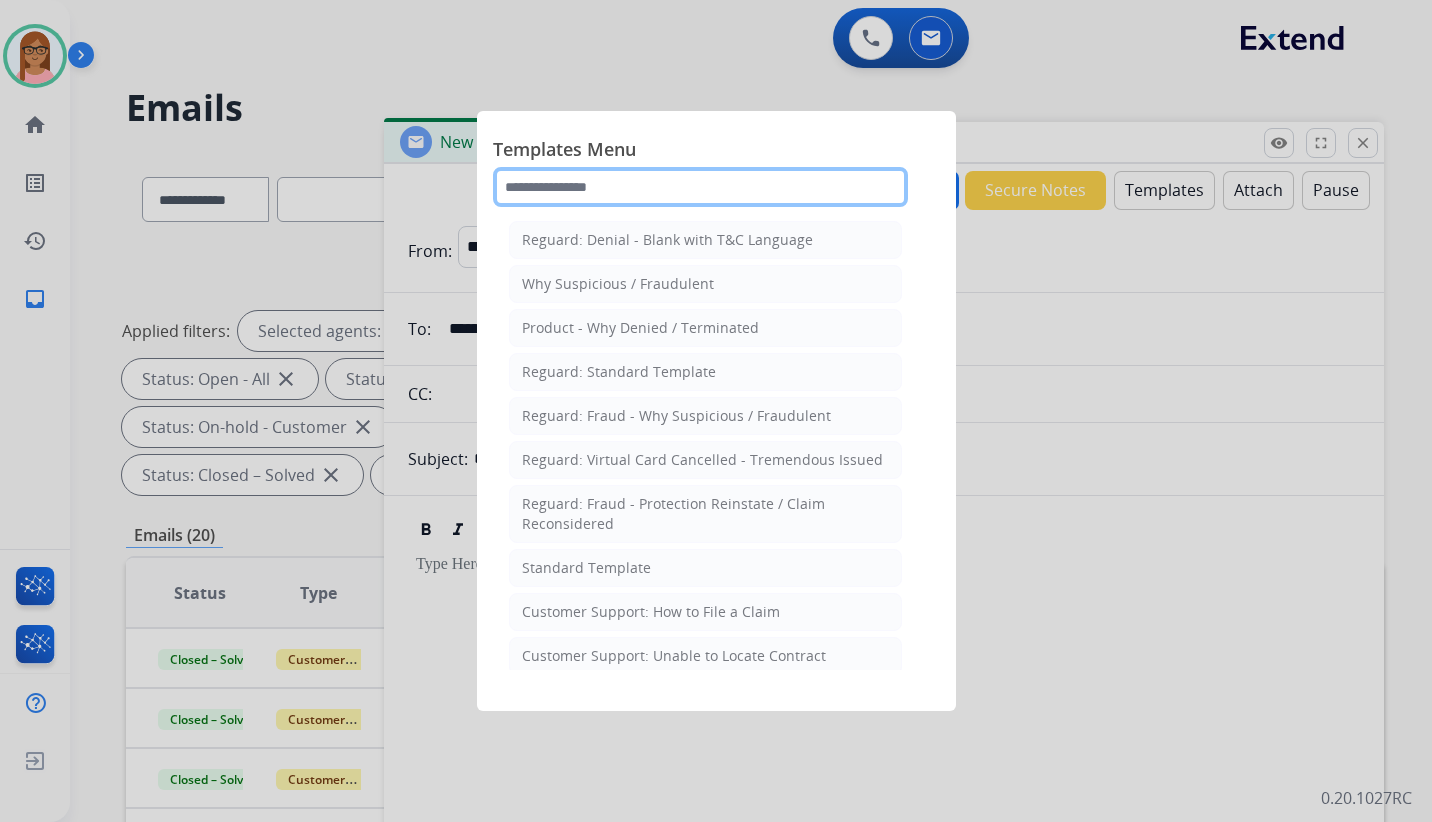 click 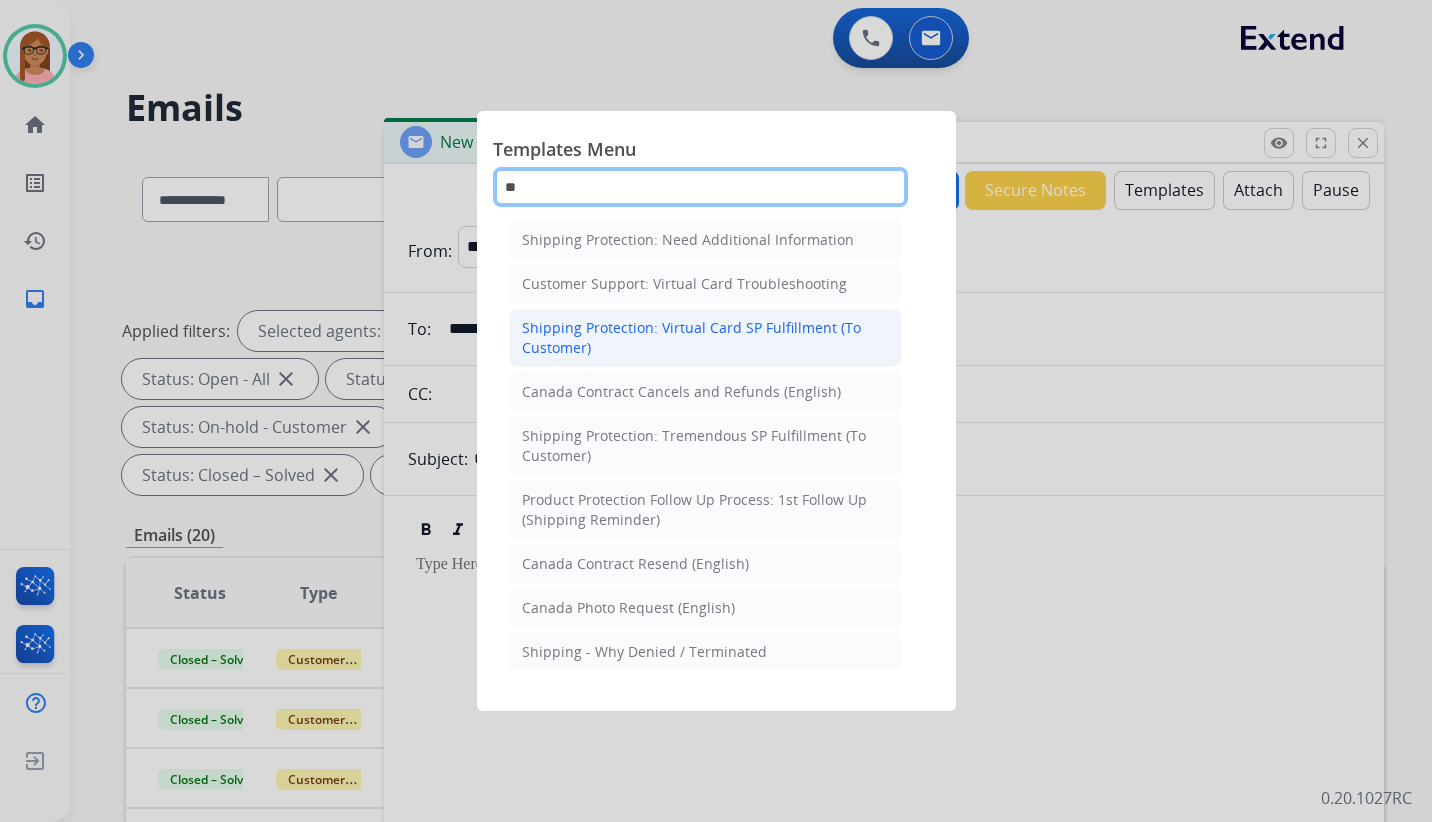 type on "**" 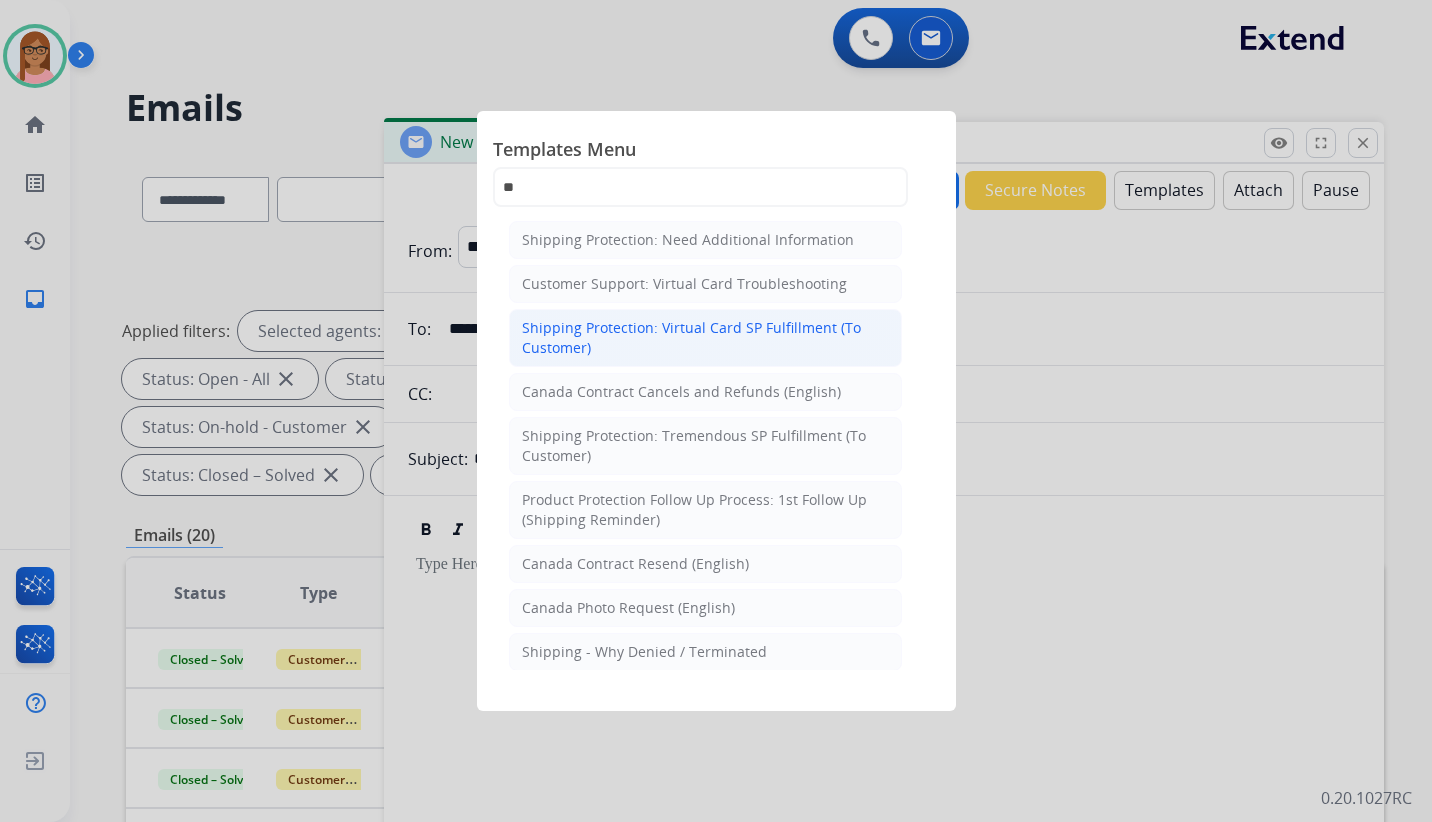click on "Shipping Protection: Virtual Card SP Fulfillment (To Customer)" 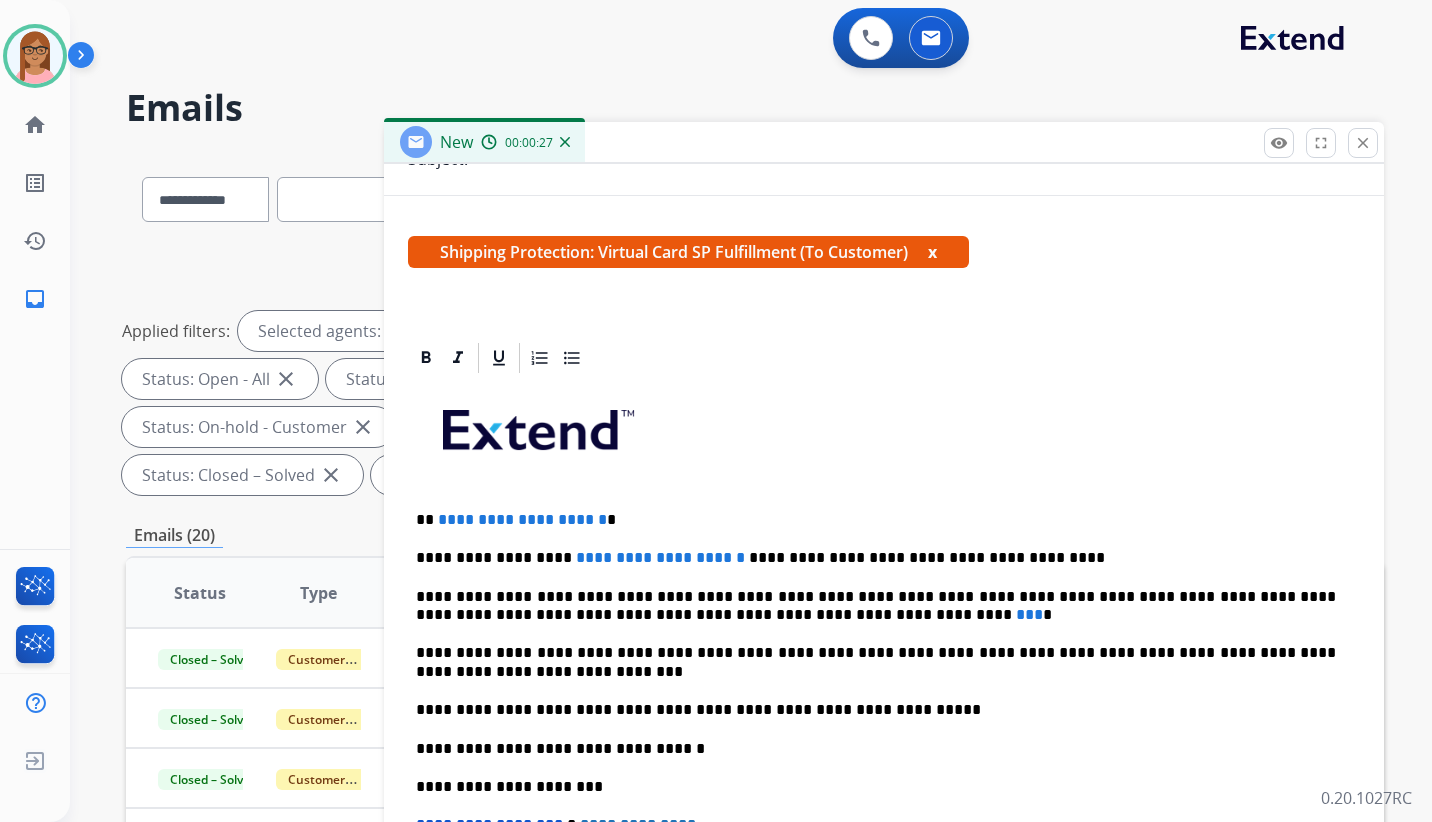 scroll, scrollTop: 300, scrollLeft: 0, axis: vertical 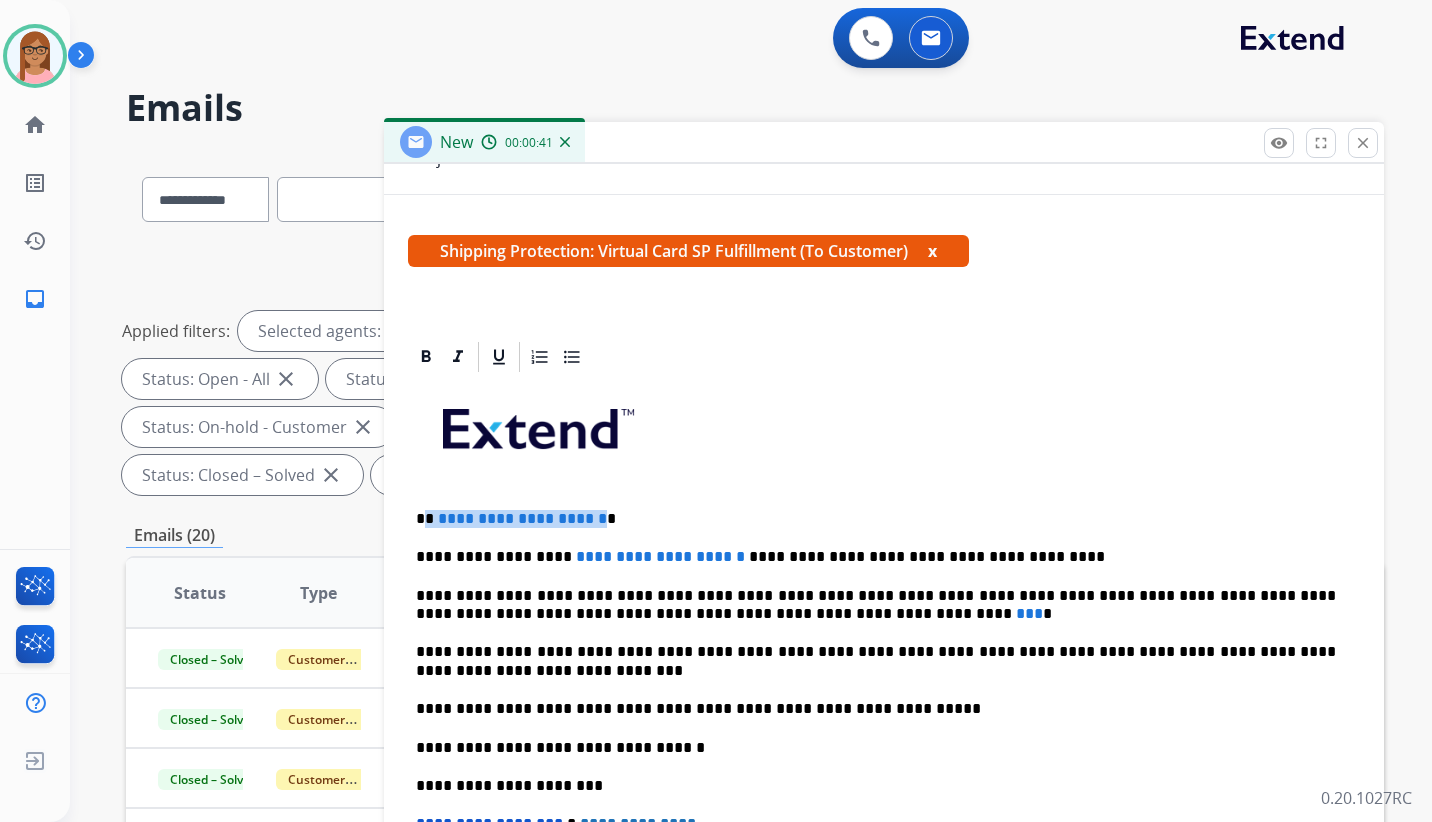 drag, startPoint x: 633, startPoint y: 516, endPoint x: 424, endPoint y: 521, distance: 209.0598 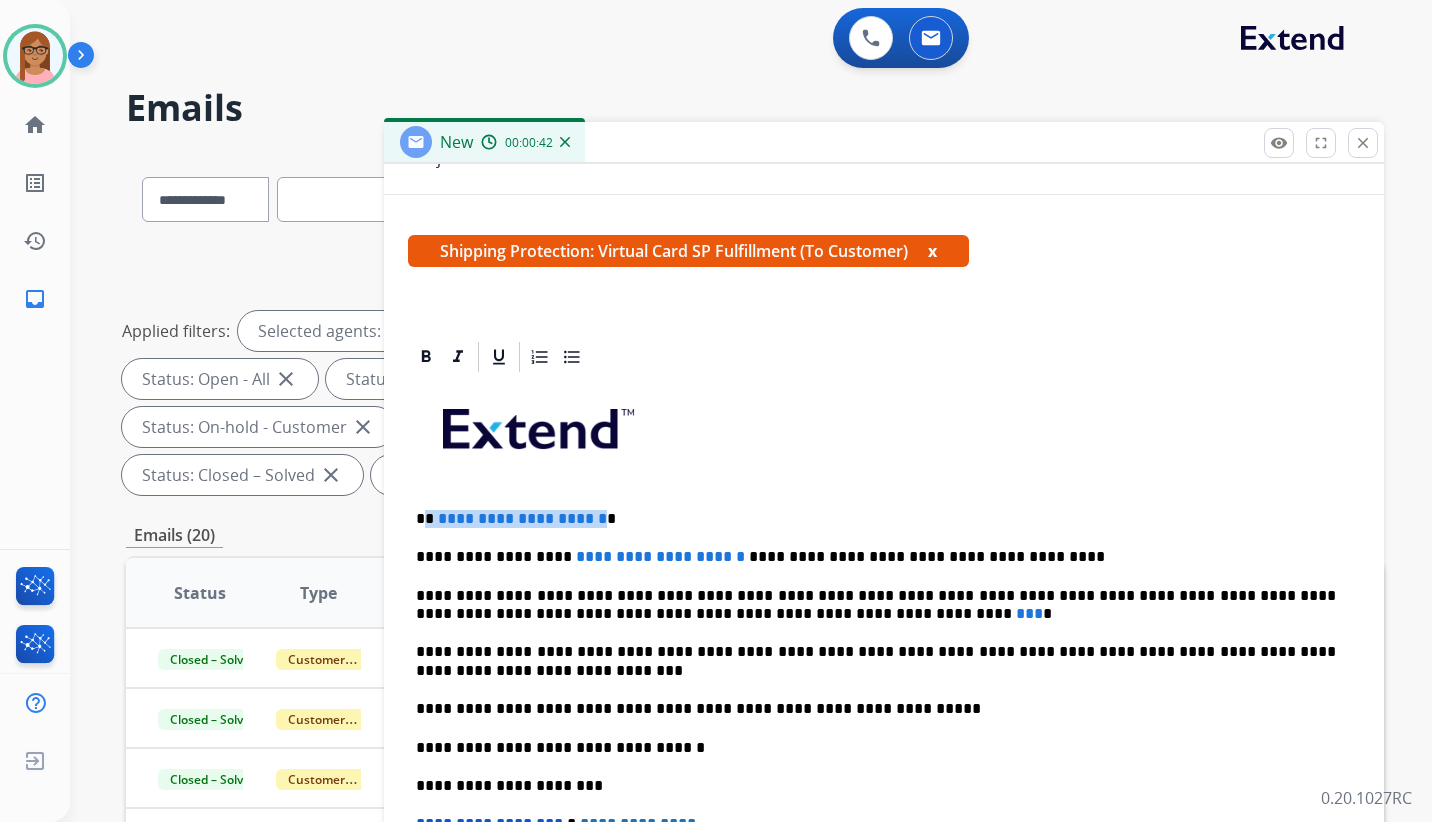 type 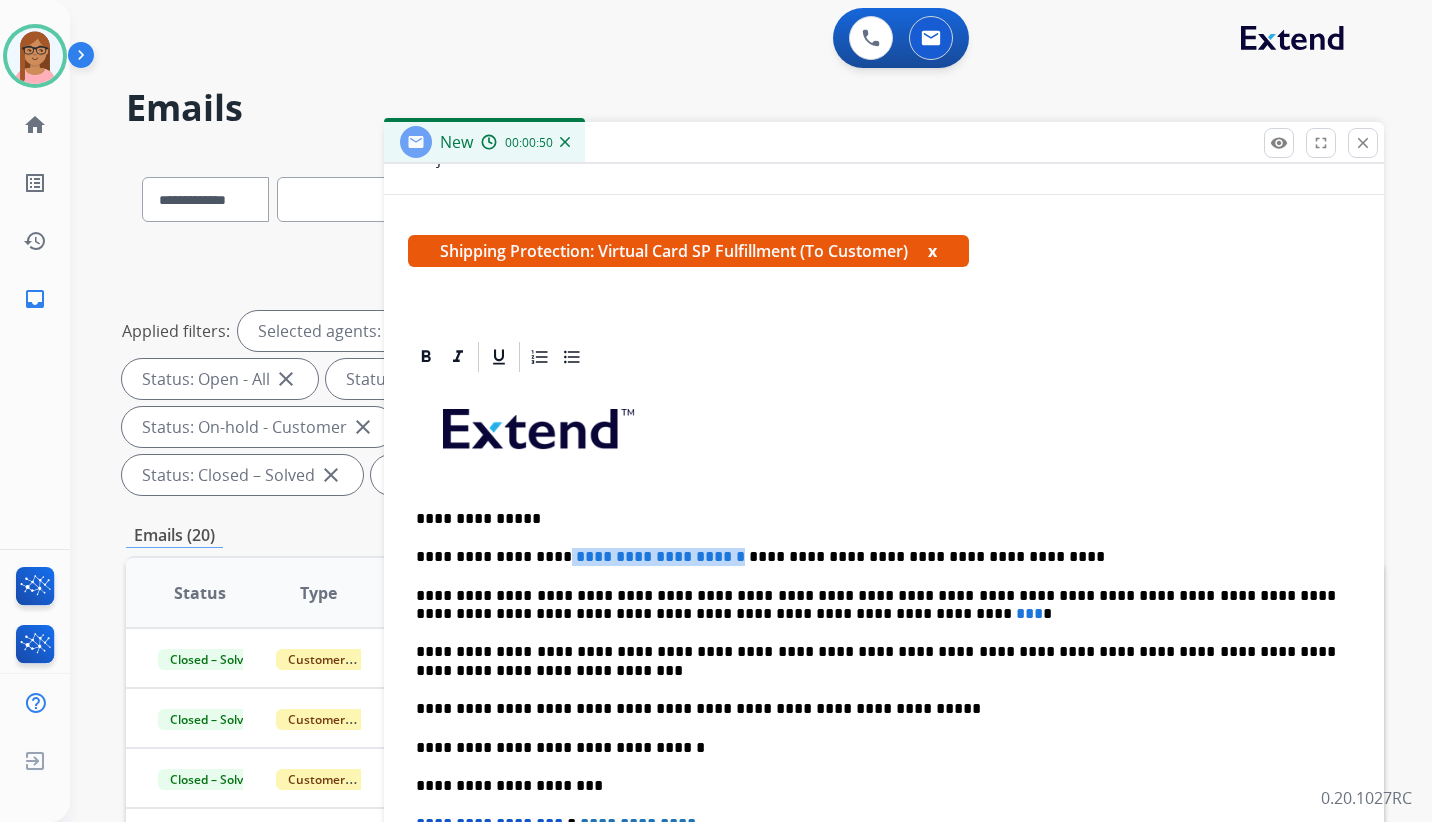 drag, startPoint x: 690, startPoint y: 559, endPoint x: 546, endPoint y: 553, distance: 144.12494 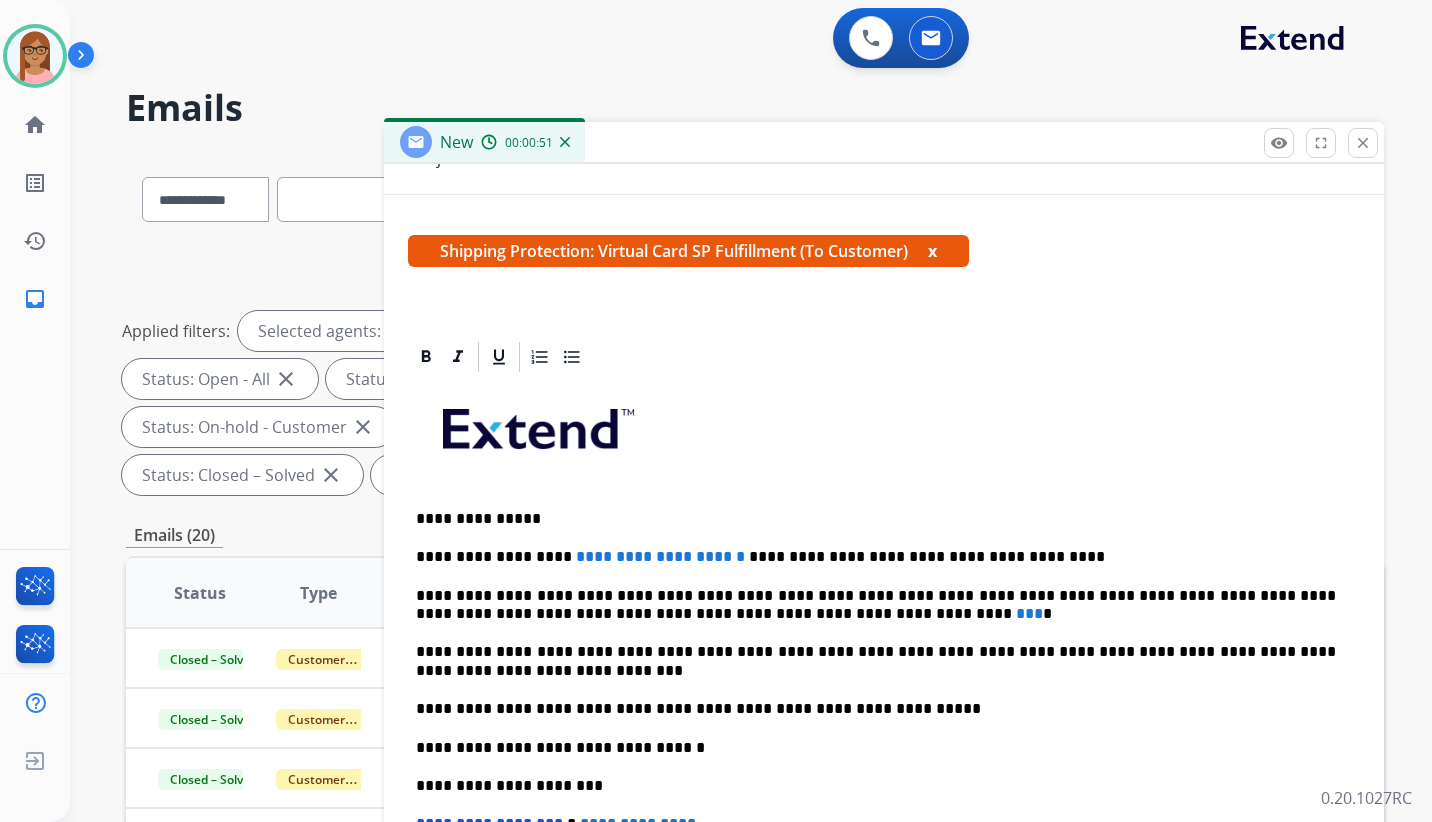 click on "**********" at bounding box center (876, 519) 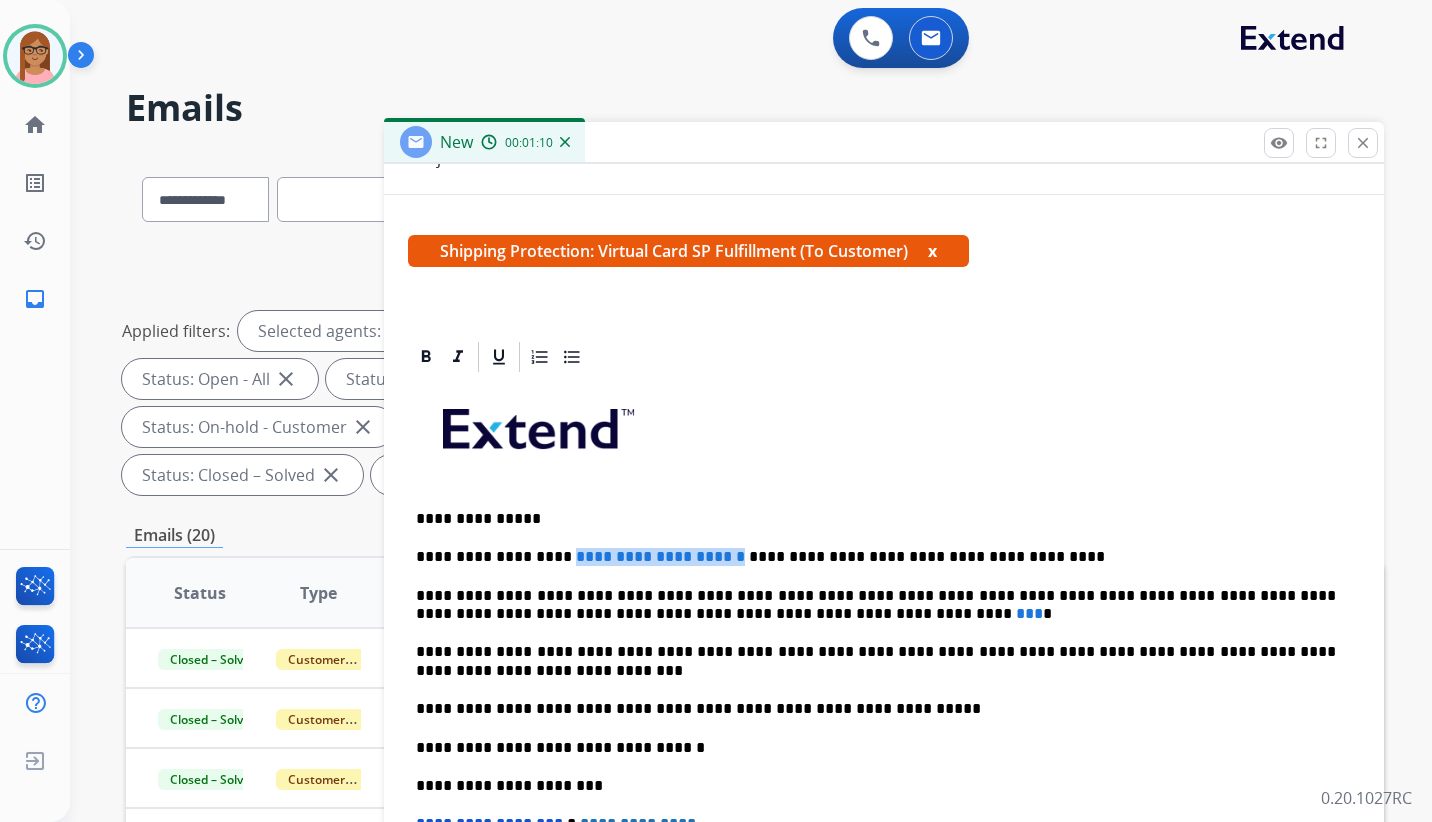 drag, startPoint x: 688, startPoint y: 557, endPoint x: 551, endPoint y: 551, distance: 137.13132 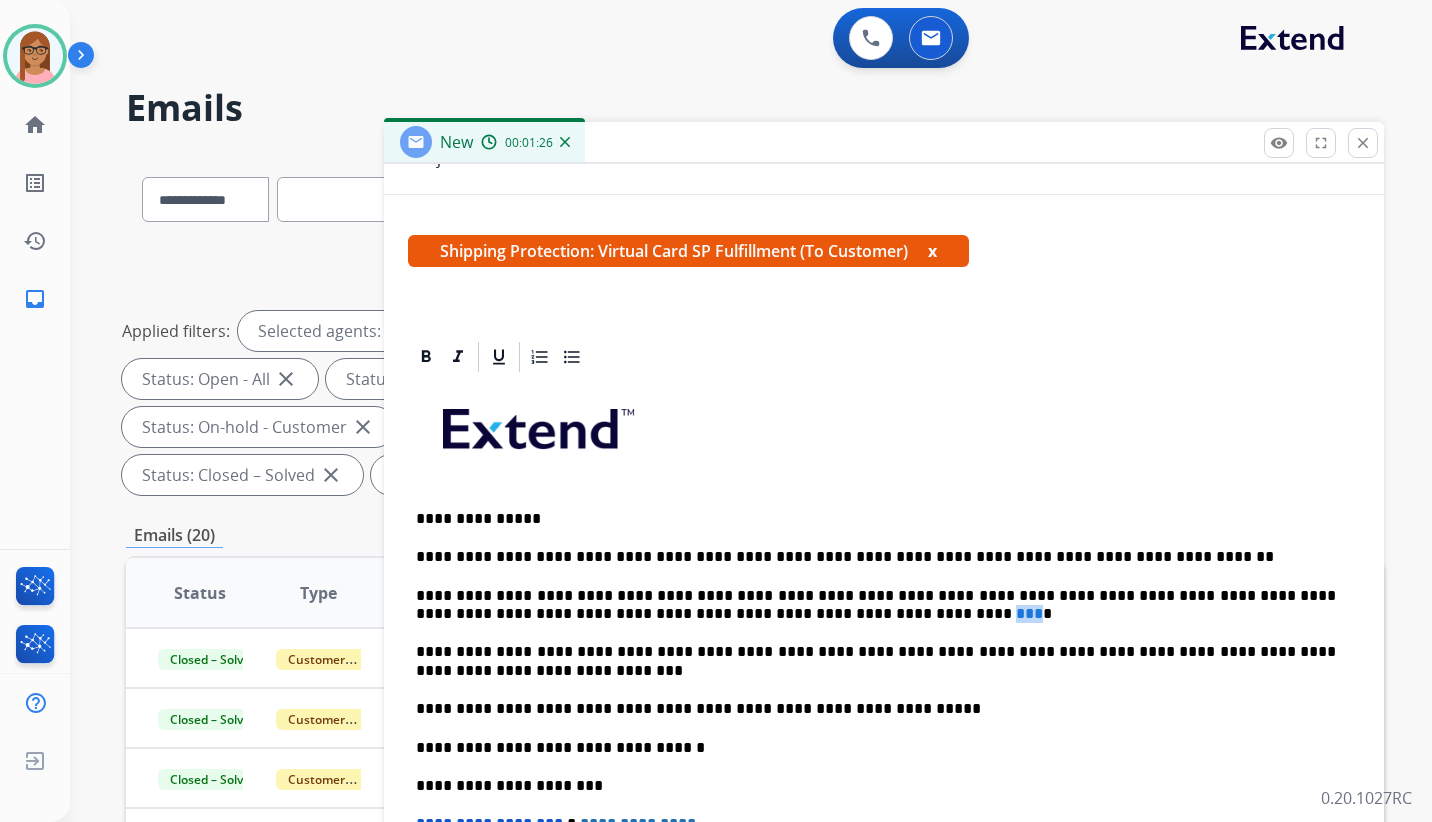 drag, startPoint x: 747, startPoint y: 613, endPoint x: 729, endPoint y: 618, distance: 18.681541 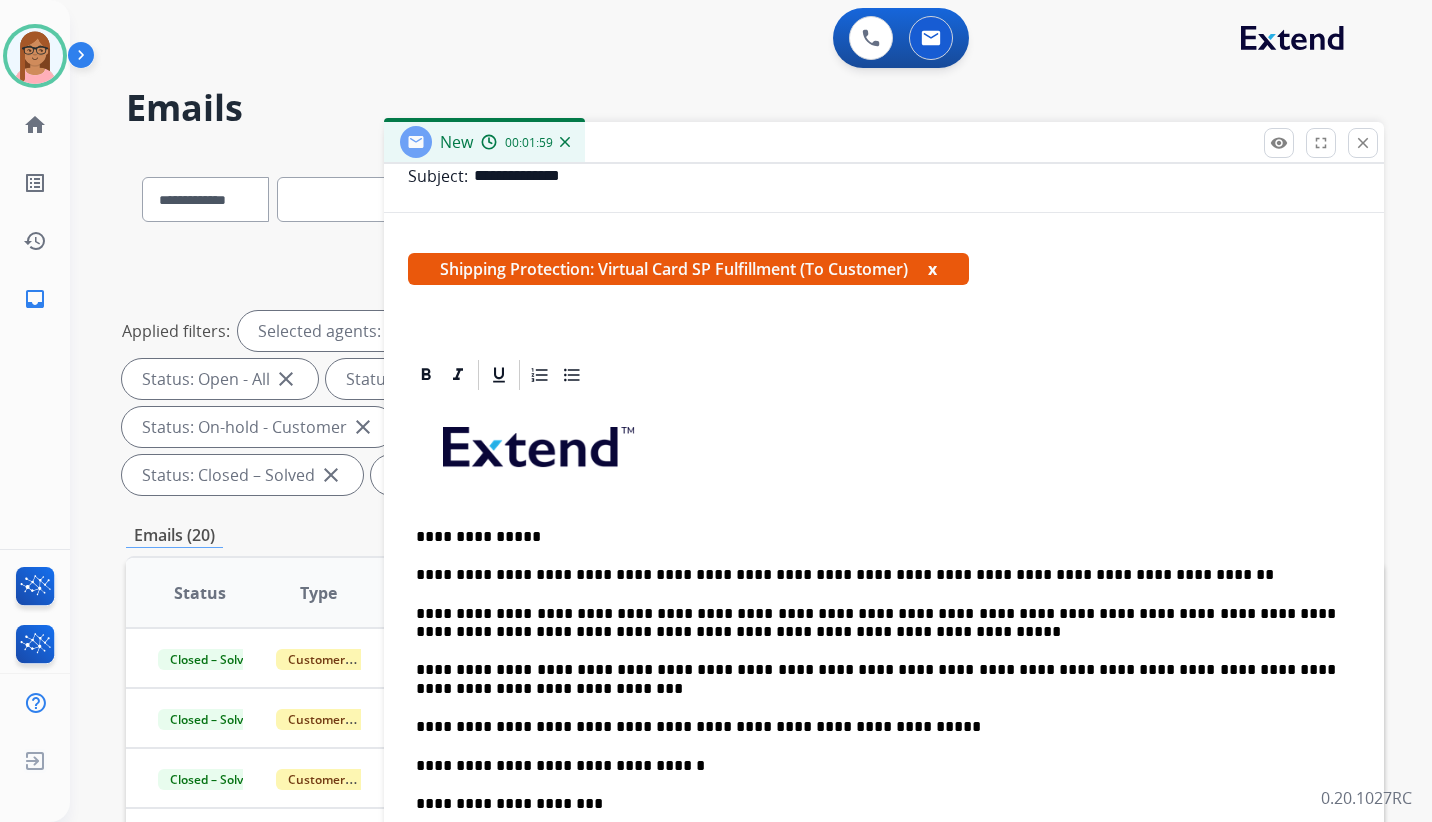 scroll, scrollTop: 328, scrollLeft: 0, axis: vertical 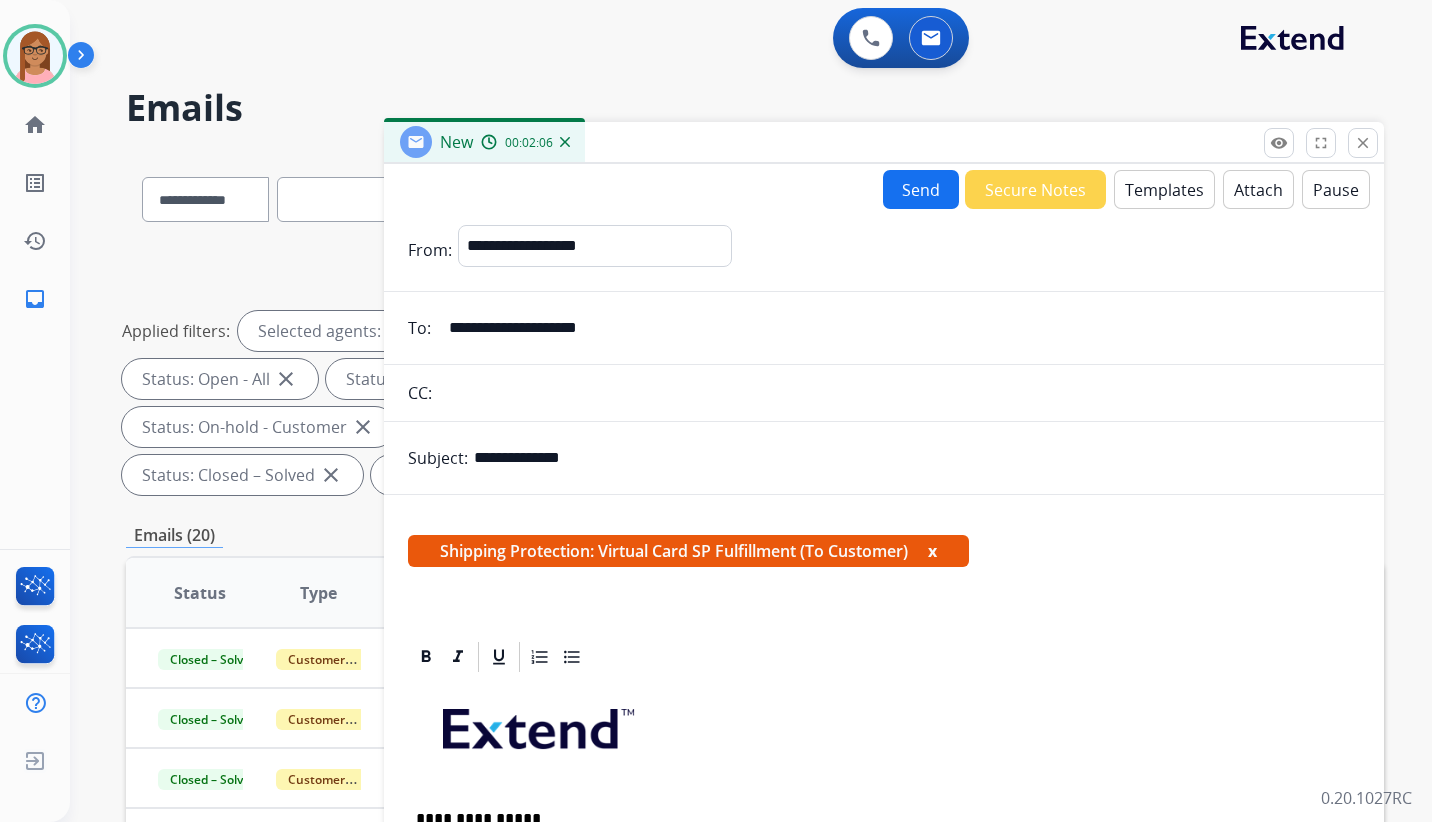 click on "Send" at bounding box center (921, 189) 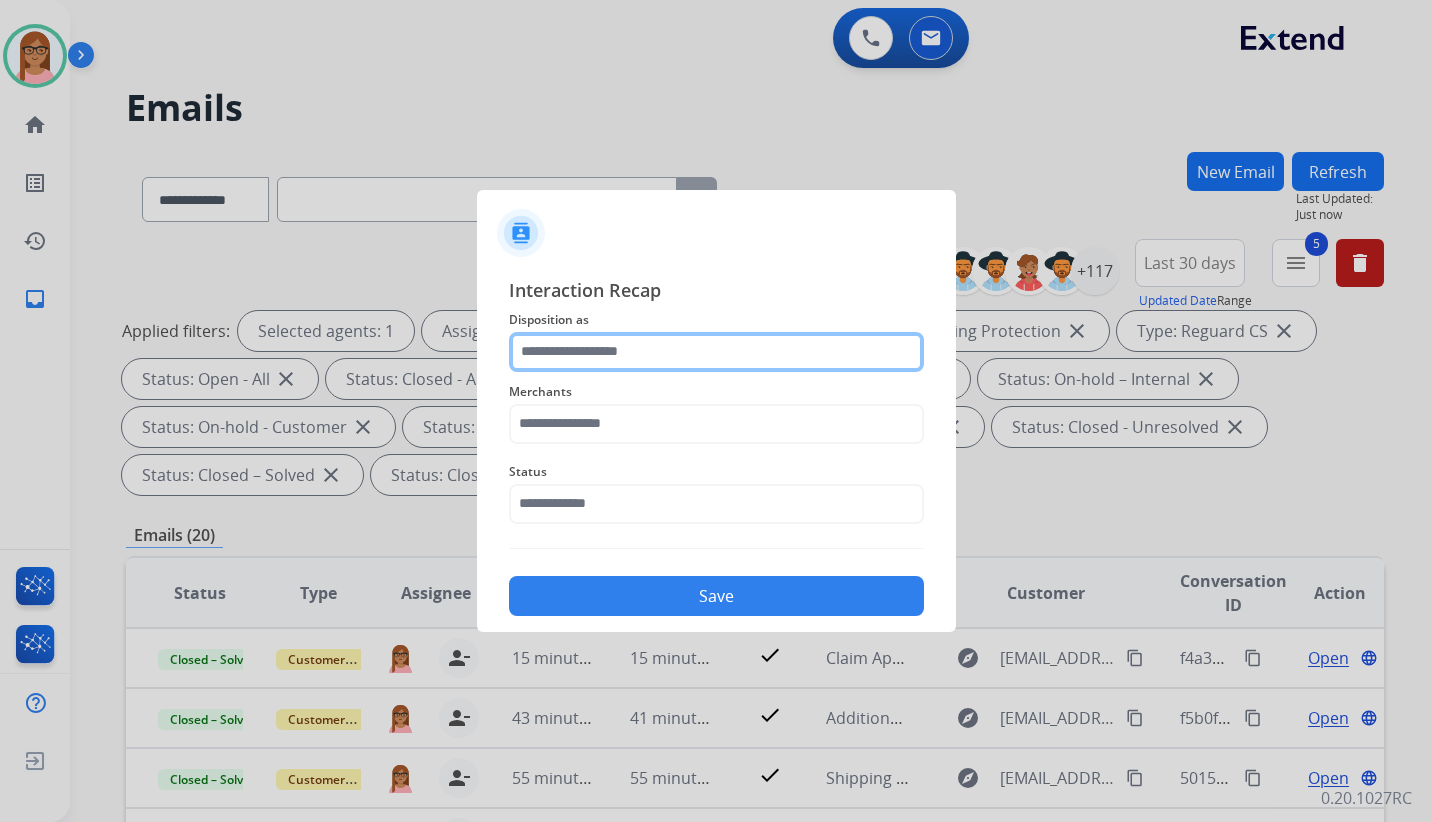 click 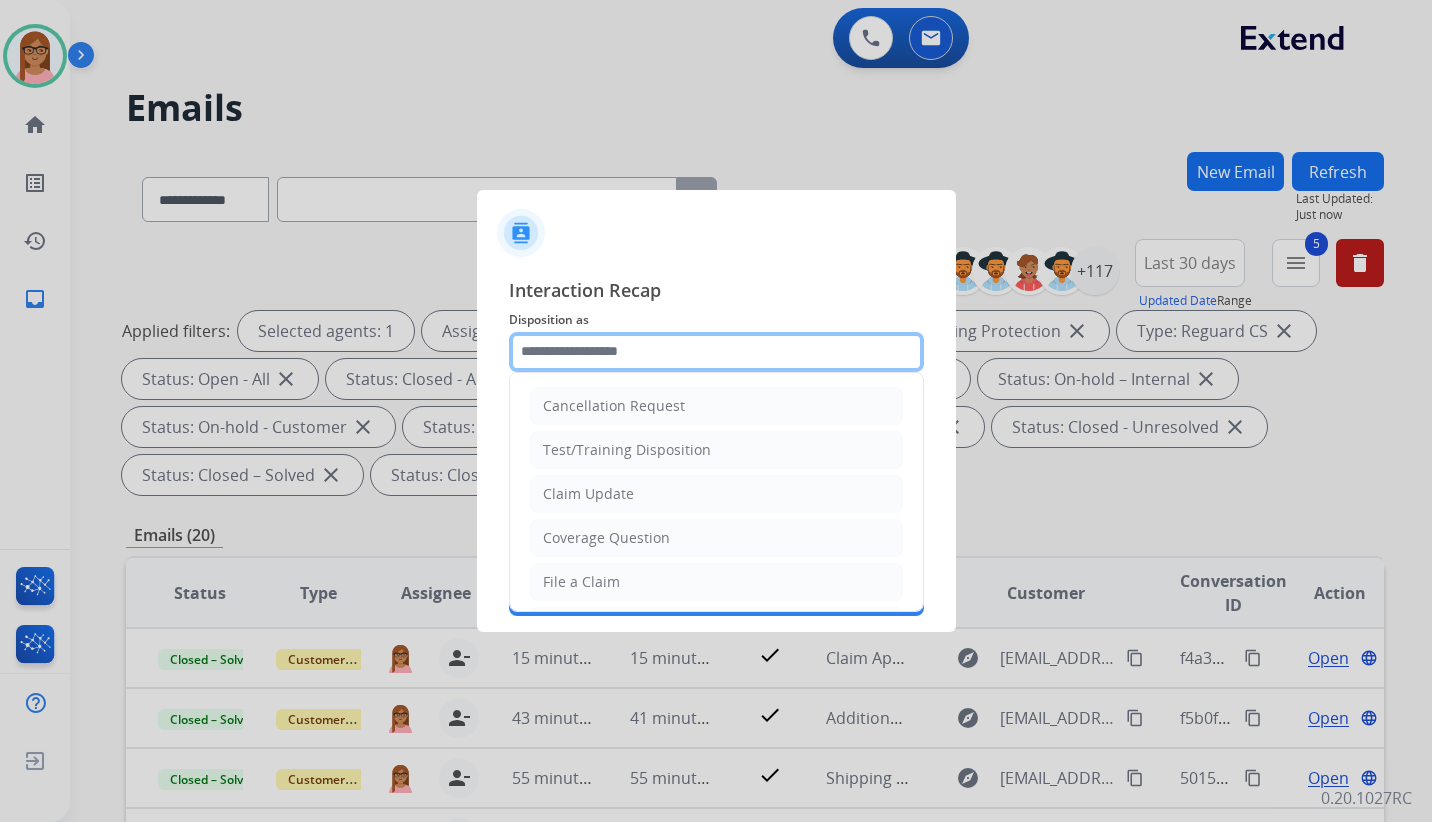 type on "**********" 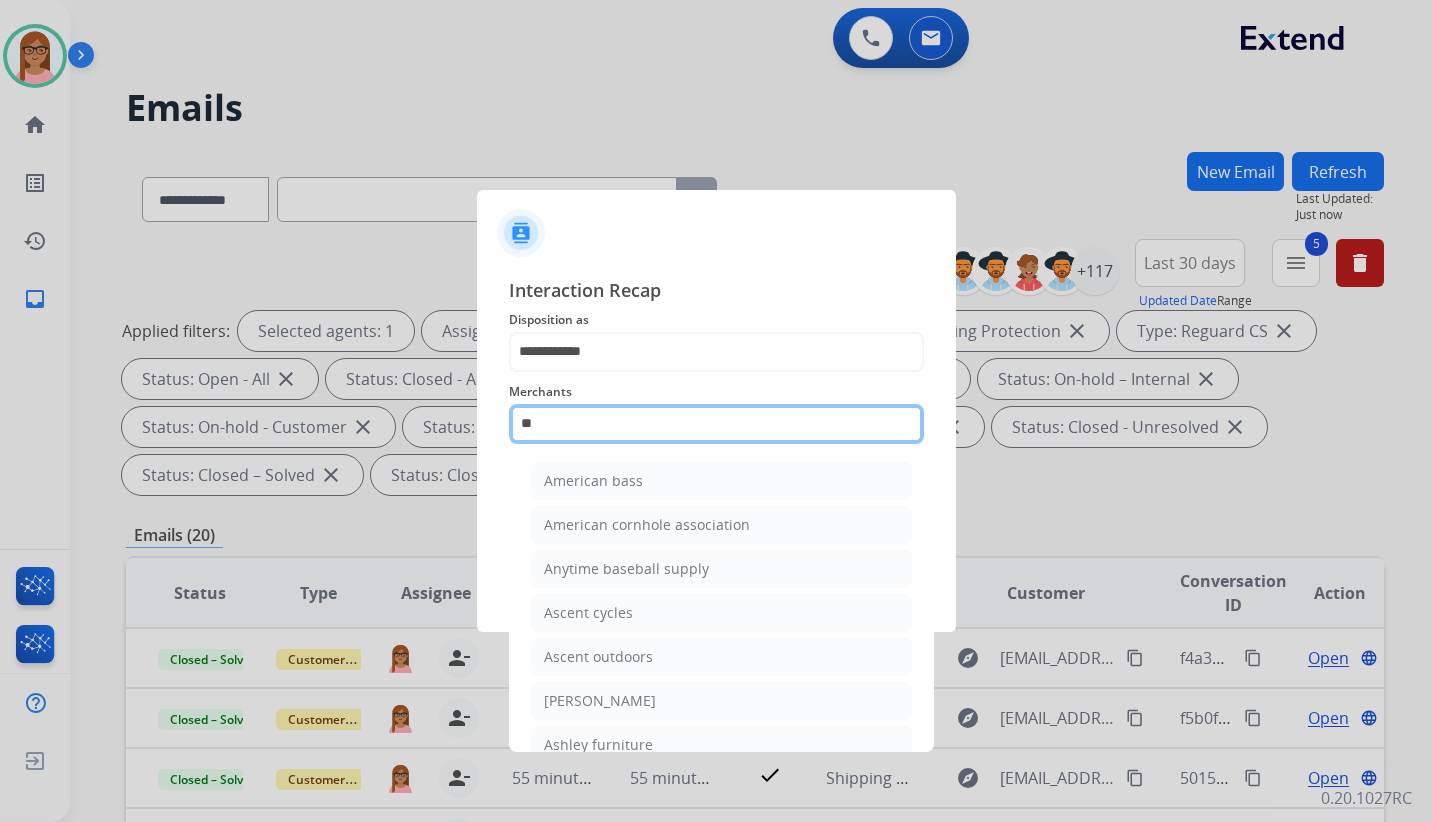 click on "**" 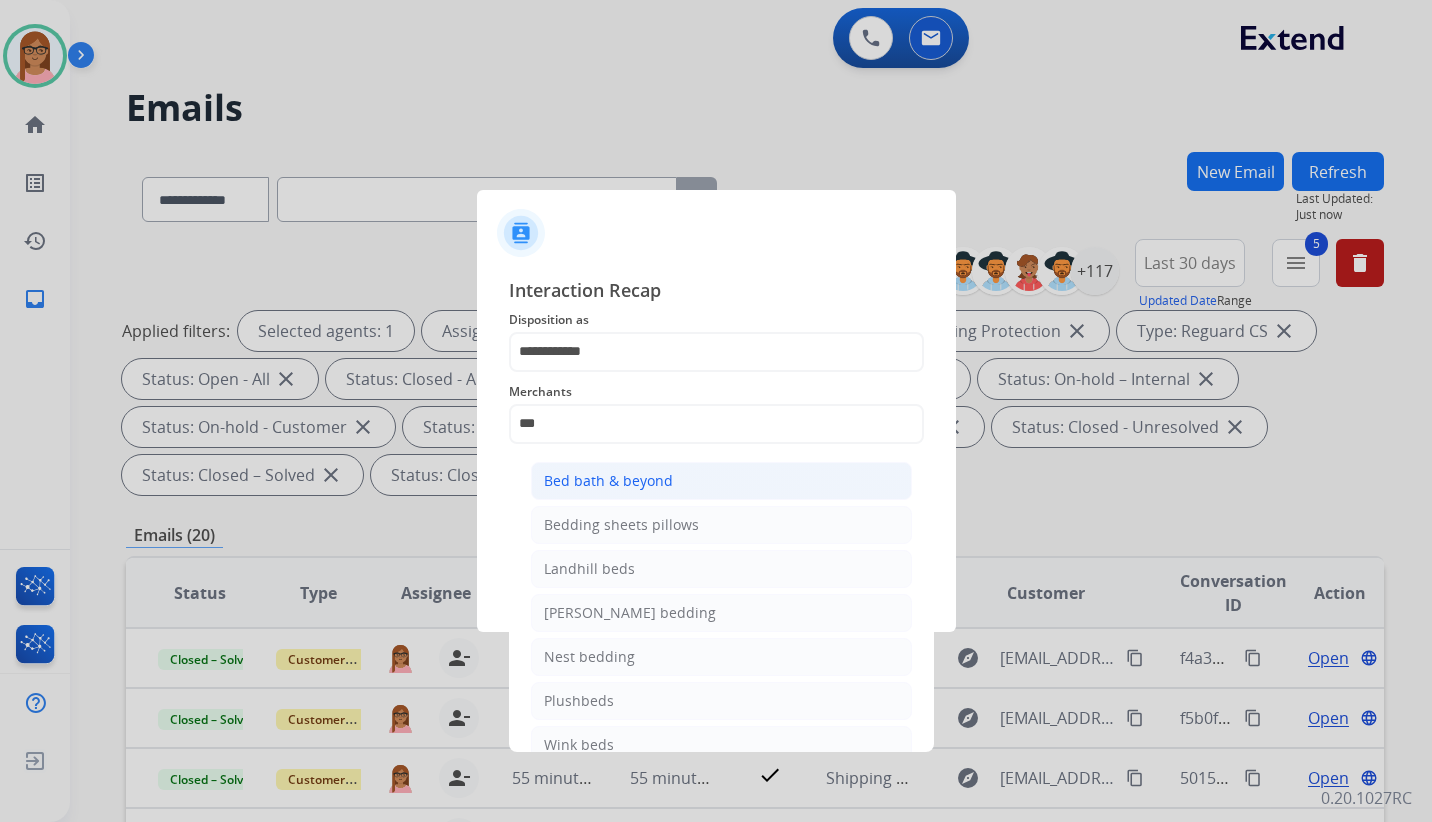 click on "Bed bath & beyond" 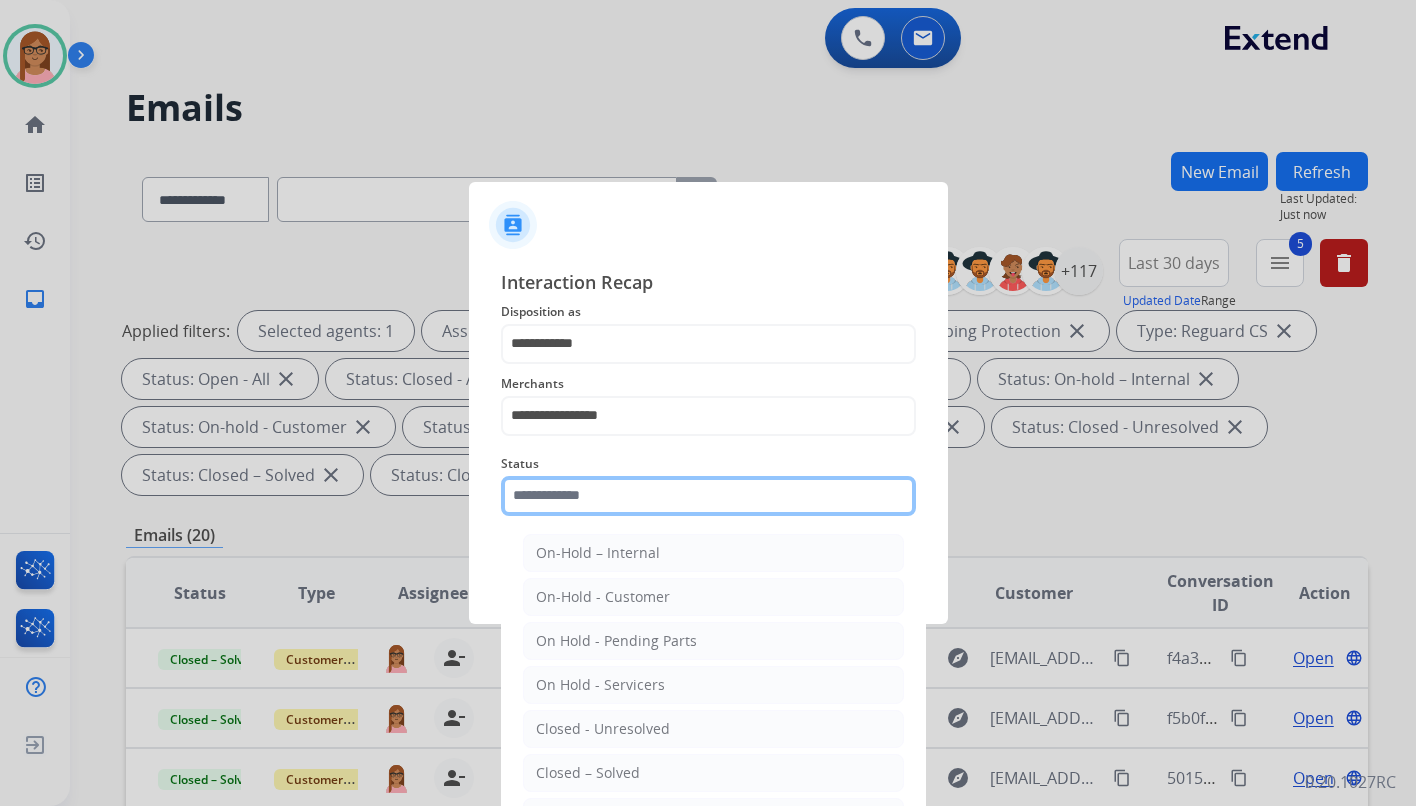 click 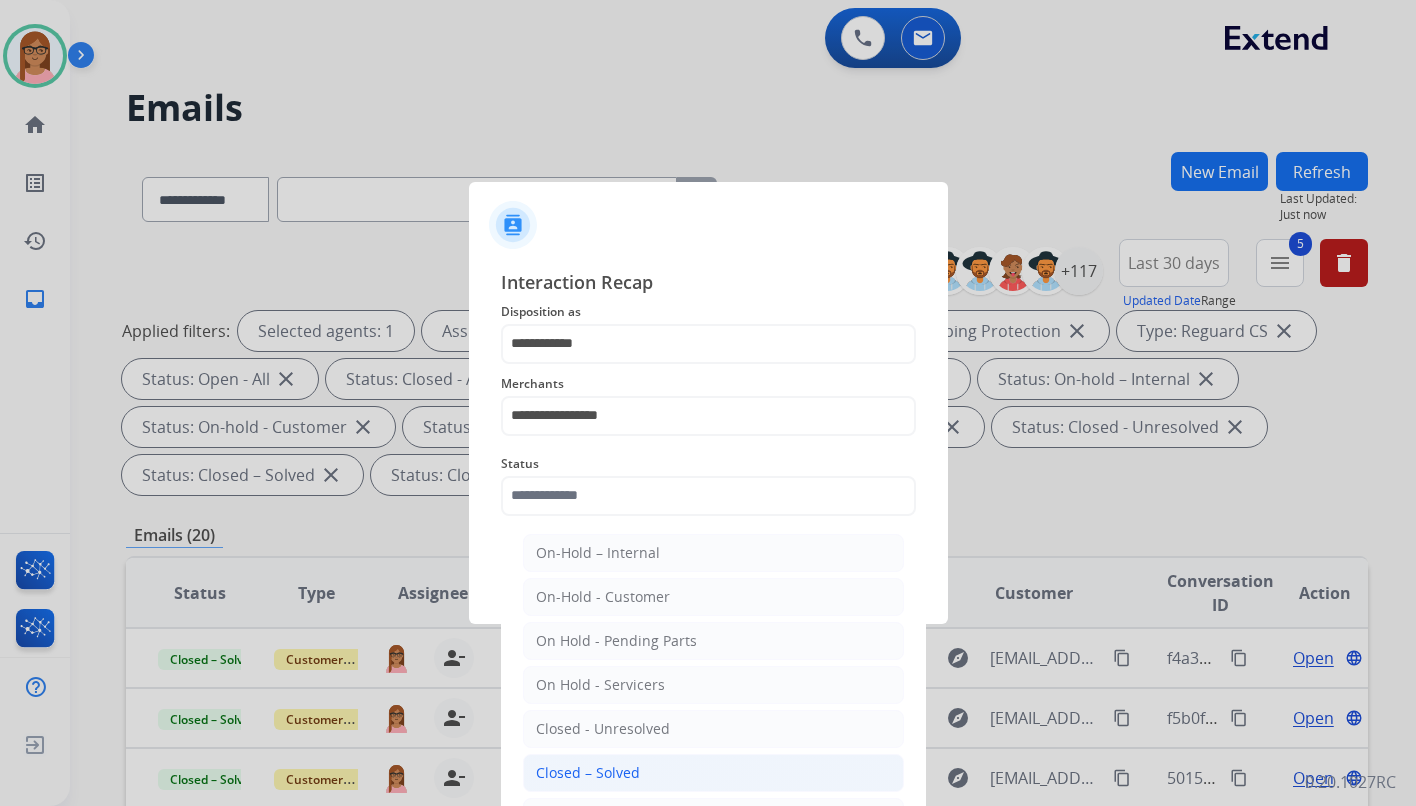 click on "Closed – Solved" 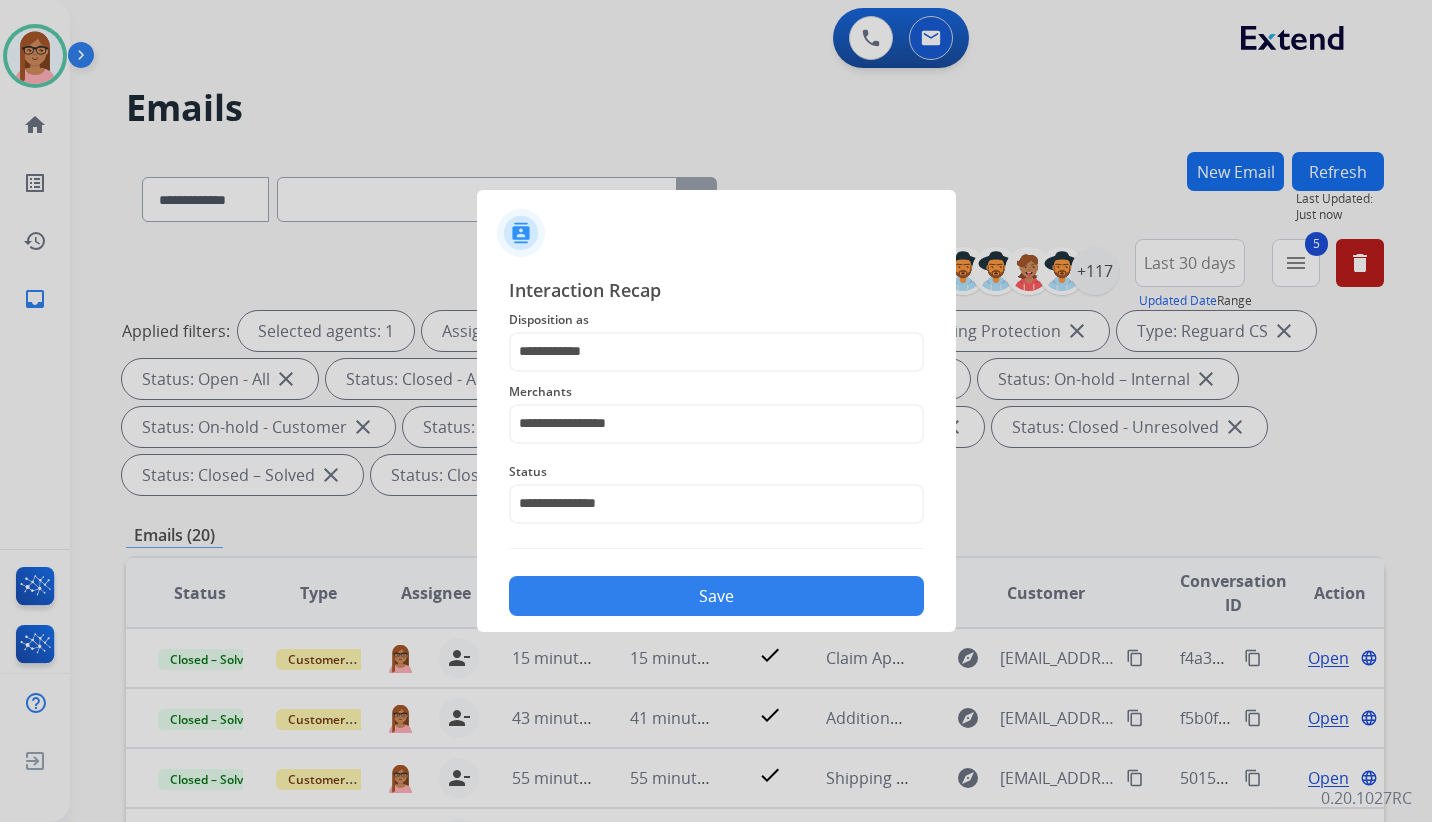 click on "Save" 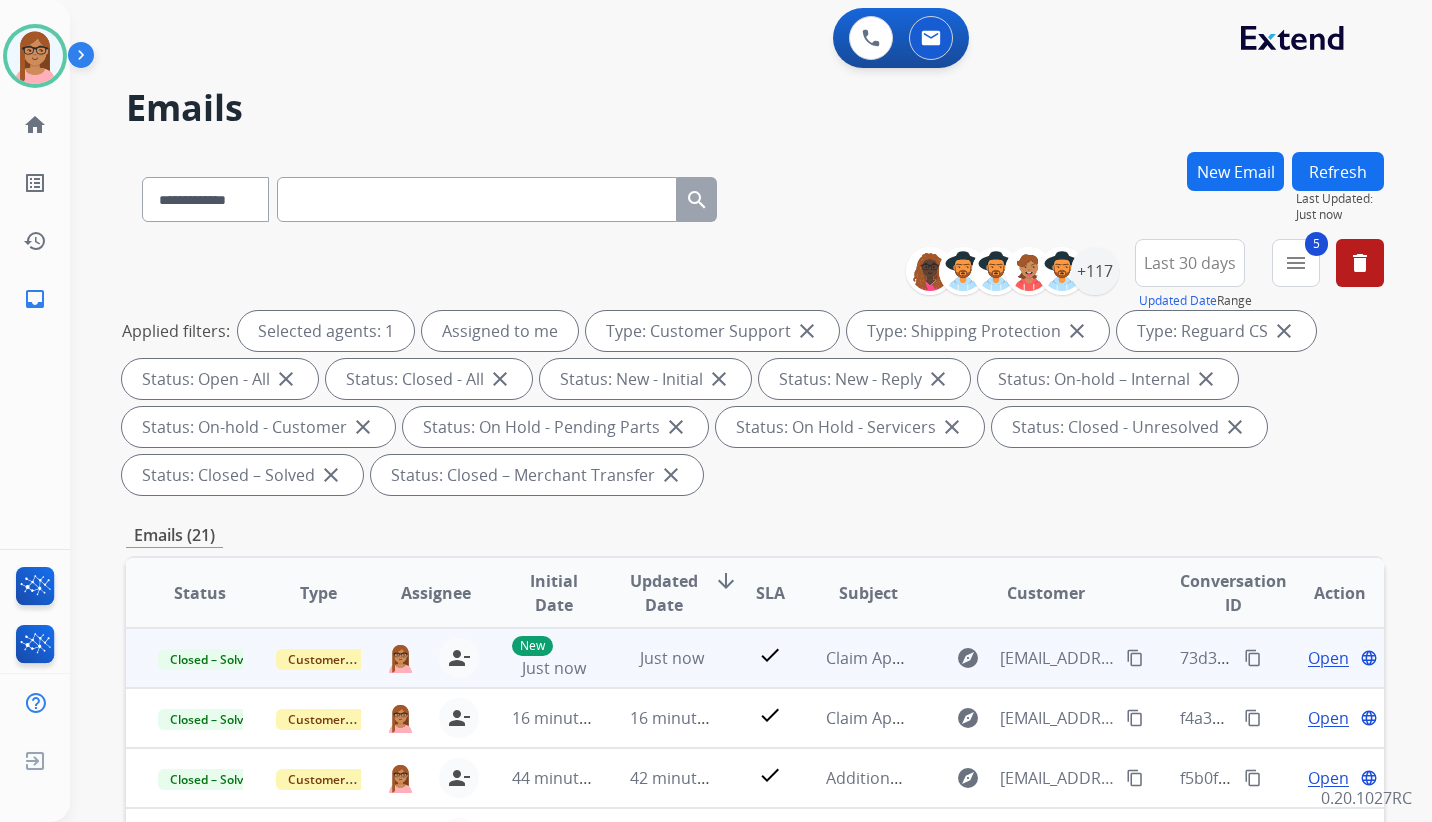 click on "content_copy" at bounding box center (1253, 658) 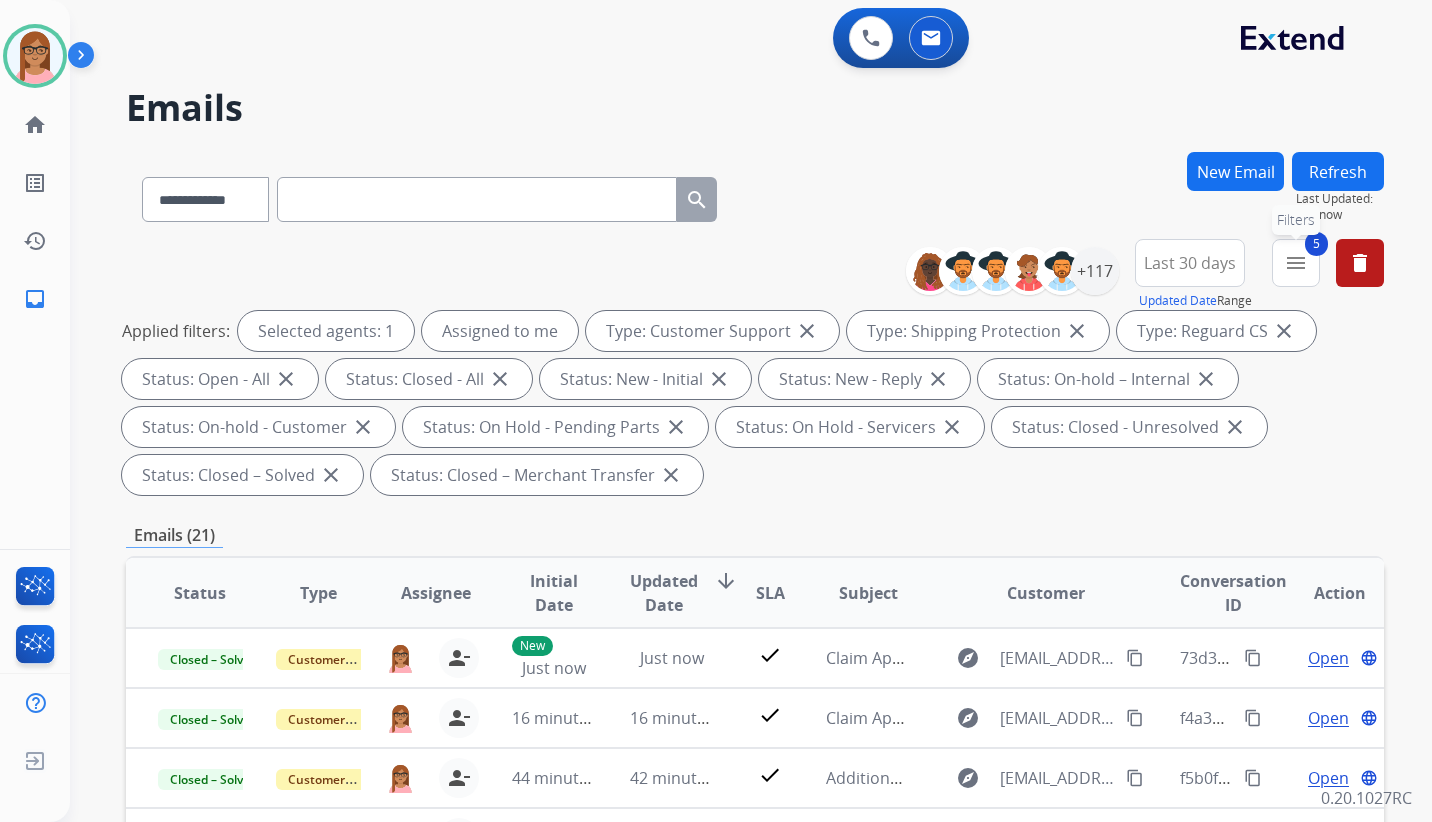 click on "5 menu  Filters" at bounding box center (1296, 263) 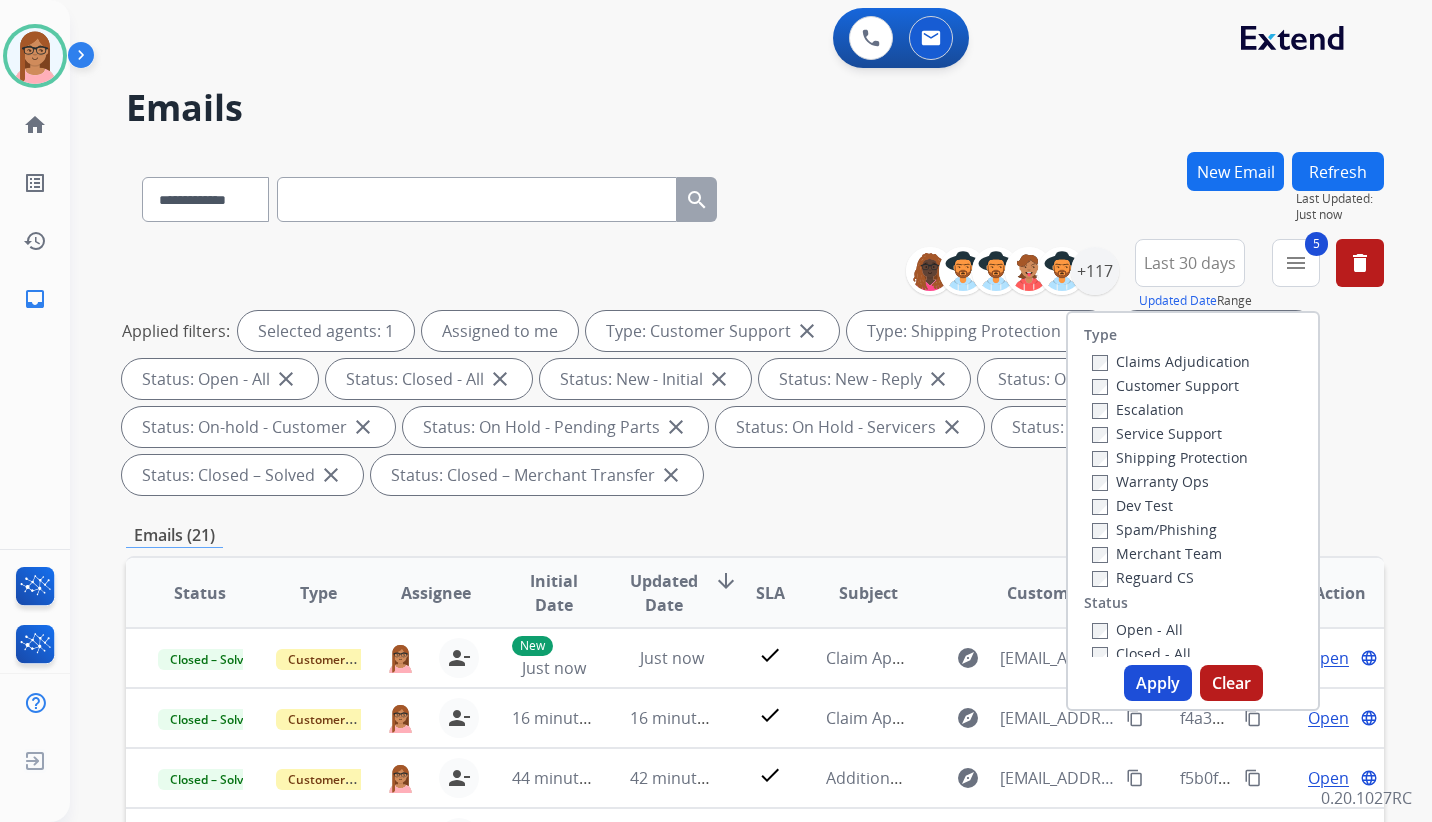 click on "Closed - All" at bounding box center [1141, 653] 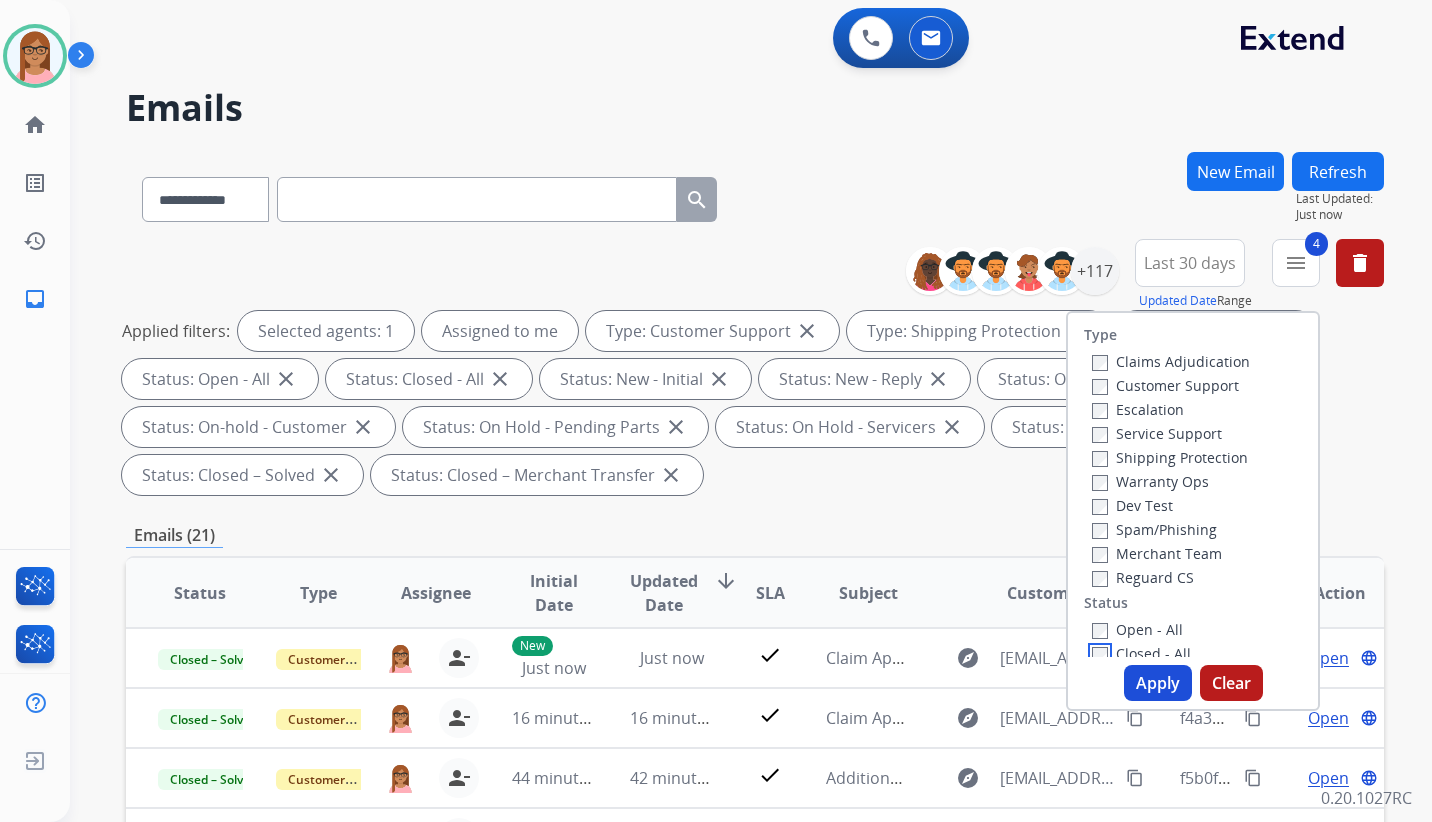 scroll, scrollTop: 6, scrollLeft: 0, axis: vertical 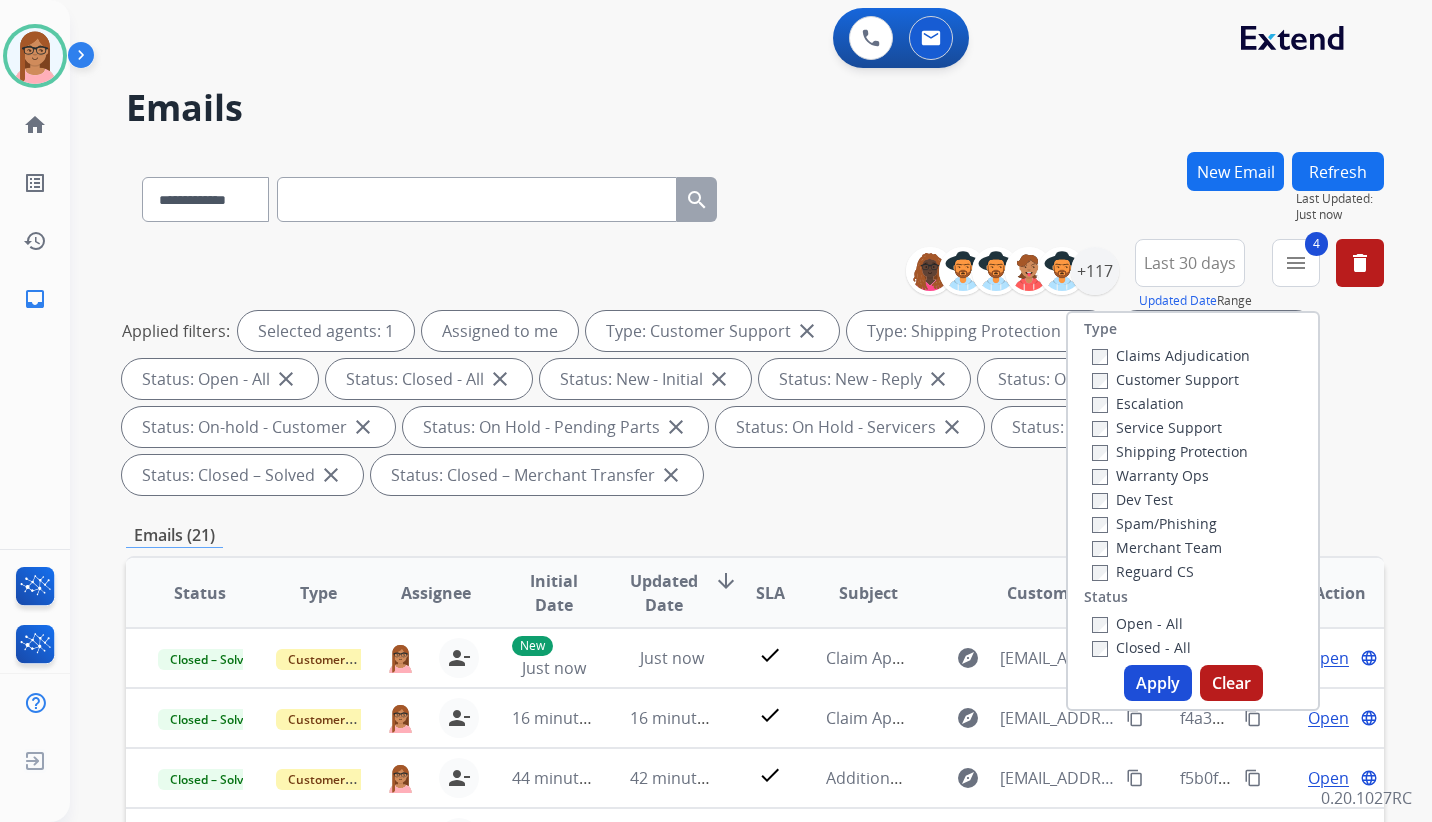 click on "Apply" at bounding box center [1158, 683] 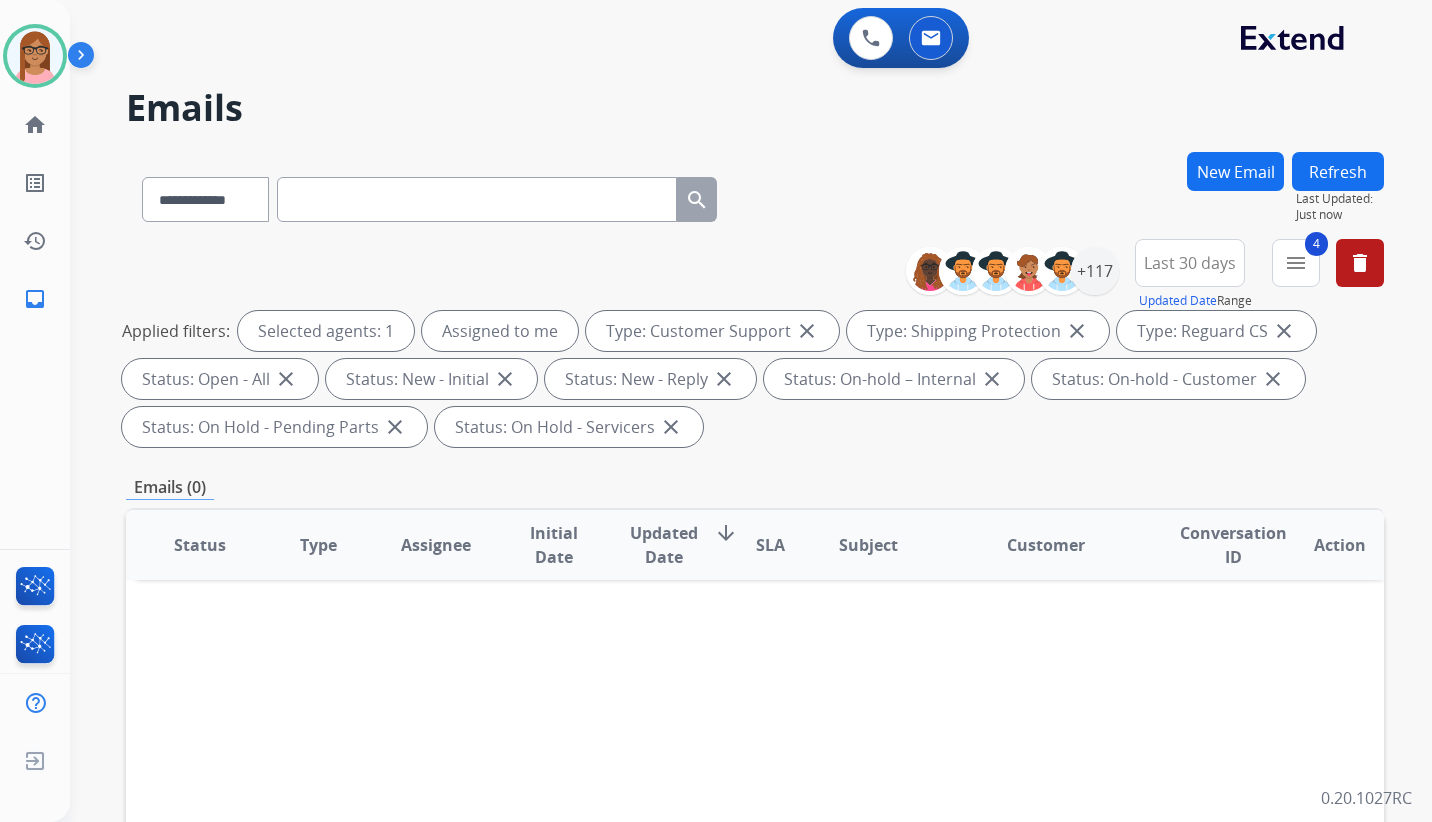 click on "Last 30 days" at bounding box center (1190, 263) 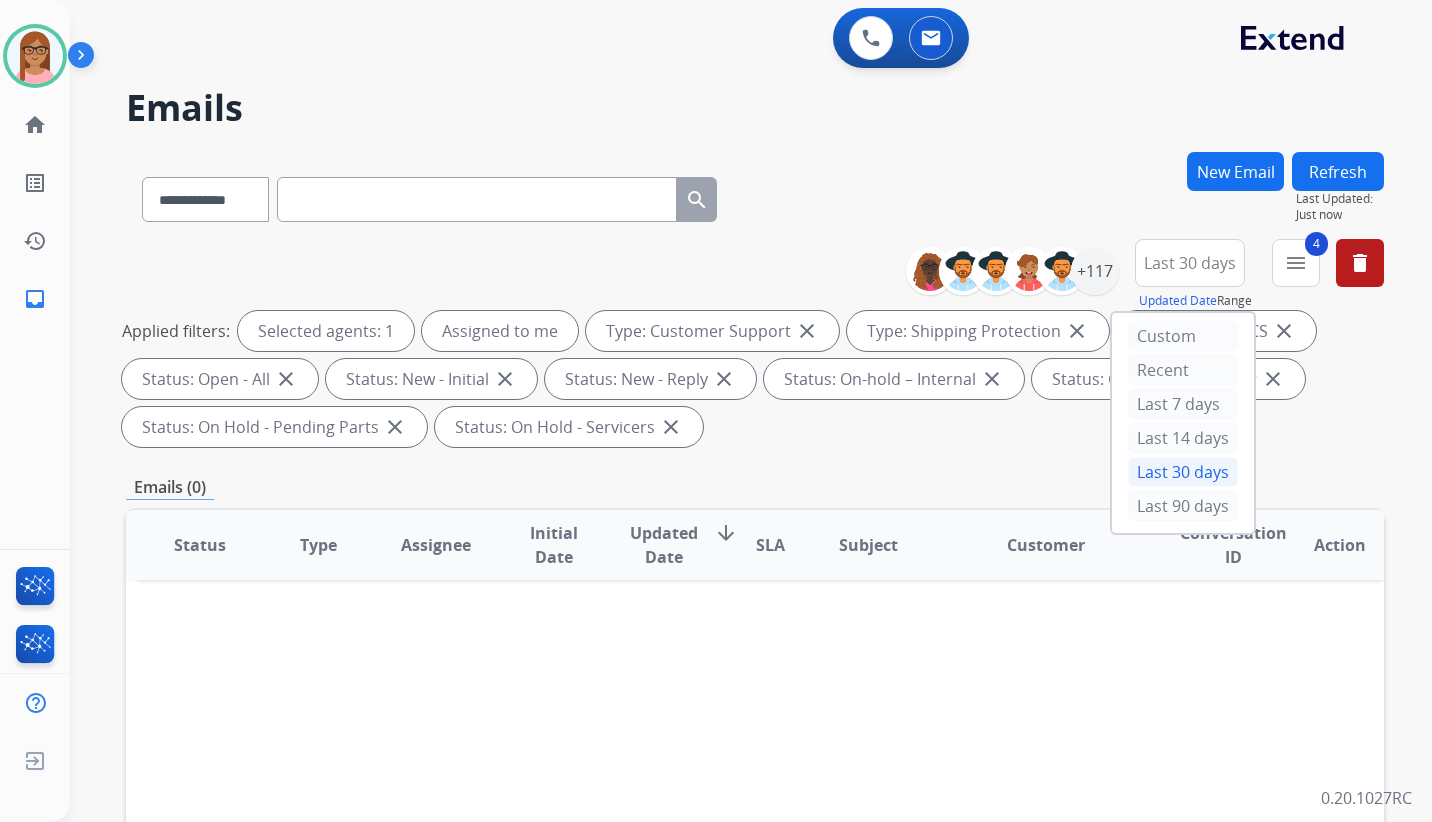 click on "Last 30 days" at bounding box center (1190, 263) 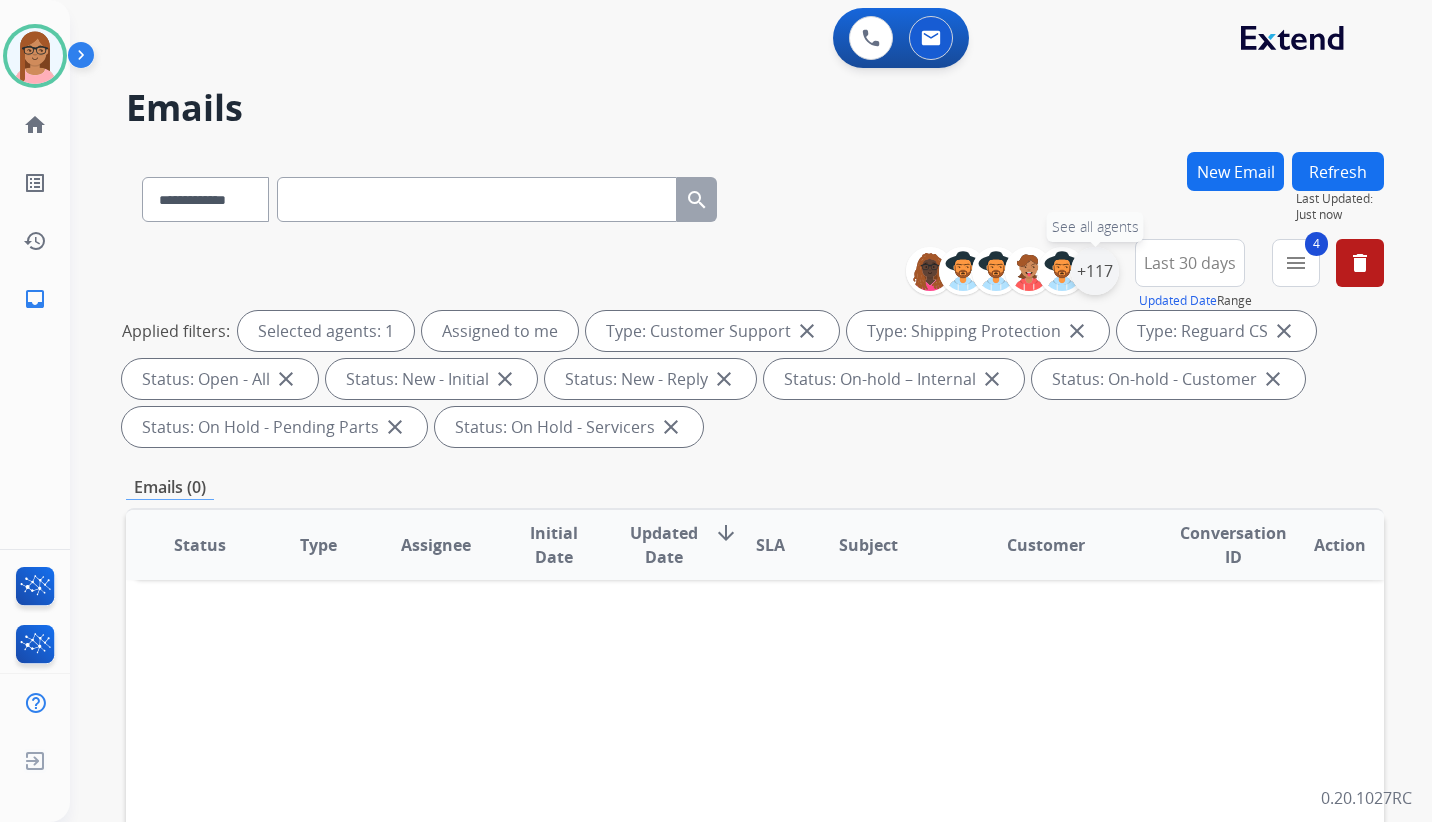 click on "+117" at bounding box center (1095, 271) 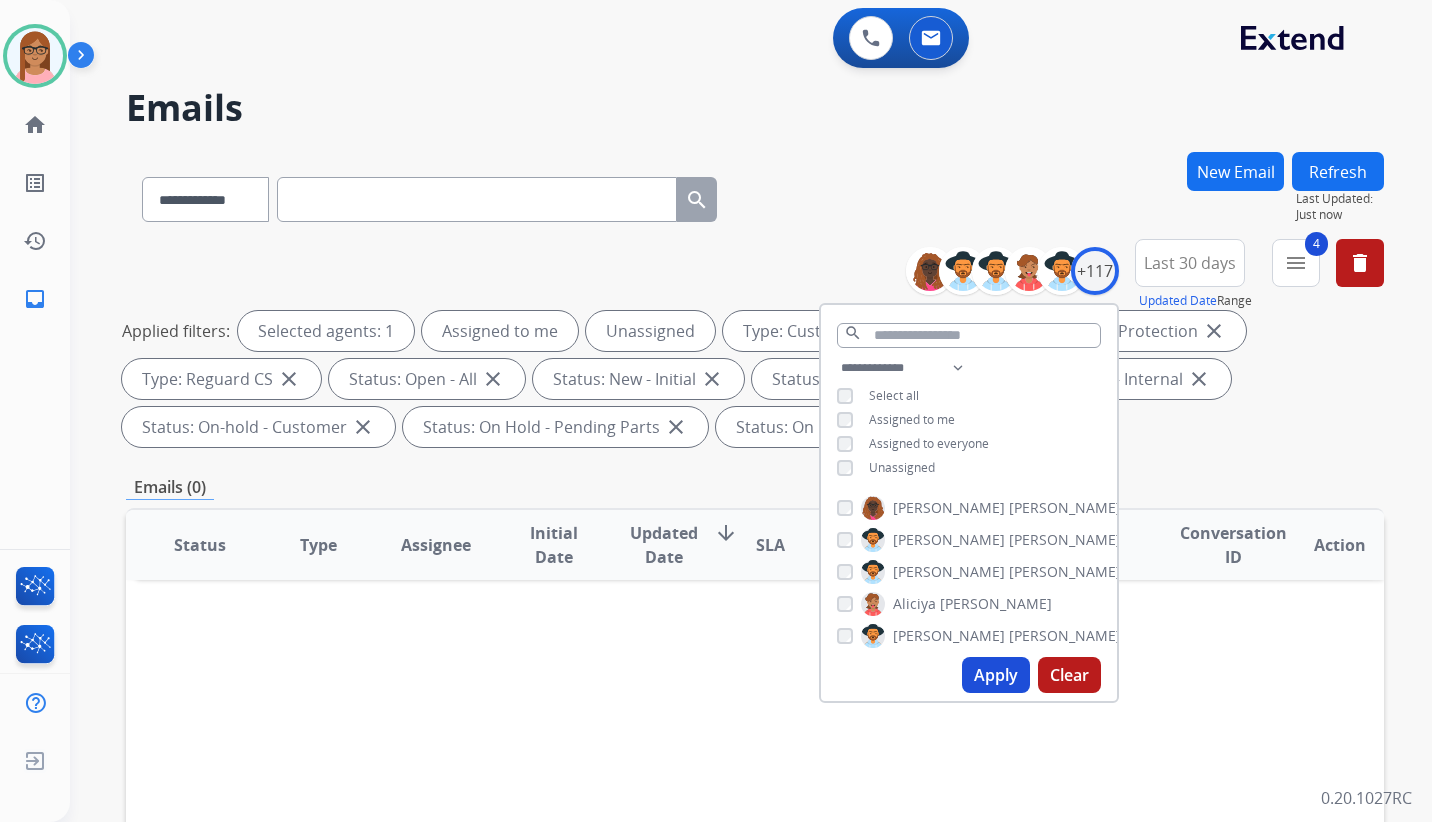 click on "Apply" at bounding box center (996, 675) 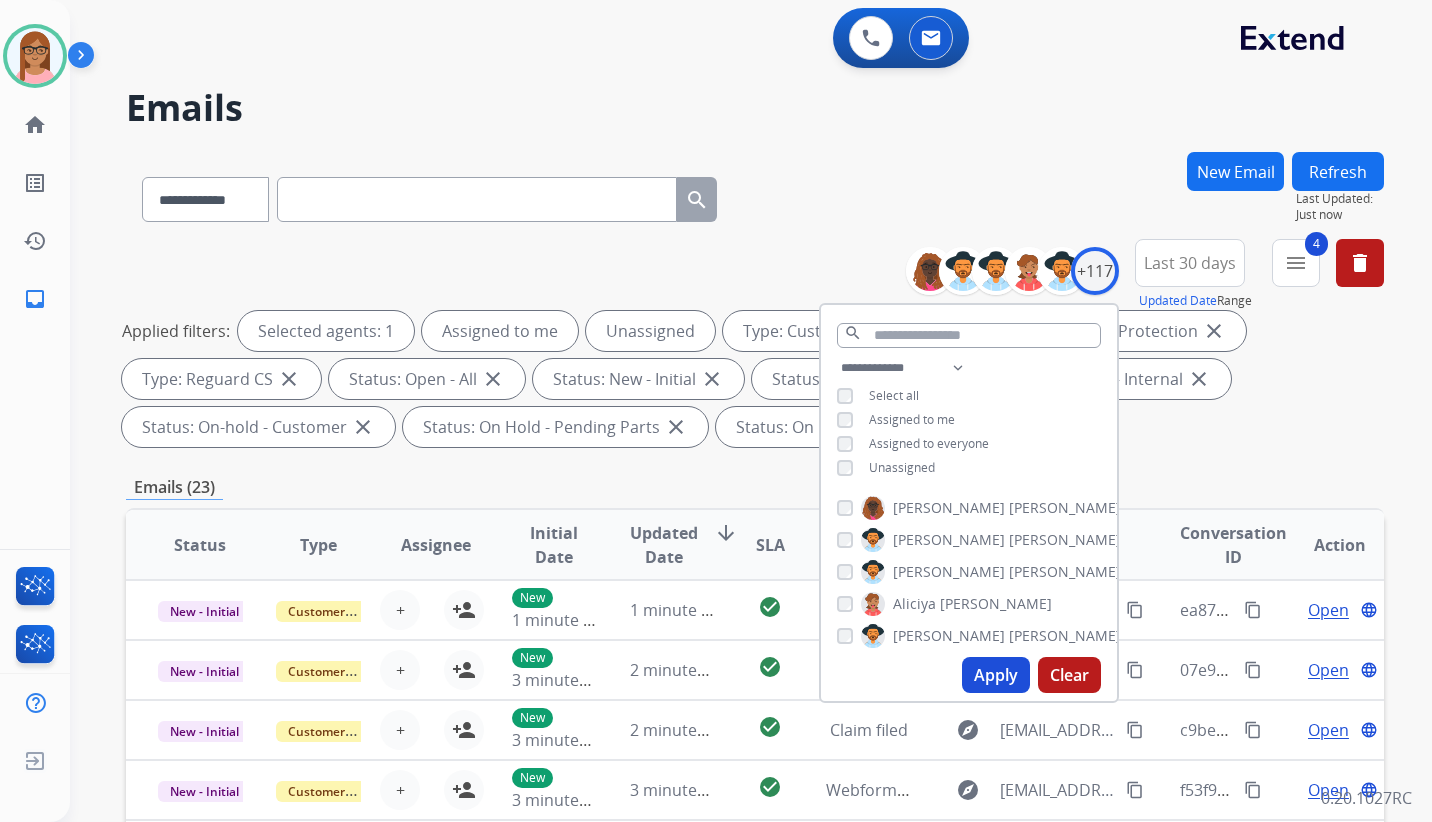 click on "**********" at bounding box center [755, 717] 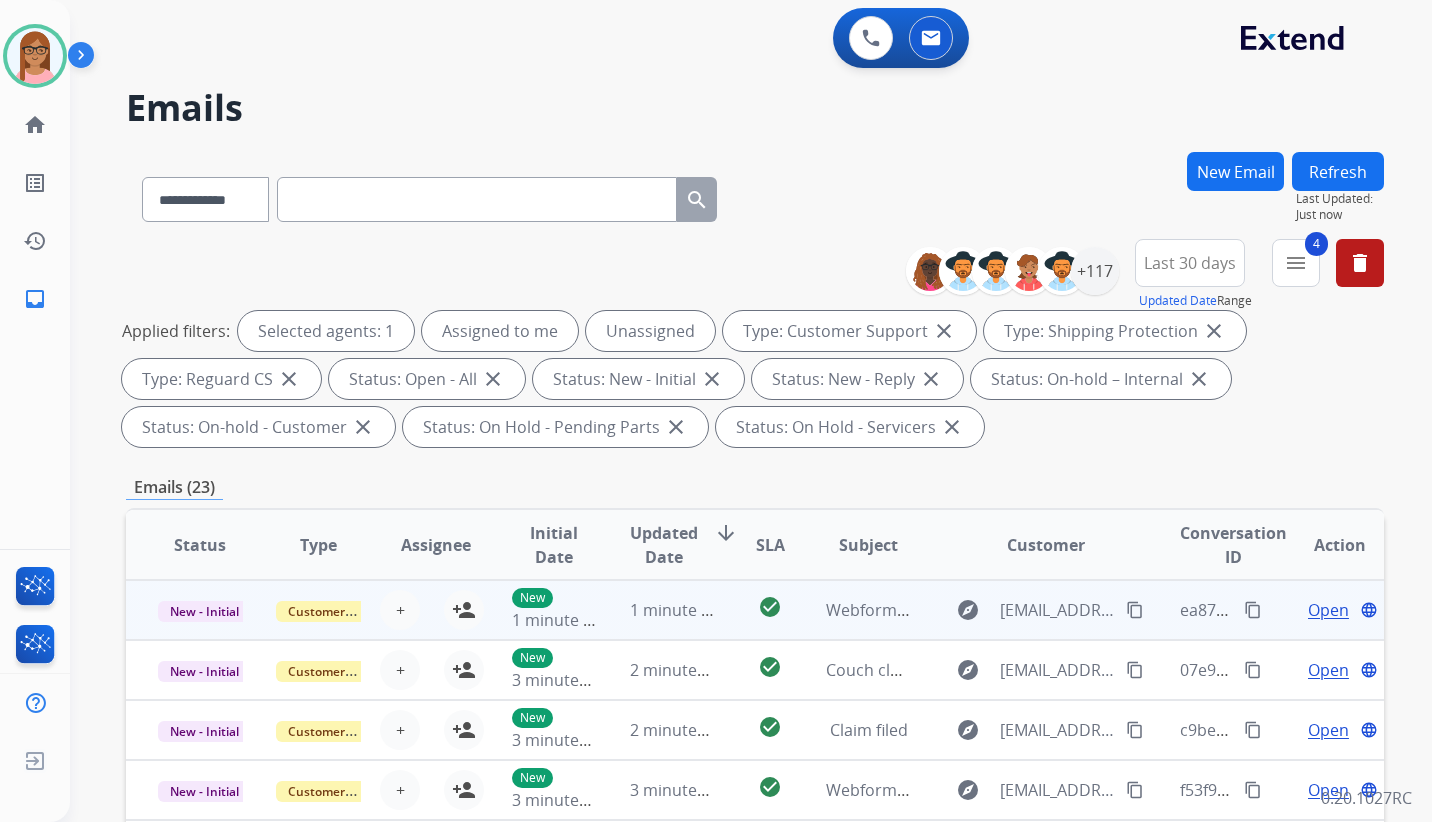 scroll, scrollTop: 2, scrollLeft: 0, axis: vertical 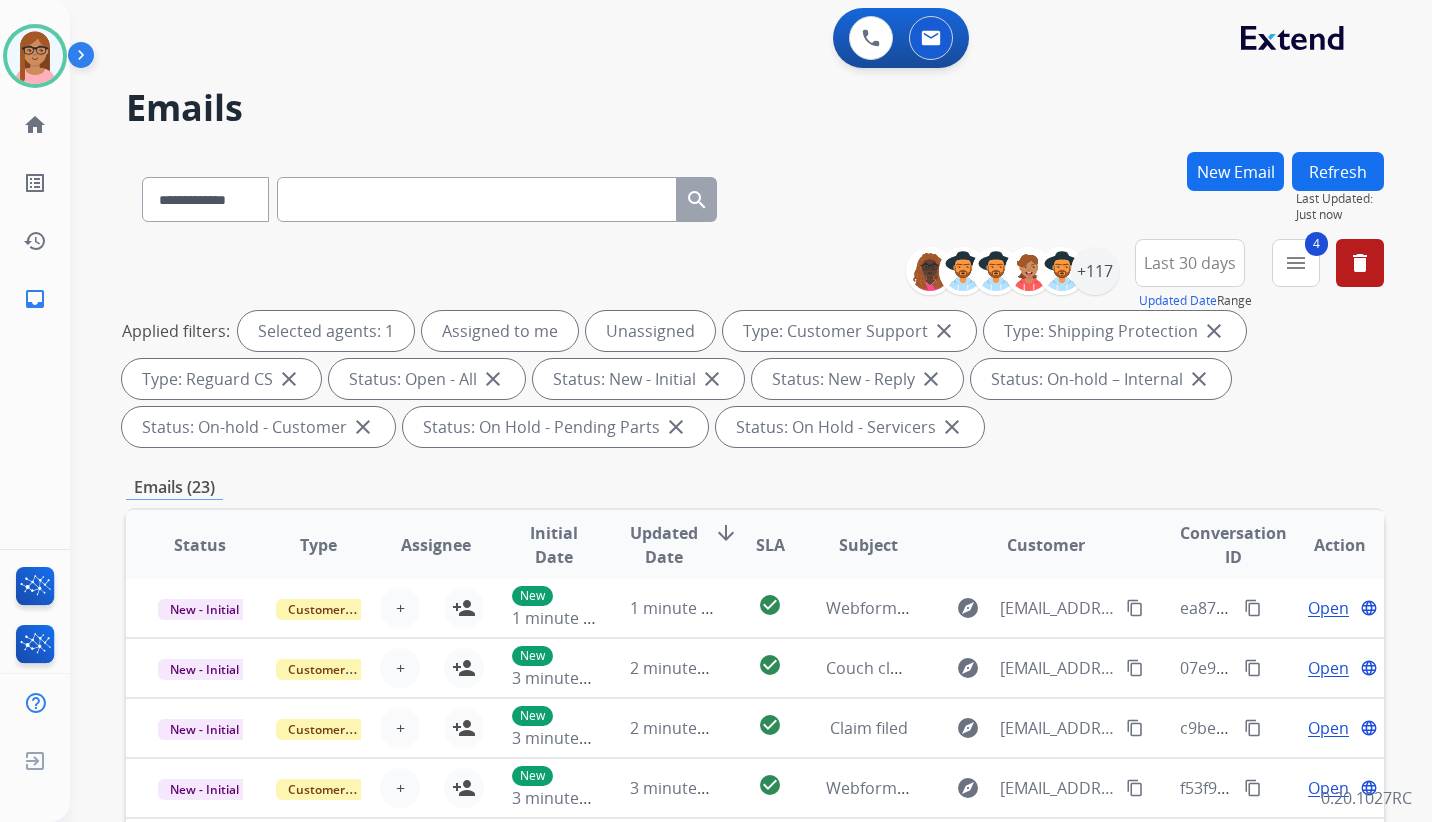 click on "arrow_downward" at bounding box center [726, 533] 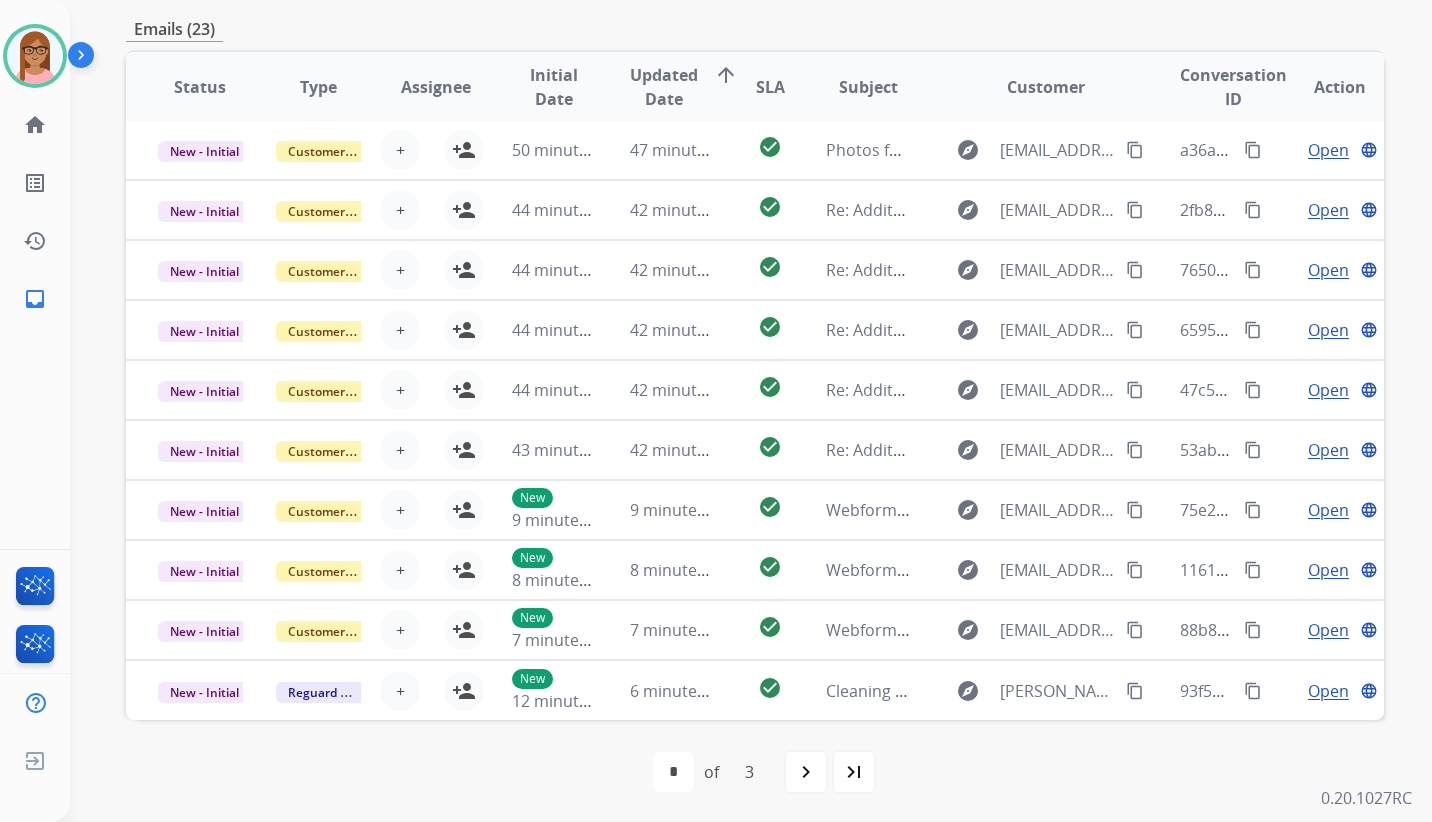 scroll, scrollTop: 460, scrollLeft: 0, axis: vertical 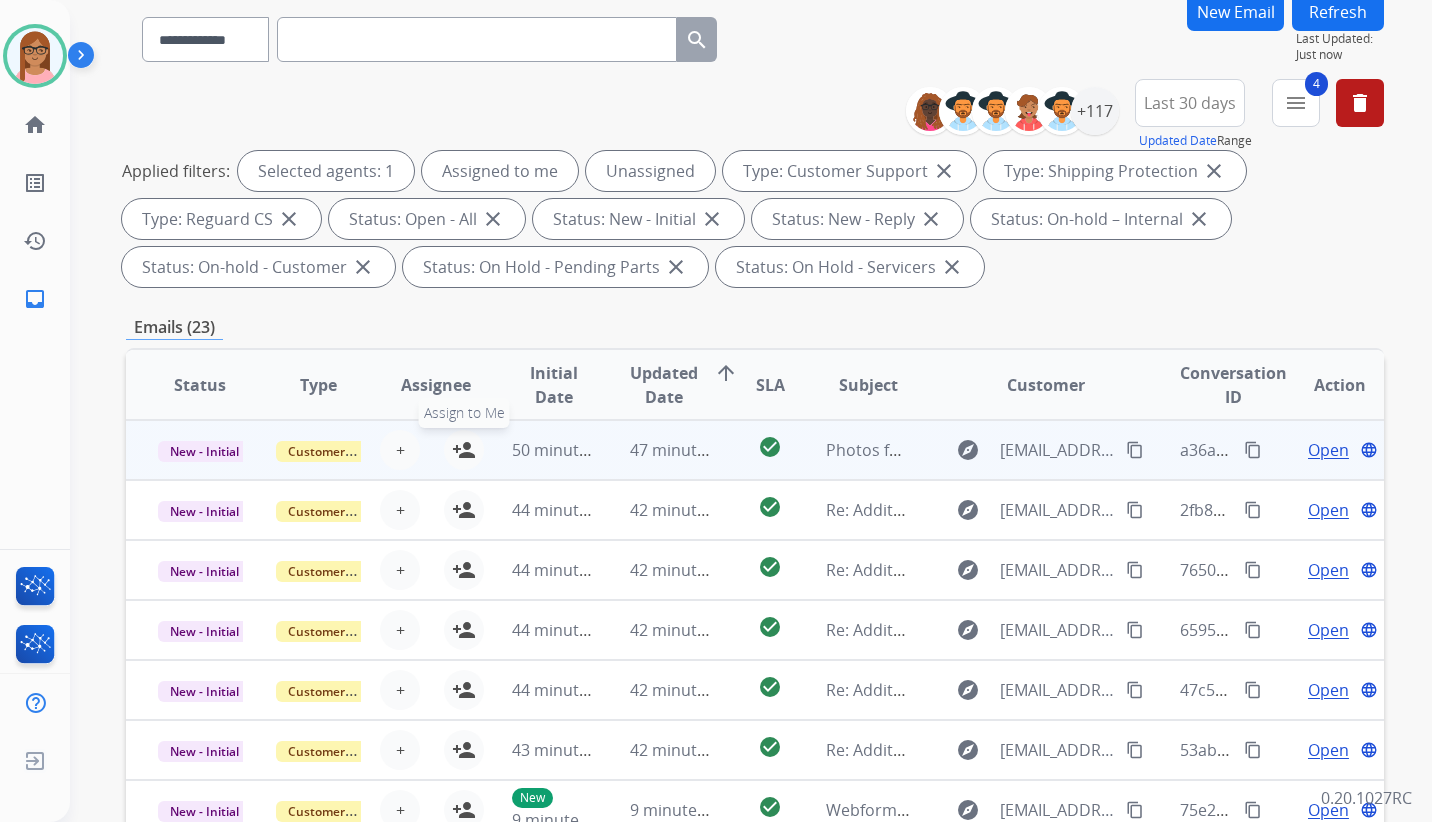 click on "person_add" at bounding box center (464, 450) 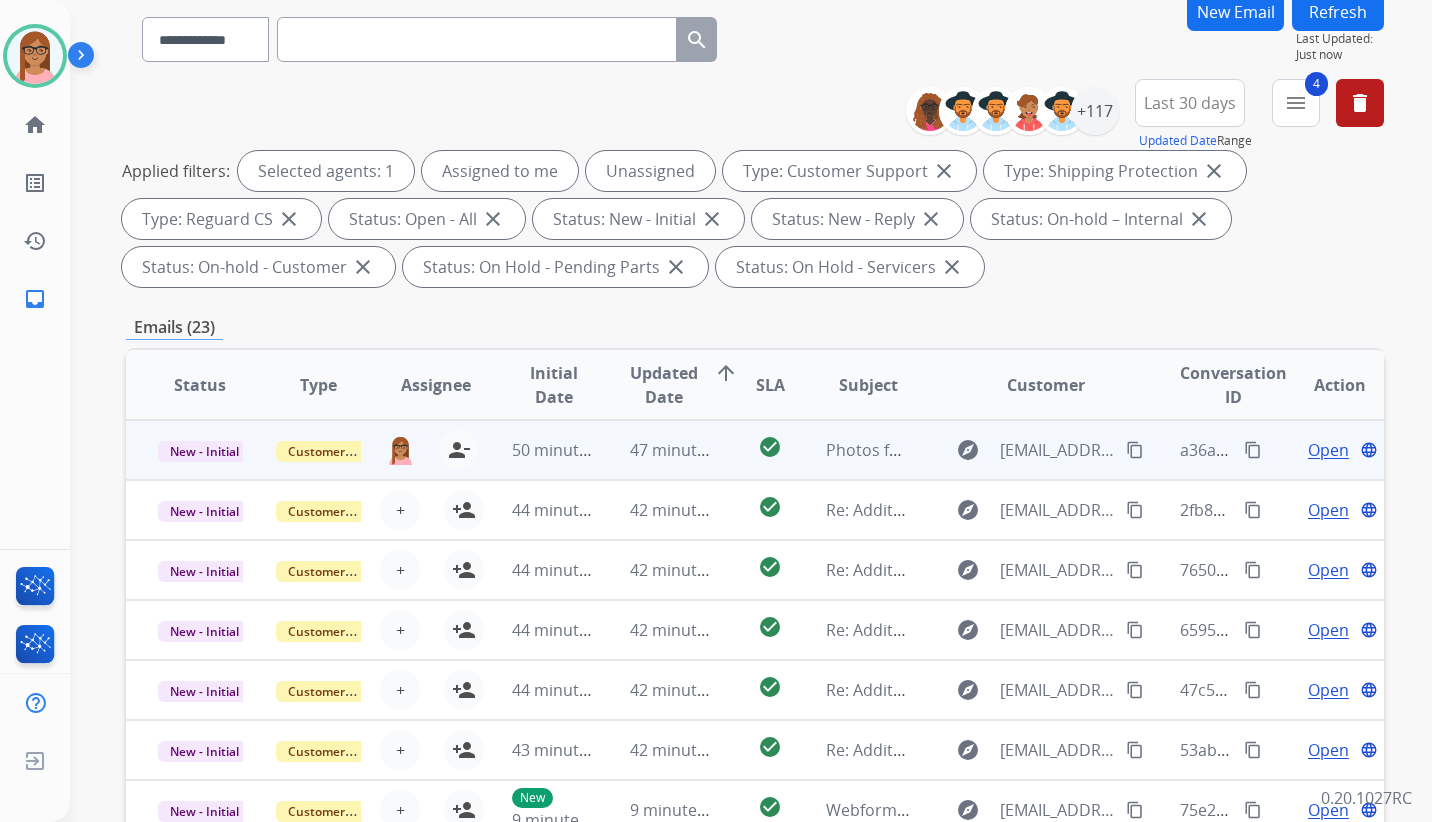 click on "Open" at bounding box center (1328, 450) 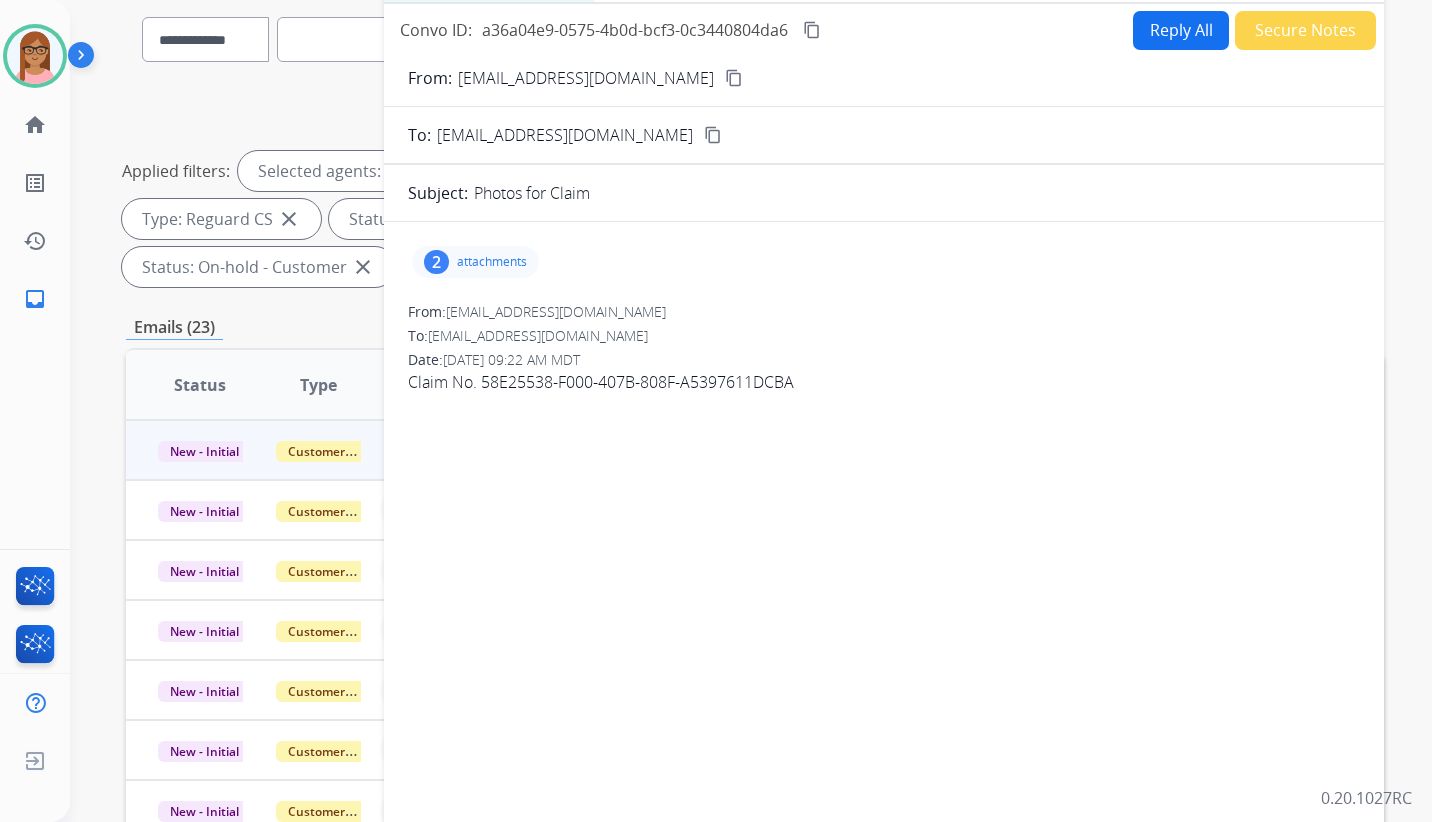 click on "attachments" at bounding box center (492, 262) 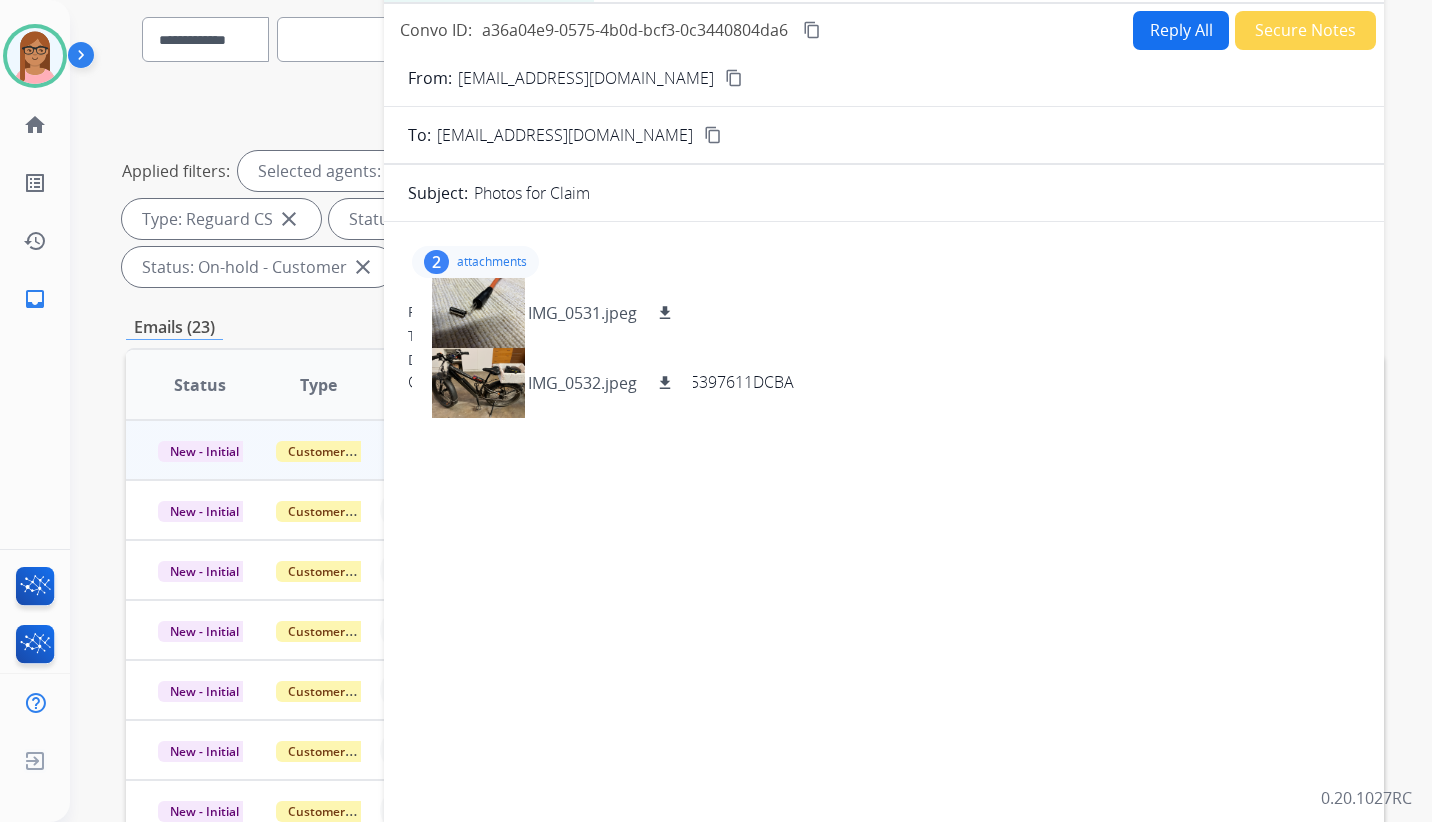 click on "2 attachments  IMG_0531.jpeg  download  IMG_0532.jpeg  download  From:  [EMAIL_ADDRESS][DOMAIN_NAME]   To:  [EMAIL_ADDRESS][DOMAIN_NAME]  Date:  [DATE] 09:22 AM MDT Claim No. 58E25538-F000-407B-808F-A5397611DCBA" at bounding box center [884, 540] 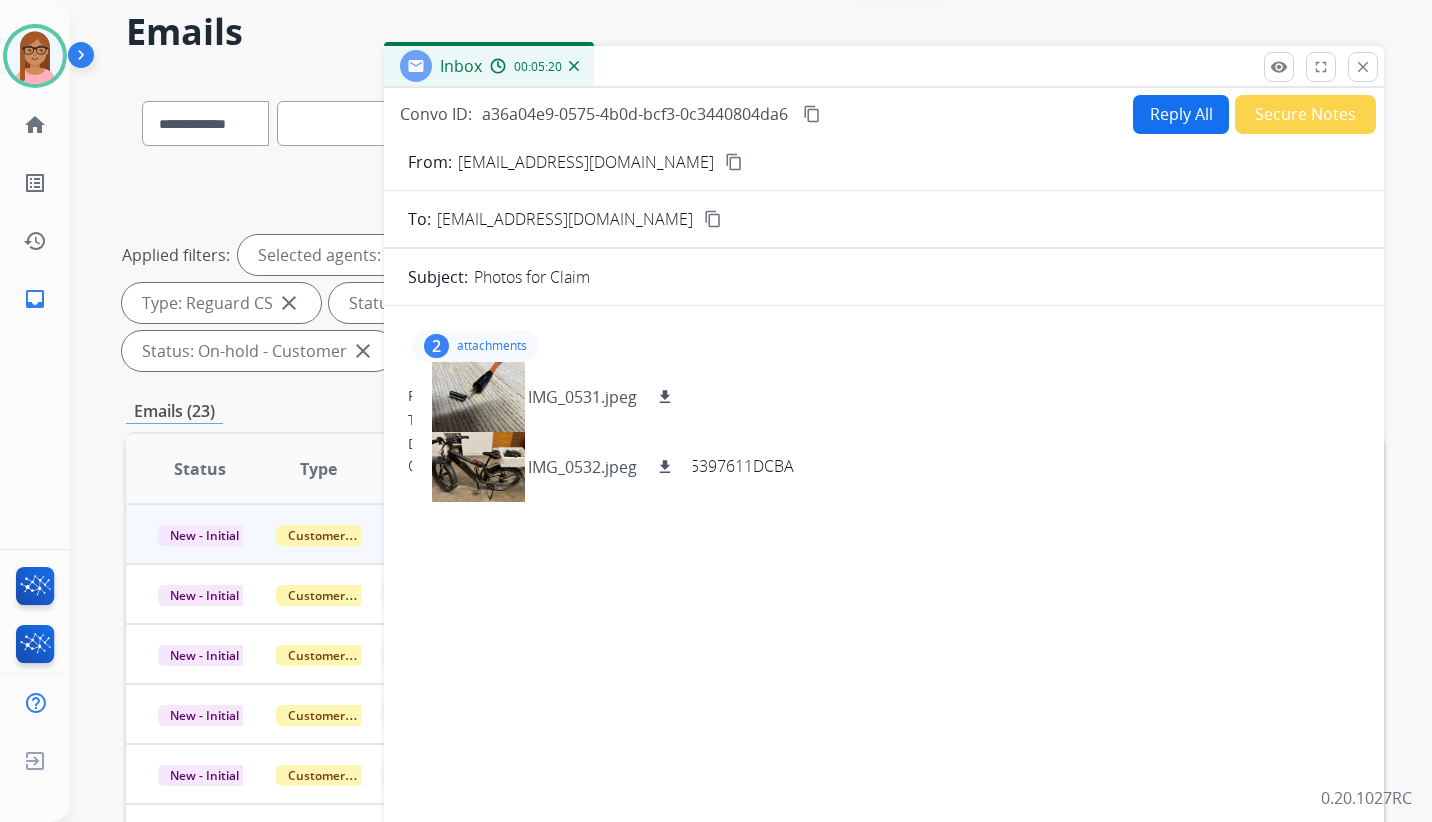 scroll, scrollTop: 0, scrollLeft: 0, axis: both 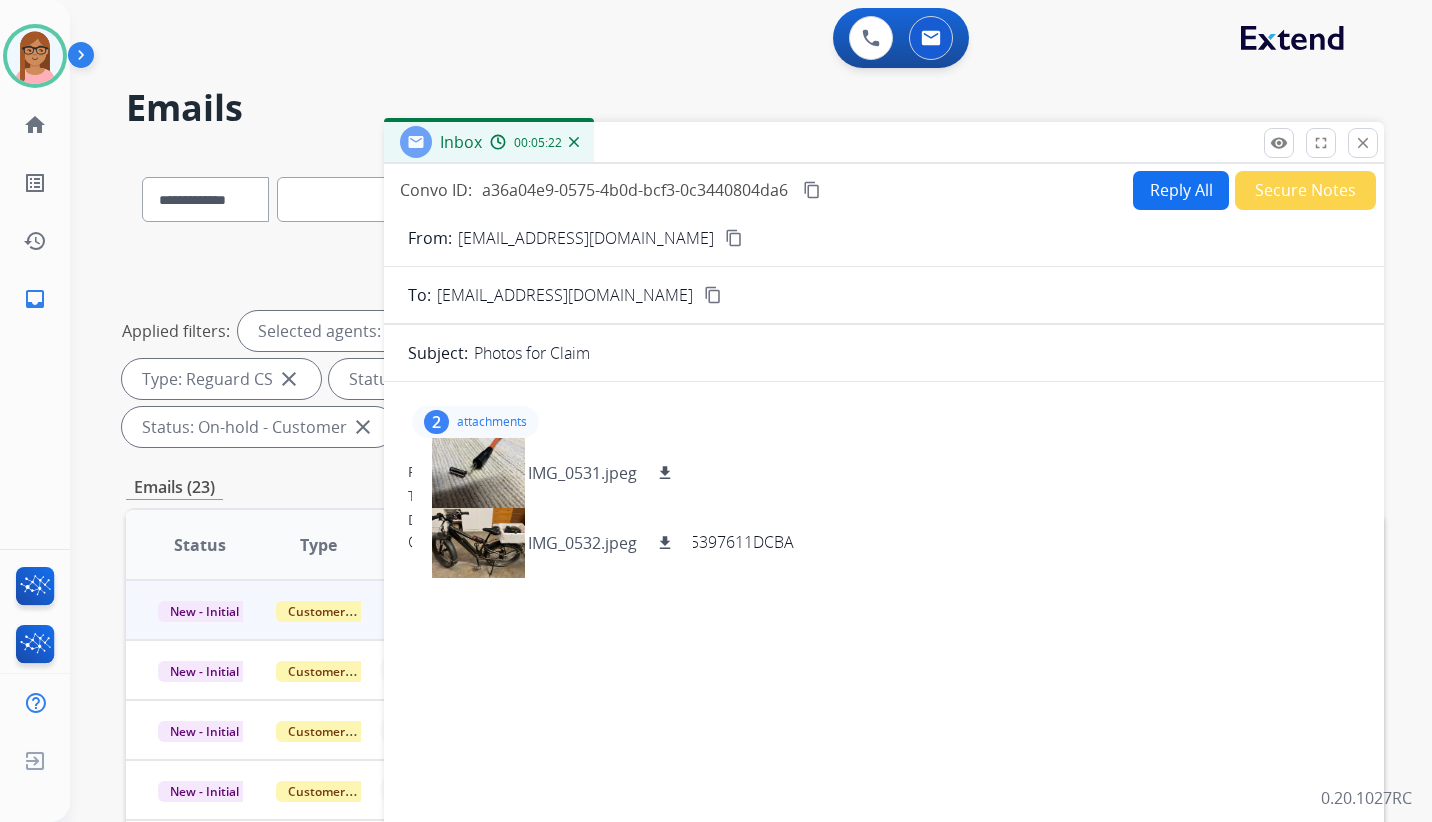 click on "Reply All" at bounding box center (1181, 190) 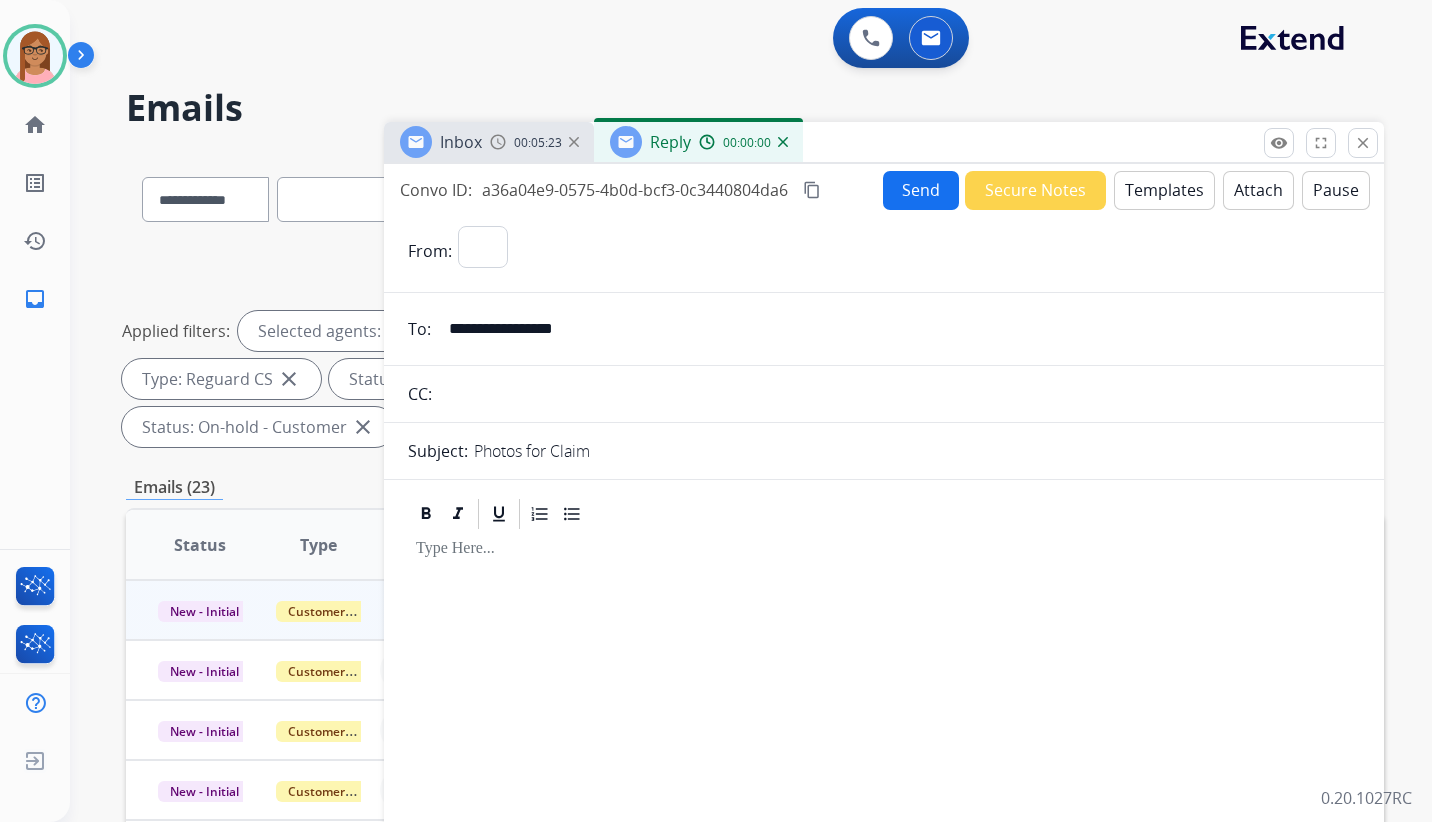 select on "**********" 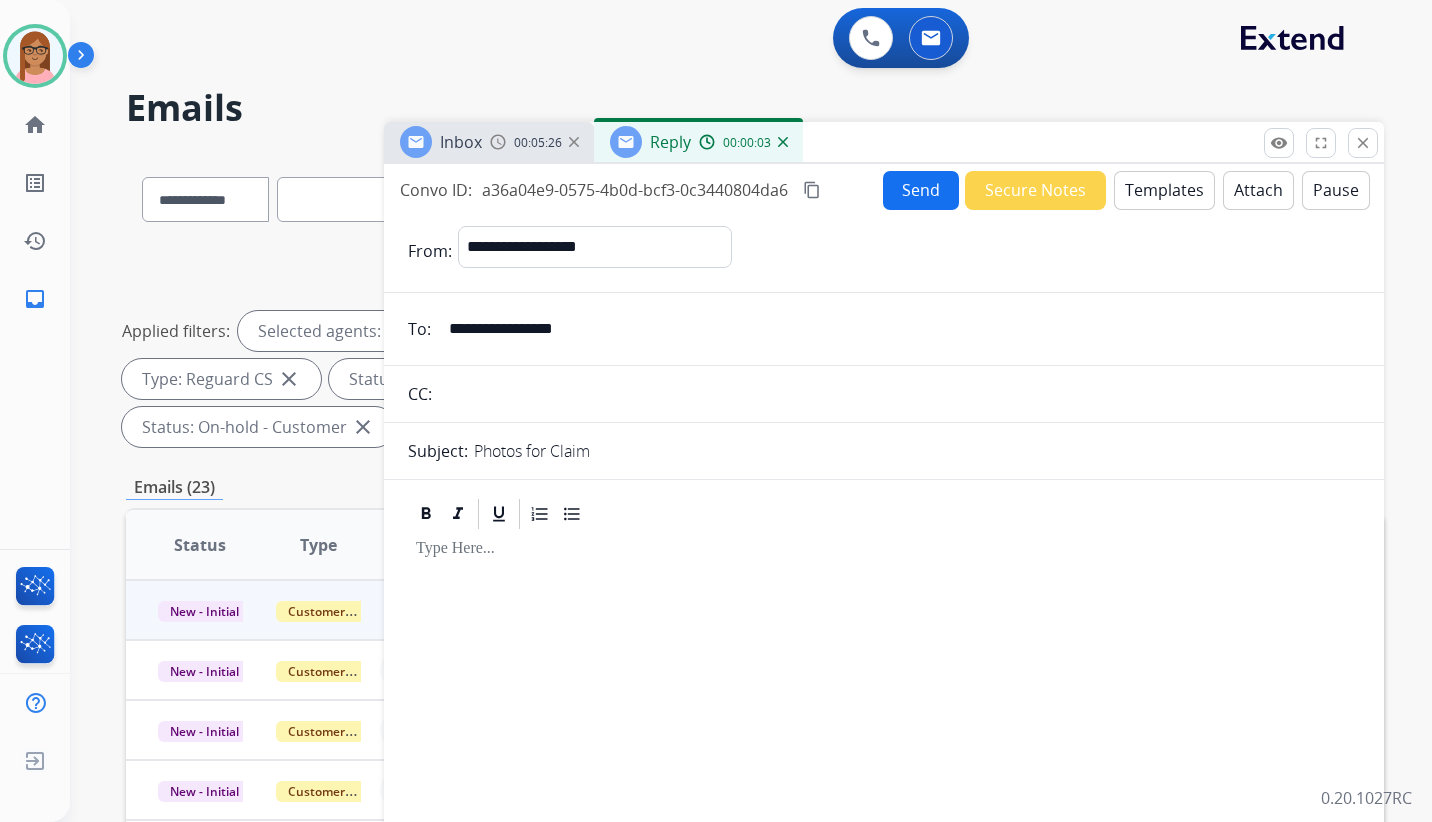 click on "Reply  00:00:03" at bounding box center (698, 142) 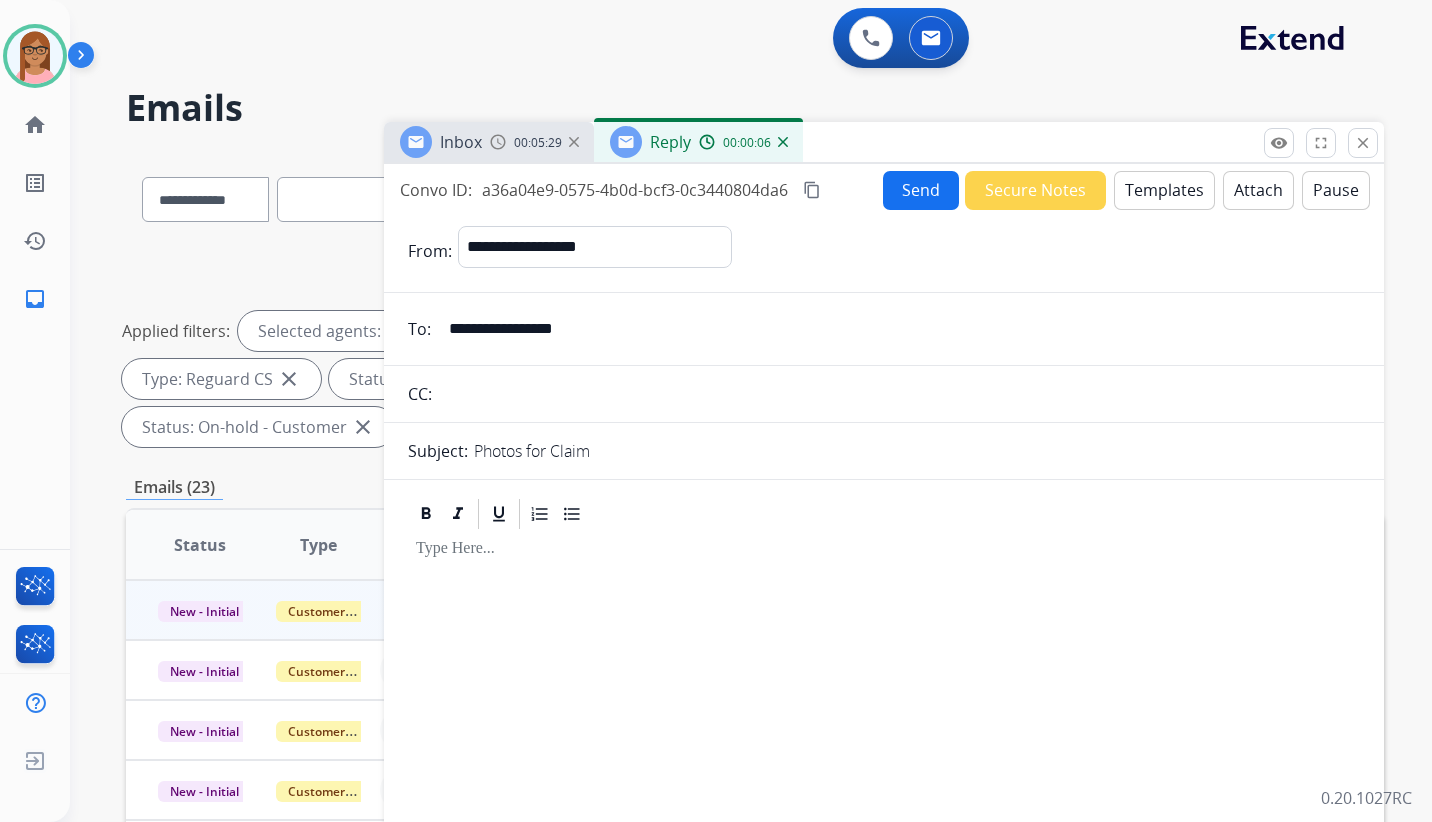 click on "content_copy" at bounding box center [812, 190] 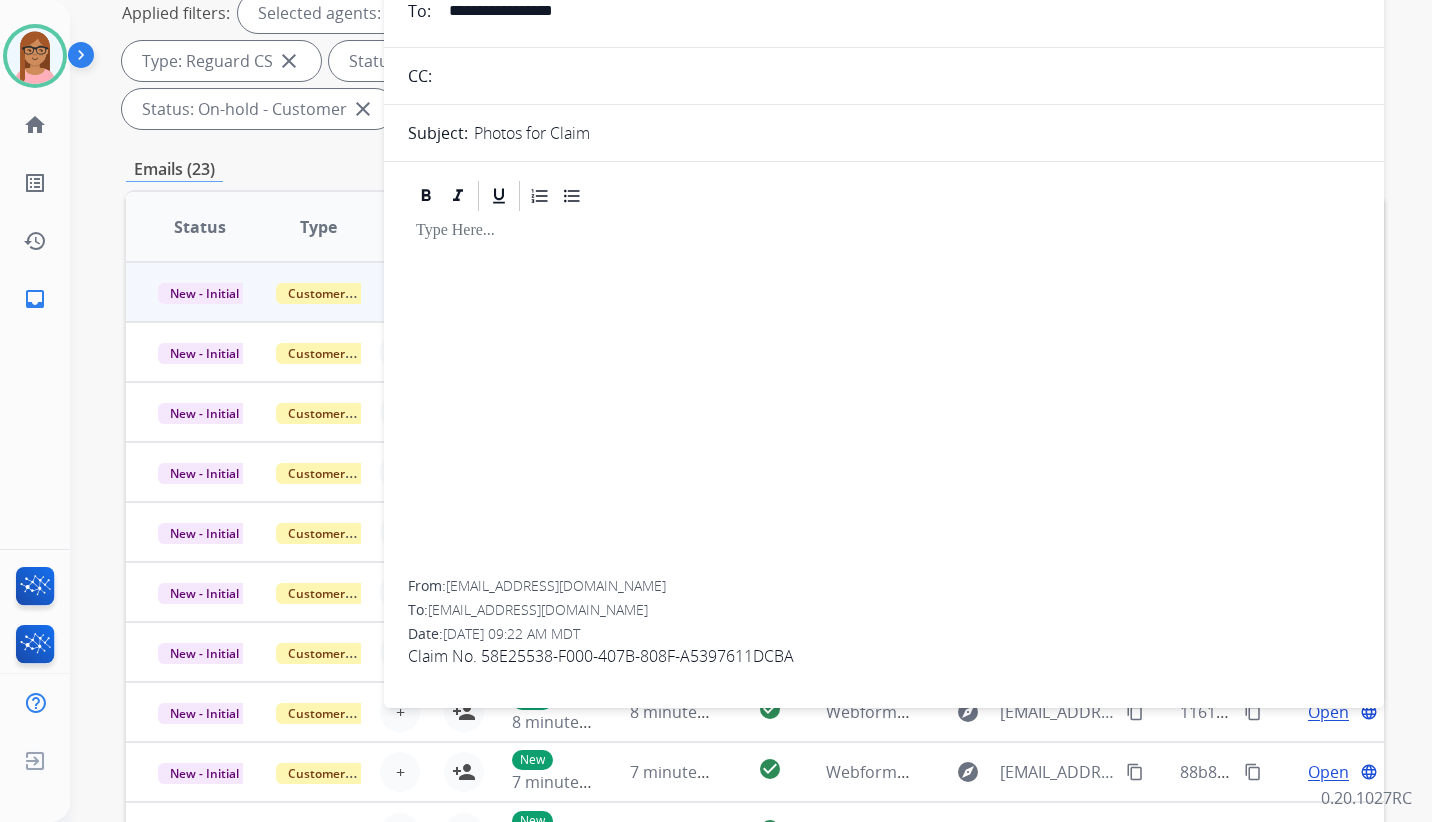 scroll, scrollTop: 460, scrollLeft: 0, axis: vertical 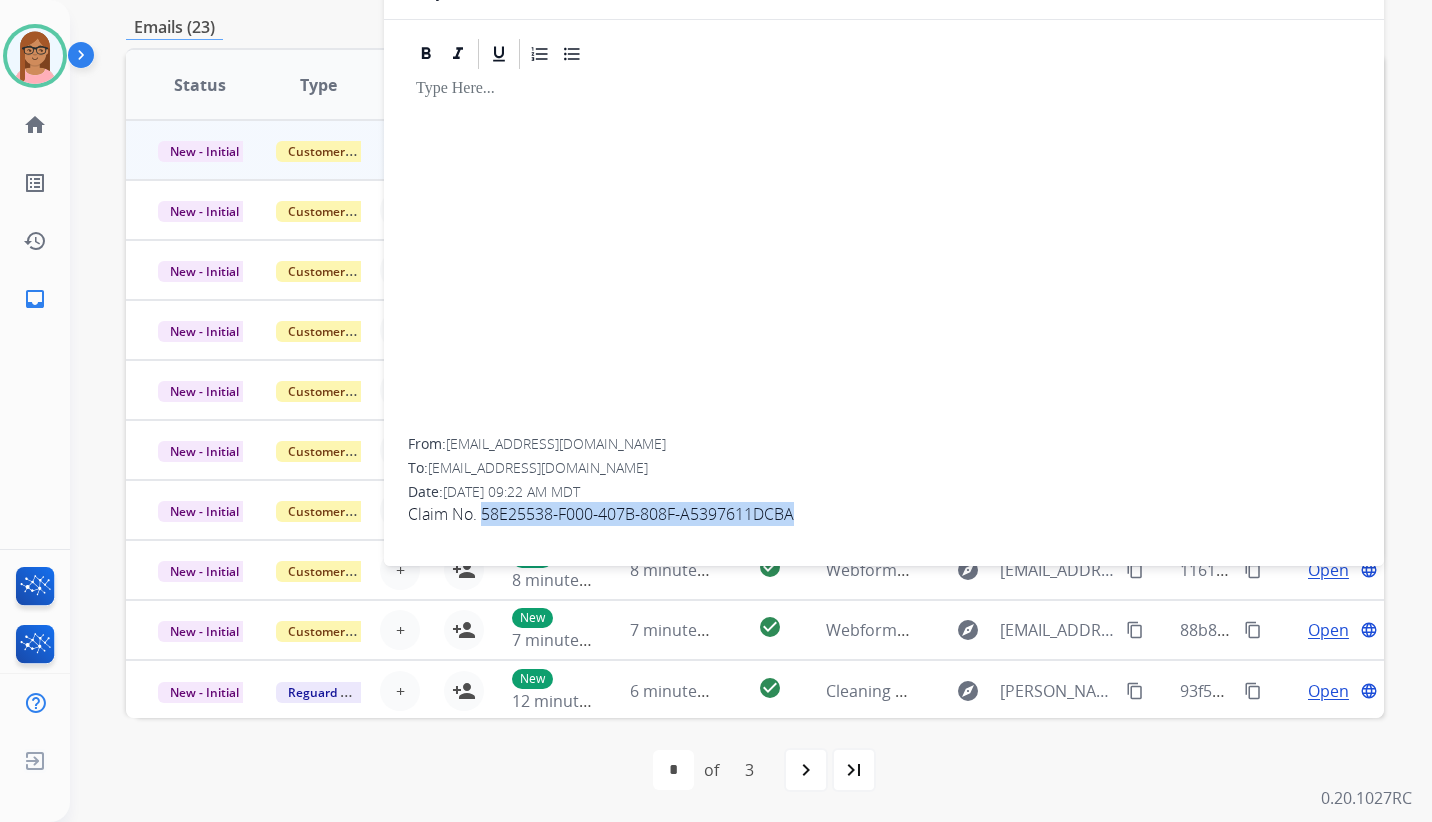 drag, startPoint x: 798, startPoint y: 512, endPoint x: 482, endPoint y: 513, distance: 316.0016 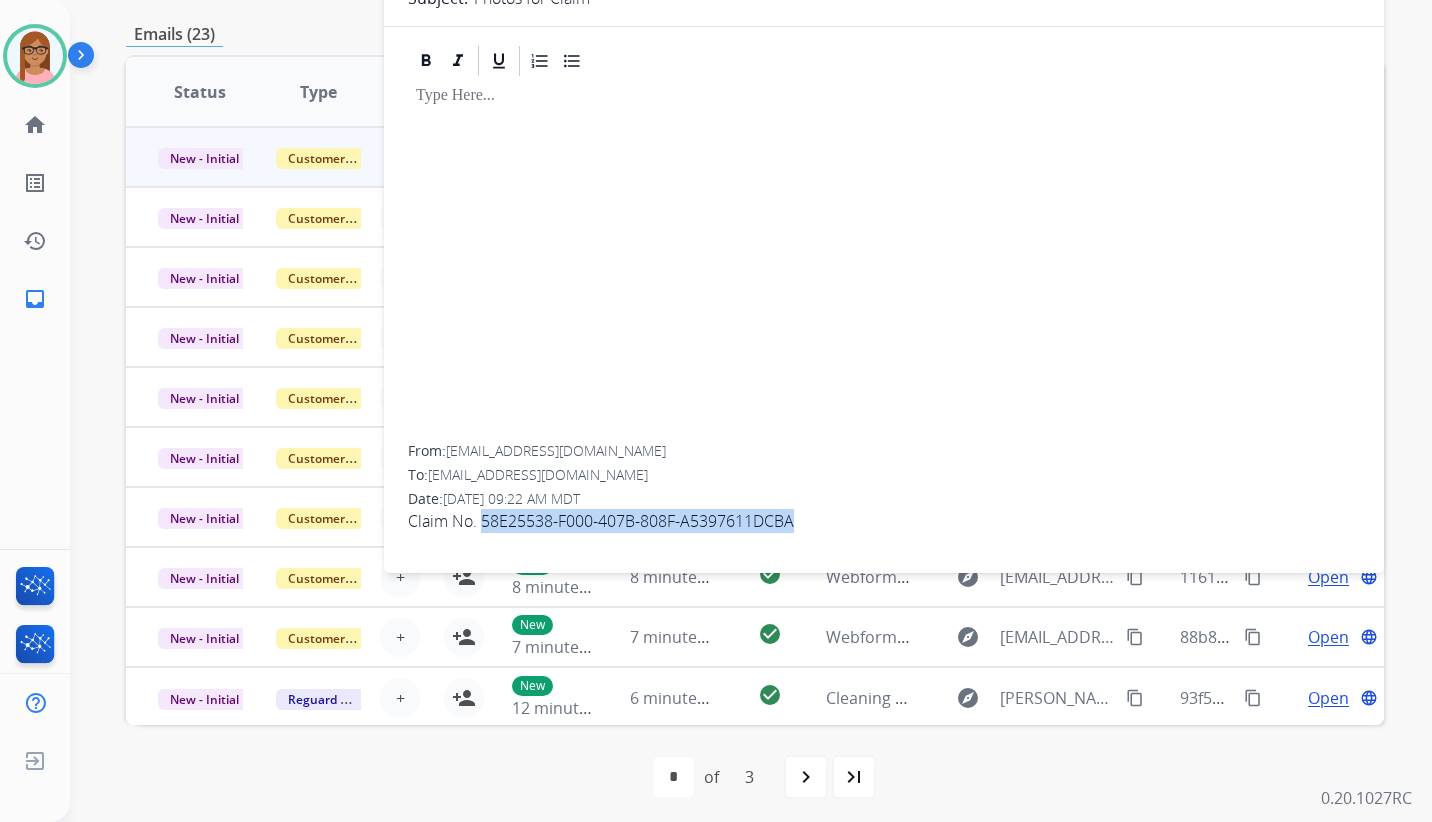 scroll, scrollTop: 460, scrollLeft: 0, axis: vertical 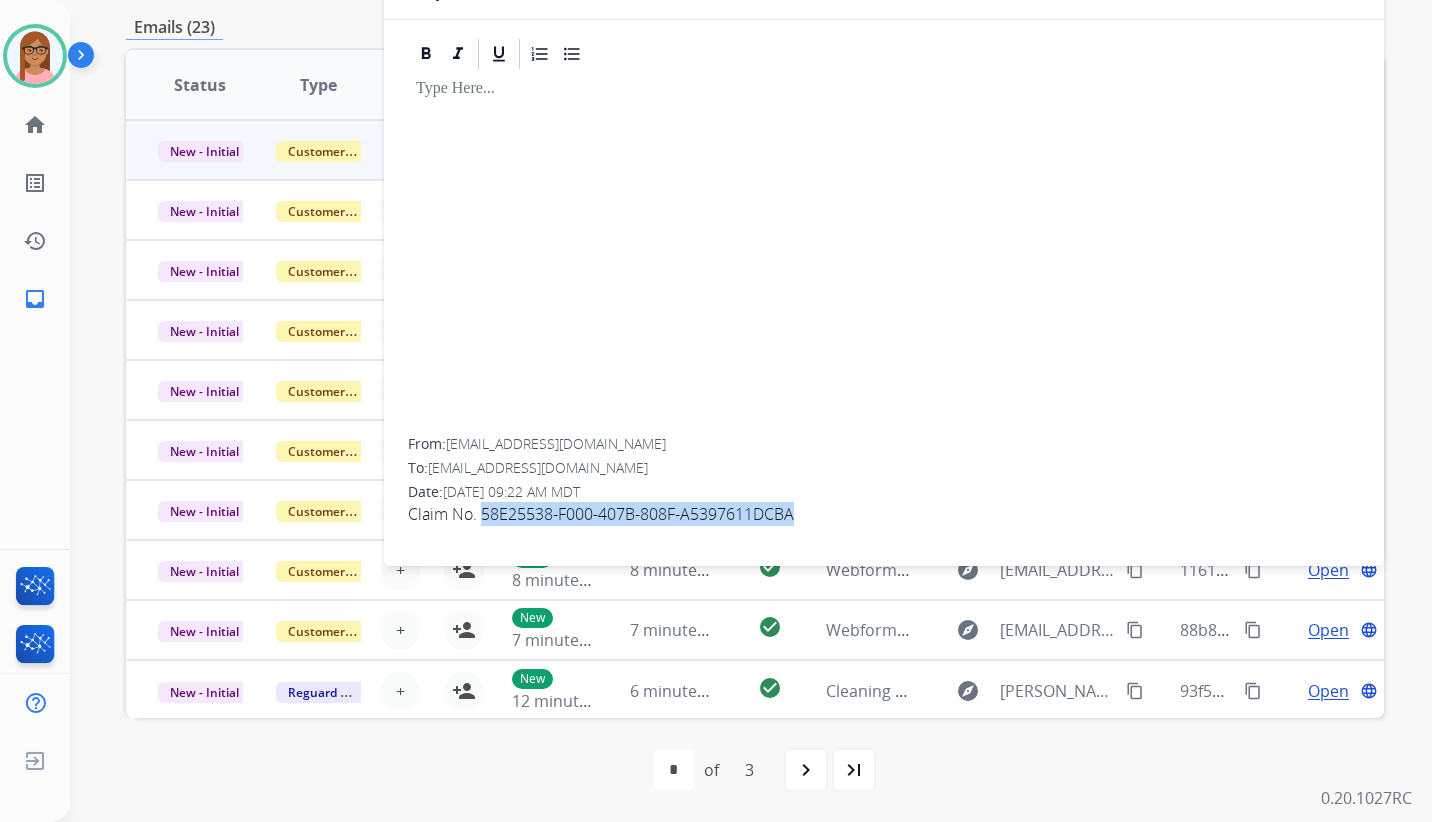 copy on "58E25538-F000-407B-808F-A5397611DCBA" 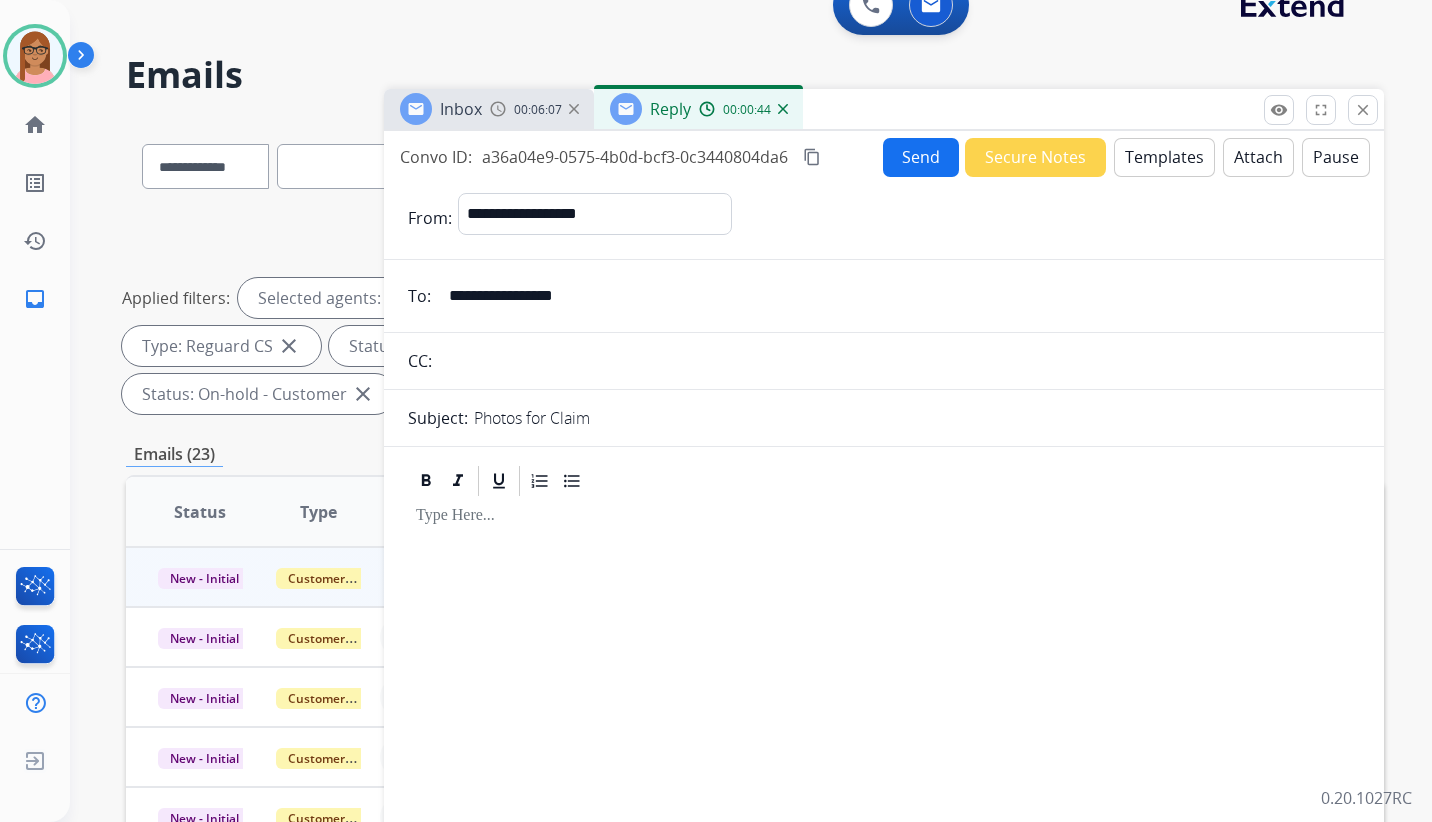 scroll, scrollTop: 0, scrollLeft: 0, axis: both 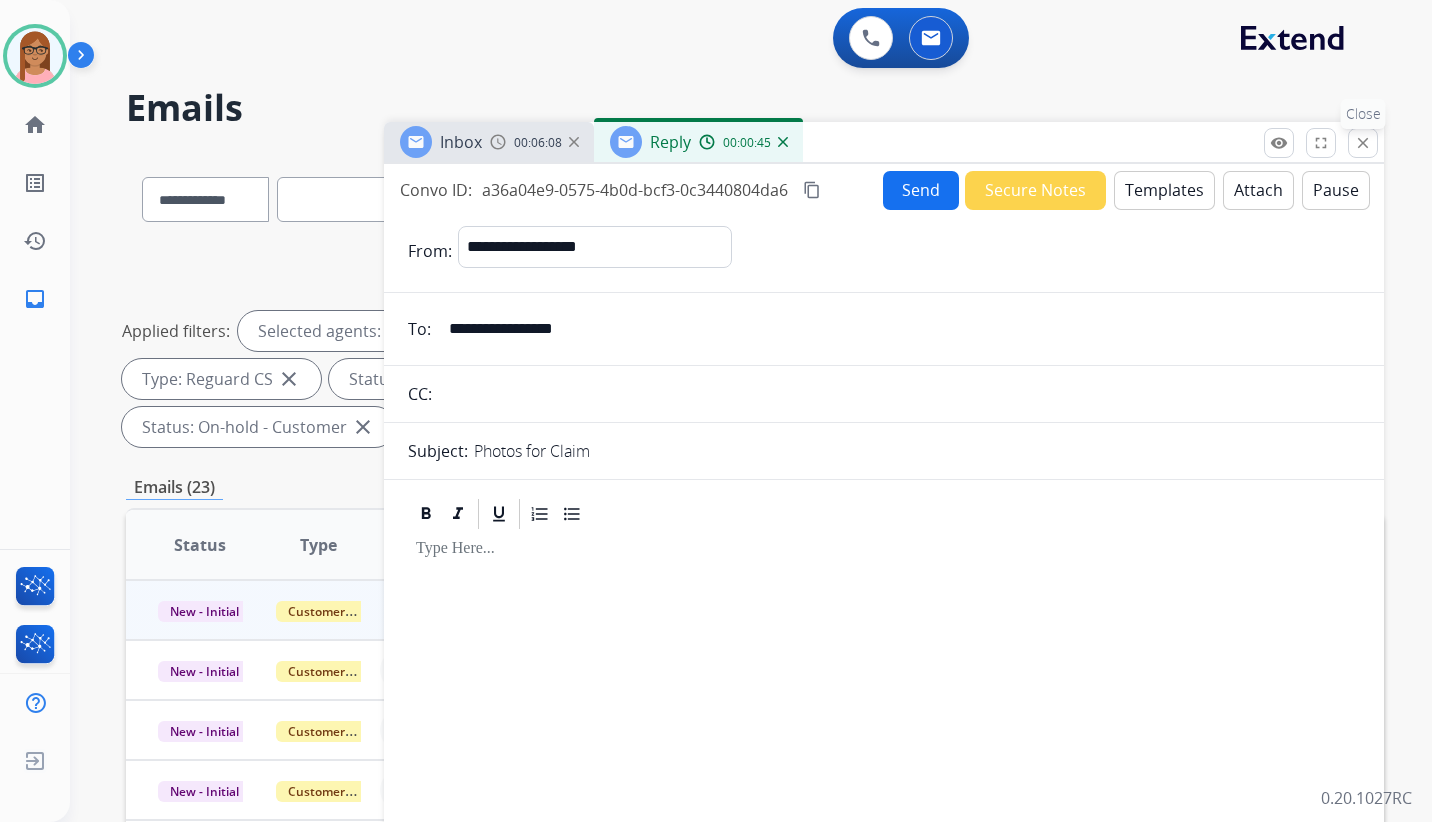 click on "close" at bounding box center [1363, 143] 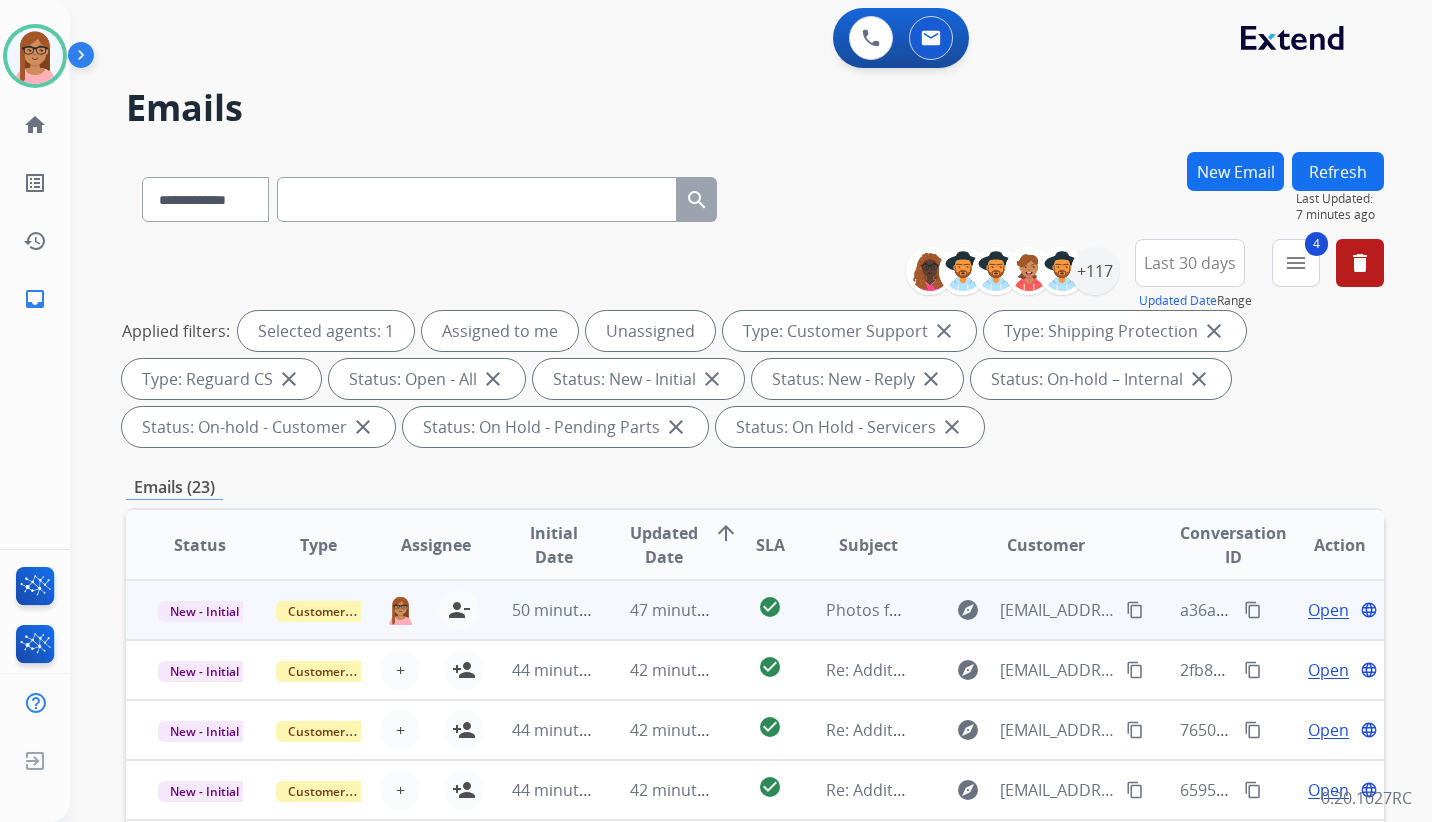 click on "content_copy" at bounding box center [1253, 610] 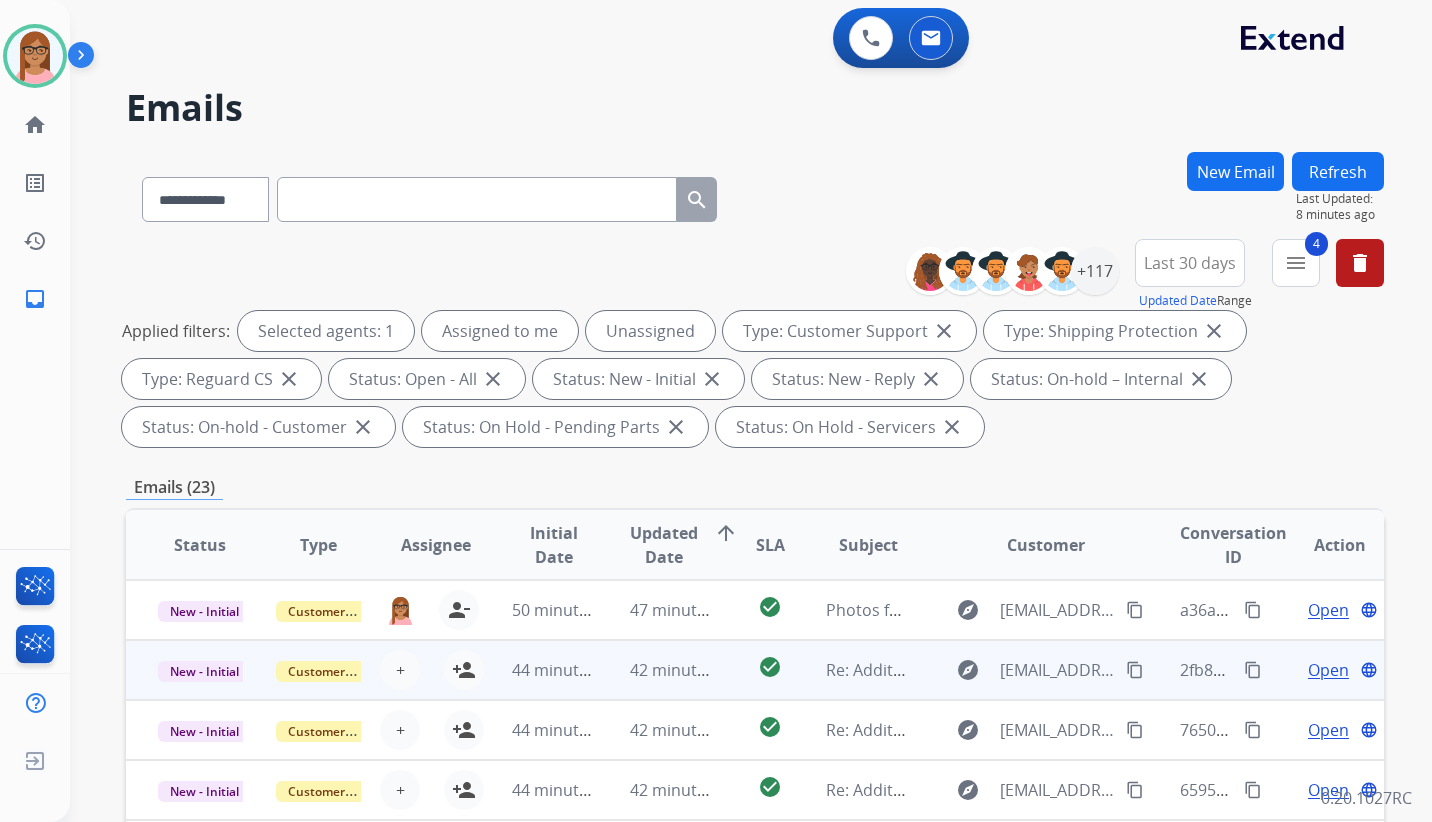 click on "content_copy" at bounding box center [1135, 670] 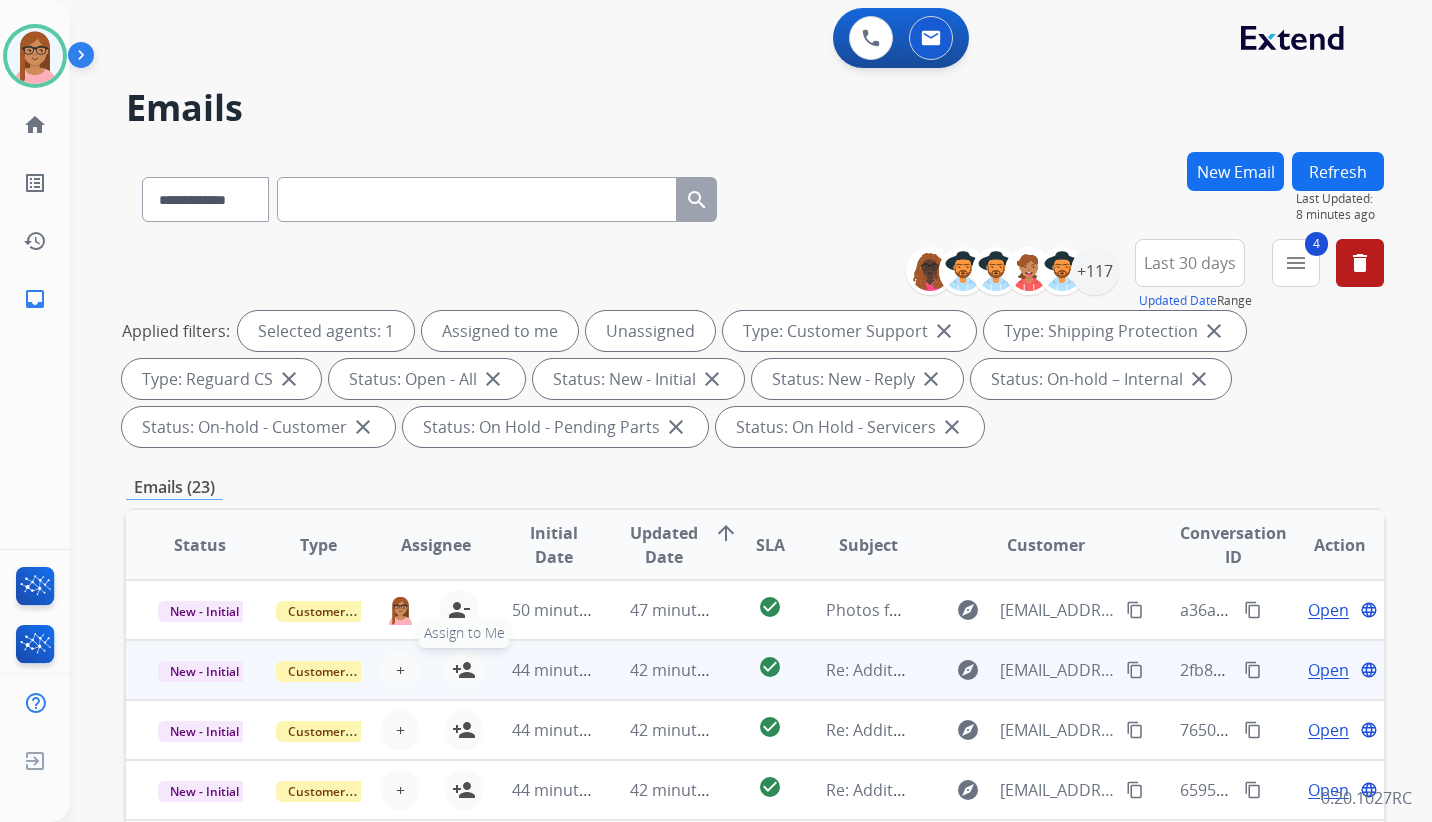 click on "person_add" at bounding box center (464, 670) 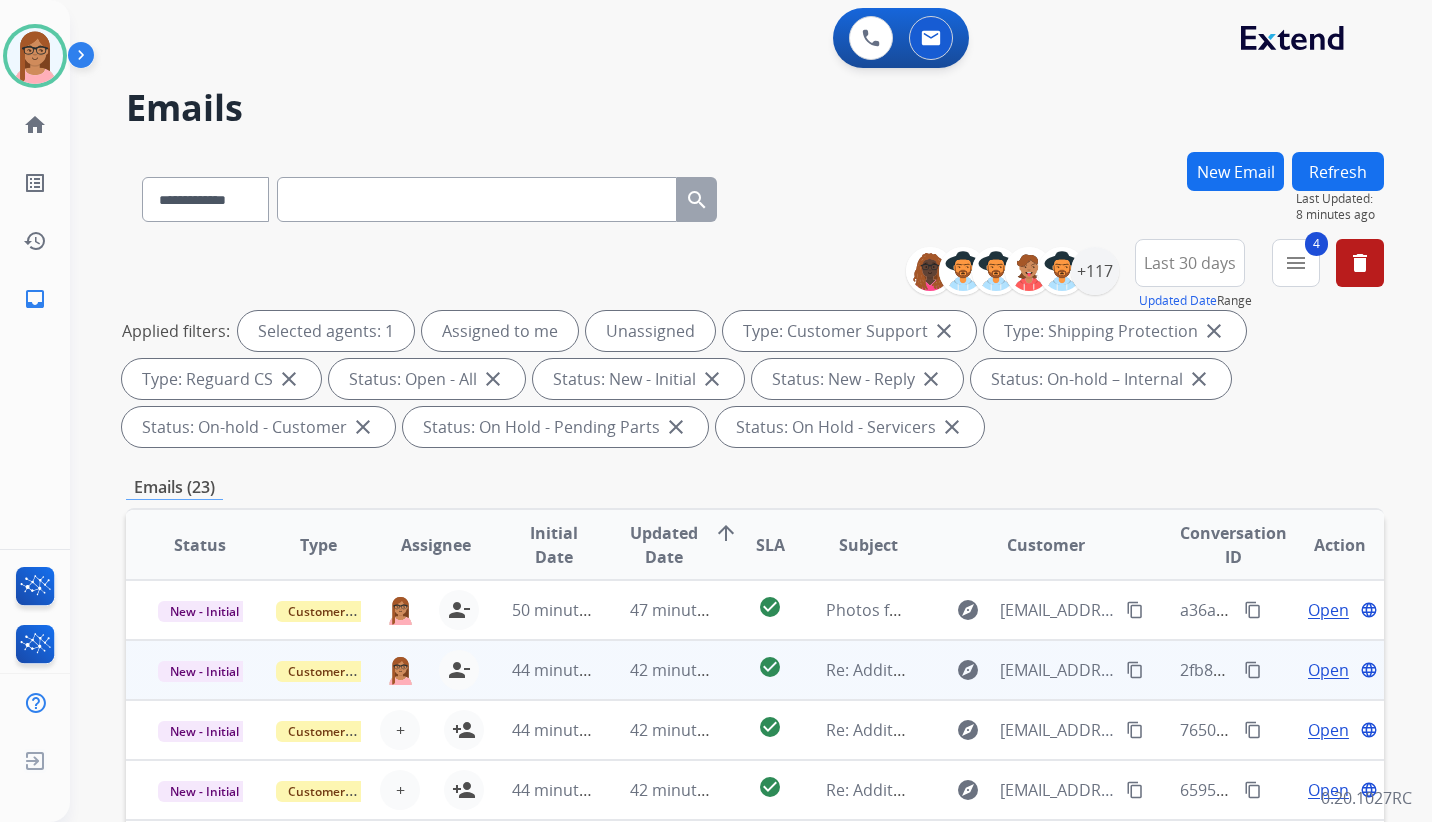 click on "Open" at bounding box center [1328, 670] 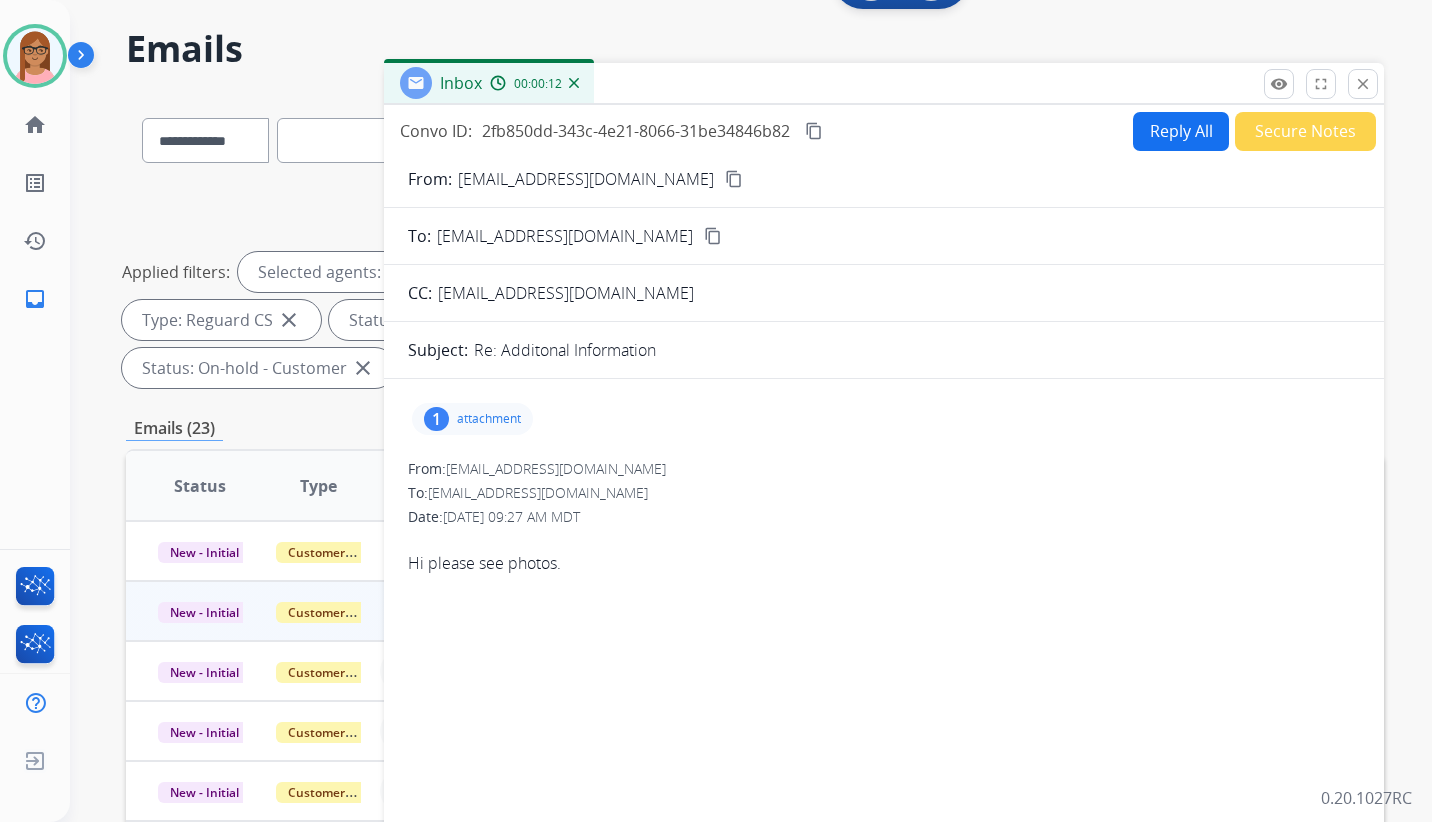 scroll, scrollTop: 0, scrollLeft: 0, axis: both 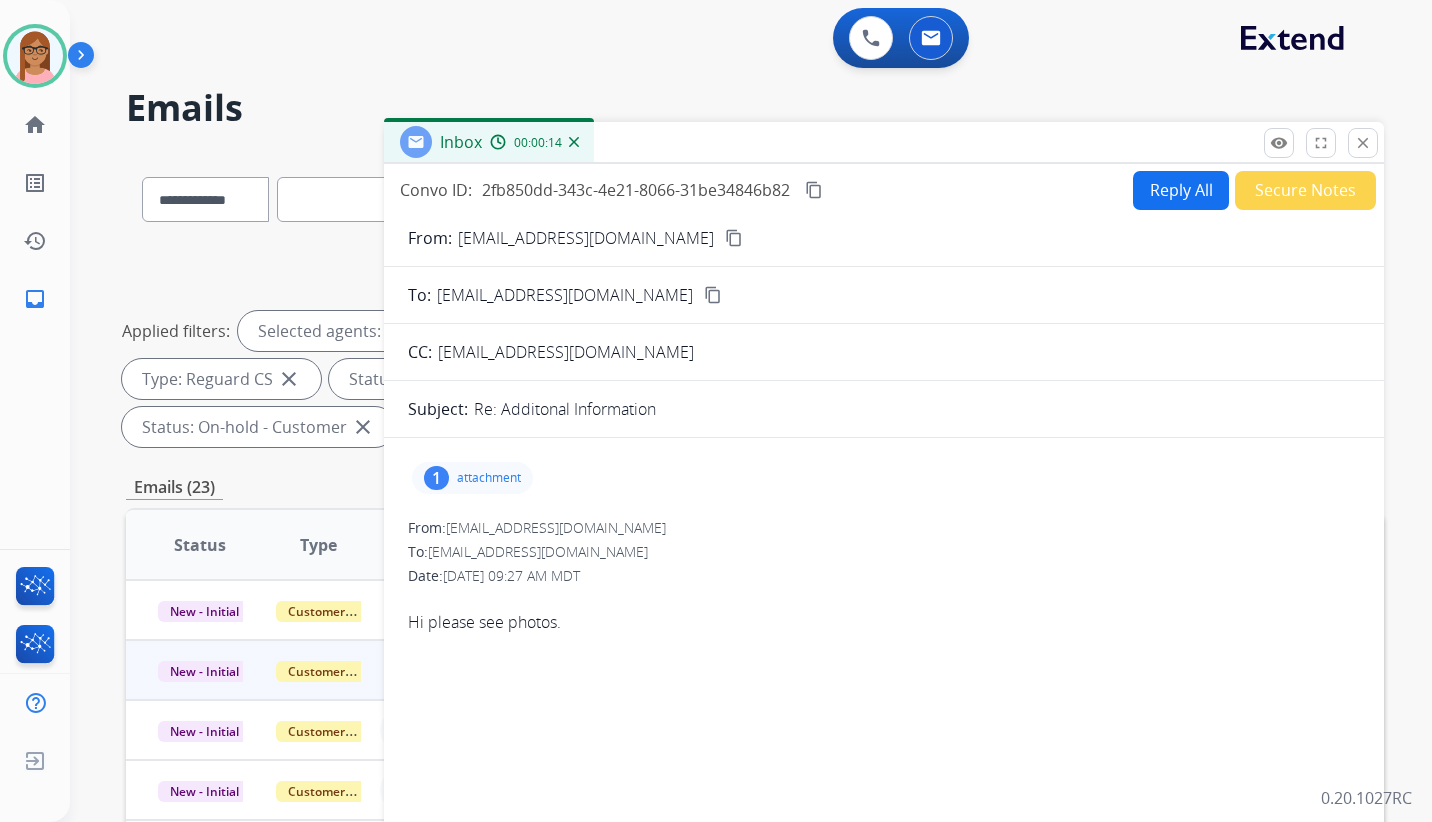 click on "attachment" at bounding box center [489, 478] 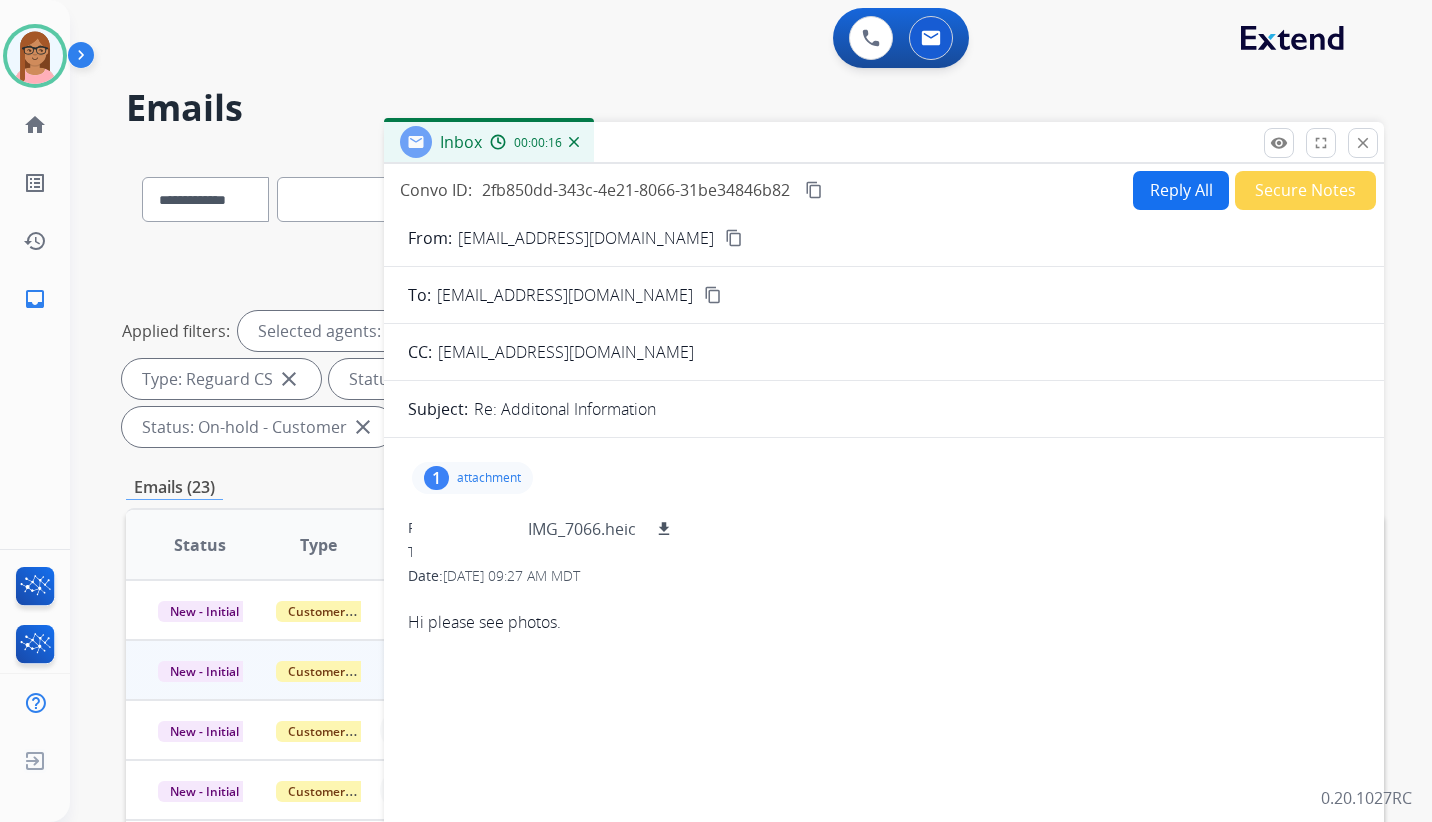 click on "attachment" at bounding box center (489, 478) 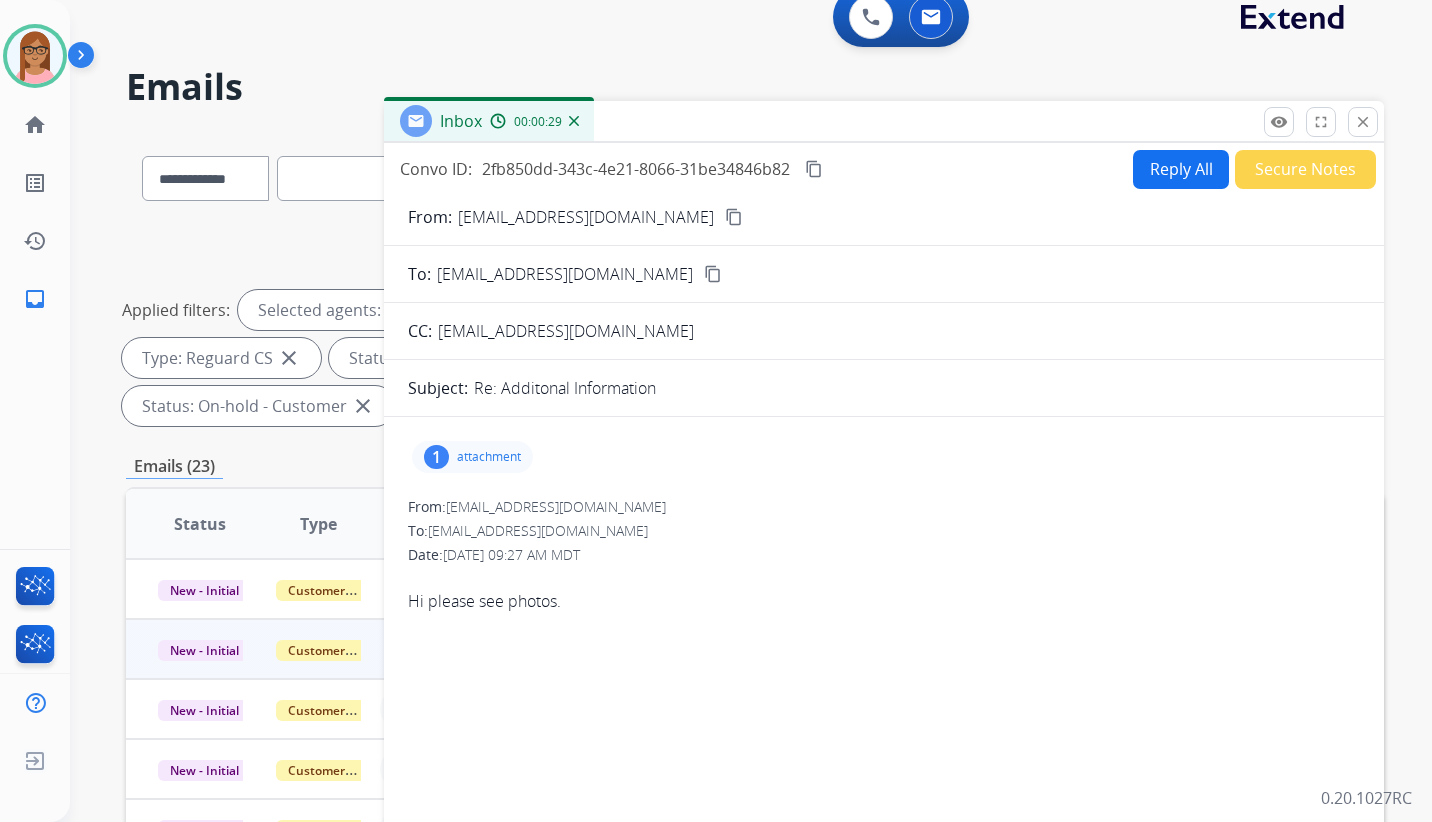 scroll, scrollTop: 0, scrollLeft: 0, axis: both 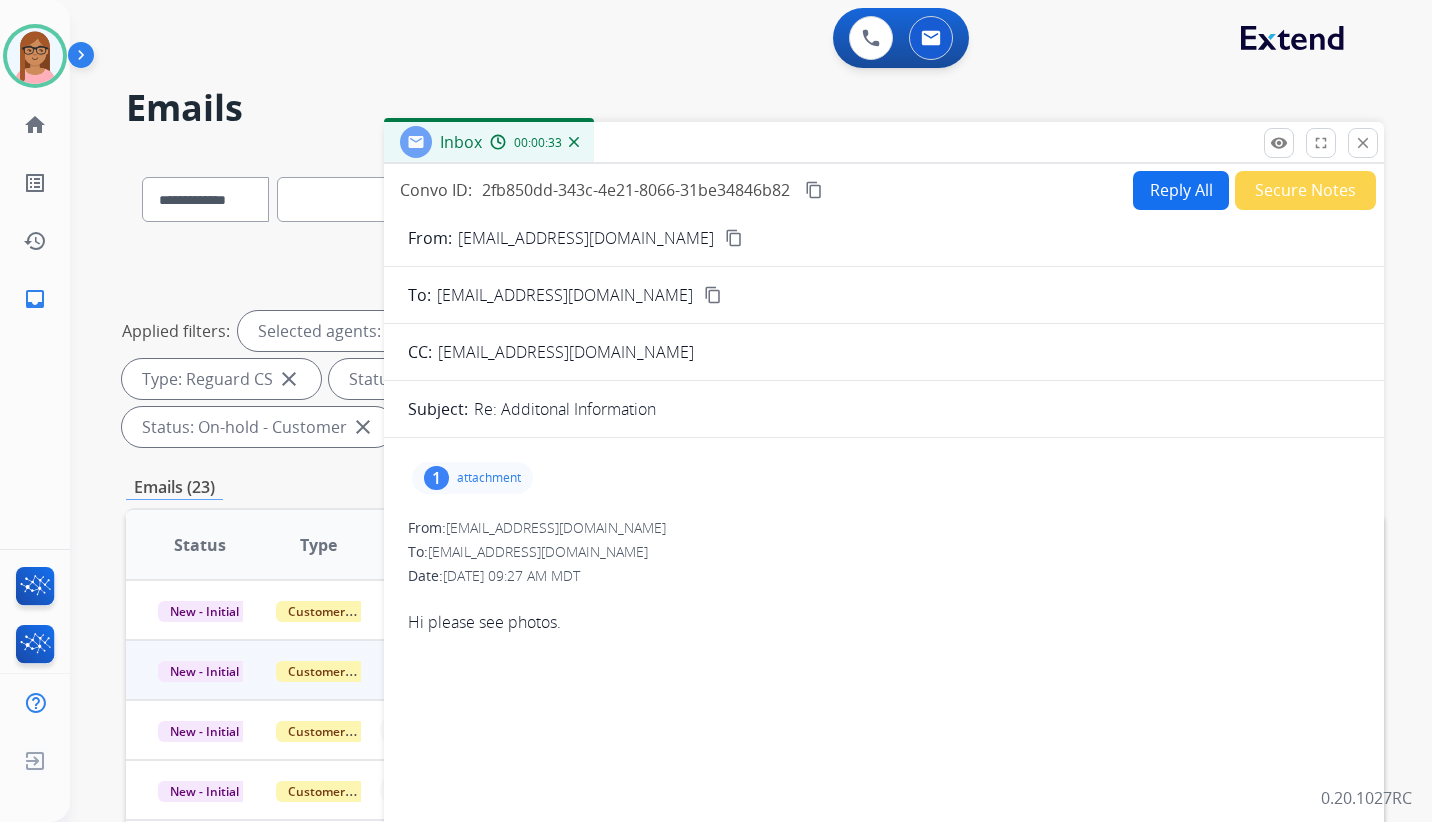 click on "content_copy" at bounding box center [814, 190] 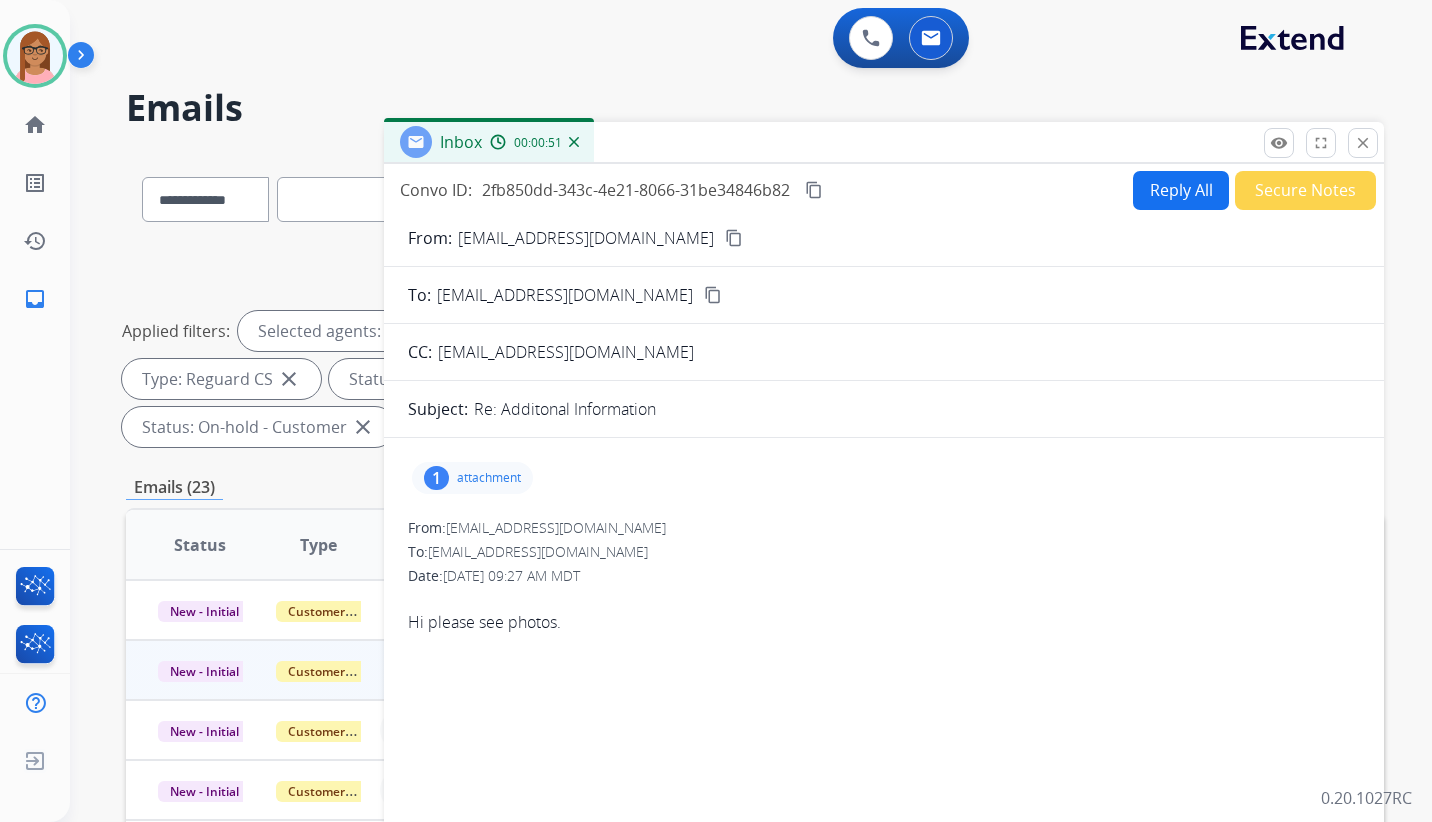 click on "content_copy" at bounding box center [734, 238] 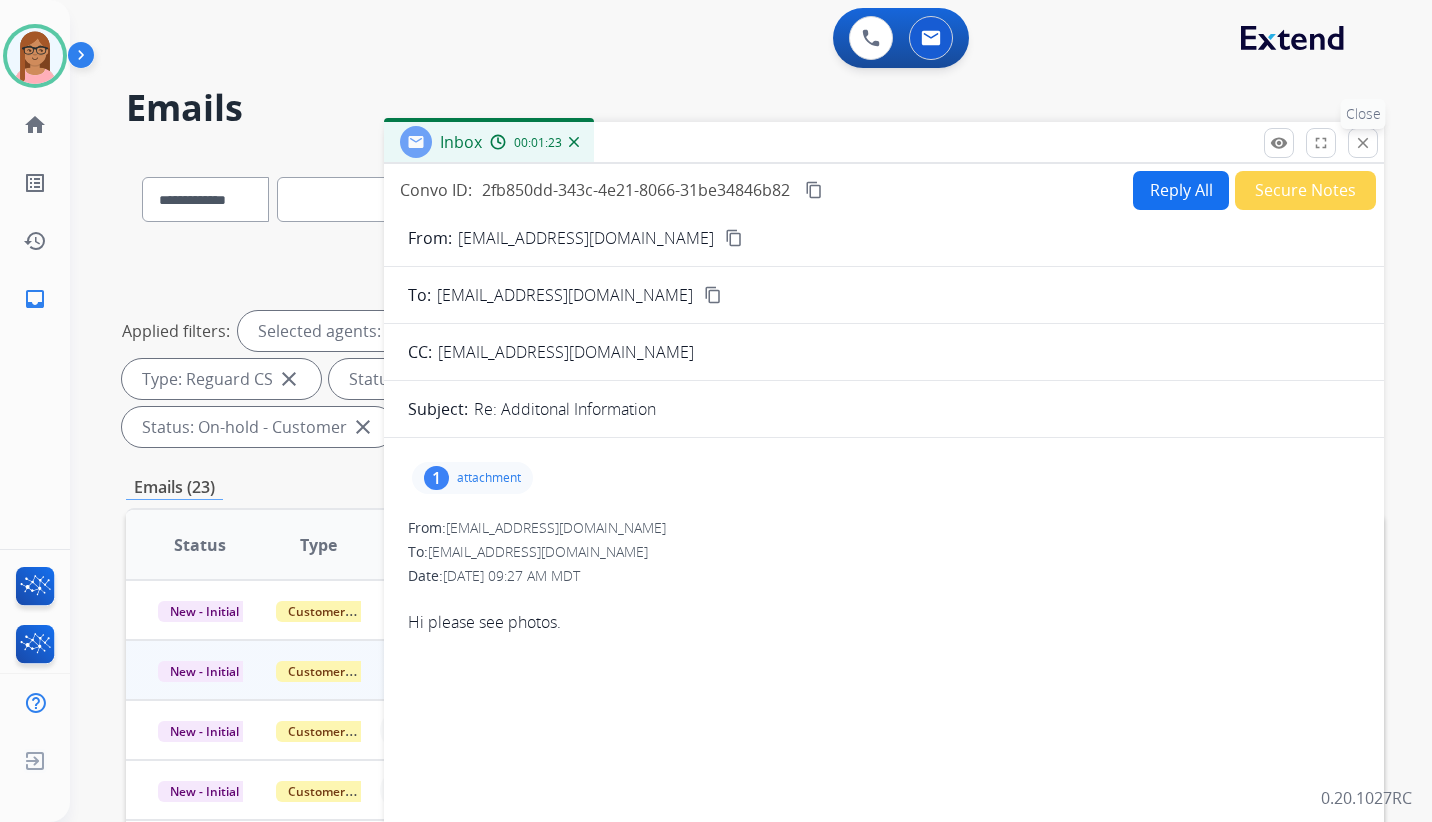 click on "close Close" at bounding box center (1363, 143) 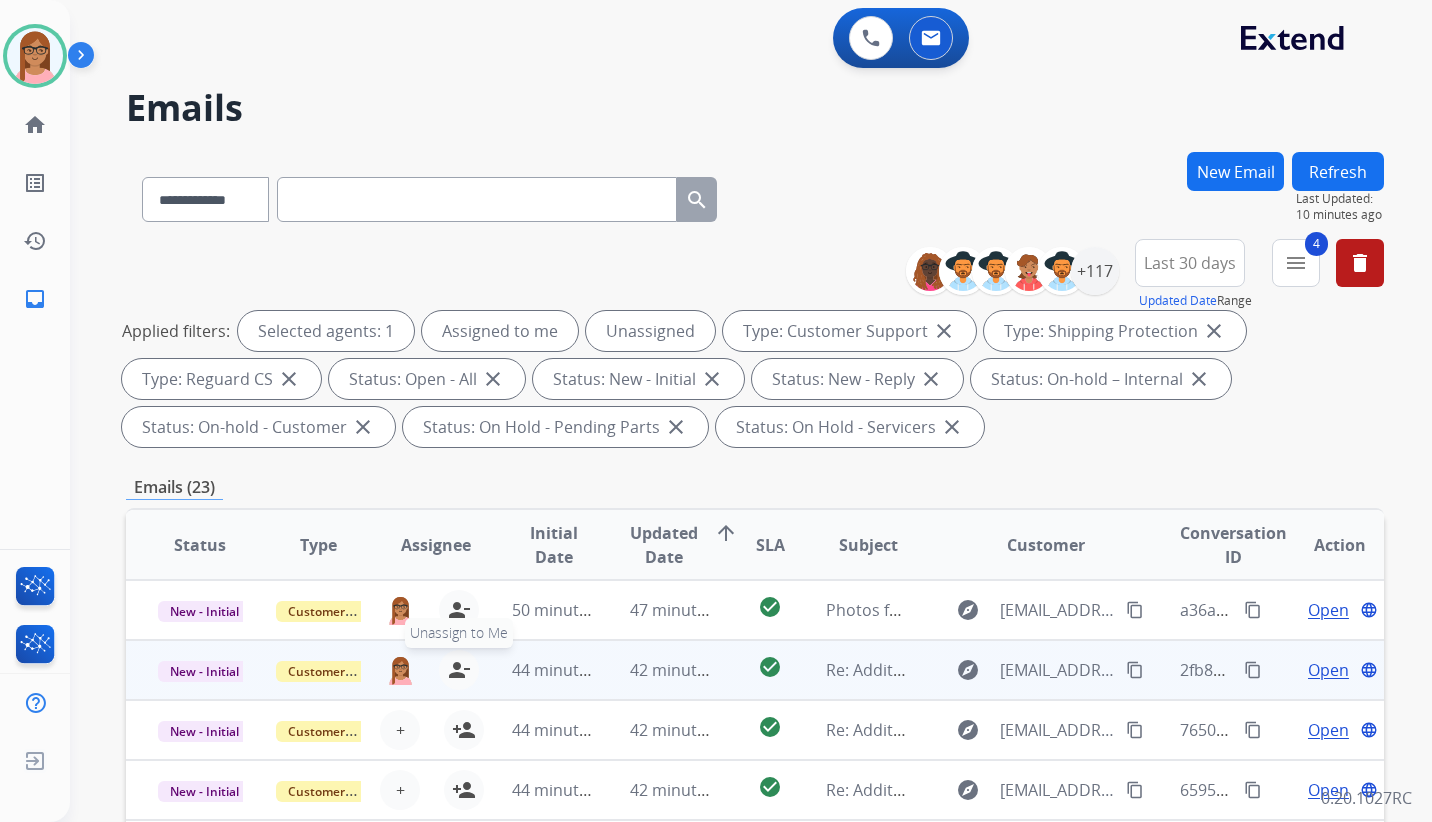 click on "person_remove" at bounding box center (459, 670) 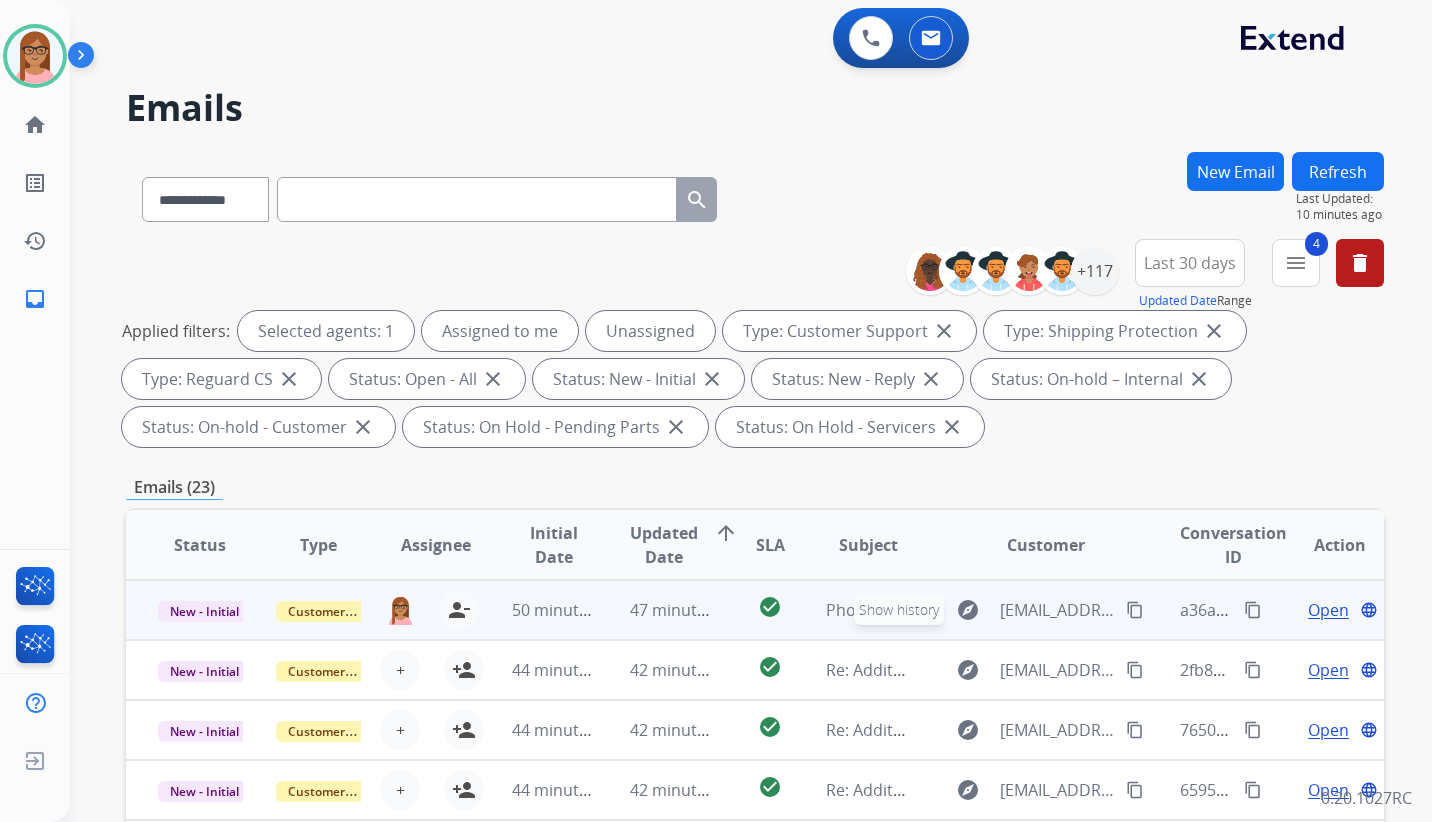 scroll, scrollTop: 2, scrollLeft: 0, axis: vertical 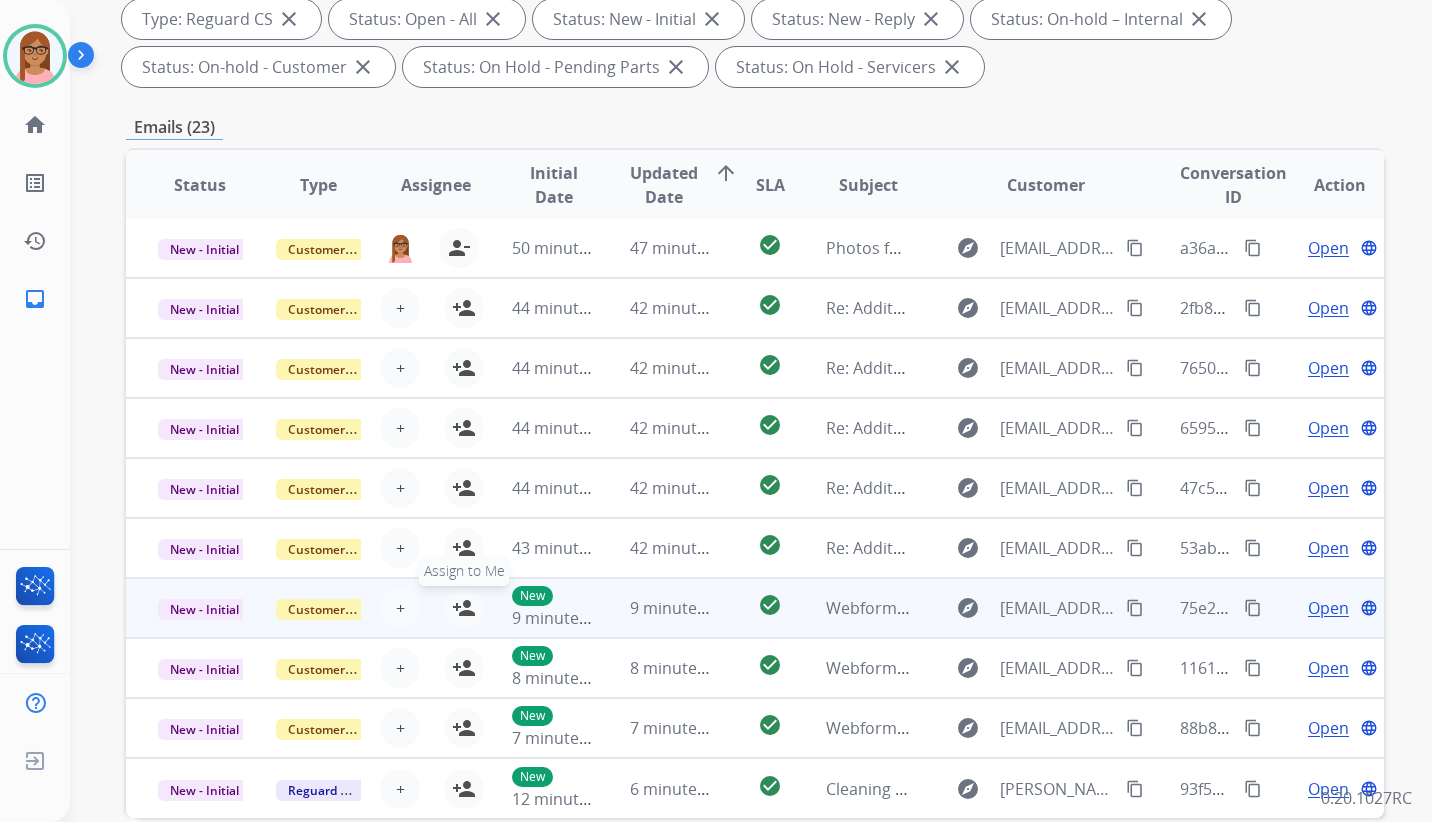 click on "person_add" at bounding box center (464, 608) 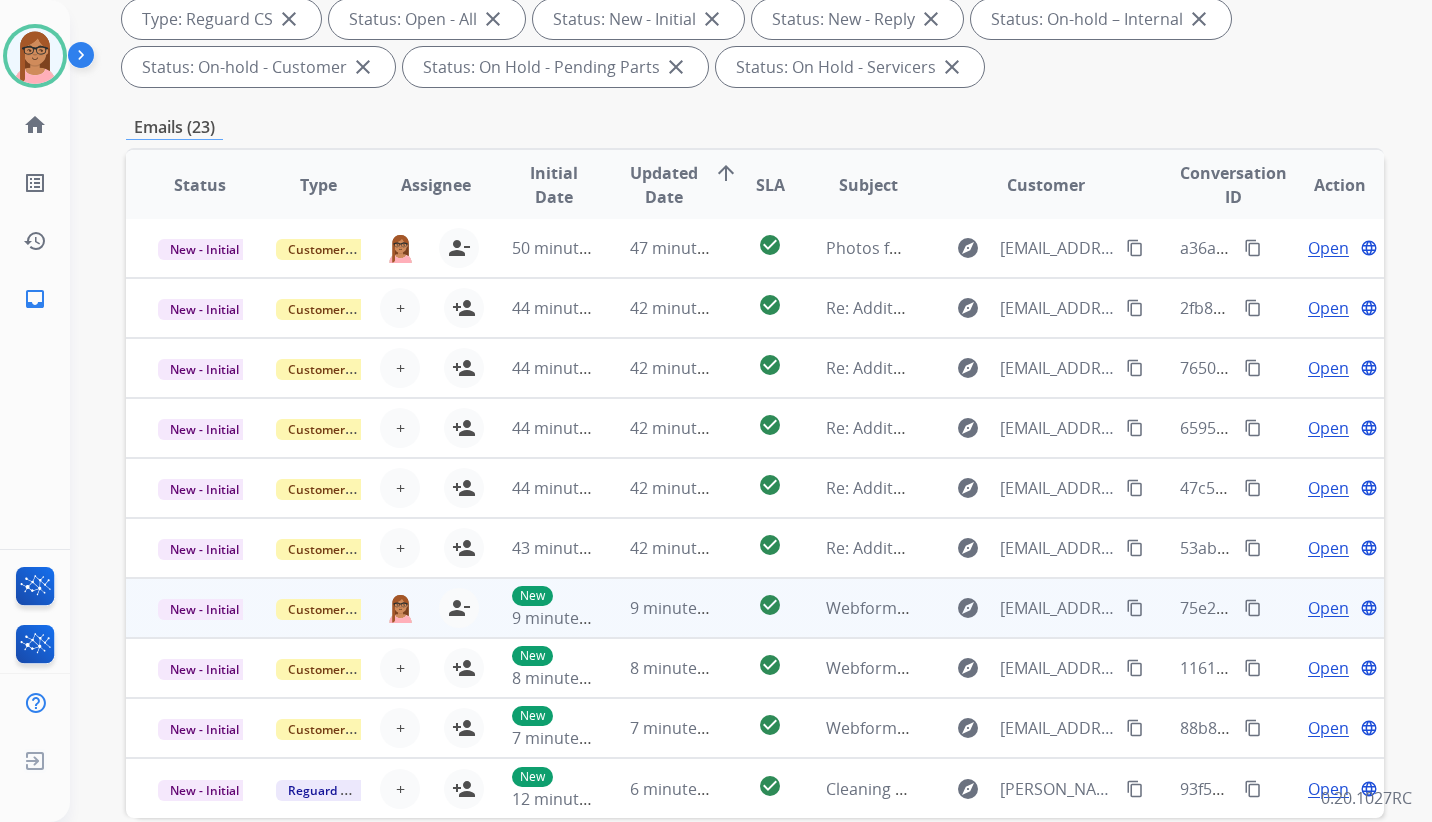 click on "Open" at bounding box center [1328, 608] 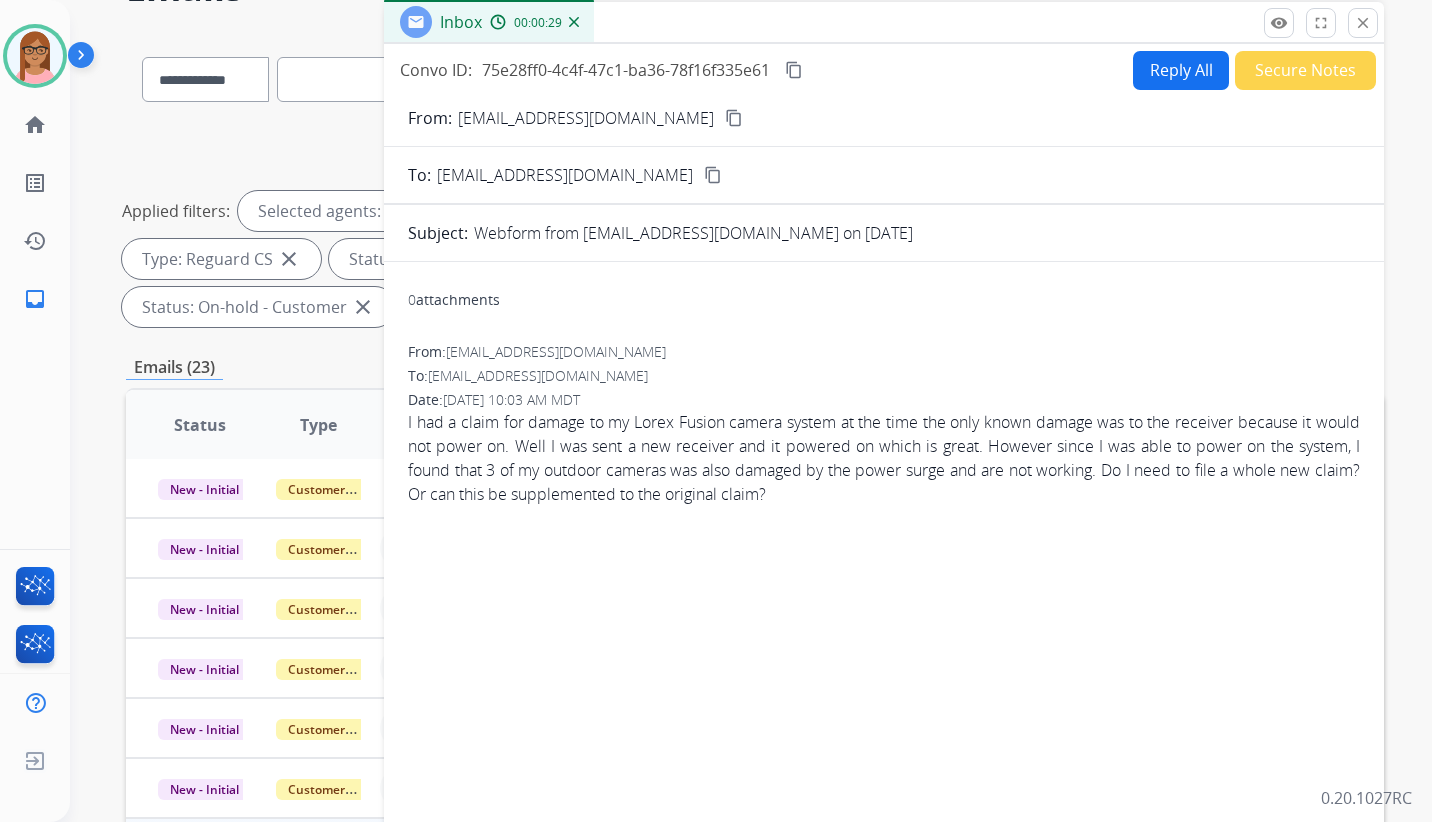 scroll, scrollTop: 0, scrollLeft: 0, axis: both 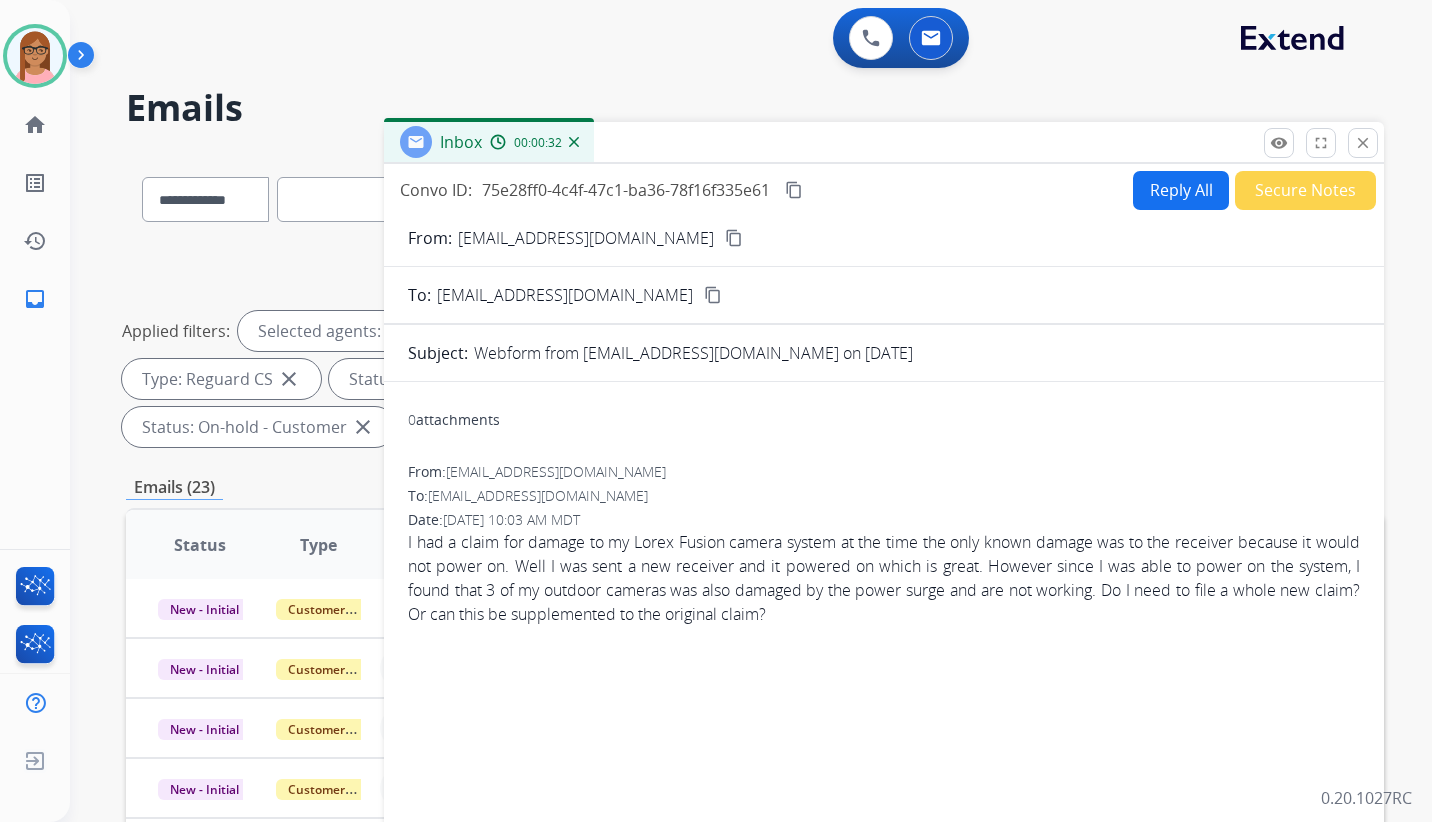 click on "content_copy" at bounding box center (734, 238) 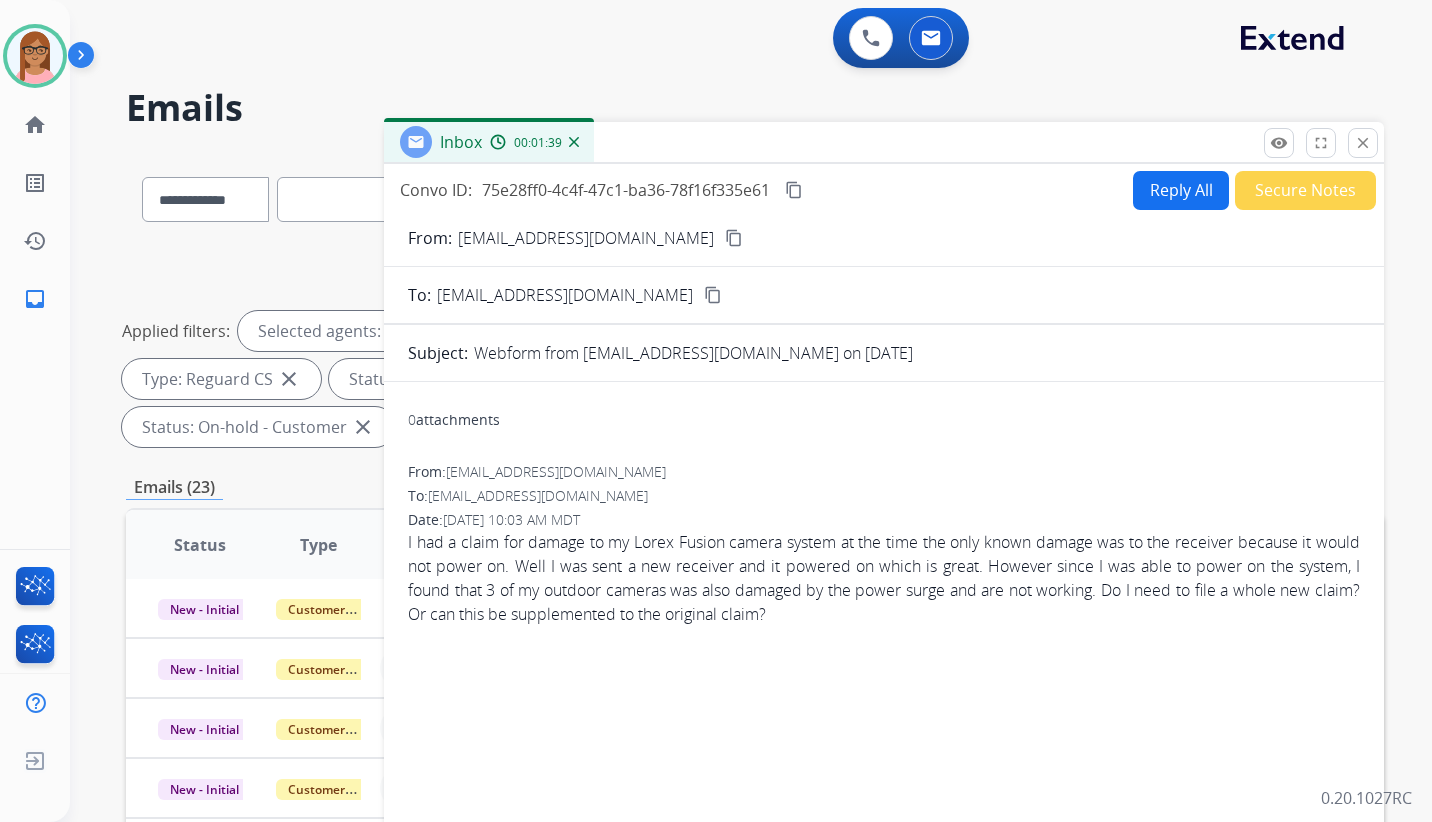 click on "Reply All" at bounding box center [1181, 190] 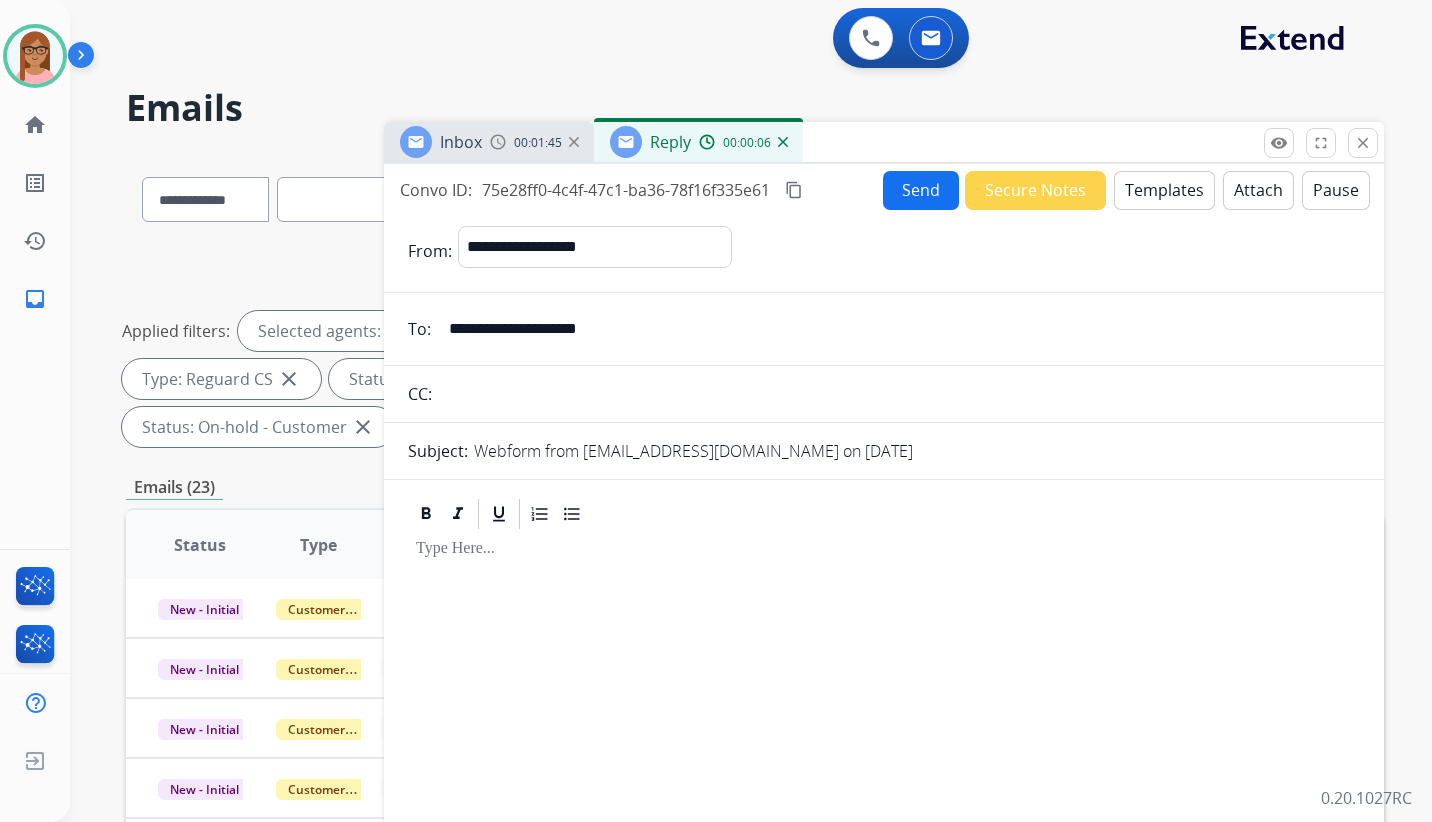 click on "Send" at bounding box center (921, 190) 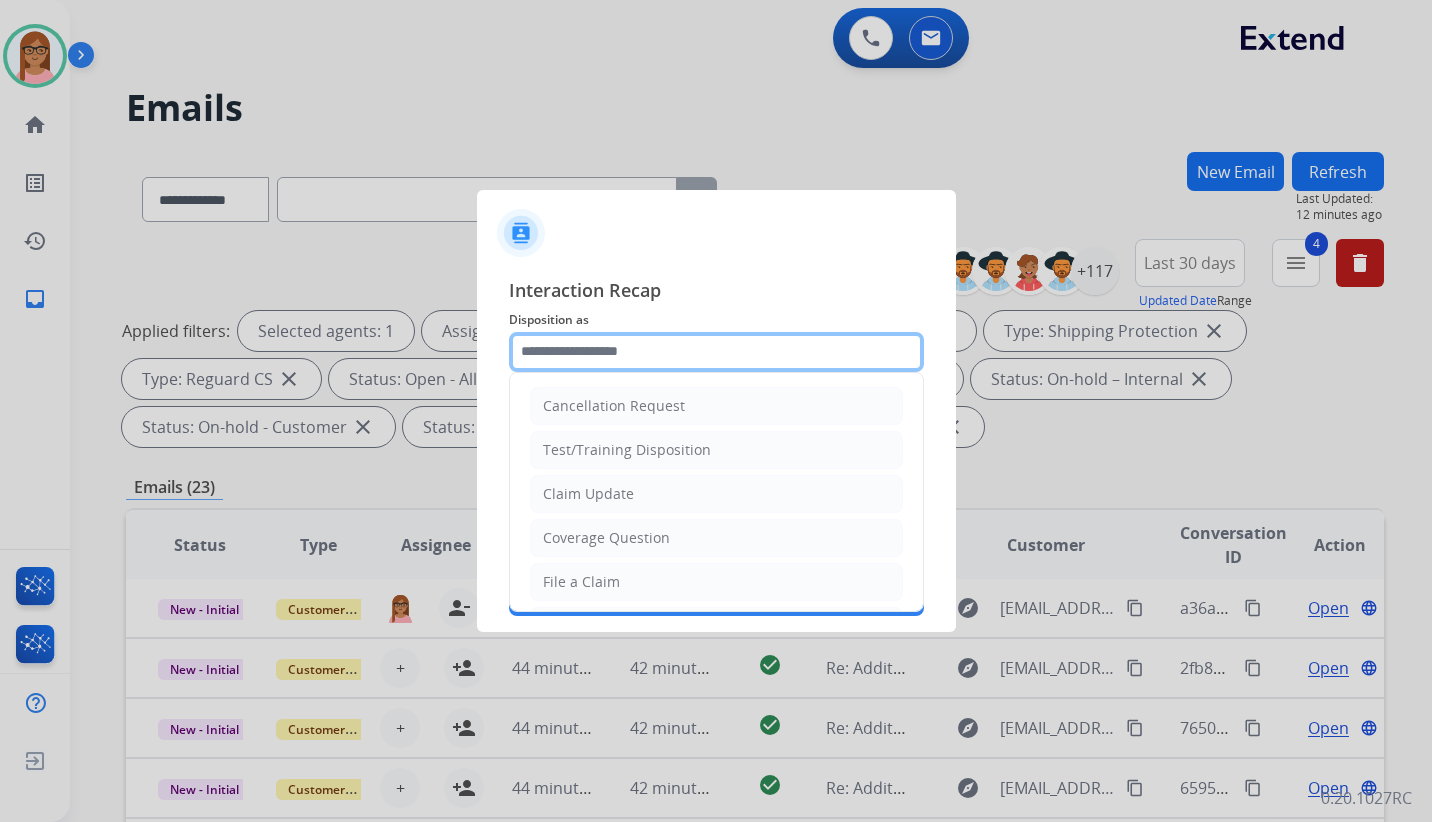 click 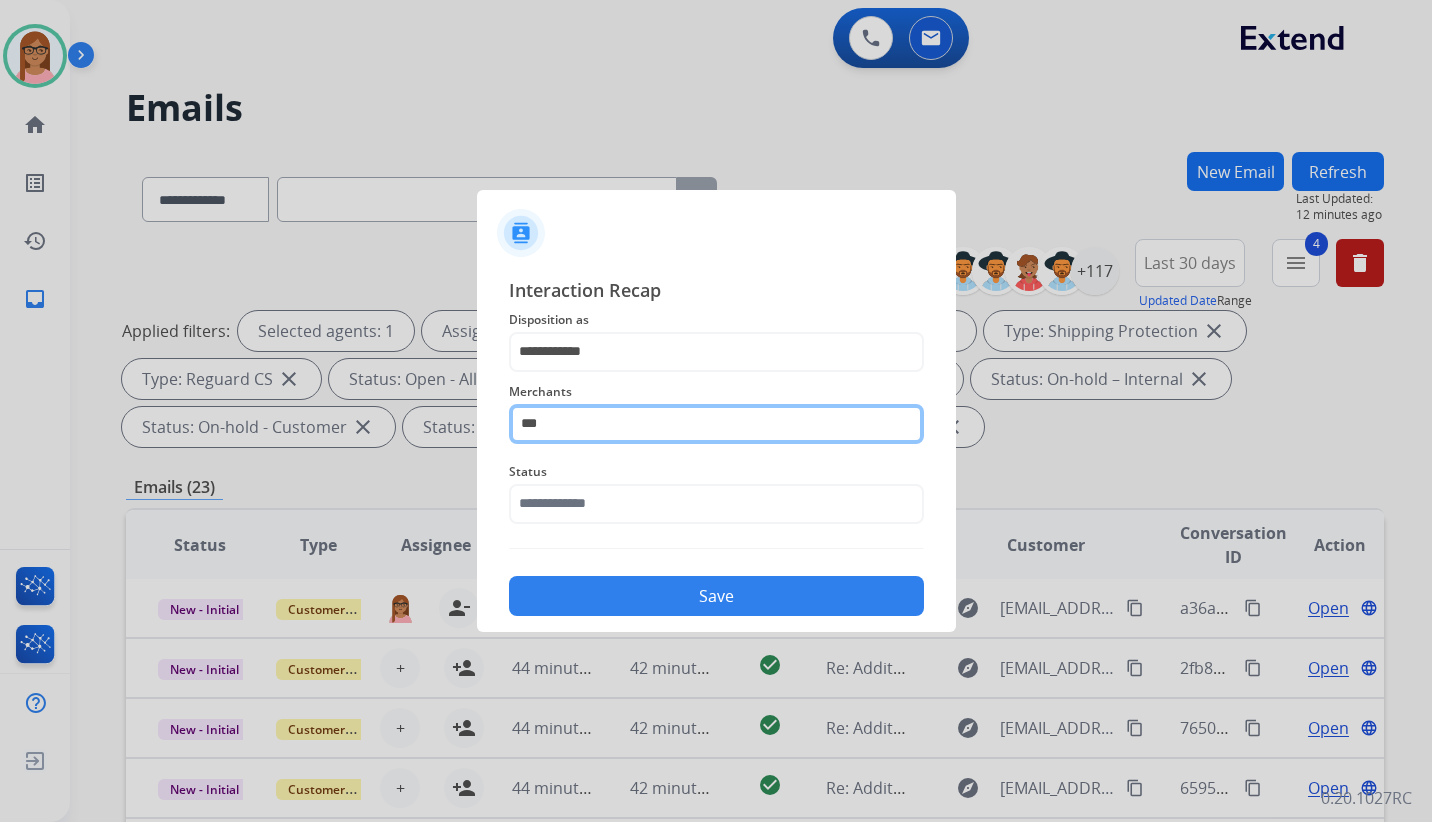 click on "***" 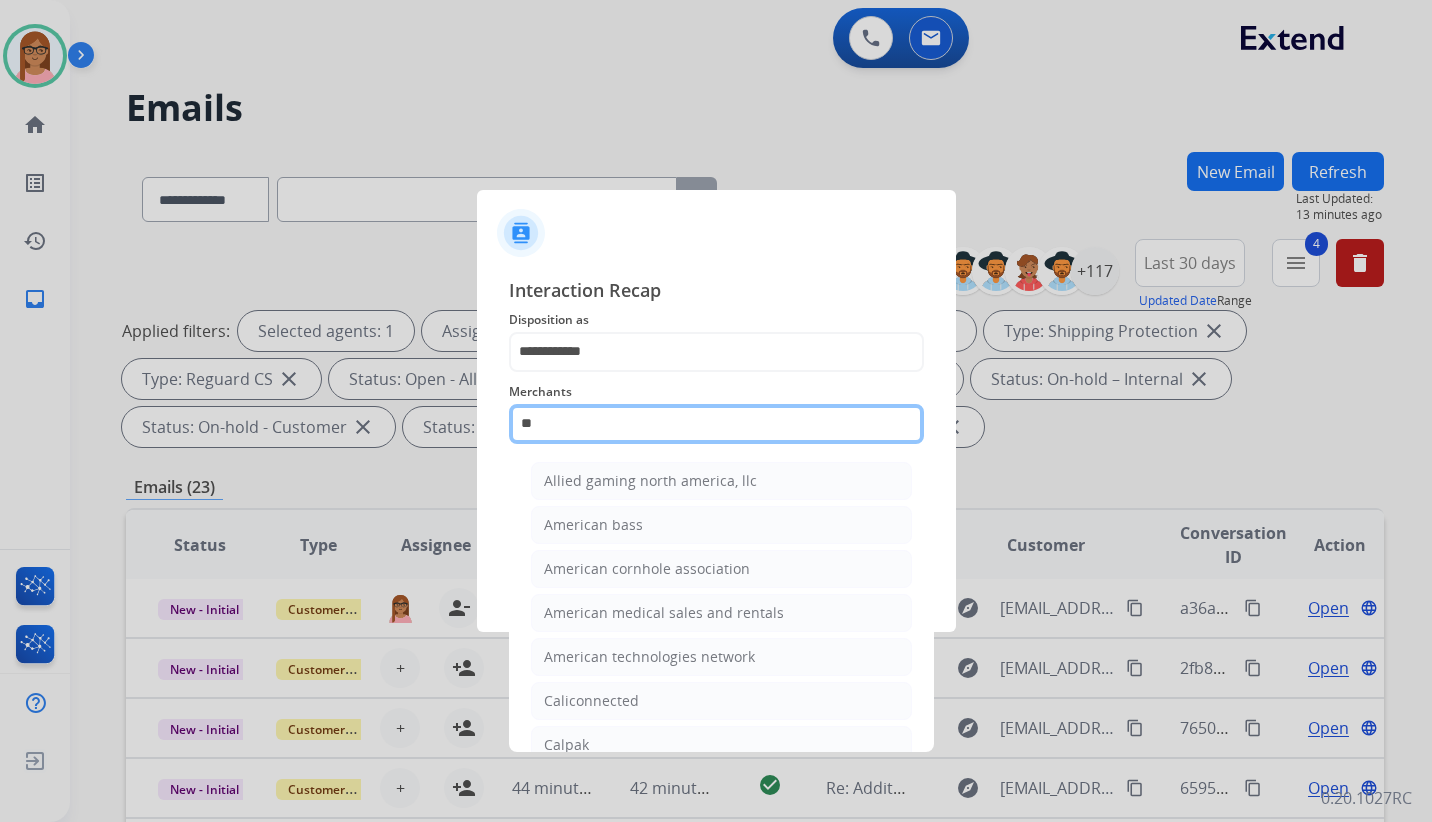type on "*" 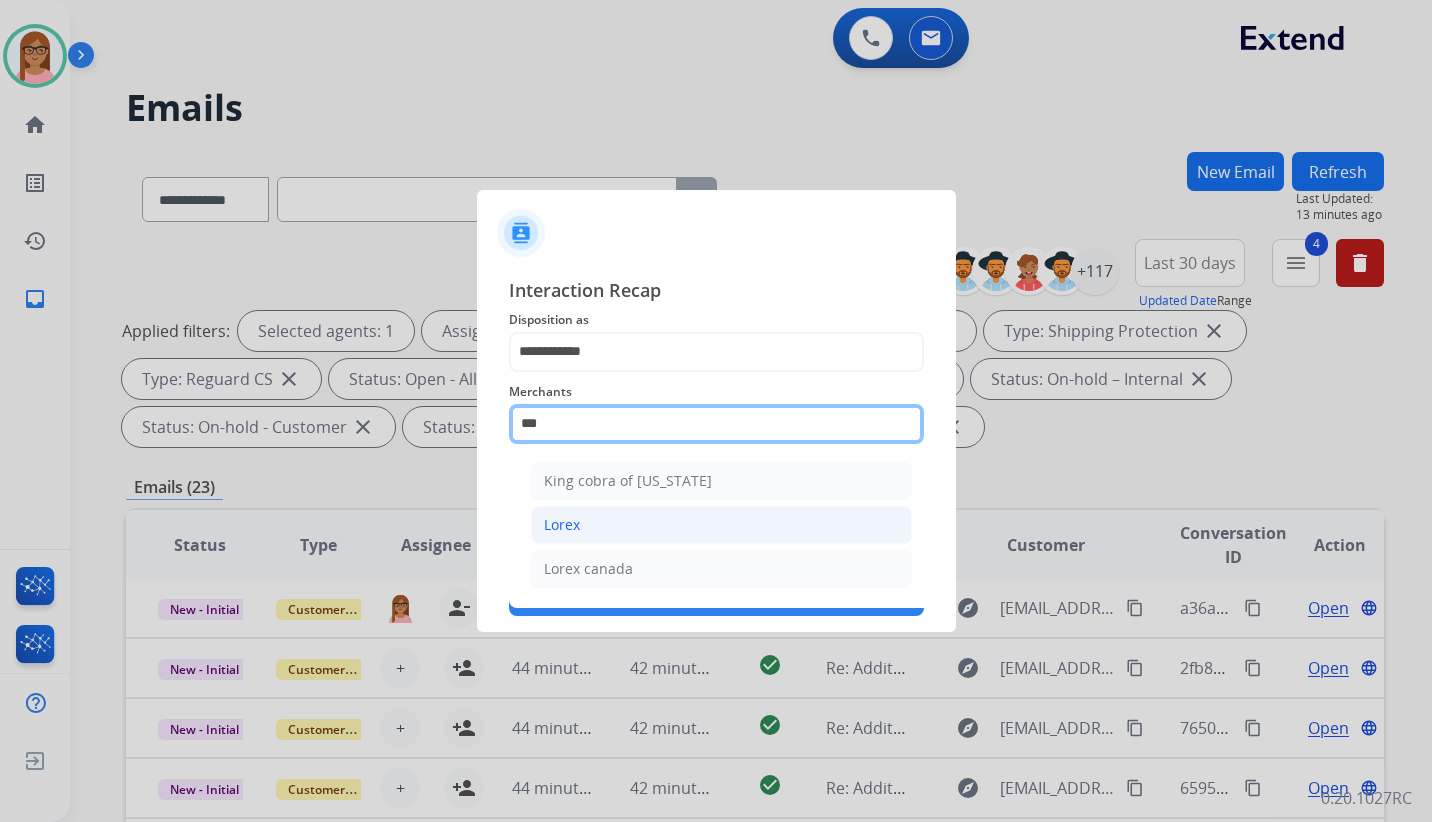 type on "***" 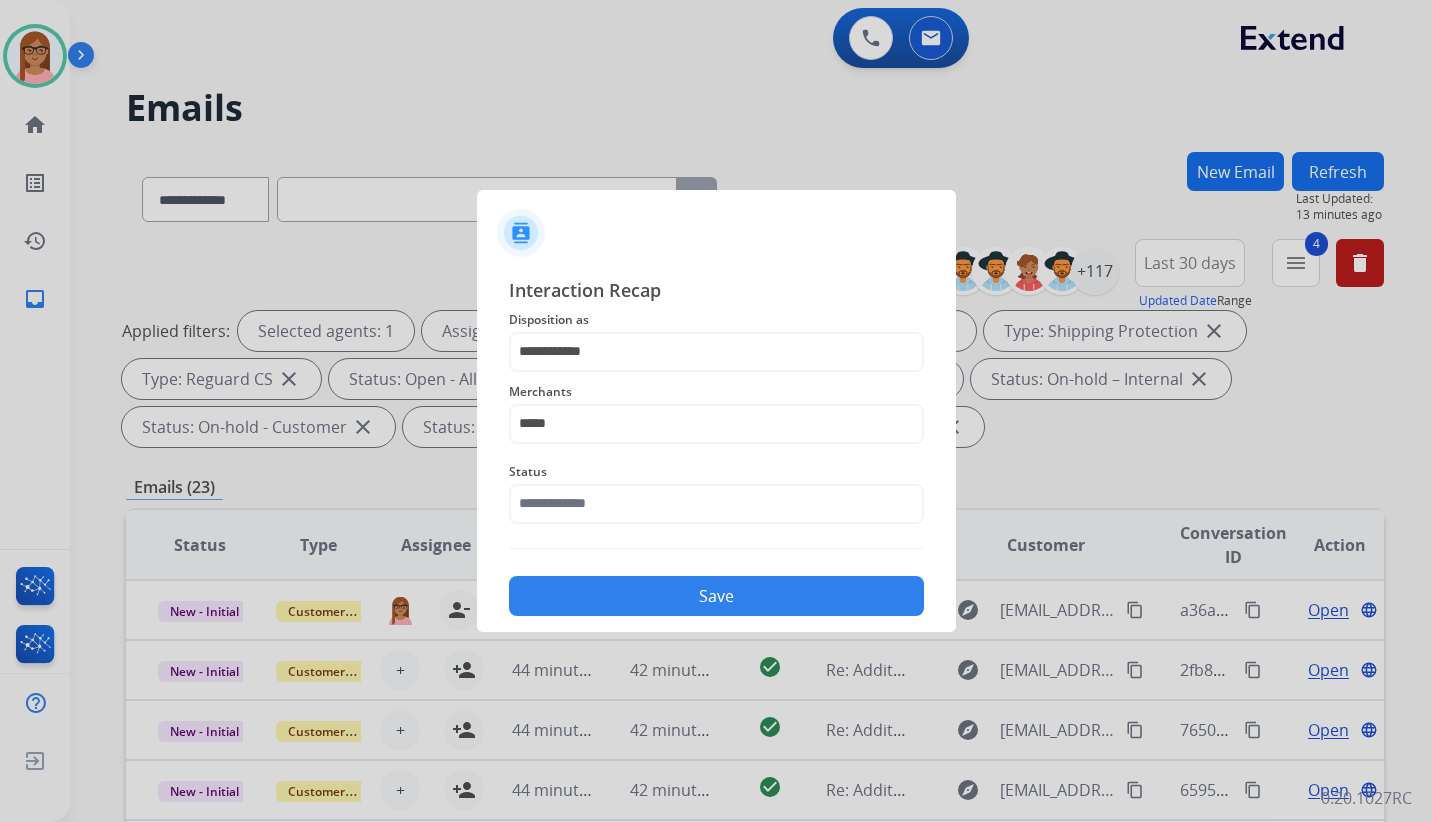 scroll, scrollTop: 0, scrollLeft: 0, axis: both 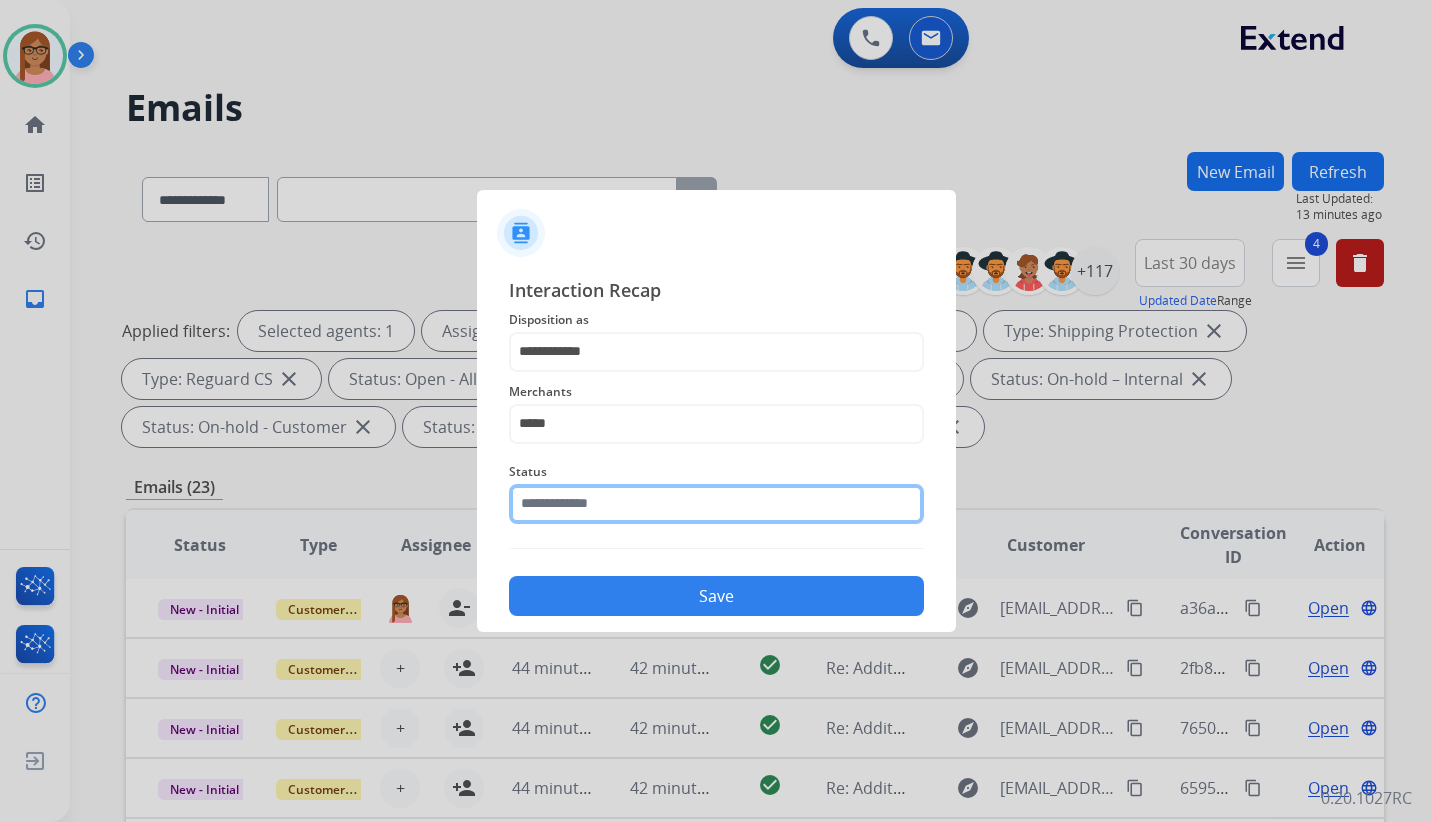 click 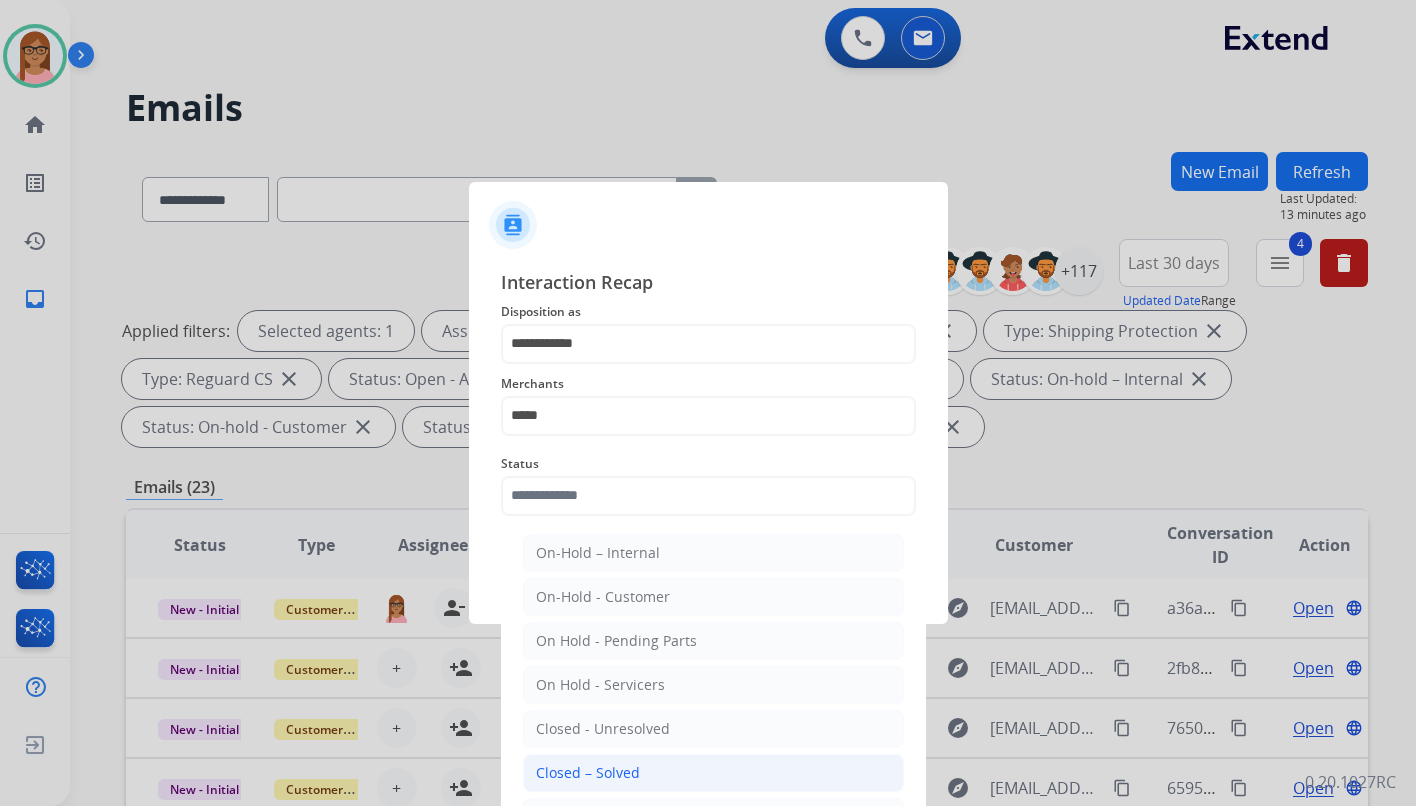 click on "Closed – Solved" 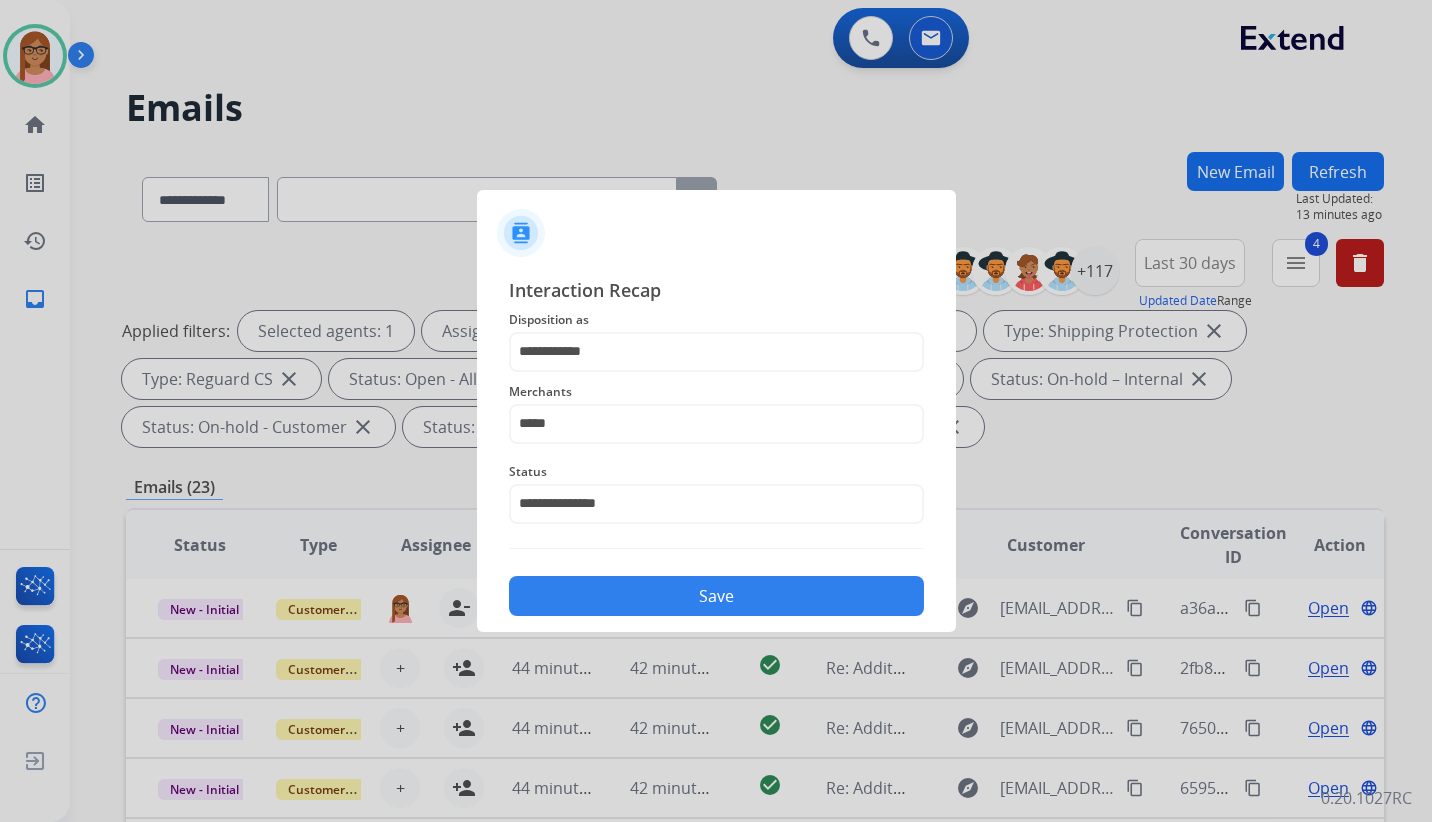 click on "Save" 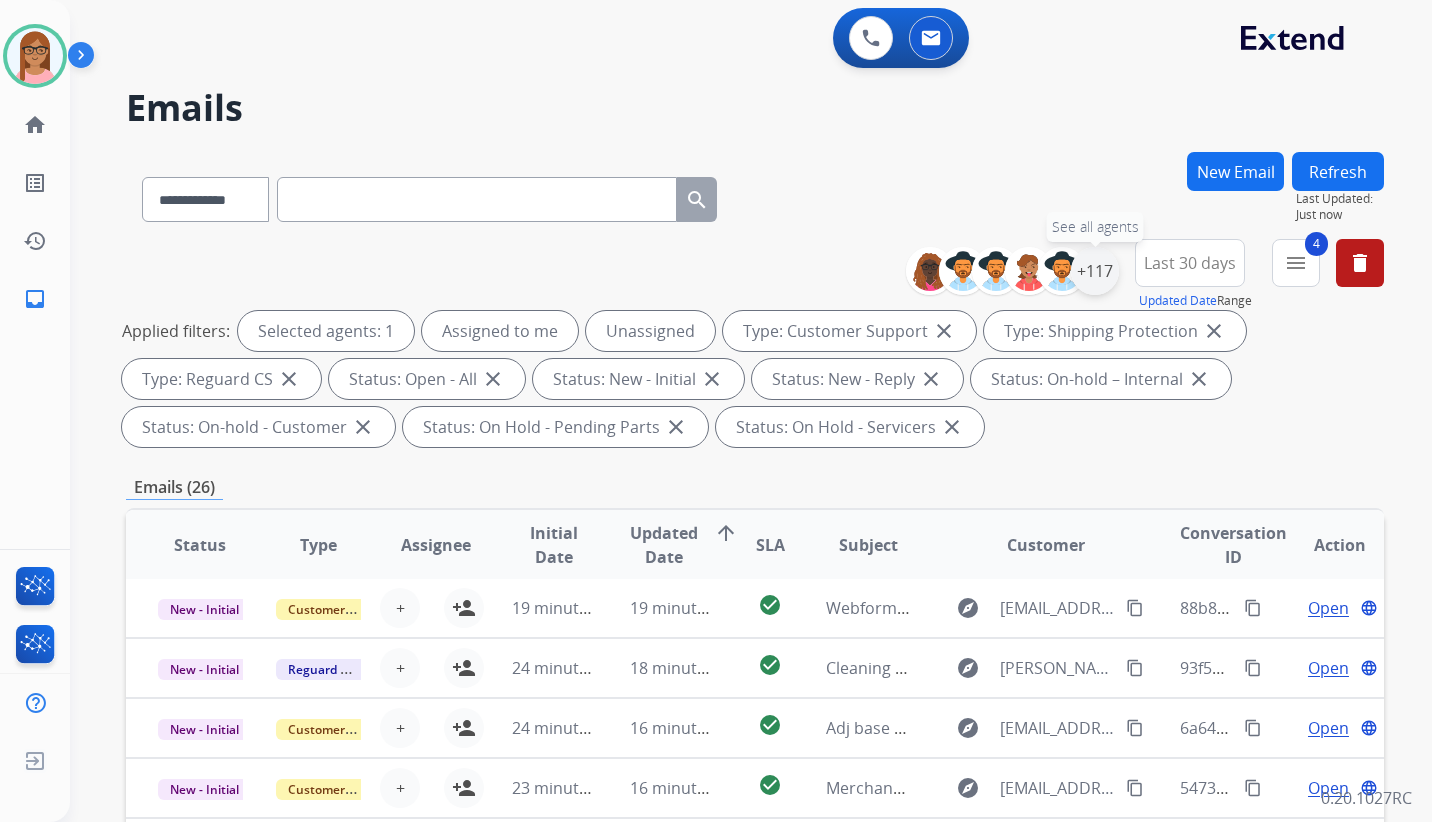 click on "+117" at bounding box center [1095, 271] 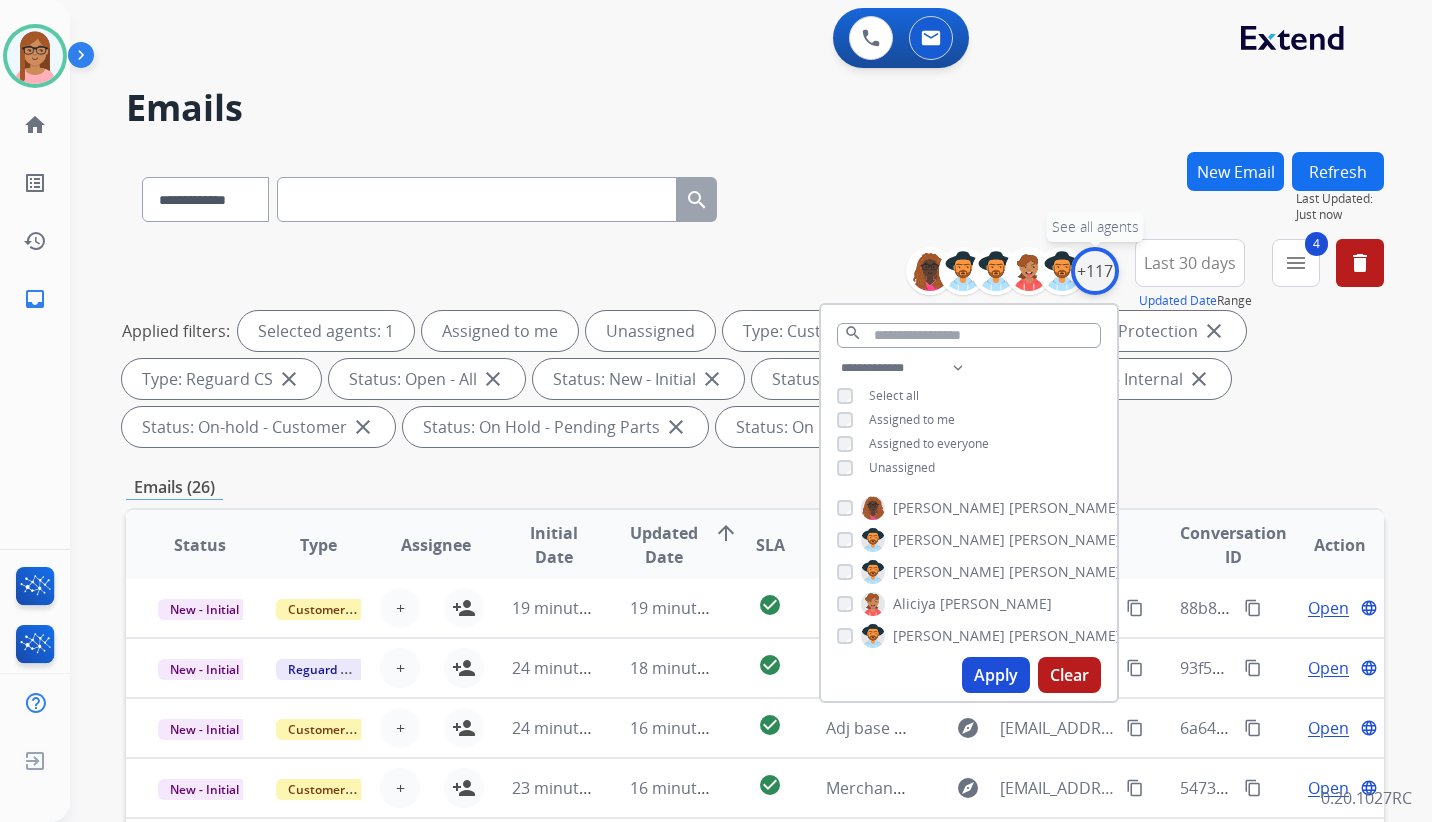 click on "+117" at bounding box center [1095, 271] 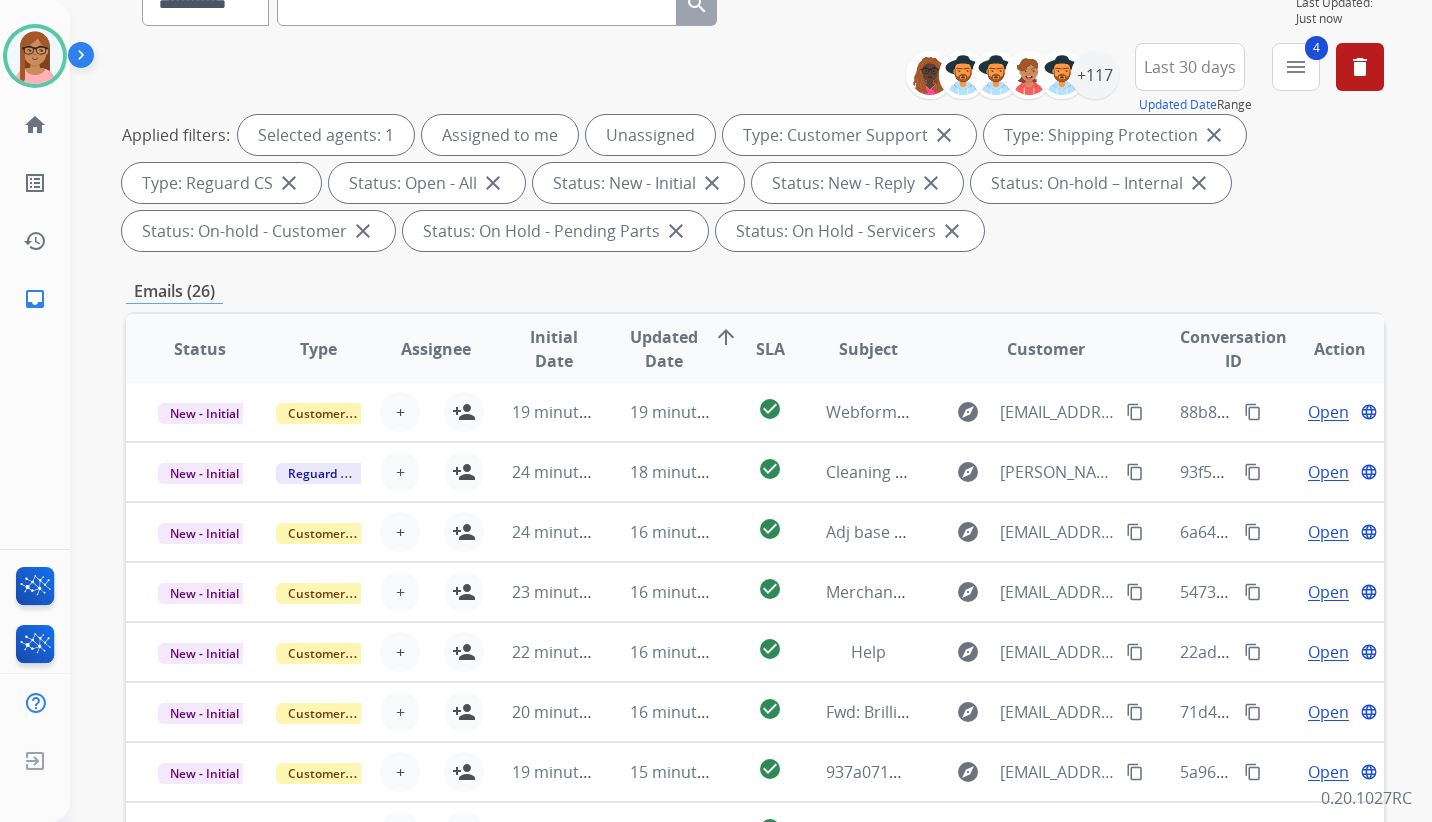 scroll, scrollTop: 460, scrollLeft: 0, axis: vertical 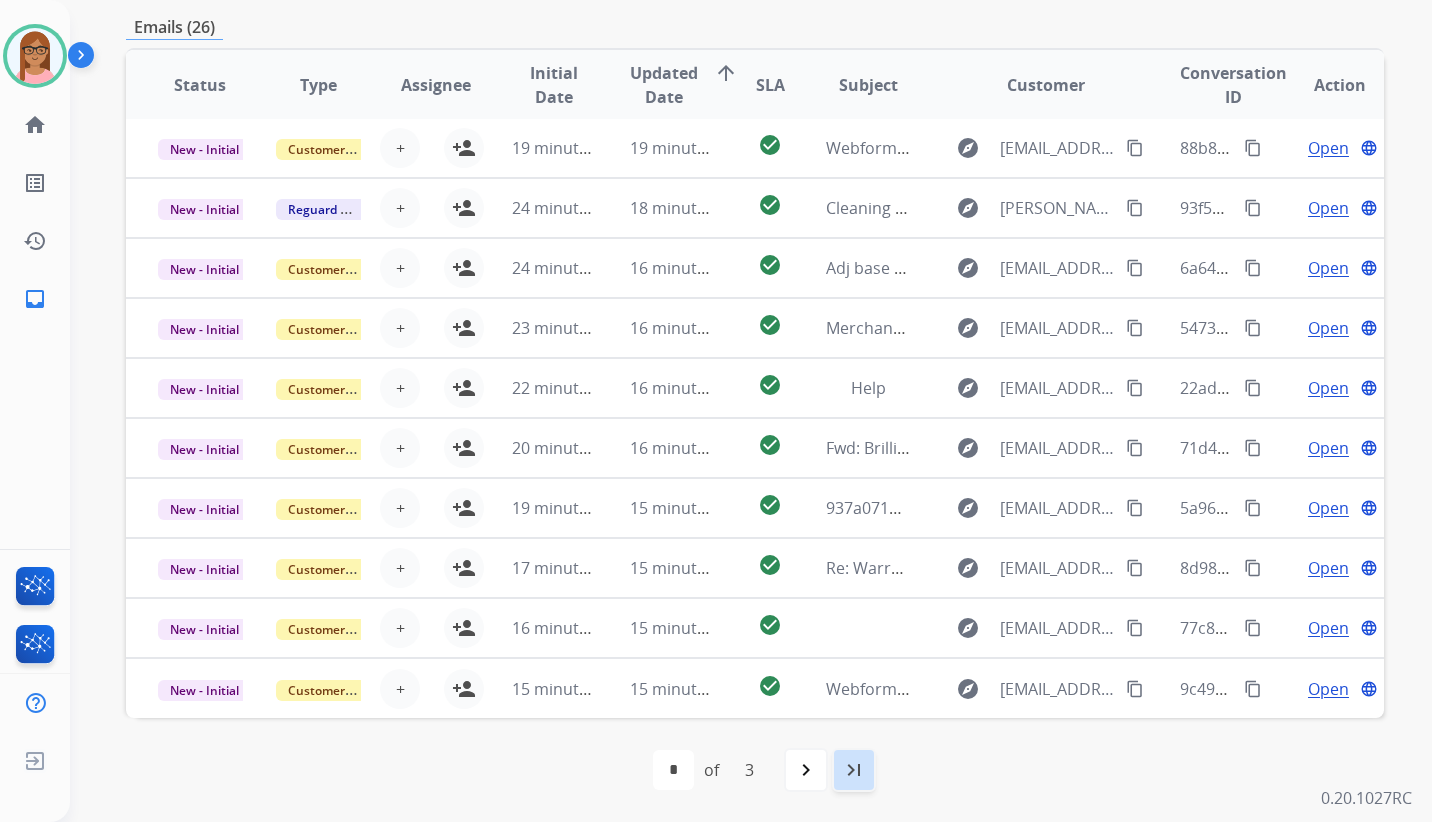 click on "last_page" at bounding box center (854, 770) 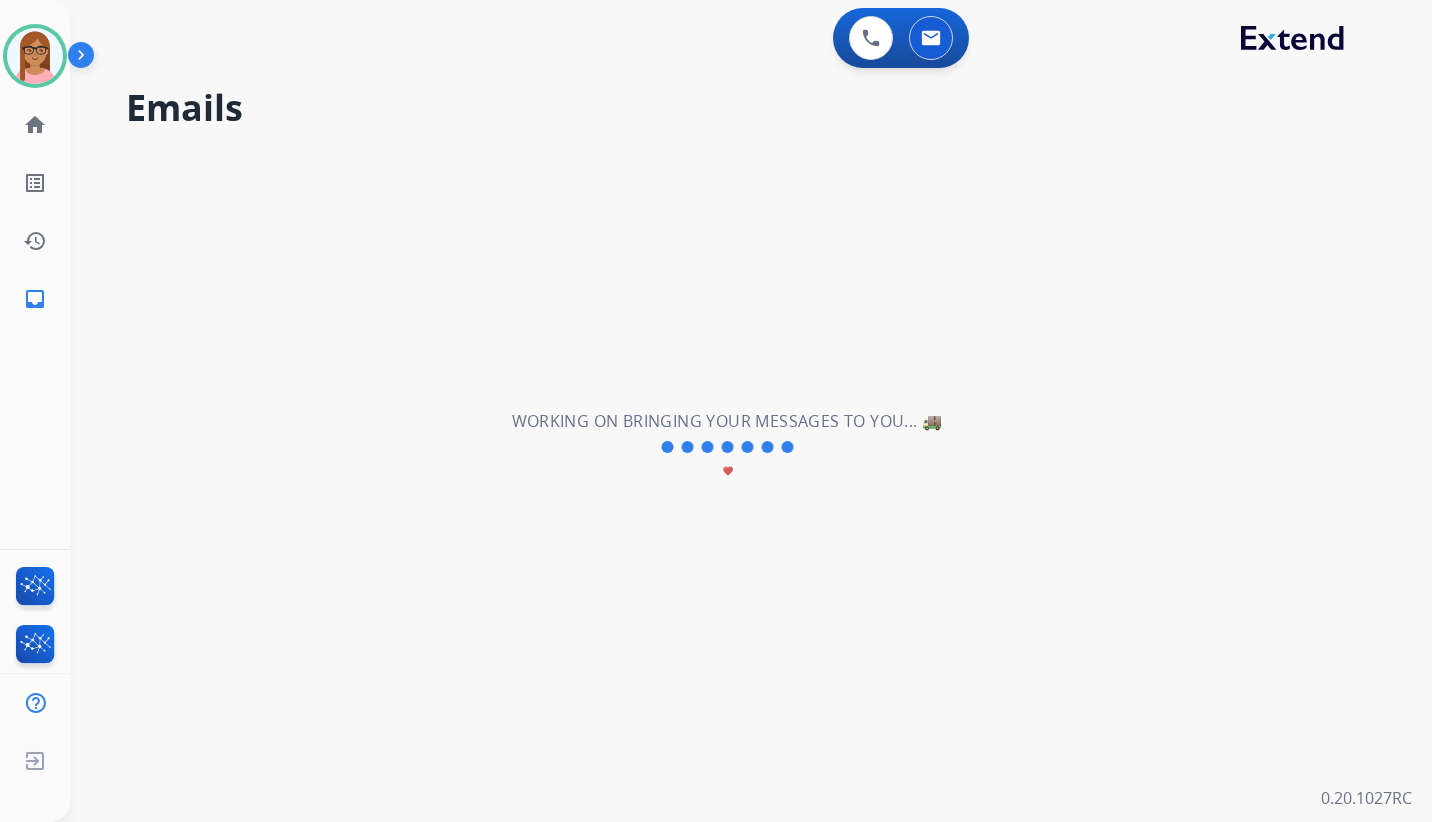 scroll, scrollTop: 0, scrollLeft: 0, axis: both 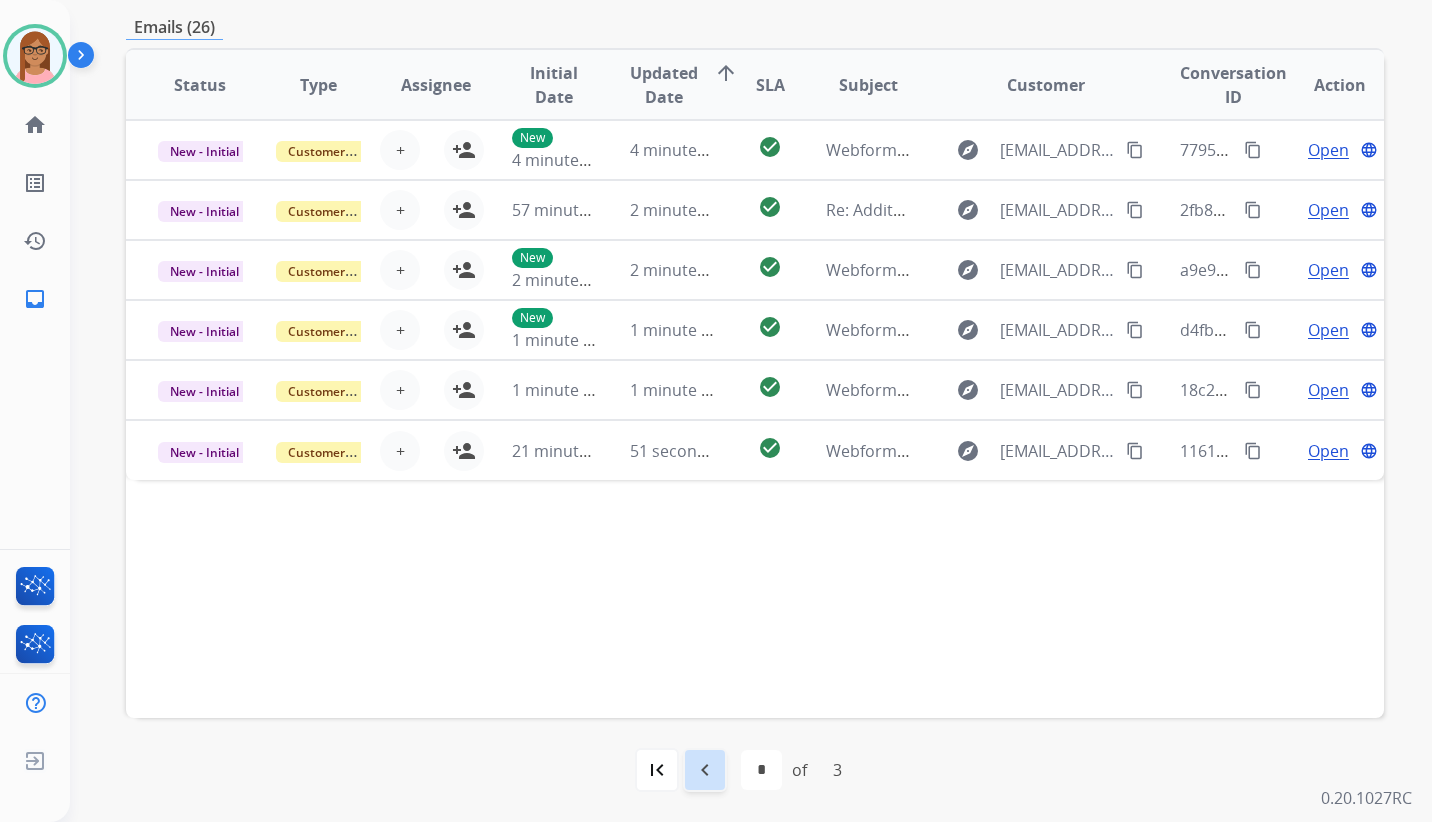click on "navigate_before" at bounding box center (705, 770) 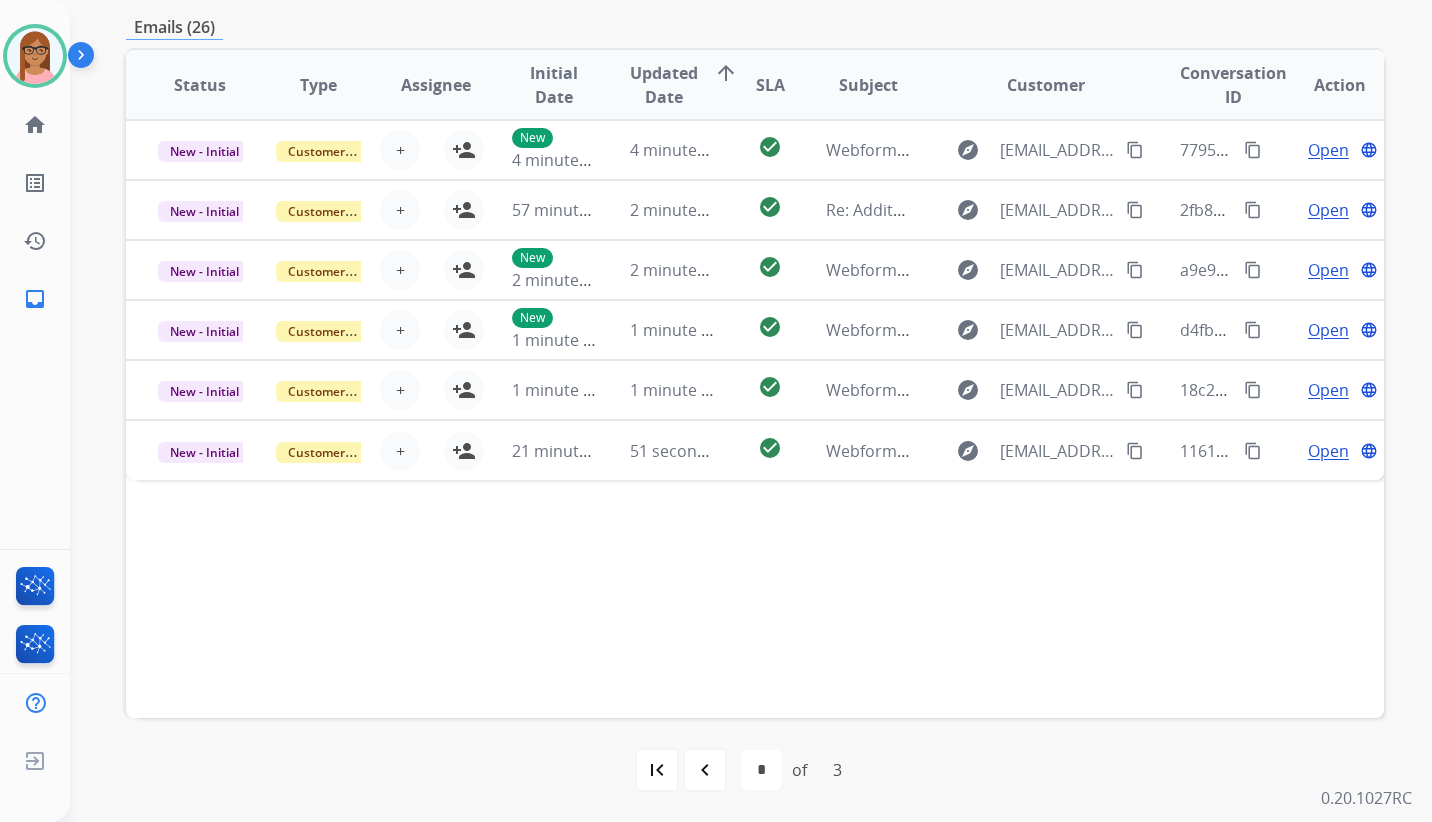 select on "*" 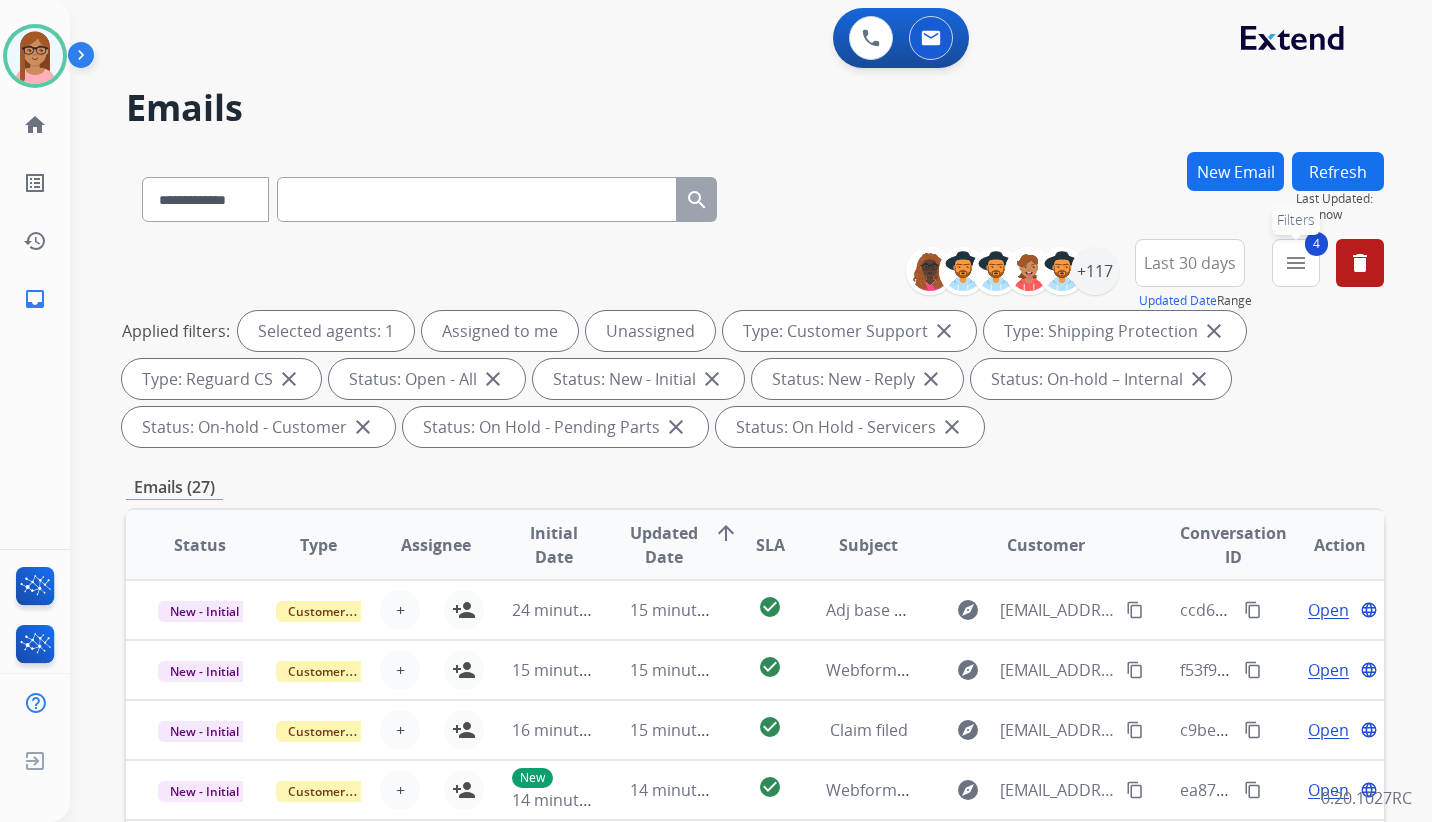 click on "4 menu  Filters" at bounding box center [1296, 263] 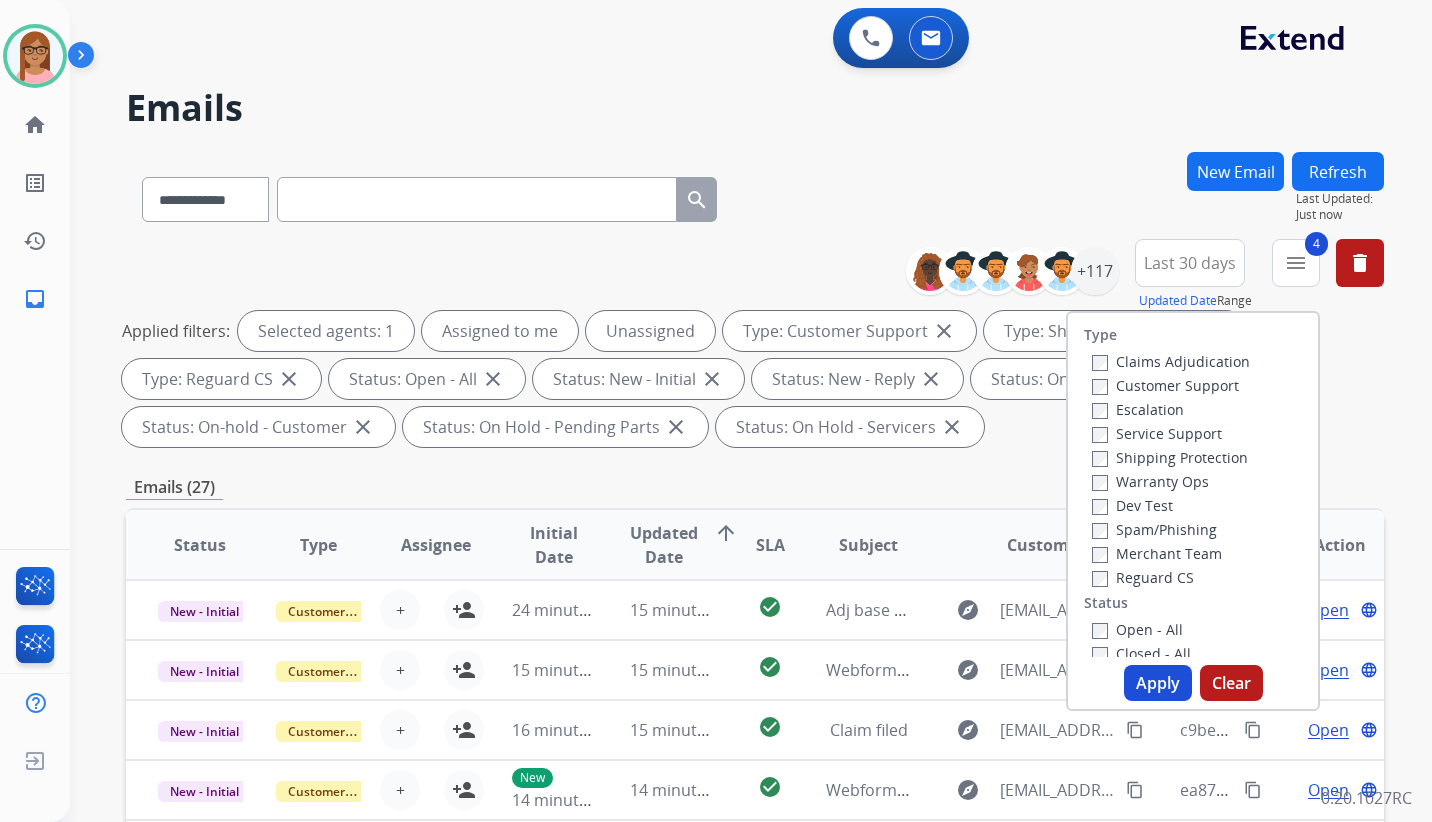 click on "Closed - All" at bounding box center (1141, 653) 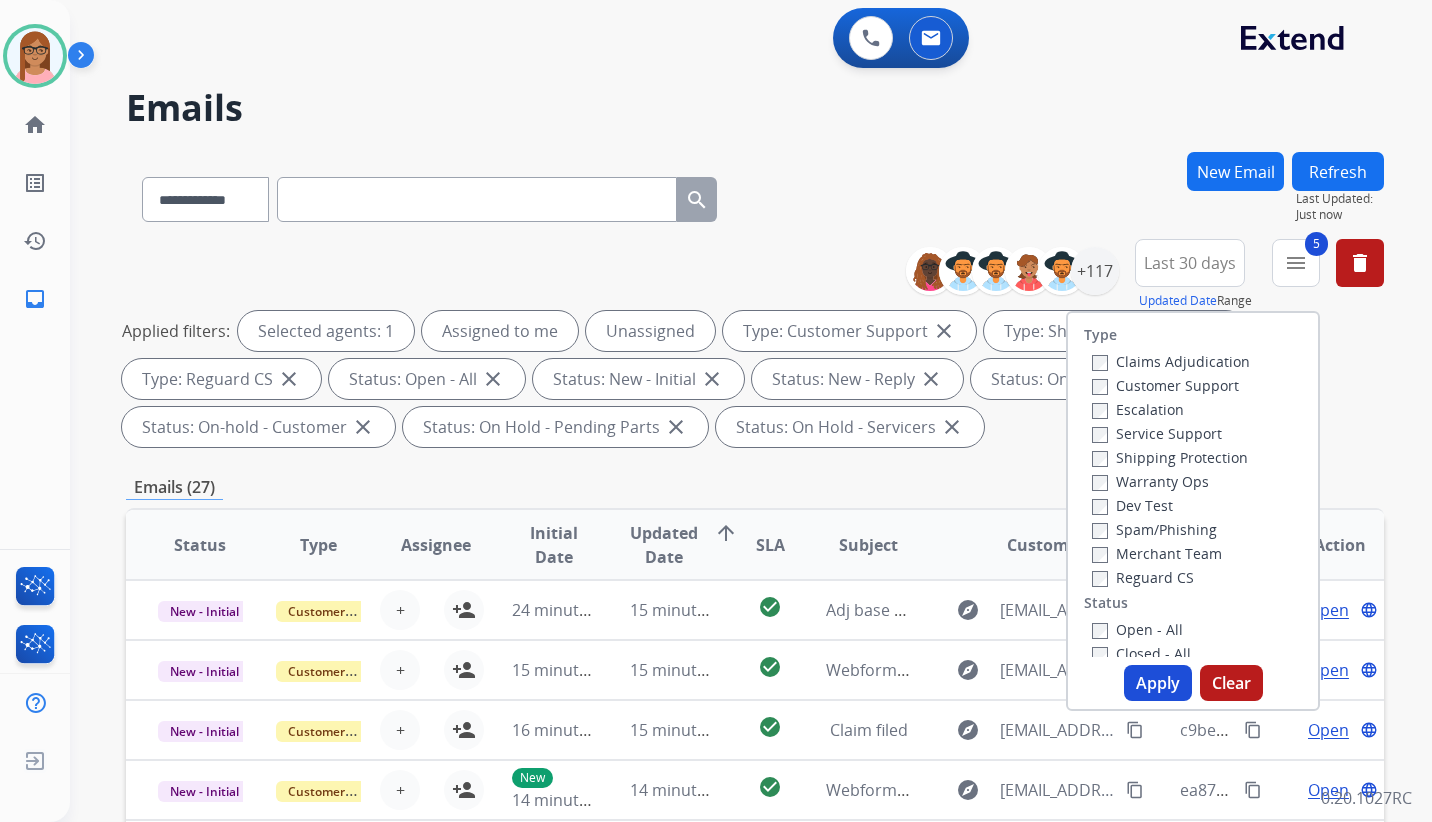 click on "Apply" at bounding box center [1158, 683] 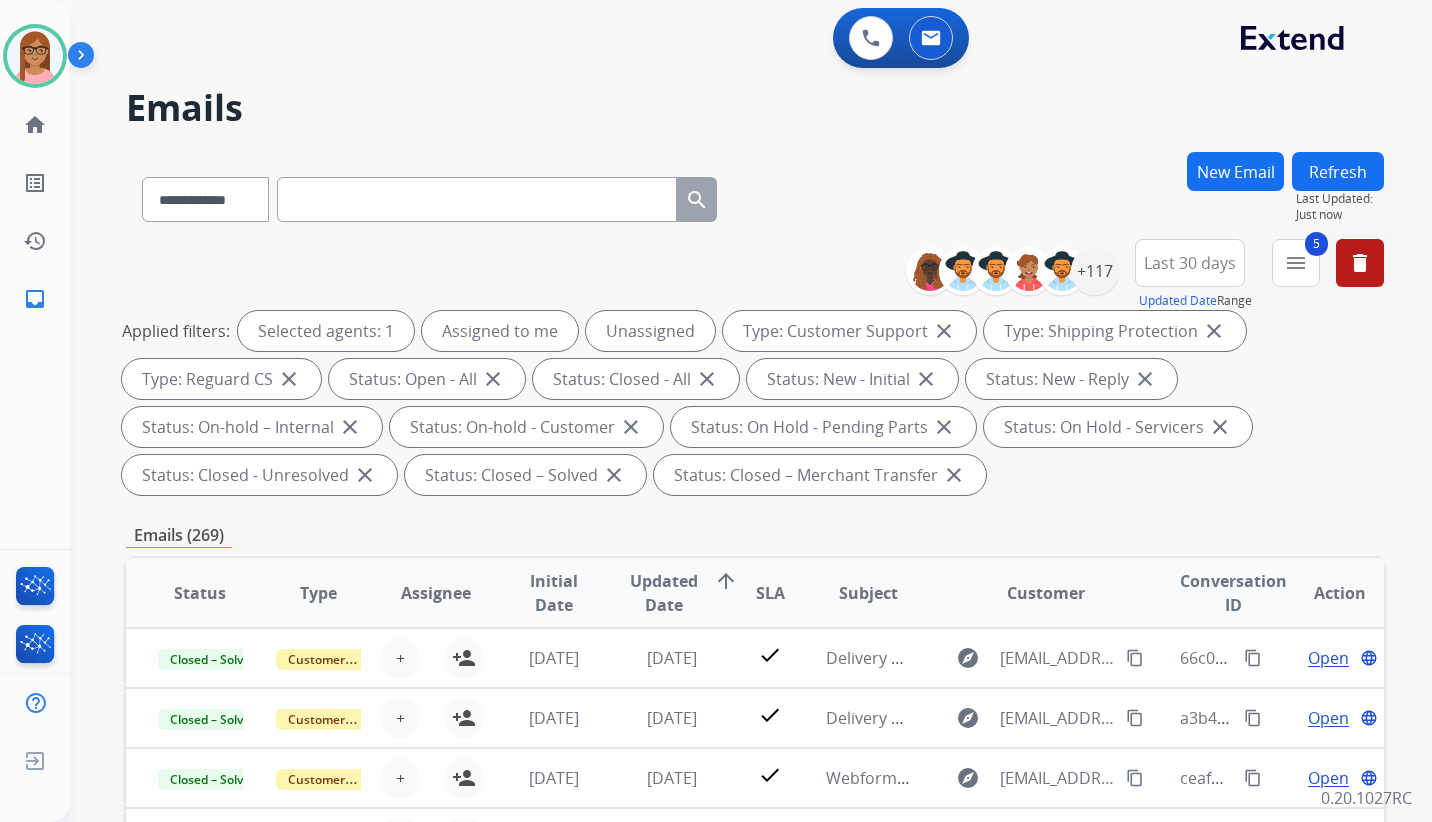 scroll, scrollTop: 2, scrollLeft: 0, axis: vertical 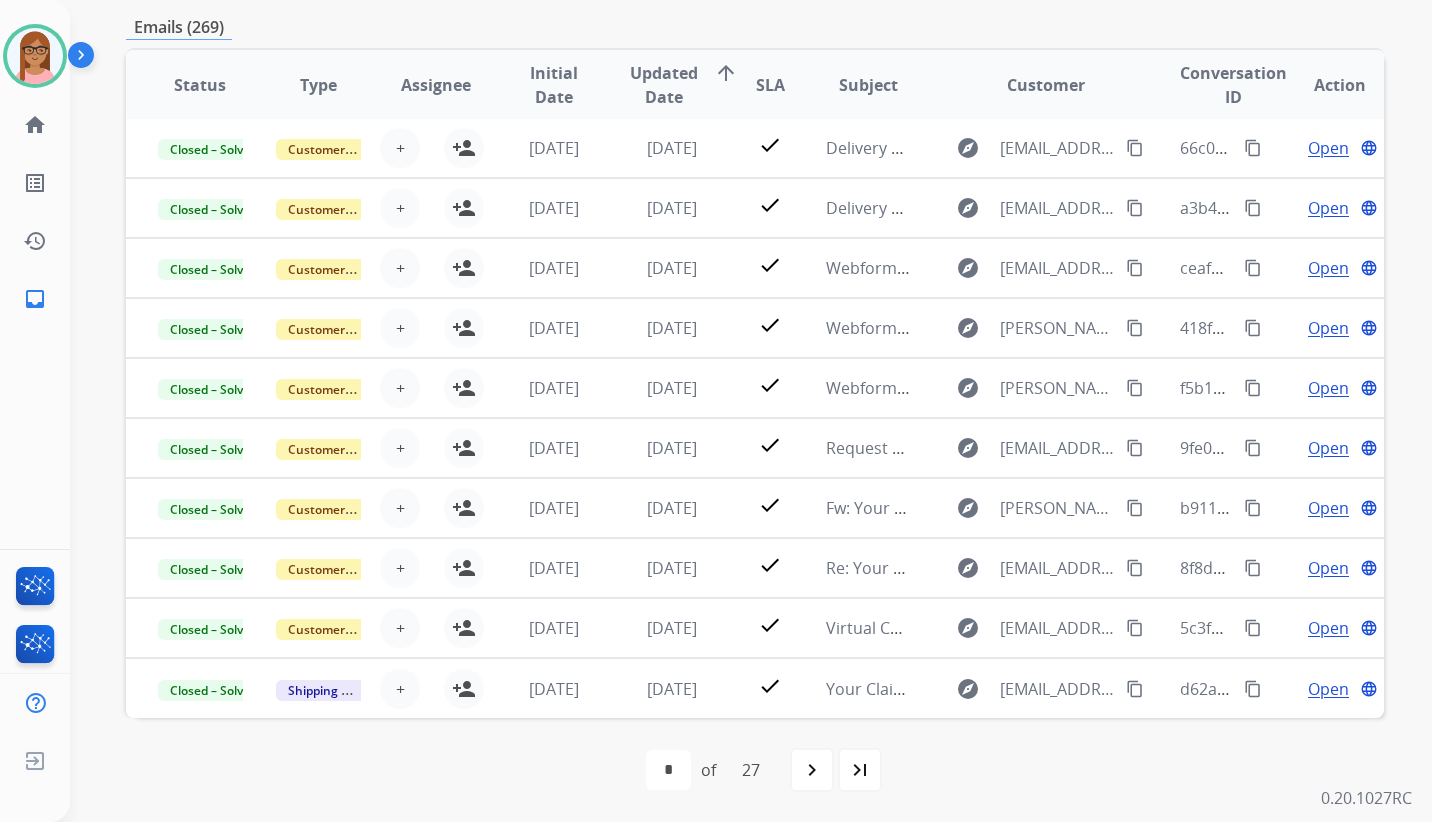 click on "arrow_upward" at bounding box center (726, 73) 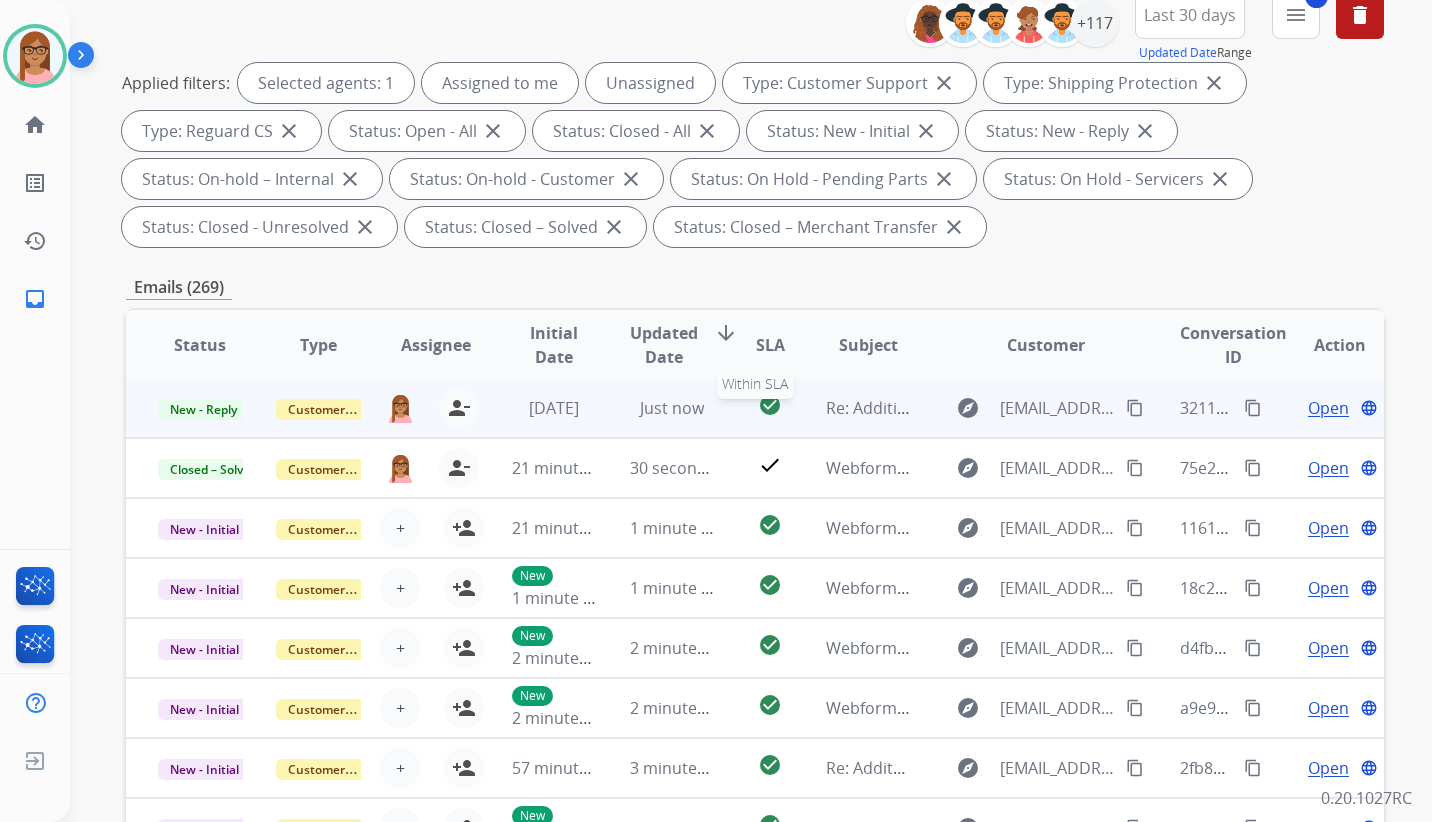 scroll, scrollTop: 300, scrollLeft: 0, axis: vertical 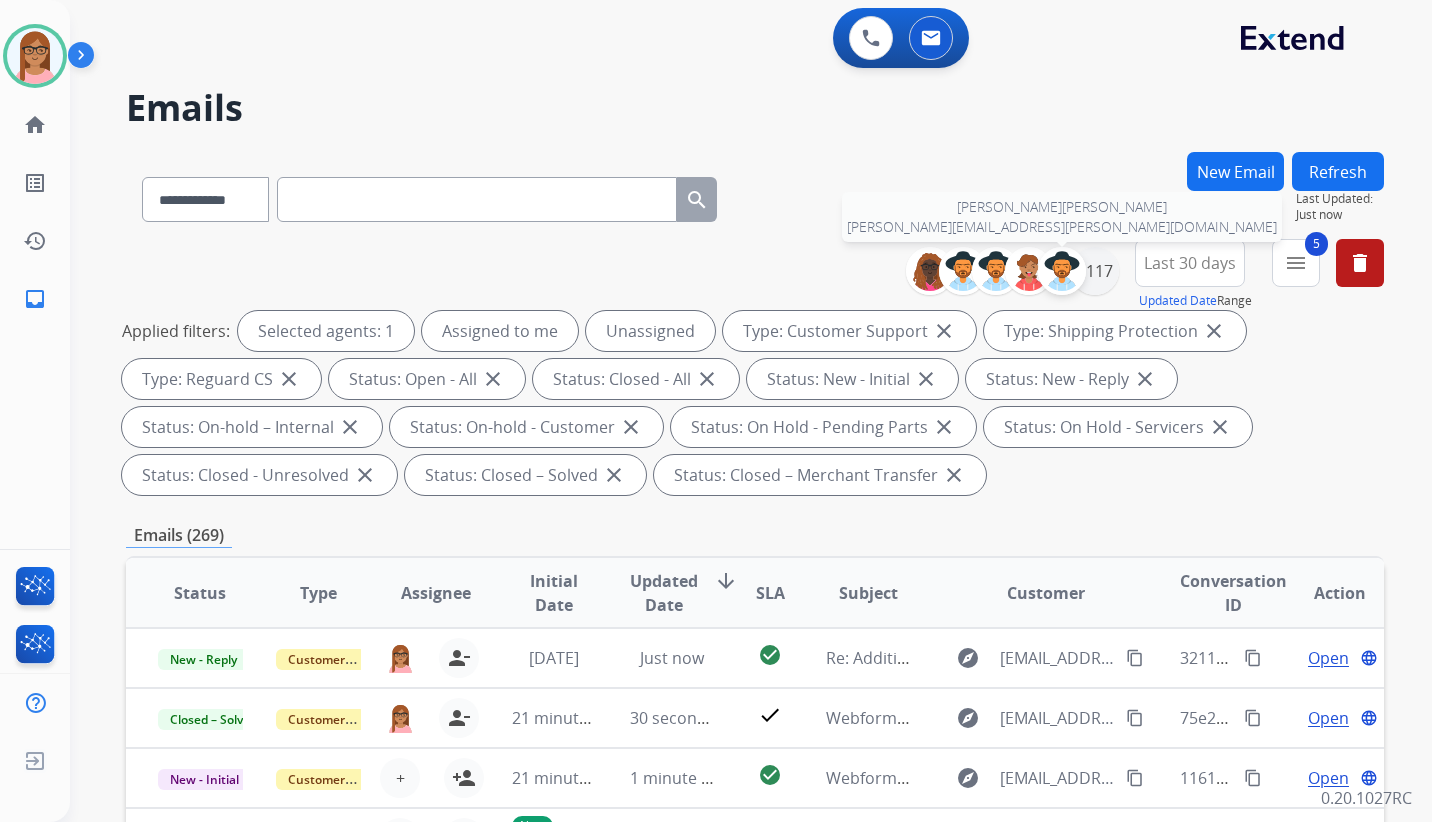 click at bounding box center [1062, 271] 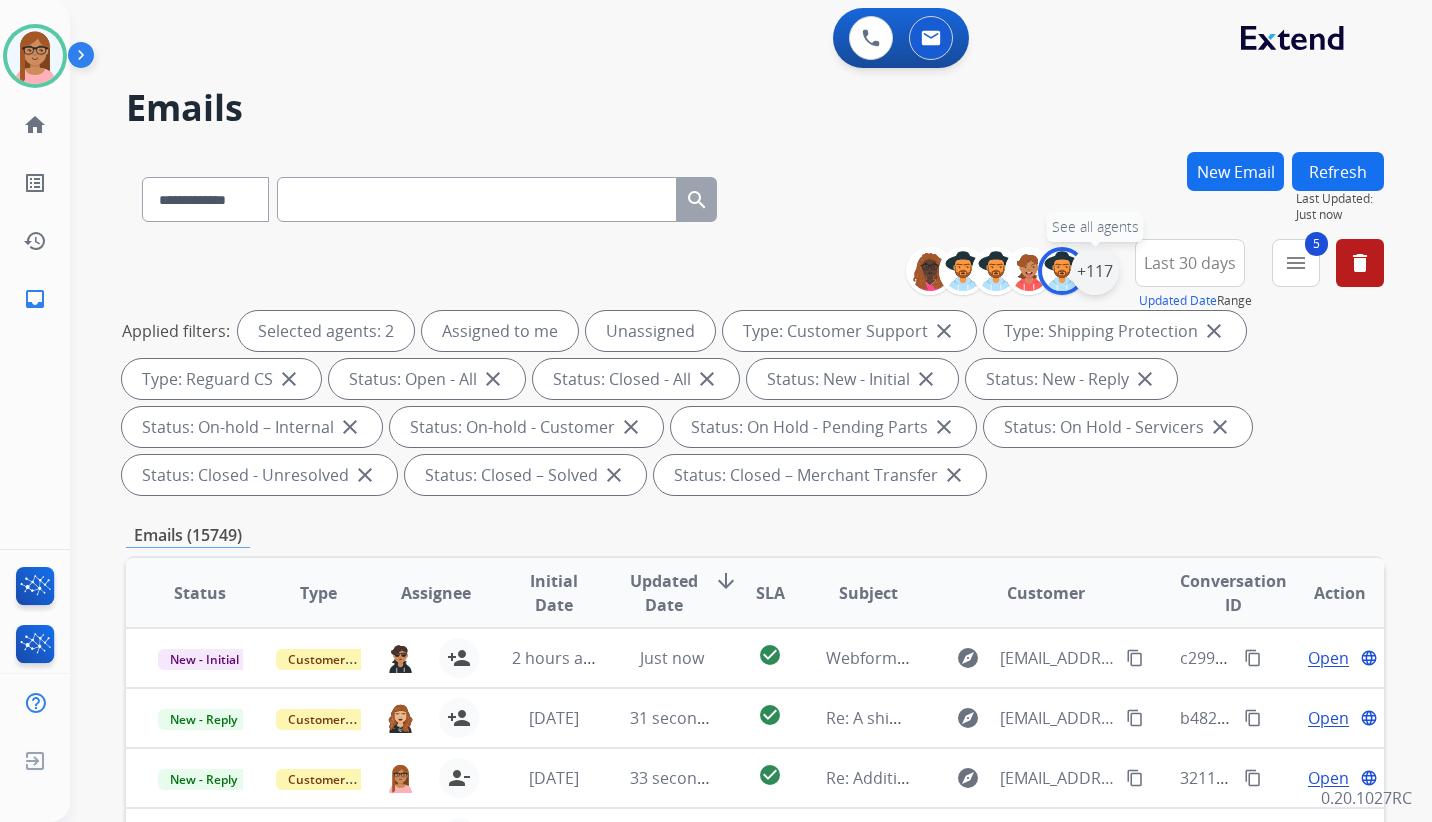 click on "+117" at bounding box center [1095, 271] 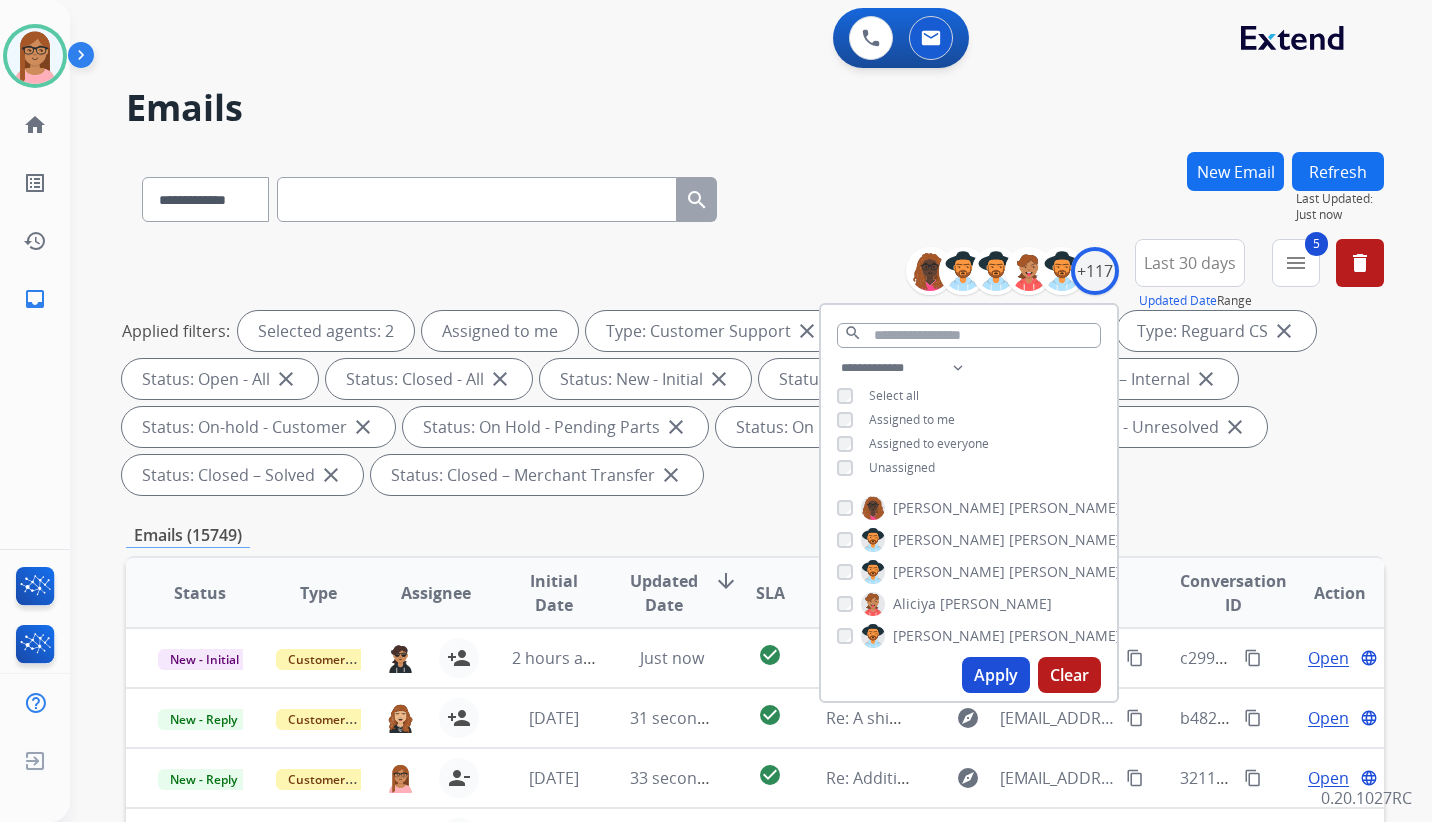 click on "Apply" at bounding box center [996, 675] 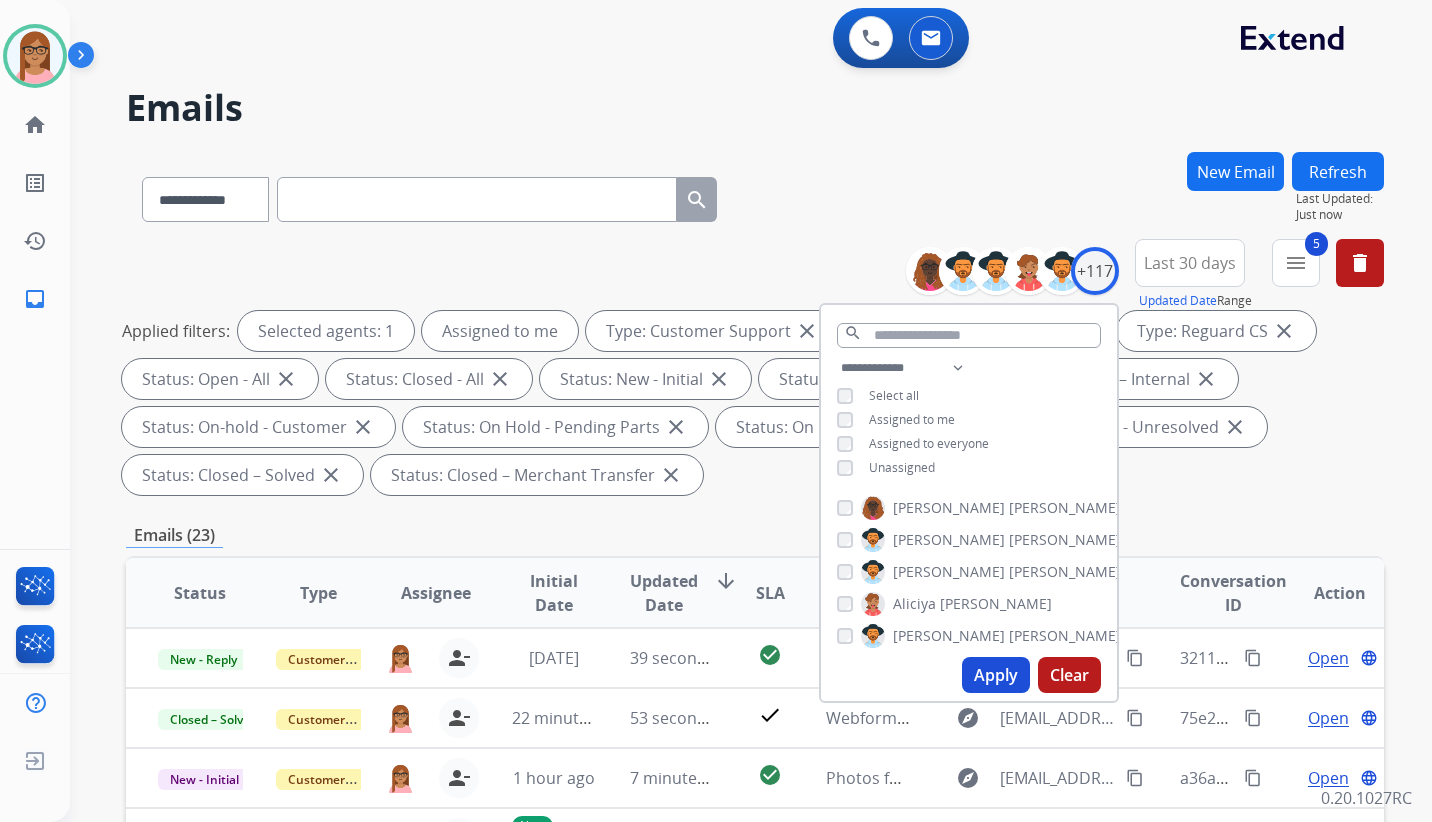 click on "**********" at bounding box center (755, 371) 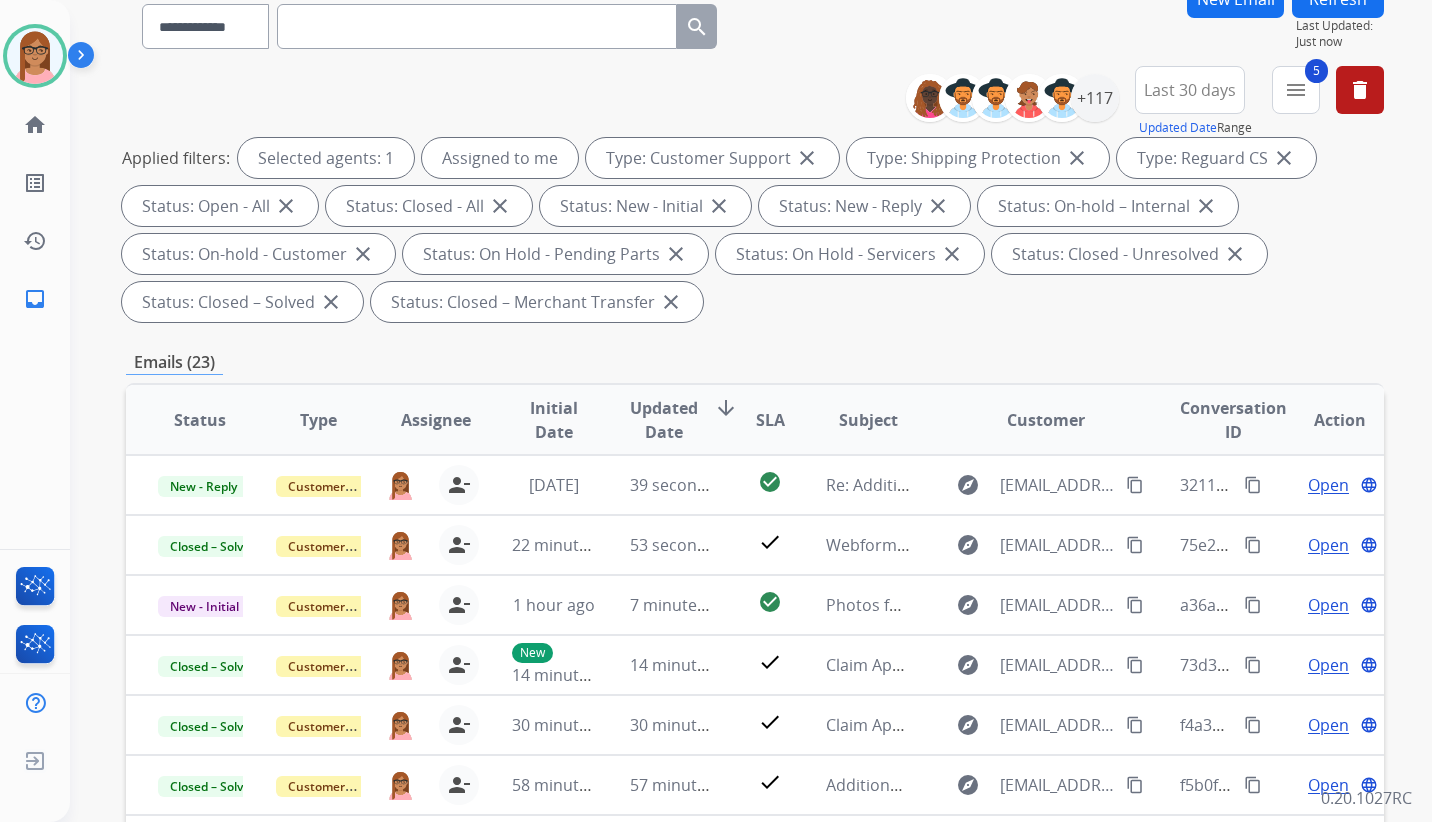 scroll, scrollTop: 200, scrollLeft: 0, axis: vertical 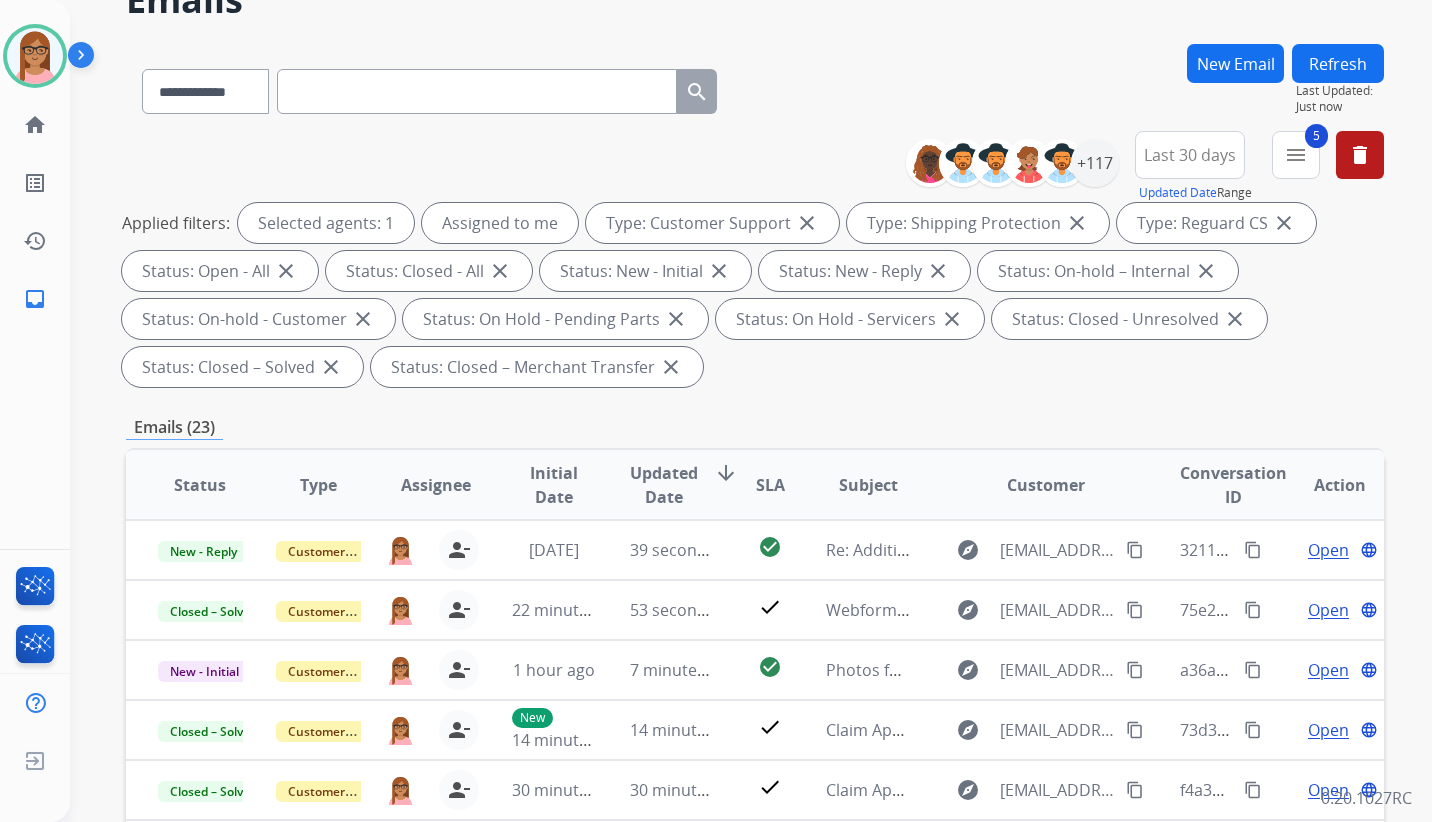 click on "arrow_downward" at bounding box center [726, 473] 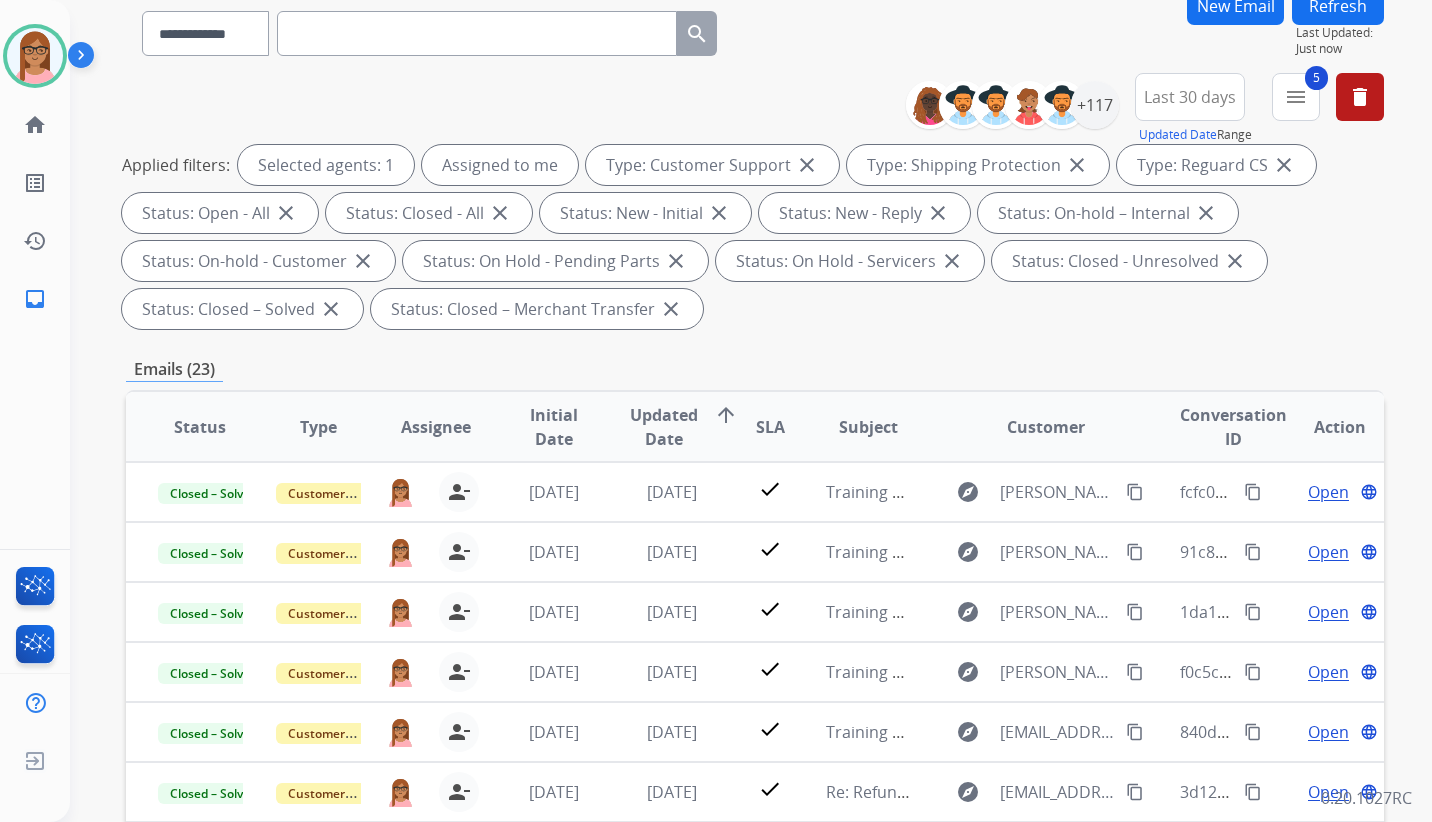 scroll, scrollTop: 0, scrollLeft: 0, axis: both 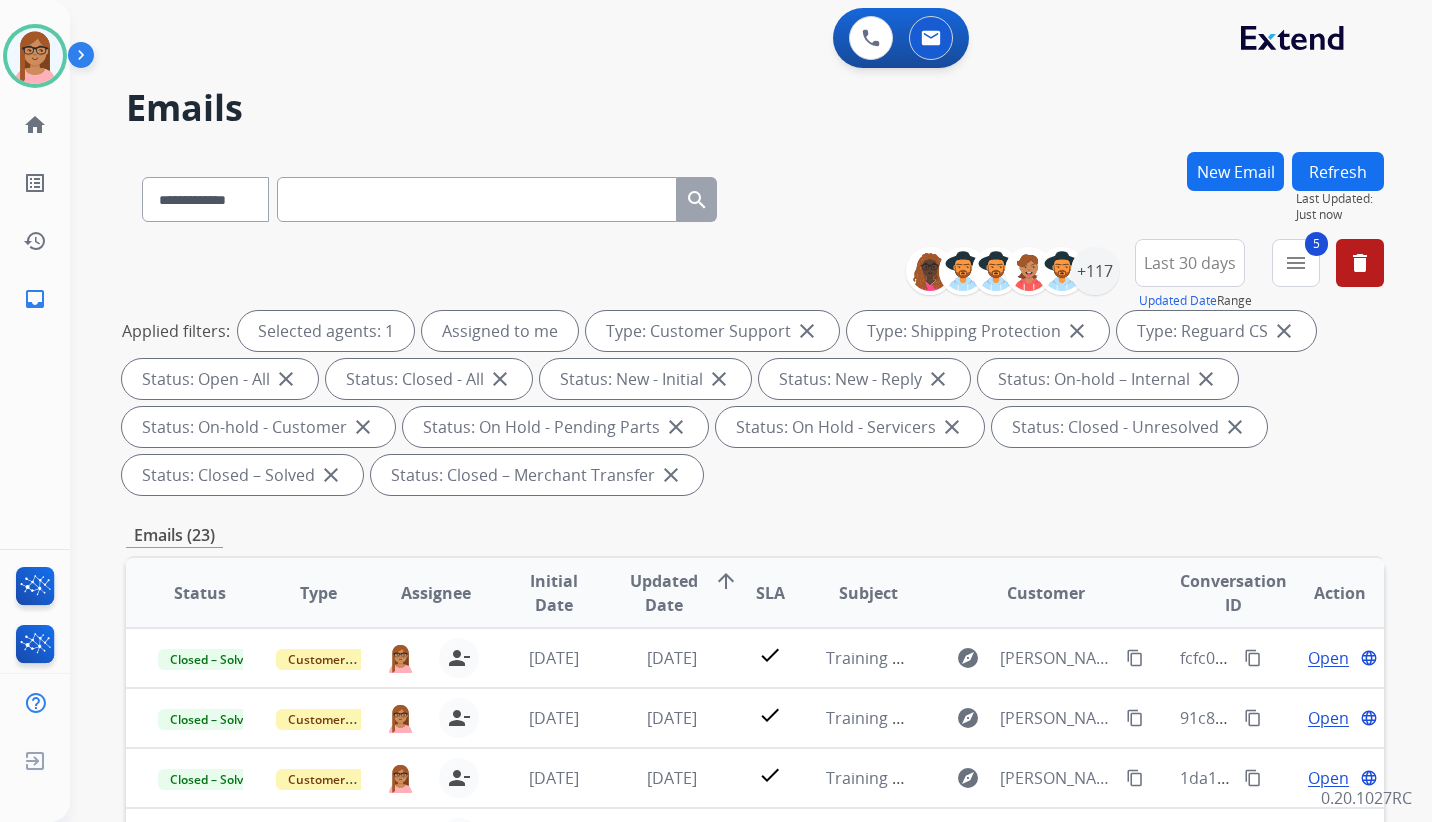 click on "arrow_upward" at bounding box center [726, 581] 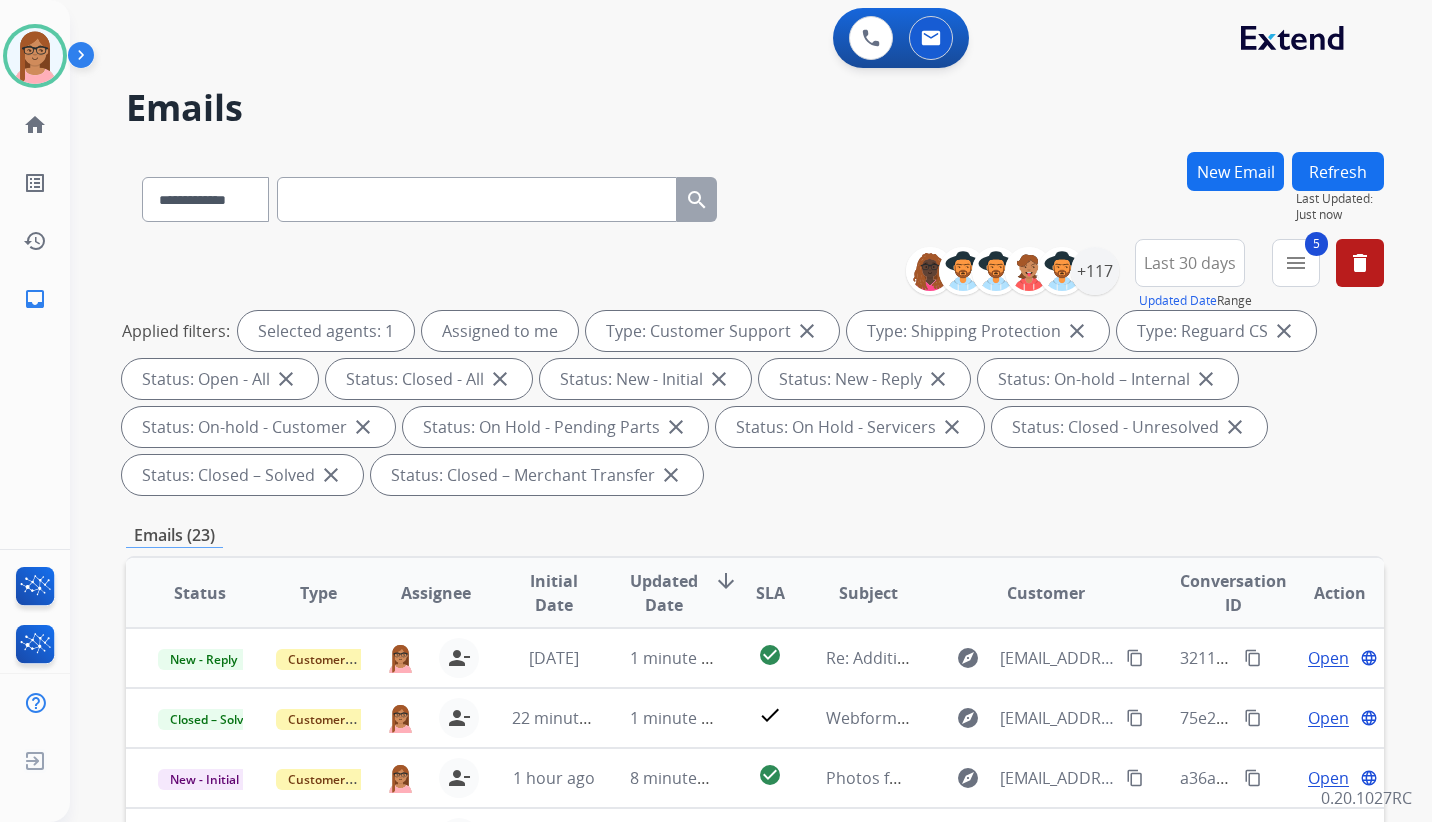 scroll, scrollTop: 2, scrollLeft: 0, axis: vertical 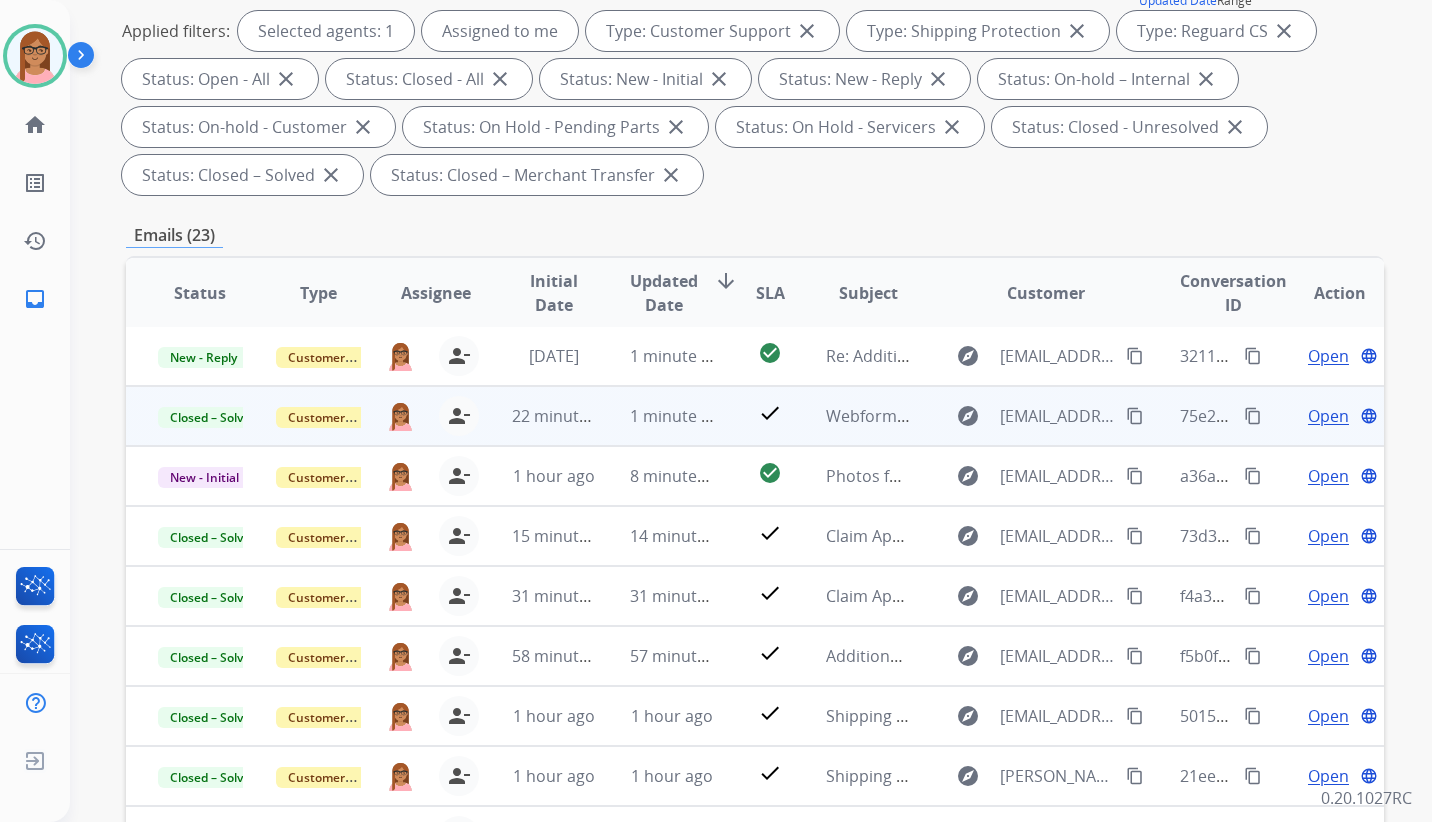 click on "Open" at bounding box center [1328, 416] 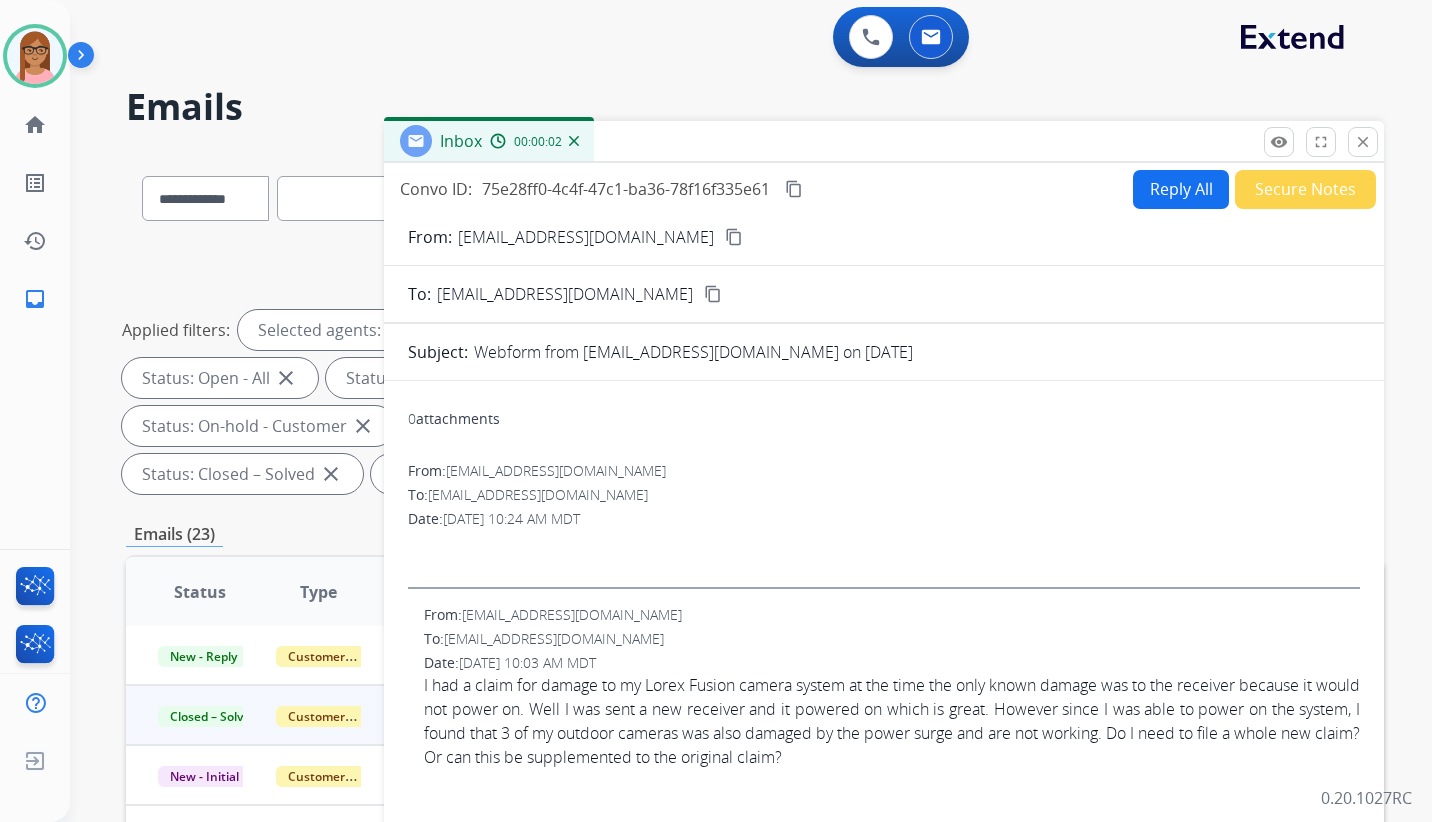 scroll, scrollTop: 0, scrollLeft: 0, axis: both 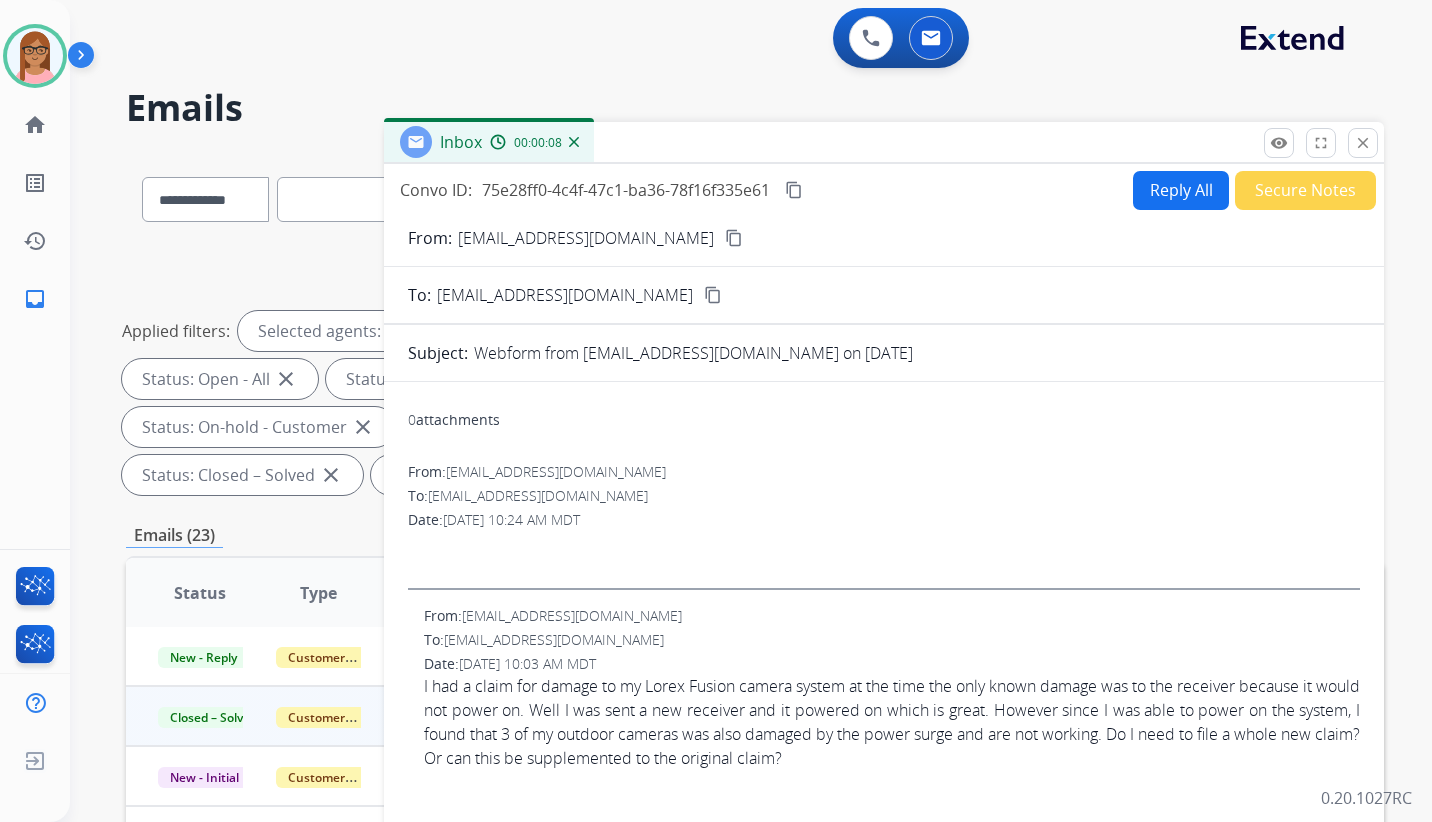 click on "Reply All" at bounding box center [1181, 190] 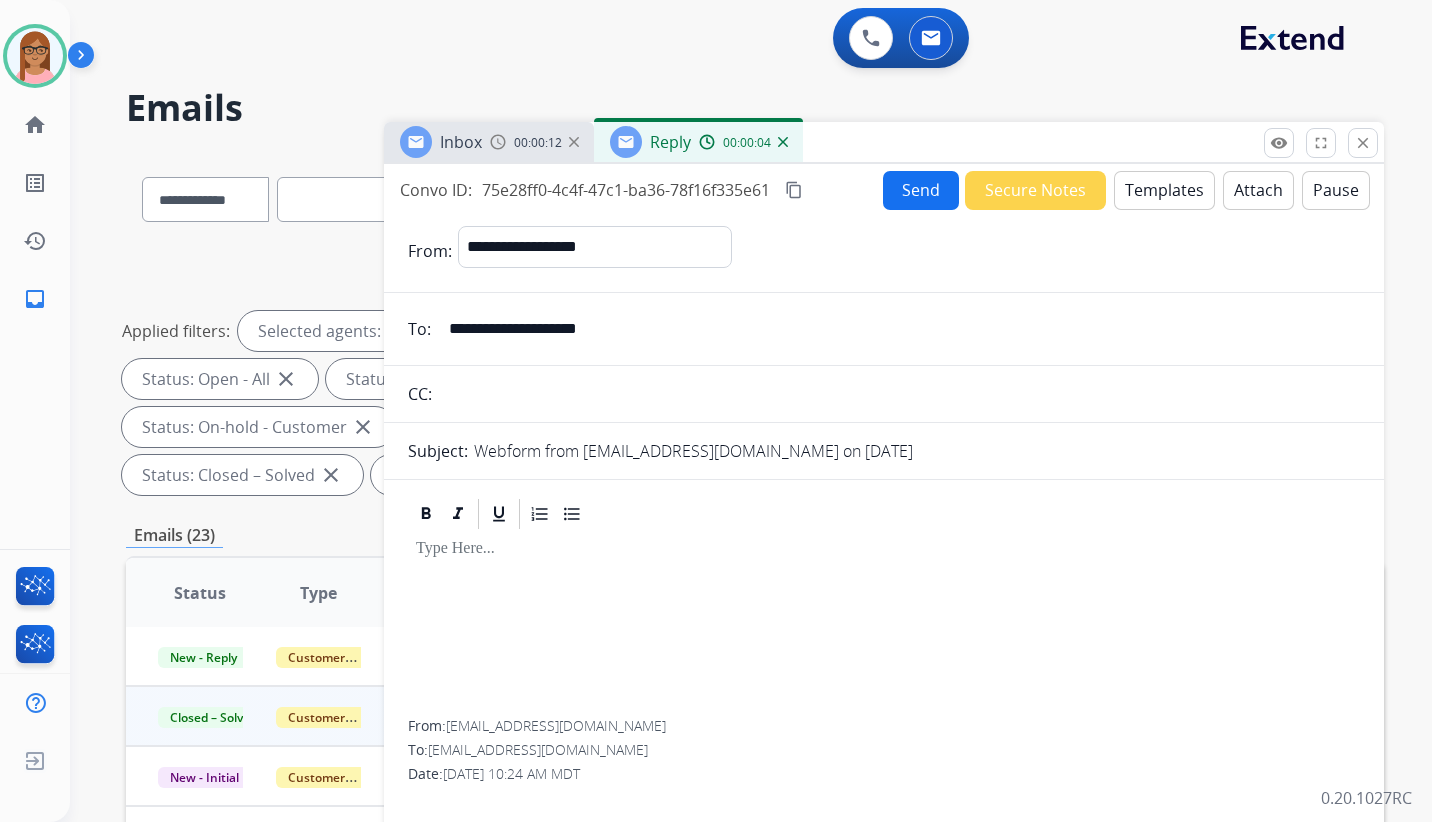 click on "Templates" at bounding box center (1164, 190) 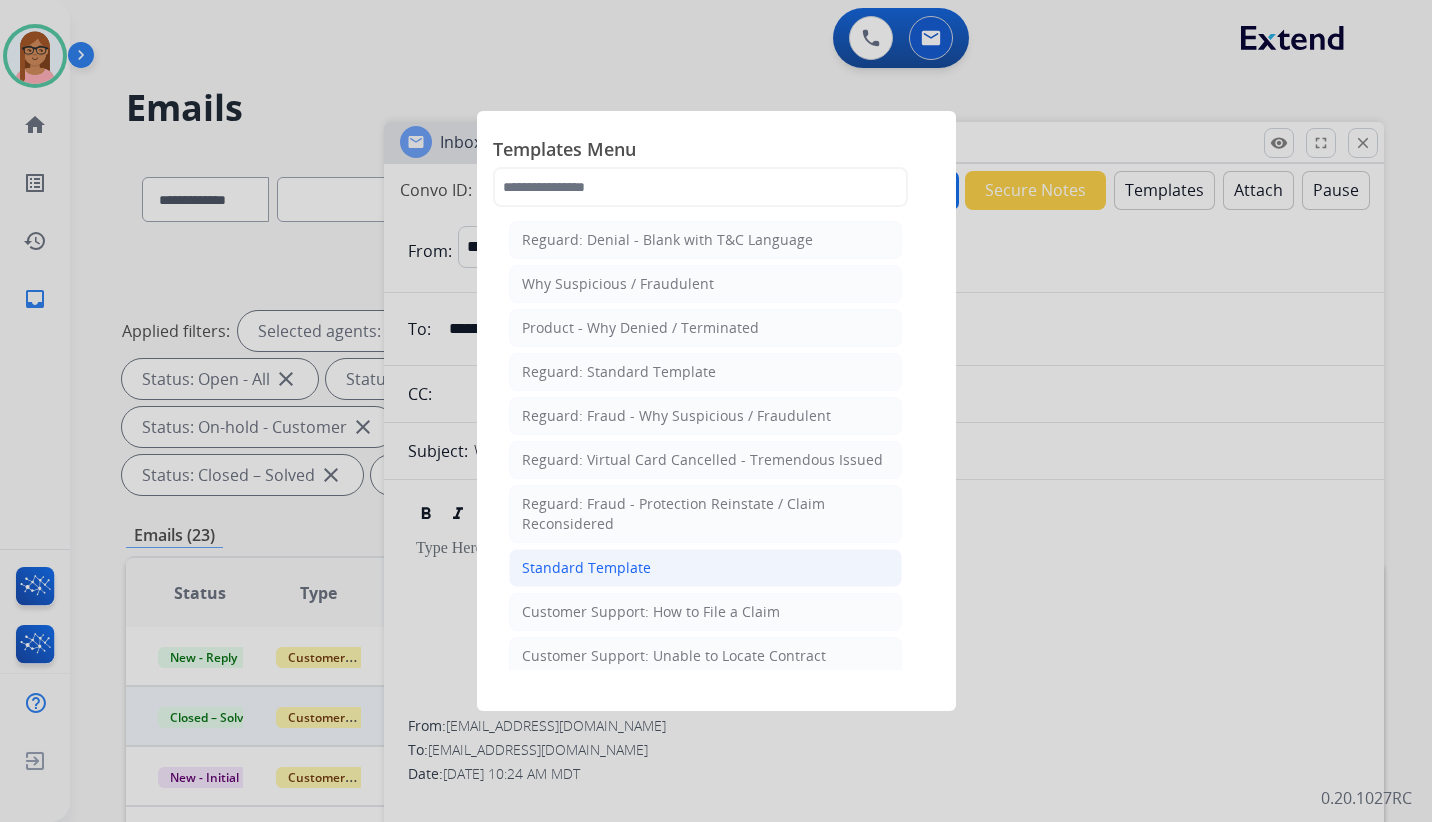 click on "Standard Template" 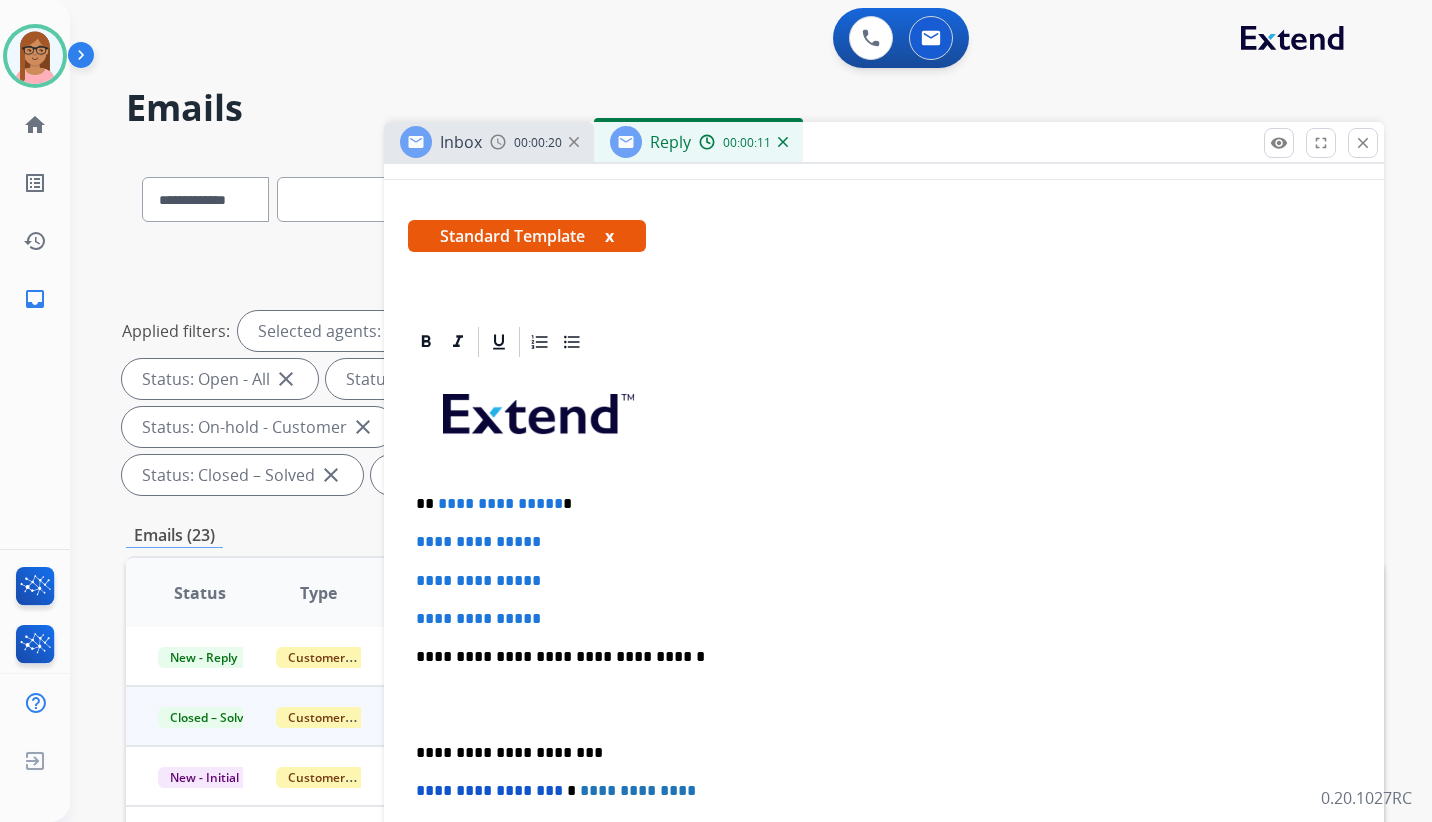 scroll, scrollTop: 300, scrollLeft: 0, axis: vertical 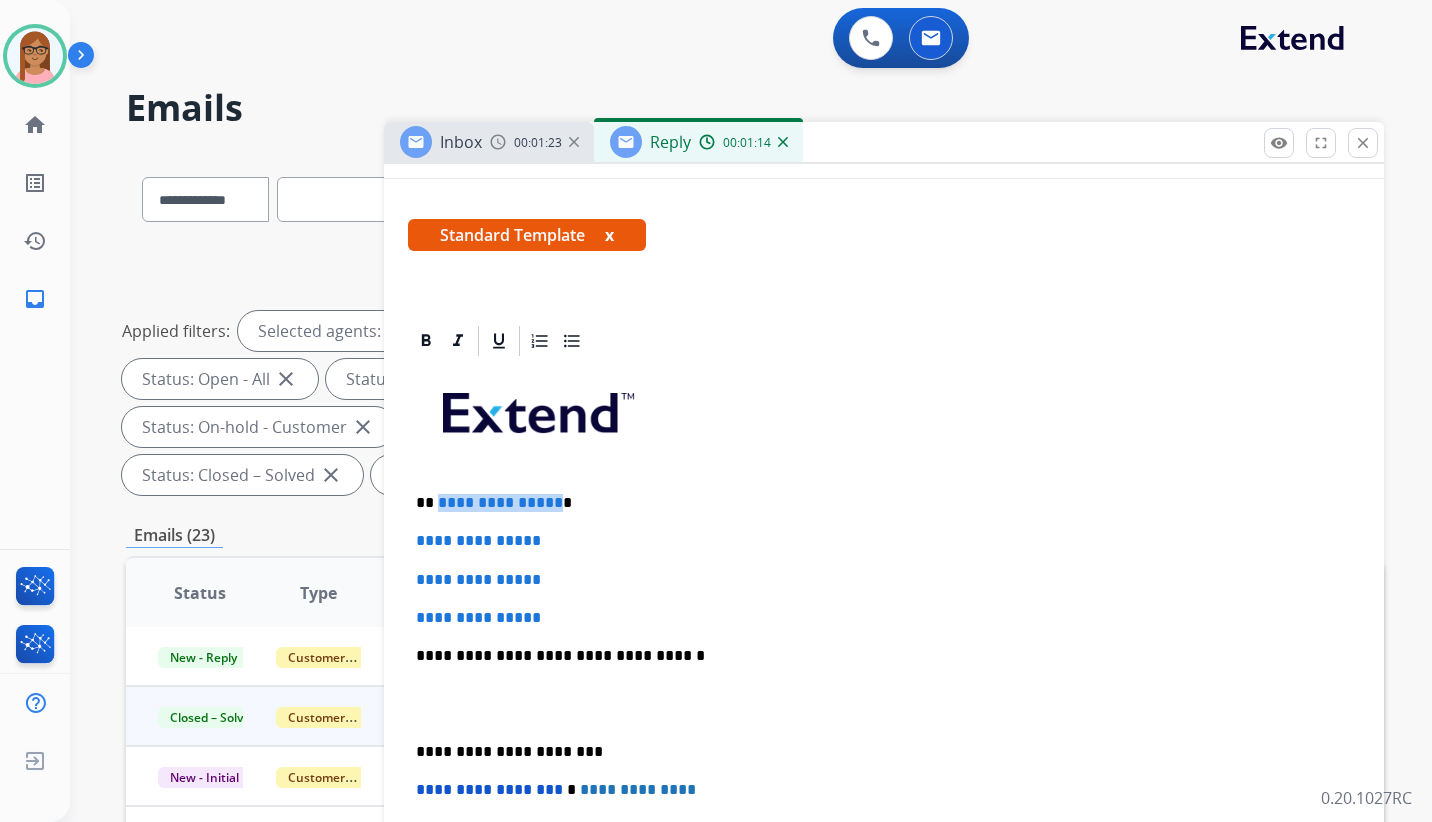 drag, startPoint x: 549, startPoint y: 499, endPoint x: 438, endPoint y: 499, distance: 111 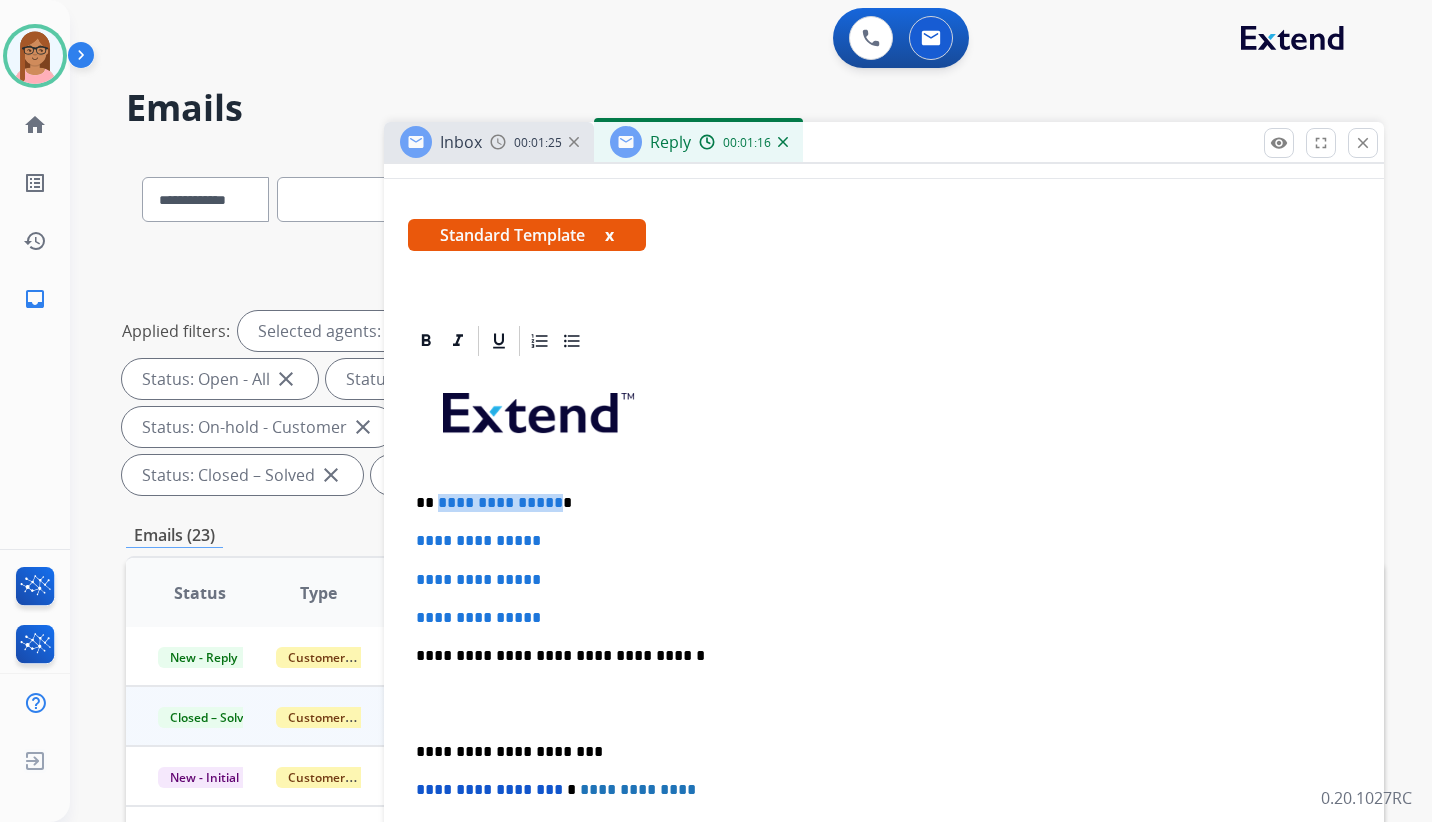 type 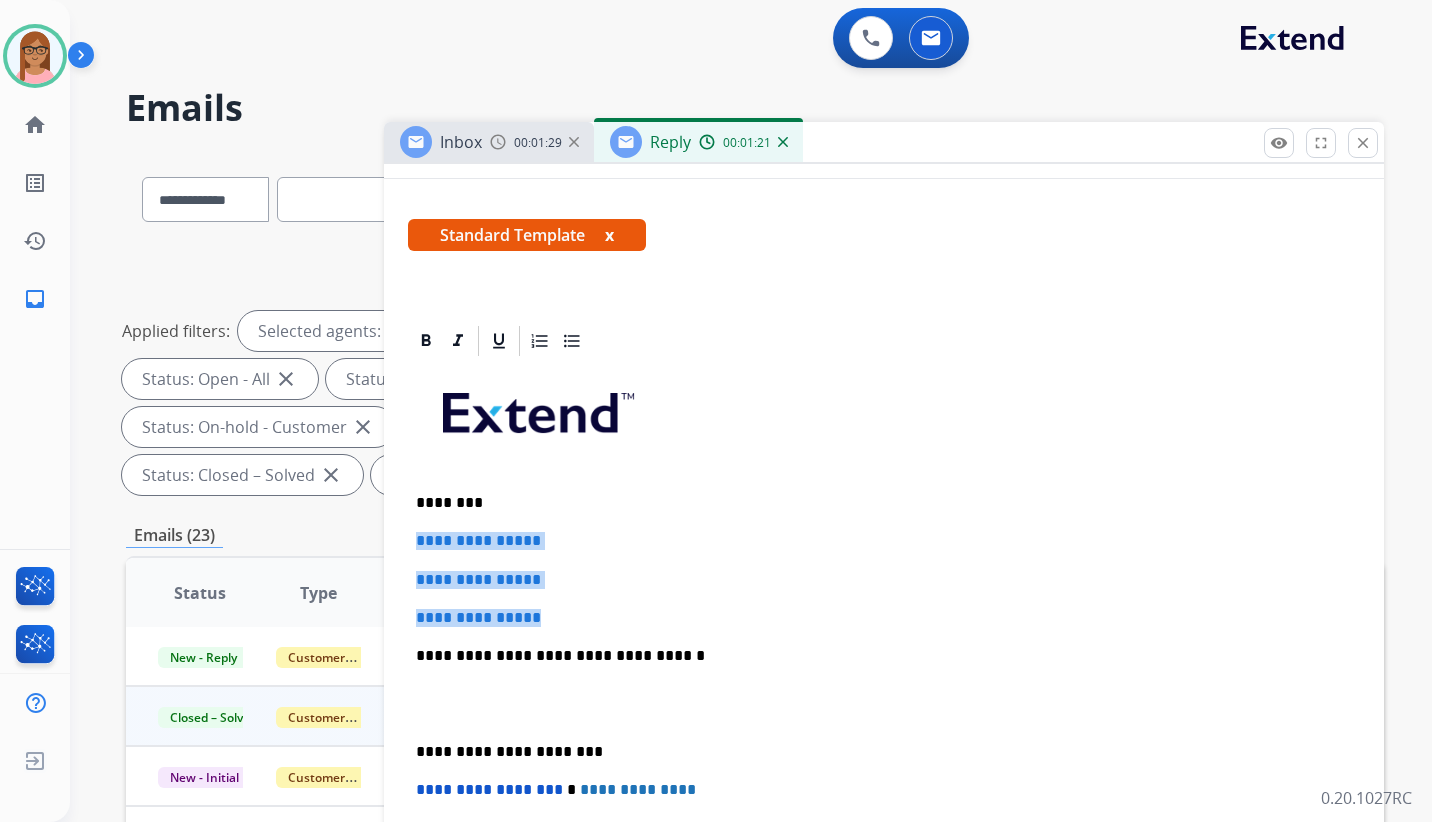 drag, startPoint x: 412, startPoint y: 540, endPoint x: 598, endPoint y: 595, distance: 193.96133 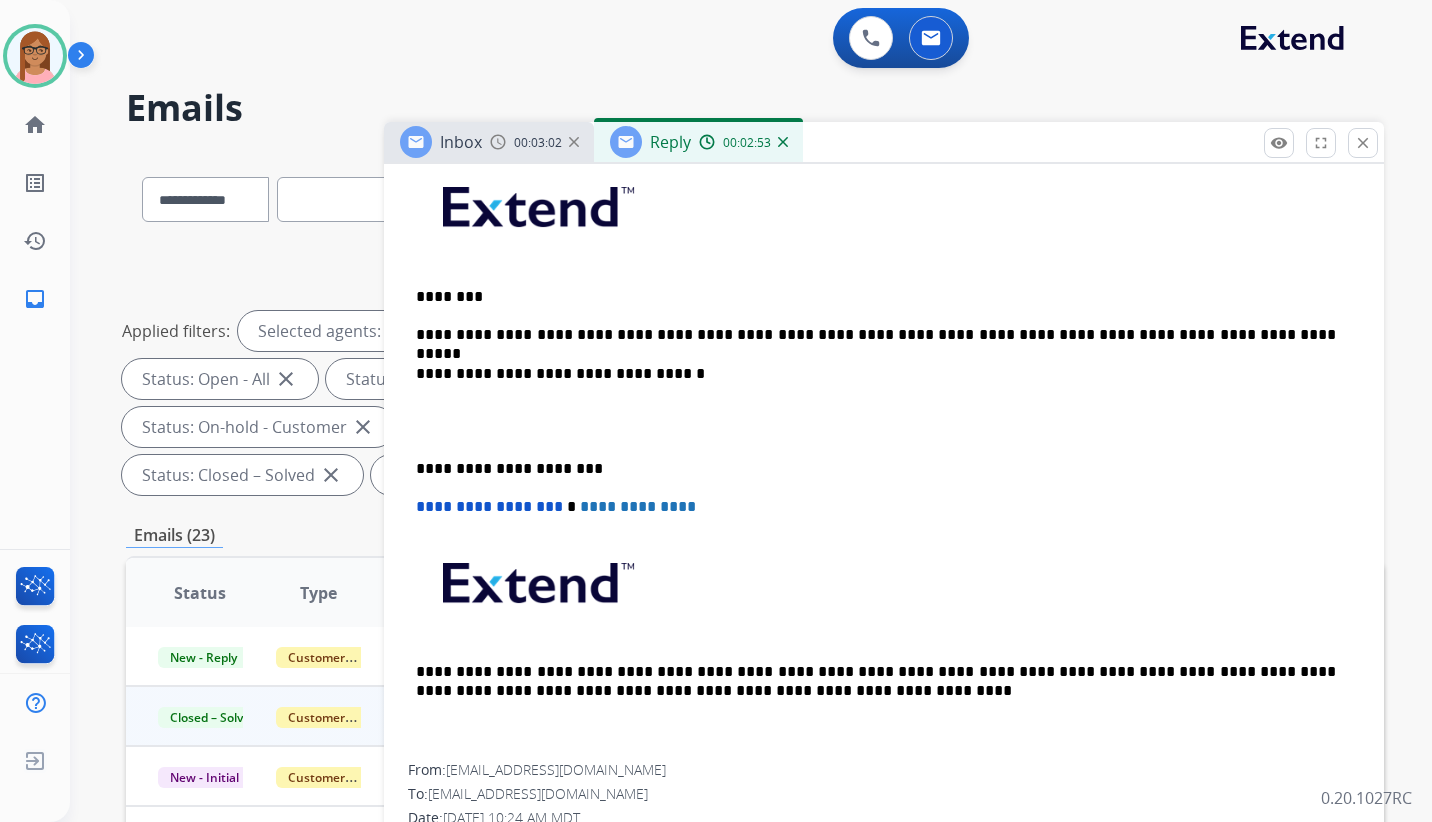 scroll, scrollTop: 541, scrollLeft: 0, axis: vertical 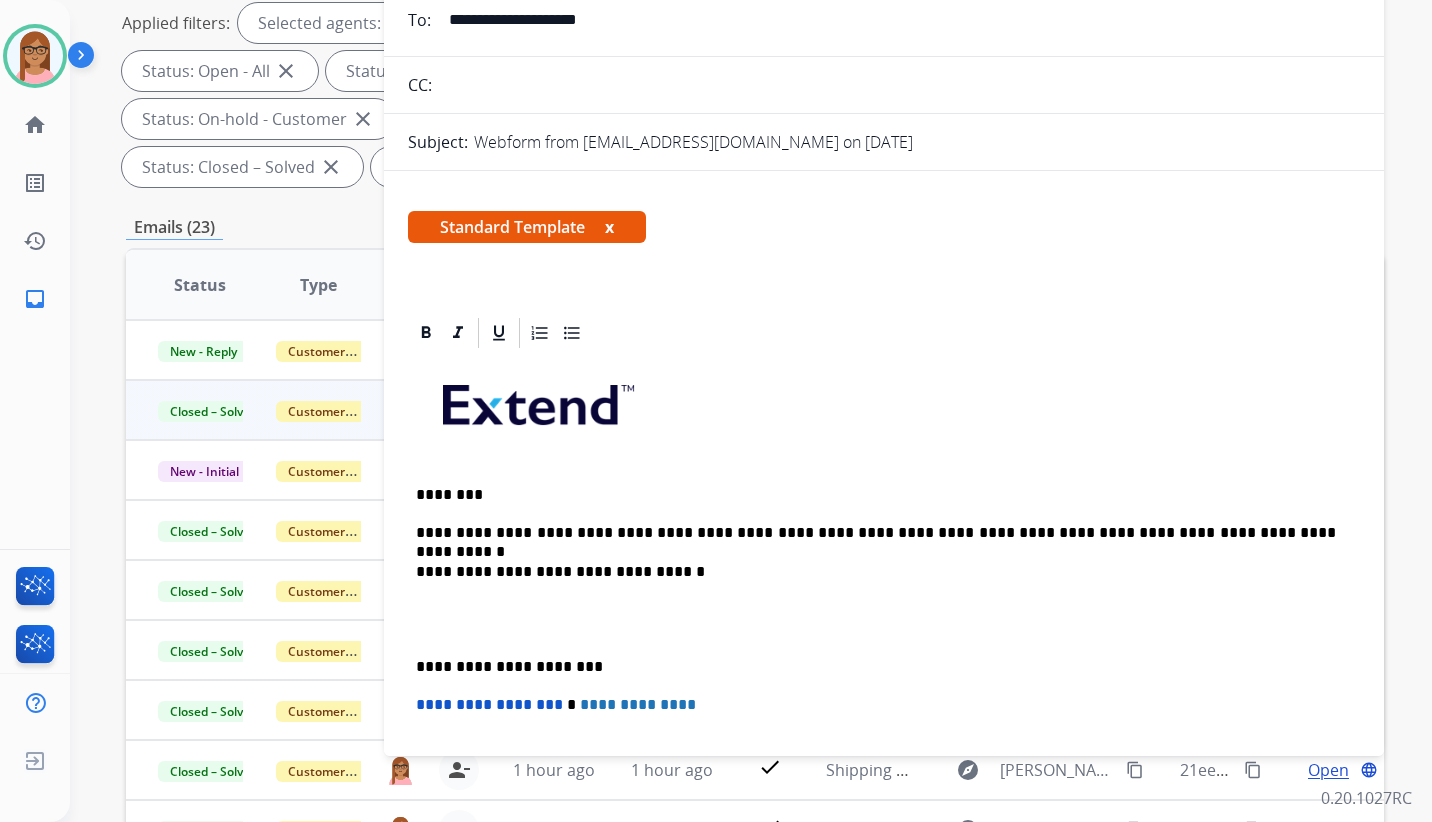 click on "**********" at bounding box center [876, 533] 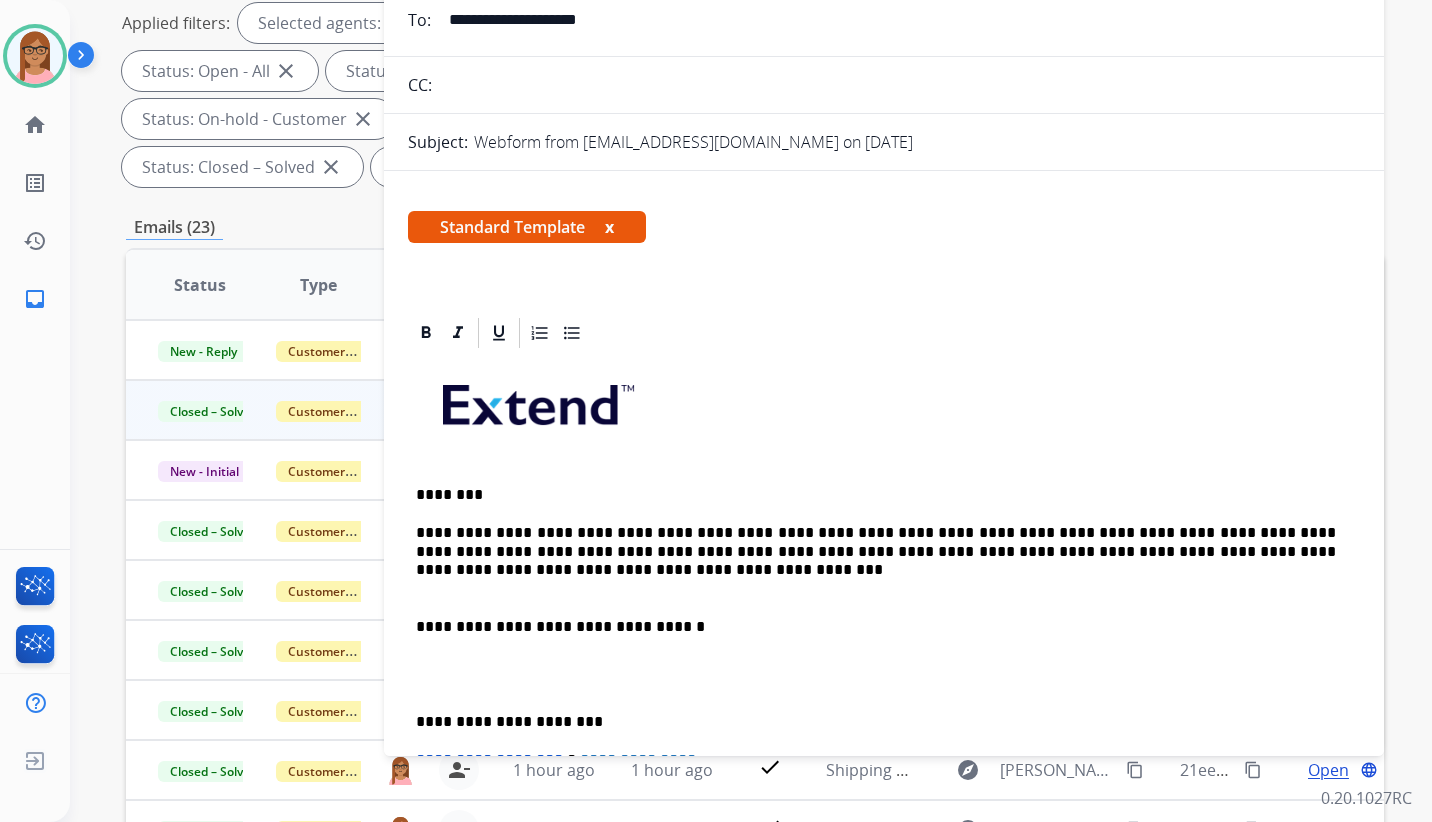 click on "**********" at bounding box center [876, 561] 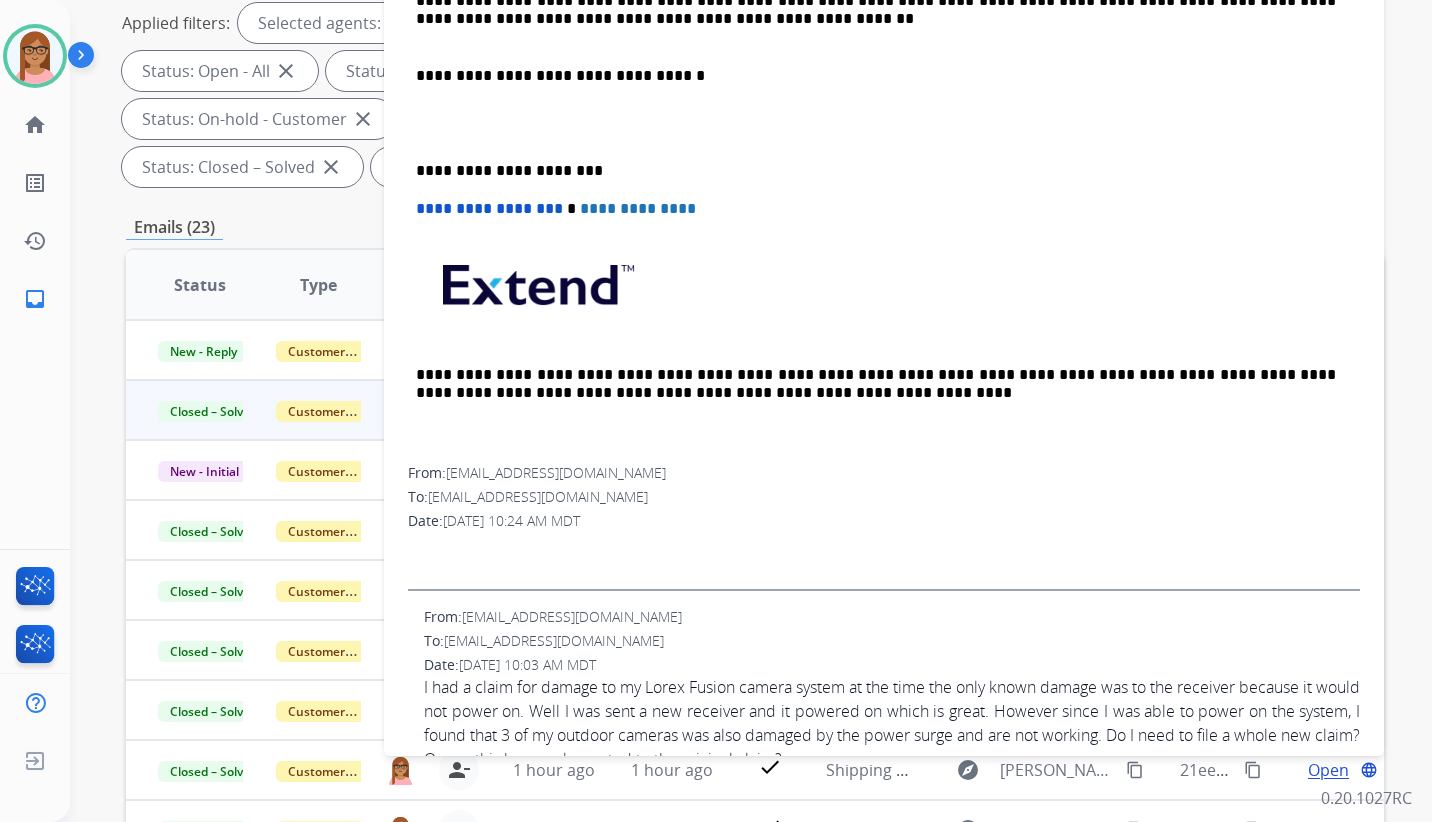scroll, scrollTop: 596, scrollLeft: 0, axis: vertical 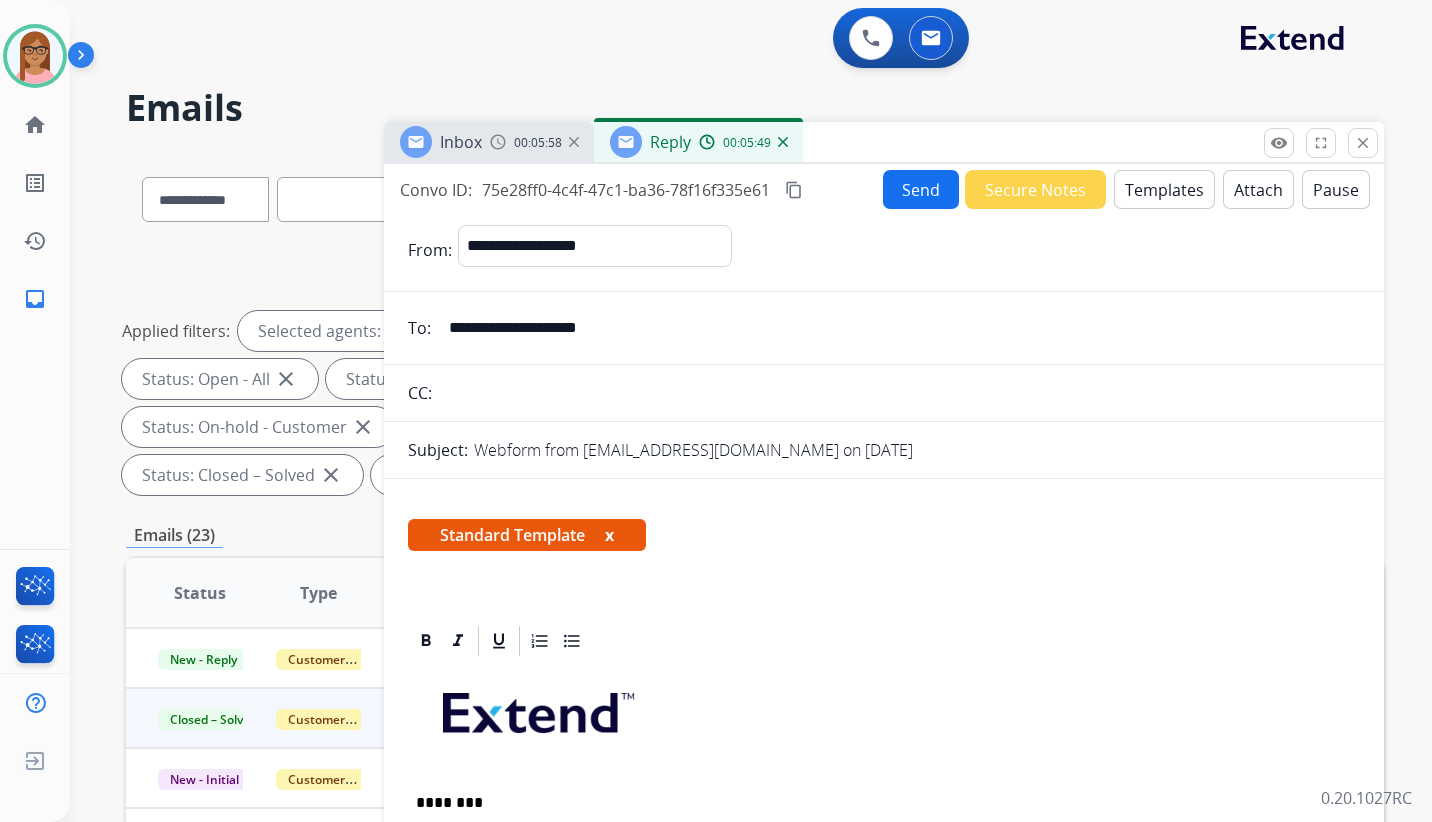 click on "content_copy" at bounding box center (794, 190) 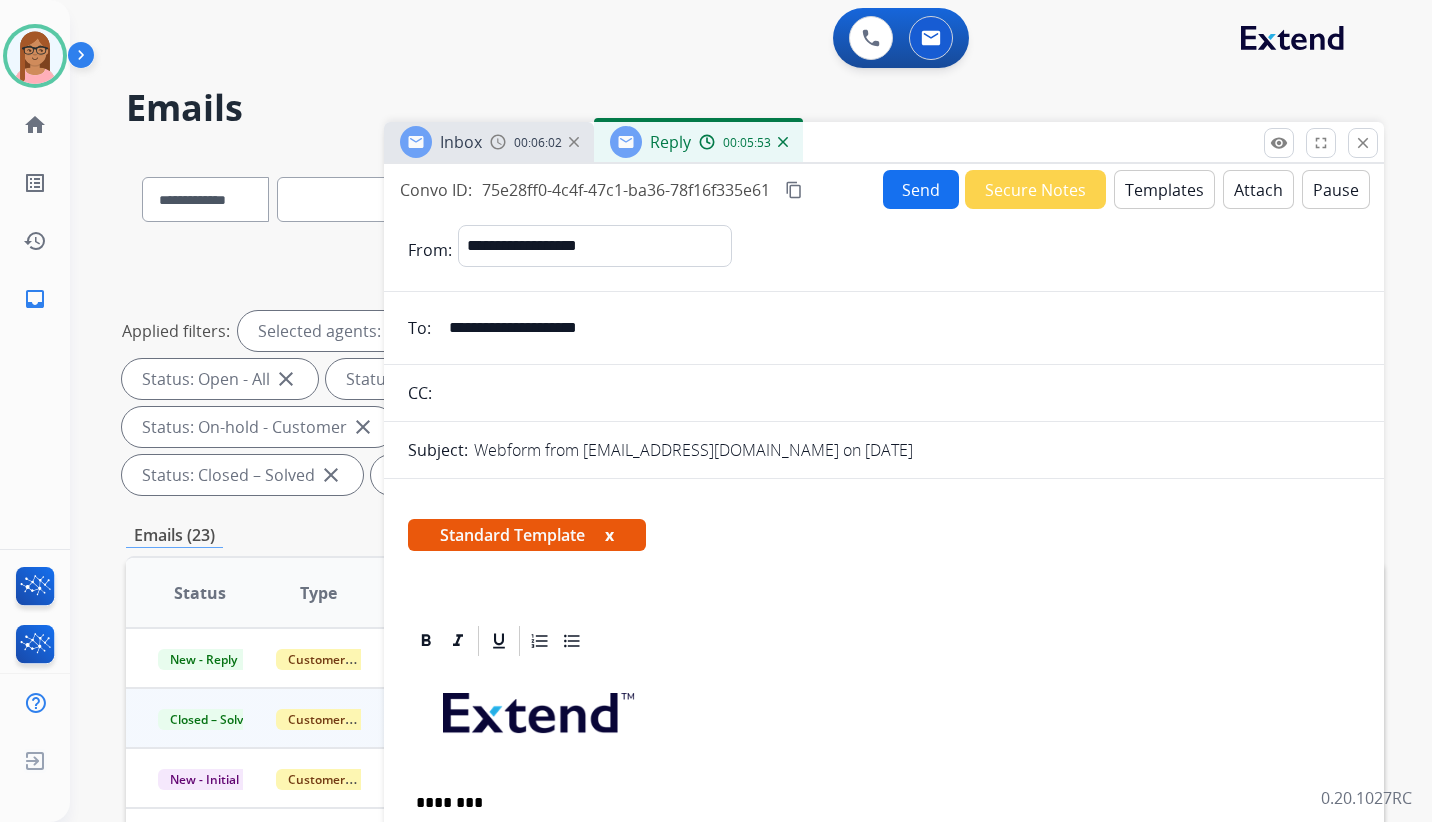 click on "Send" at bounding box center [921, 189] 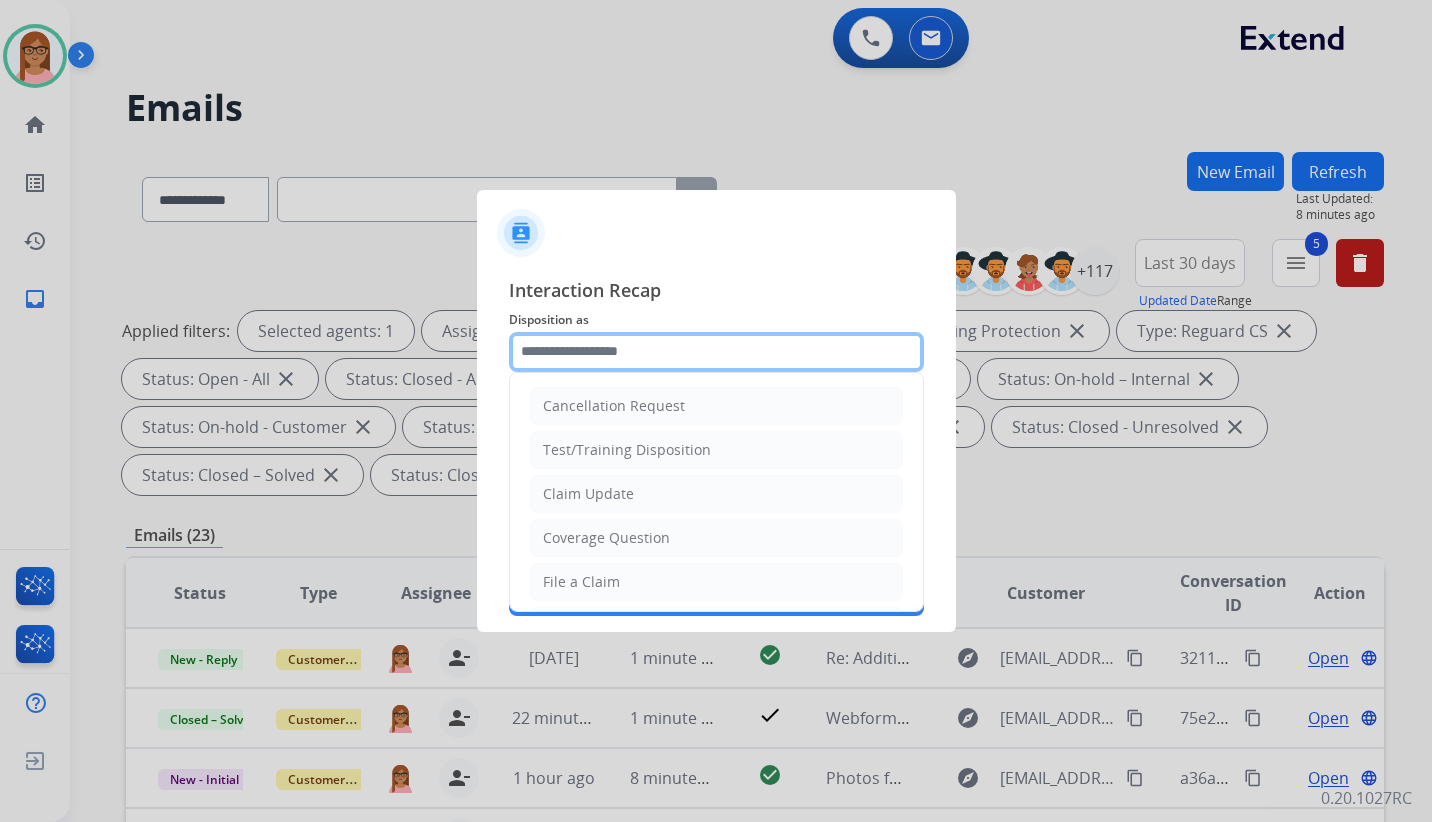 click 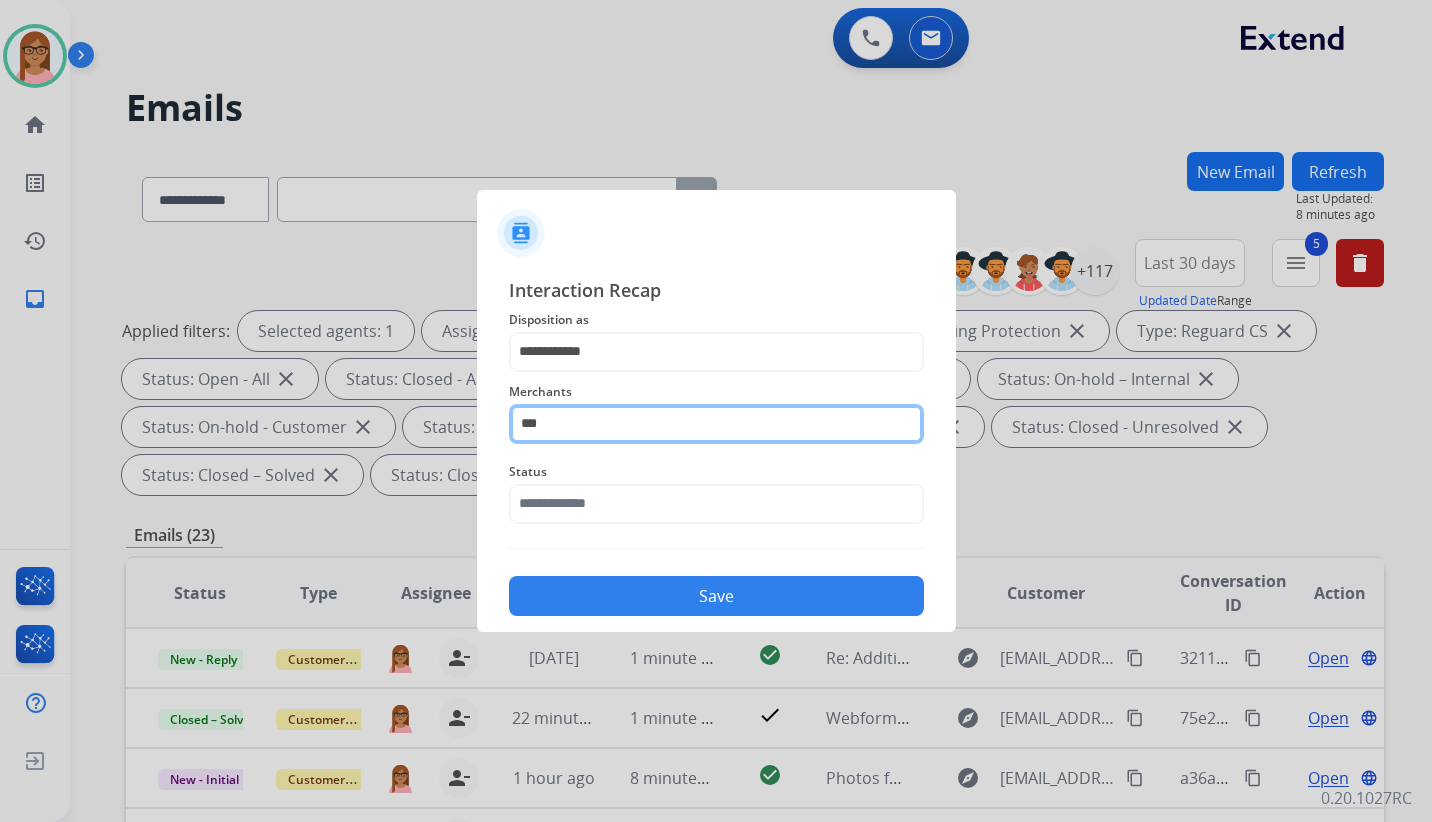 click on "***" 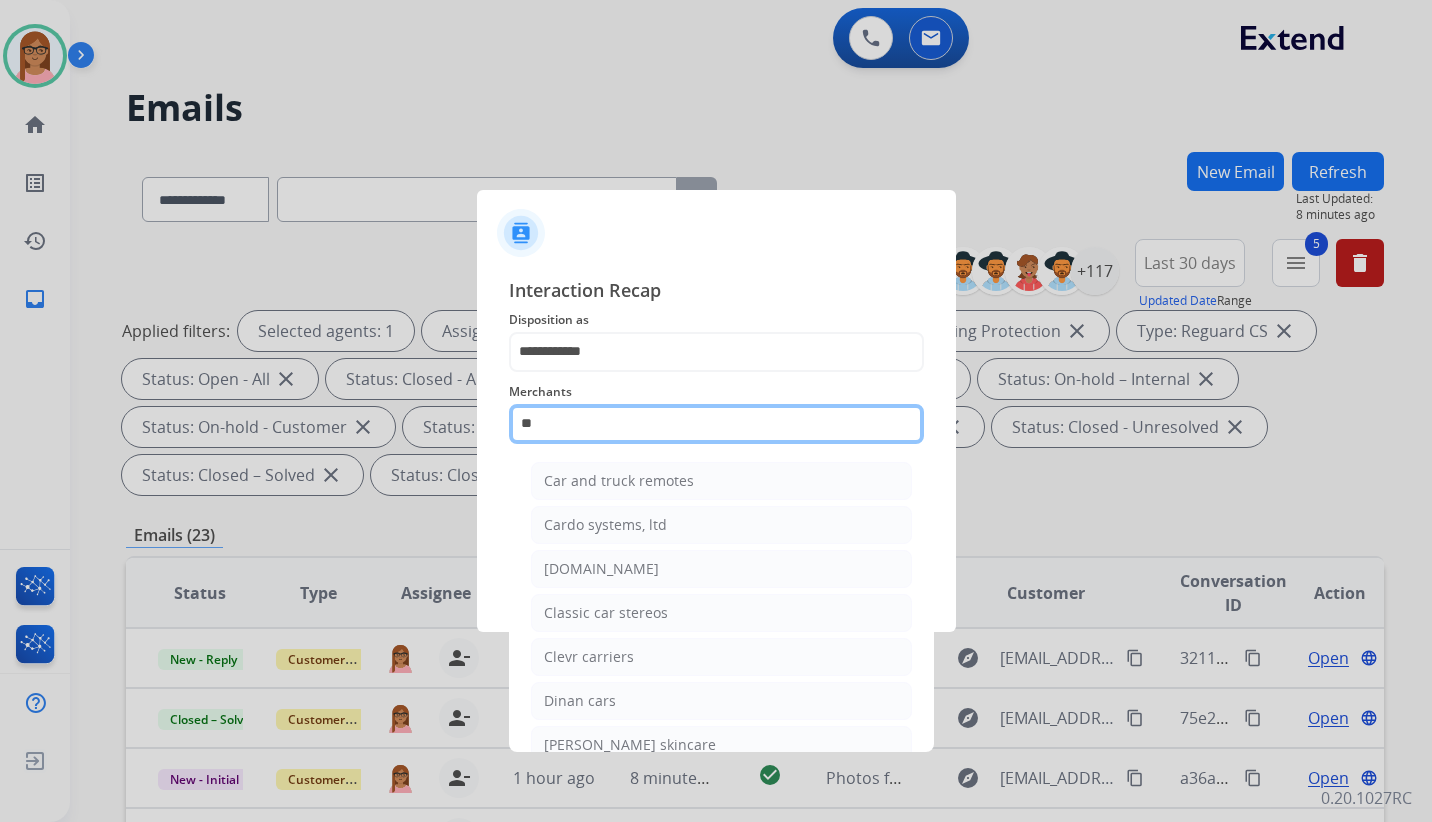 type on "*" 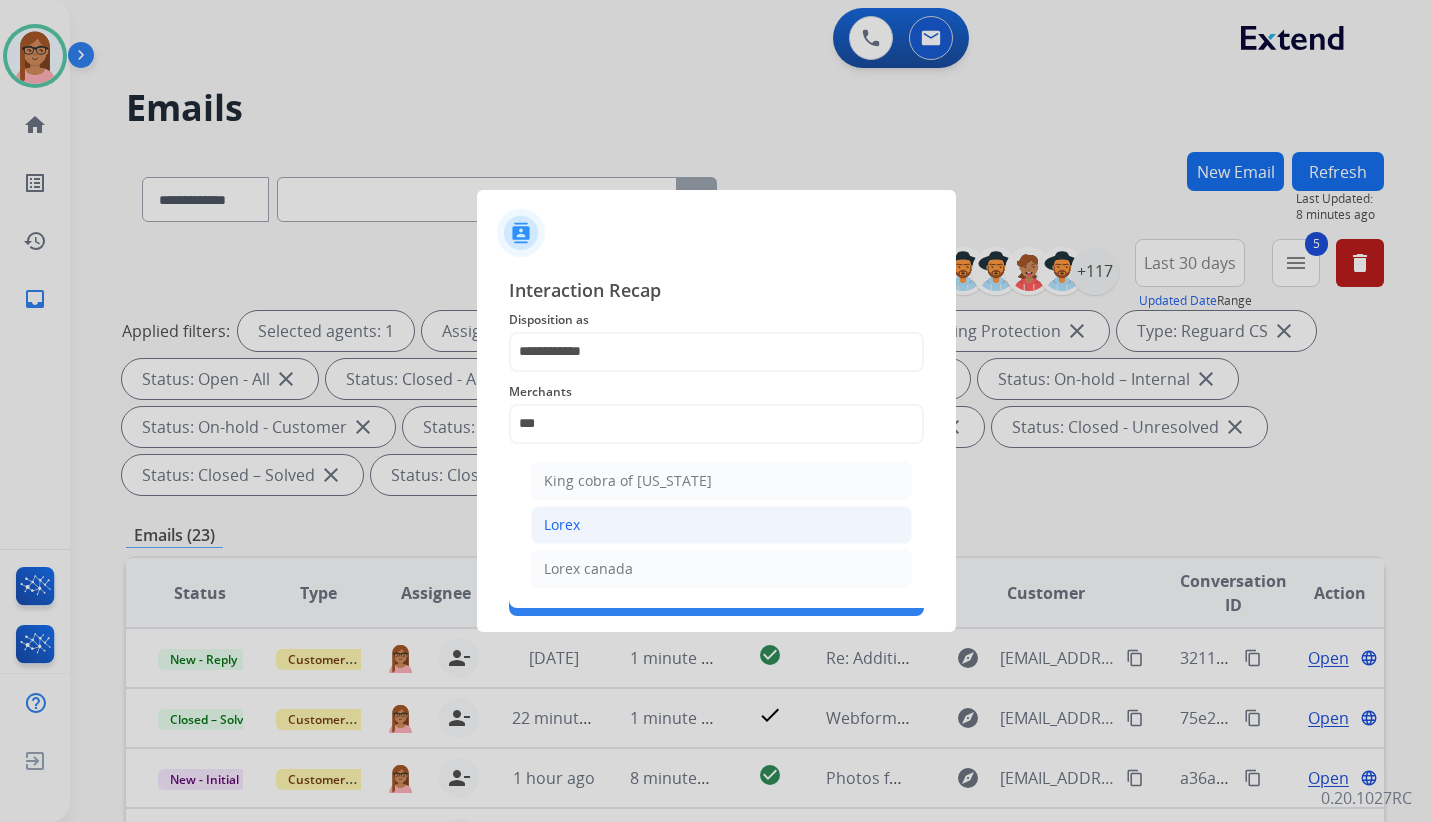 click on "Lorex" 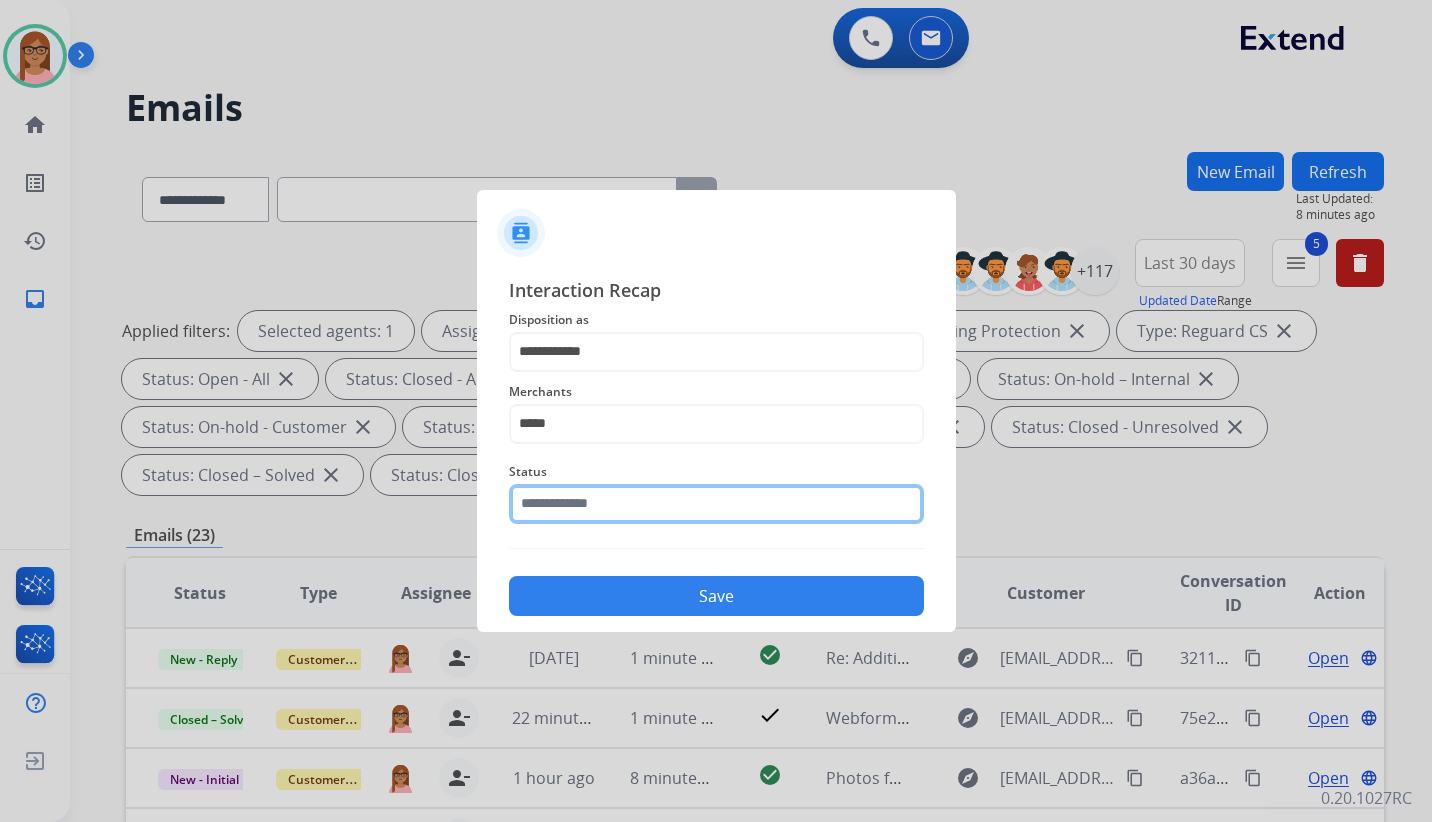 click 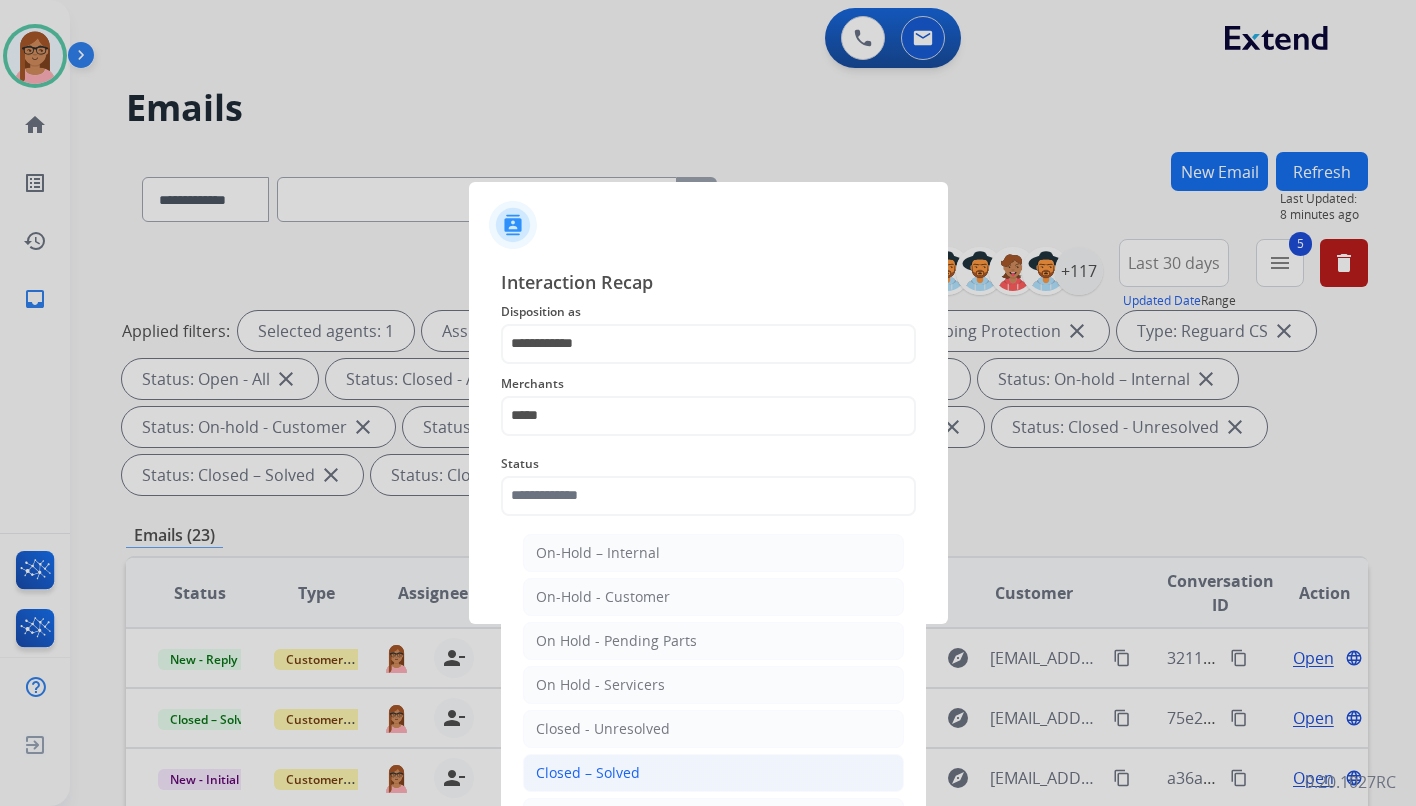 click on "Closed – Solved" 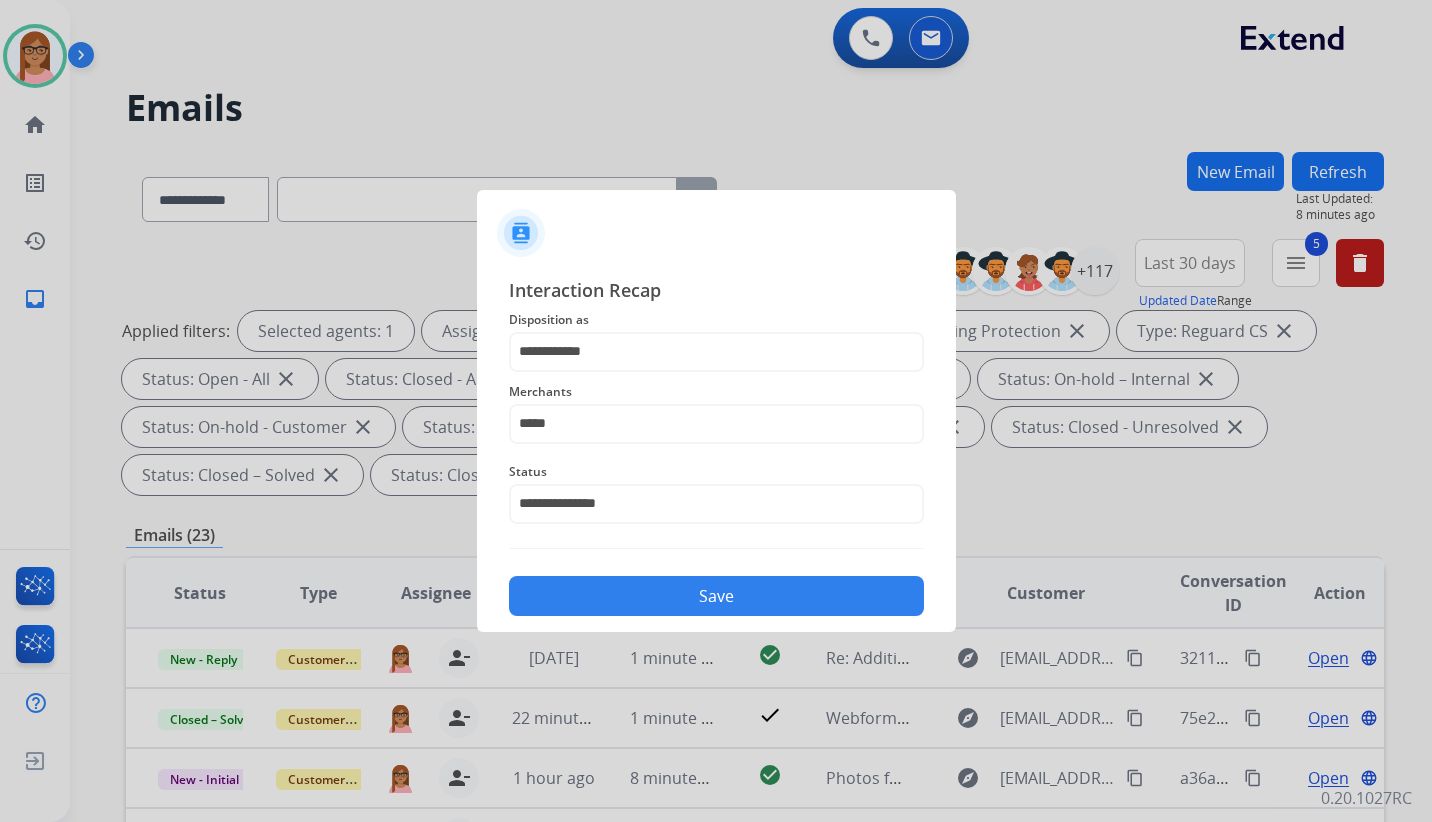 click on "Save" 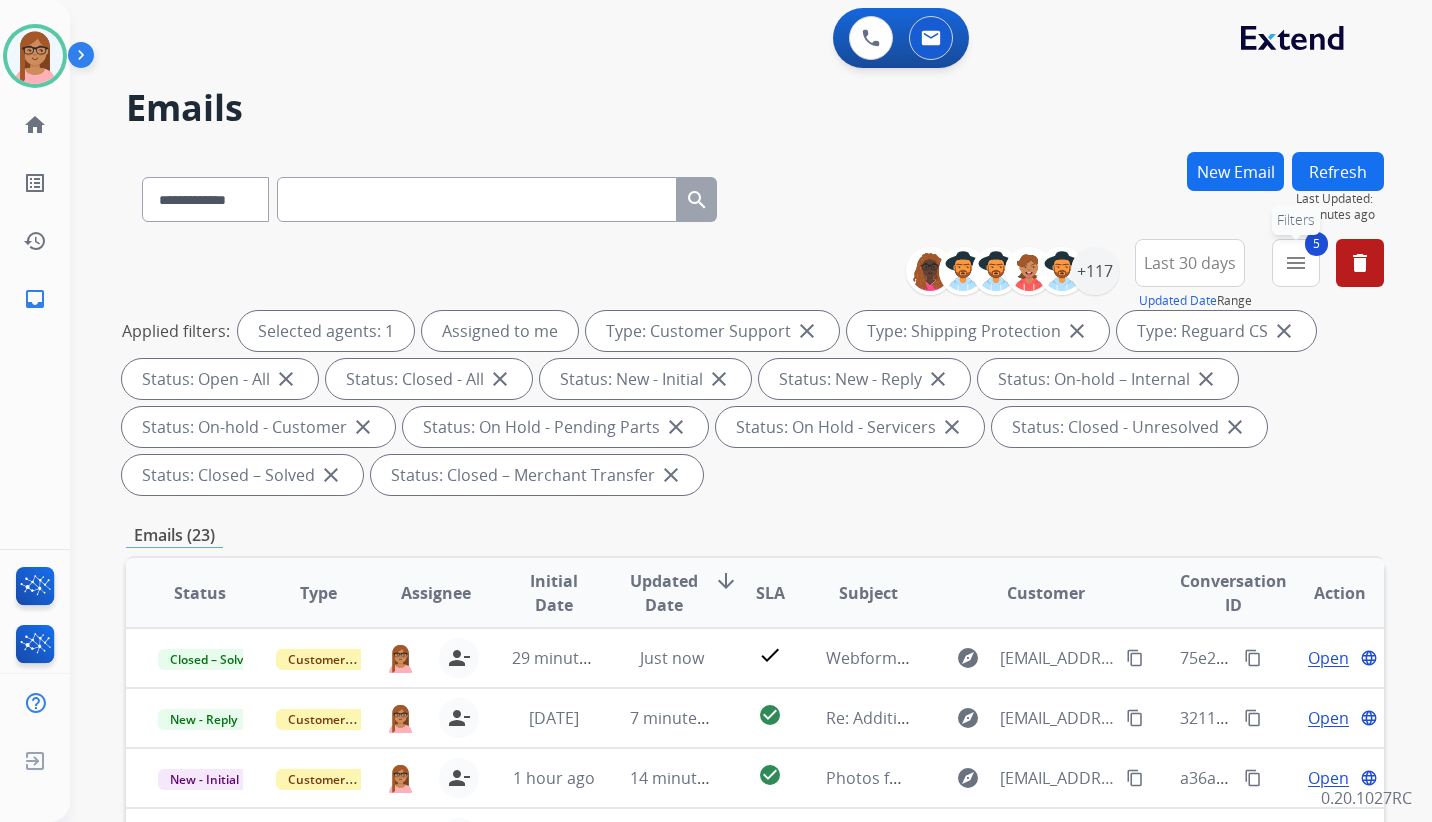 click on "menu" at bounding box center [1296, 263] 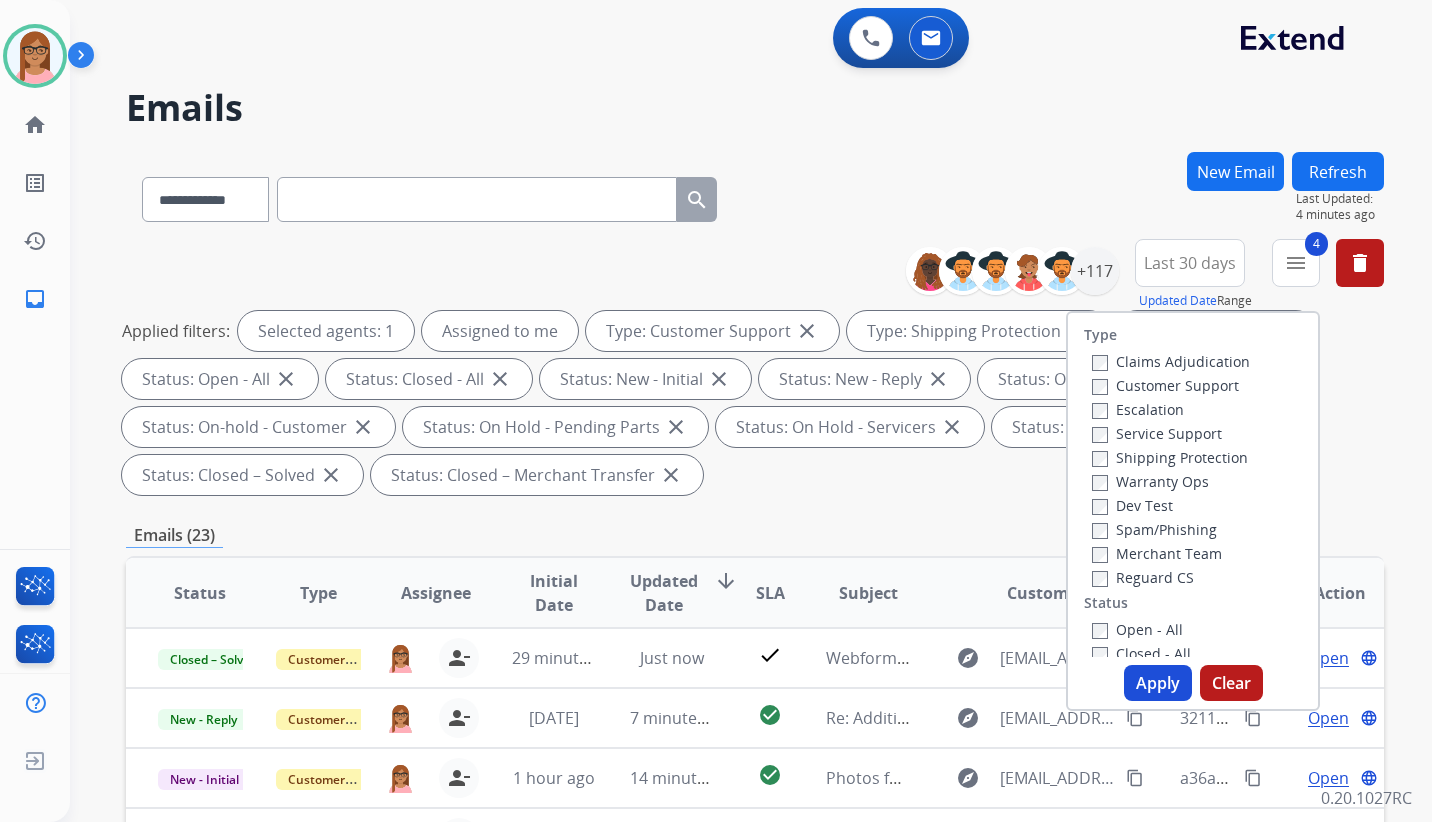 click on "Apply" at bounding box center [1158, 683] 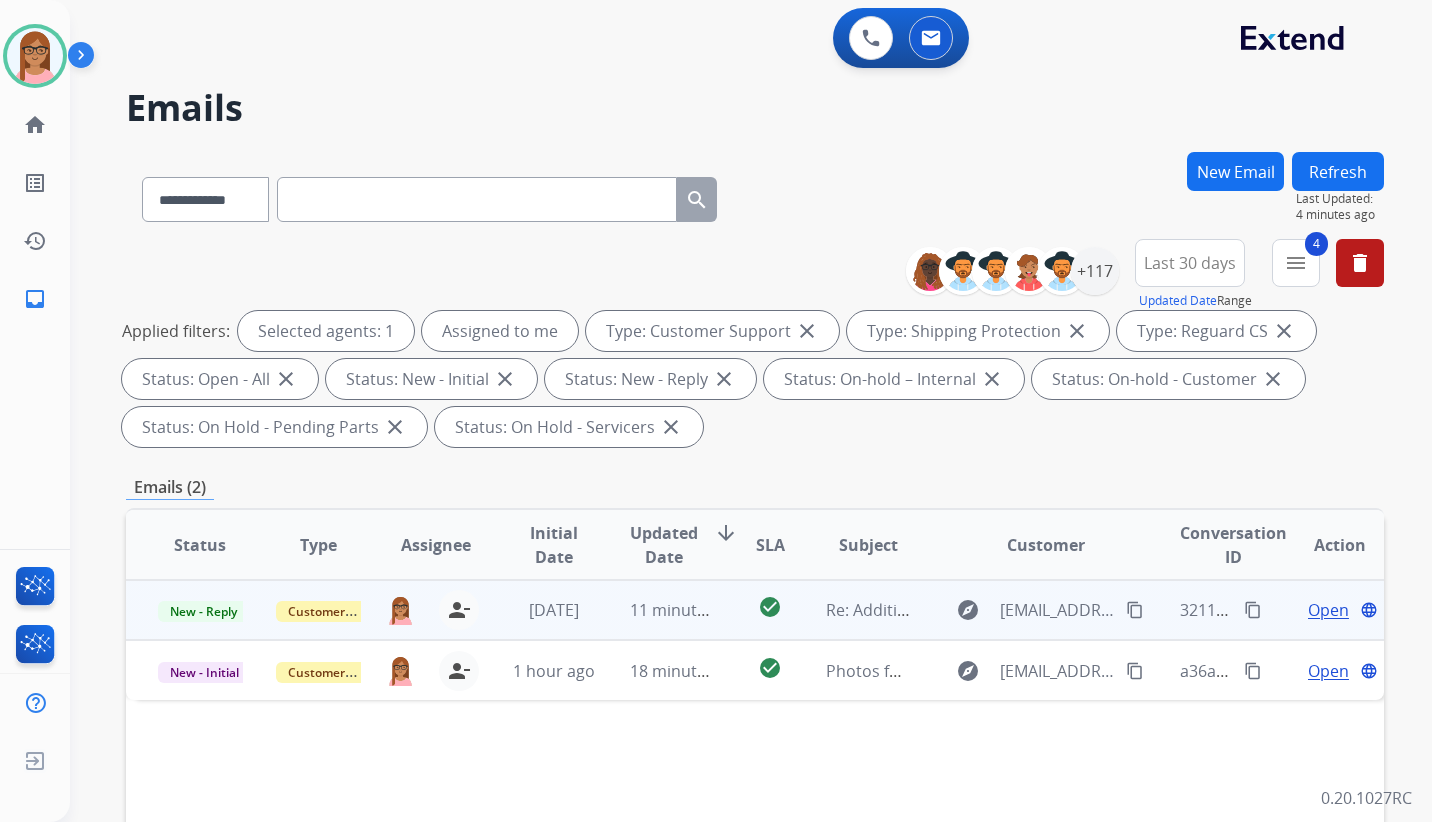 click on "Open" at bounding box center (1328, 610) 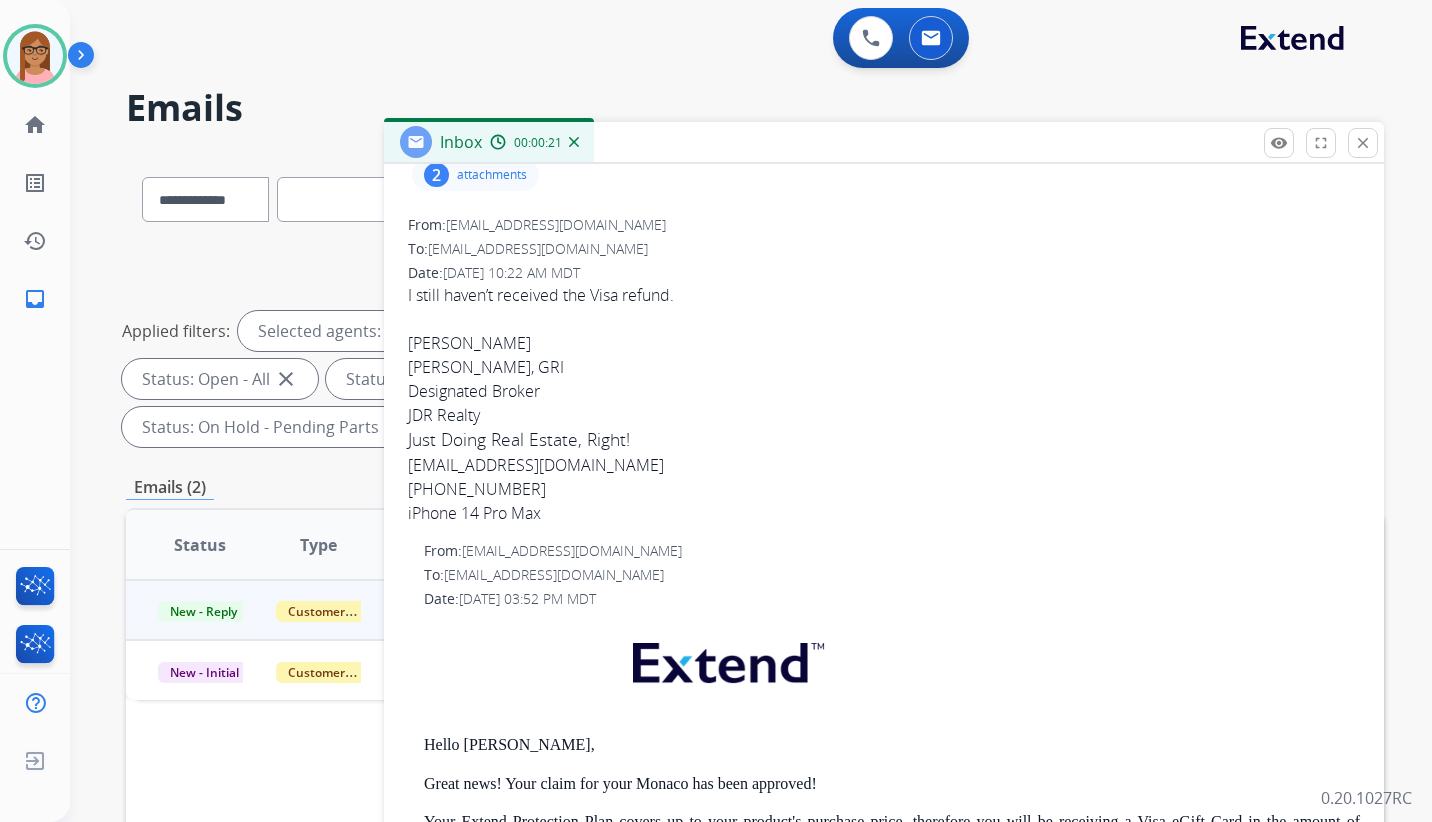 scroll, scrollTop: 0, scrollLeft: 0, axis: both 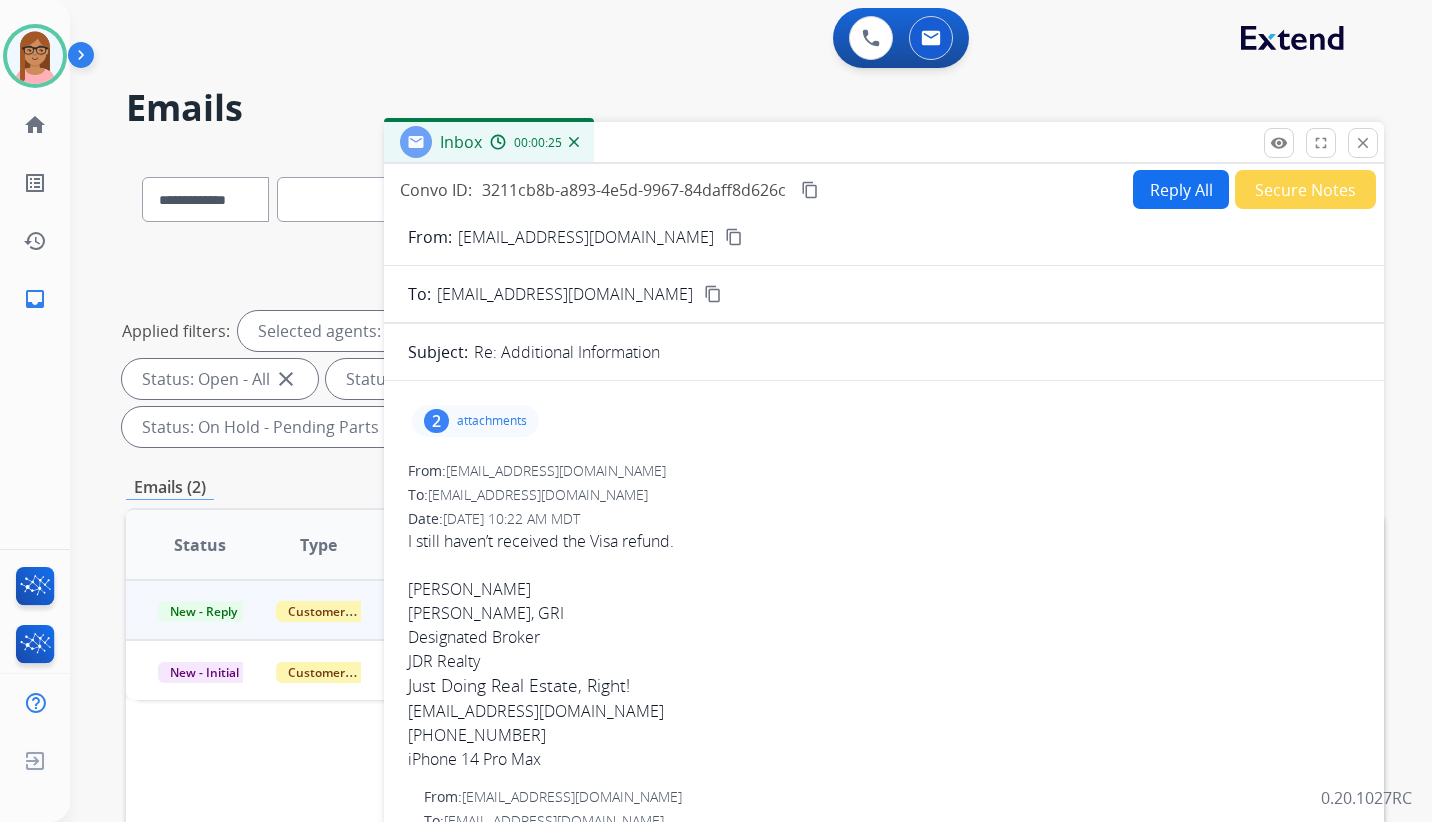 click on "attachments" at bounding box center (492, 421) 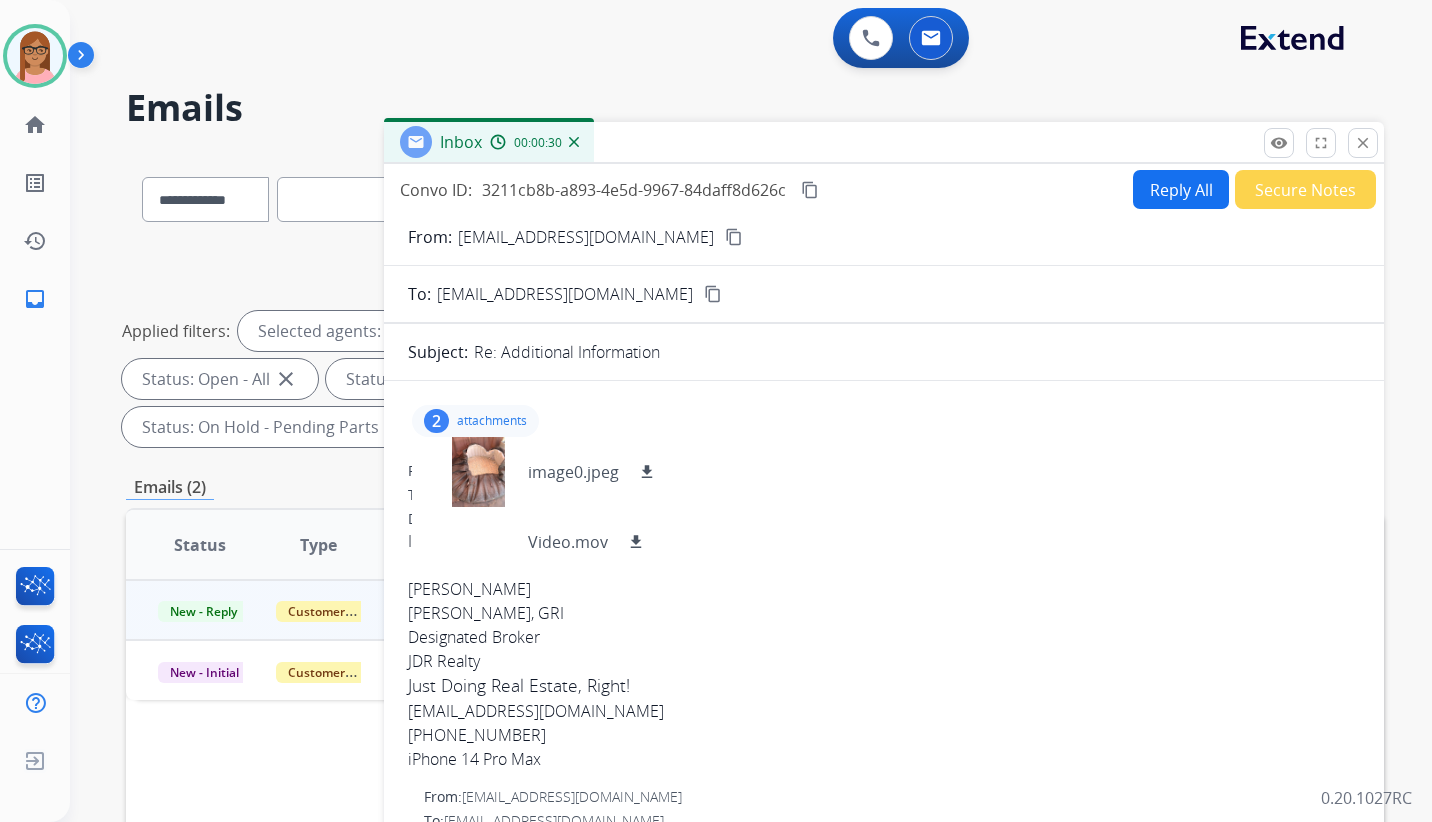 click on "From:  jdrut10@gmail.com" at bounding box center [884, 471] 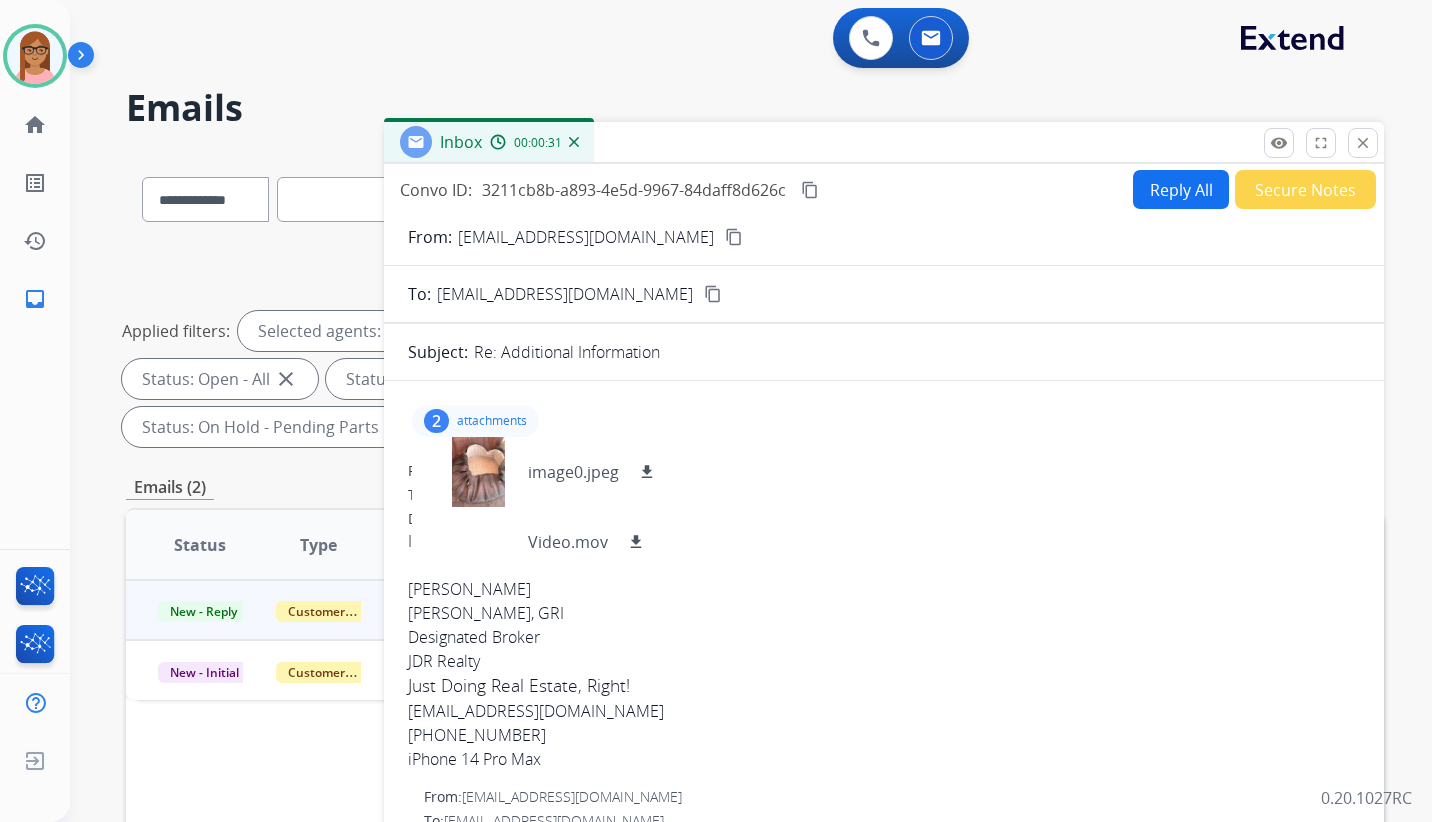 click on "From:  jdrut10@gmail.com" at bounding box center [884, 471] 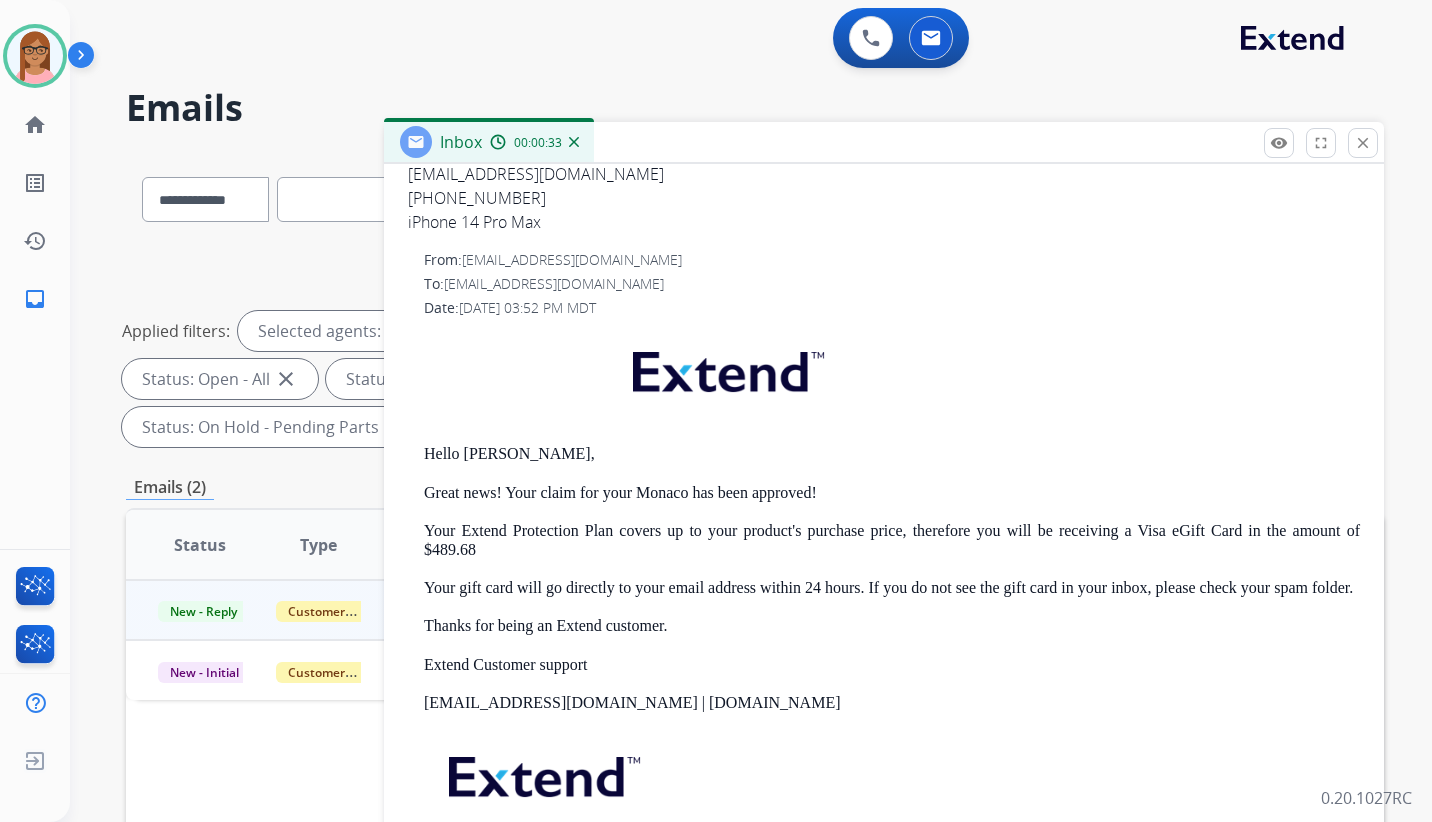 scroll, scrollTop: 600, scrollLeft: 0, axis: vertical 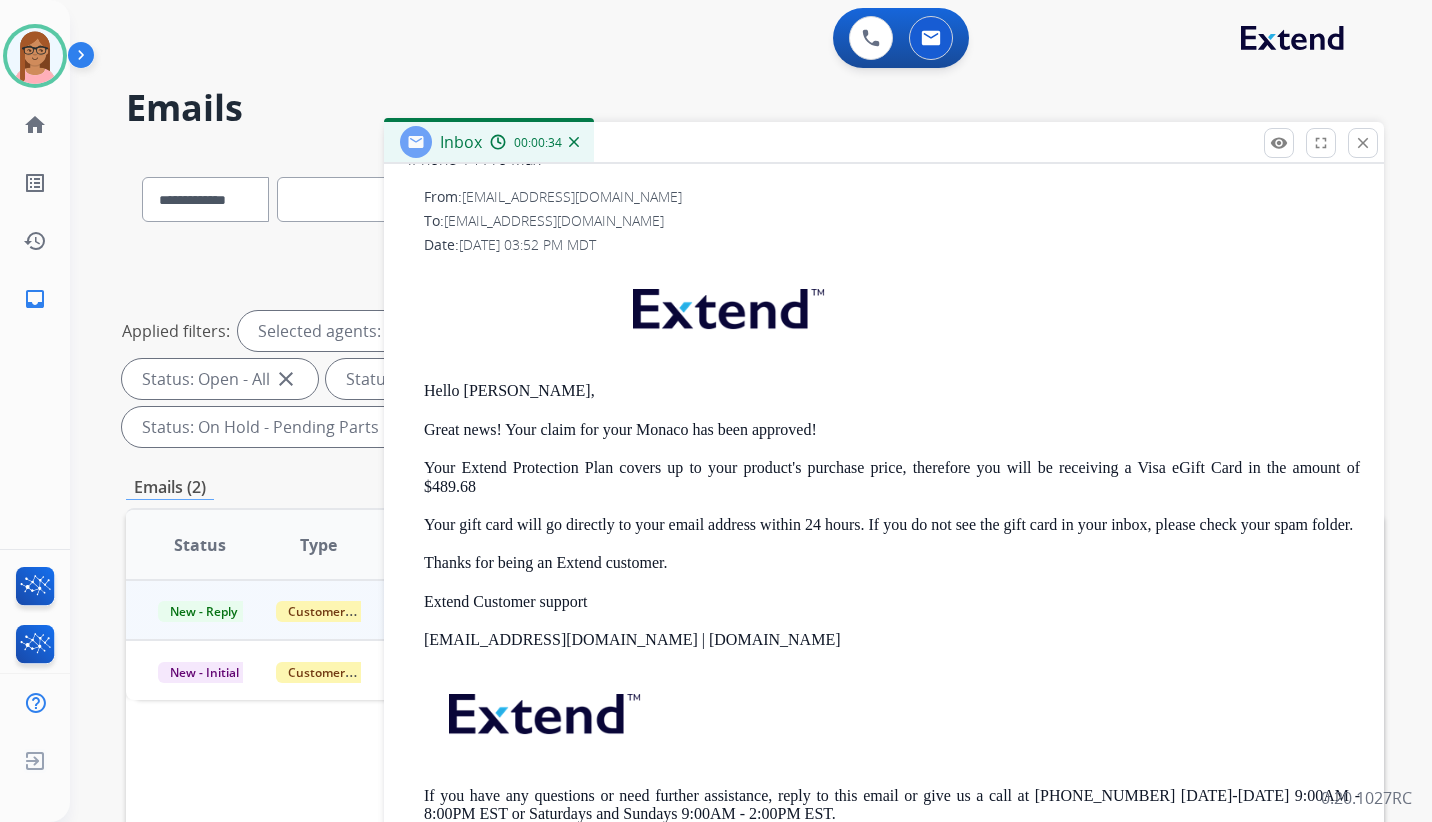 click on "Hello Jon, Great news! Your claim for your Monaco has been approved! Your Extend Protection Plan covers up to your product's purchase price, therefore you will be receiving a Visa eGift Card in the amount of $489.68 Your gift card will go directly to your email address within 24 hours. If you do not see the gift card in your inbox, please check your spam folder. Thanks for being an Extend customer. Extend Customer support support@extend.com | www.extend.com If you have any questions or need further assistance, reply to this email or give us a call at (877) 248-7707 Monday-Friday 9:00AM - 8:00PM EST or Saturdays and Sundays 9:00AM - 2:00PM EST." at bounding box center [892, 560] 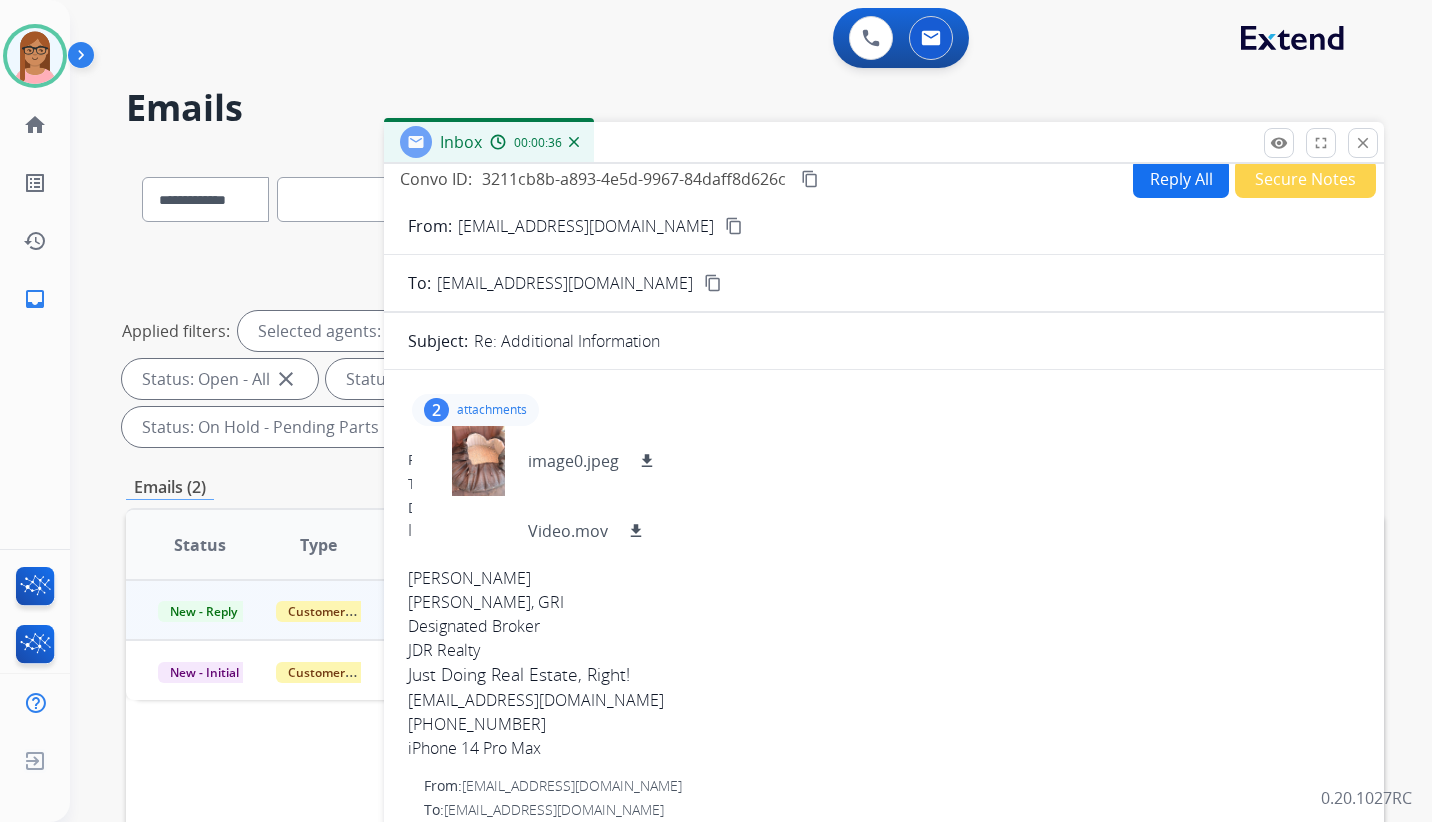 scroll, scrollTop: 0, scrollLeft: 0, axis: both 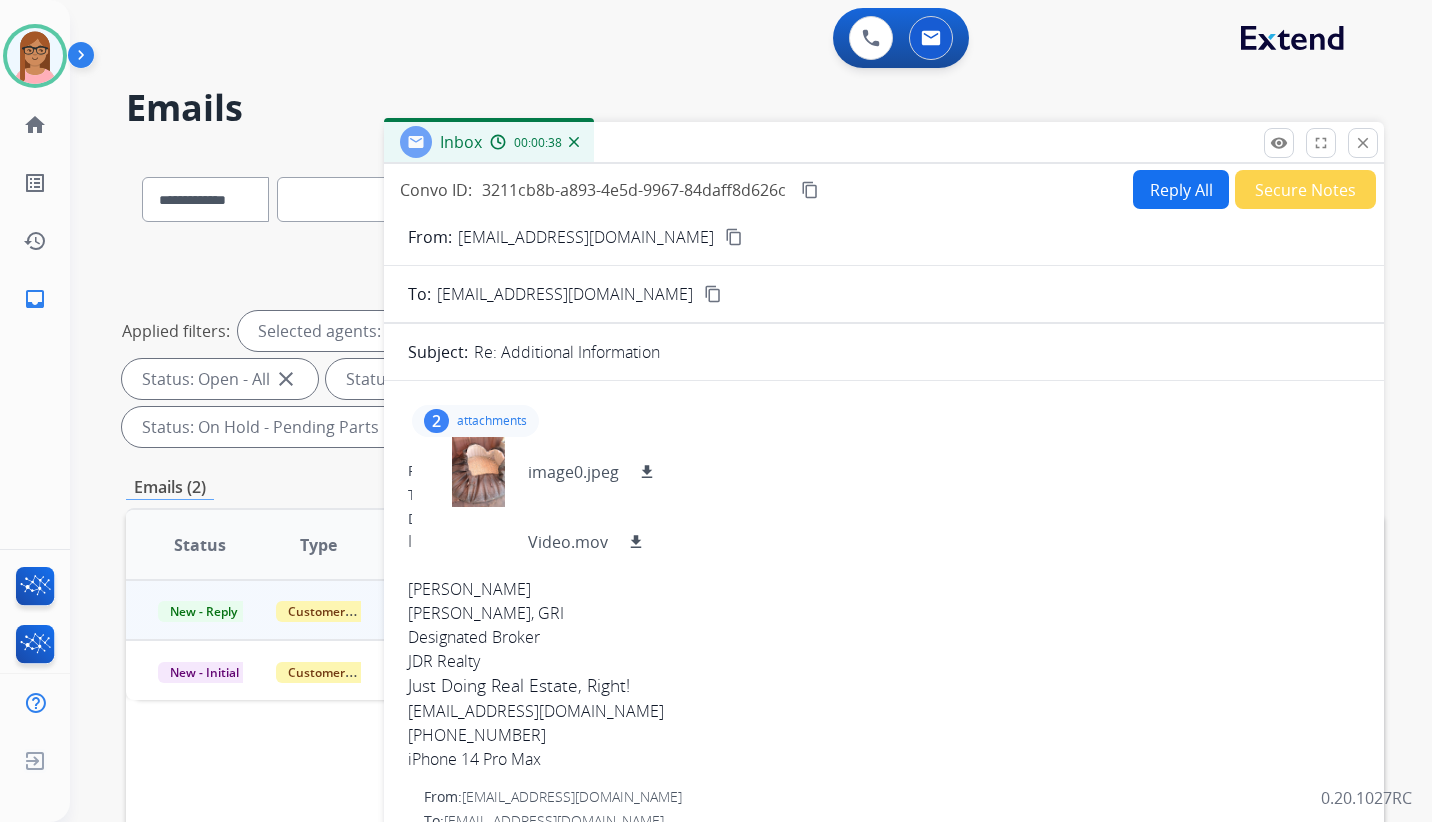 click on "content_copy" at bounding box center (734, 237) 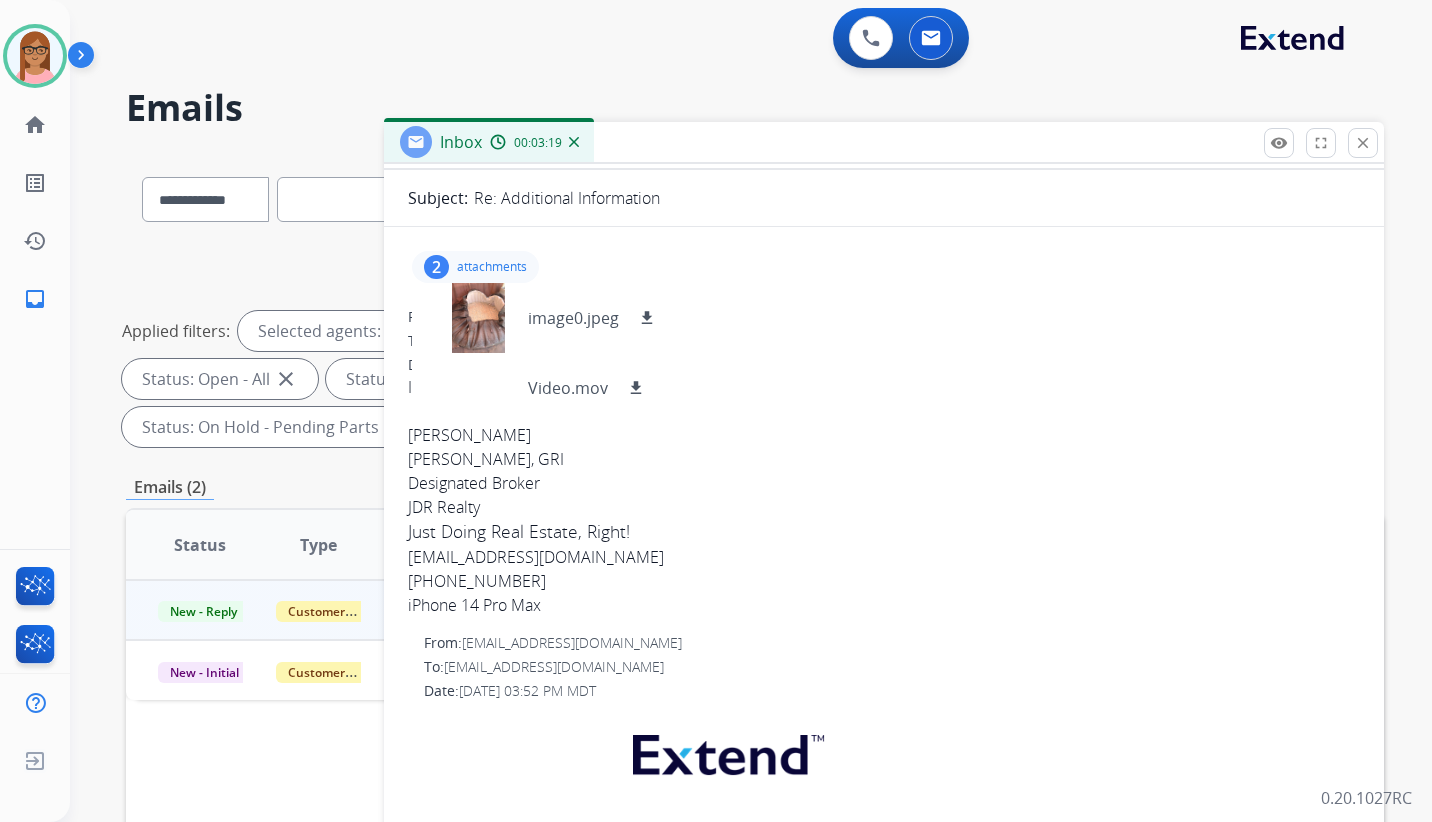 scroll, scrollTop: 0, scrollLeft: 0, axis: both 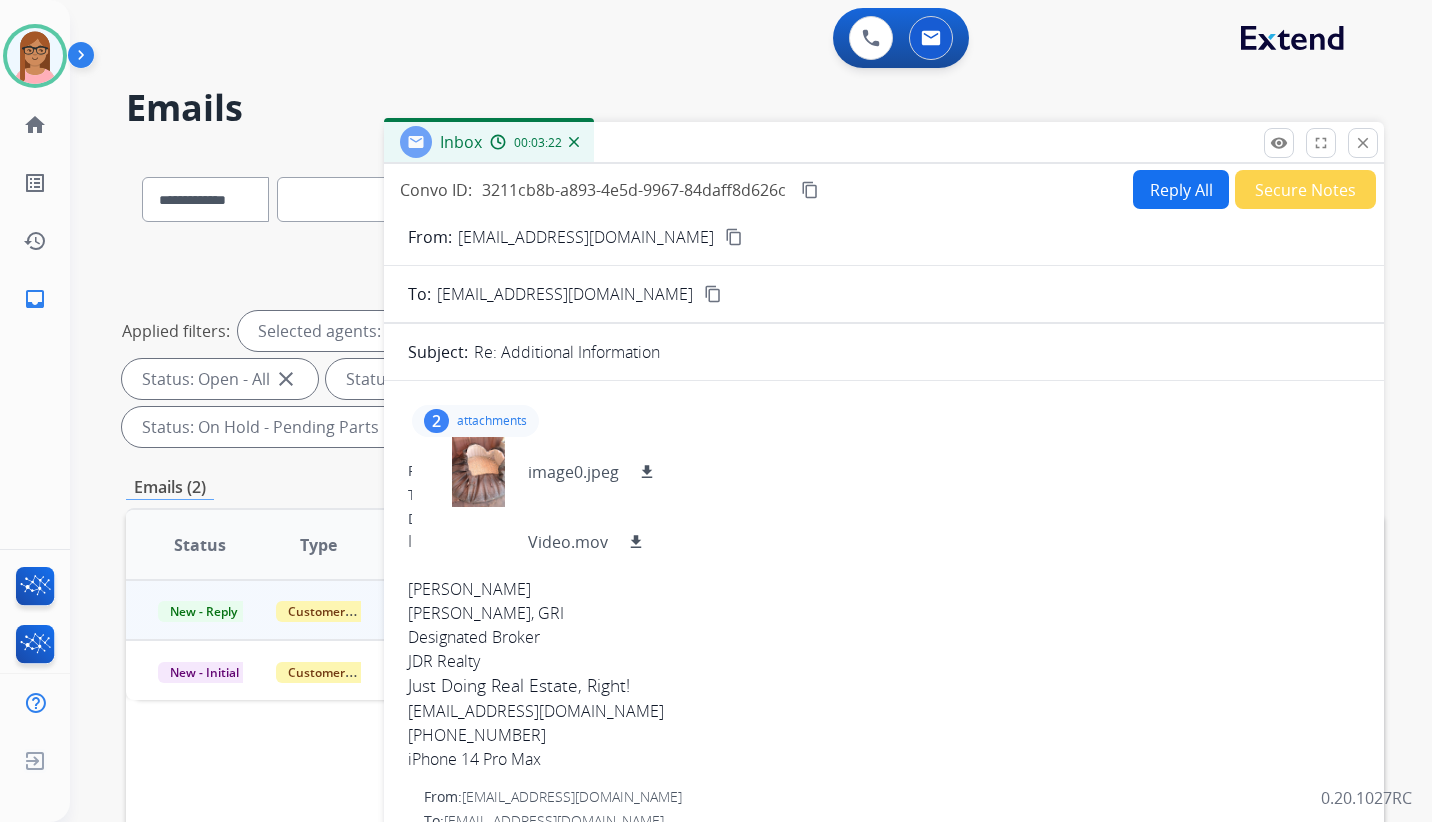 click on "Reply All" at bounding box center (1181, 189) 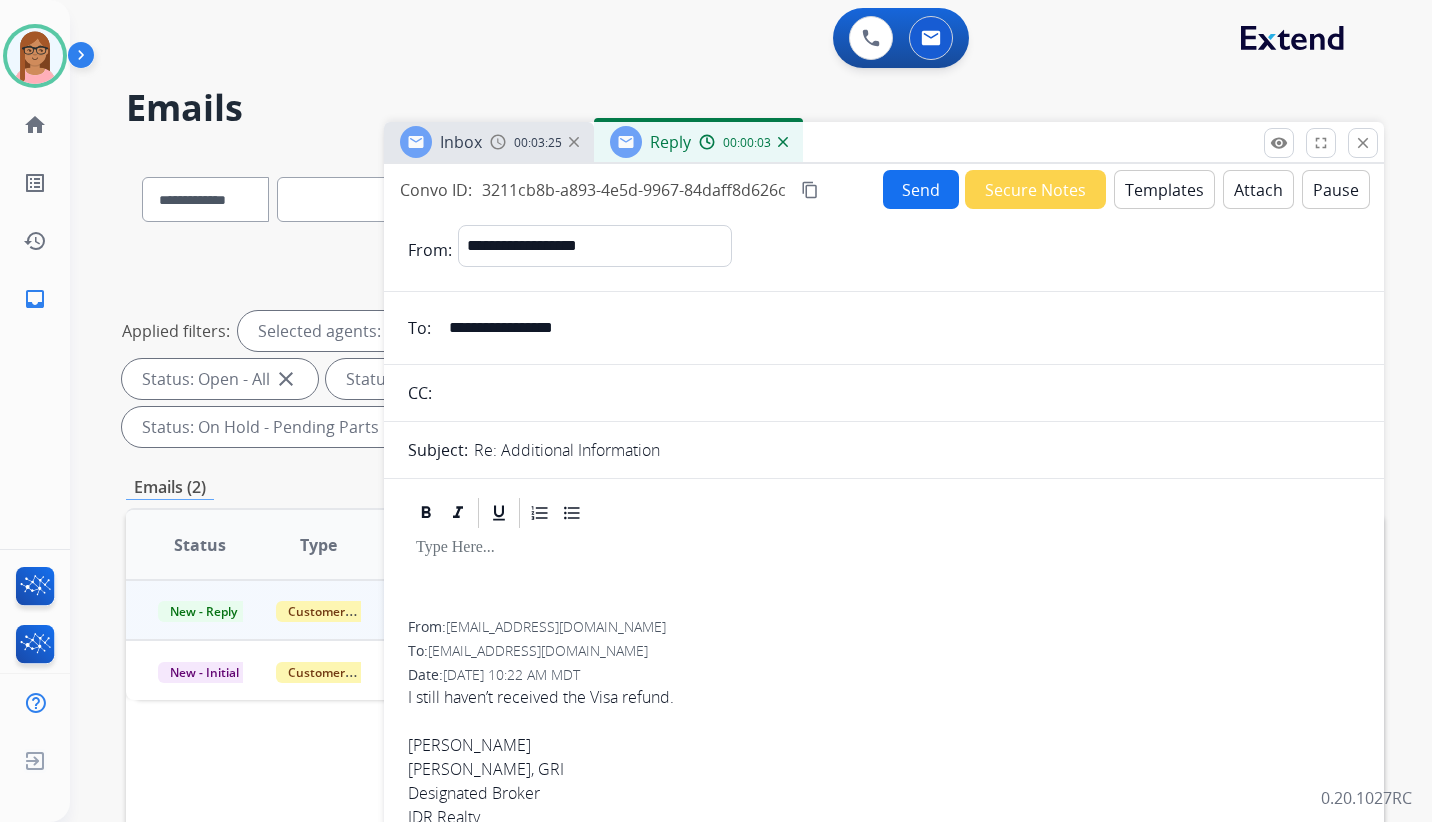 click at bounding box center [884, 576] 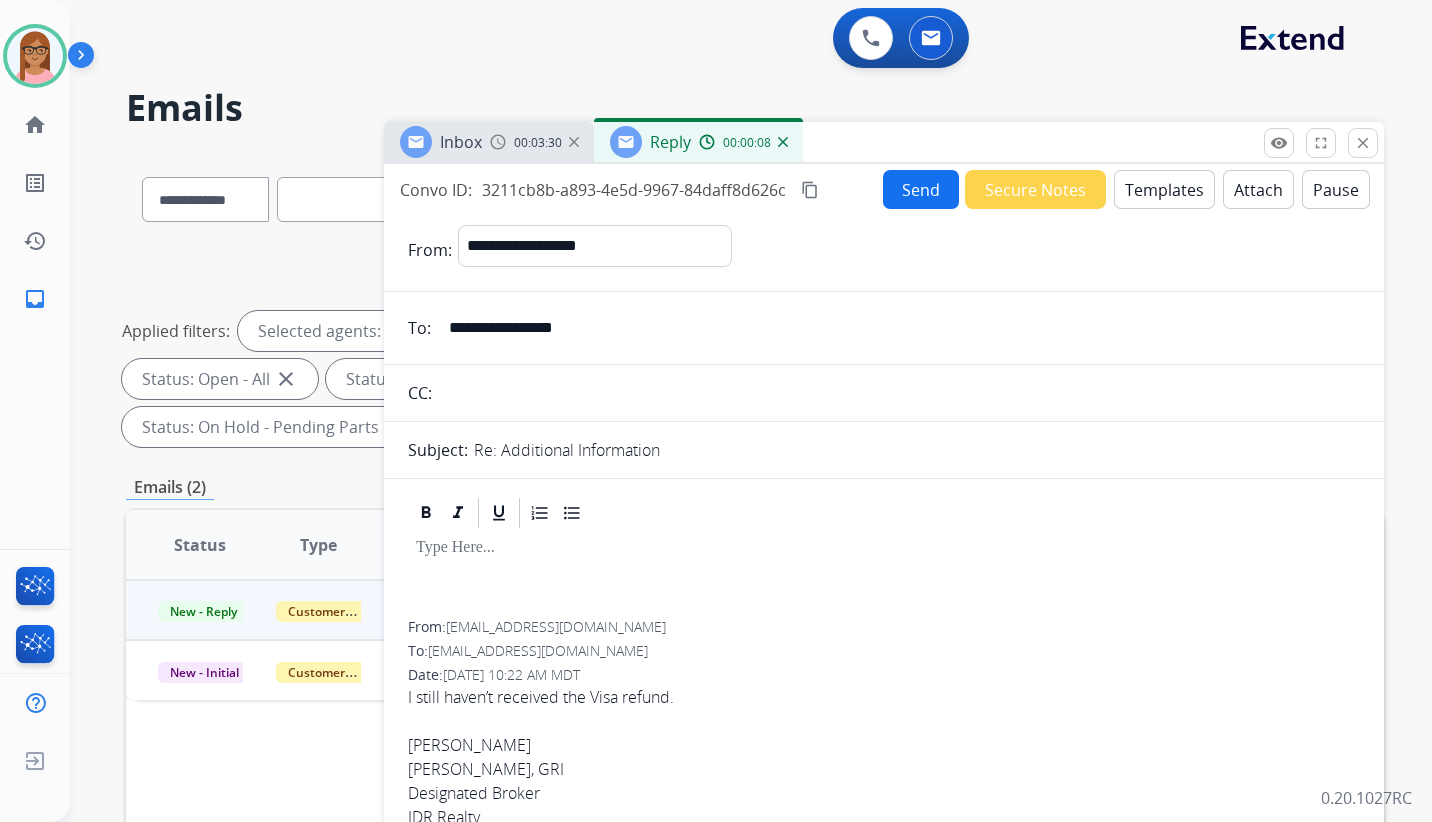 click on "Send" at bounding box center [921, 189] 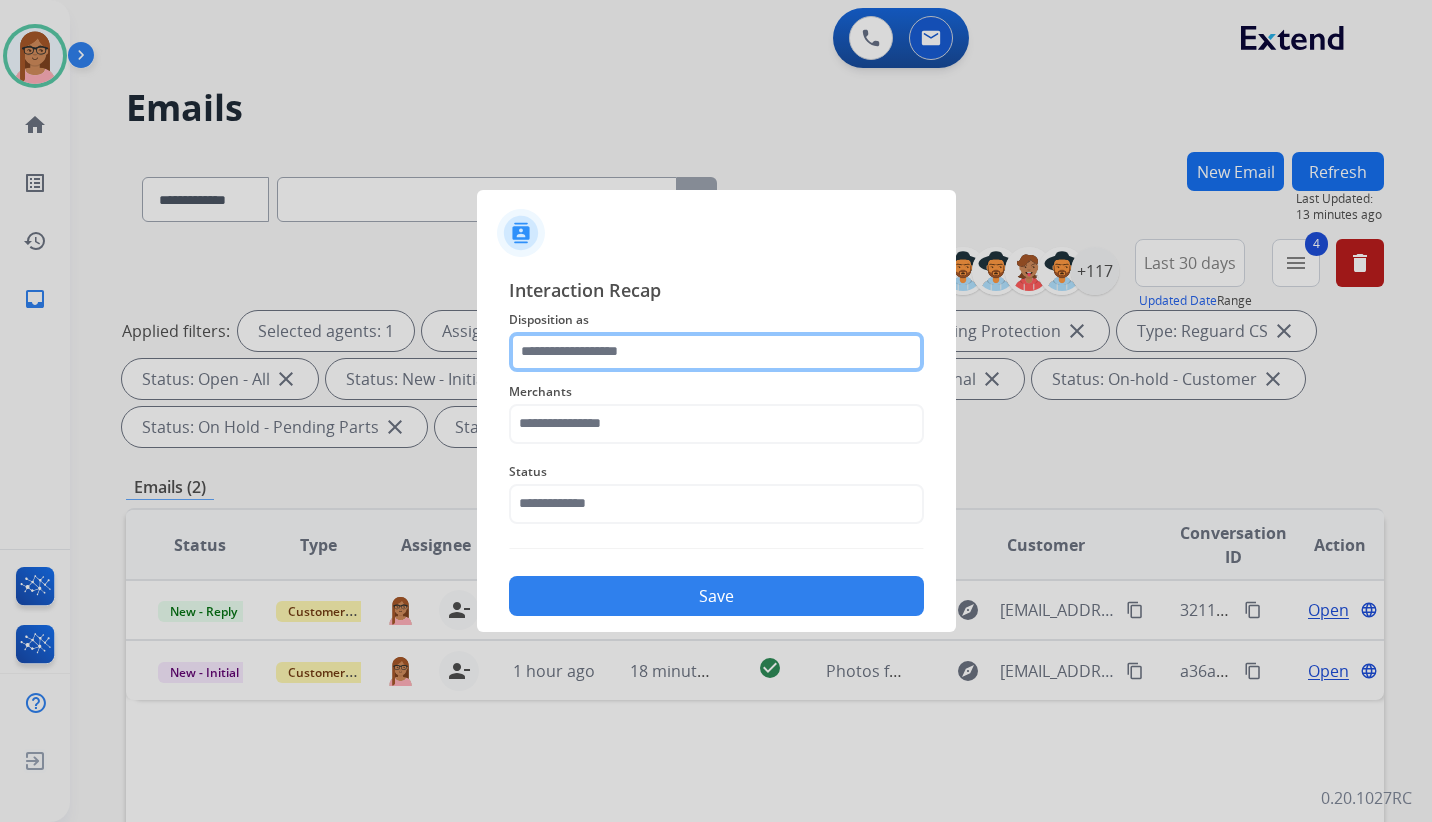 click 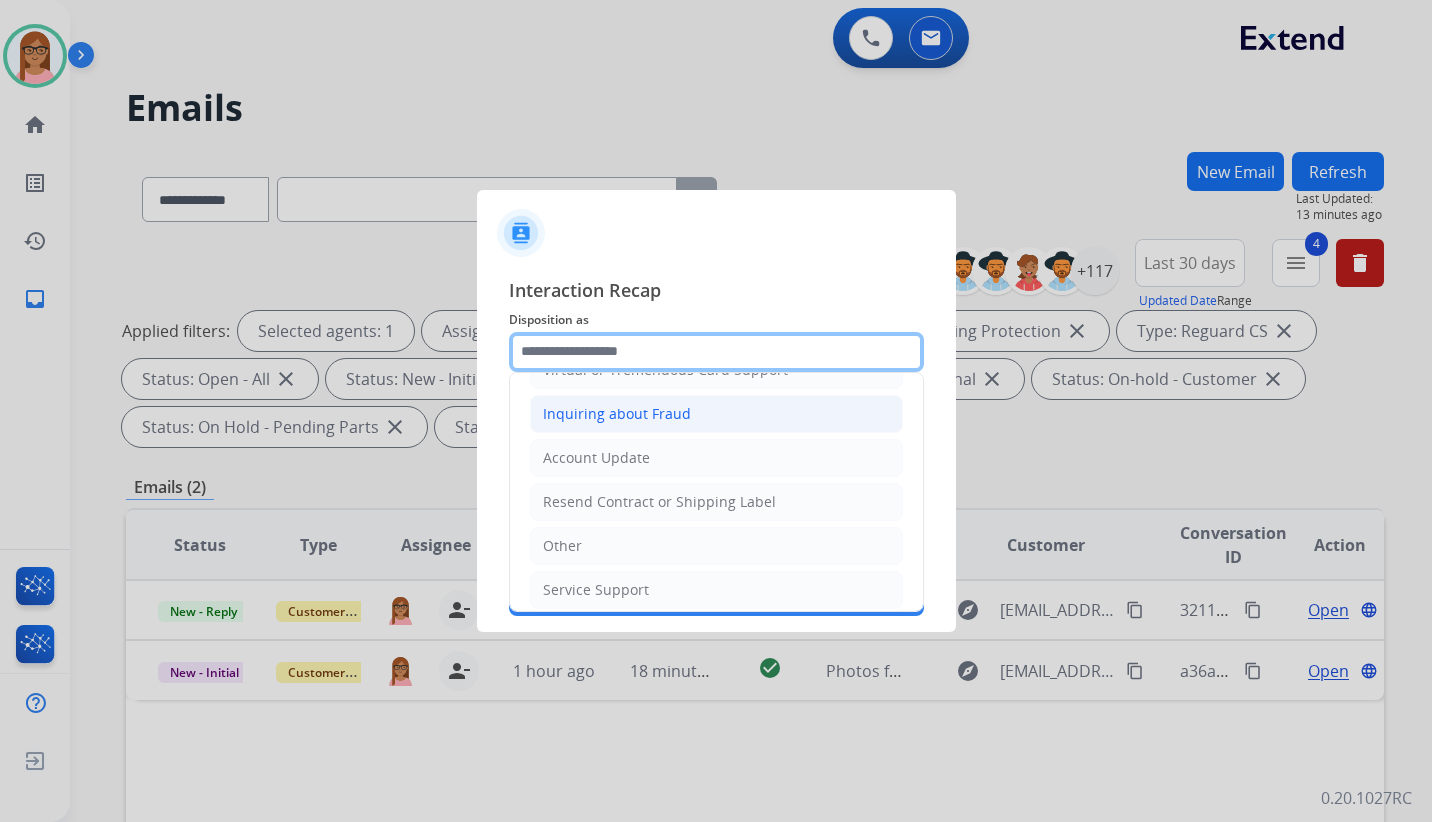 scroll, scrollTop: 200, scrollLeft: 0, axis: vertical 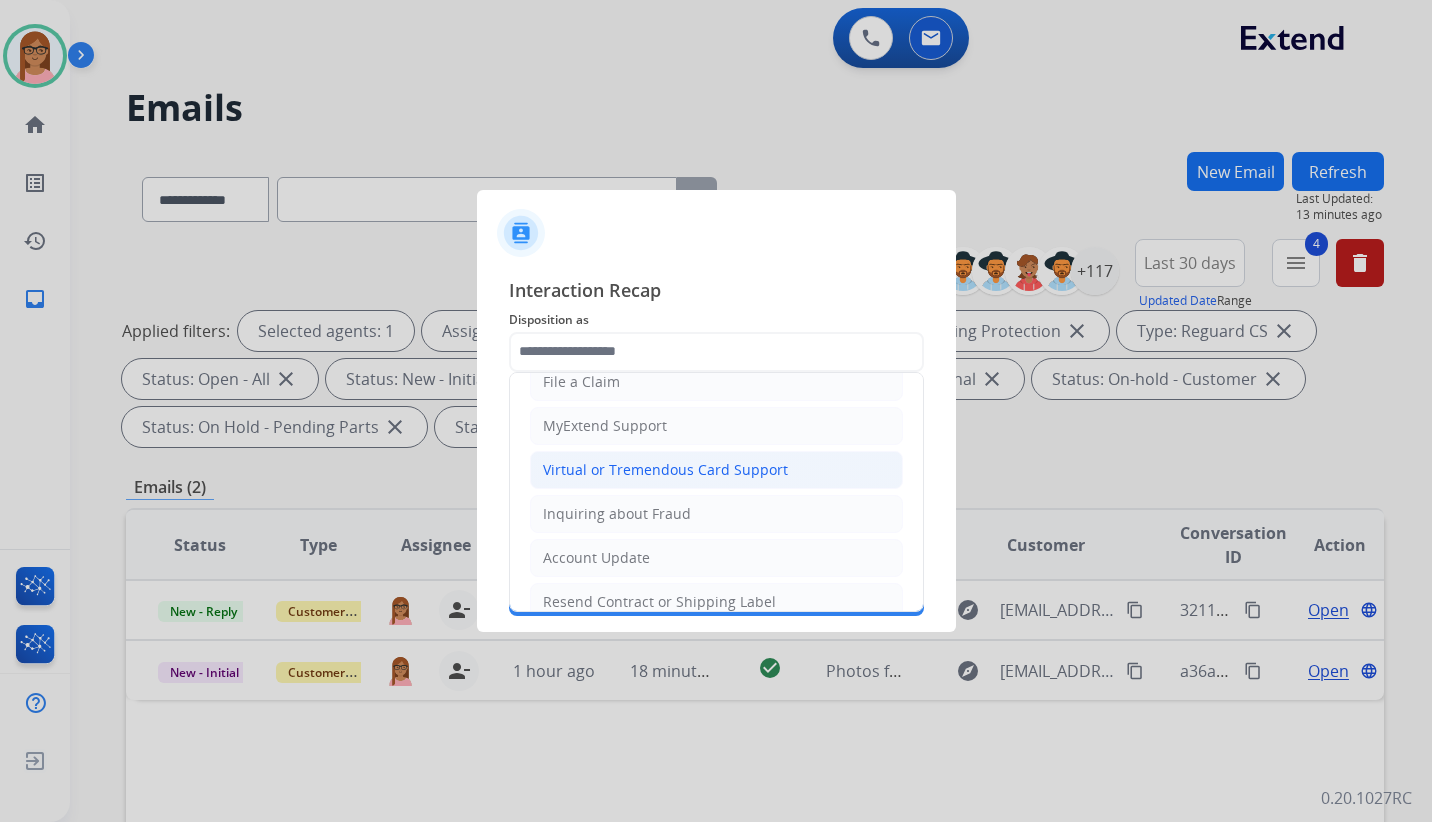 click on "Virtual or Tremendous Card Support" 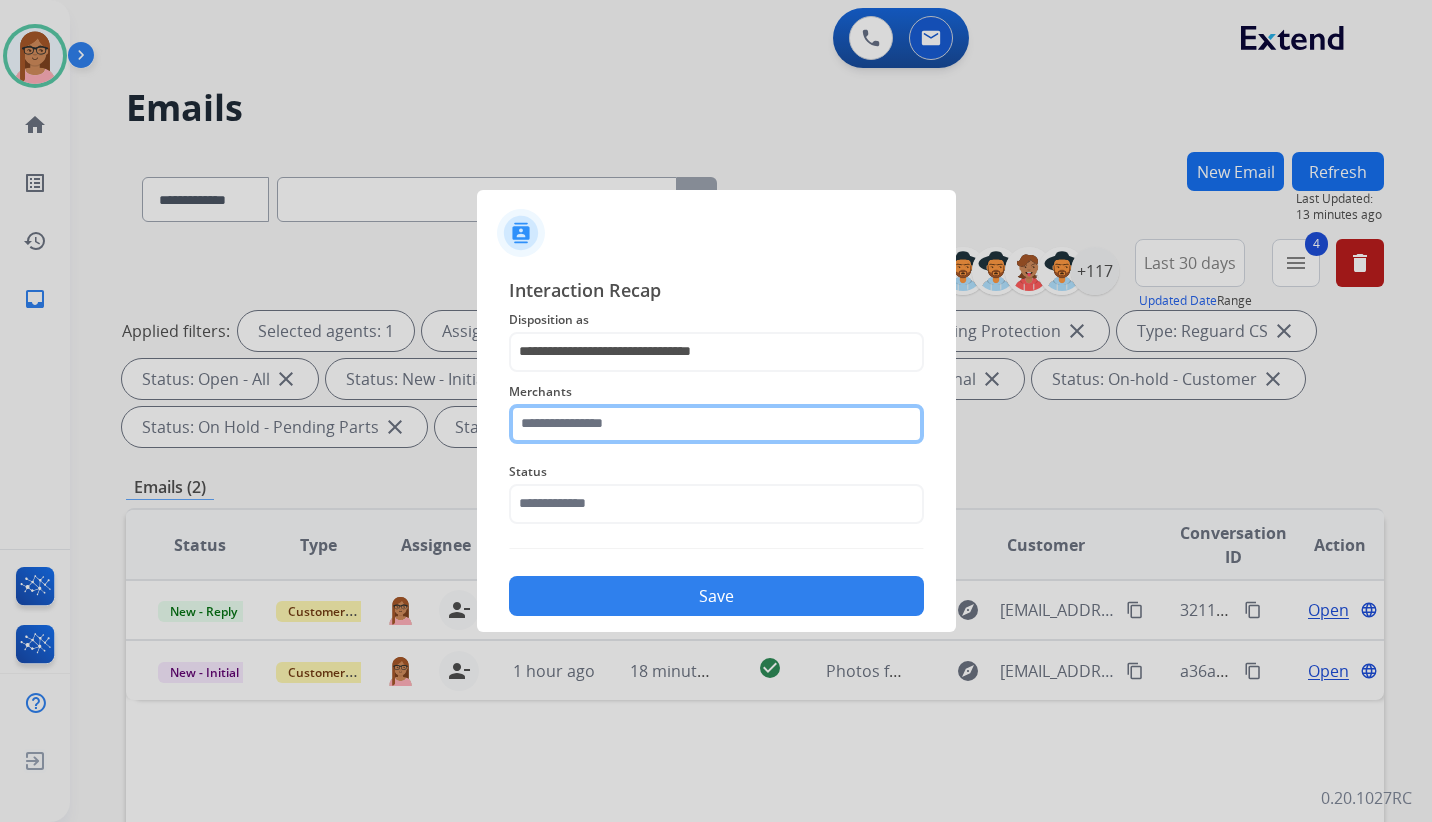 click 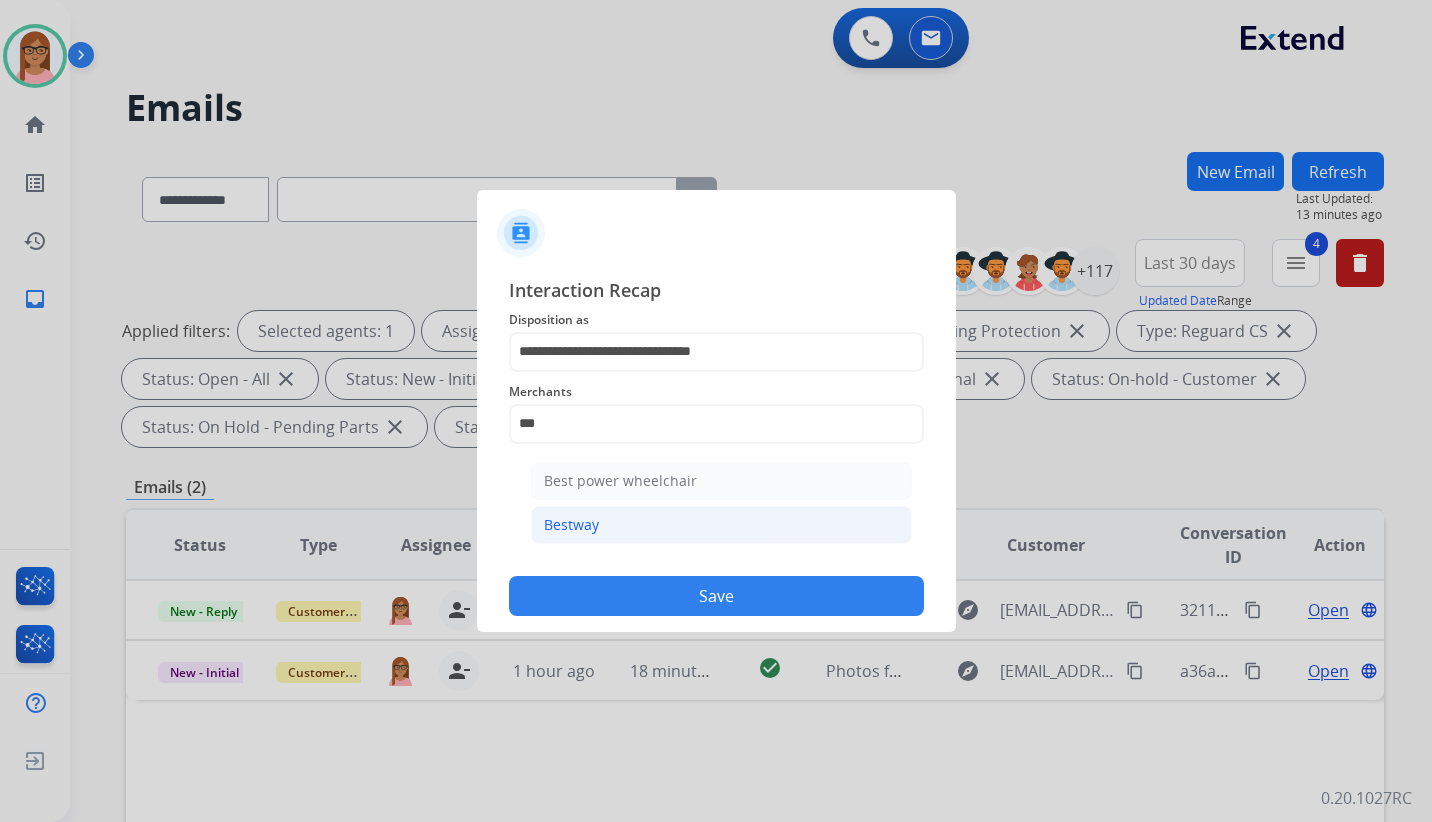 click on "Bestway" 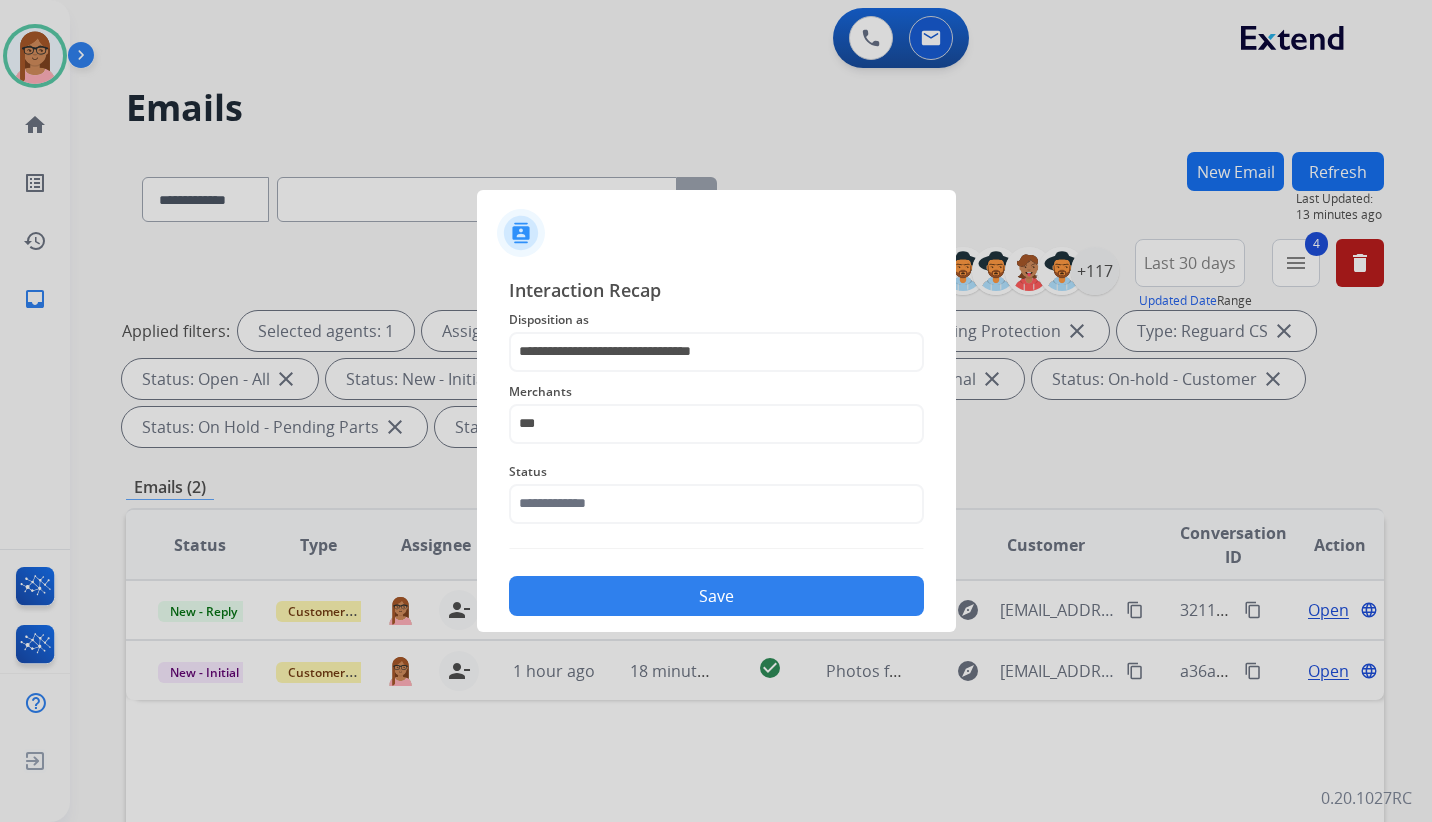 type on "*******" 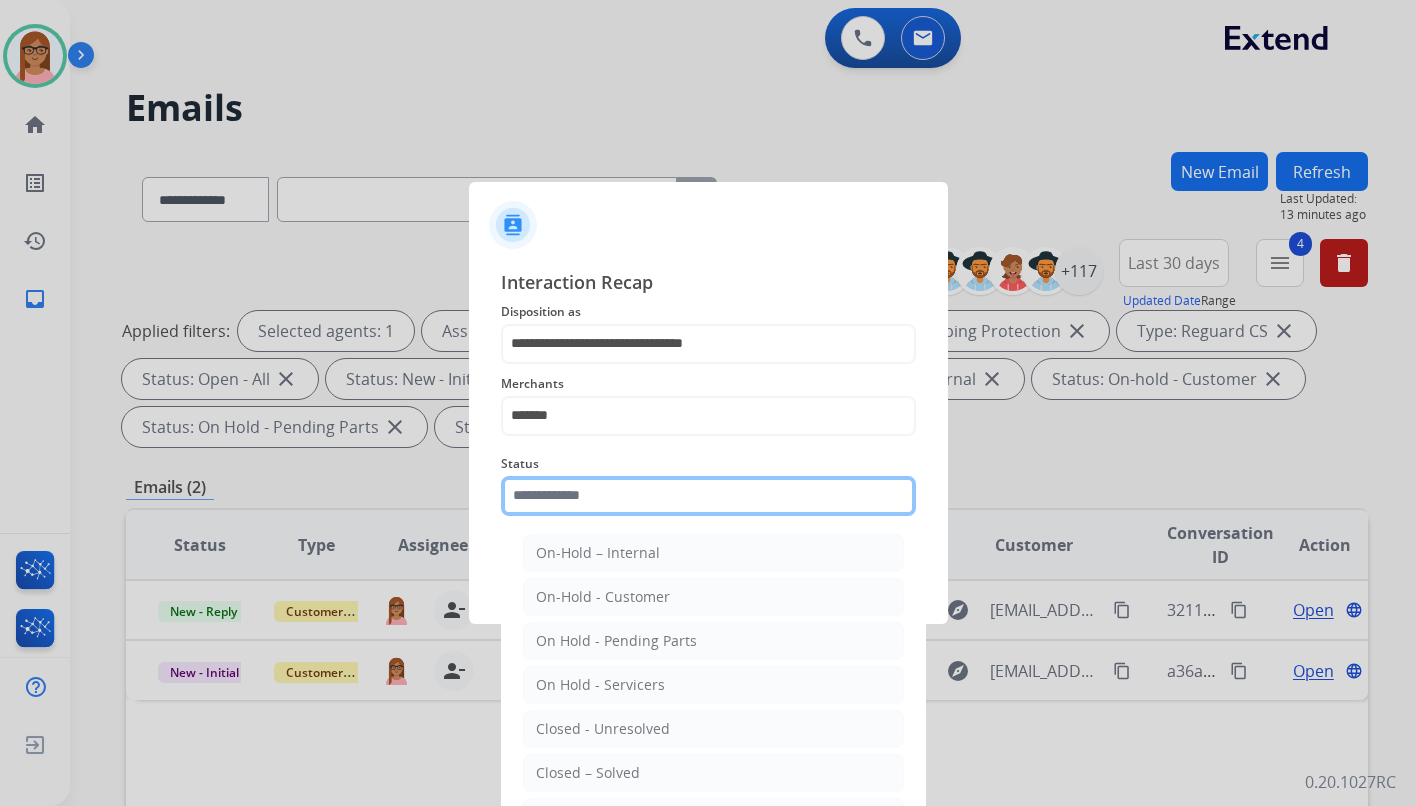 click 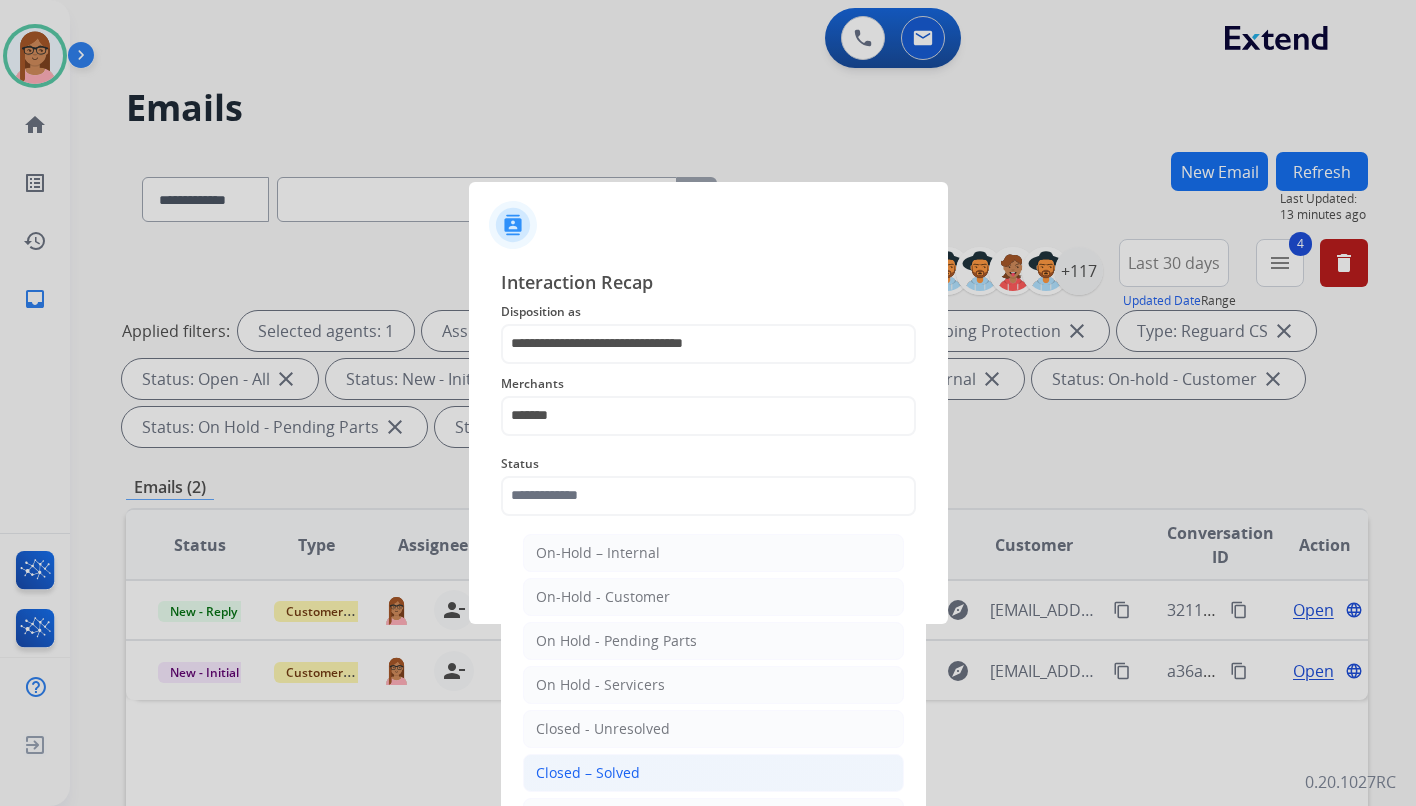 click on "Closed – Solved" 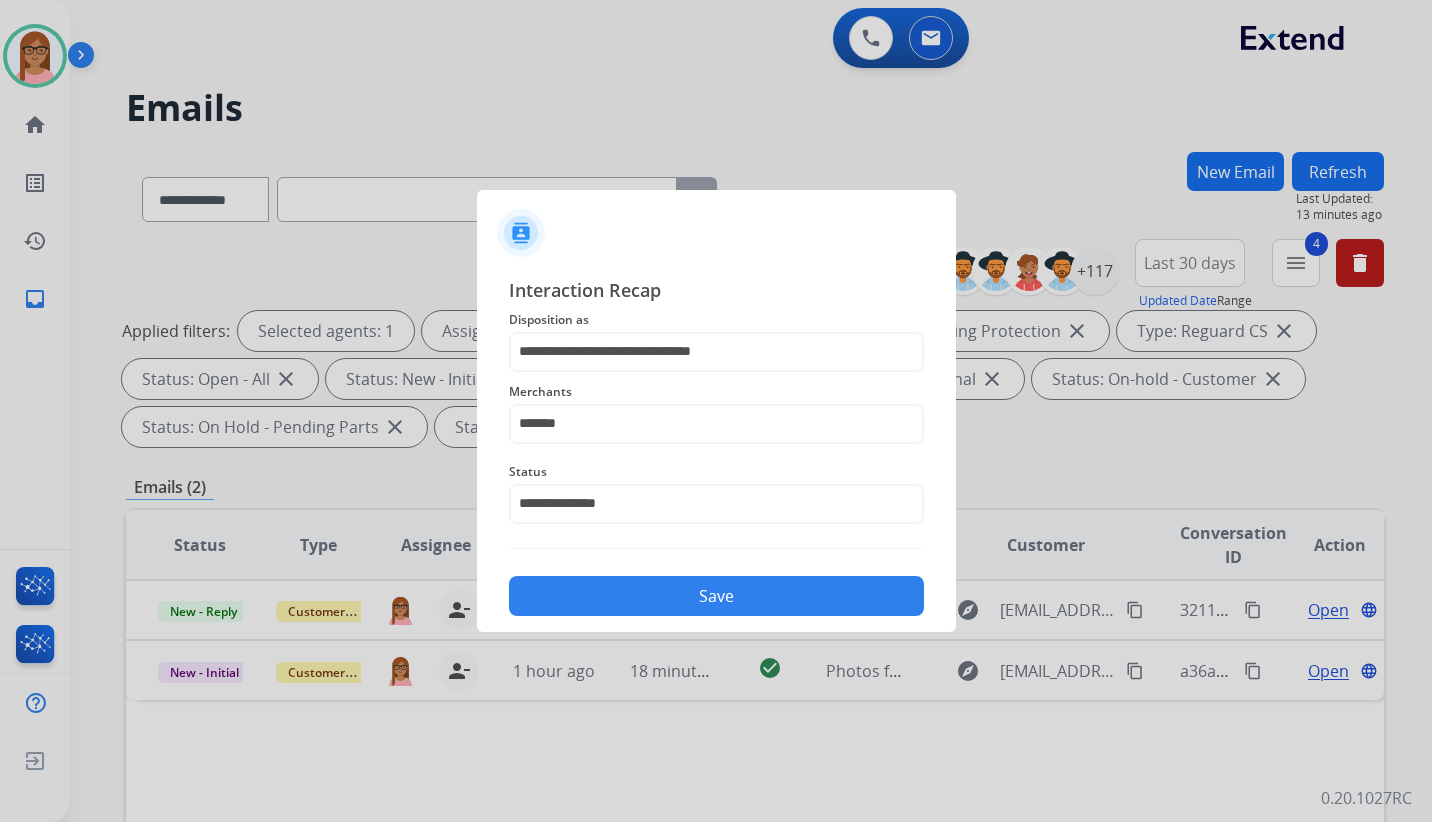 click on "Save" 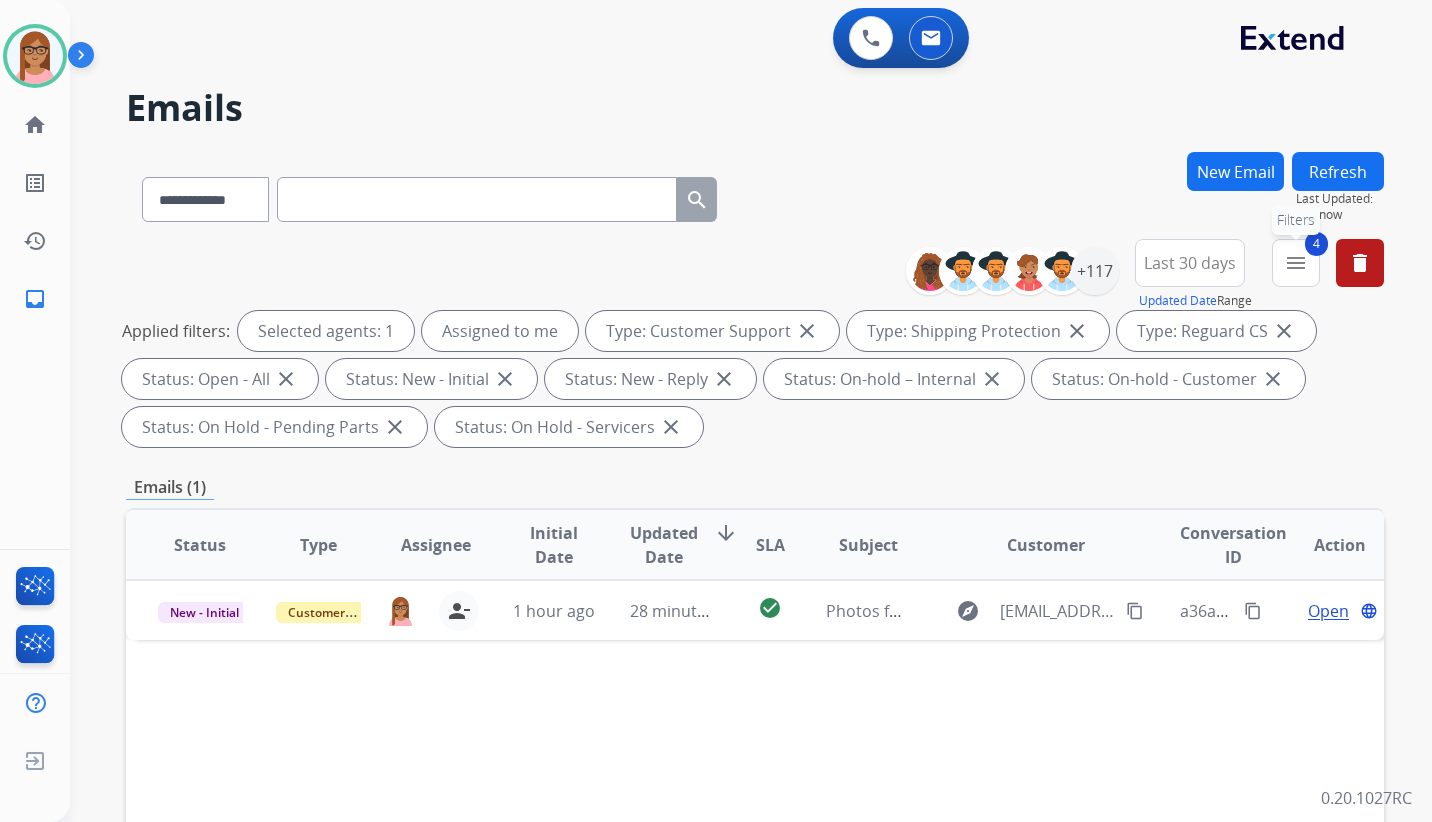 click on "menu" at bounding box center (1296, 263) 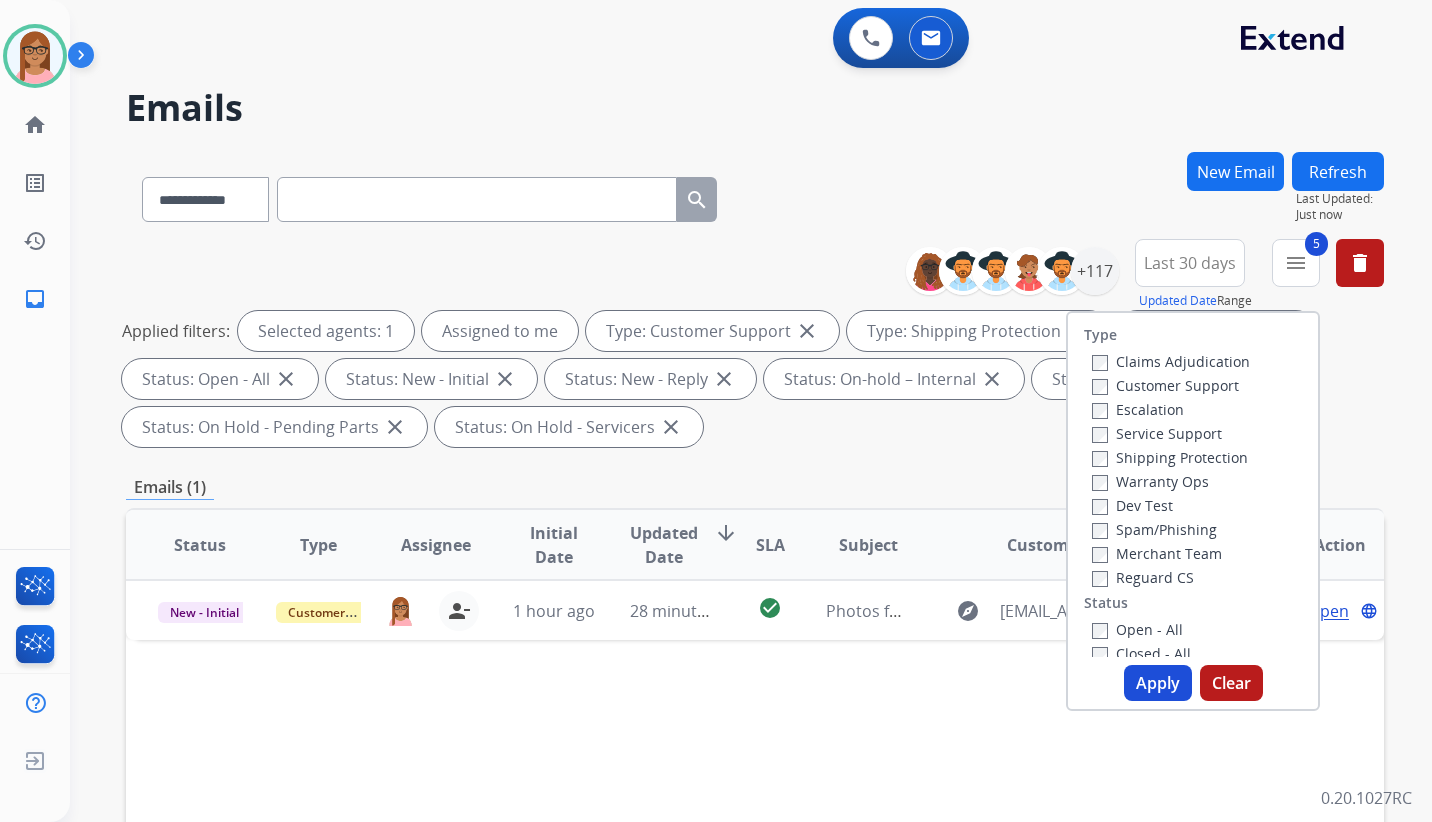 click on "Apply" at bounding box center [1158, 683] 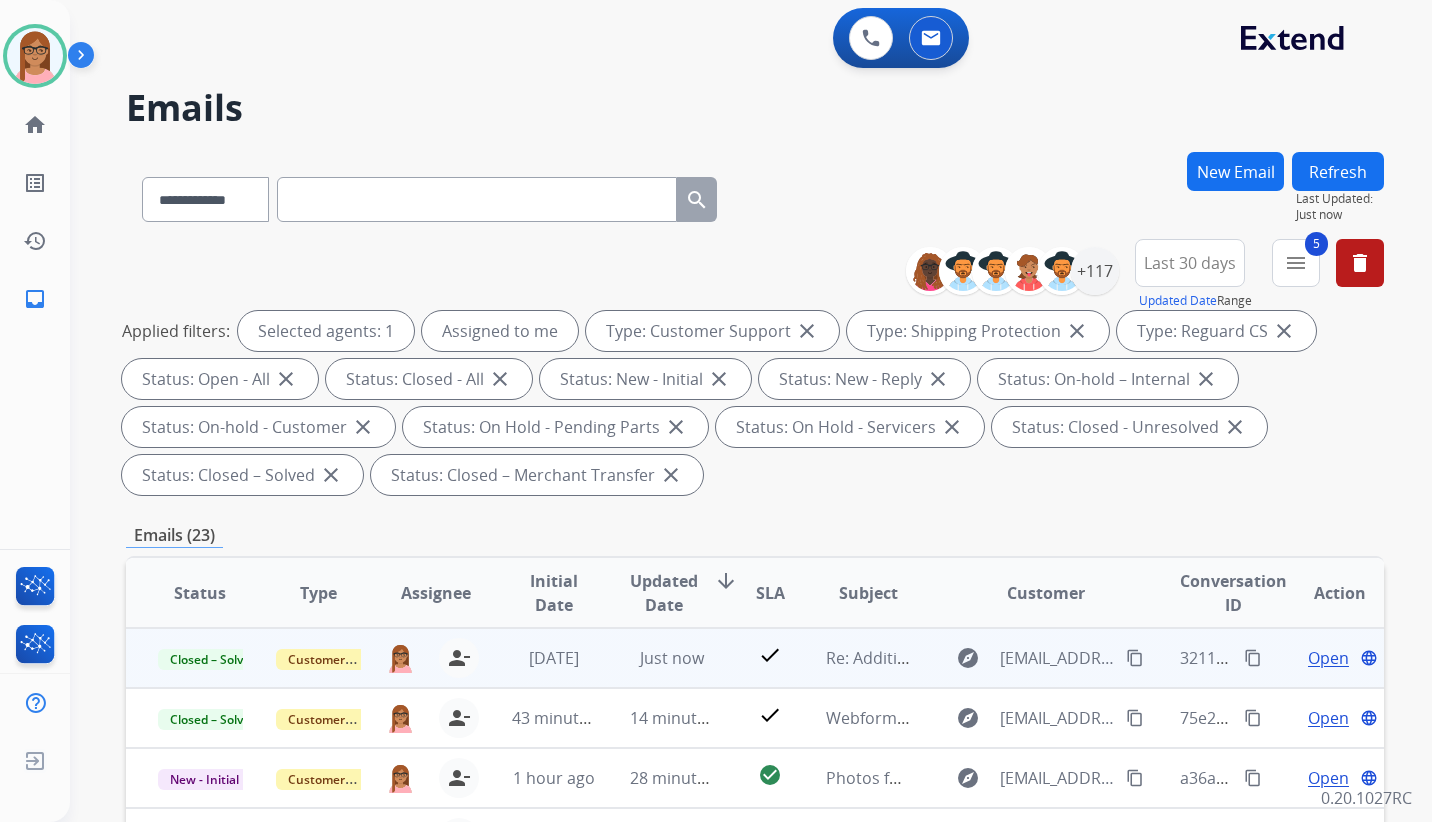 click on "Open" at bounding box center [1328, 658] 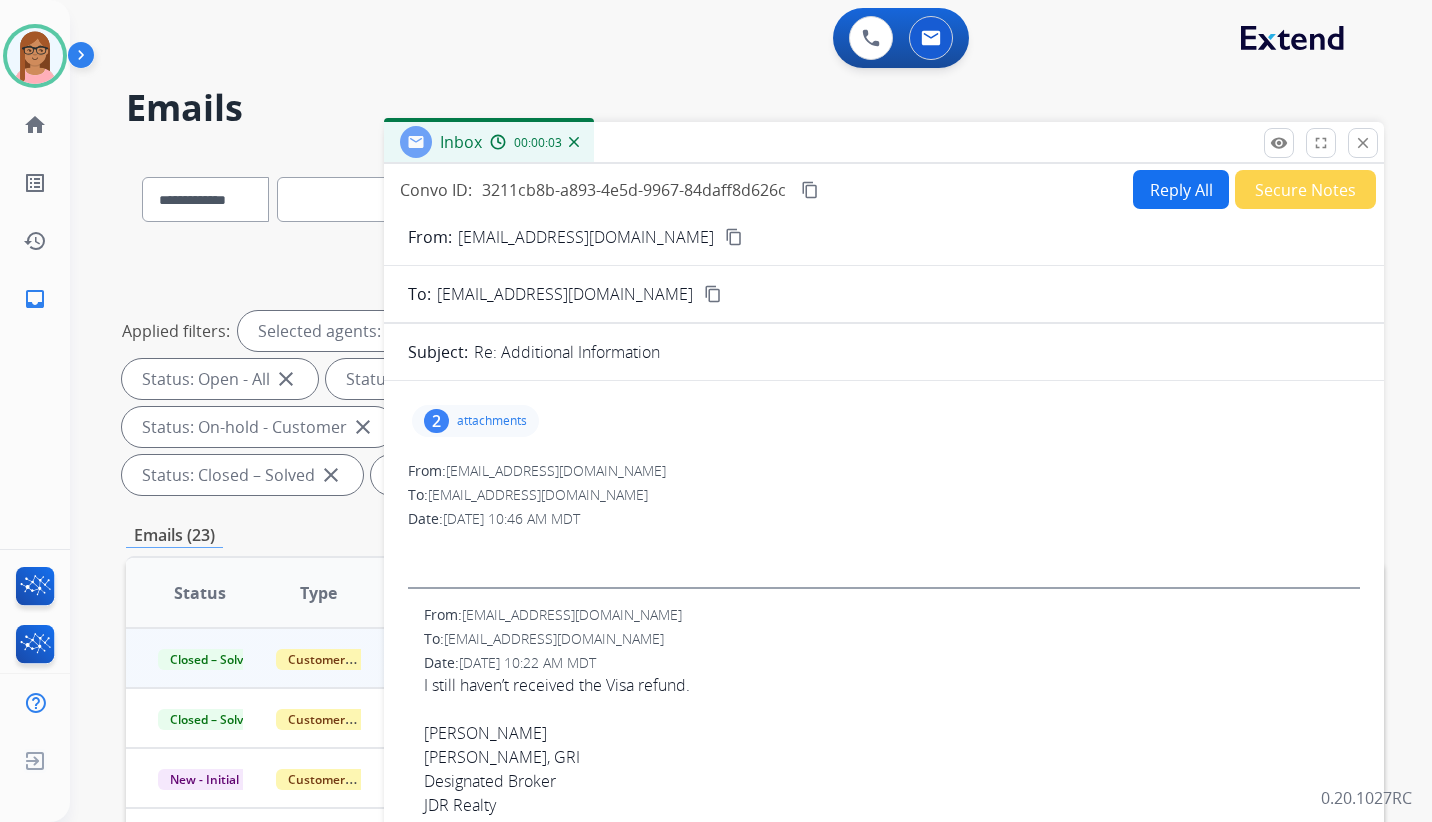 click on "Reply All" at bounding box center [1181, 189] 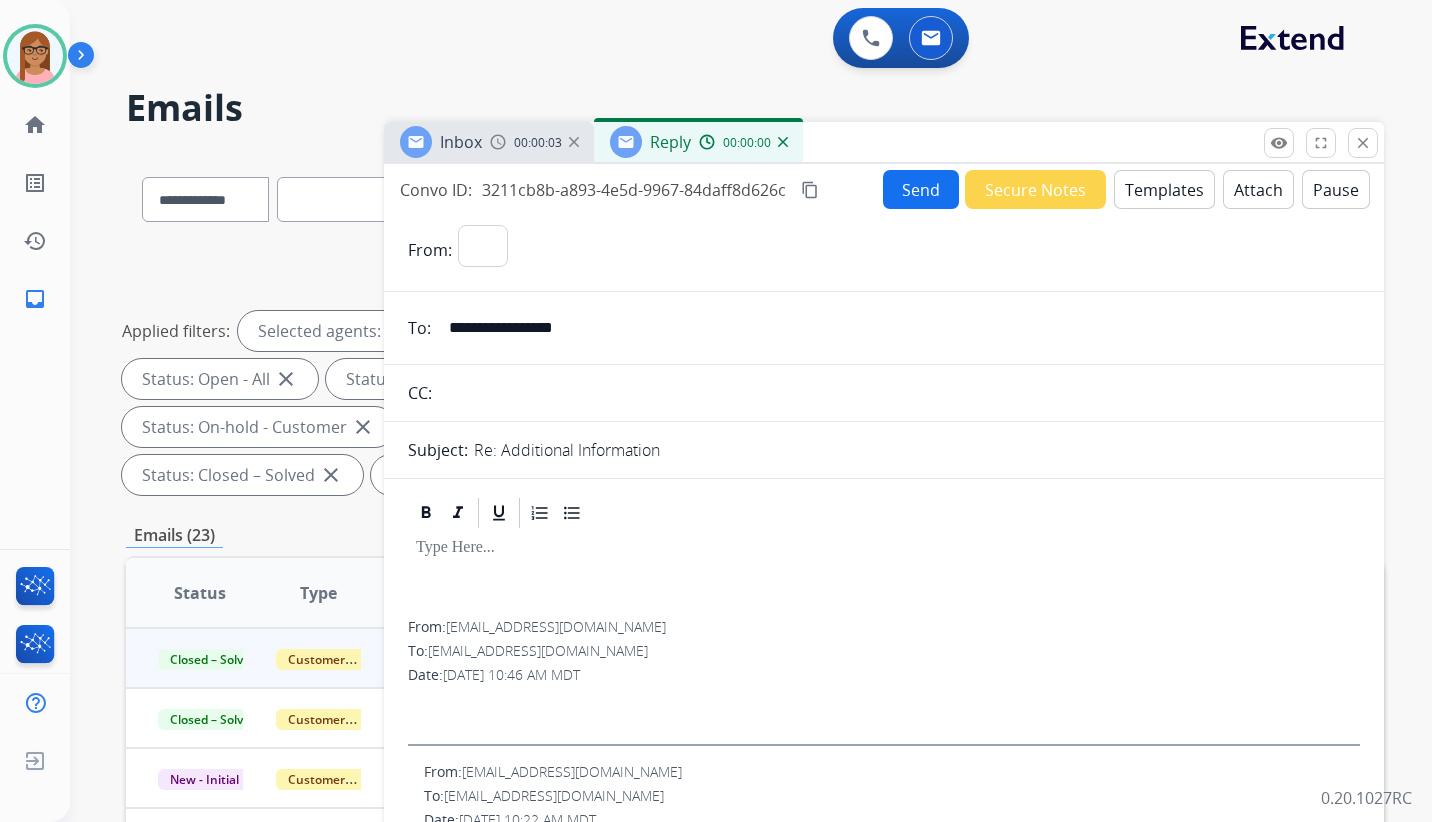 select on "**********" 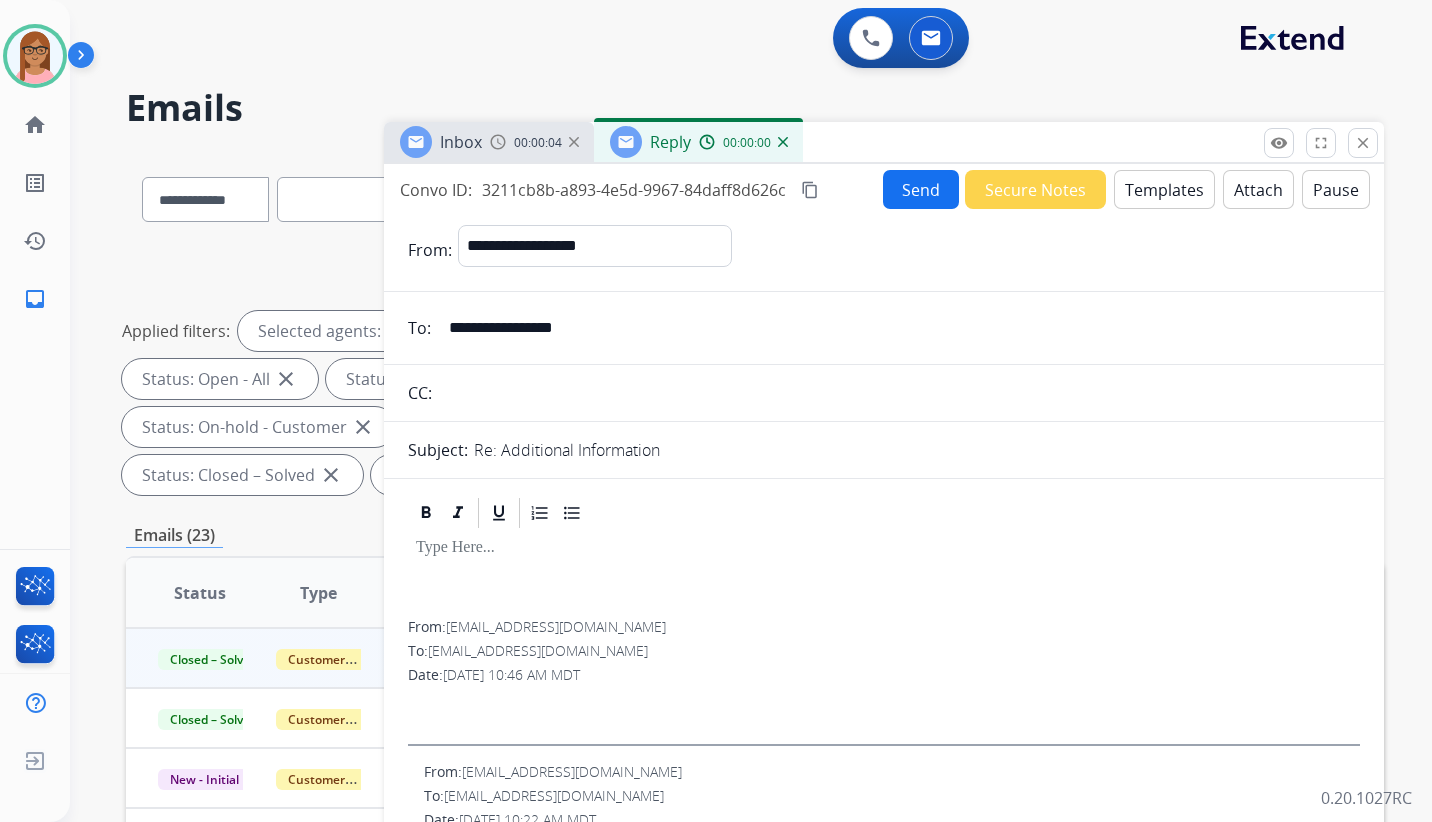 click on "Templates" at bounding box center [1164, 189] 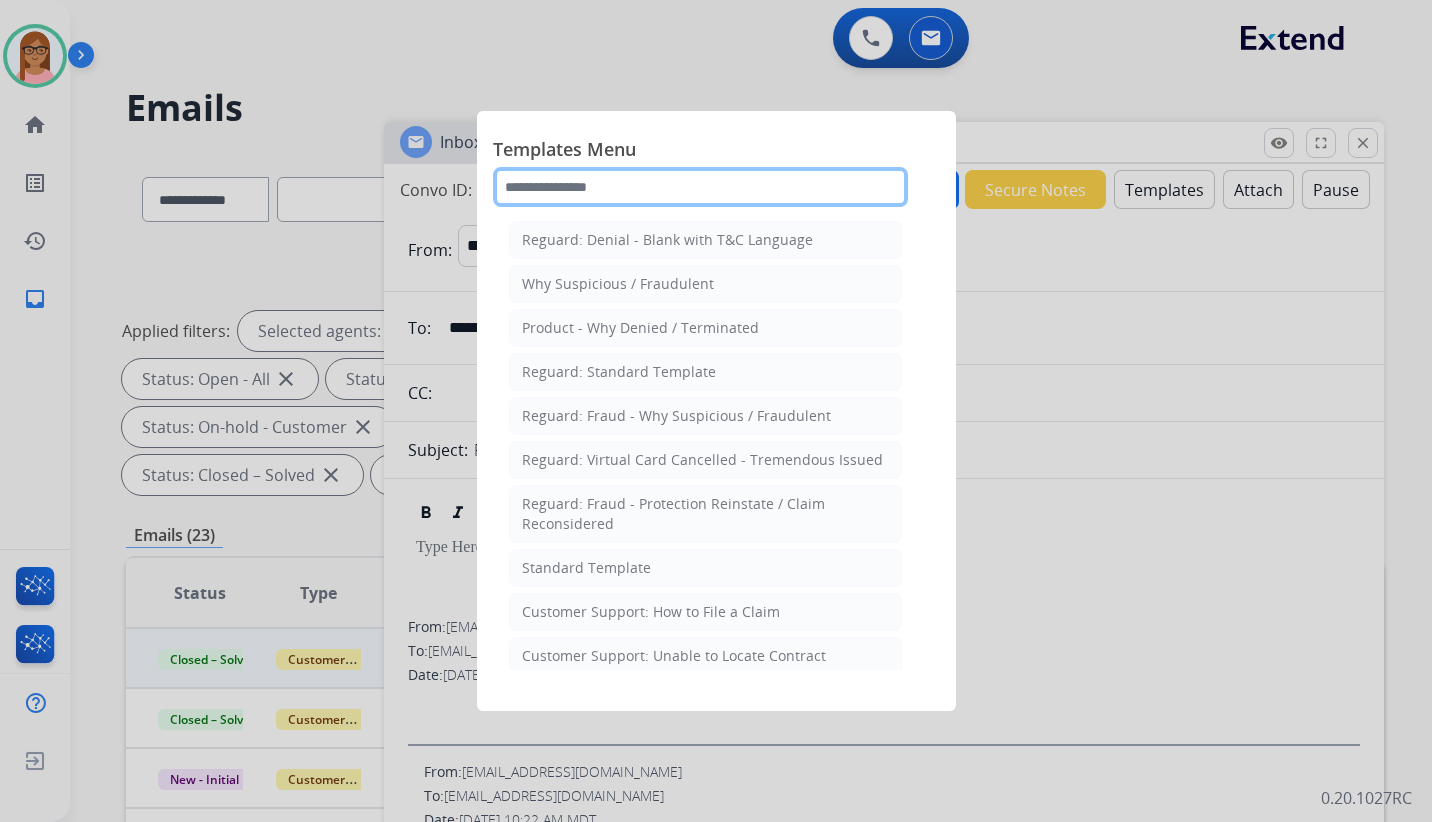 click 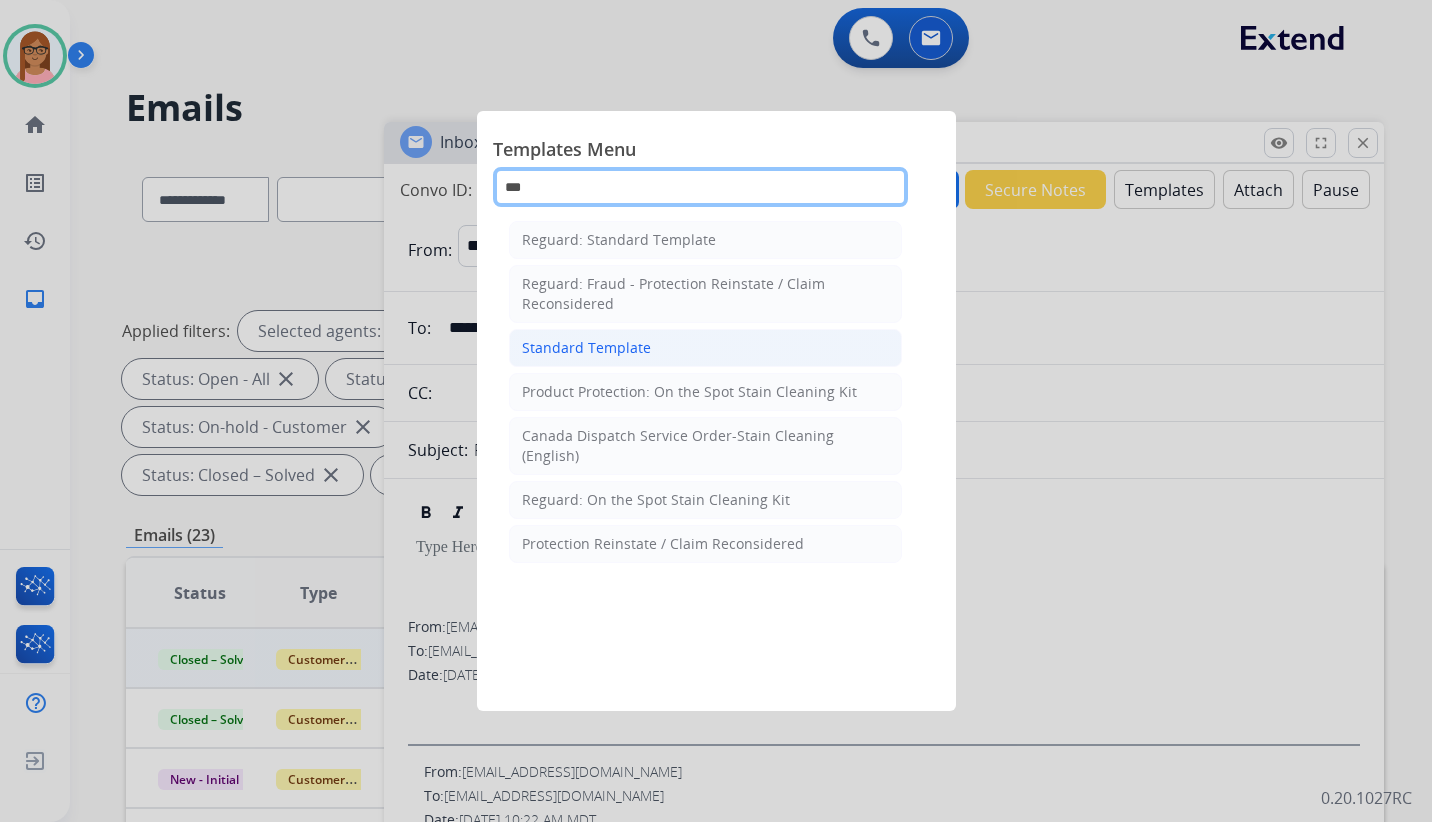 type on "***" 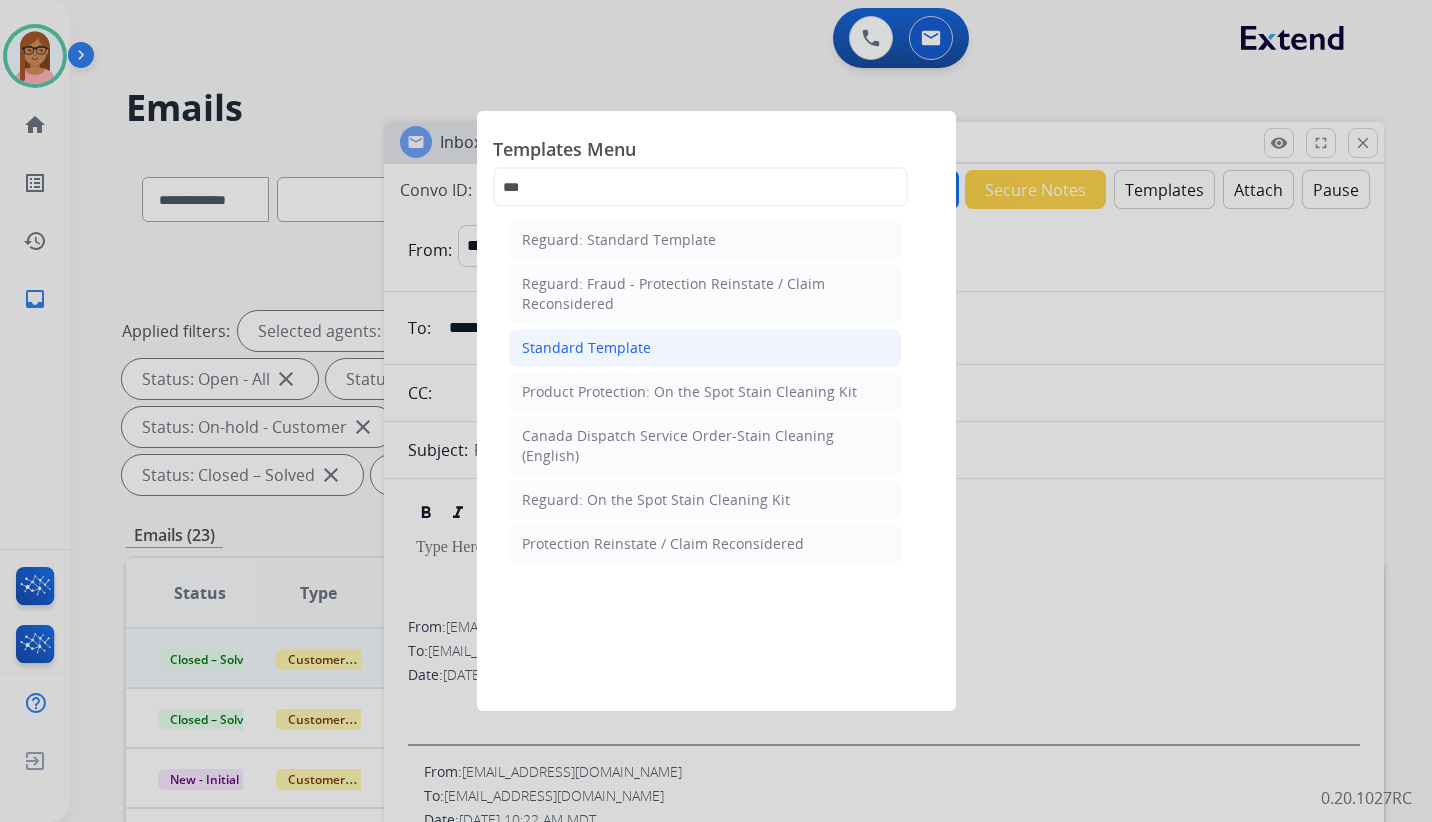click on "Standard Template" 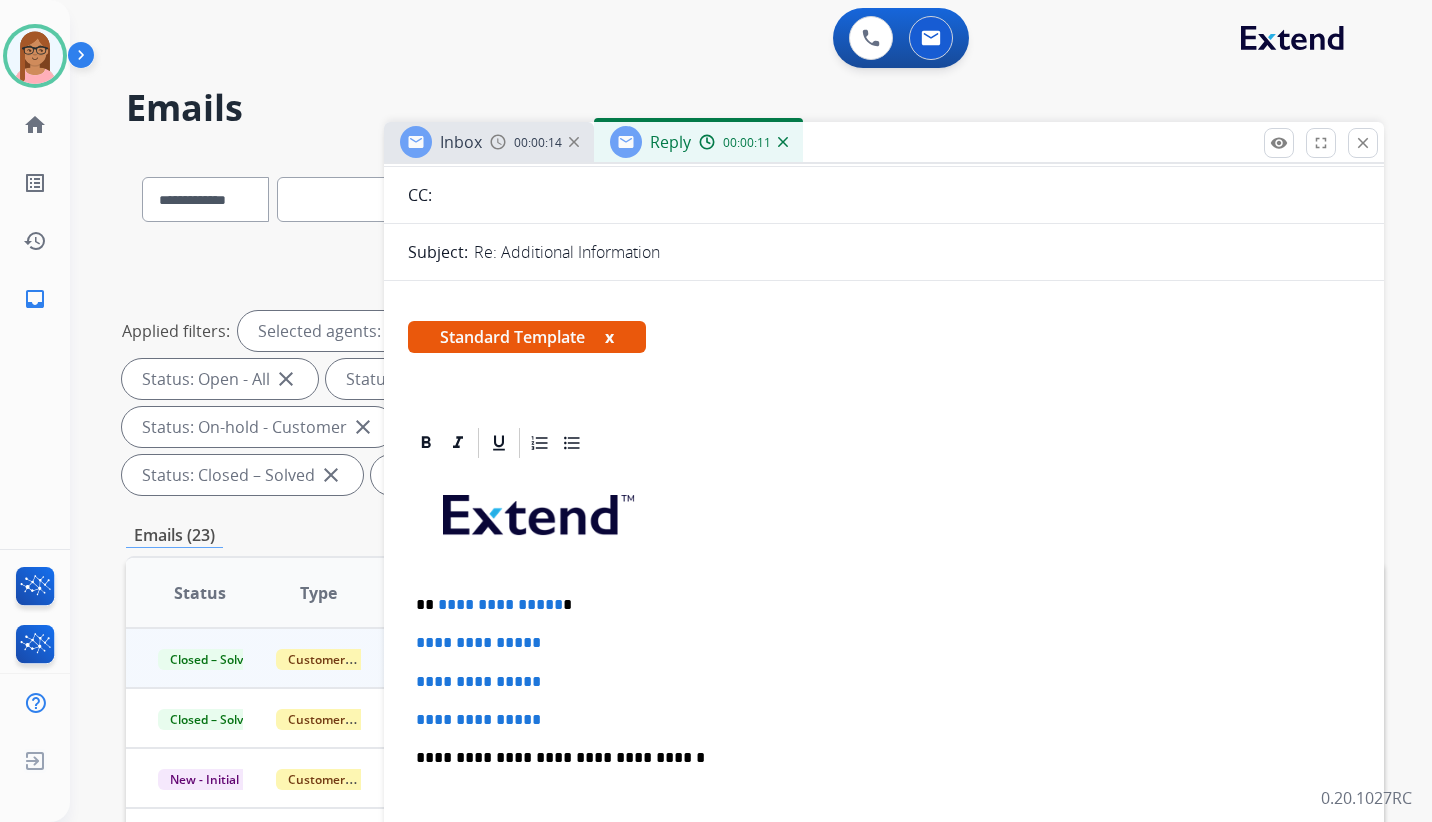 scroll, scrollTop: 300, scrollLeft: 0, axis: vertical 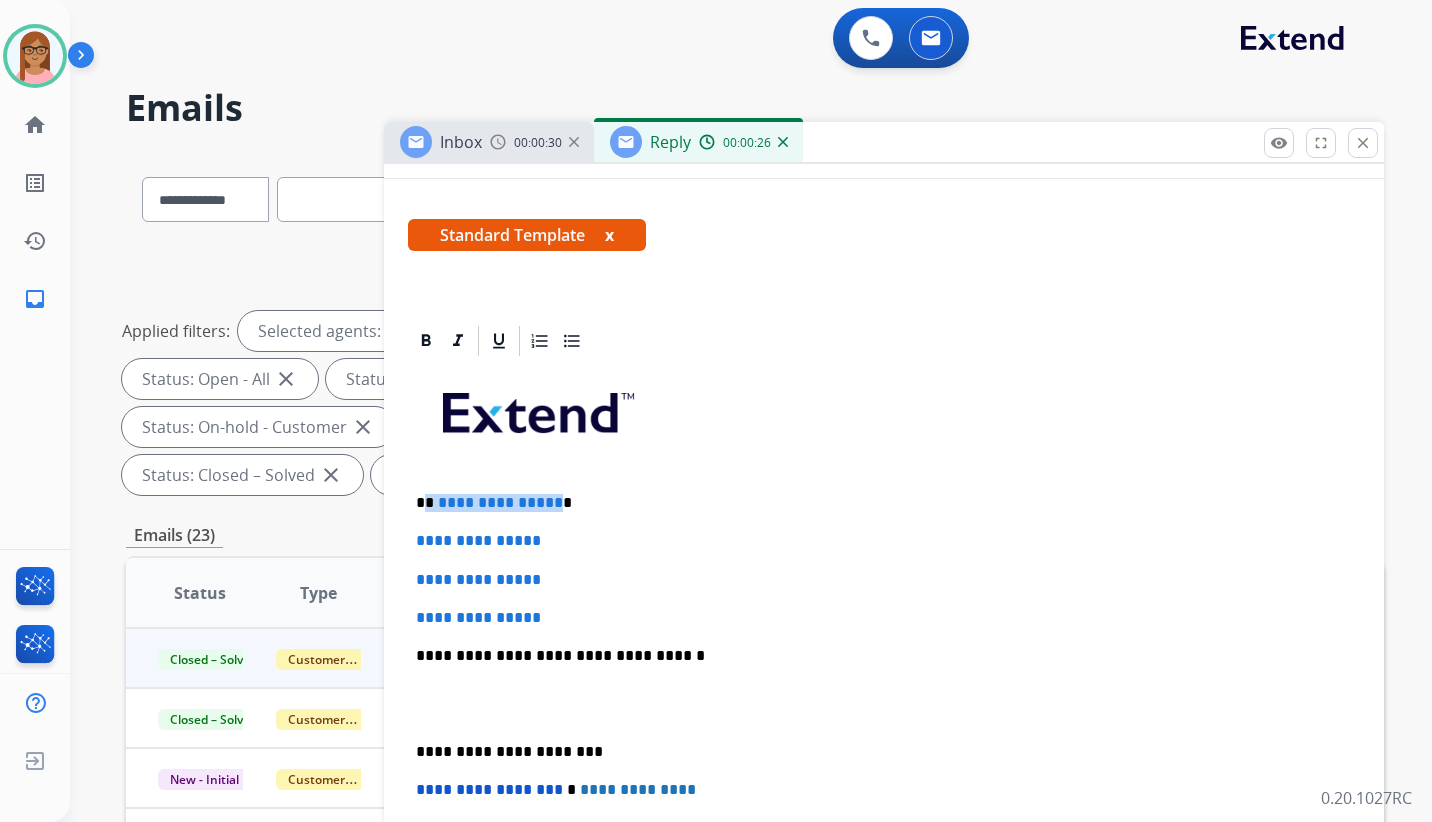 drag, startPoint x: 549, startPoint y: 505, endPoint x: 454, endPoint y: 480, distance: 98.23441 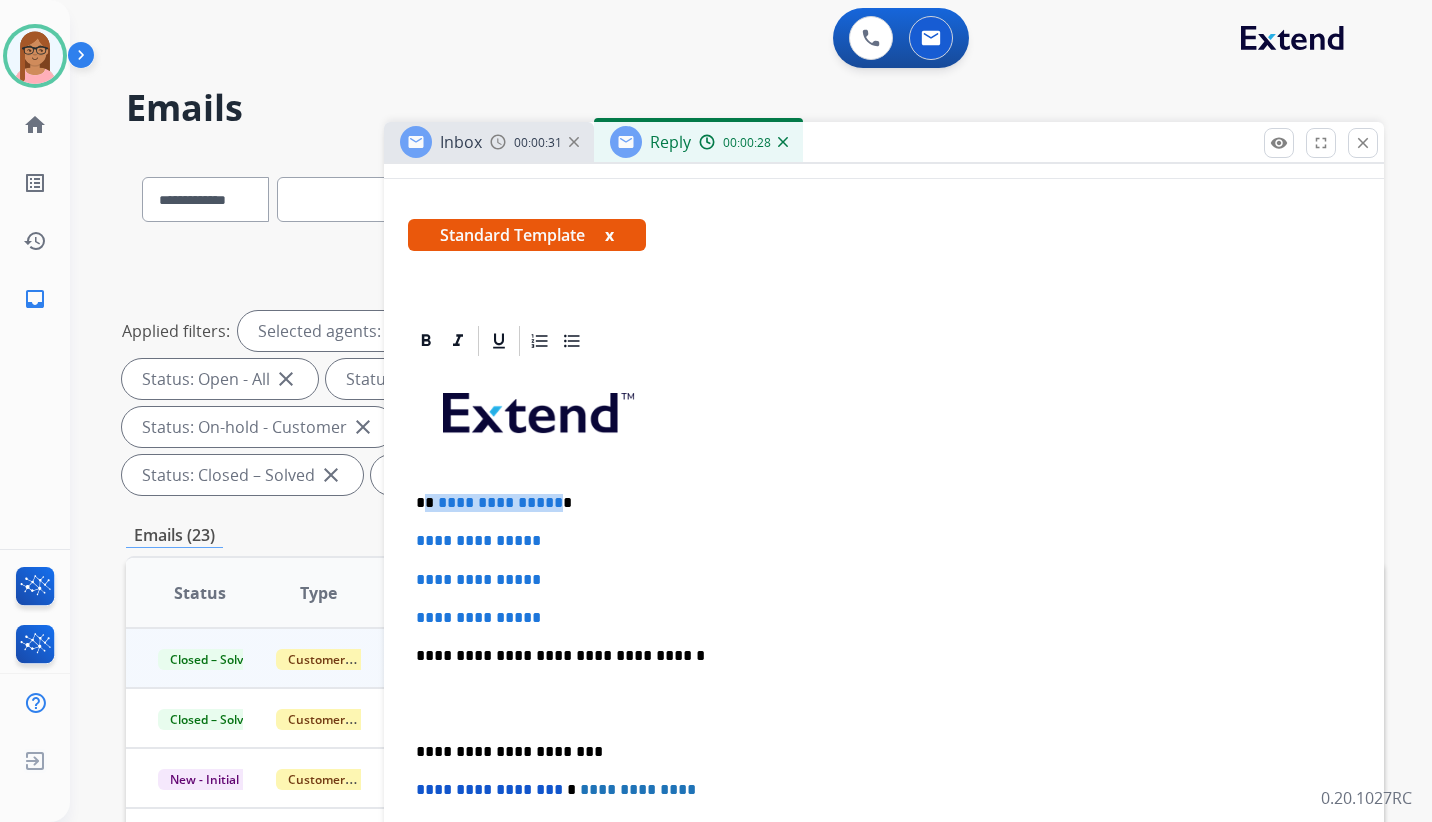 type 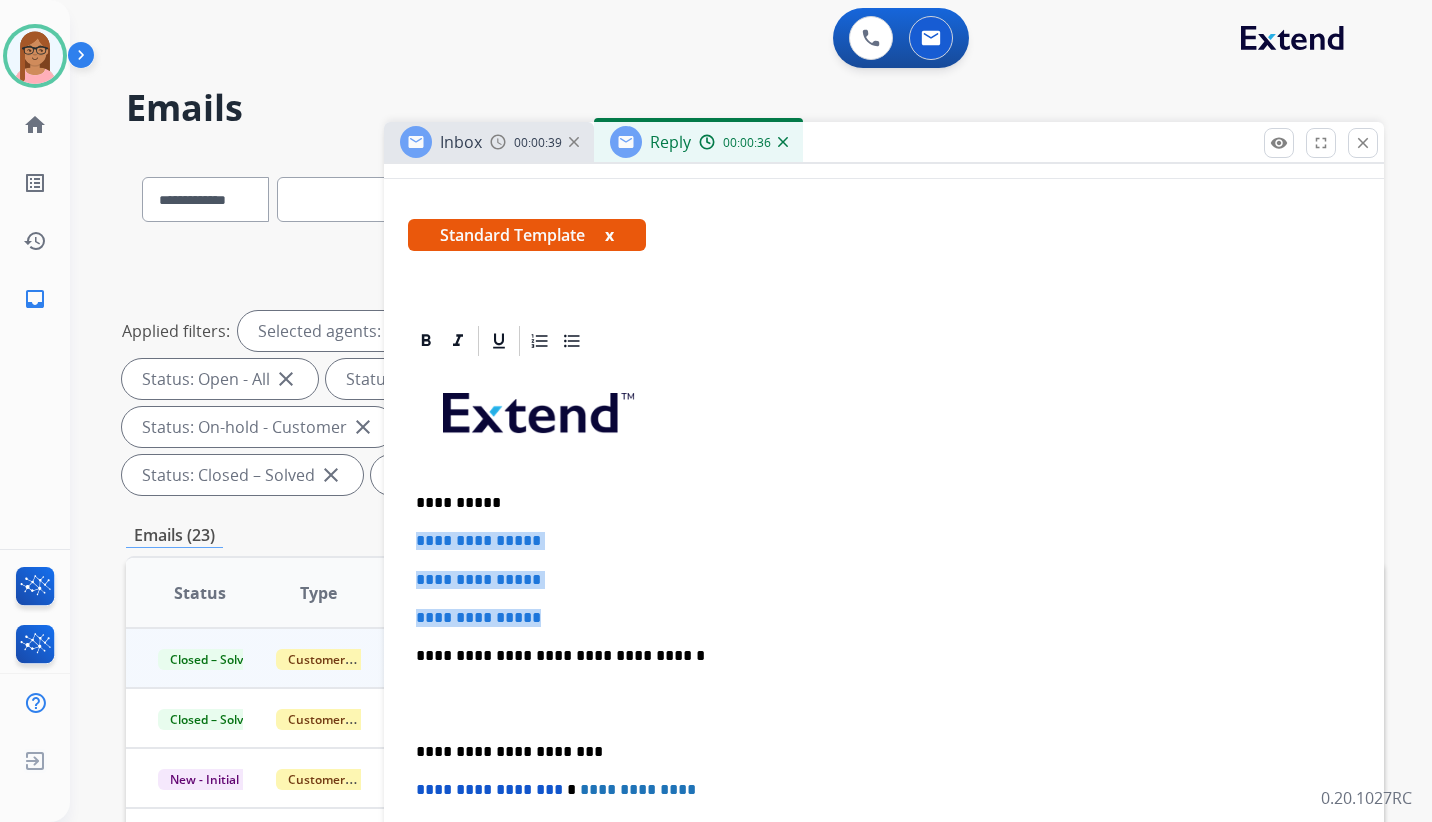 drag, startPoint x: 413, startPoint y: 543, endPoint x: 557, endPoint y: 605, distance: 156.7801 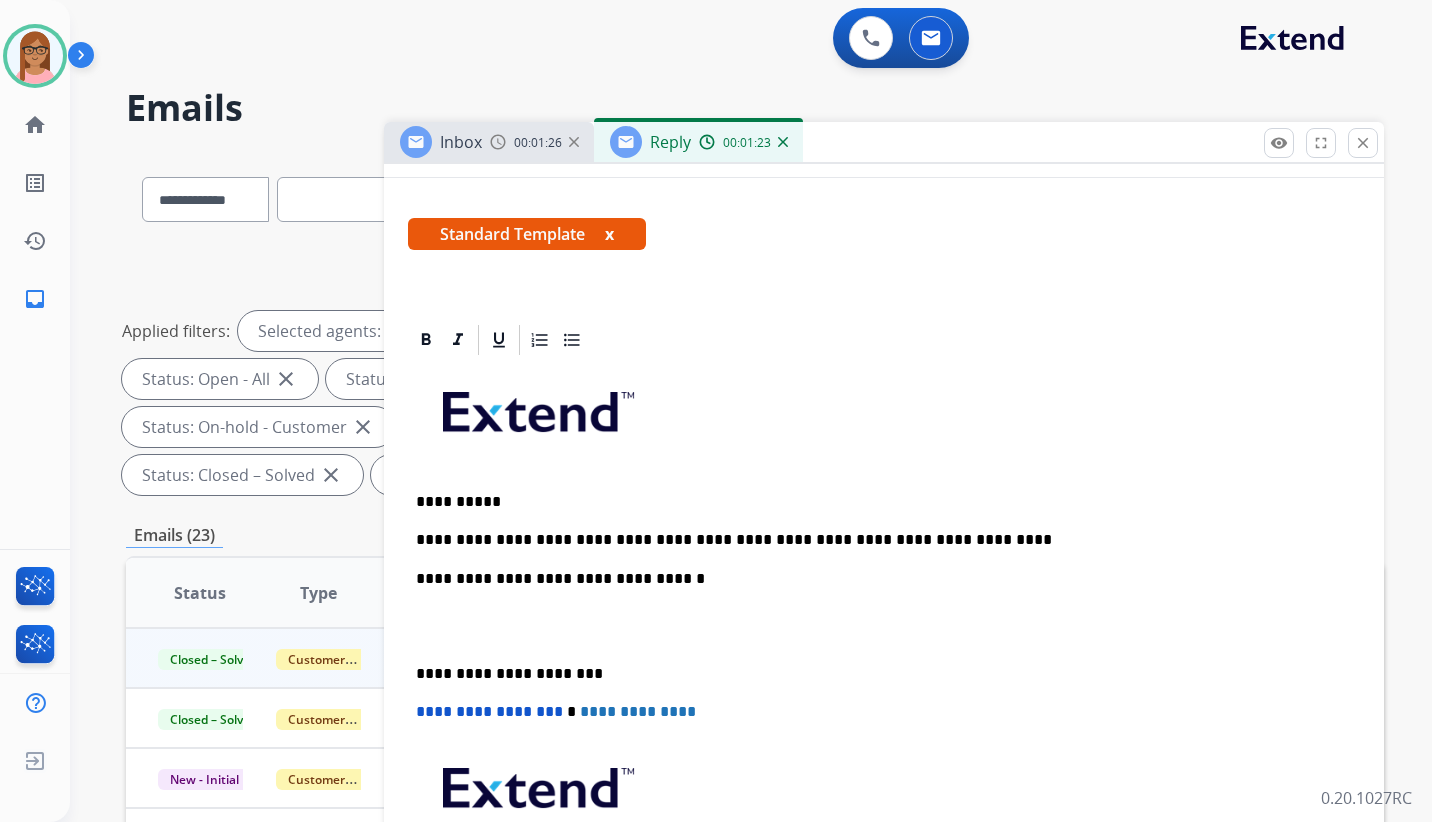 scroll, scrollTop: 300, scrollLeft: 0, axis: vertical 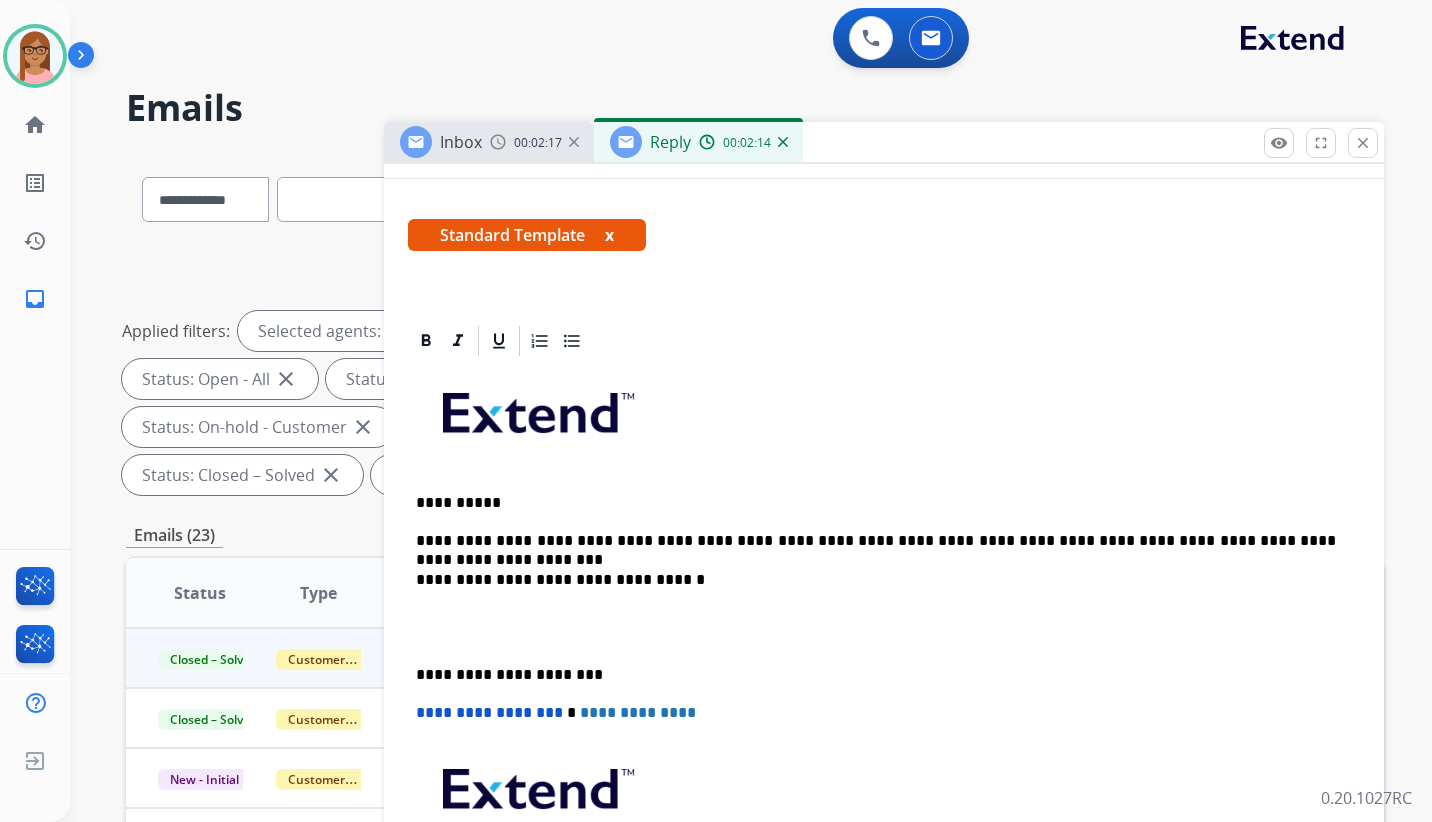 drag, startPoint x: 1302, startPoint y: 537, endPoint x: 1324, endPoint y: 529, distance: 23.409399 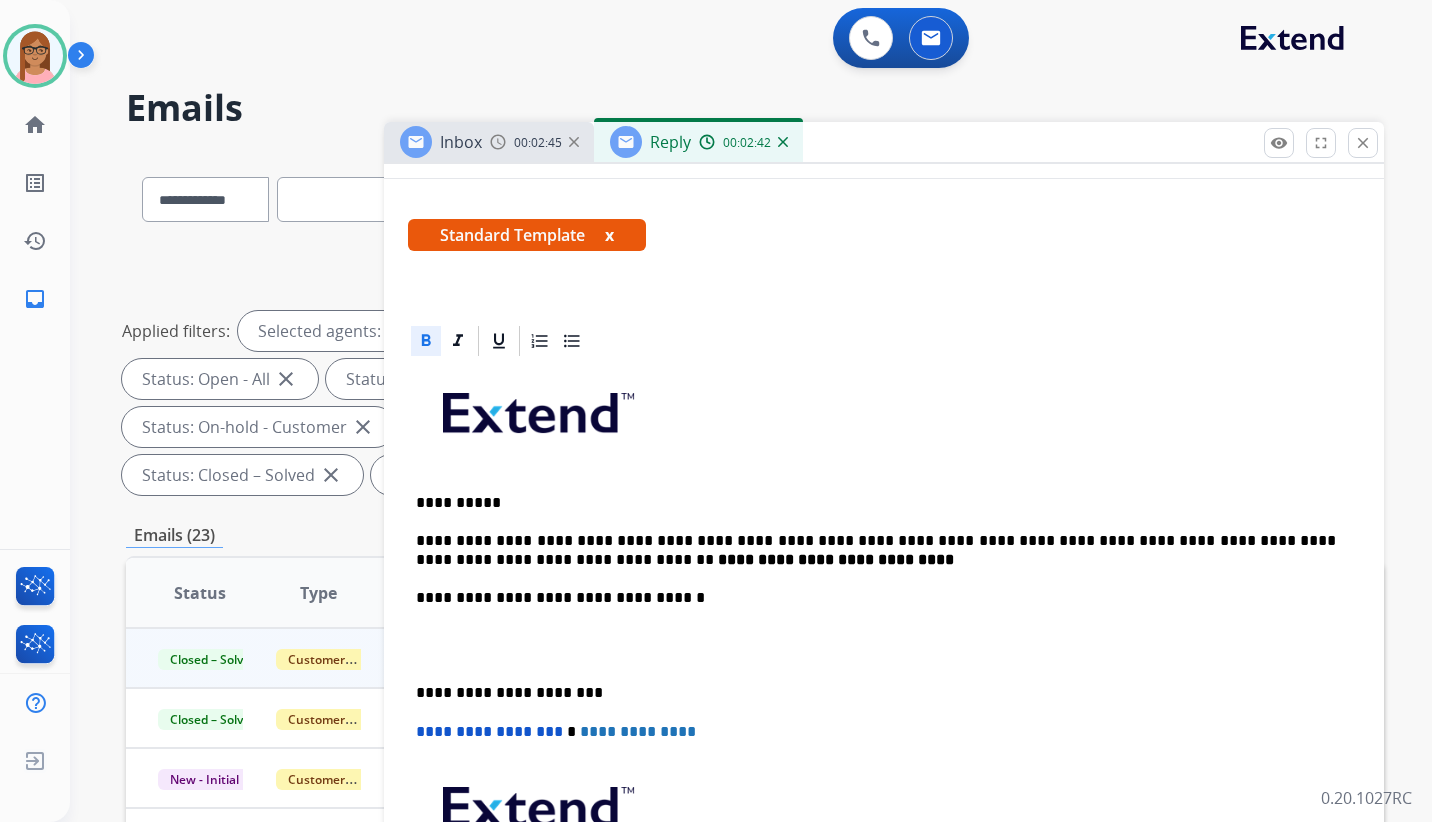 click on "**********" at bounding box center [876, 550] 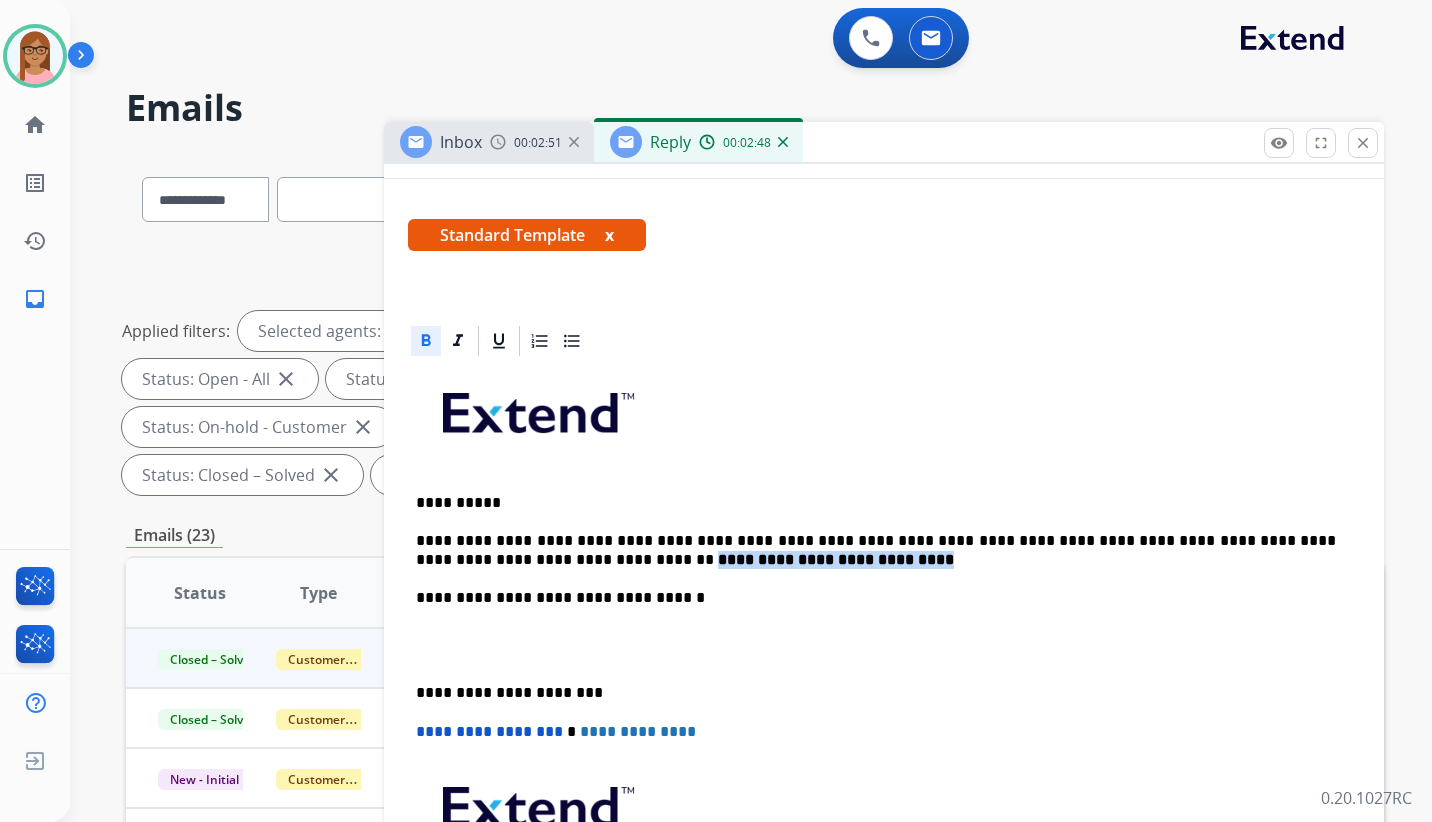drag, startPoint x: 731, startPoint y: 560, endPoint x: 491, endPoint y: 563, distance: 240.01875 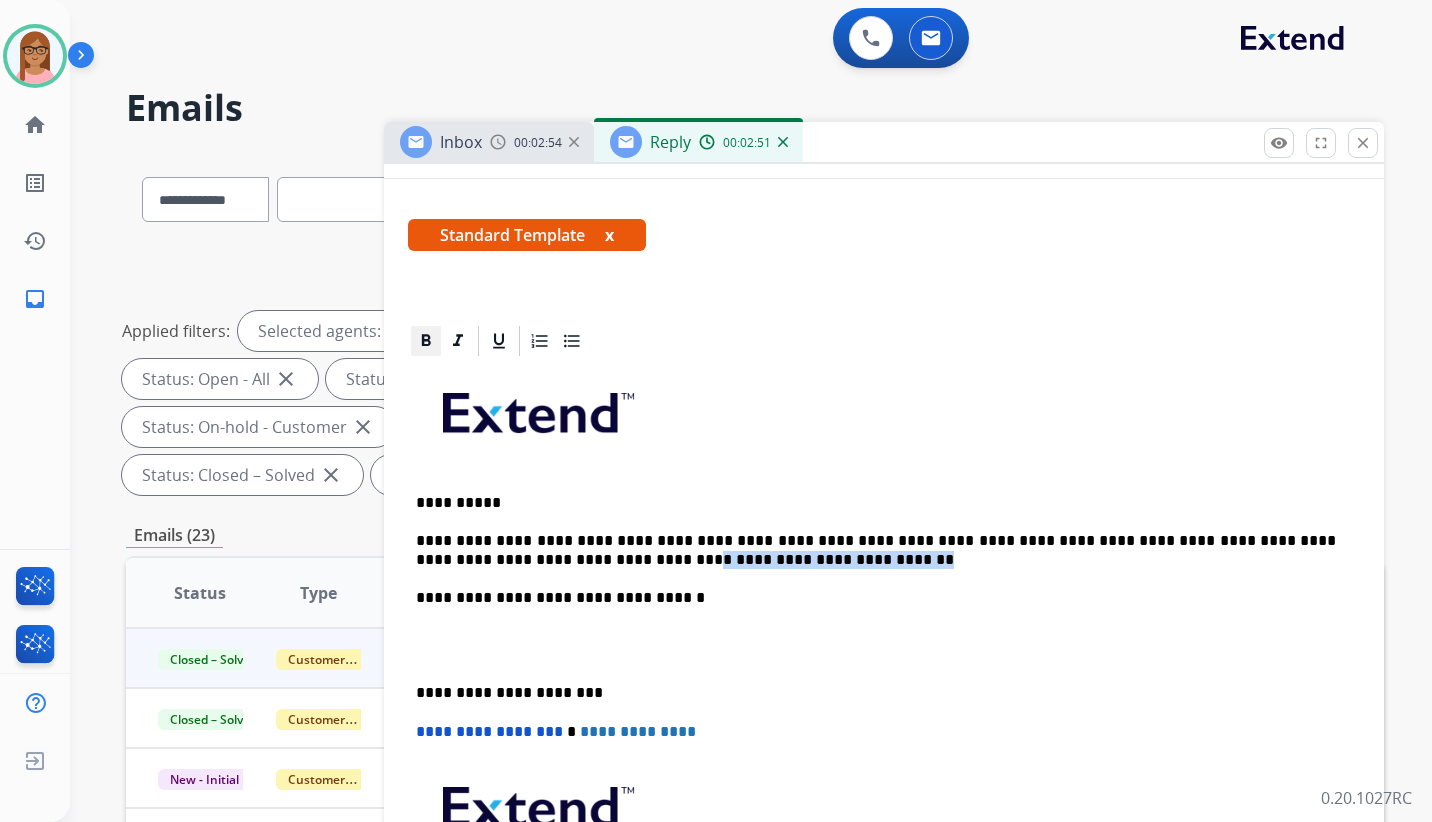 click at bounding box center [426, 341] 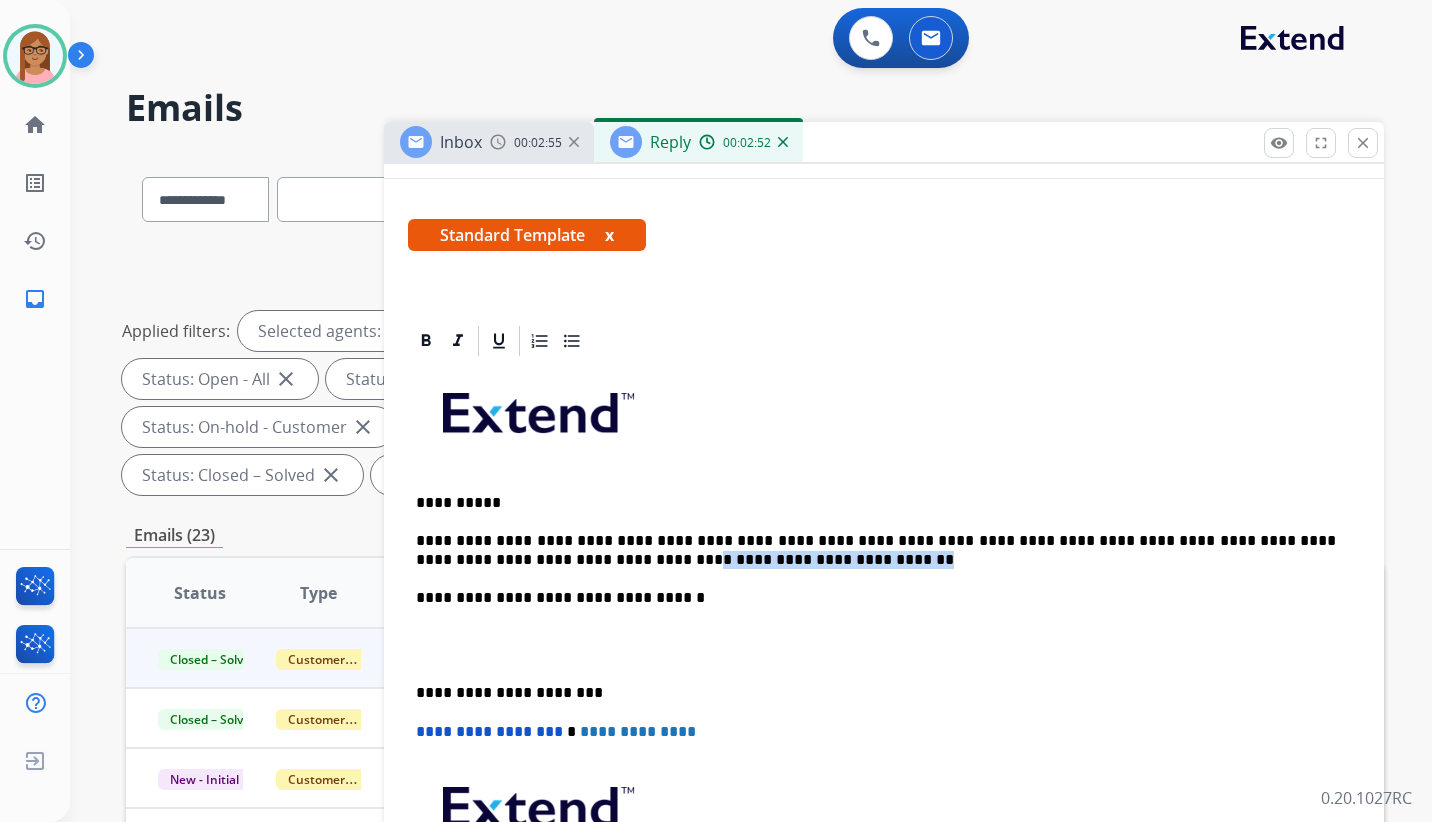 click on "**********" at bounding box center (876, 550) 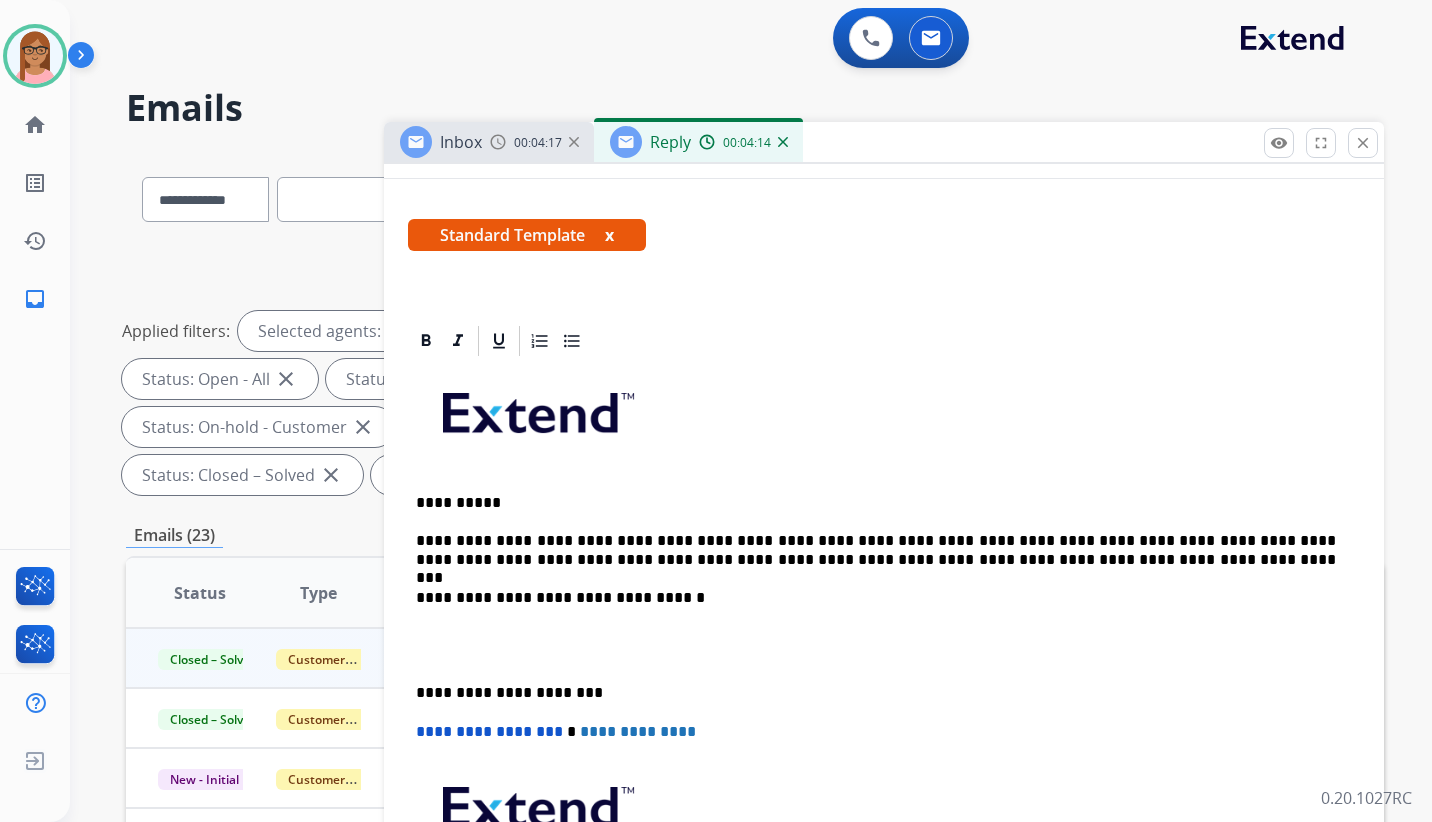 click on "**********" at bounding box center [876, 550] 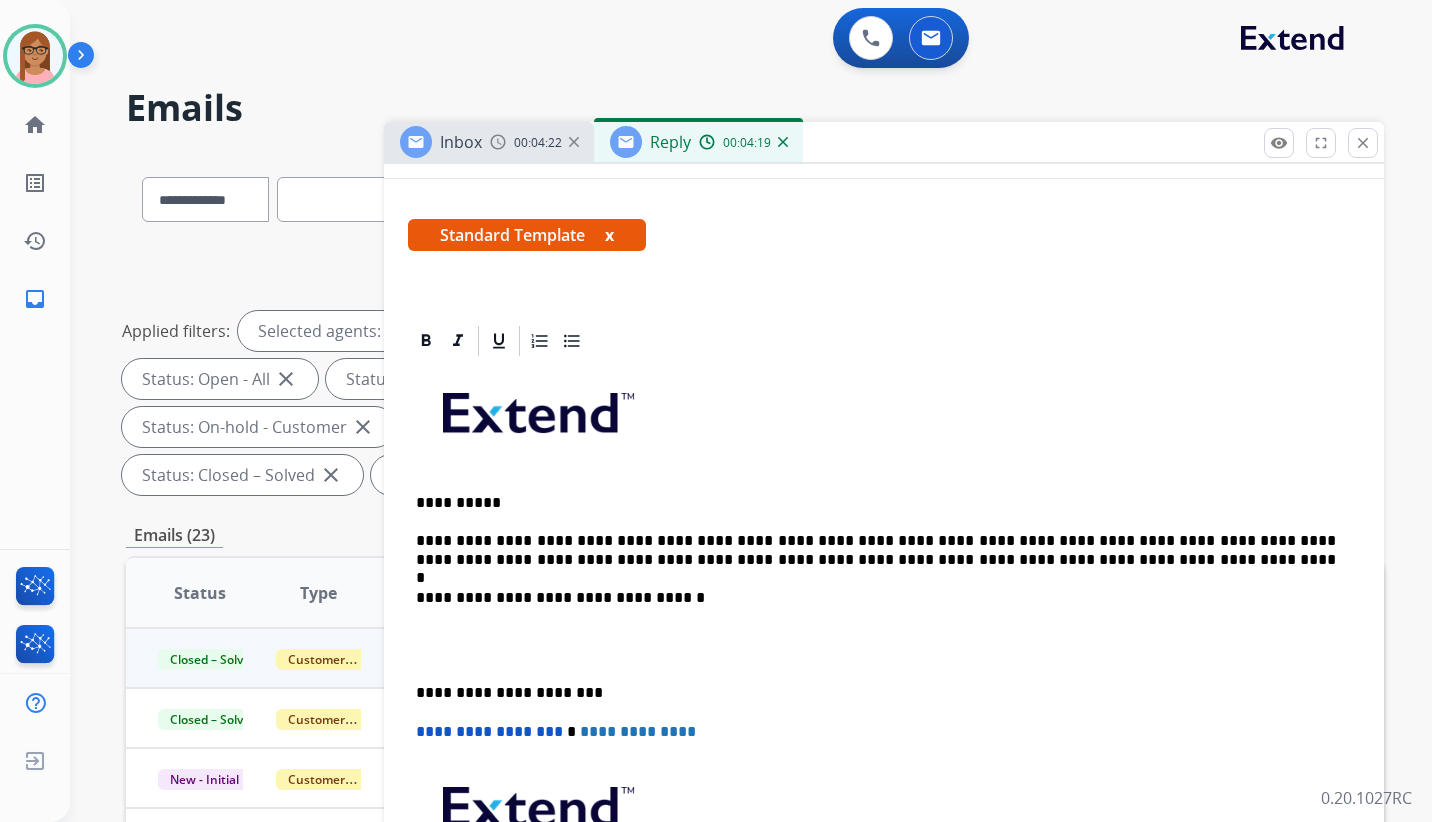 click on "**********" at bounding box center [876, 550] 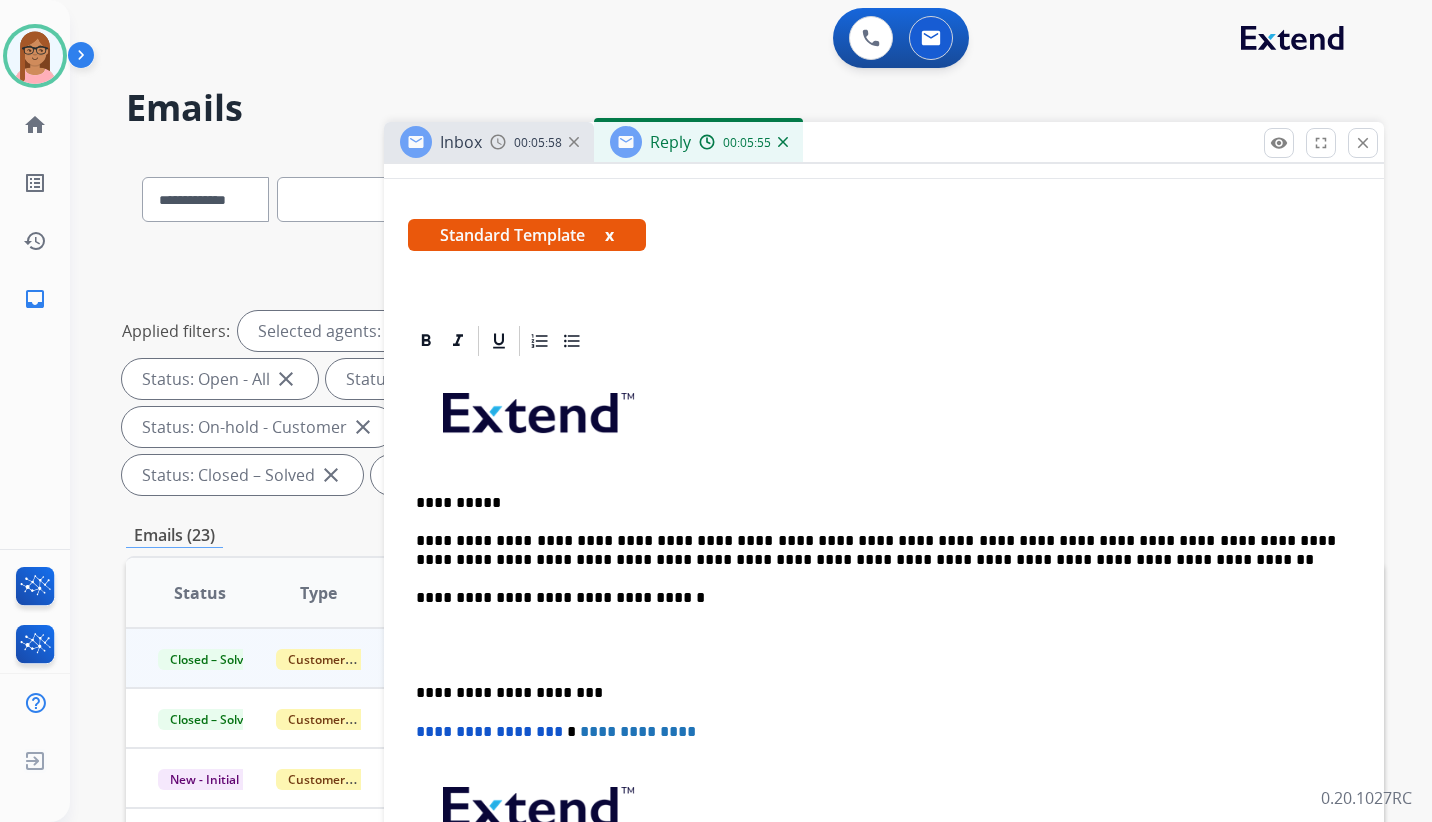 click on "**********" at bounding box center [876, 550] 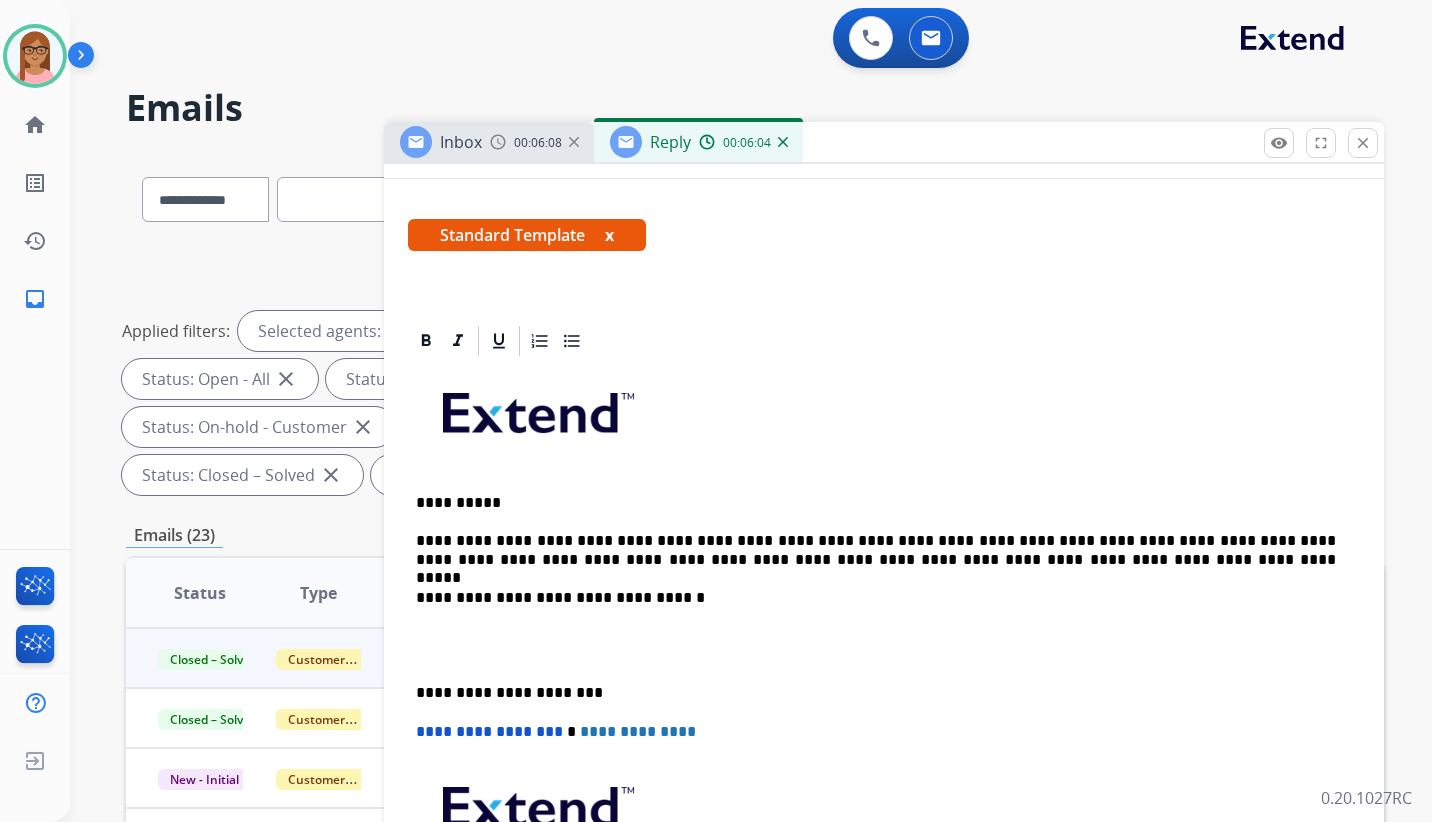 click on "**********" at bounding box center [884, 674] 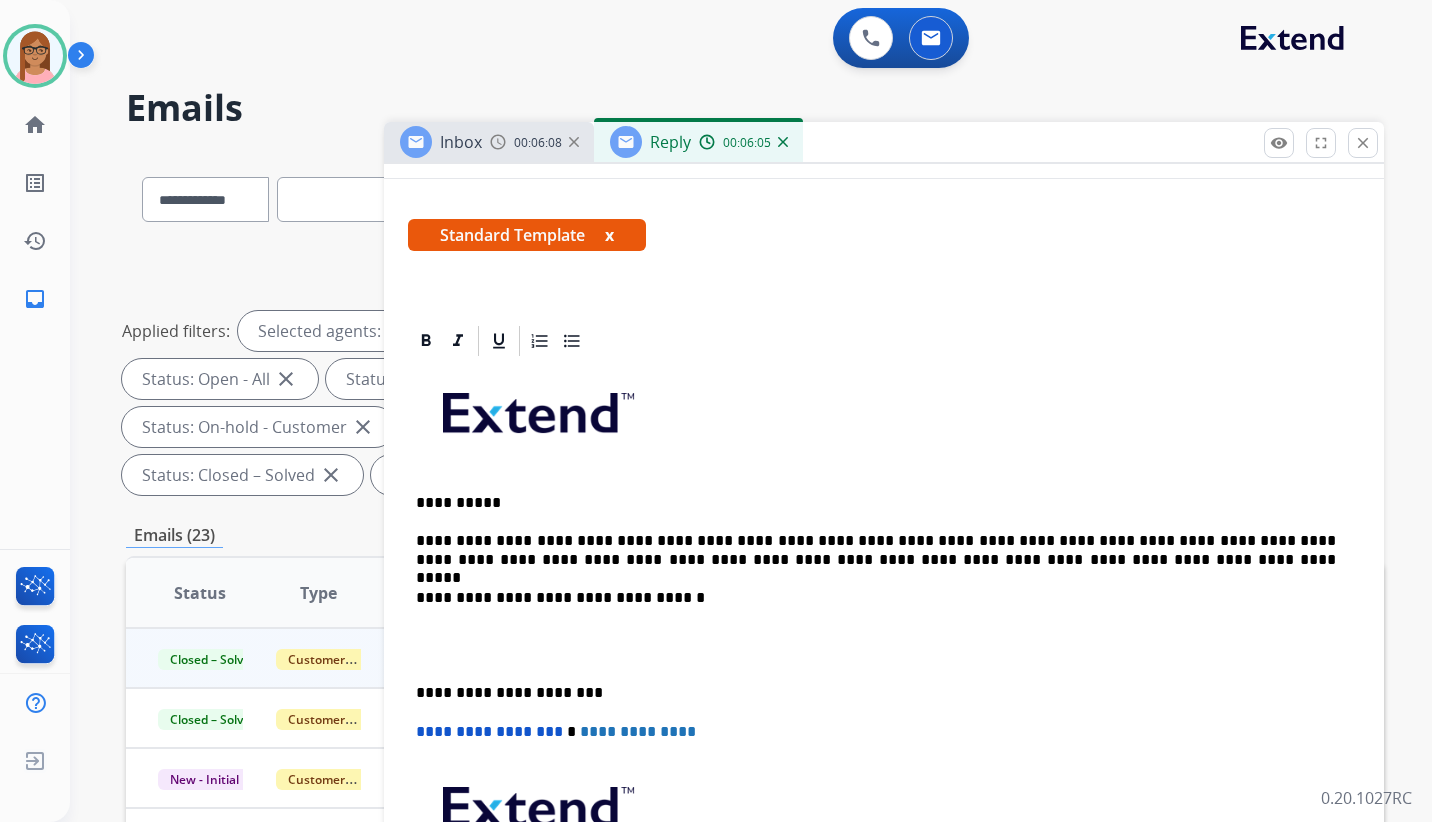click on "**********" at bounding box center [876, 550] 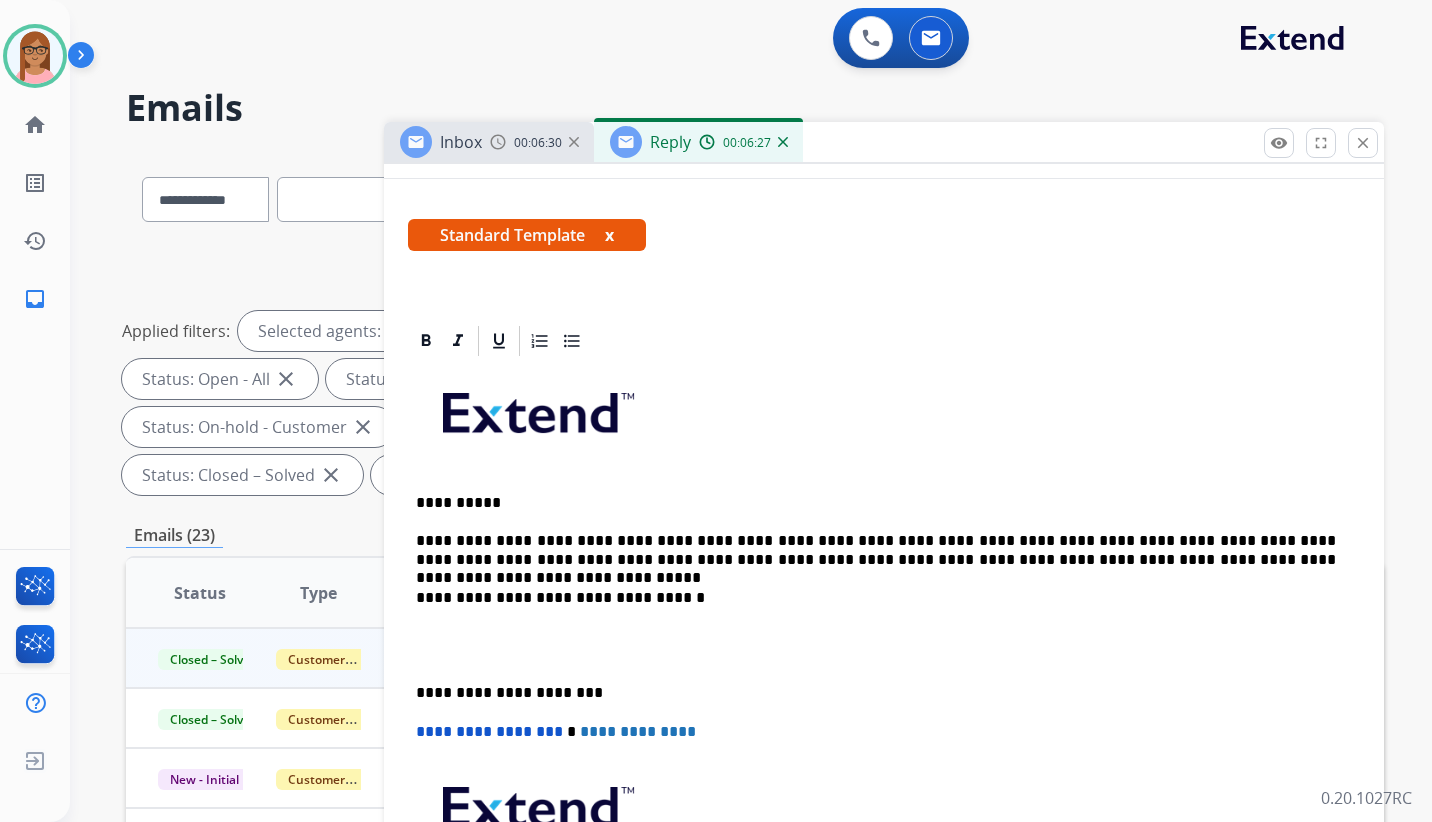 click on "**********" at bounding box center [876, 550] 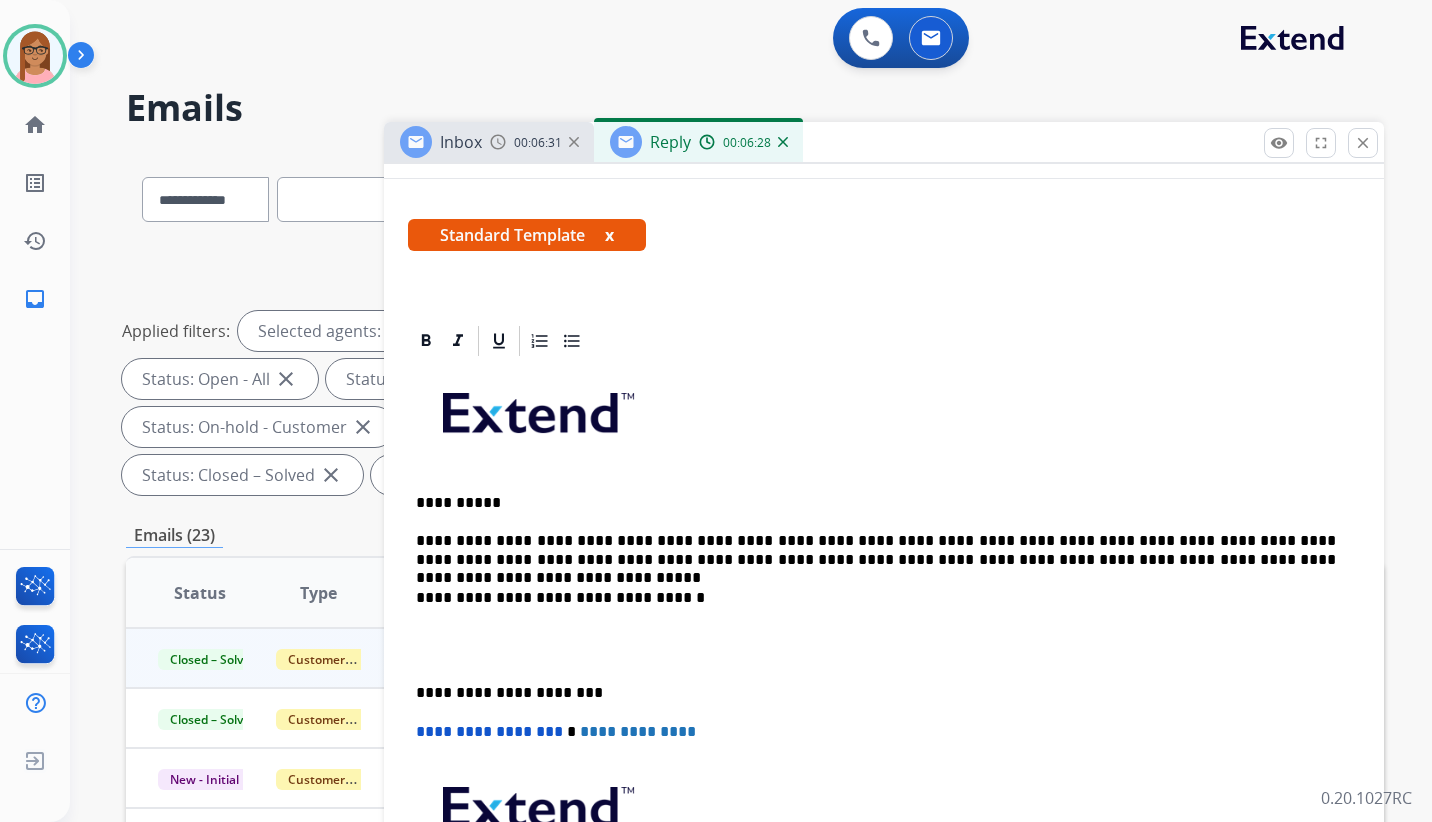 click on "**********" at bounding box center (876, 550) 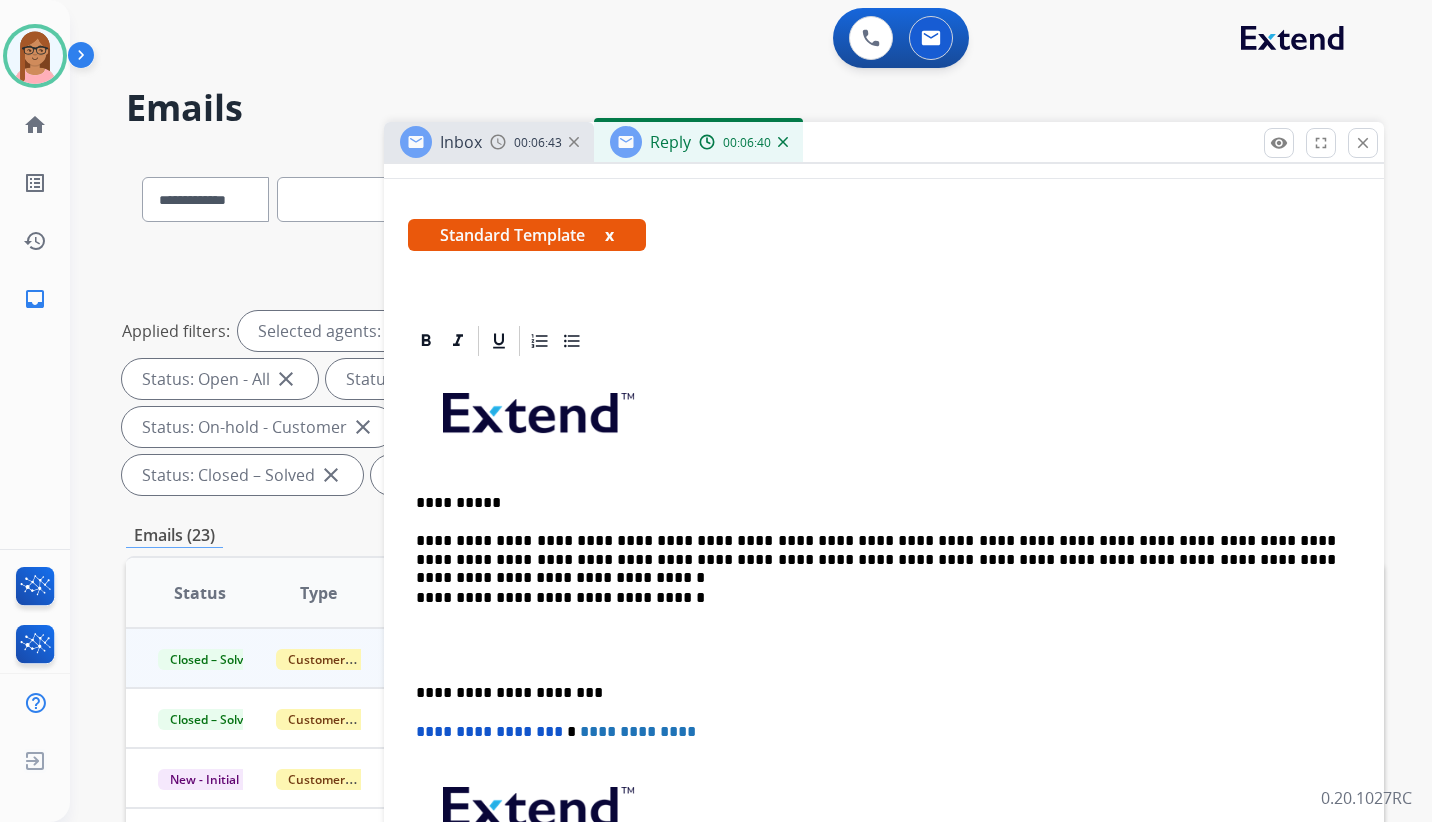 click on "**********" at bounding box center [876, 550] 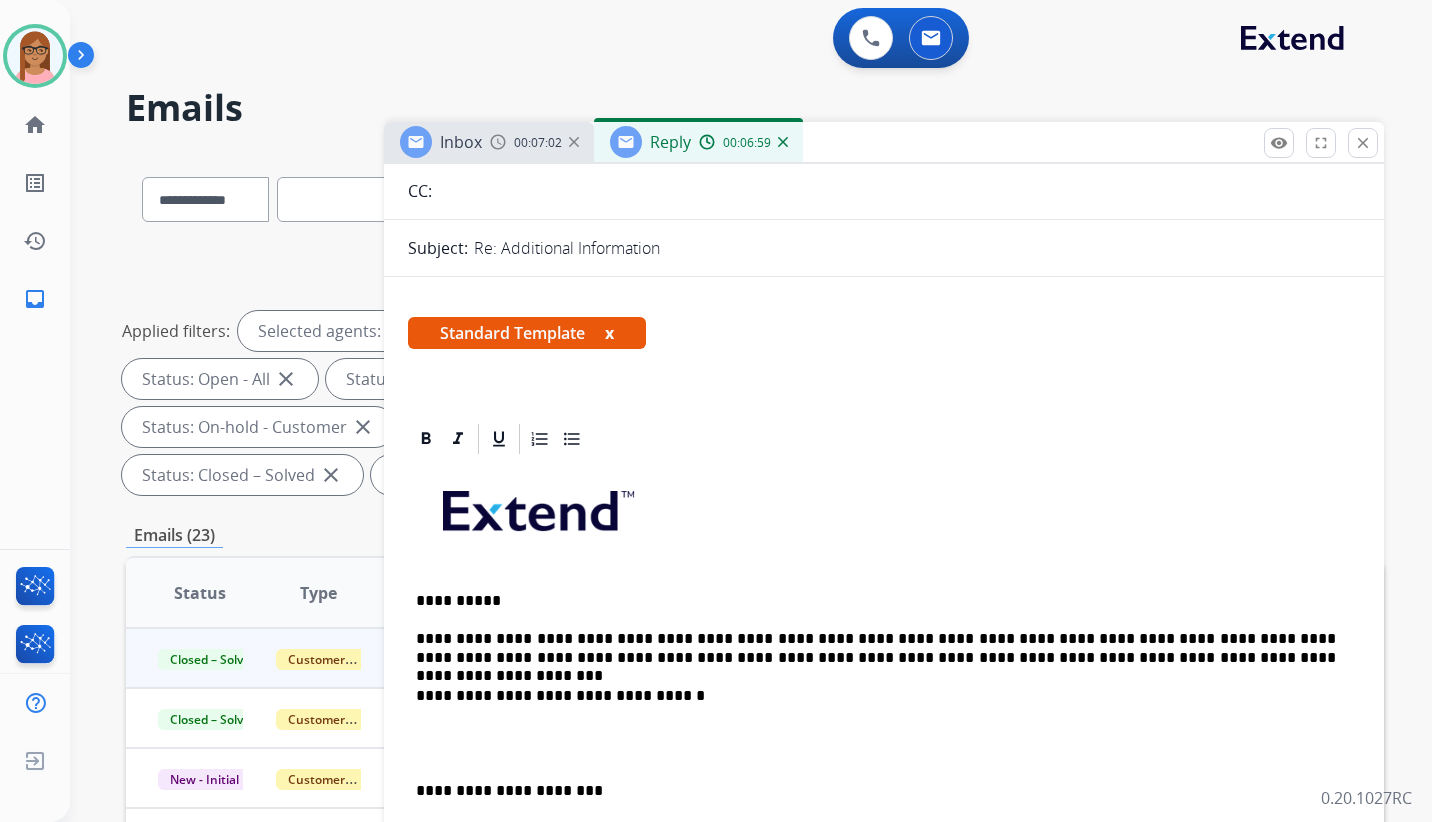 scroll, scrollTop: 0, scrollLeft: 0, axis: both 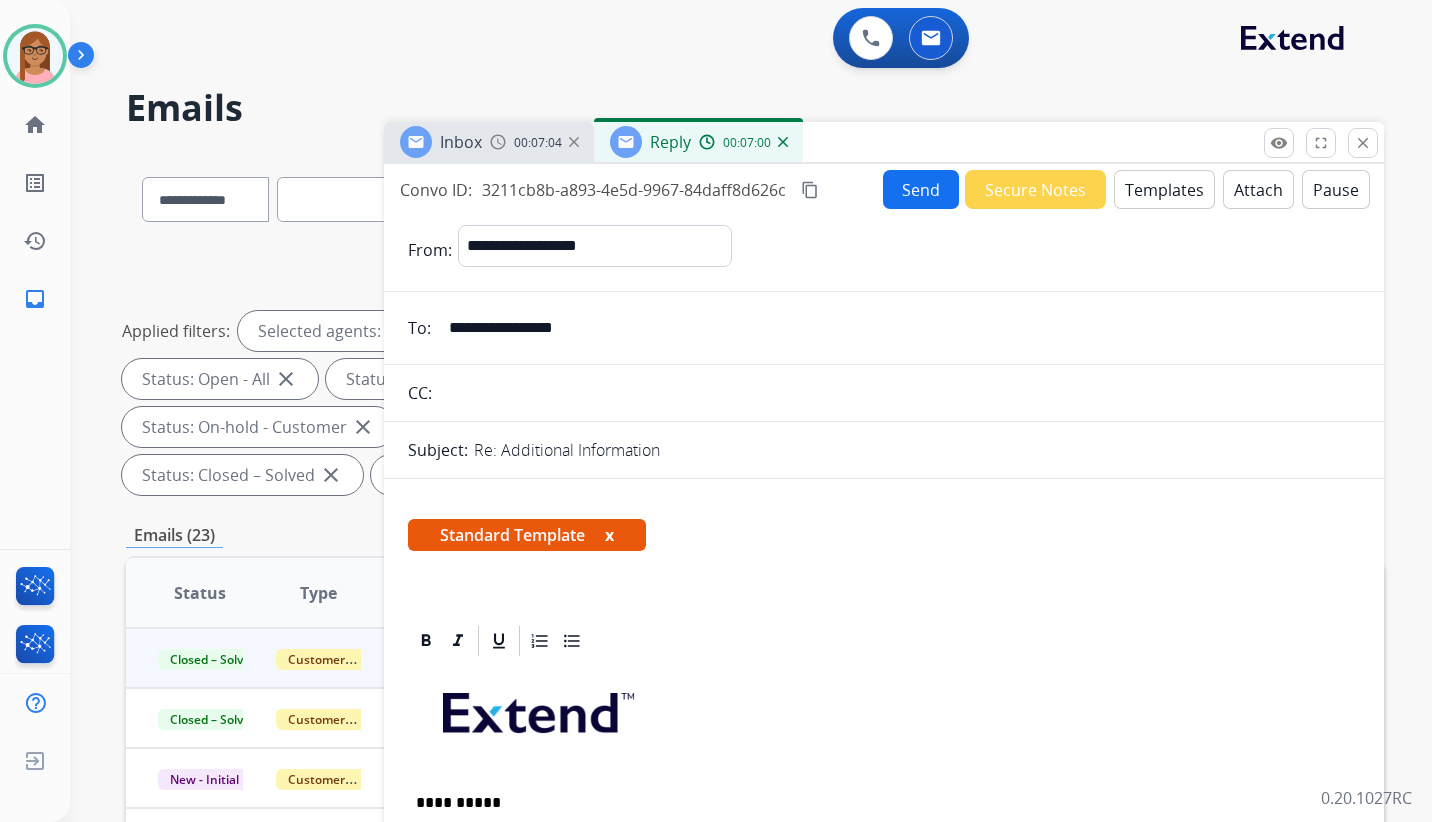 click on "content_copy" at bounding box center [810, 190] 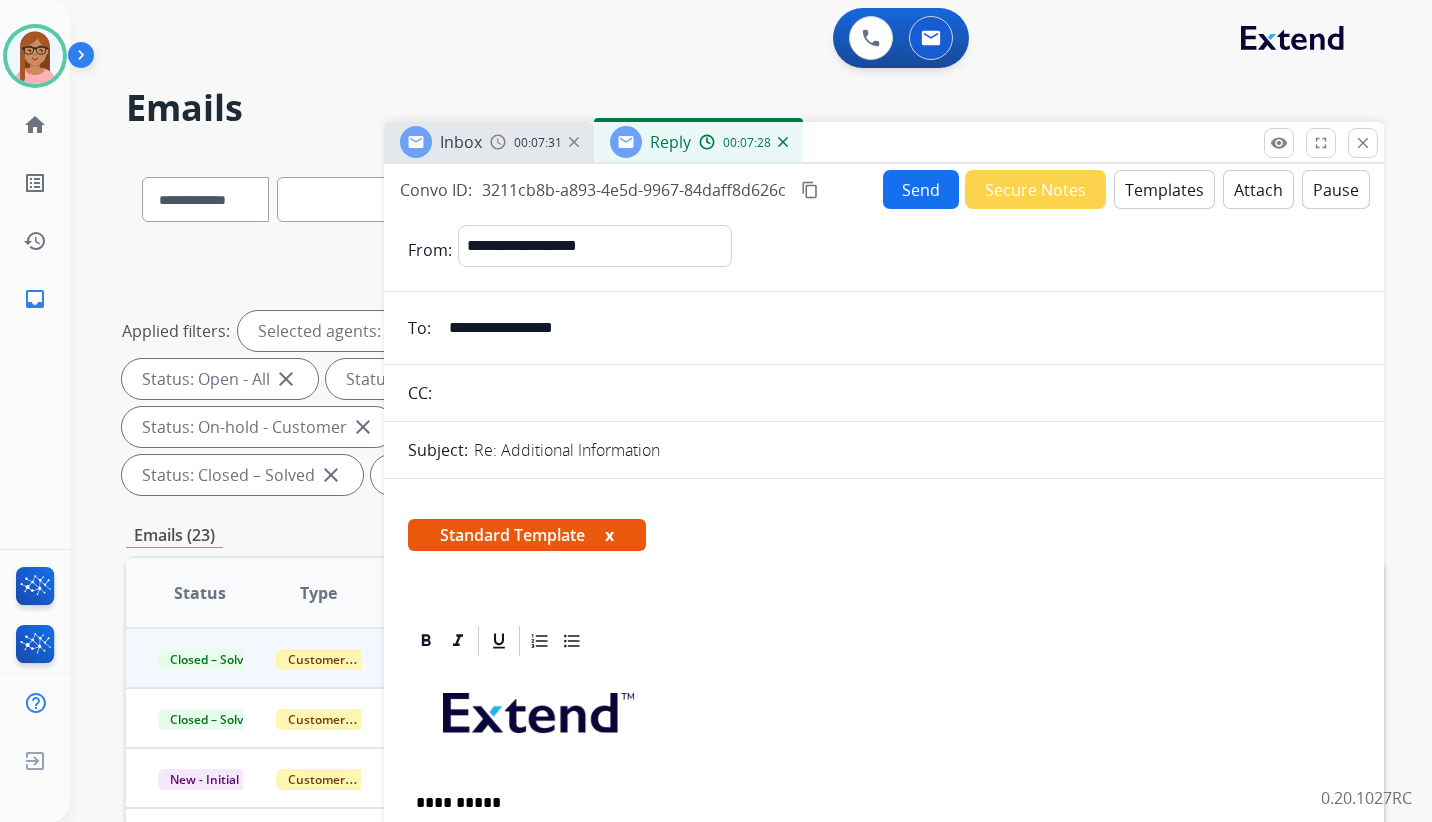 click on "content_copy" at bounding box center [810, 190] 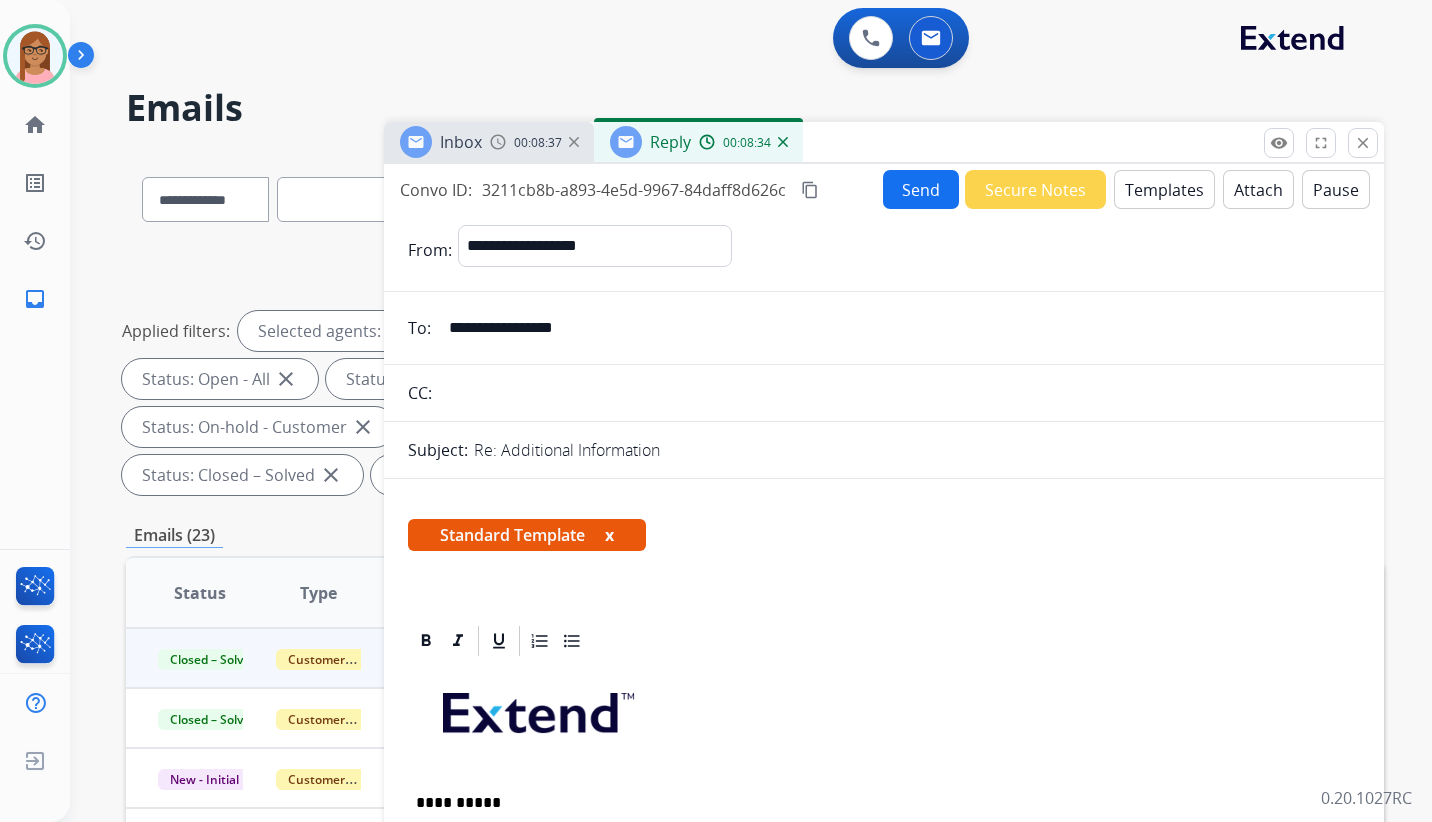 click on "Send" at bounding box center (921, 189) 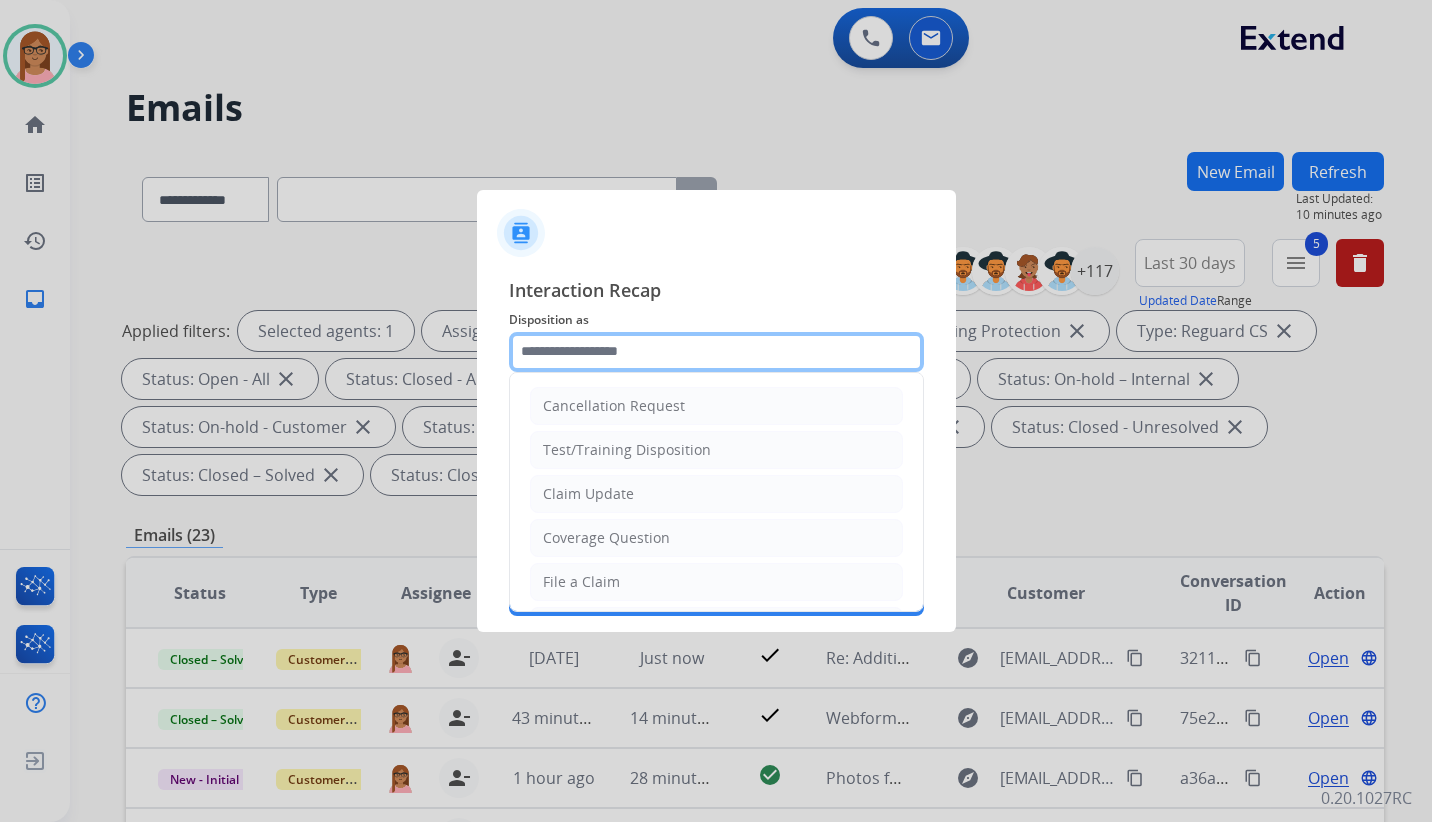 click 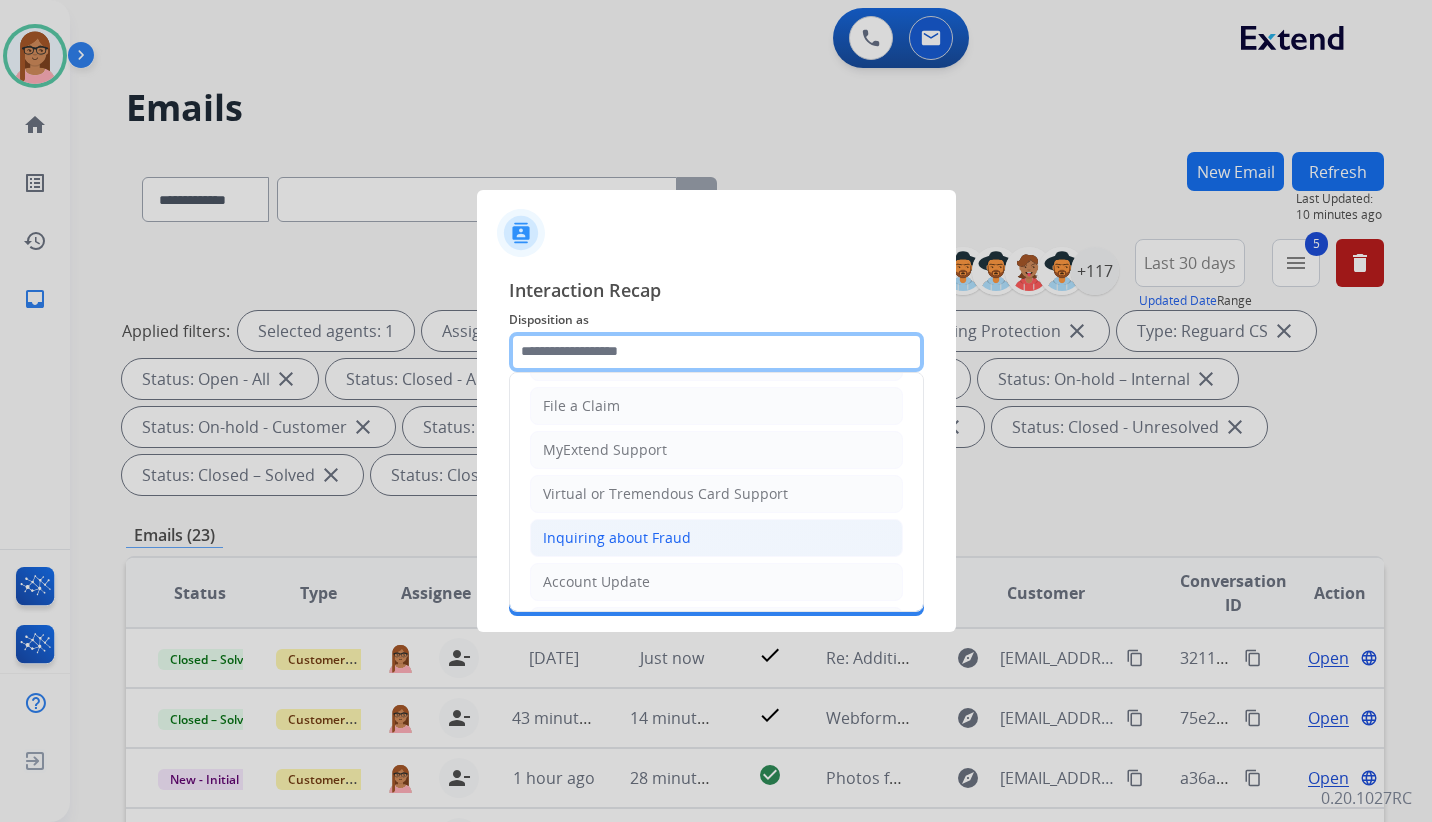scroll, scrollTop: 200, scrollLeft: 0, axis: vertical 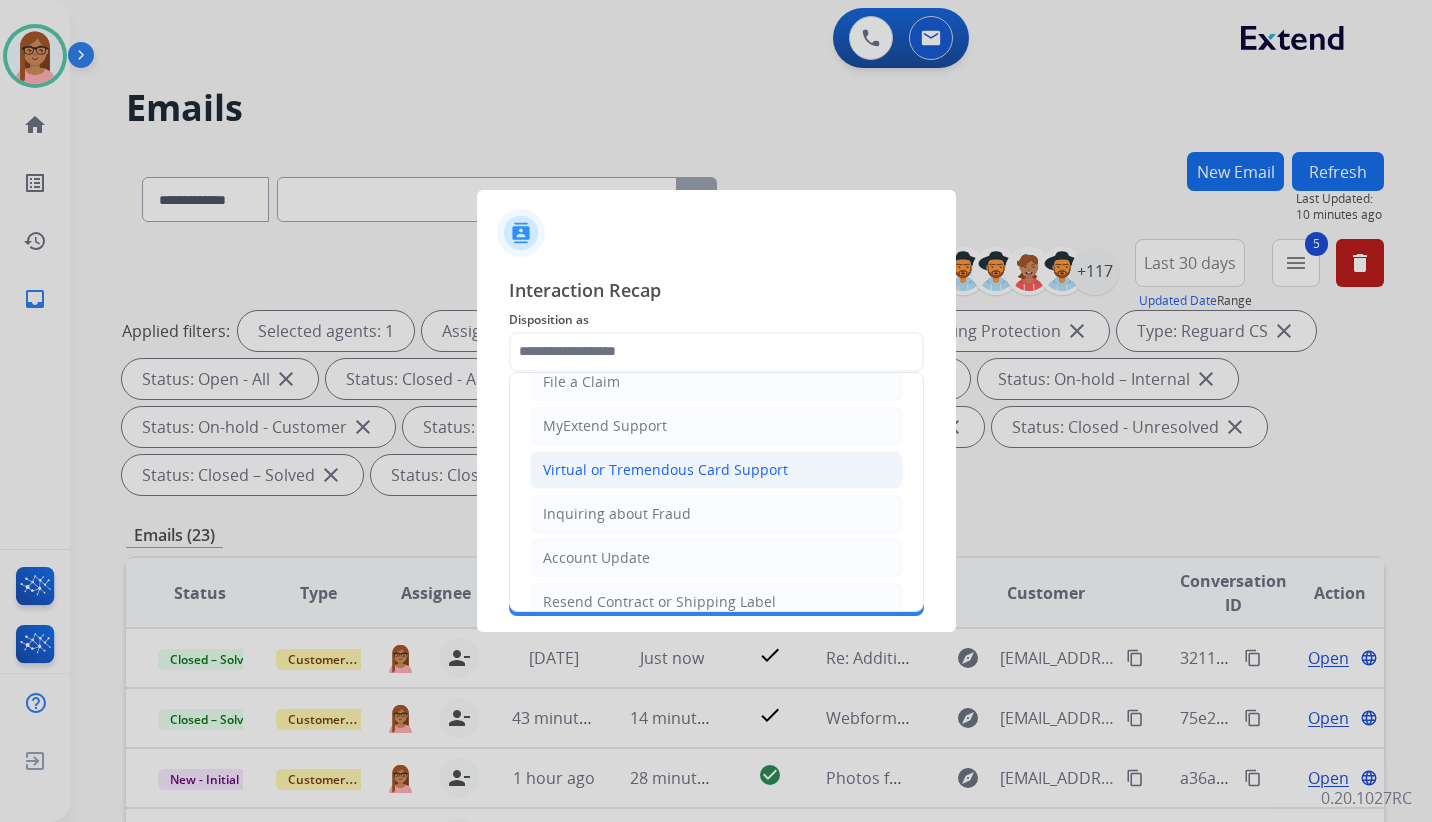 click on "Virtual or Tremendous Card Support" 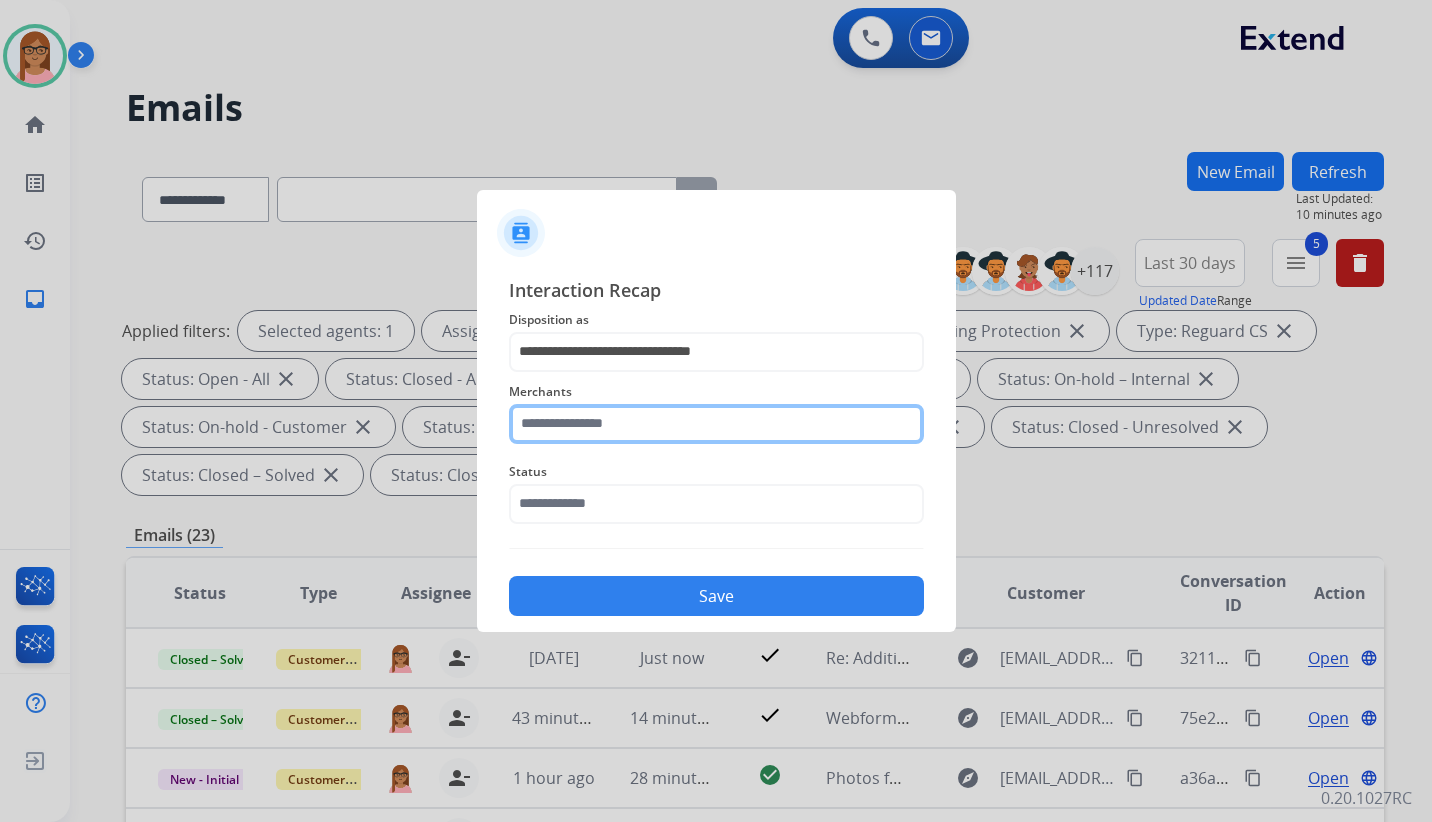 click 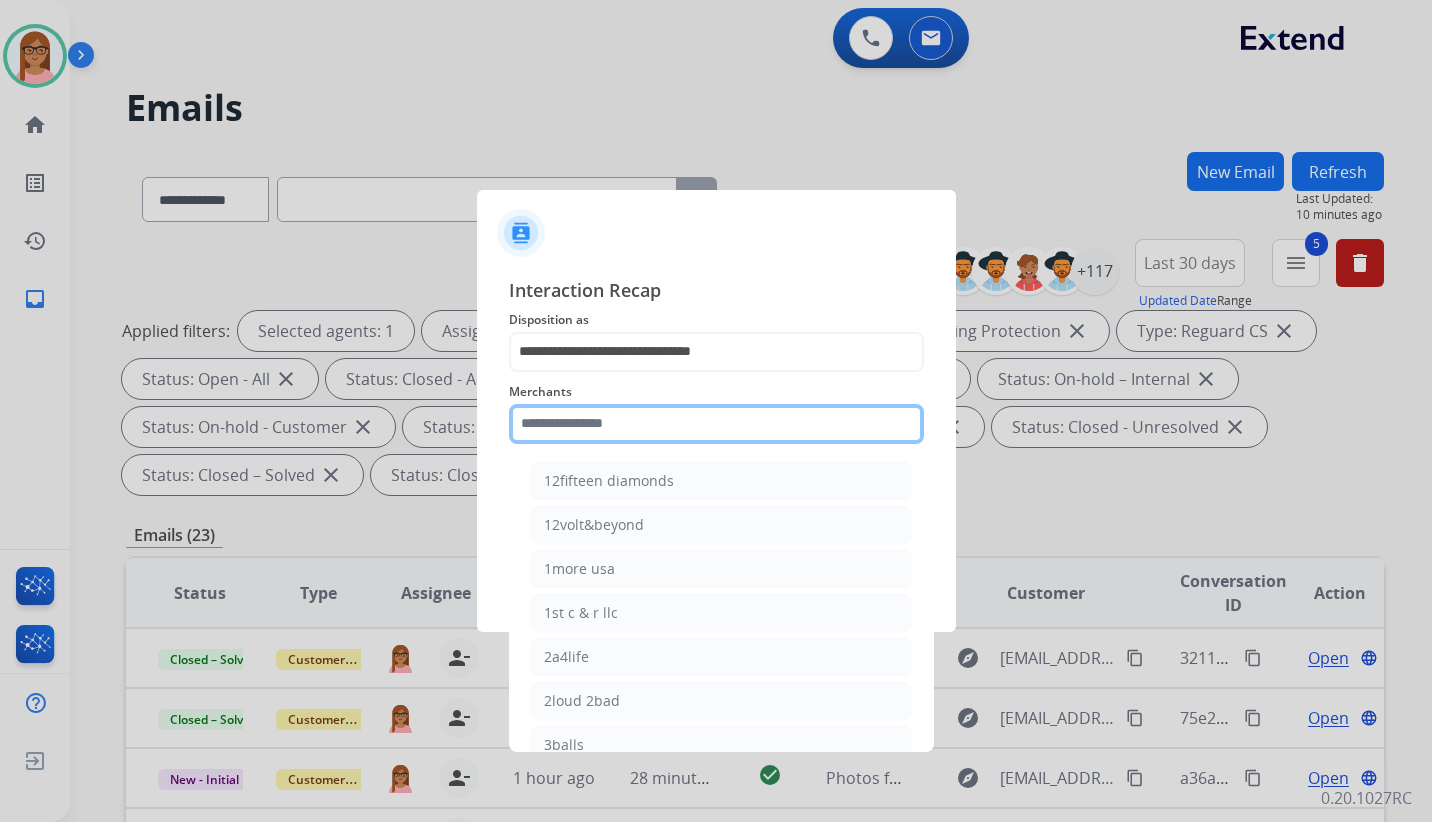click 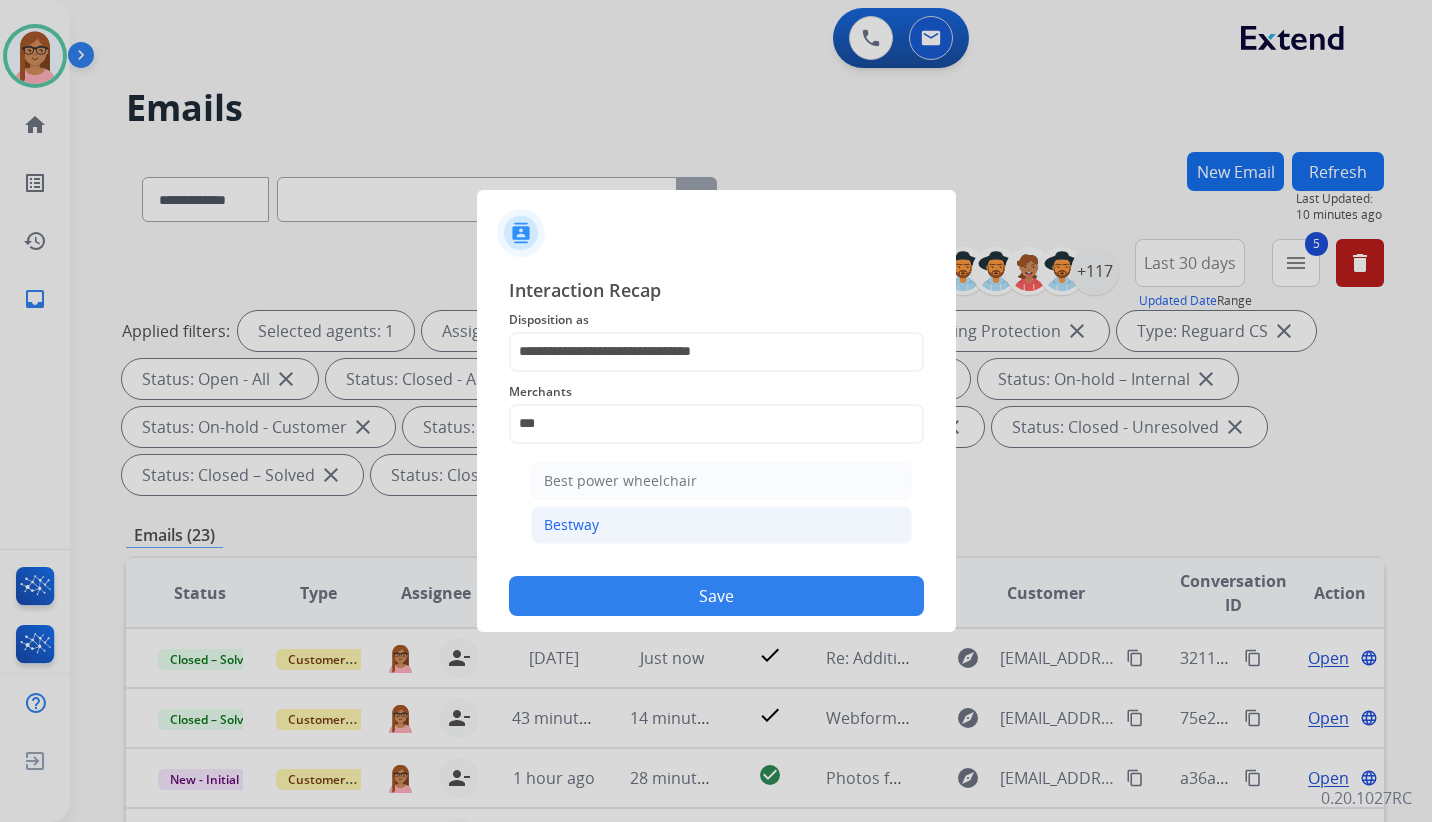 click on "Bestway" 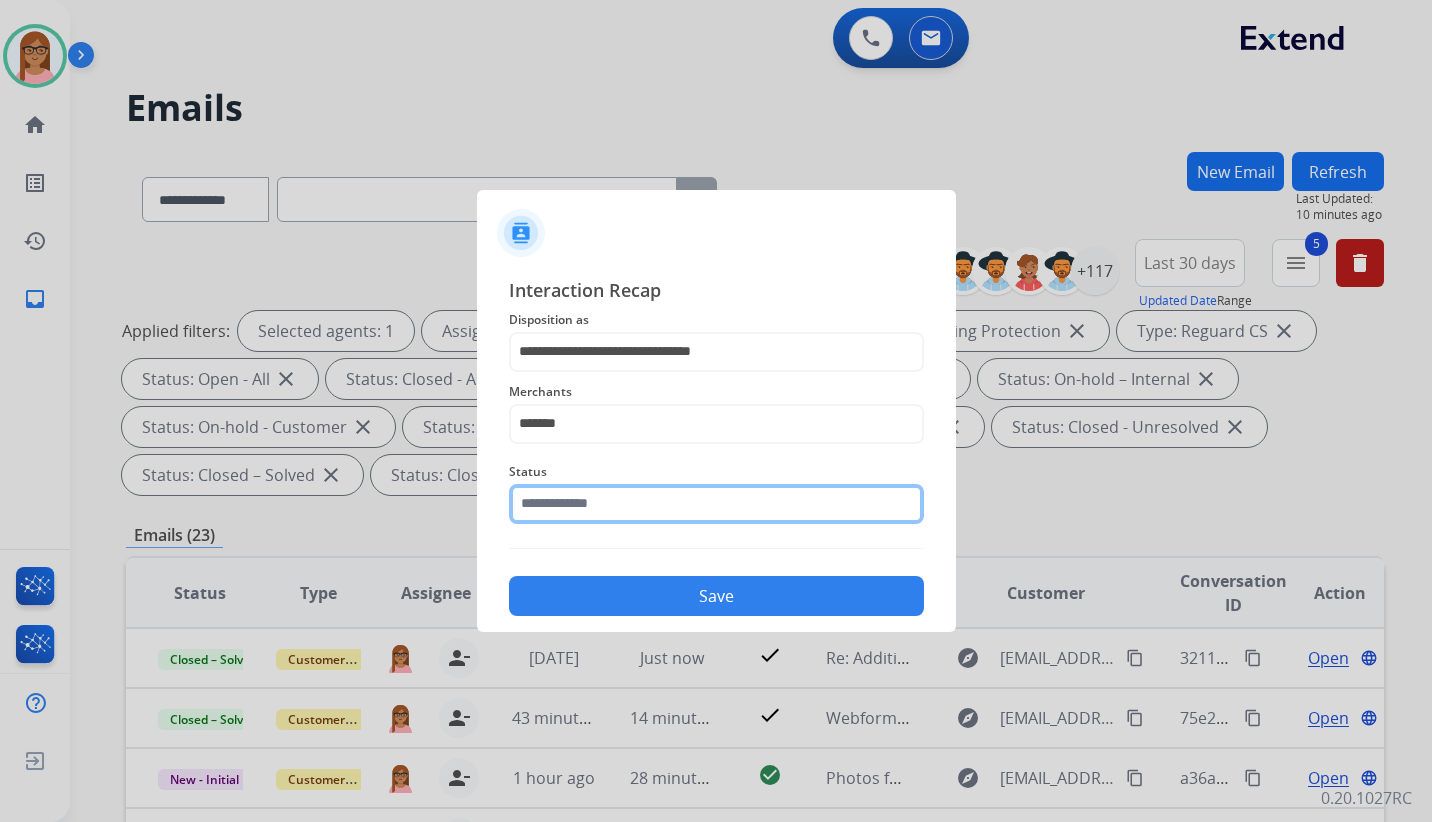click 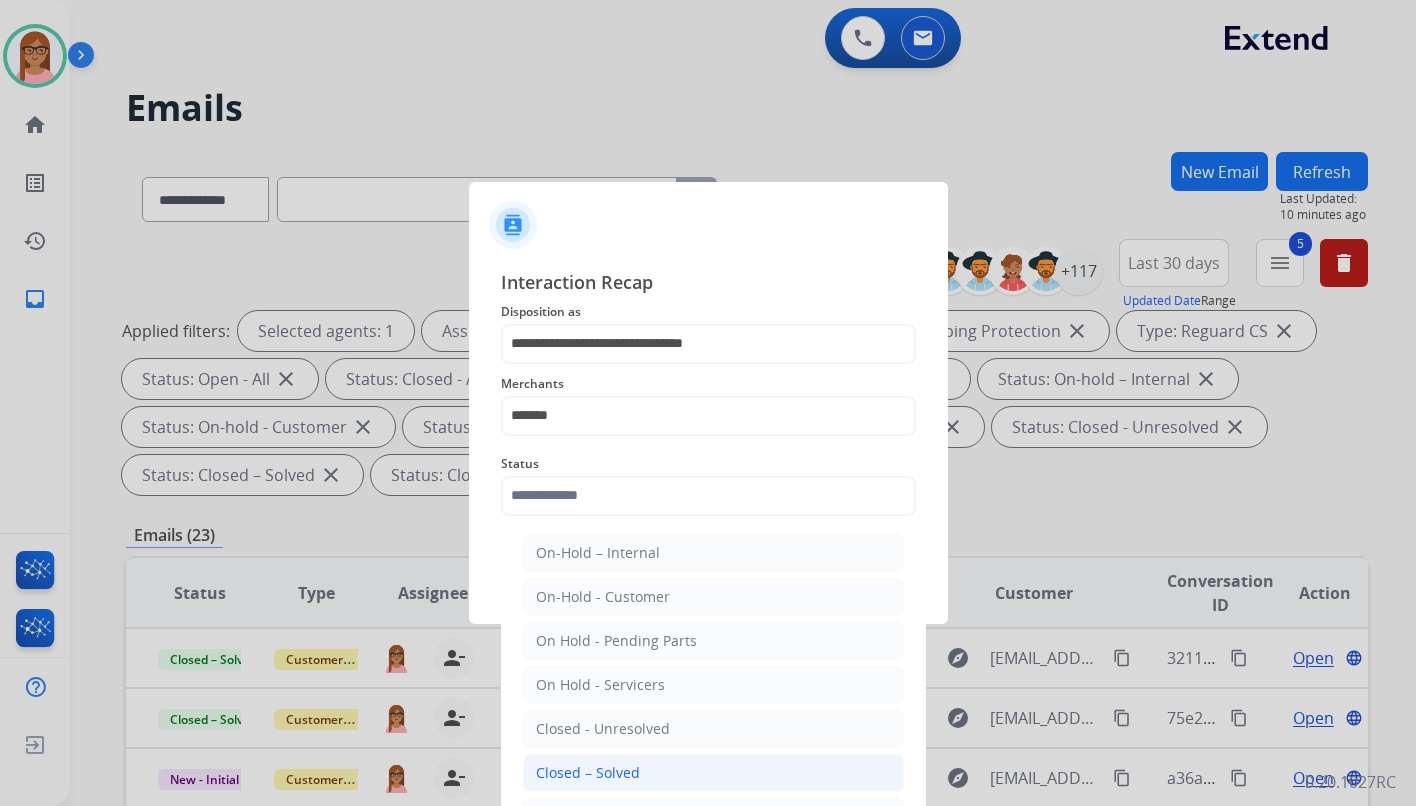 drag, startPoint x: 613, startPoint y: 770, endPoint x: 619, endPoint y: 749, distance: 21.84033 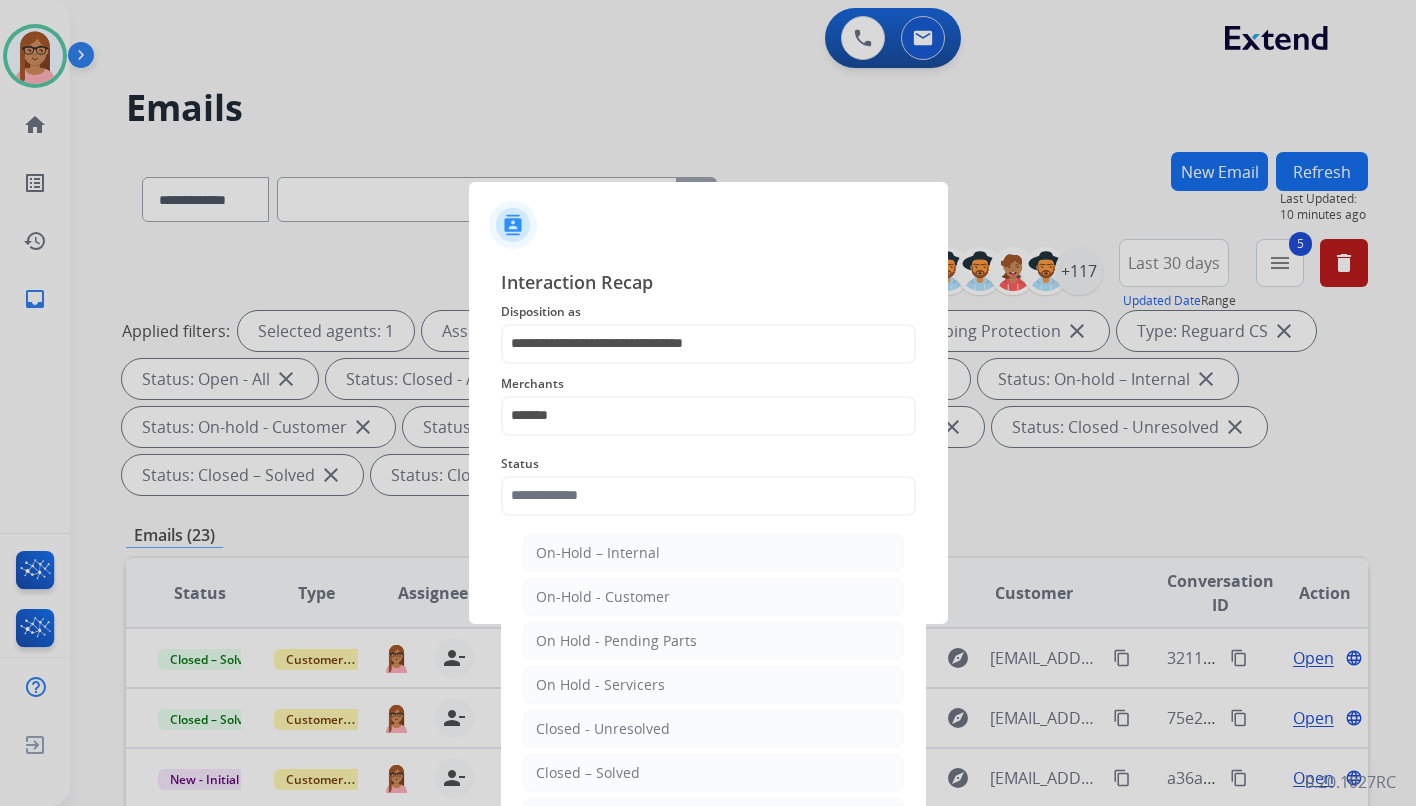 click on "Closed – Solved" 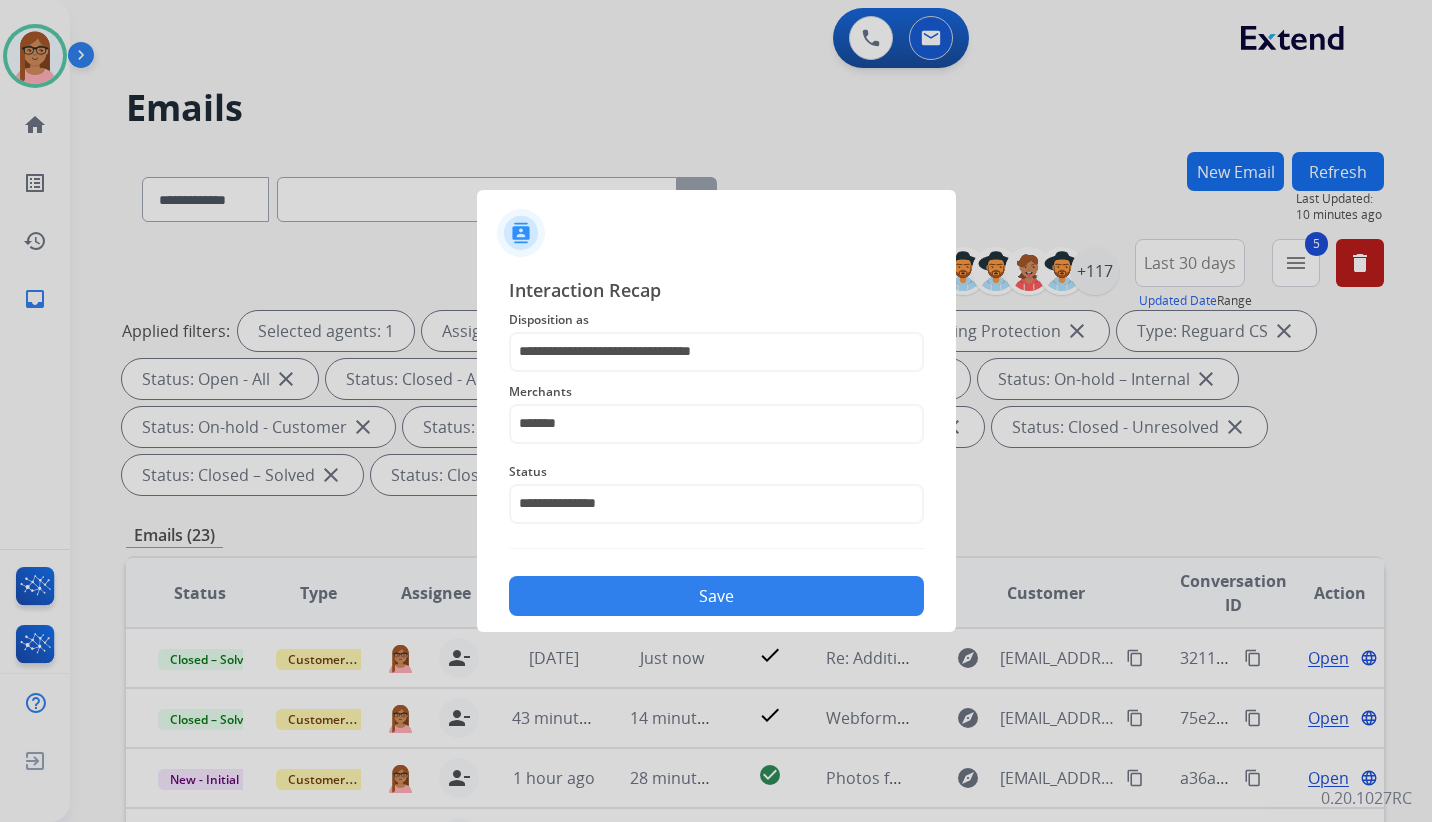 click on "Save" 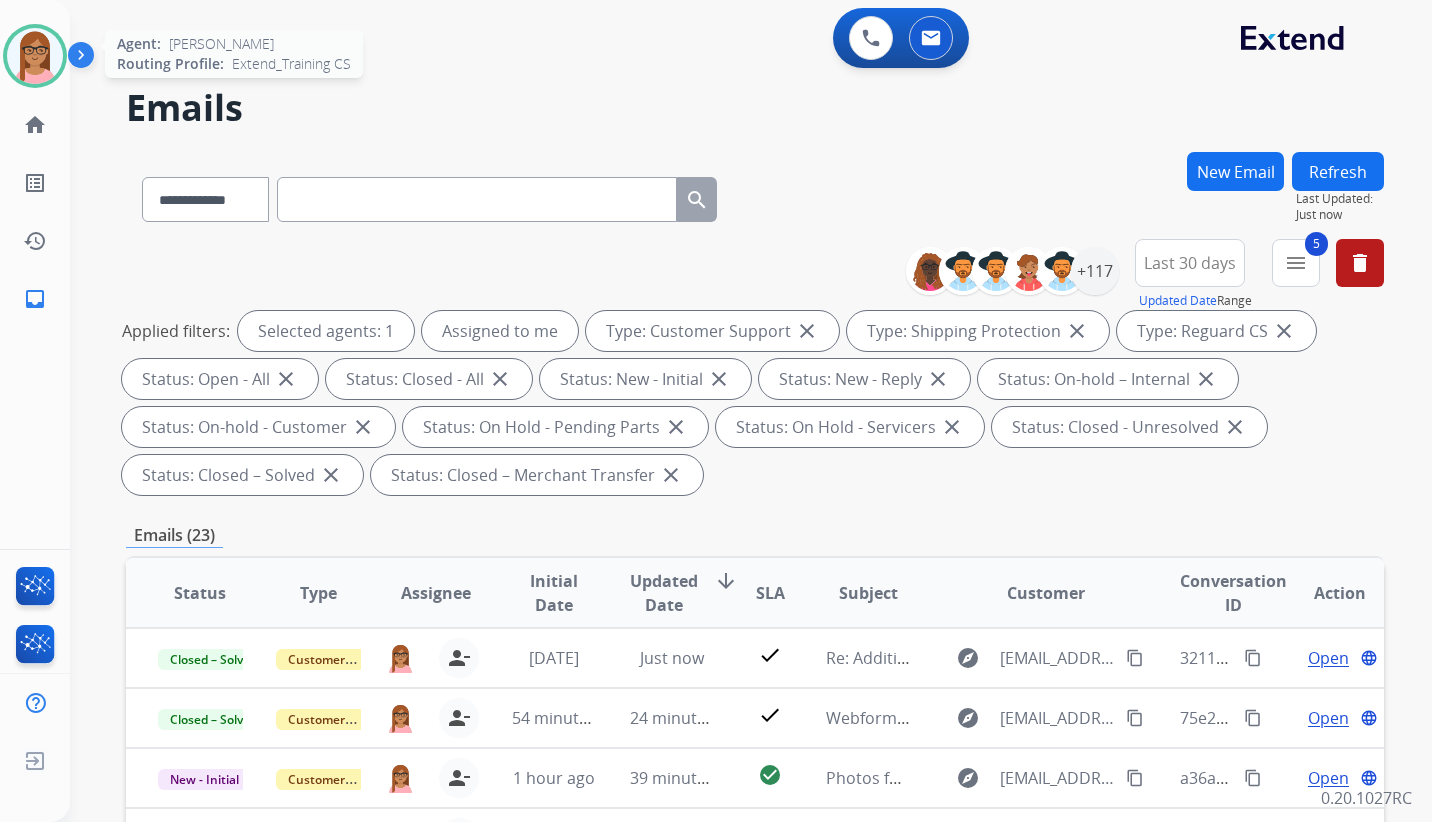 click at bounding box center (35, 56) 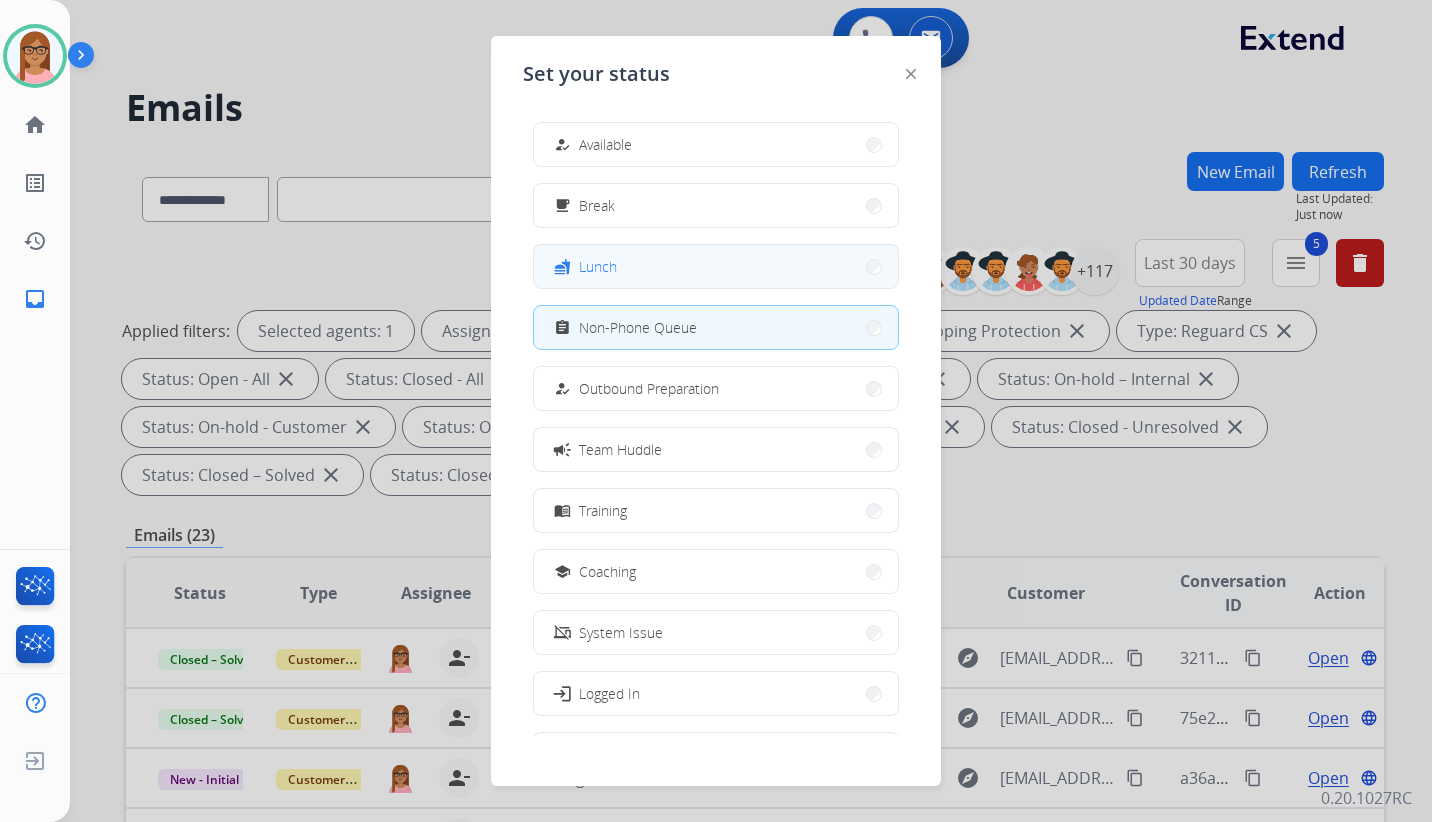 click on "fastfood Lunch" at bounding box center (583, 267) 